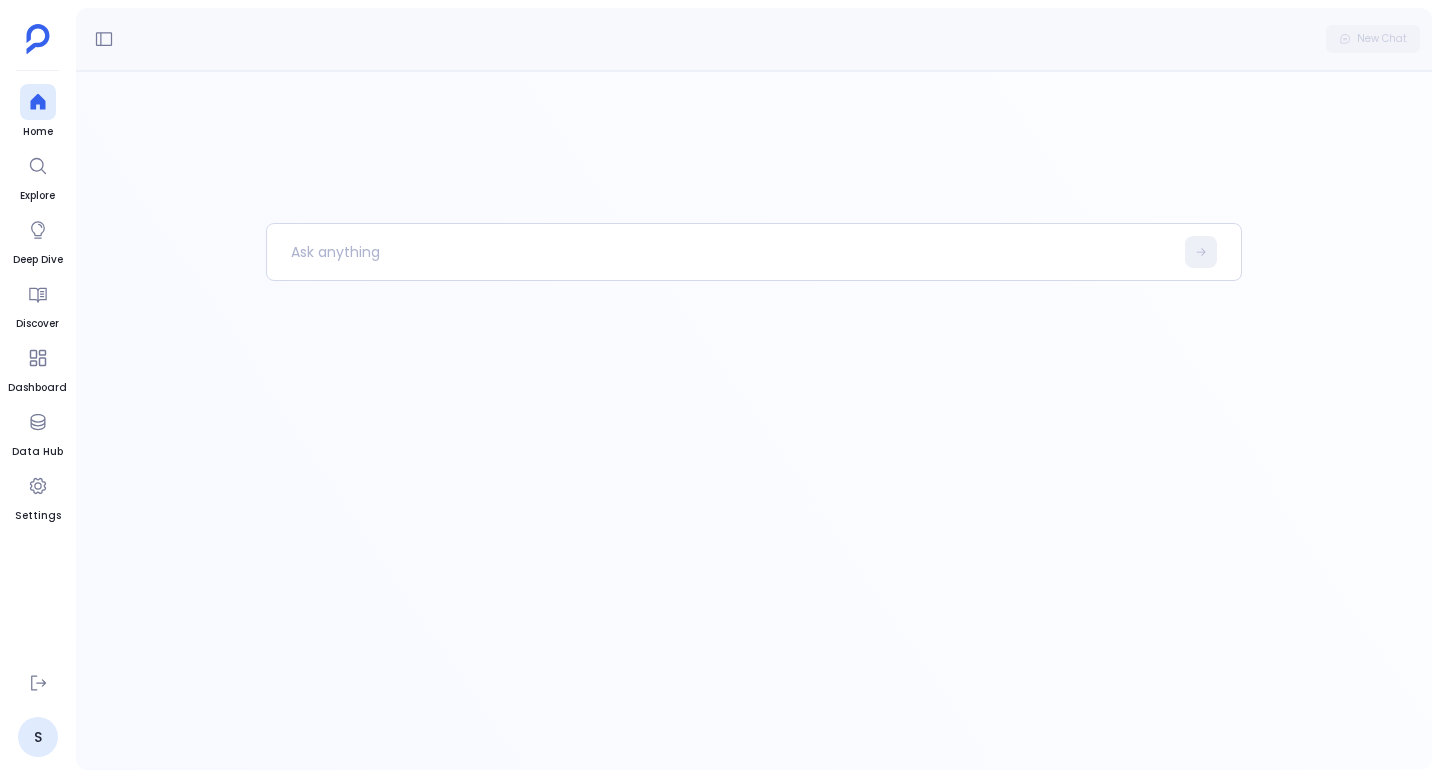 scroll, scrollTop: 0, scrollLeft: 0, axis: both 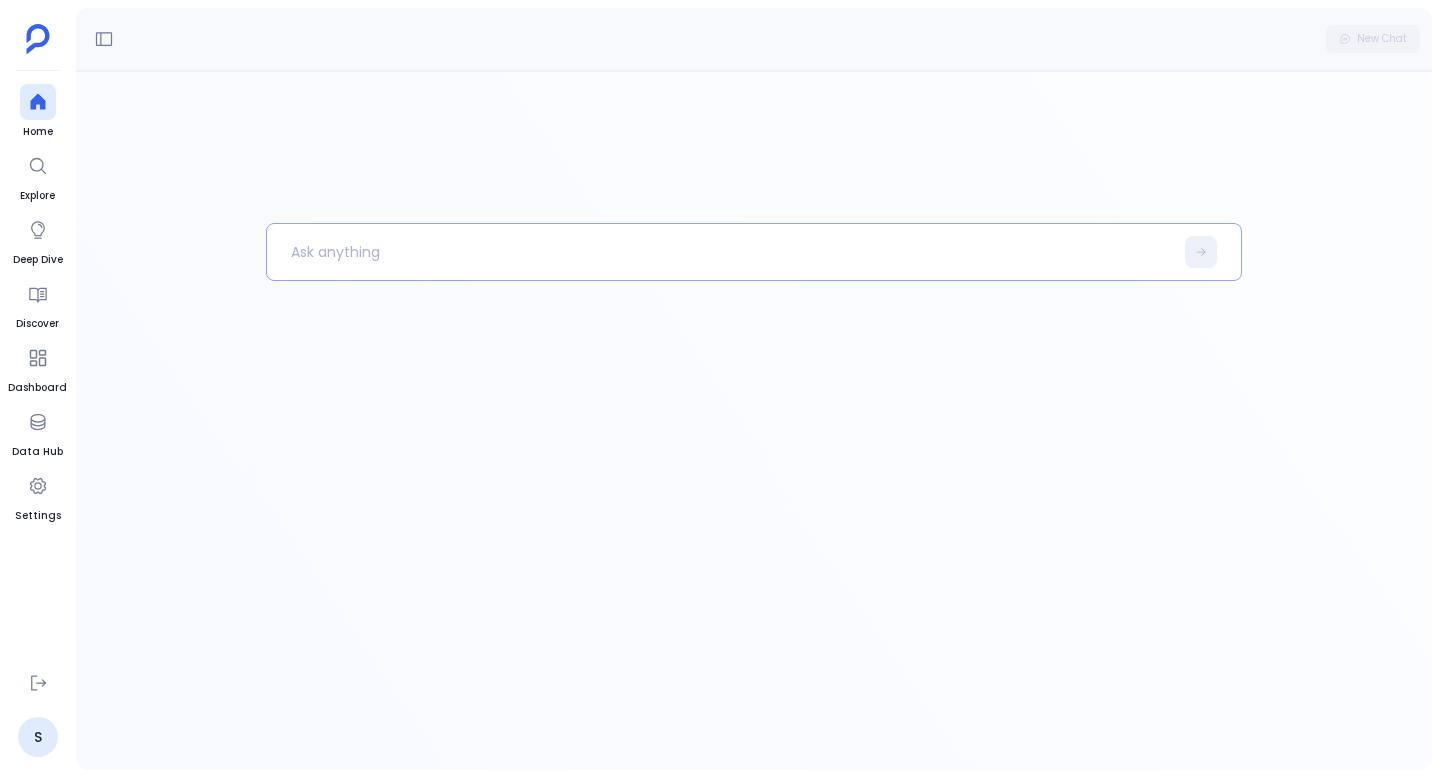 click at bounding box center (720, 252) 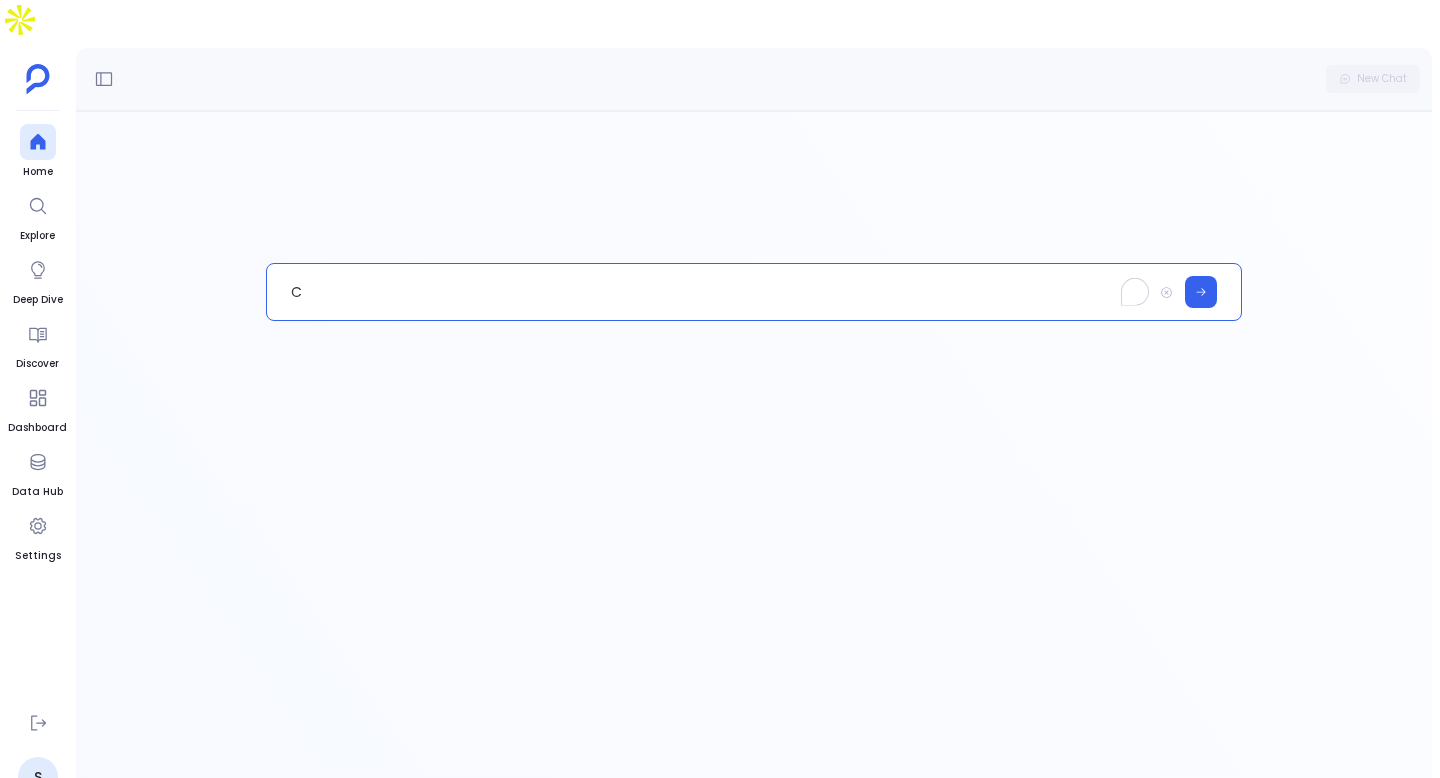type 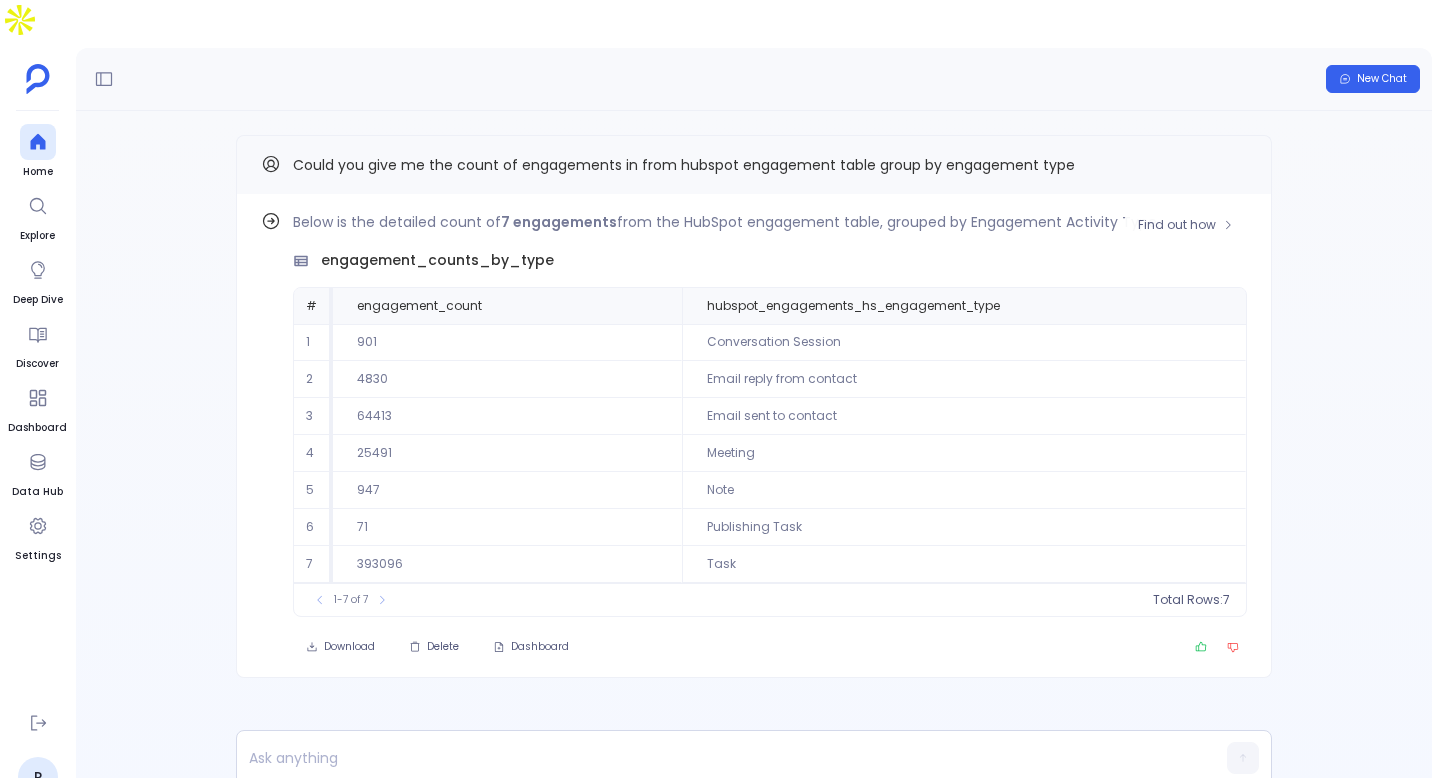 click on "Publishing Task" at bounding box center [964, 527] 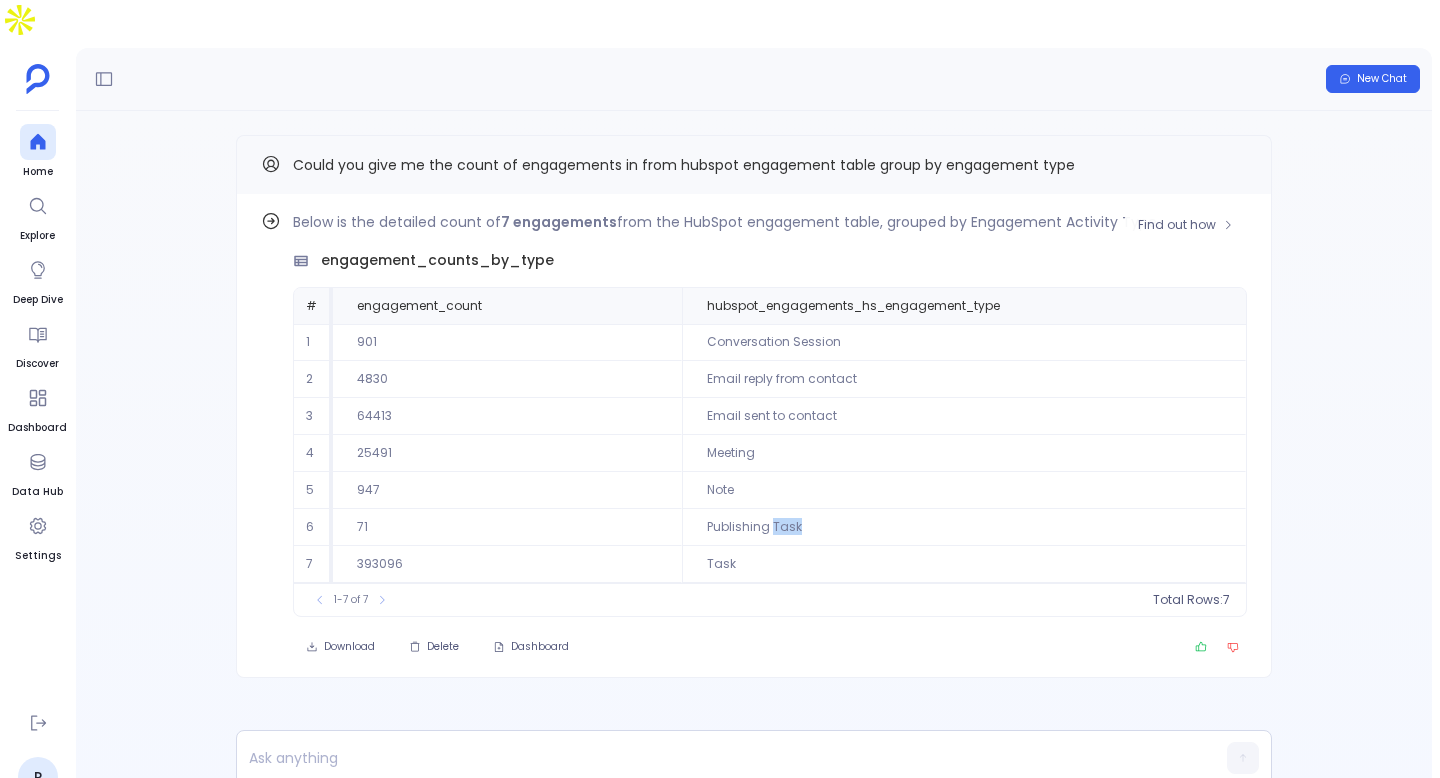 click on "Publishing Task" at bounding box center [964, 527] 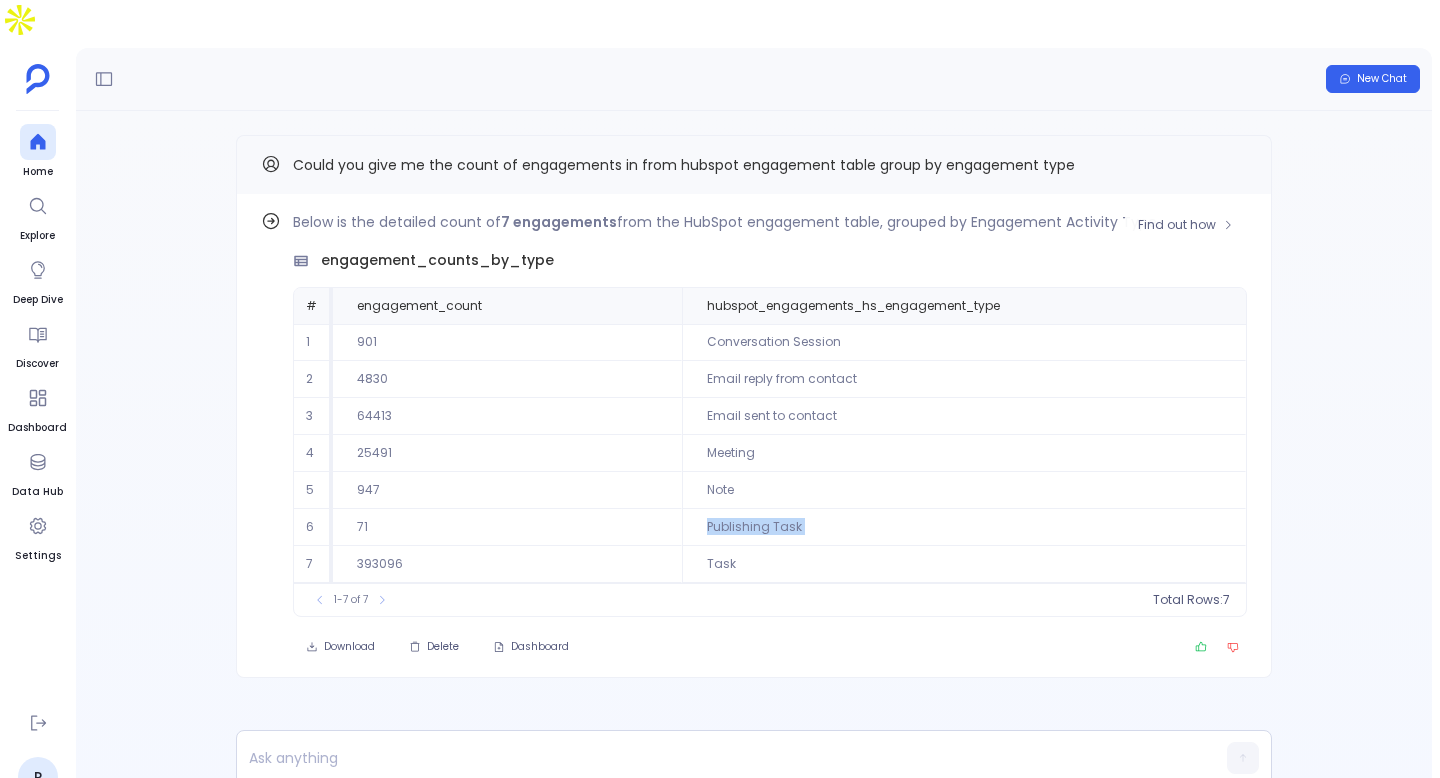 click on "Publishing Task" at bounding box center (964, 527) 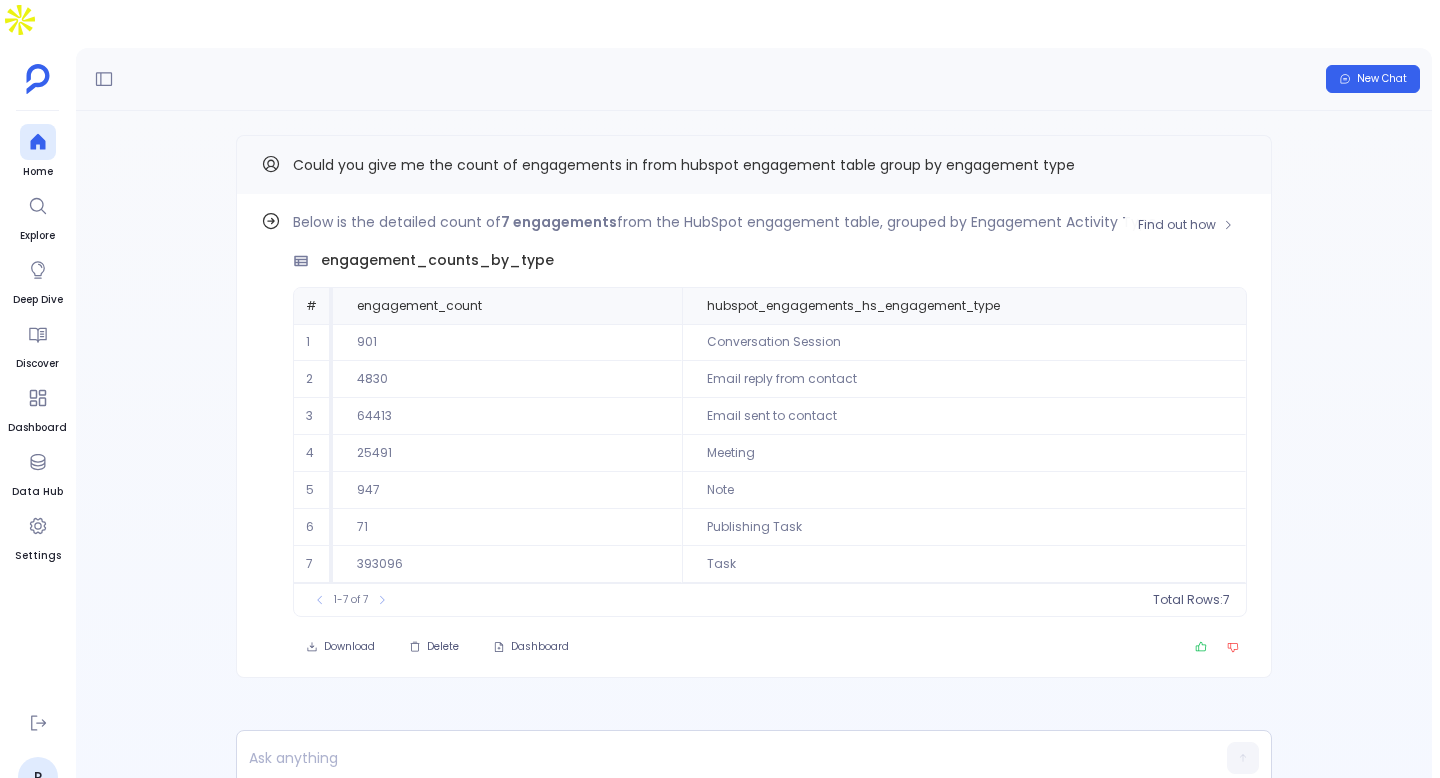 click on "Task" at bounding box center (964, 564) 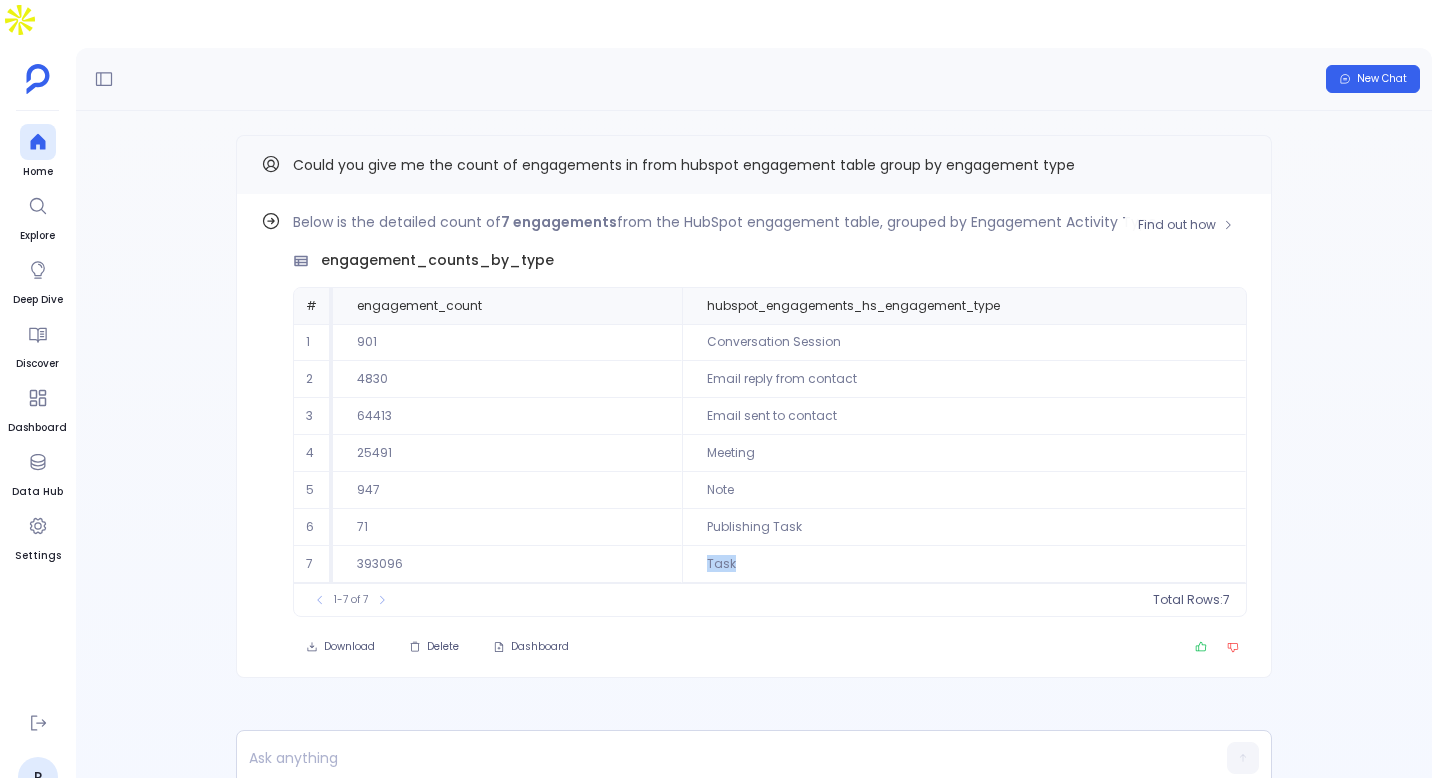 click on "Task" at bounding box center (964, 564) 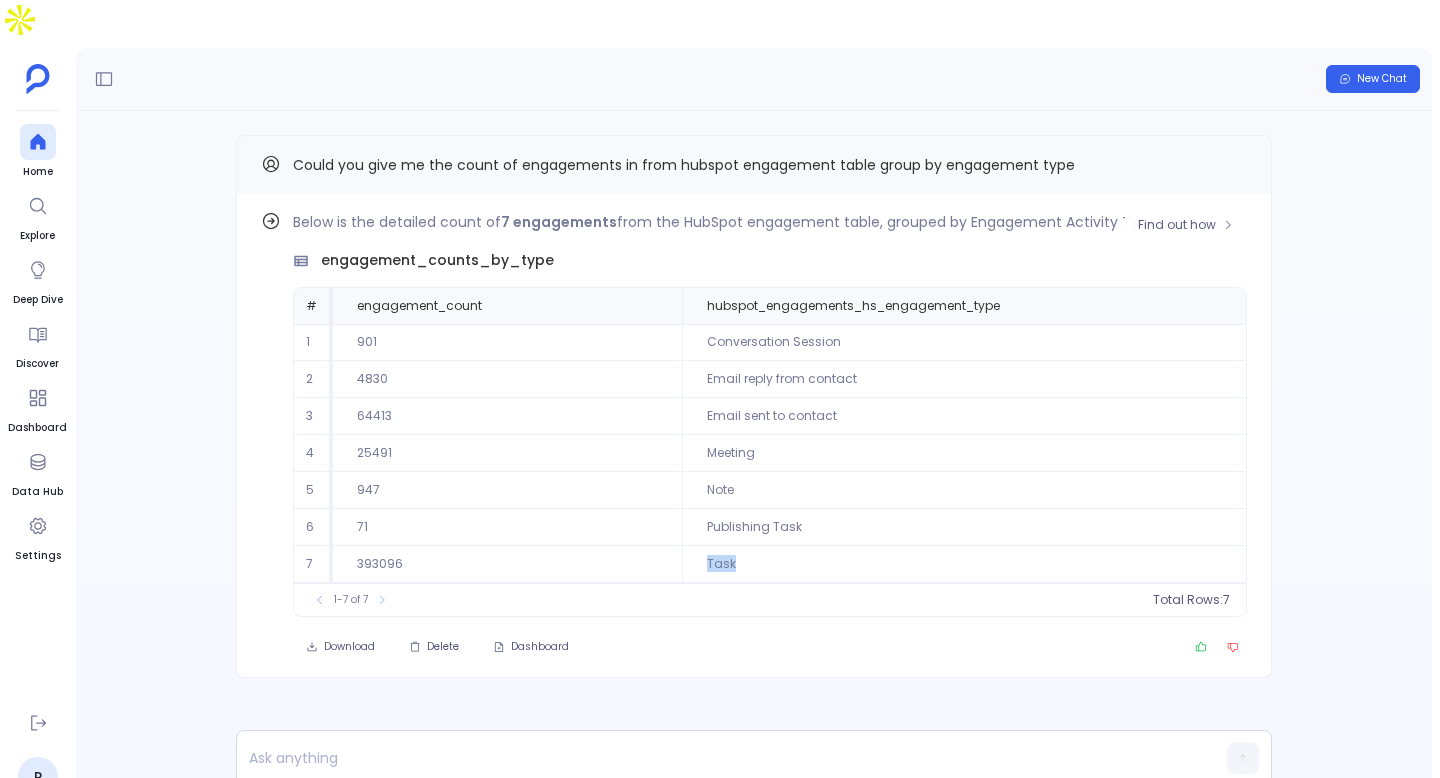 copy on "Task" 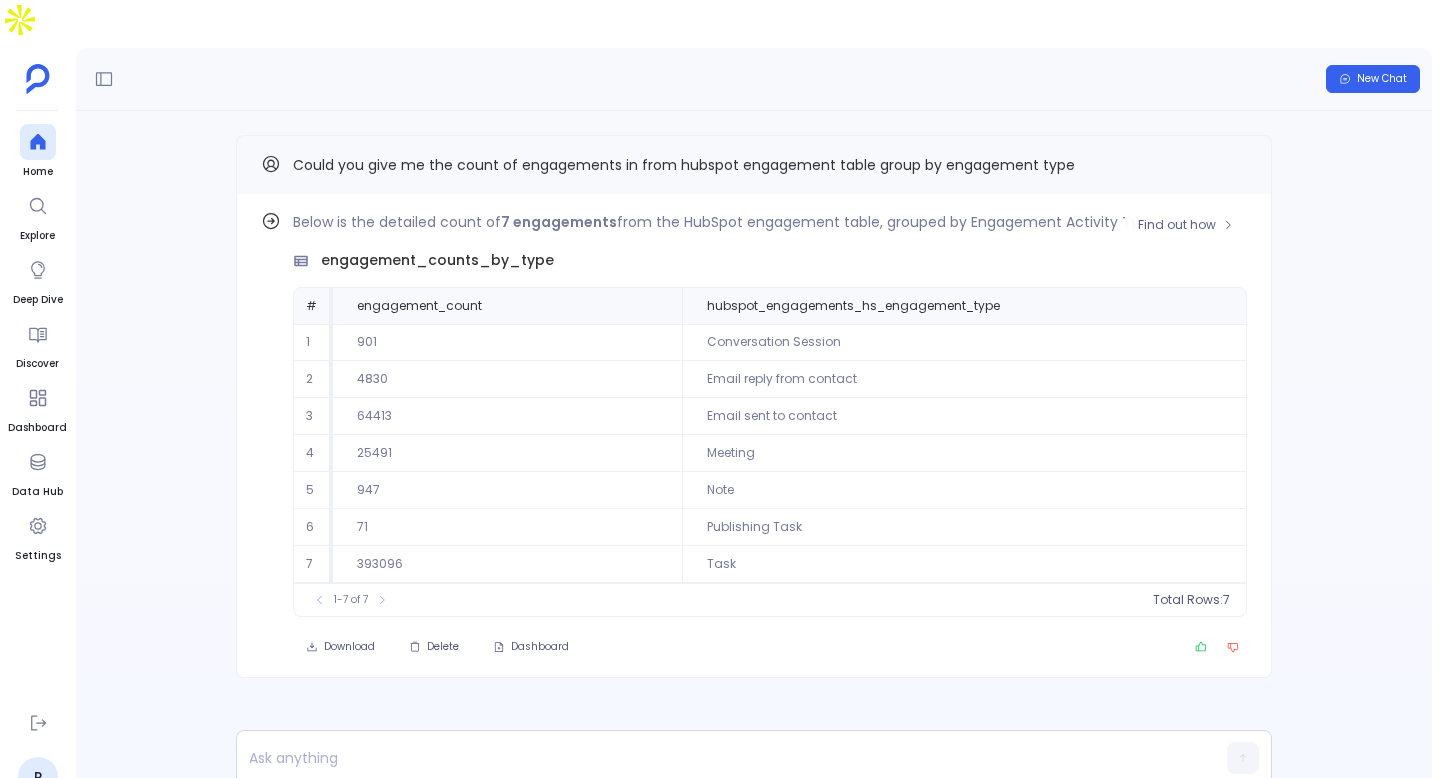 click on "Note" at bounding box center [964, 490] 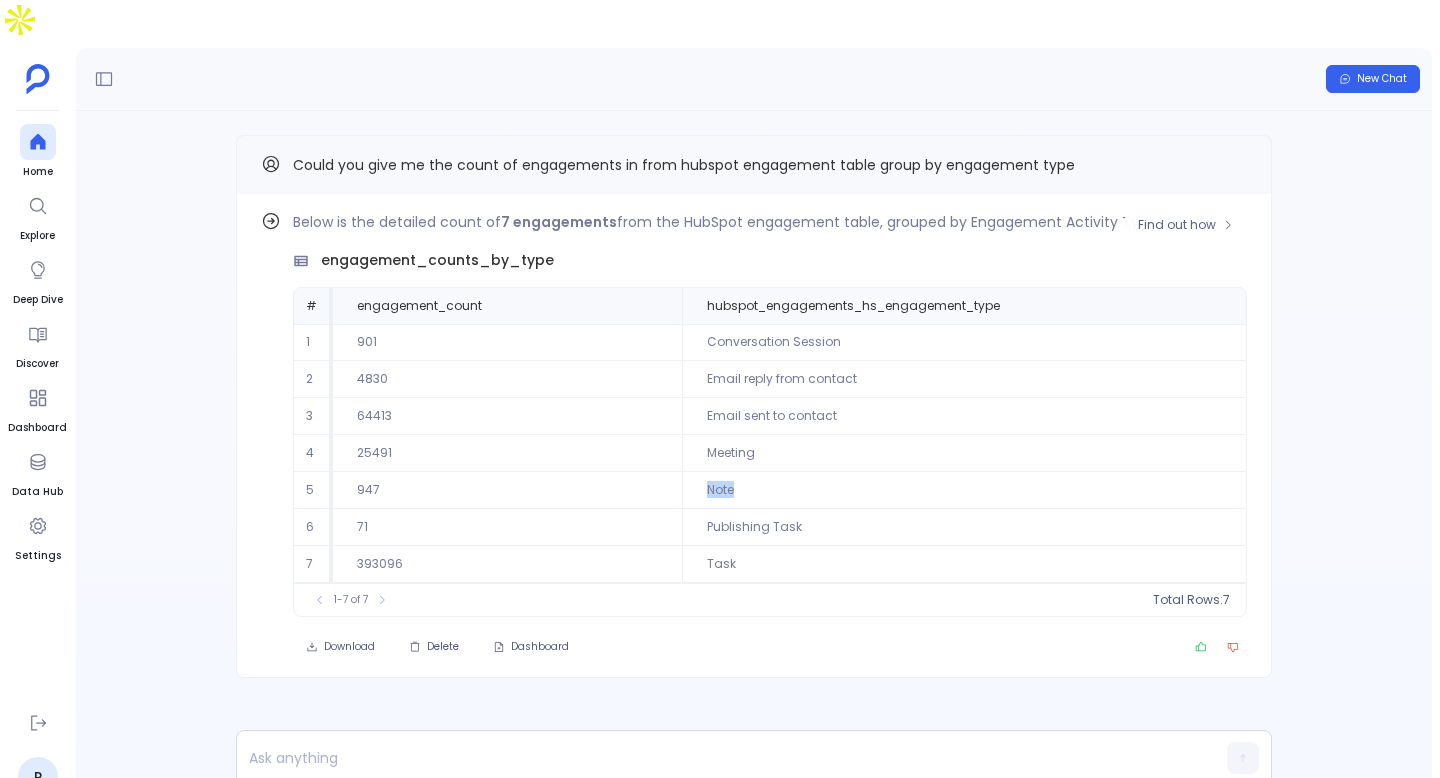 click on "Note" at bounding box center [964, 490] 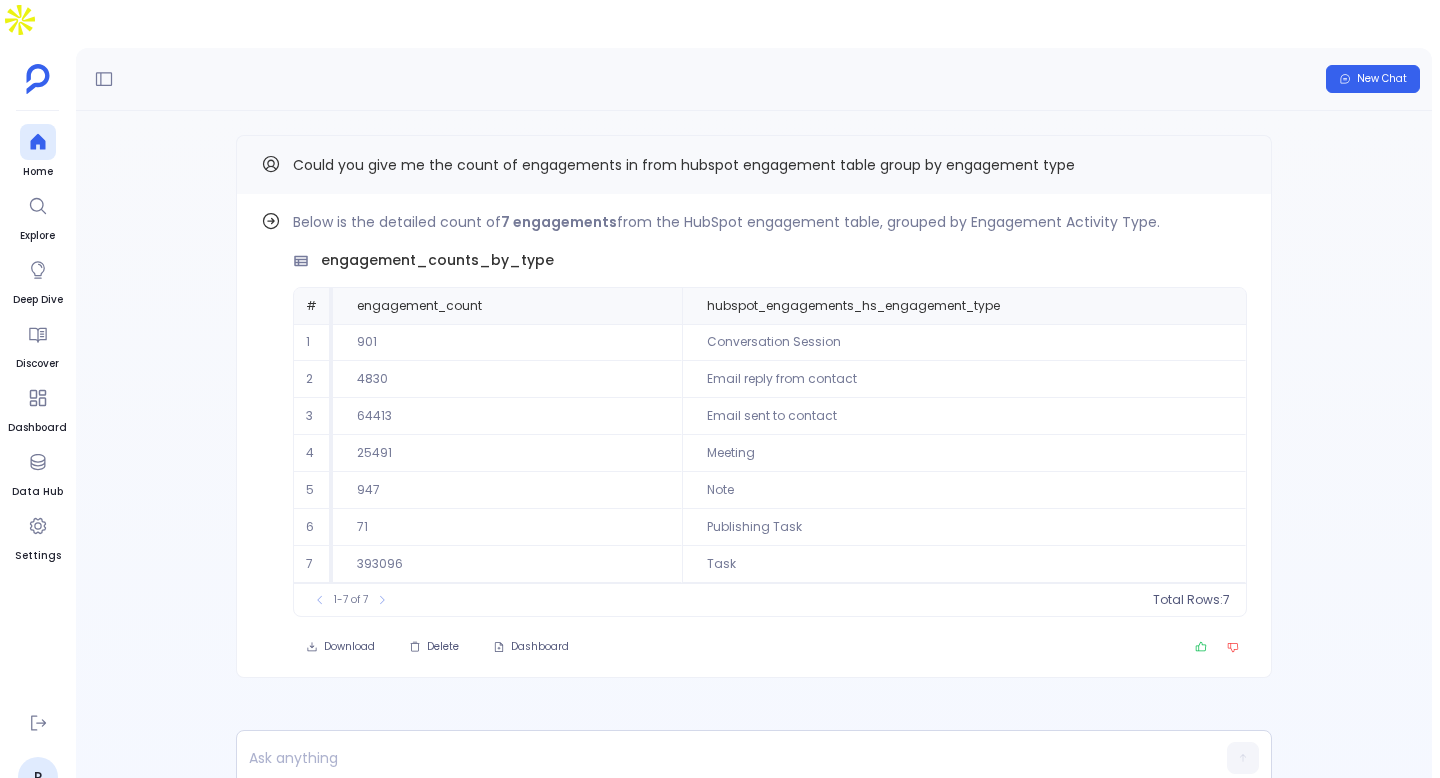 click on "Find out how Below is the detailed count of  7 engagements  from the HubSpot engagement table, grouped by Engagement Activity Type. engagement_counts_by_type # engagement_count hubspot_engagements_hs_engagement_type 1 901 Conversation Session 2 4830 Email reply from contact 3 64413 Email sent to contact 4 25491 Meeting 5 947 Note 6 71 Publishing Task 7 393096 Task
To pick up a draggable item, press the space bar.
While dragging, use the arrow keys to move the item.
Press space again to drop the item in its new position, or press escape to cancel.
1-7 of 7 Total Rows:  7 Download Delete Dashboard Could you give me the count of engagements in from hubspot engagement table group by engagement type" at bounding box center (754, 446) 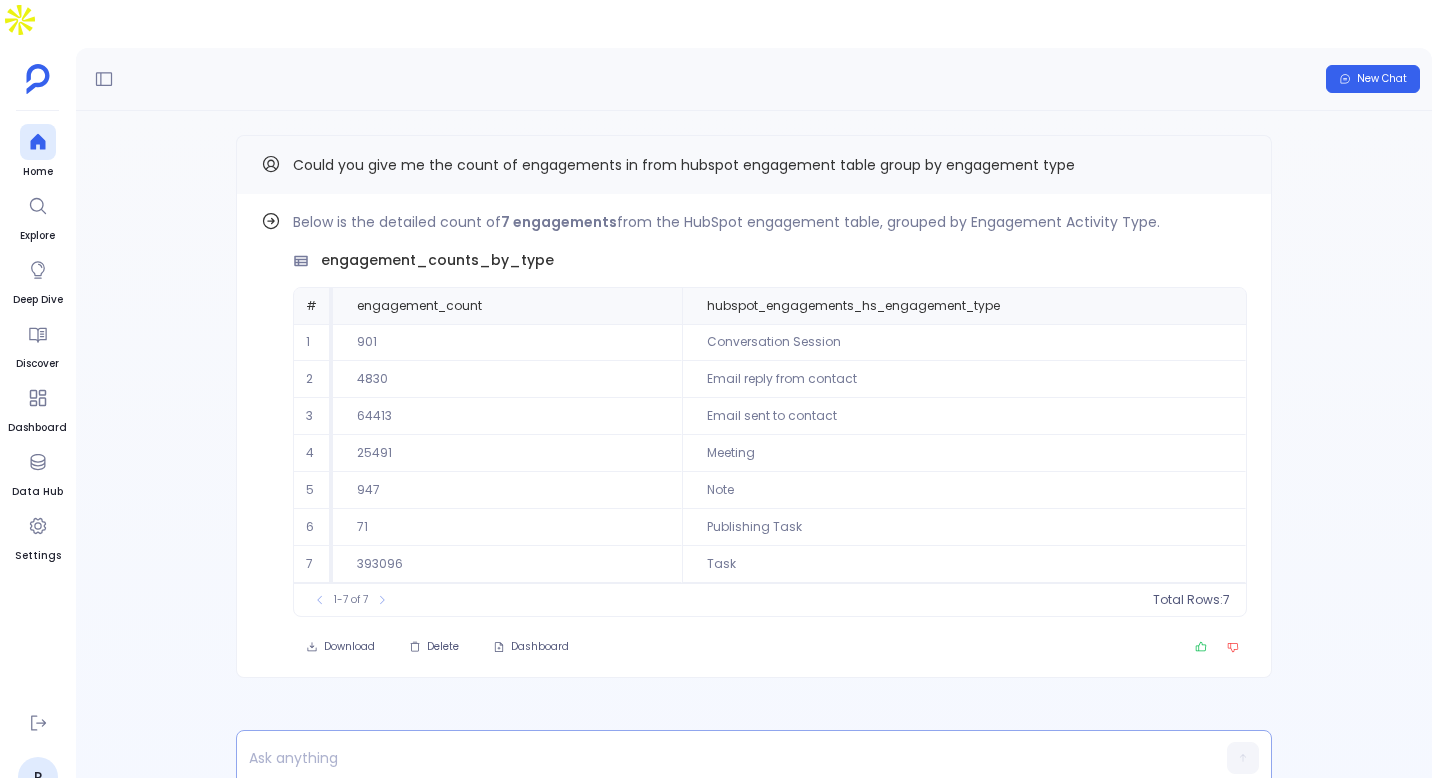click at bounding box center [715, 758] 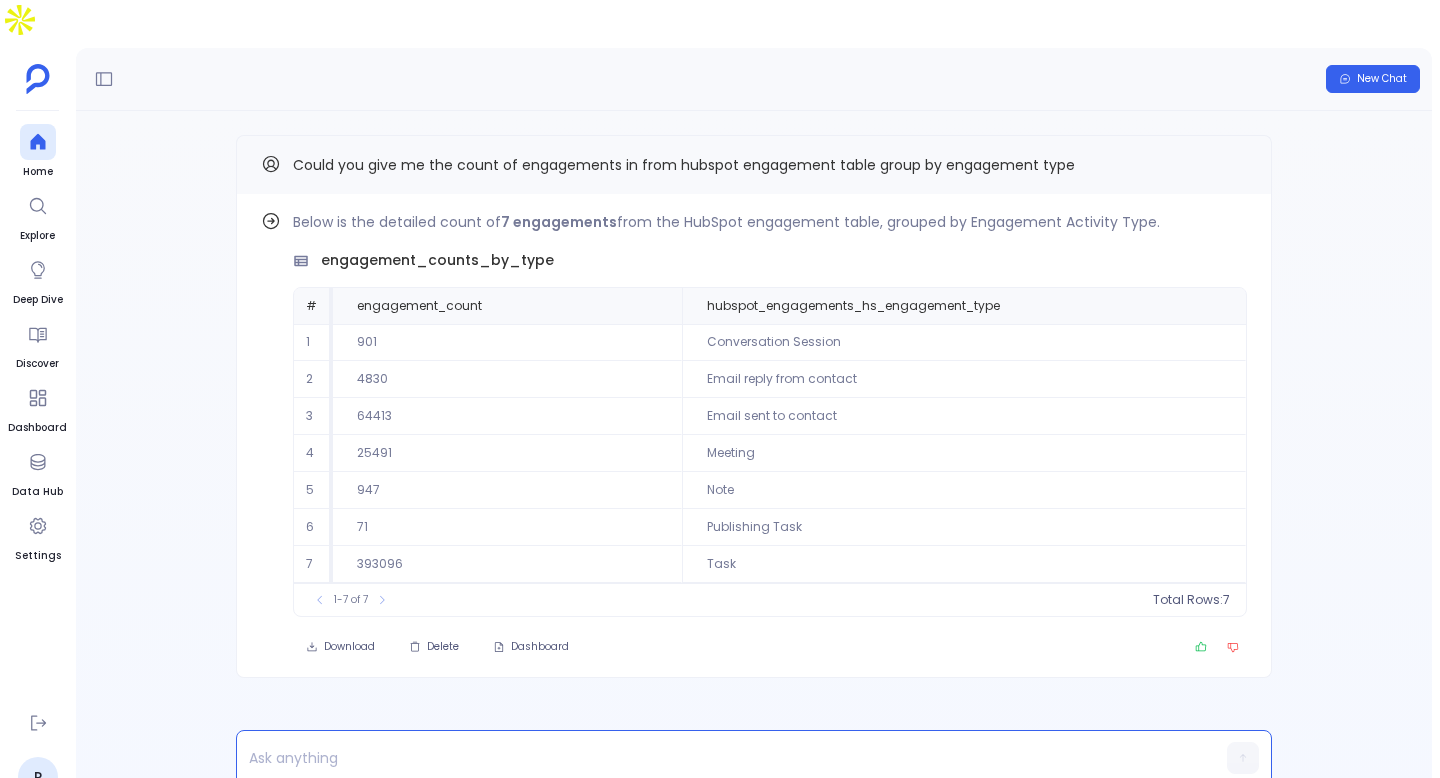 type 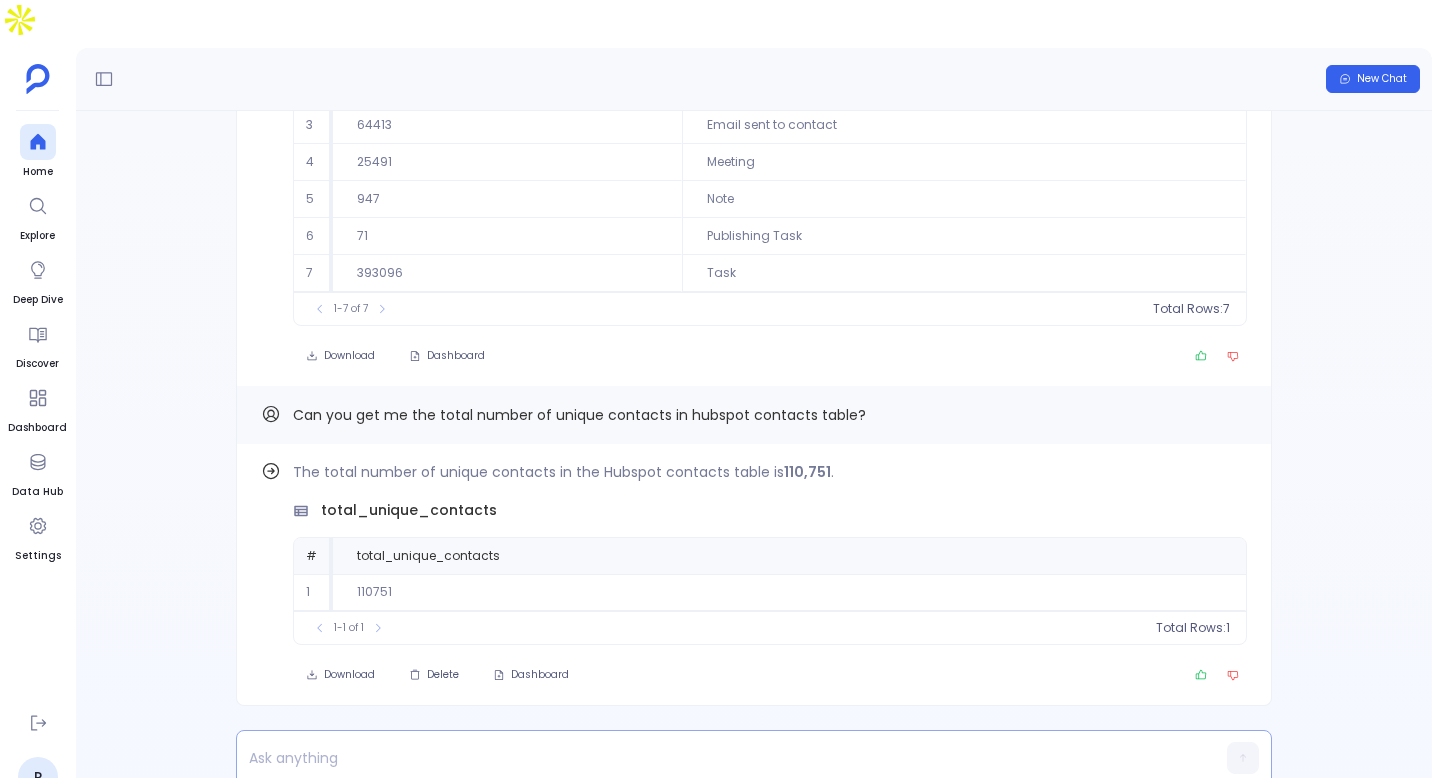 click at bounding box center (715, 758) 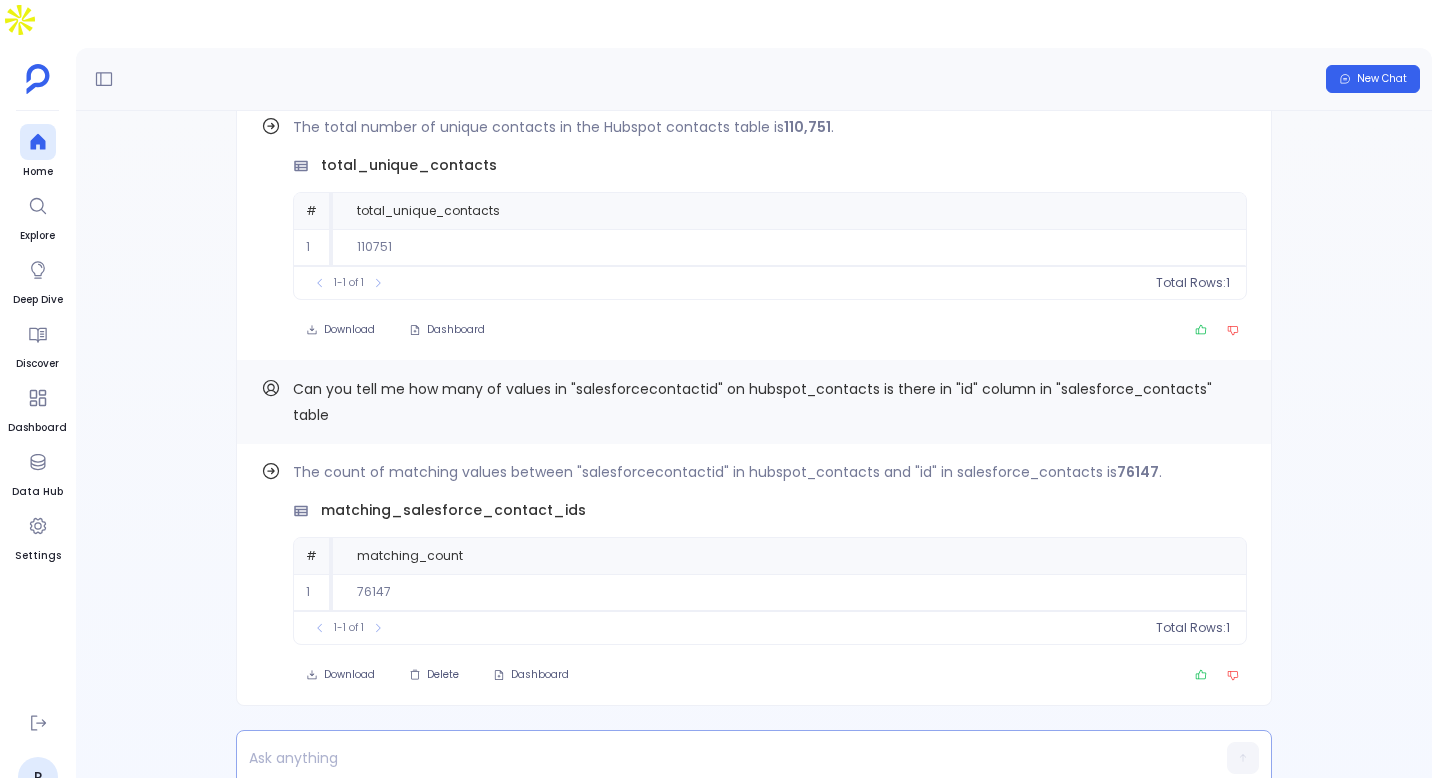 click at bounding box center [715, 758] 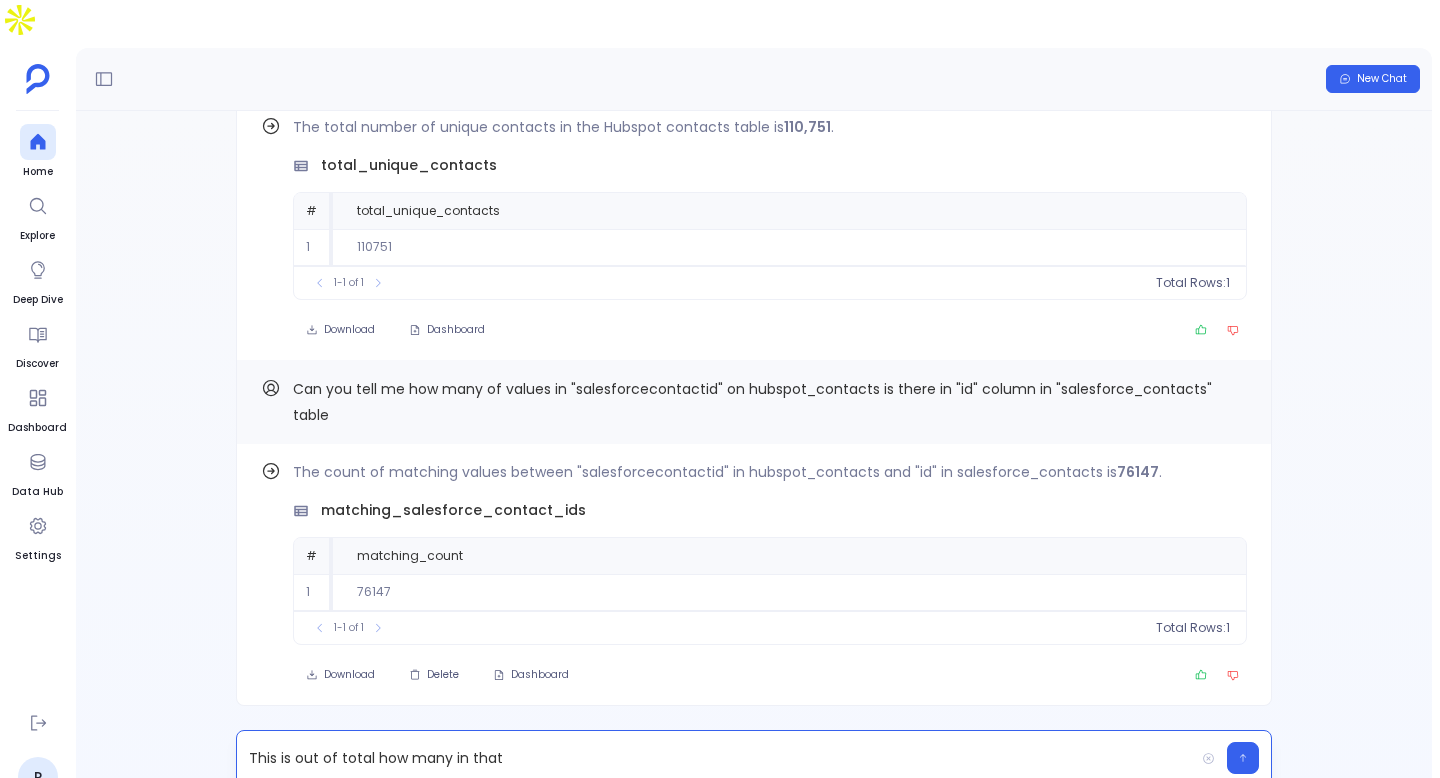 click on "Can you tell me how many of values in "salesforcecontactid" on hubspot_contacts is there in "id" column in "salesforce_contacts" table" at bounding box center (752, 402) 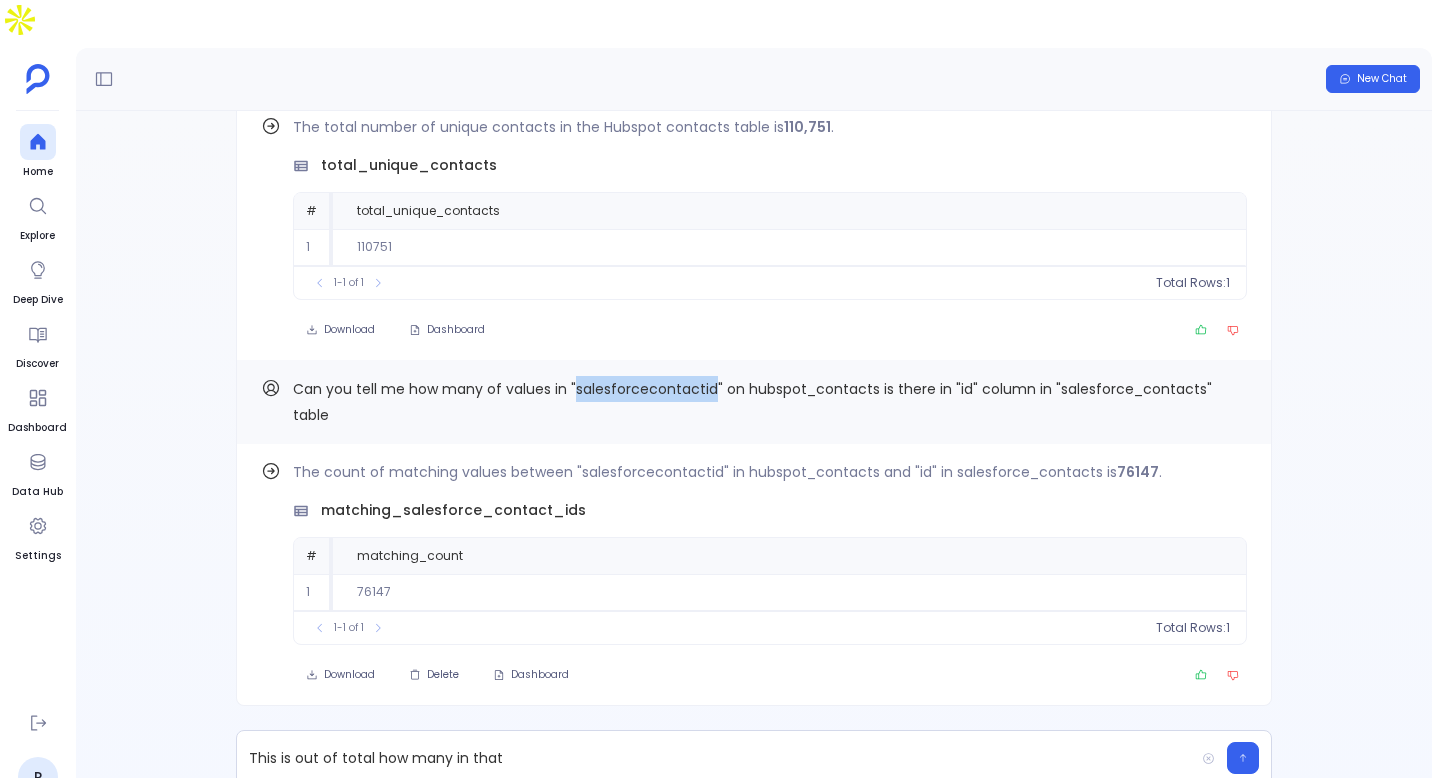 click on "Can you tell me how many of values in "salesforcecontactid" on hubspot_contacts is there in "id" column in "salesforce_contacts" table" at bounding box center (752, 402) 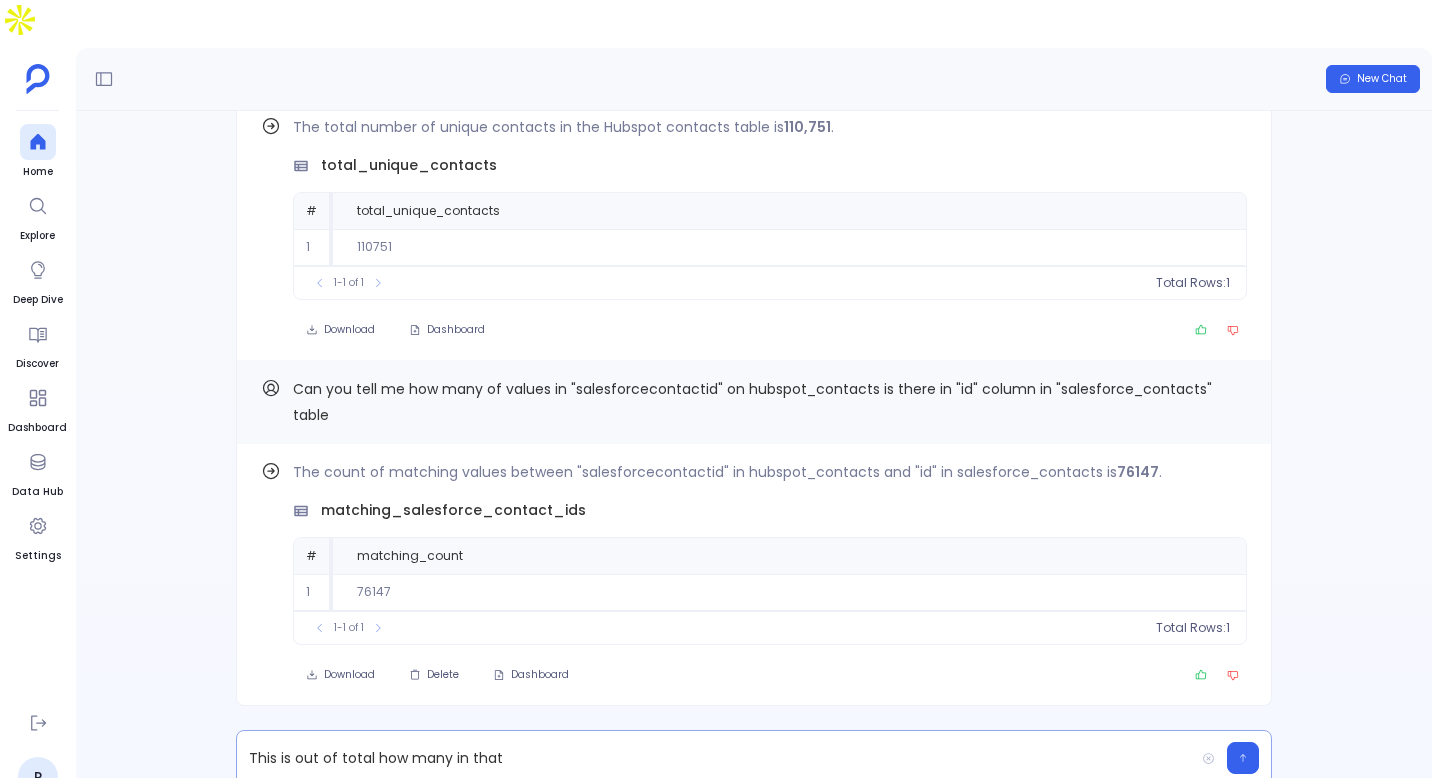 click on "This is out of total how many in that" at bounding box center (715, 758) 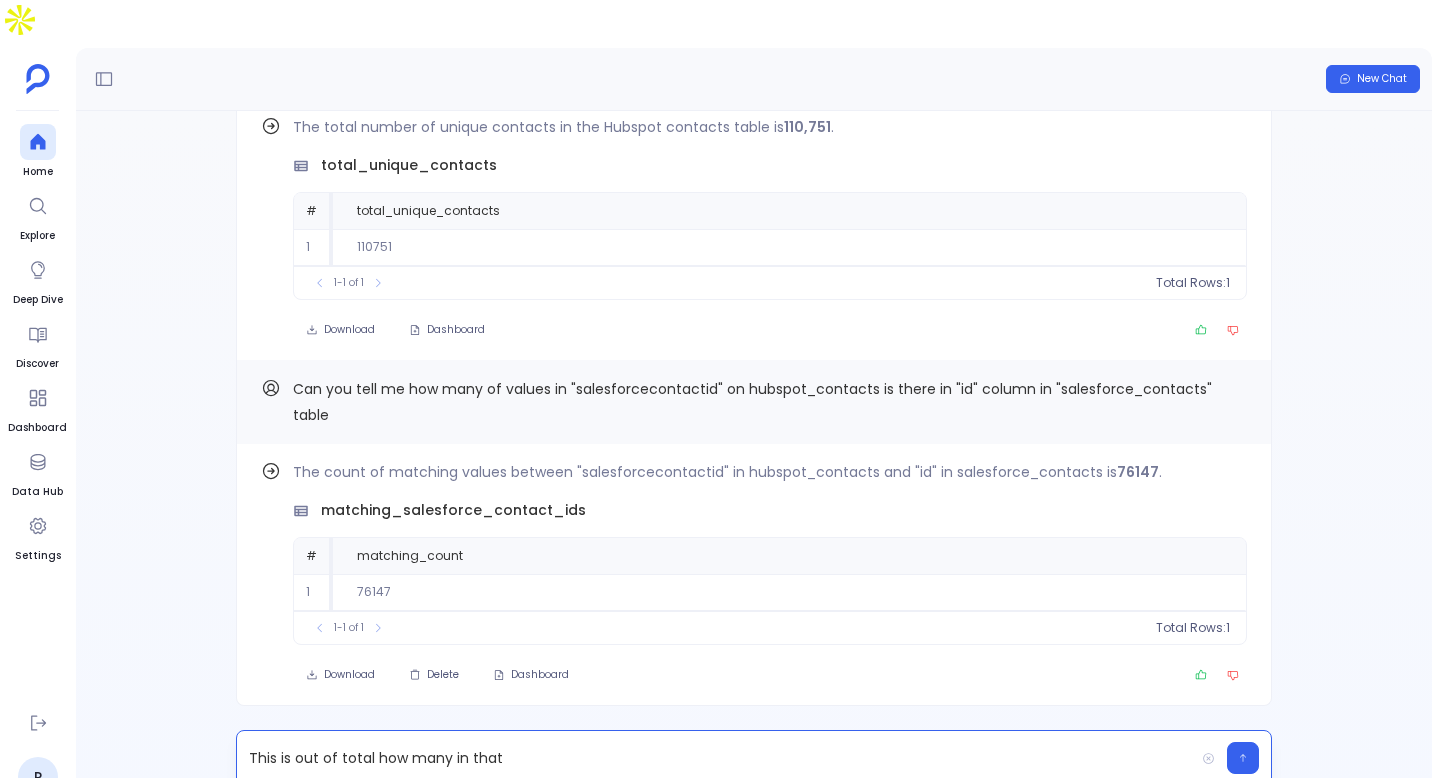 click on "This is out of total how many in that" at bounding box center [715, 758] 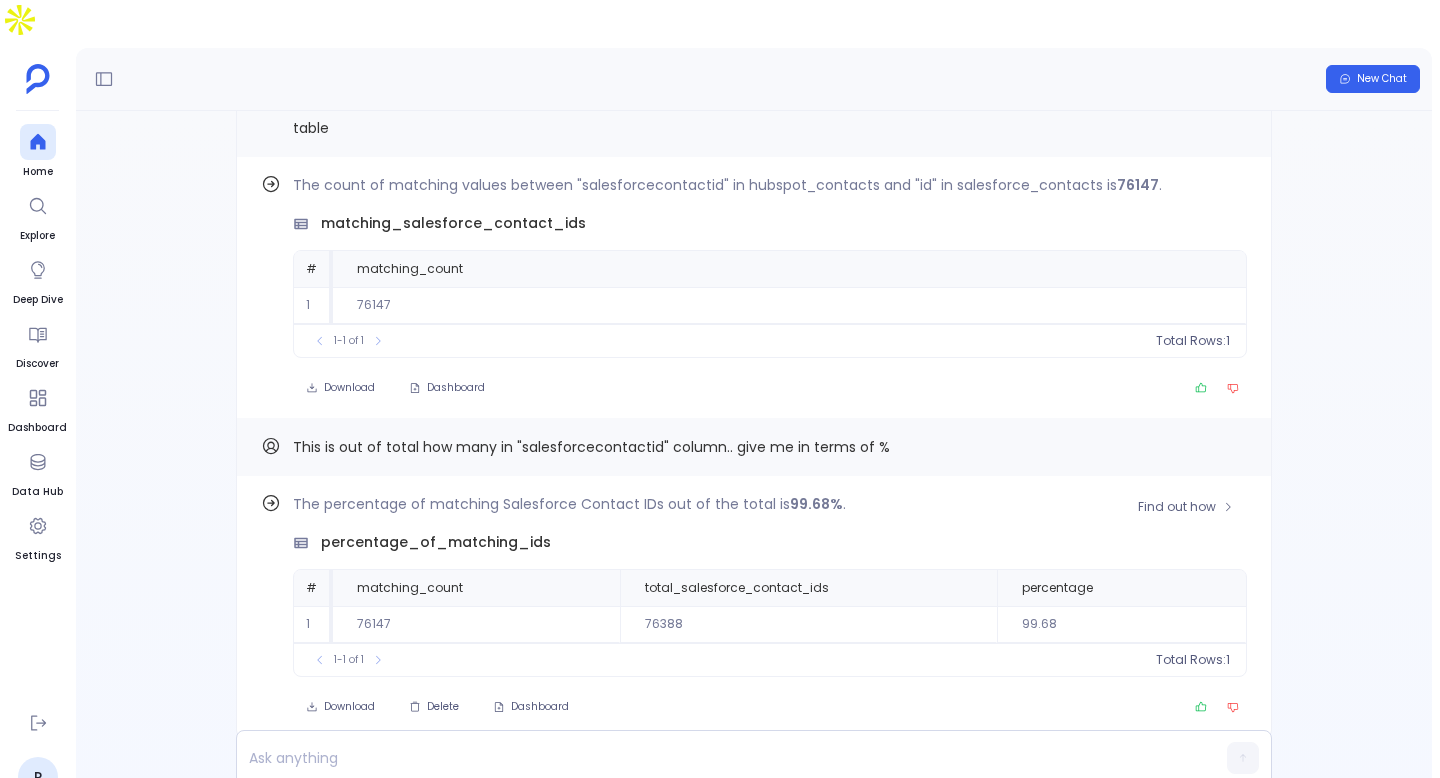 scroll, scrollTop: -45, scrollLeft: 0, axis: vertical 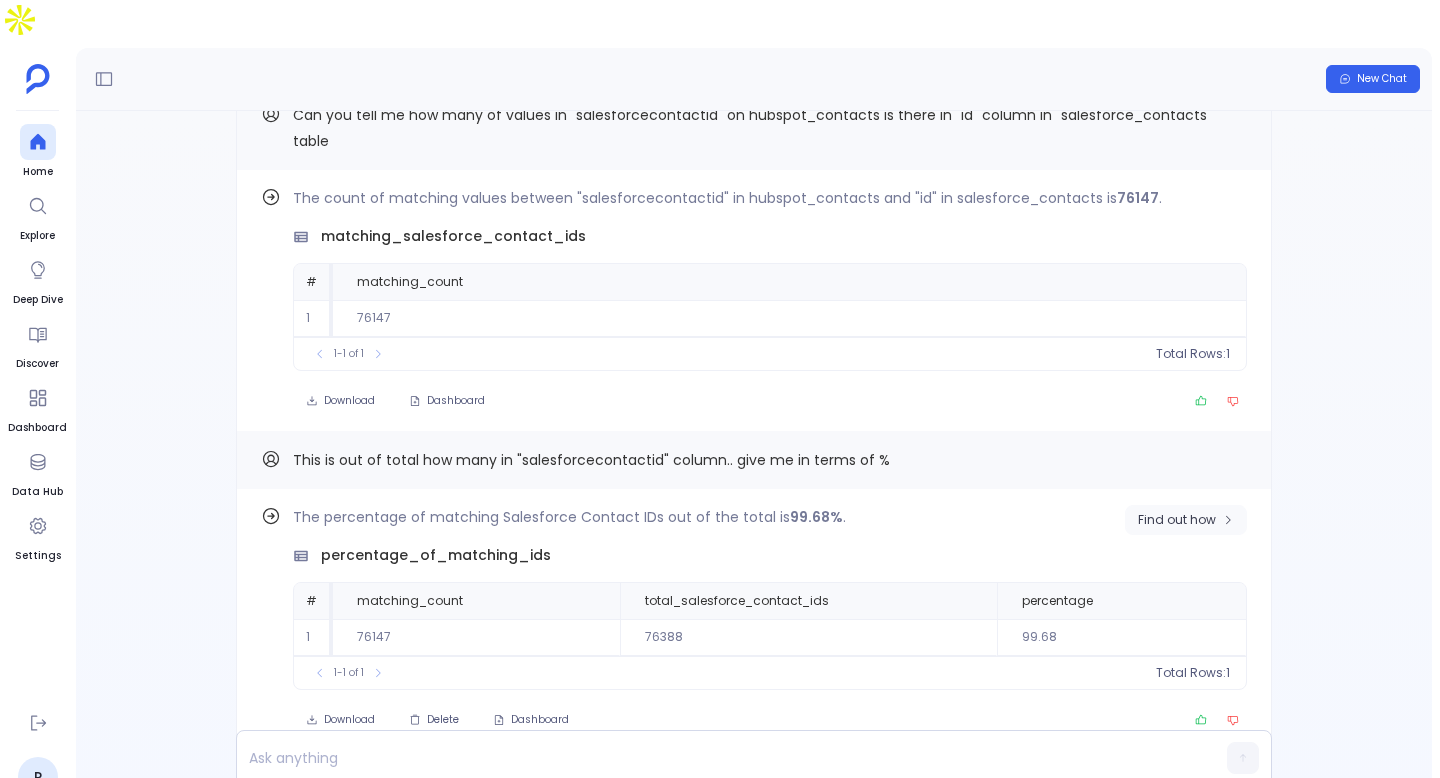 click on "Find out how" at bounding box center (1186, 520) 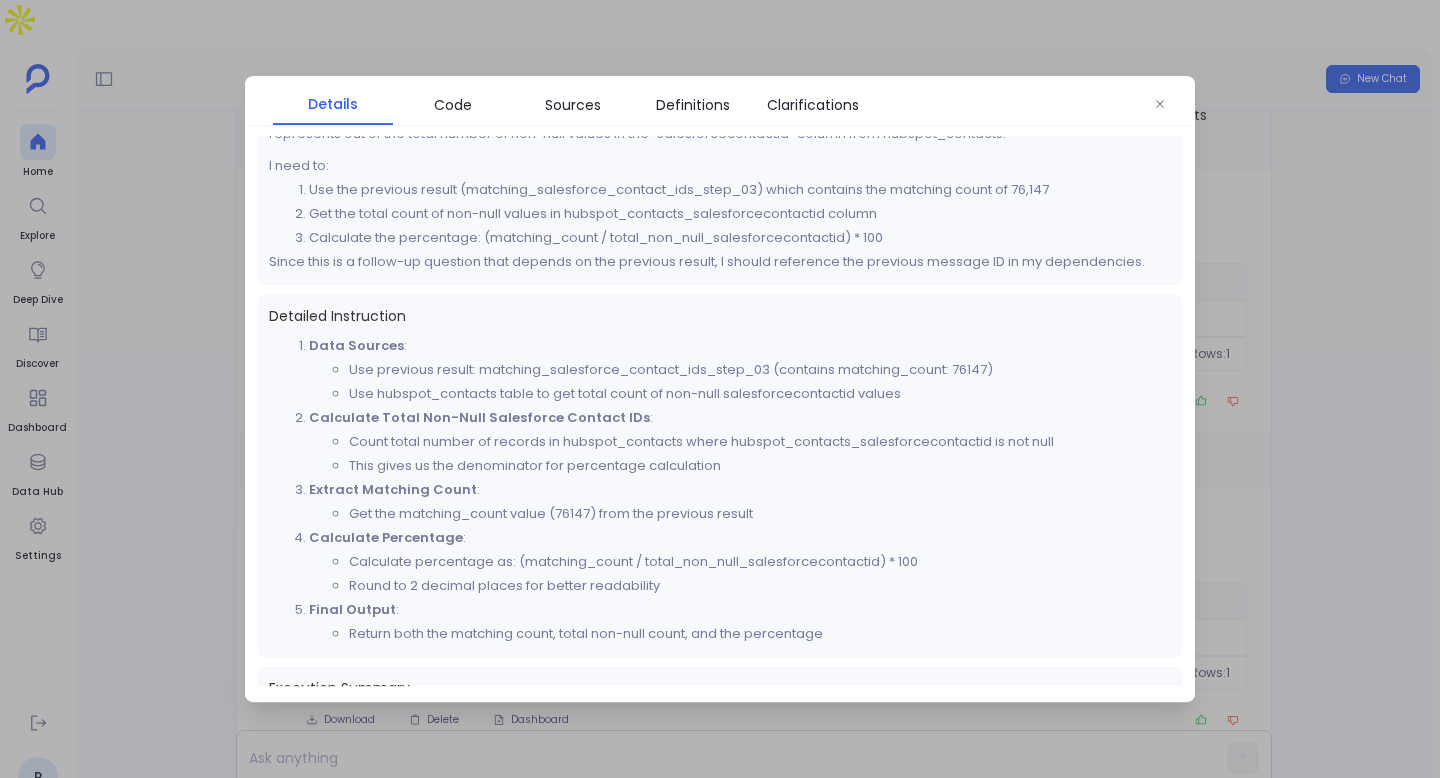 scroll, scrollTop: 96, scrollLeft: 0, axis: vertical 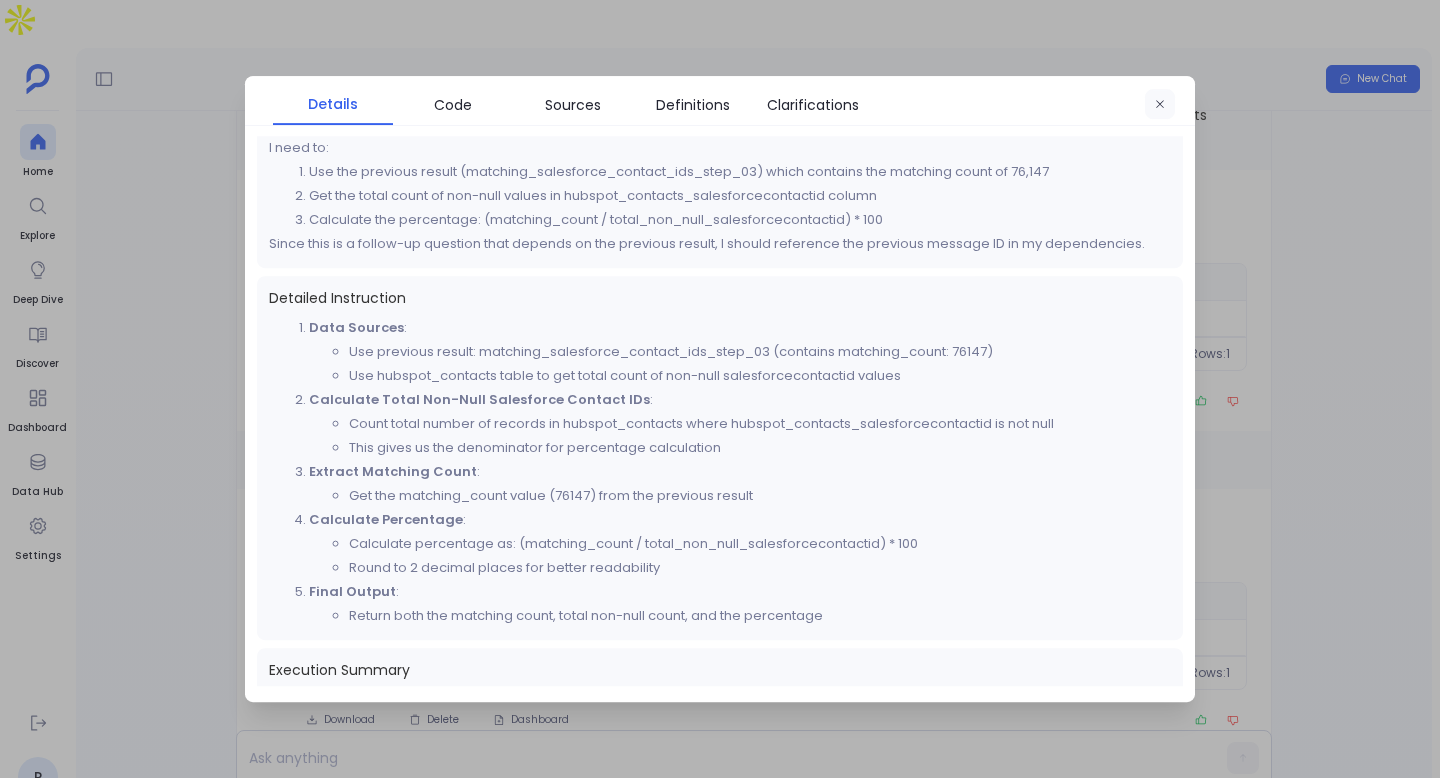 click at bounding box center (1160, 105) 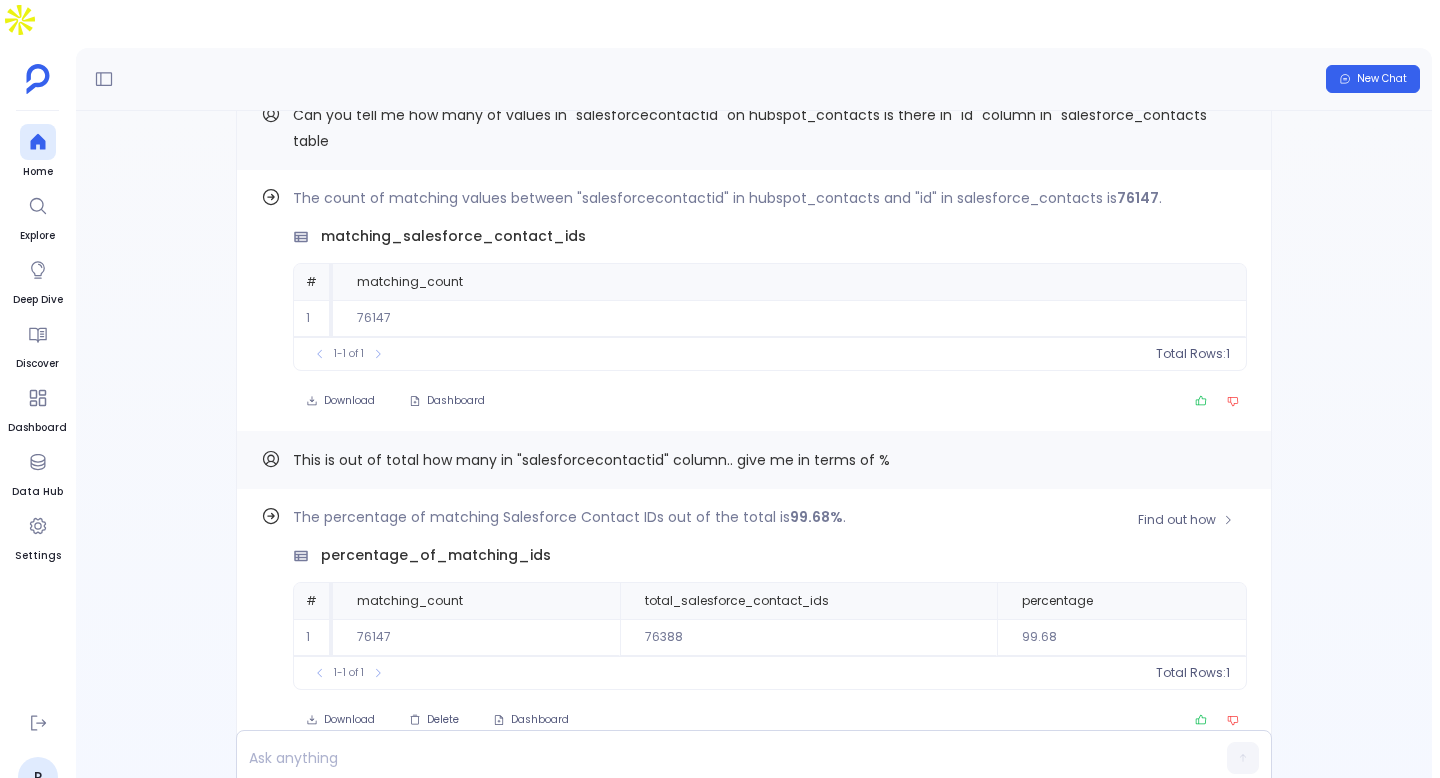 scroll, scrollTop: 0, scrollLeft: 0, axis: both 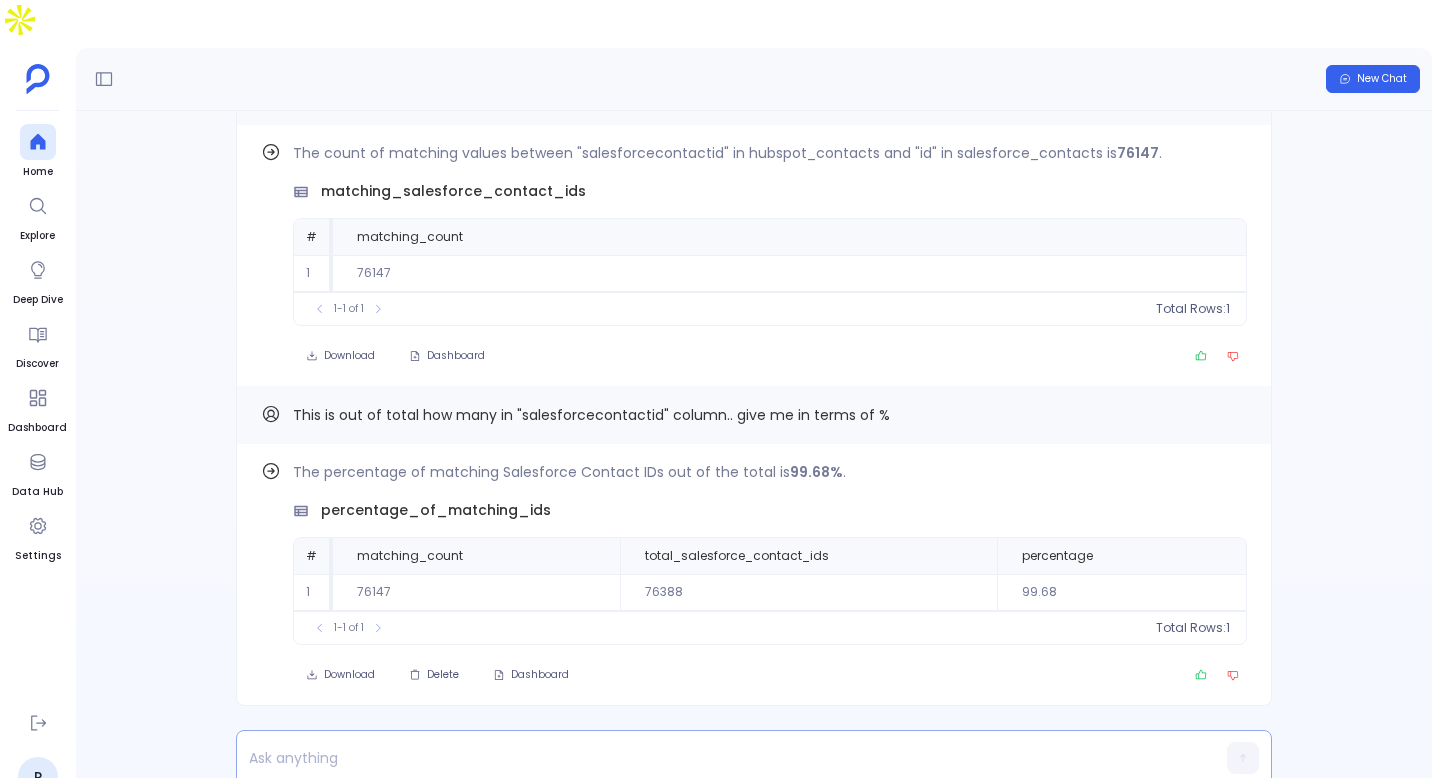 click at bounding box center (715, 758) 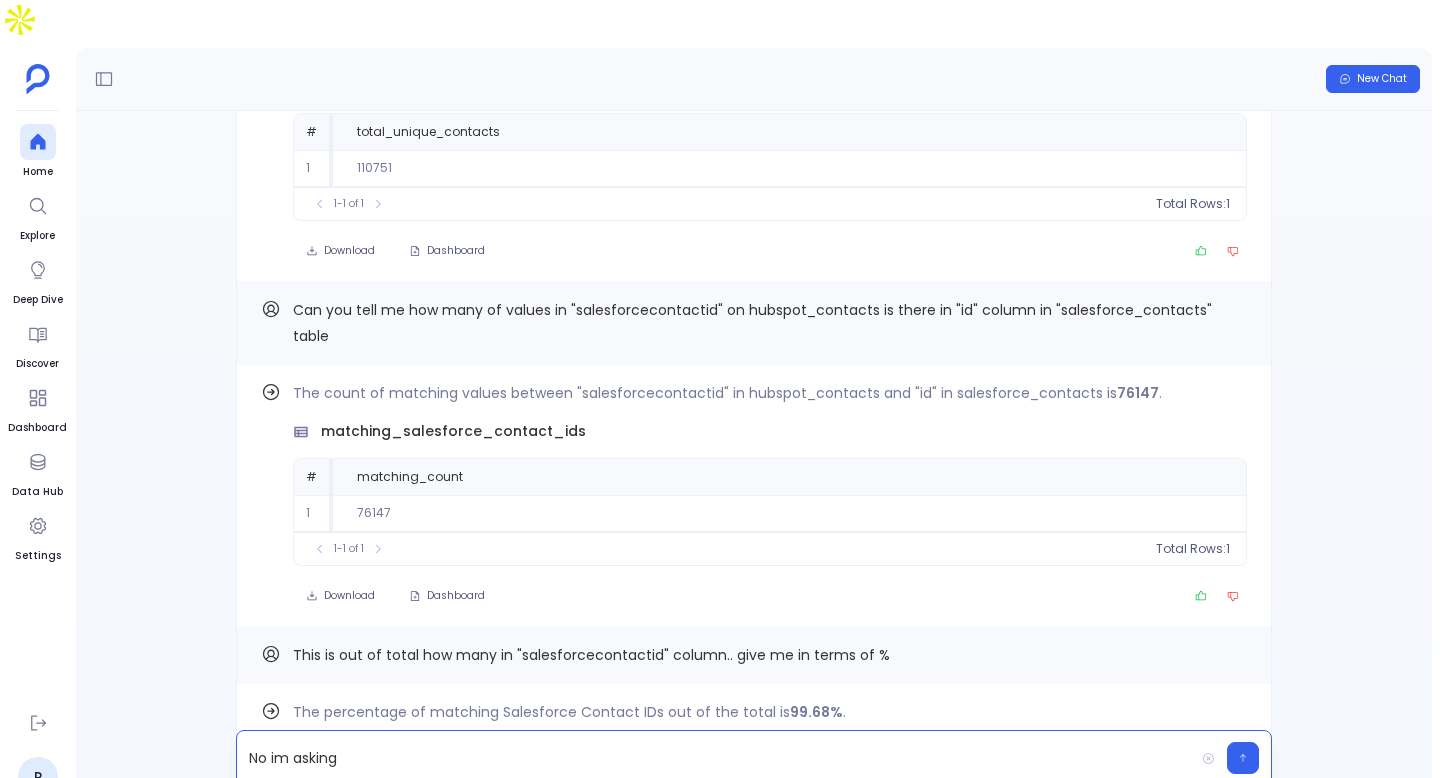 scroll, scrollTop: 0, scrollLeft: 0, axis: both 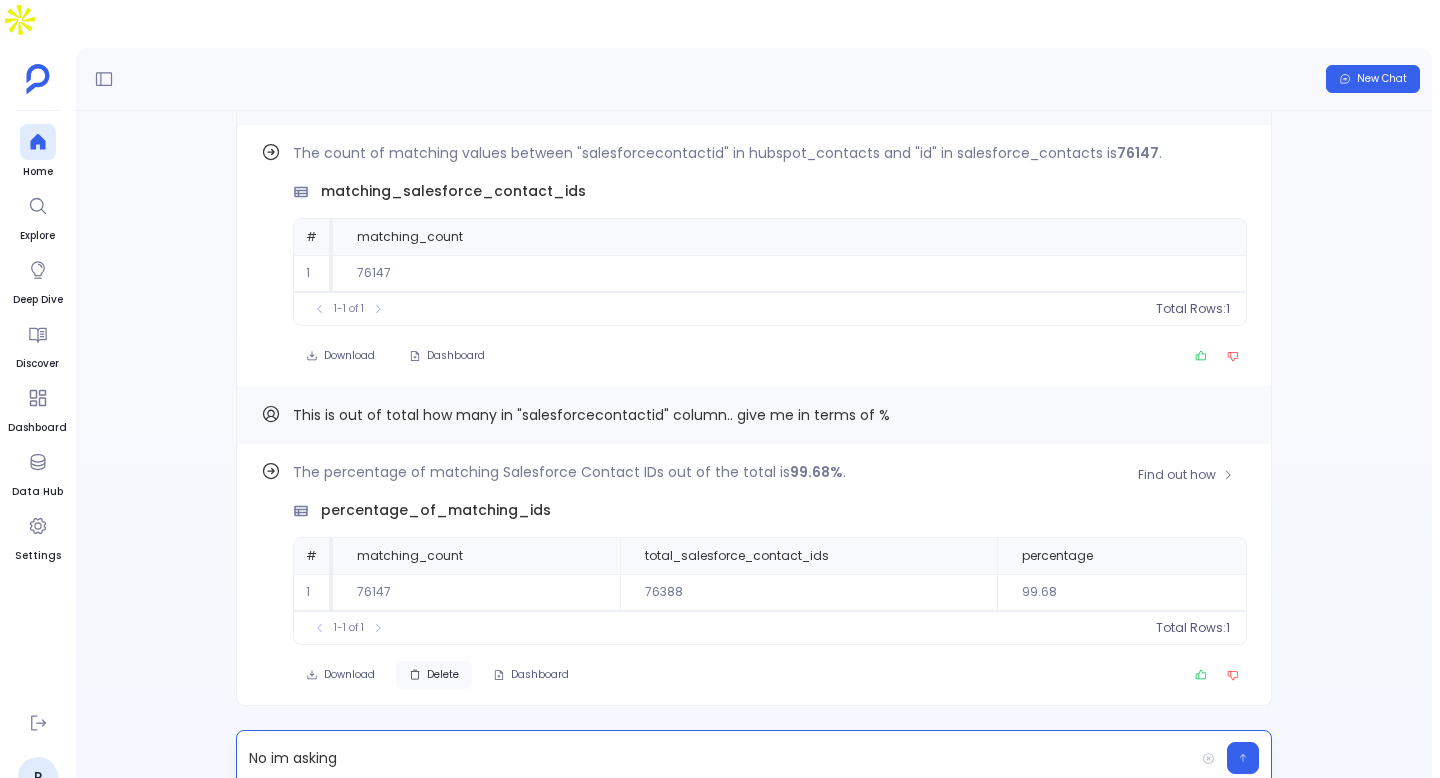 click on "Delete" at bounding box center (434, 675) 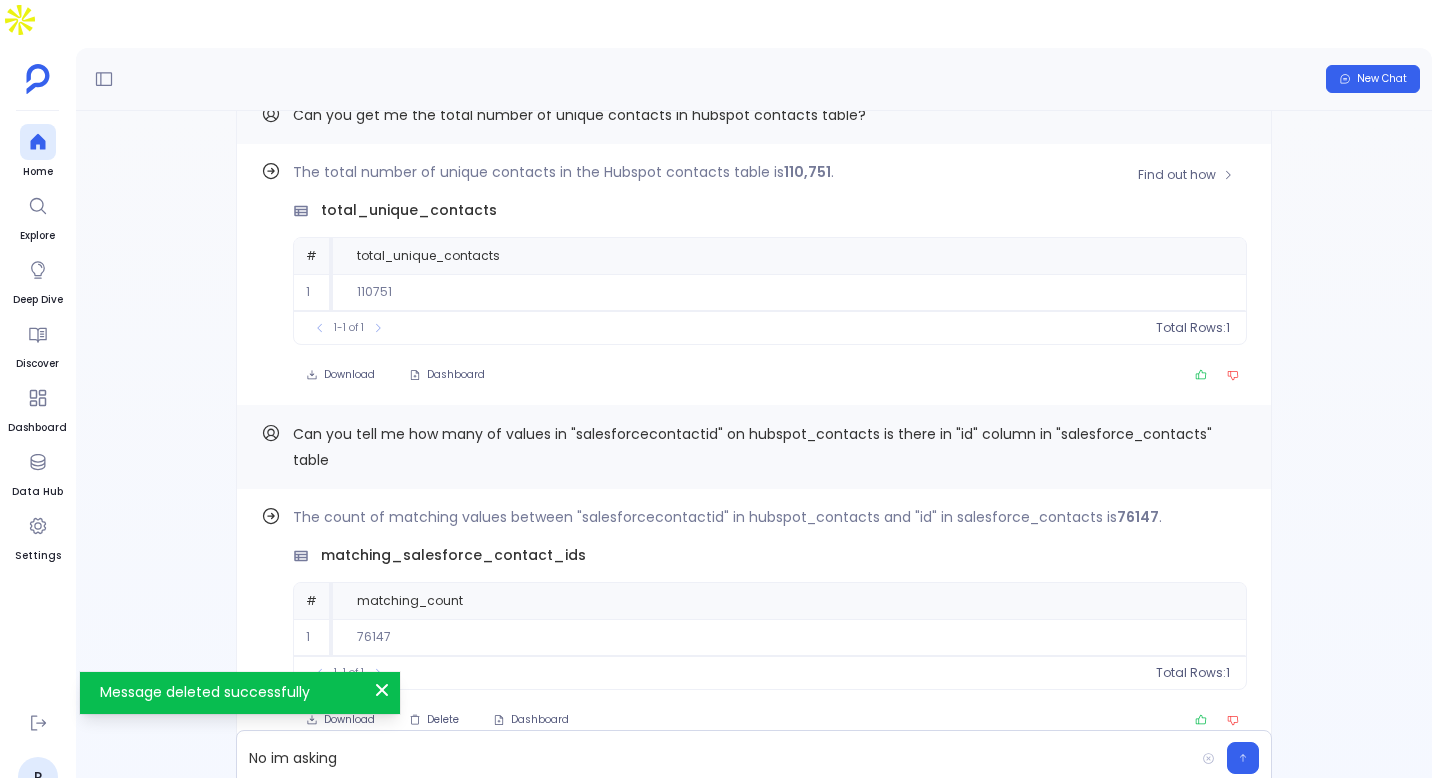 scroll, scrollTop: 0, scrollLeft: 0, axis: both 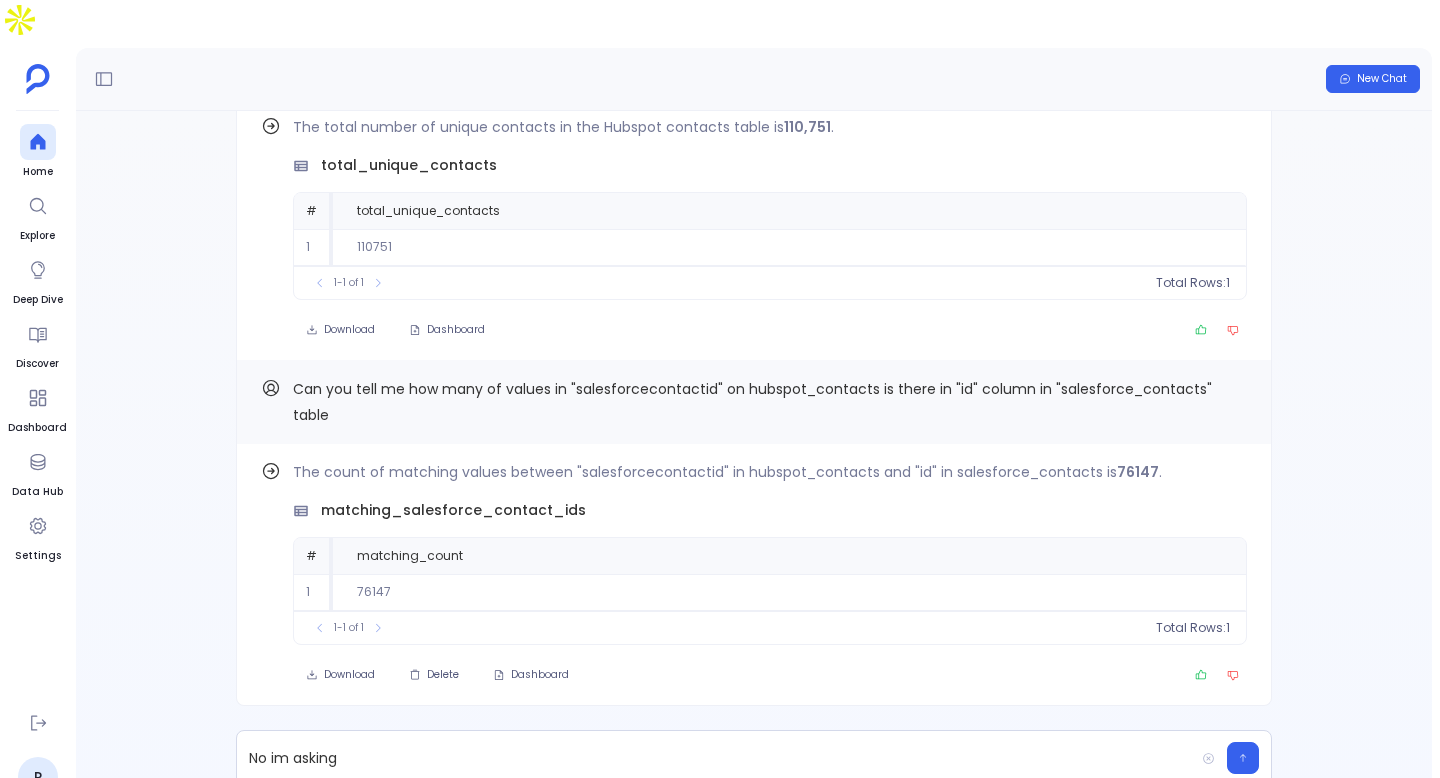 click on "Can you tell me how many of values in "salesforcecontactid" on hubspot_contacts is there in "id" column in "salesforce_contacts" table" at bounding box center [752, 402] 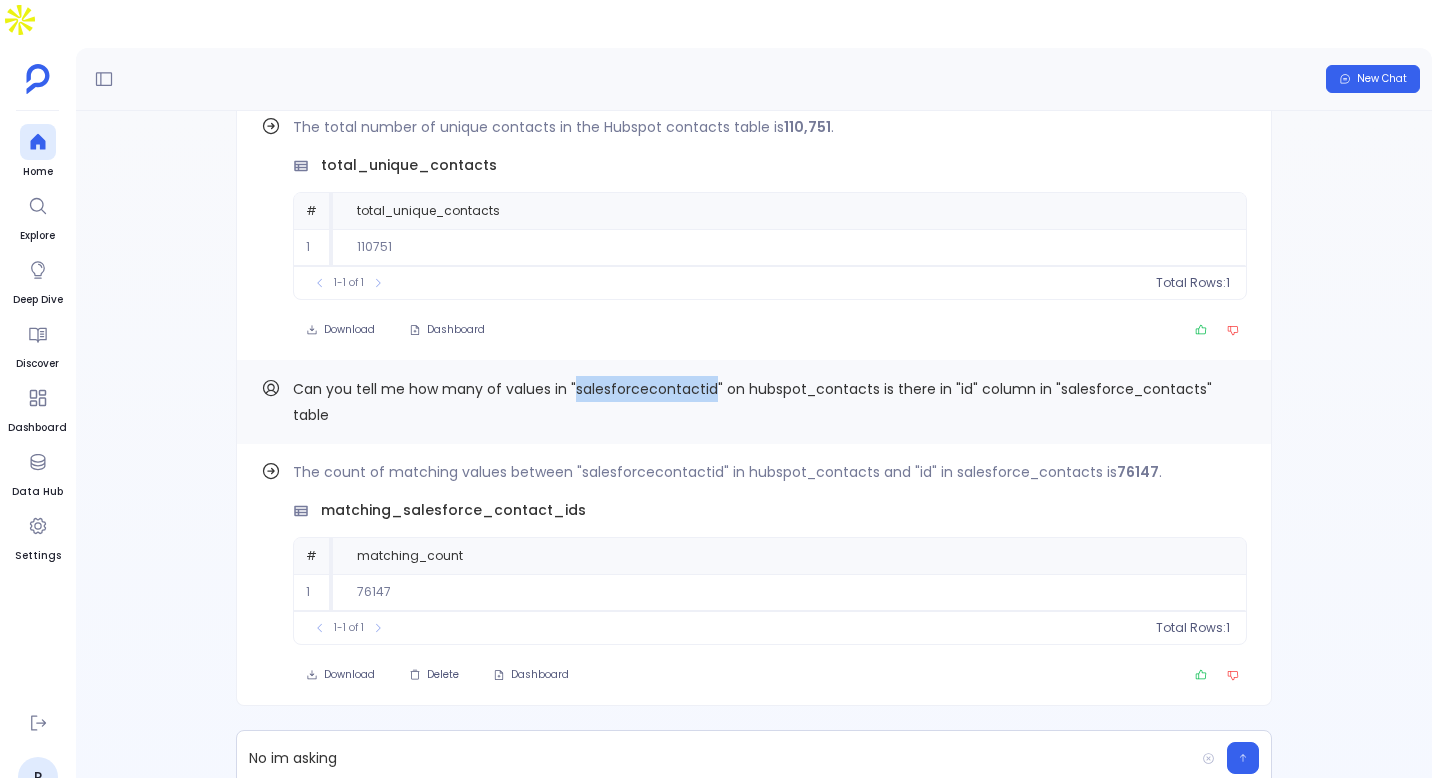 click on "Can you tell me how many of values in "salesforcecontactid" on hubspot_contacts is there in "id" column in "salesforce_contacts" table" at bounding box center (752, 402) 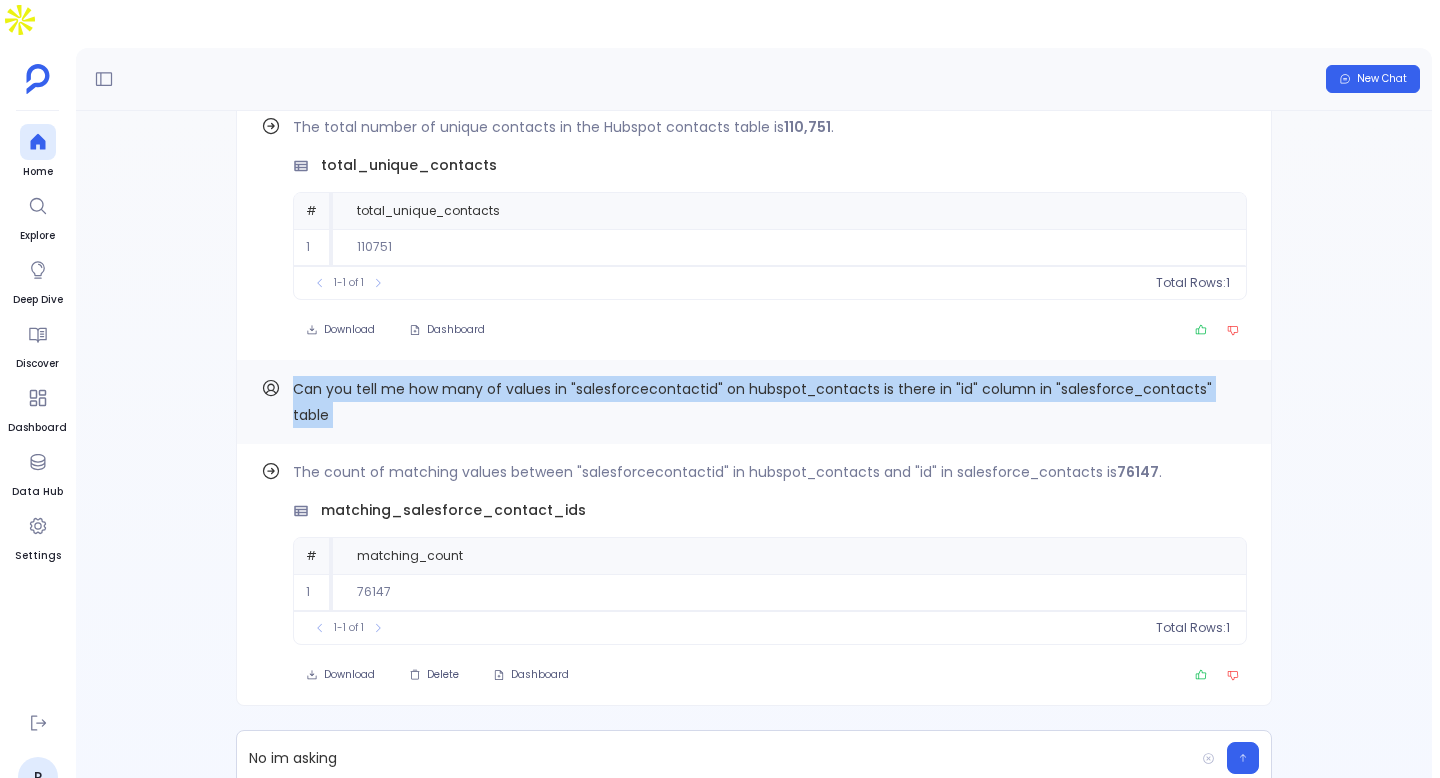click on "Can you tell me how many of values in "salesforcecontactid" on hubspot_contacts is there in "id" column in "salesforce_contacts" table" at bounding box center [752, 402] 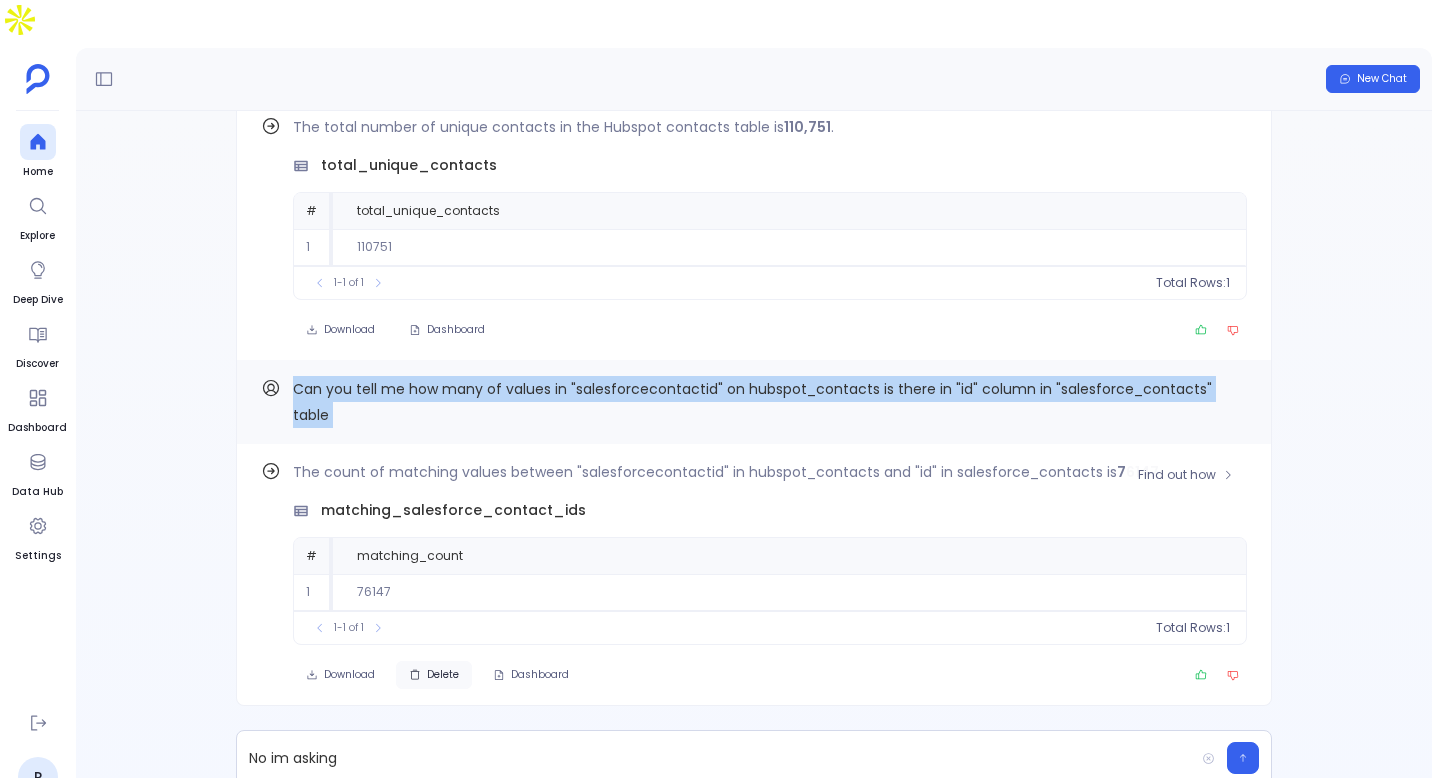 click on "Delete" at bounding box center [443, 675] 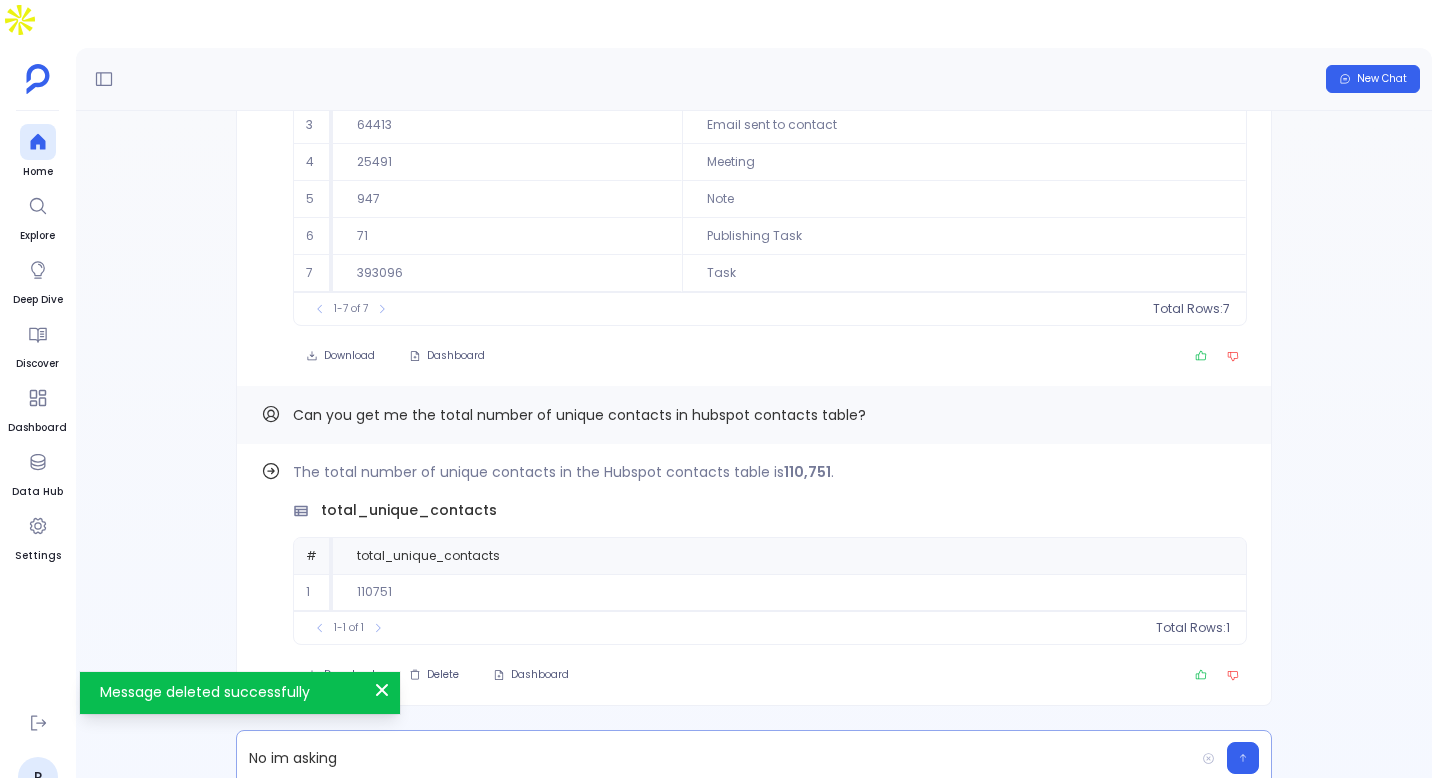 click on "No im asking" at bounding box center (715, 758) 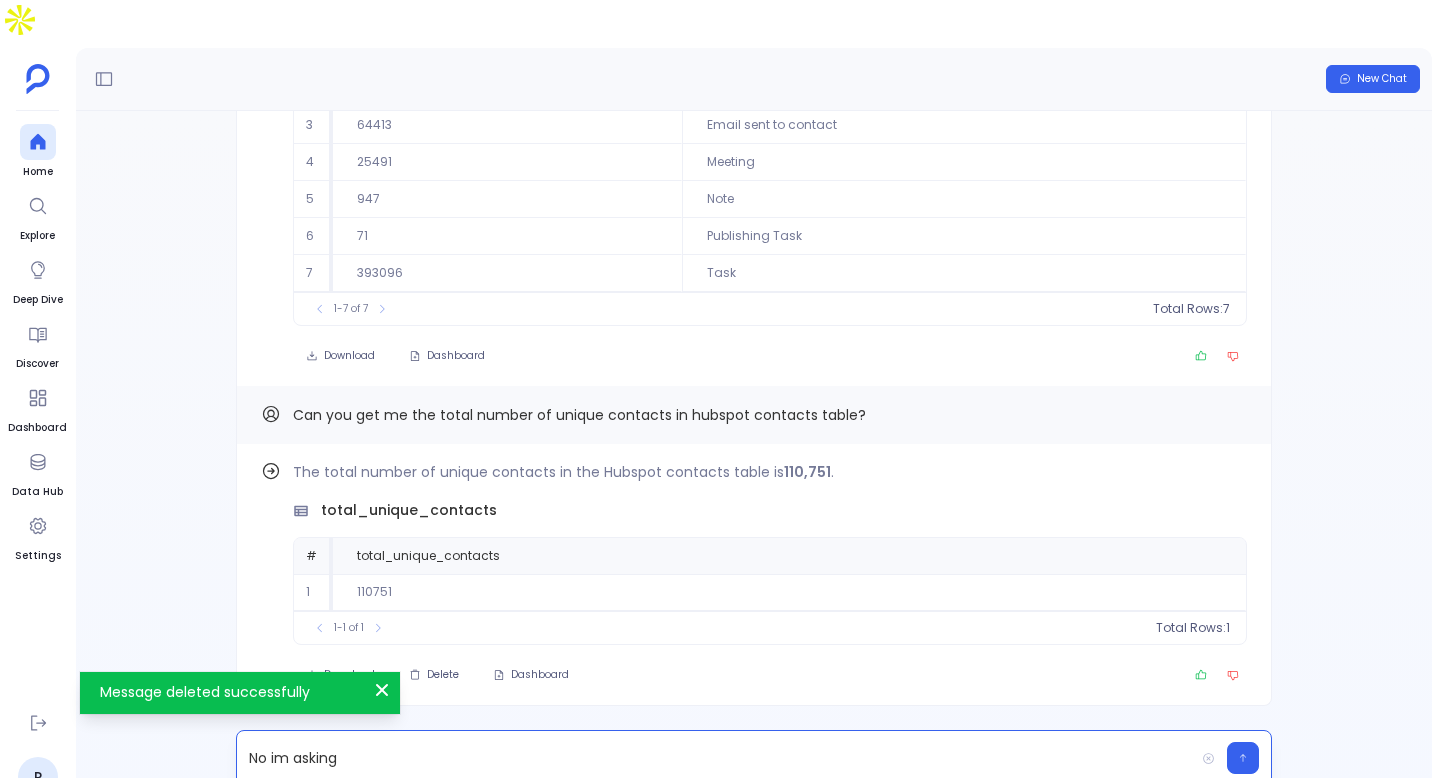 click on "No im asking" at bounding box center [715, 758] 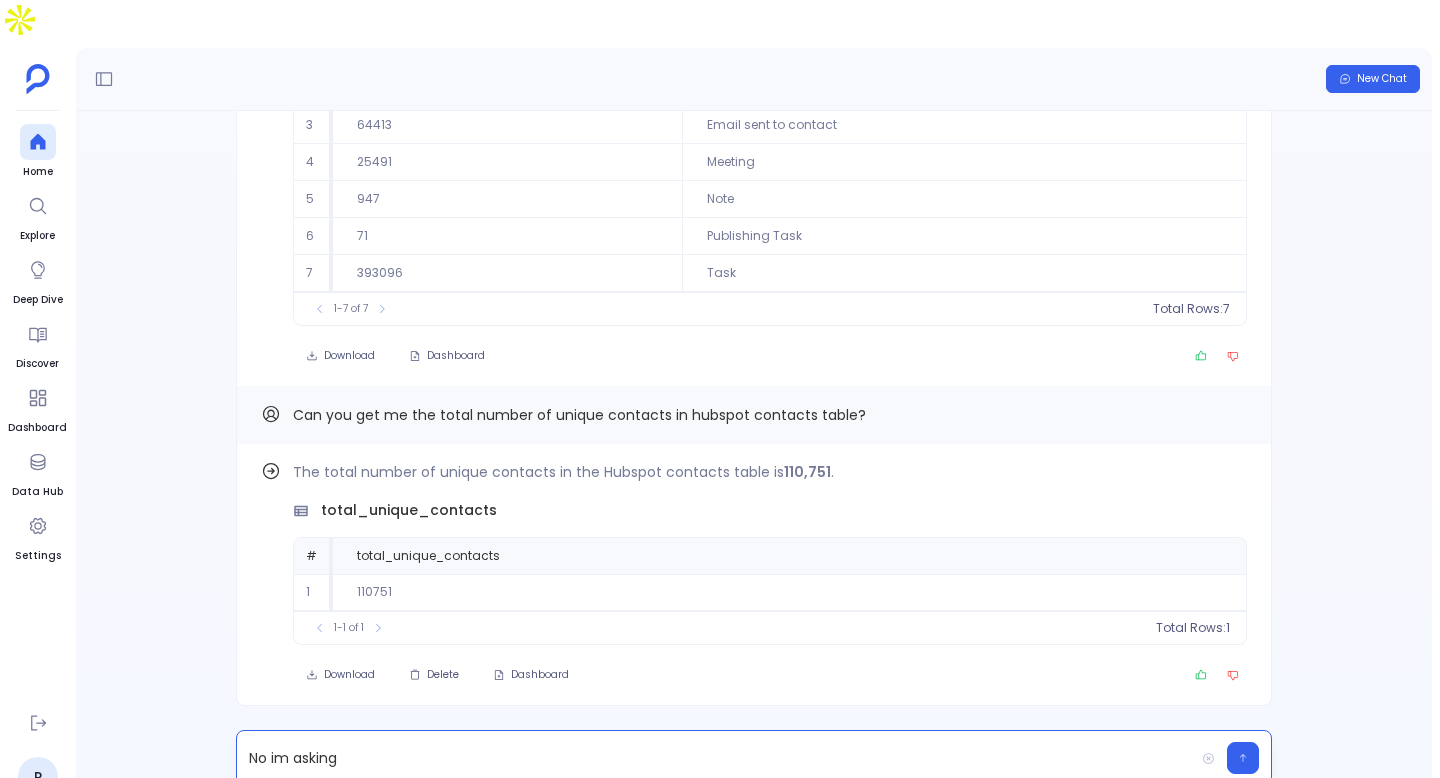 click on "No im asking" at bounding box center [715, 758] 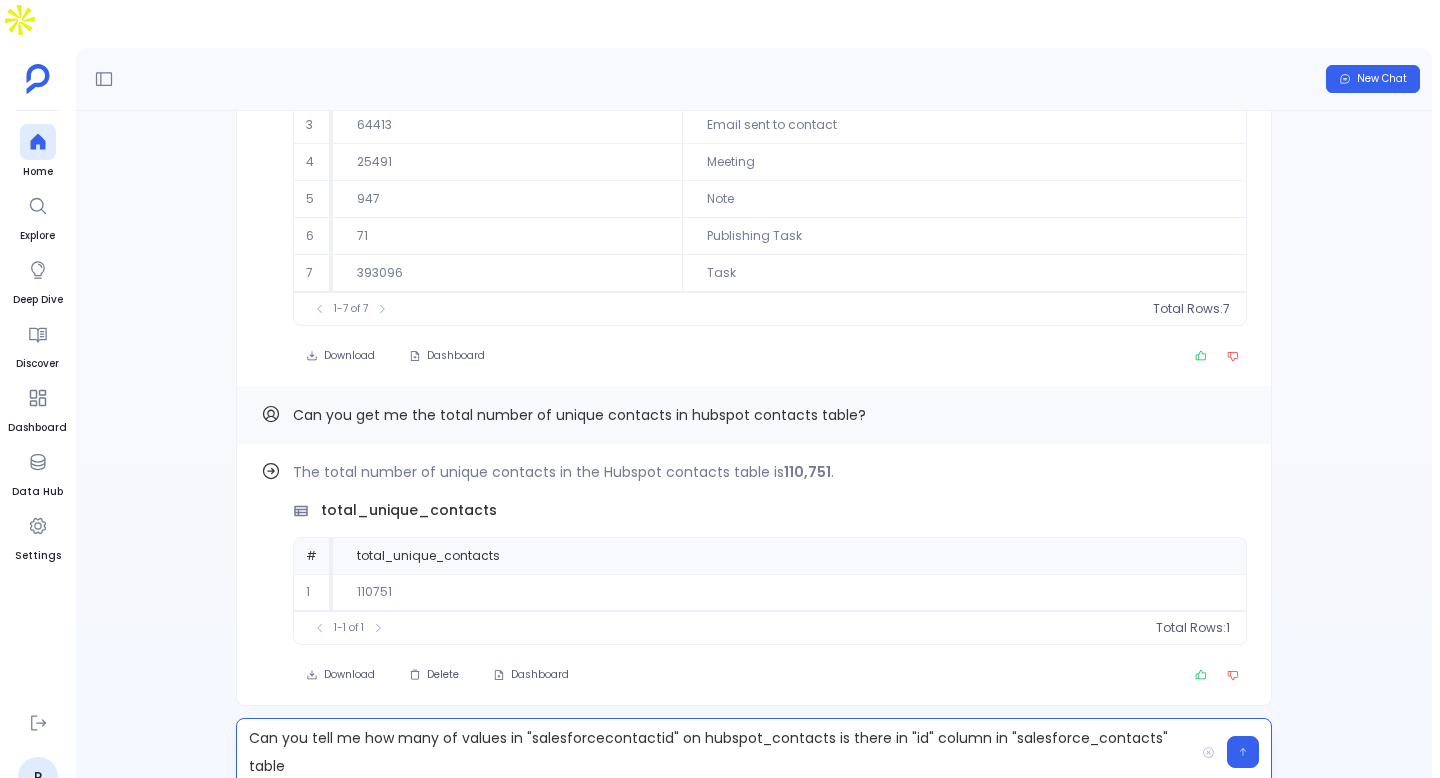 click on "Can you tell me how many of values in "salesforcecontactid" on hubspot_contacts is there in "id" column in "salesforce_contacts" table" at bounding box center (715, 752) 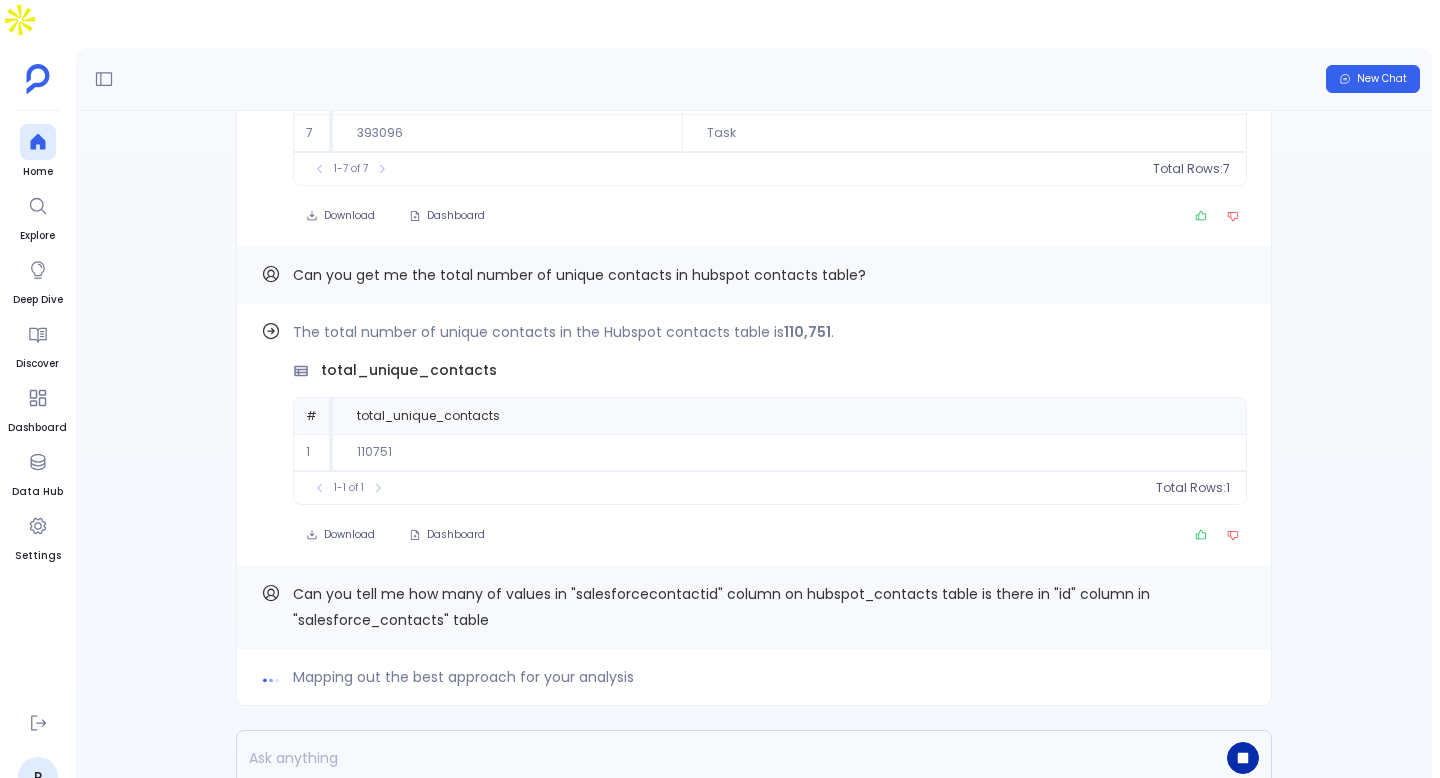 click 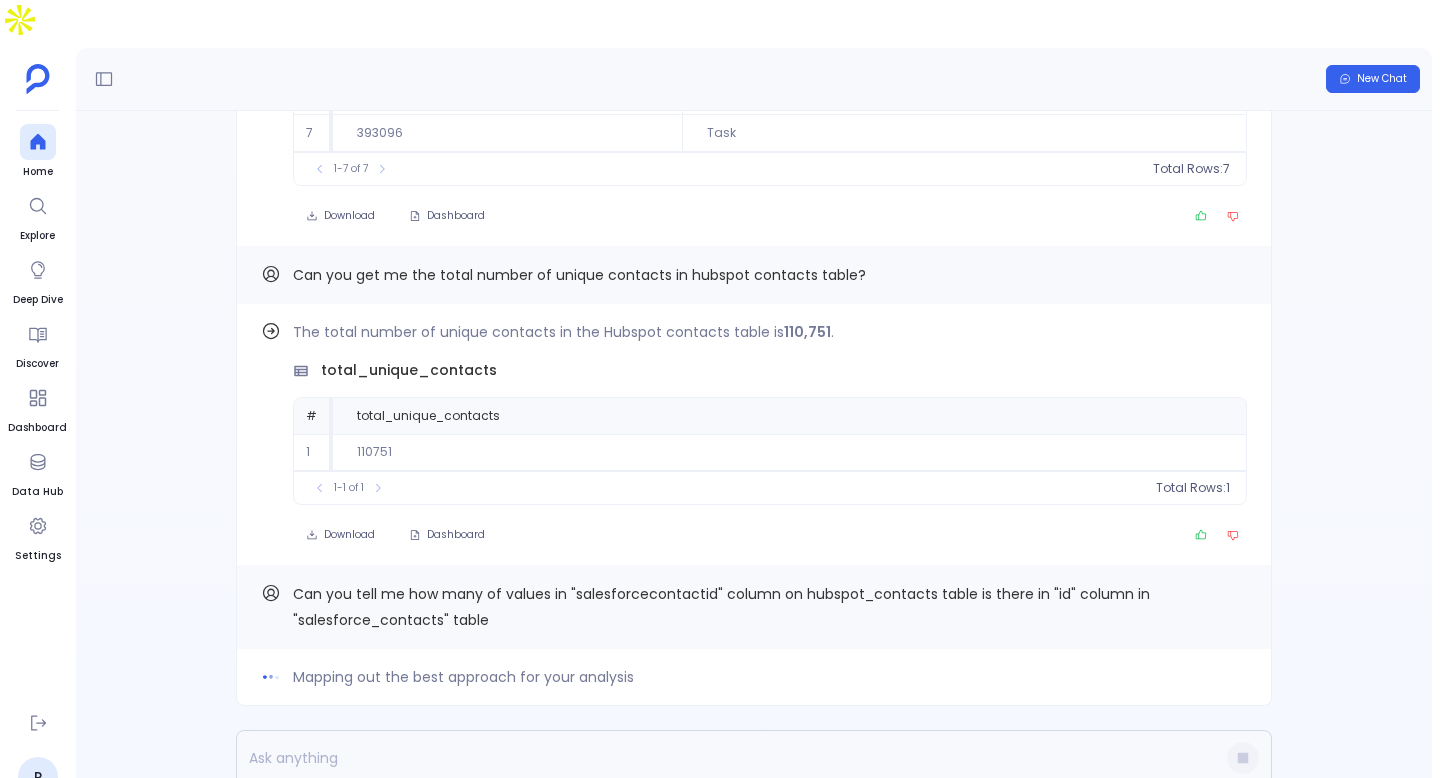 click on "Can you tell me how many of values in "salesforcecontactid" column on hubspot_contacts table is there in "id" column in "salesforce_contacts" table" at bounding box center (770, 607) 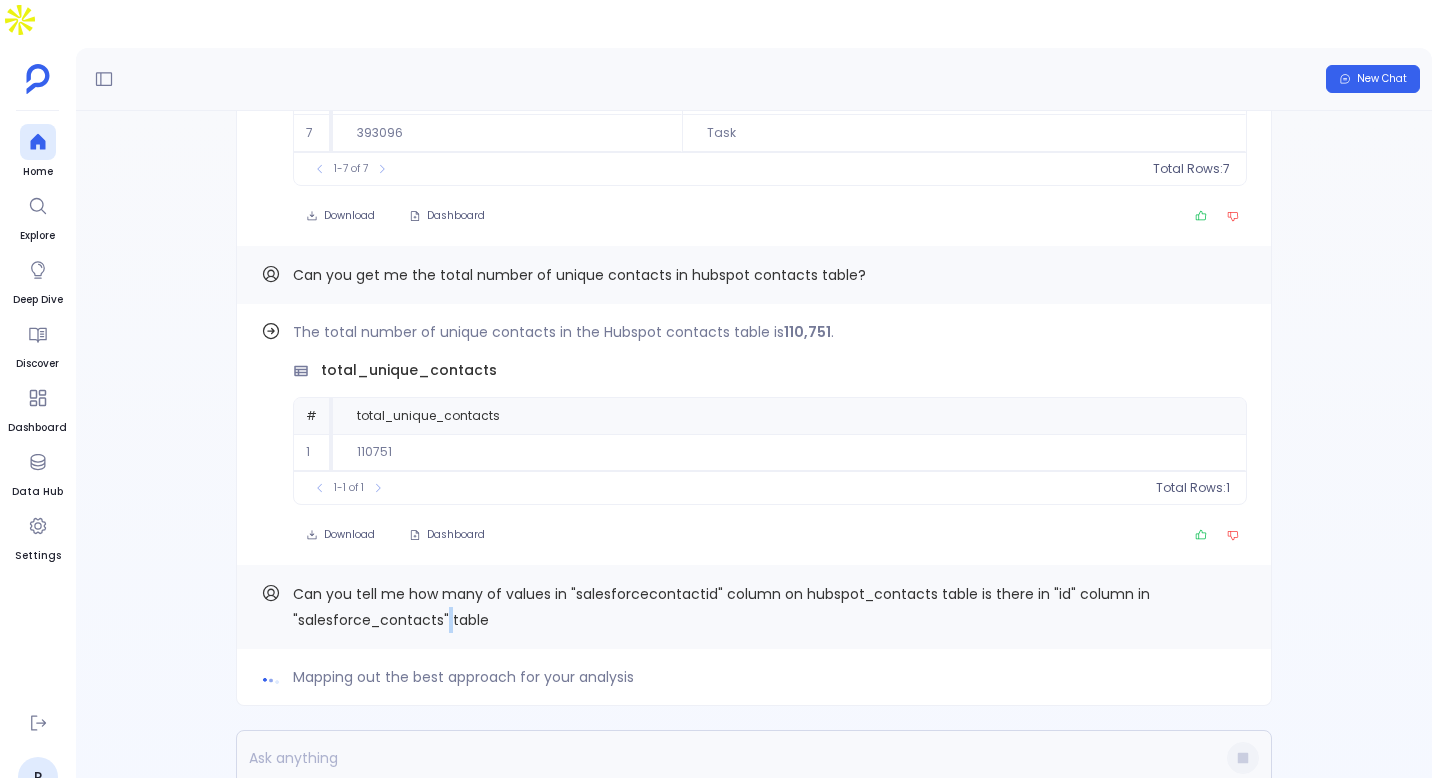 click on "Can you tell me how many of values in "salesforcecontactid" column on hubspot_contacts table is there in "id" column in "salesforce_contacts" table" at bounding box center [770, 607] 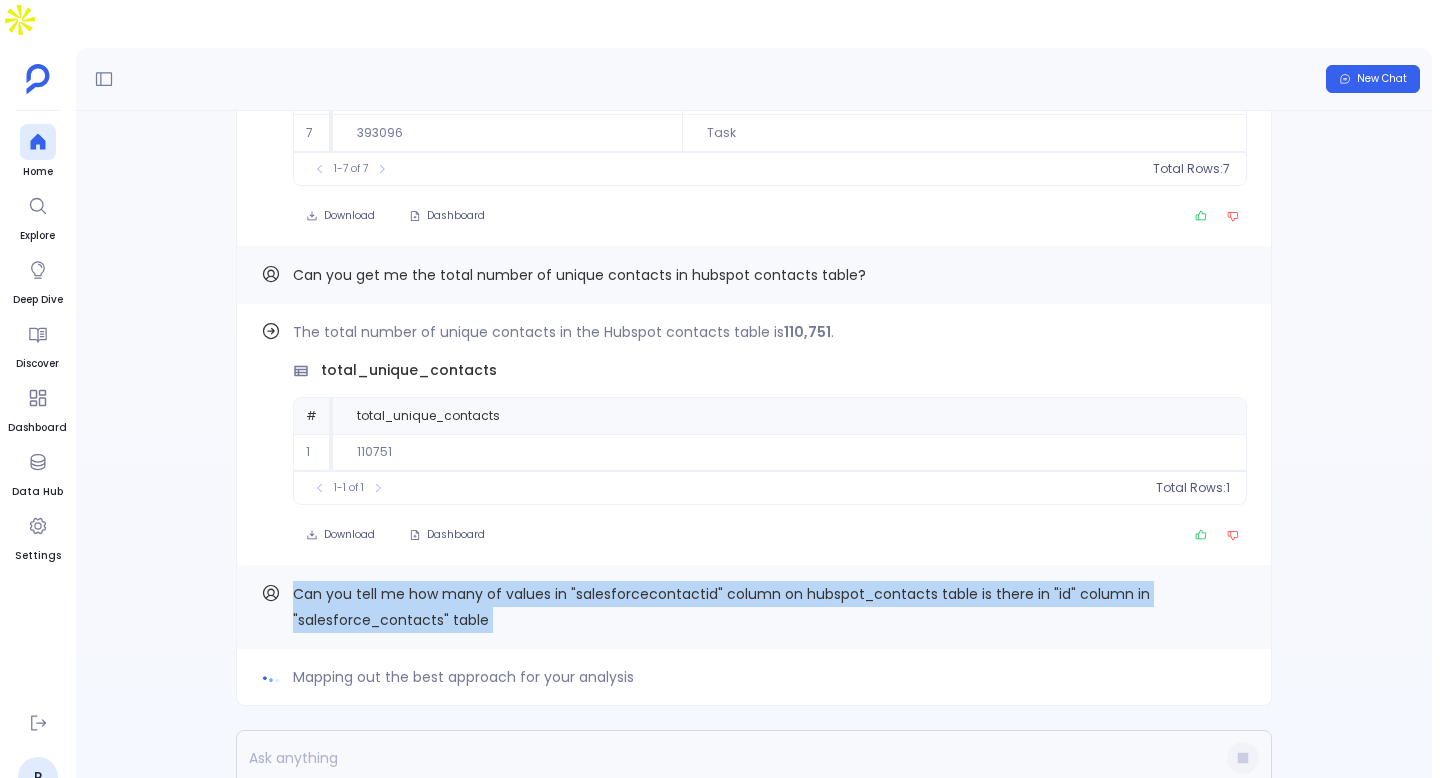click on "Mapping out the best approach for your analysis Can you tell me how many of values in "salesforcecontactid" column on hubspot_contacts table is there in "id" column in "salesforce_contacts" table Find out how The total number of unique contacts in the Hubspot contacts table is  110,751 . total_unique_contacts # total_unique_contacts 1 110751
To pick up a draggable item, press the space bar.
While dragging, use the arrow keys to move the item.
Press space again to drop the item in its new position, or press escape to cancel.
1-1 of 1 Total Rows:  1 Download Dashboard Can you get me the total number of unique contacts in hubspot contacts table? Find out how Below is the detailed count of  7 engagements  from the HubSpot engagement table, grouped by Engagement Activity Type. engagement_counts_by_type # engagement_count hubspot_engagements_hs_engagement_type 1 901 Conversation Session 2 4830 Email reply from contact 3 64413 Email sent to contact 4 25491 Meeting 5 947 Note 6 71 Publishing Task 7 7" at bounding box center (754, 460) 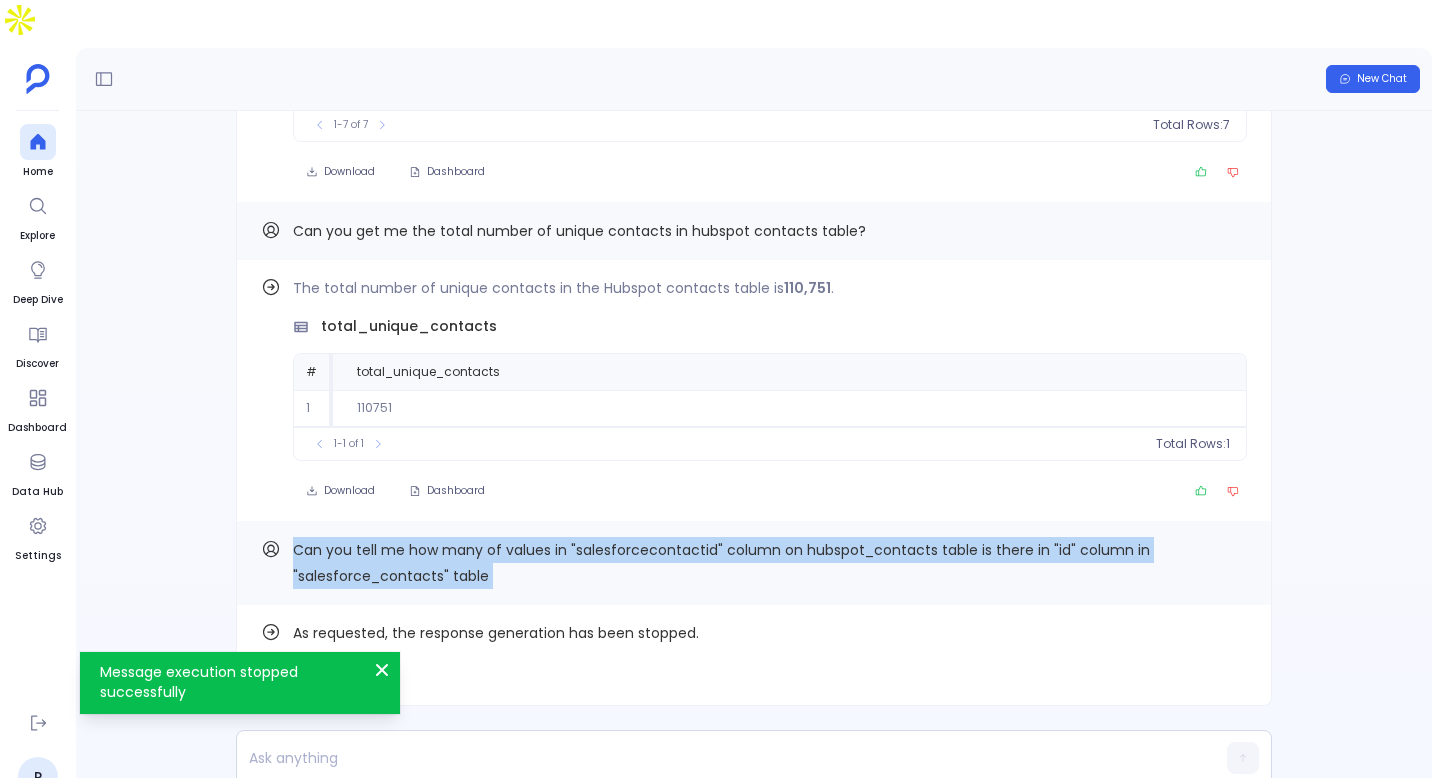 copy on "Can you tell me how many of values in "salesforcecontactid" column on hubspot_contacts table is there in "id" column in "salesforce_contacts" table Find out how" 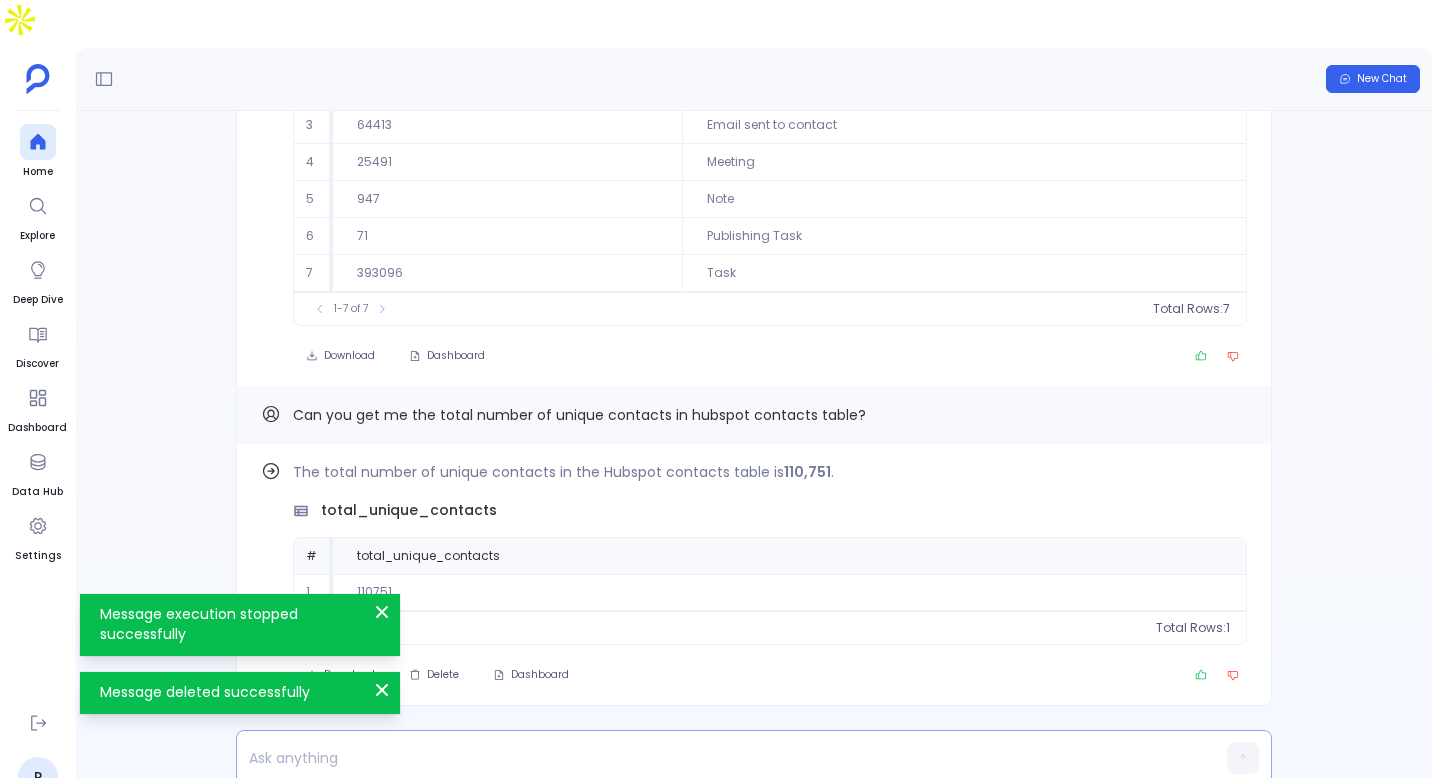 click at bounding box center (715, 758) 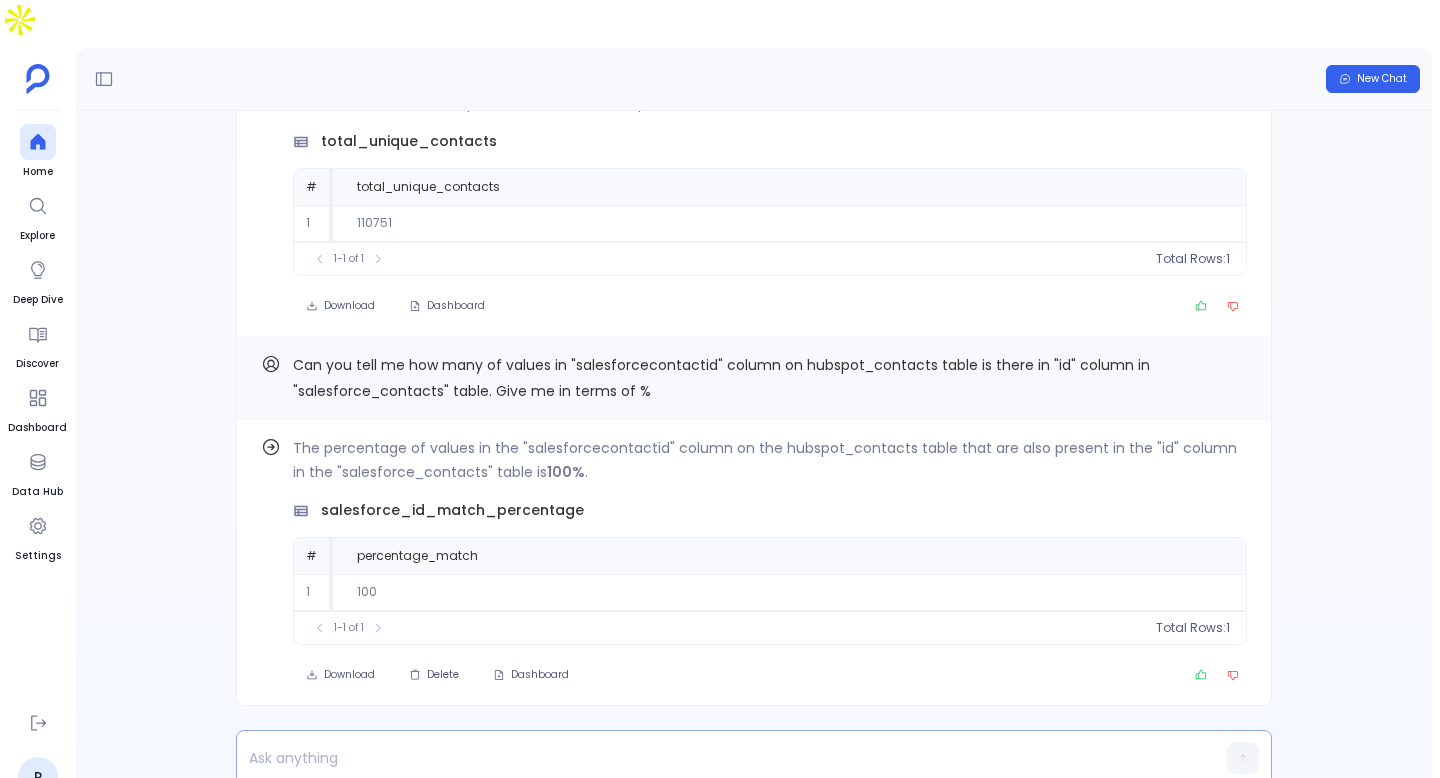 click at bounding box center [715, 758] 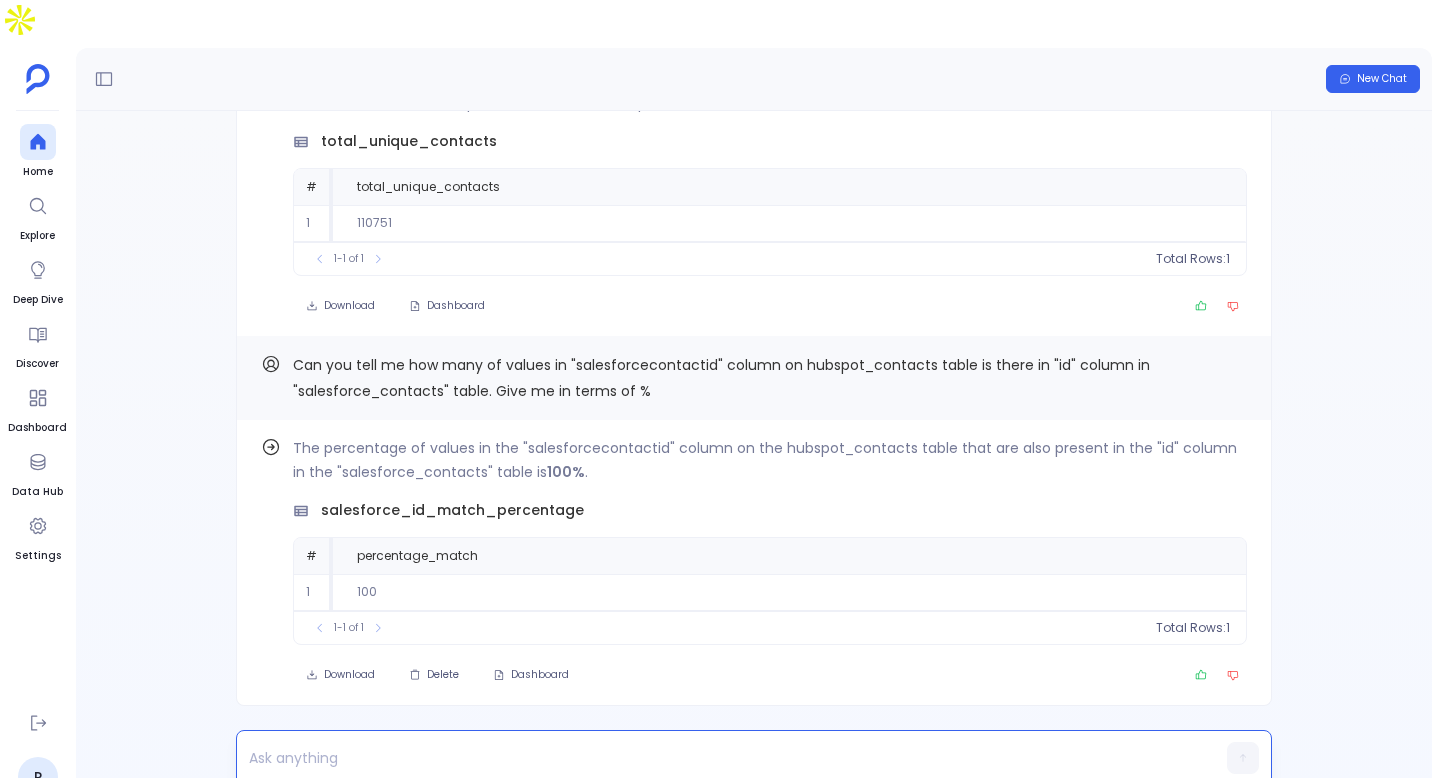 click at bounding box center [715, 758] 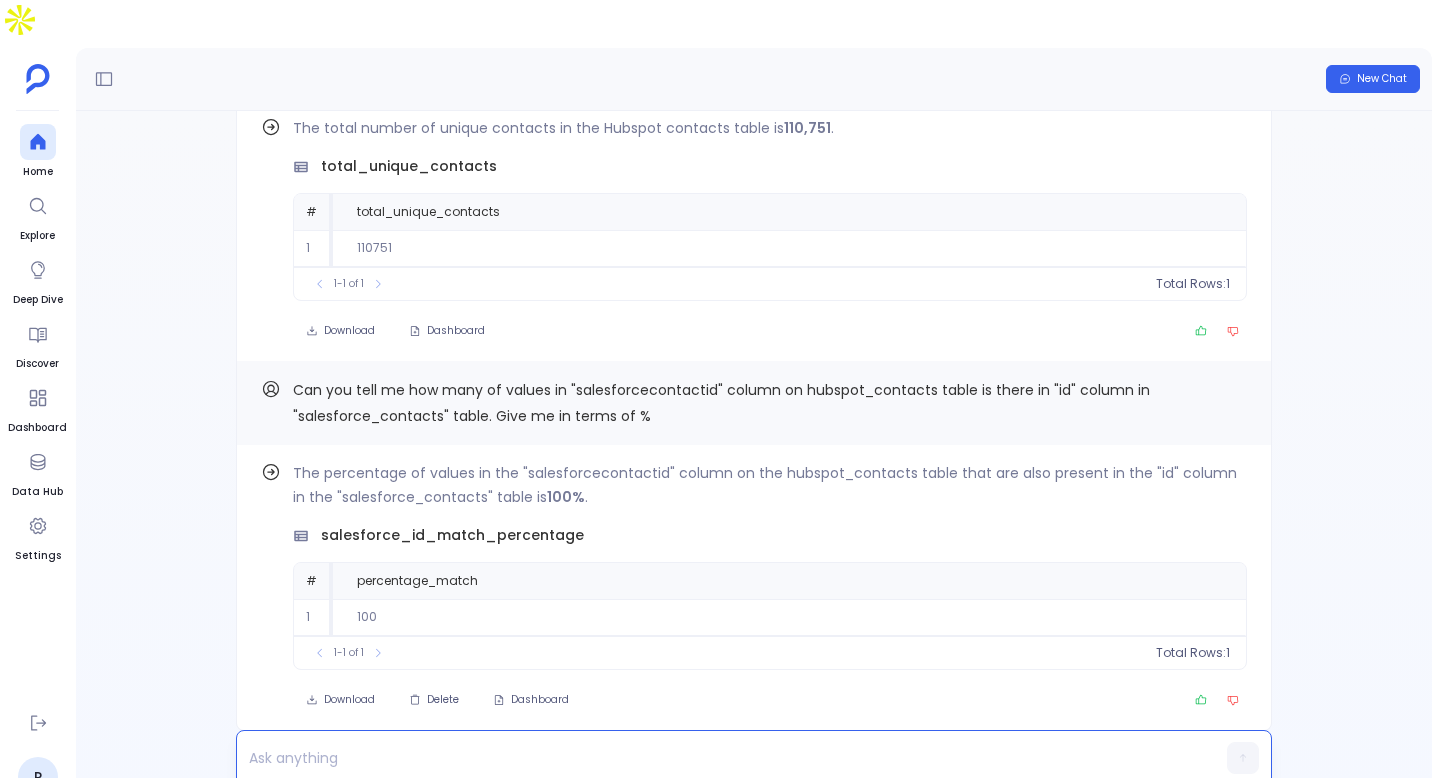 scroll, scrollTop: -30, scrollLeft: 0, axis: vertical 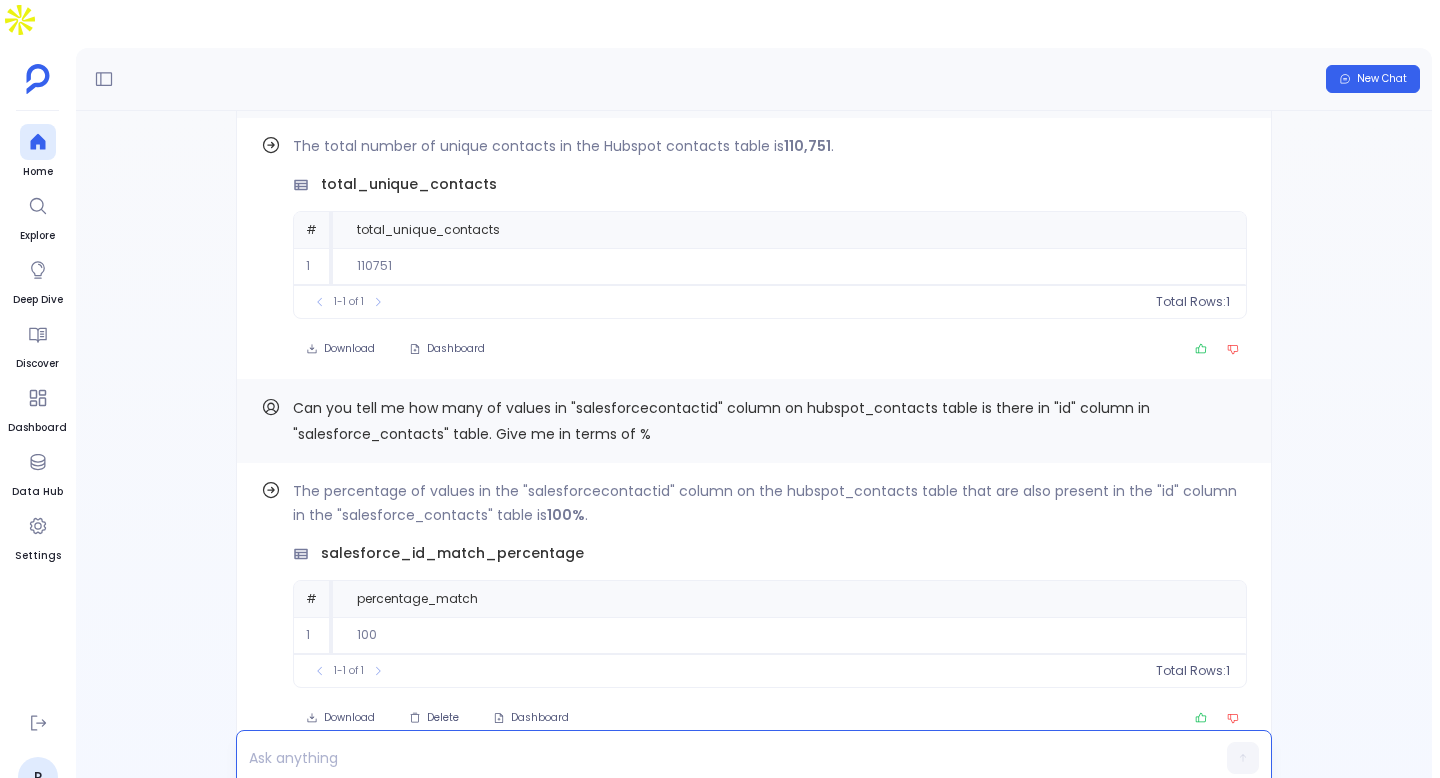 click at bounding box center (754, 758) 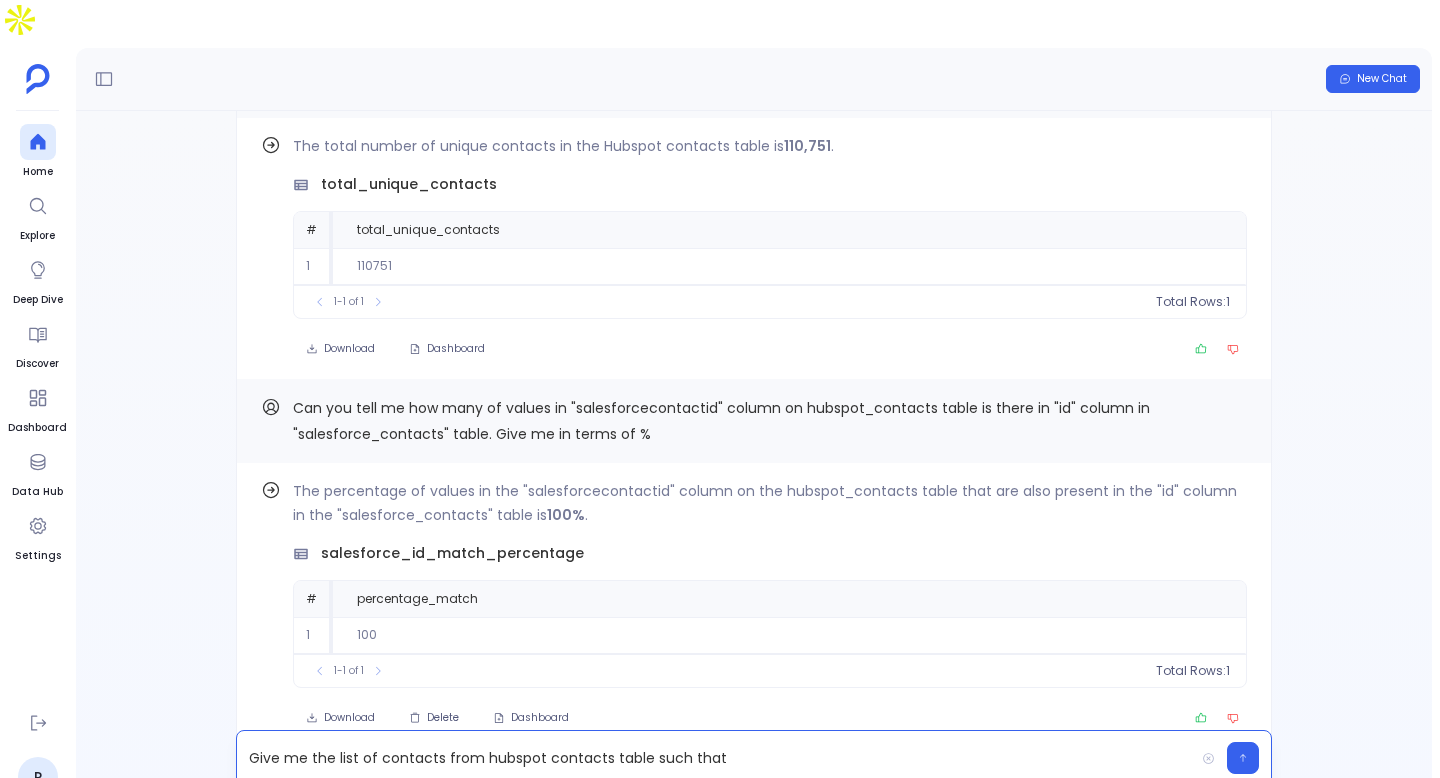 scroll, scrollTop: -72, scrollLeft: 0, axis: vertical 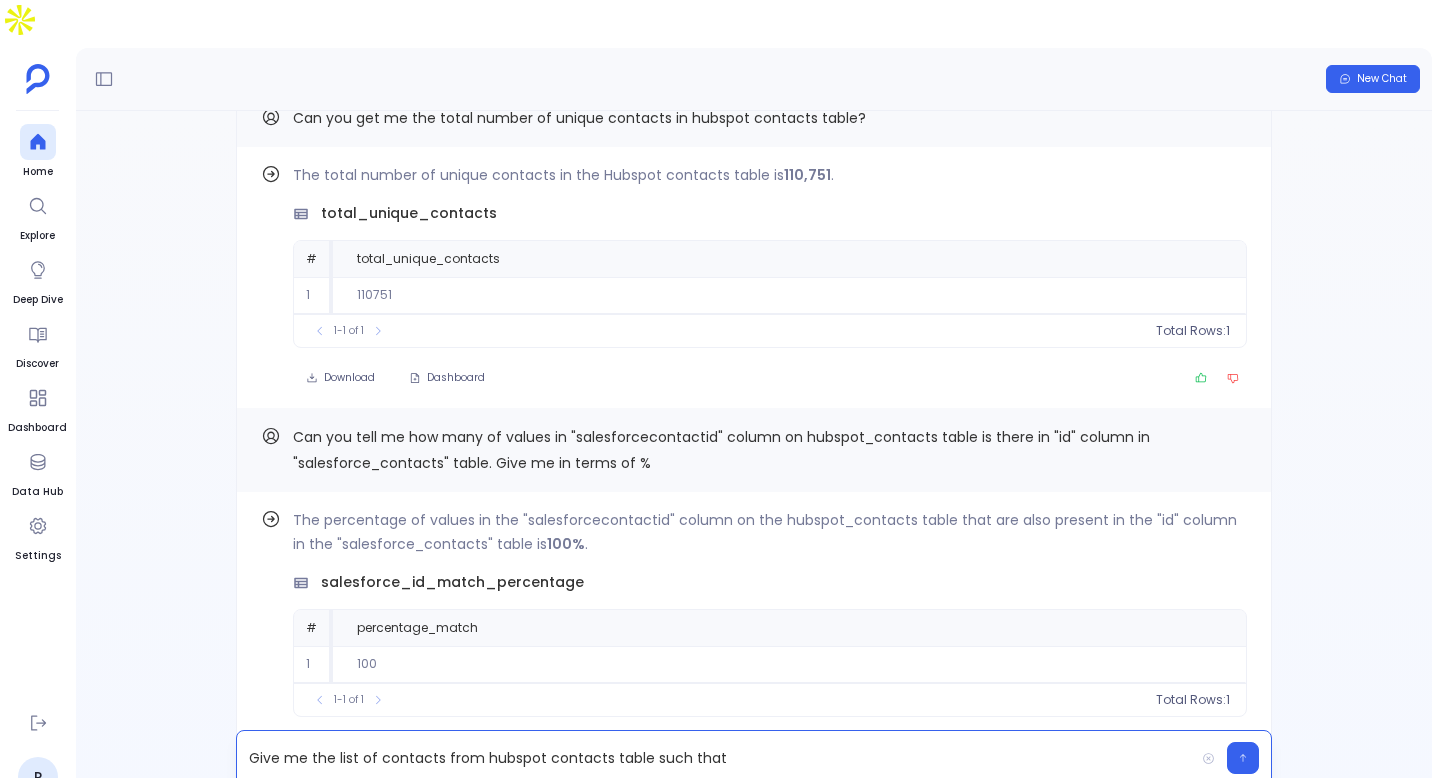 click on "Can you tell me how many of values in "salesforcecontactid" column on hubspot_contacts table is there in "id" column in "salesforce_contacts" table. Give me in terms of %" at bounding box center (721, 450) 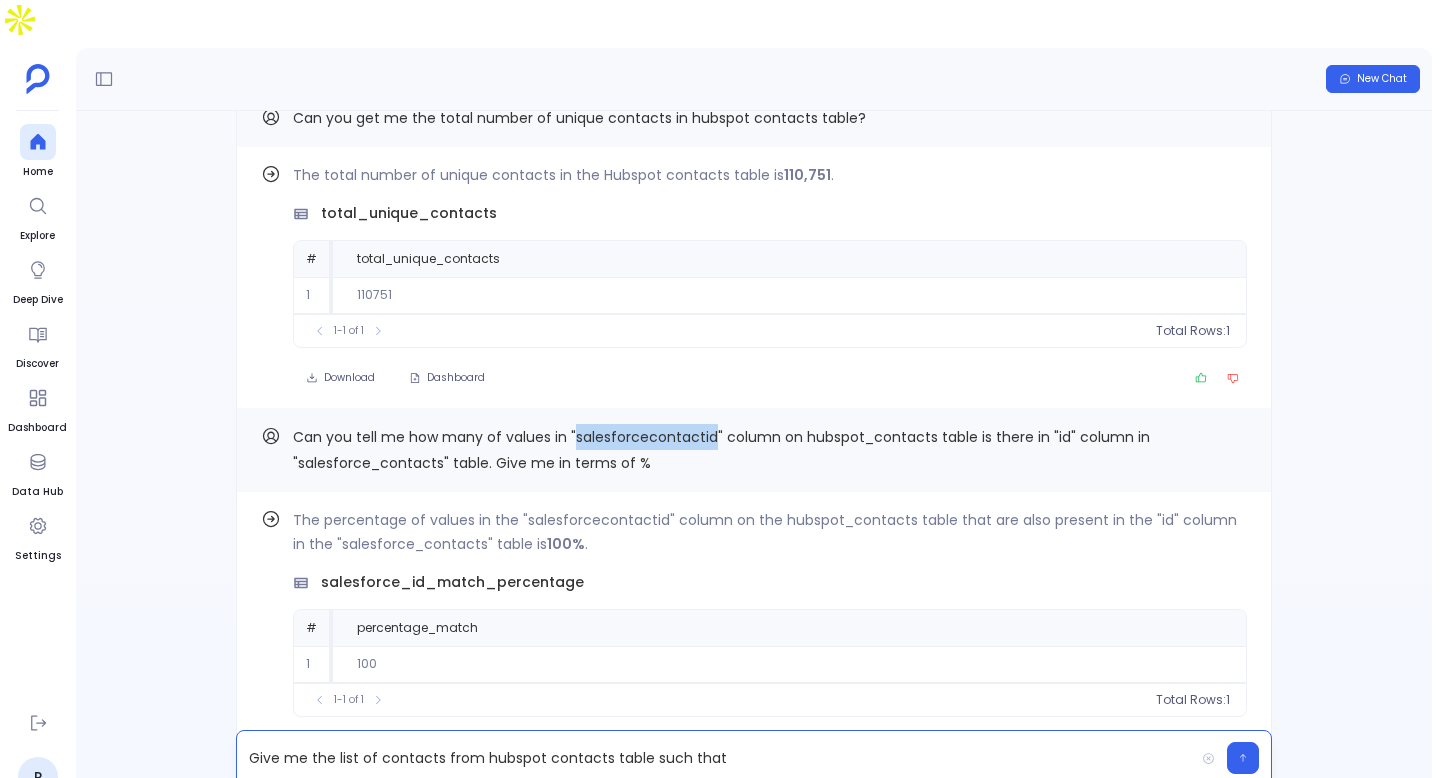 click on "Can you tell me how many of values in "salesforcecontactid" column on hubspot_contacts table is there in "id" column in "salesforce_contacts" table. Give me in terms of %" at bounding box center [721, 450] 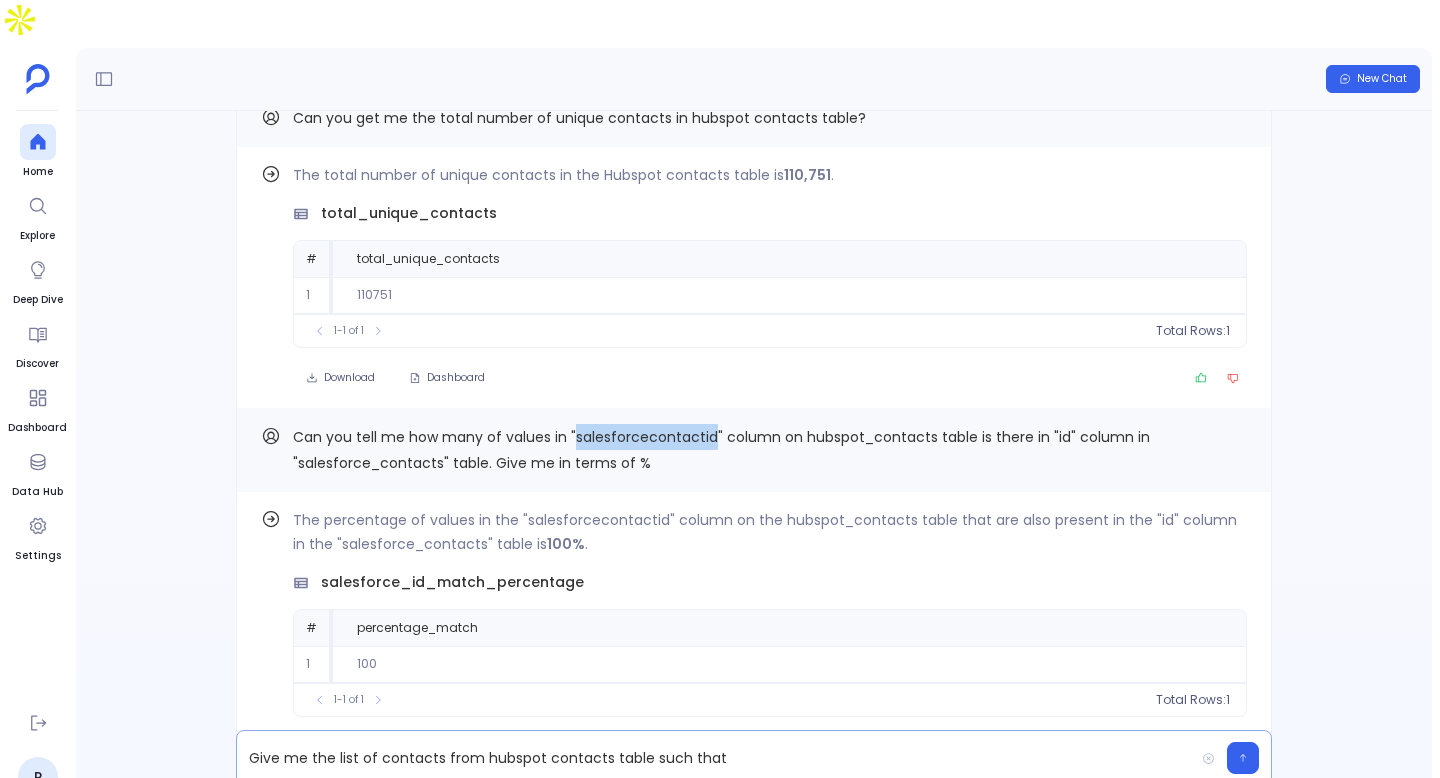 copy on "salesforcecontactid" 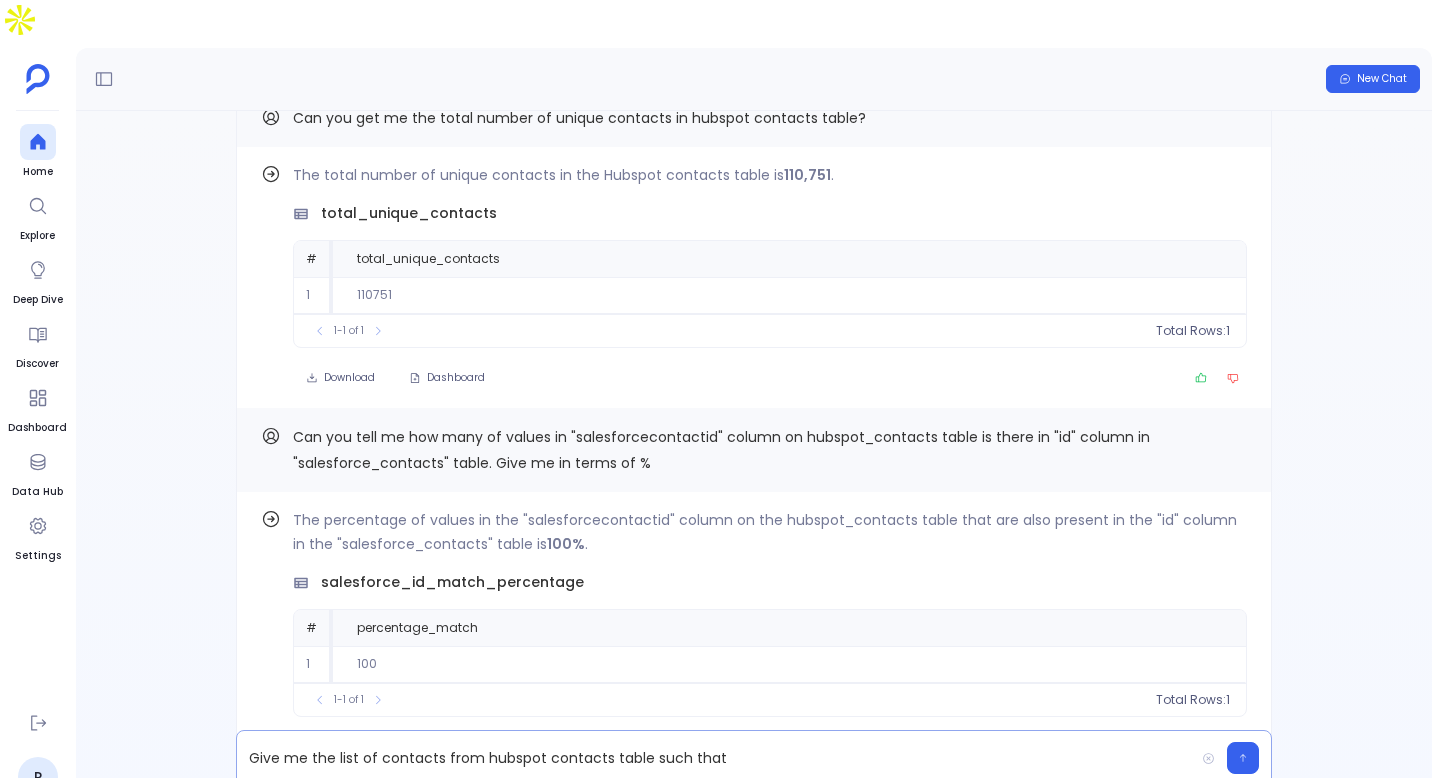 click on "Give me the list of contacts from hubspot contacts table such that" at bounding box center (715, 758) 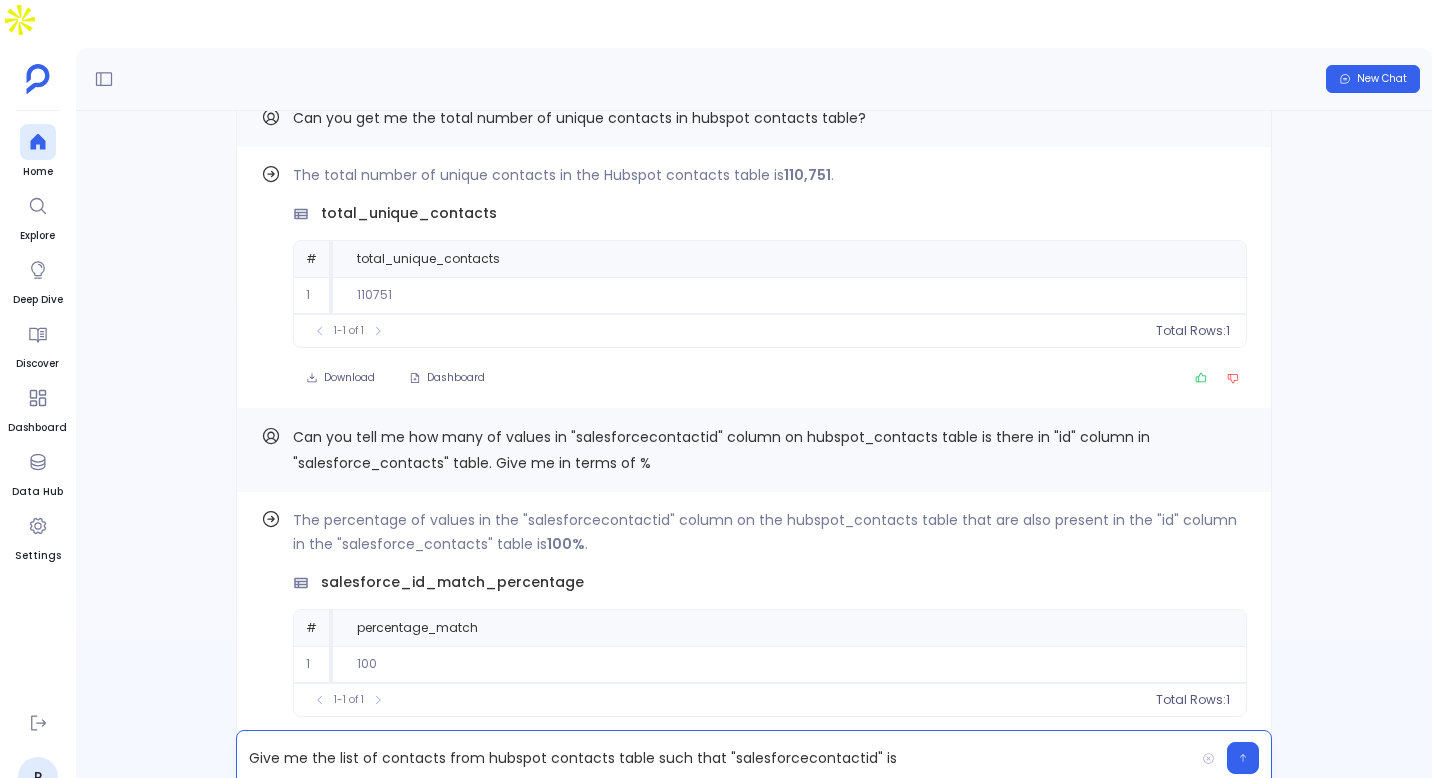 click on "Give me the list of contacts from hubspot contacts table such that "salesforcecontactid" is" at bounding box center [715, 758] 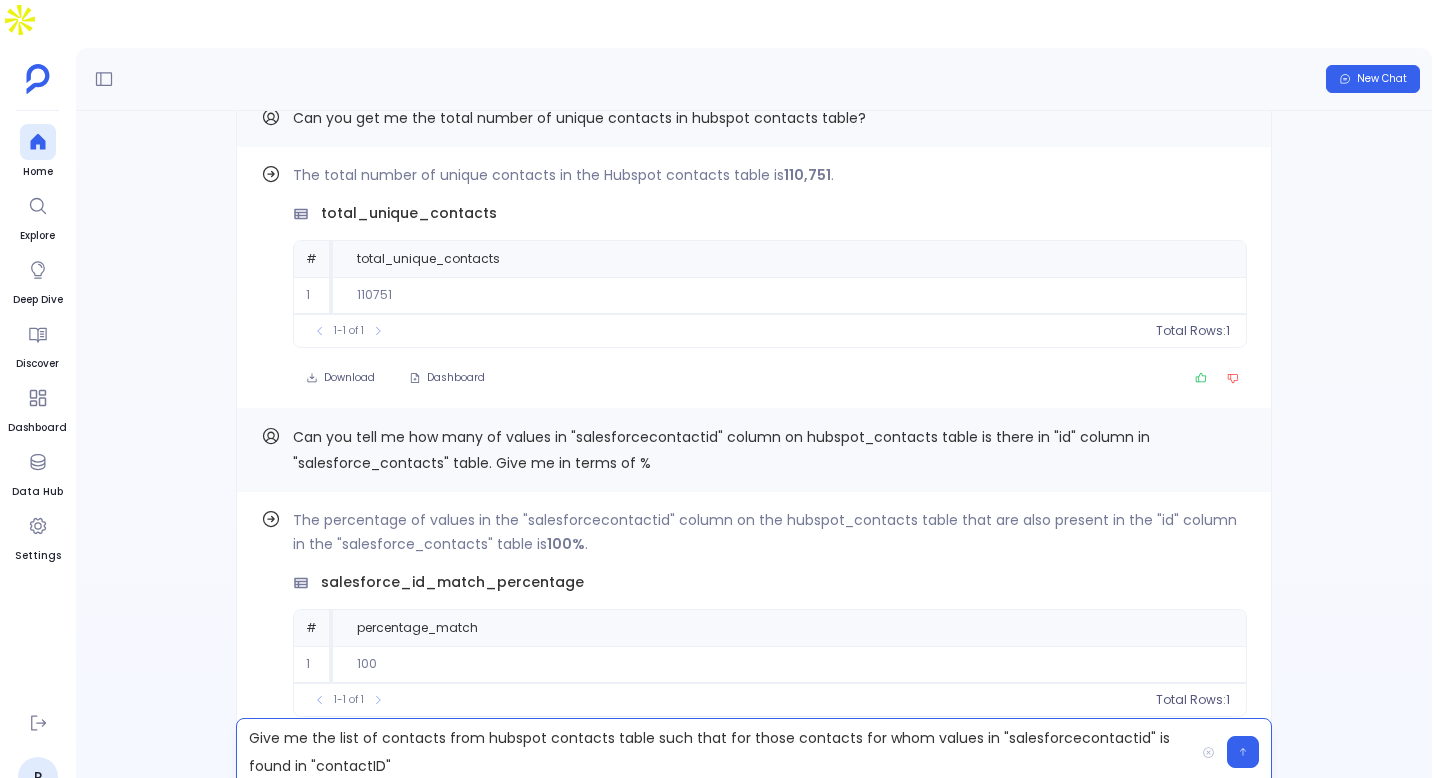 click on "Give me the list of contacts from hubspot contacts table such that for those contacts for whom values in "salesforcecontactid" is  found in "contactID"" at bounding box center [715, 752] 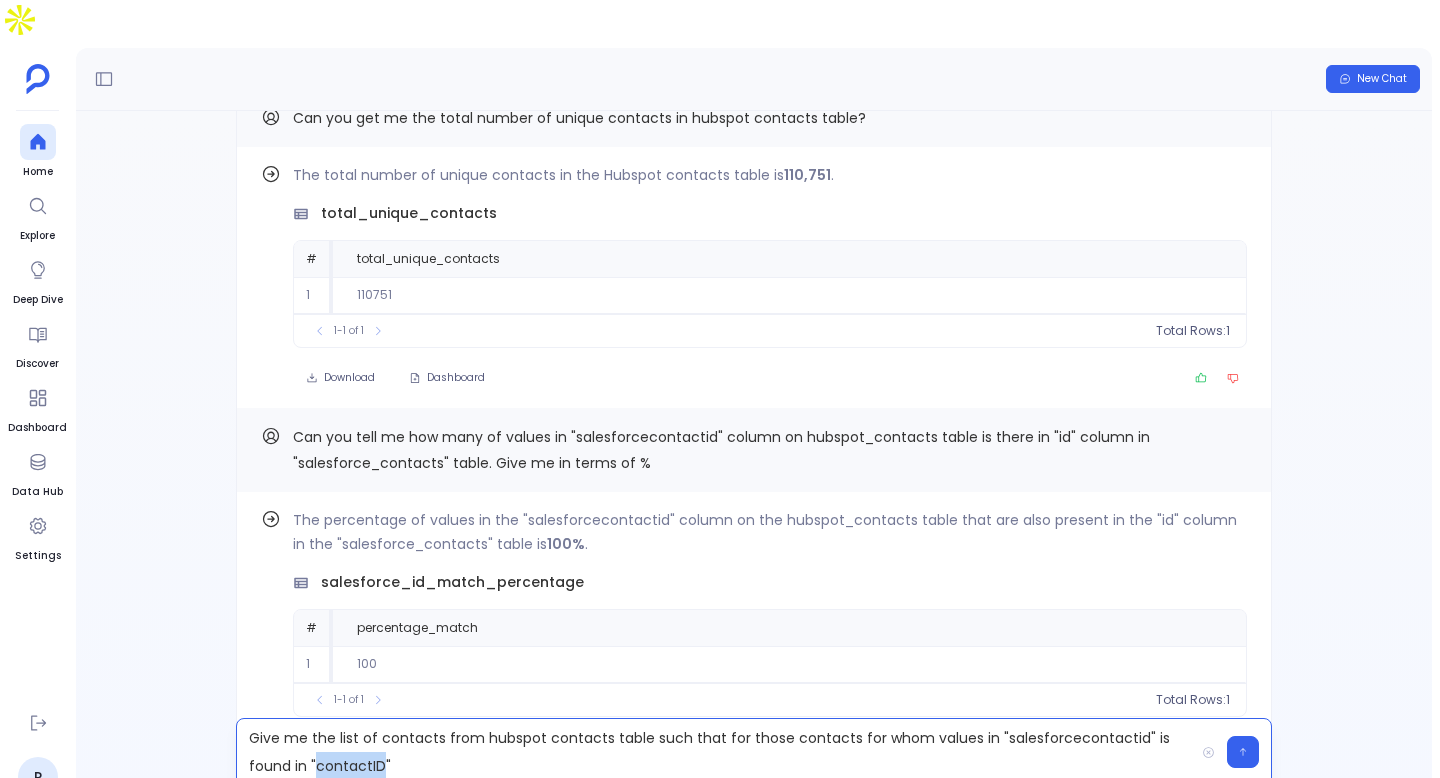 click on "Give me the list of contacts from hubspot contacts table such that for those contacts for whom values in "salesforcecontactid" is  found in "contactID"" at bounding box center (715, 752) 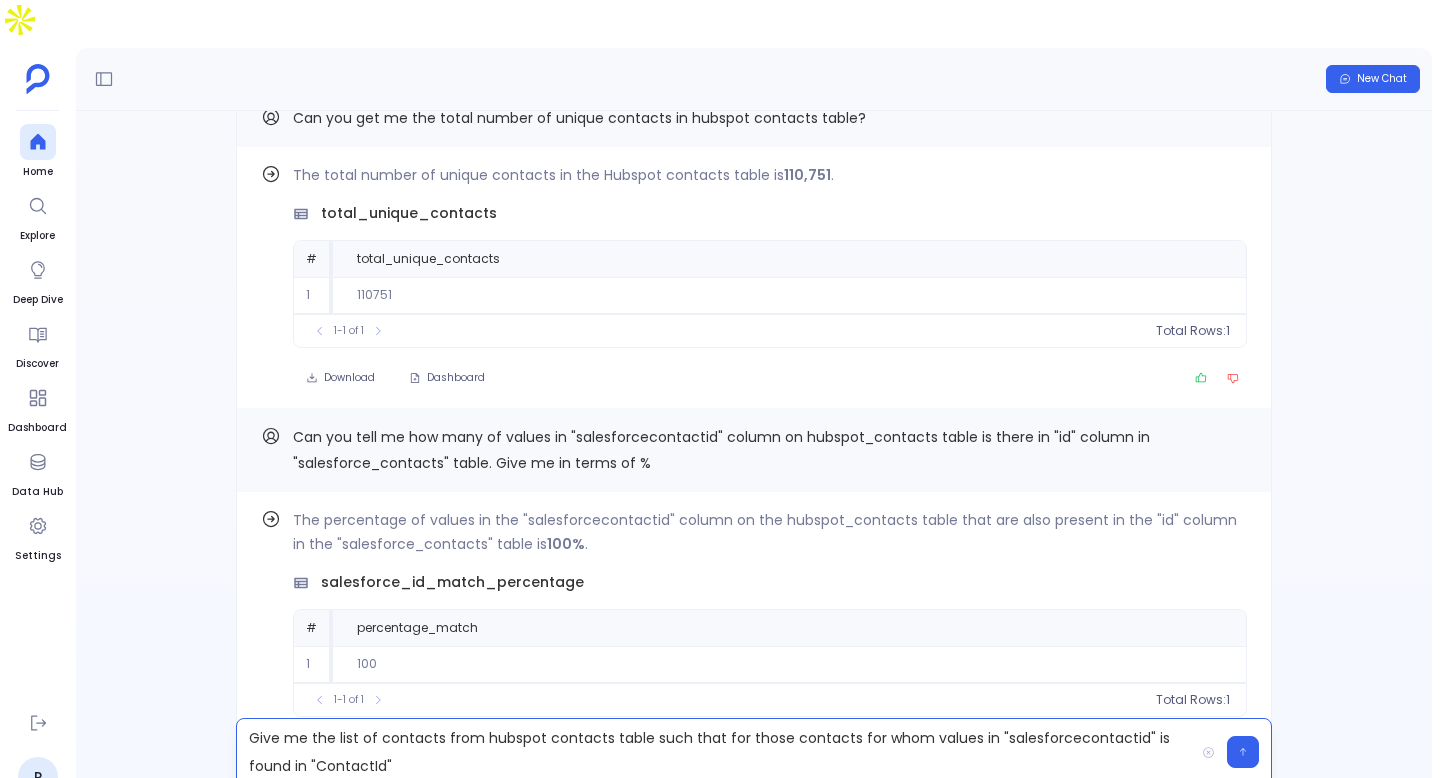click on "Give me the list of contacts from hubspot contacts table such that for those contacts for whom values in "salesforcecontactid" is  found in "ContactId"" at bounding box center [715, 752] 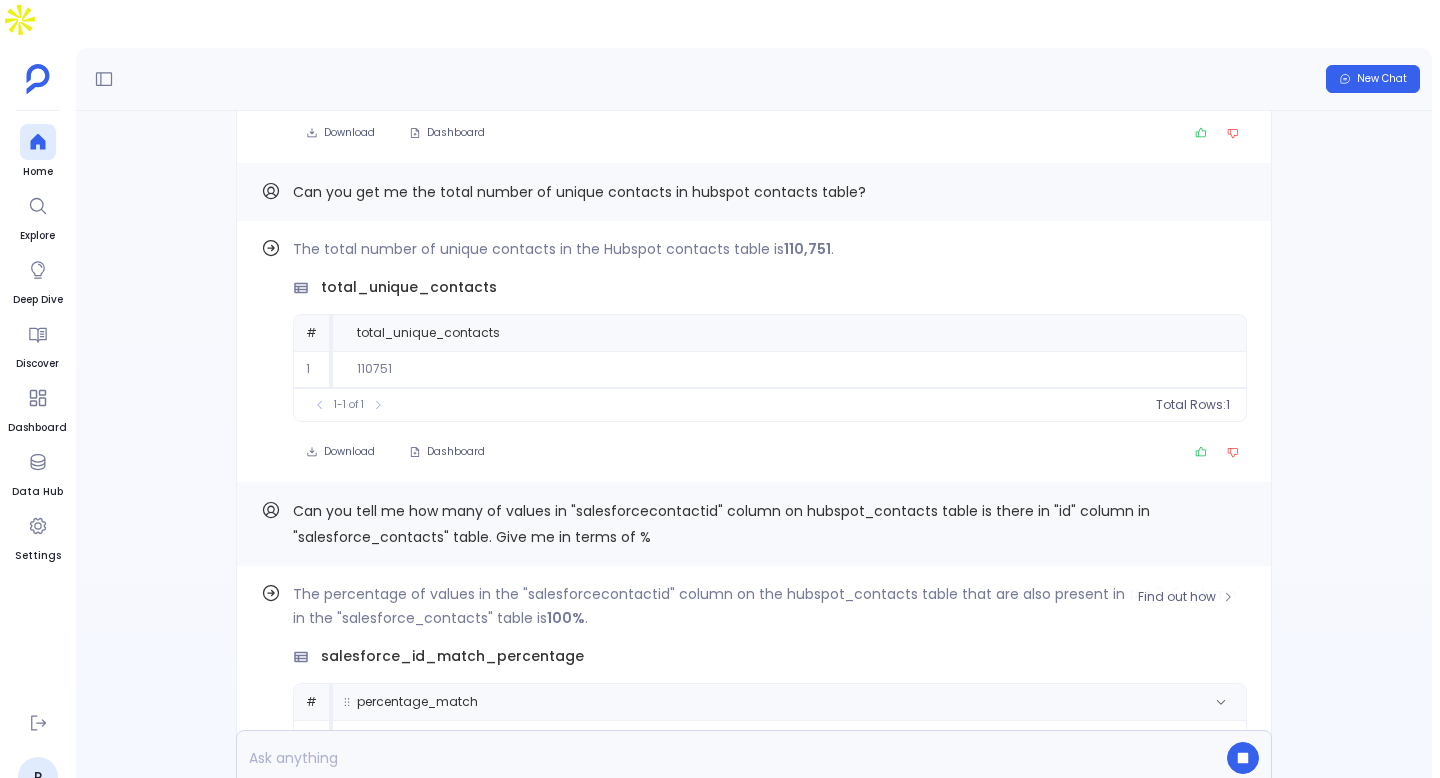 scroll, scrollTop: 0, scrollLeft: 0, axis: both 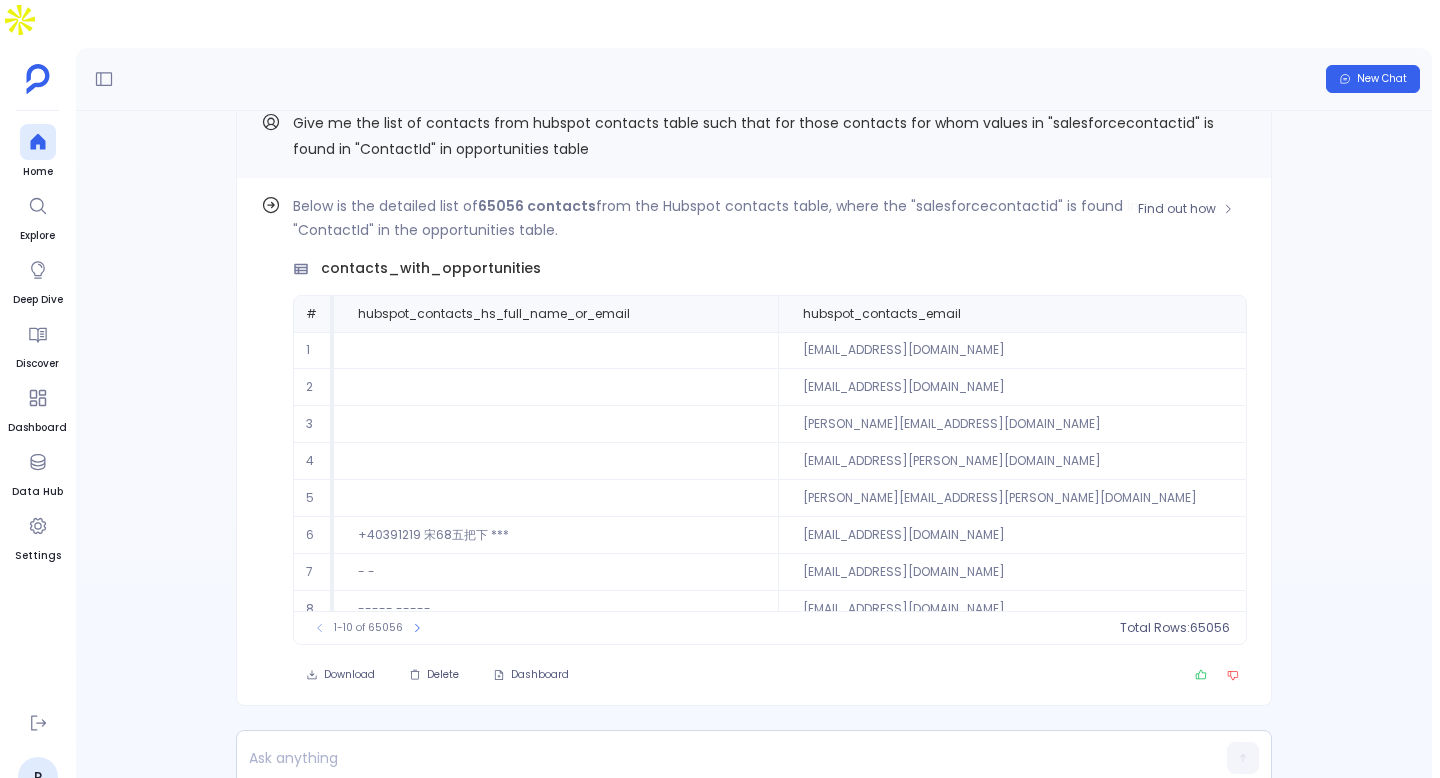 click at bounding box center [556, 498] 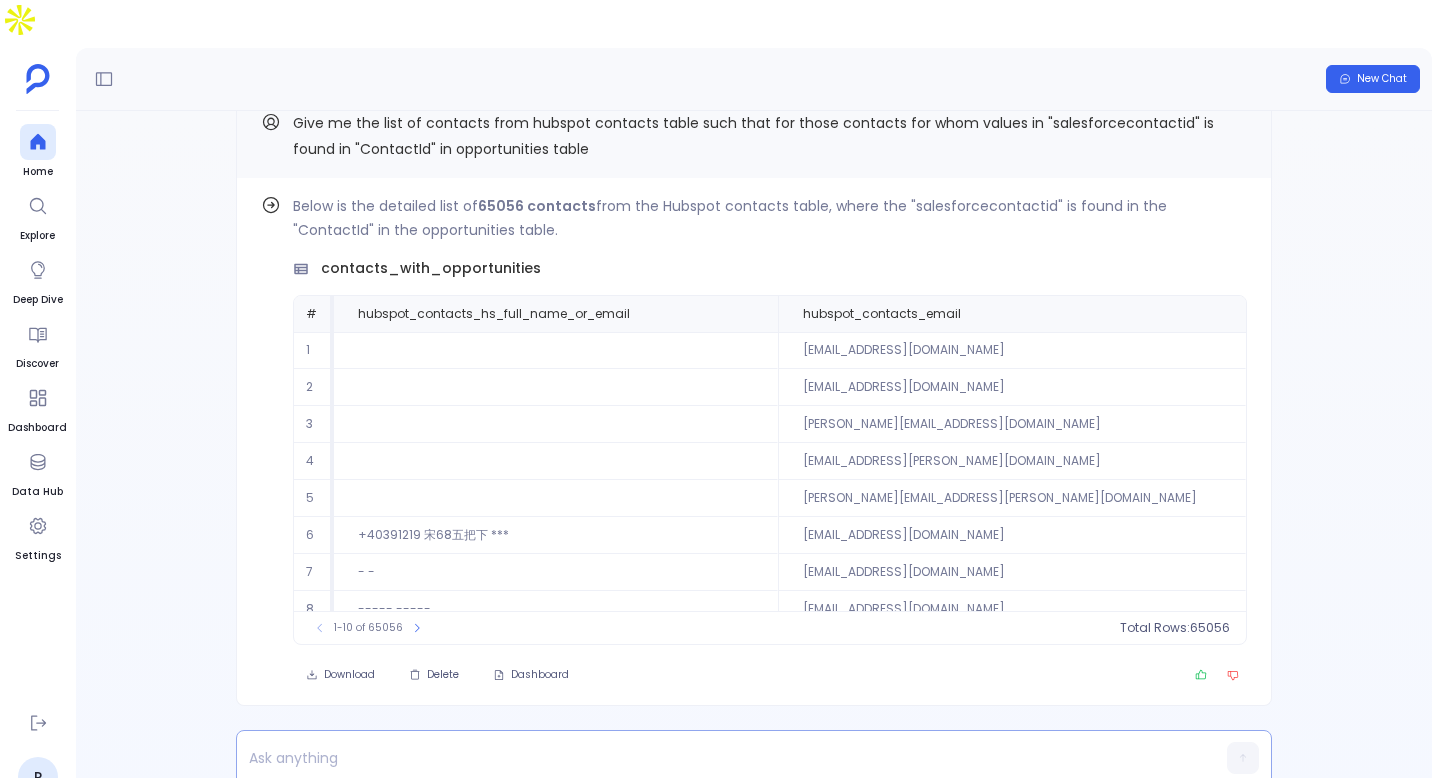 click at bounding box center (715, 758) 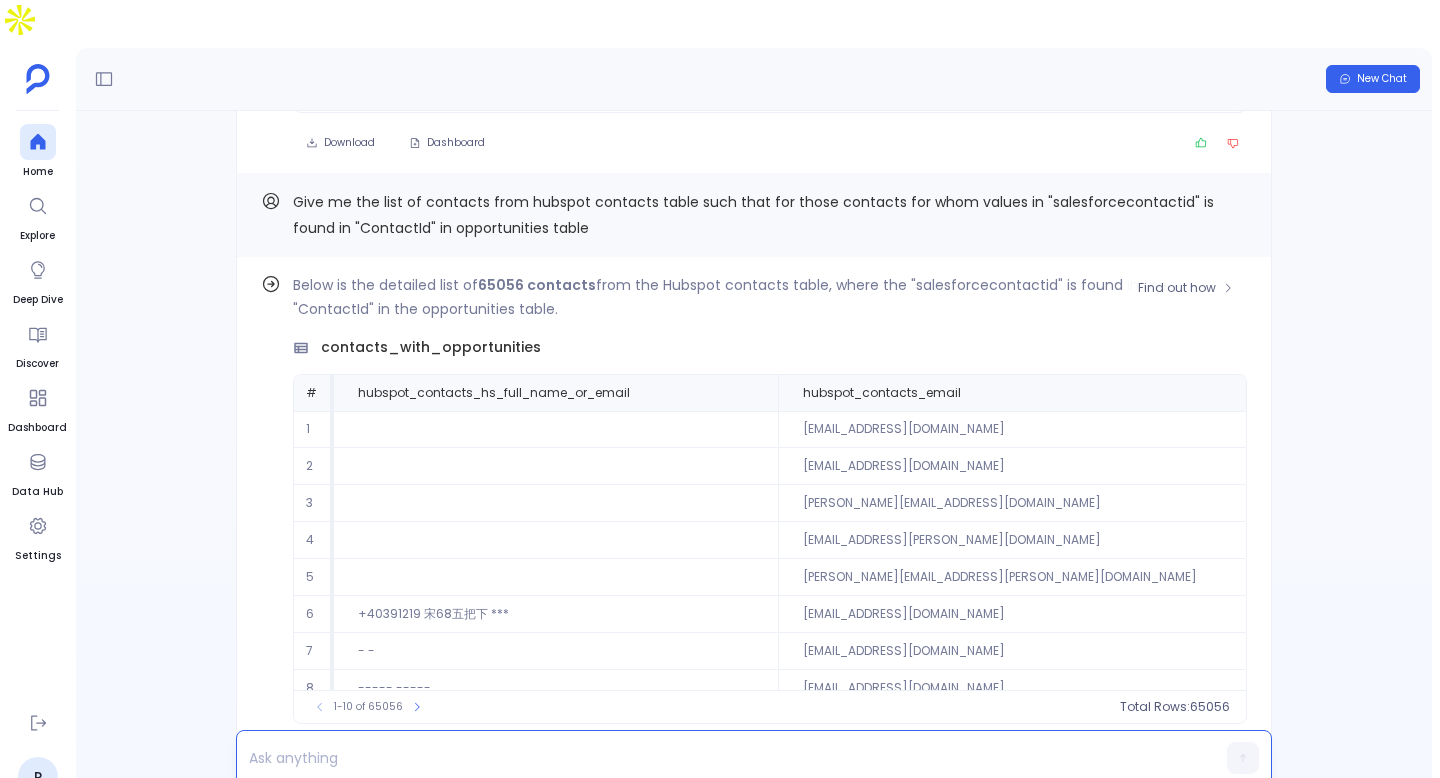 scroll, scrollTop: -158, scrollLeft: 0, axis: vertical 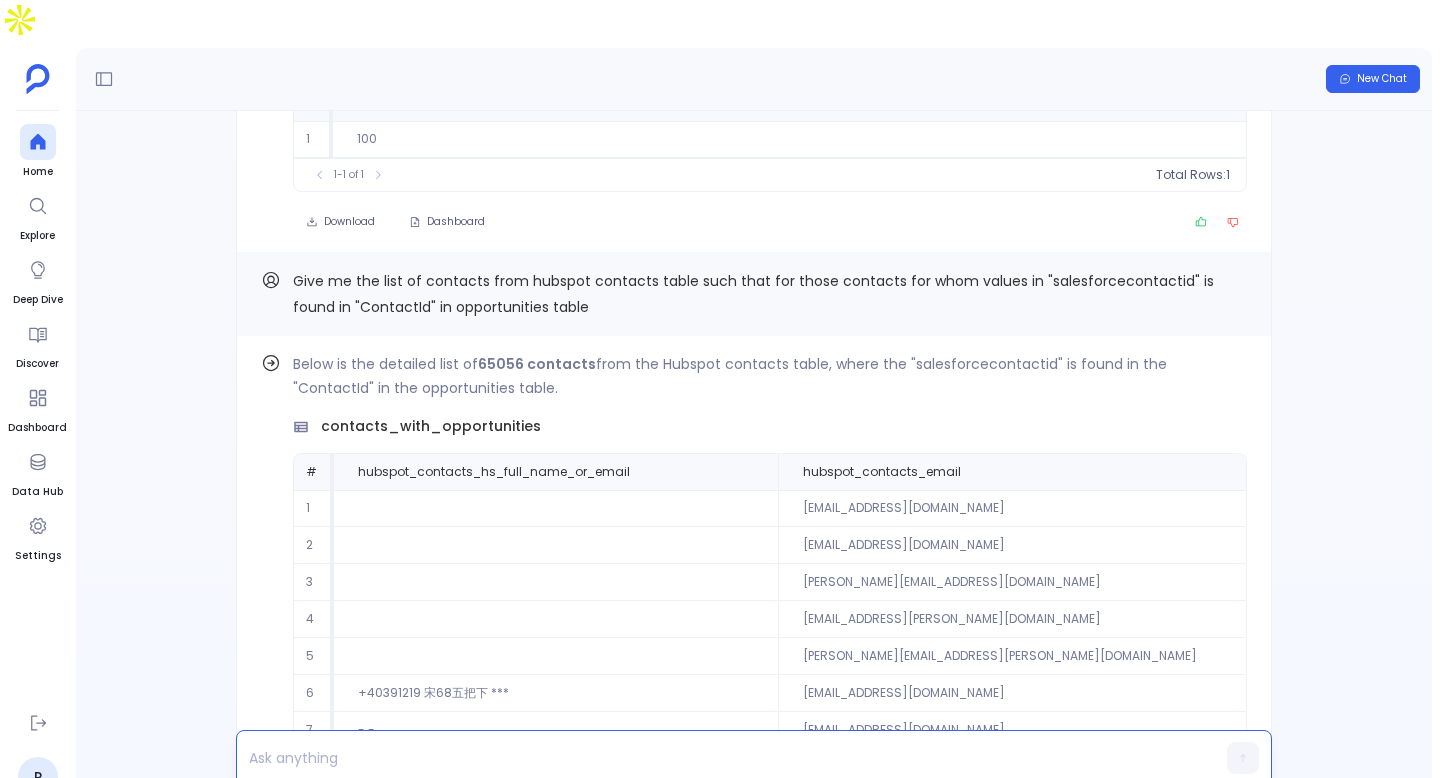 click on "Give me the list of contacts from hubspot contacts table such that for those contacts for whom values in "salesforcecontactid" is  found in "ContactId" in opportunities table" at bounding box center [754, 294] 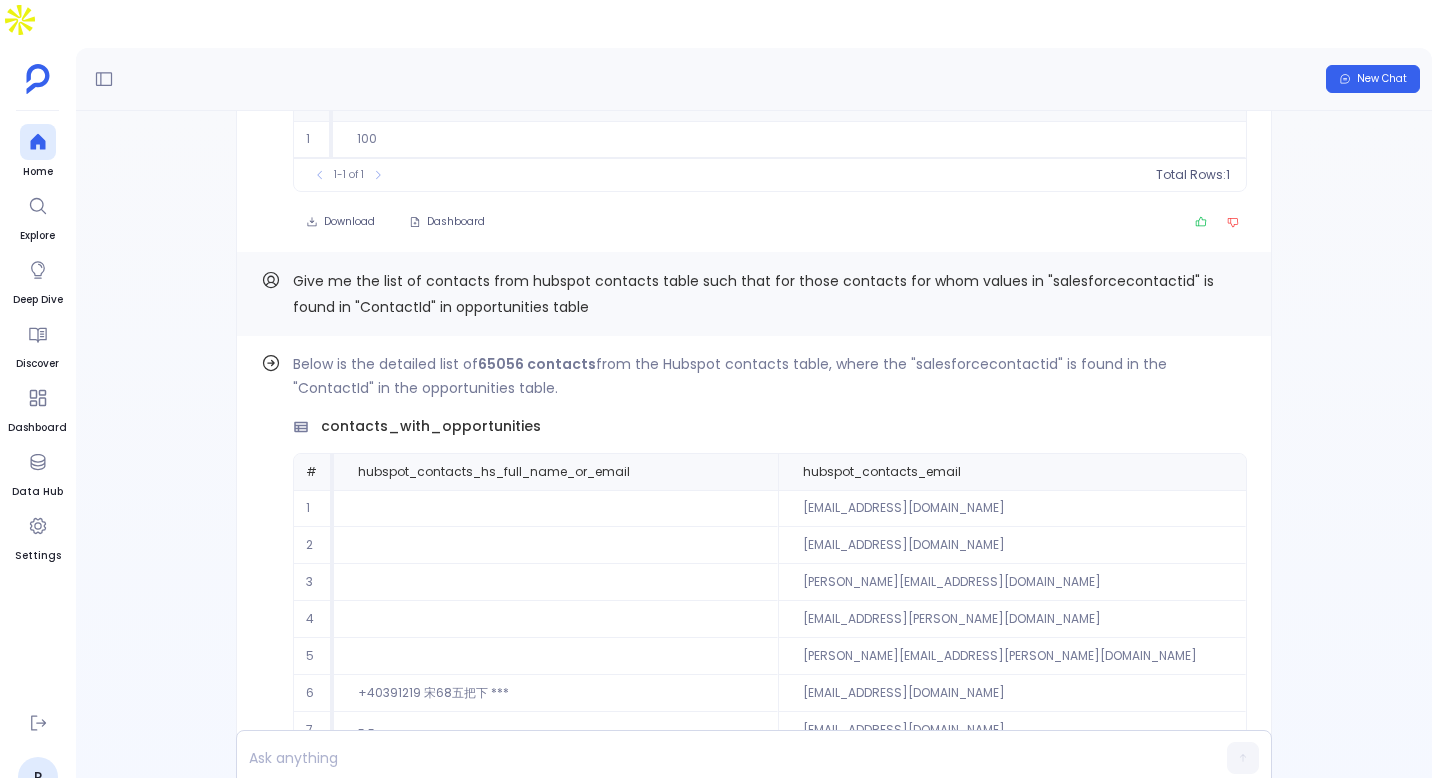 click on "Give me the list of contacts from hubspot contacts table such that for those contacts for whom values in "salesforcecontactid" is  found in "ContactId" in opportunities table" at bounding box center (754, 294) 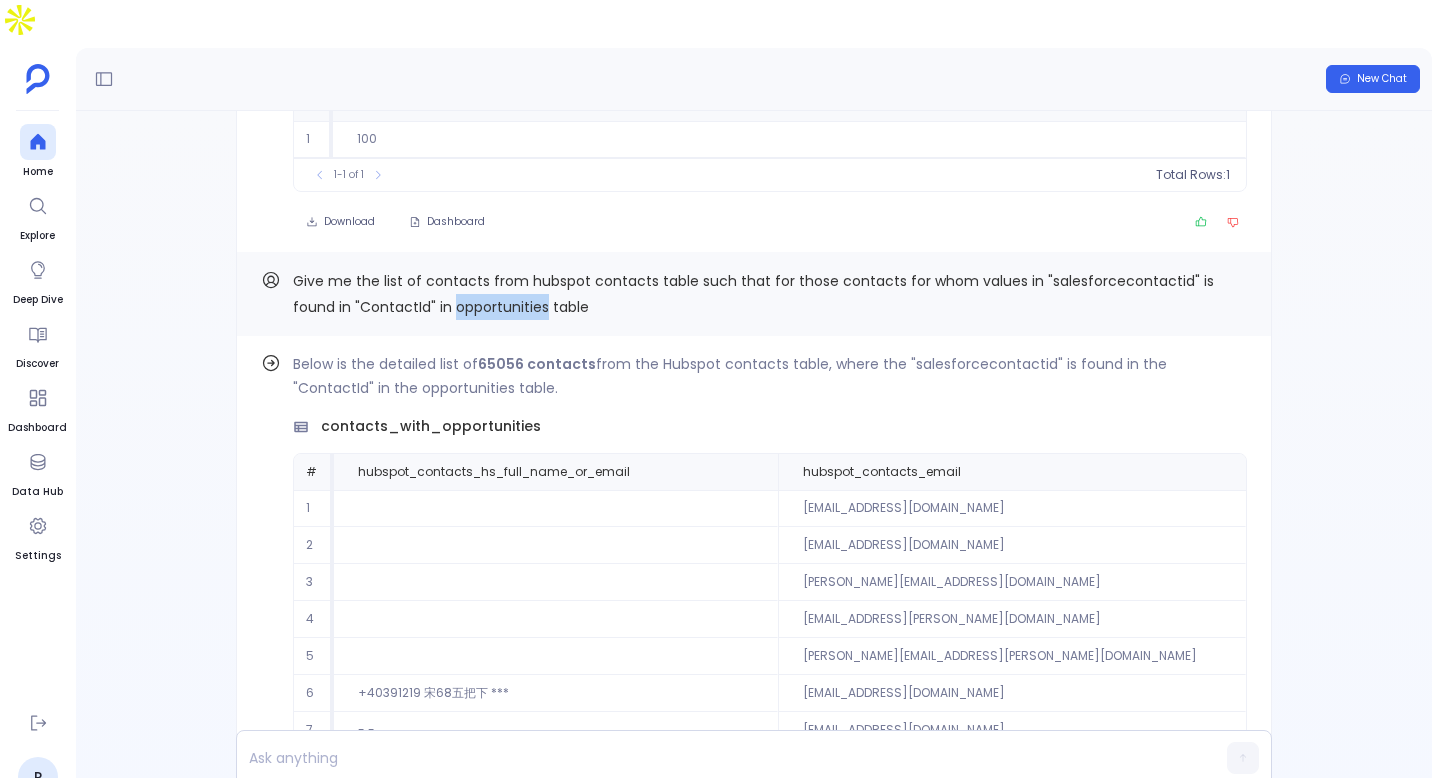 click on "Give me the list of contacts from hubspot contacts table such that for those contacts for whom values in "salesforcecontactid" is  found in "ContactId" in opportunities table" at bounding box center (755, 294) 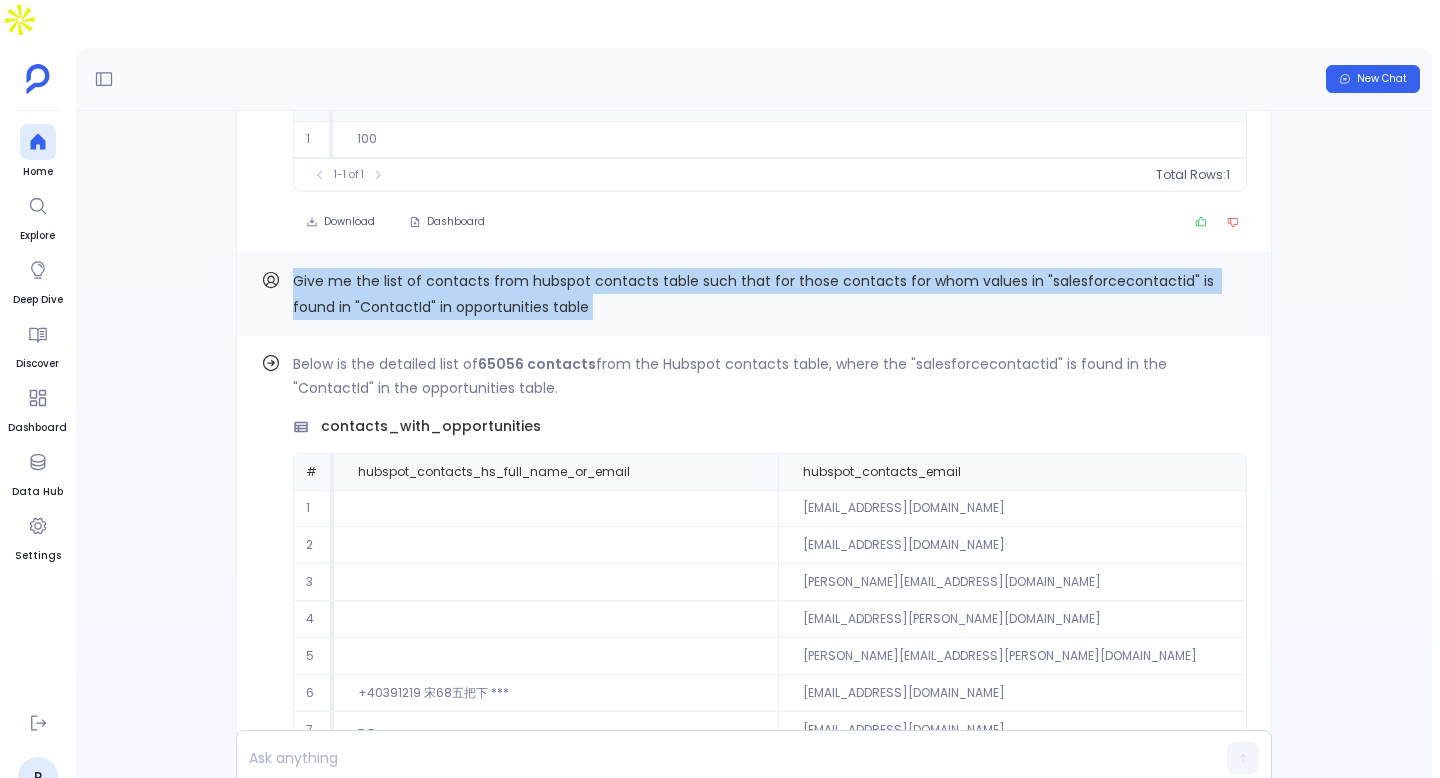 click on "Give me the list of contacts from hubspot contacts table such that for those contacts for whom values in "salesforcecontactid" is  found in "ContactId" in opportunities table" at bounding box center (755, 294) 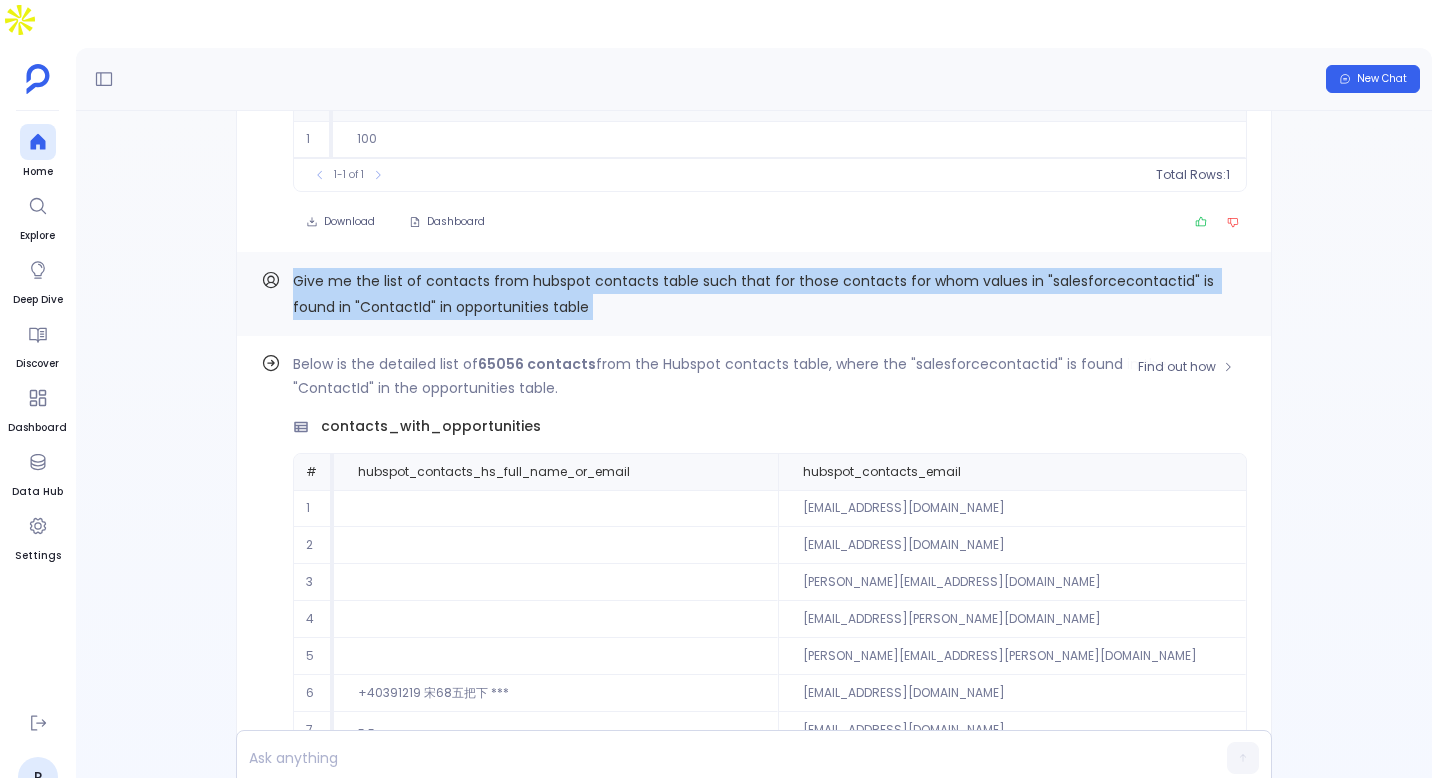 copy on "Give me the list of contacts from hubspot contacts table such that for those contacts for whom values in "salesforcecontactid" is  found in "ContactId" in opportunities table Find out how" 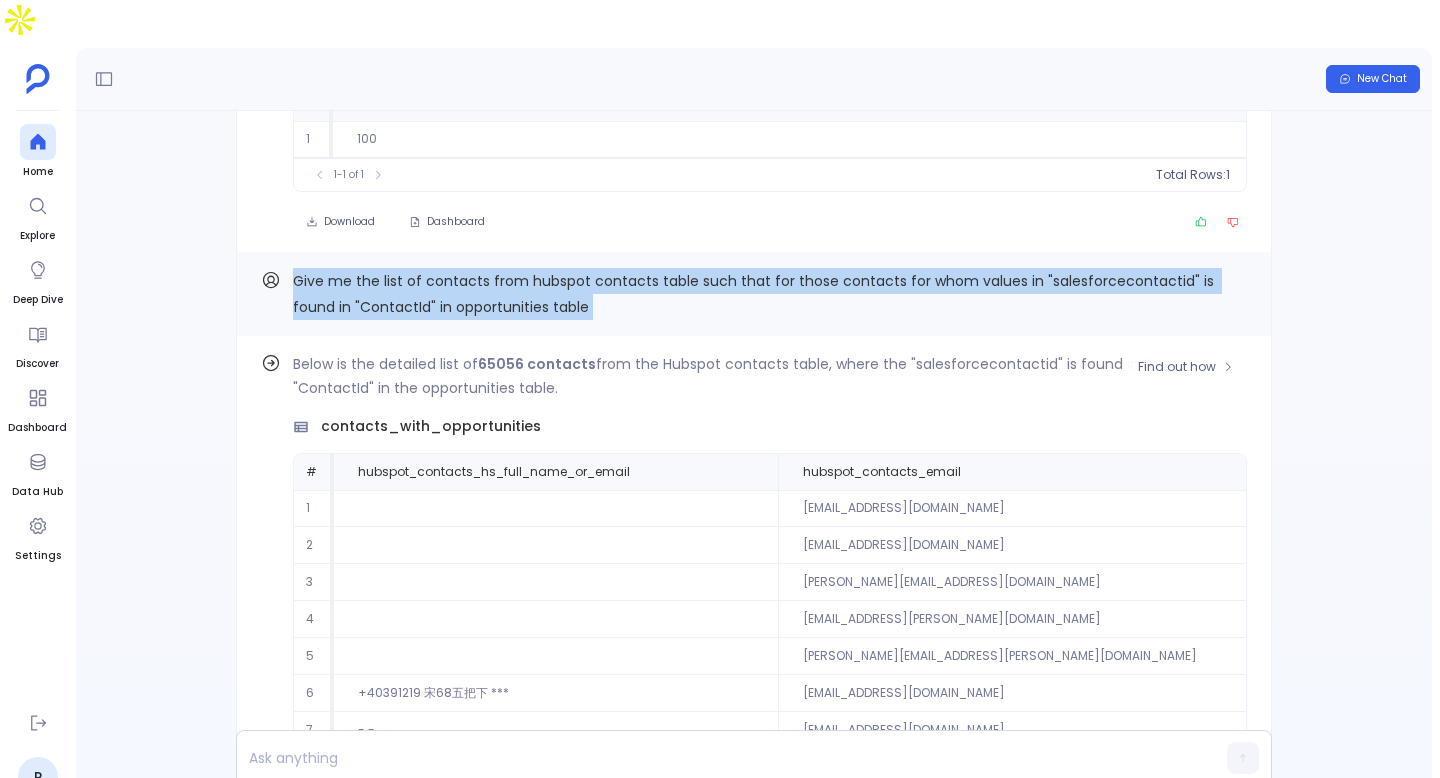 scroll, scrollTop: 91, scrollLeft: 0, axis: vertical 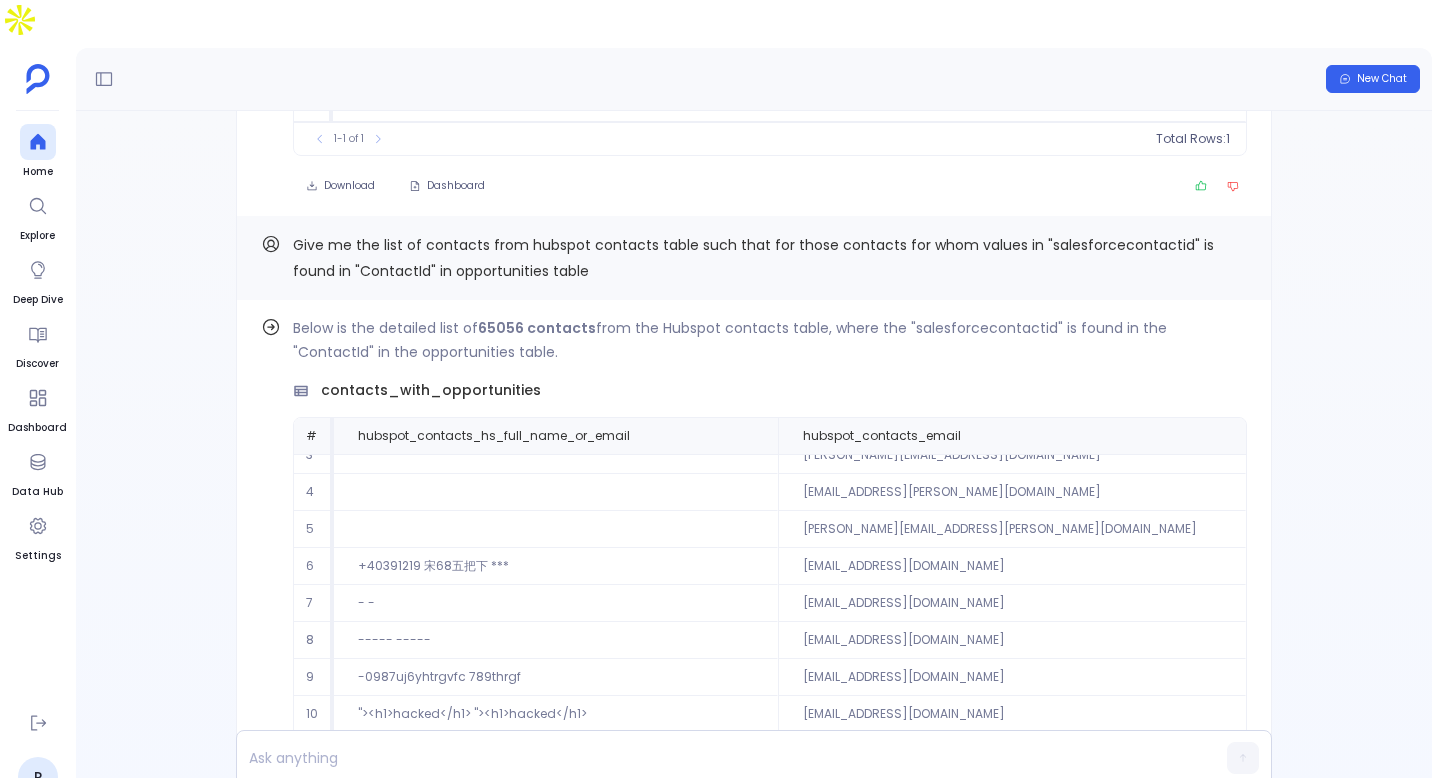click on "Give me the list of contacts from hubspot contacts table such that for those contacts for whom values in "salesforcecontactid" is  found in "ContactId" in opportunities table" at bounding box center [755, 258] 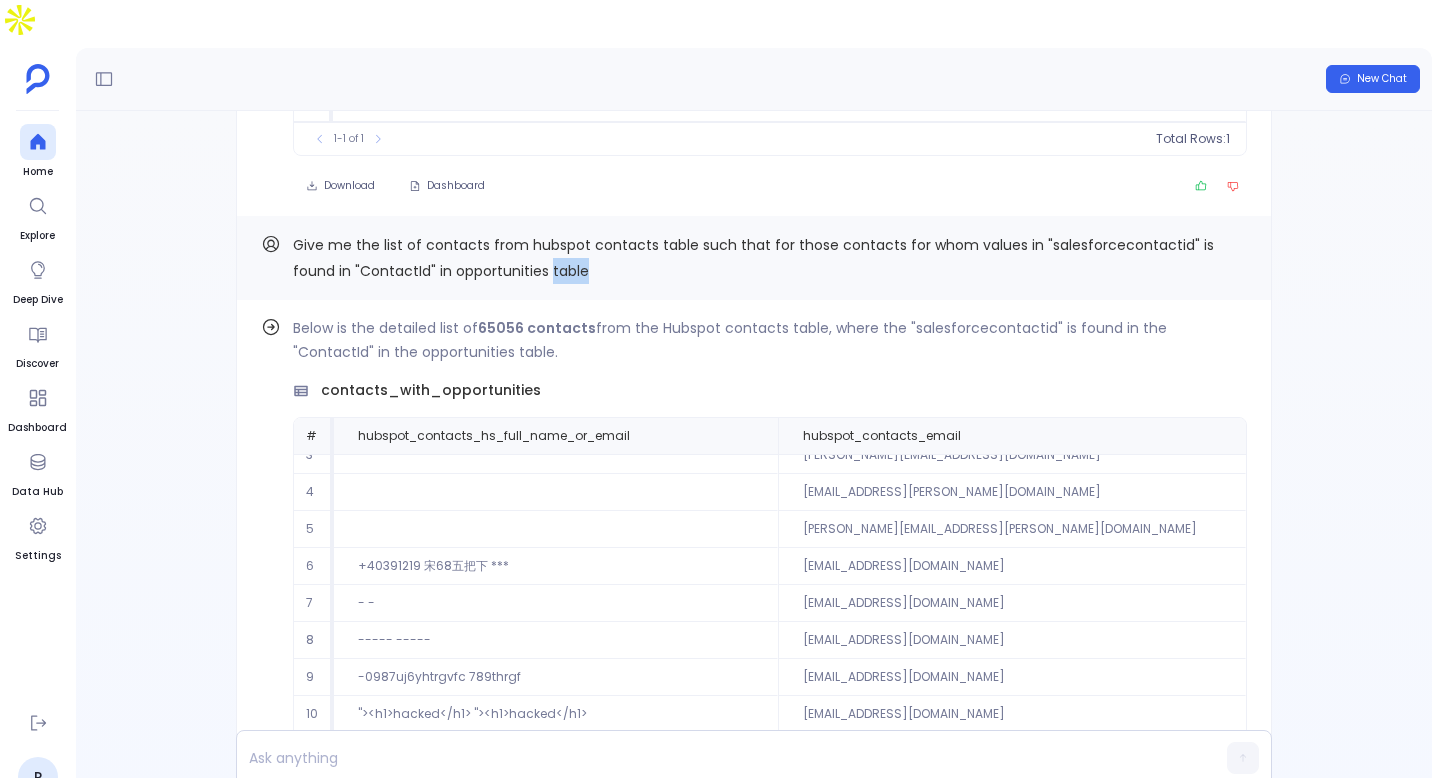 click on "Give me the list of contacts from hubspot contacts table such that for those contacts for whom values in "salesforcecontactid" is  found in "ContactId" in opportunities table" at bounding box center (755, 258) 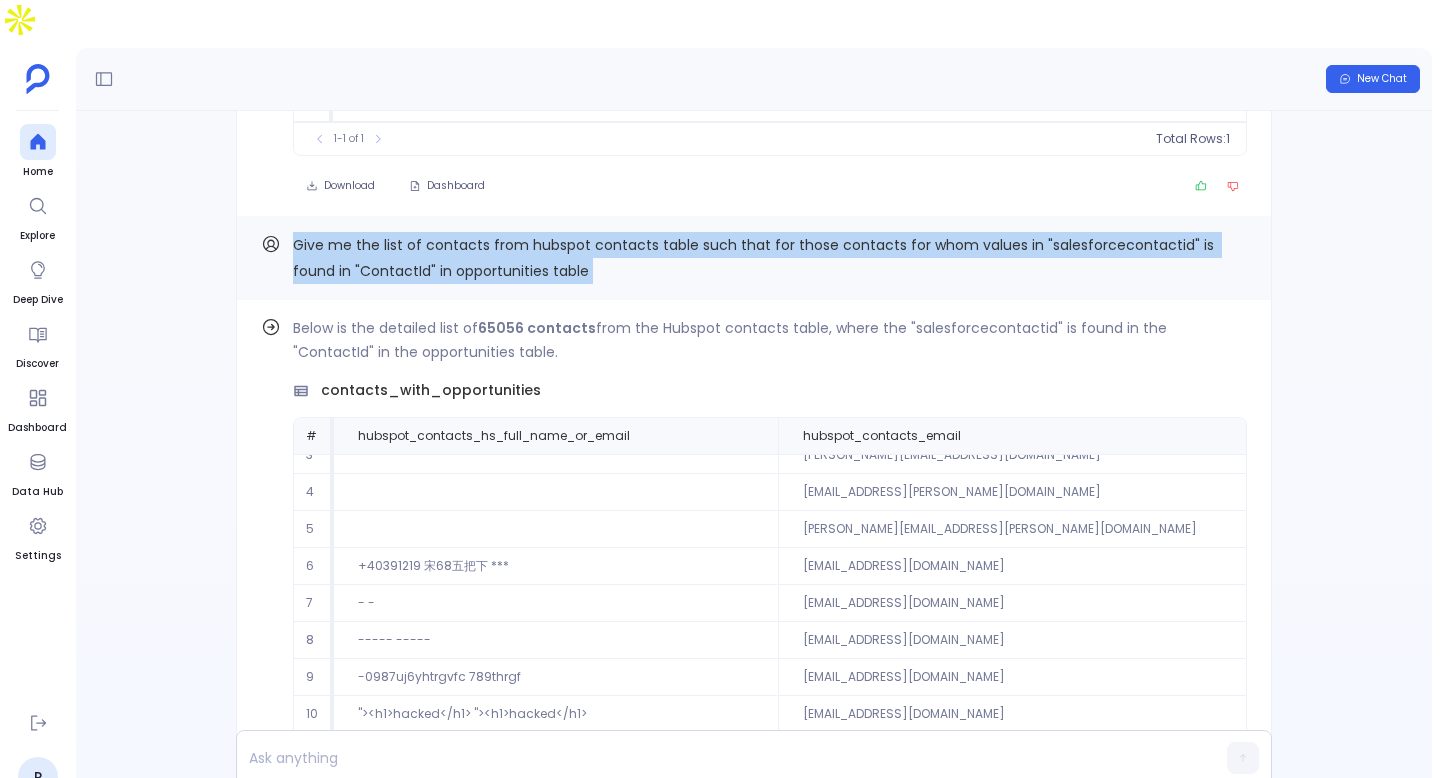click on "Give me the list of contacts from hubspot contacts table such that for those contacts for whom values in "salesforcecontactid" is  found in "ContactId" in opportunities table" at bounding box center (755, 258) 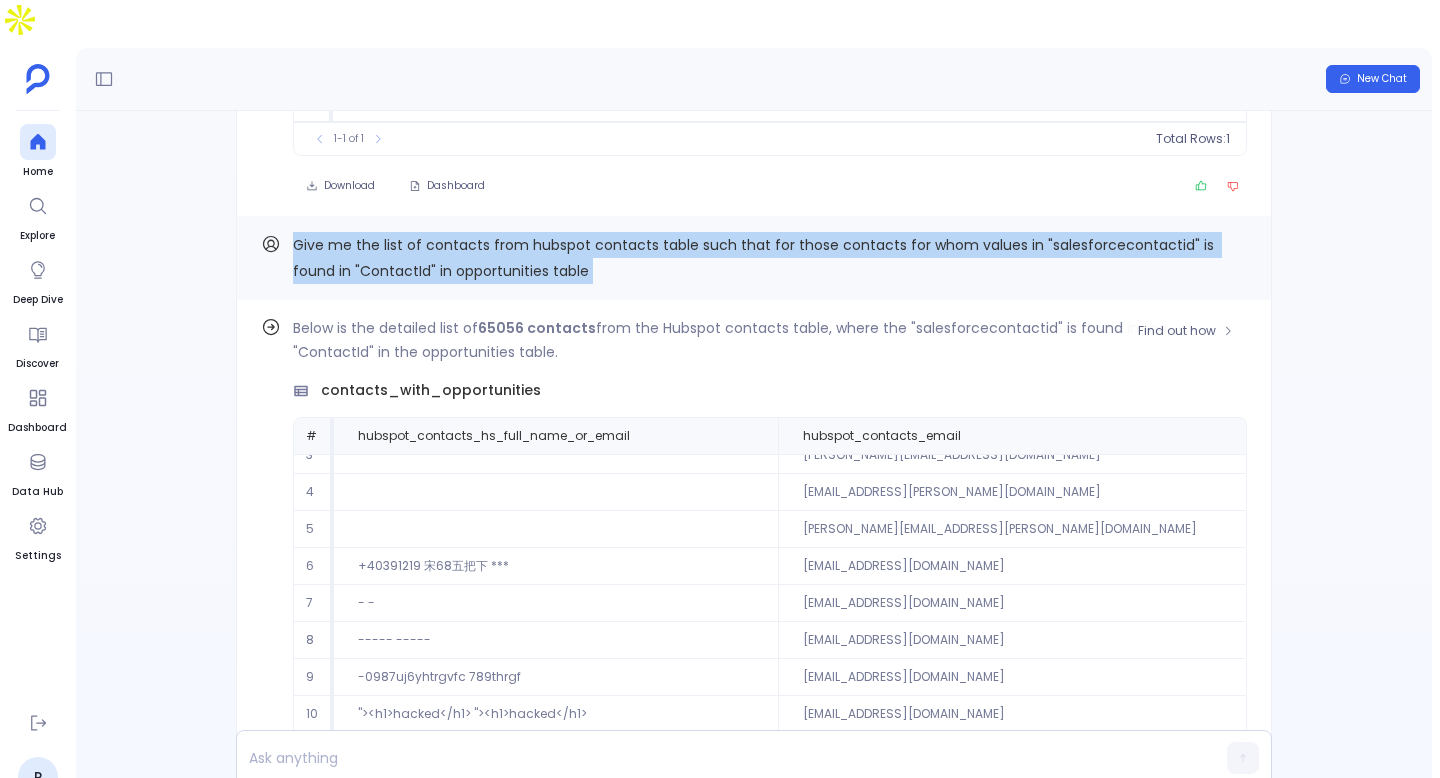 copy on "Give me the list of contacts from hubspot contacts table such that for those contacts for whom values in "salesforcecontactid" is  found in "ContactId" in opportunities table Find out how" 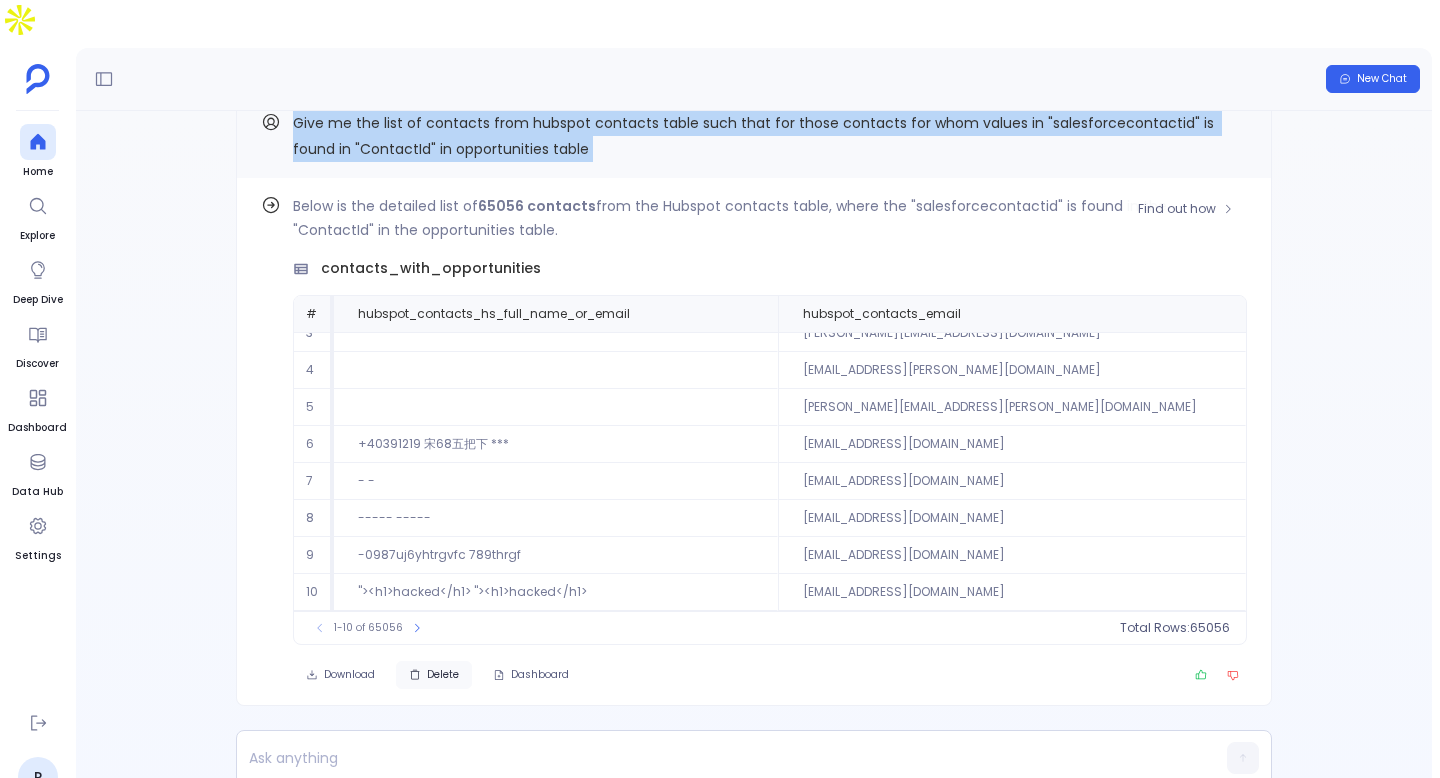 click on "Delete" at bounding box center (434, 675) 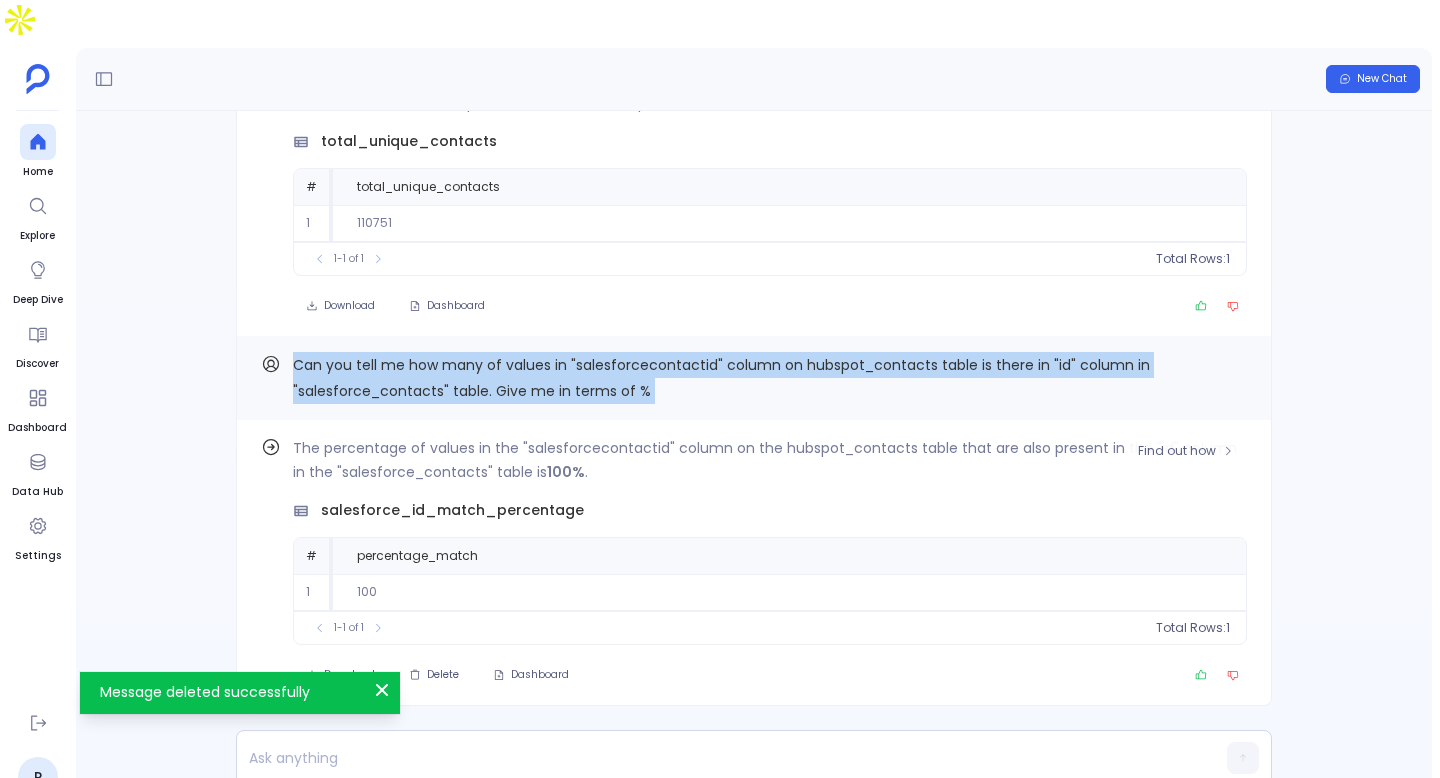 scroll, scrollTop: 0, scrollLeft: 0, axis: both 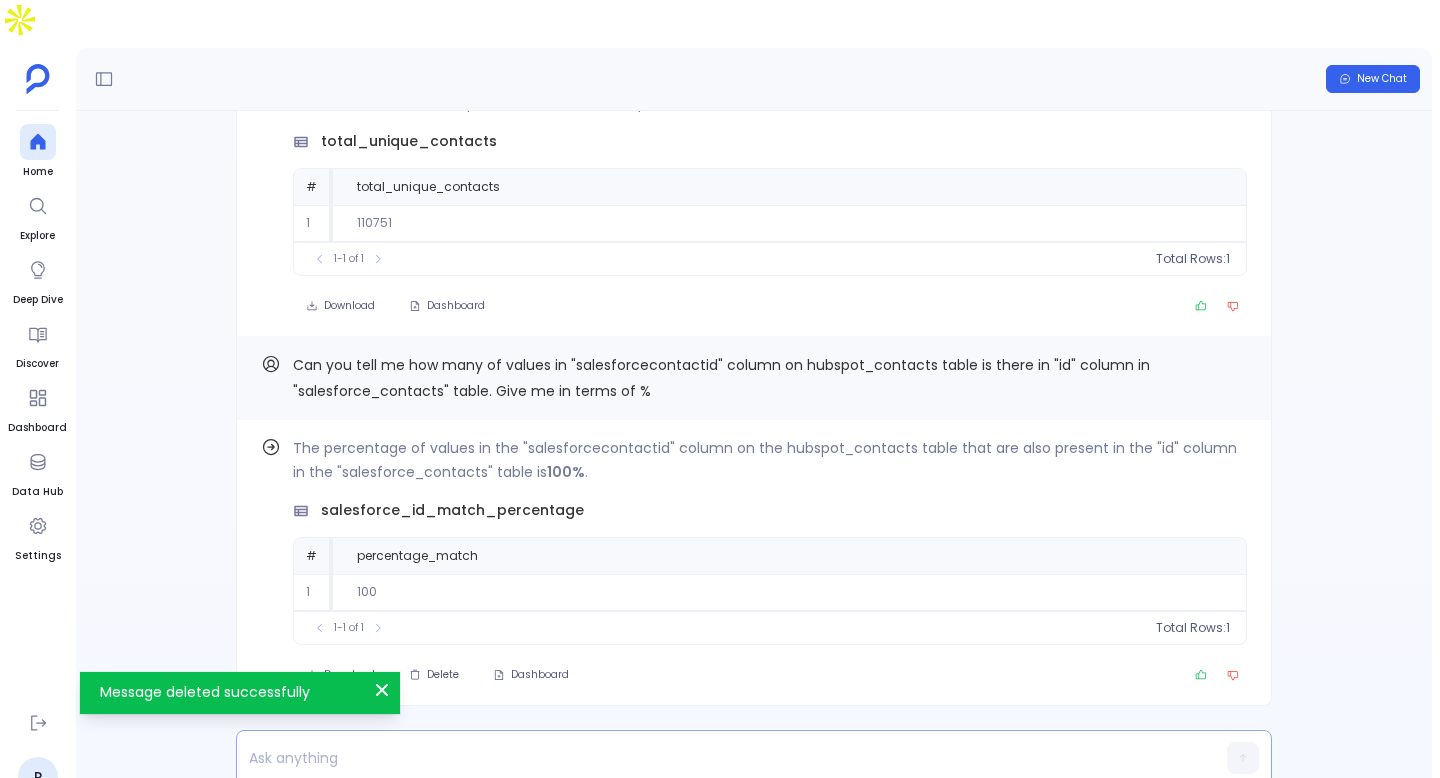 click at bounding box center (715, 758) 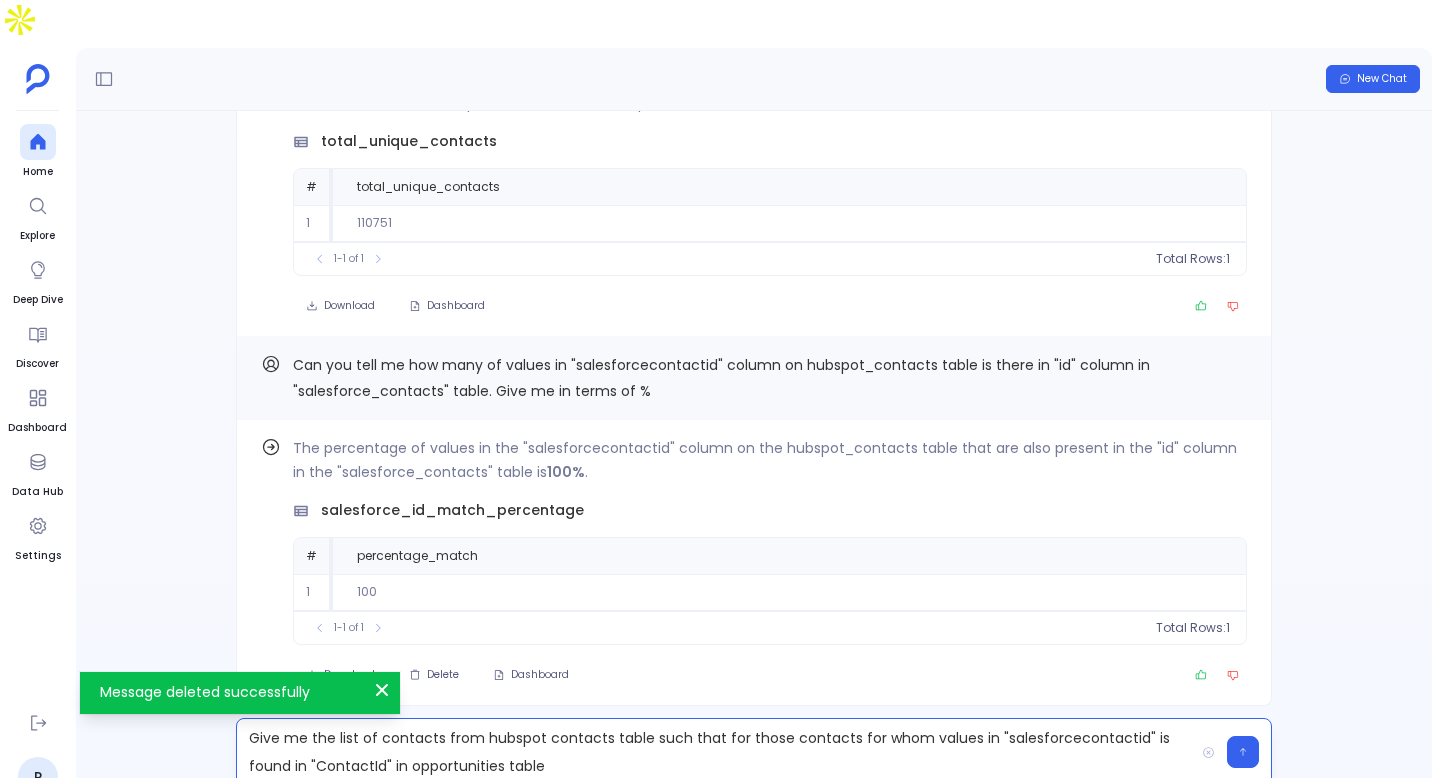 click on "Give me the list of contacts from hubspot contacts table such that for those contacts for whom values in "salesforcecontactid" is  found in "ContactId" in opportunities table" at bounding box center [715, 752] 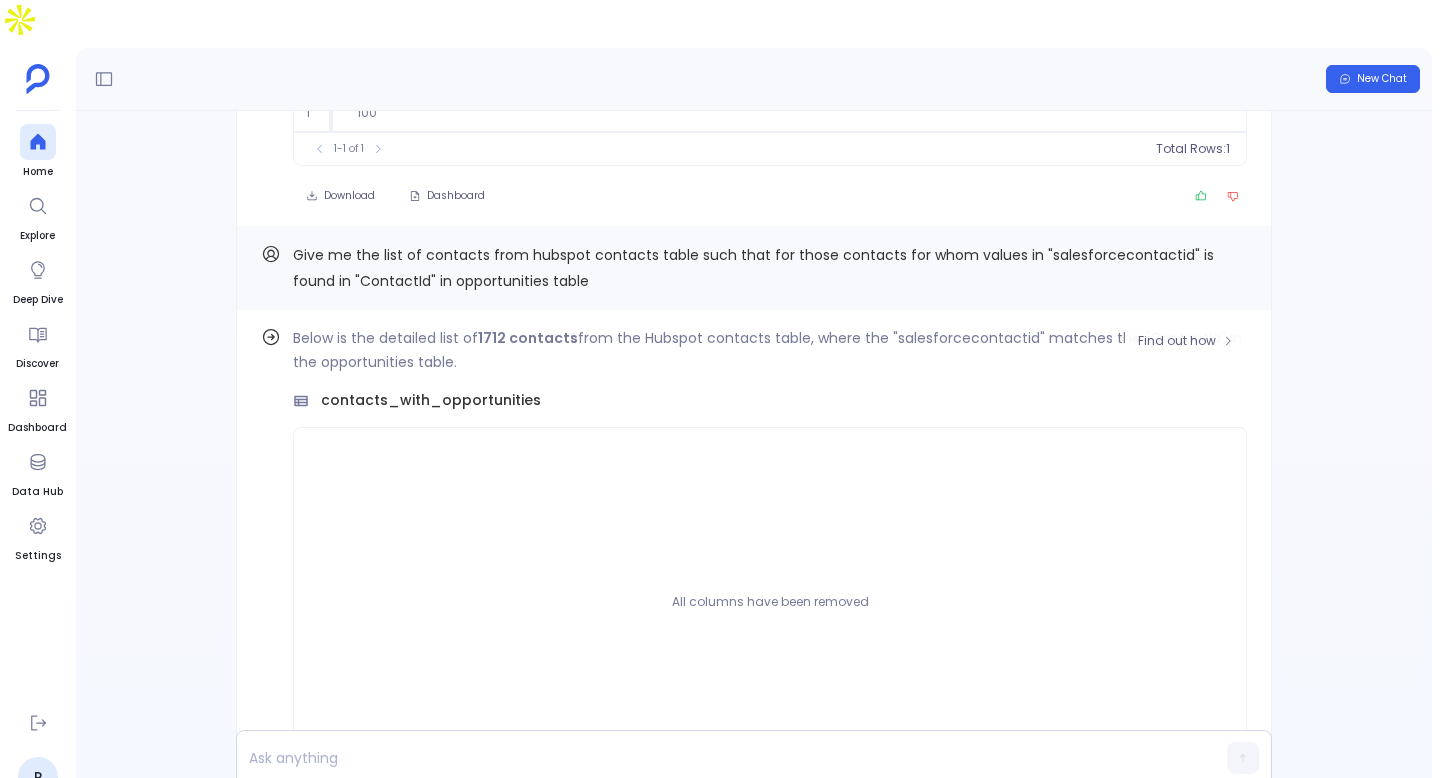scroll, scrollTop: -215, scrollLeft: 0, axis: vertical 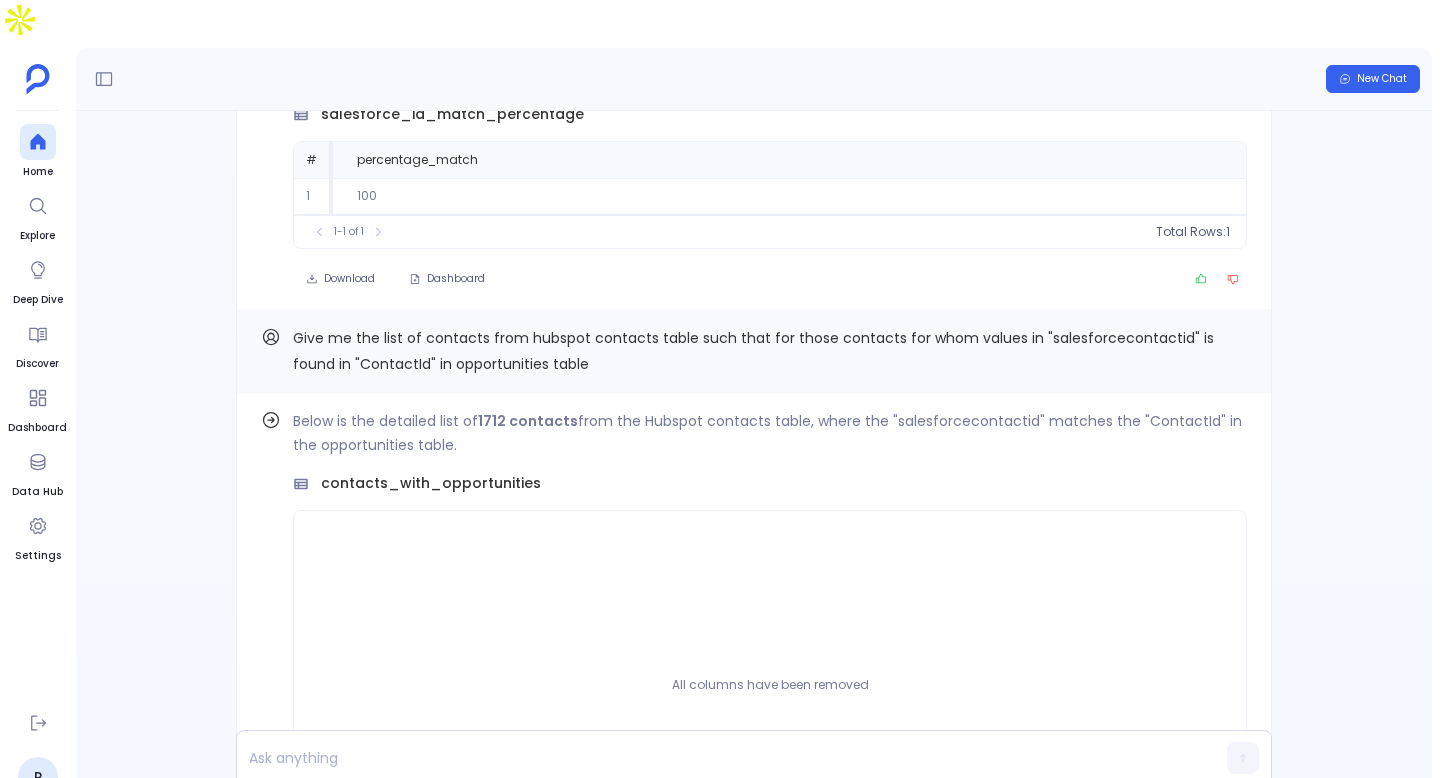 click on "Give me the list of contacts from hubspot contacts table such that for those contacts for whom values in "salesforcecontactid" is  found in "ContactId" in opportunities table" at bounding box center [753, 351] 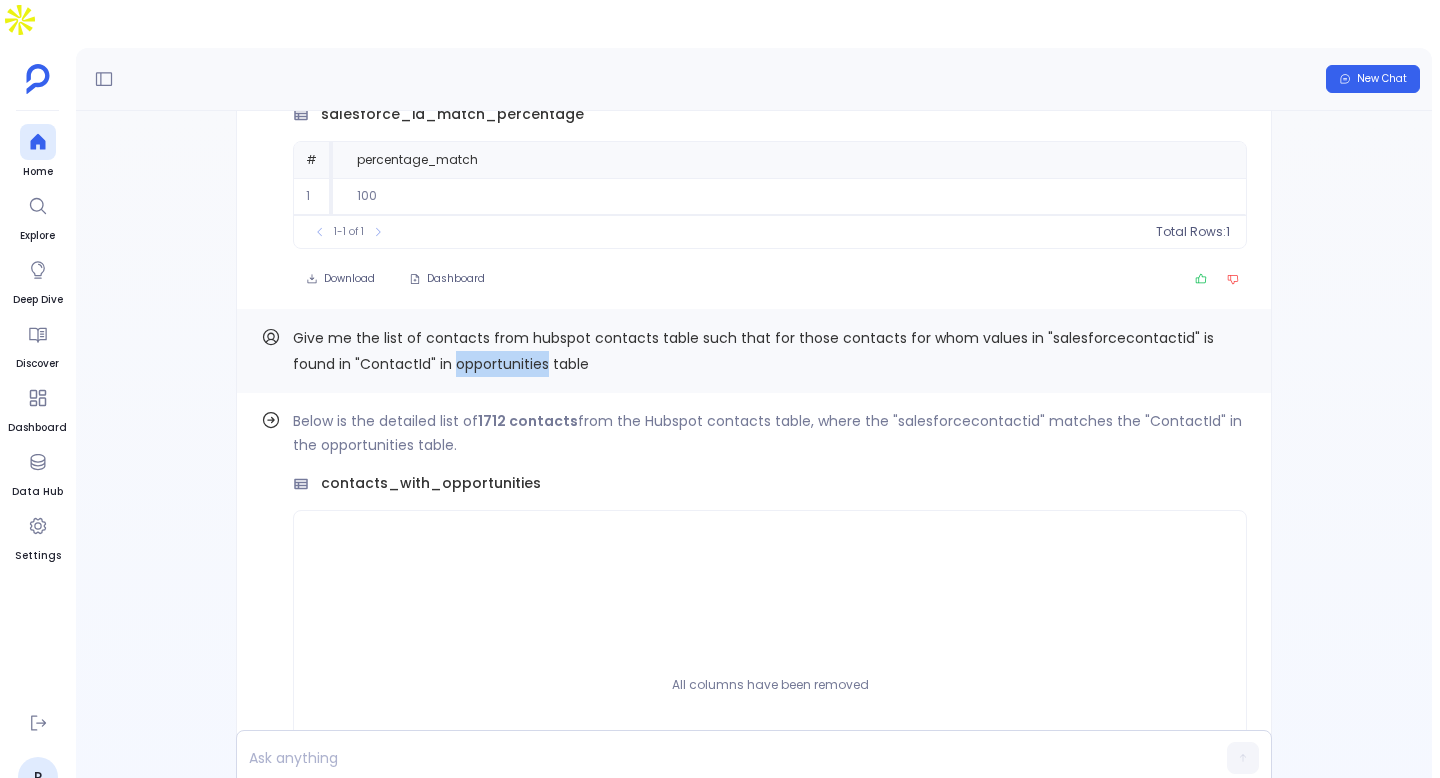 click on "Give me the list of contacts from hubspot contacts table such that for those contacts for whom values in "salesforcecontactid" is  found in "ContactId" in opportunities table" at bounding box center (753, 351) 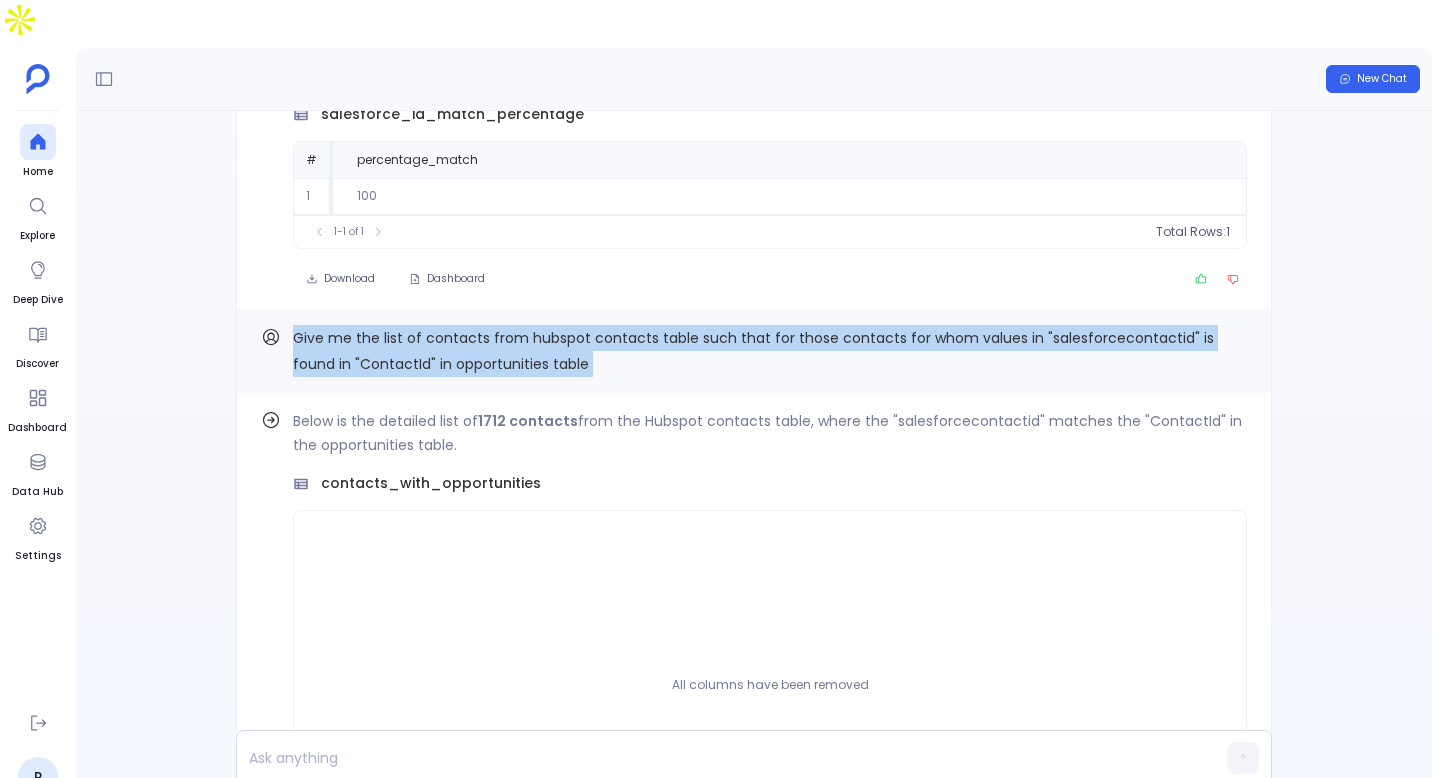 click on "Give me the list of contacts from hubspot contacts table such that for those contacts for whom values in "salesforcecontactid" is  found in "ContactId" in opportunities table" at bounding box center (753, 351) 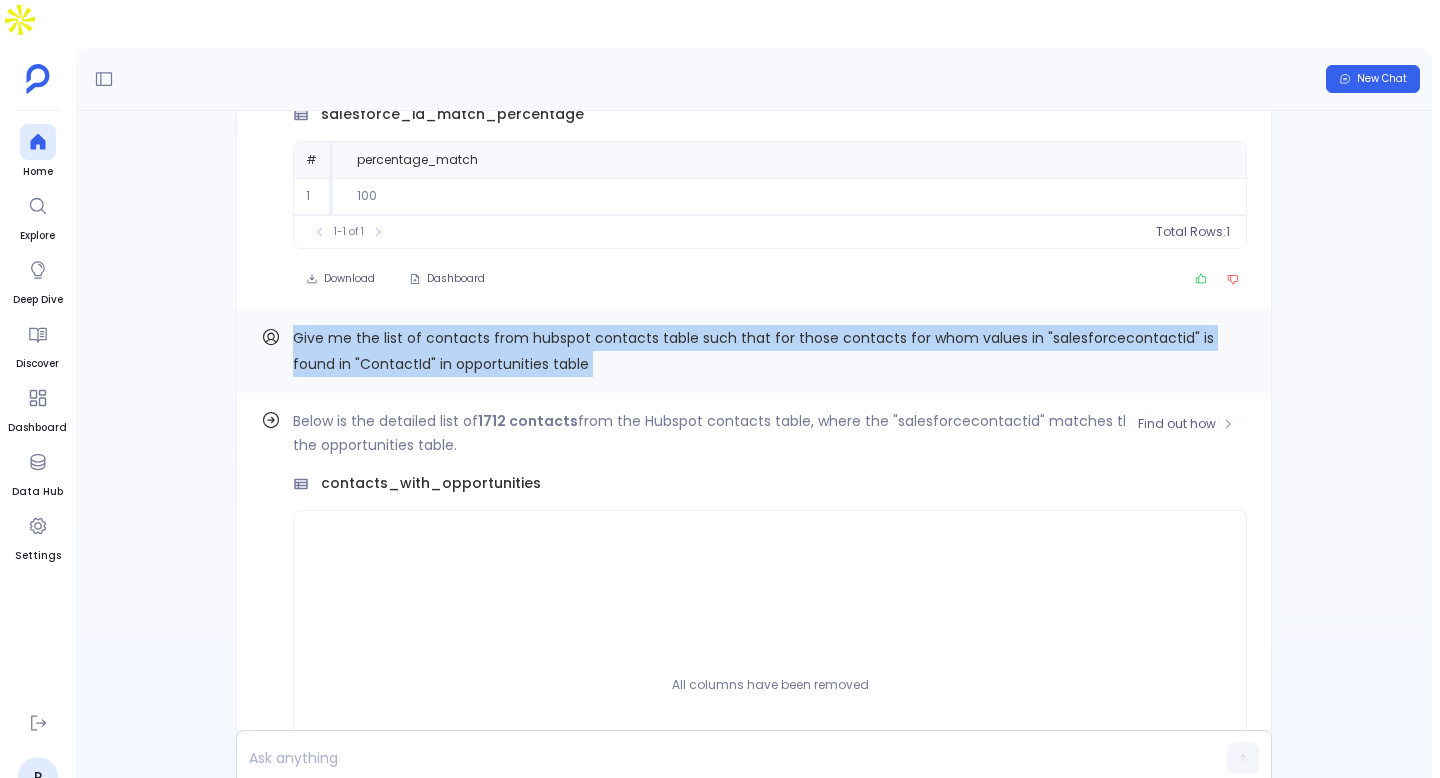 scroll, scrollTop: 0, scrollLeft: 0, axis: both 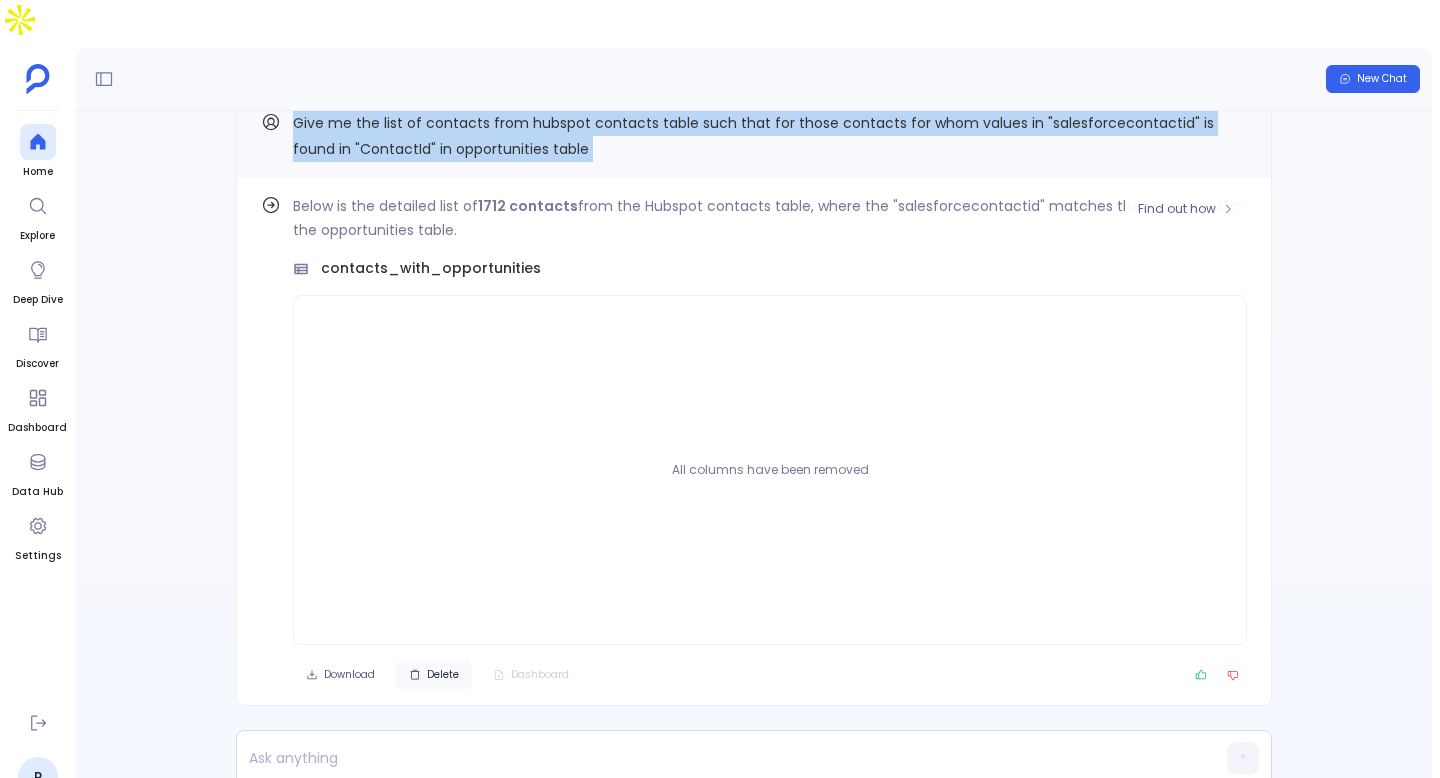 click on "Delete" at bounding box center [443, 675] 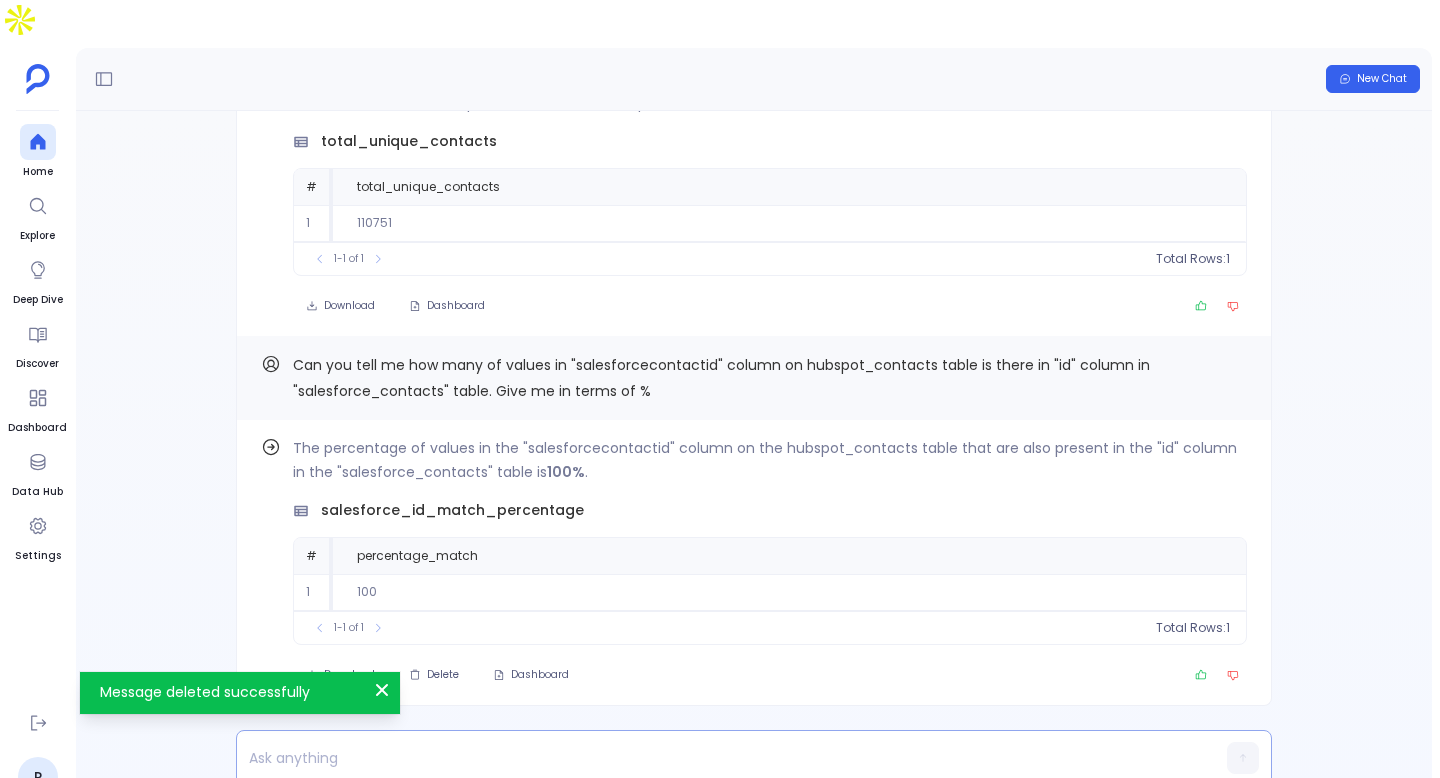 click at bounding box center [715, 758] 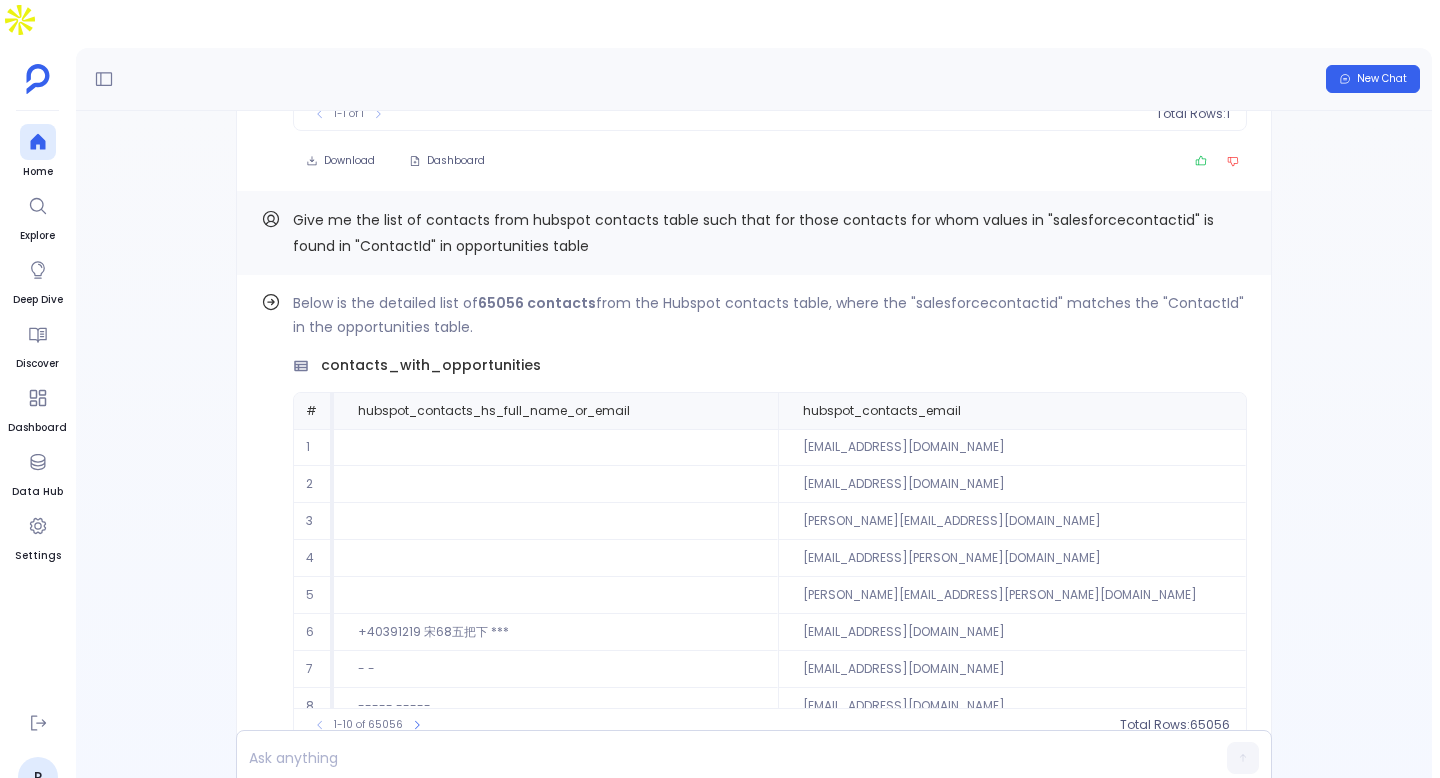 scroll, scrollTop: -155, scrollLeft: 0, axis: vertical 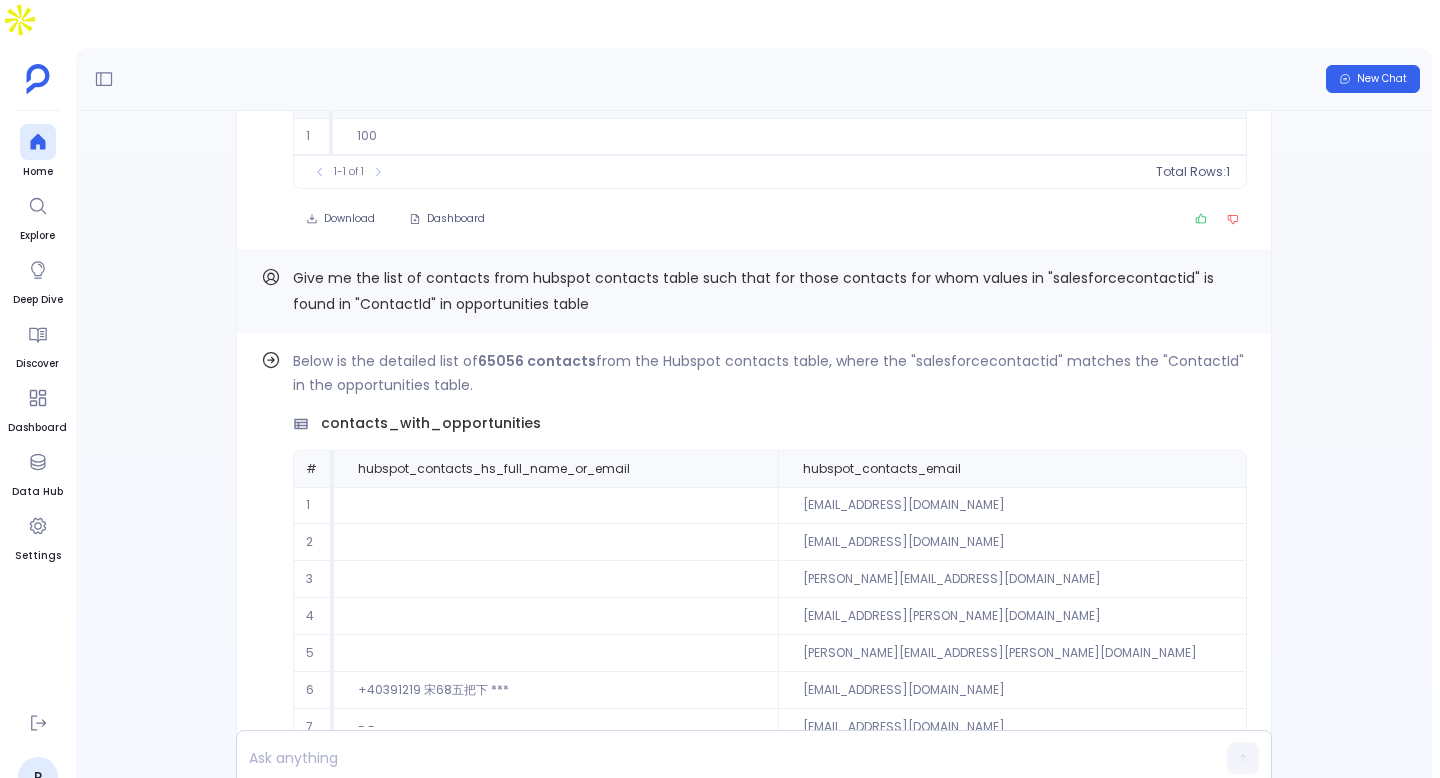 click on "Give me the list of contacts from hubspot contacts table such that for those contacts for whom values in "salesforcecontactid" is found in "ContactId" in opportunities table" at bounding box center (753, 291) 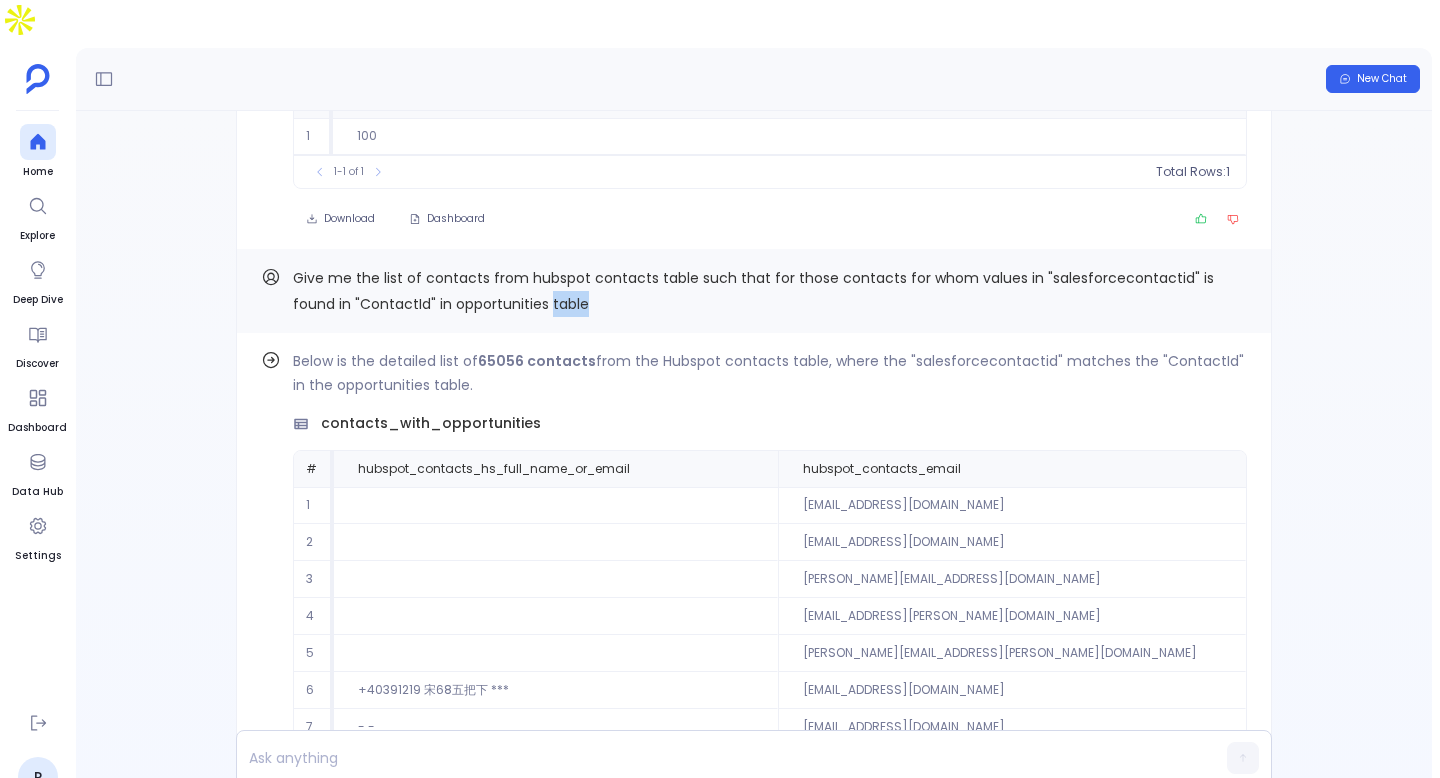 click on "Give me the list of contacts from hubspot contacts table such that for those contacts for whom values in "salesforcecontactid" is found in "ContactId" in opportunities table" at bounding box center (753, 291) 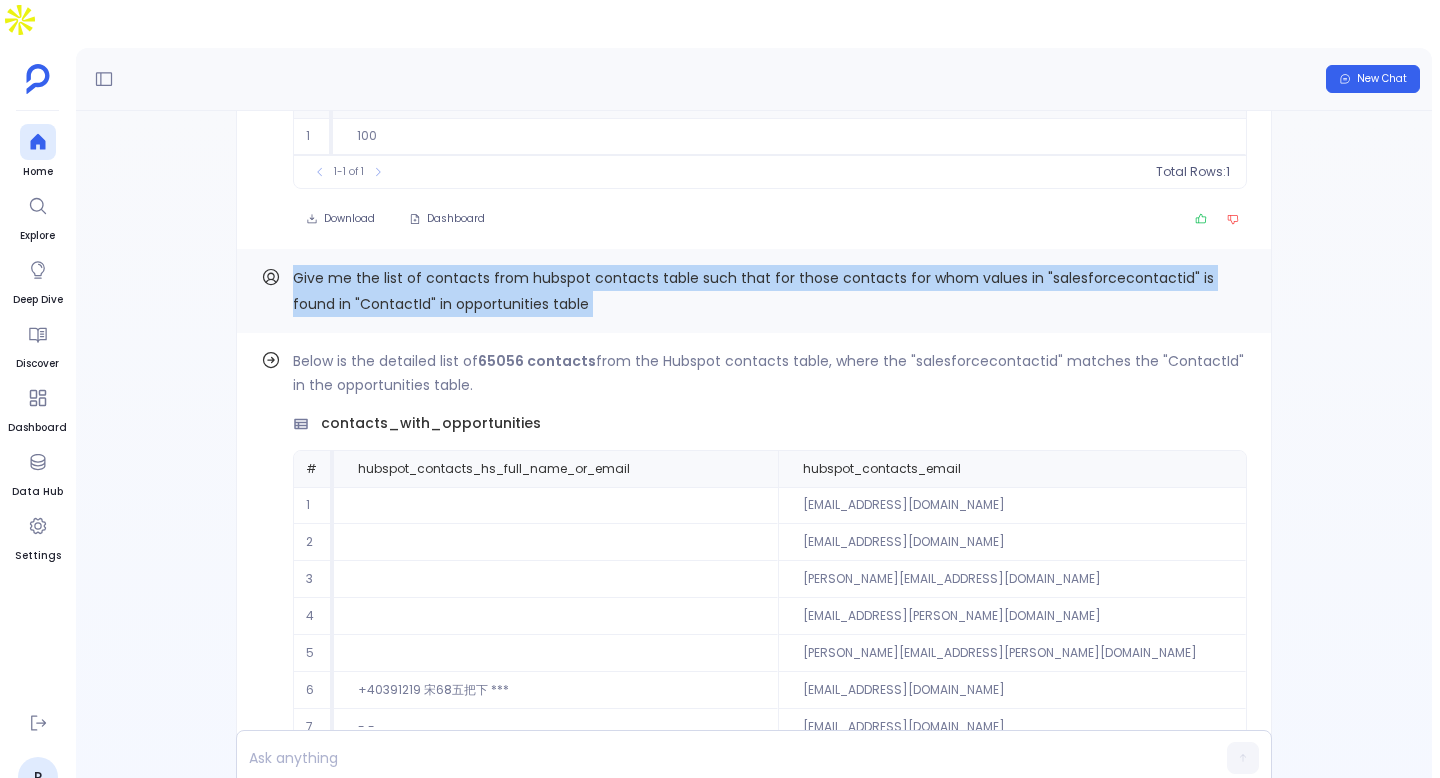 click on "Give me the list of contacts from hubspot contacts table such that for those contacts for whom values in "salesforcecontactid" is found in "ContactId" in opportunities table" at bounding box center (753, 291) 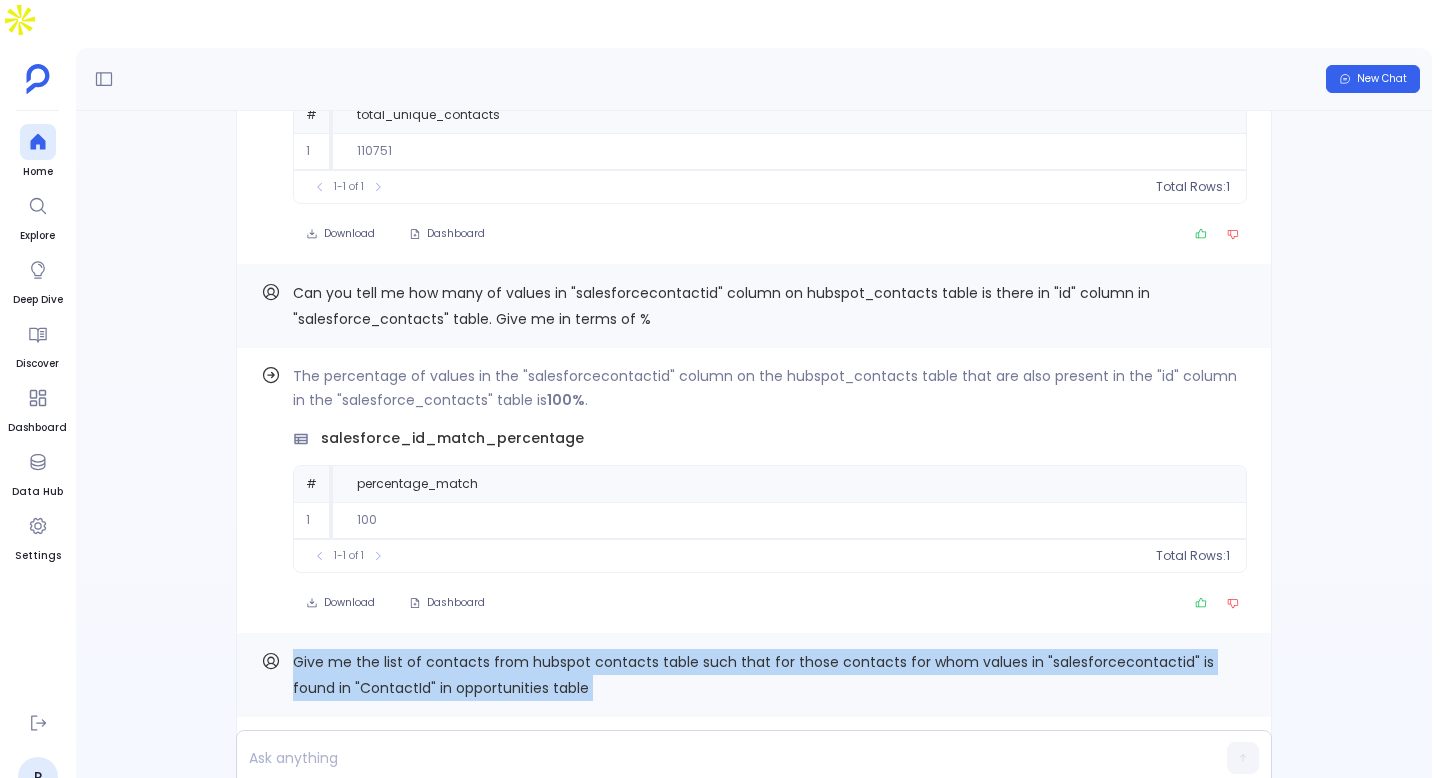 scroll, scrollTop: 0, scrollLeft: 0, axis: both 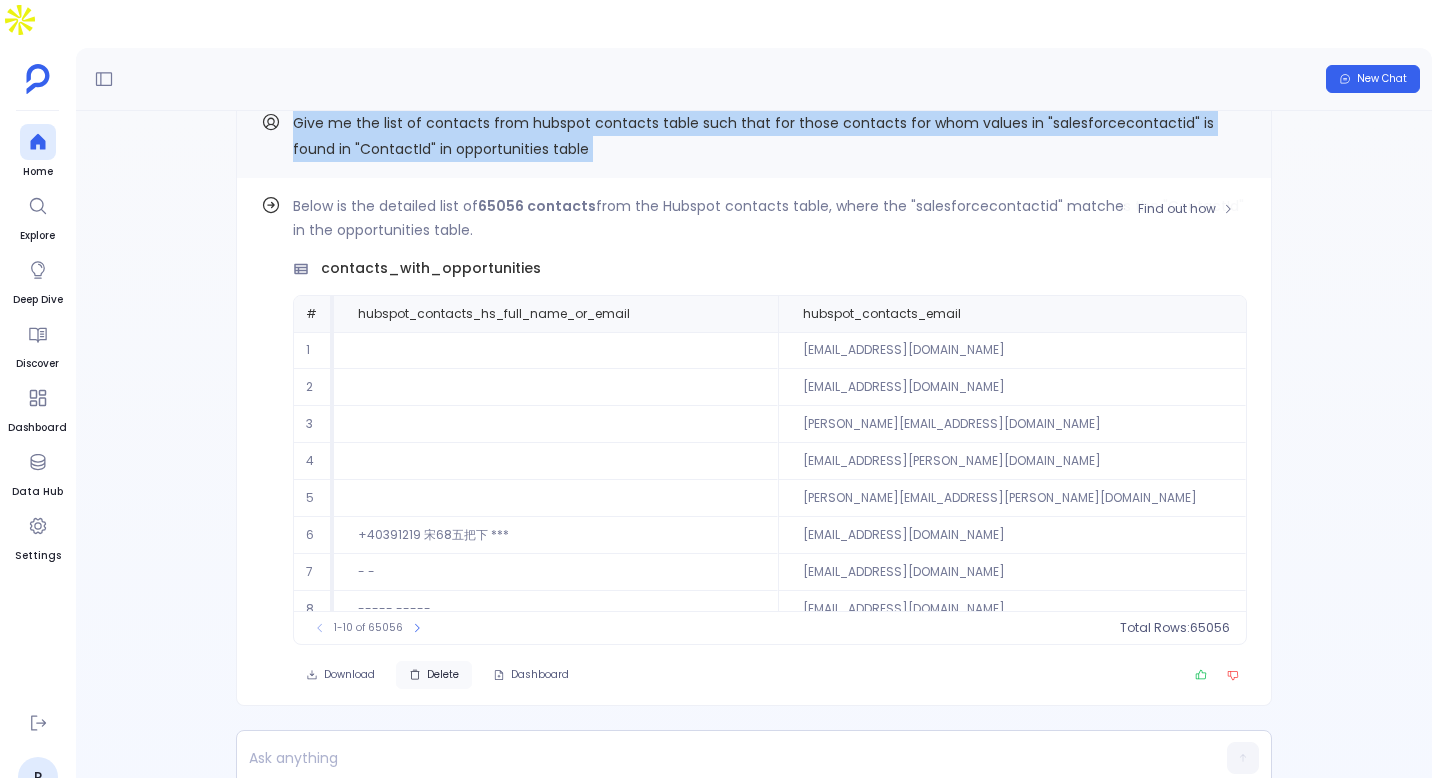 click on "Delete" at bounding box center (434, 675) 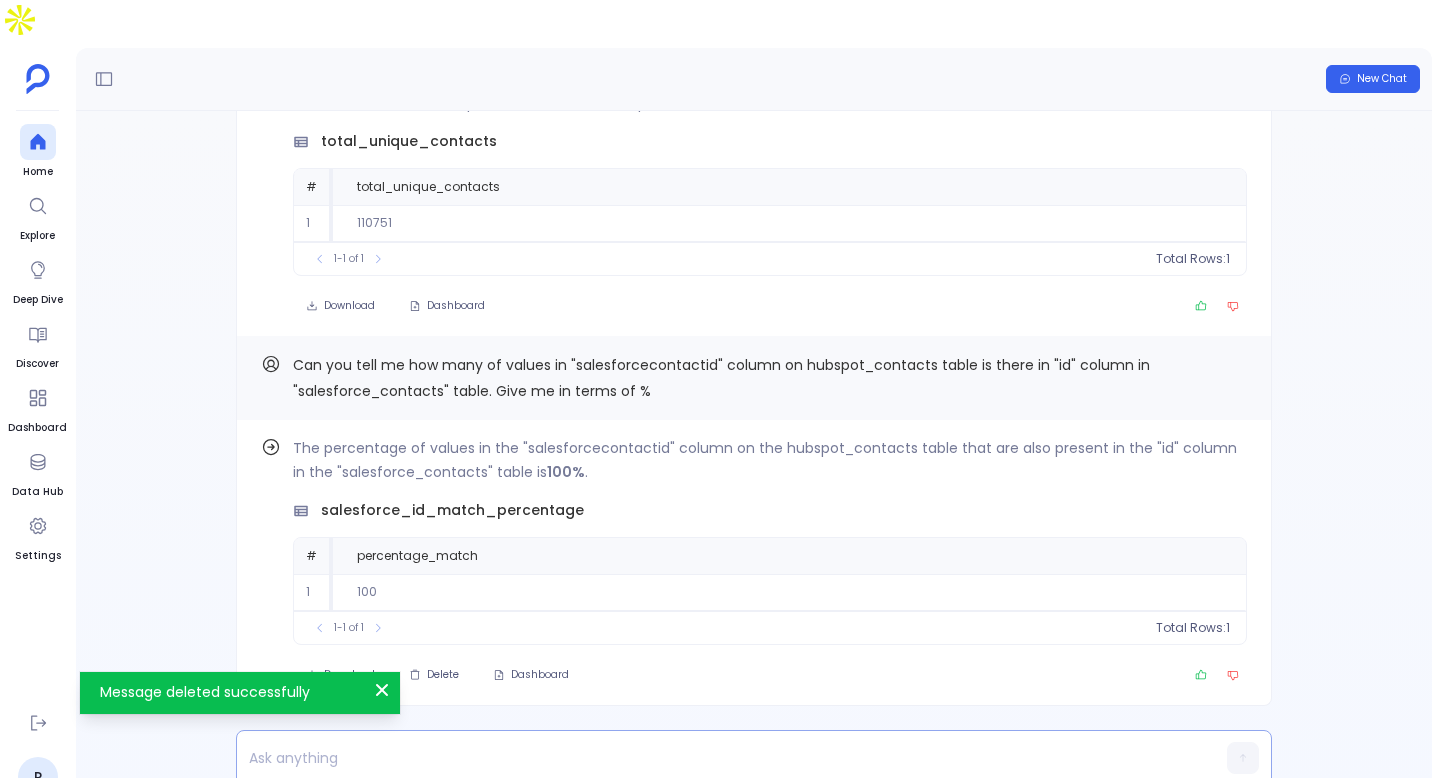 click at bounding box center [715, 758] 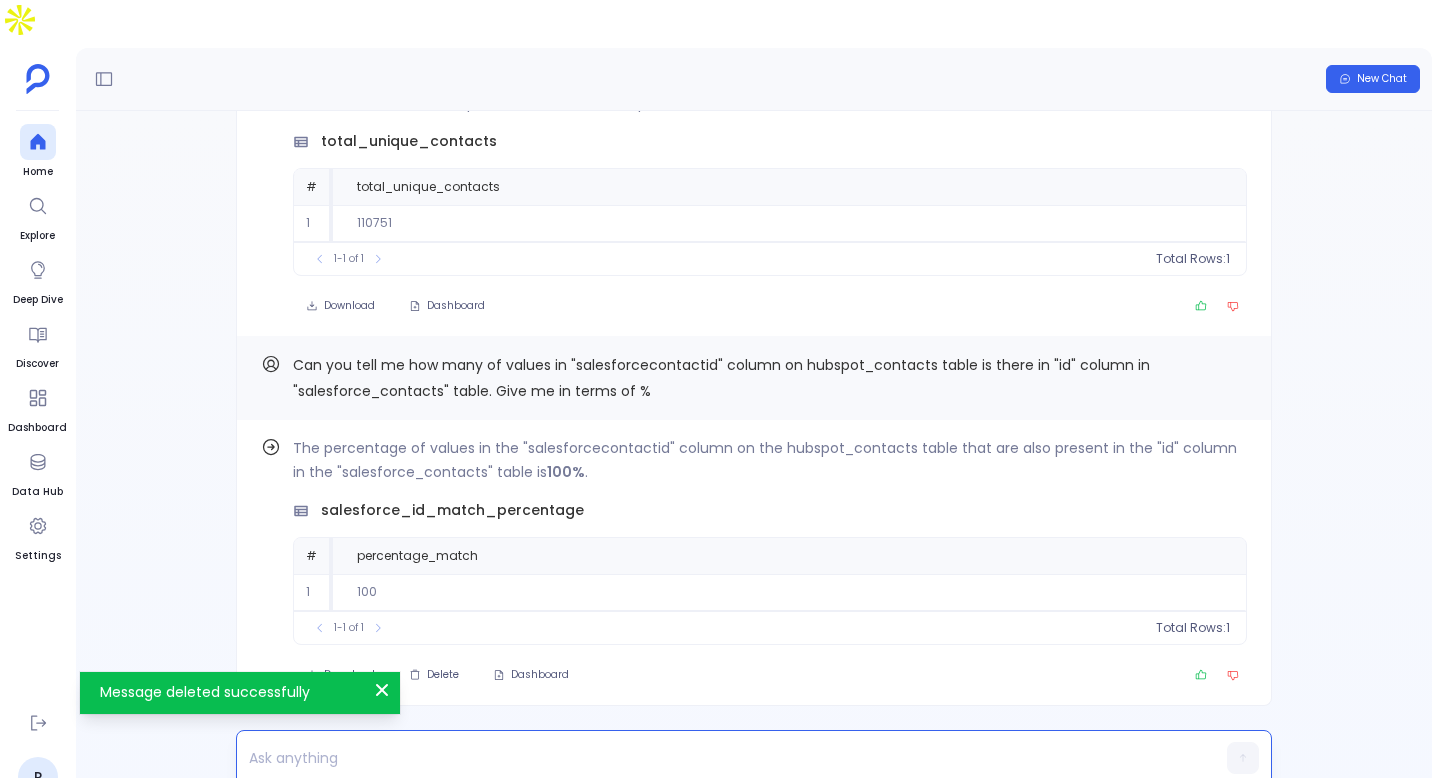 paste 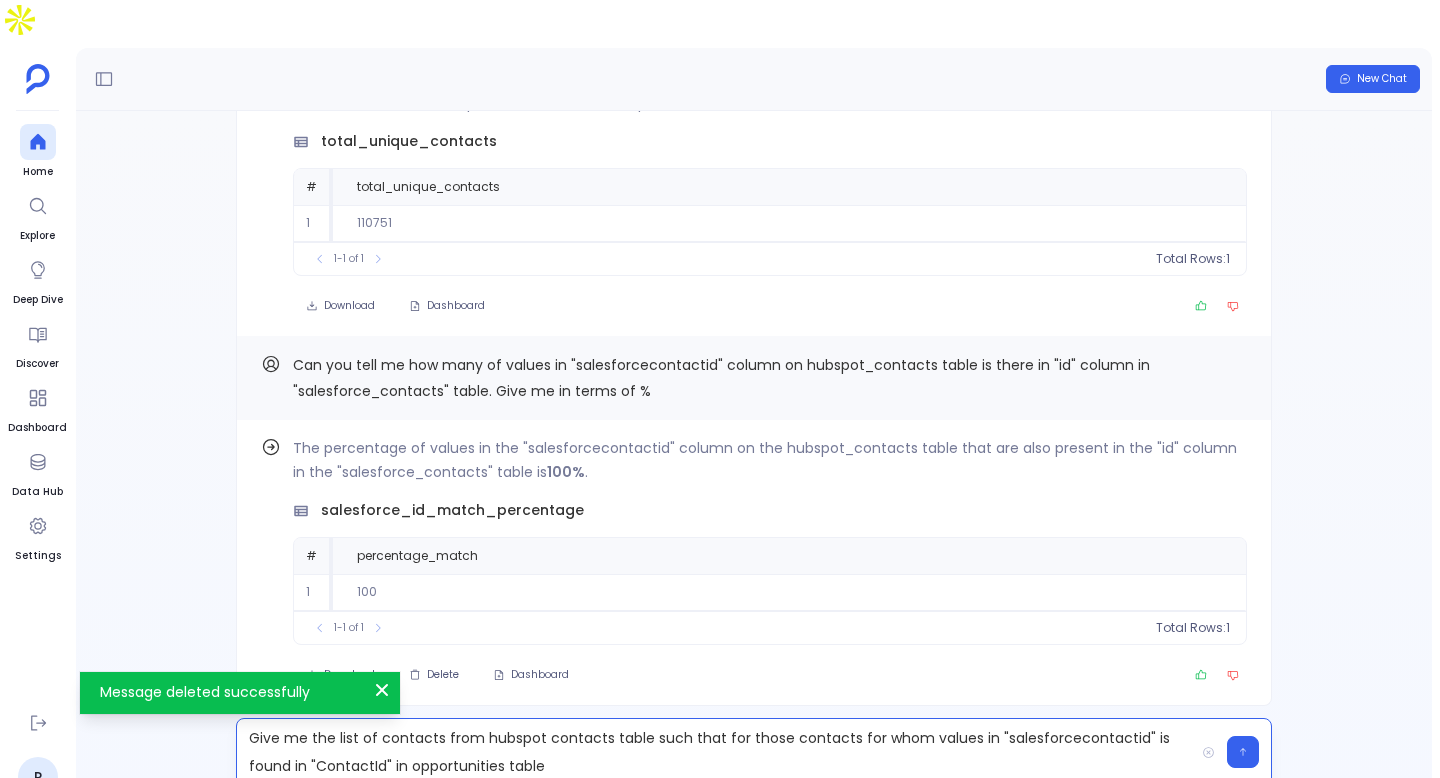 click on "Give me the list of contacts from hubspot contacts table such that for those contacts for whom values in "salesforcecontactid" is found in "ContactId" in opportunities table" at bounding box center (715, 752) 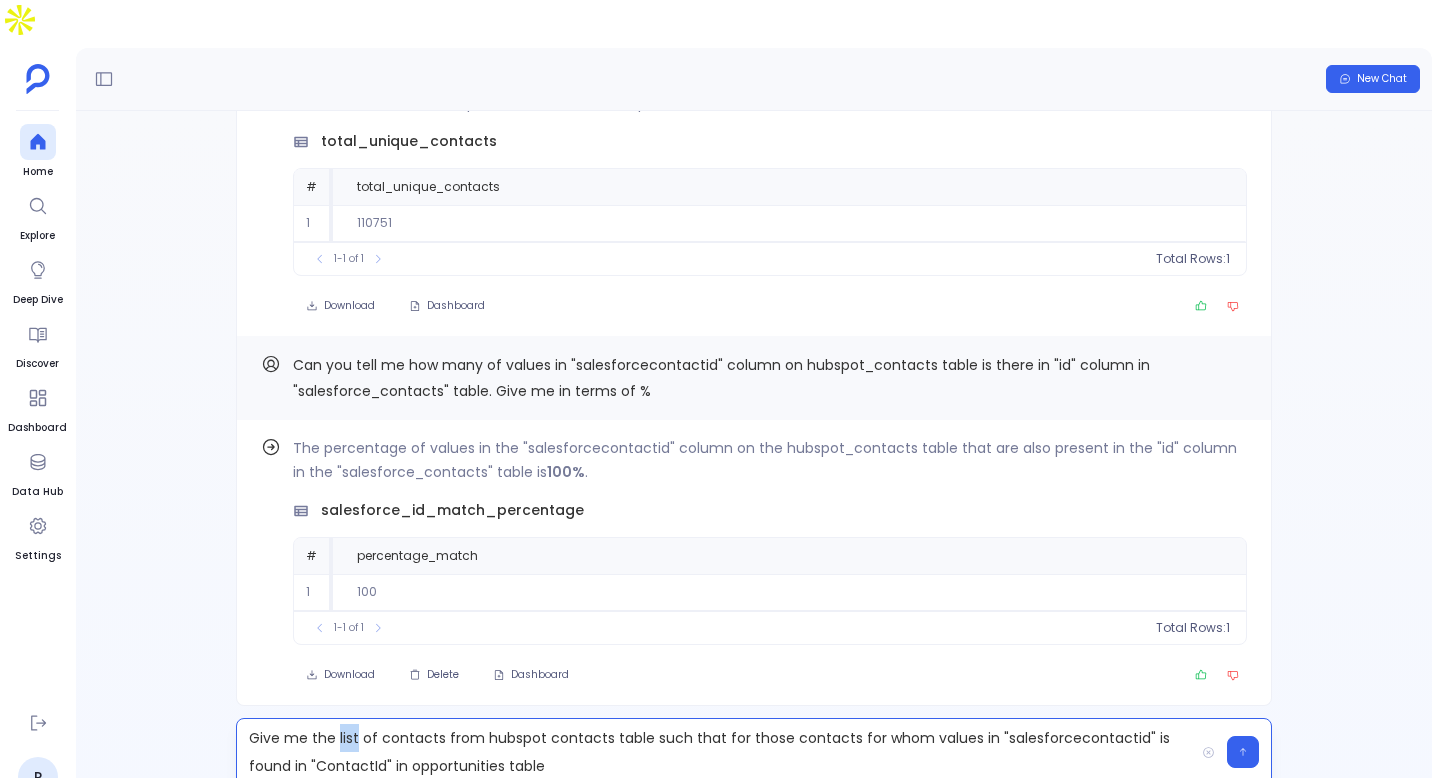 type 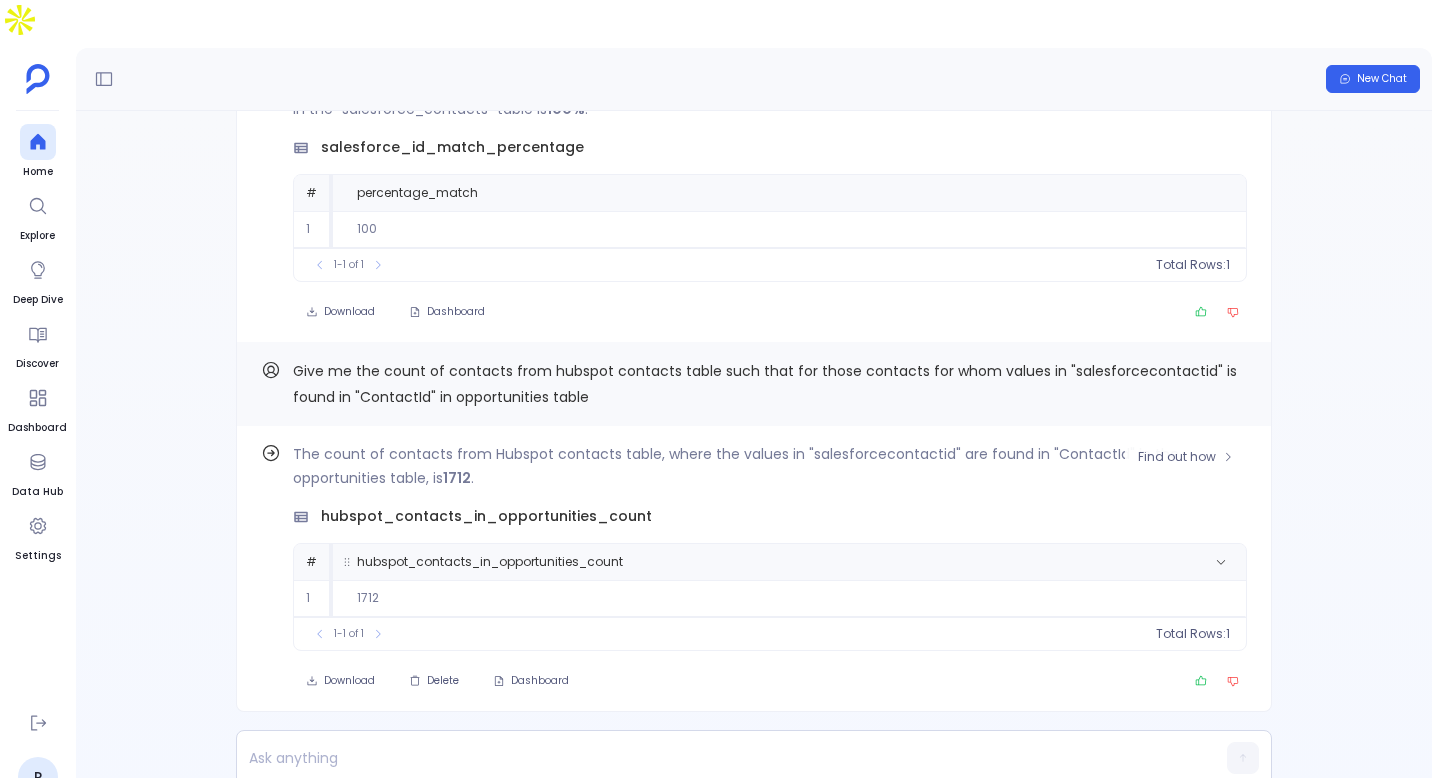 scroll, scrollTop: 0, scrollLeft: 0, axis: both 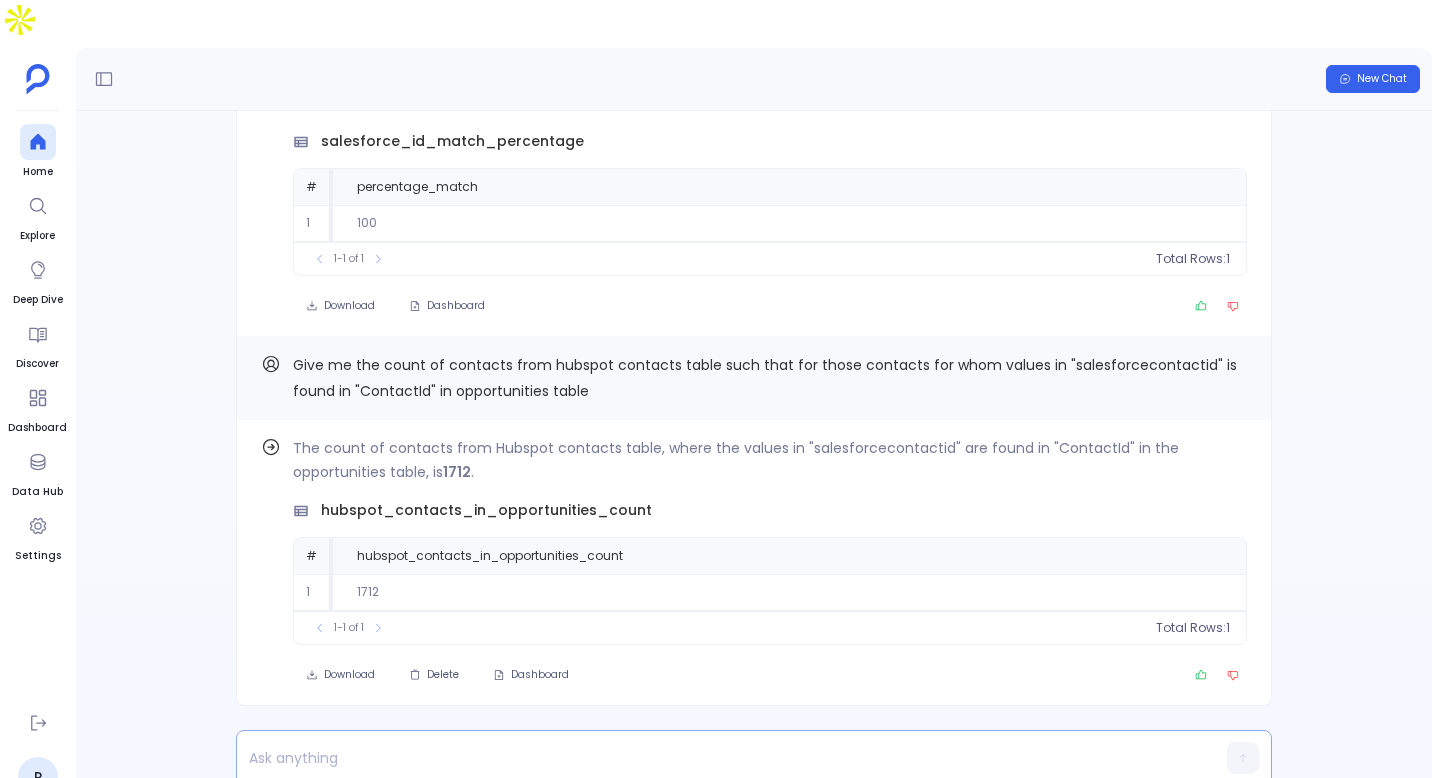 click at bounding box center (715, 758) 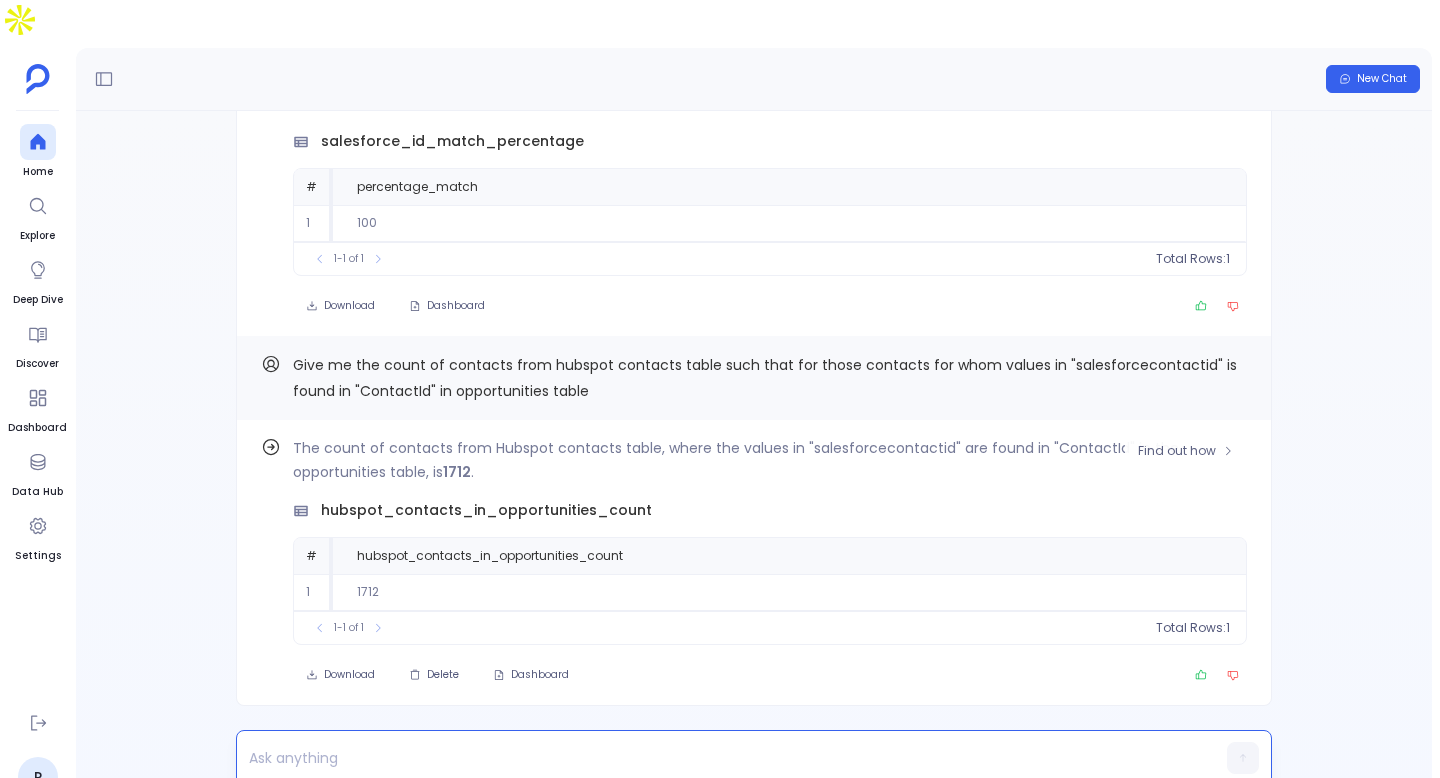 click on "Find out how The count of contacts from Hubspot contacts table, where the values in "salesforcecontactid" are found in "ContactId" in the opportunities table, is  1712 . hubspot_contacts_in_opportunities_count # hubspot_contacts_in_opportunities_count 1 1712
To pick up a draggable item, press the space bar.
While dragging, use the arrow keys to move the item.
Press space again to drop the item in its new position, or press escape to cancel.
1-1 of 1 Total Rows:  1 Download Delete Dashboard" at bounding box center [754, 563] 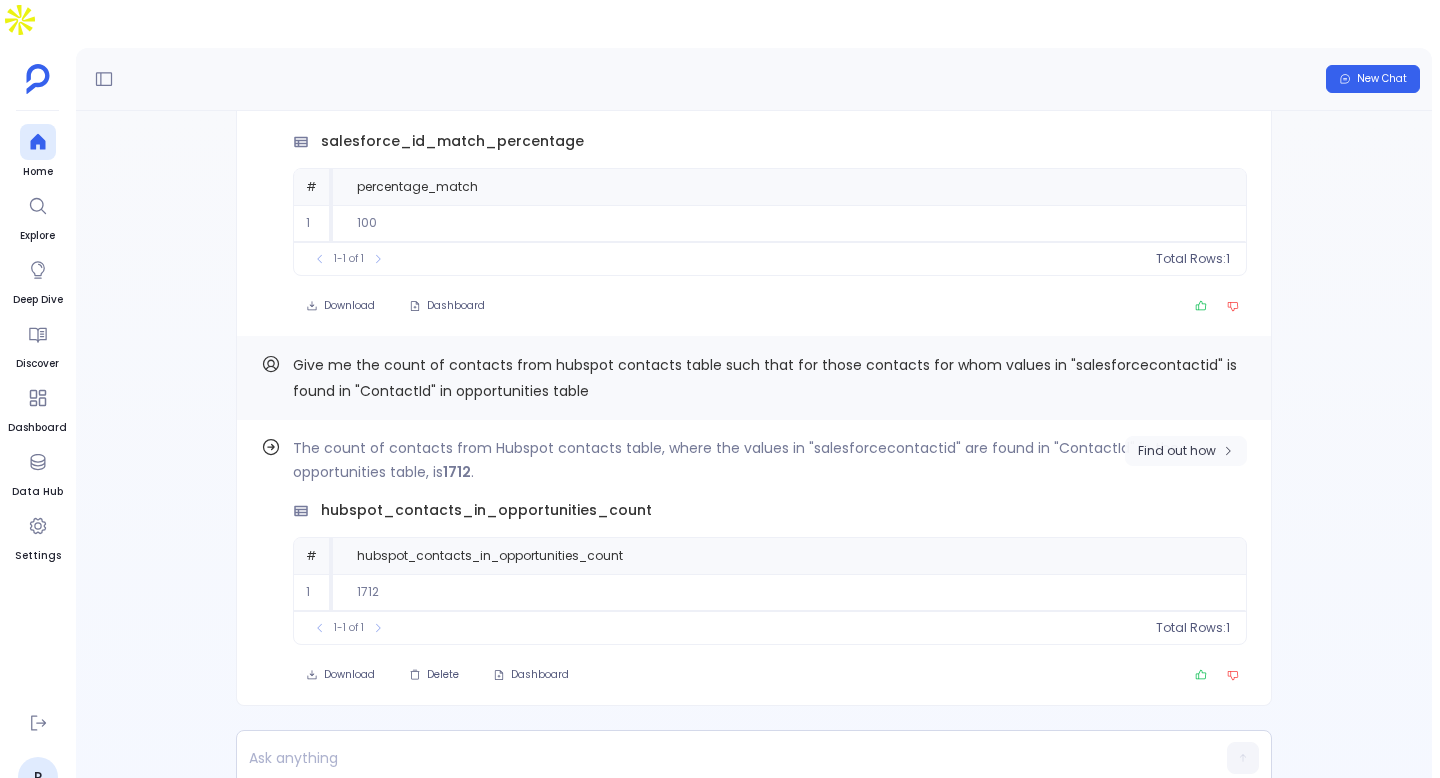 click on "Find out how" at bounding box center (1177, 451) 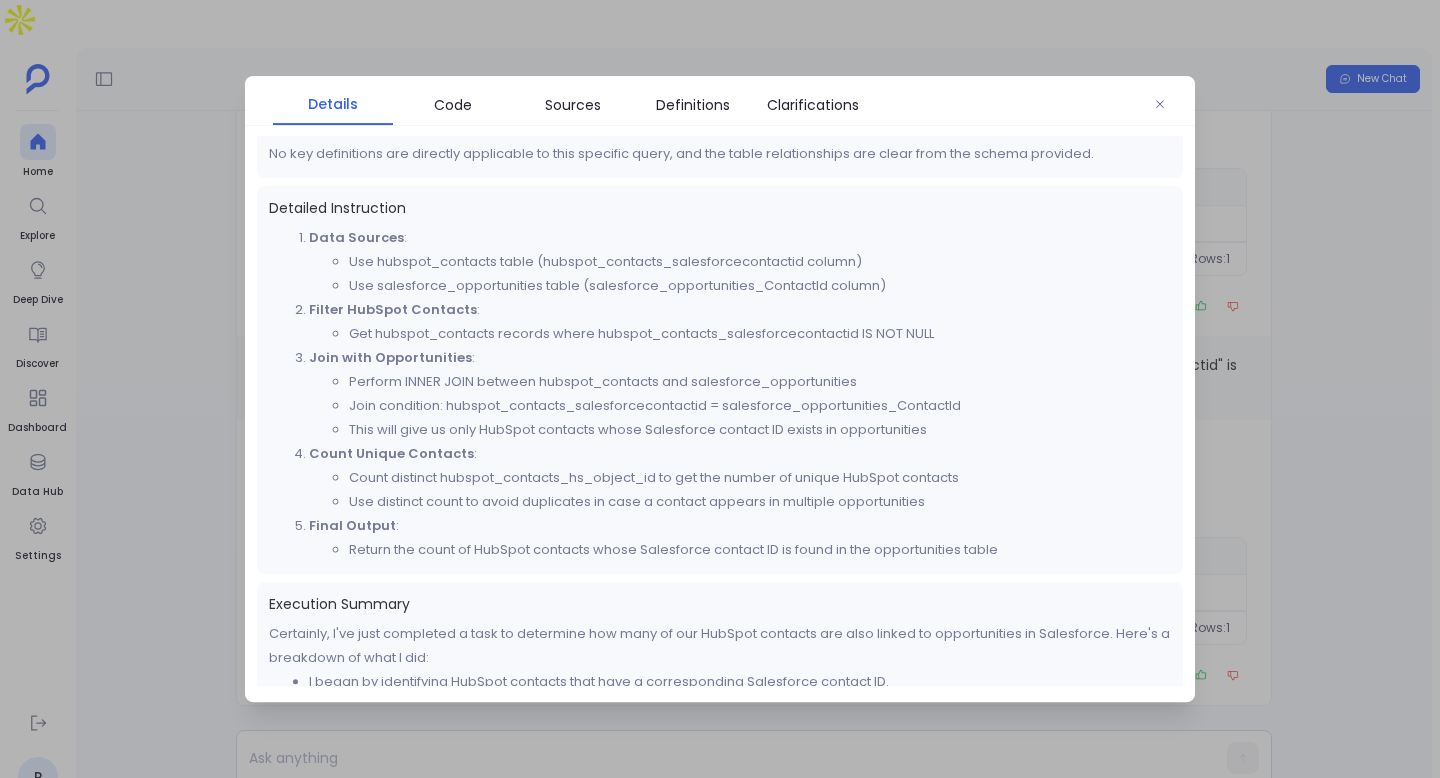 scroll, scrollTop: 377, scrollLeft: 0, axis: vertical 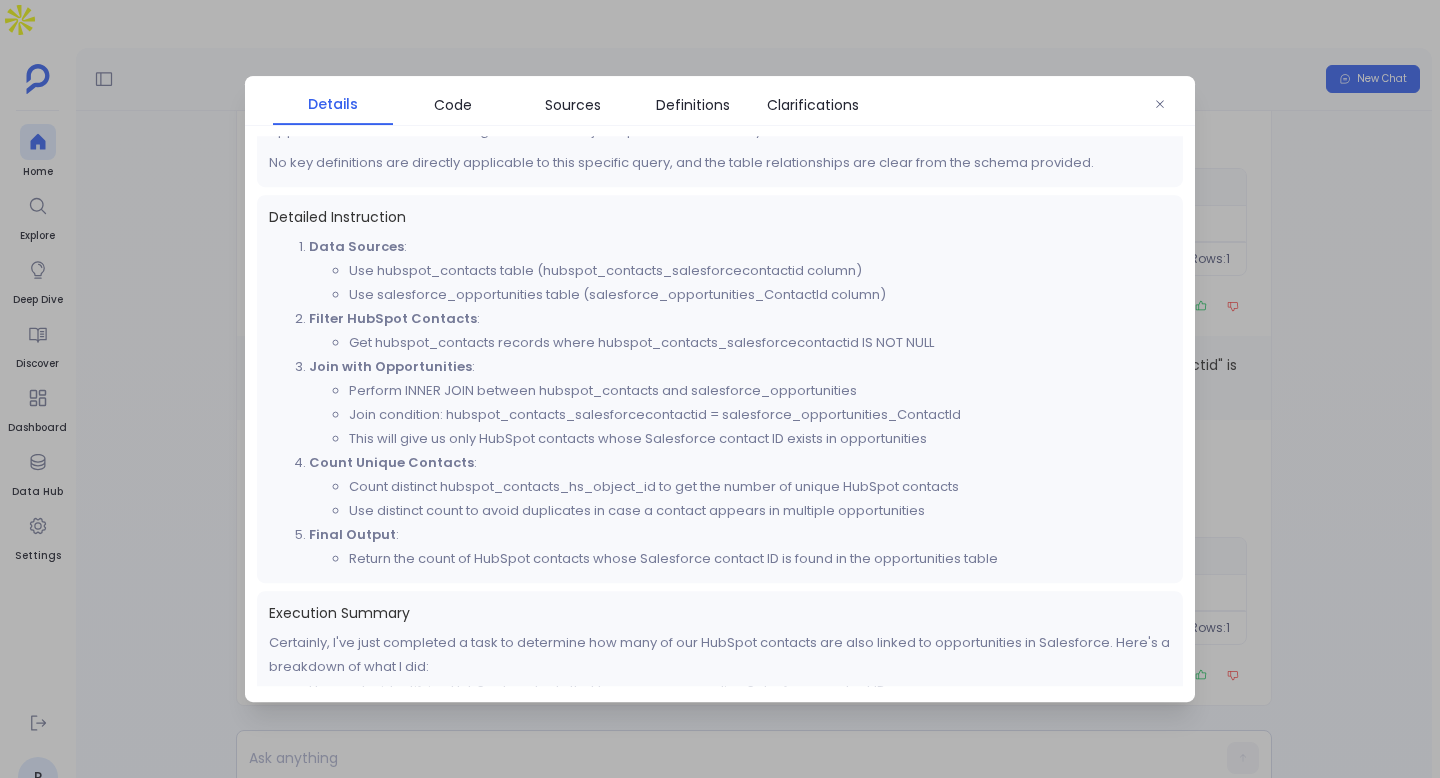 click at bounding box center [1160, 105] 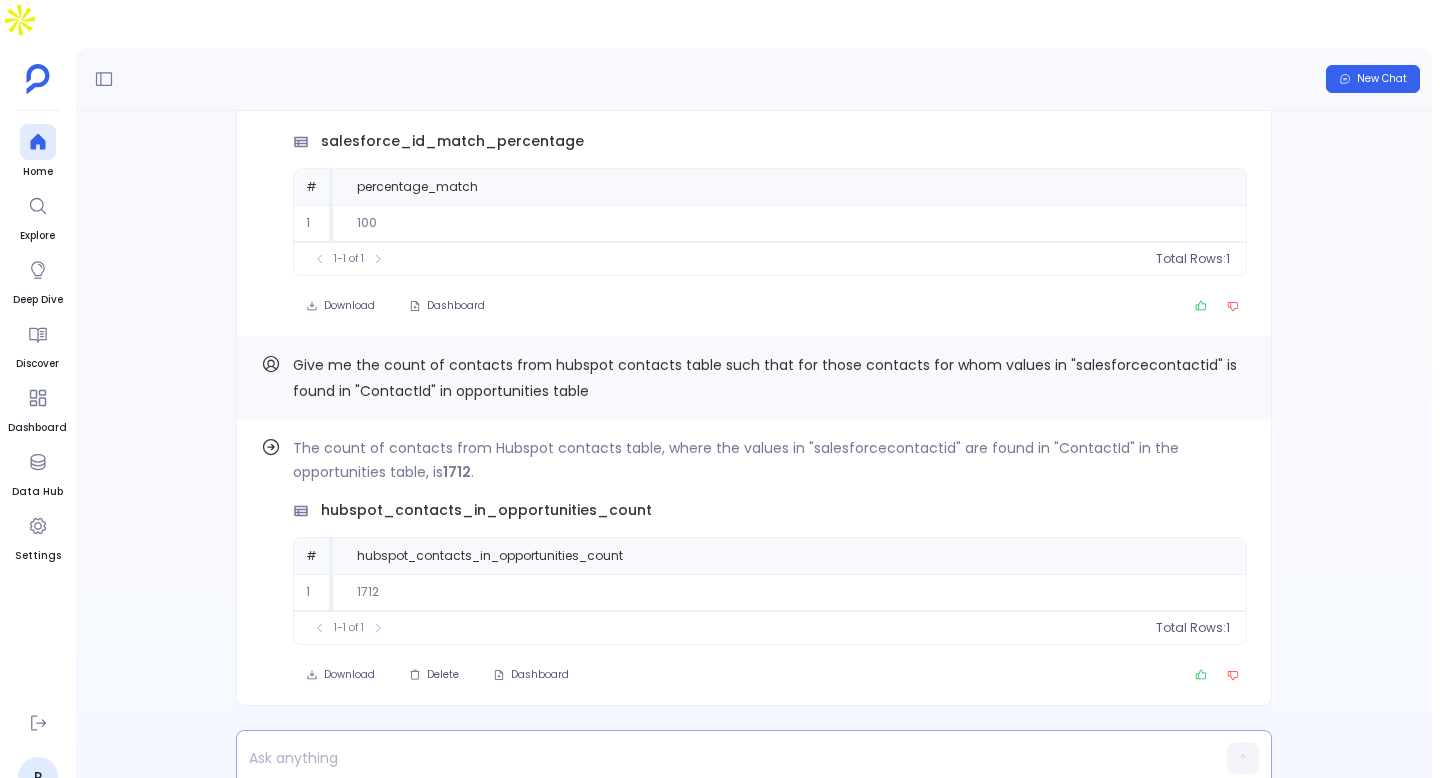 click at bounding box center [715, 758] 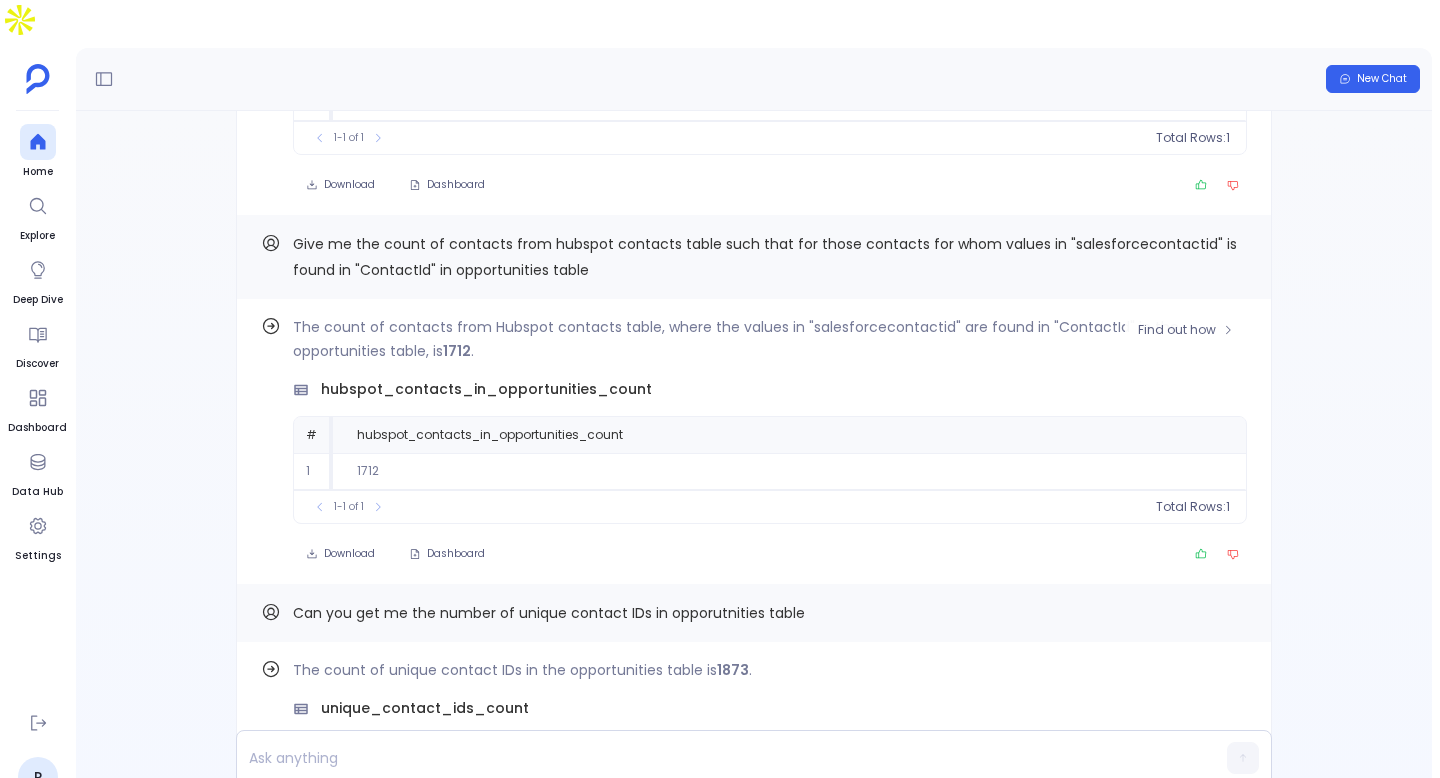 scroll, scrollTop: -243, scrollLeft: 0, axis: vertical 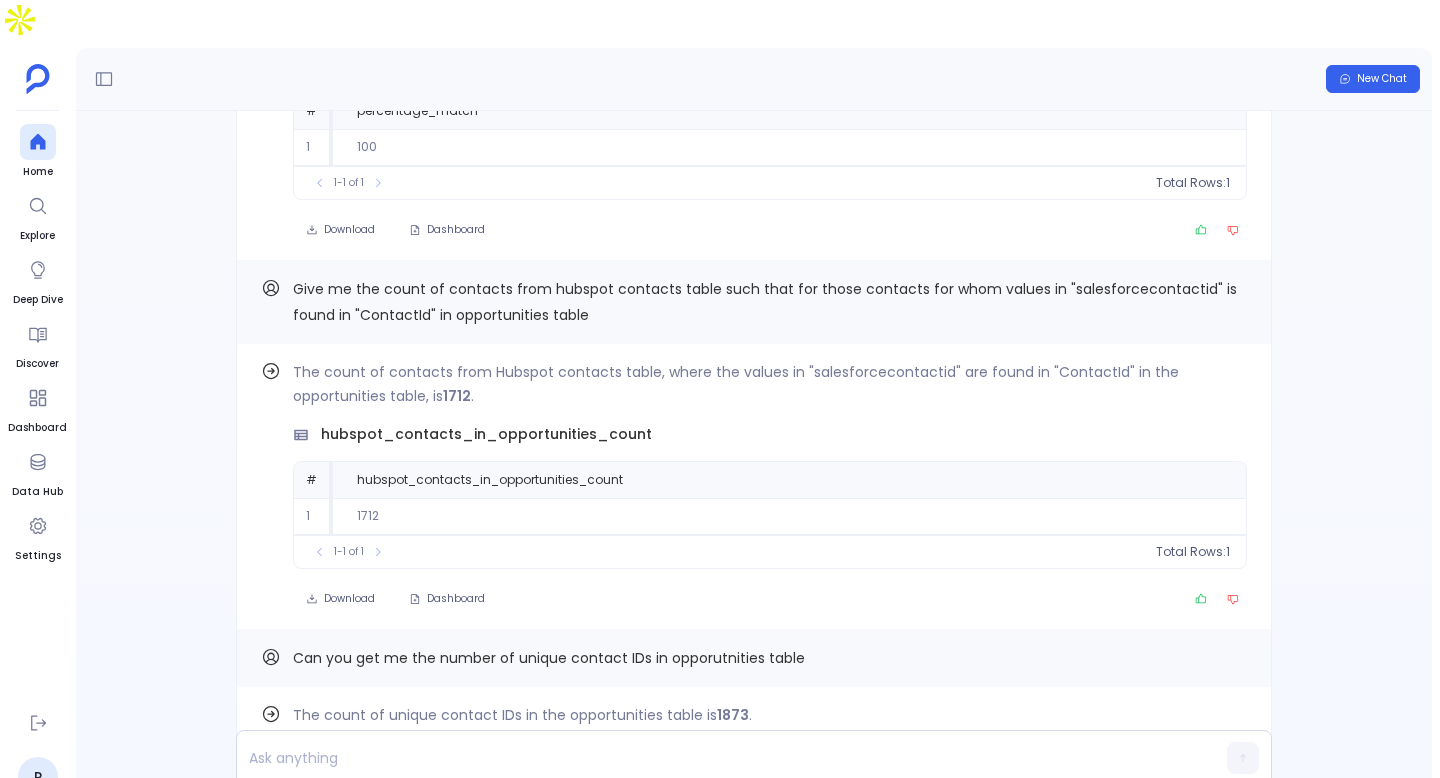 click on "Give me the count of contacts from hubspot contacts table such that for those contacts for whom values in "salesforcecontactid" is found in "ContactId" in opportunities table" at bounding box center [765, 302] 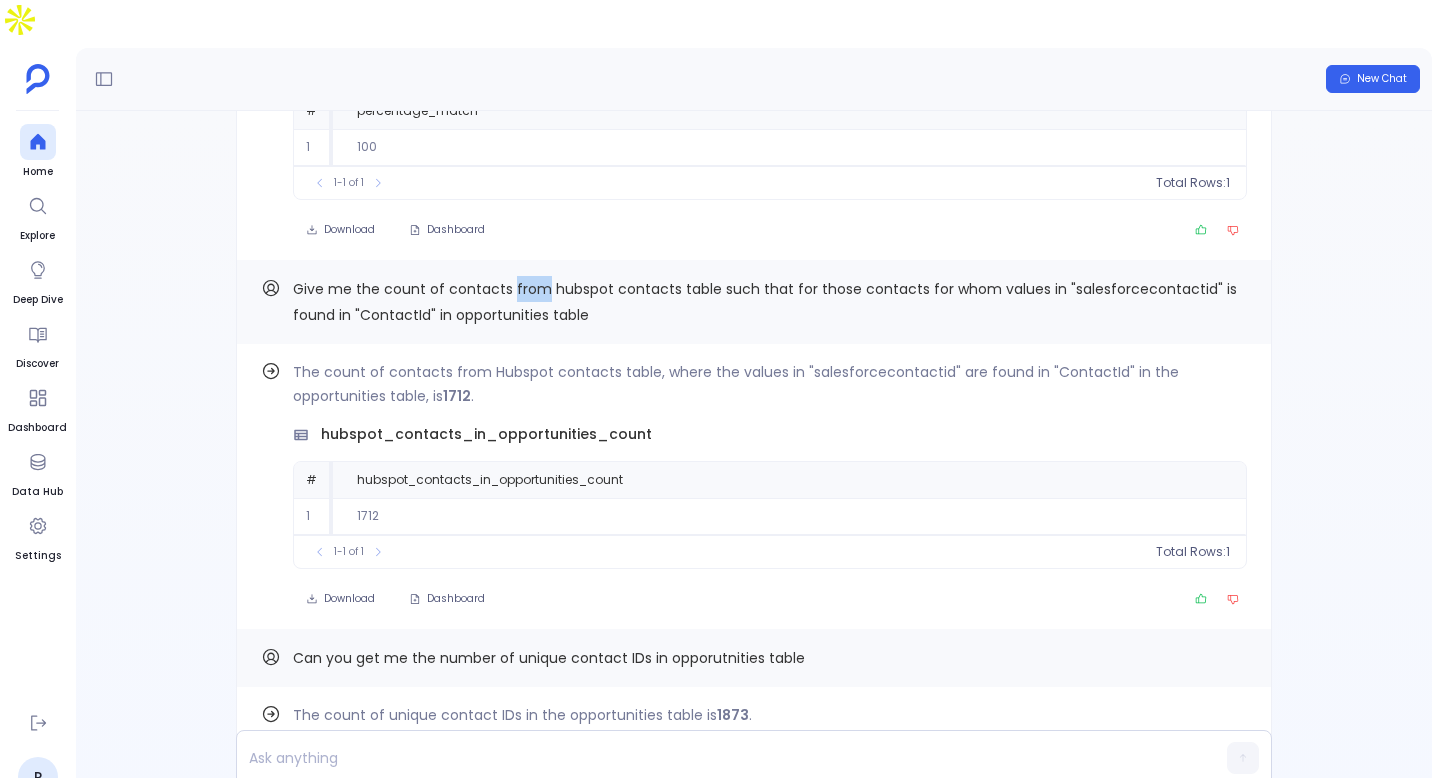 click on "Give me the count of contacts from hubspot contacts table such that for those contacts for whom values in "salesforcecontactid" is found in "ContactId" in opportunities table" at bounding box center (765, 302) 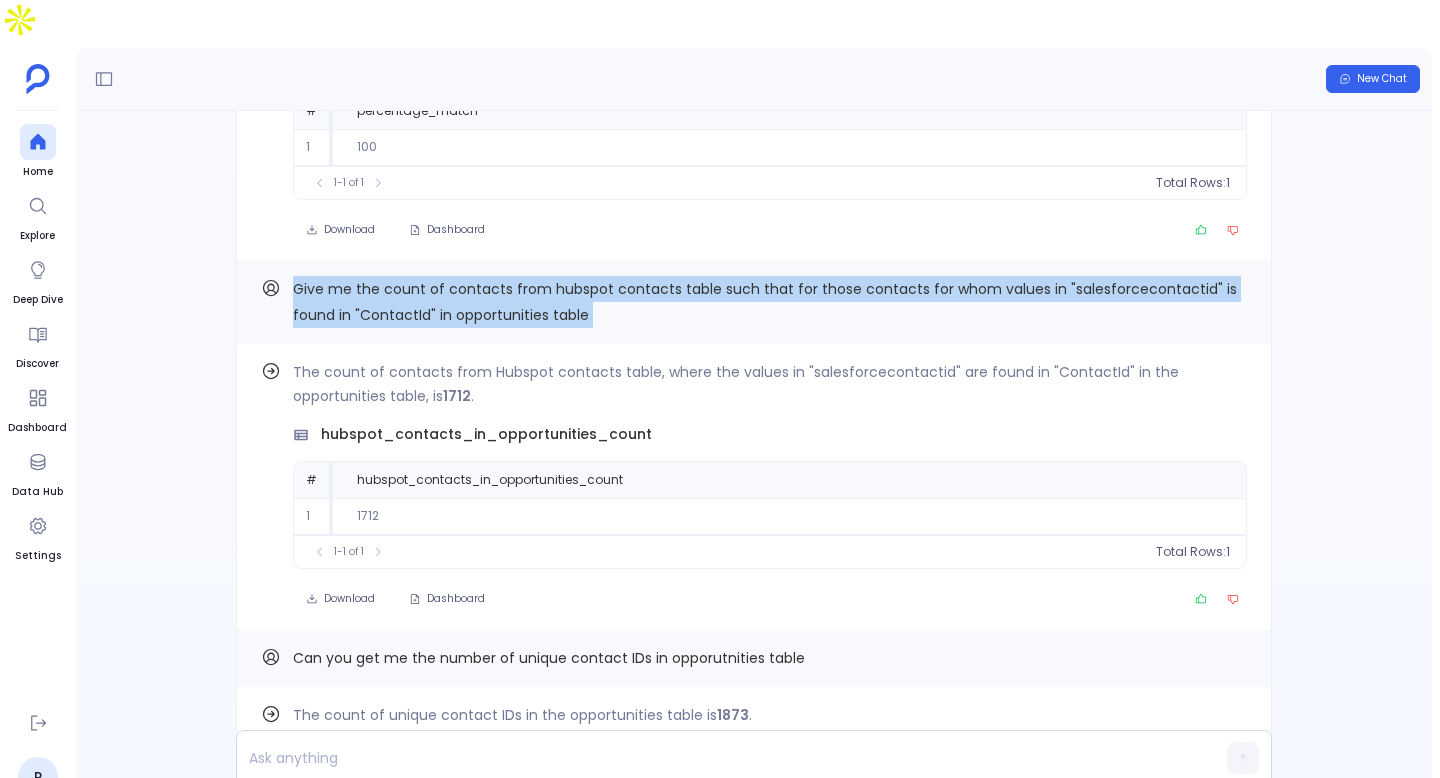 click on "Give me the count of contacts from hubspot contacts table such that for those contacts for whom values in "salesforcecontactid" is found in "ContactId" in opportunities table" at bounding box center [765, 302] 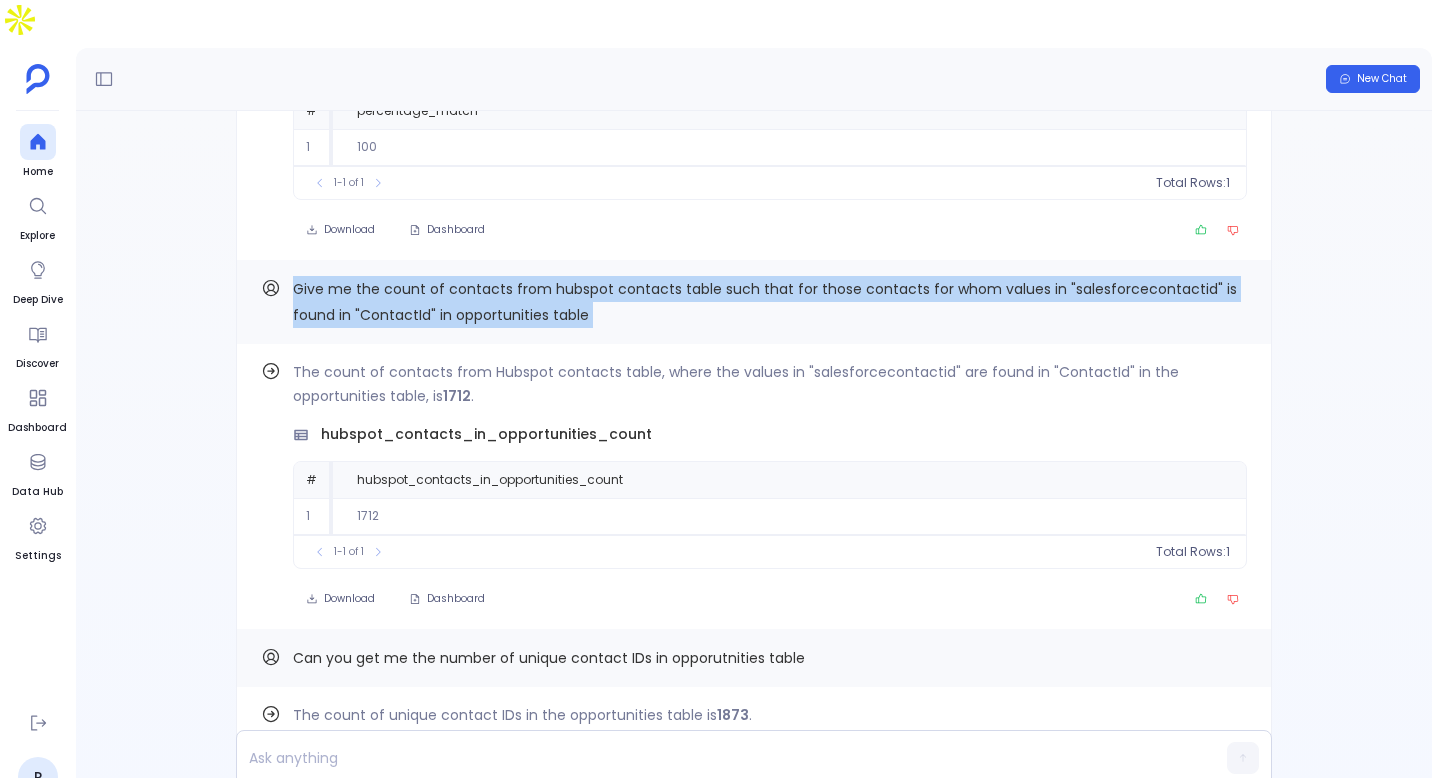 scroll, scrollTop: 0, scrollLeft: 0, axis: both 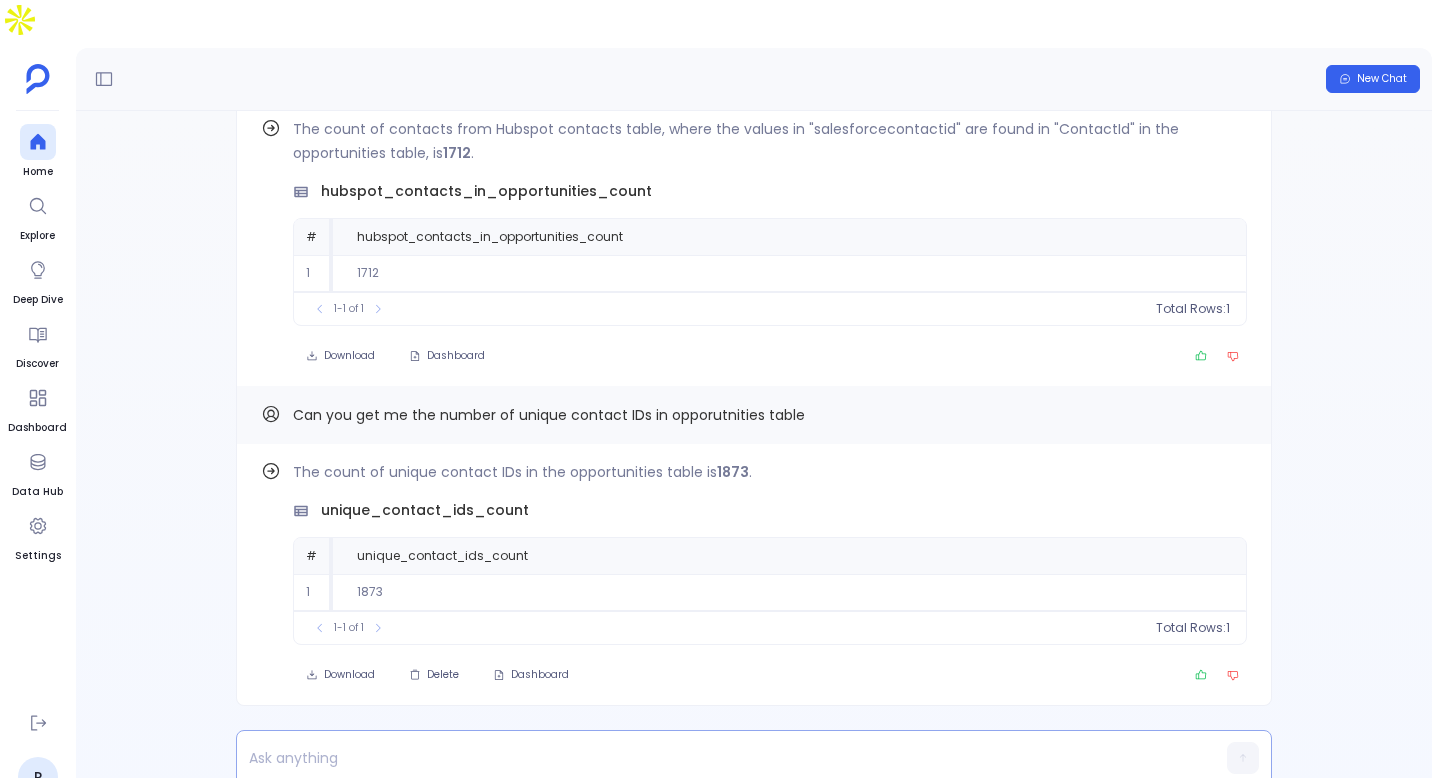 click at bounding box center (715, 758) 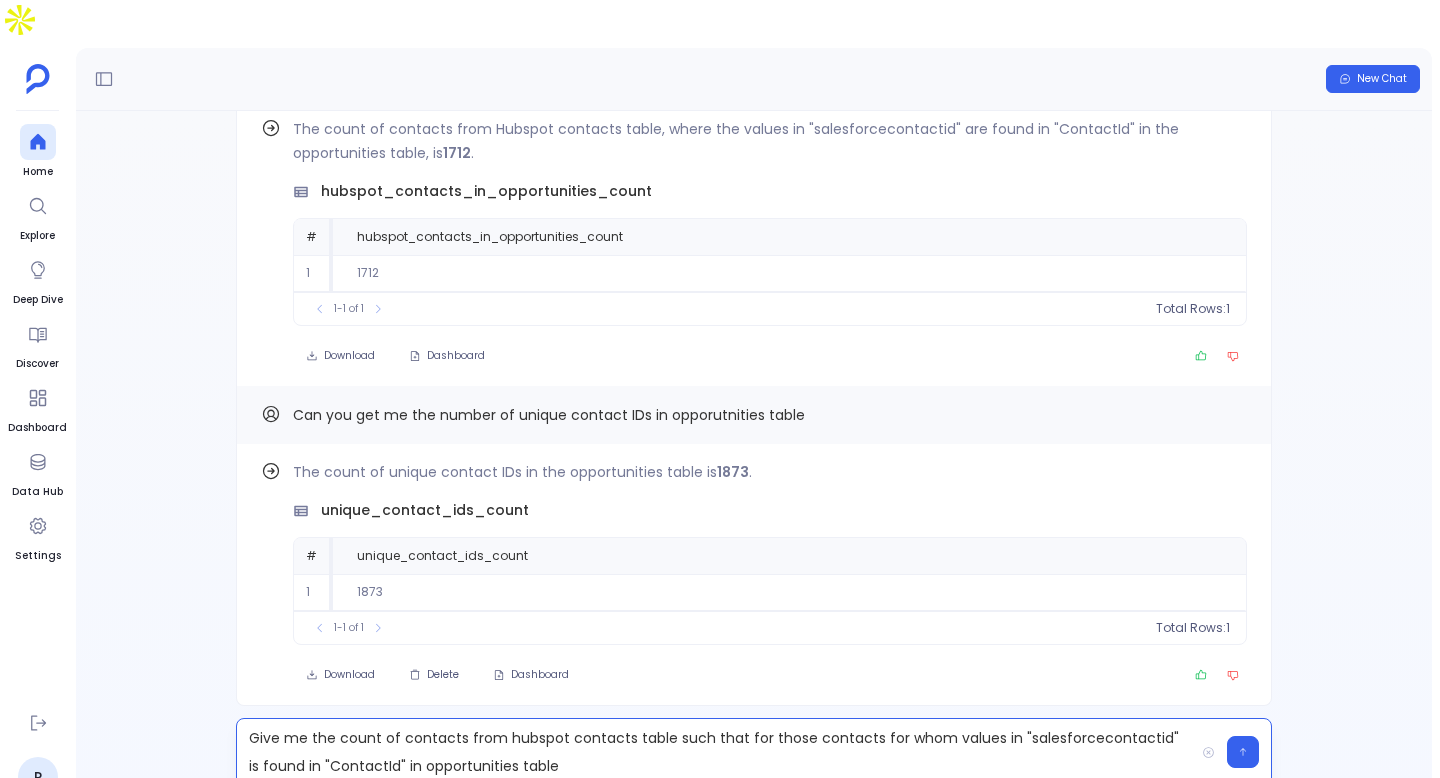 click on "Give me the count of contacts from hubspot contacts table such that for those contacts for whom values in "salesforcecontactid" is found in "ContactId" in opportunities table" at bounding box center [715, 752] 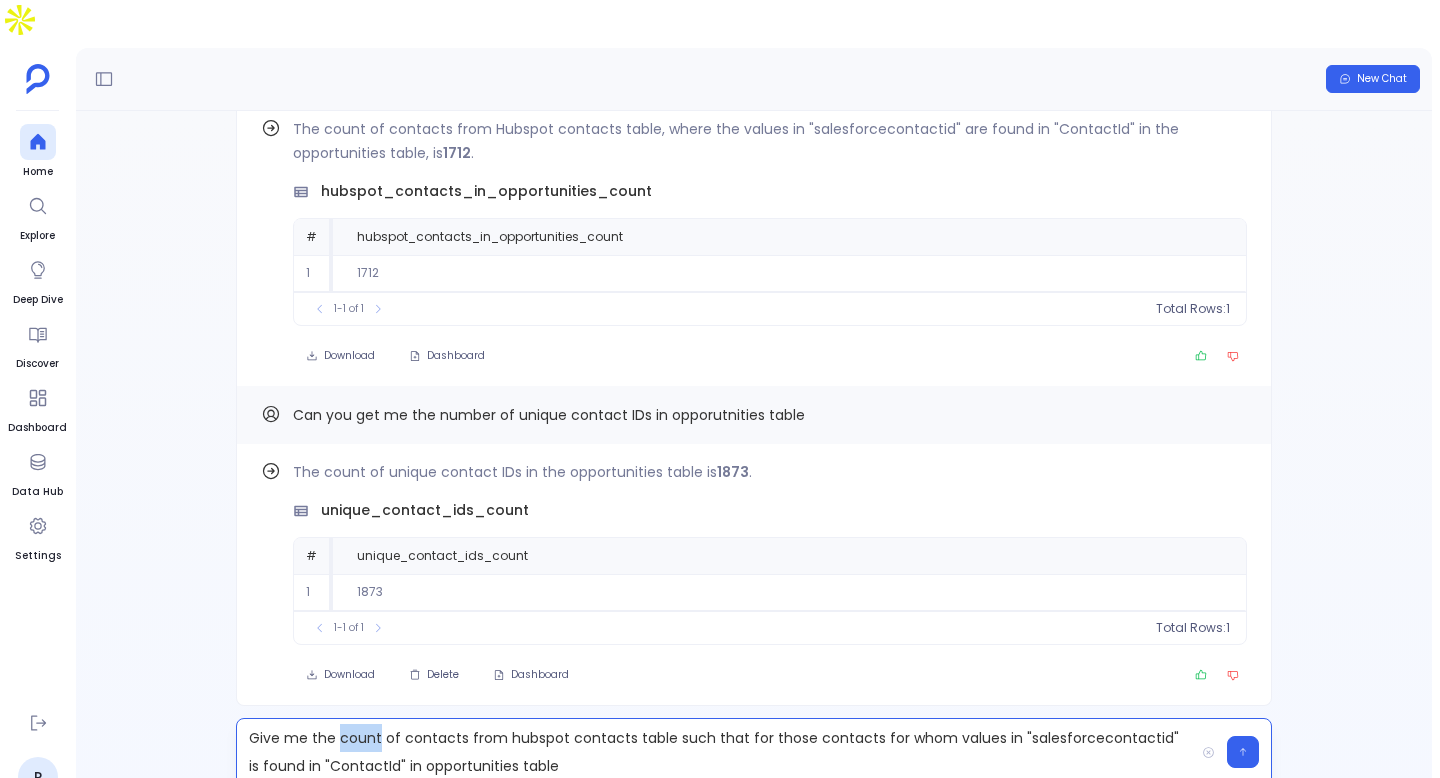 click on "Give me the count of contacts from hubspot contacts table such that for those contacts for whom values in "salesforcecontactid" is found in "ContactId" in opportunities table" at bounding box center (715, 752) 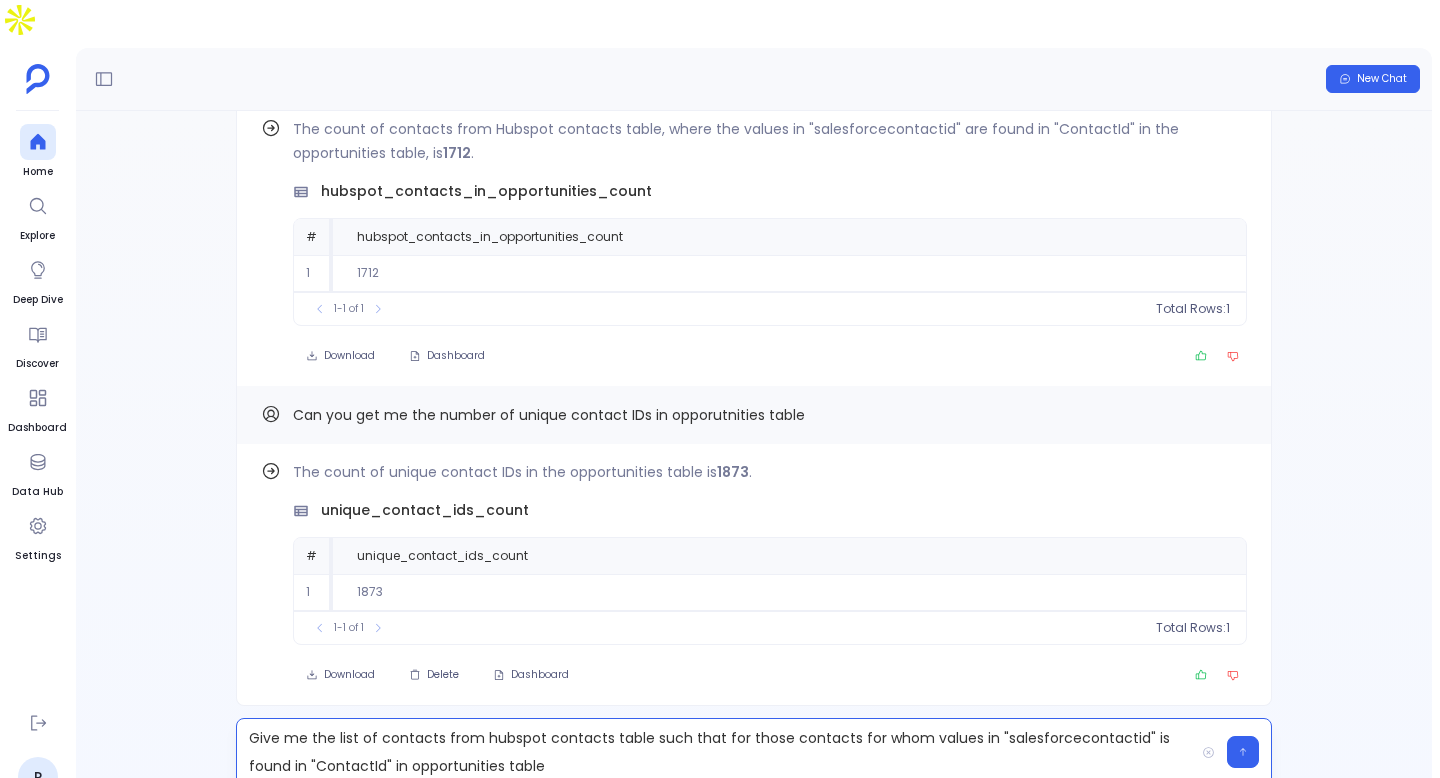 click on "Give me the list of contacts from hubspot contacts table such that for those contacts for whom values in "salesforcecontactid" is found in "ContactId" in opportunities table" at bounding box center (715, 752) 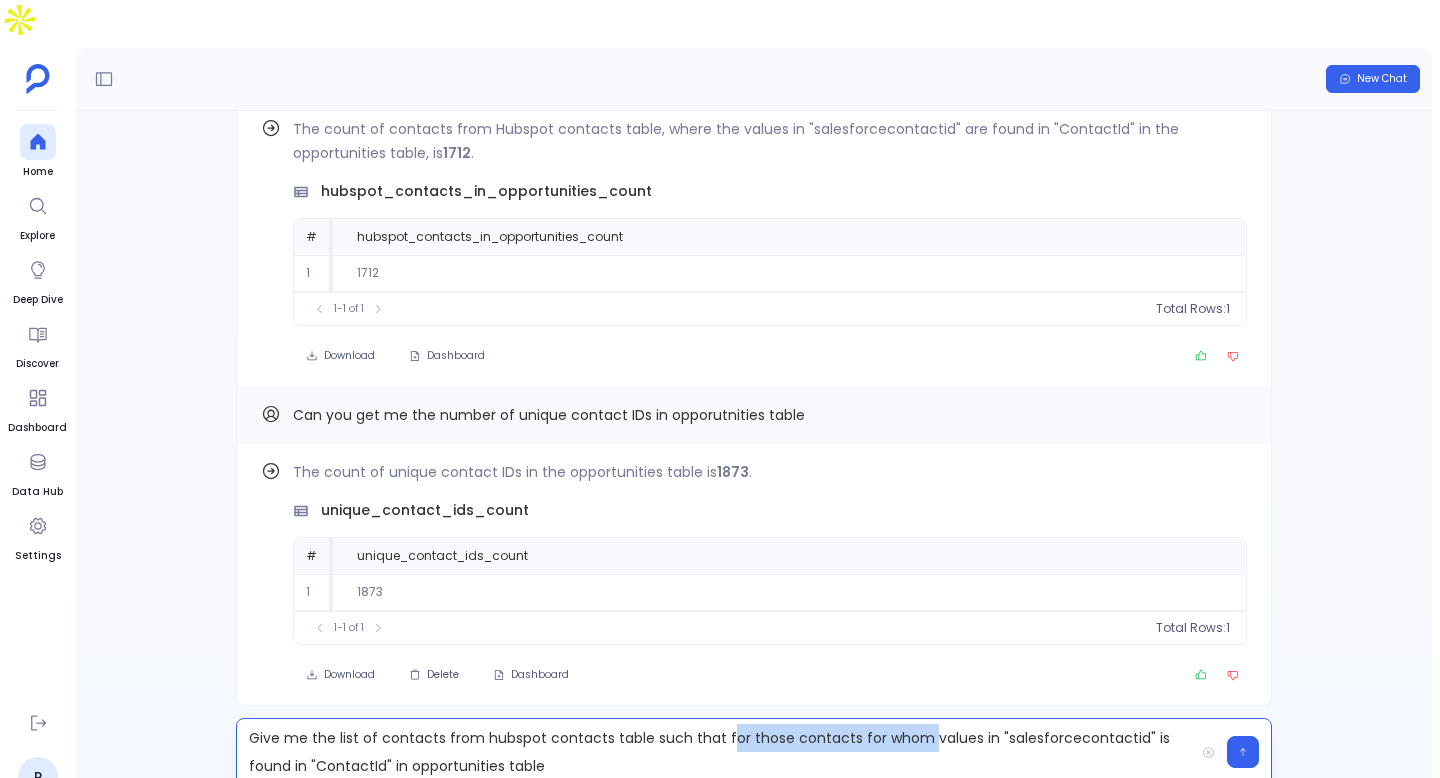 drag, startPoint x: 720, startPoint y: 697, endPoint x: 917, endPoint y: 700, distance: 197.02284 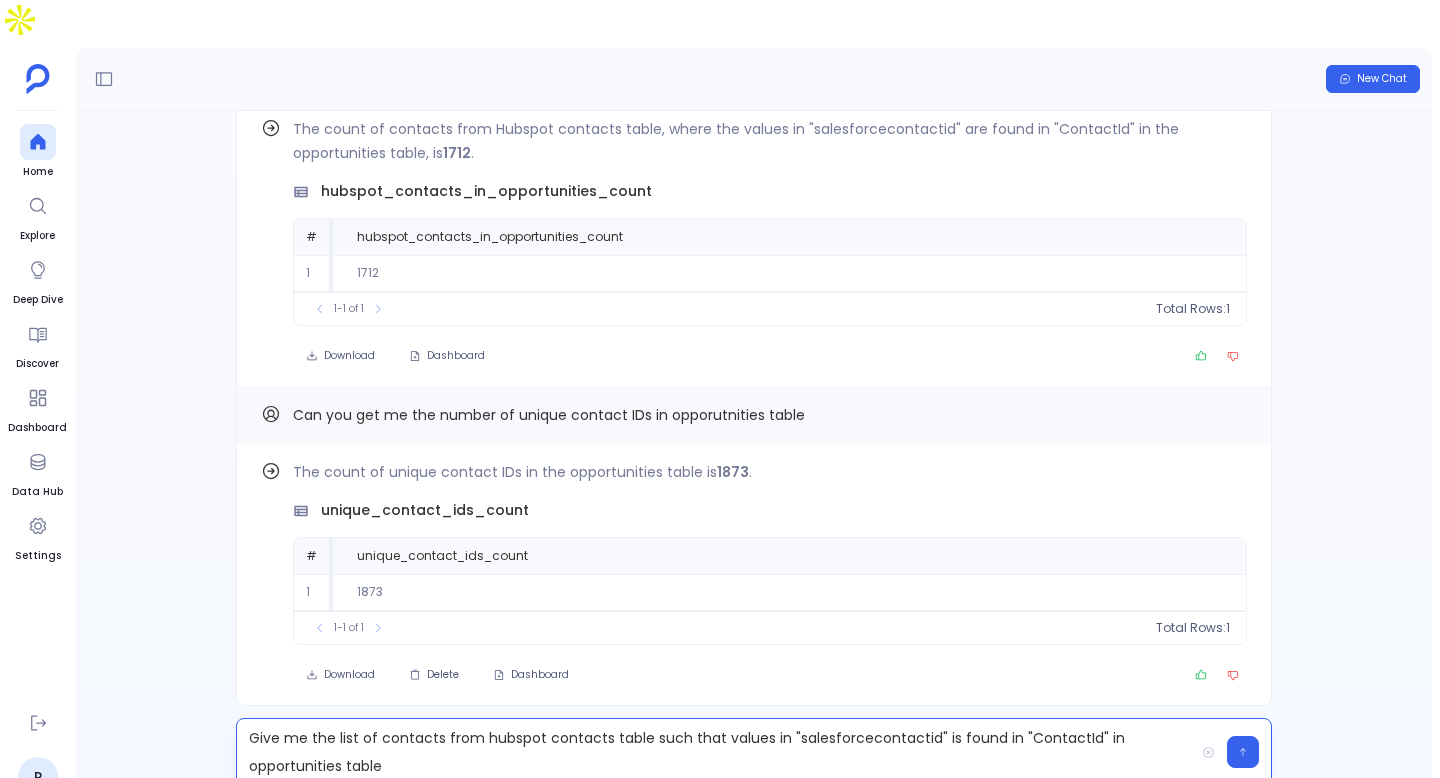 click on "Give me the list of contacts from hubspot contacts table such that values in "salesforcecontactid" is found in "ContactId" in opportunities table" at bounding box center [715, 752] 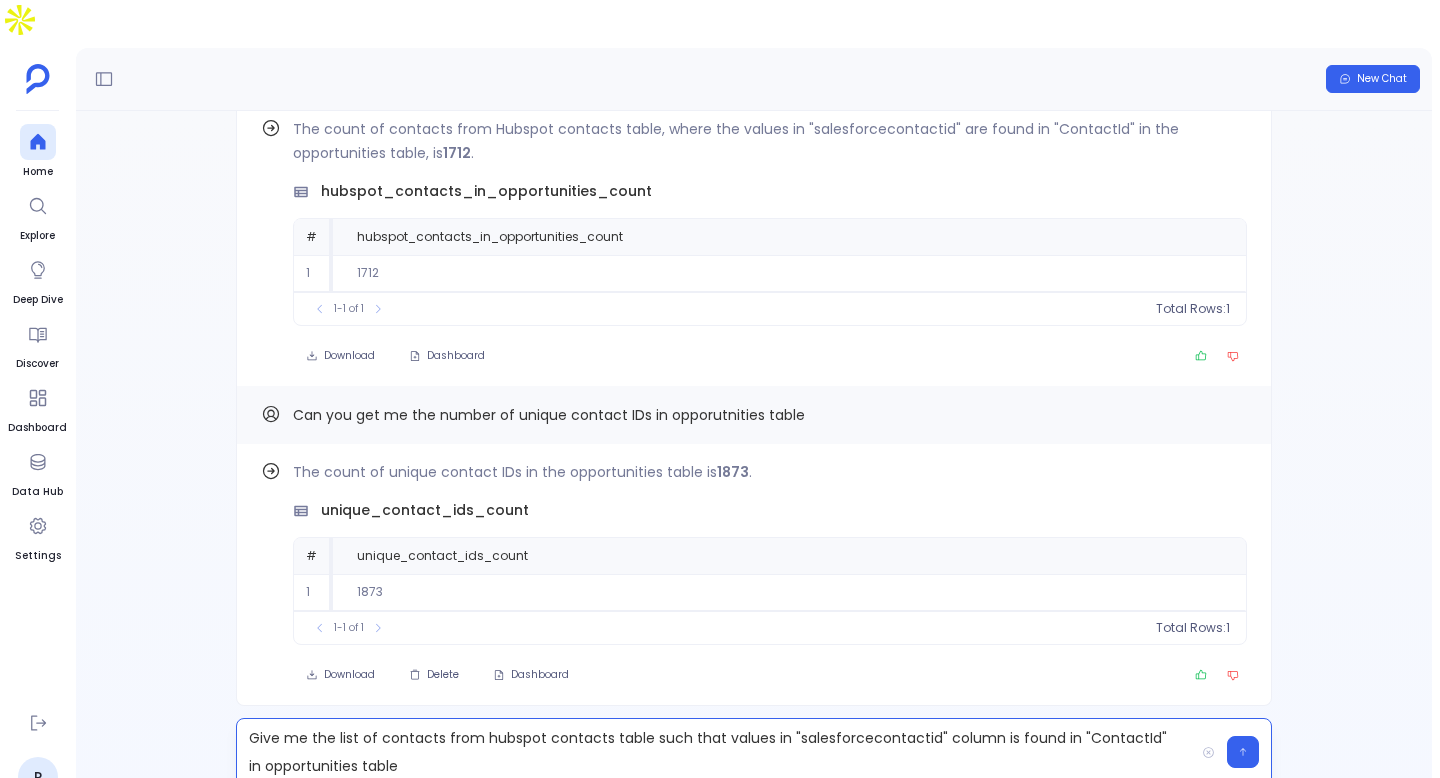 click on "Give me the list of contacts from hubspot contacts table such that values in "salesforcecontactid" column is found in "ContactId" in opportunities table" at bounding box center (715, 752) 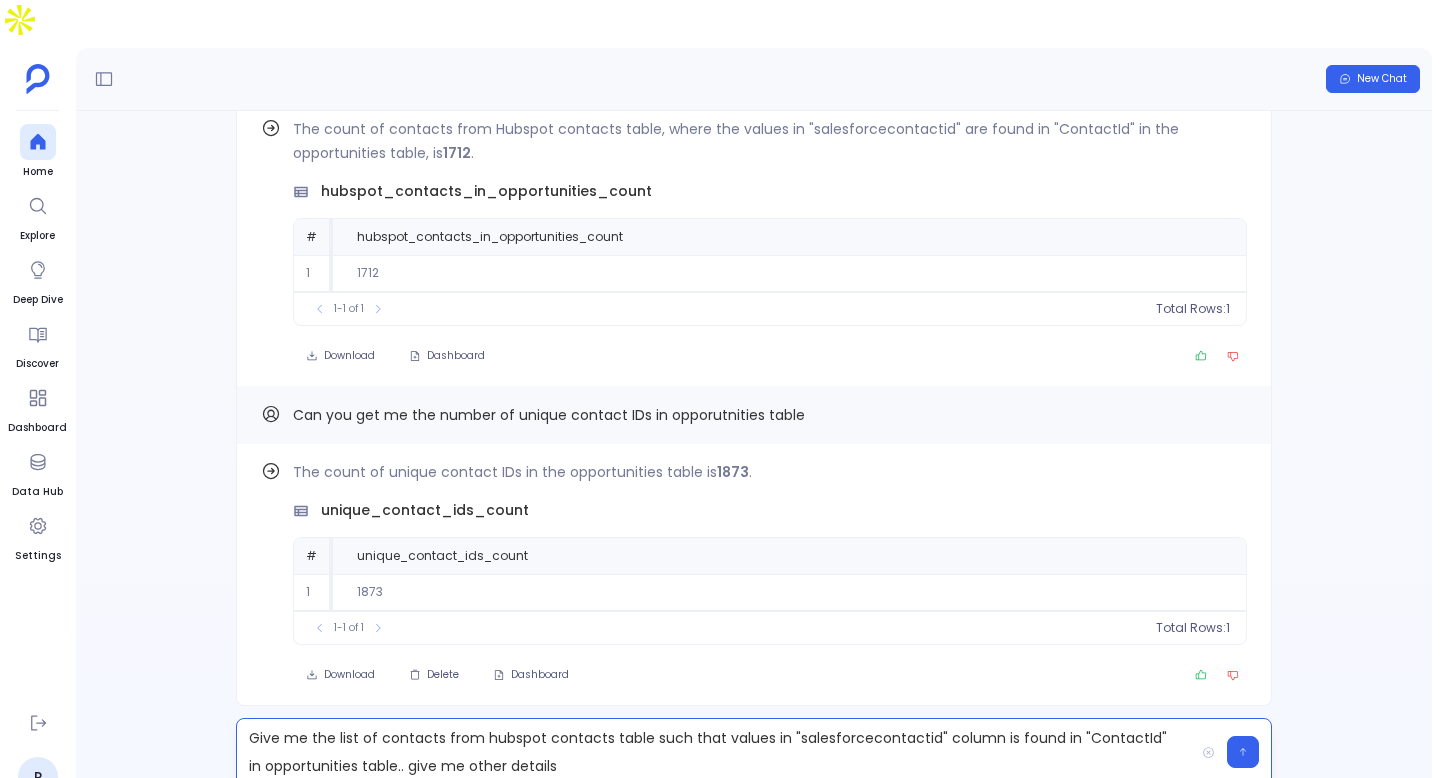 click on "Give me the list of contacts from hubspot contacts table such that values in "salesforcecontactid" column is found in "ContactId" in opportunities table.. give me other details" at bounding box center (715, 752) 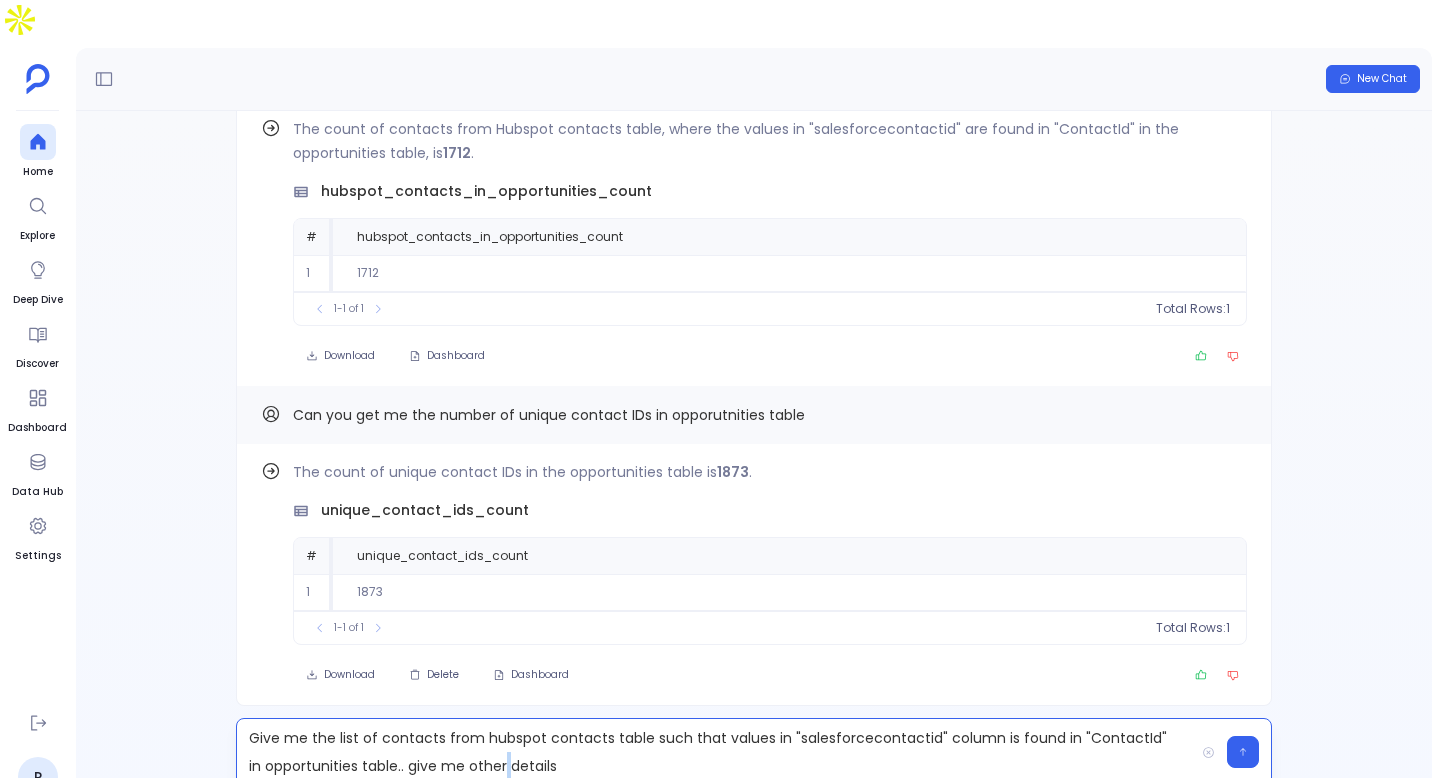 click on "Give me the list of contacts from hubspot contacts table such that values in "salesforcecontactid" column is found in "ContactId" in opportunities table.. give me other details" at bounding box center (715, 752) 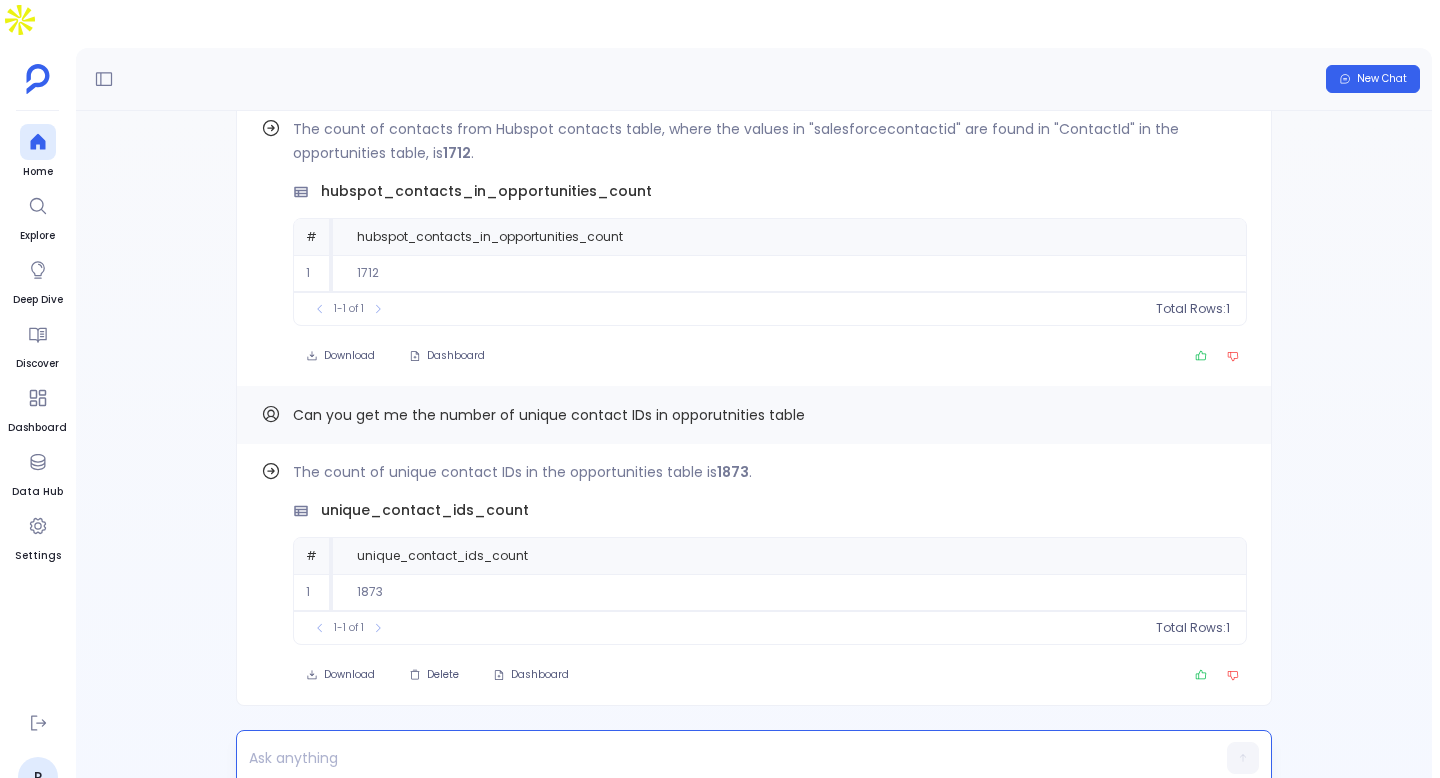 click at bounding box center (715, 758) 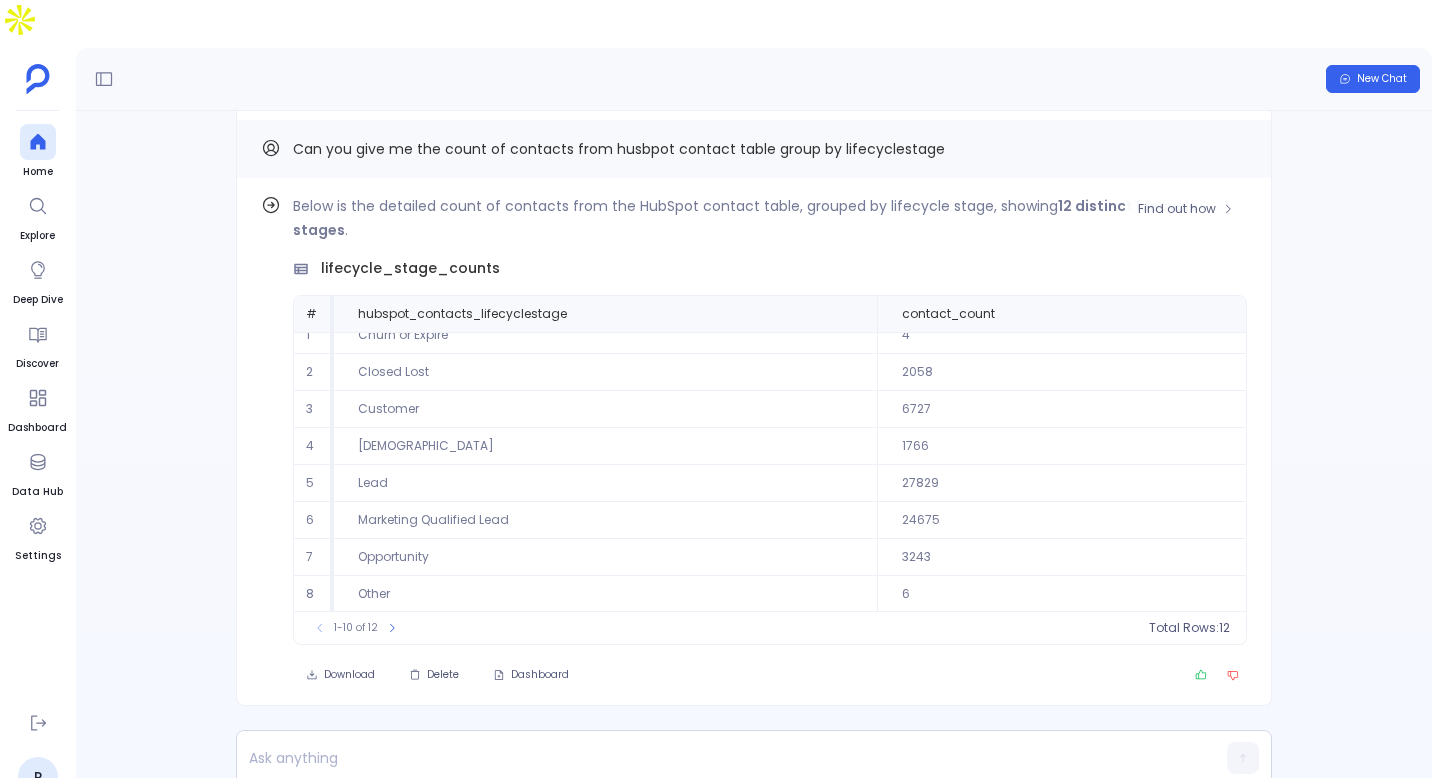 scroll, scrollTop: 91, scrollLeft: 0, axis: vertical 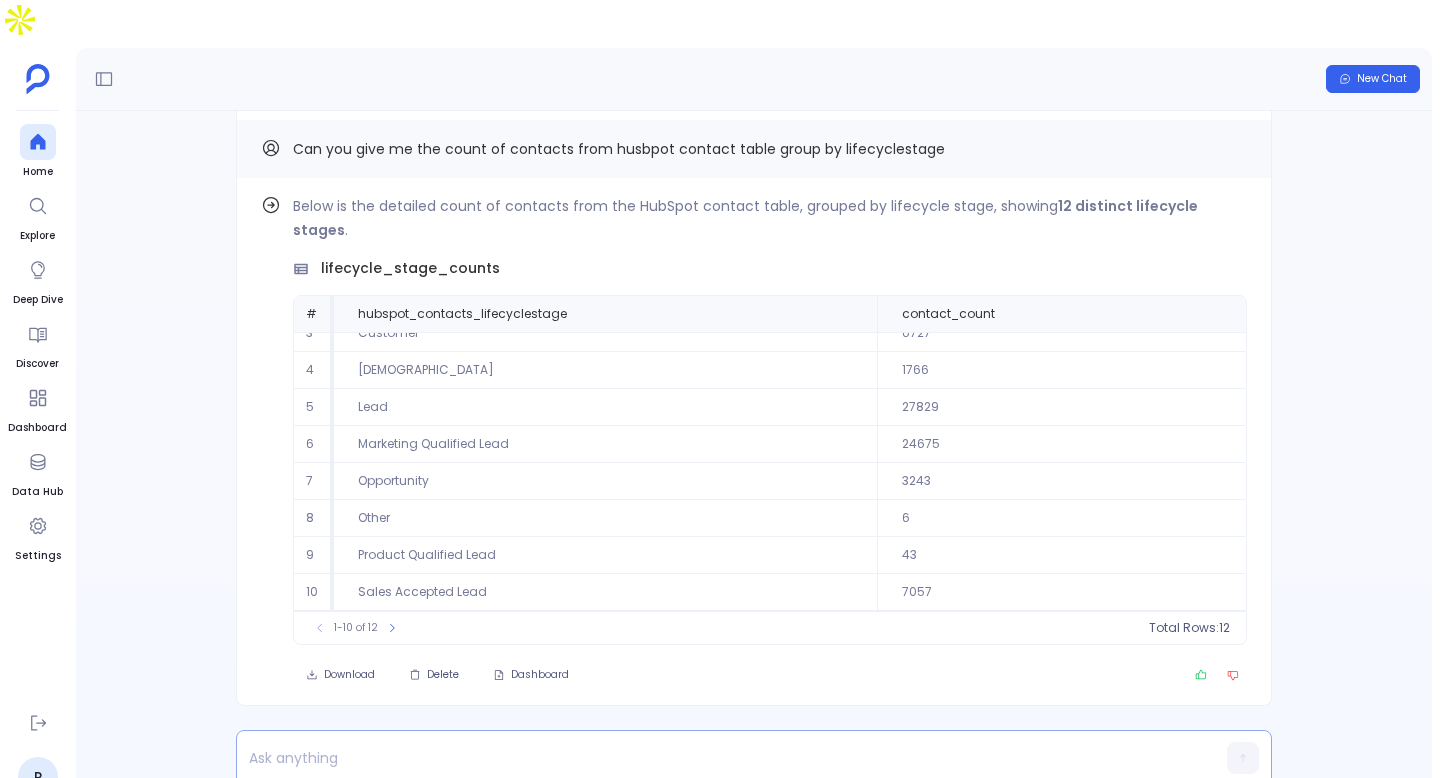 click at bounding box center (715, 758) 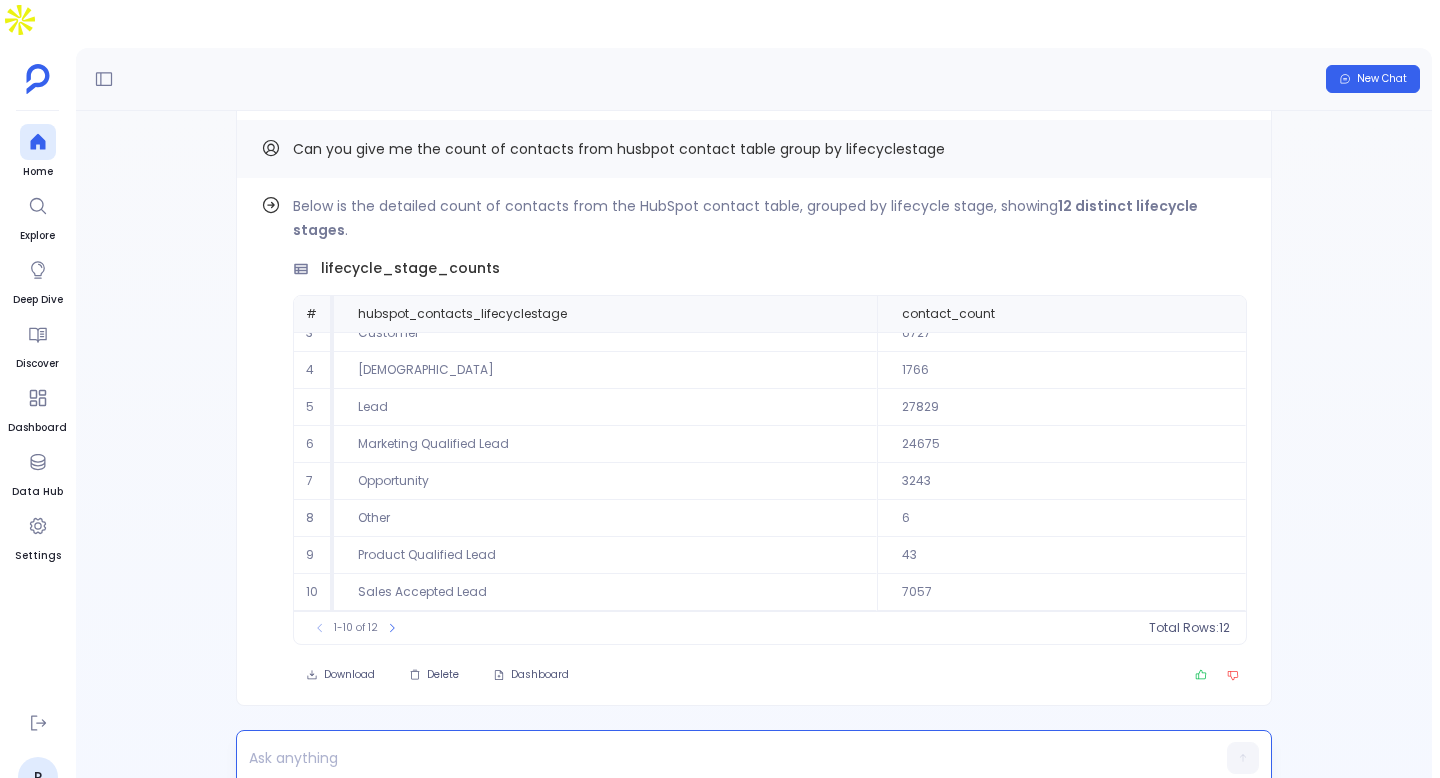 click at bounding box center [715, 758] 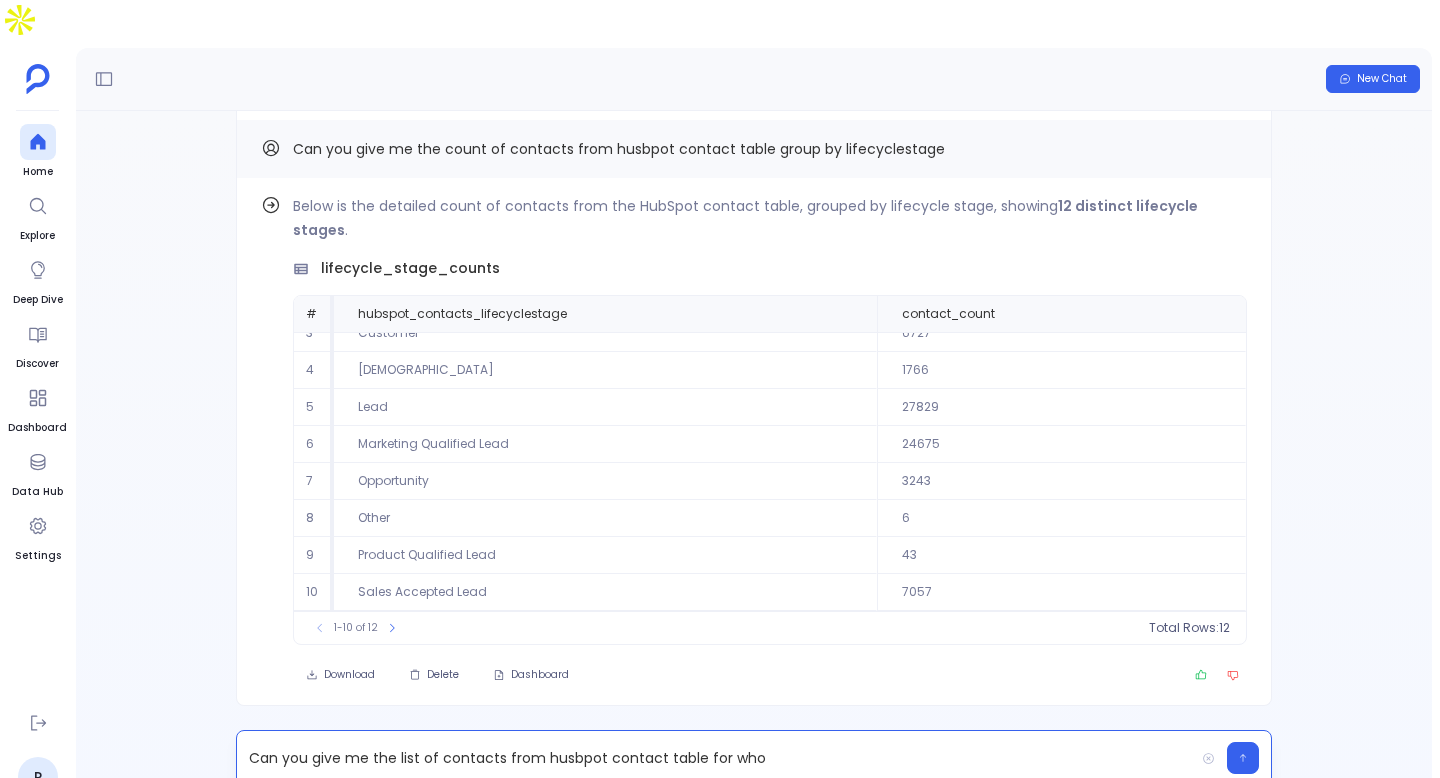 click on "Can you give me the list of contacts from husbpot contact table for who" at bounding box center (715, 758) 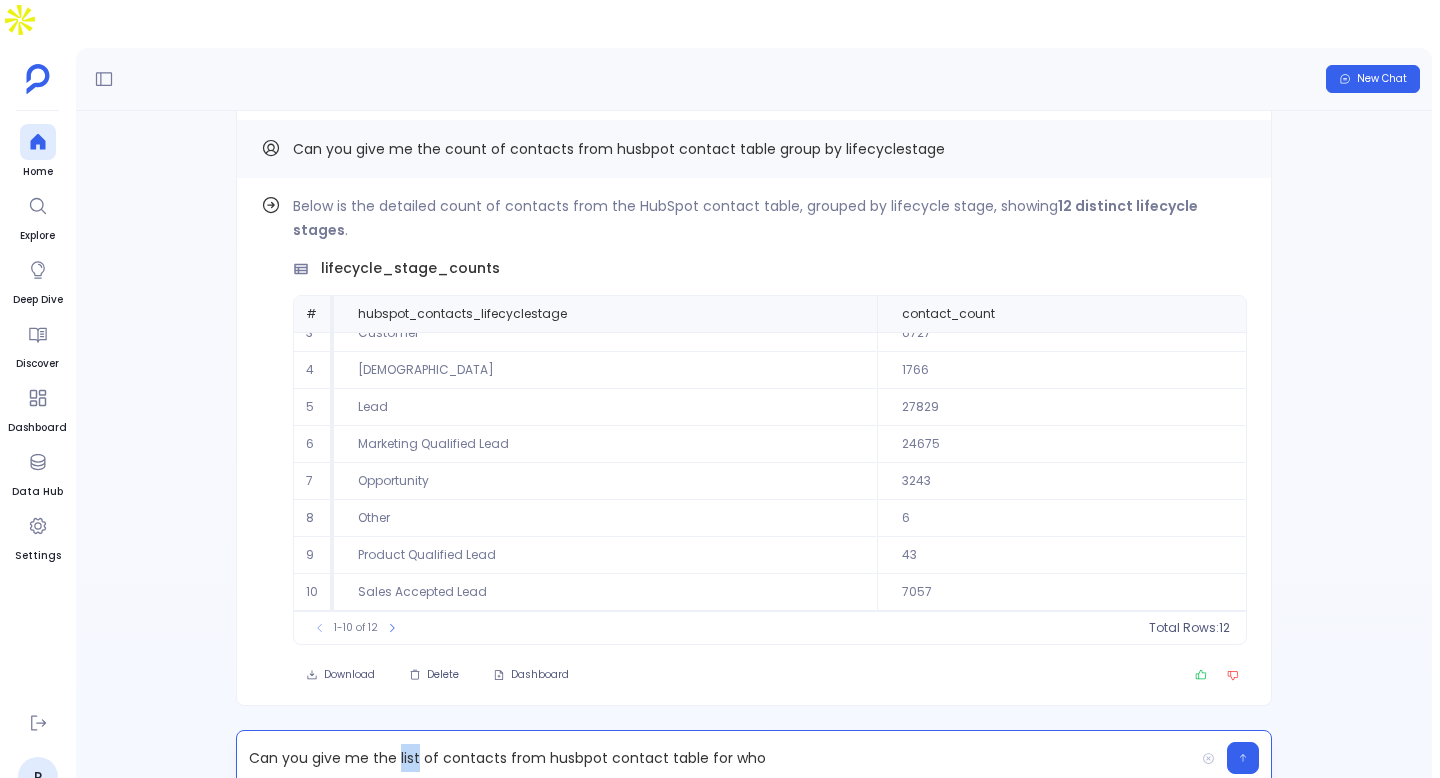 click on "Can you give me the list of contacts from husbpot contact table for who" at bounding box center (715, 758) 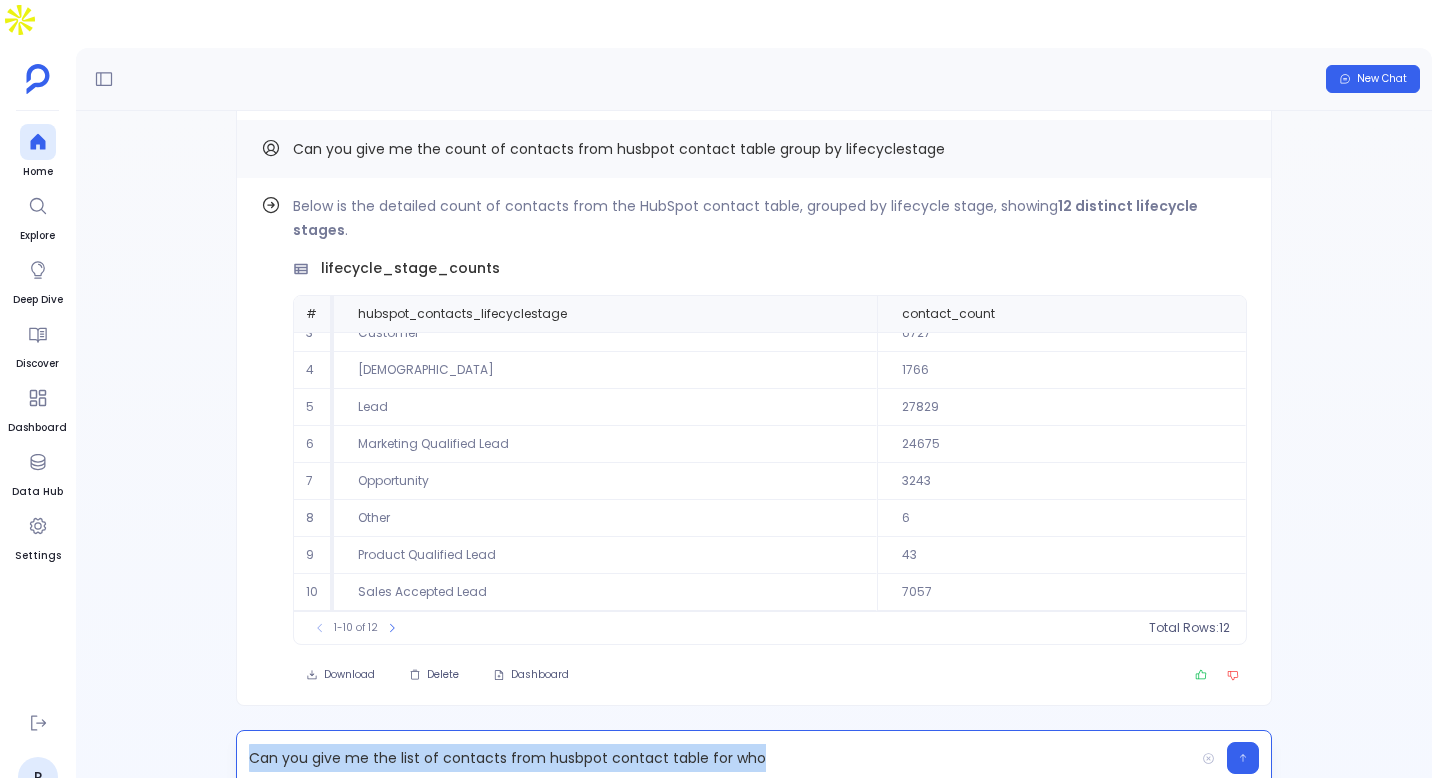 click on "Can you give me the list of contacts from husbpot contact table for who" at bounding box center (715, 758) 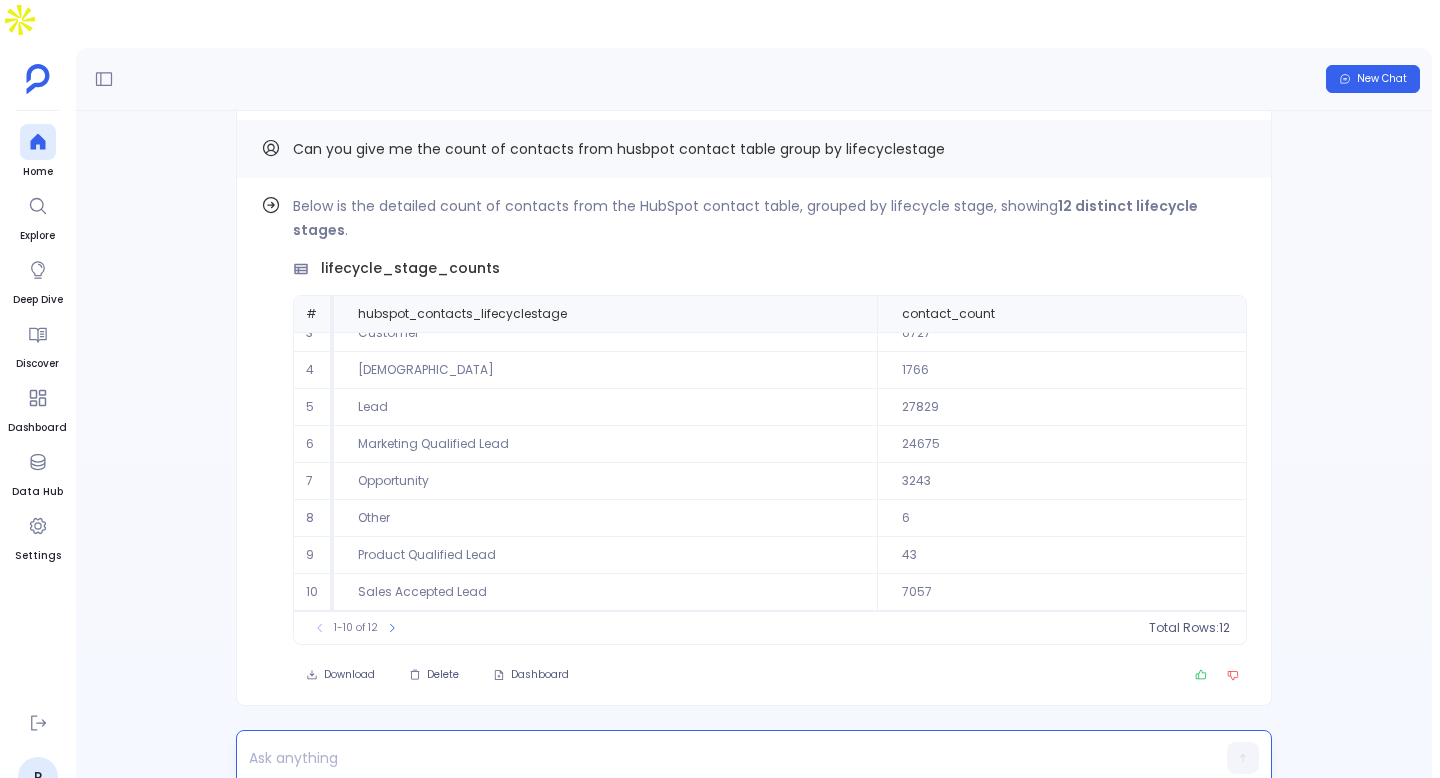 click at bounding box center (715, 758) 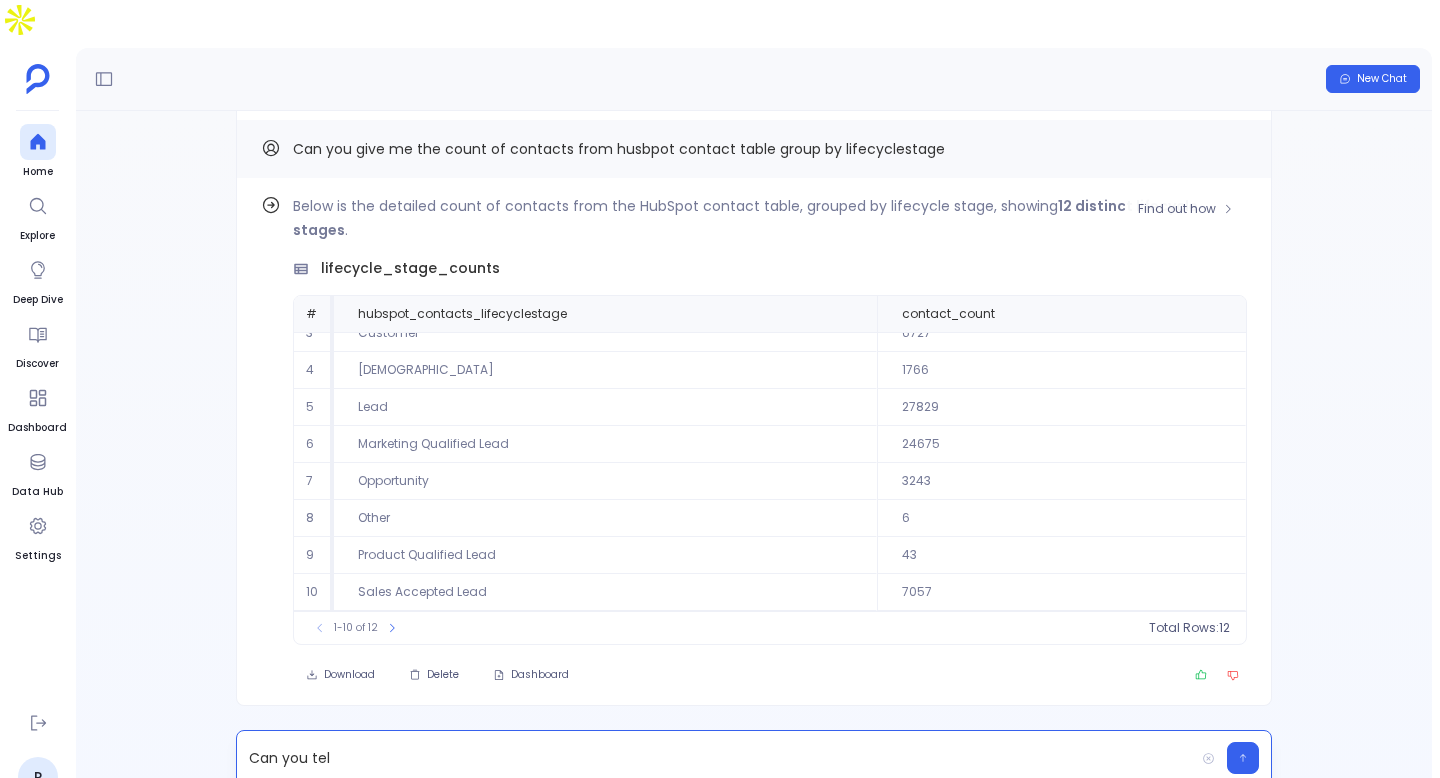 scroll, scrollTop: 0, scrollLeft: 0, axis: both 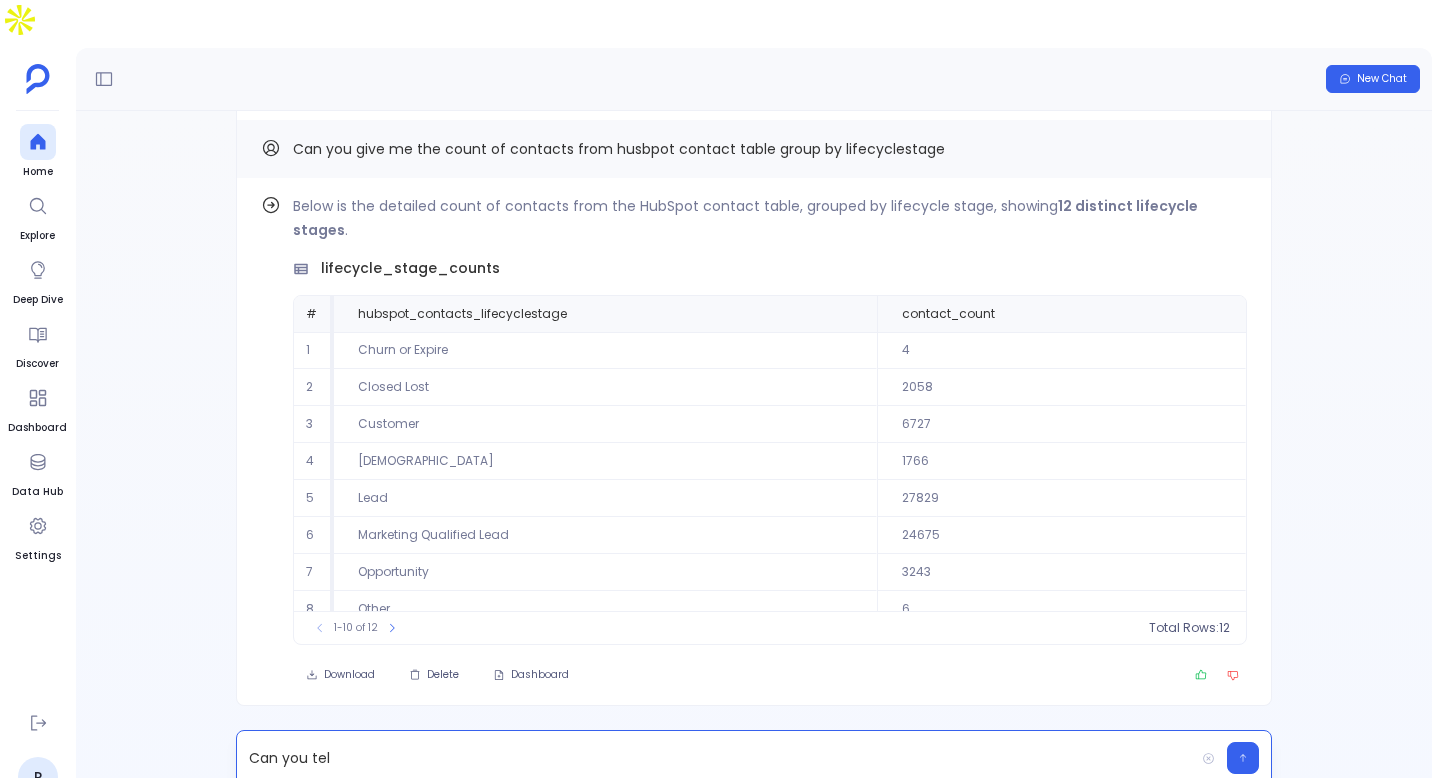 click on "Can you tel" at bounding box center [715, 758] 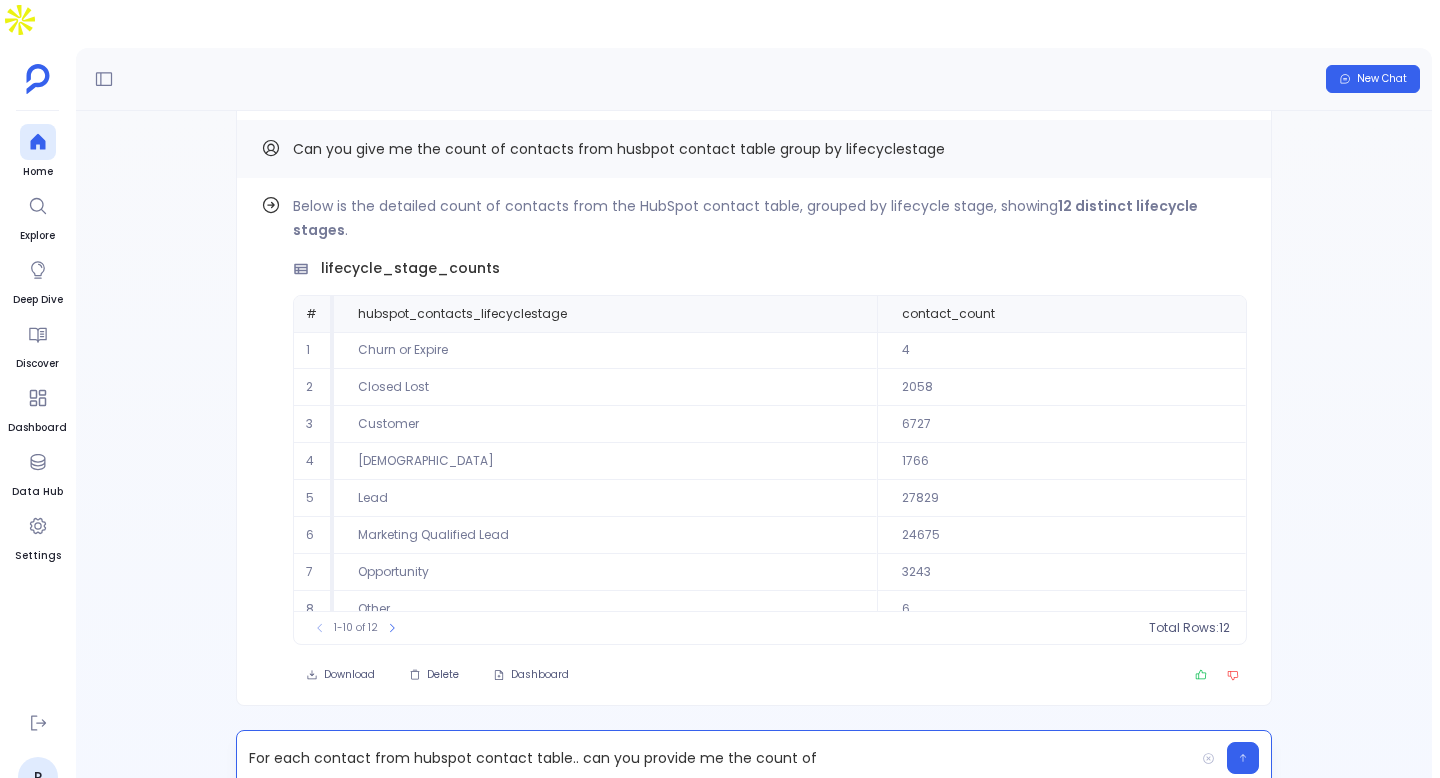 click on "For each contact from hubspot contact table.. can you provide me the count of" at bounding box center [754, 758] 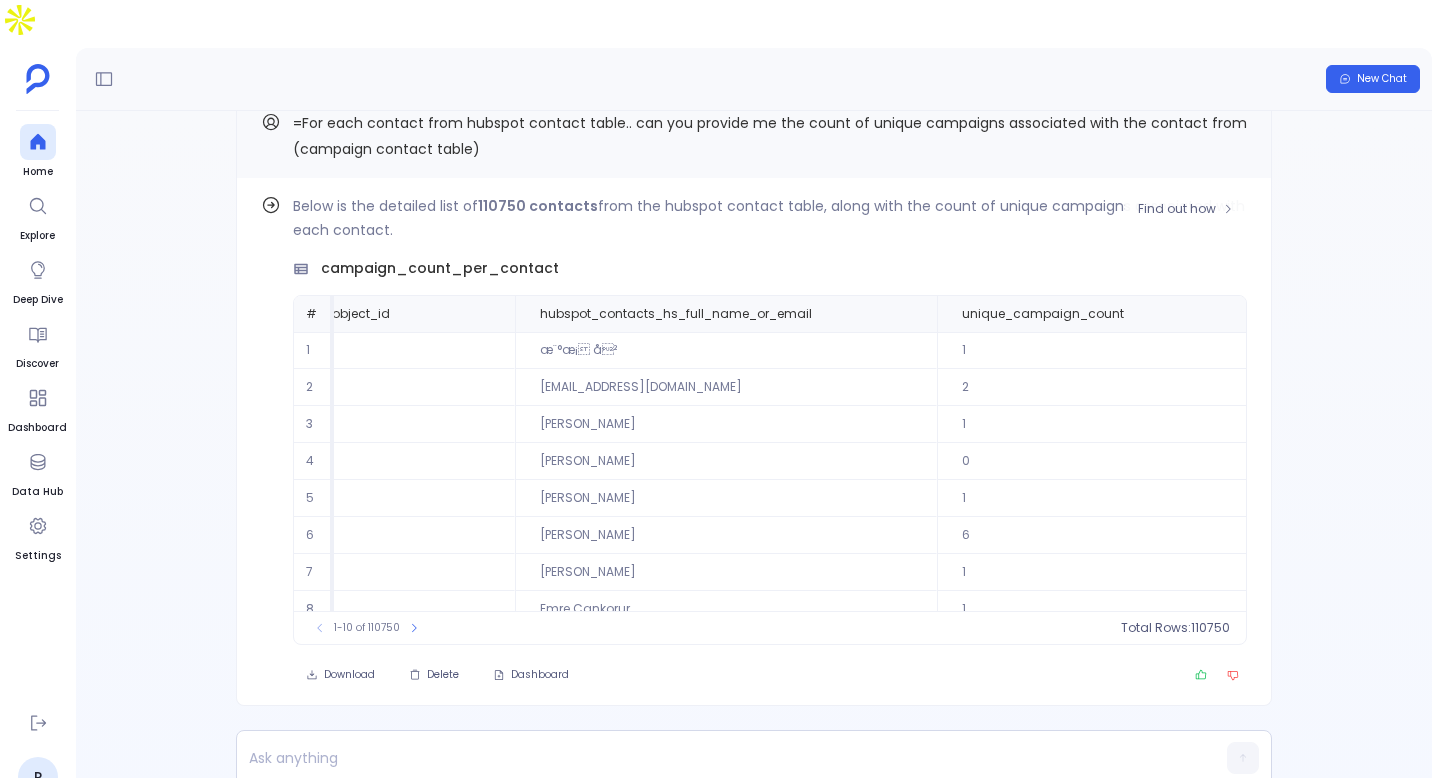 scroll, scrollTop: 0, scrollLeft: 0, axis: both 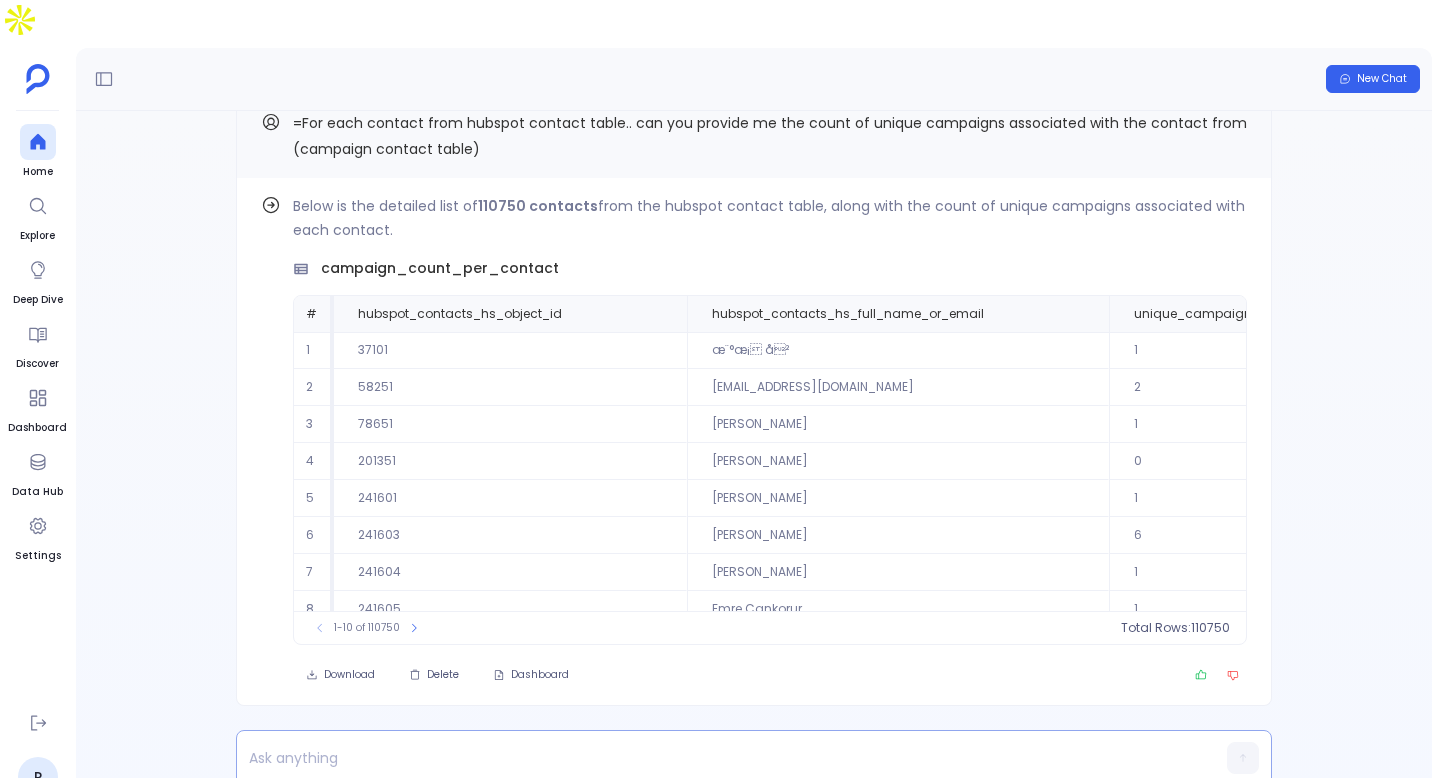 click at bounding box center (715, 758) 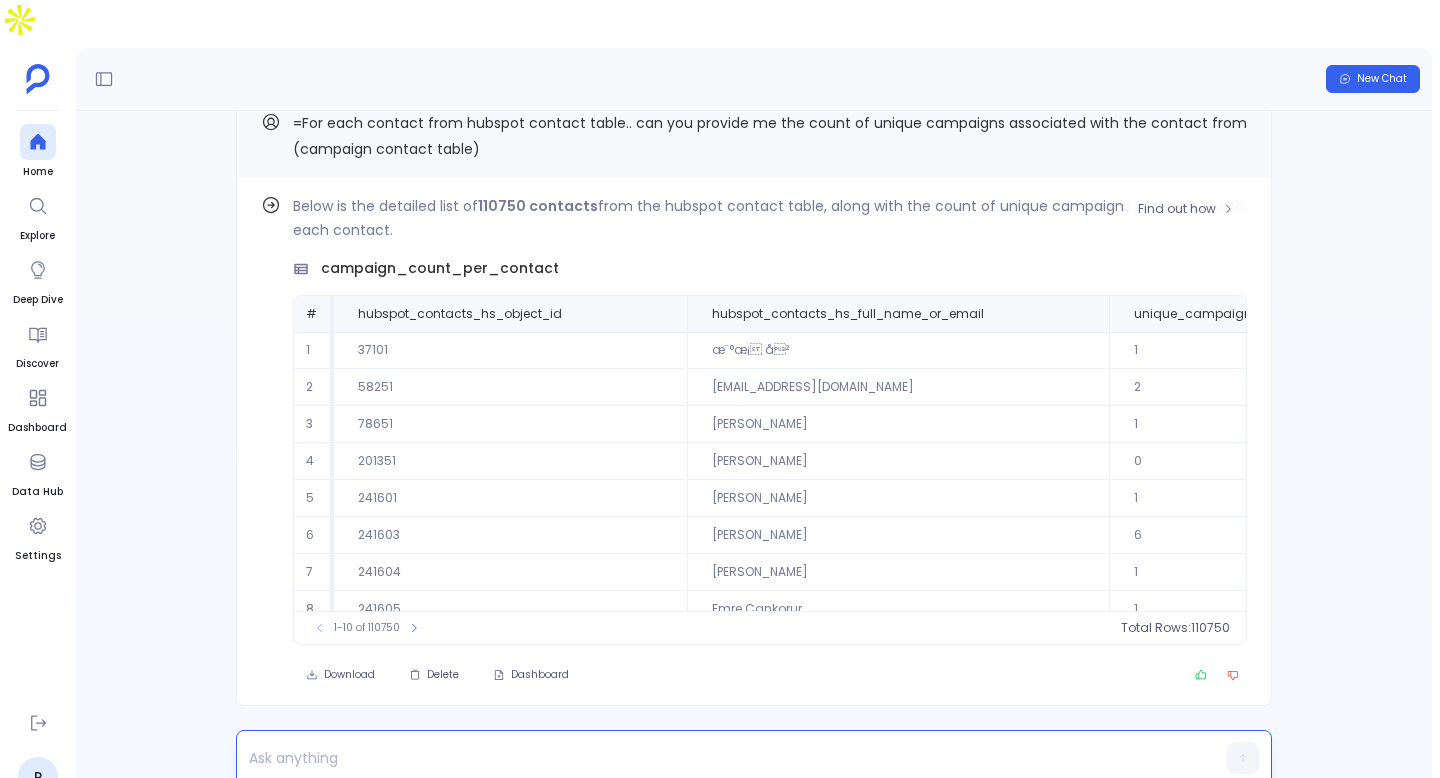 scroll, scrollTop: -273, scrollLeft: 0, axis: vertical 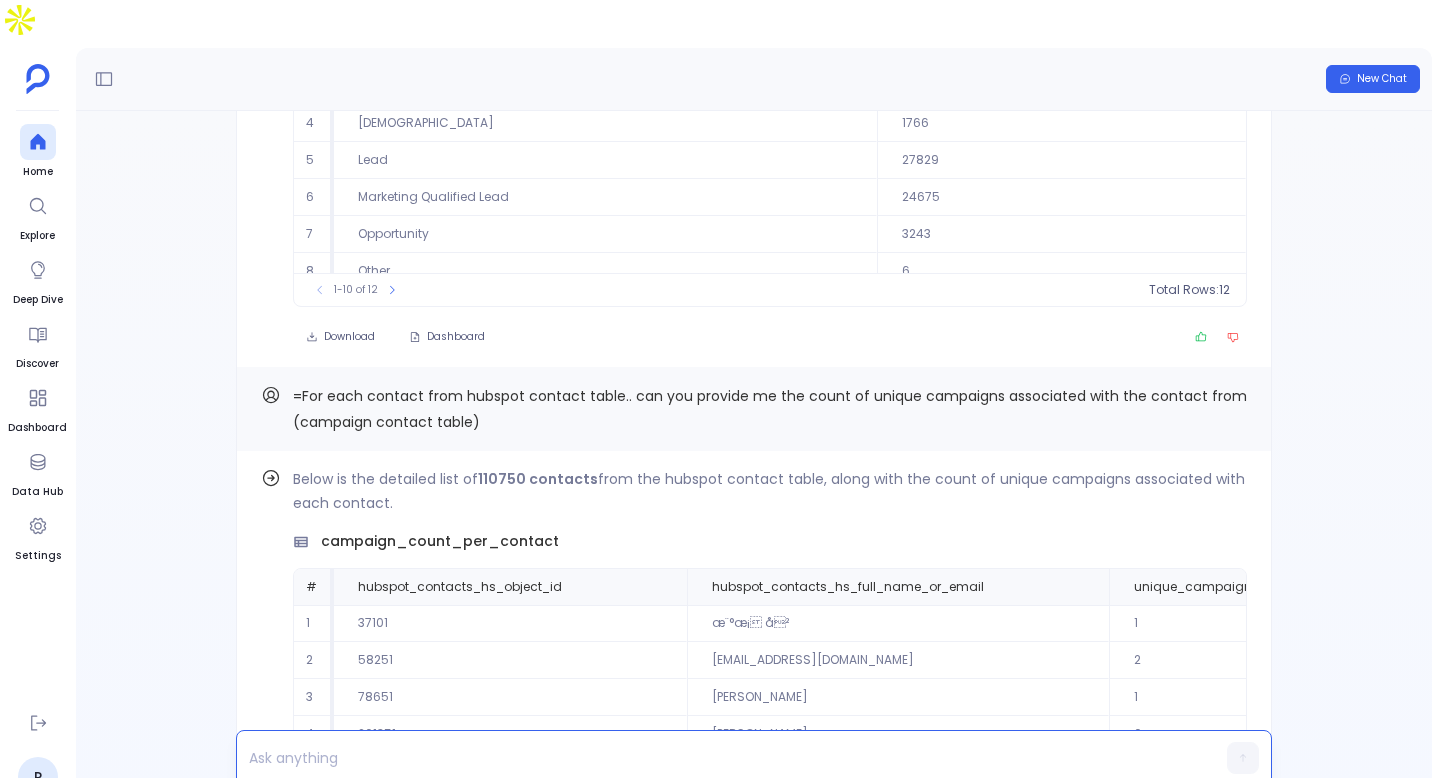 click on "=For each contact from hubspot contact table.. can you provide me the count of unique campaigns associated with the contact from (campaign contact table)" at bounding box center (770, 409) 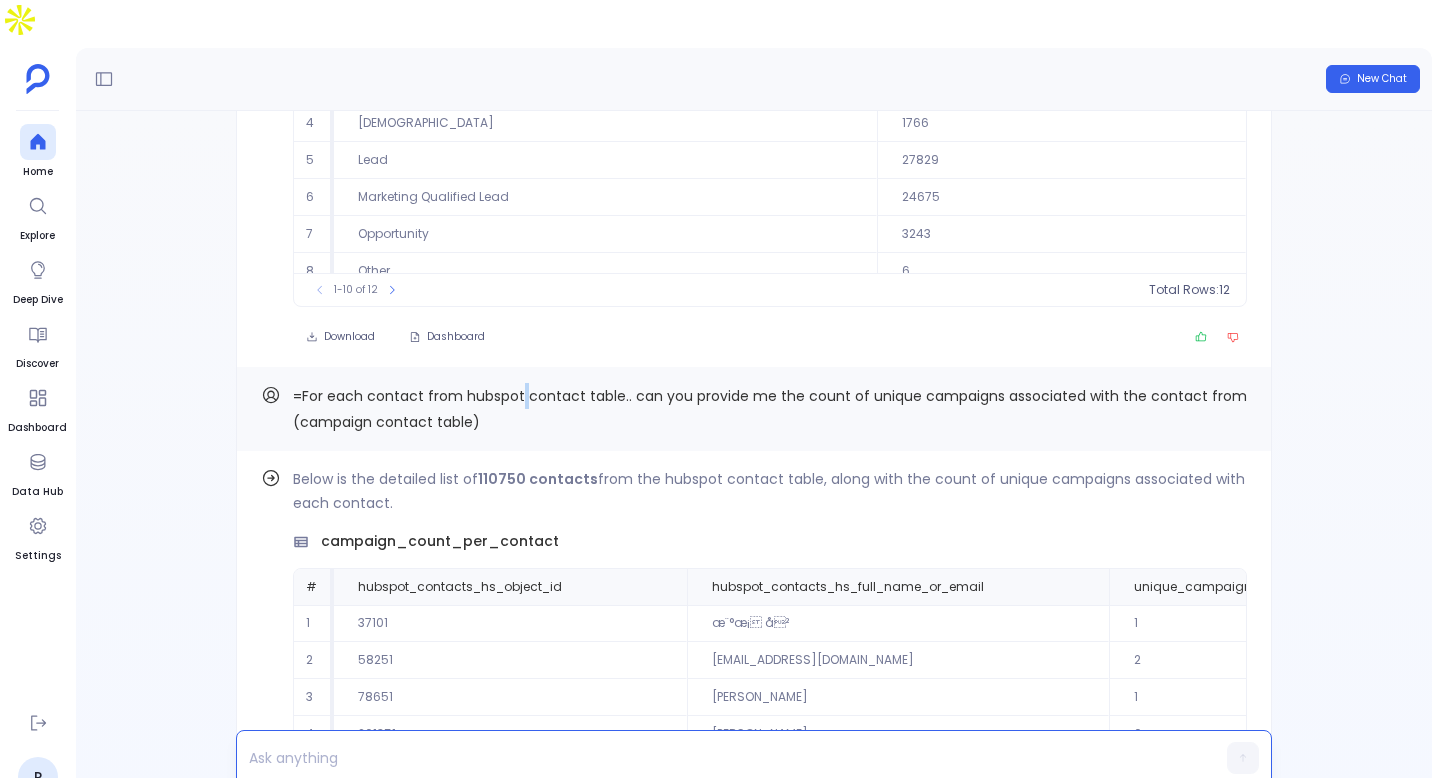 click on "=For each contact from hubspot contact table.. can you provide me the count of unique campaigns associated with the contact from (campaign contact table)" at bounding box center (770, 409) 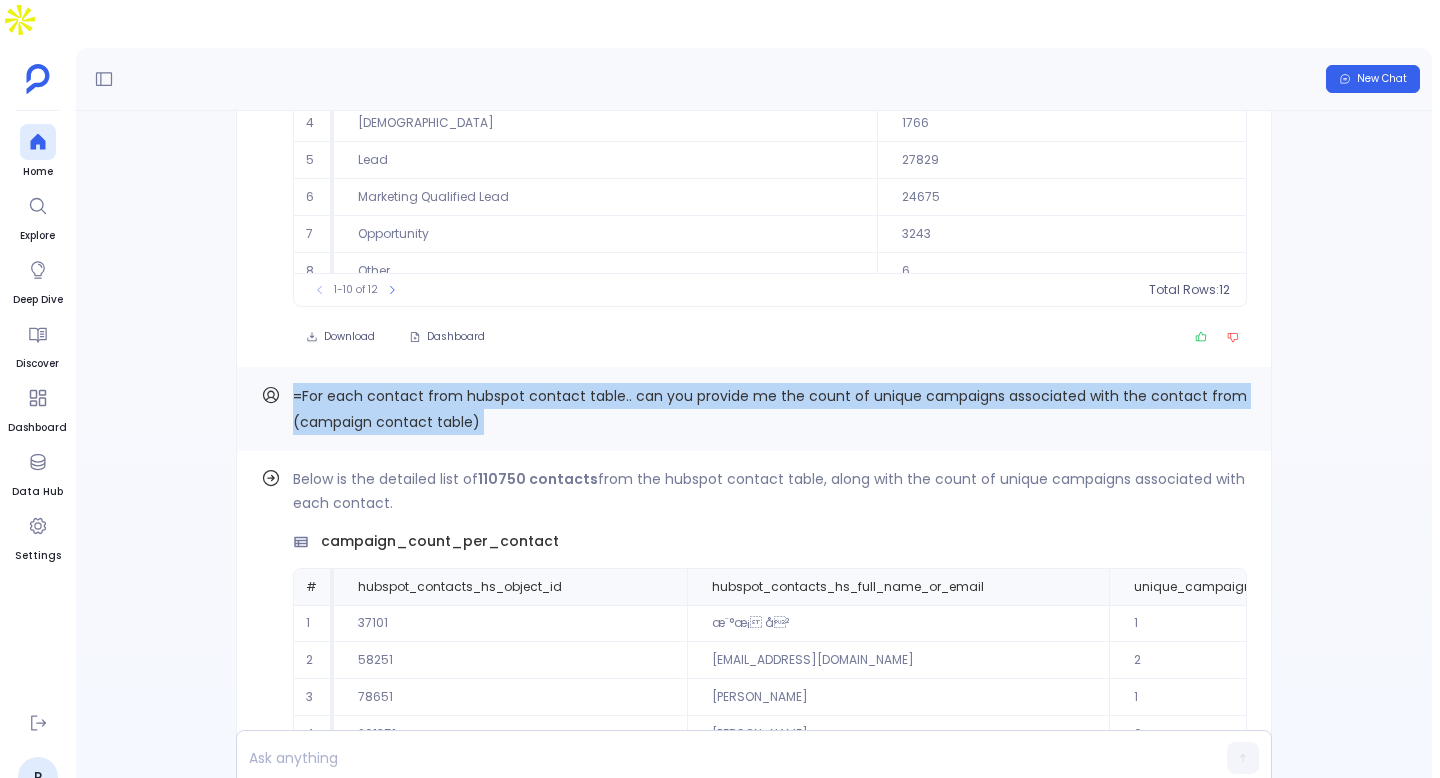 click on "=For each contact from hubspot contact table.. can you provide me the count of unique campaigns associated with the contact from (campaign contact table)" at bounding box center [770, 409] 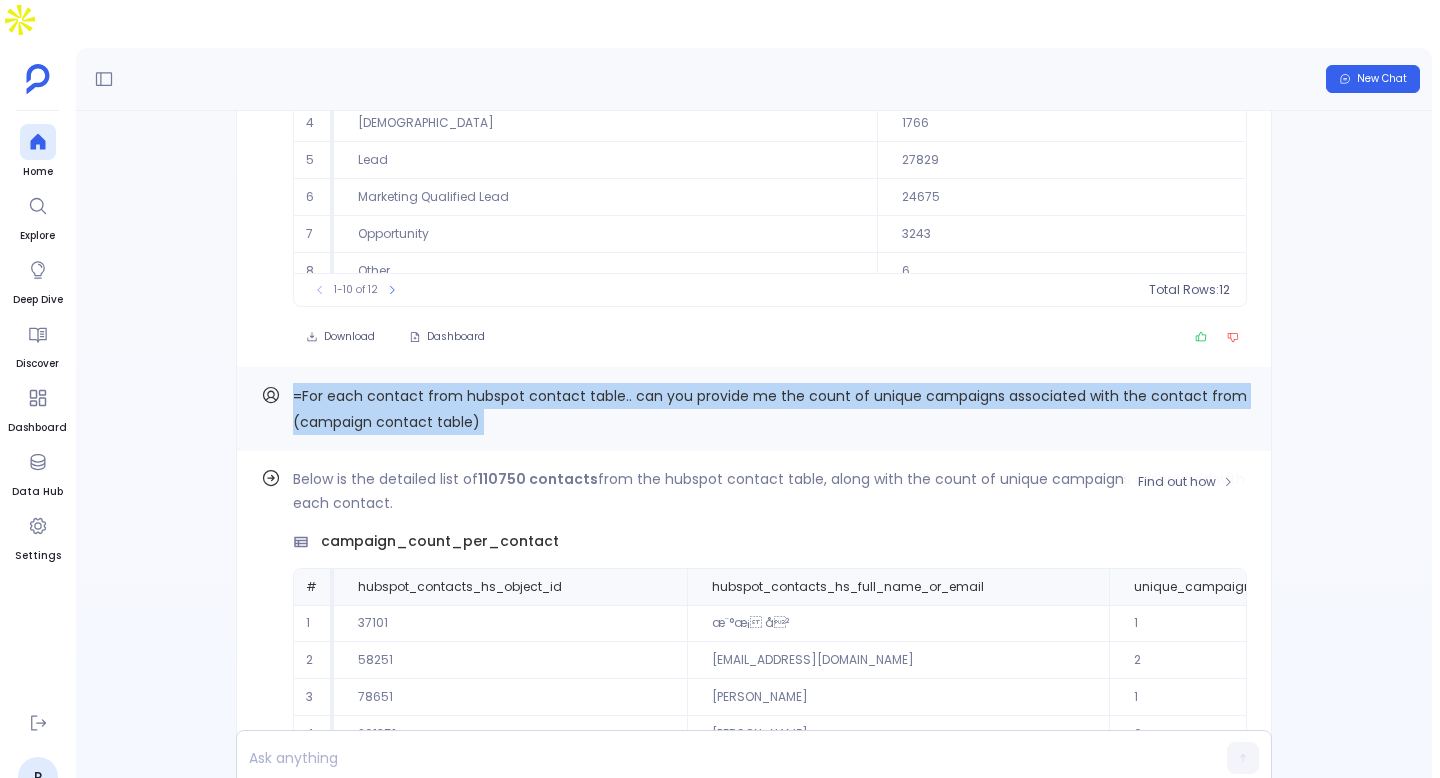scroll, scrollTop: 0, scrollLeft: 0, axis: both 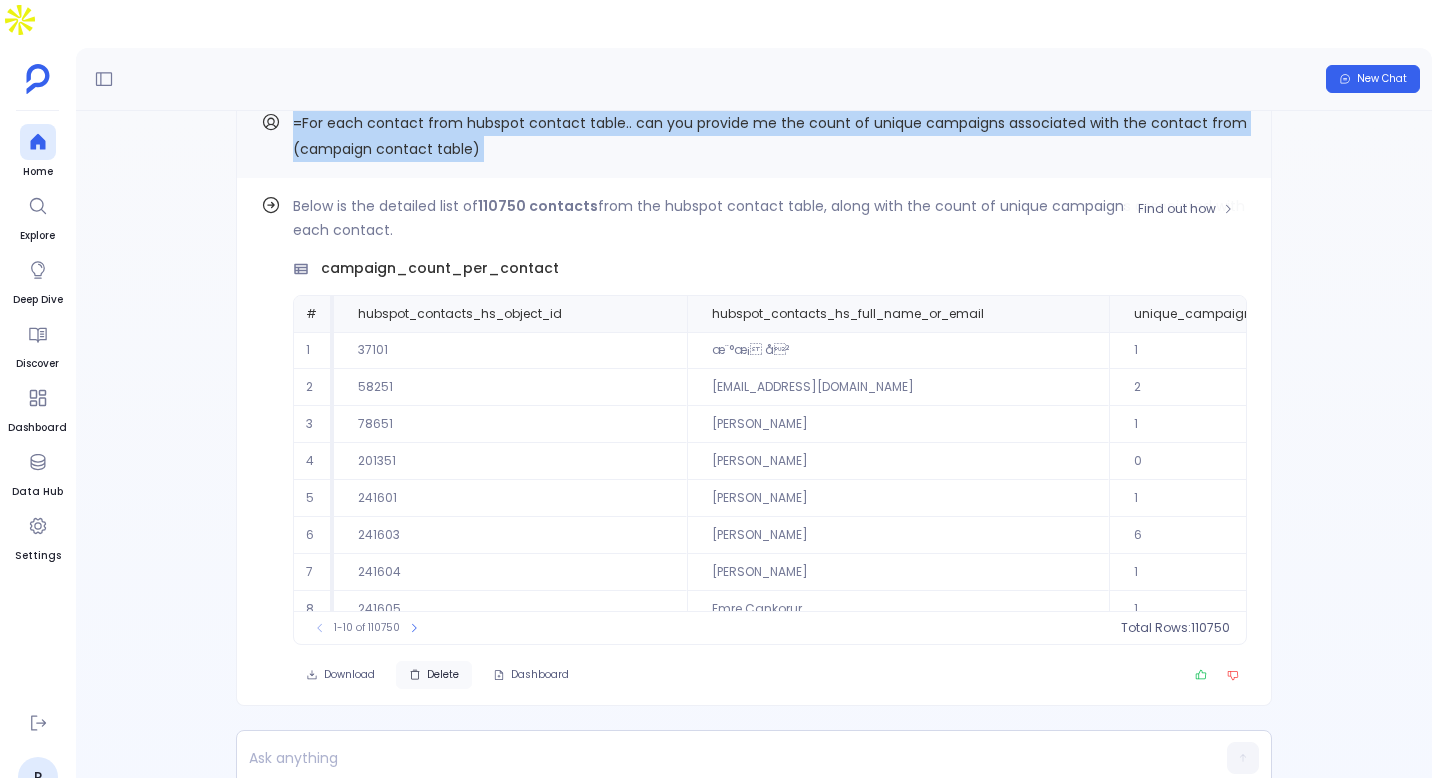 click on "Delete" at bounding box center (443, 675) 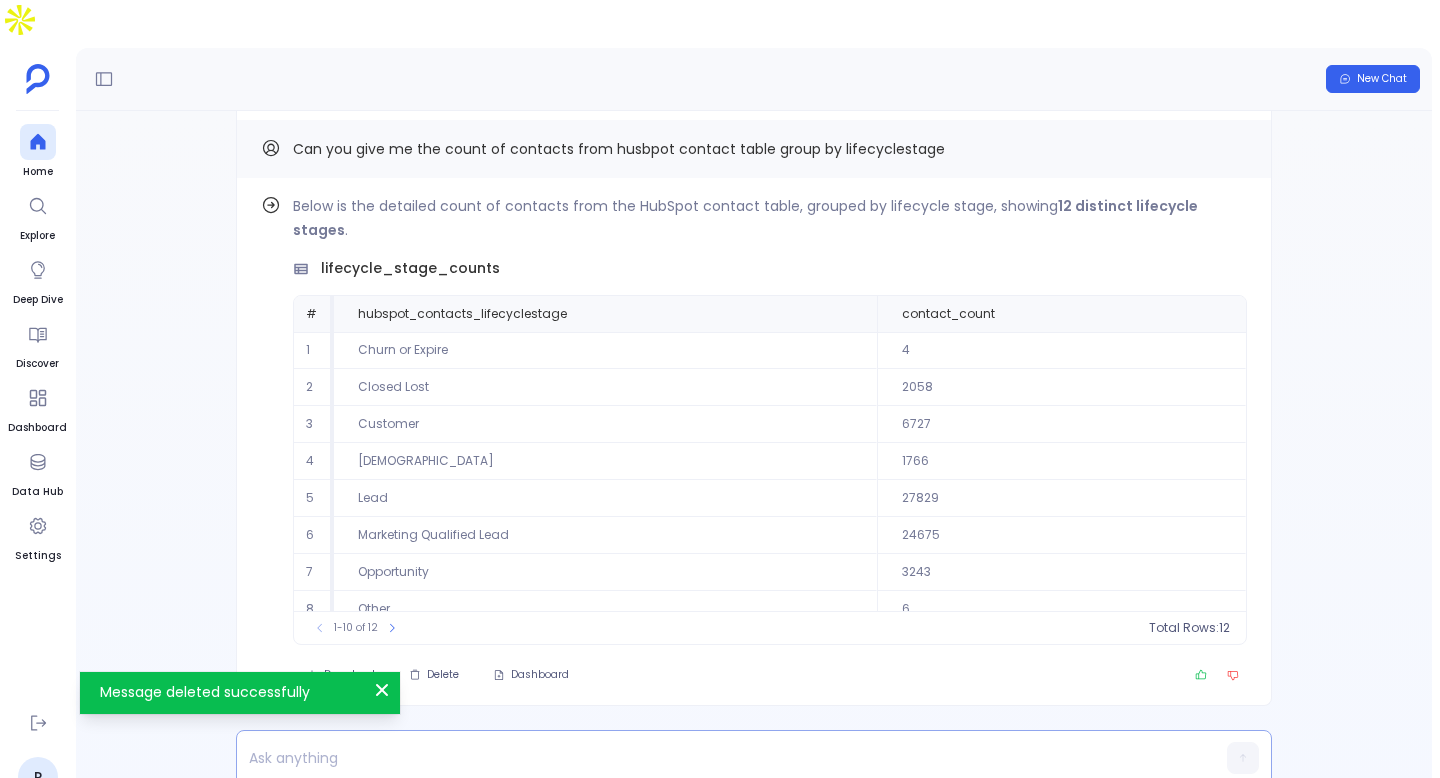 click at bounding box center [715, 758] 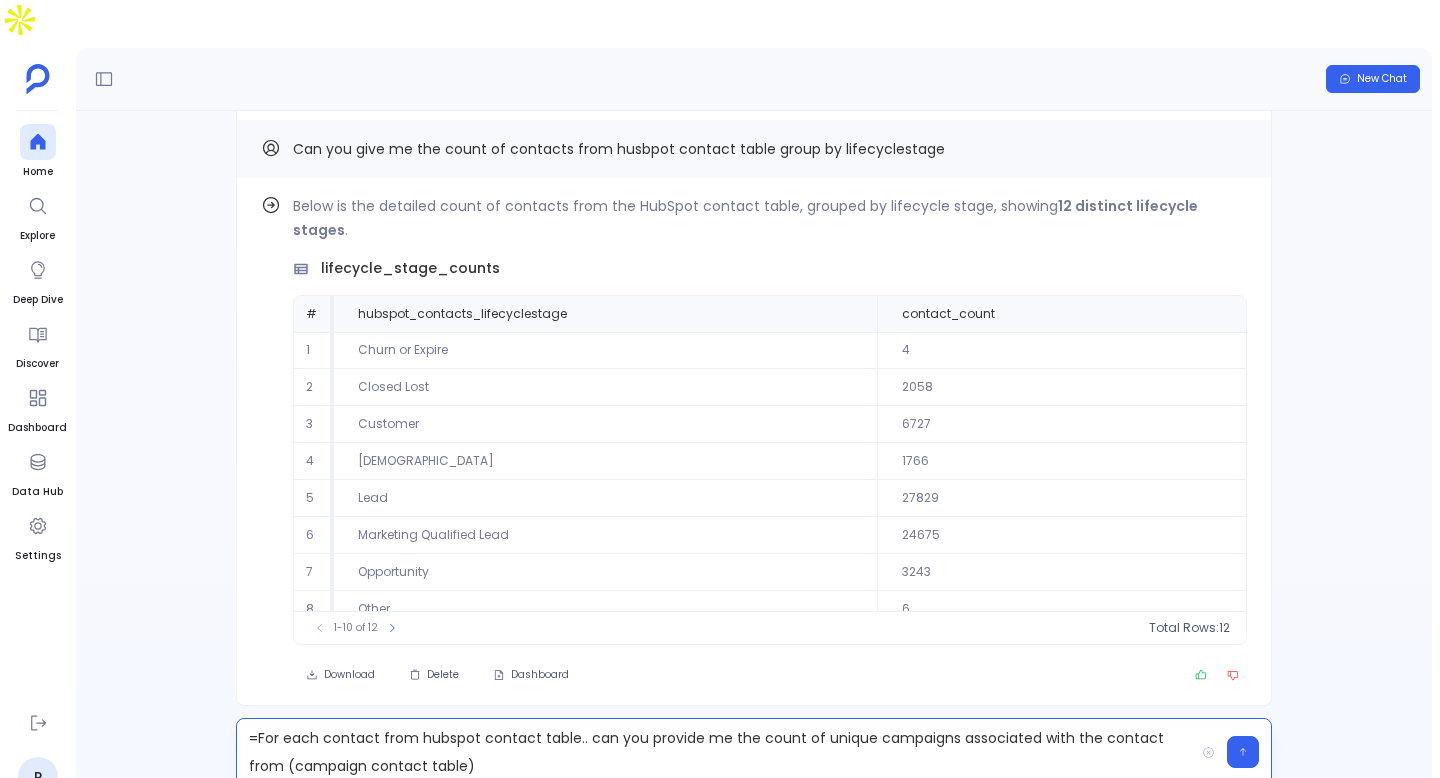 click on "=For each contact from hubspot contact table.. can you provide me the count of unique campaigns associated with the contact from (campaign contact table)" at bounding box center [715, 752] 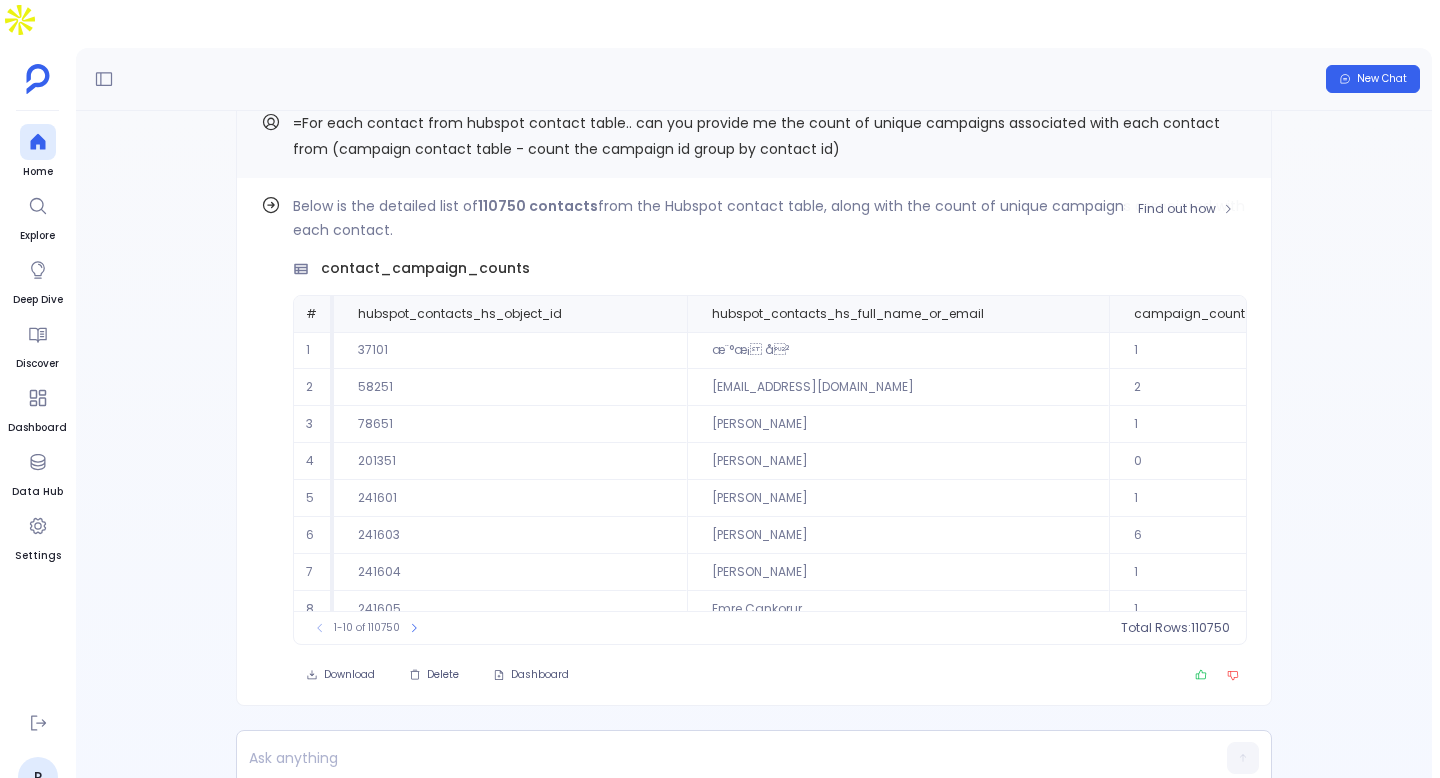 scroll, scrollTop: 0, scrollLeft: 122, axis: horizontal 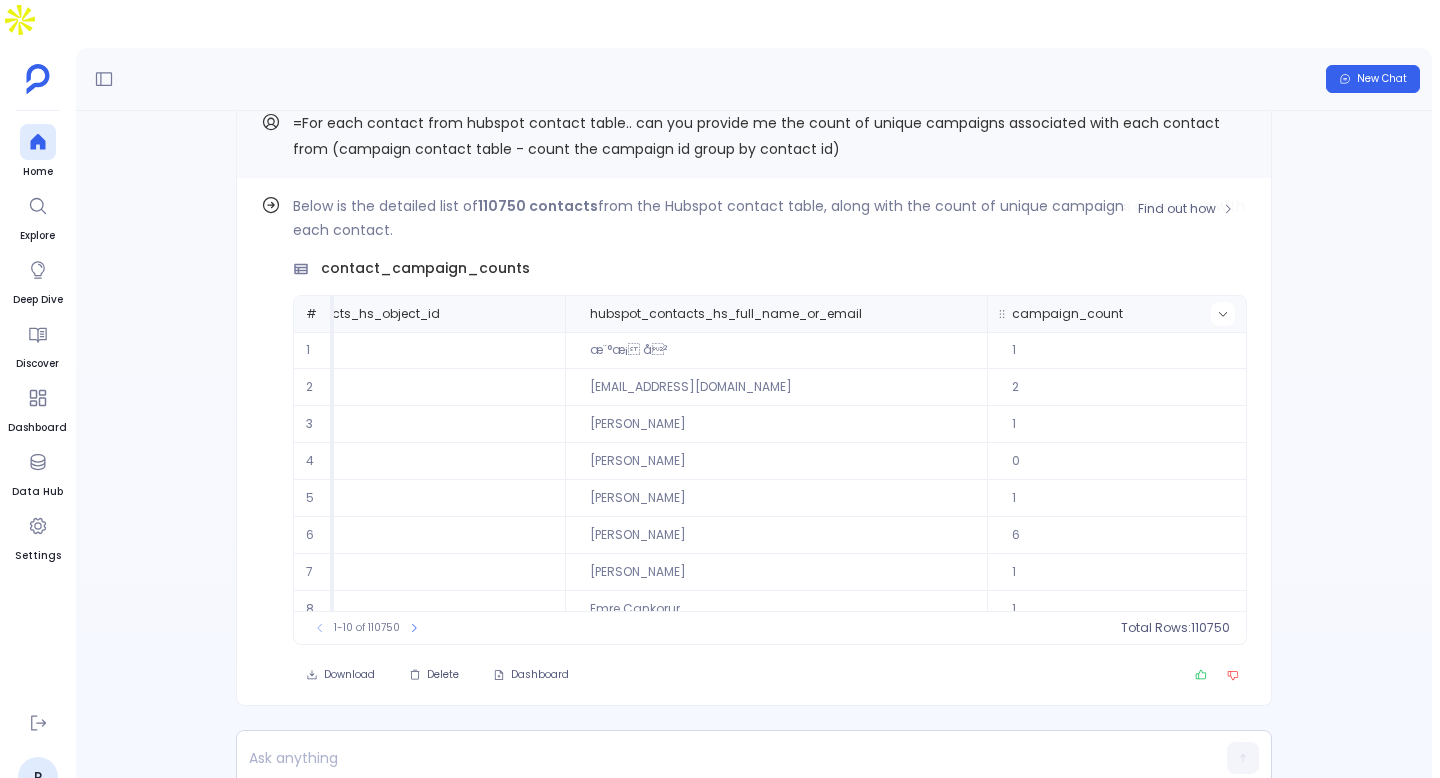 click 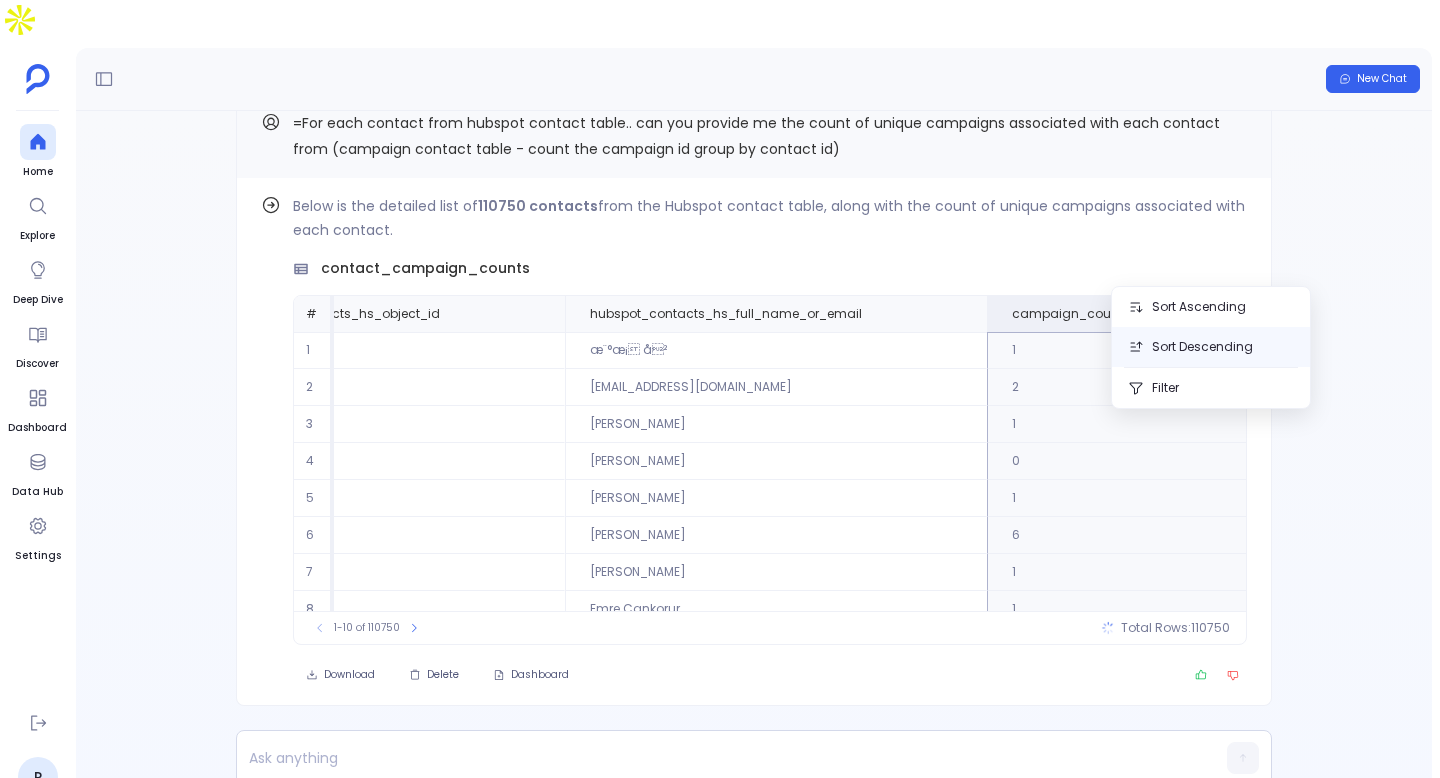 click on "Sort Descending" at bounding box center [1211, 347] 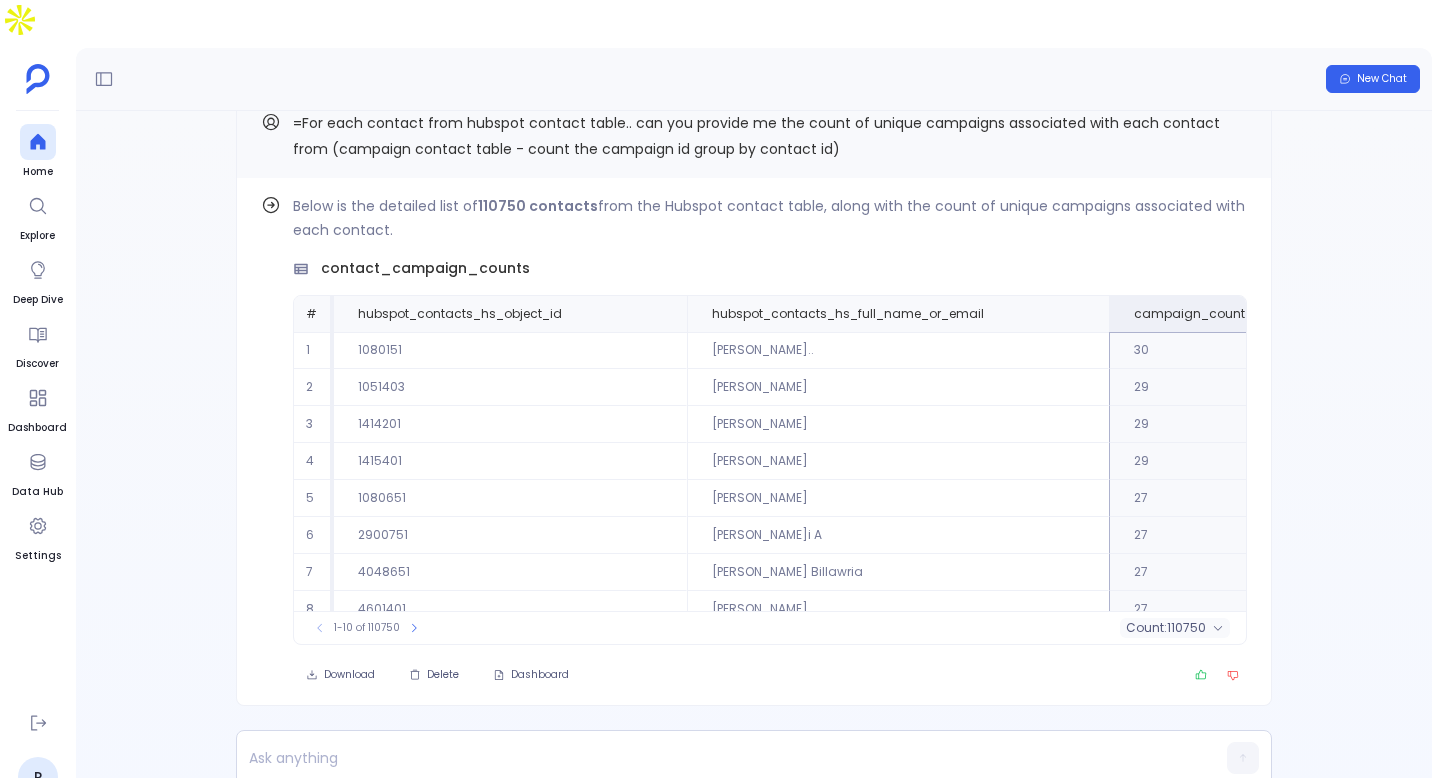 scroll, scrollTop: 0, scrollLeft: 122, axis: horizontal 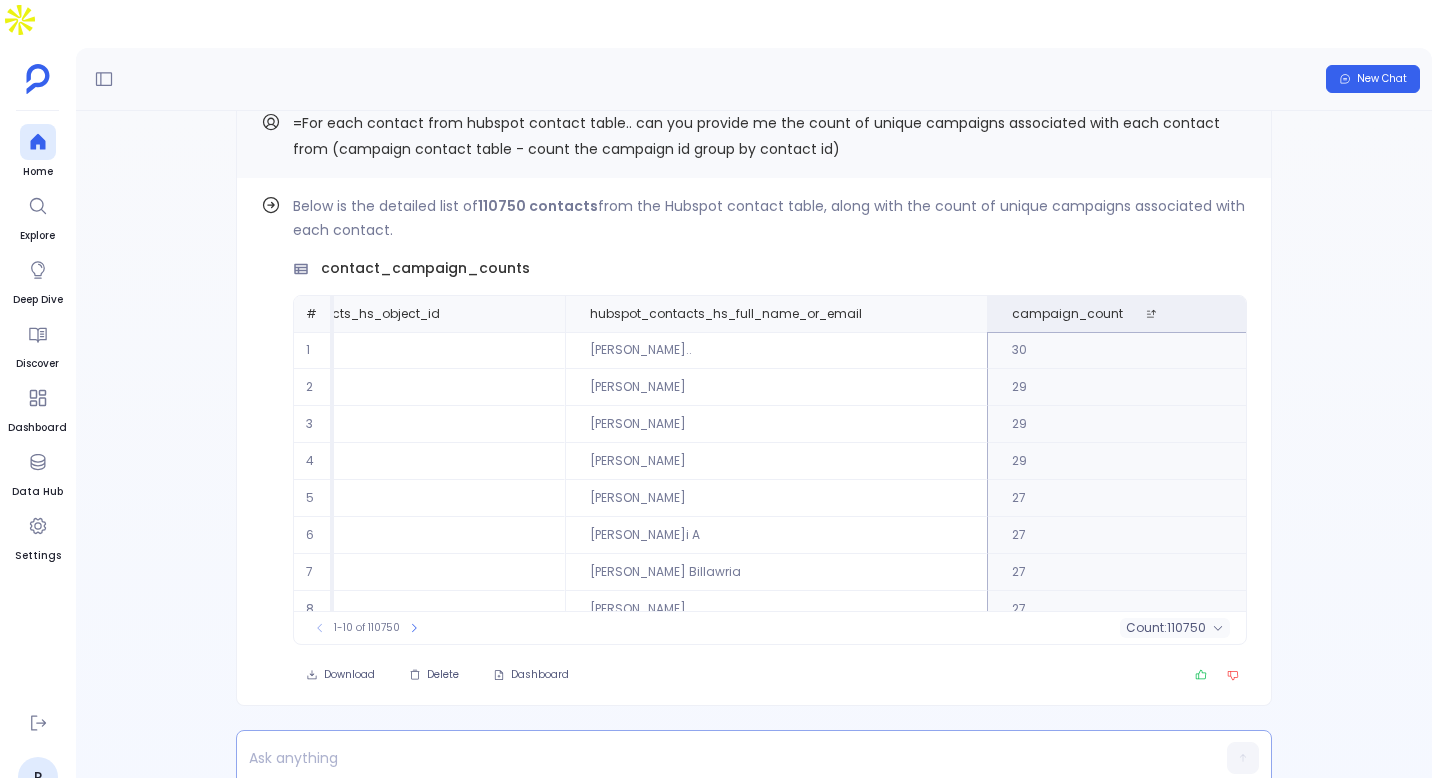 click at bounding box center (715, 758) 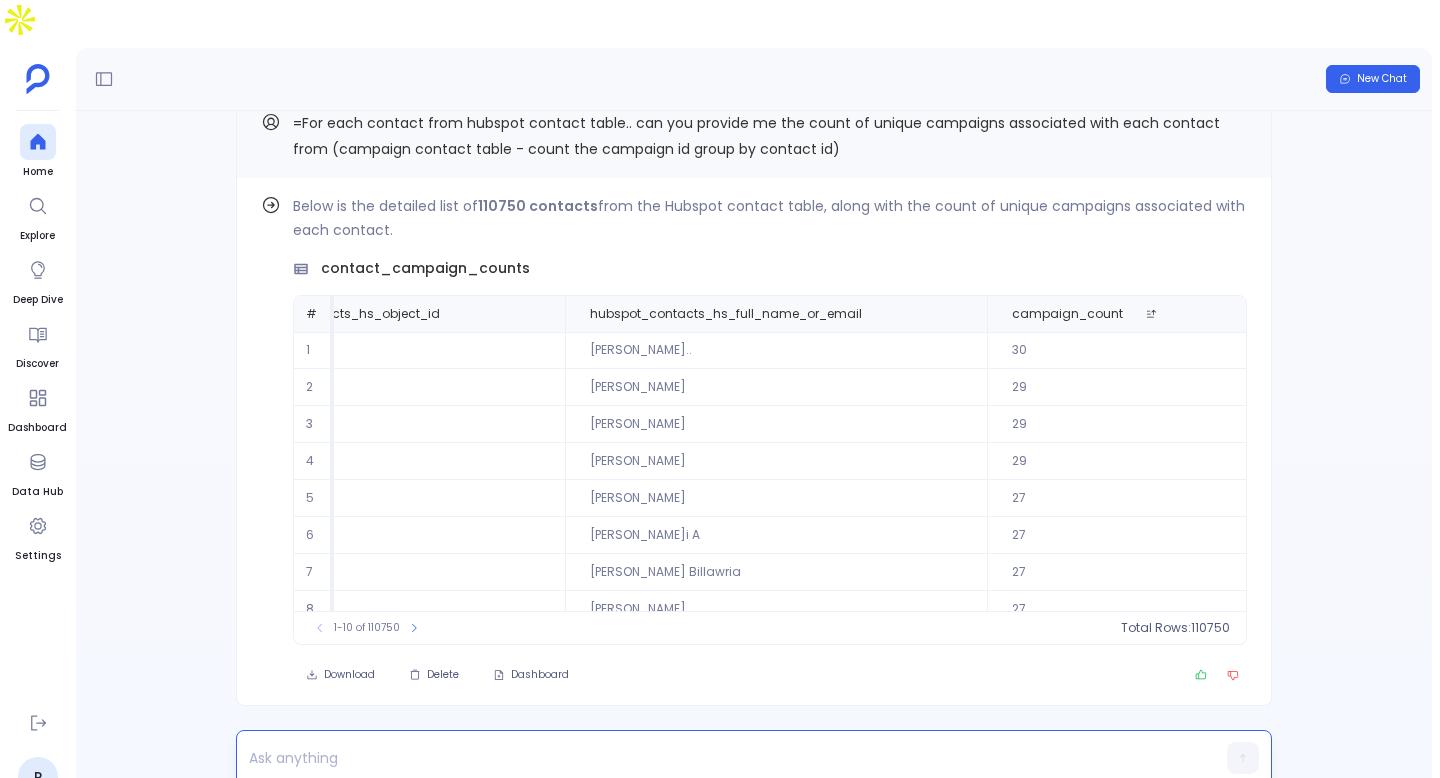 click at bounding box center (715, 758) 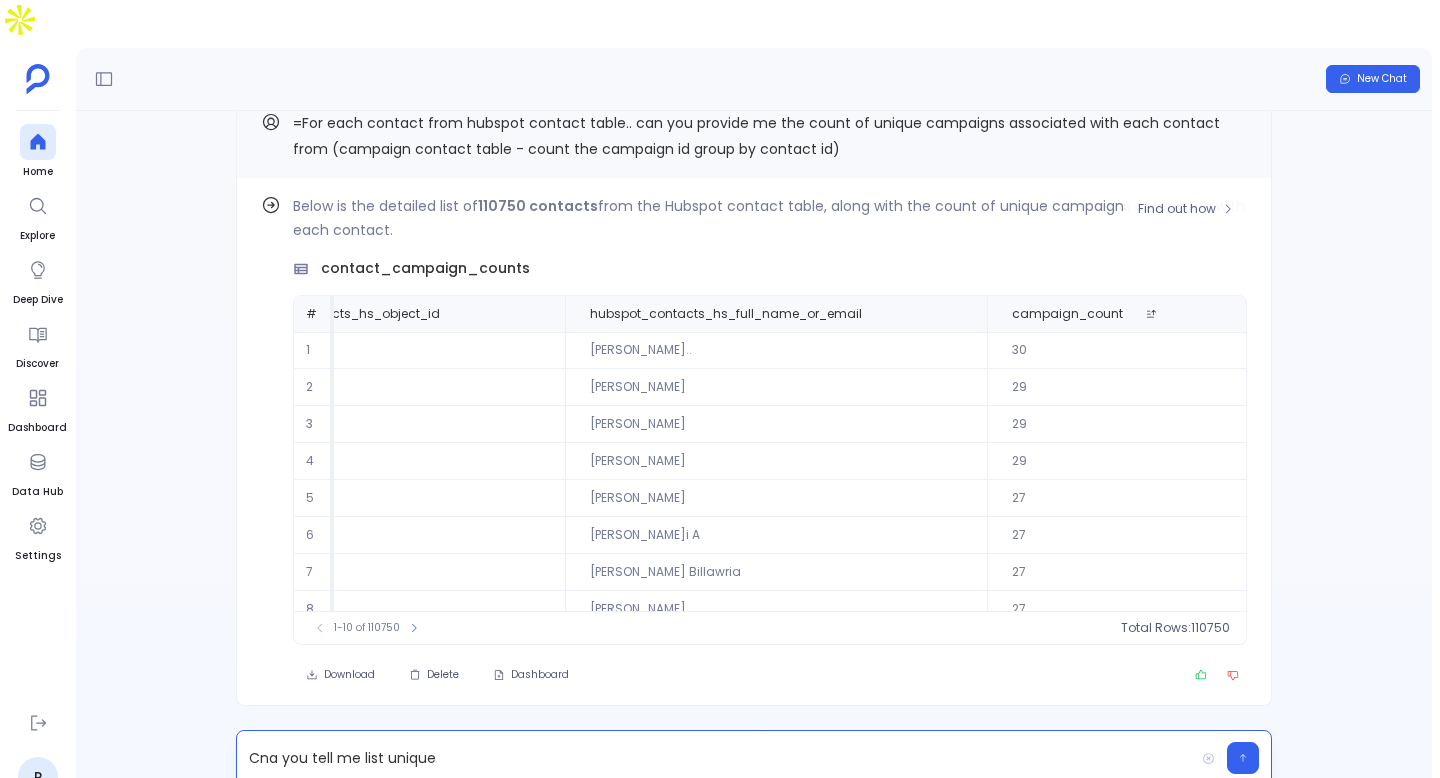 scroll, scrollTop: 0, scrollLeft: 0, axis: both 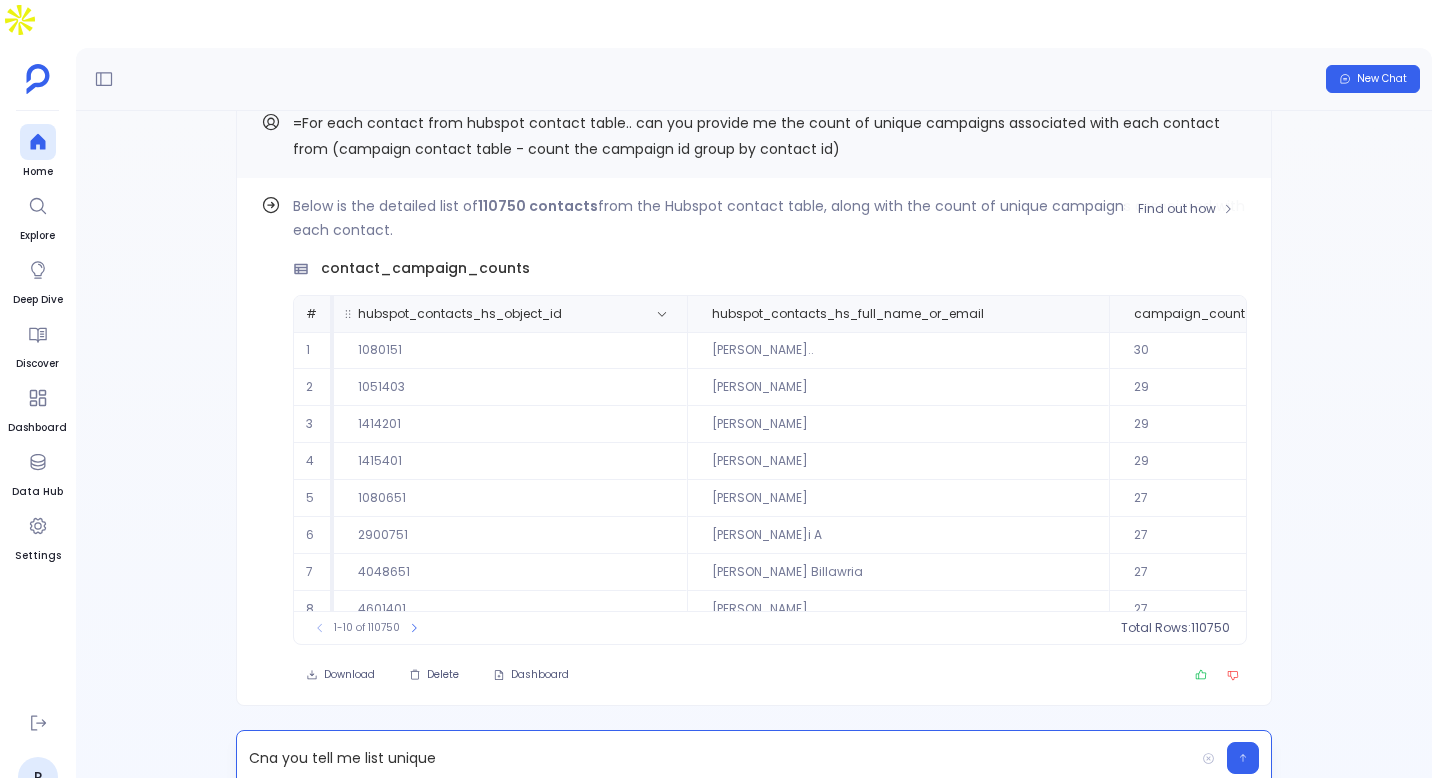 click on "hubspot_contacts_hs_object_id" at bounding box center (460, 314) 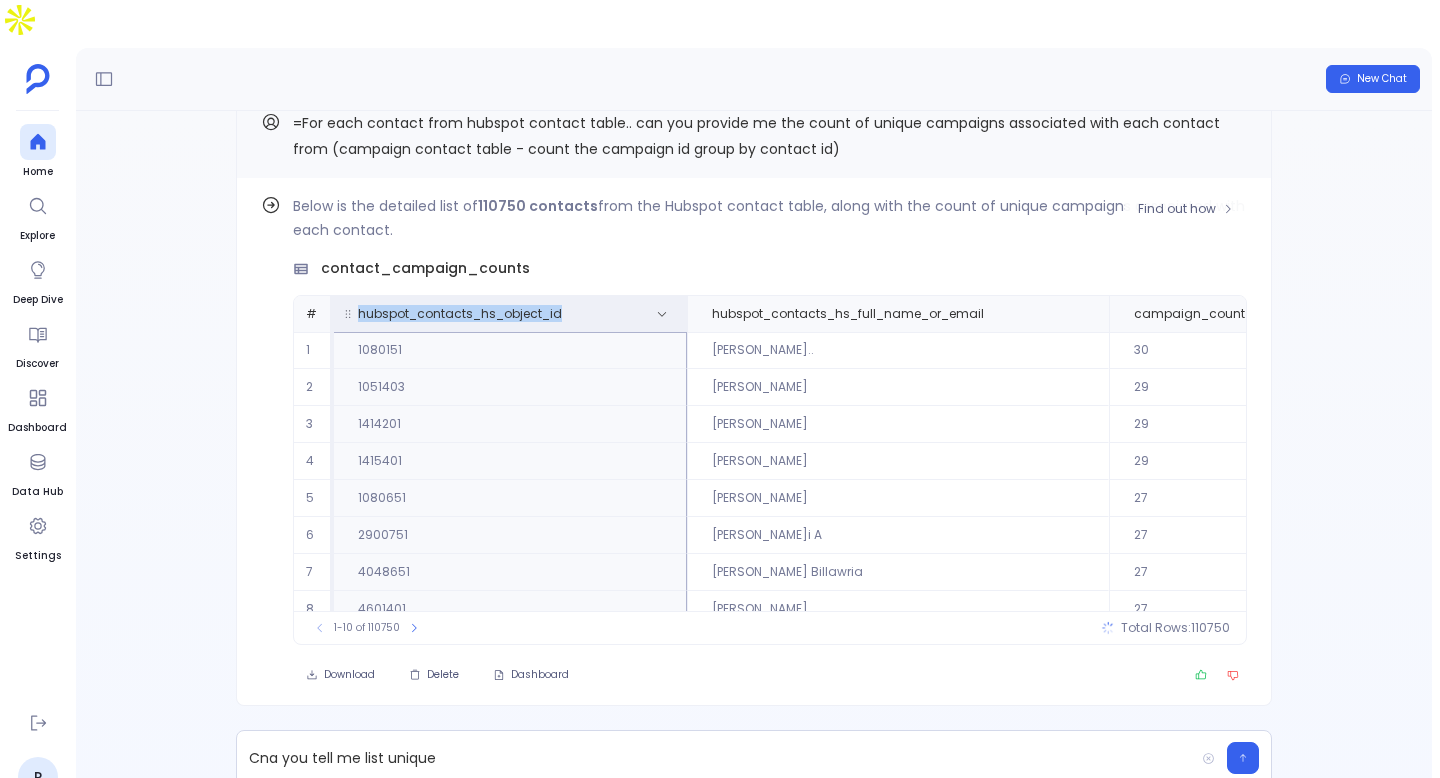 click on "hubspot_contacts_hs_object_id" at bounding box center [460, 314] 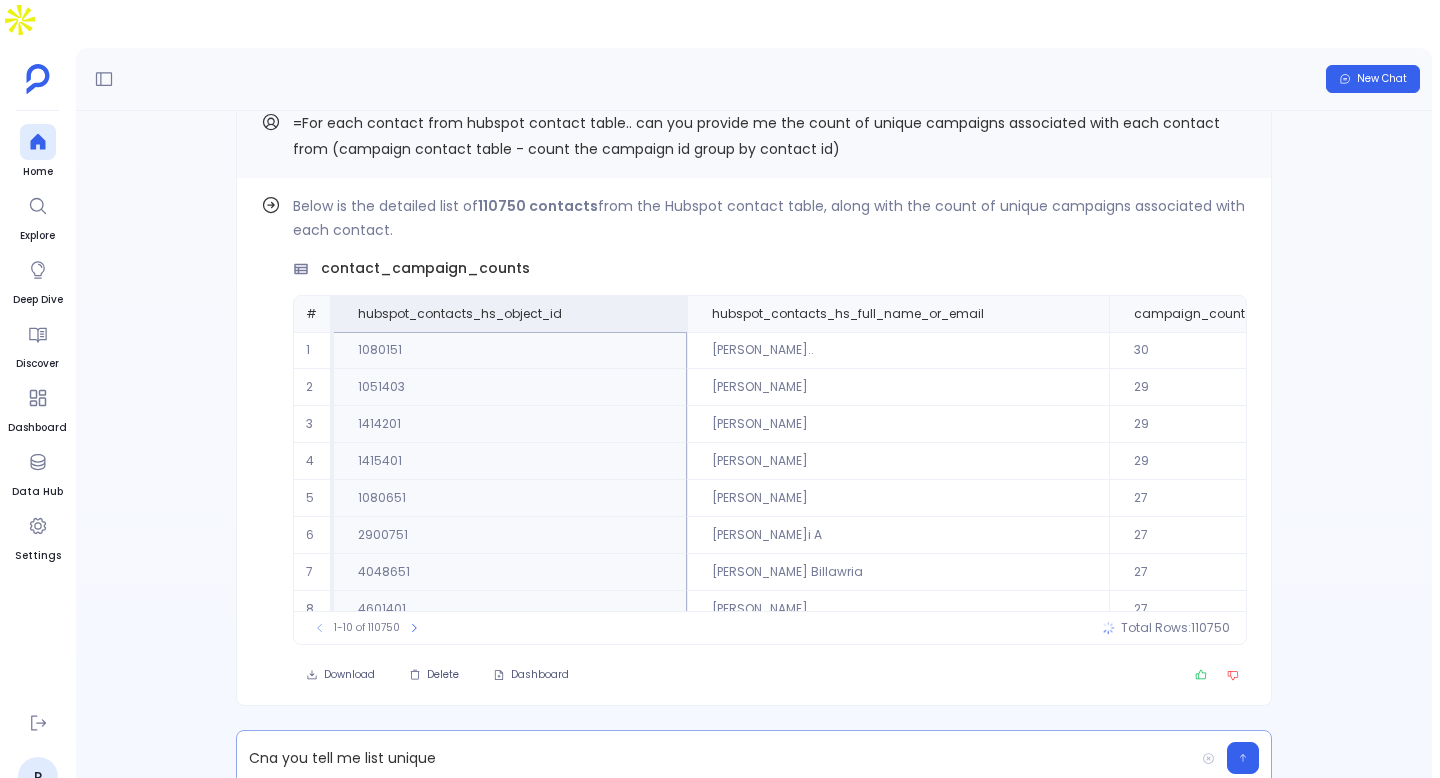 click on "Cna you tell me list unique" at bounding box center (715, 758) 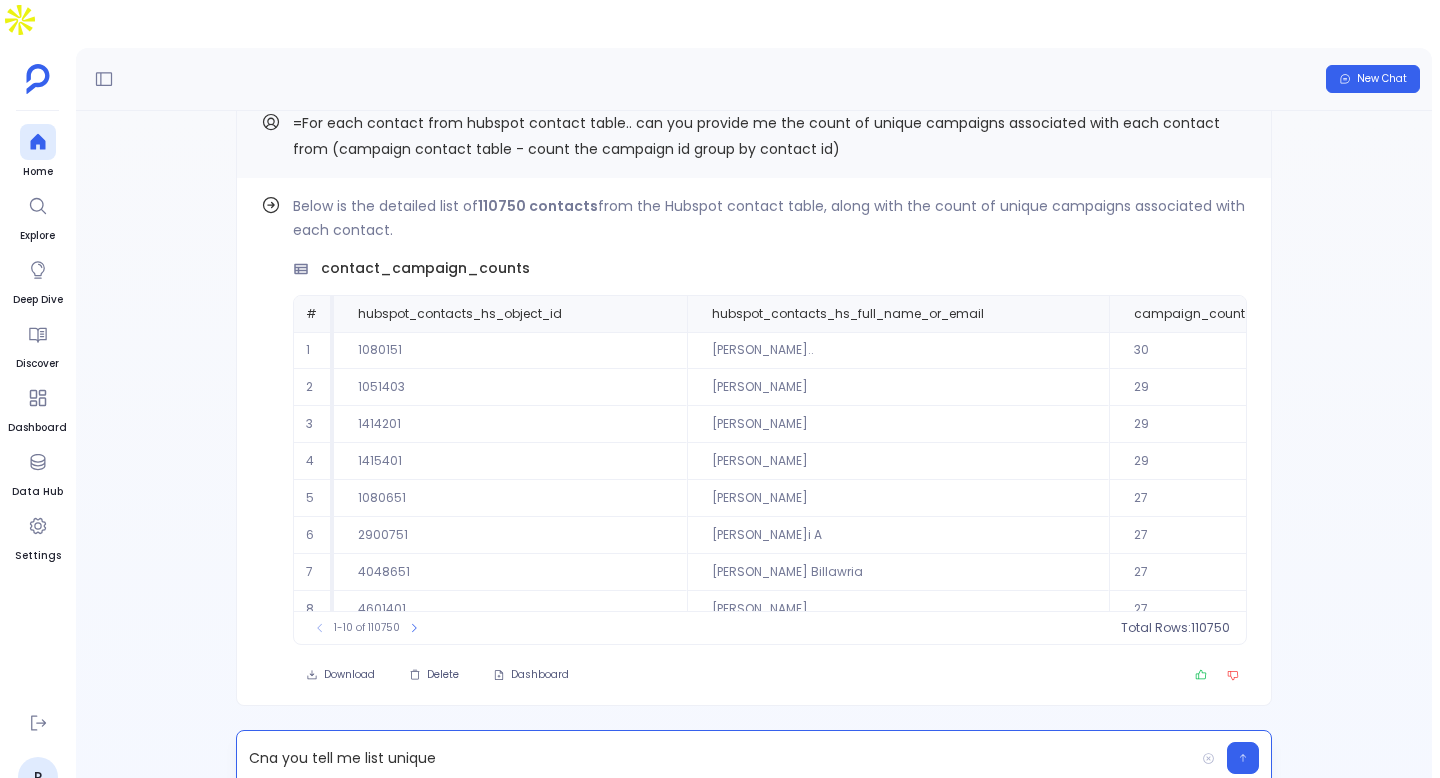click on "Cna you tell me list unique" at bounding box center (715, 758) 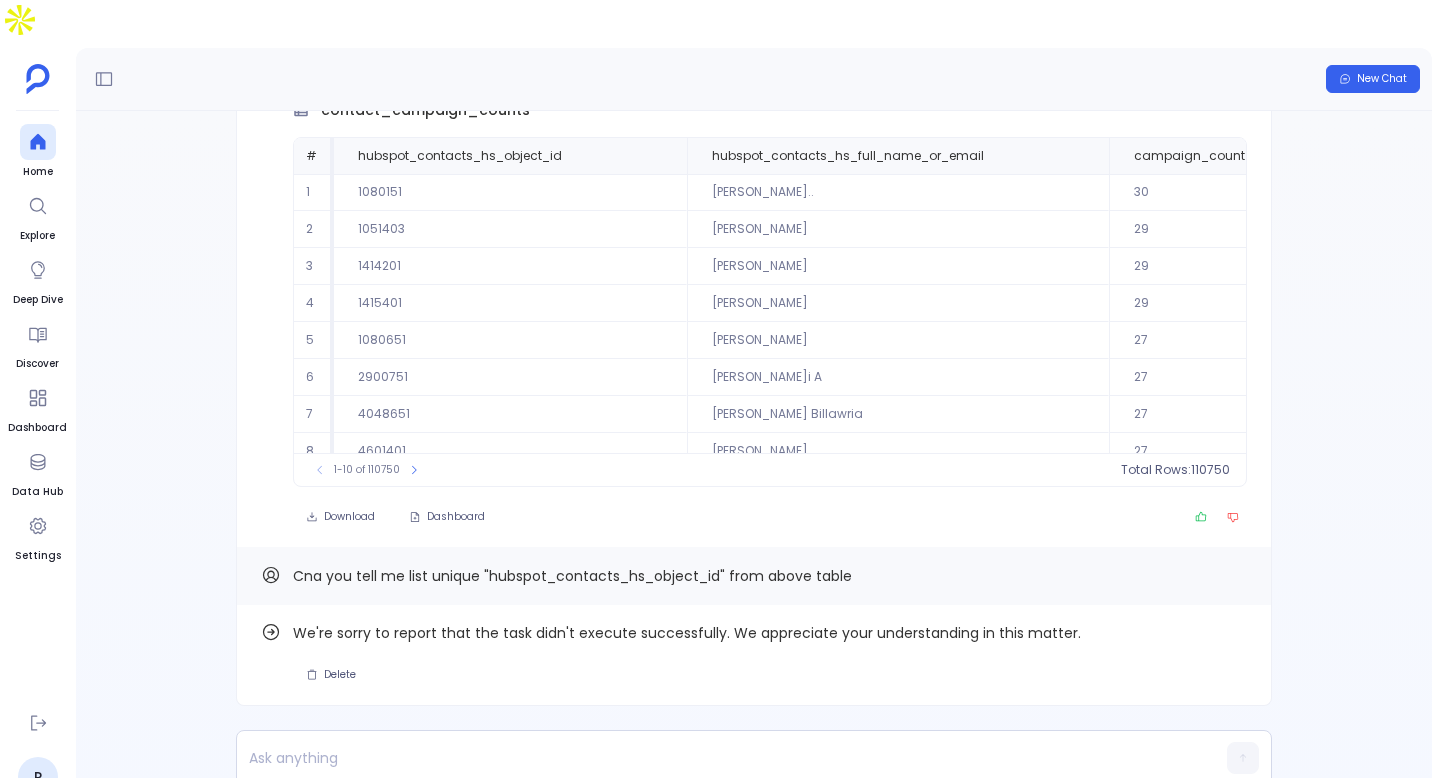 click on "Cna you tell me list unique "hubspot_contacts_hs_object_id" from above table" at bounding box center [572, 576] 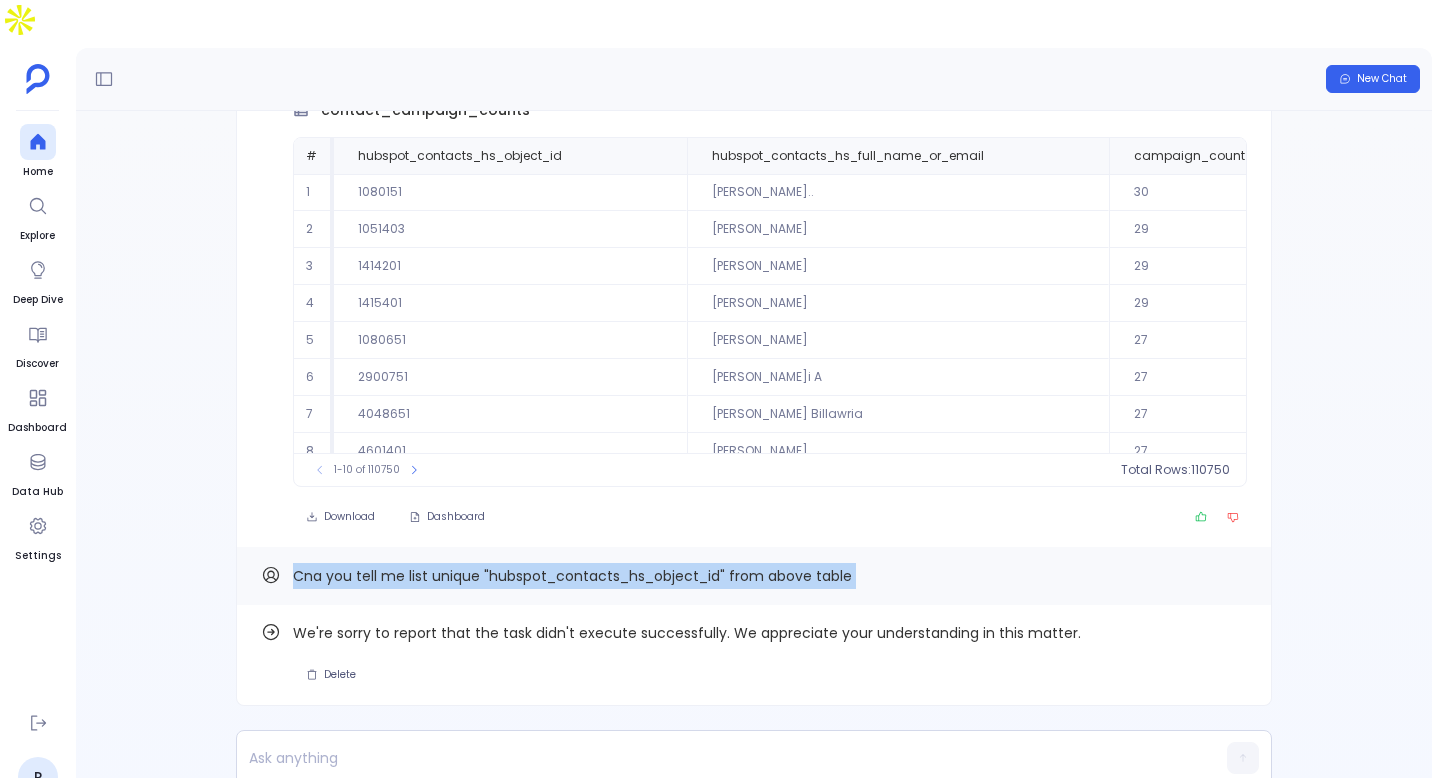 click on "Cna you tell me list unique "hubspot_contacts_hs_object_id" from above table" at bounding box center [572, 576] 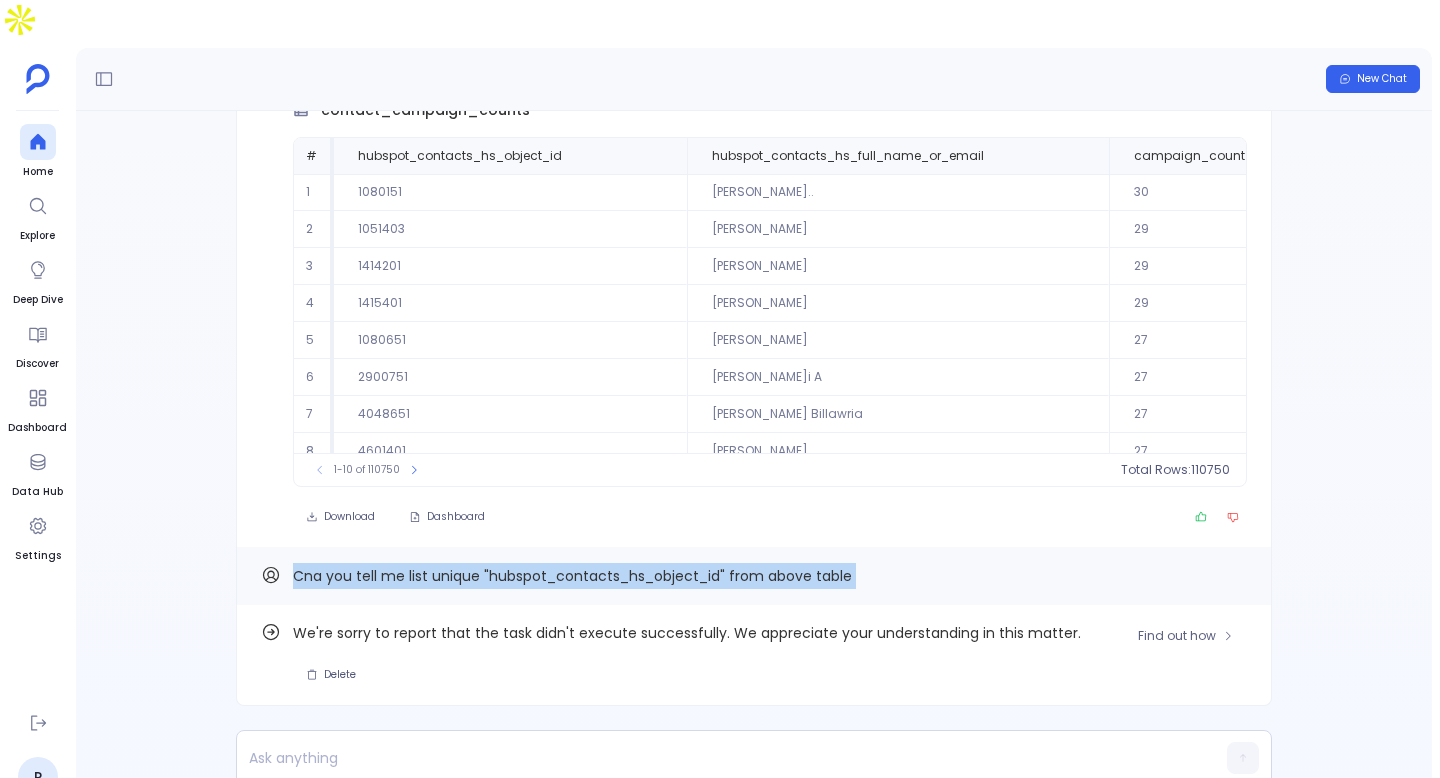 click on "Delete" at bounding box center [340, 675] 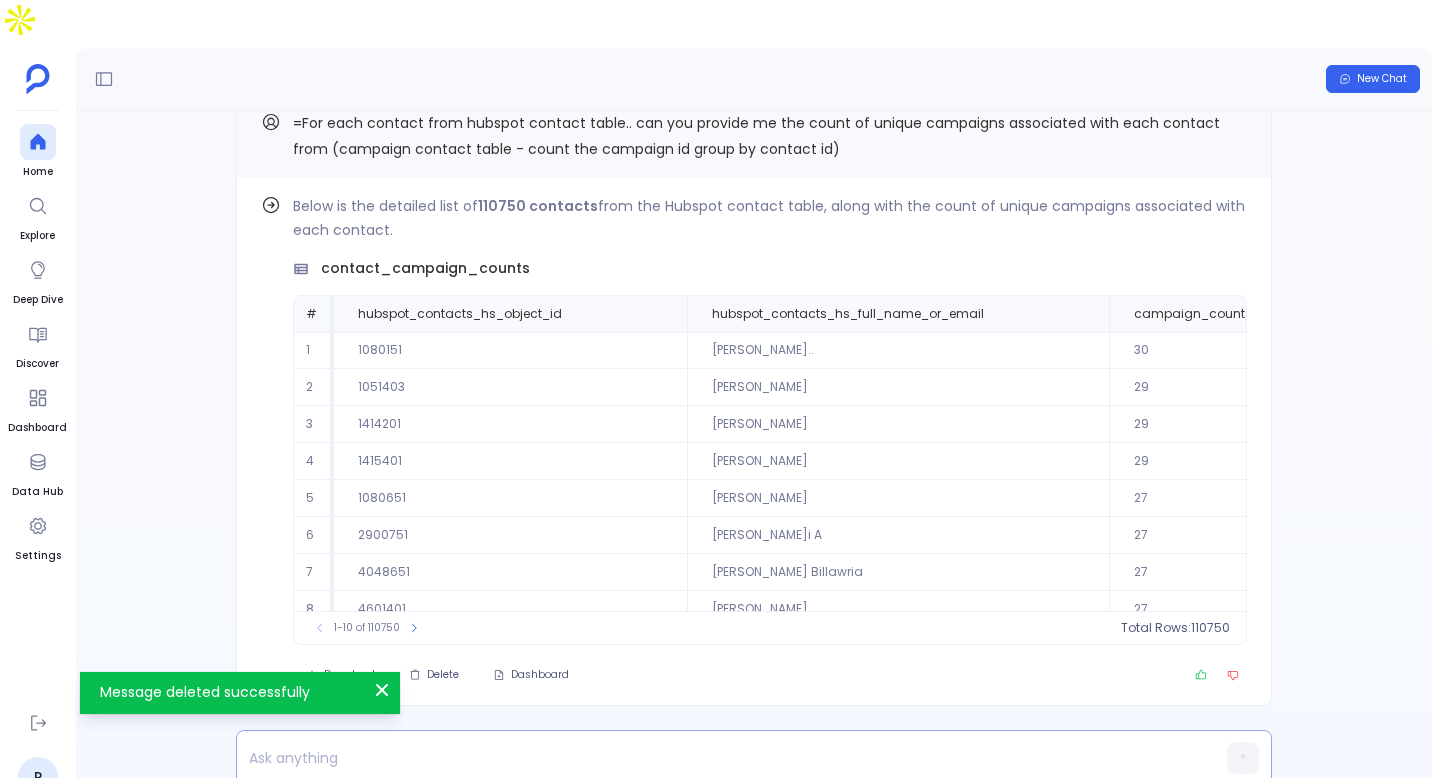 click at bounding box center [715, 758] 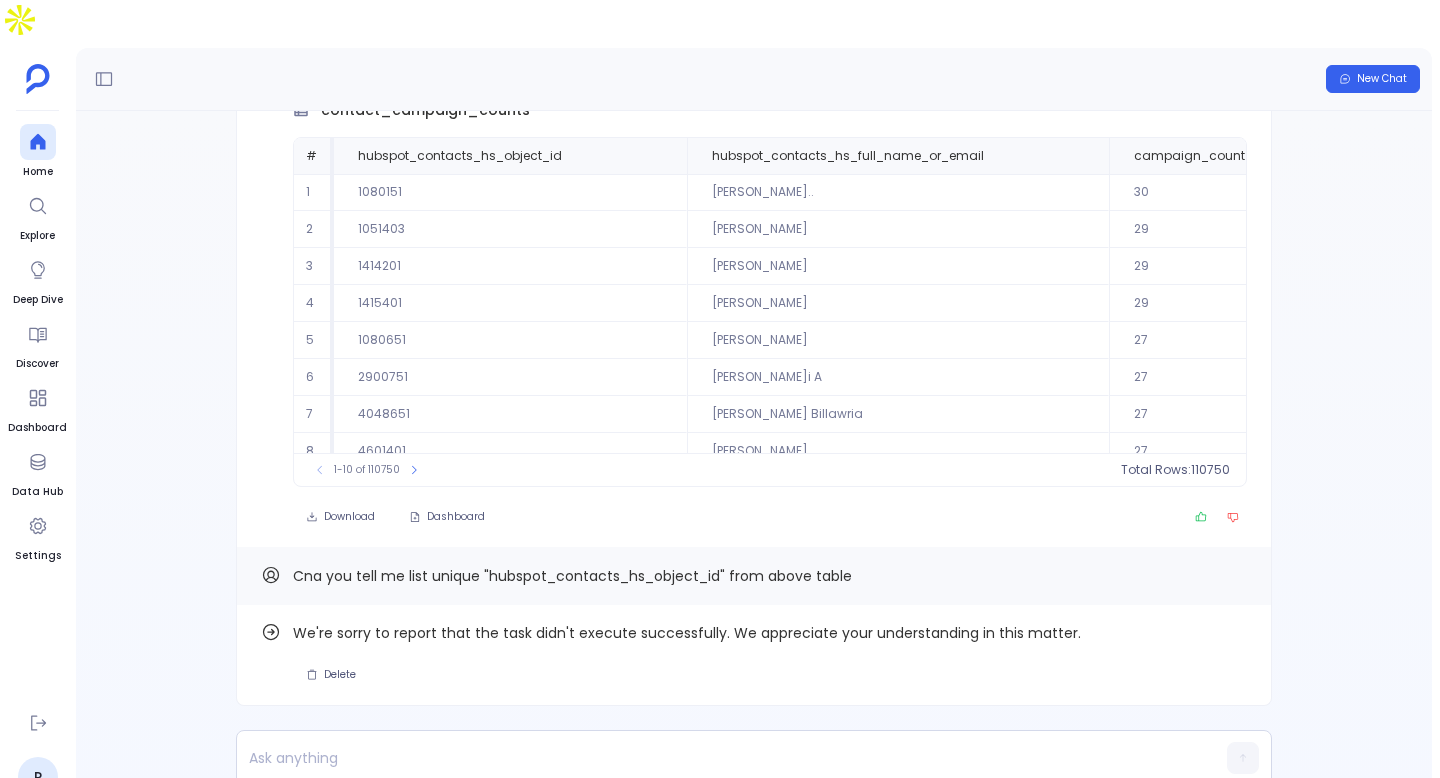 click on "Cna you tell me list unique "hubspot_contacts_hs_object_id" from above table" at bounding box center (572, 576) 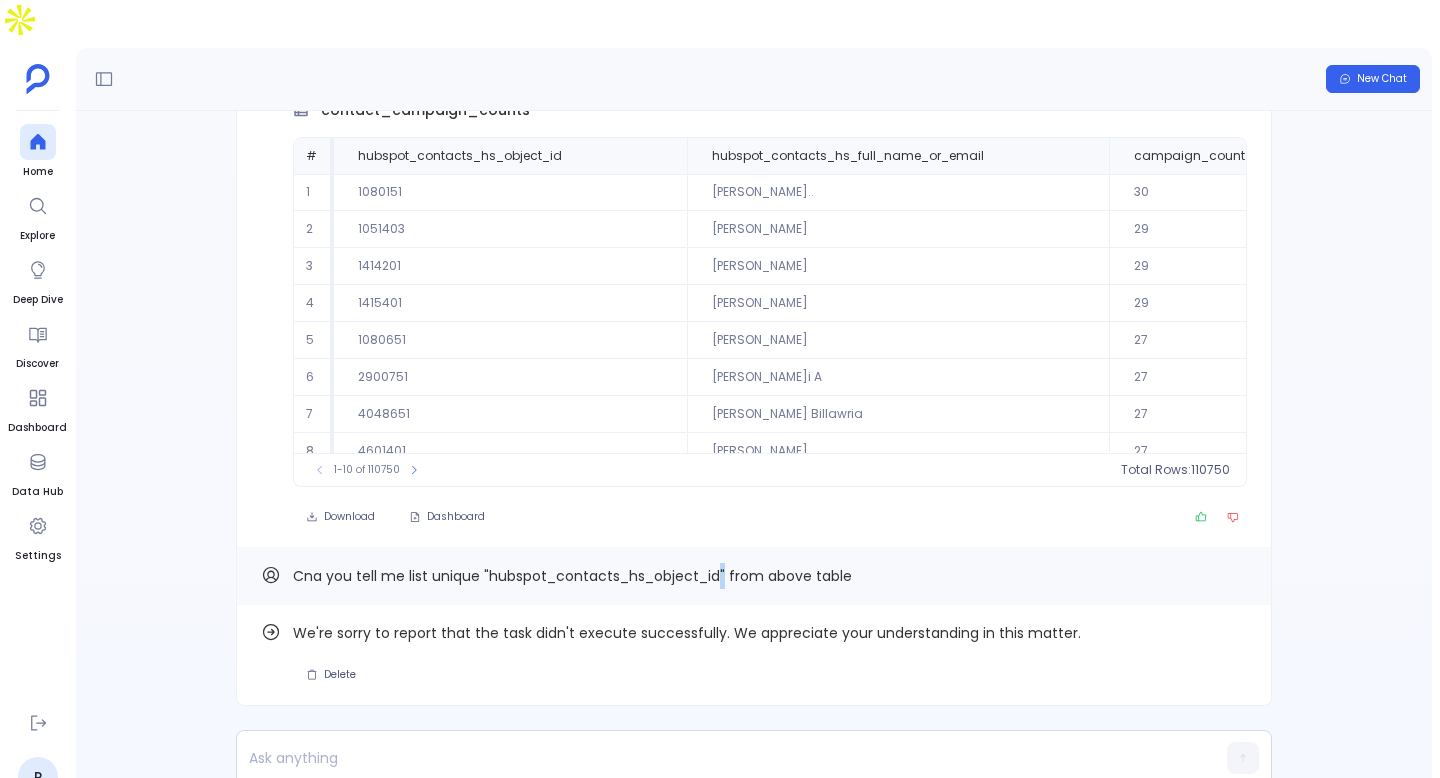 click on "Cna you tell me list unique "hubspot_contacts_hs_object_id" from above table" at bounding box center (572, 576) 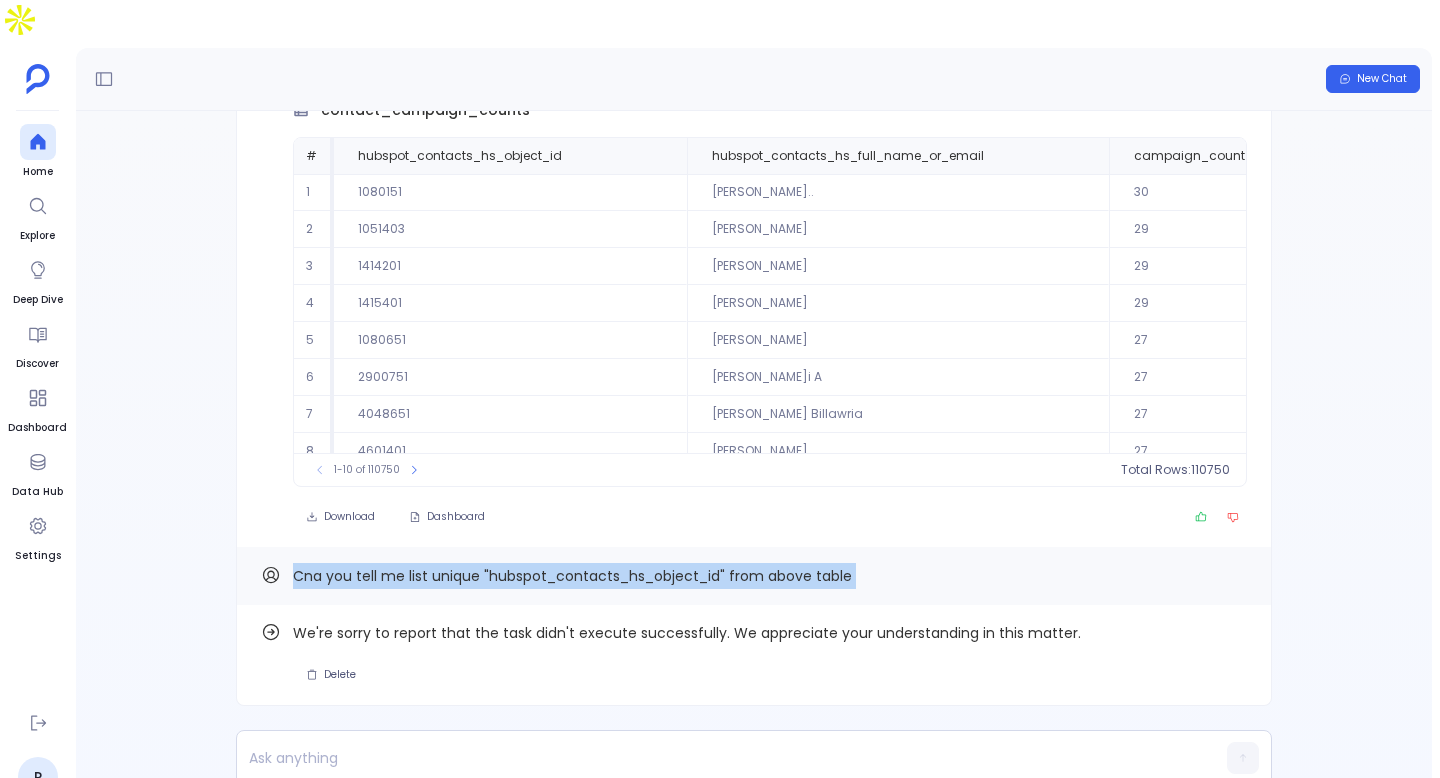 click on "Cna you tell me list unique "hubspot_contacts_hs_object_id" from above table" at bounding box center [572, 576] 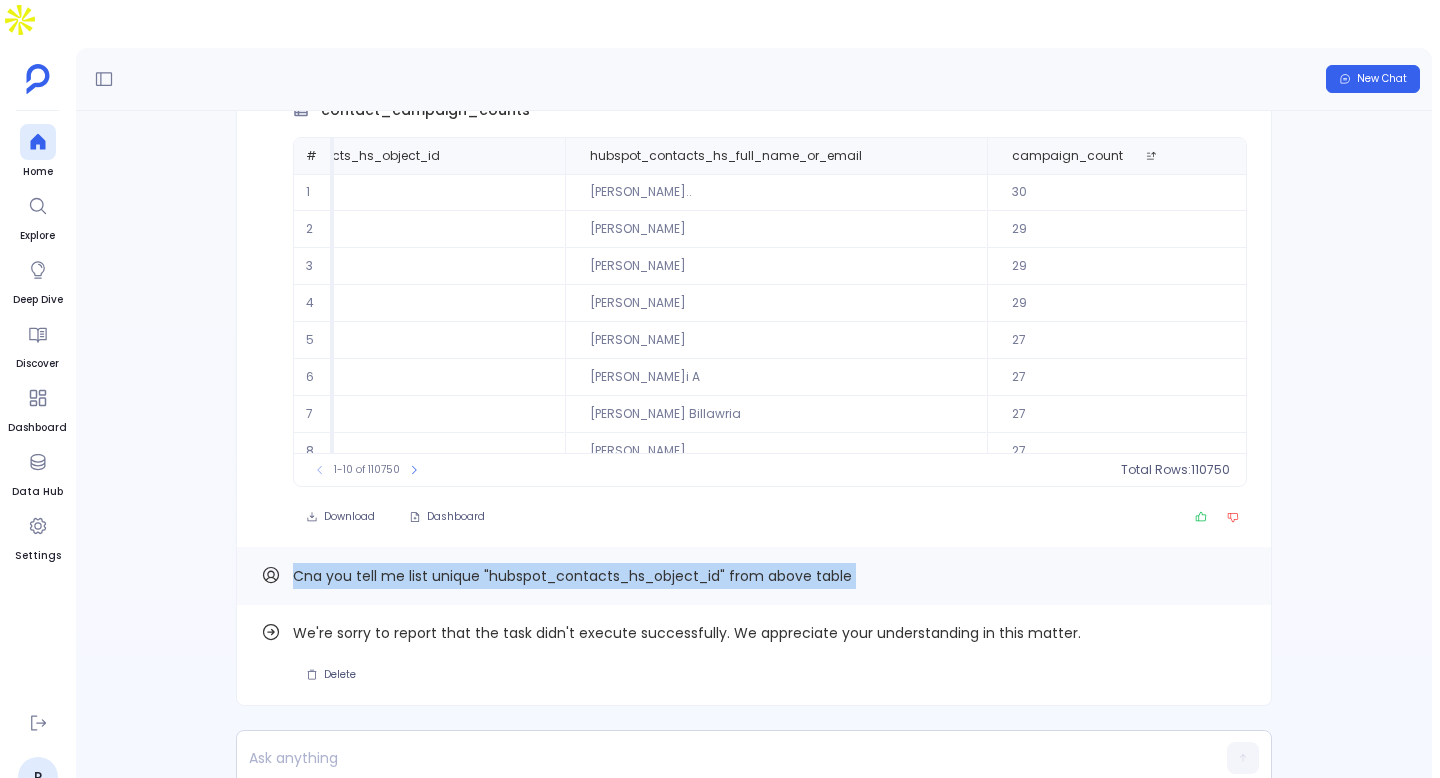 scroll, scrollTop: 96, scrollLeft: 122, axis: both 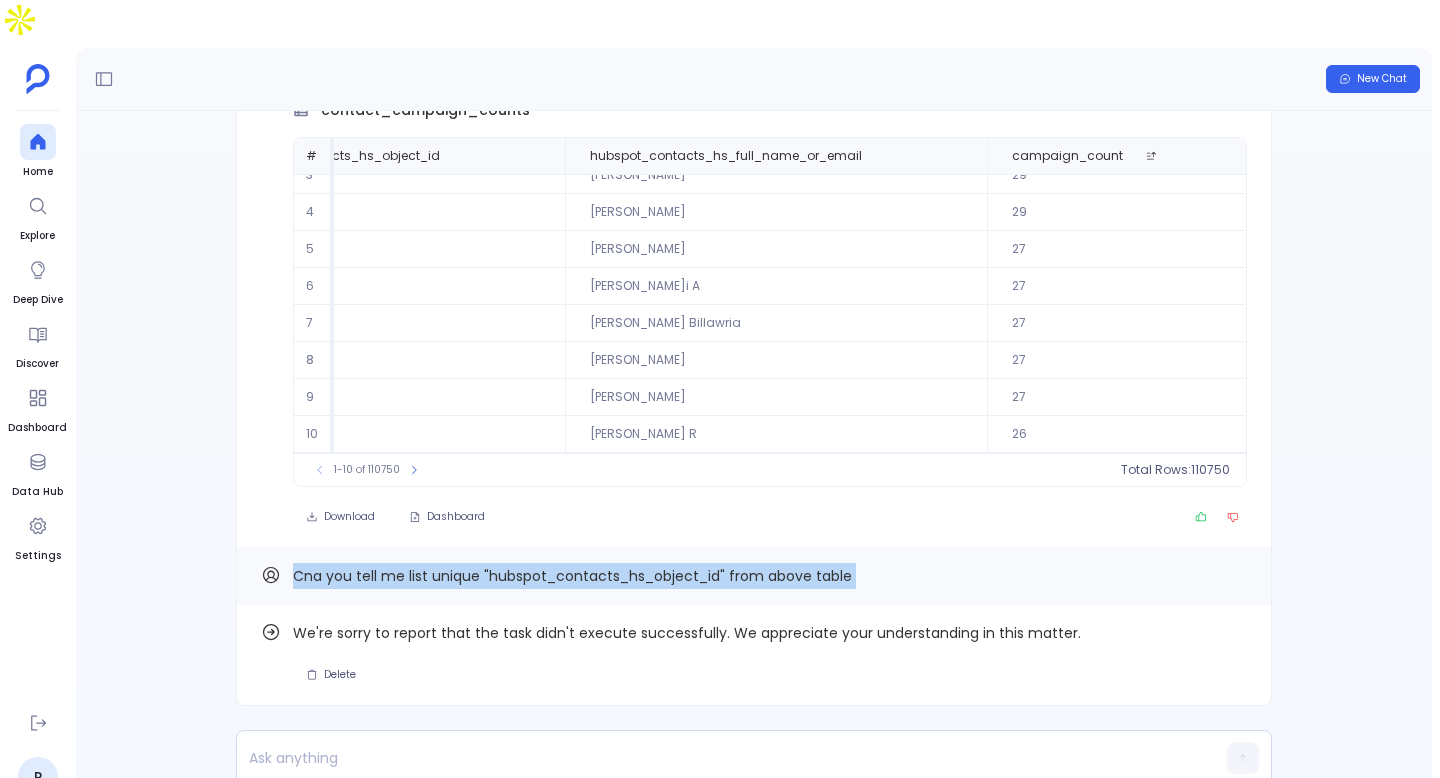 click on "Cna you tell me list unique "hubspot_contacts_hs_object_id" from above table" at bounding box center (572, 576) 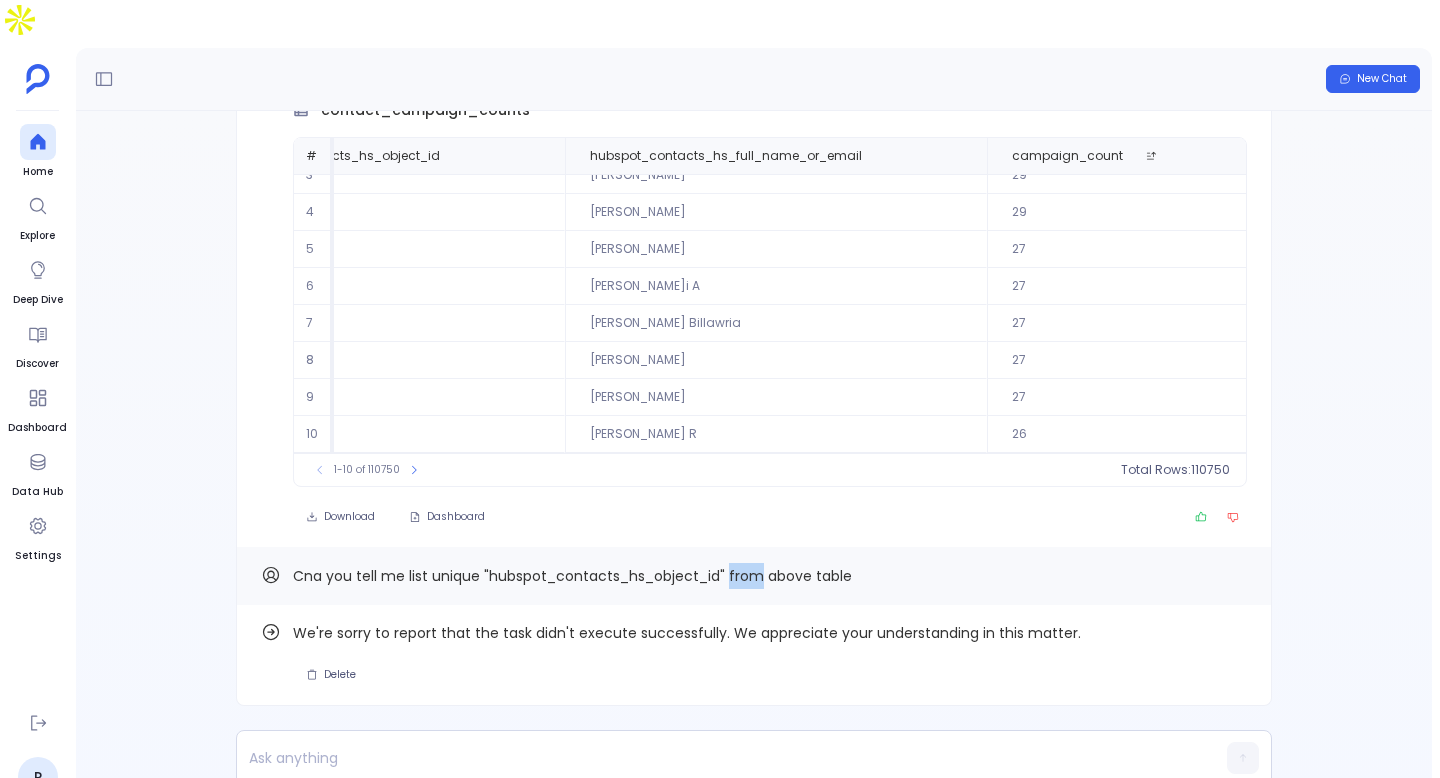 click on "Cna you tell me list unique "hubspot_contacts_hs_object_id" from above table" at bounding box center [572, 576] 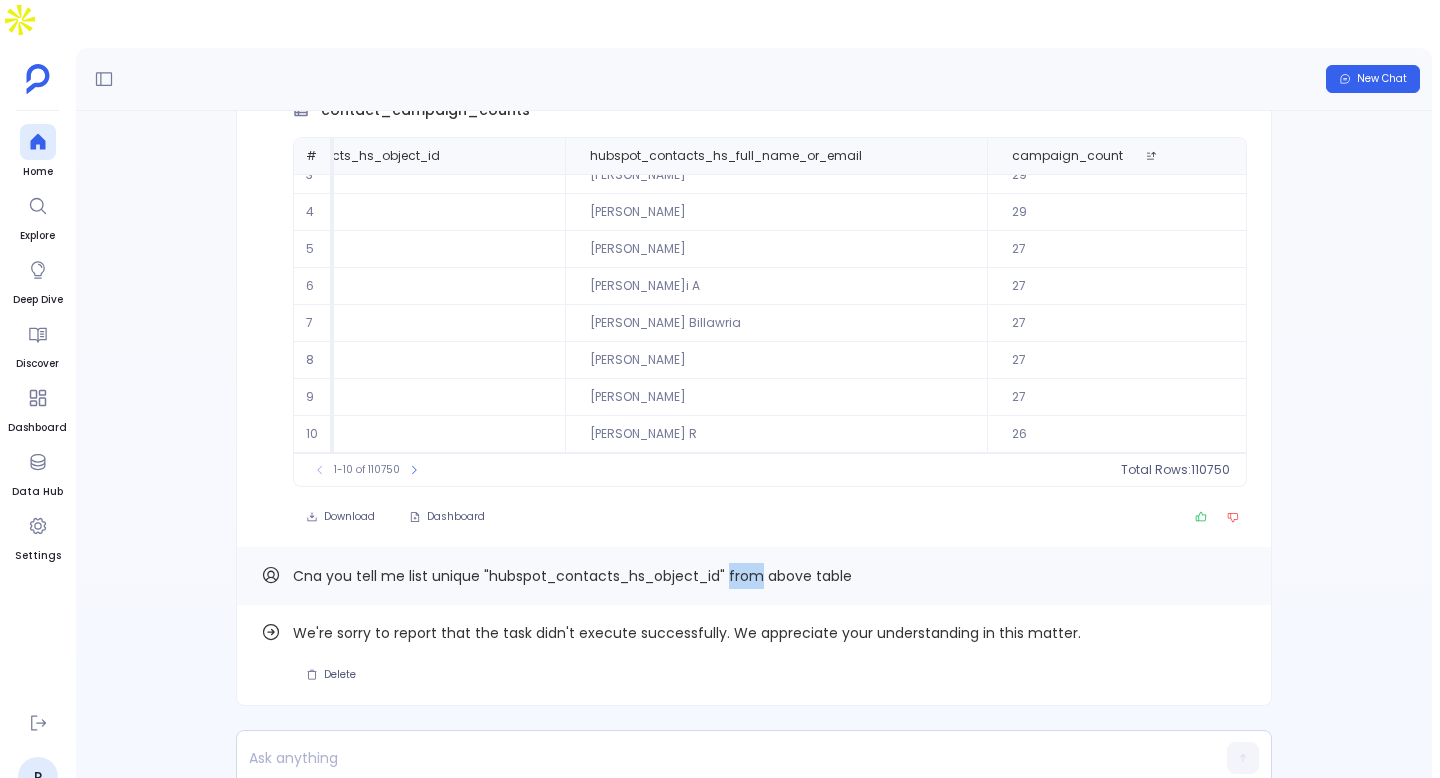 scroll, scrollTop: -209, scrollLeft: 0, axis: vertical 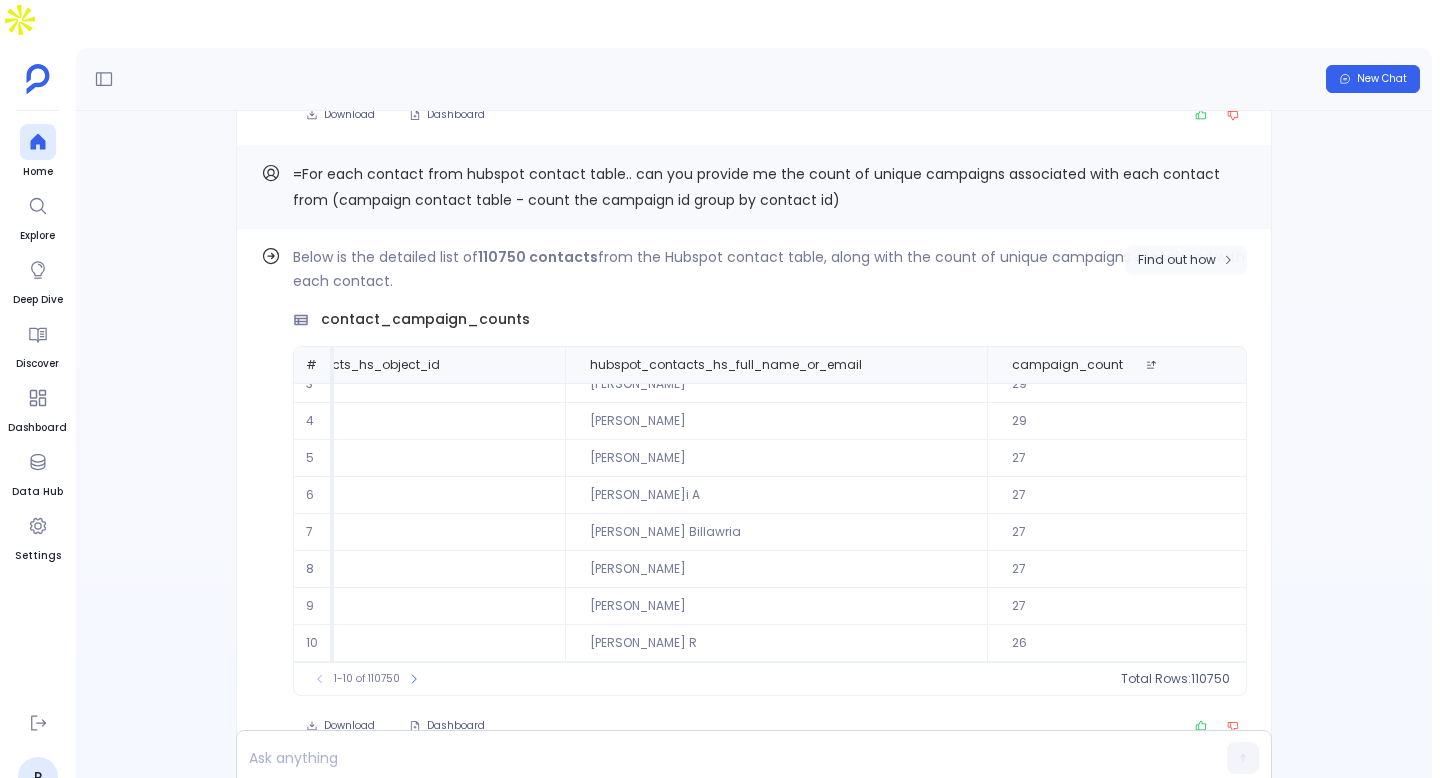 click on "Find out how" at bounding box center [1186, 260] 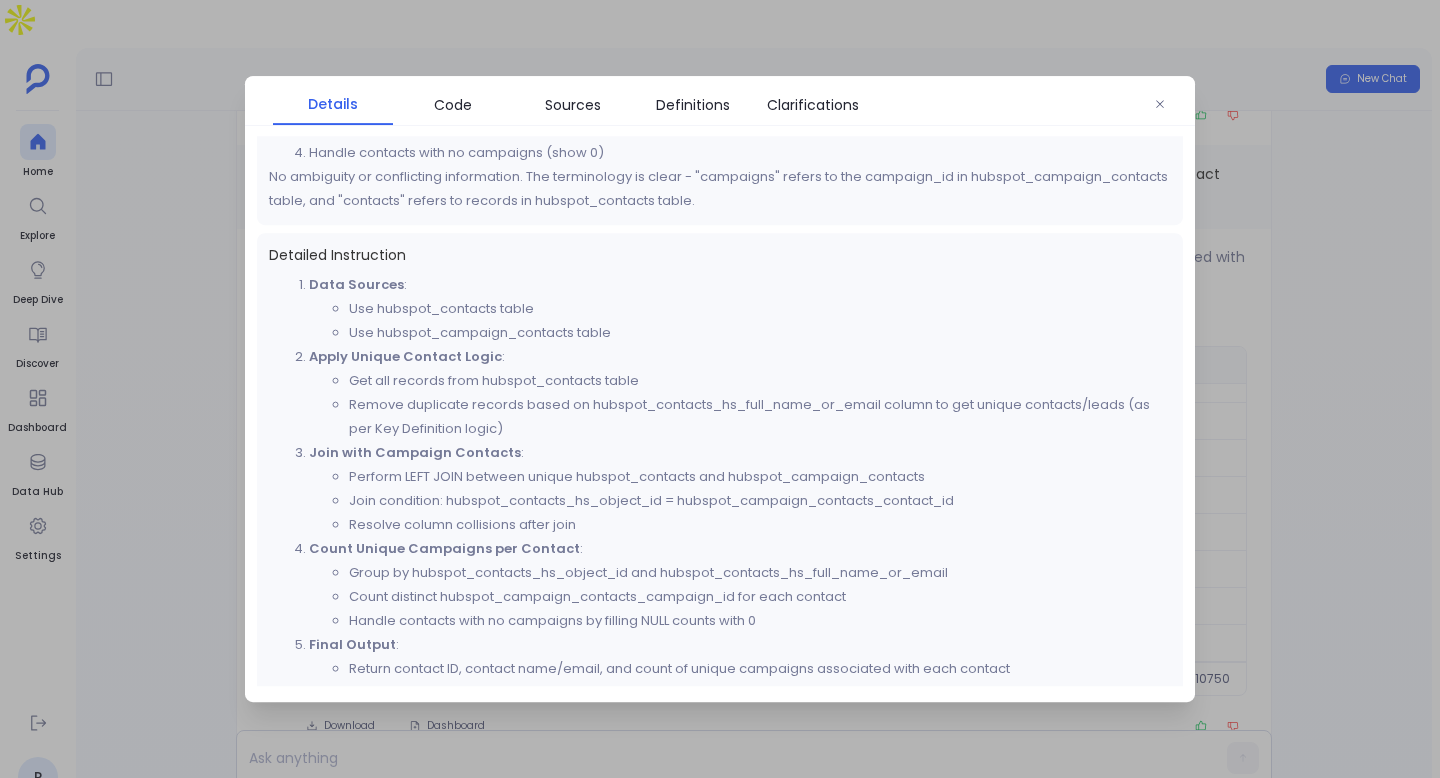 scroll, scrollTop: 520, scrollLeft: 0, axis: vertical 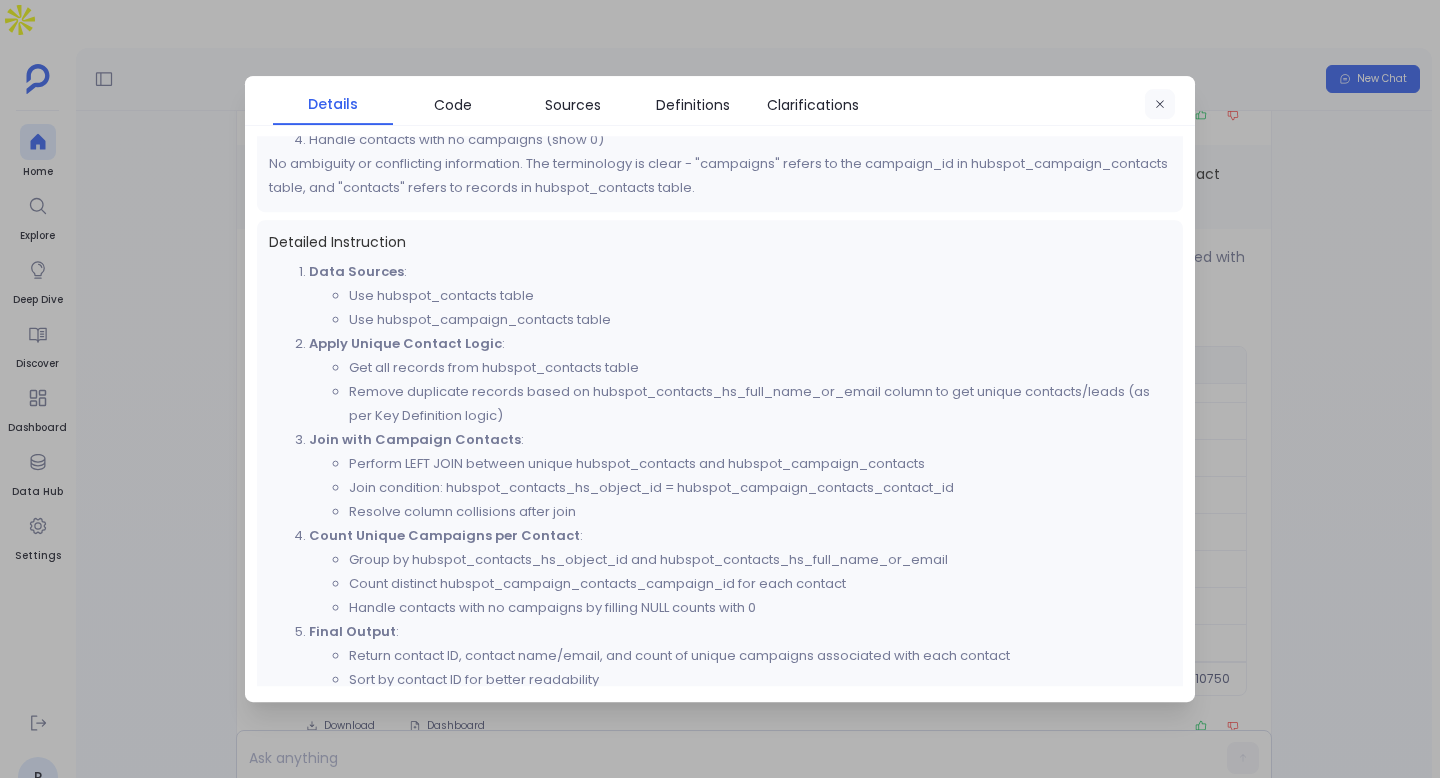 click 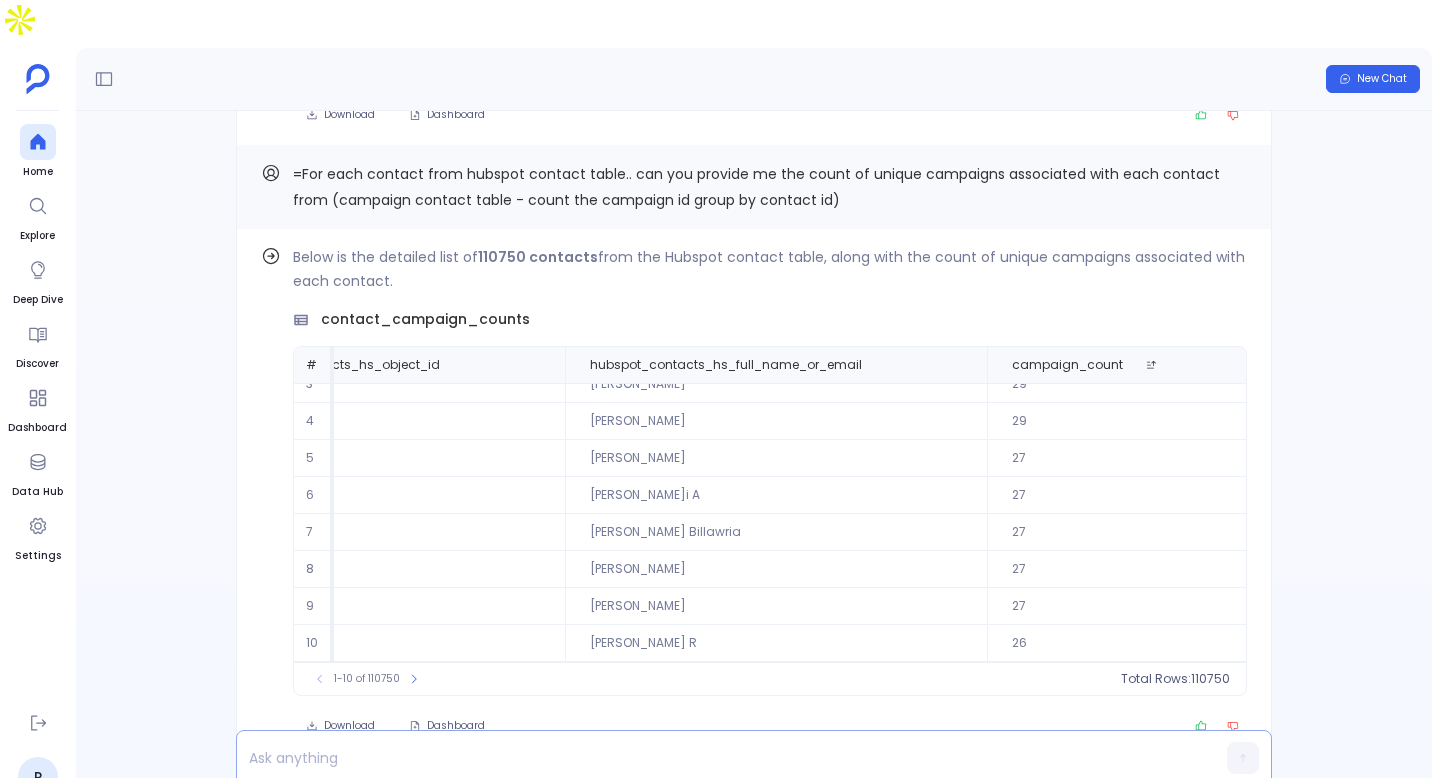 click at bounding box center (715, 758) 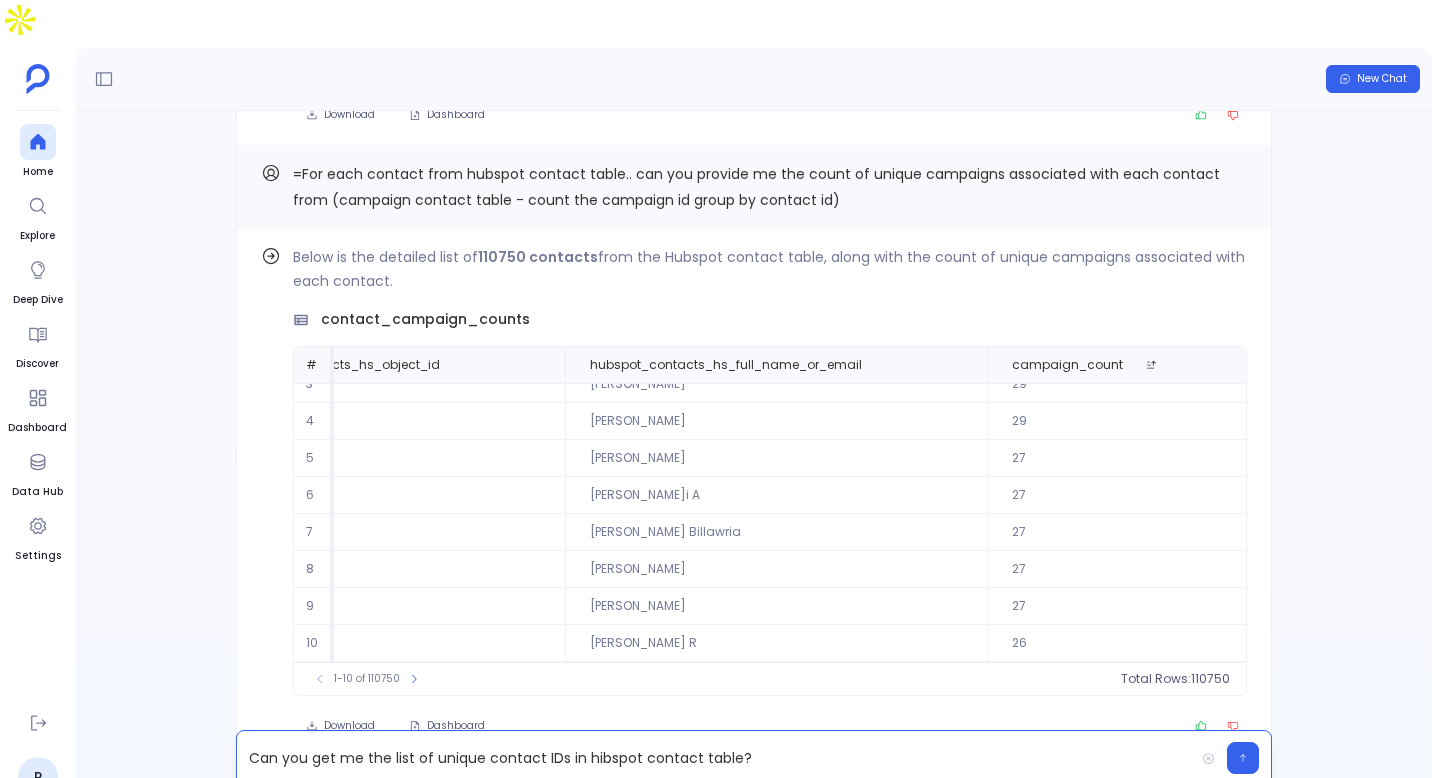 scroll, scrollTop: 0, scrollLeft: 0, axis: both 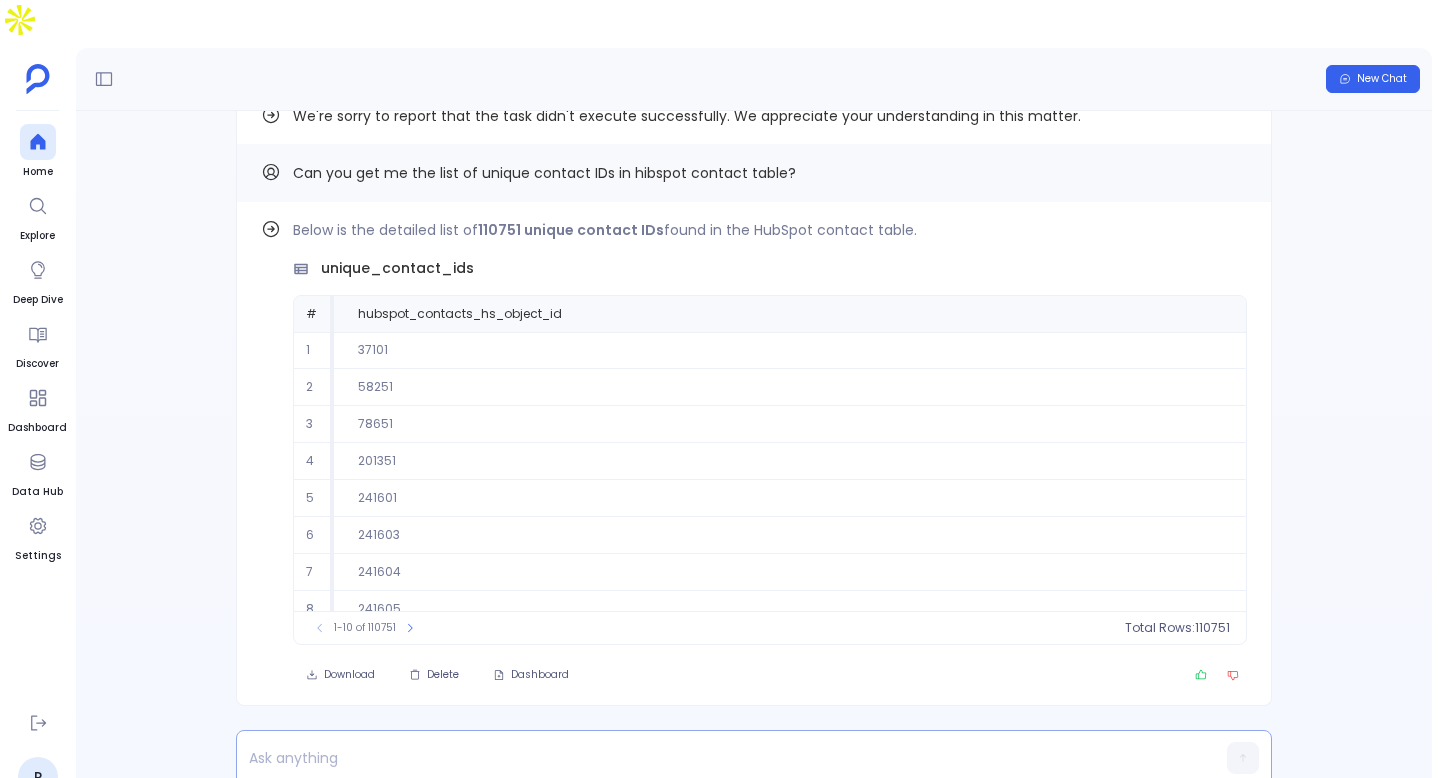 click at bounding box center (715, 758) 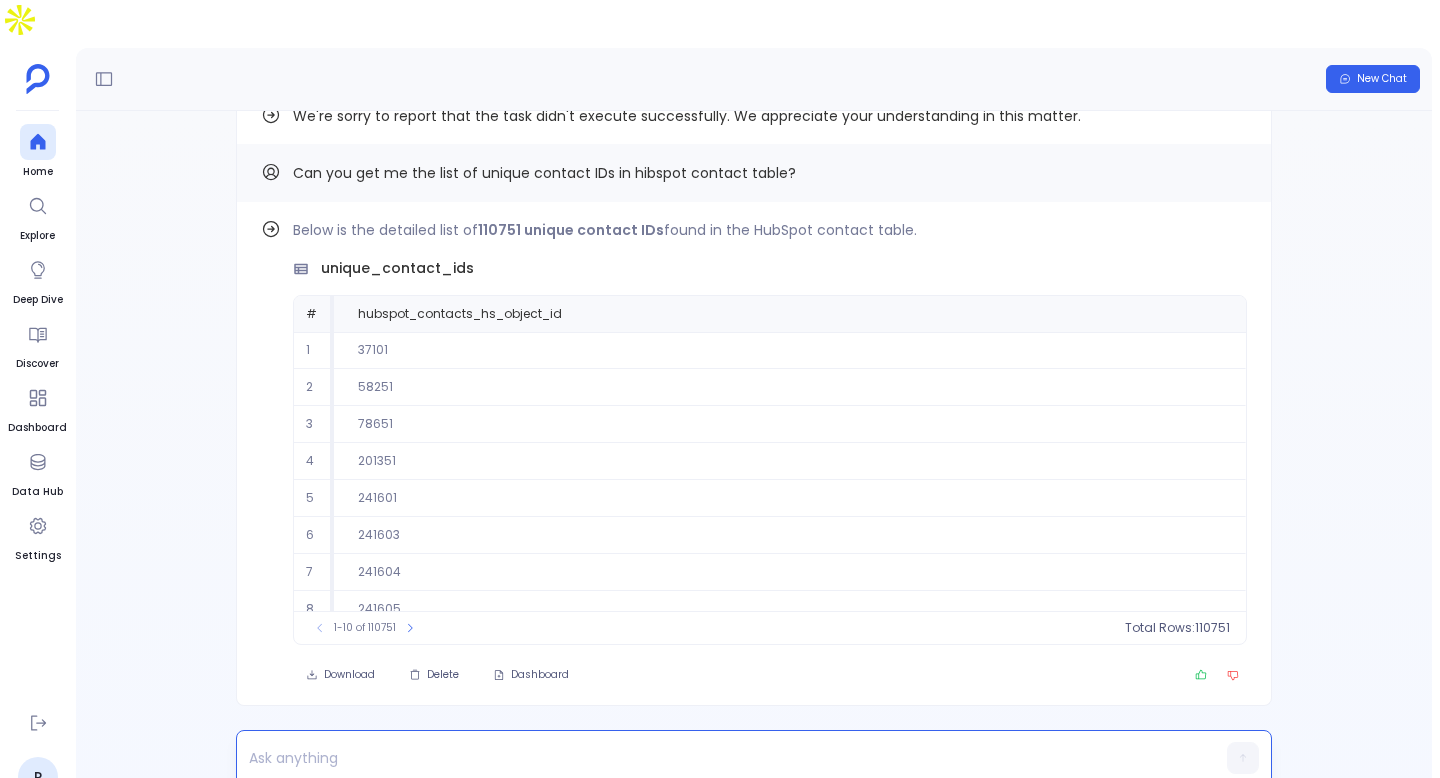 click at bounding box center (715, 758) 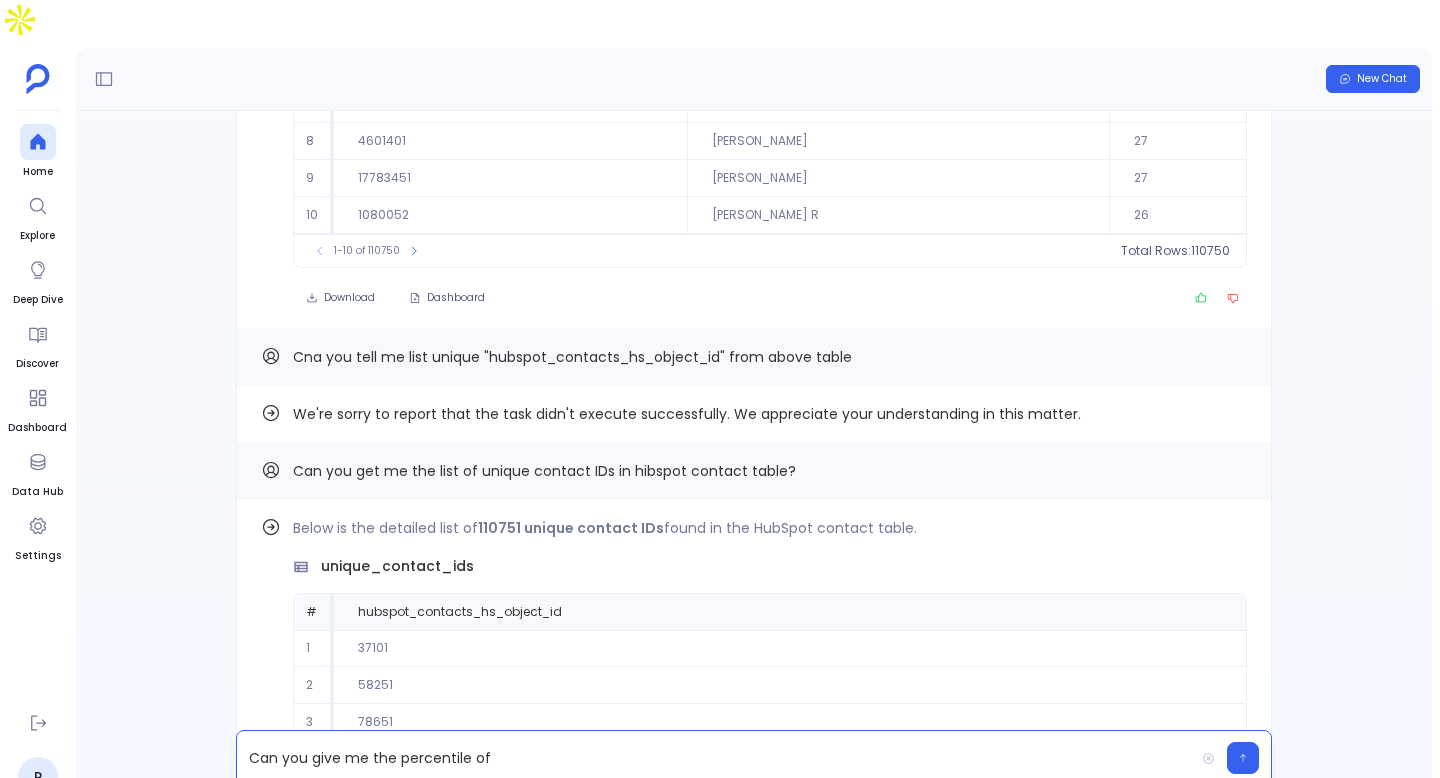 scroll, scrollTop: -554, scrollLeft: 0, axis: vertical 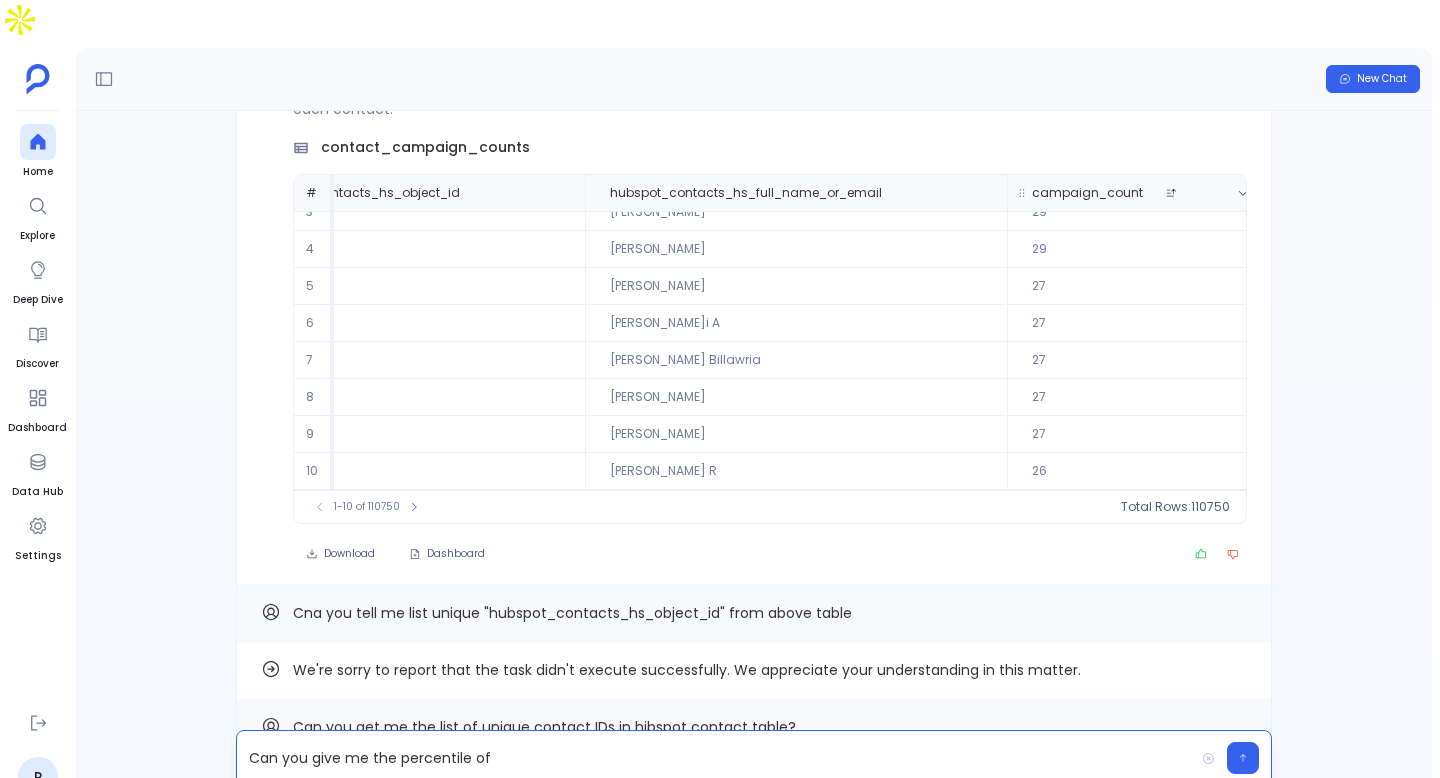click on "campaign_count" at bounding box center [1137, 193] 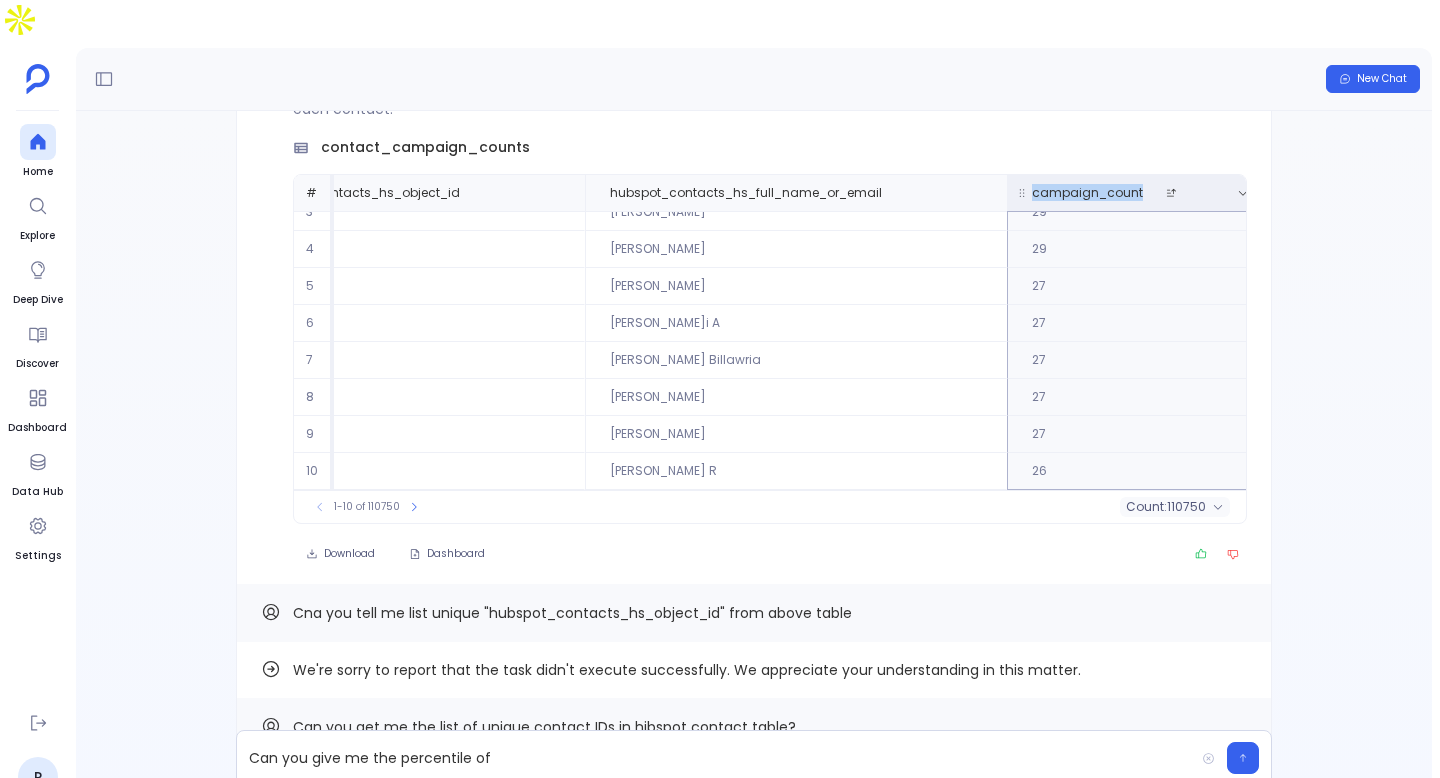click on "campaign_count" at bounding box center [1137, 193] 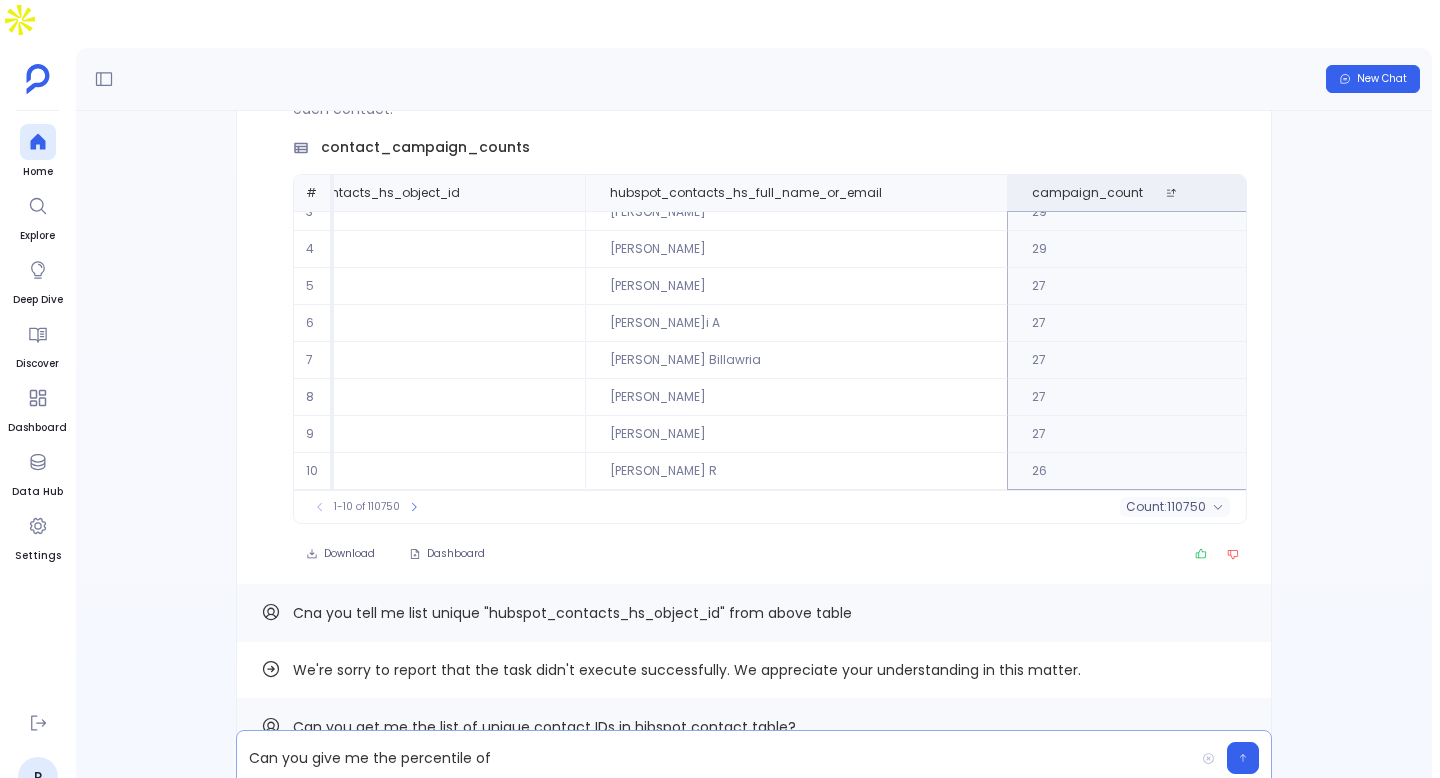 click on "Can you give me the percentile of" at bounding box center [715, 758] 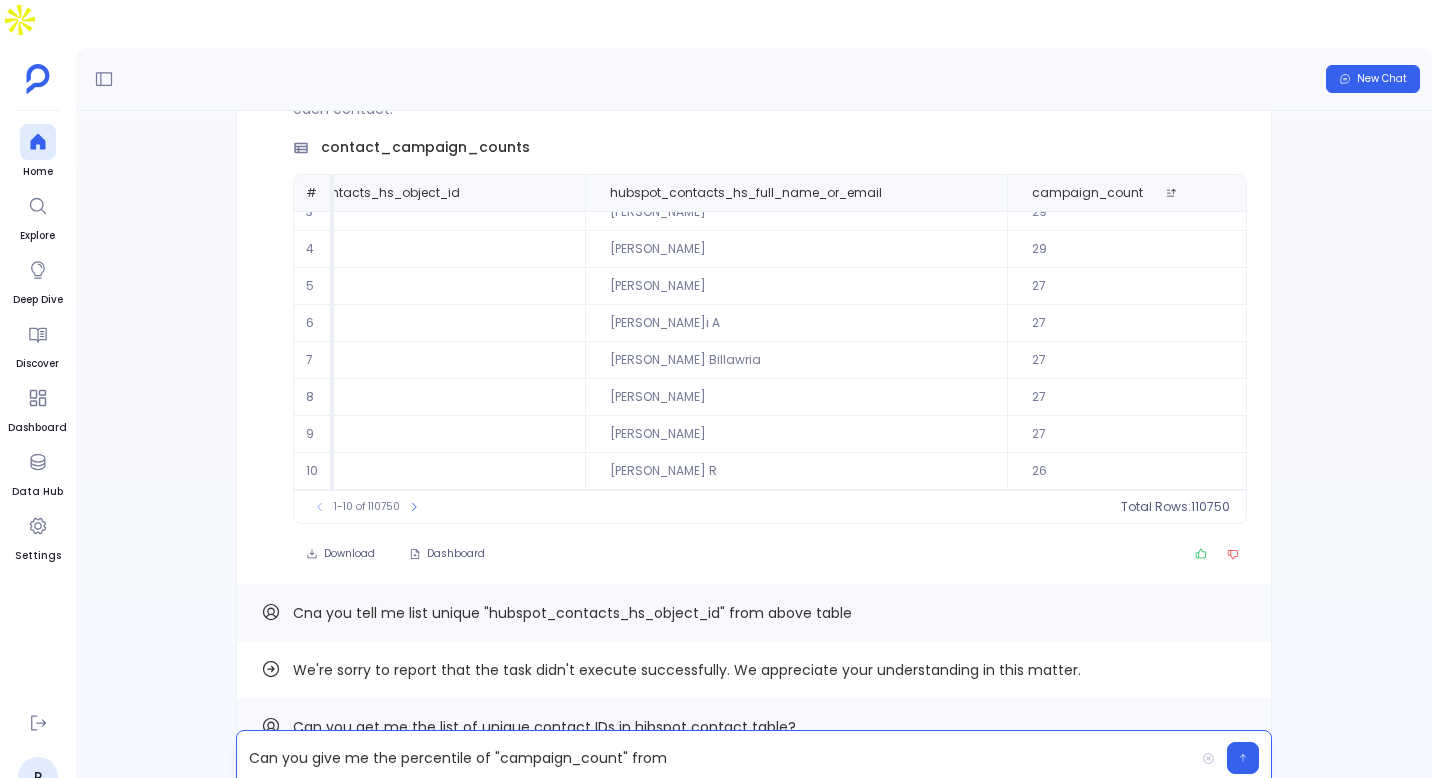 click on "Below is the detailed list of  110750 contacts  from the Hubspot contact table, along with the count of unique campaigns associated with each contact. contact_campaign_counts # hubspot_contacts_hs_object_id hubspot_contacts_hs_full_name_or_email campaign_count 1 1080151 Manivel R... 30 2 1051403 Jan-Clément Leloup 29 3 1414201 Renjith Jose 29 4 1415401 Sreeshma M Satheesh 29 5 1080651 Jagan Kesavan 27 6 2900751 Shivani A 27 7 4048651 Nahush Billawria 27 8 4601401 Annapureddy Ashok Kumar reddy 27 9 17783451 Maria S 27 10 1080052 Manivel R 26
To pick up a draggable item, press the space bar.
While dragging, use the arrow keys to move the item.
Press space again to drop the item in its new position, or press escape to cancel.
1-10 of 110750 Total Rows:  110750" at bounding box center (770, 298) 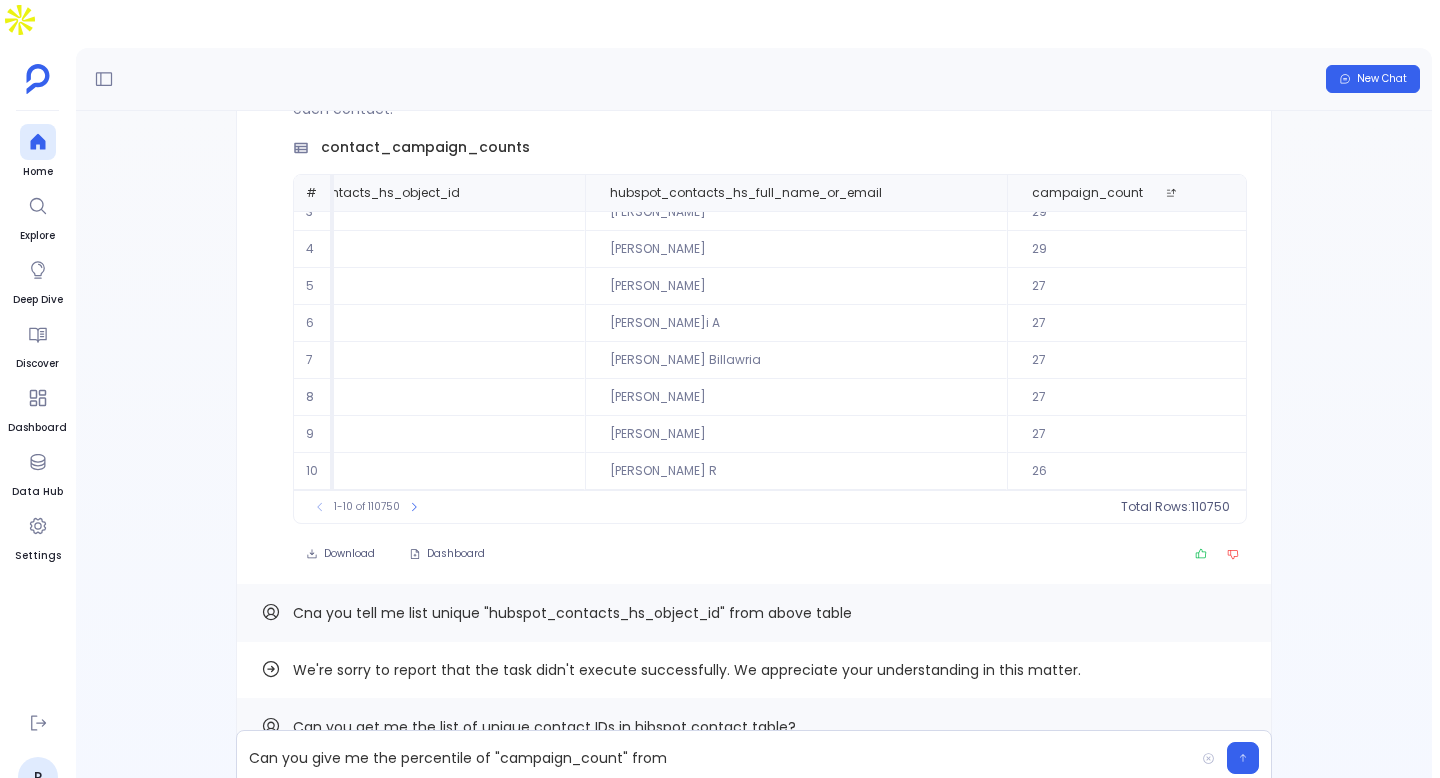 click on "contact_campaign_counts" at bounding box center [425, 147] 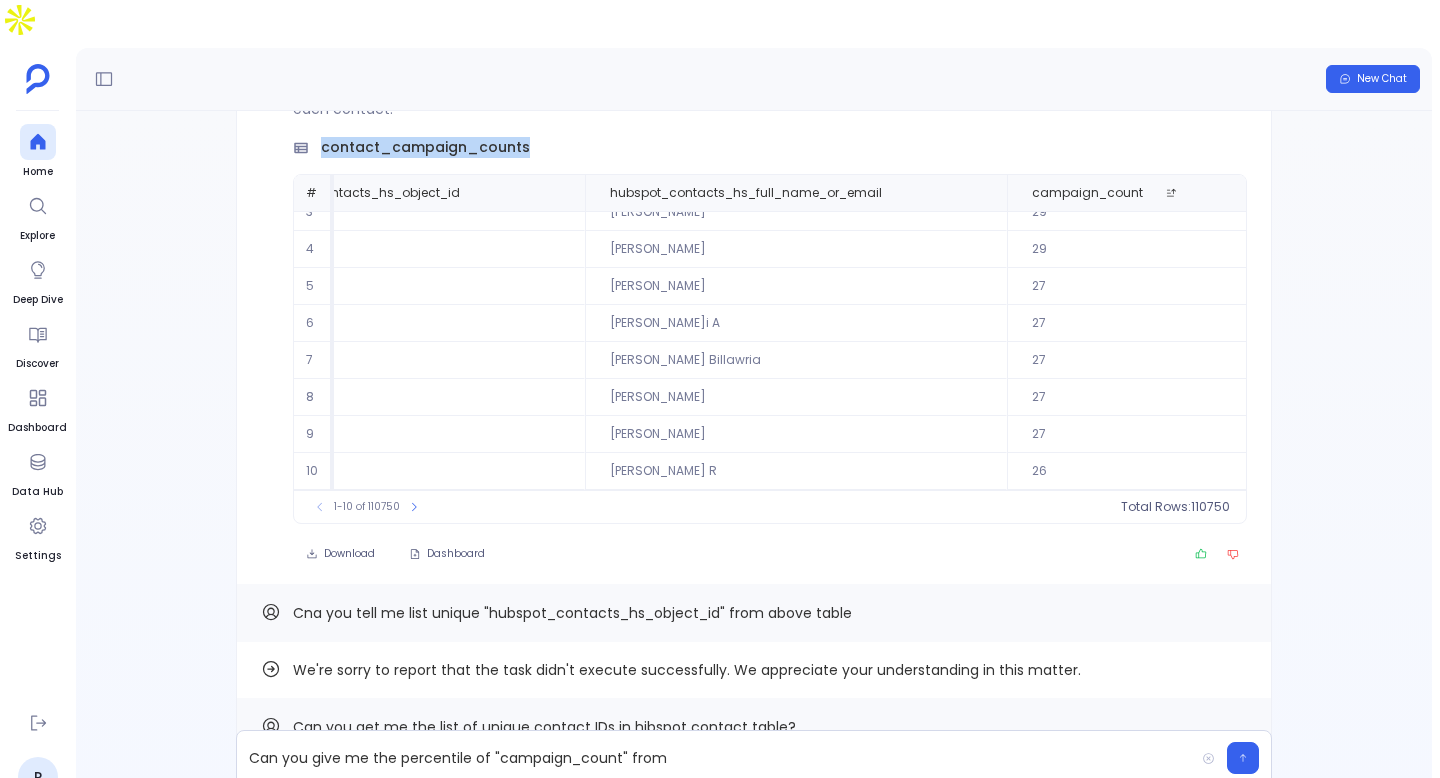 click on "contact_campaign_counts" at bounding box center (425, 147) 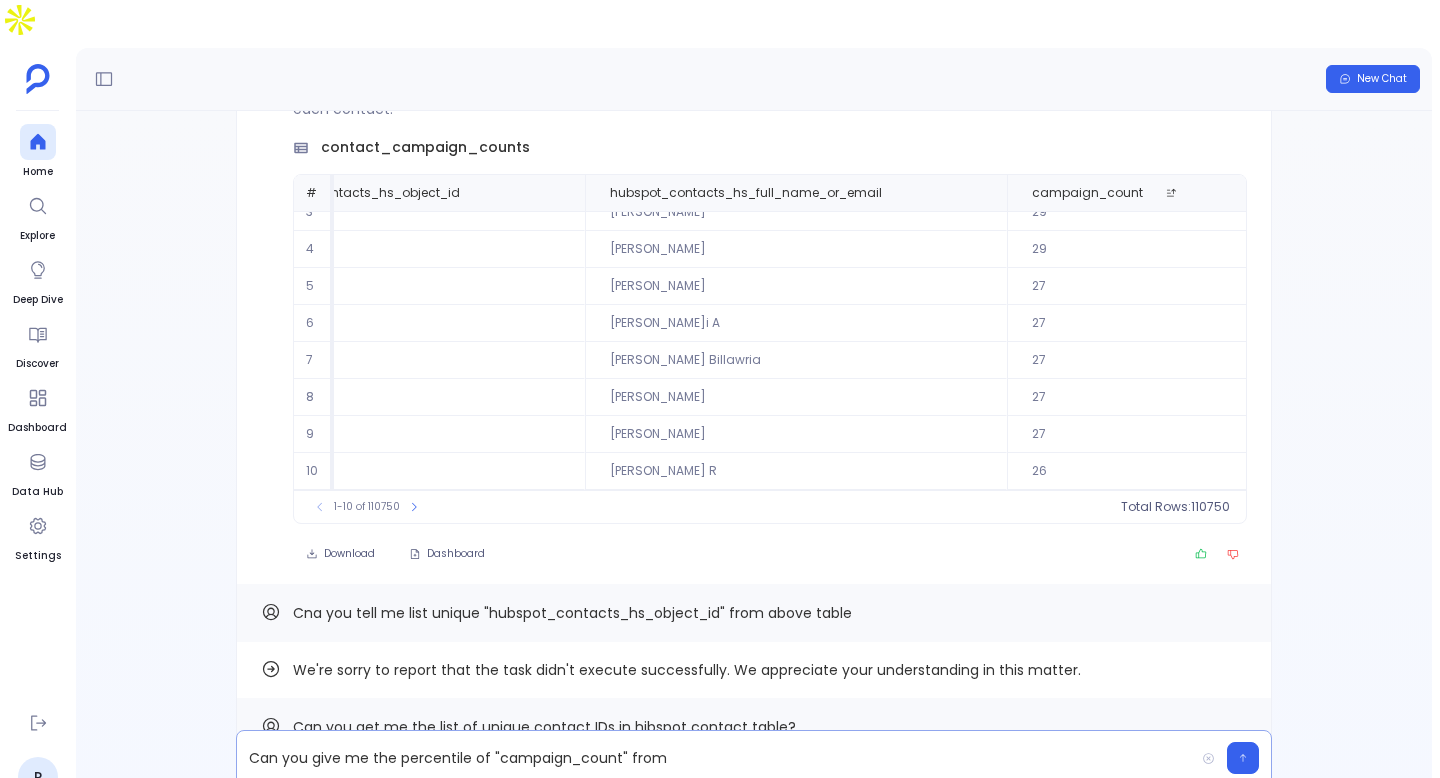 click on "Can you give me the percentile of "campaign_count" from" at bounding box center (715, 758) 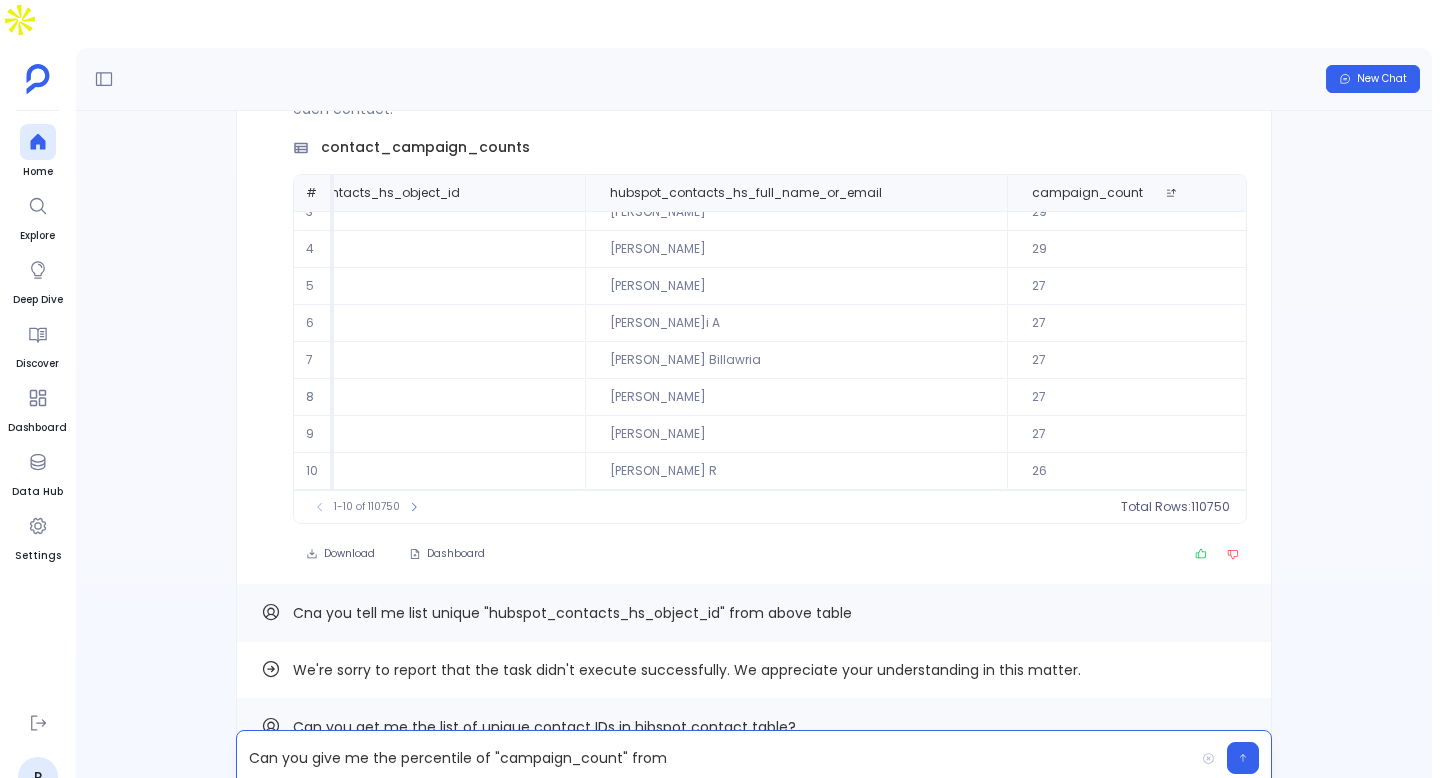 click on "Can you give me the percentile of "campaign_count" from" at bounding box center (715, 758) 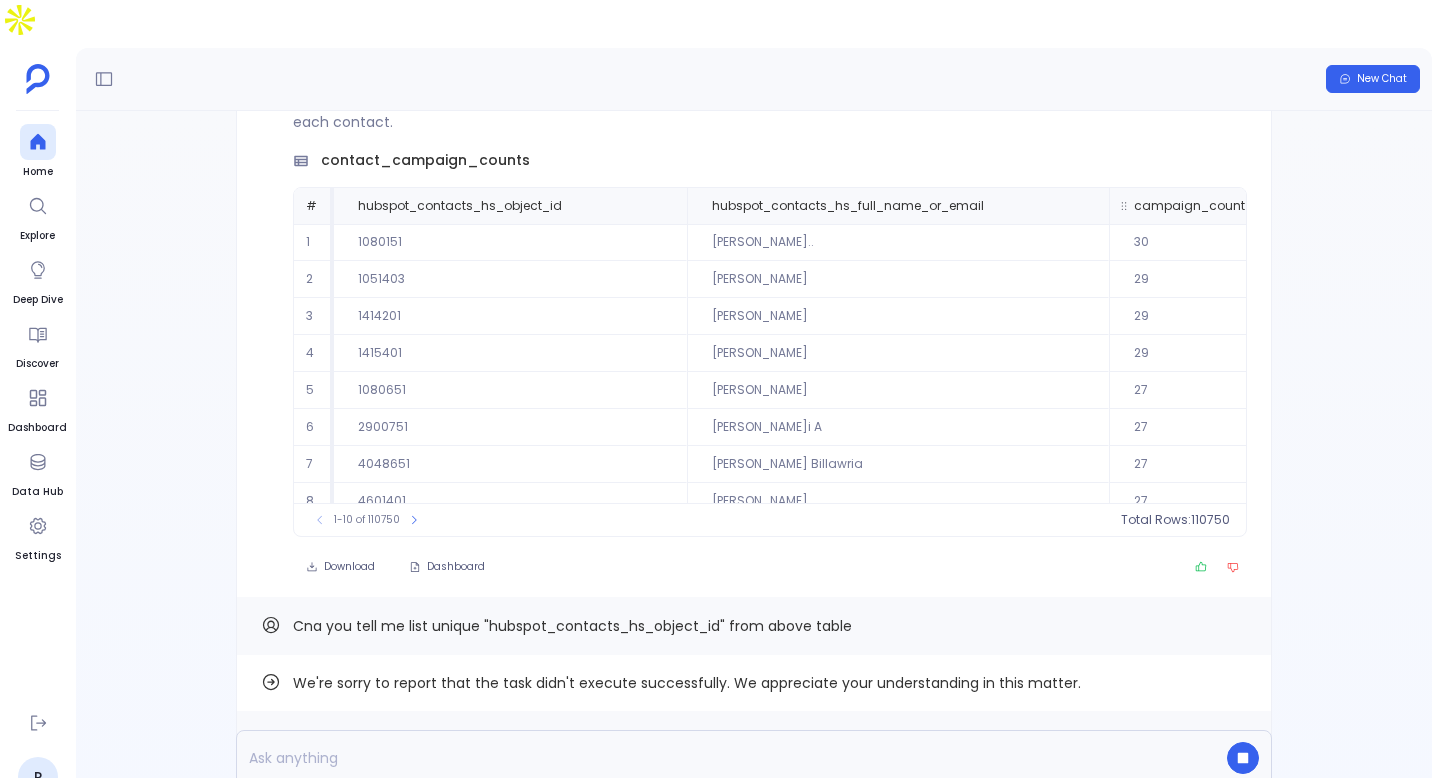 scroll, scrollTop: -762, scrollLeft: 0, axis: vertical 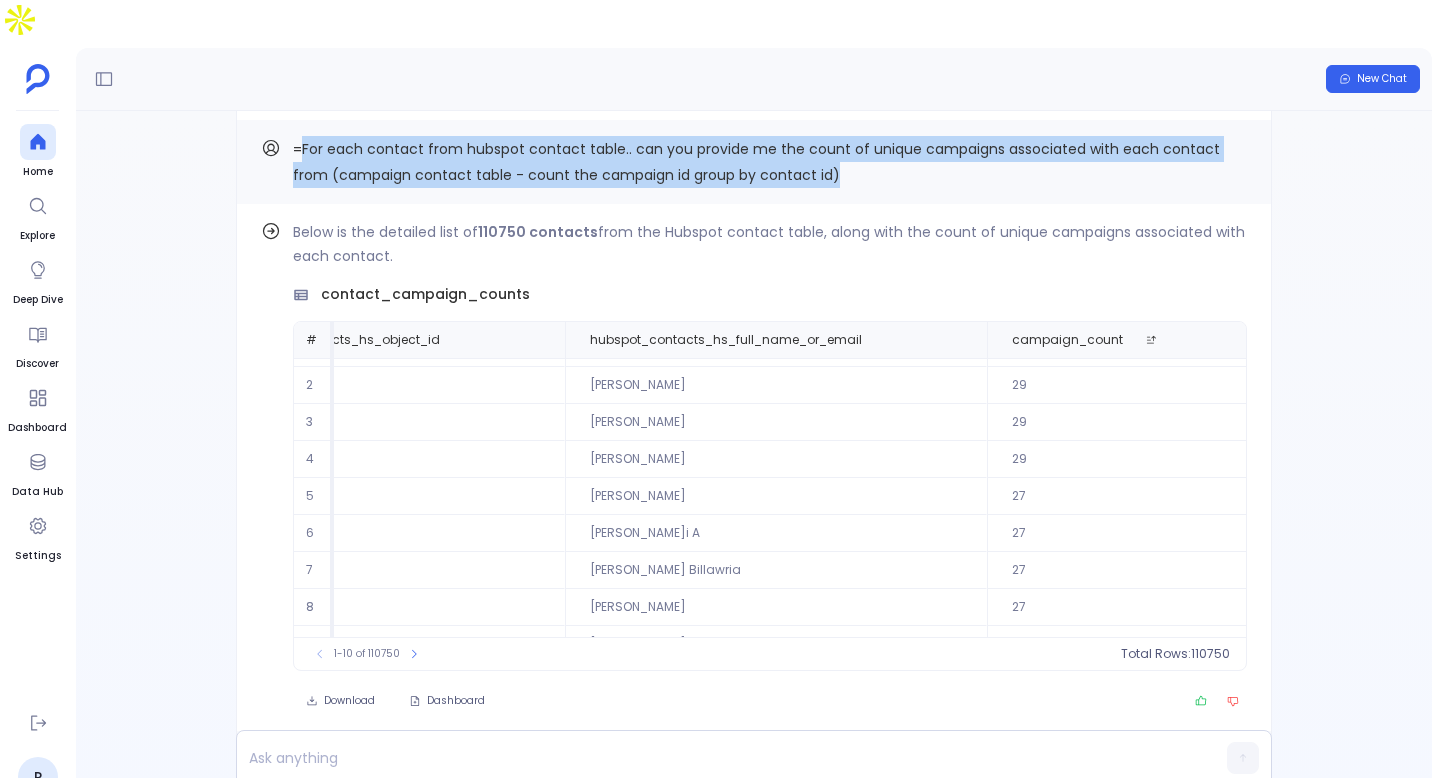 drag, startPoint x: 304, startPoint y: 102, endPoint x: 883, endPoint y: 149, distance: 580.9045 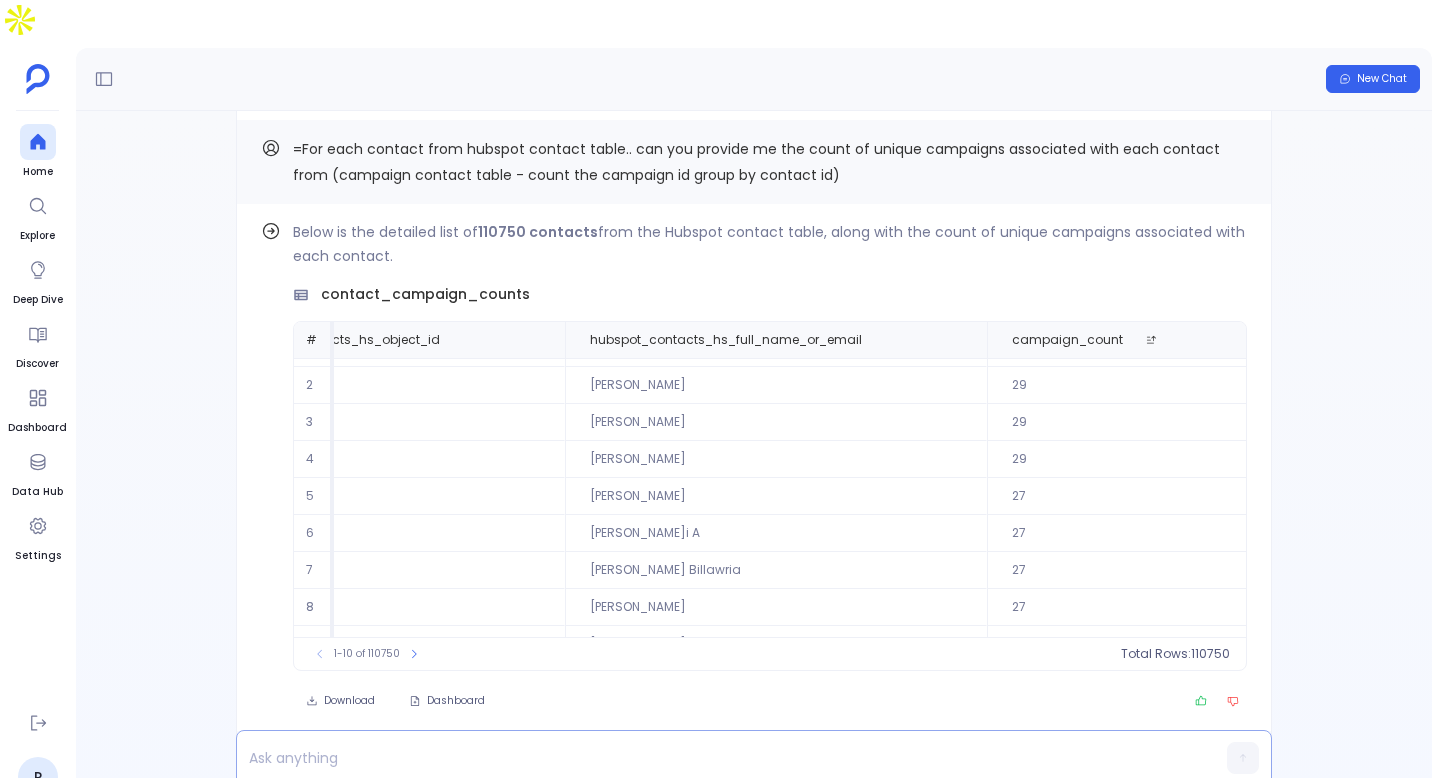 click at bounding box center [715, 758] 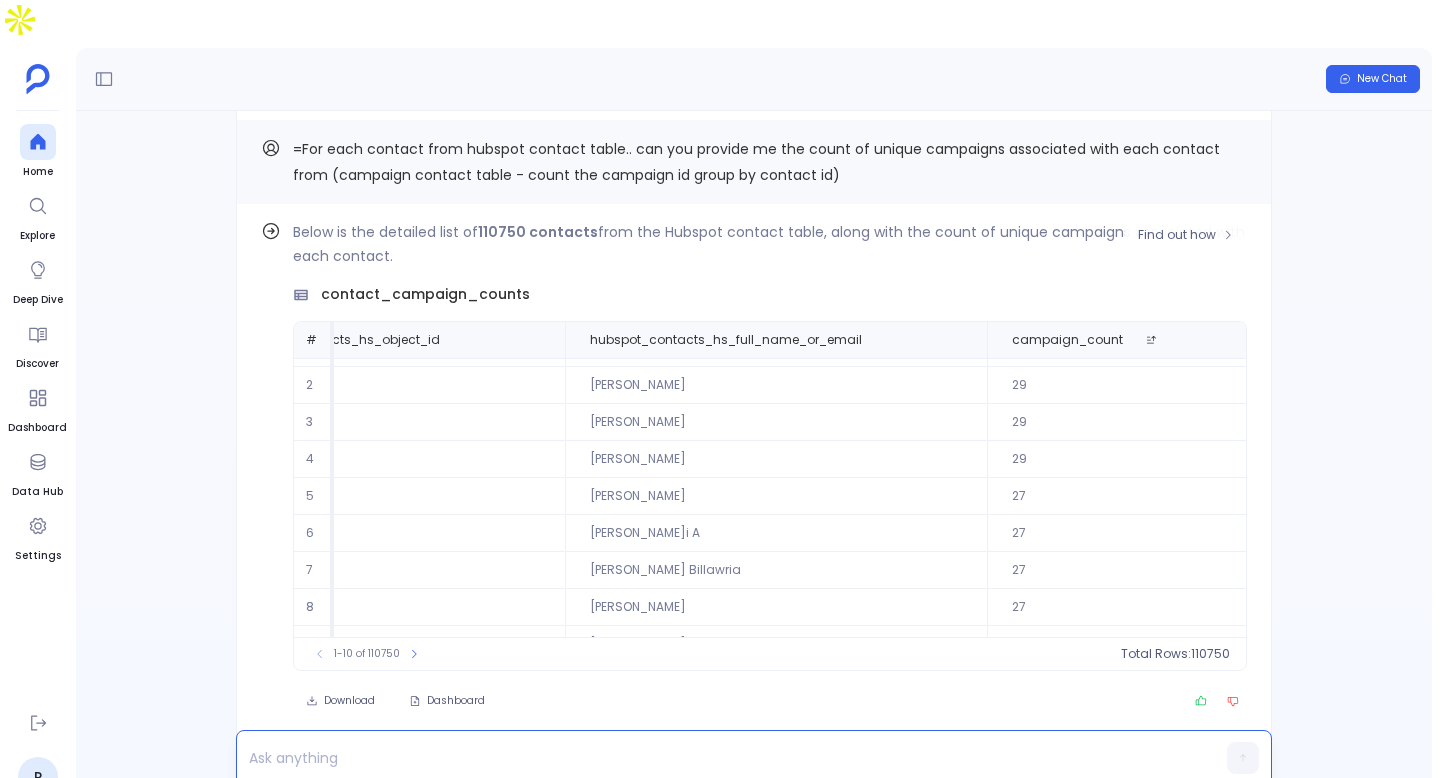 scroll, scrollTop: 96, scrollLeft: 122, axis: both 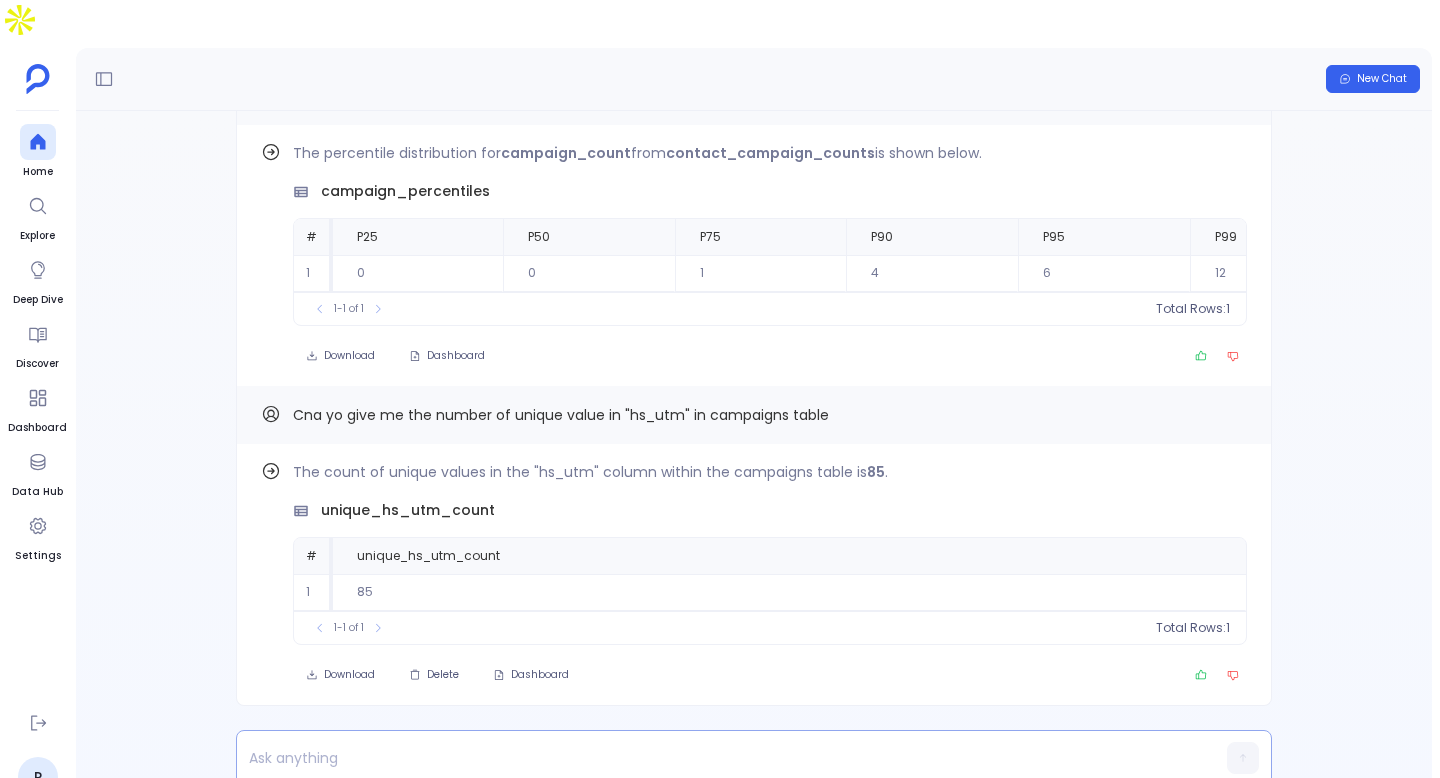 click at bounding box center (715, 758) 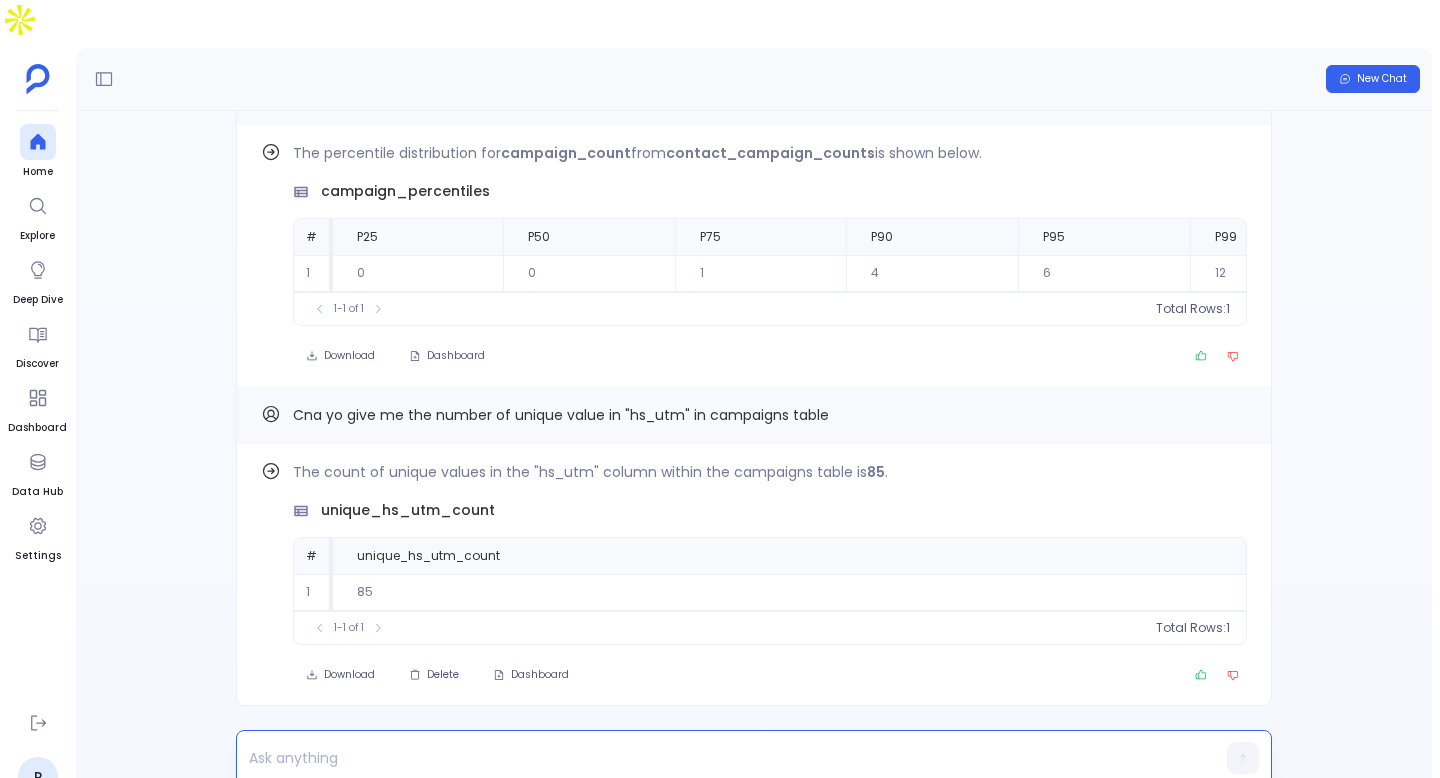 click at bounding box center [715, 758] 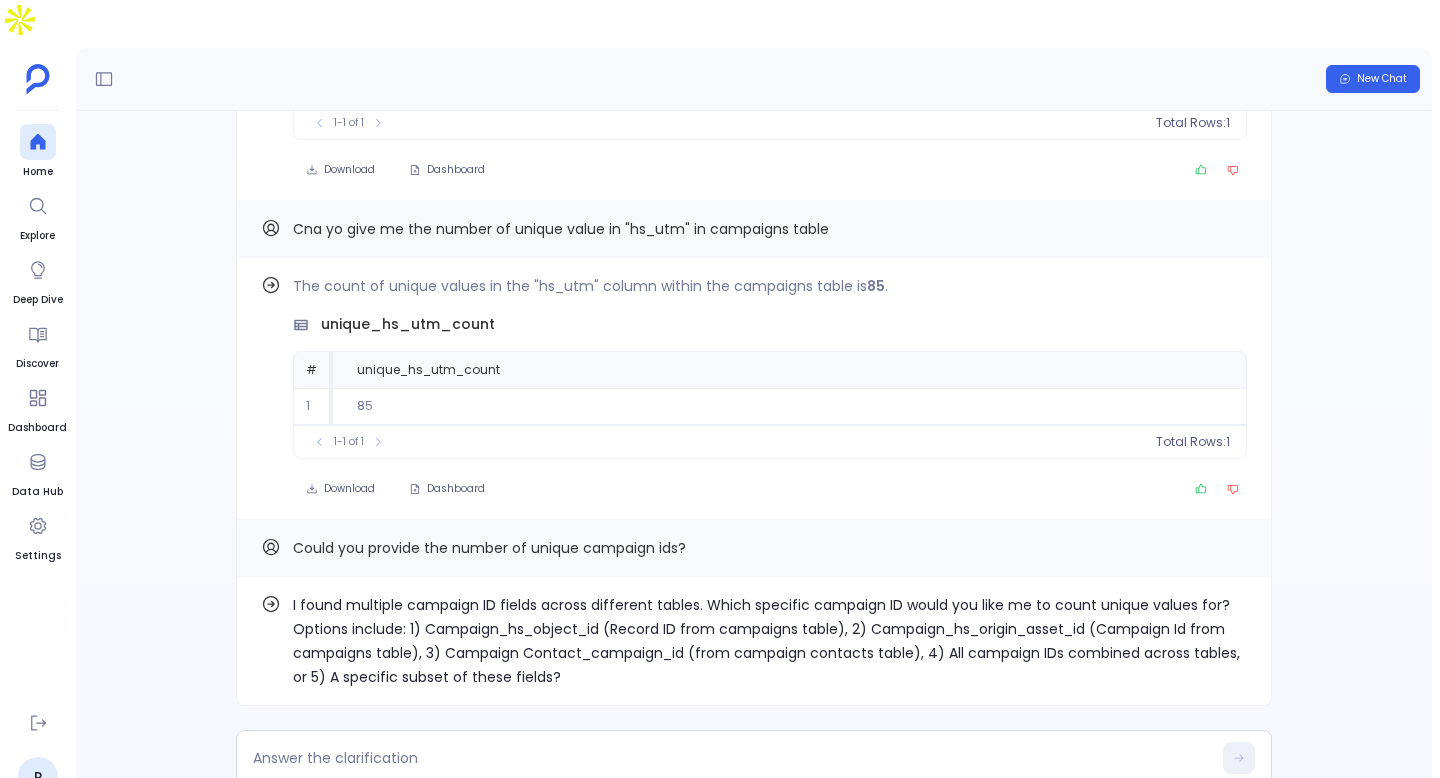 click on "Could you provide the number of unique campaign ids?" at bounding box center (489, 548) 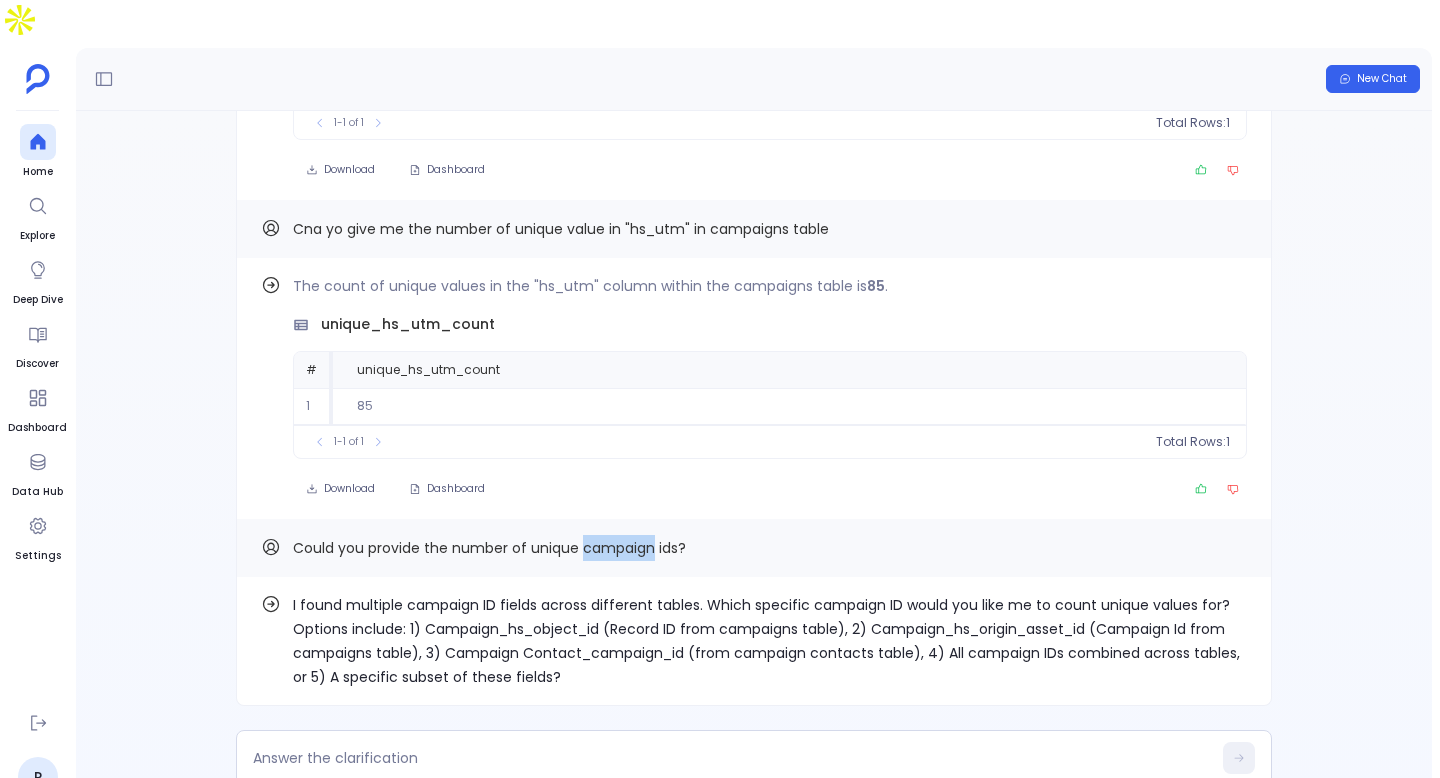 click on "Could you provide the number of unique campaign ids?" at bounding box center [489, 548] 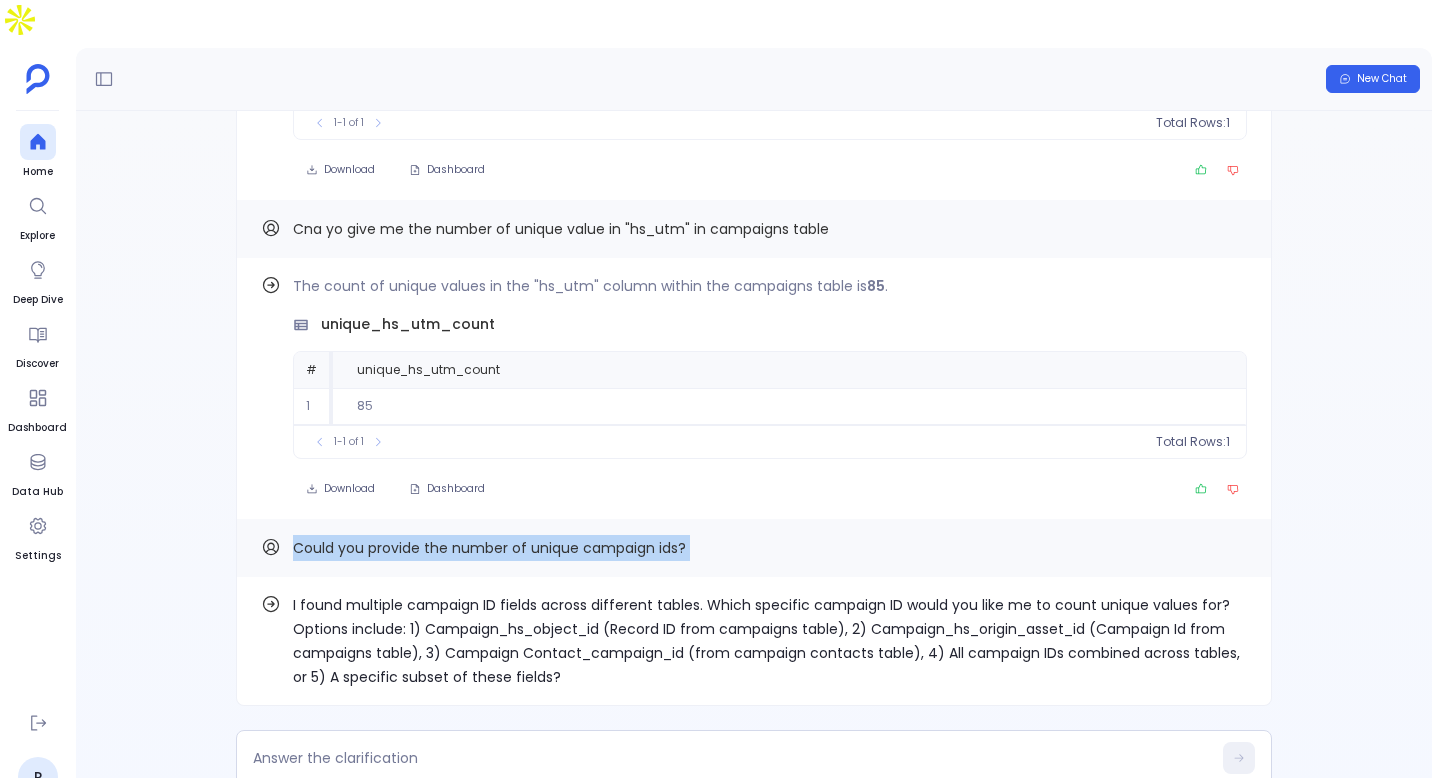 click on "Could you provide the number of unique campaign ids?" at bounding box center [489, 548] 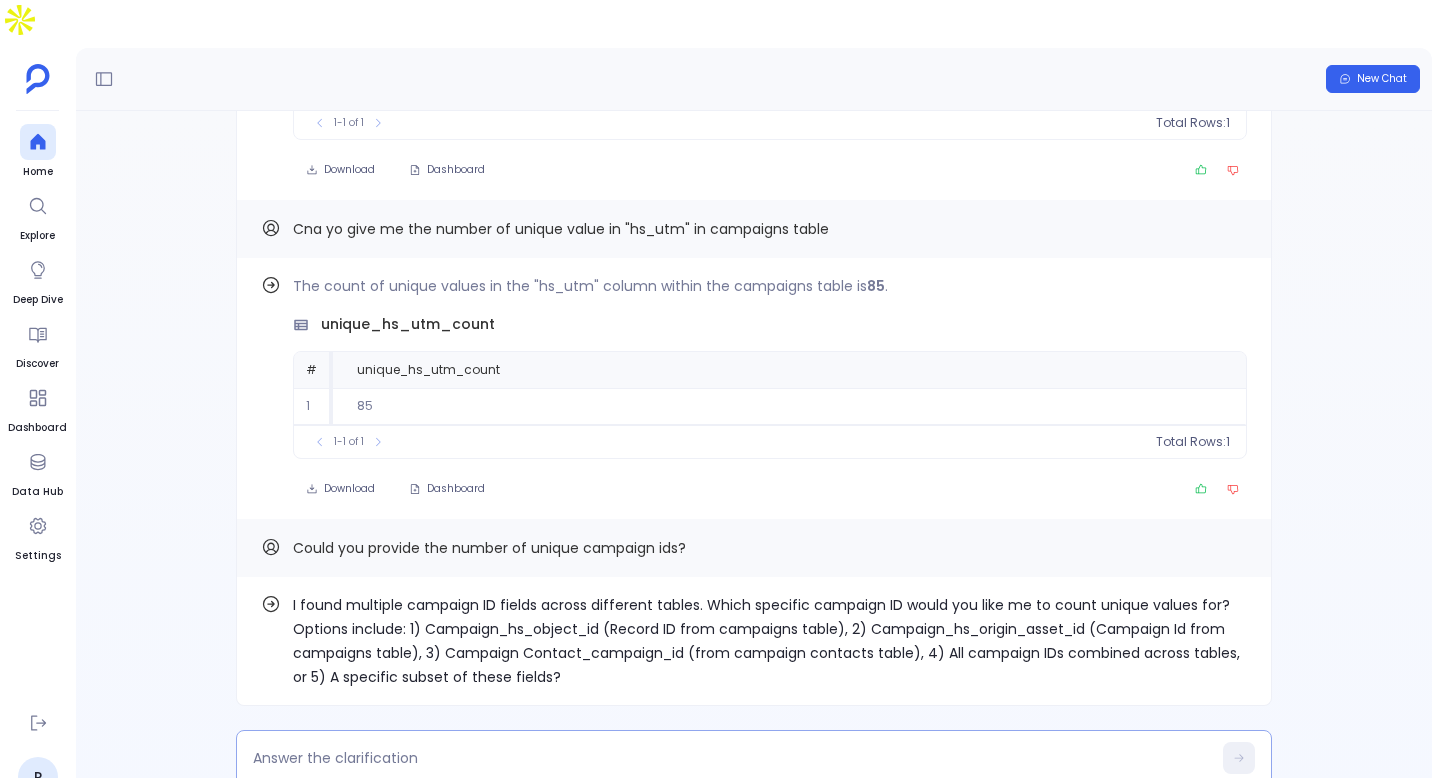 click at bounding box center (754, 758) 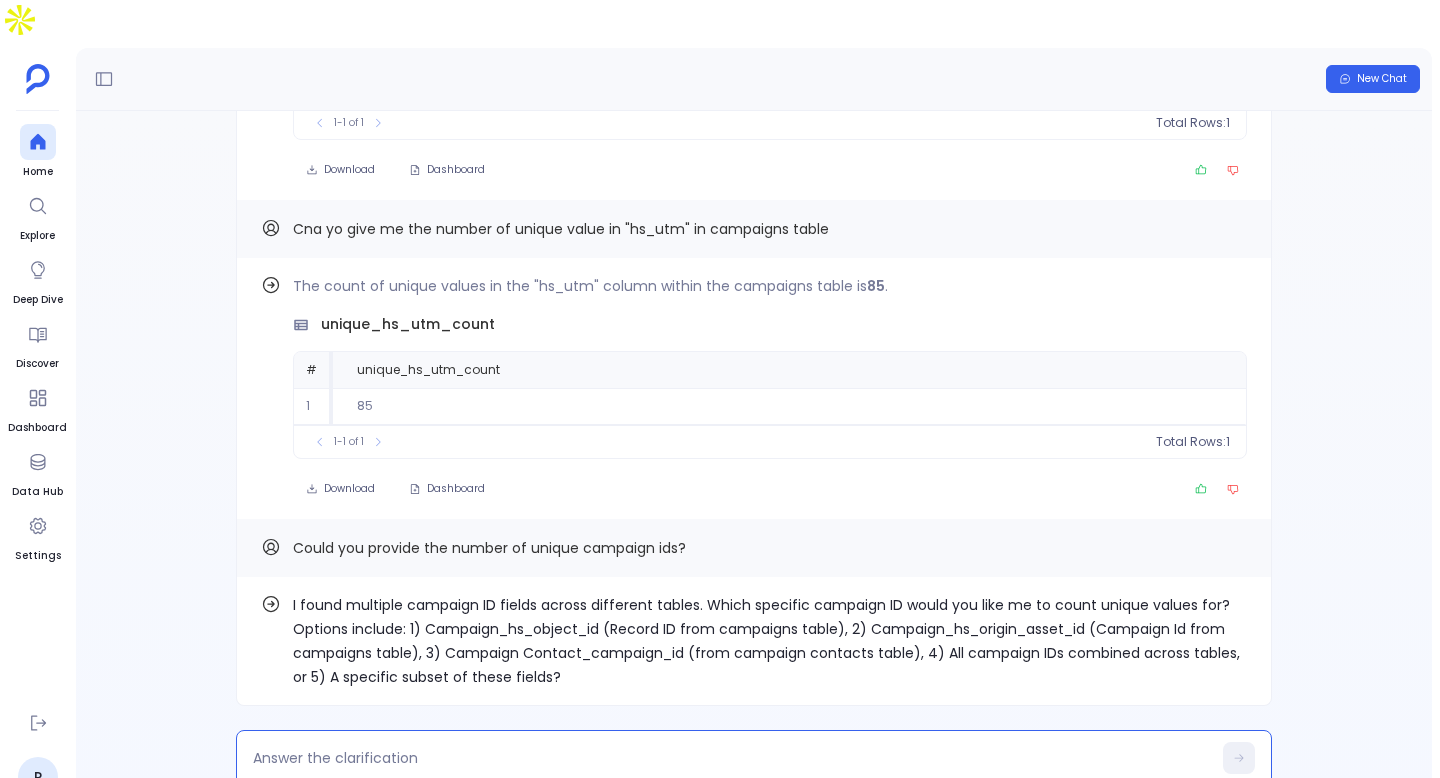 click at bounding box center (732, 758) 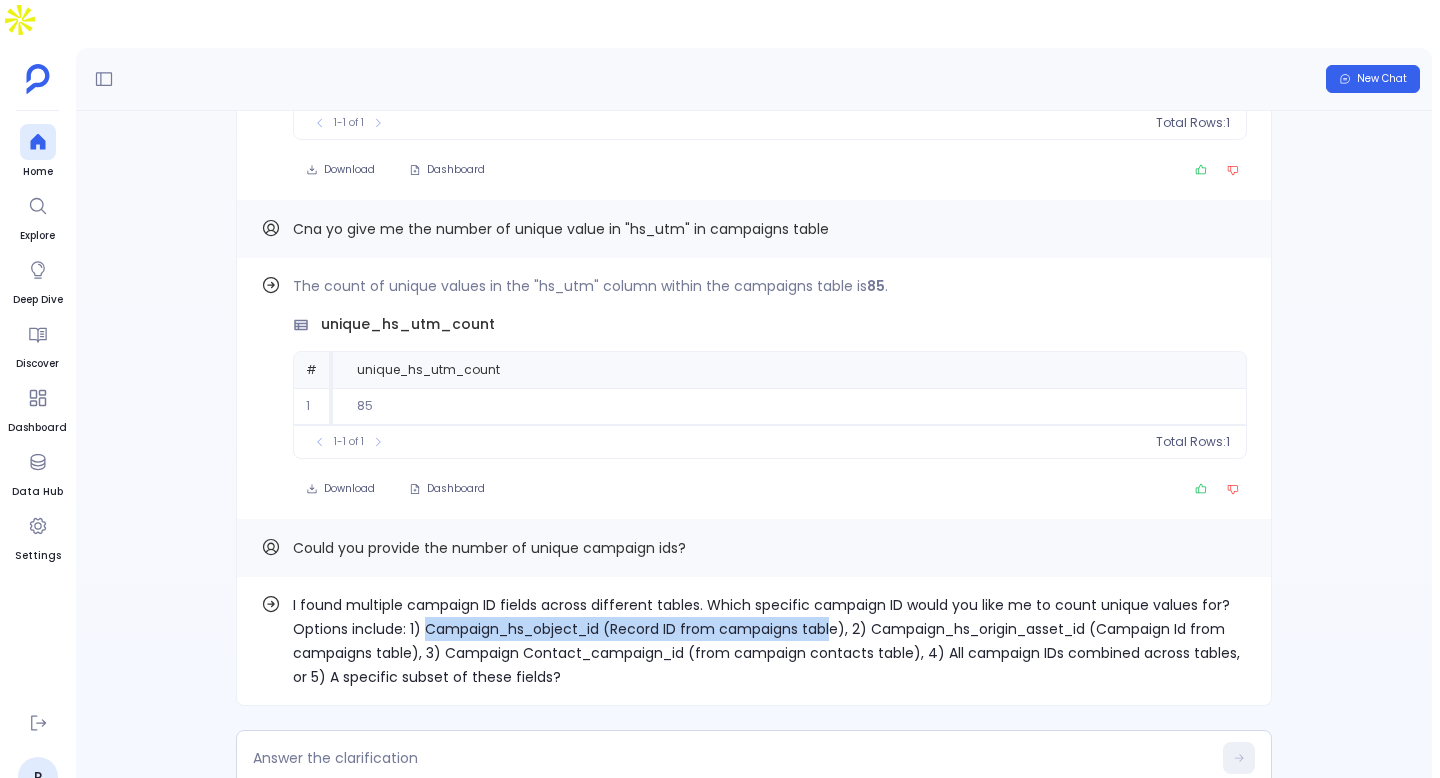 drag, startPoint x: 429, startPoint y: 589, endPoint x: 834, endPoint y: 587, distance: 405.00494 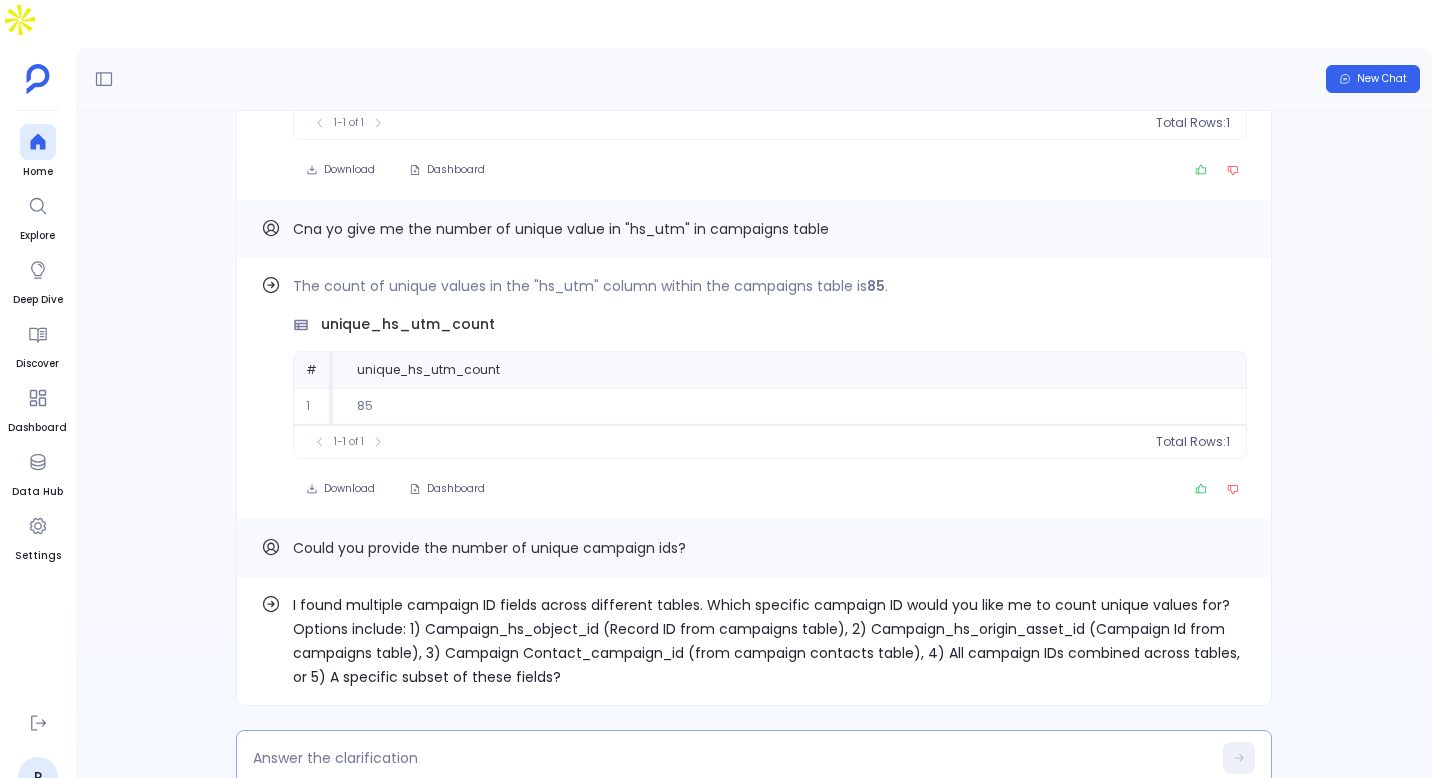 click at bounding box center (754, 758) 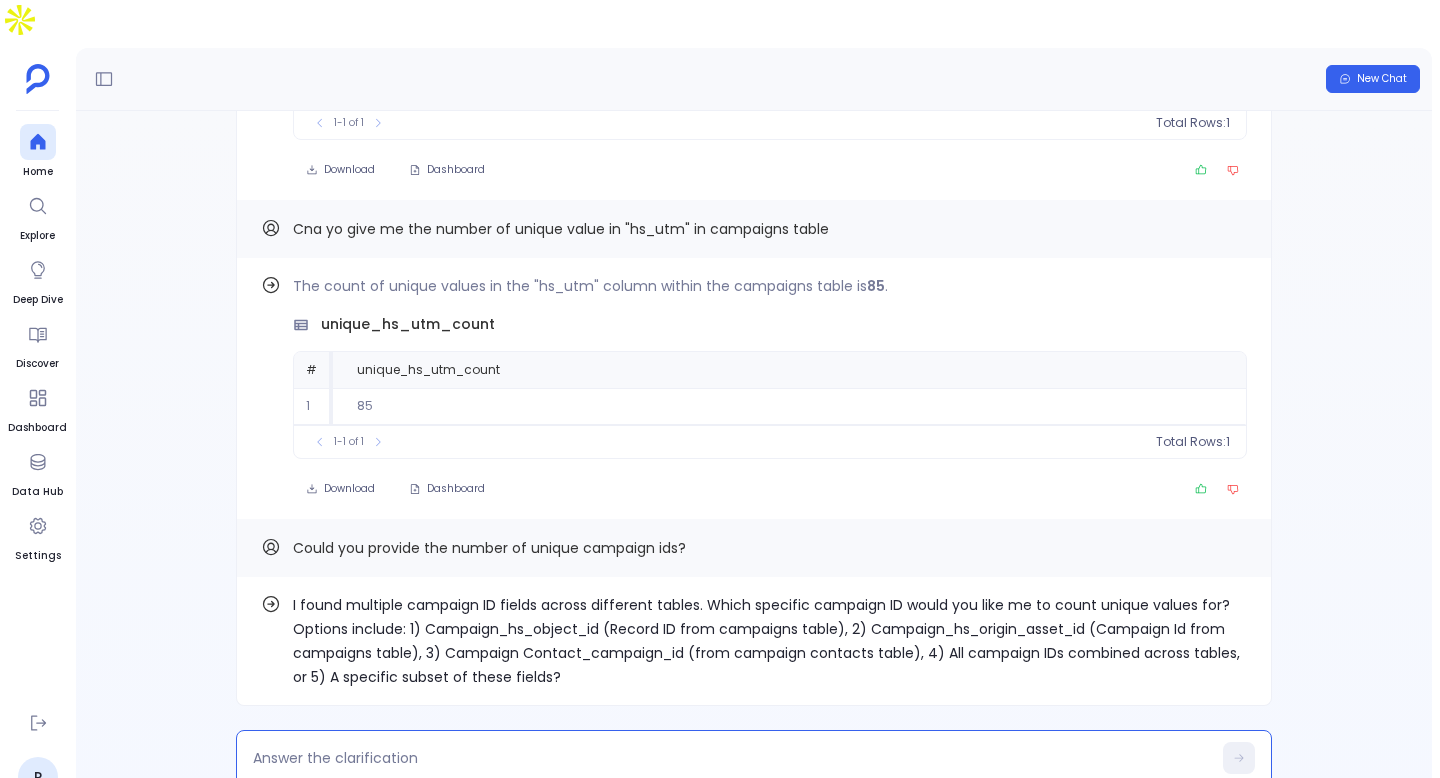 click at bounding box center [732, 758] 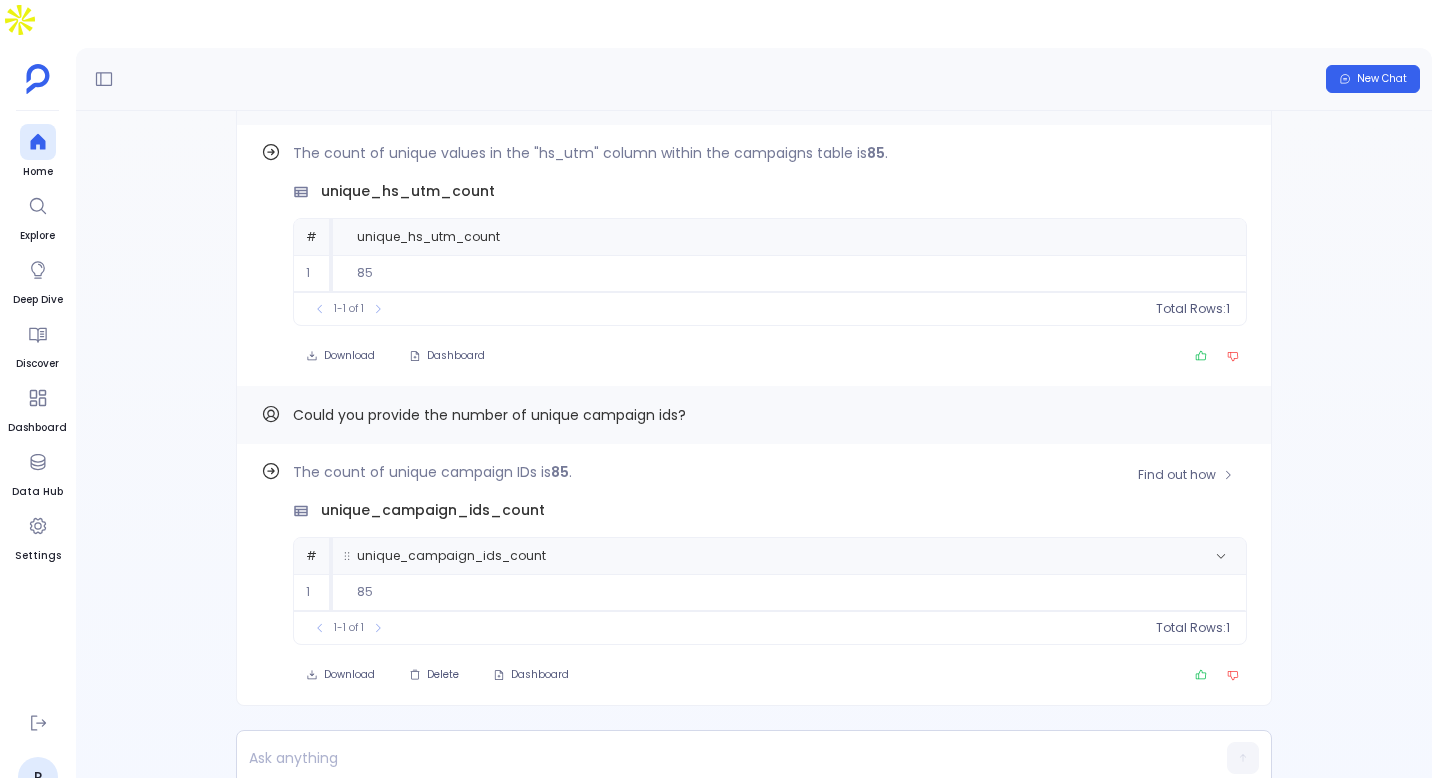 scroll, scrollTop: -135, scrollLeft: 0, axis: vertical 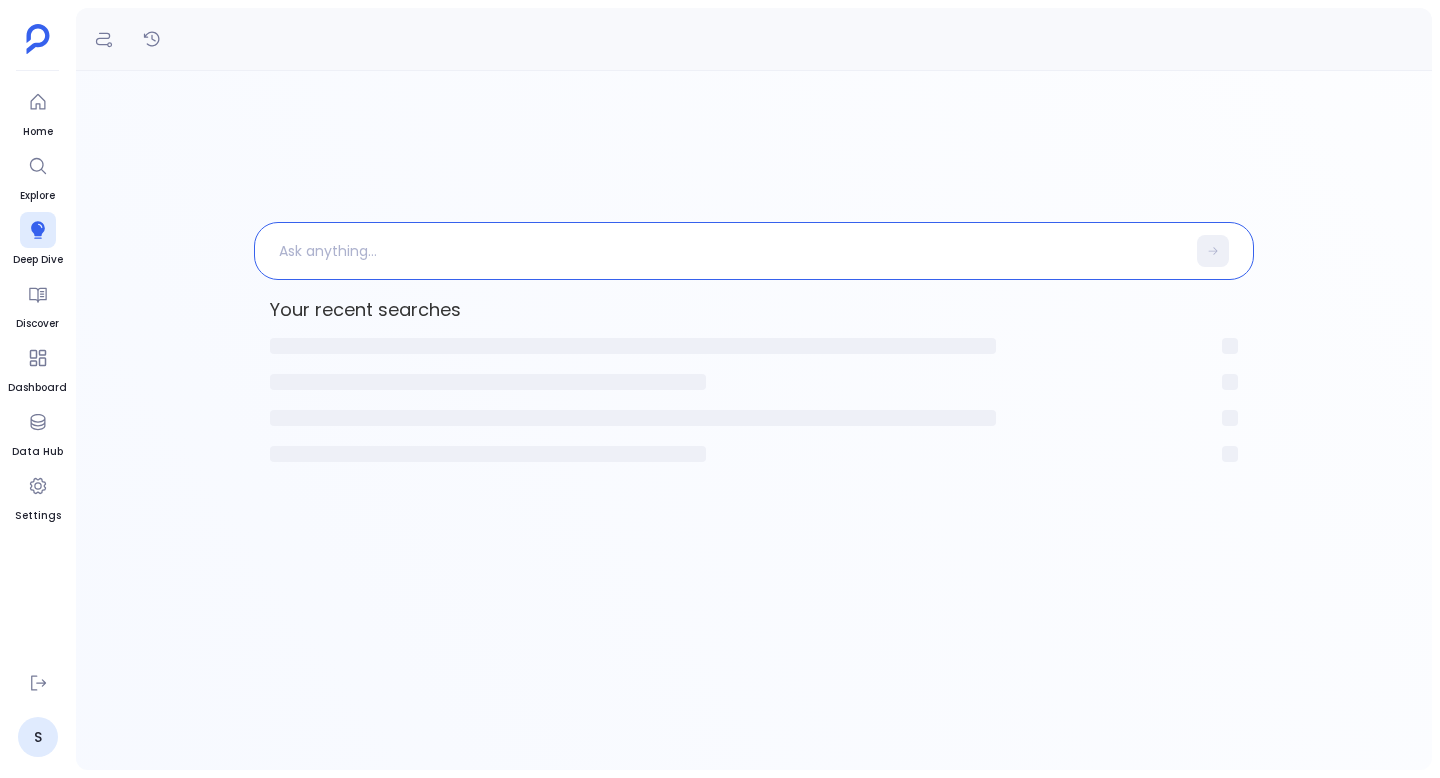 click at bounding box center (720, 251) 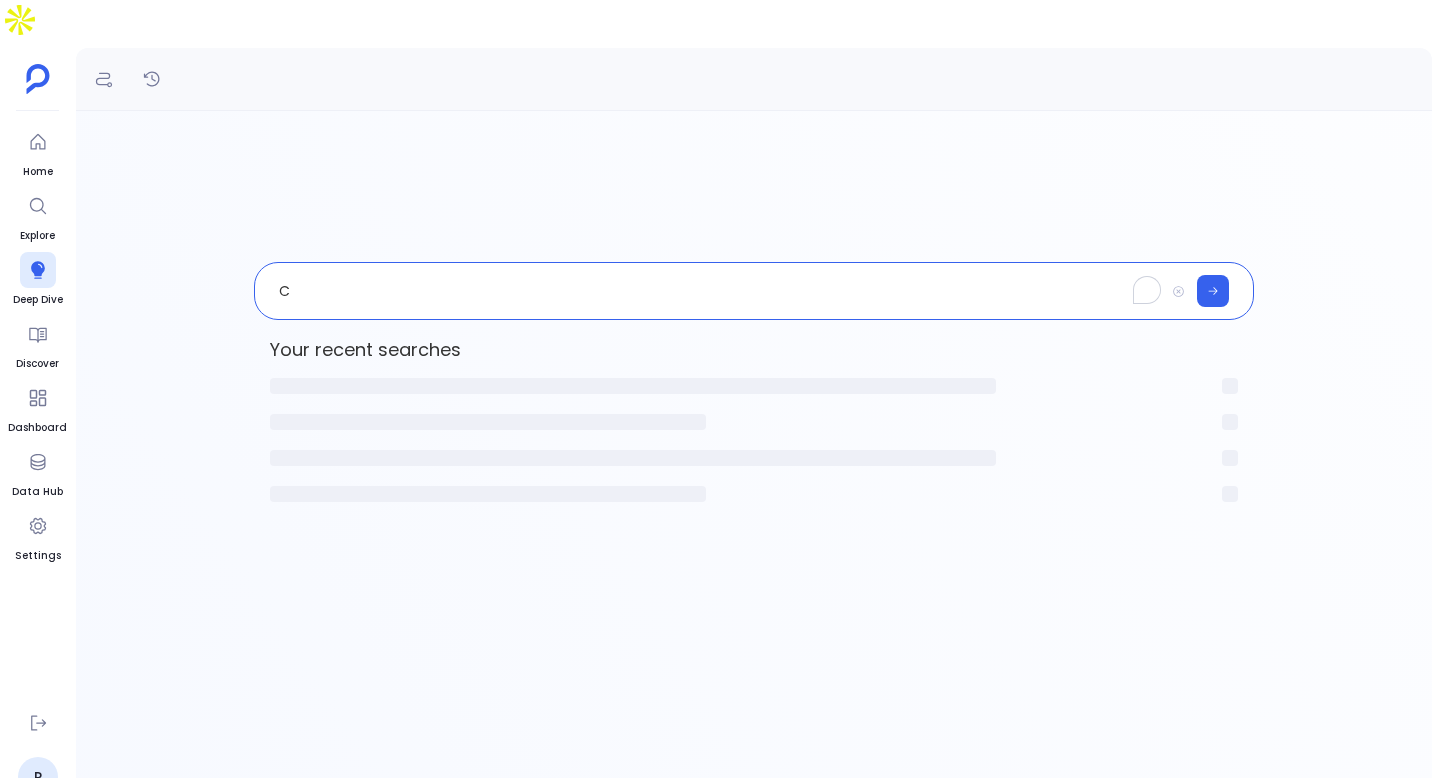 type 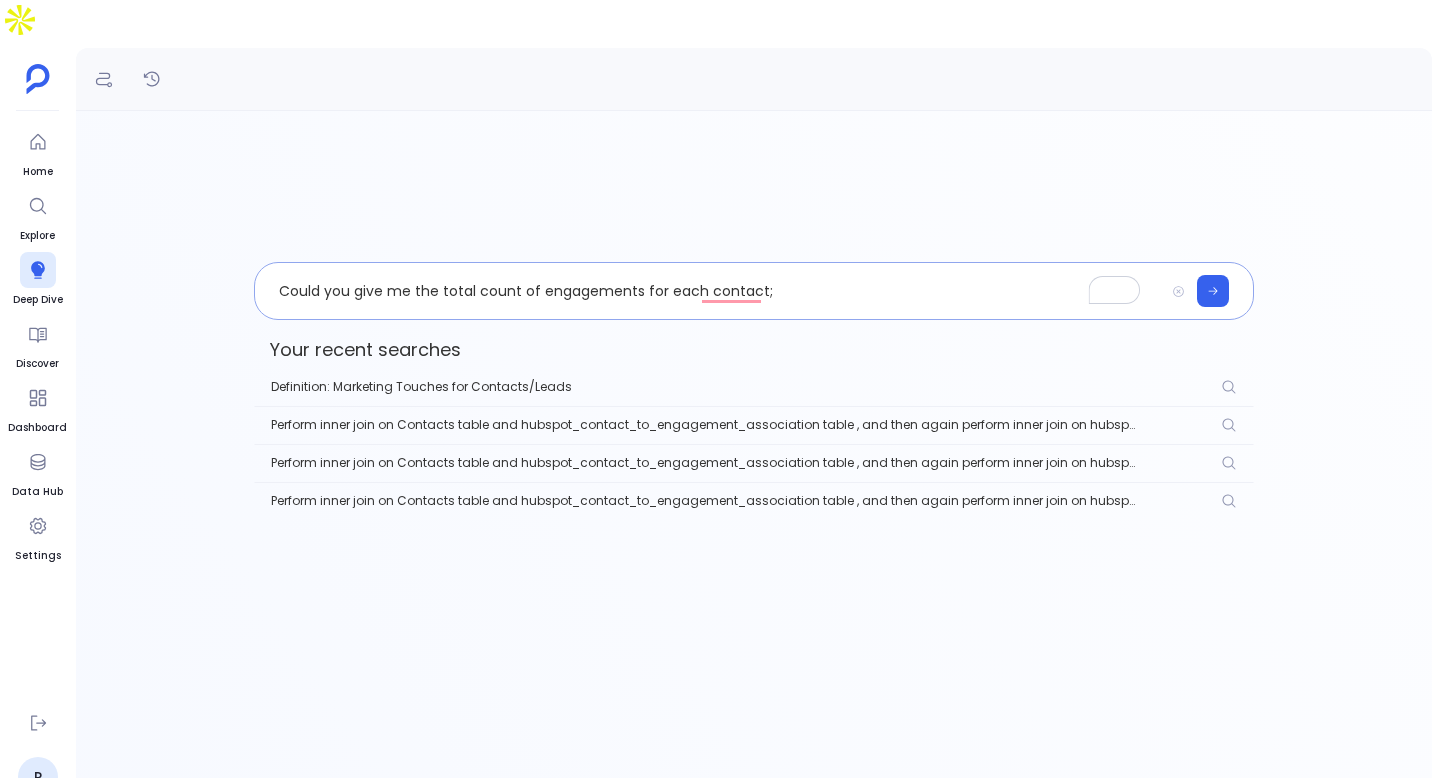 click on "Could you give me the total count of engagements for each contact;" at bounding box center (709, 291) 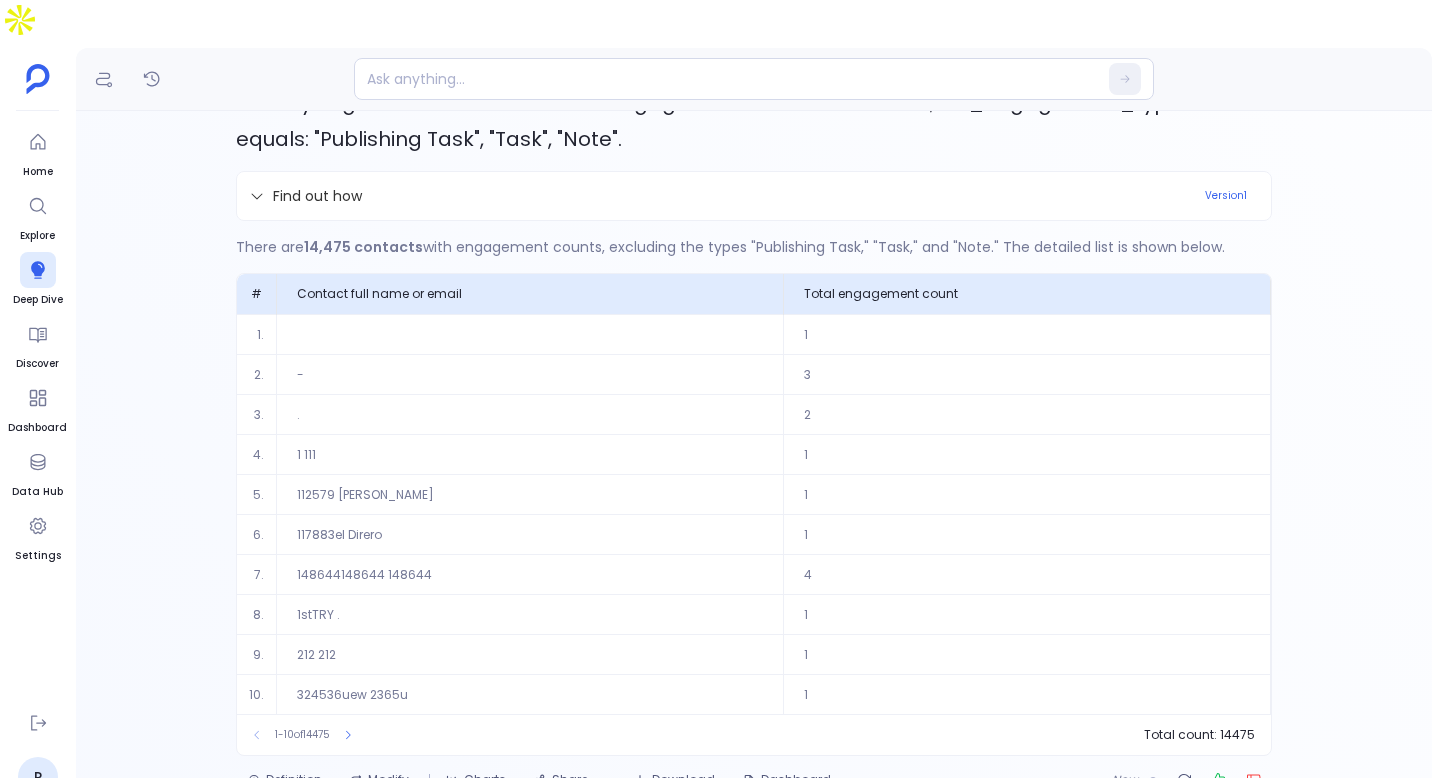 scroll, scrollTop: 59, scrollLeft: 0, axis: vertical 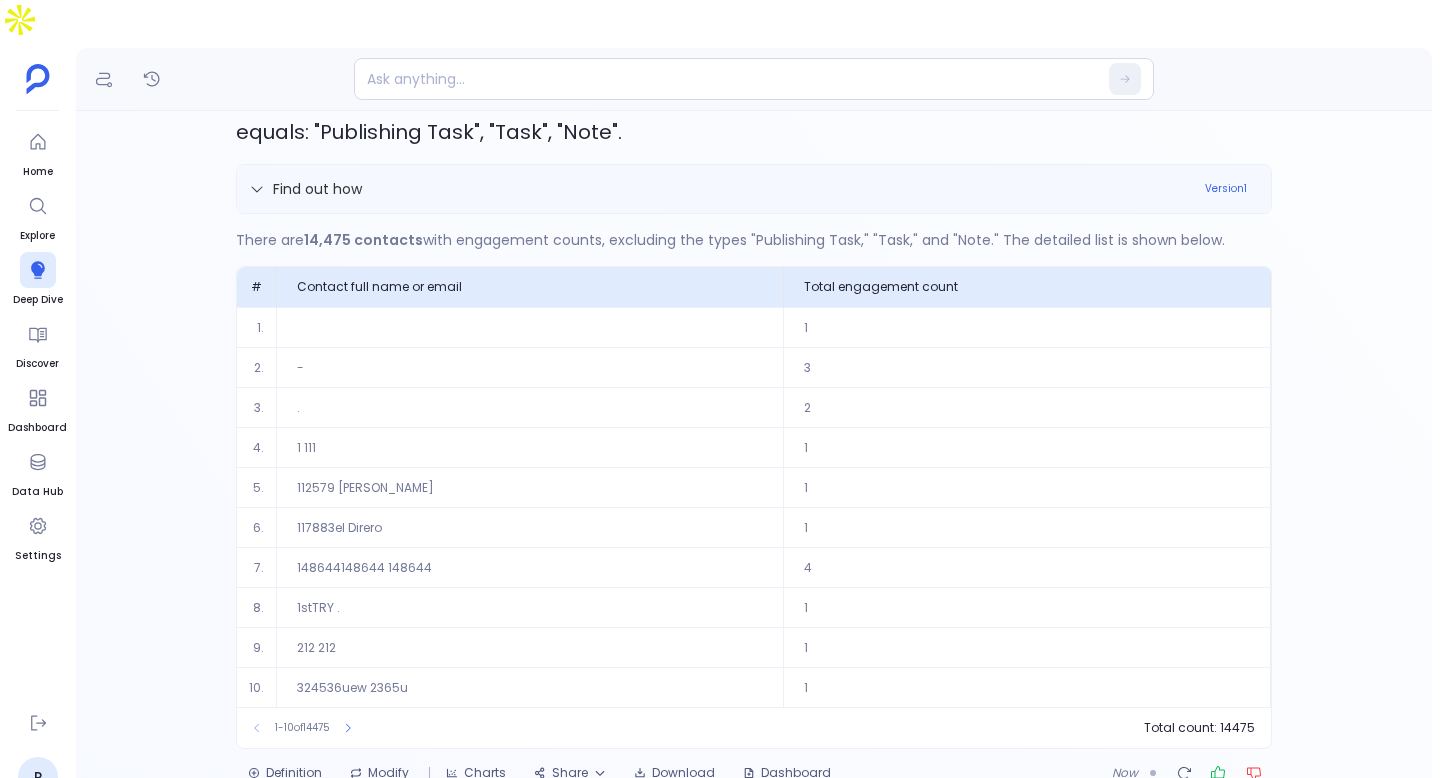 click on "Find out how Version  1" at bounding box center [754, 189] 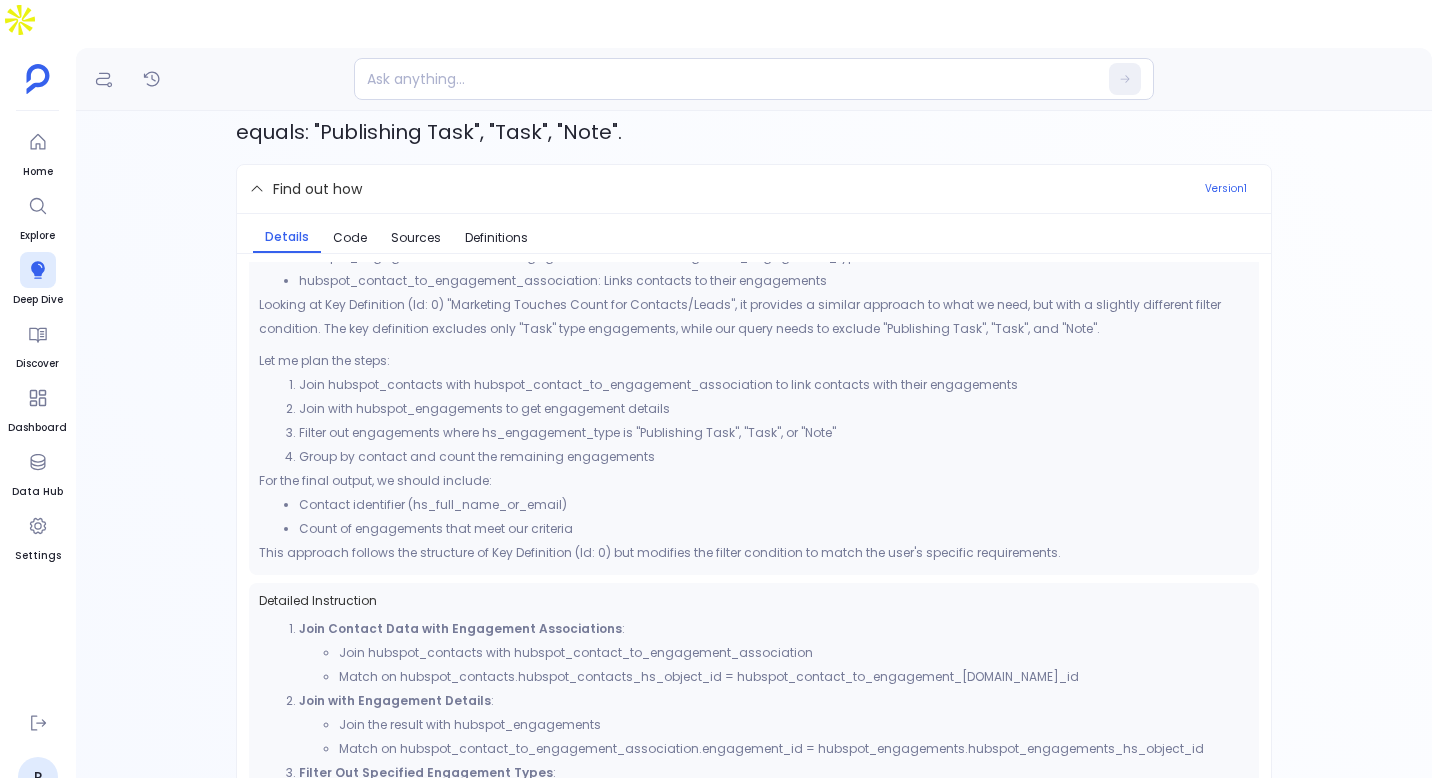scroll, scrollTop: 209, scrollLeft: 0, axis: vertical 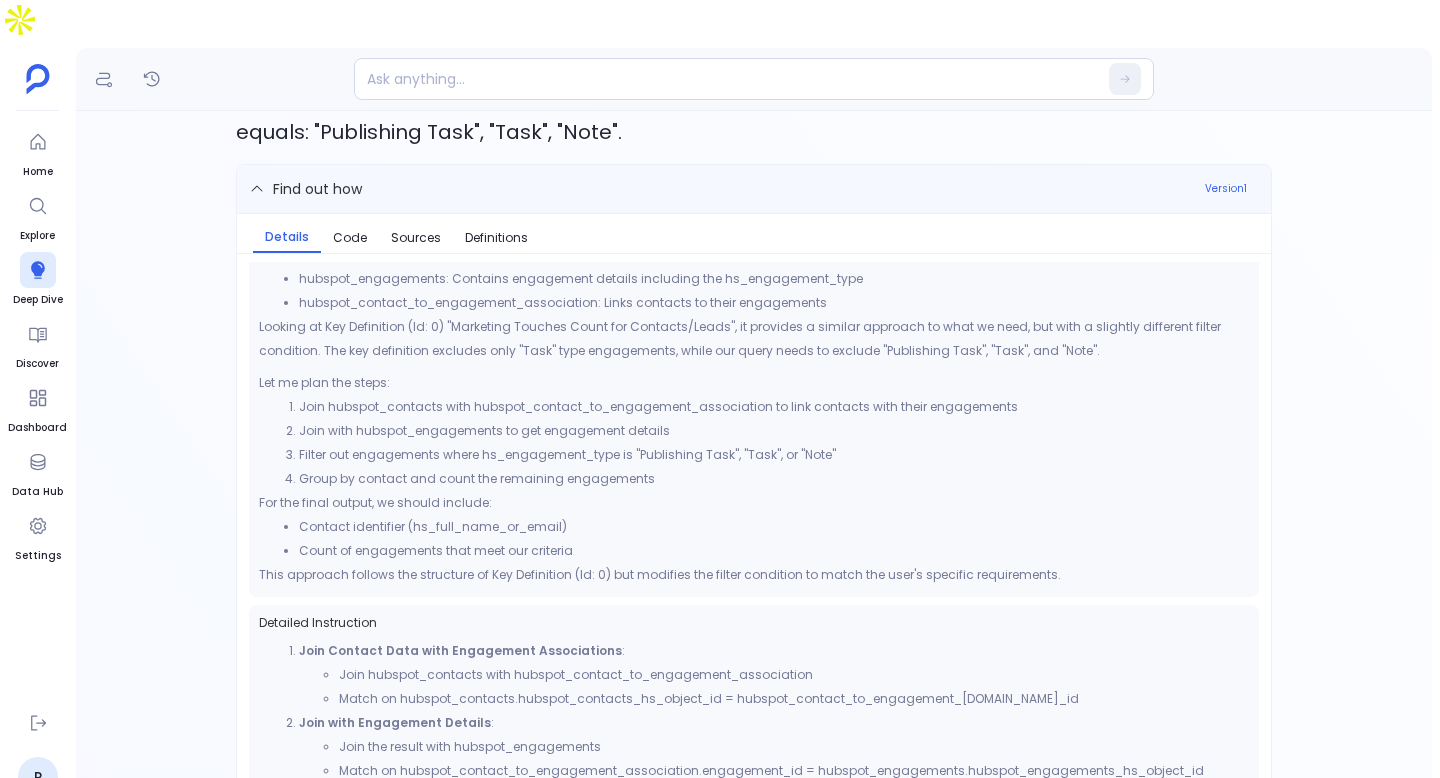 click on "Find out how" at bounding box center [721, 189] 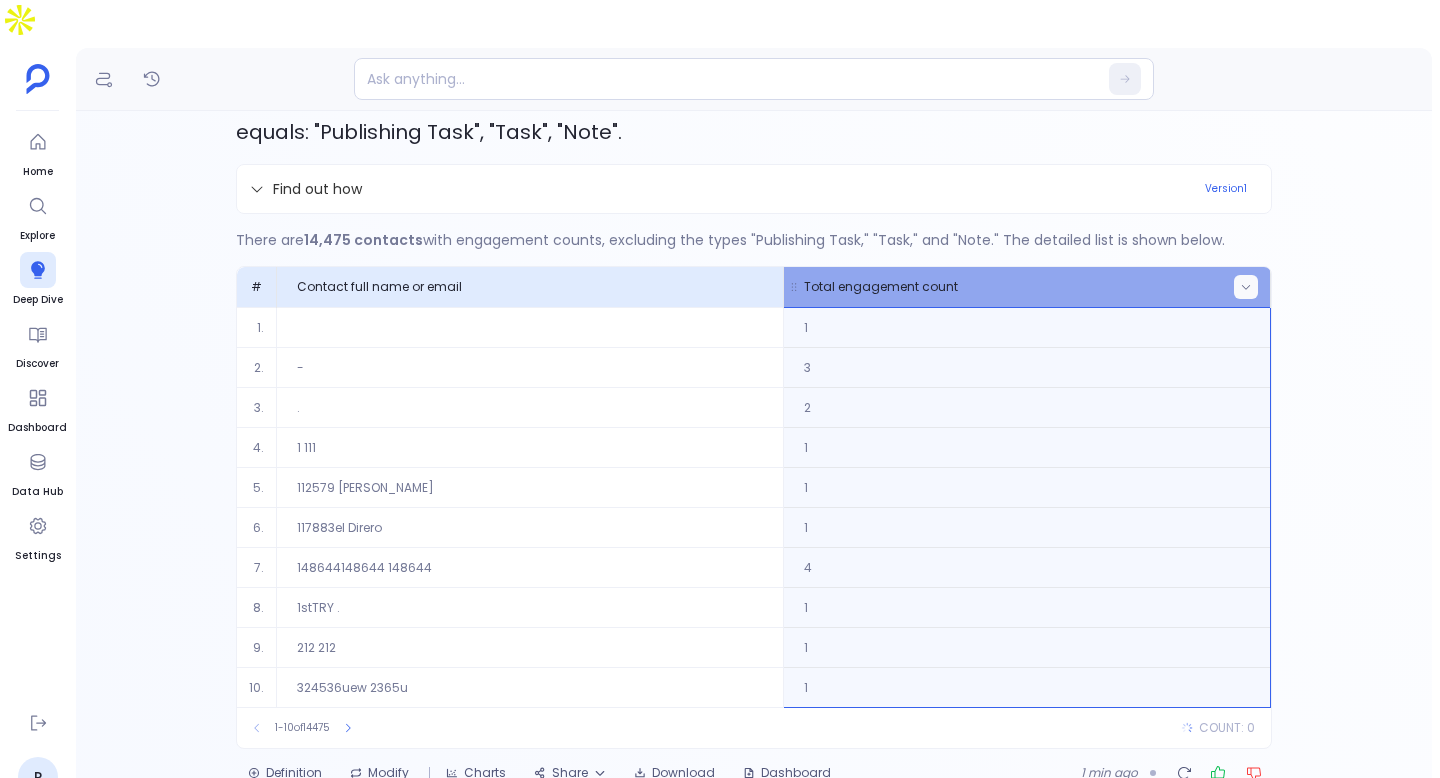 click at bounding box center (1246, 287) 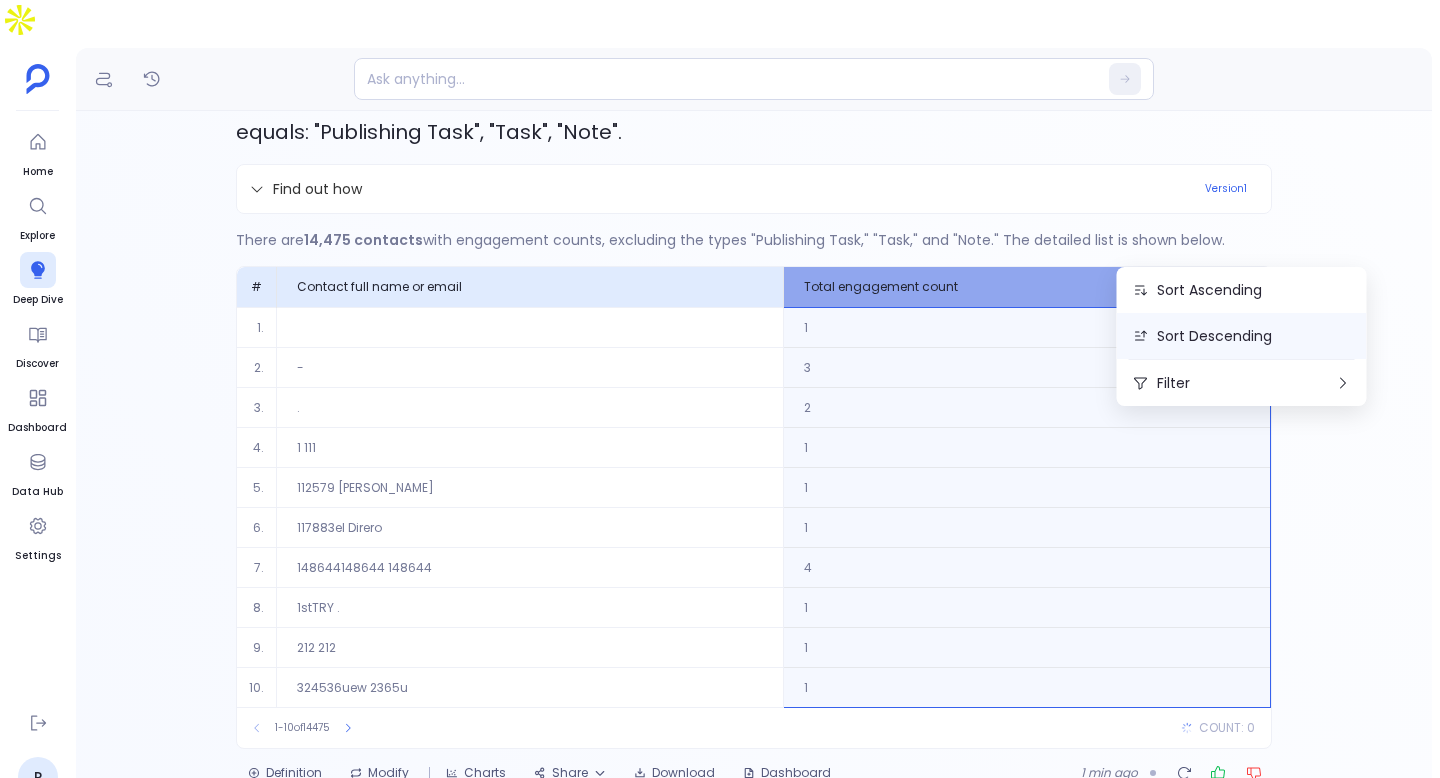 click on "Sort Descending" at bounding box center (1242, 336) 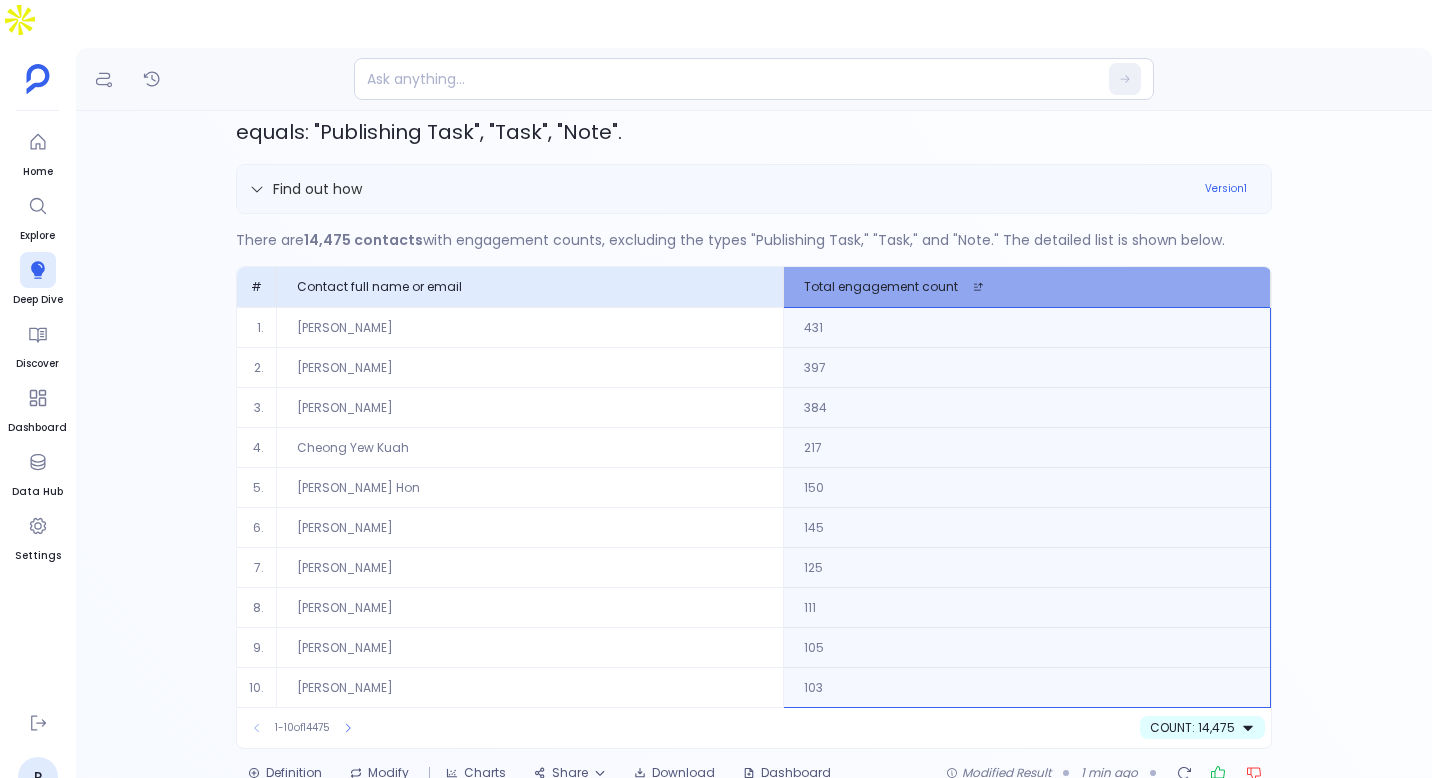 click on "Find out how" at bounding box center [721, 189] 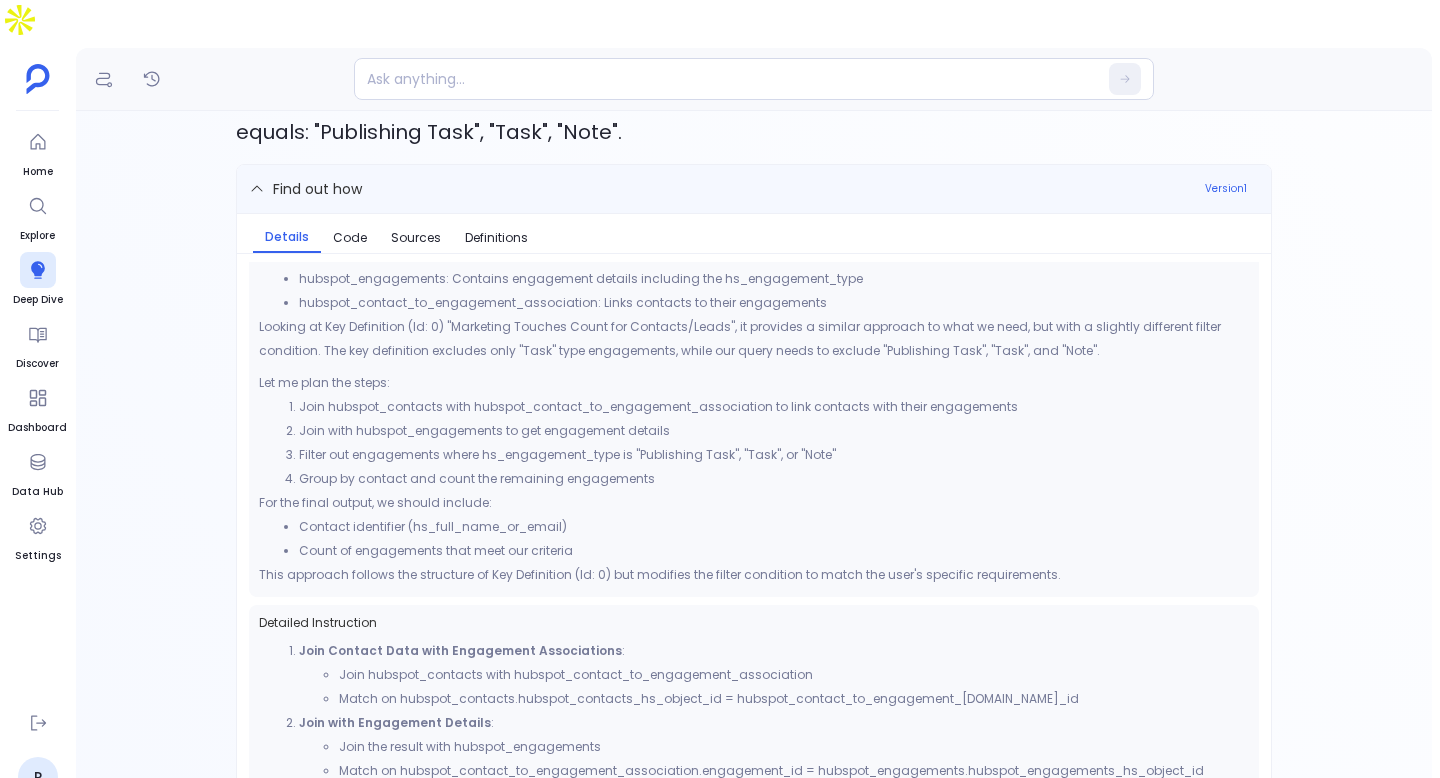 click on "Find out how" at bounding box center [721, 189] 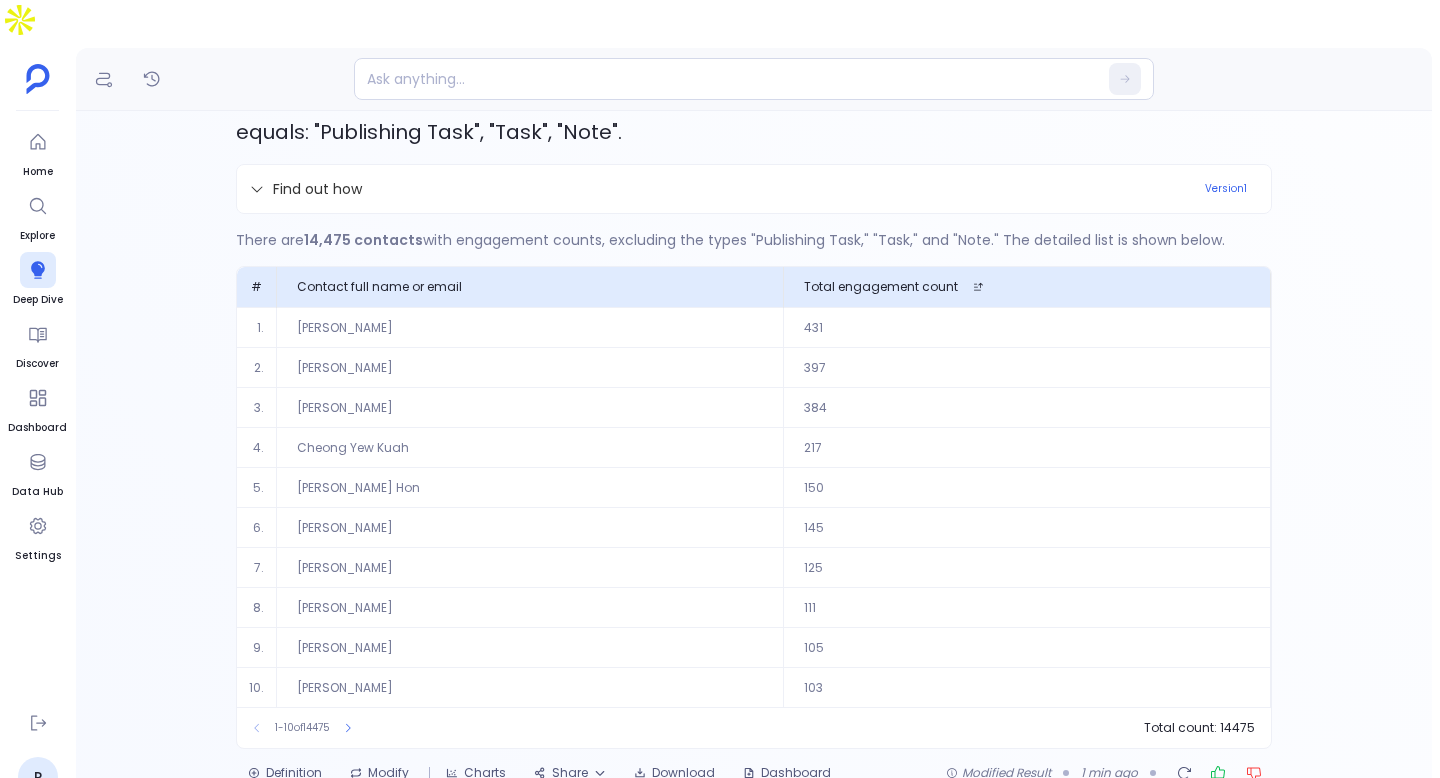 scroll, scrollTop: 79, scrollLeft: 0, axis: vertical 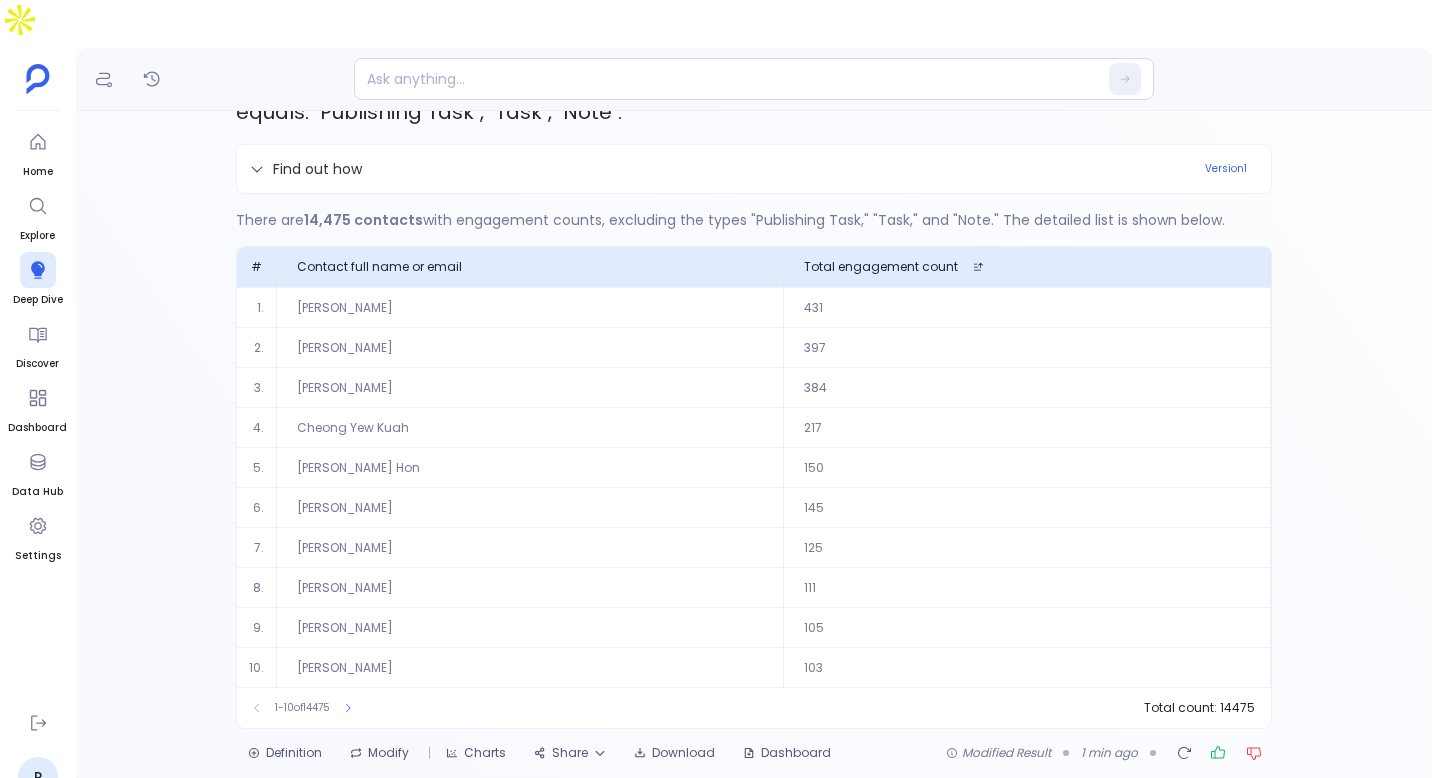 click on "Modify" at bounding box center (379, 753) 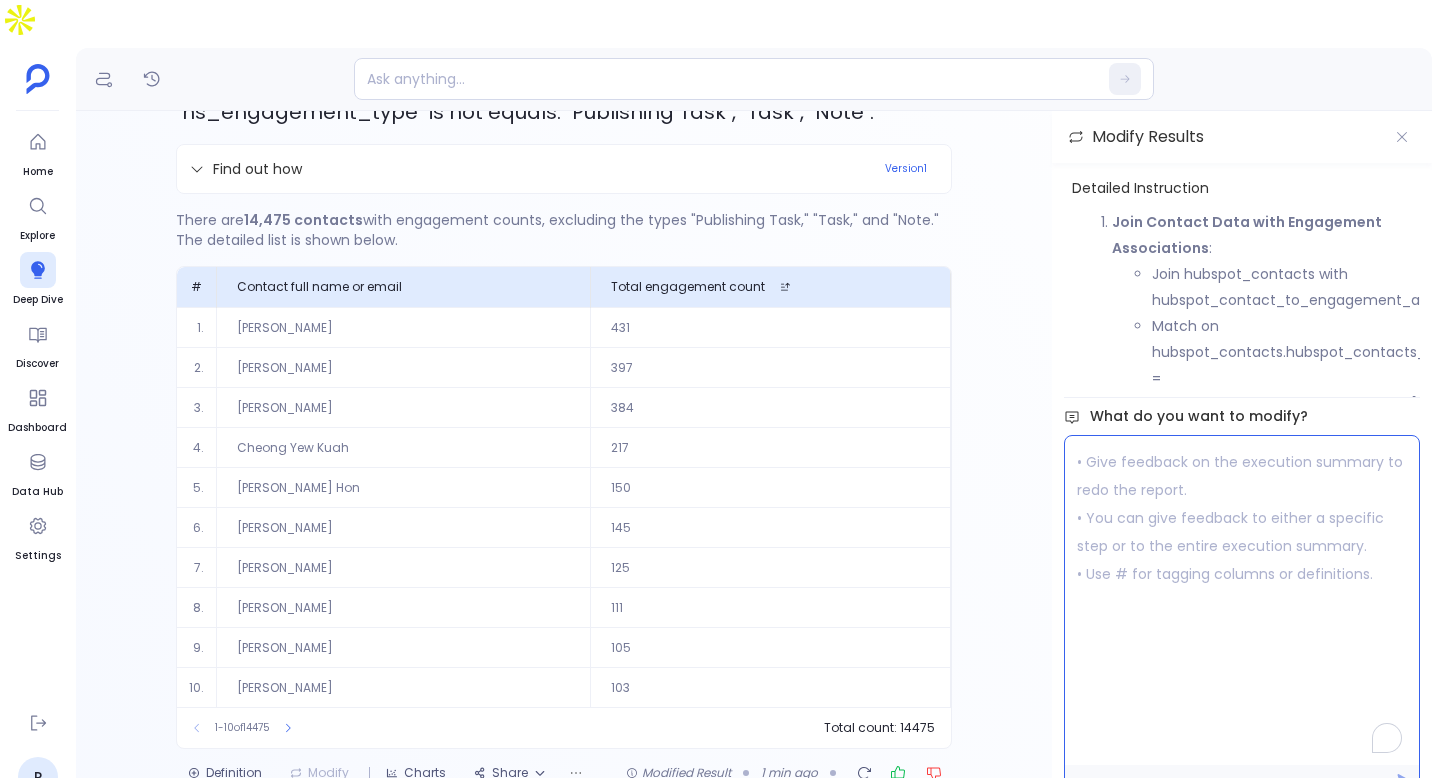click at bounding box center [1242, 600] 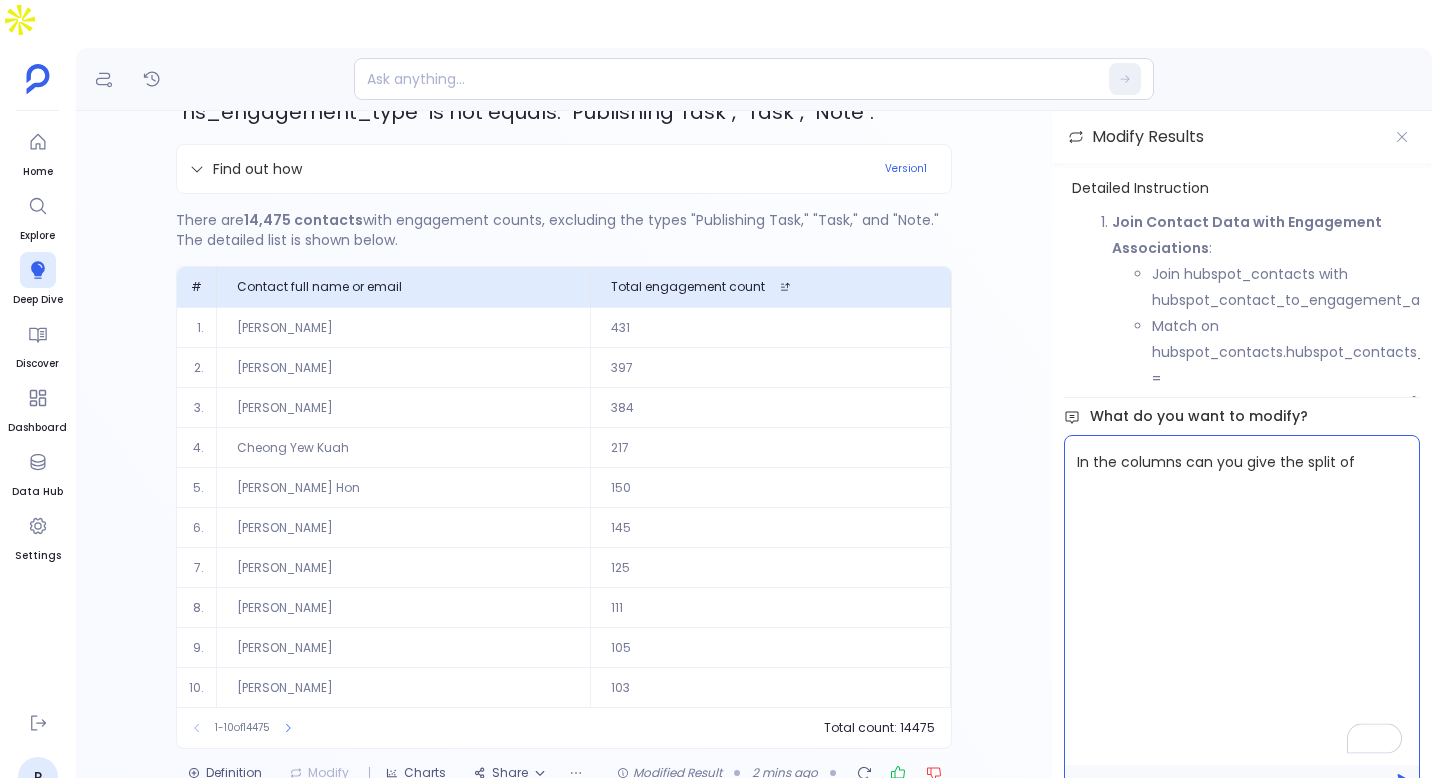 scroll, scrollTop: 0, scrollLeft: 0, axis: both 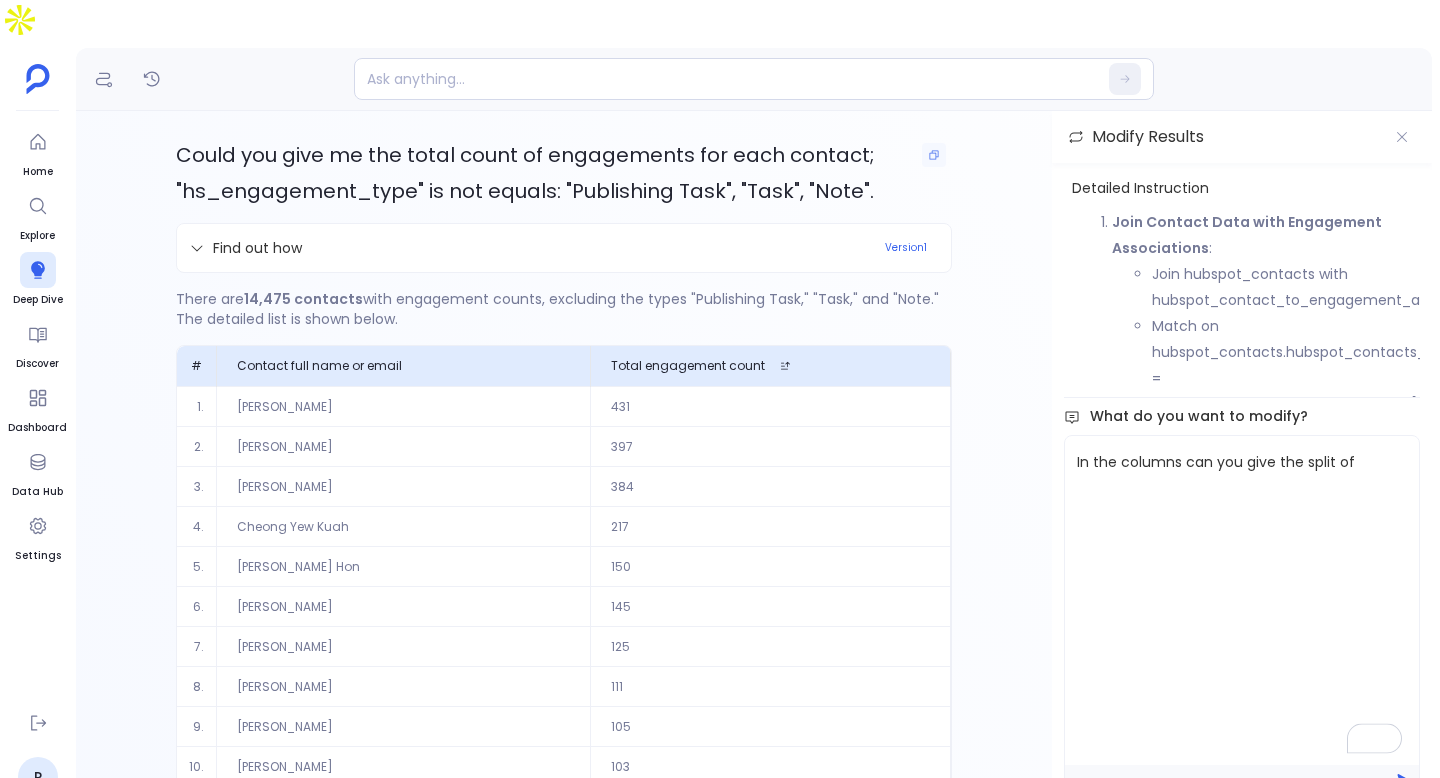 click on "Could you give me the total count of engagements for each contact; "hs_engagement_type" is not equals: "Publishing Task", "Task", "Note"." at bounding box center [525, 173] 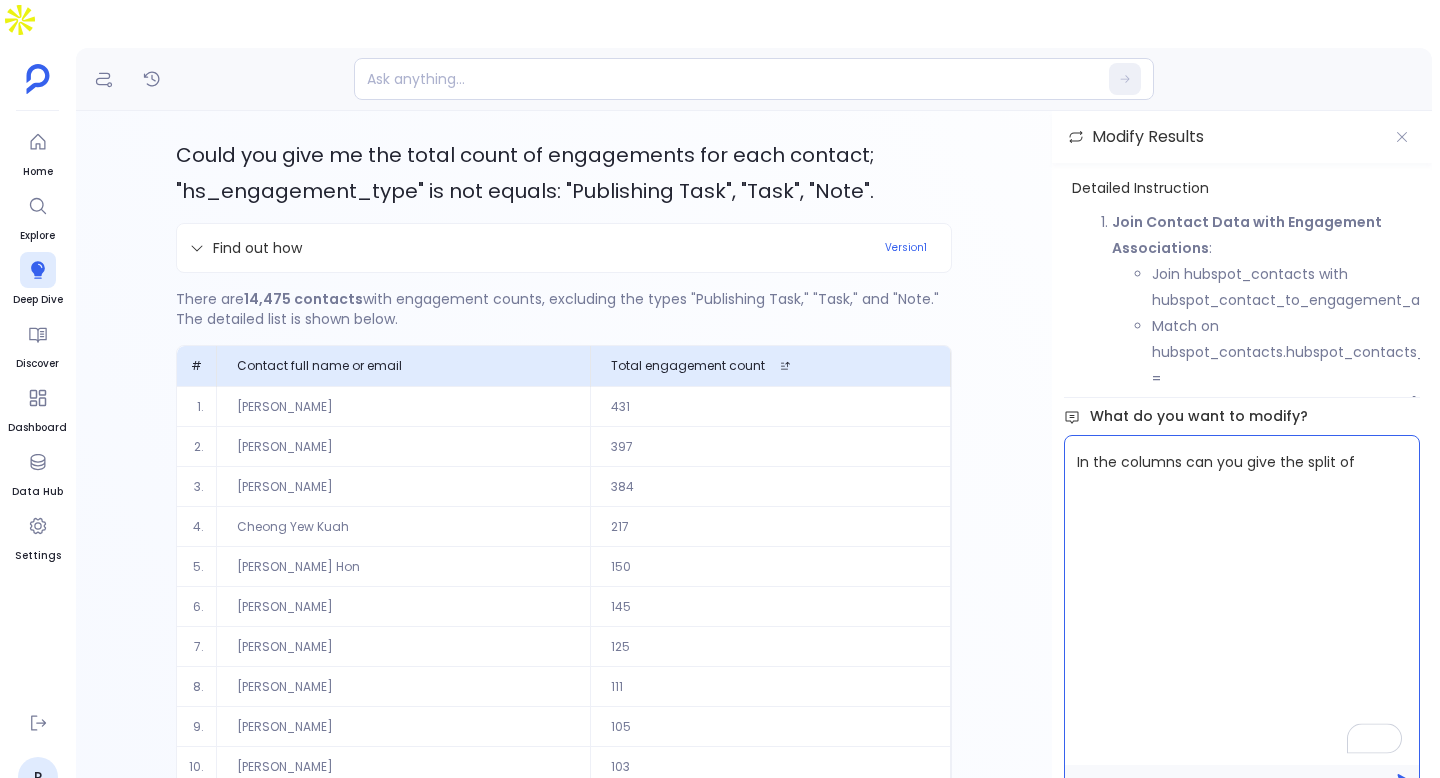 click on "In the columns can you give the split of" at bounding box center [1242, 600] 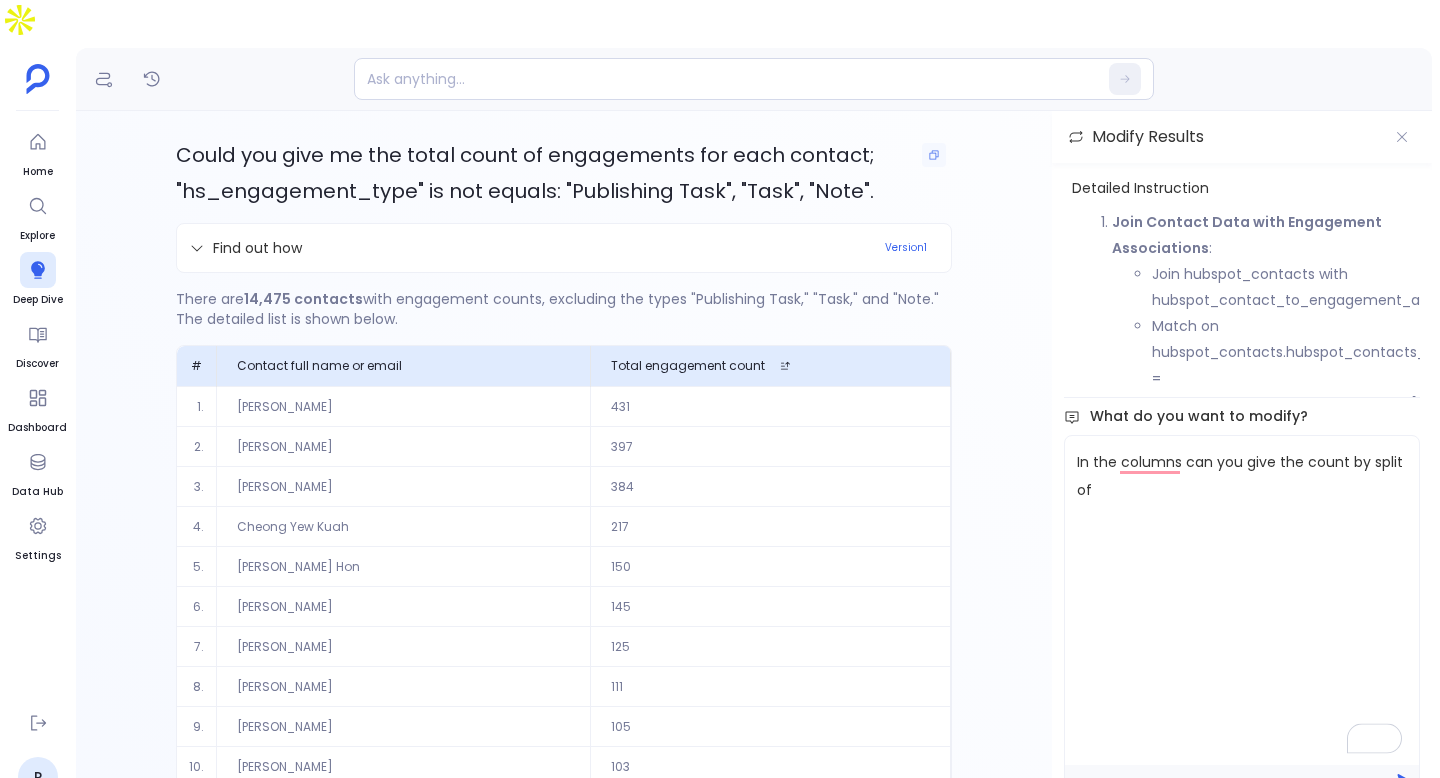 click on "Could you give me the total count of engagements for each contact; "hs_engagement_type" is not equals: "Publishing Task", "Task", "Note"." at bounding box center (525, 173) 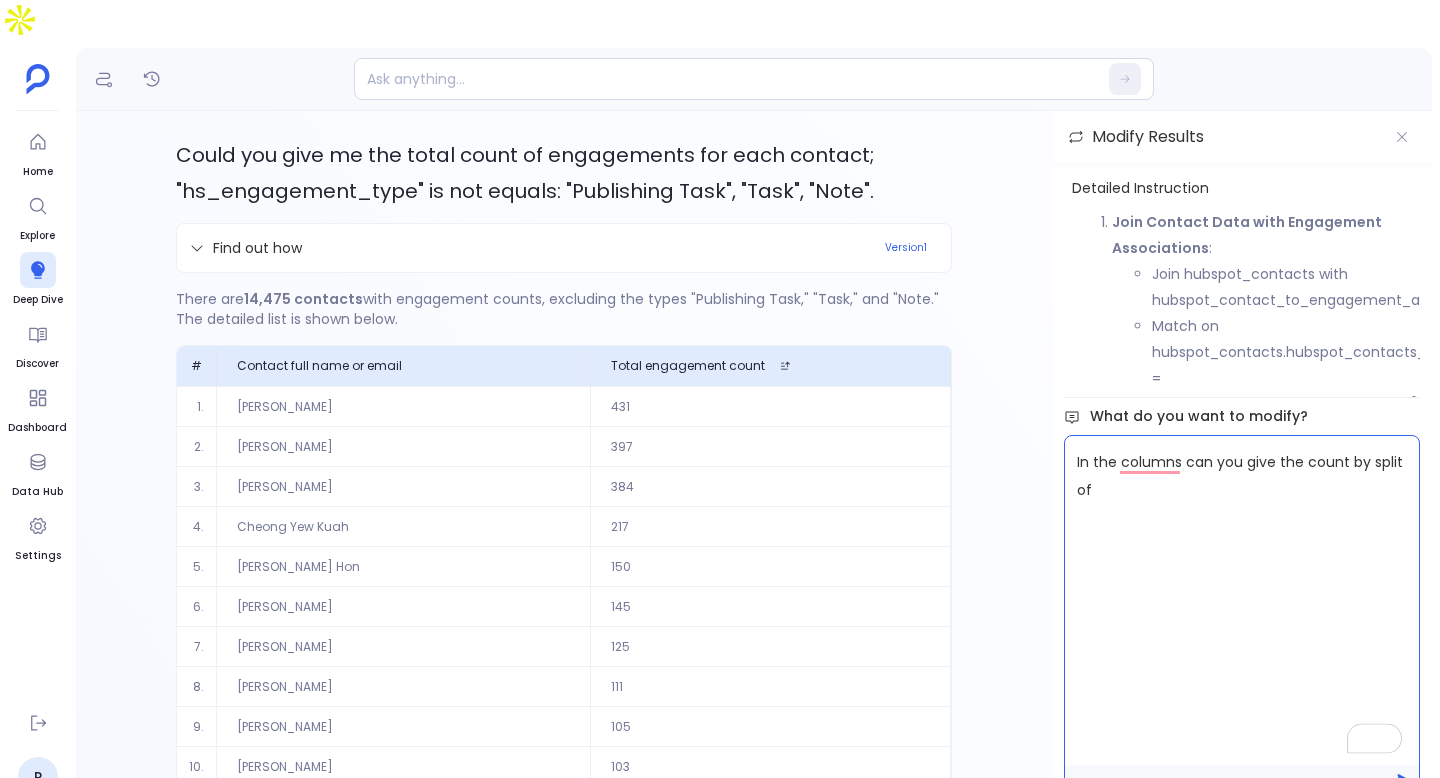 click on "In the columns can you give the count by split of" at bounding box center (1242, 600) 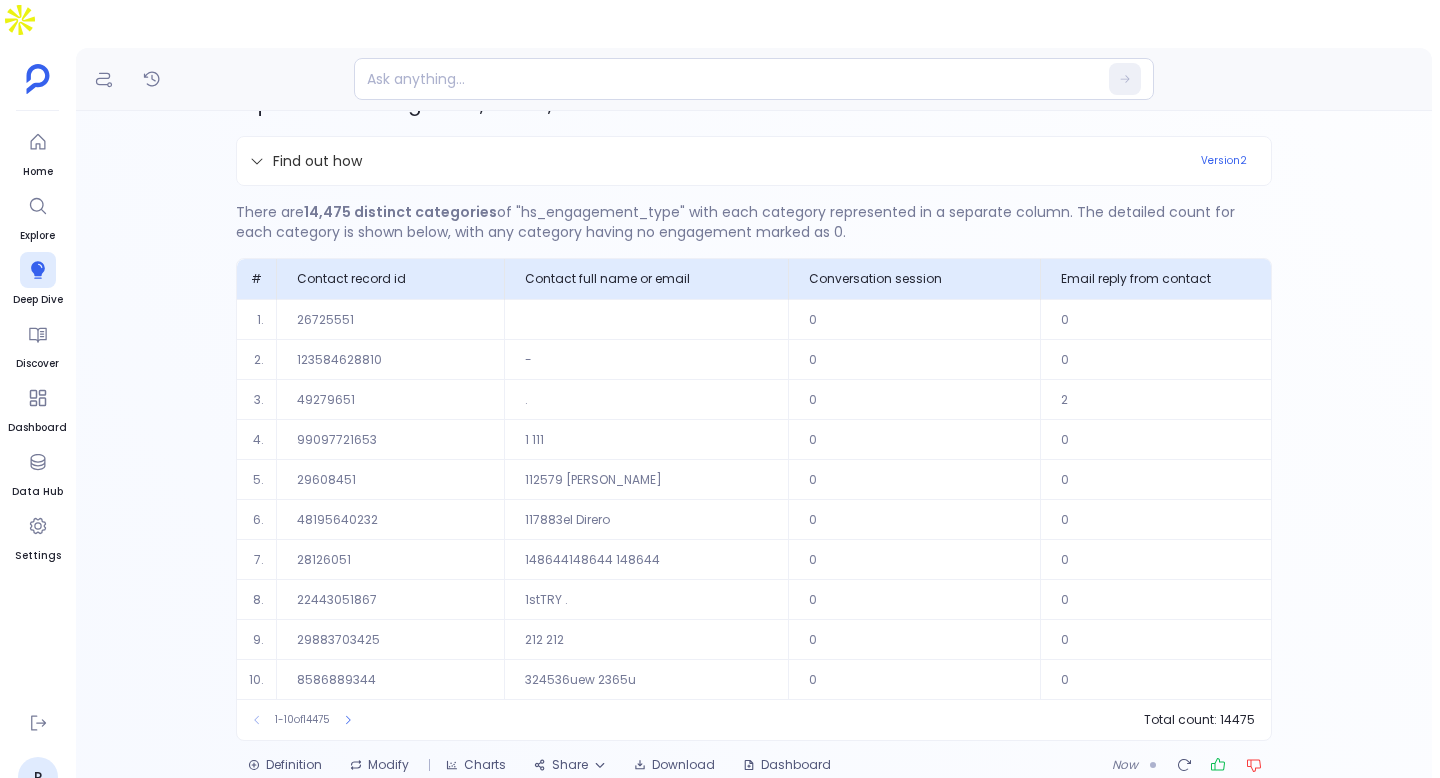 scroll, scrollTop: 104, scrollLeft: 0, axis: vertical 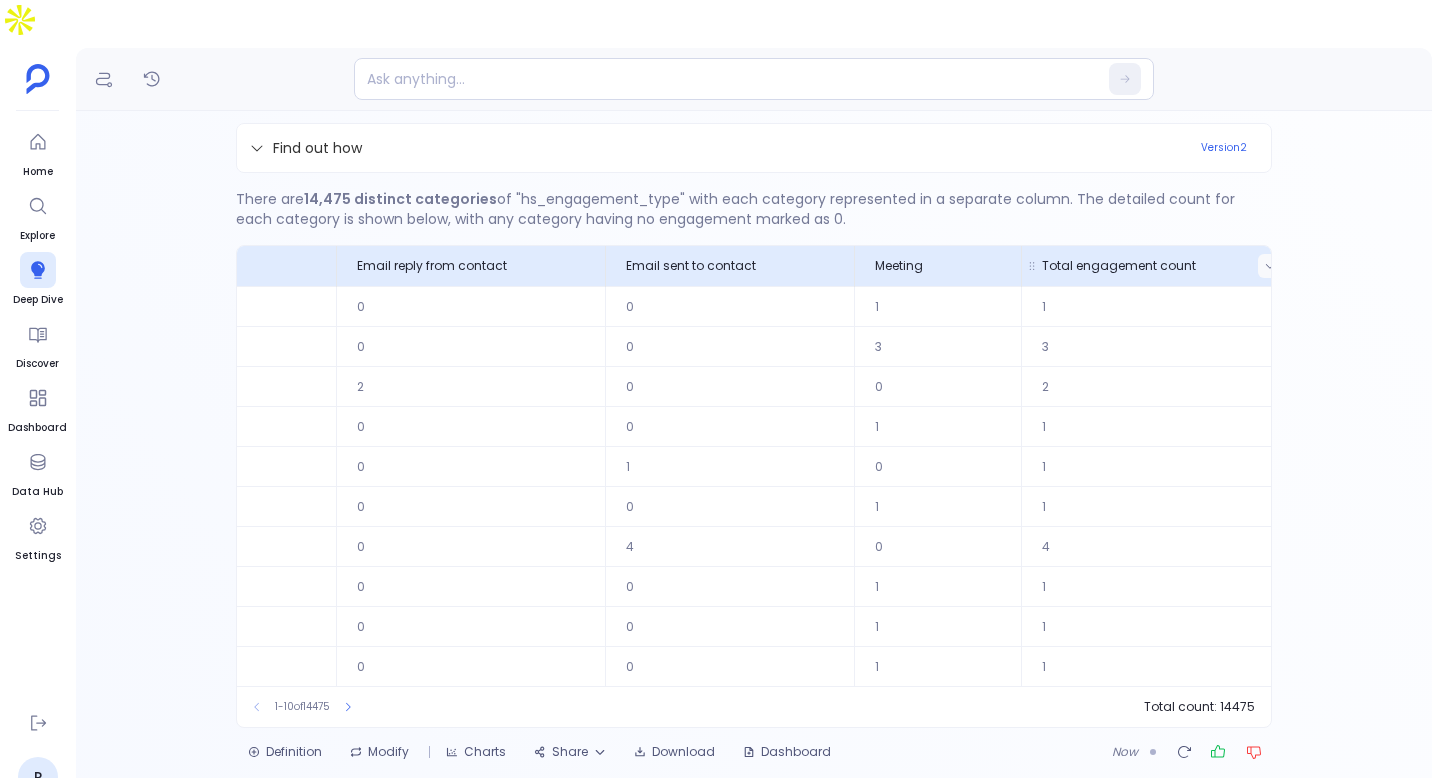 click at bounding box center (1270, 266) 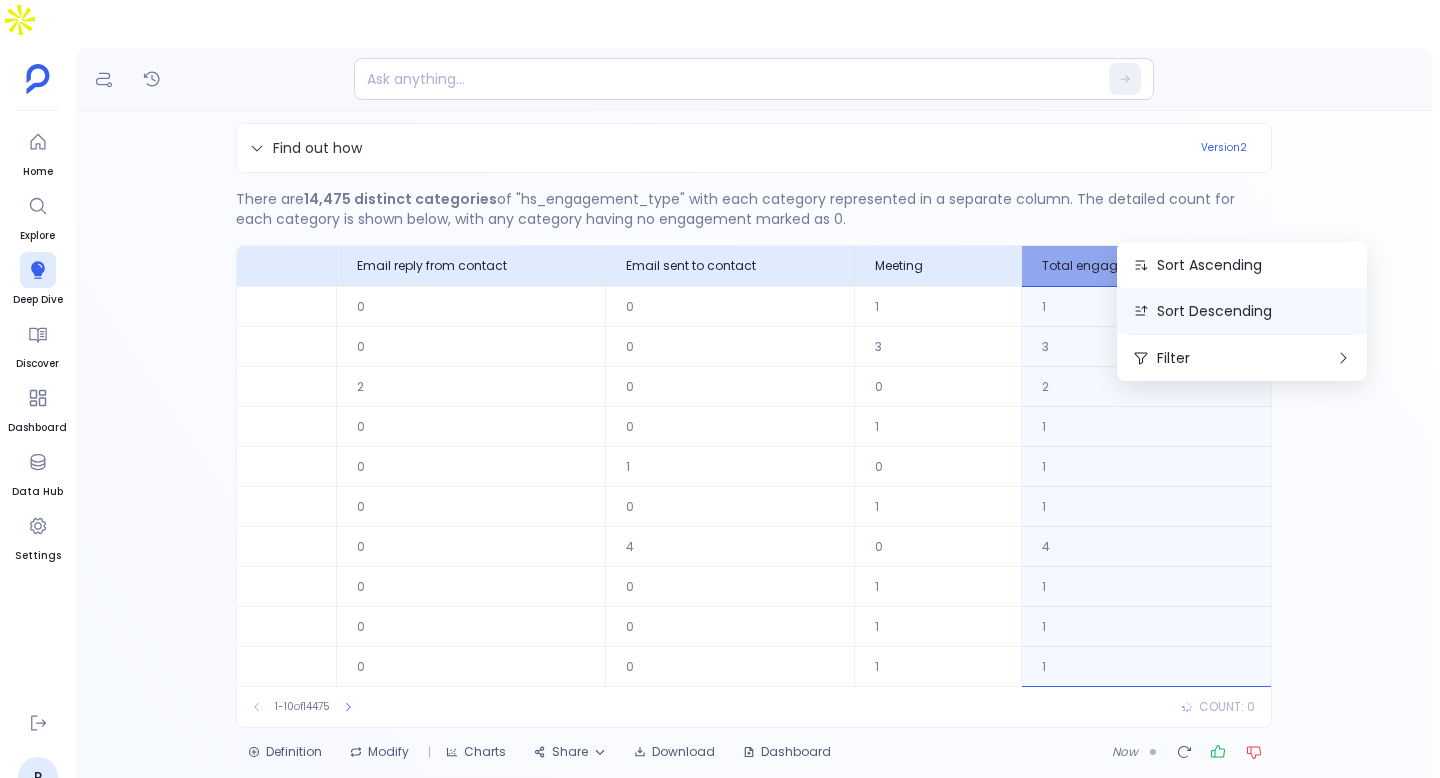 click on "Sort Descending" at bounding box center (1242, 311) 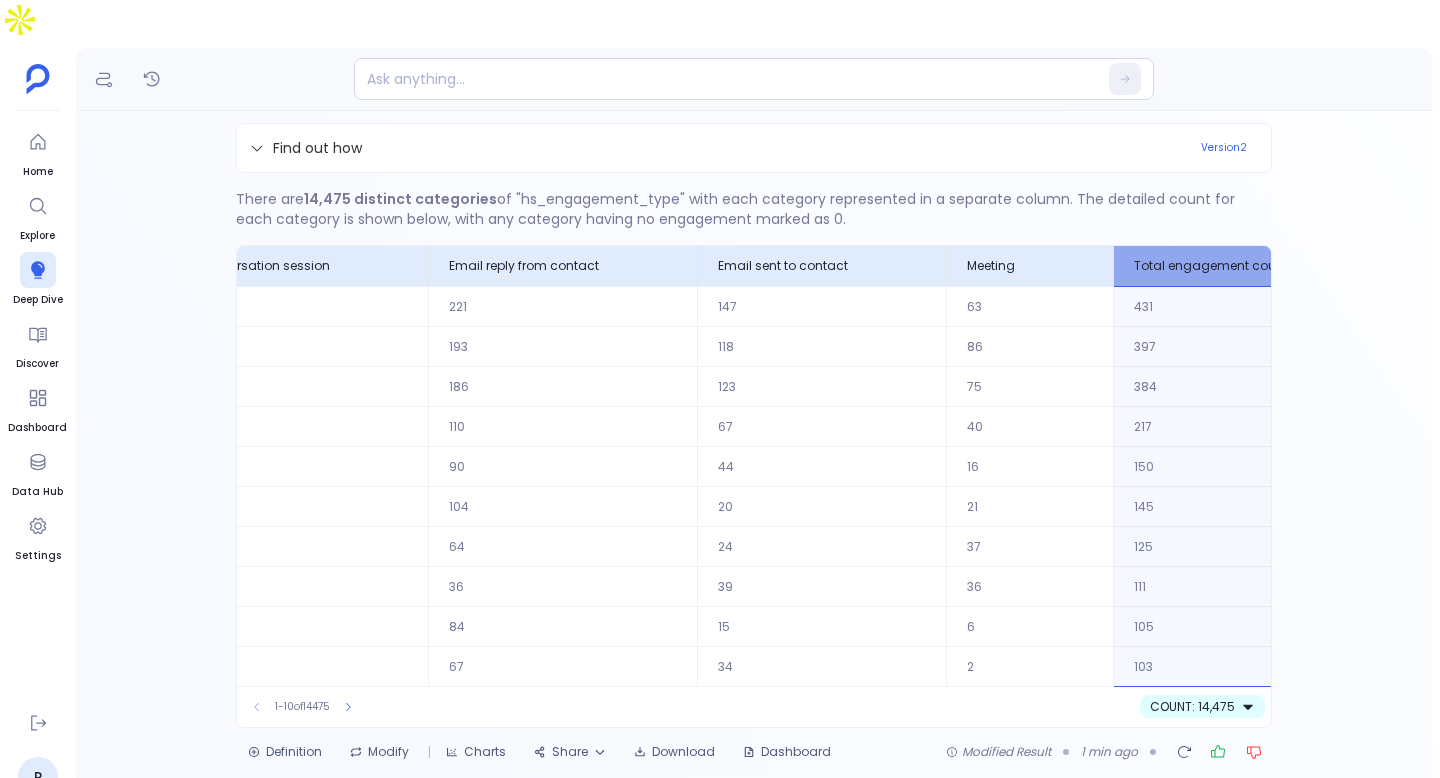 scroll, scrollTop: 0, scrollLeft: 0, axis: both 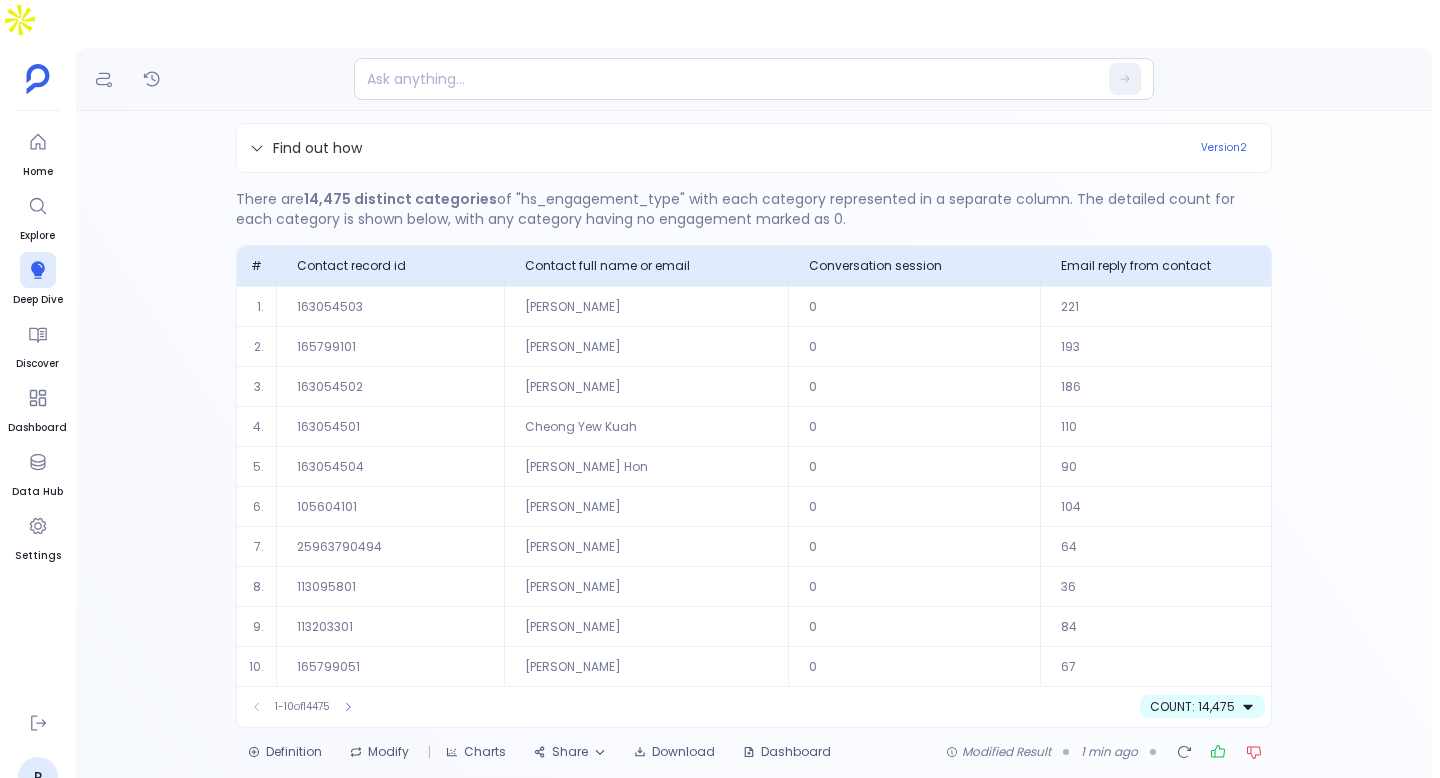 click on "Modify" at bounding box center [379, 752] 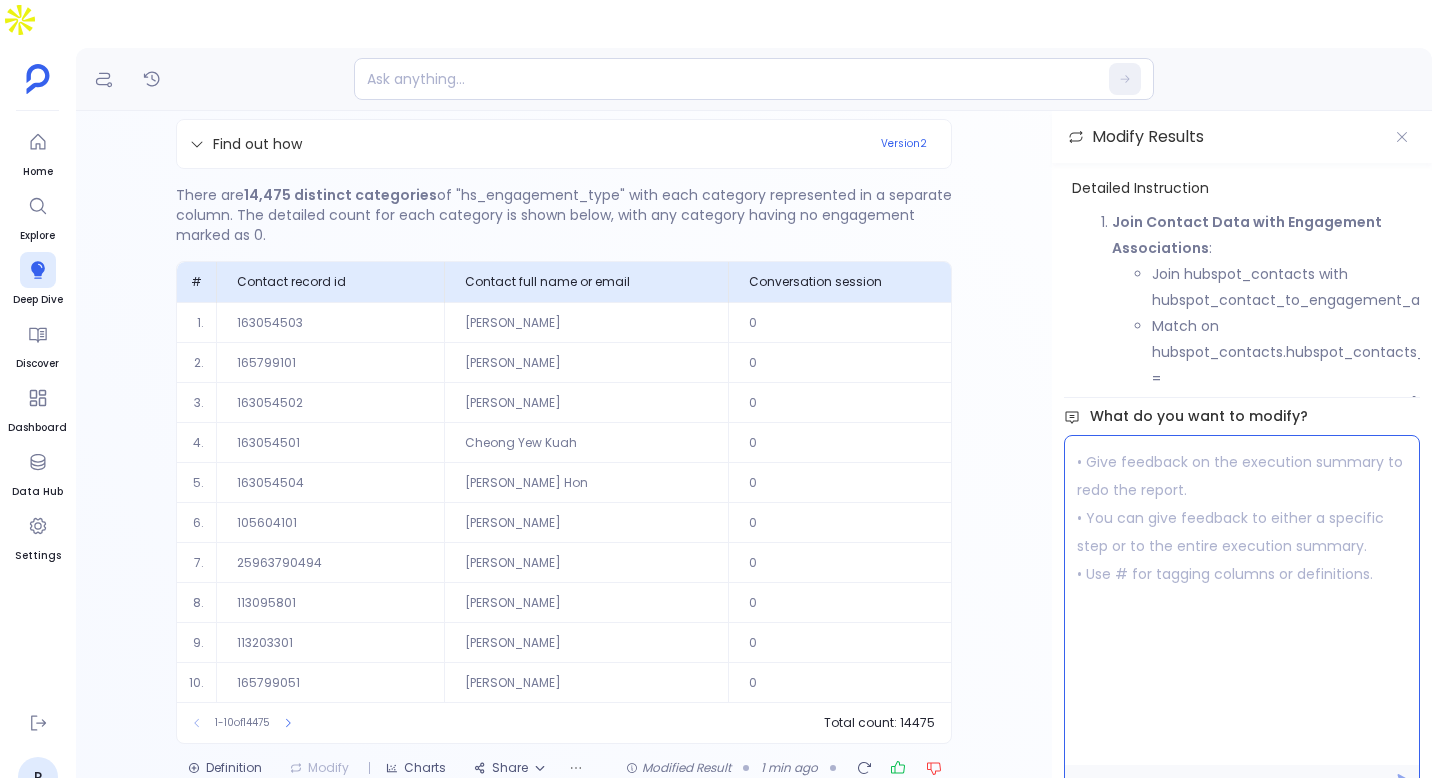 click at bounding box center [1242, 600] 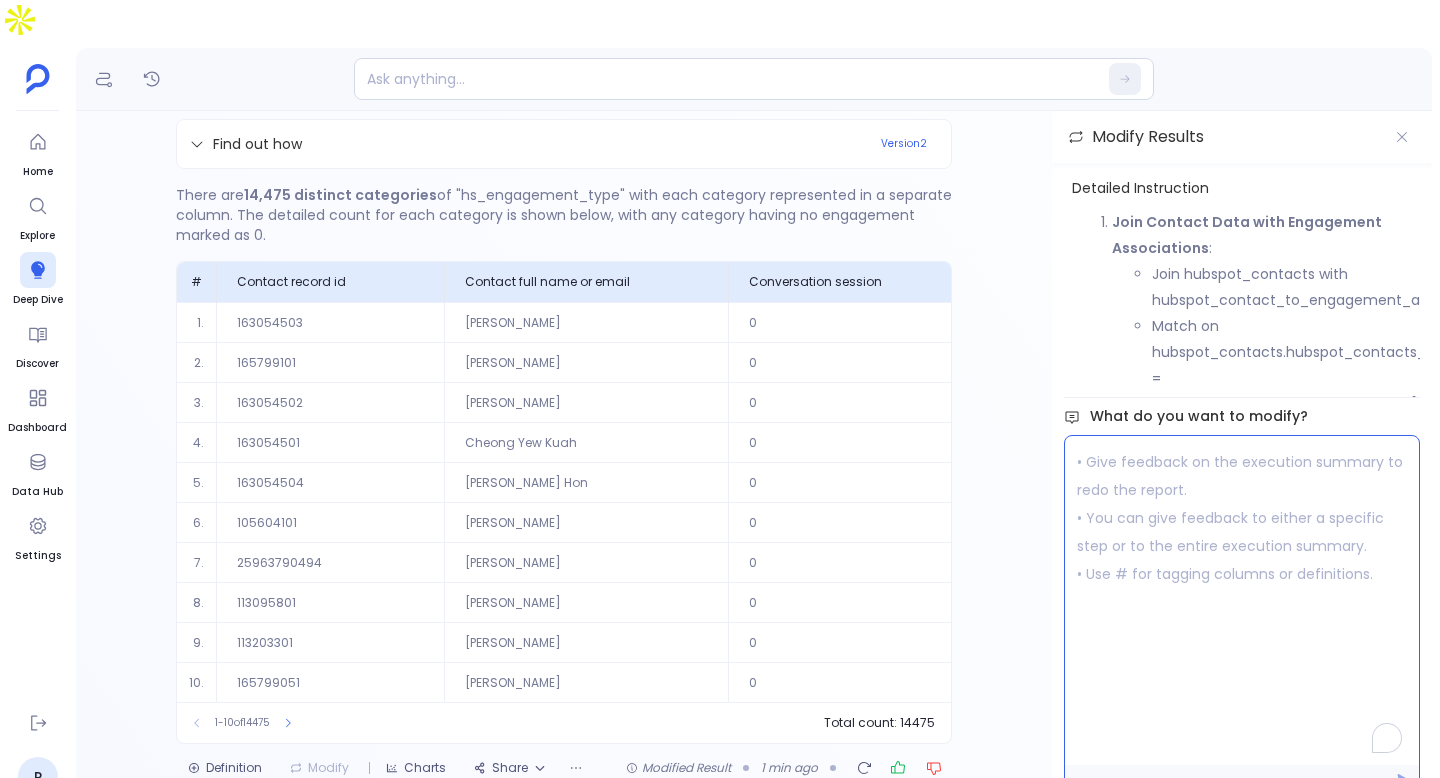 type 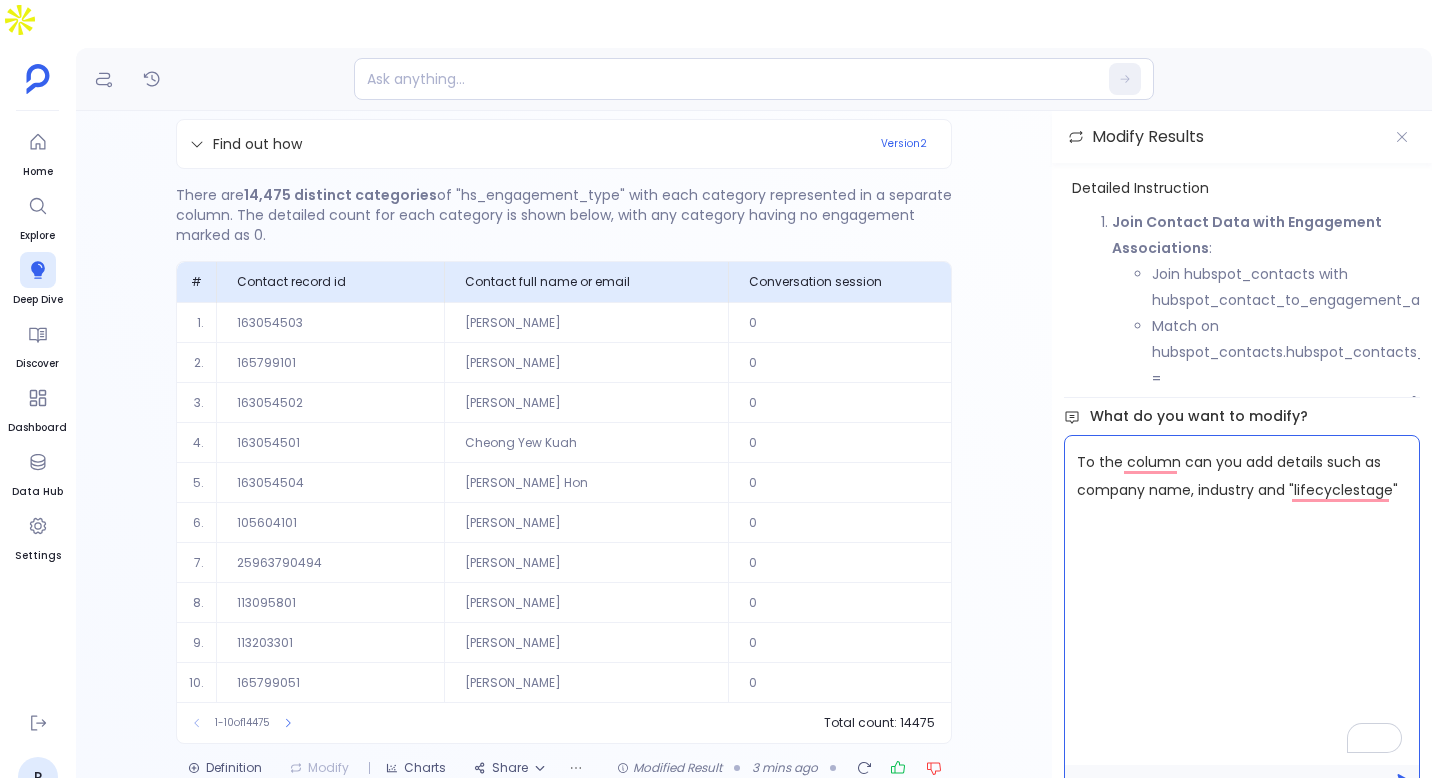click on "To the column can you add details such as company name, industry and "lifecyclestage"" at bounding box center (1242, 600) 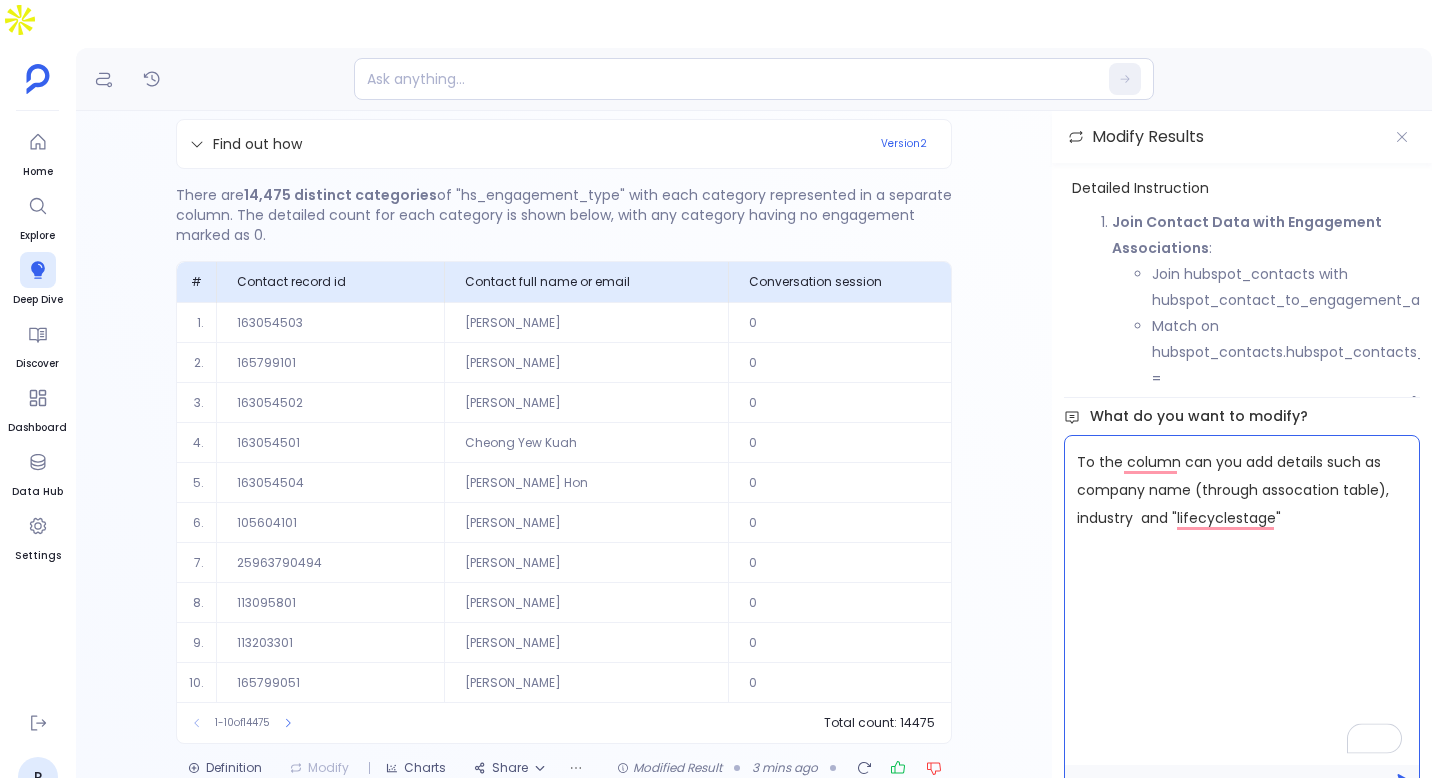 click on "To the column can you add details such as company name (through assocation table), industry  and "lifecyclestage"" at bounding box center (1242, 600) 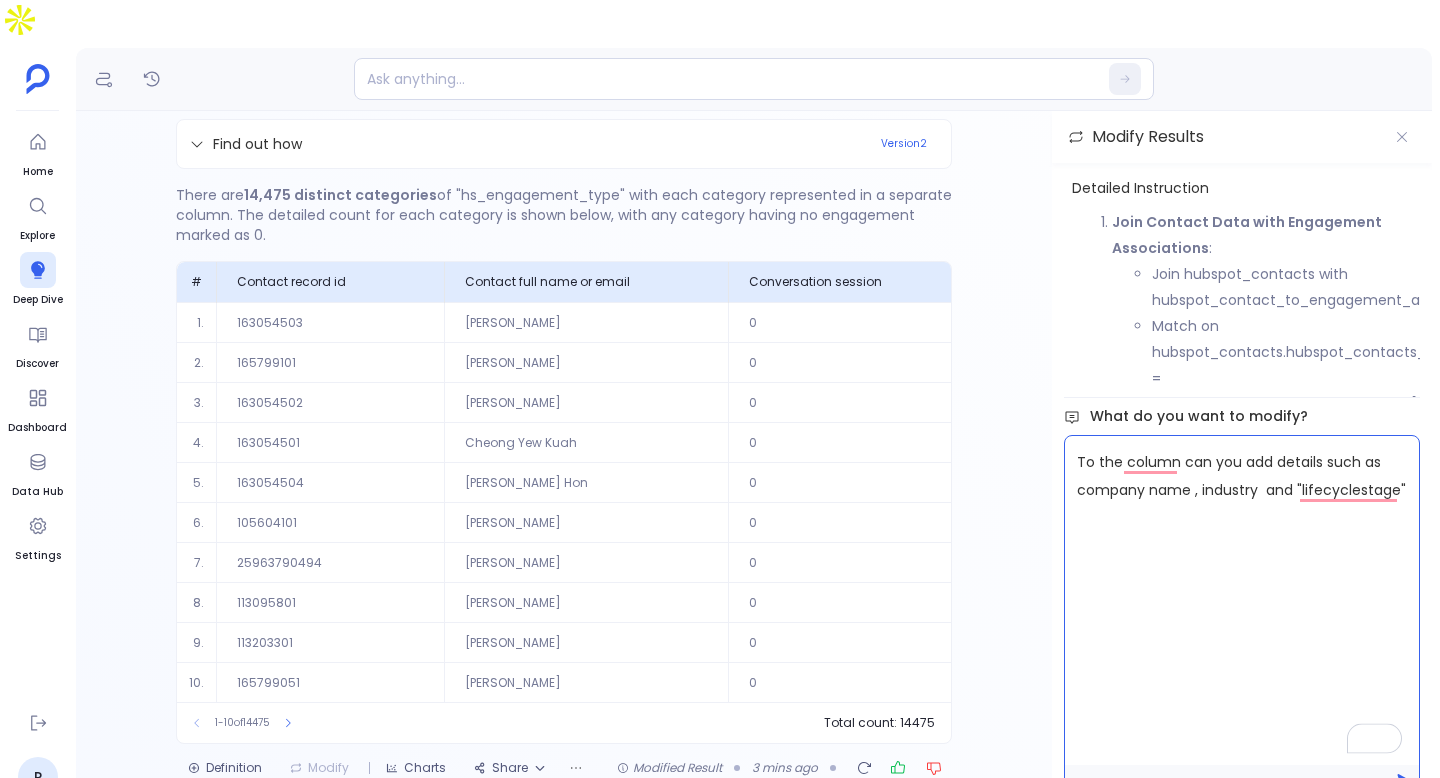click on "To the column can you add details such as company name , industry  and "lifecyclestage"" at bounding box center (1242, 600) 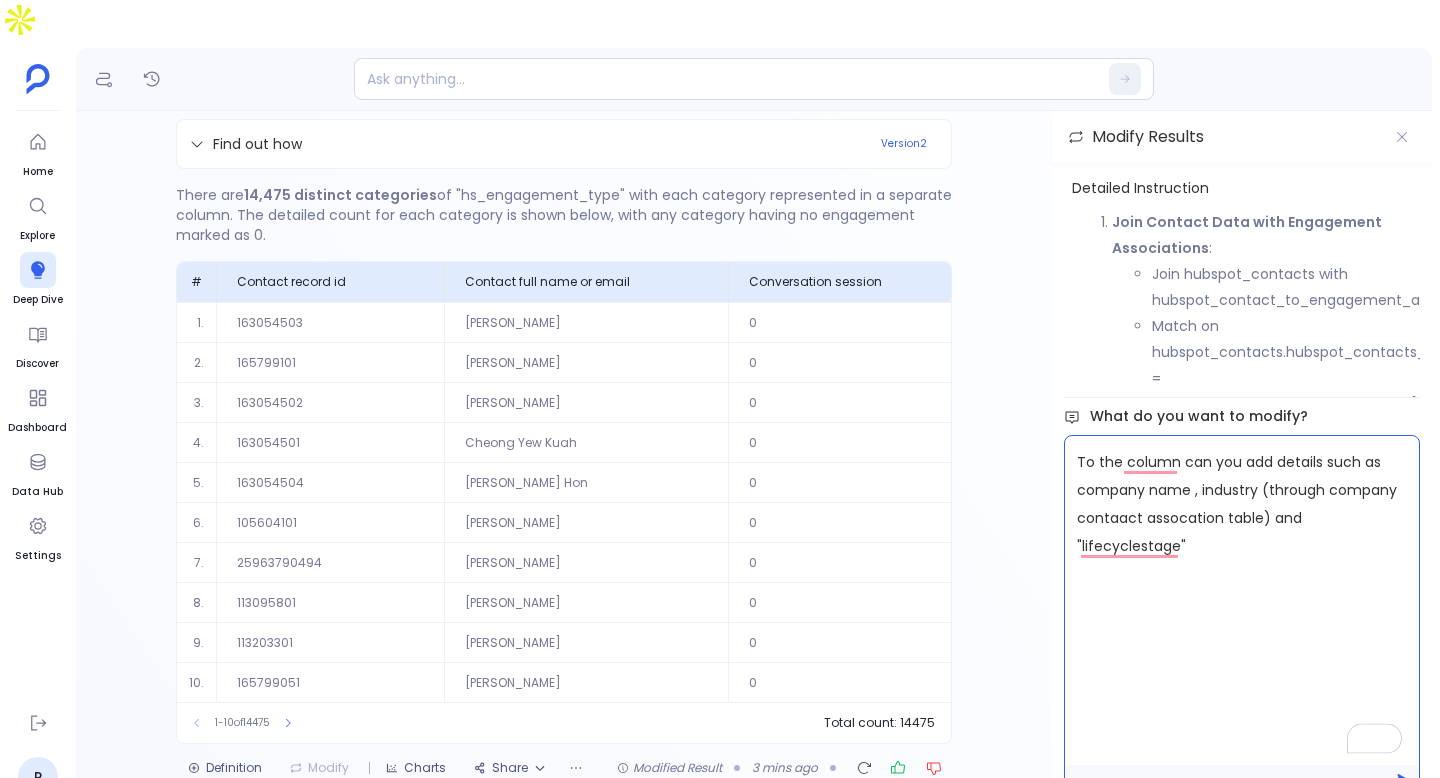 click on "To the column can you add details such as company name , industry (through company contaact assocation table) and "lifecyclestage"" at bounding box center (1242, 600) 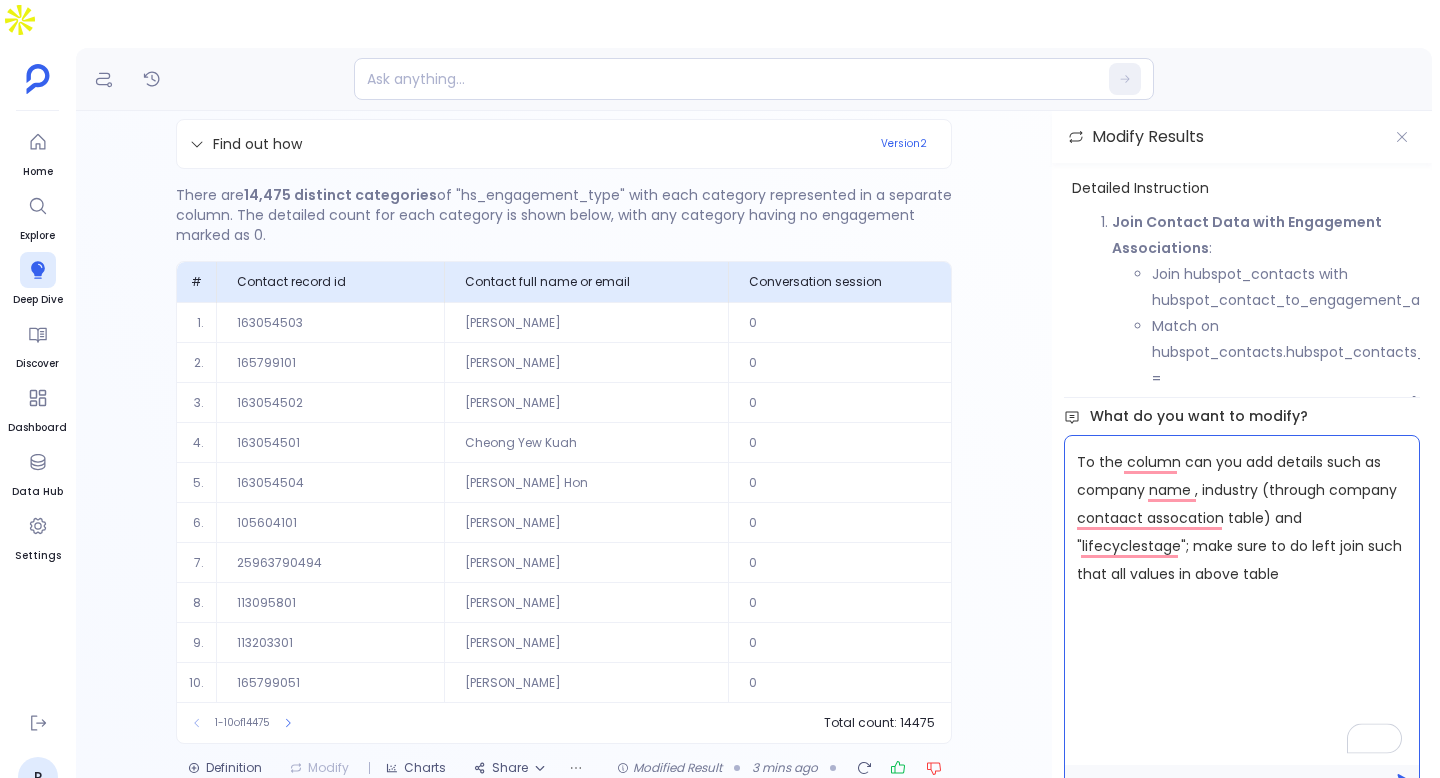 click on "To the column can you add details such as company name , industry (through company contaact assocation table) and "lifecyclestage"; make sure to do left join such that all values in above table" at bounding box center [1242, 600] 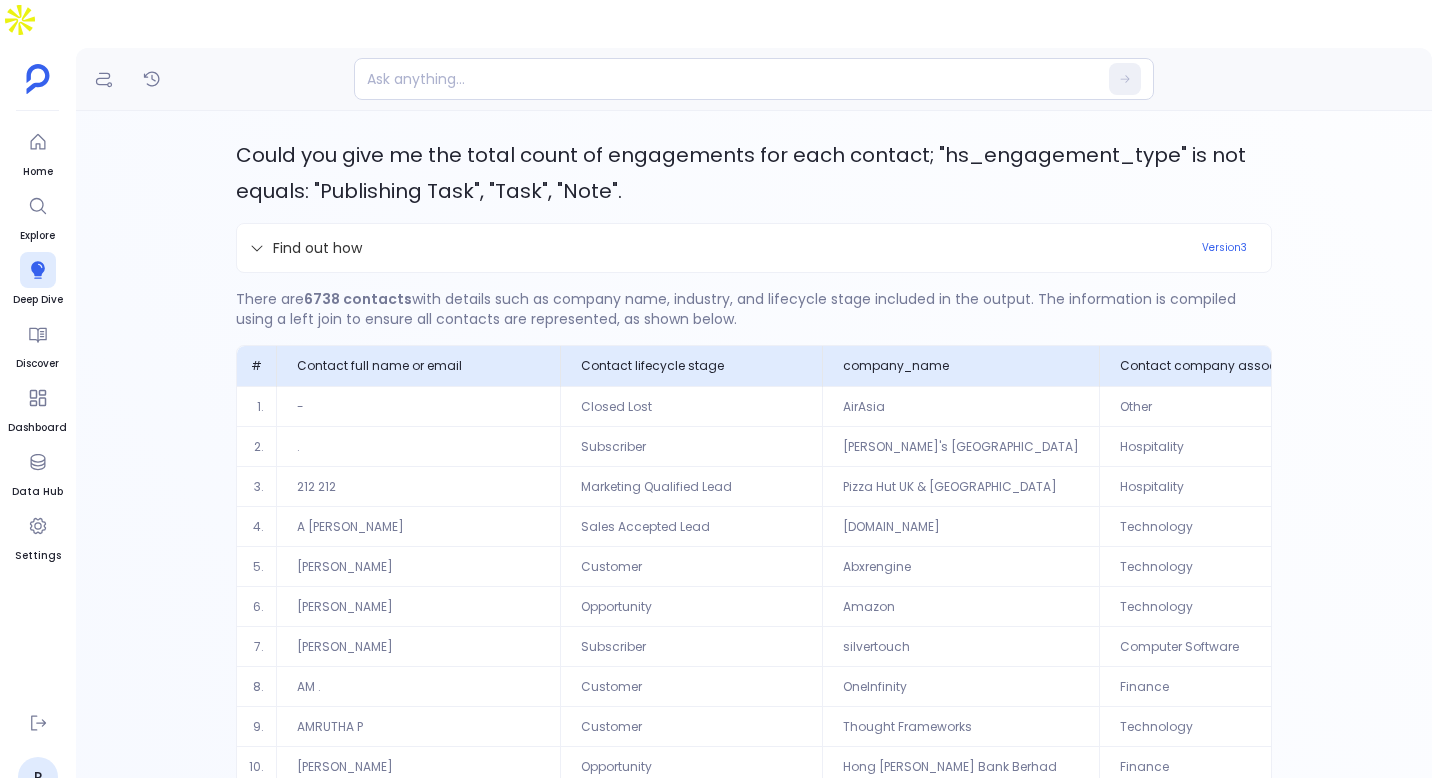 scroll, scrollTop: 104, scrollLeft: 0, axis: vertical 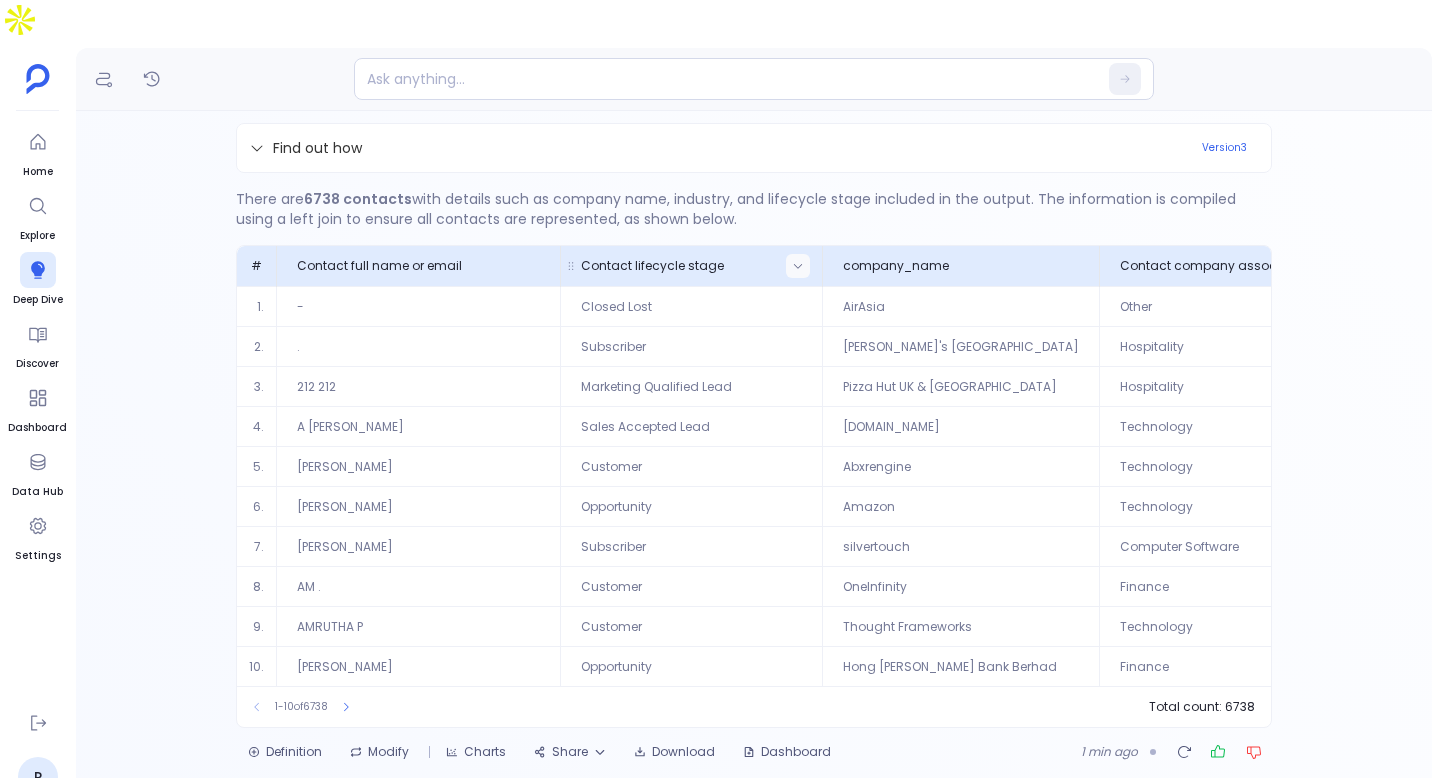 click 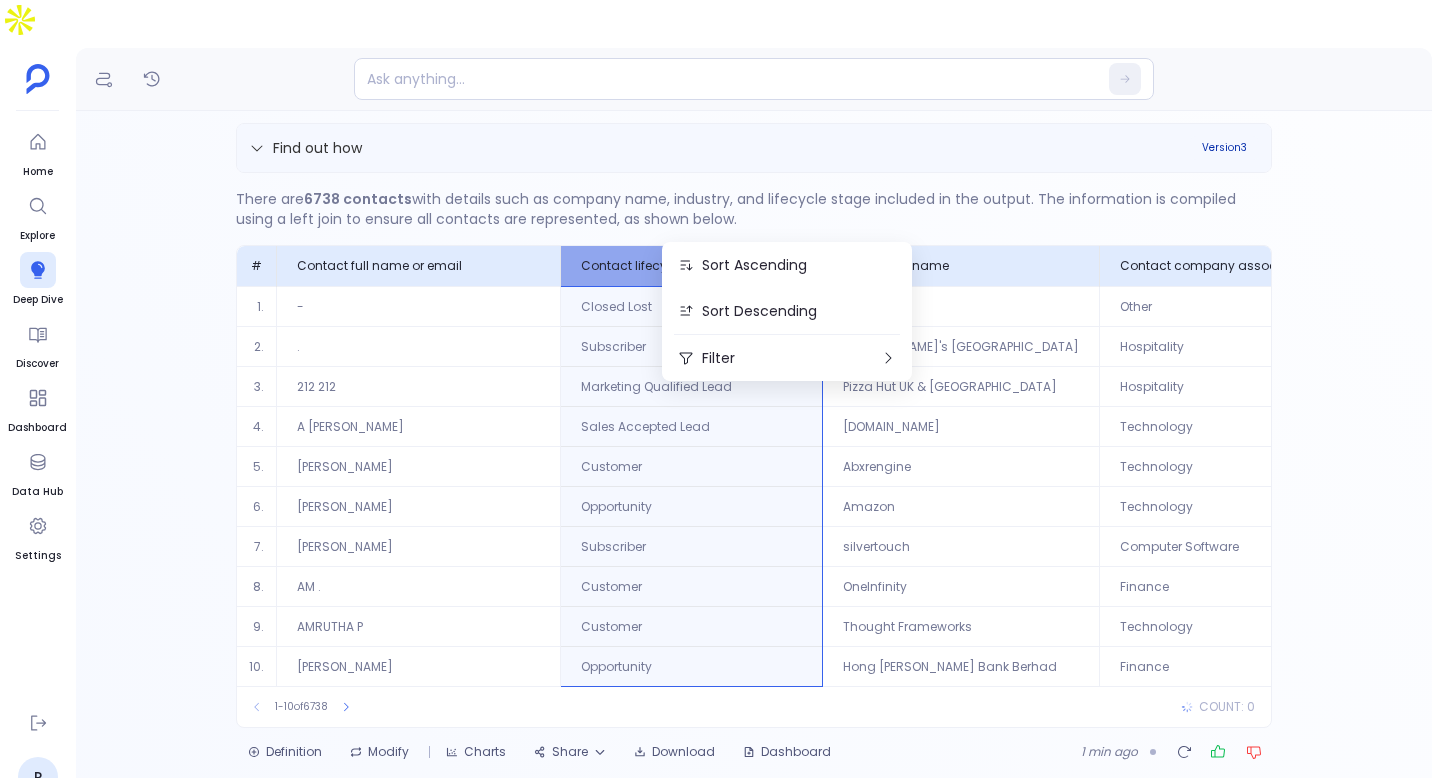 click on "Version  3" at bounding box center (1224, 148) 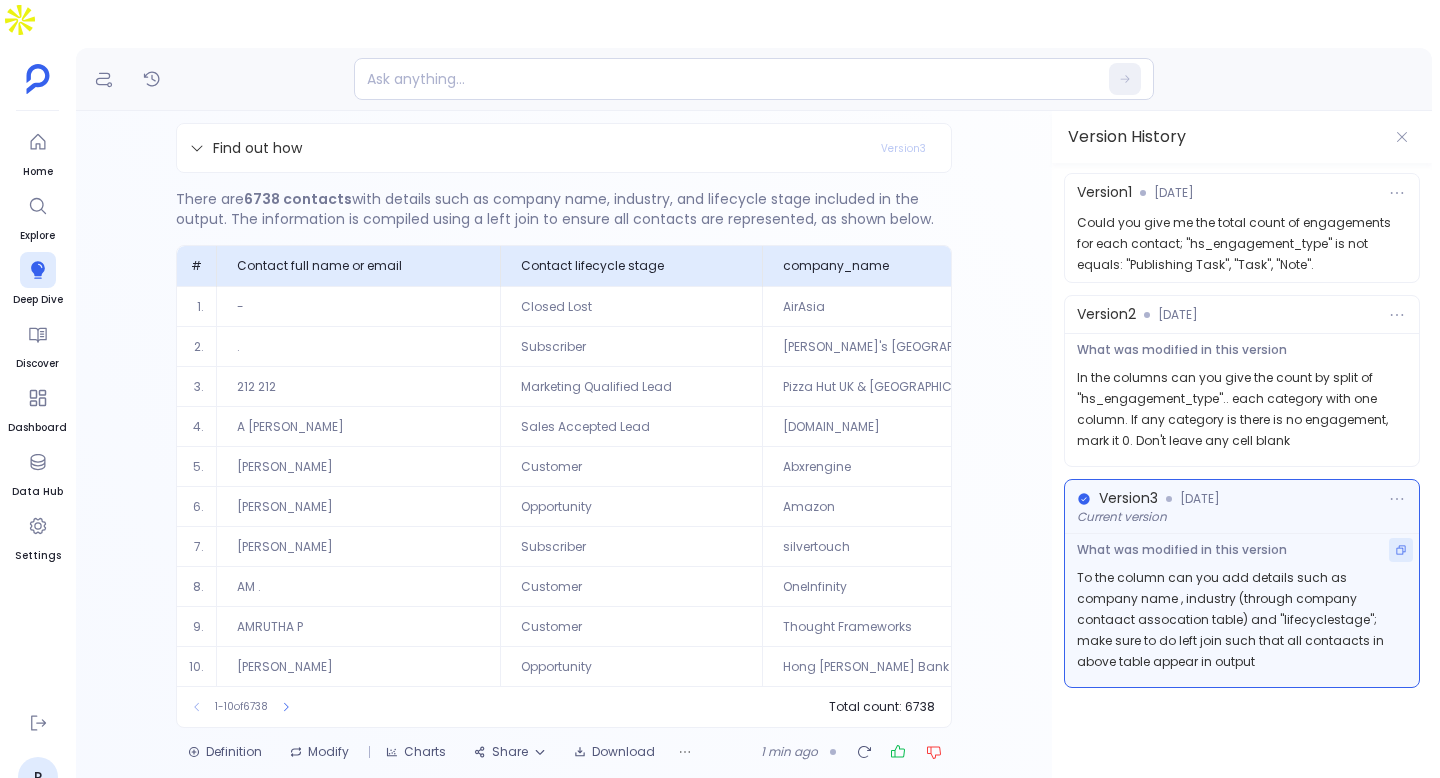 click 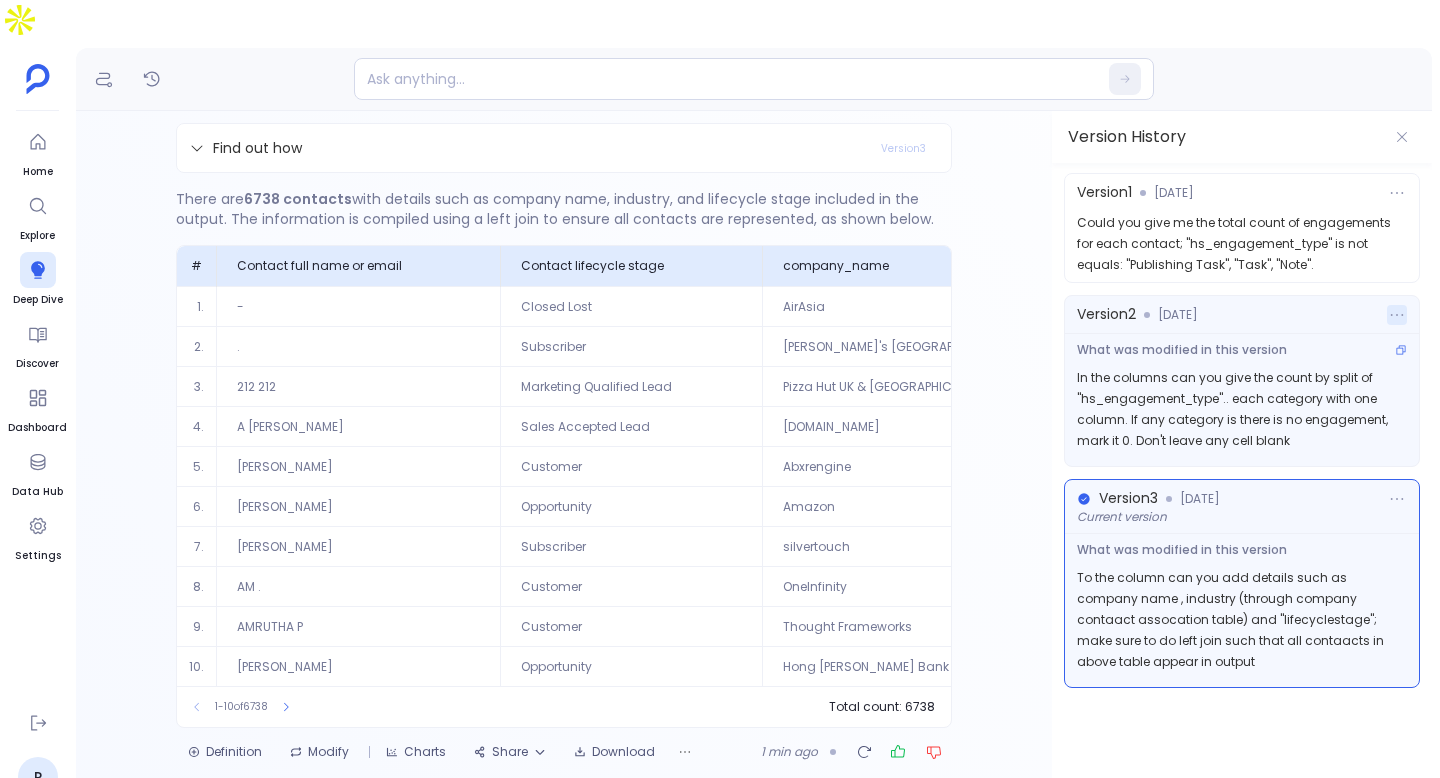 click 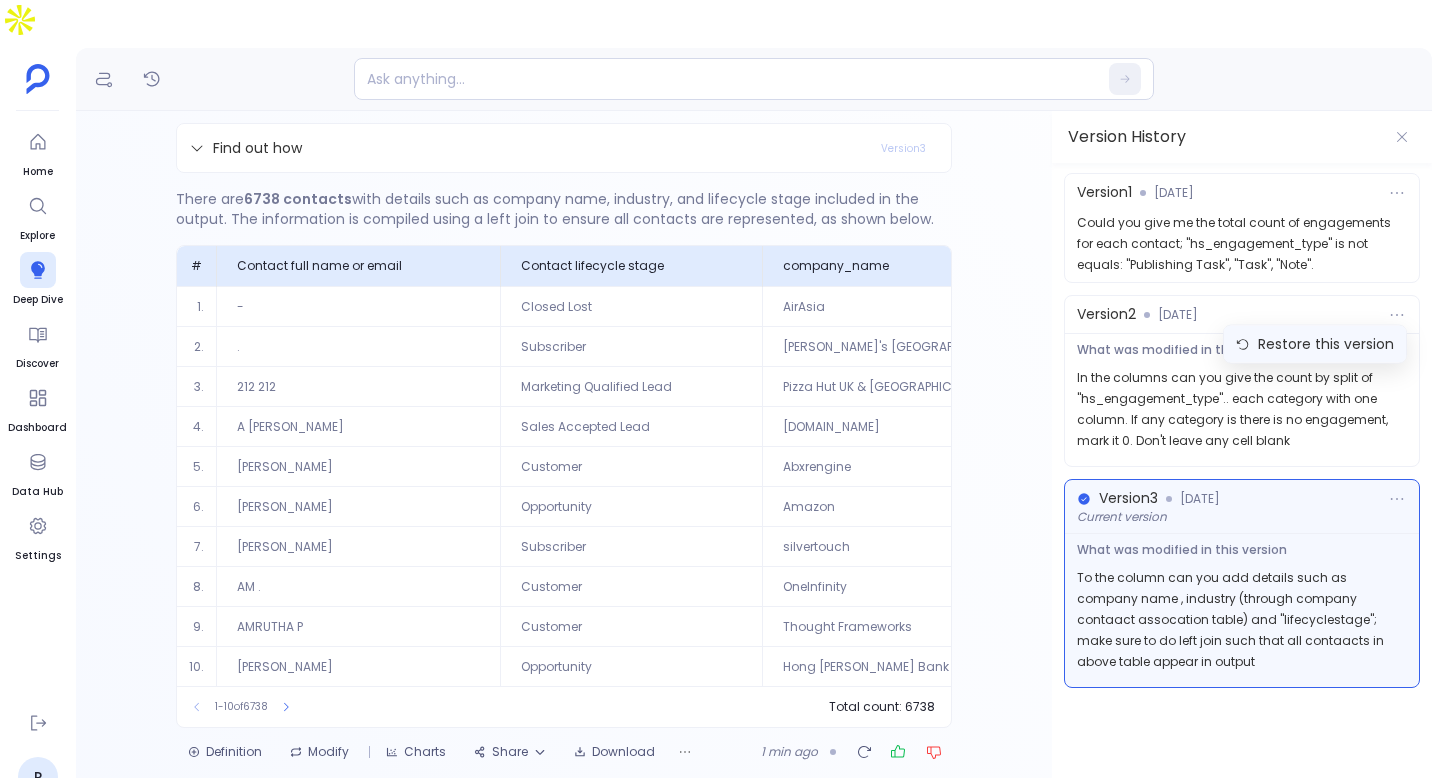 click on "Restore this version" at bounding box center (1326, 344) 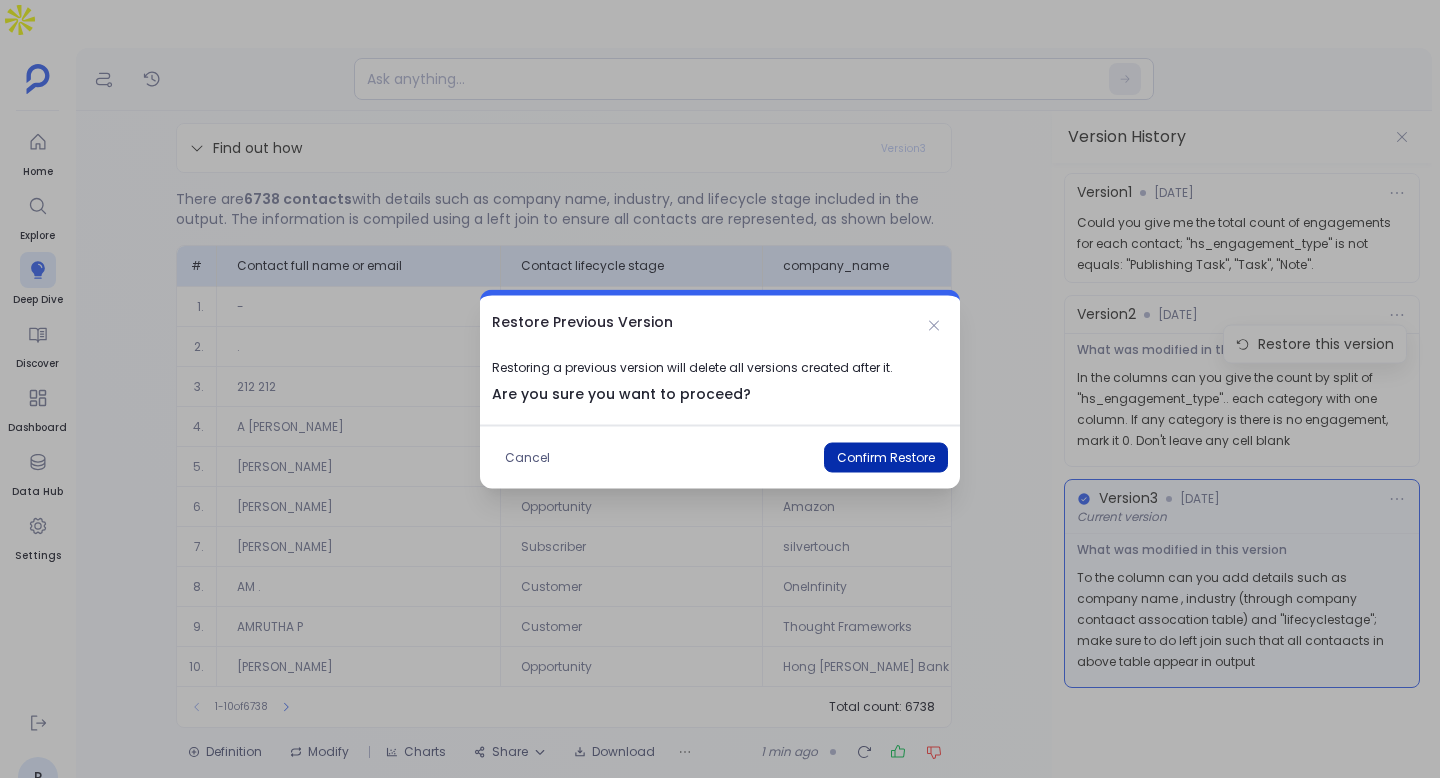 click on "Confirm Restore" at bounding box center (886, 458) 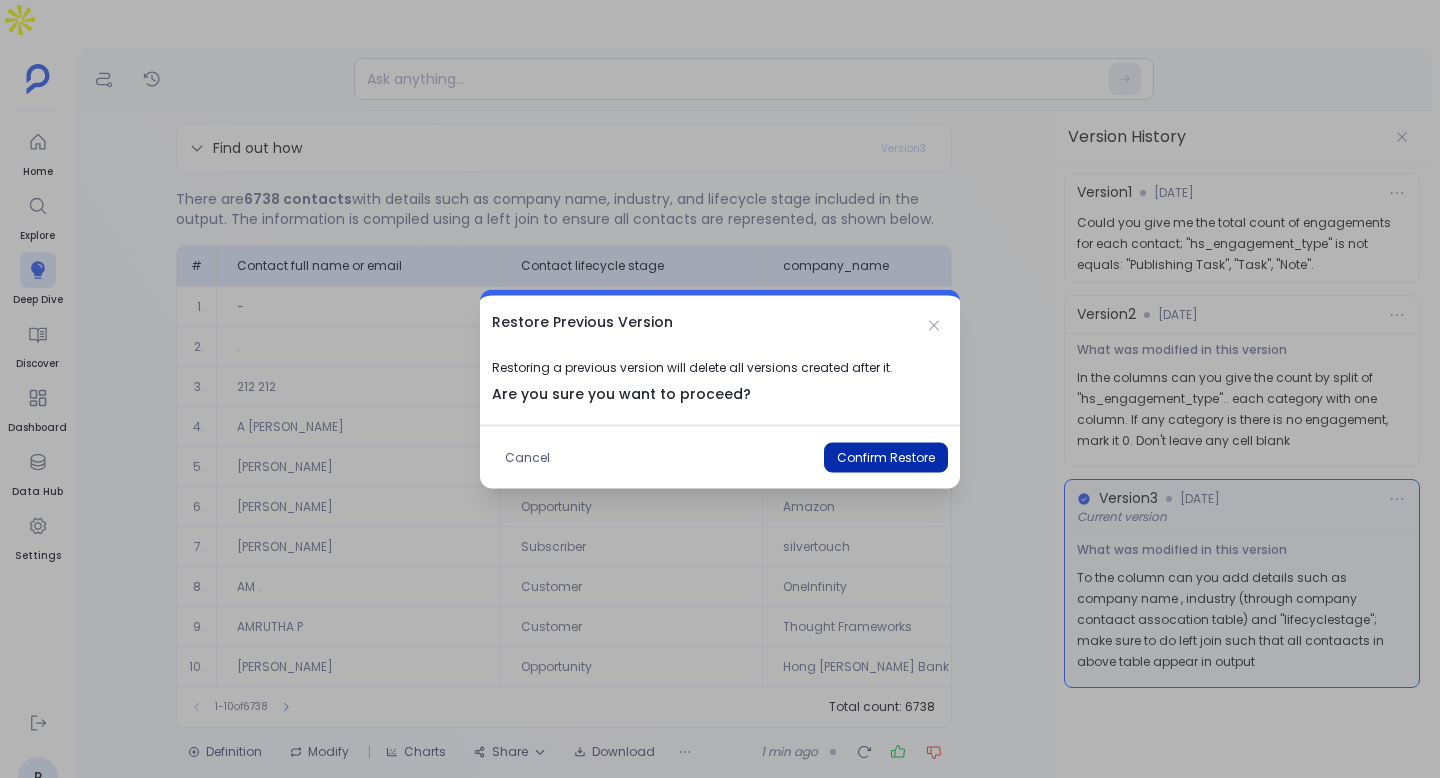 click on "Confirm Restore" at bounding box center (886, 458) 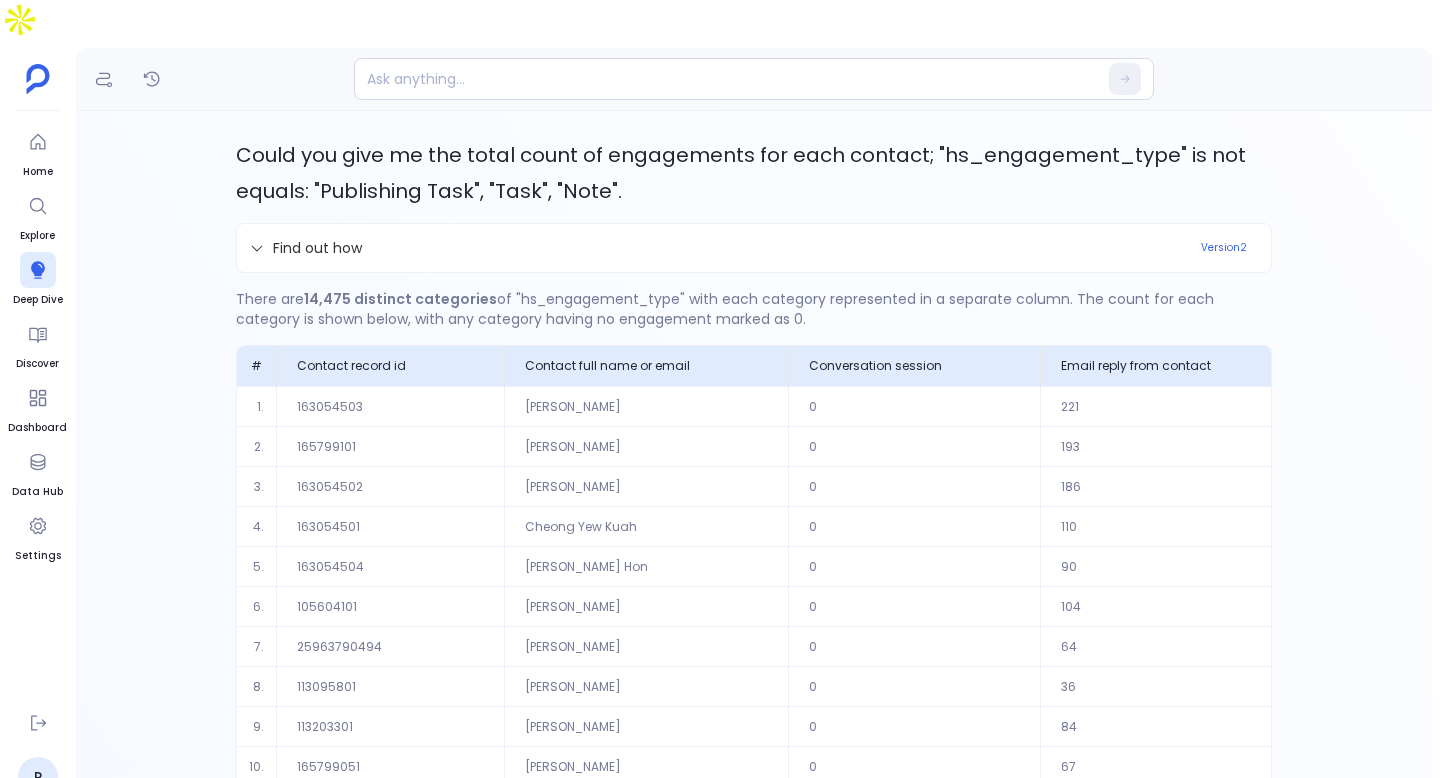 scroll, scrollTop: 104, scrollLeft: 0, axis: vertical 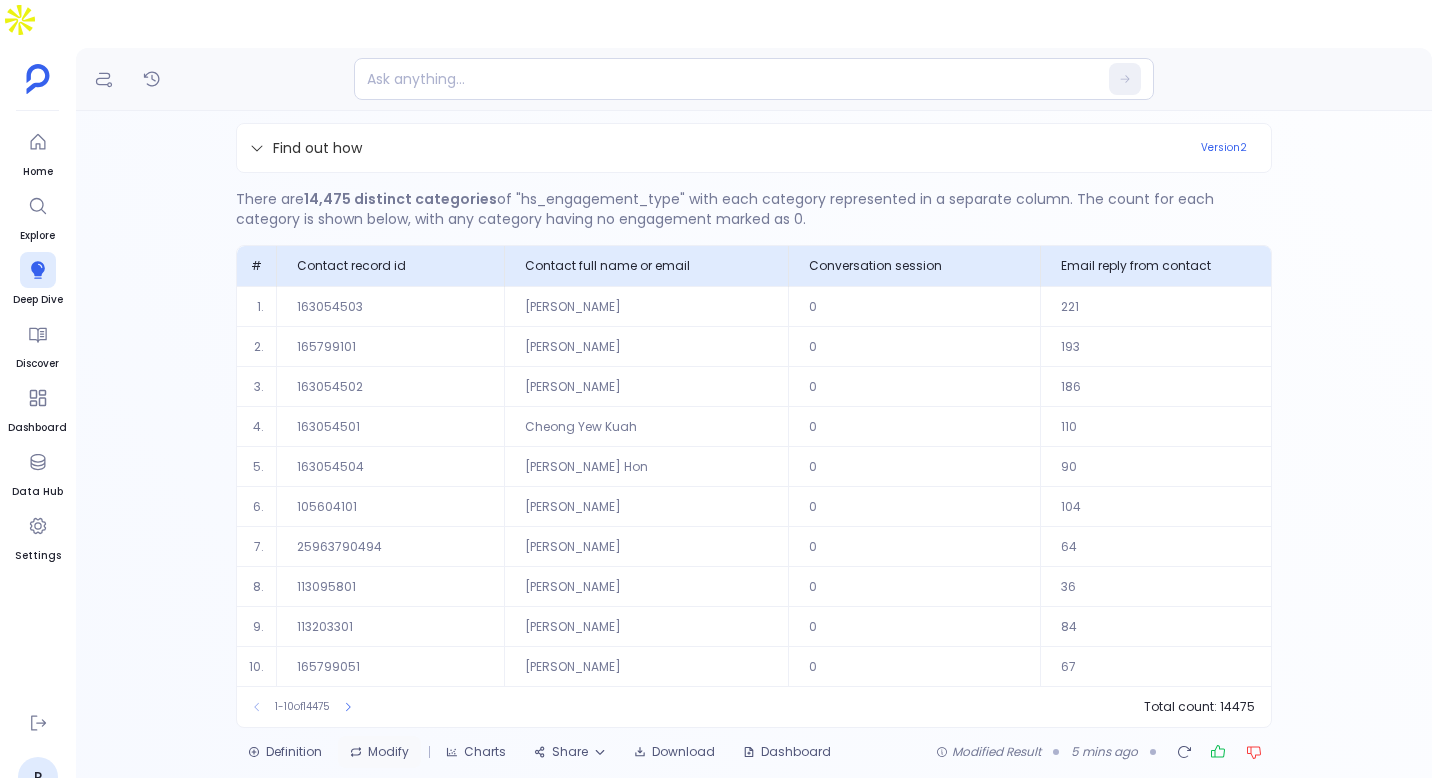 click on "Modify" at bounding box center [379, 752] 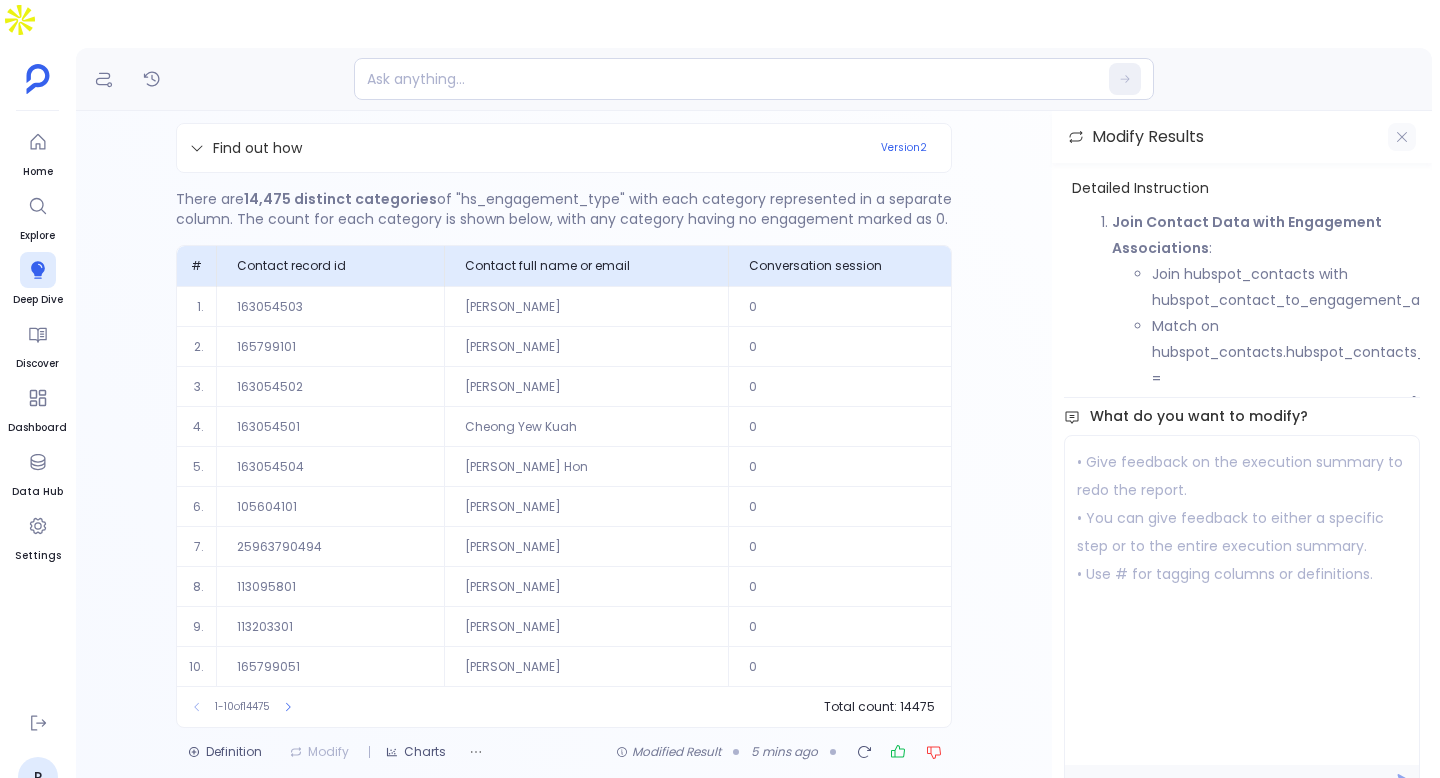 click at bounding box center (1402, 137) 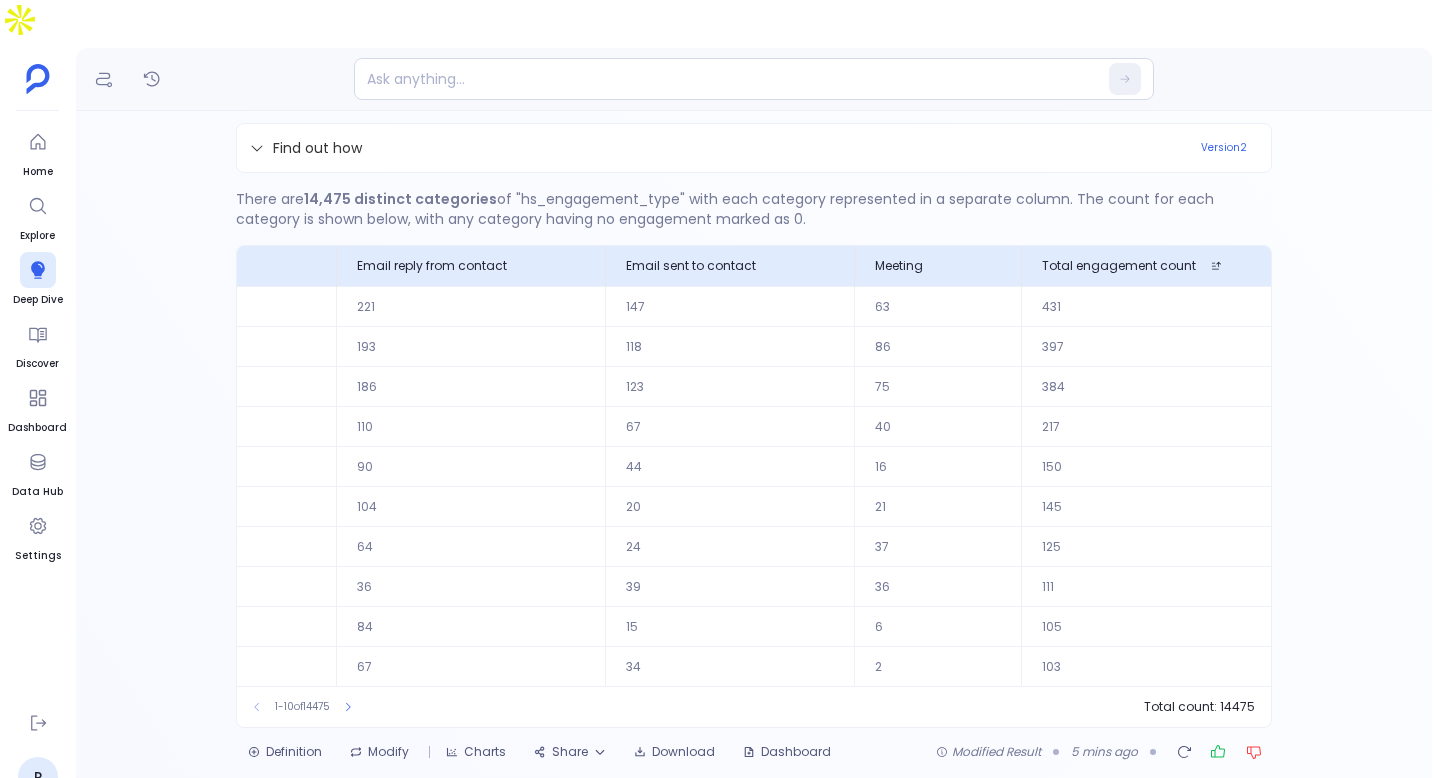 scroll, scrollTop: 0, scrollLeft: 0, axis: both 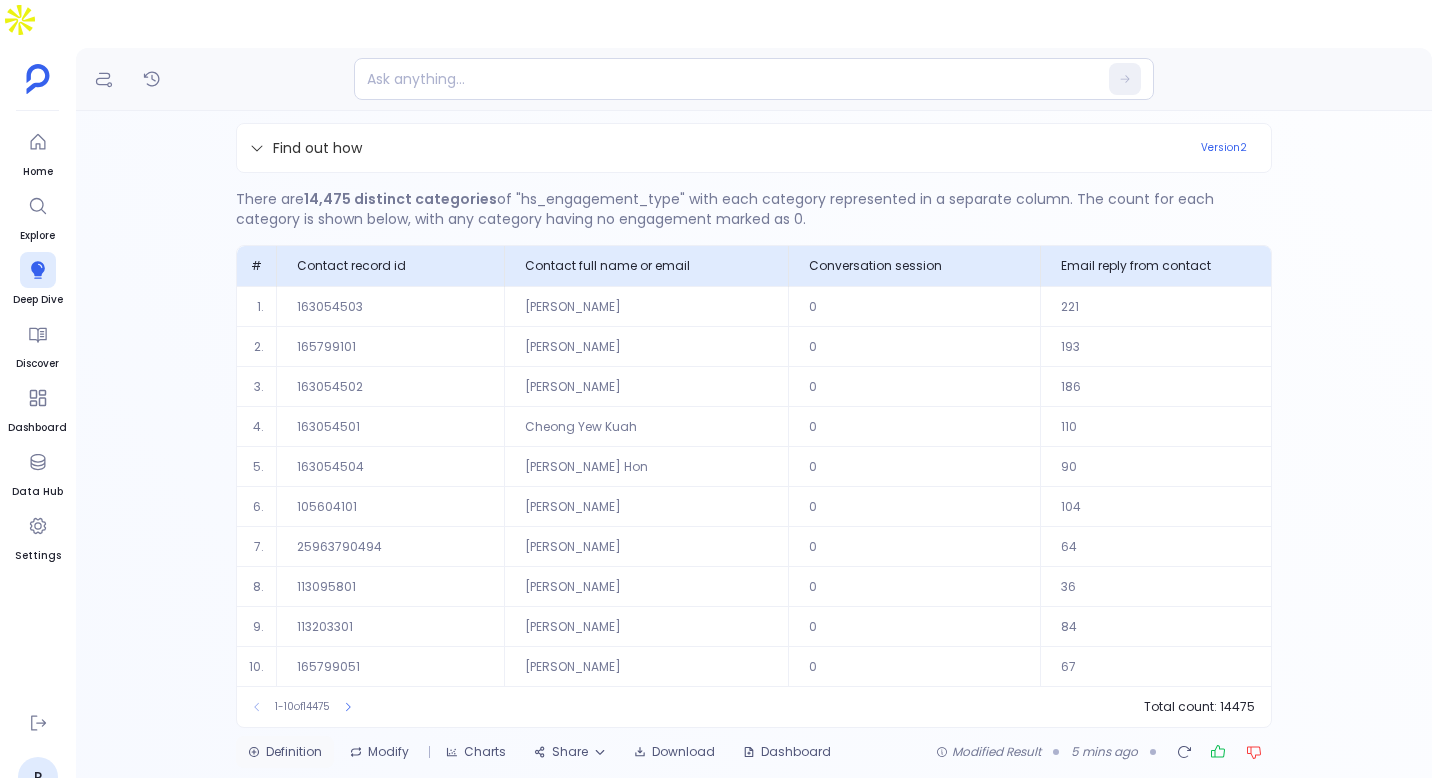 click on "Definition" at bounding box center (285, 752) 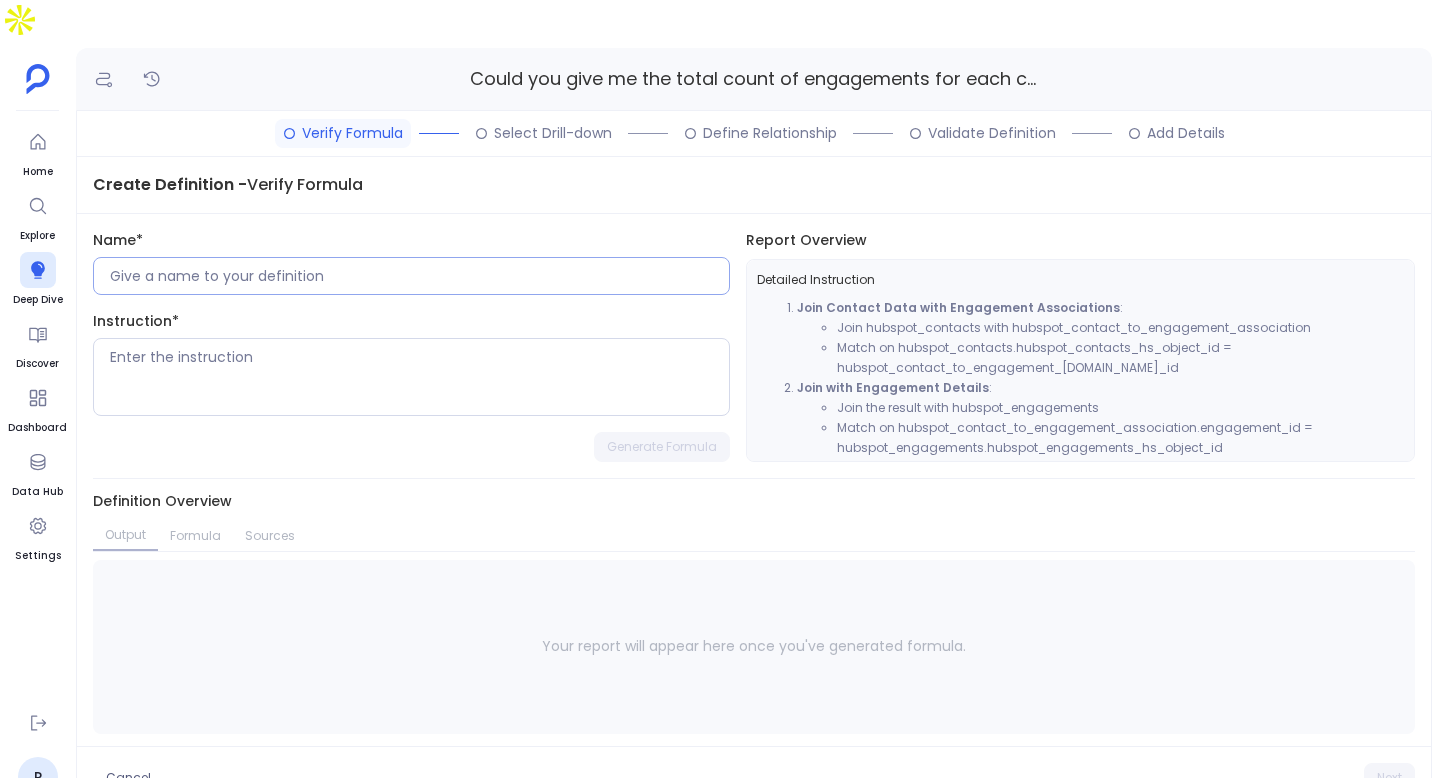 click at bounding box center (419, 276) 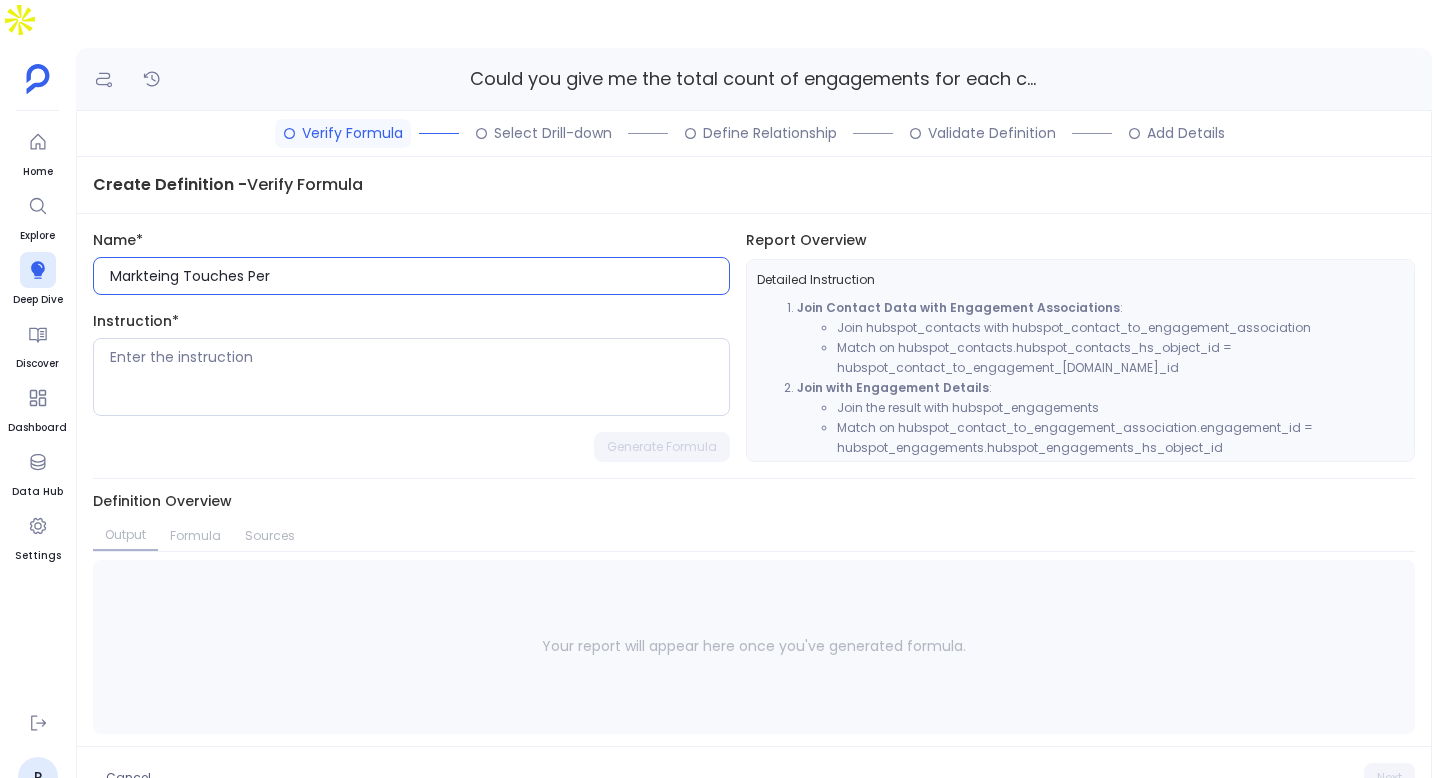 click on "Markteing Touches Per" at bounding box center [419, 276] 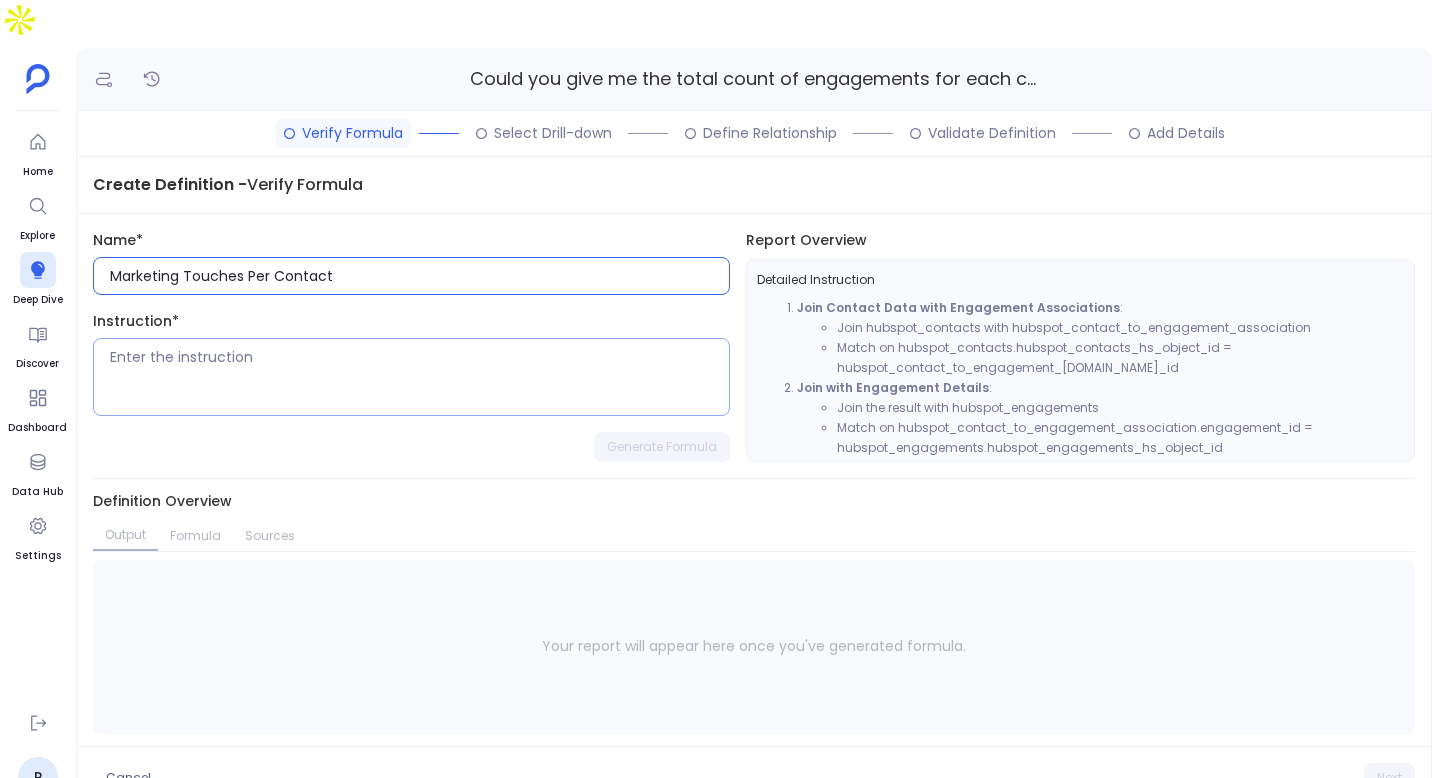 type on "Marketing Touches Per Contact" 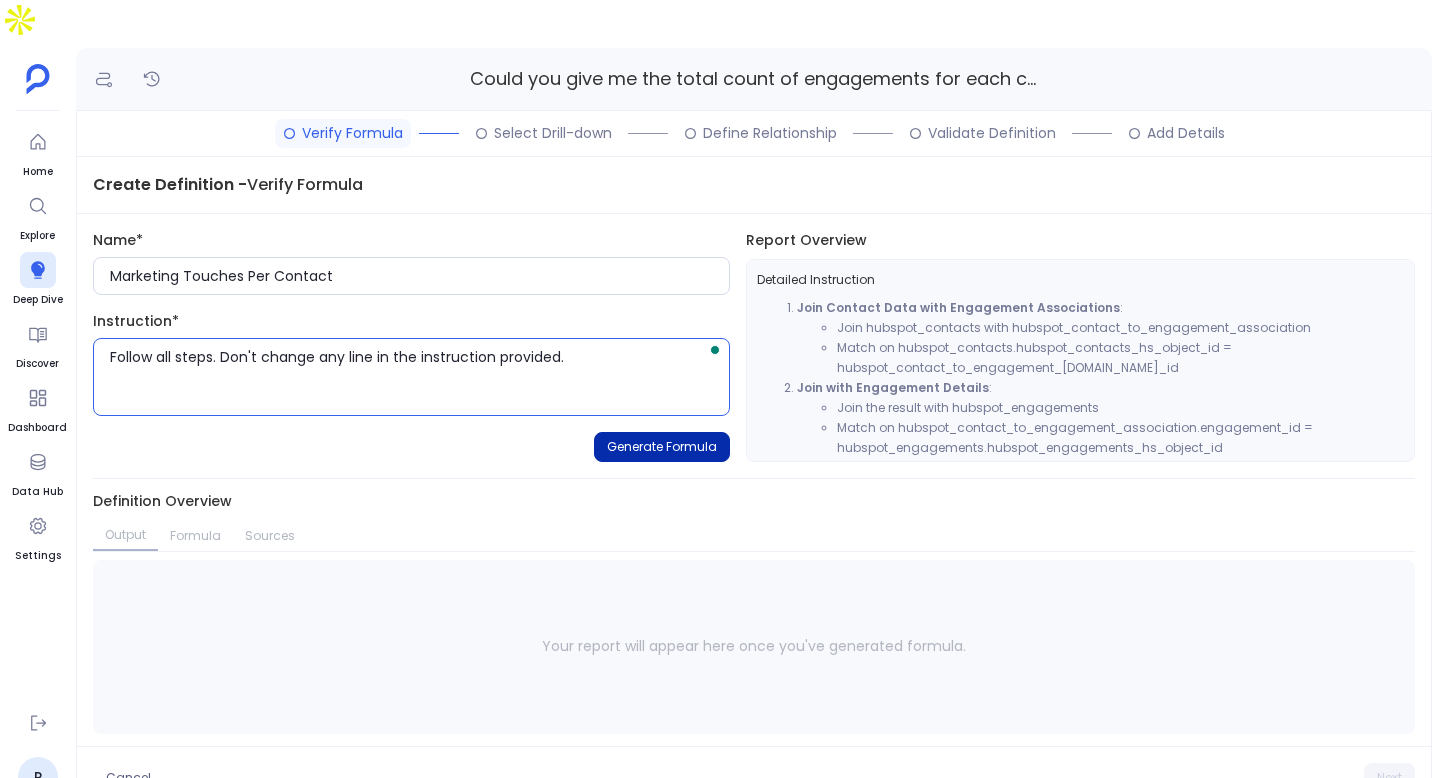 type on "Follow all steps. Don't change any line in the instruction provided." 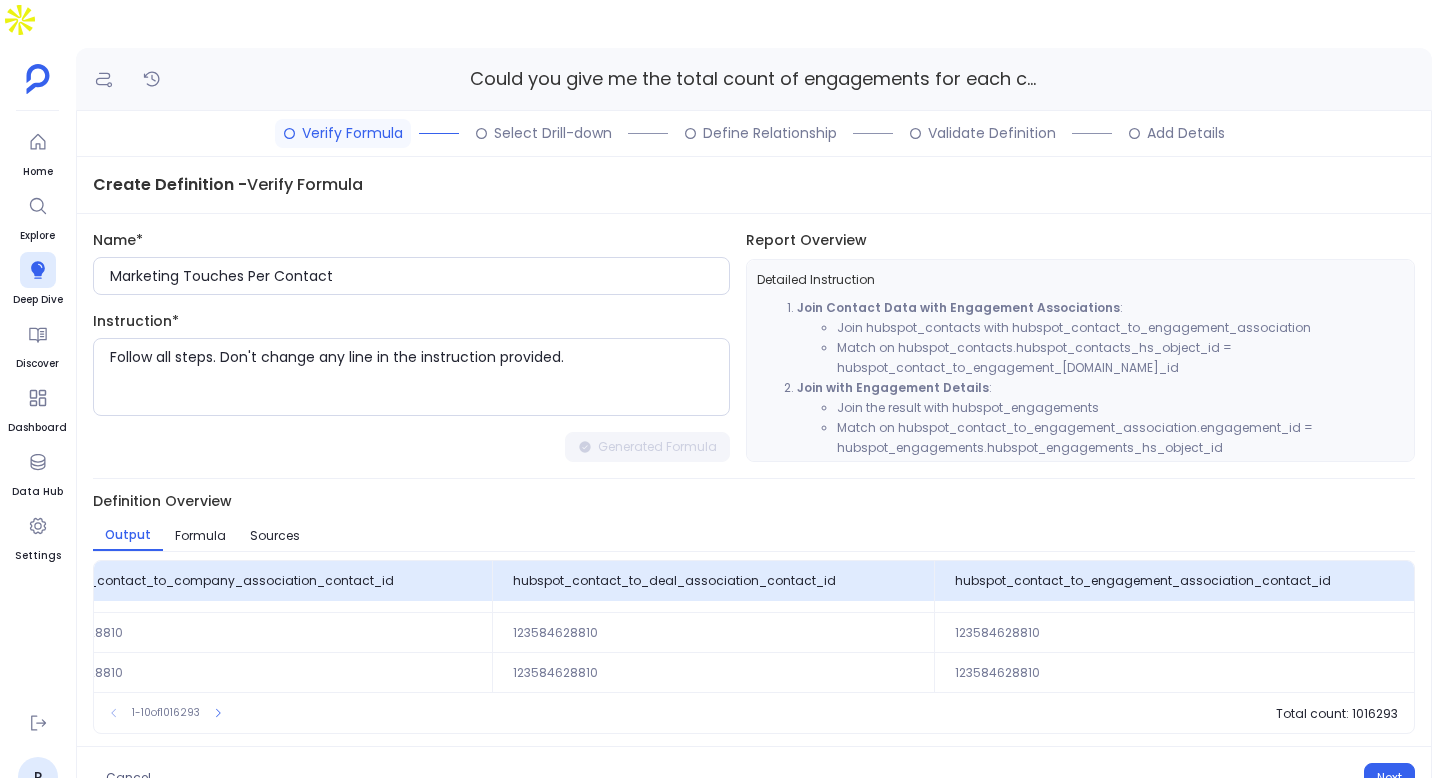 scroll, scrollTop: 312, scrollLeft: 3542, axis: both 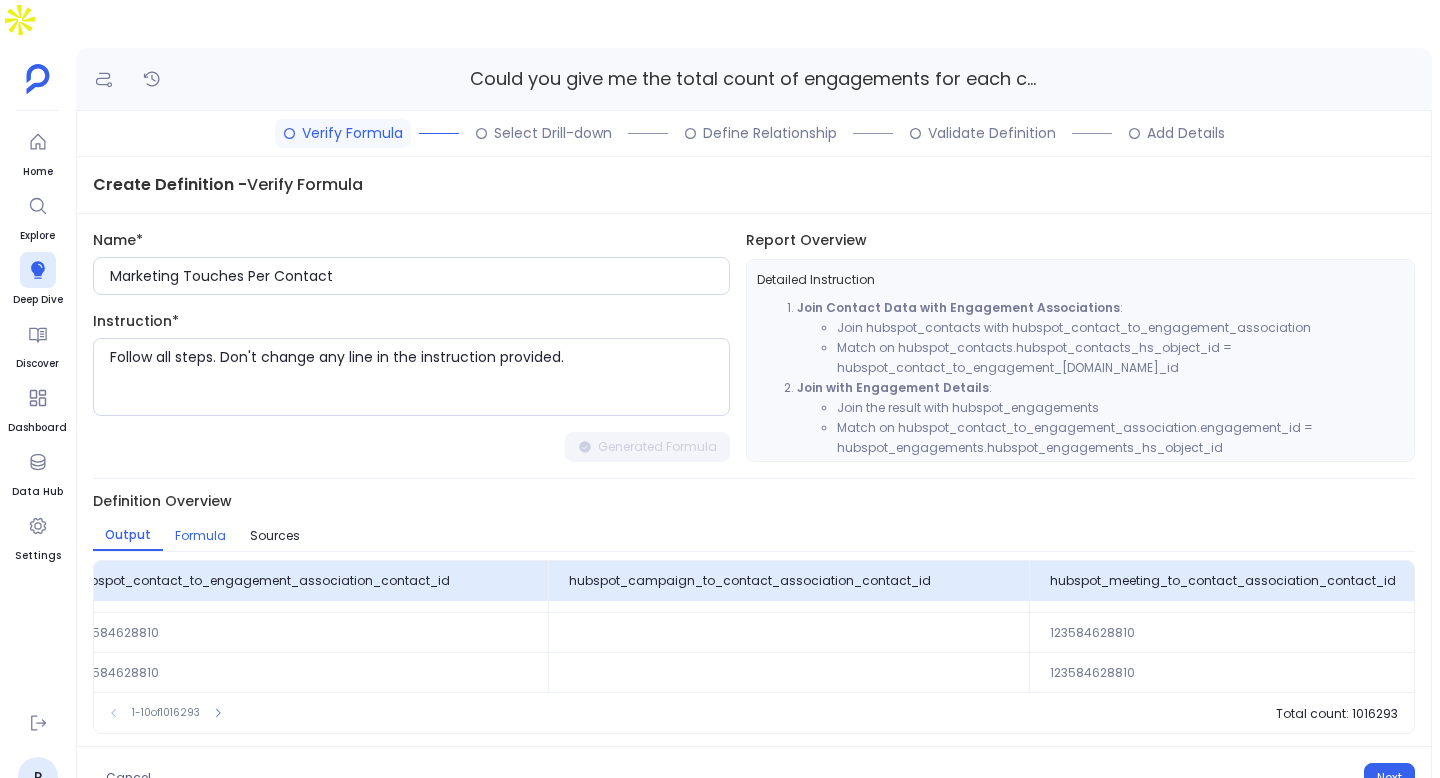 click on "Formula" at bounding box center [200, 536] 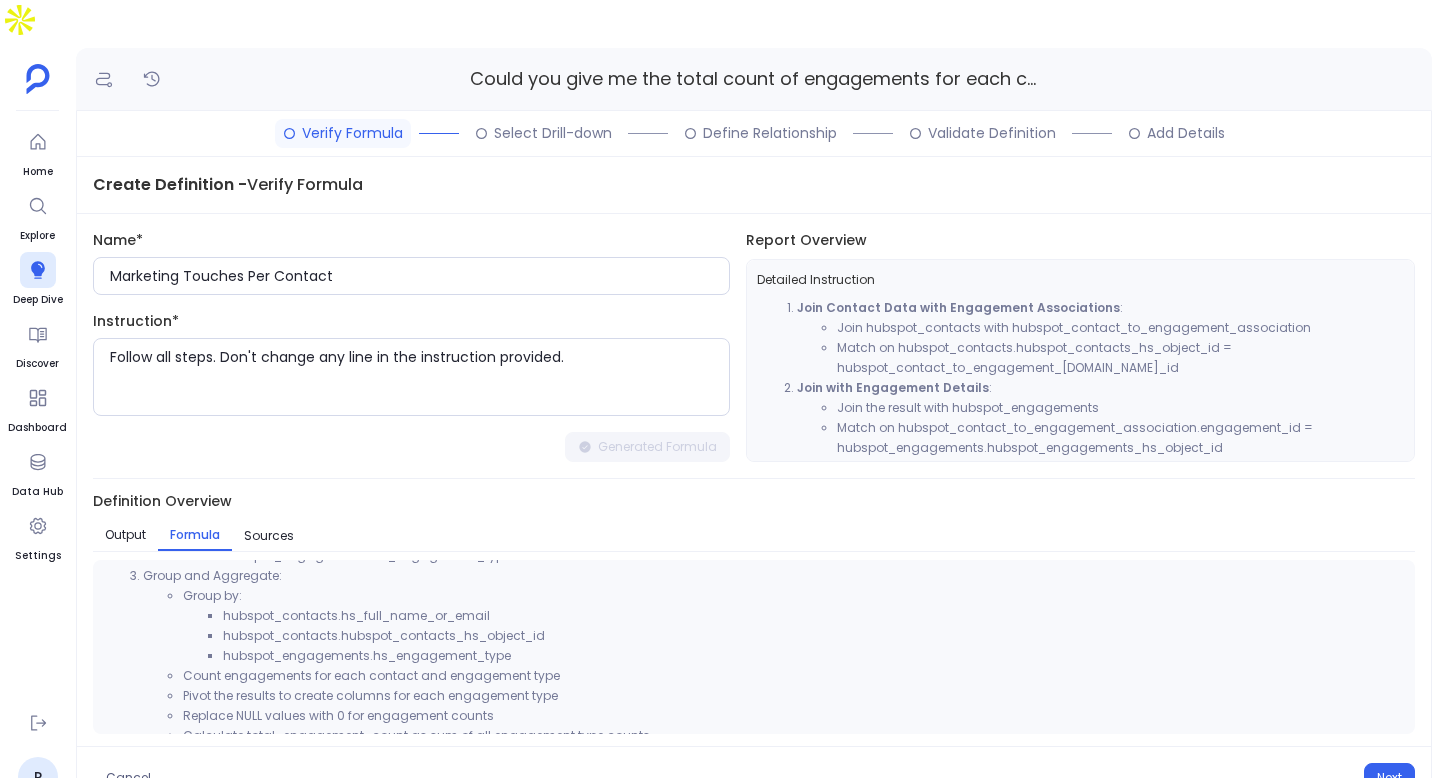 scroll, scrollTop: 185, scrollLeft: 0, axis: vertical 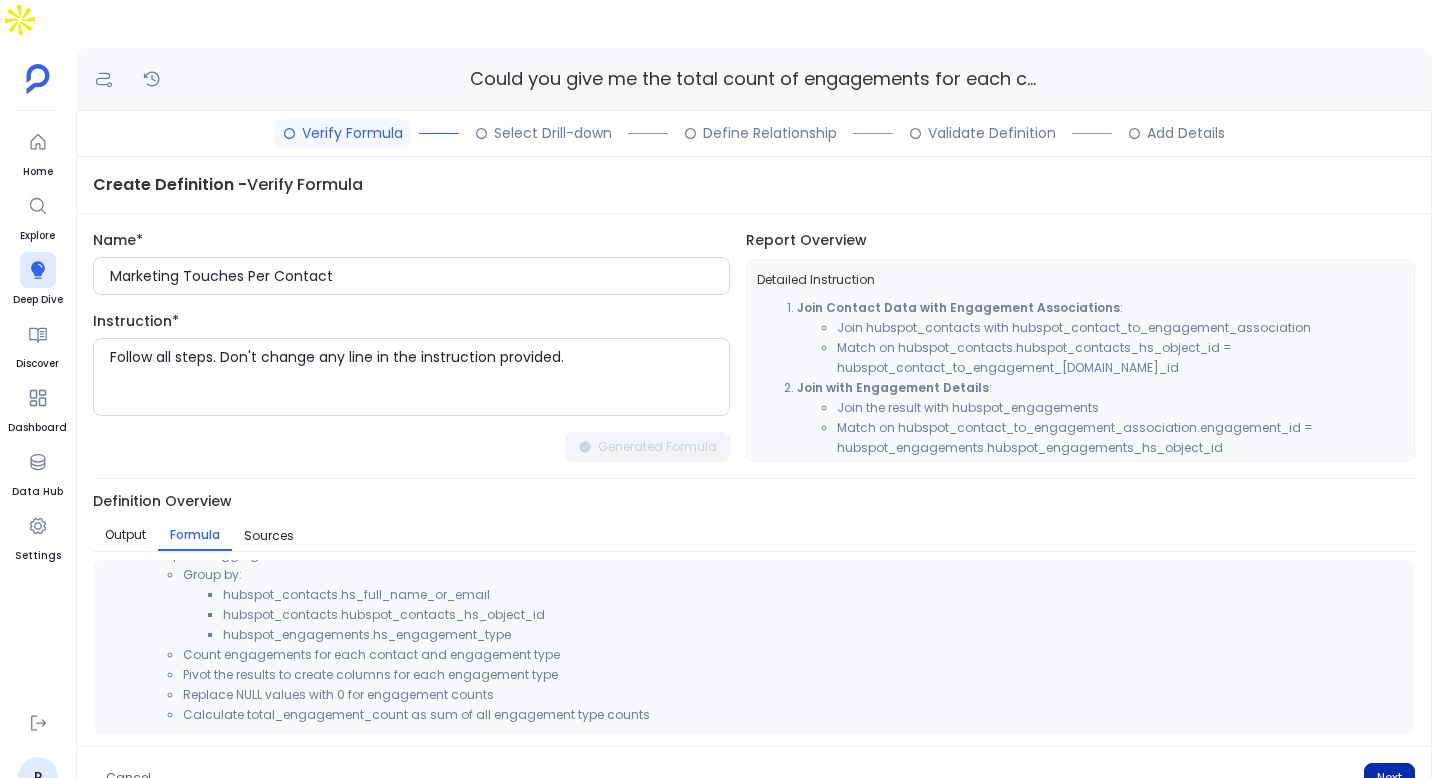 click on "Next" at bounding box center [1389, 778] 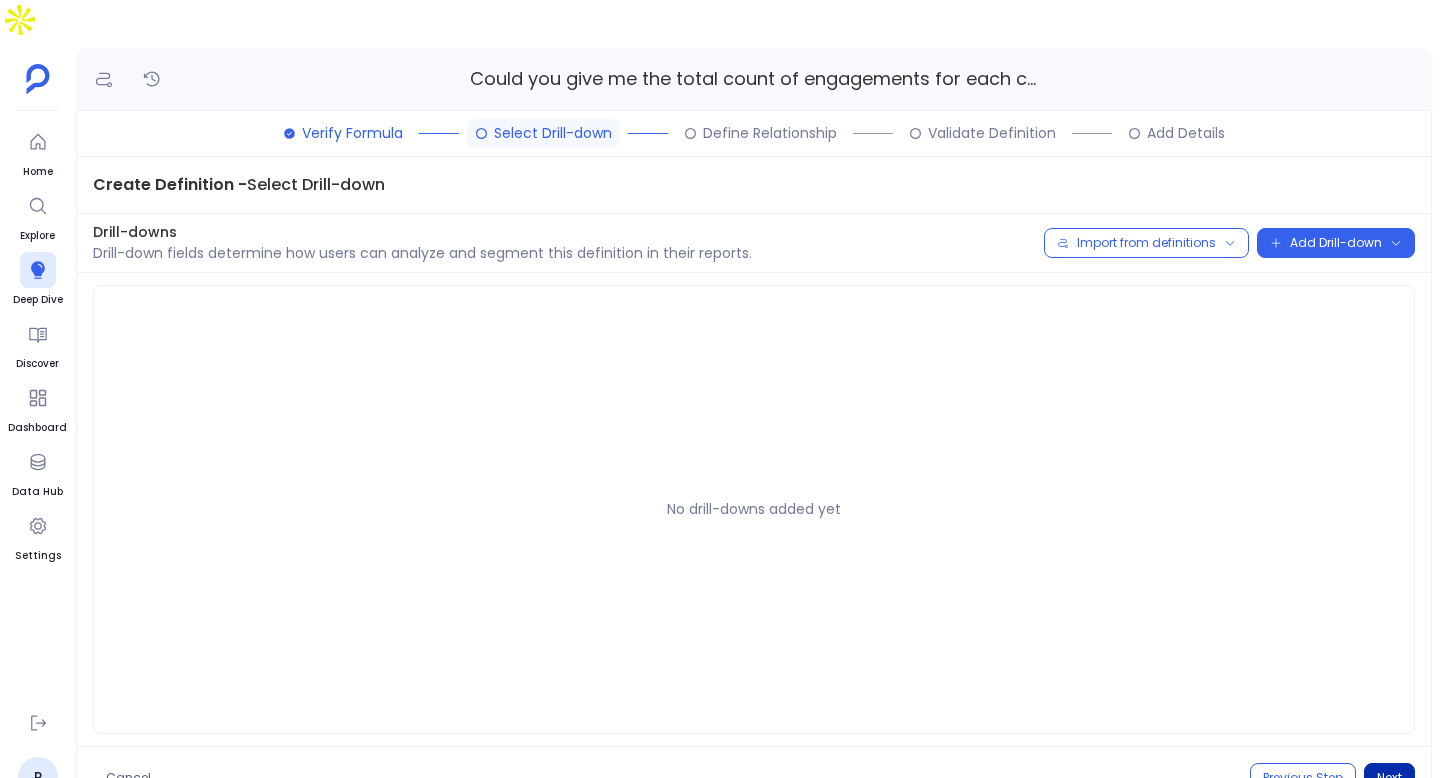 click on "Next" at bounding box center (1389, 778) 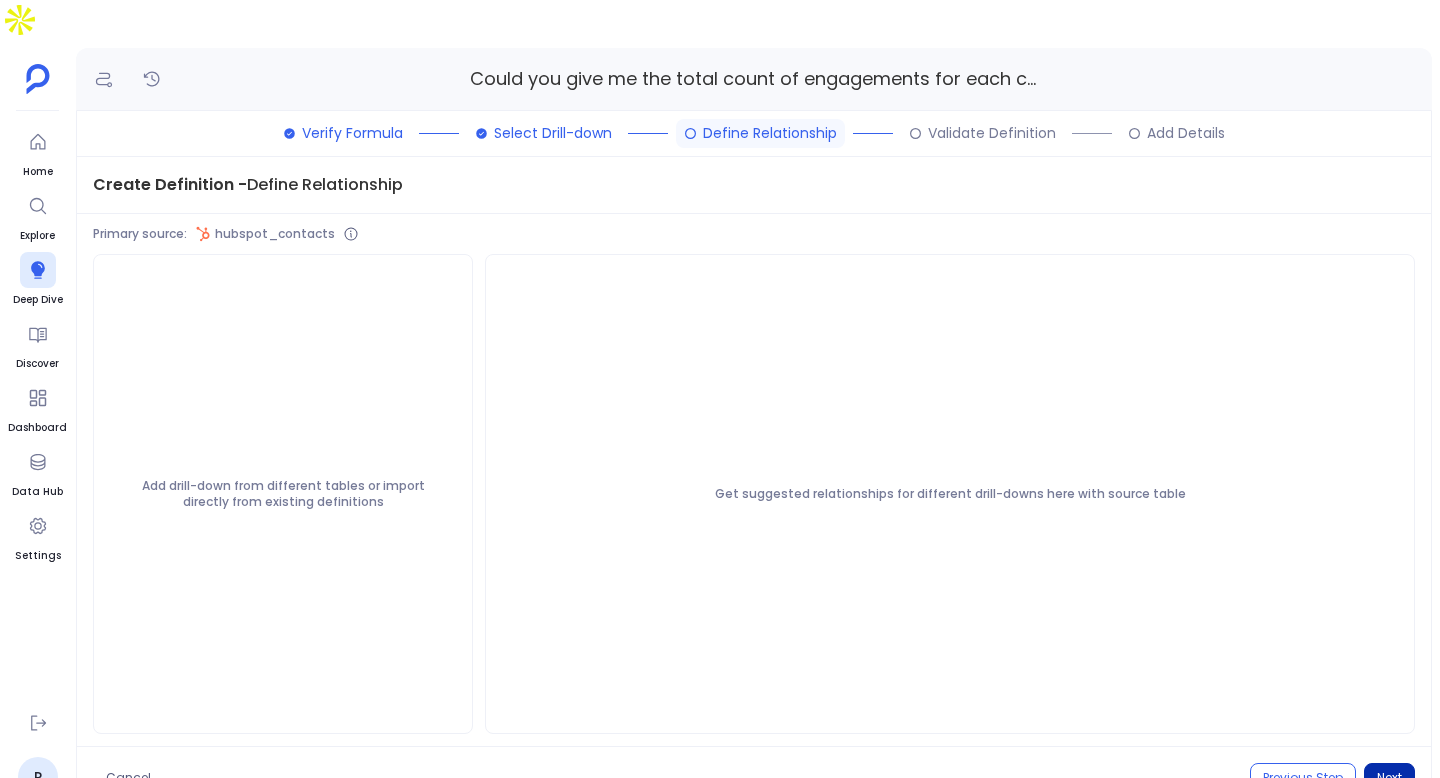 click on "Next" at bounding box center [1389, 778] 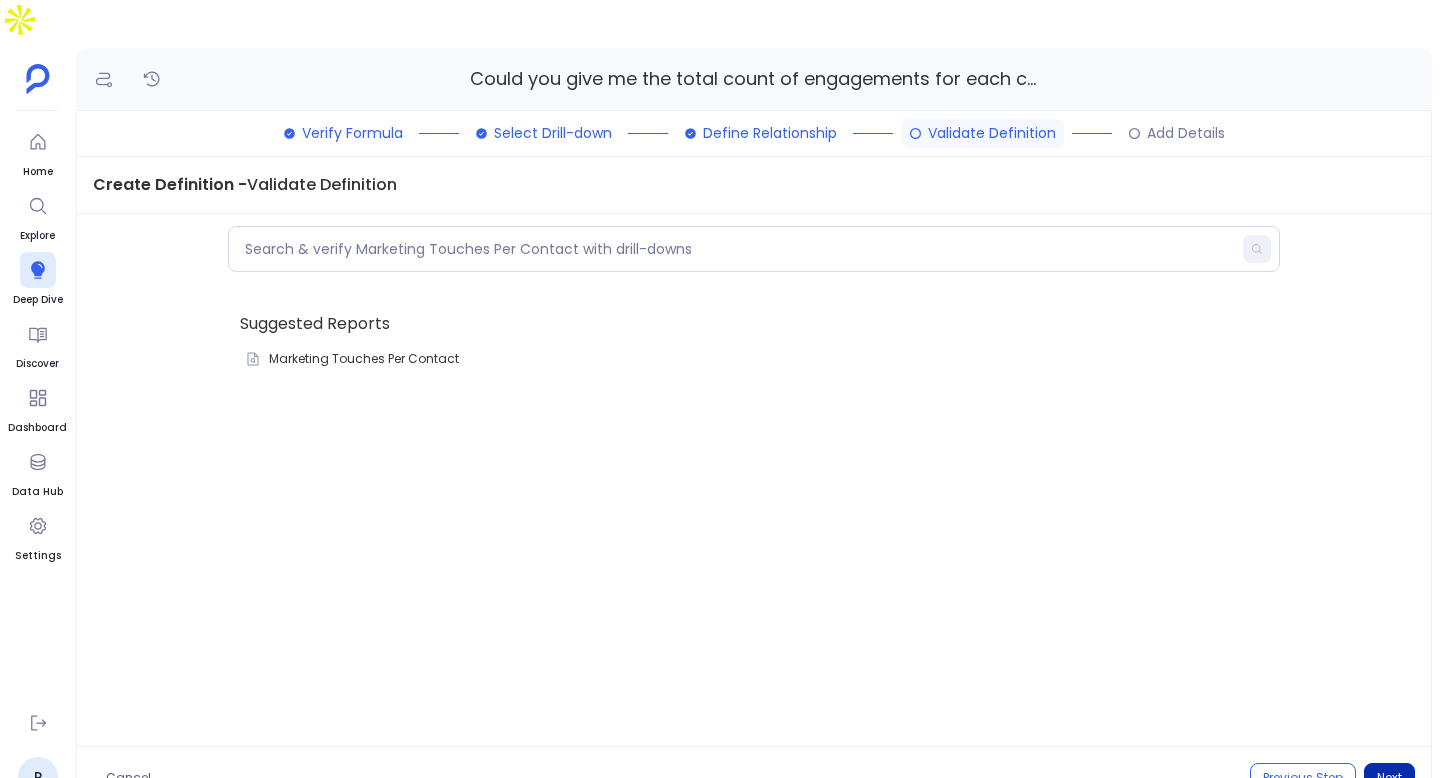 click on "Next" at bounding box center (1389, 778) 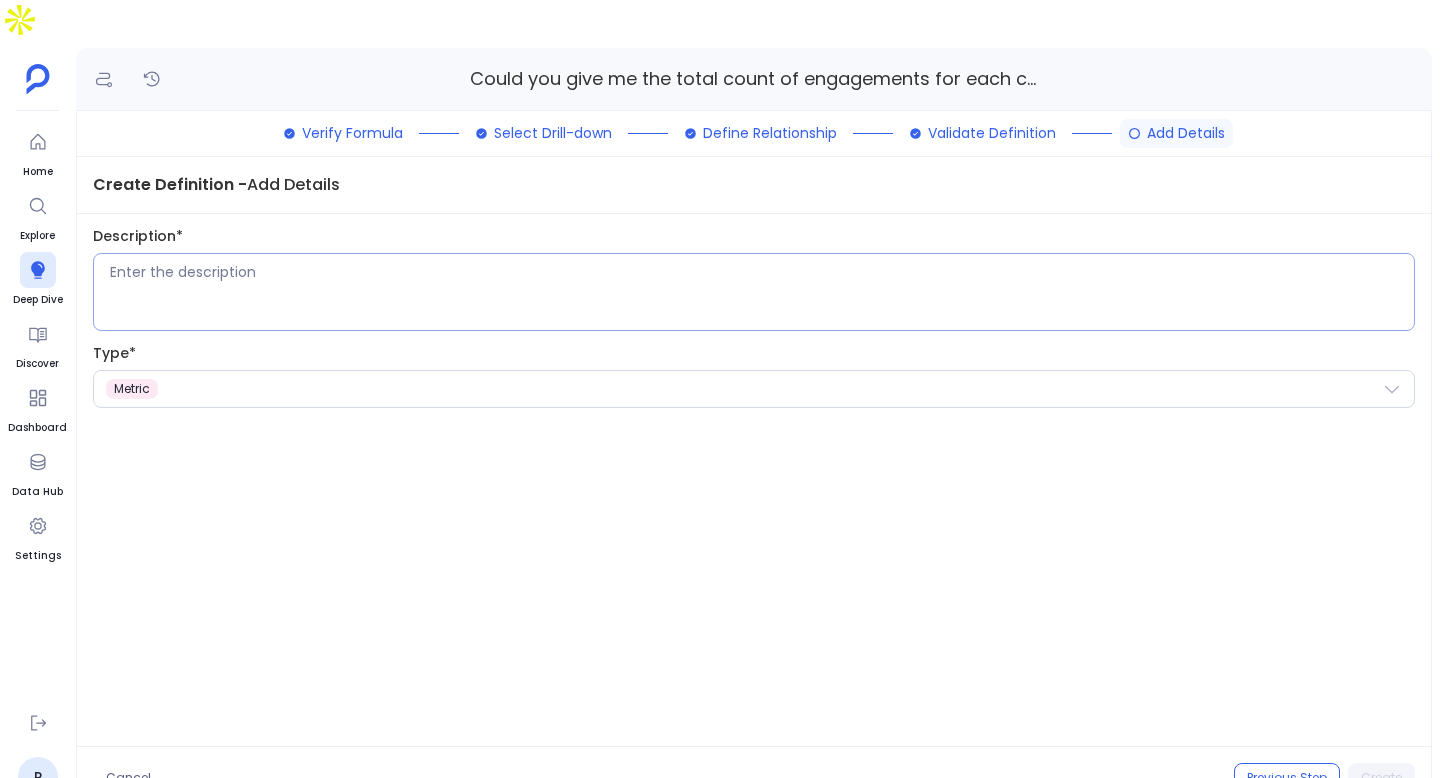 click at bounding box center [762, 292] 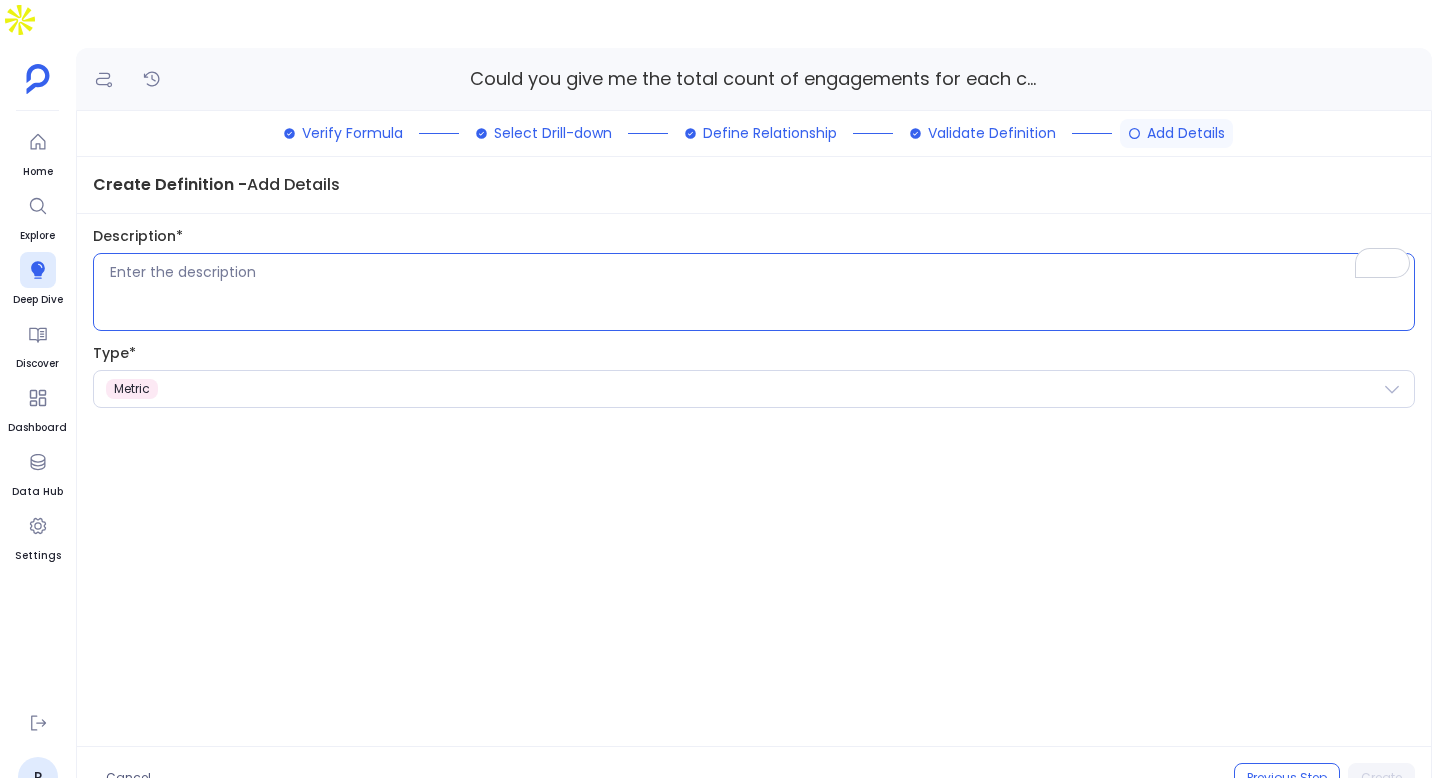 click at bounding box center [754, 292] 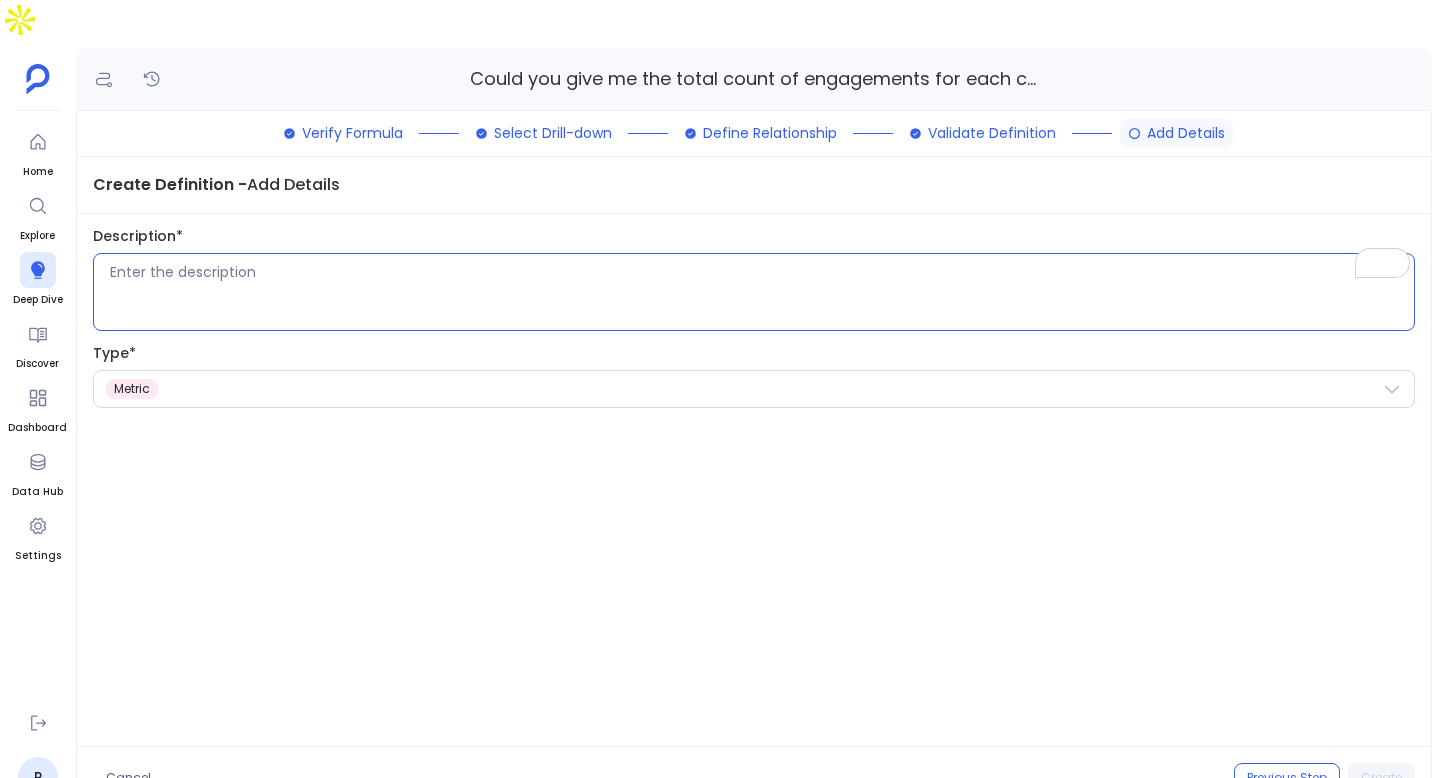 click at bounding box center [762, 292] 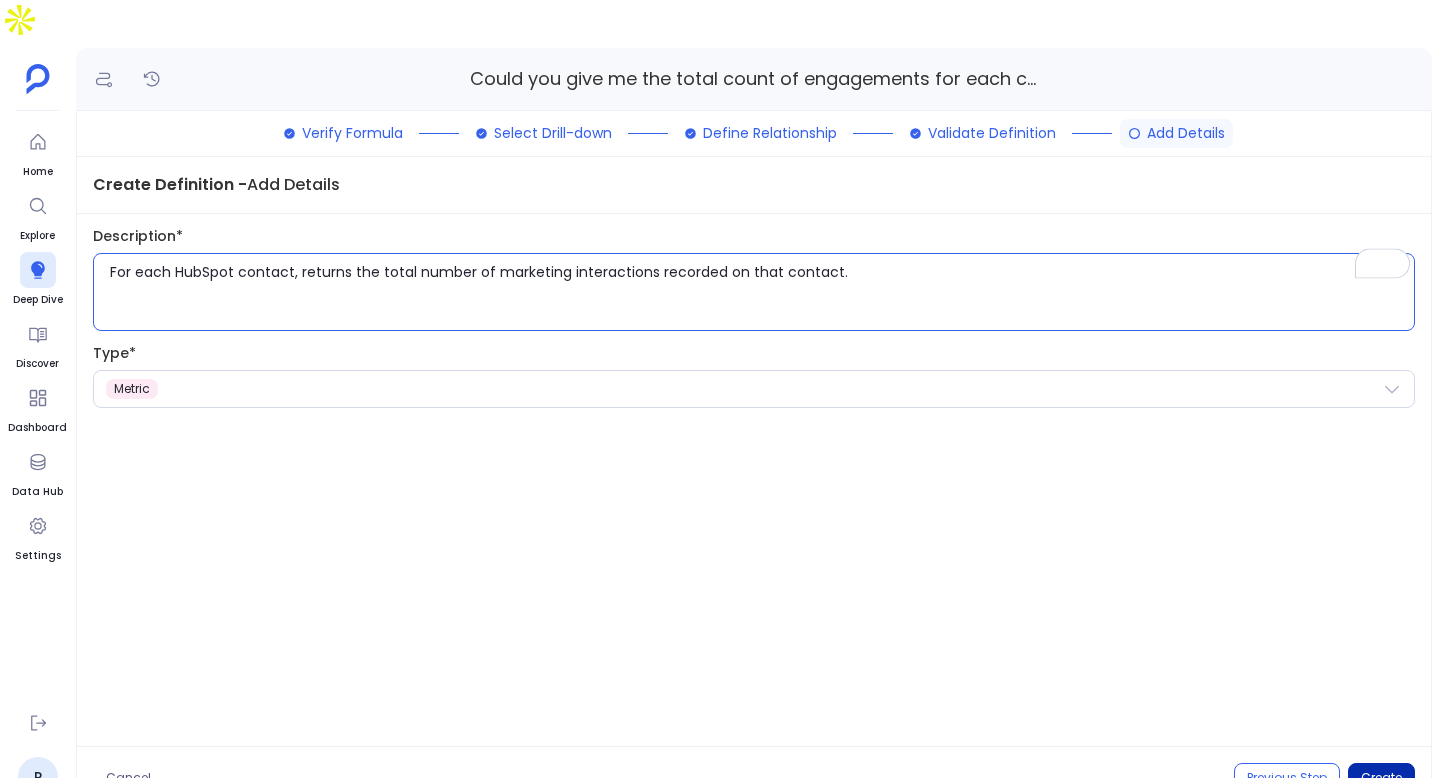 type on "For each HubSpot contact, returns the total number of marketing interactions recorded on that contact." 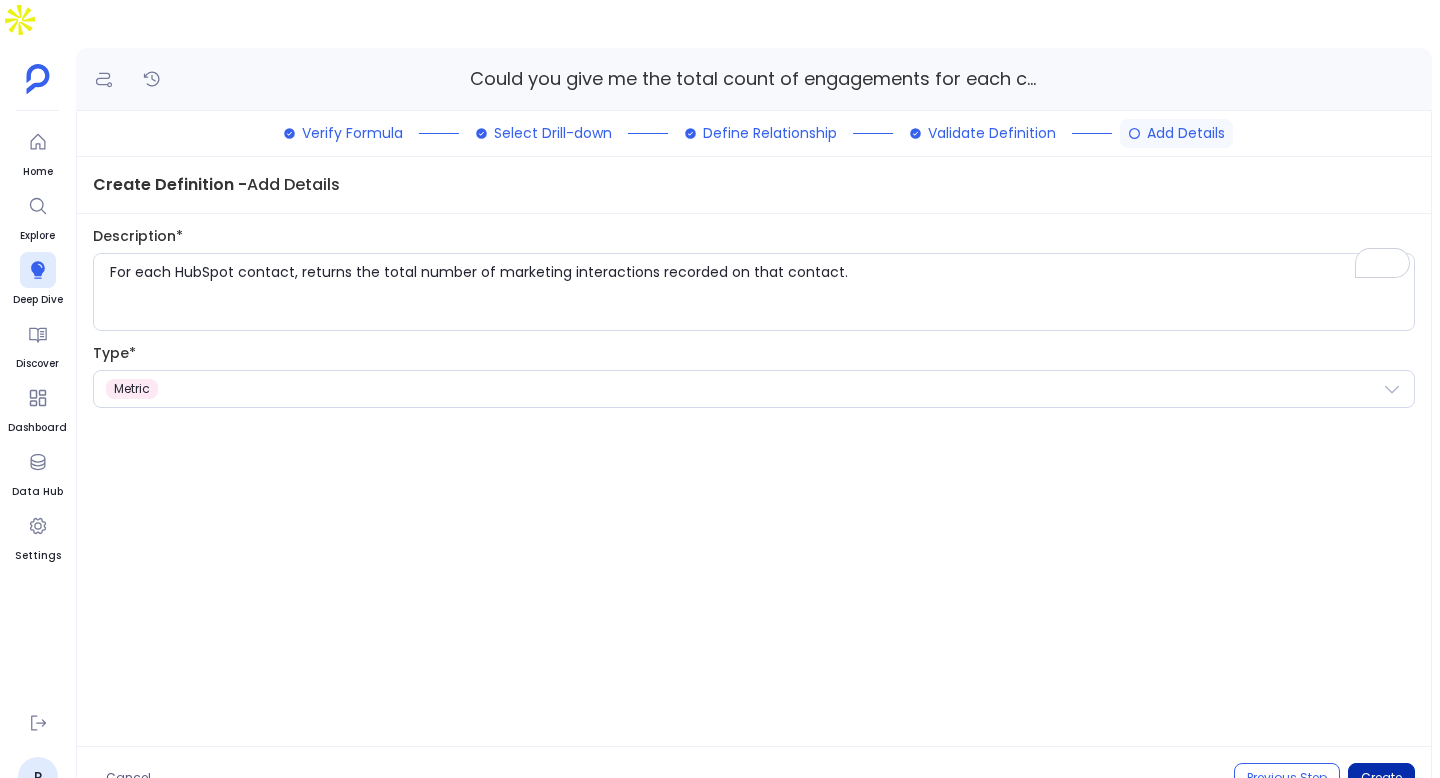 click on "Create" at bounding box center [1381, 778] 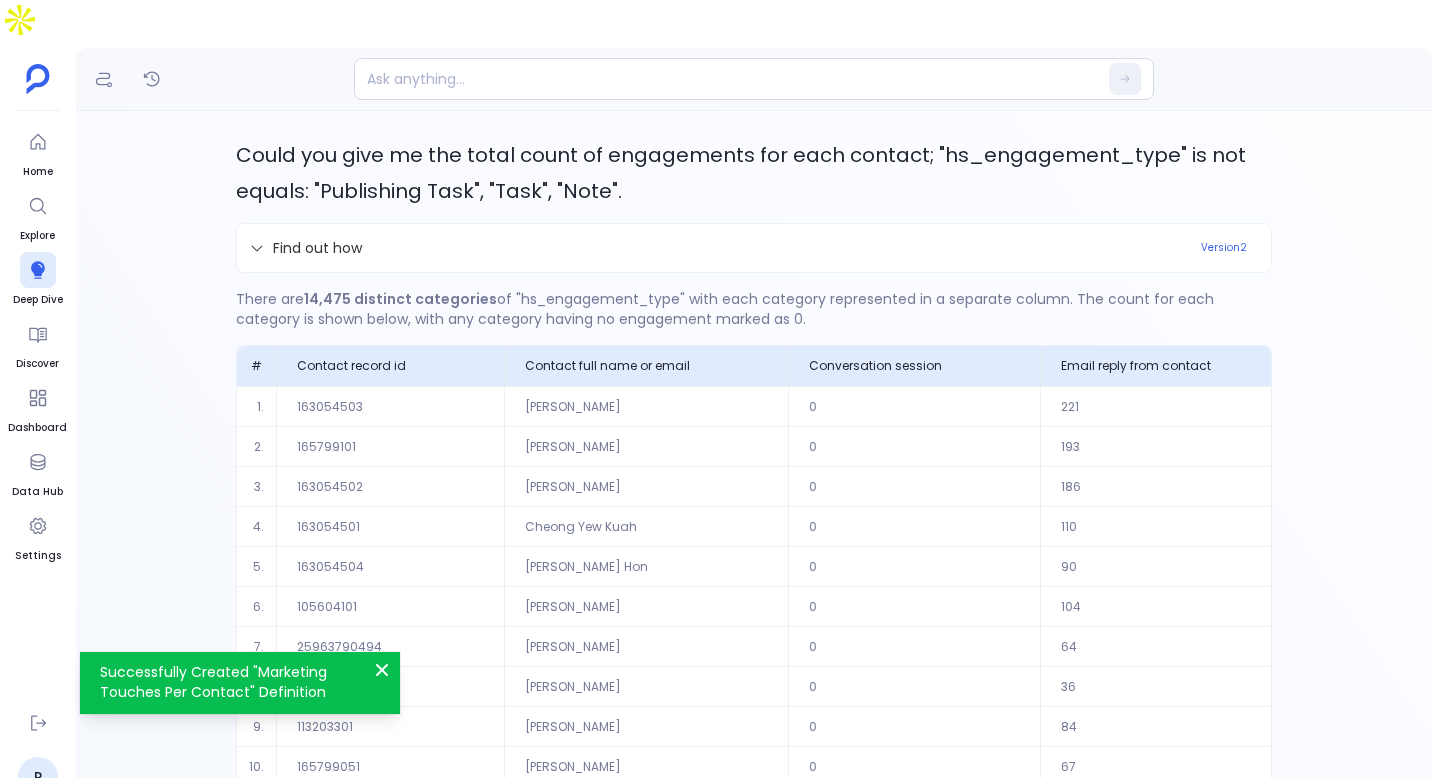 scroll, scrollTop: 104, scrollLeft: 0, axis: vertical 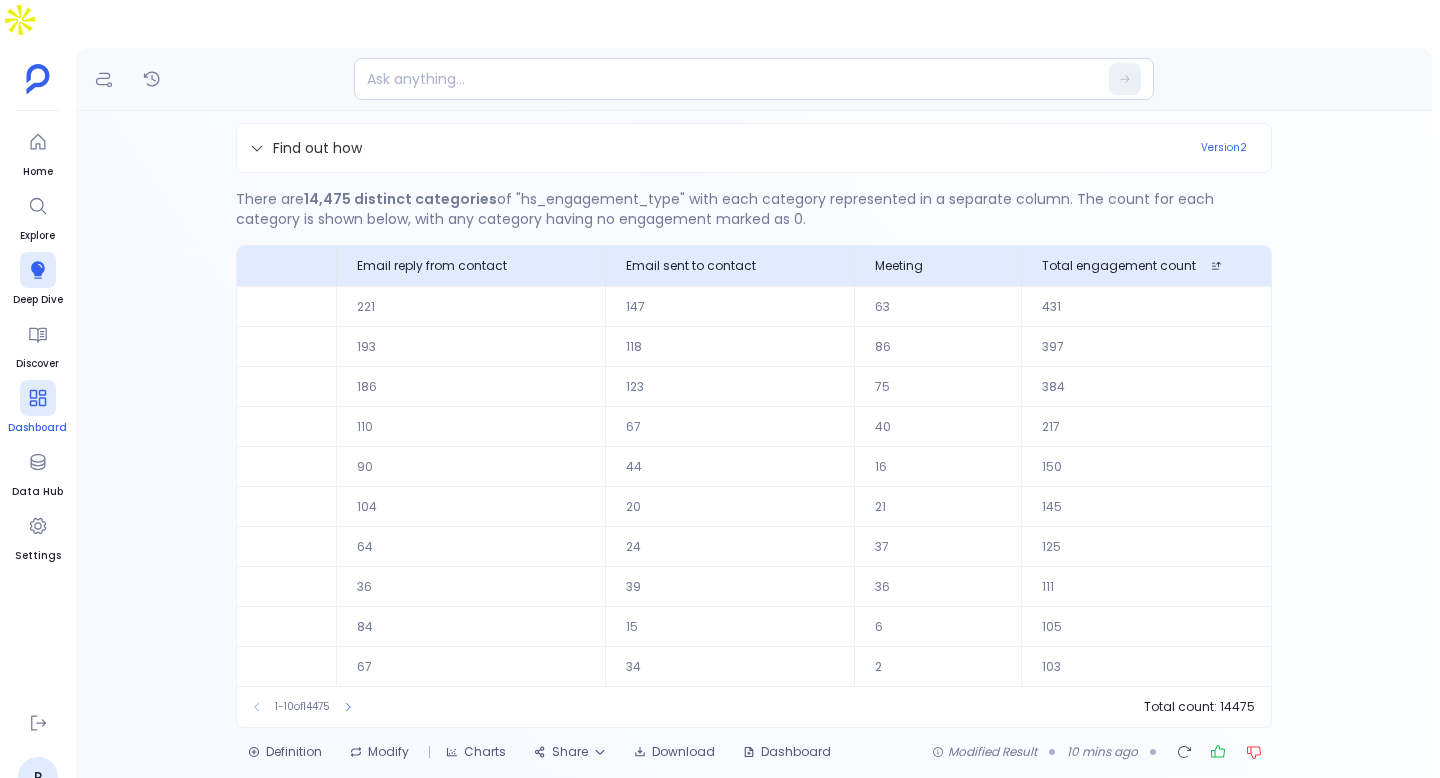 click on "Dashboard" at bounding box center (37, 428) 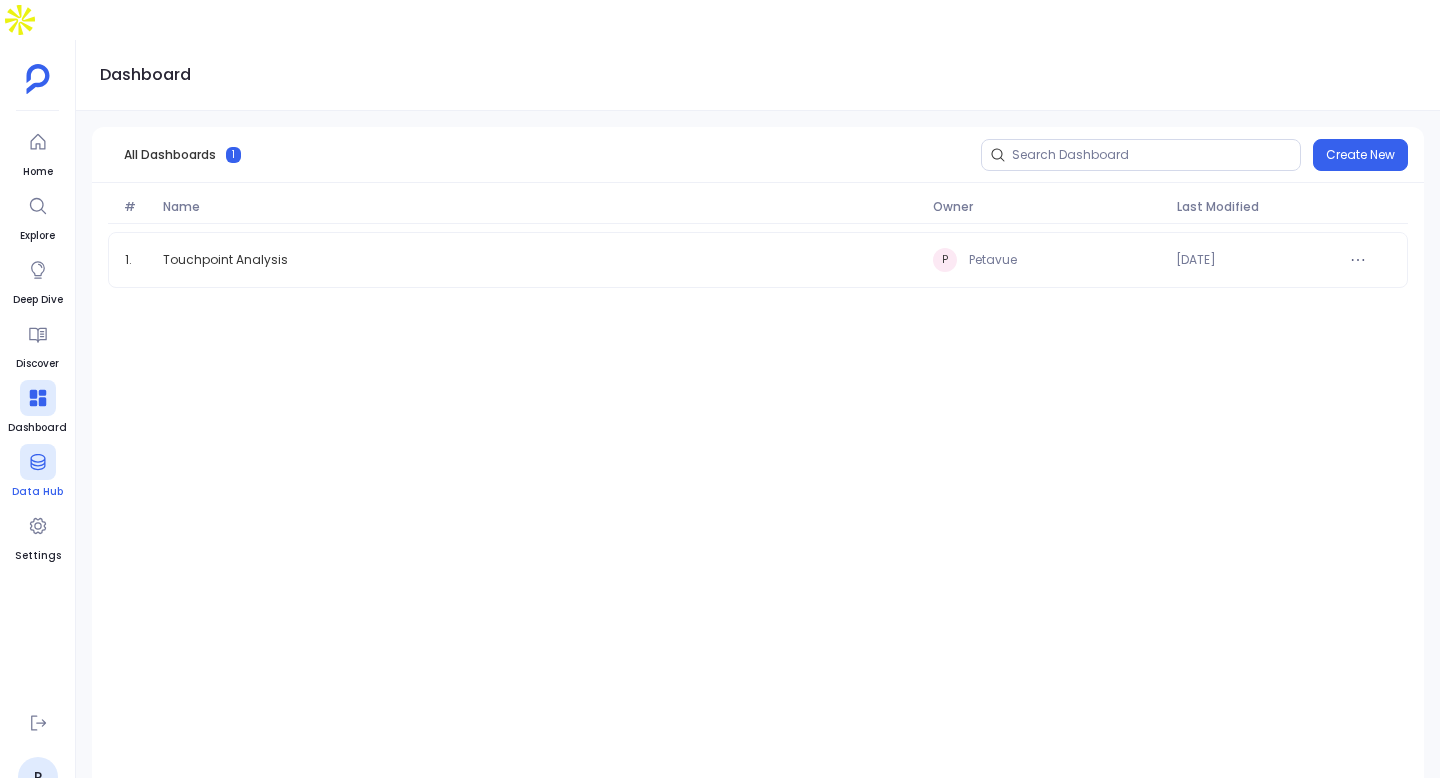 click at bounding box center (38, 462) 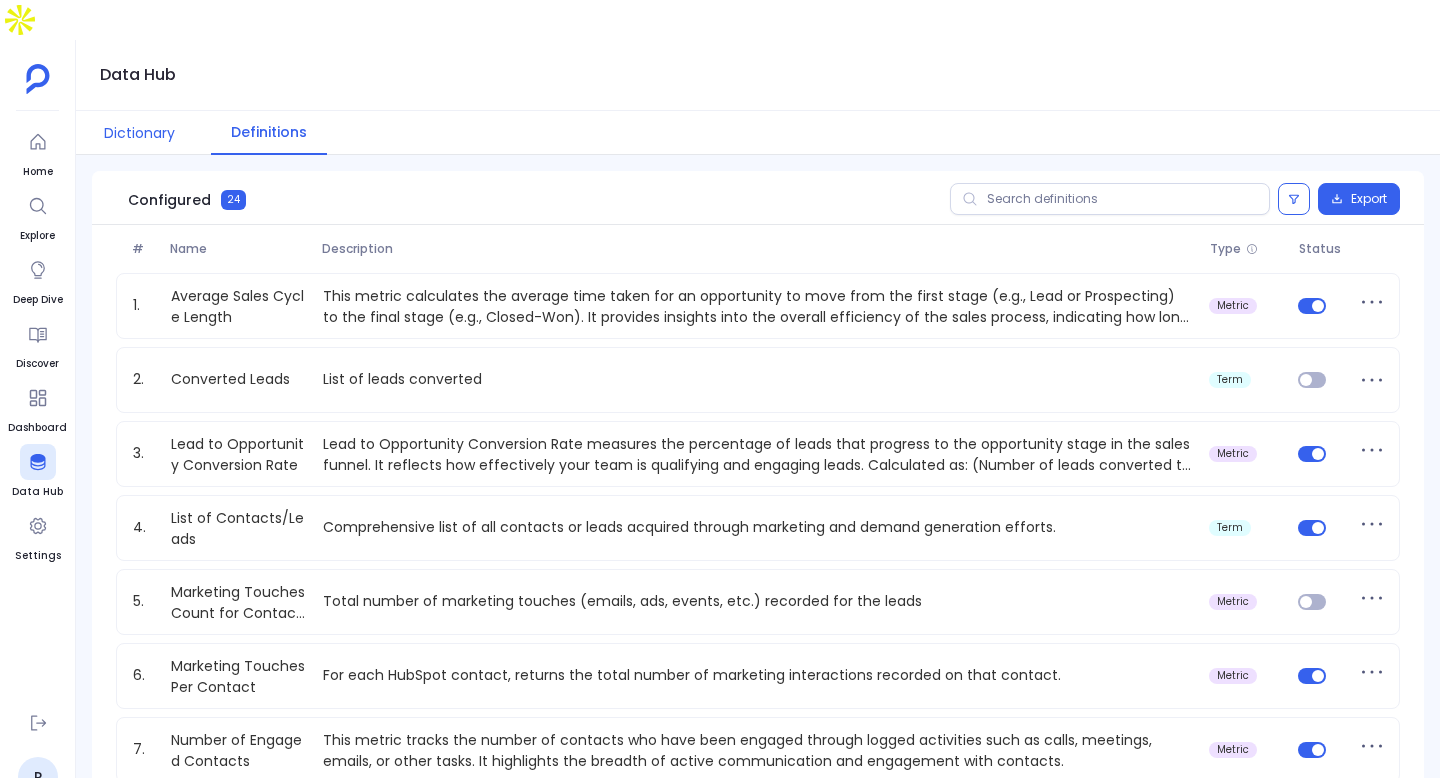 click on "Dictionary" at bounding box center [139, 133] 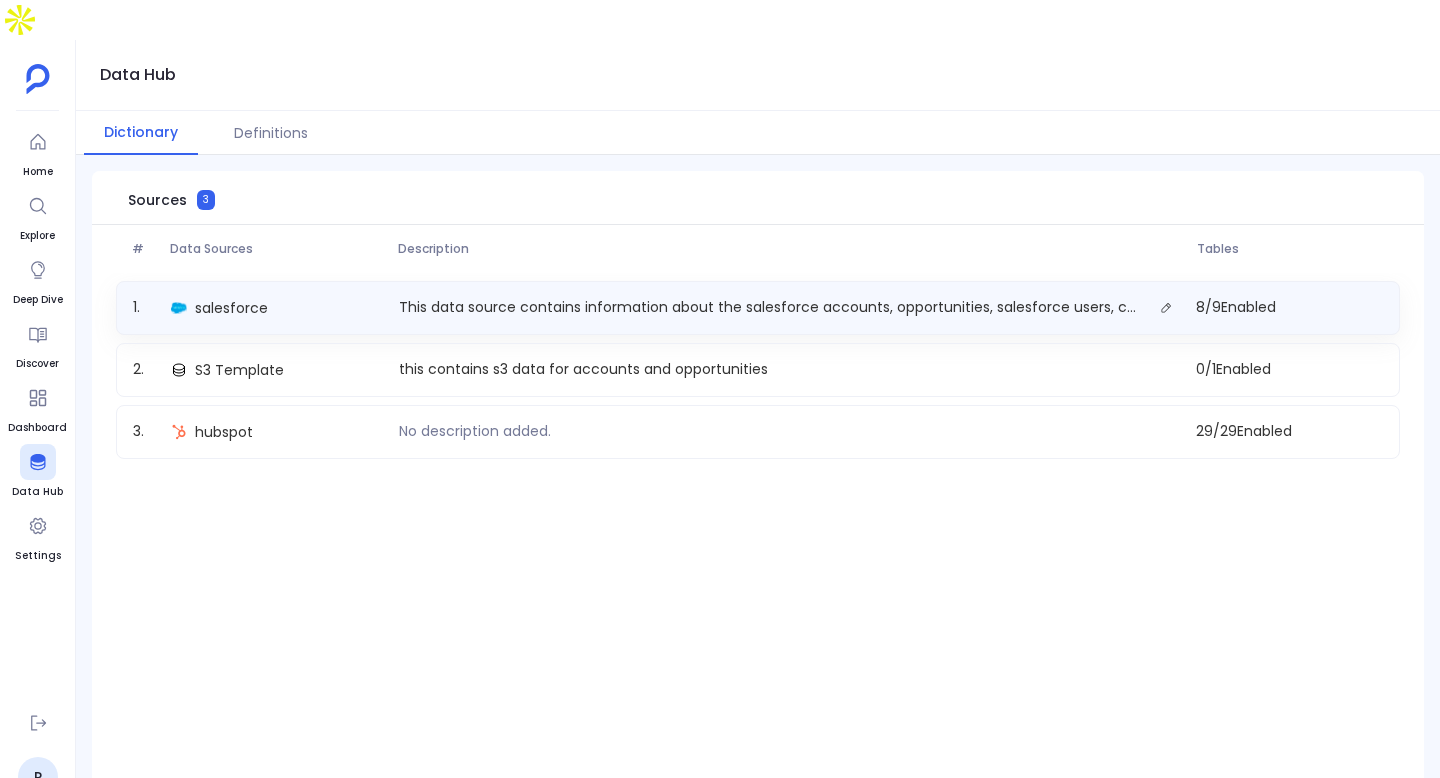 click on "salesforce" at bounding box center (231, 308) 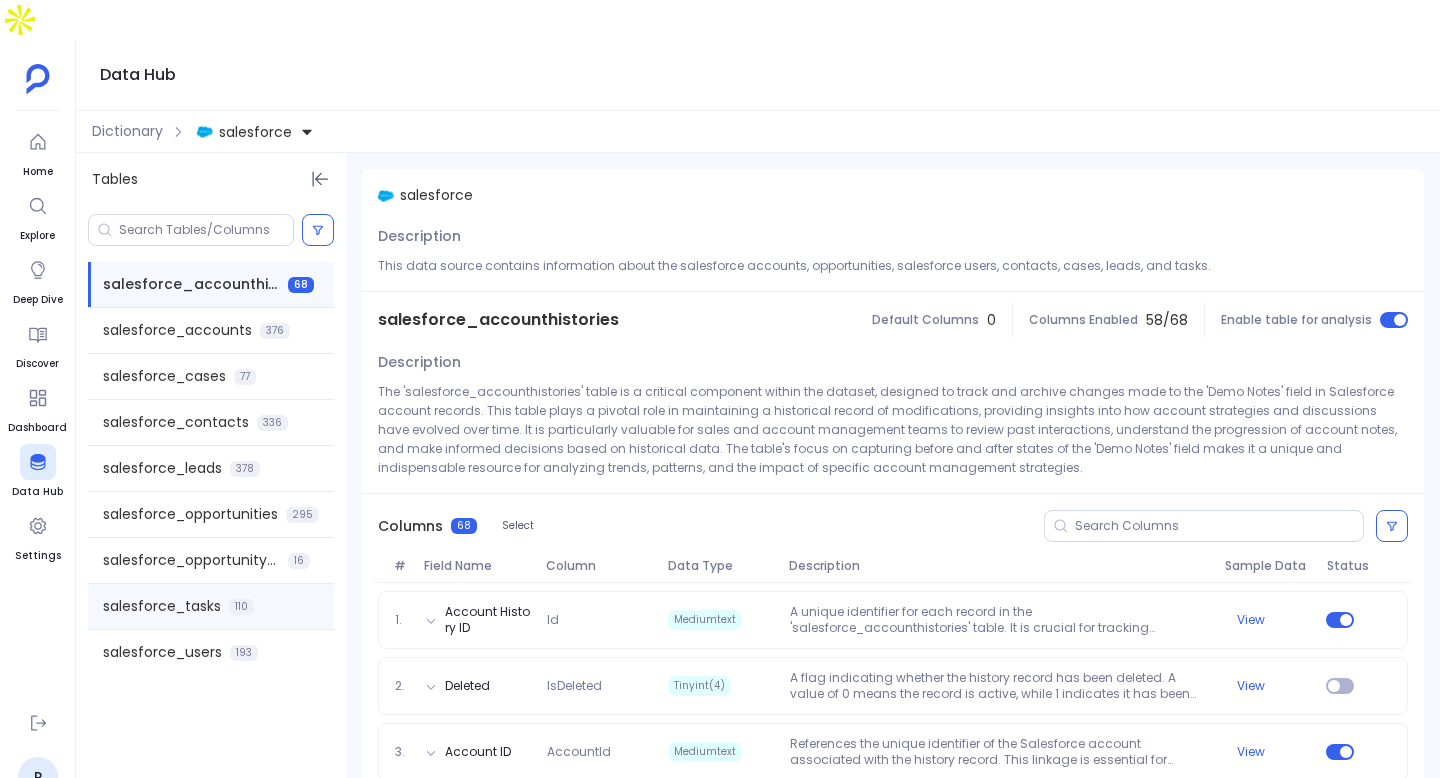 click on "salesforce_tasks 110" at bounding box center [211, 606] 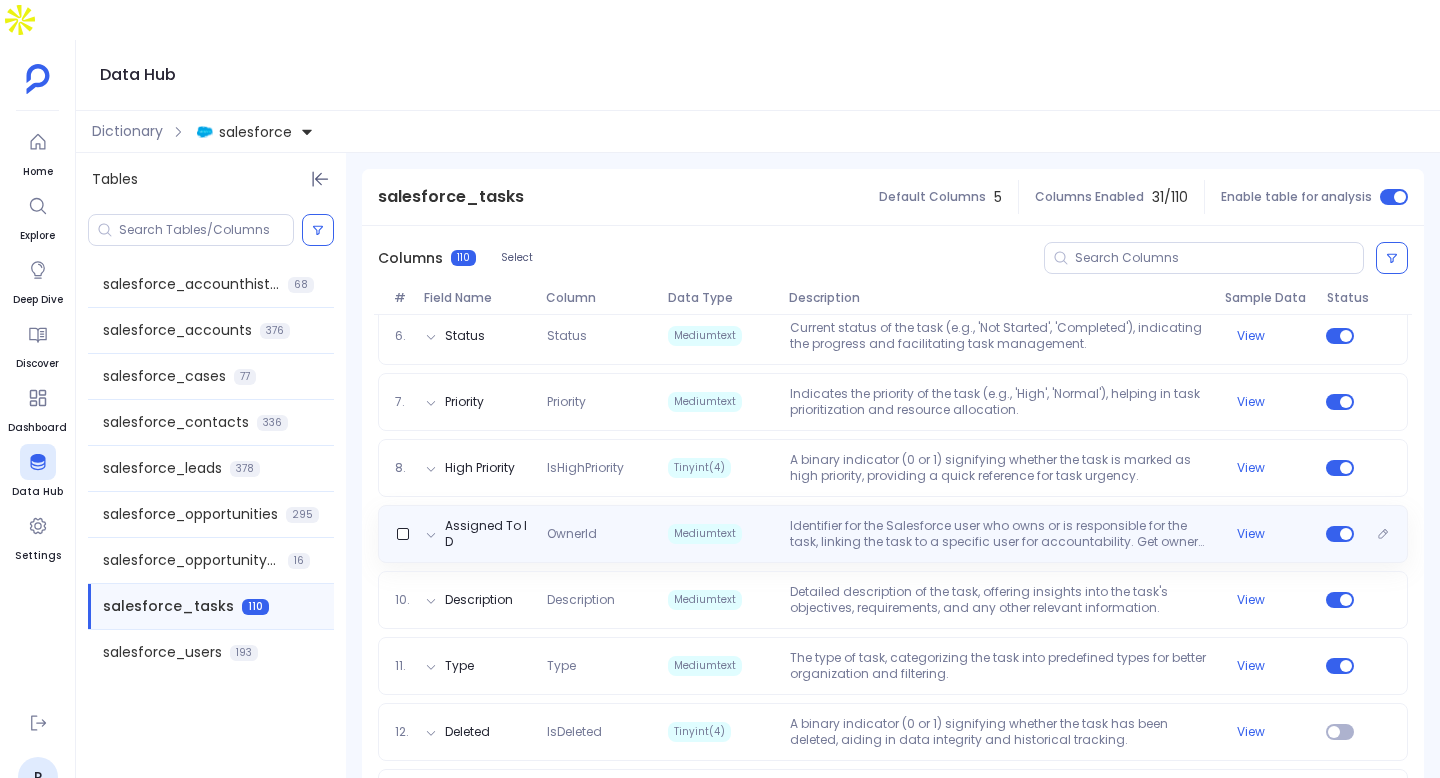 scroll, scrollTop: 606, scrollLeft: 0, axis: vertical 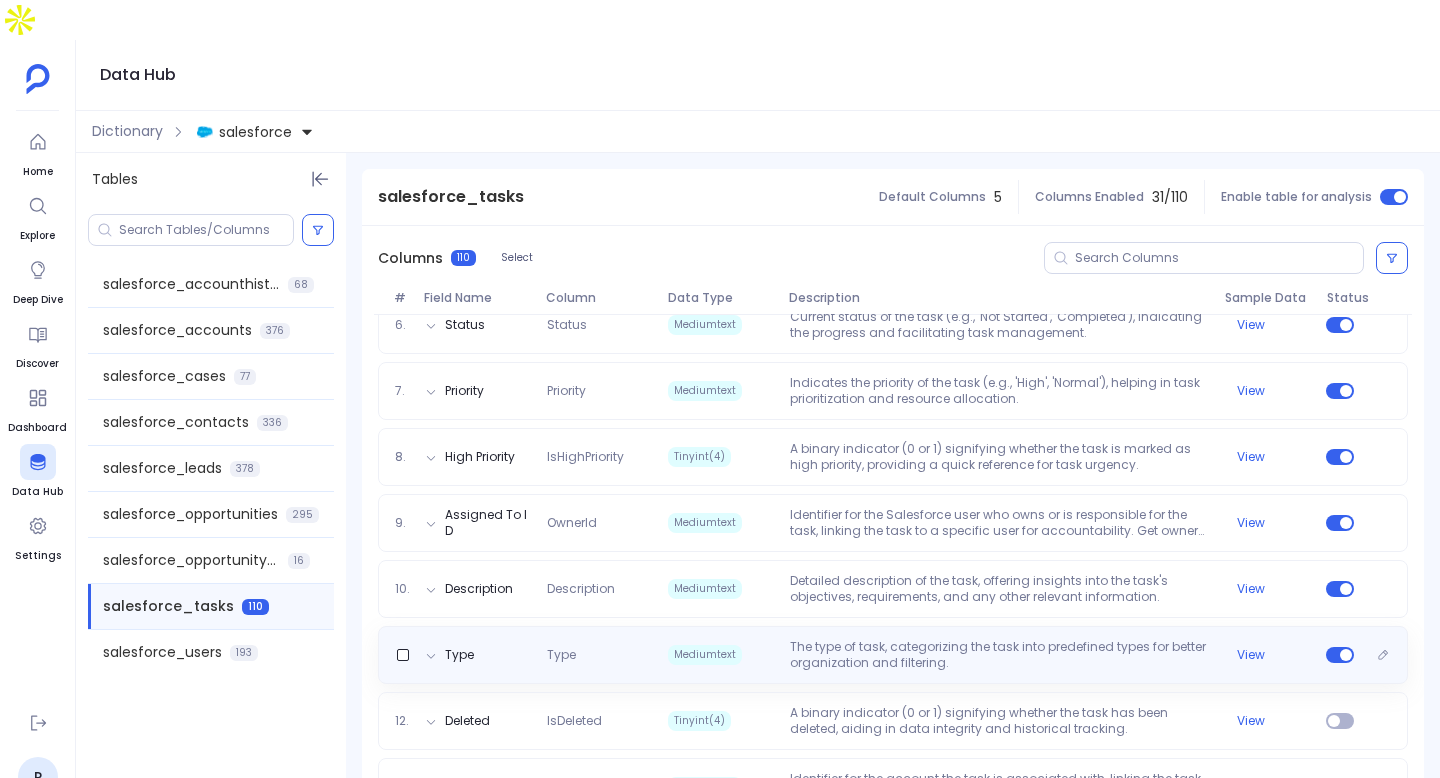 click on "The type of task, categorizing the task into predefined types for better organization and filtering." at bounding box center [999, 655] 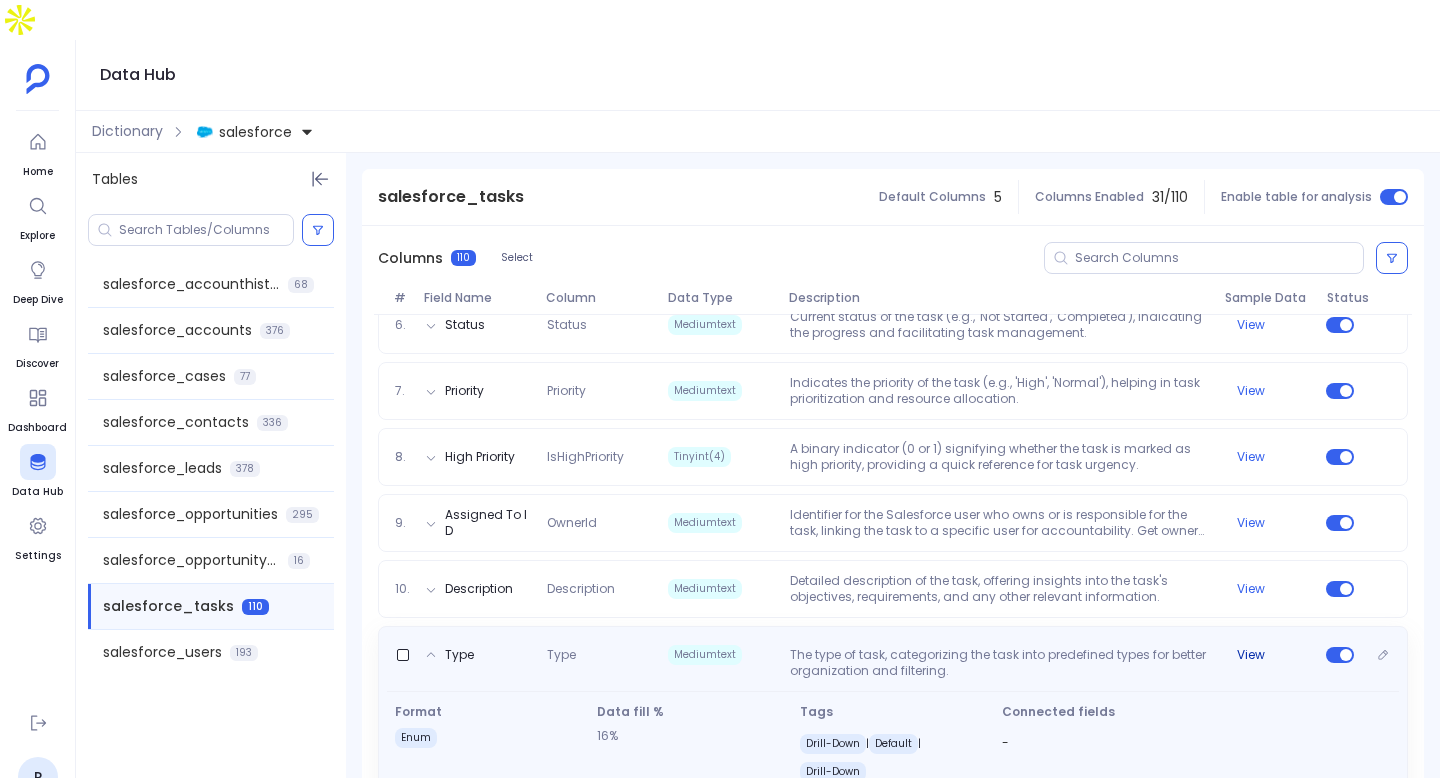 click on "View" at bounding box center (1251, 655) 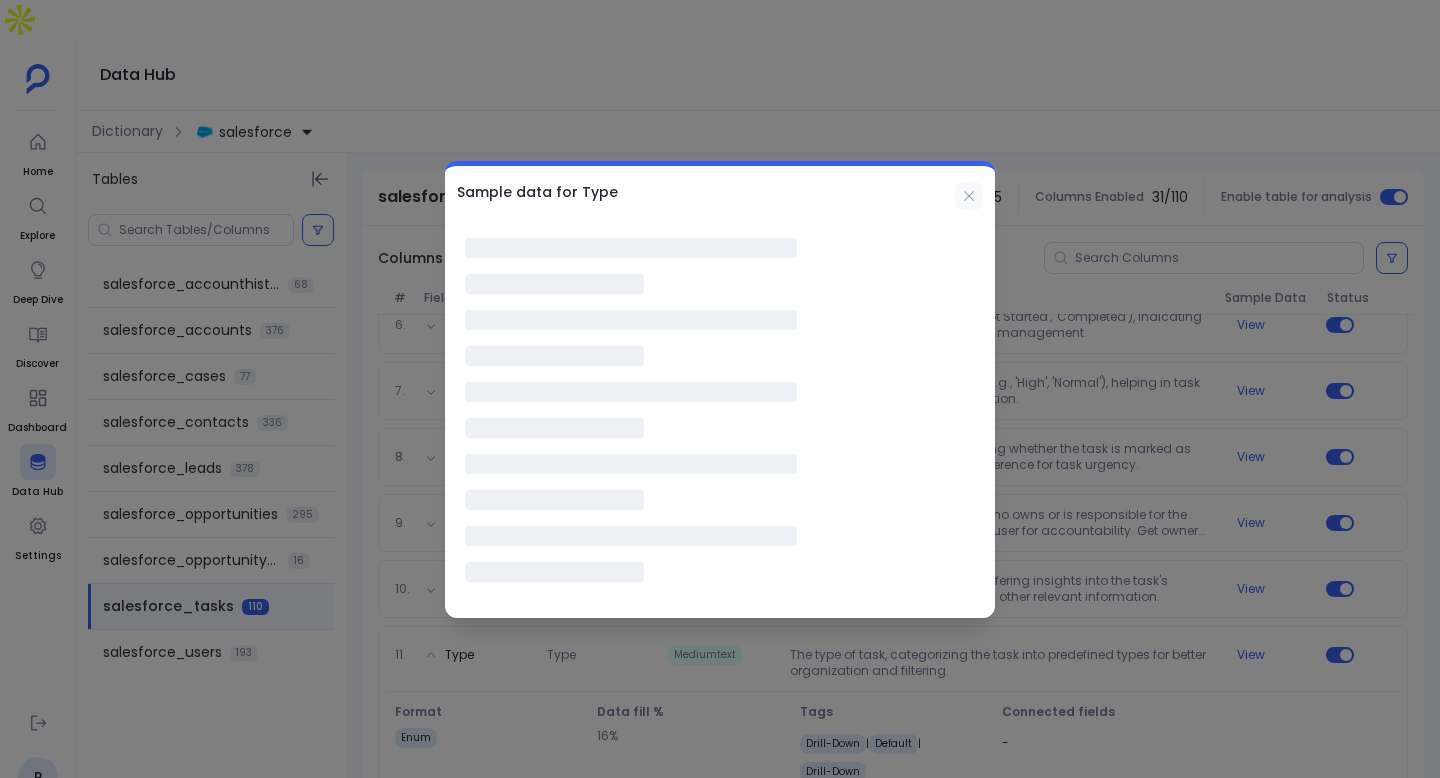 click at bounding box center (969, 196) 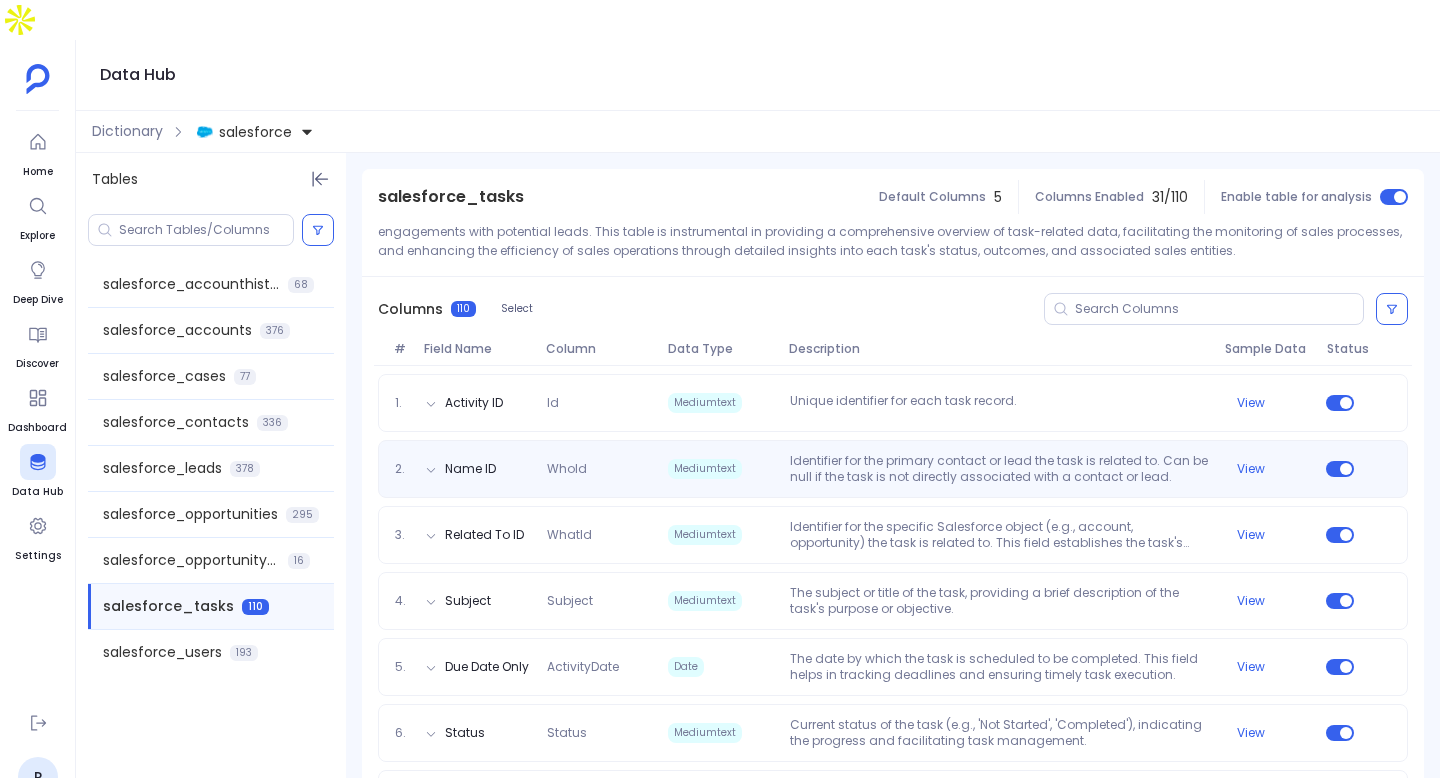 scroll, scrollTop: 174, scrollLeft: 0, axis: vertical 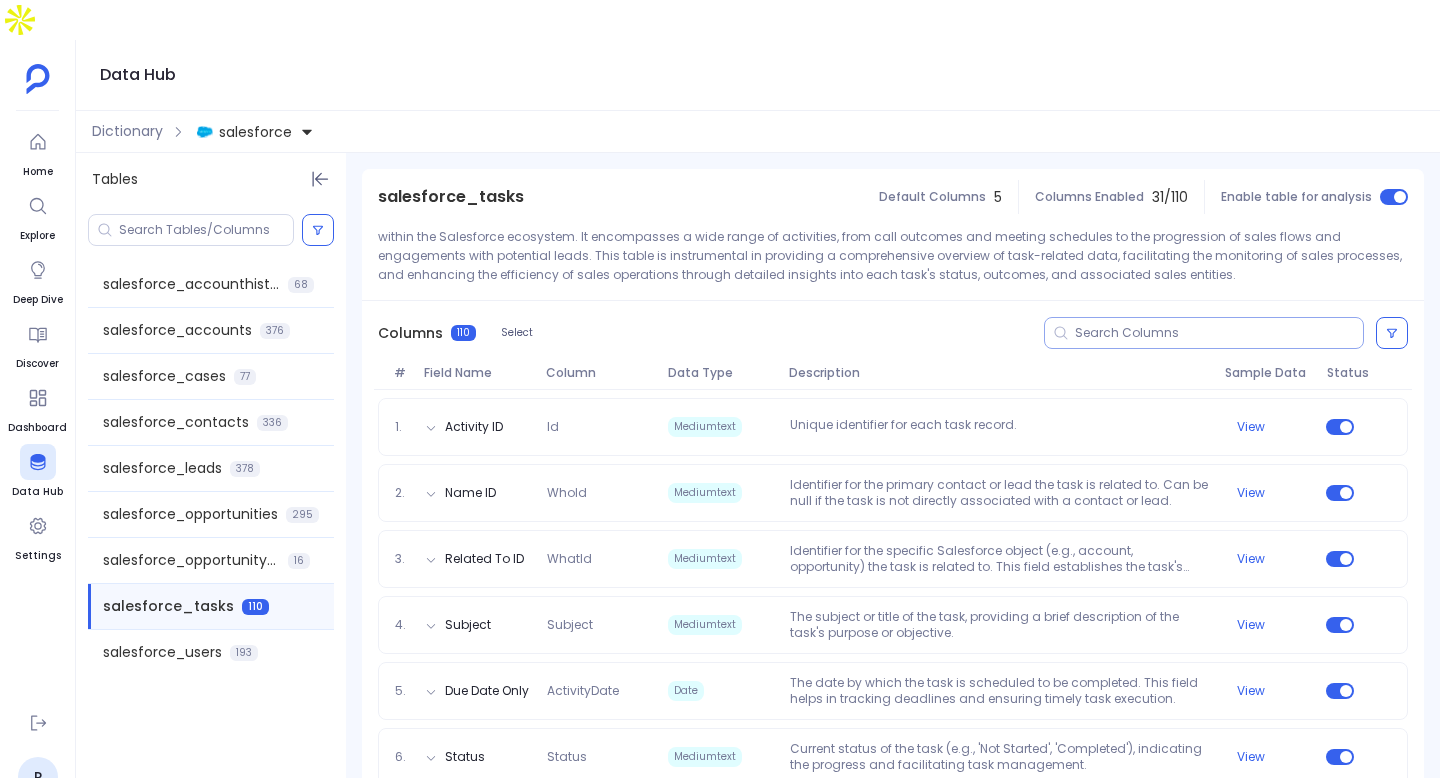 click at bounding box center (1204, 333) 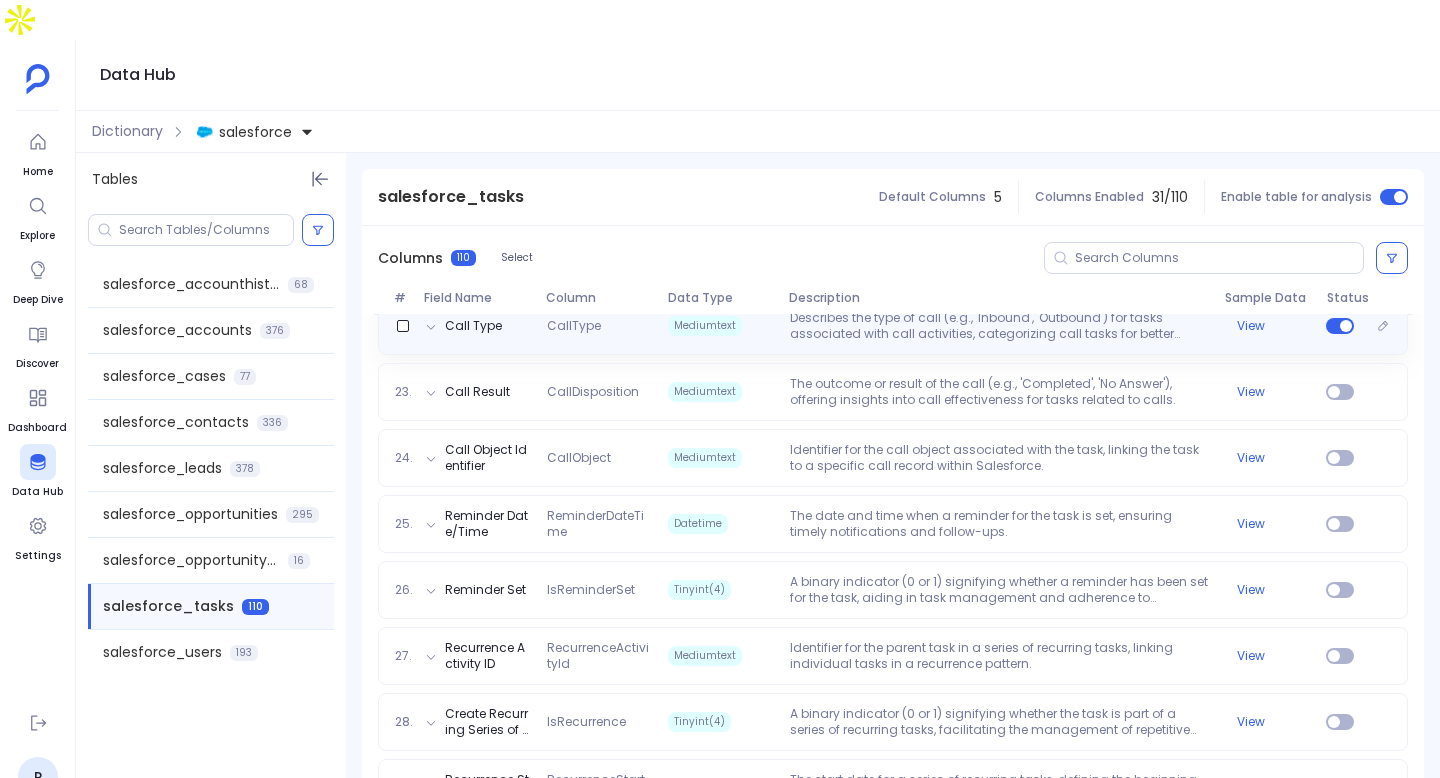 scroll, scrollTop: 1789, scrollLeft: 0, axis: vertical 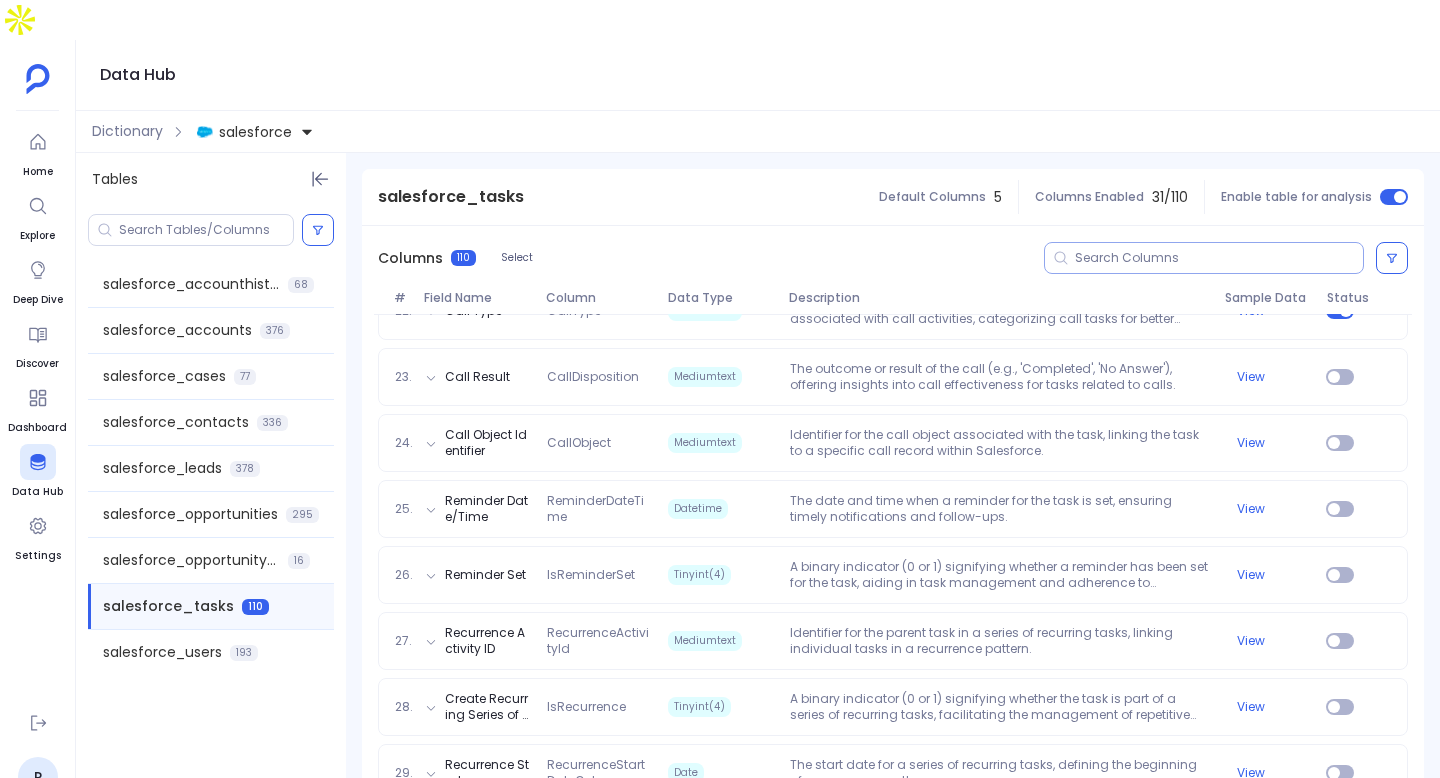 click at bounding box center [1219, 258] 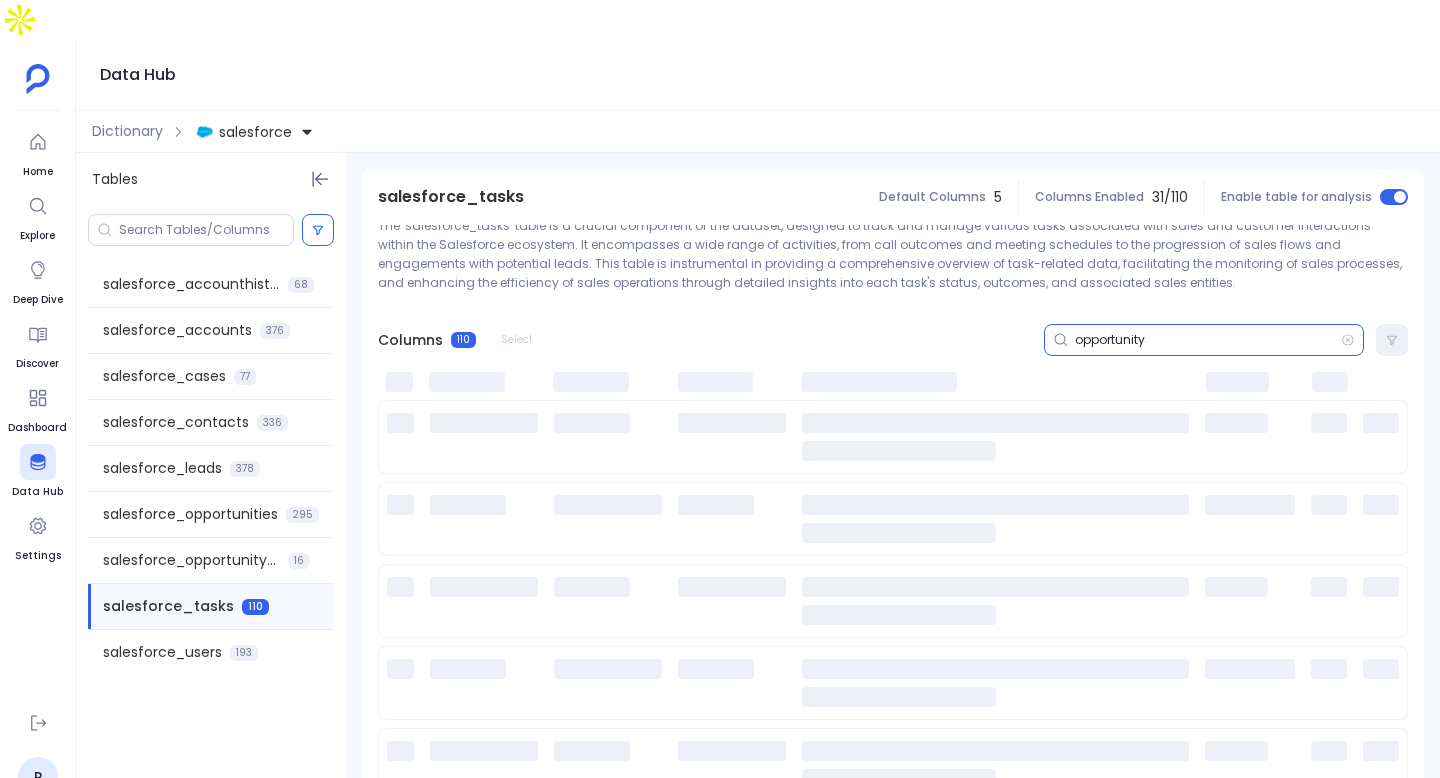 scroll, scrollTop: 42, scrollLeft: 0, axis: vertical 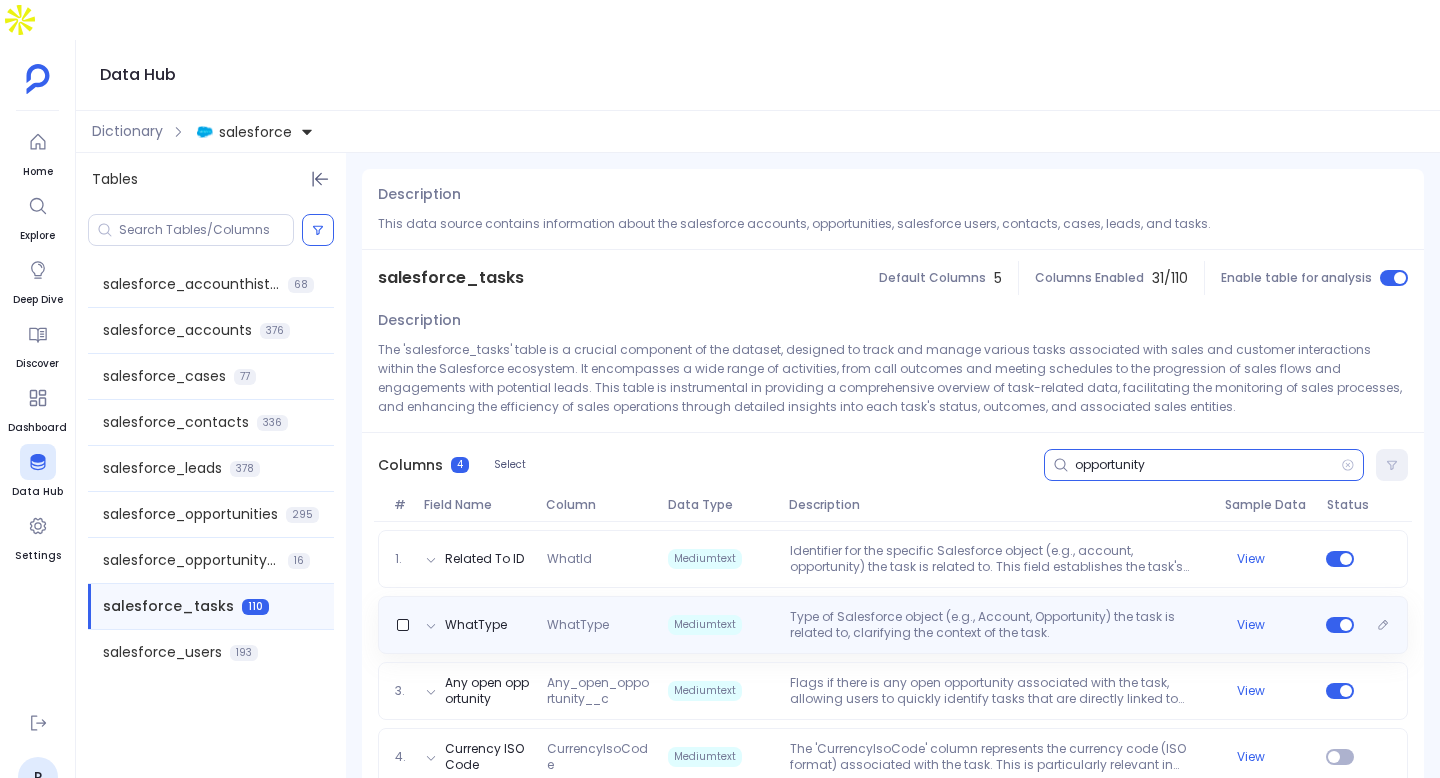 type on "opportunity" 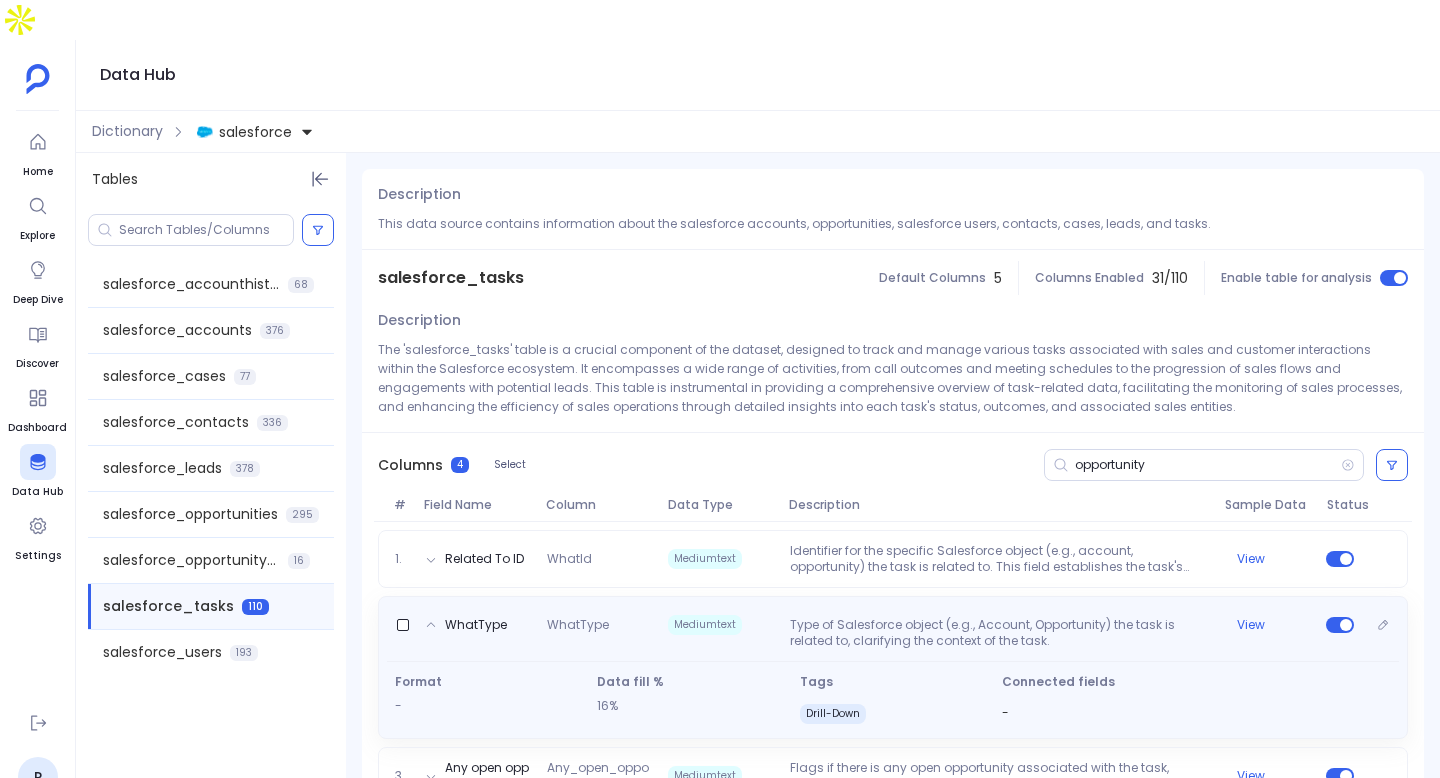 scroll, scrollTop: 127, scrollLeft: 0, axis: vertical 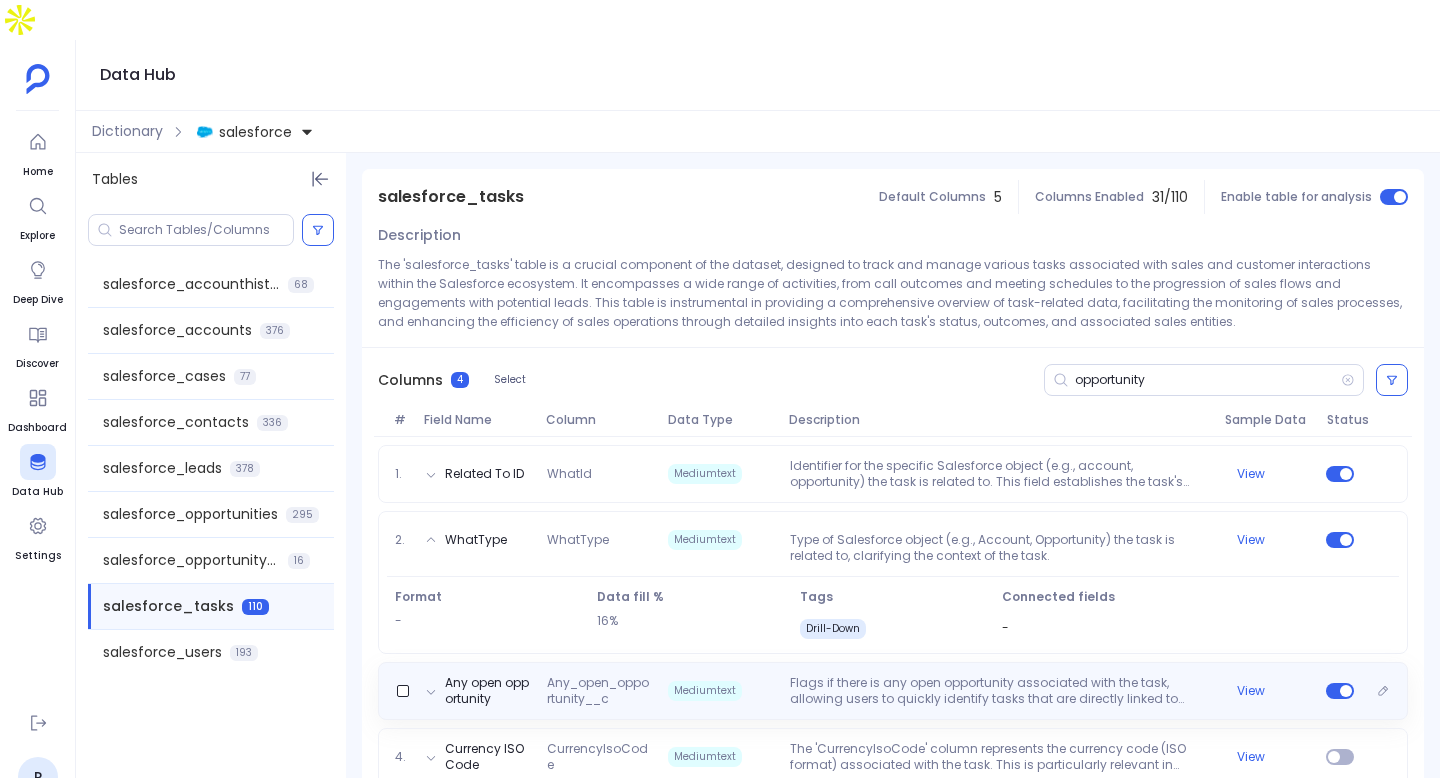 click on "Flags if there is any open opportunity associated with the task, allowing users to quickly identify tasks that are directly linked to potential sales, thereby prioritizing follow-ups and engagements." at bounding box center [999, 691] 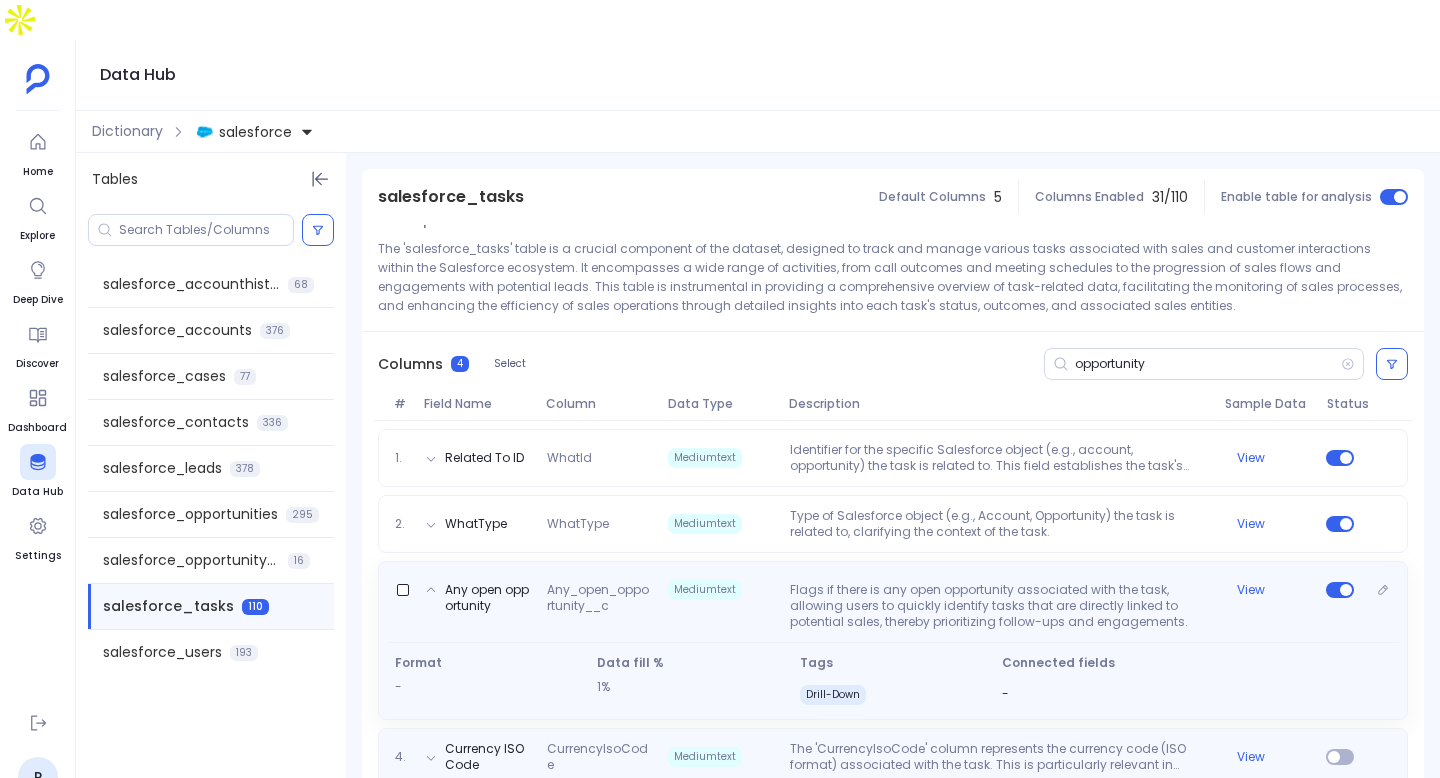 click on "The 'CurrencyIsoCode' column represents the currency code (ISO format) associated with the task. This is particularly relevant in scenarios where tasks involve financial transactions or are related to opportunities, quotes, or any other monetary aspect within Salesforce. It ensures that all financial data related to a task is accurately represented in the correct currency, facilitating seamless international operations and financial reporting. The sample records, all showing 'USD' as the currency code, illustrate how tasks within the system can be standardized to a single currency for simplicity, or potentially vary across different currencies depending on the geographical location or the specific requirements of the task or associated account/opportunity." at bounding box center [999, 757] 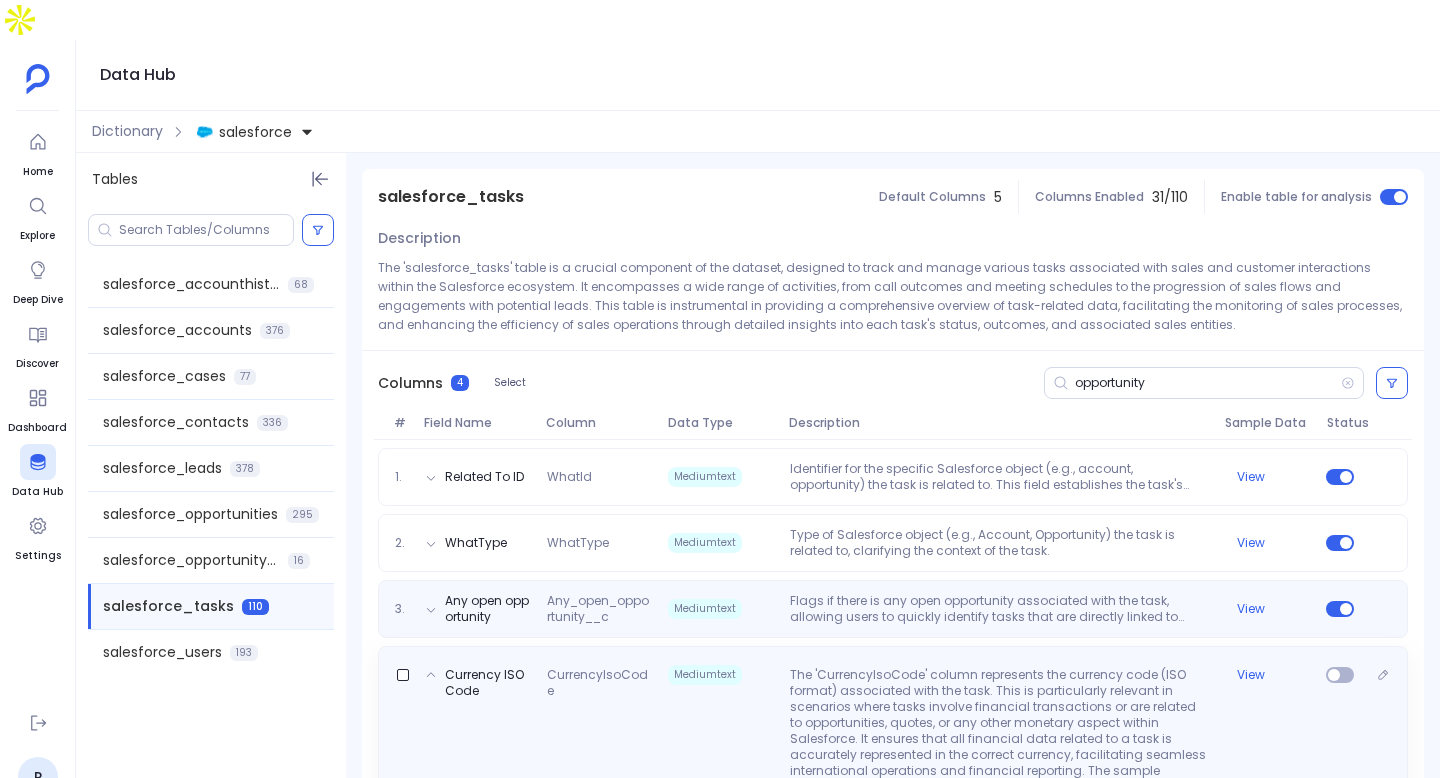 scroll, scrollTop: 106, scrollLeft: 0, axis: vertical 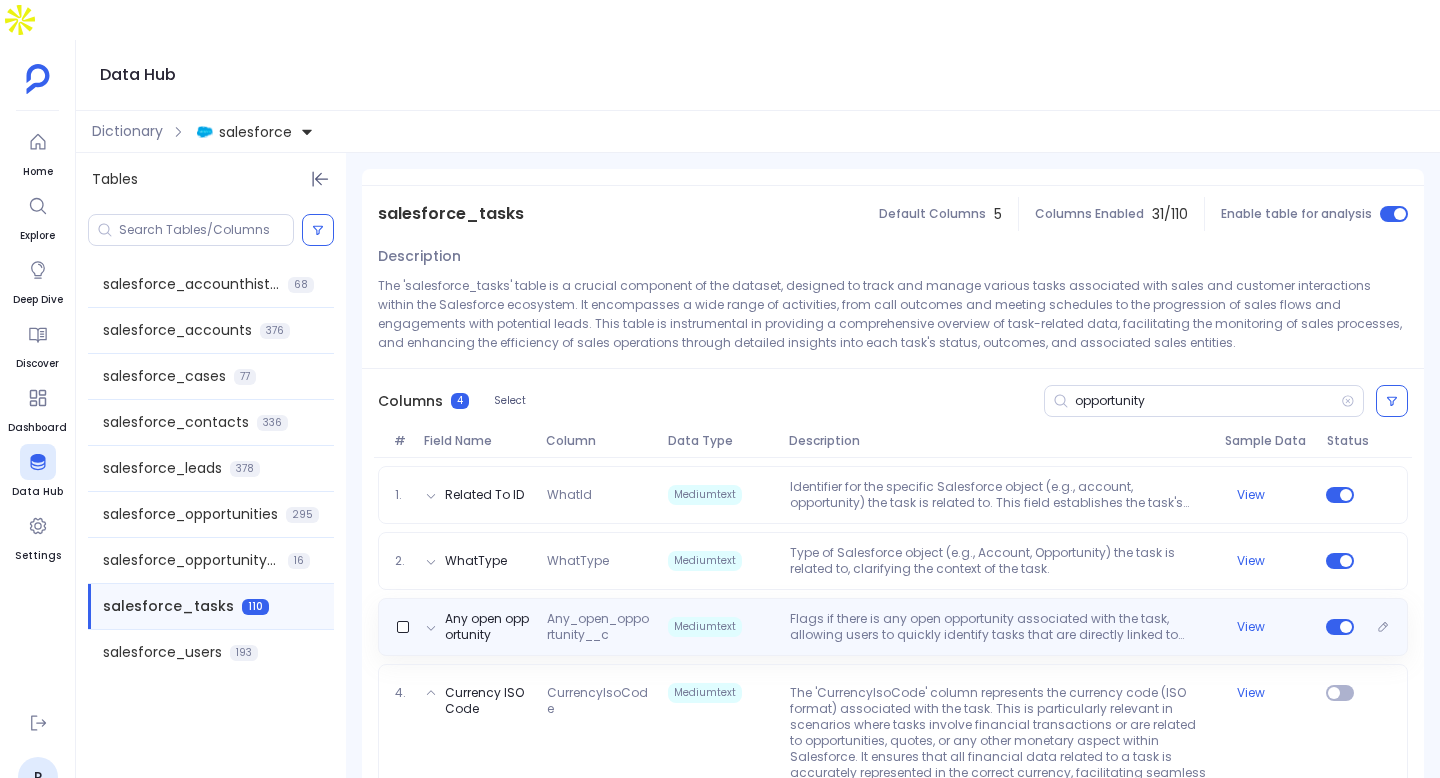 click on "Any open opportunity Any_open_opportunity__c Mediumtext Flags if there is any open opportunity associated with the task, allowing users to quickly identify tasks that are directly linked to potential sales, thereby prioritizing follow-ups and engagements. View" at bounding box center (893, 627) 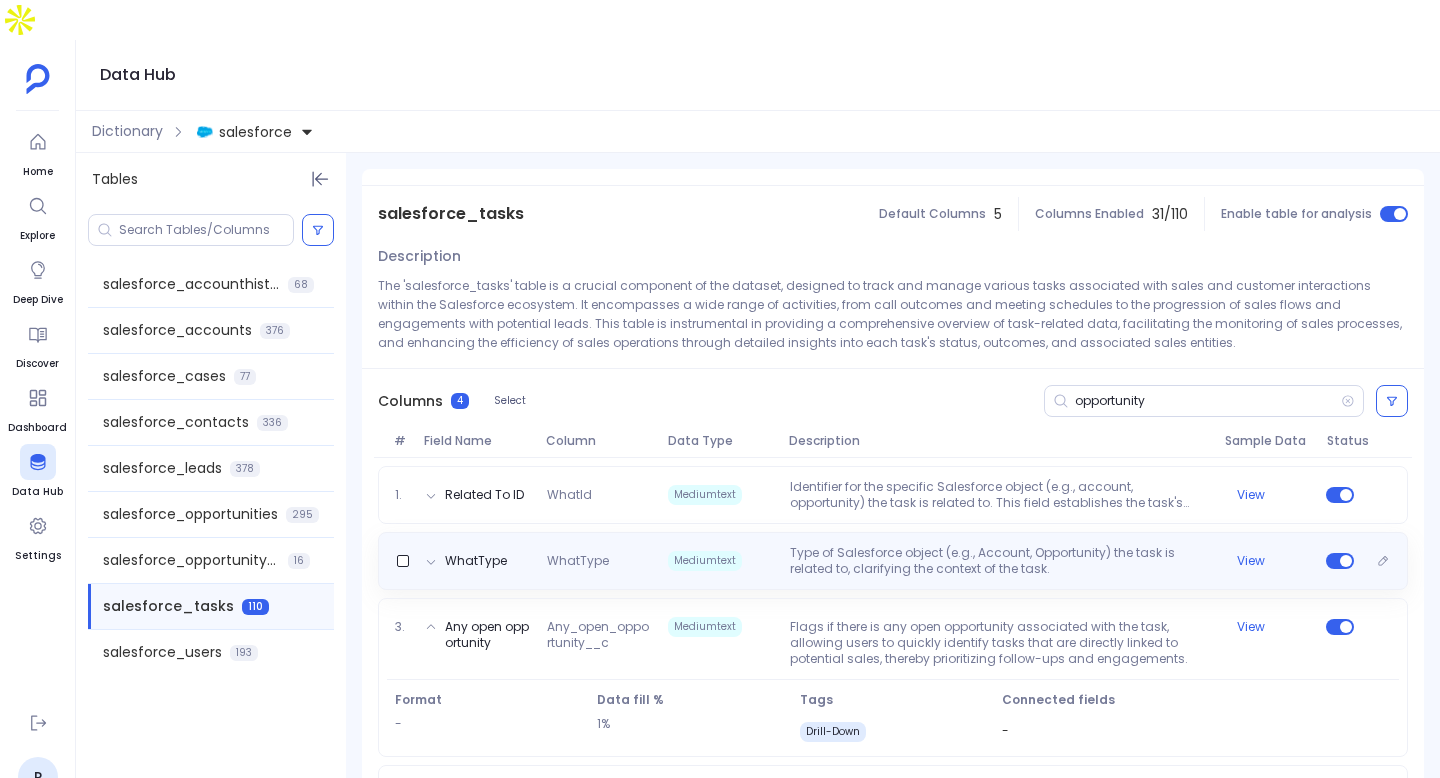 click on "Type of Salesforce object (e.g., Account, Opportunity) the task is related to, clarifying the context of the task." at bounding box center (999, 561) 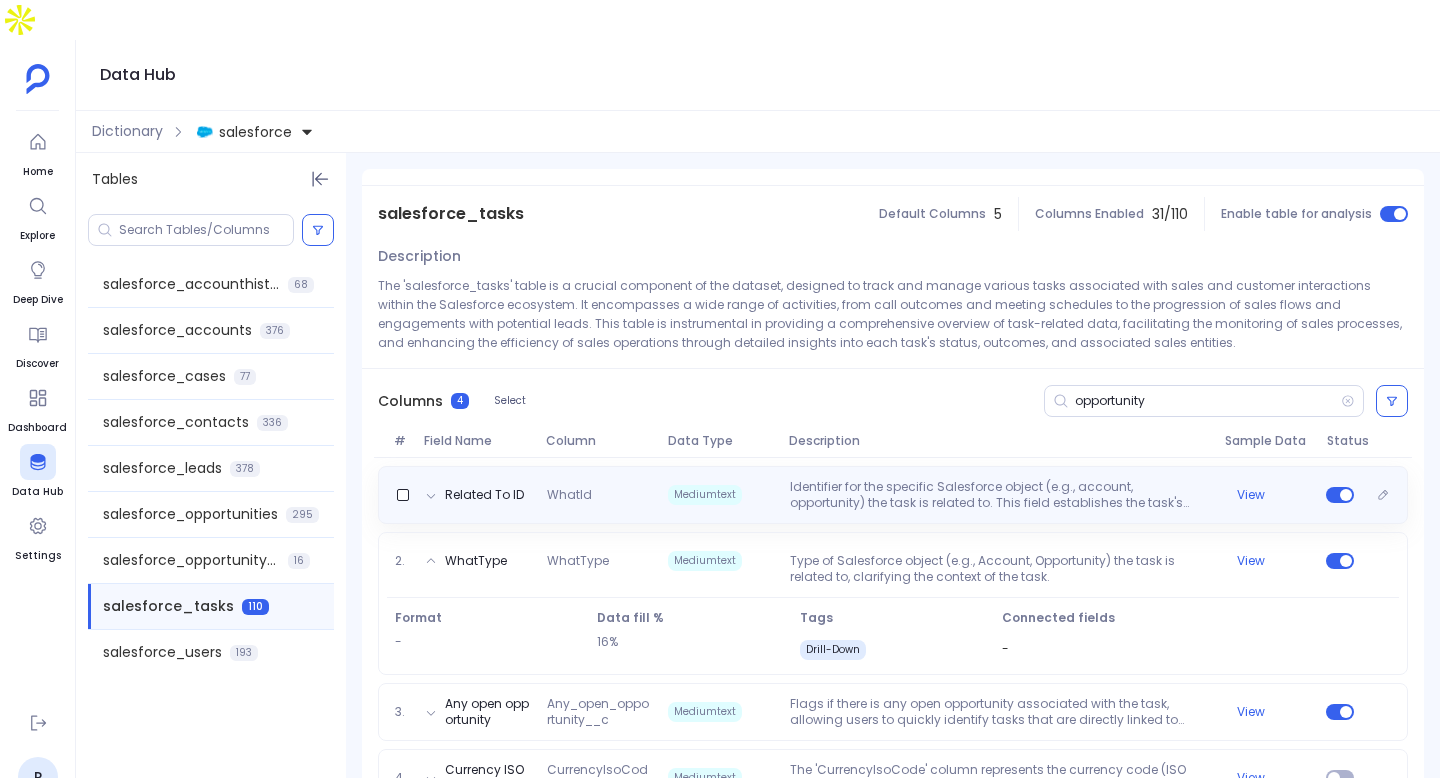 click on "Identifier for the specific Salesforce object (e.g., account, opportunity) the task is related to. This field establishes the task's connection to various entities within Salesforce." at bounding box center (999, 495) 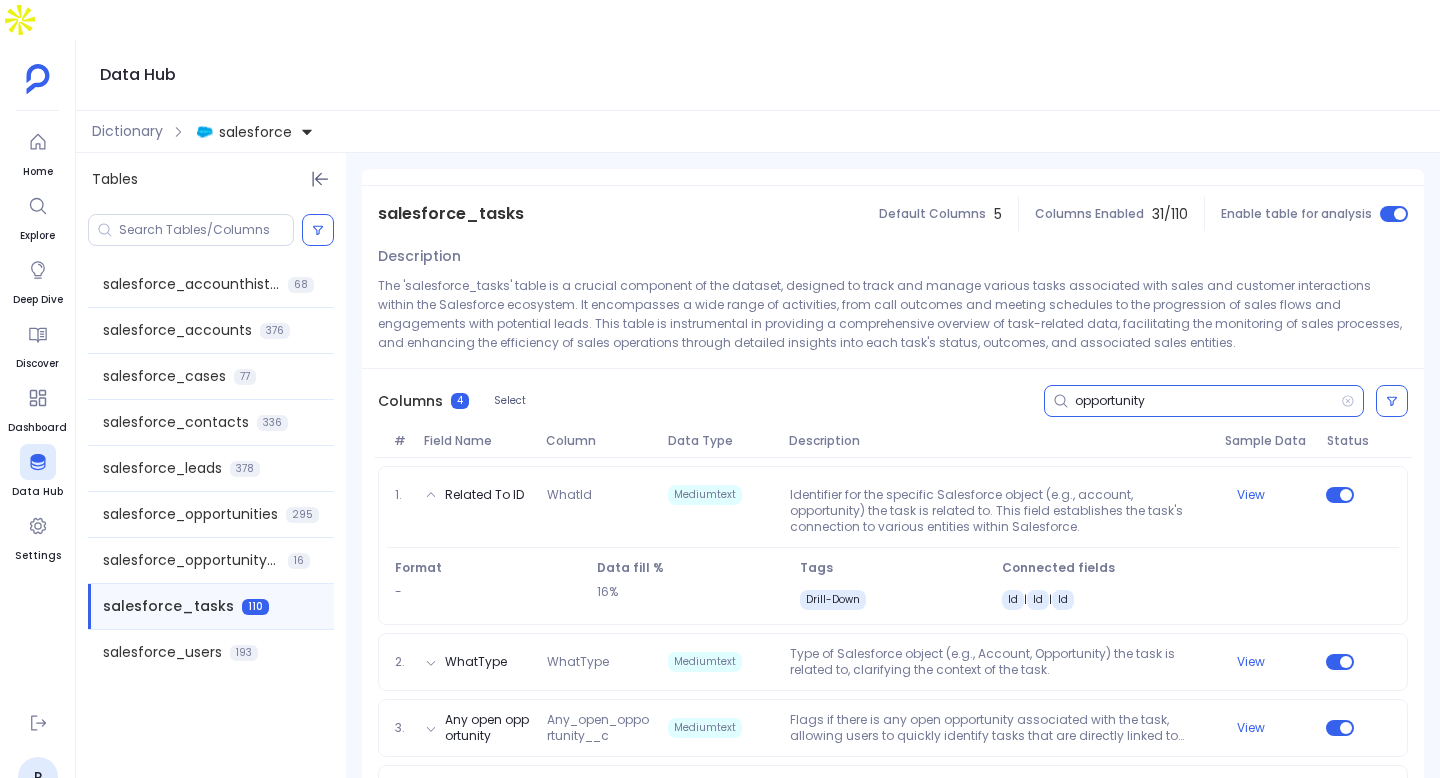 click on "opportunity" at bounding box center (1208, 401) 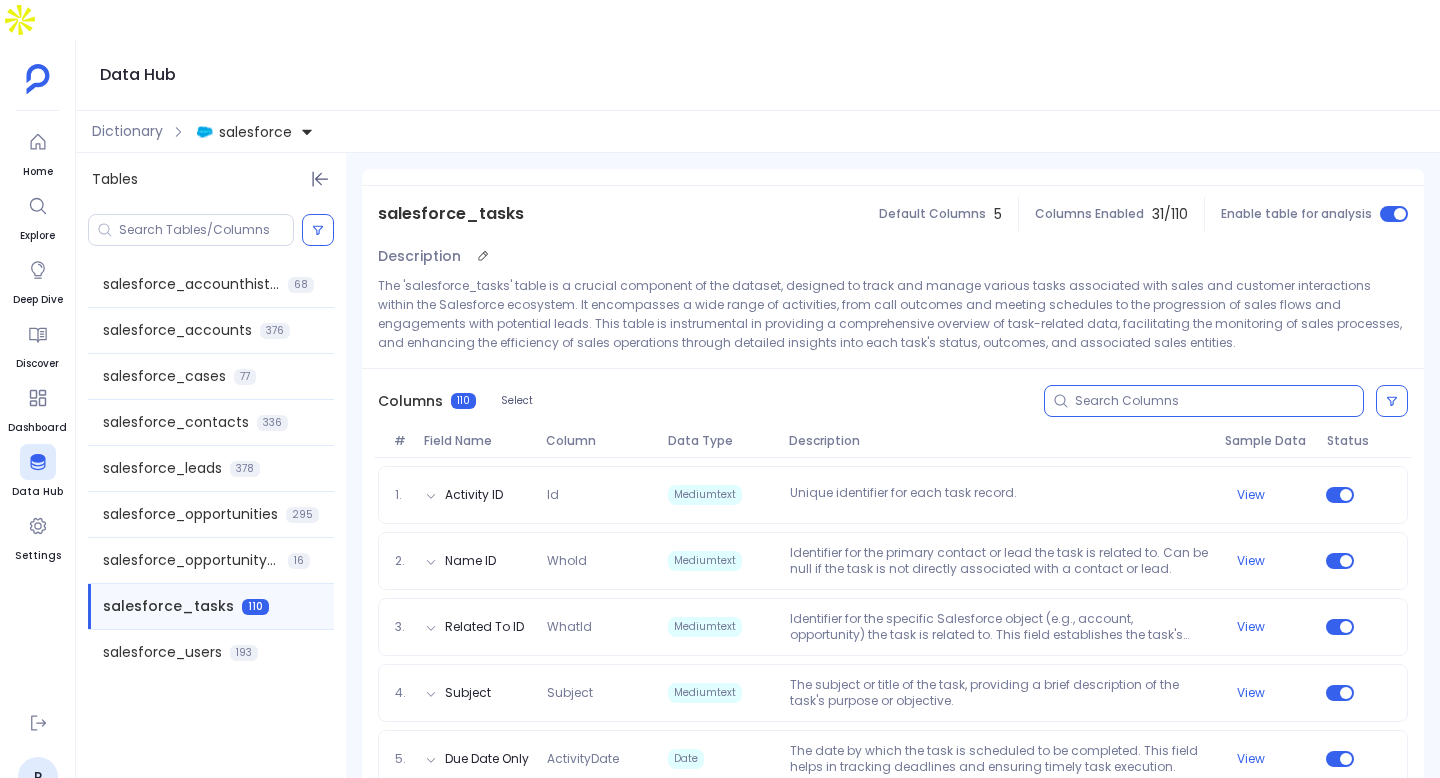 scroll, scrollTop: 0, scrollLeft: 0, axis: both 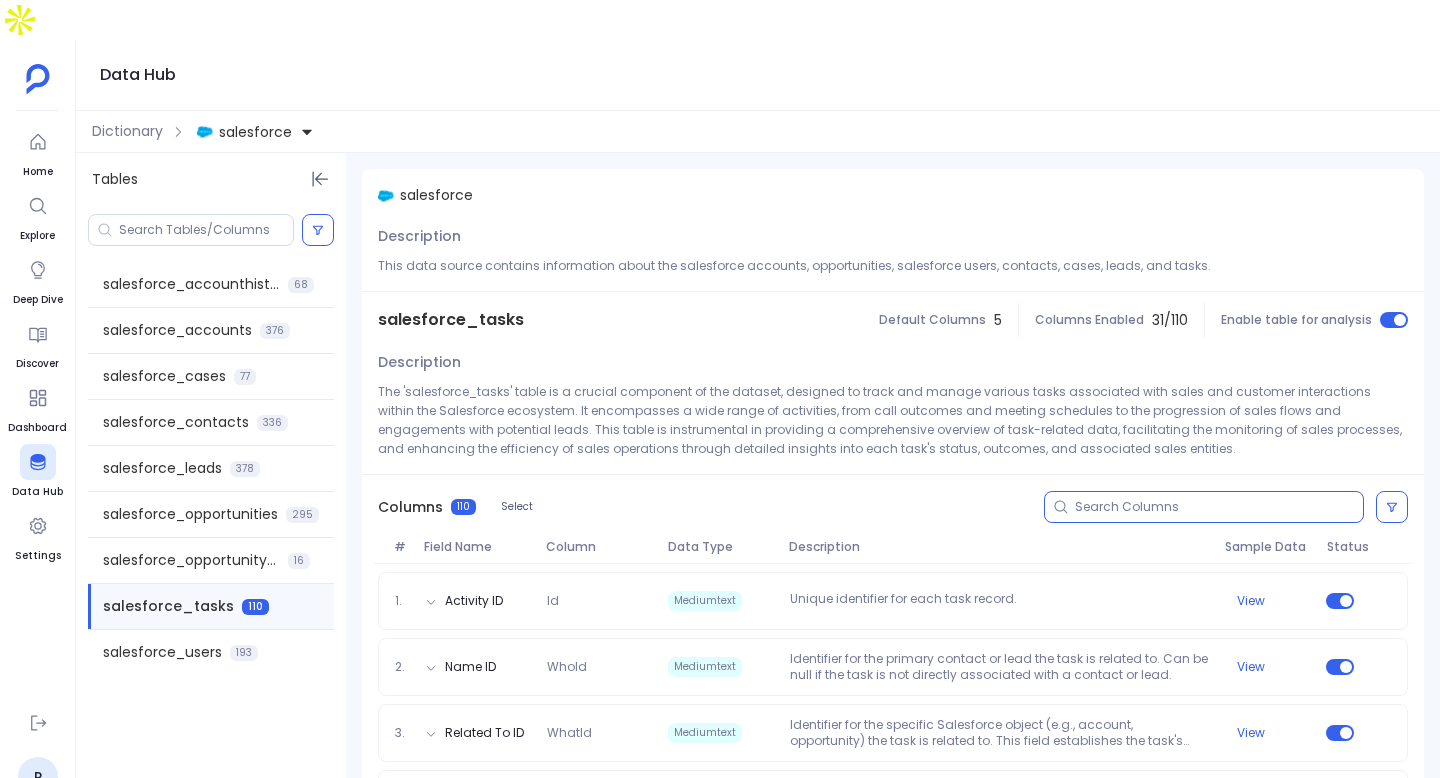 type 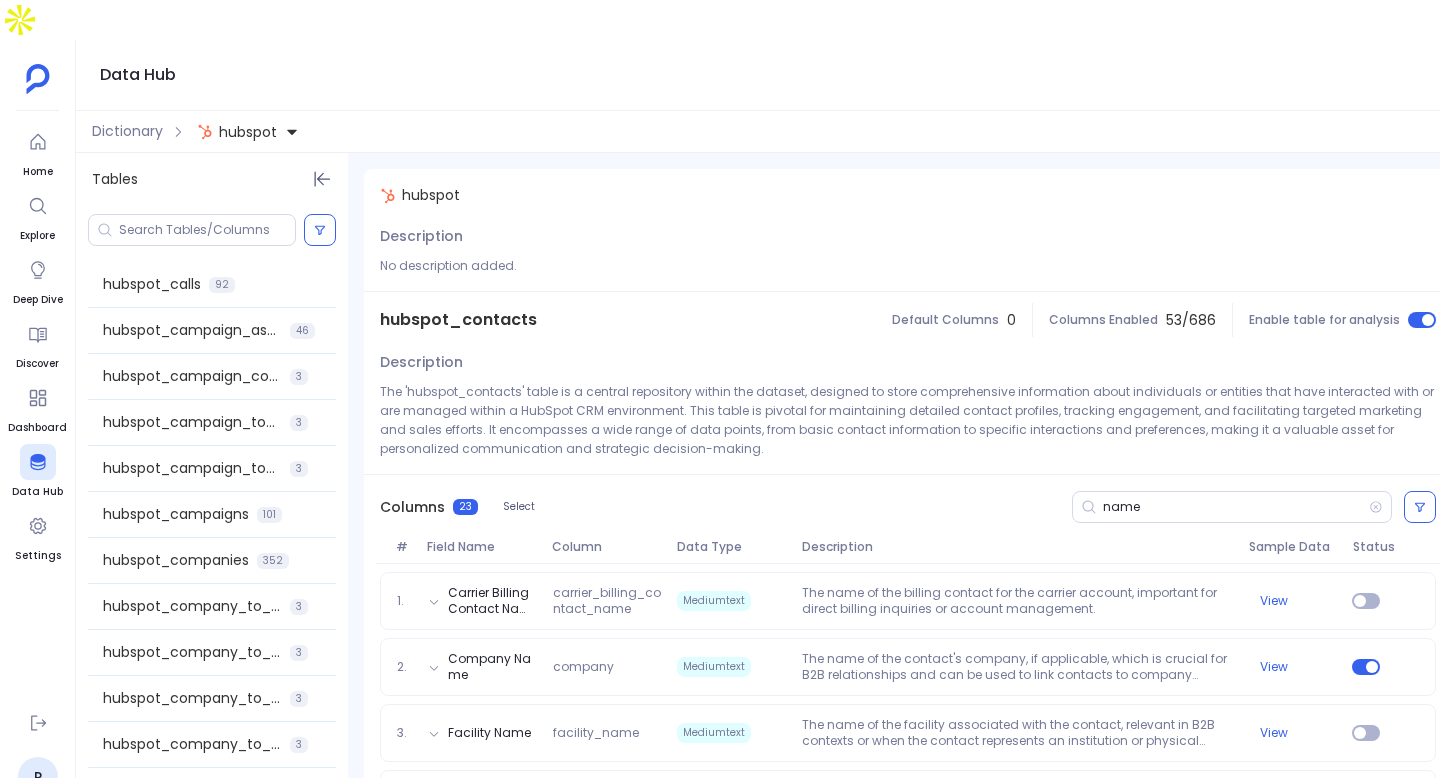 scroll, scrollTop: 0, scrollLeft: 0, axis: both 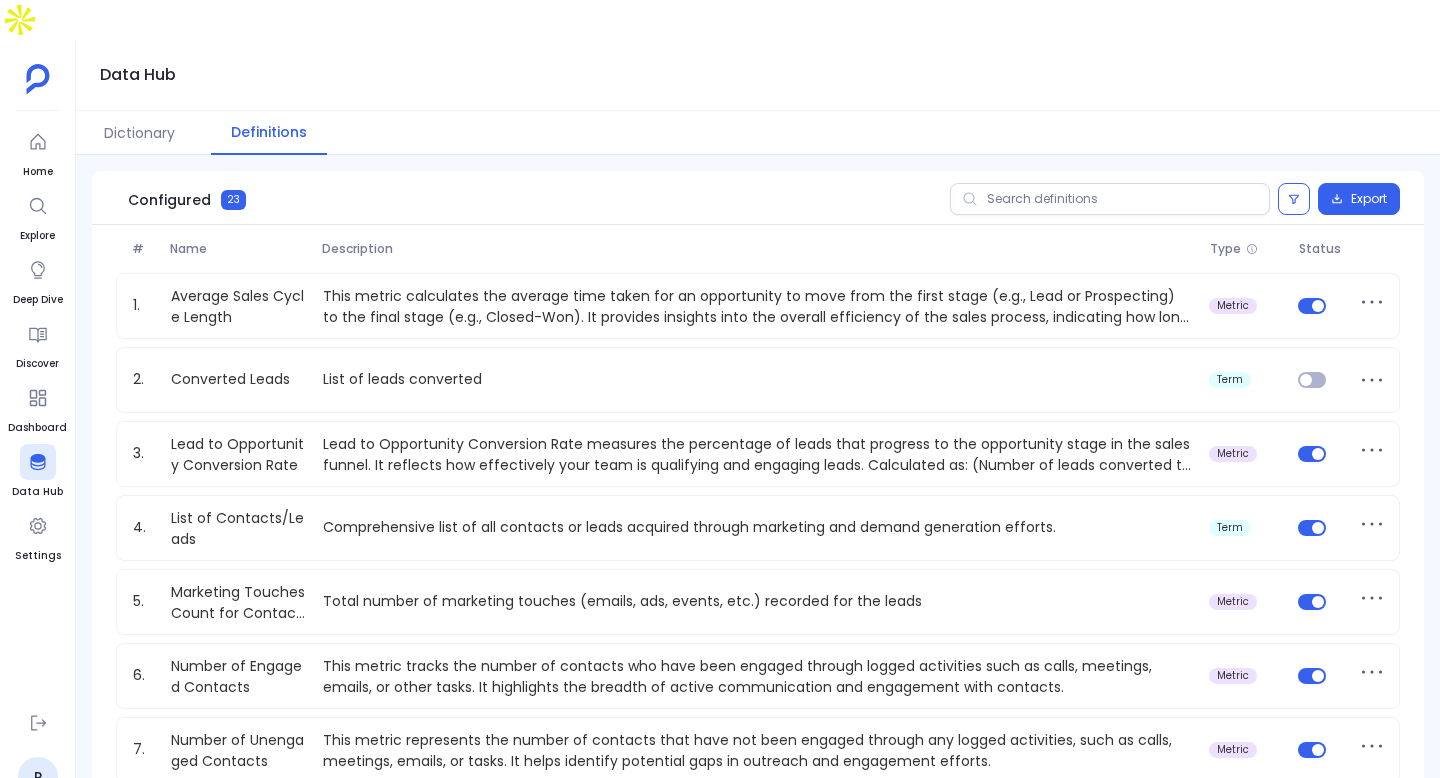 click on "Dictionary Definitions Configured 23 Export # Name Description Type Status 1. Average Sales Cycle Length This metric calculates the average time taken for an opportunity to move from the first stage (e.g., Lead or Prospecting) to the final stage (e.g., Closed-Won). It provides insights into the overall efficiency of the sales process, indicating how long, on average, it takes to close a deal. metric 2. Converted Leads List of leads converted term 3. Lead to Opportunity Conversion Rate Lead to Opportunity Conversion Rate measures the percentage of leads that progress to the opportunity stage in the sales funnel. It reflects how effectively your team is qualifying and engaging leads. Calculated as: (Number of leads converted to opportunities ÷ Total number of leads) × 100. metric 4. List of Contacts/Leads Comprehensive list of all contacts or leads acquired through marketing and demand generation efforts. term 5. Marketing Touches Count for Contacts/Leads metric 6. Number of Engaged Contacts metric 7. metric" at bounding box center (758, 464) 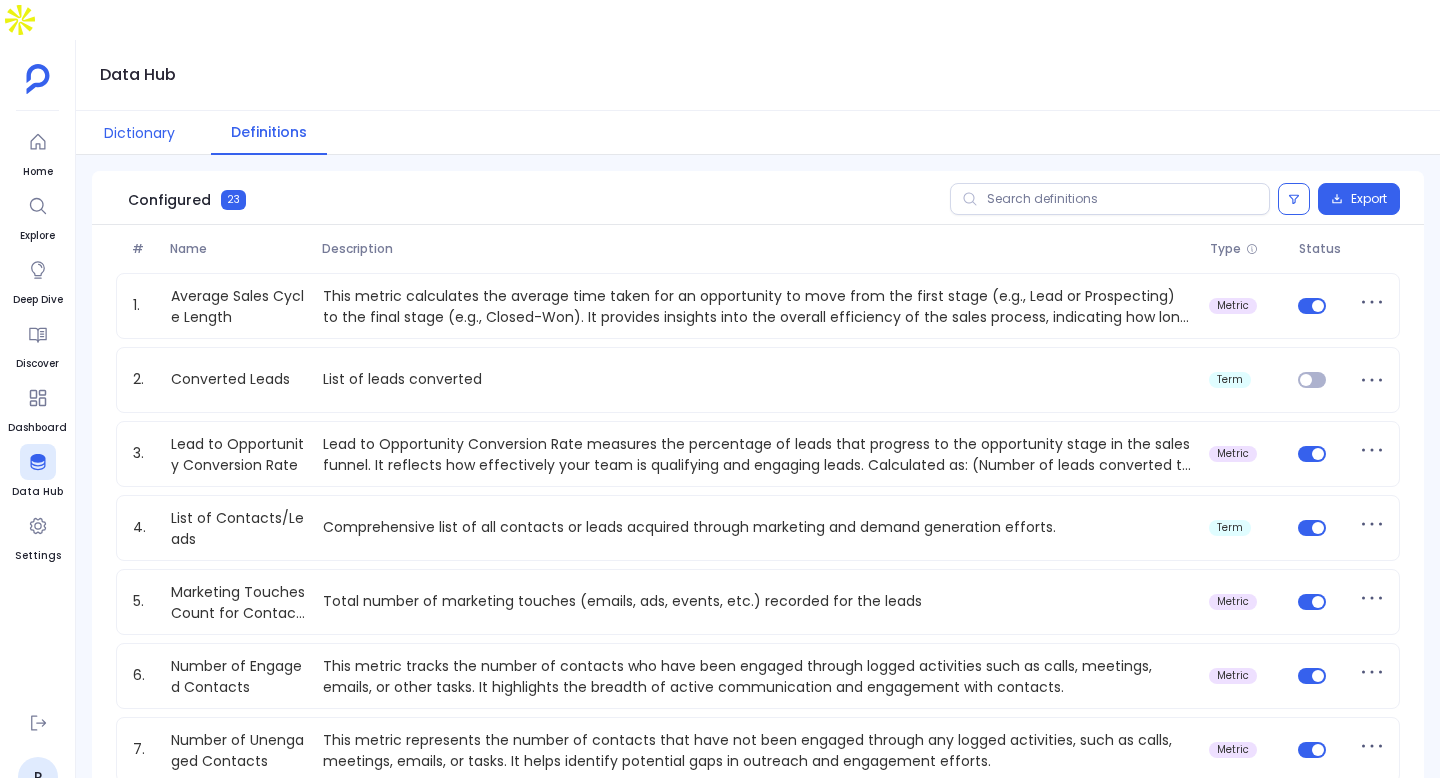 click on "Dictionary" at bounding box center [139, 133] 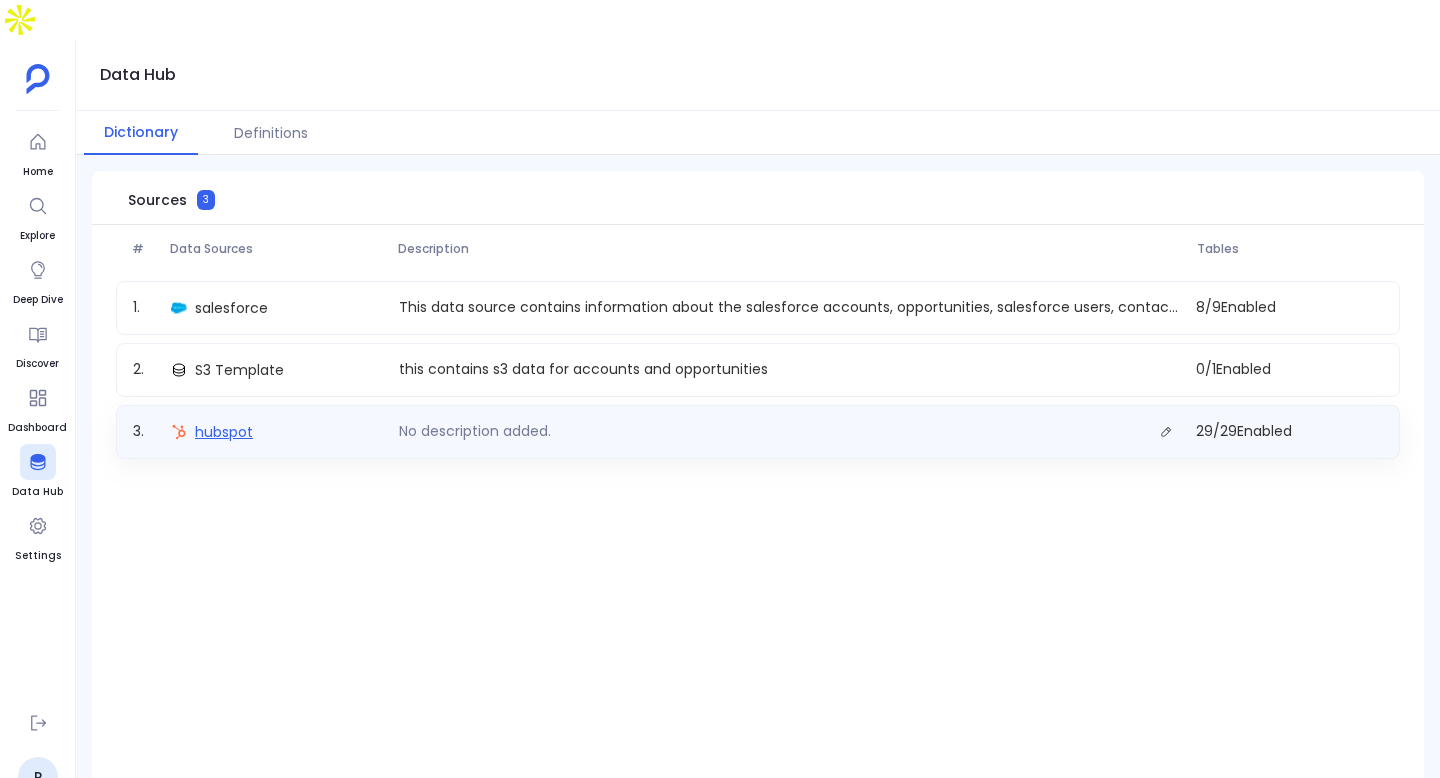 click on "hubspot" at bounding box center (224, 432) 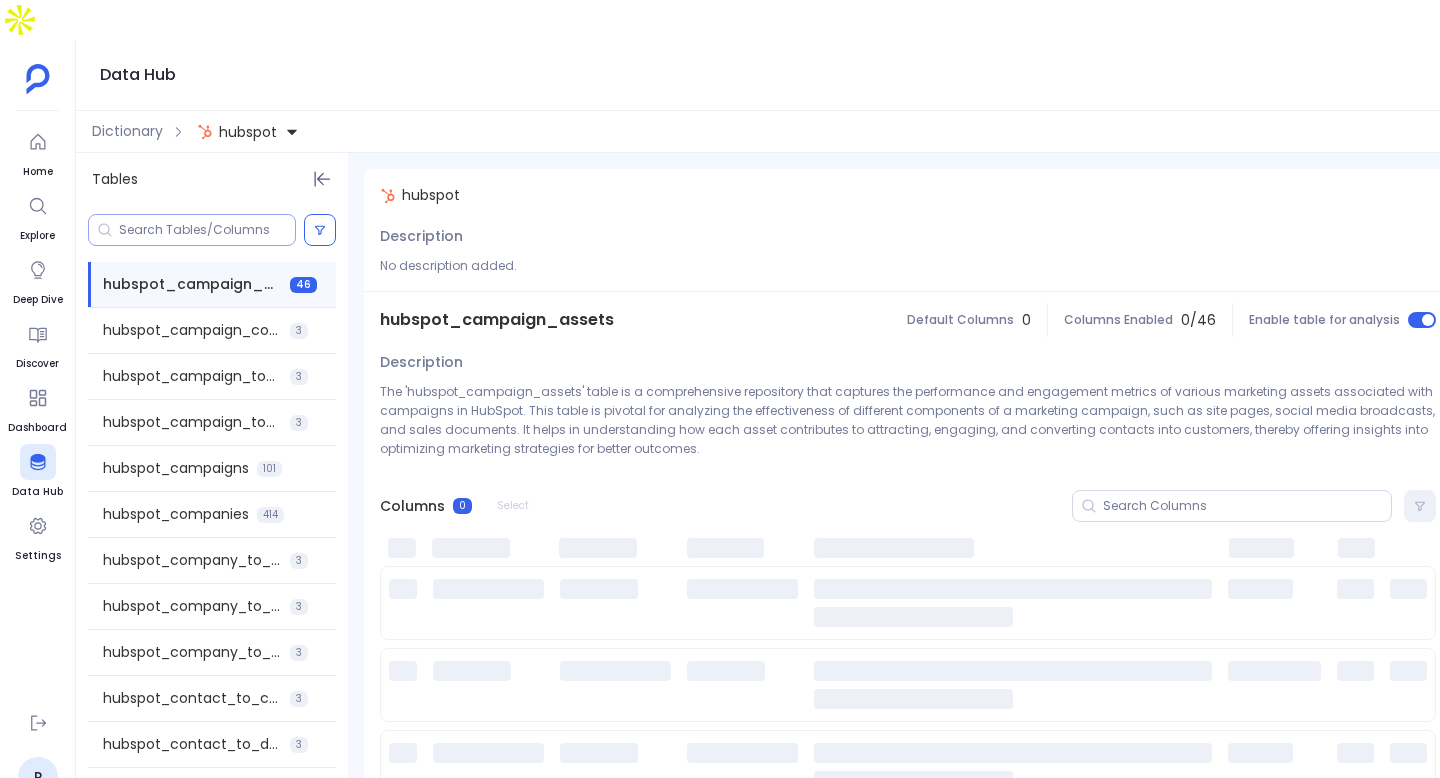 click at bounding box center [207, 230] 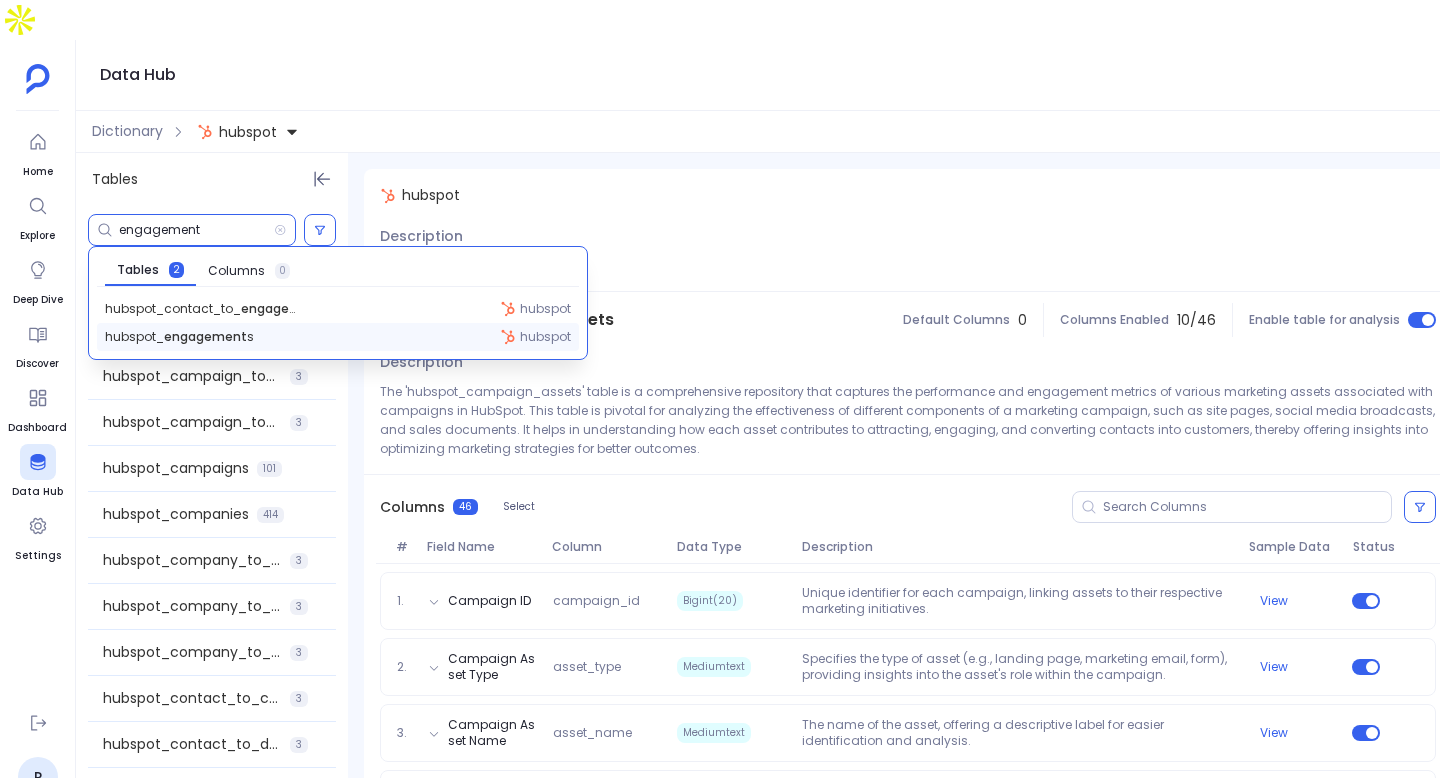 type on "engagement" 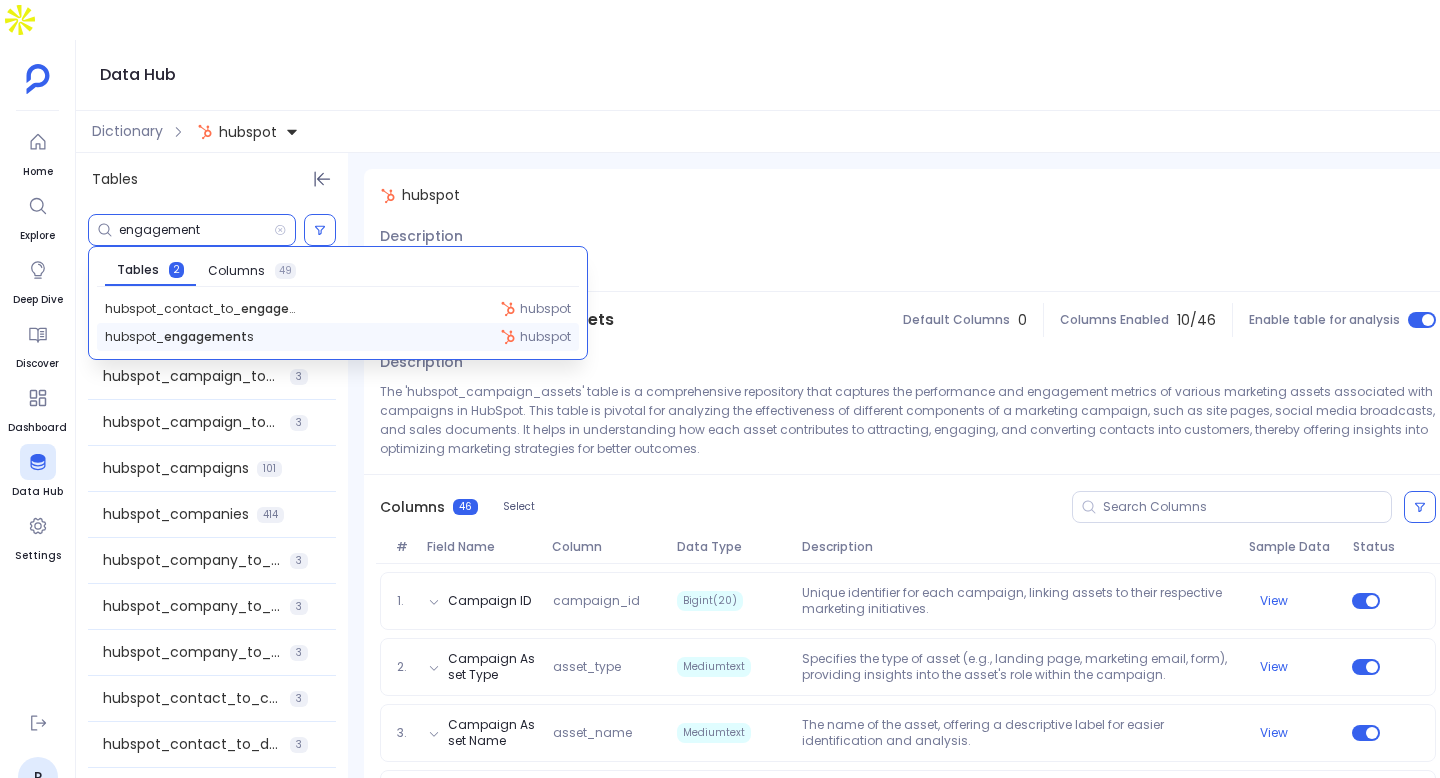 click on "hubspot_ engagement s hubspot" at bounding box center [338, 337] 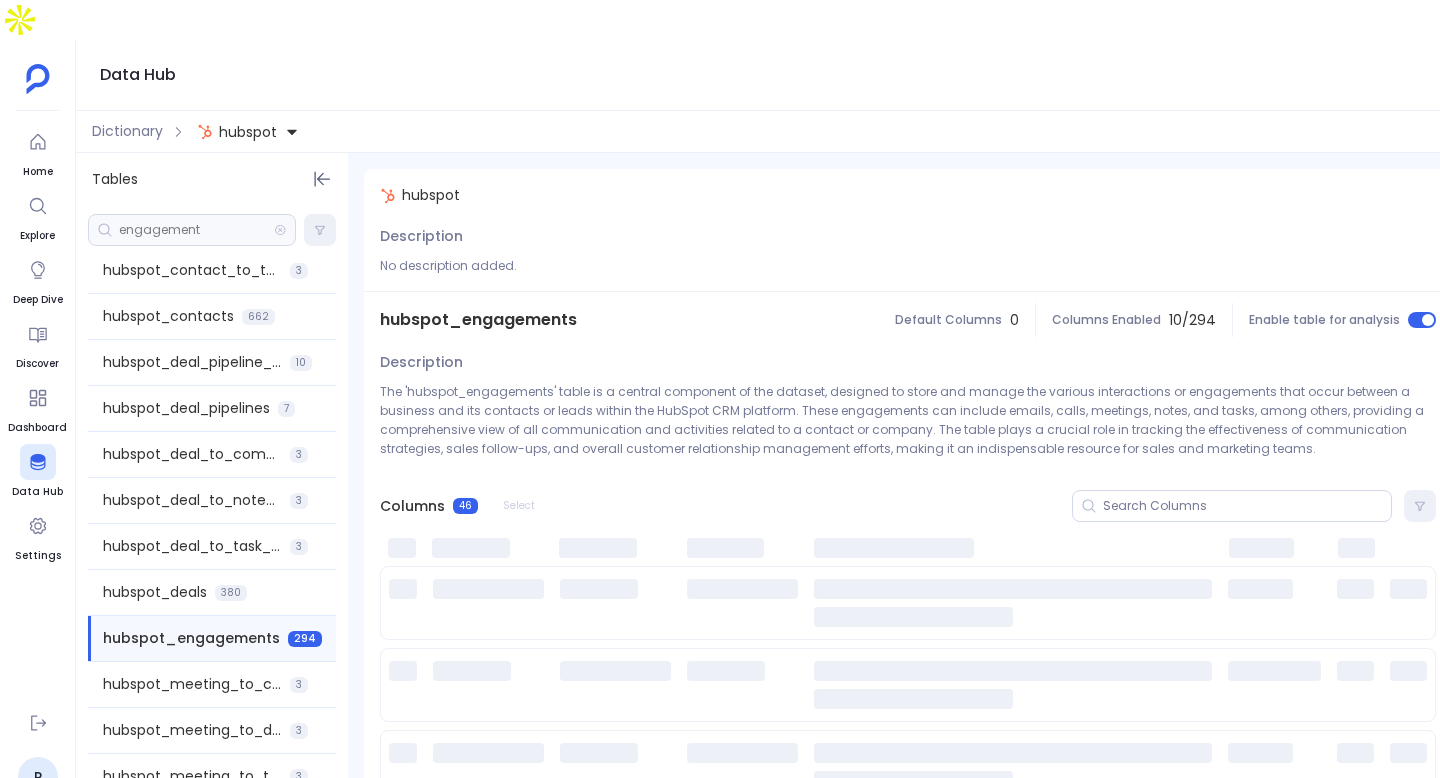 scroll, scrollTop: 712, scrollLeft: 0, axis: vertical 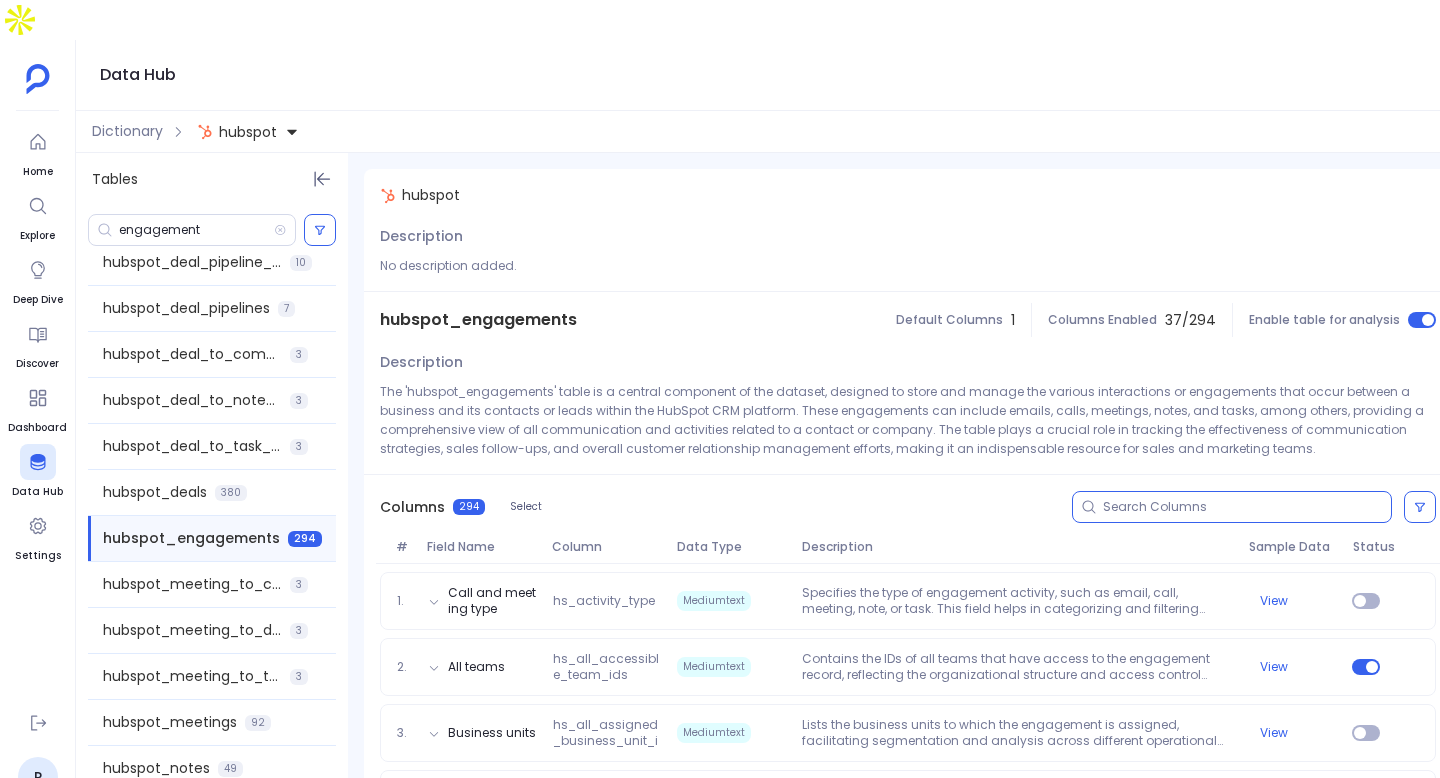 click at bounding box center [1247, 507] 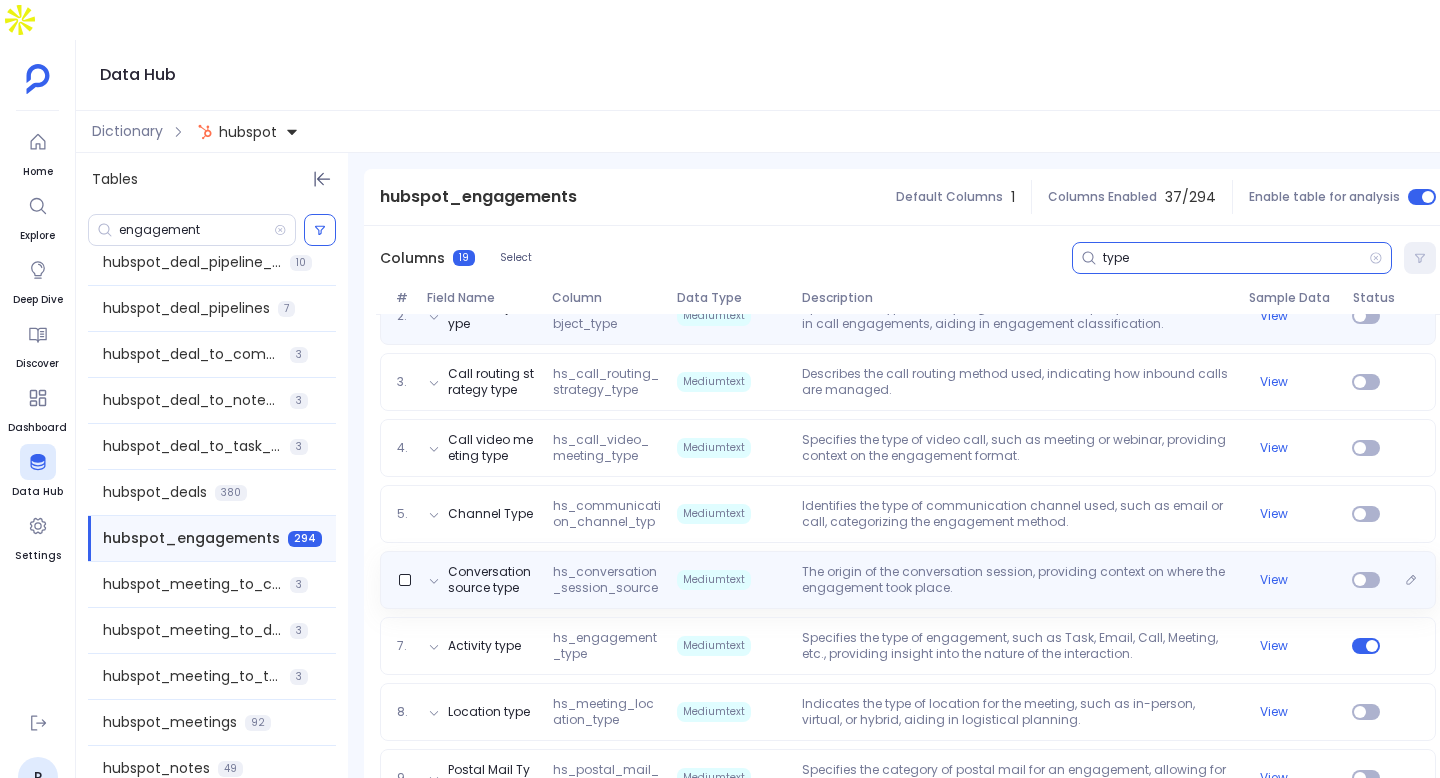 scroll, scrollTop: 376, scrollLeft: 0, axis: vertical 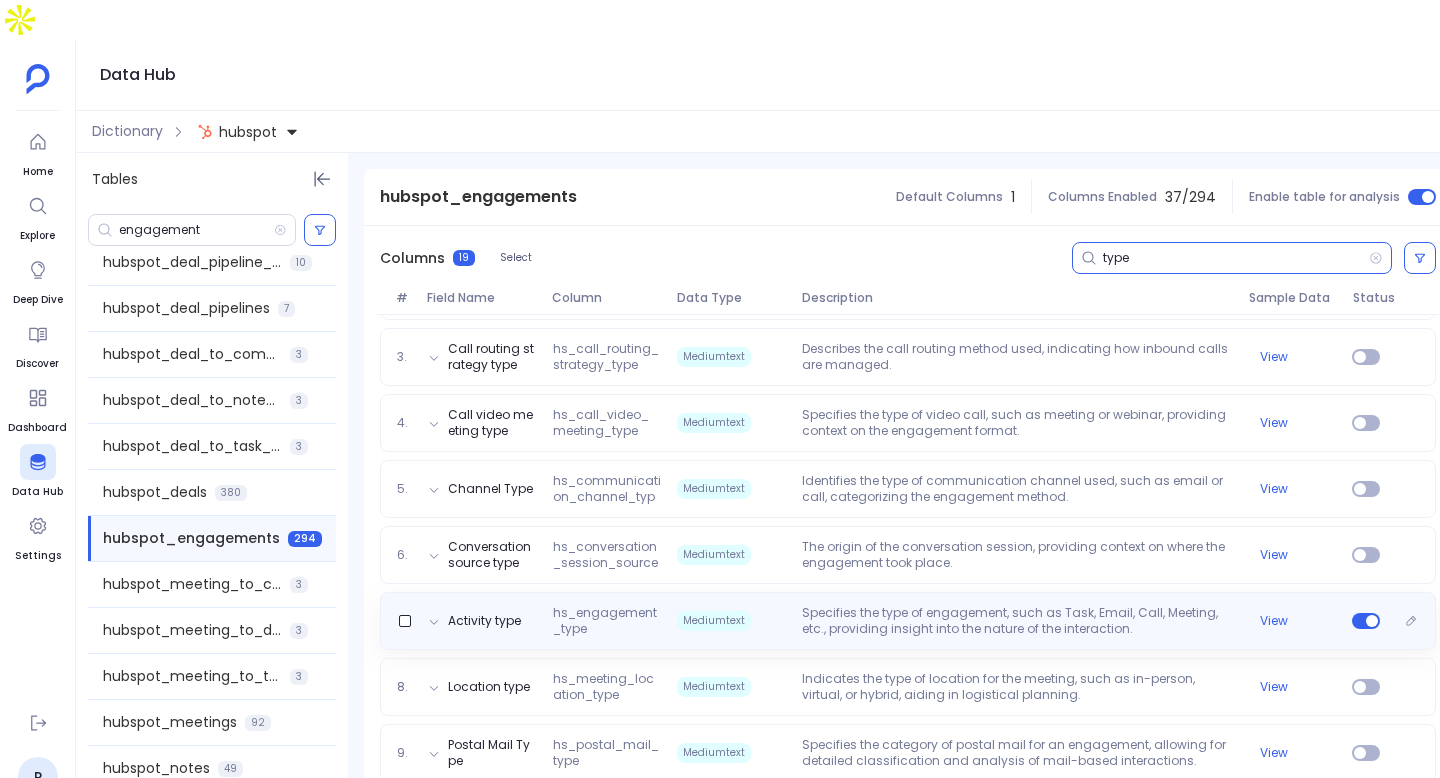 type on "type" 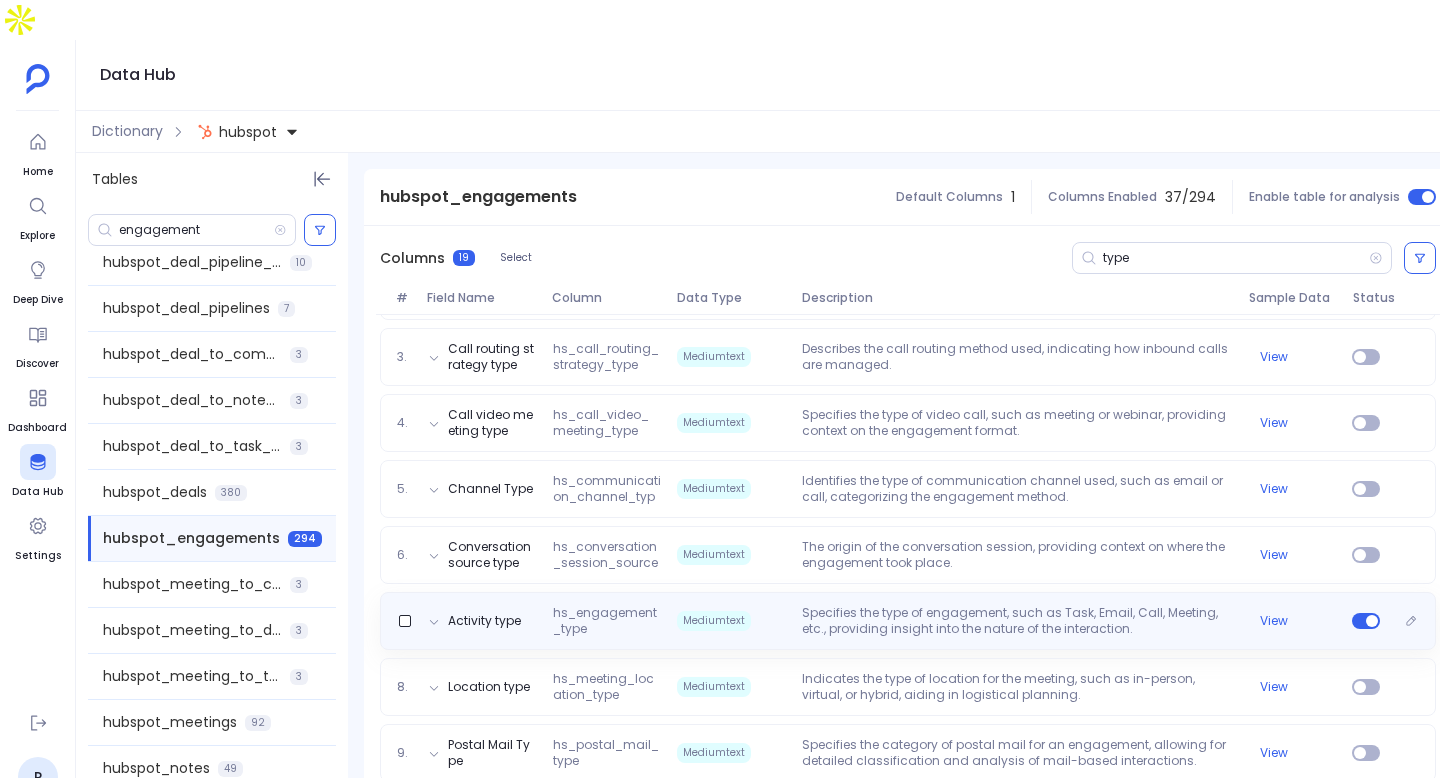 click on "hs_engagement_type" at bounding box center (607, 621) 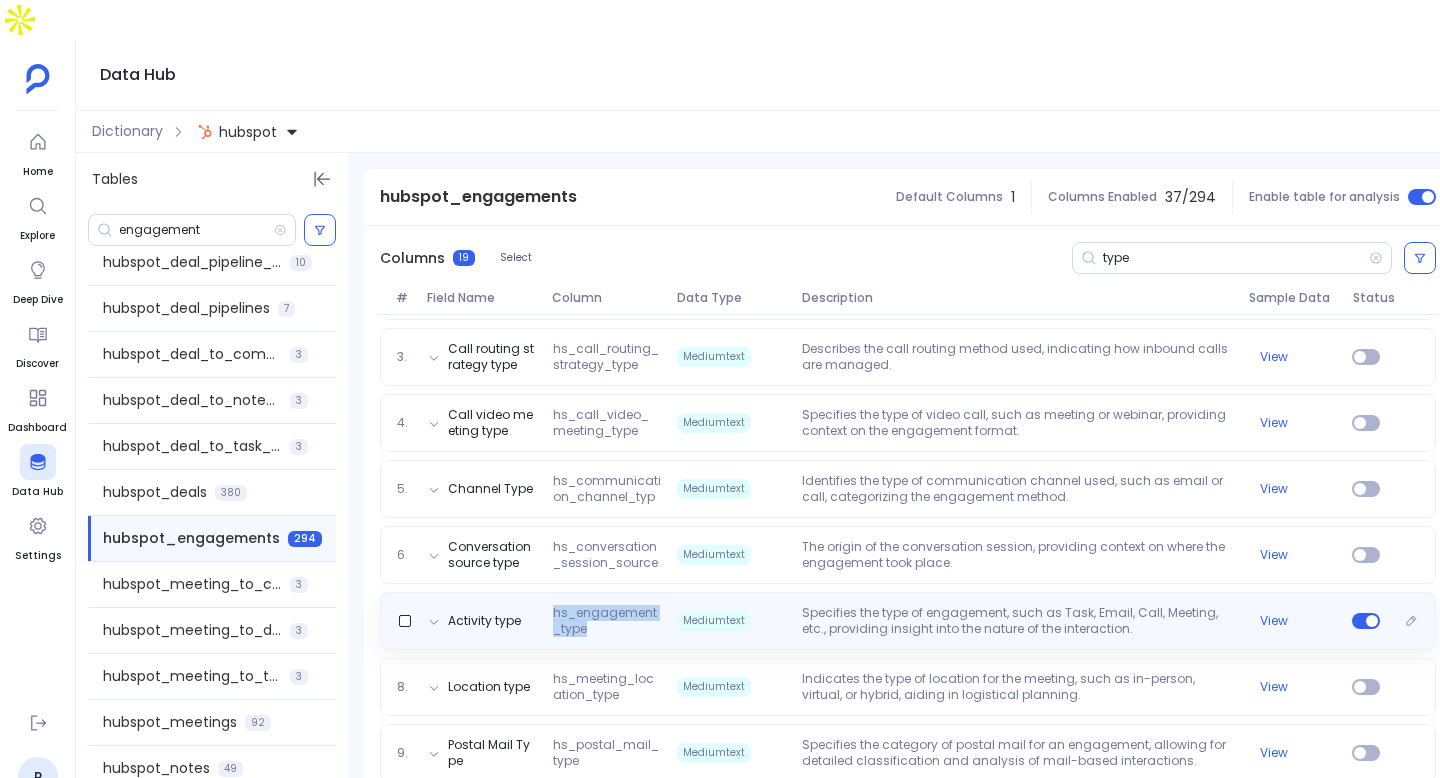 click on "hs_engagement_type" at bounding box center (607, 621) 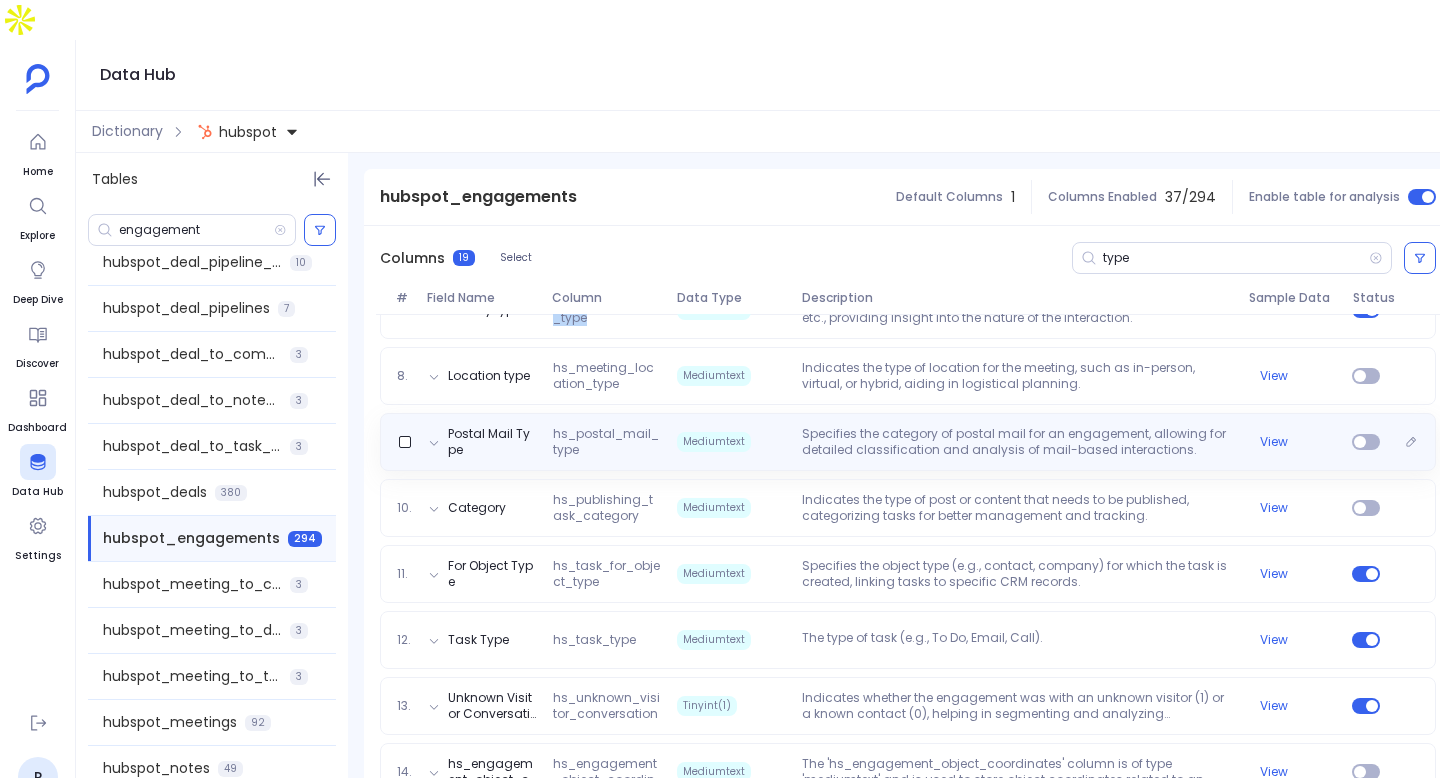 scroll, scrollTop: 1032, scrollLeft: 0, axis: vertical 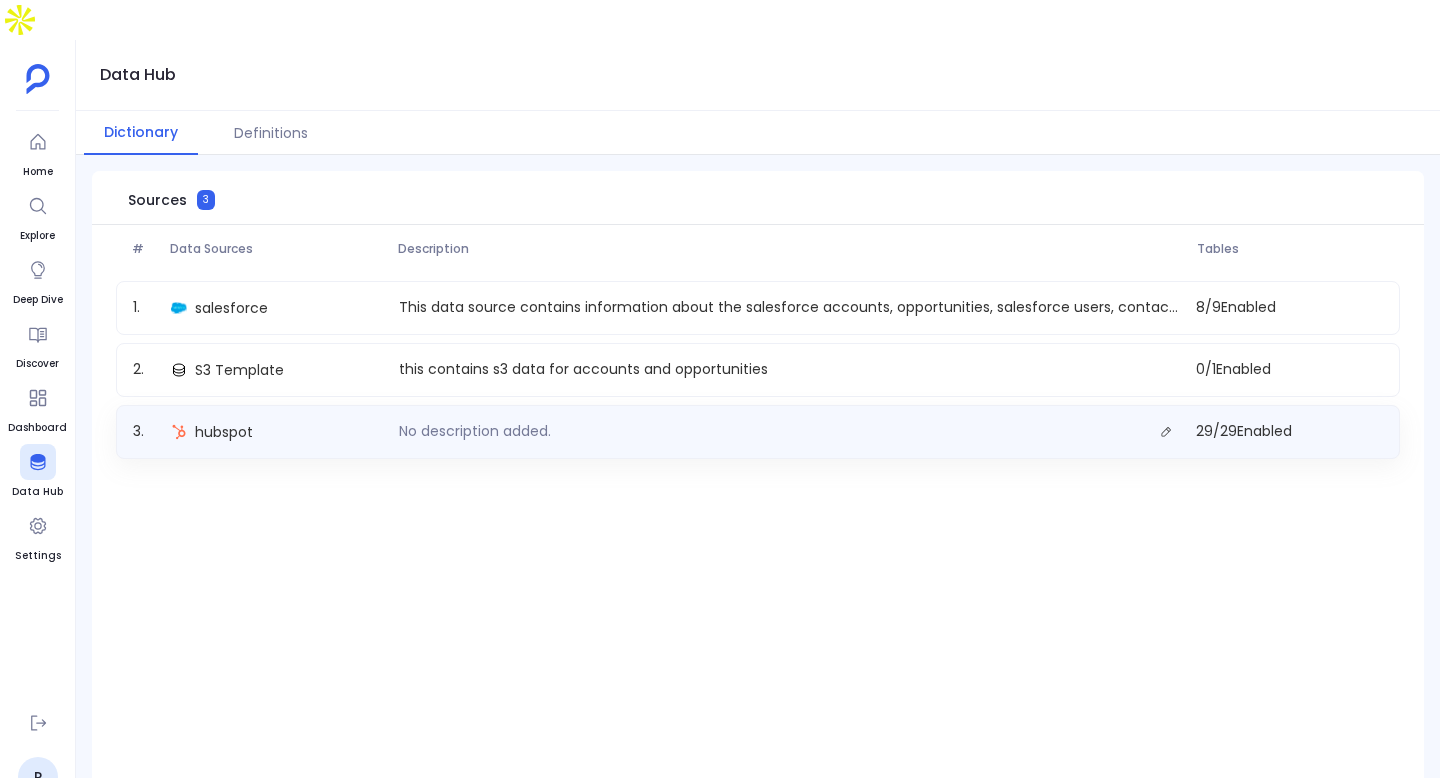 click on "hubspot" at bounding box center (277, 432) 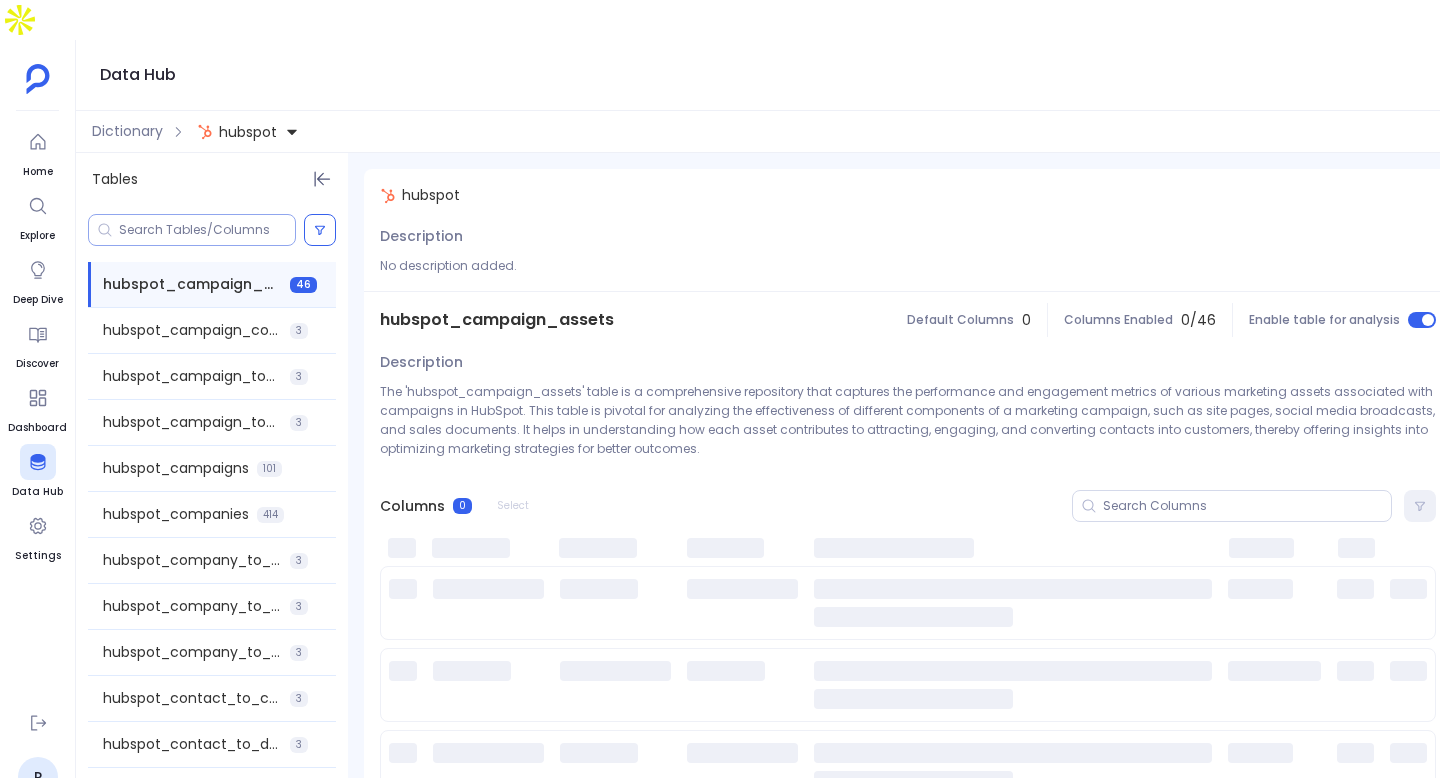click at bounding box center (207, 230) 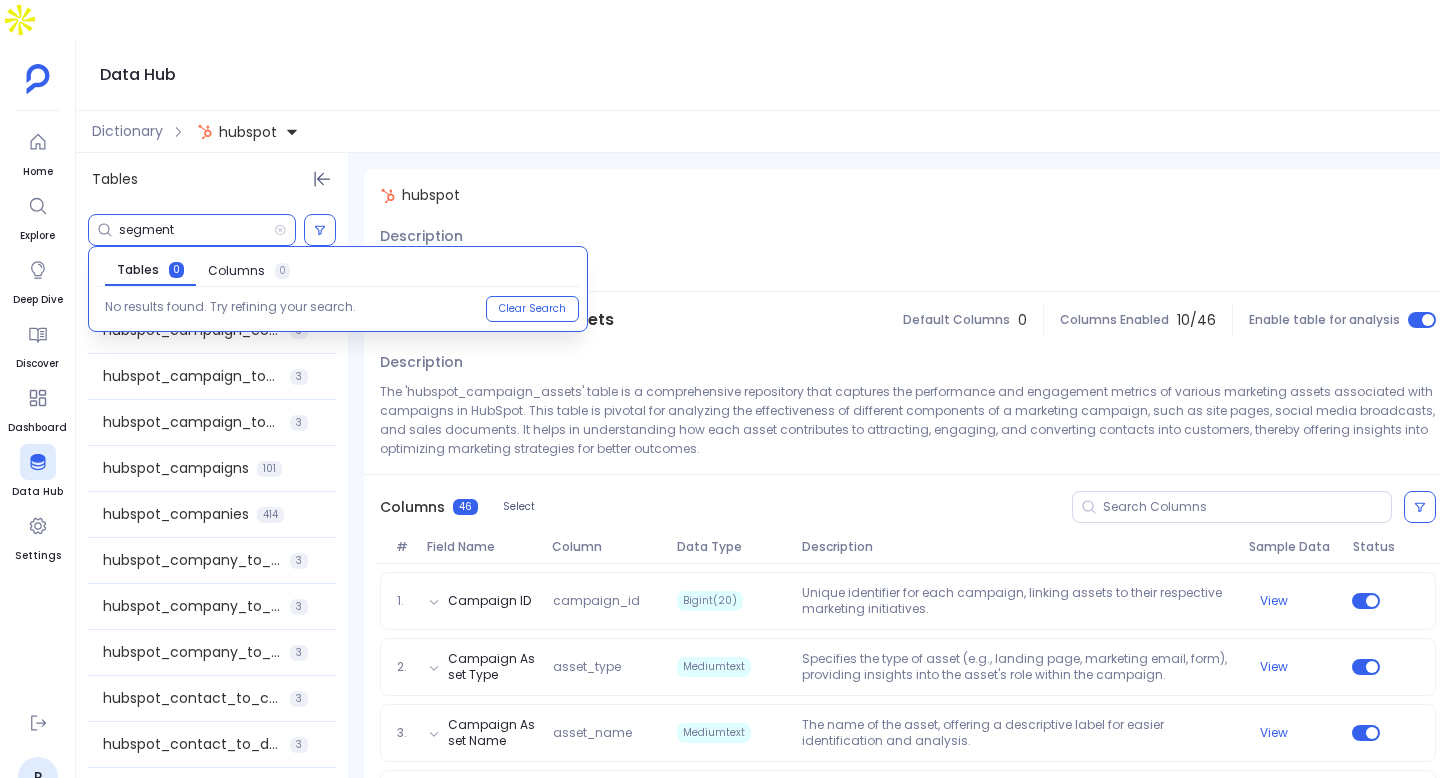 click on "segment" at bounding box center (196, 230) 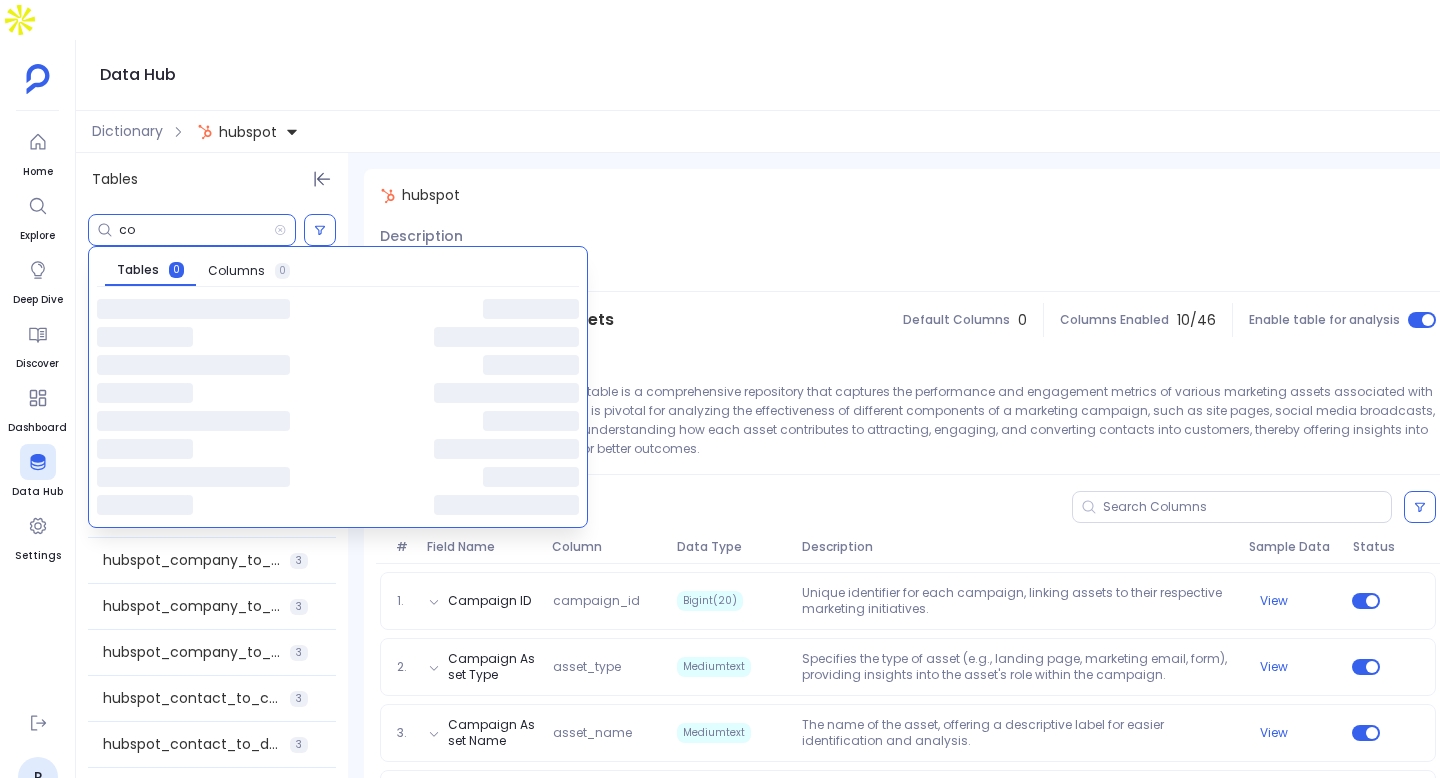type on "c" 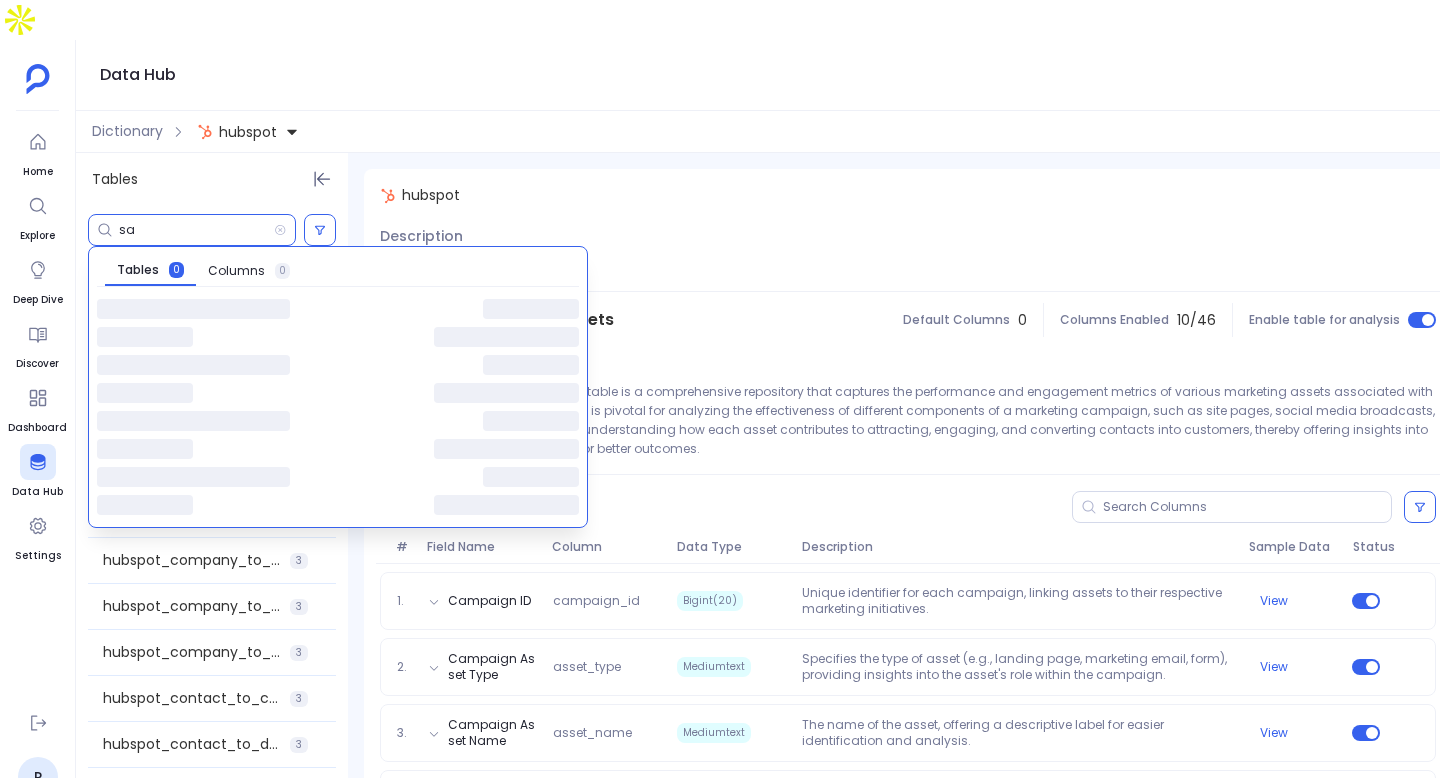 type on "s" 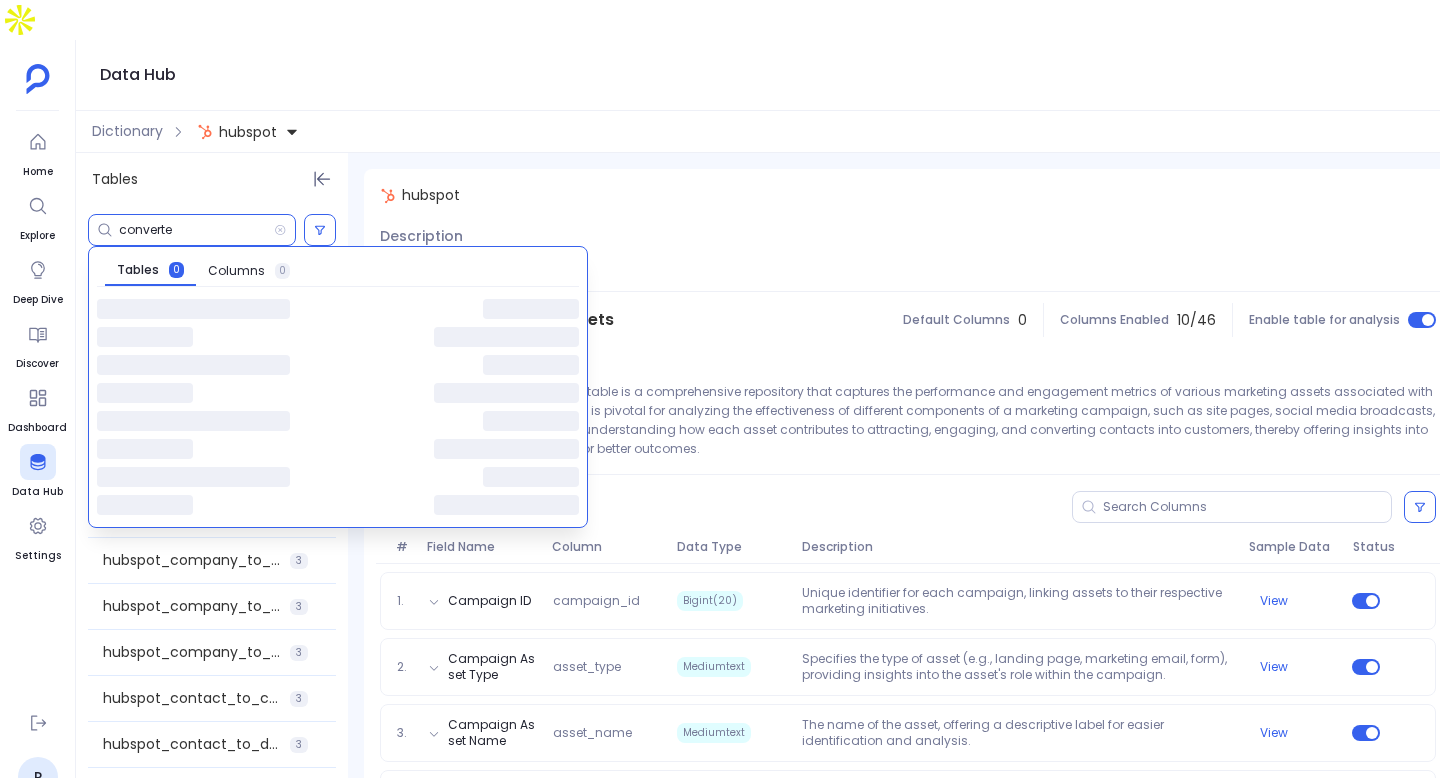 type on "converted" 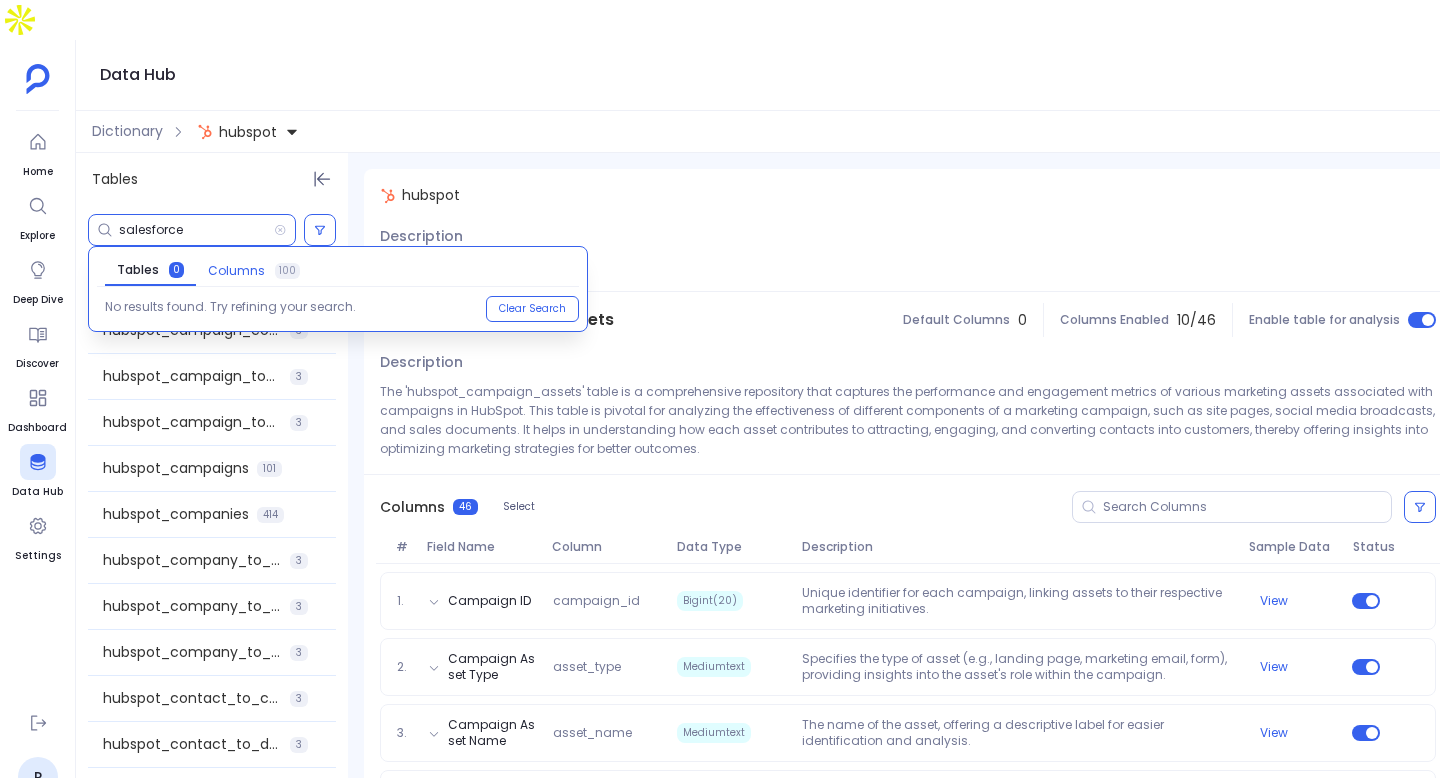 type on "salesforce" 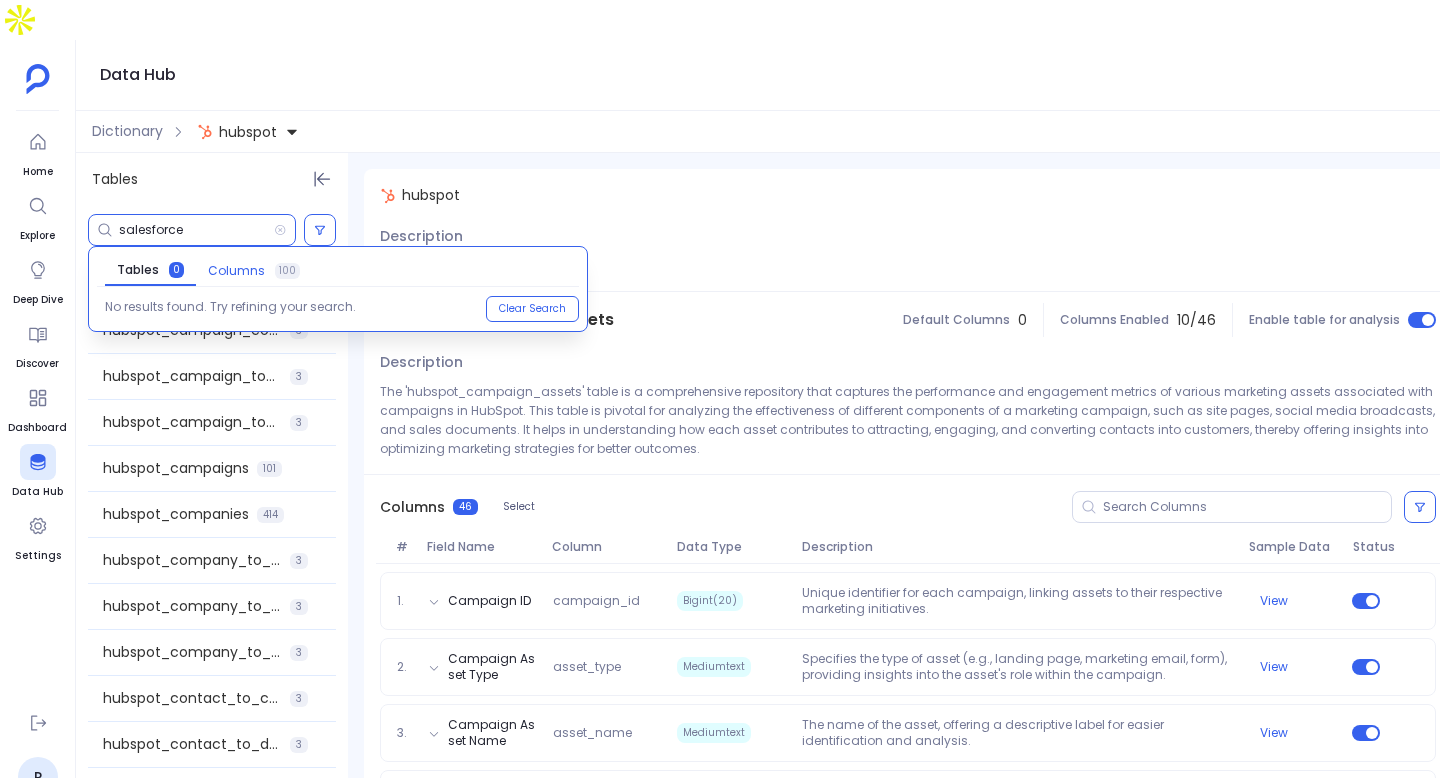 click on "100" at bounding box center [287, 271] 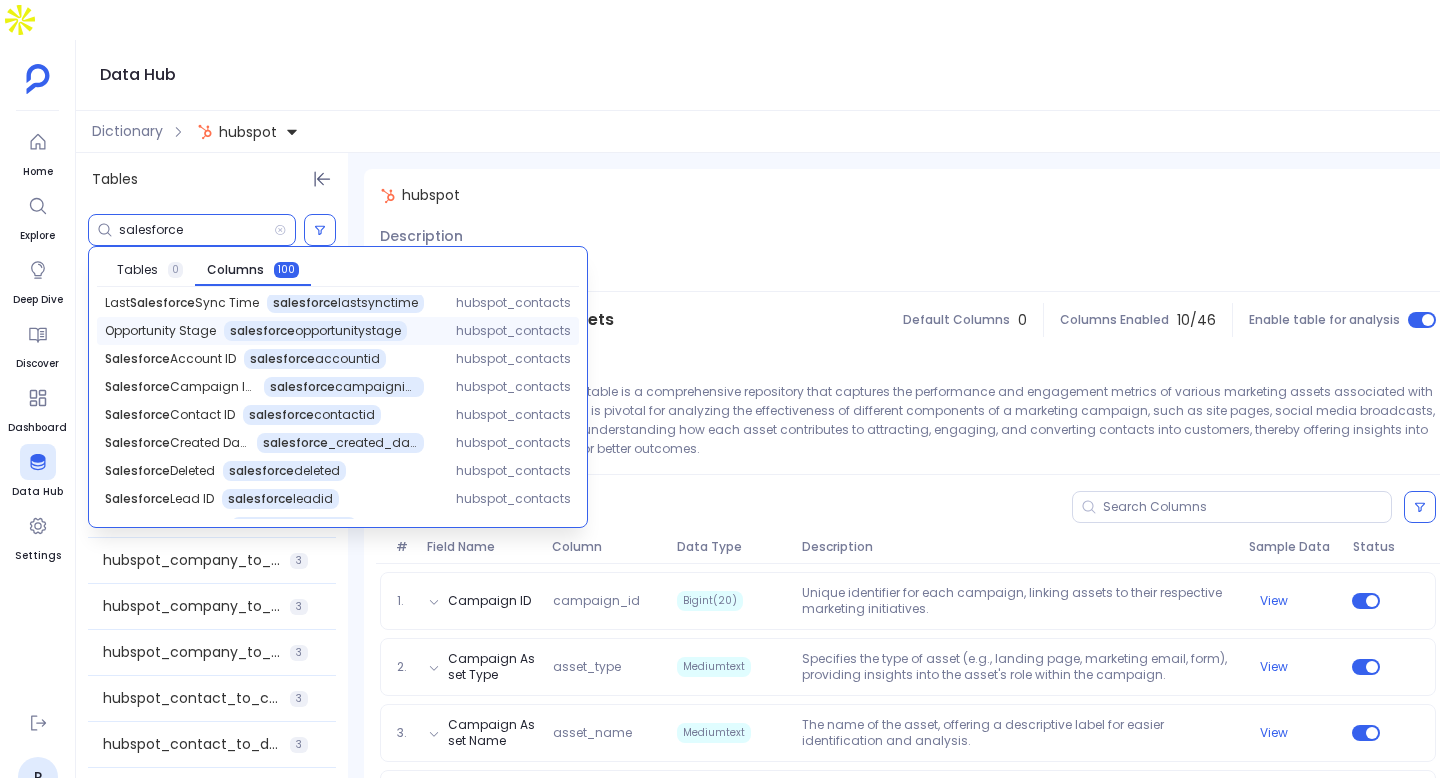 scroll, scrollTop: 120, scrollLeft: 0, axis: vertical 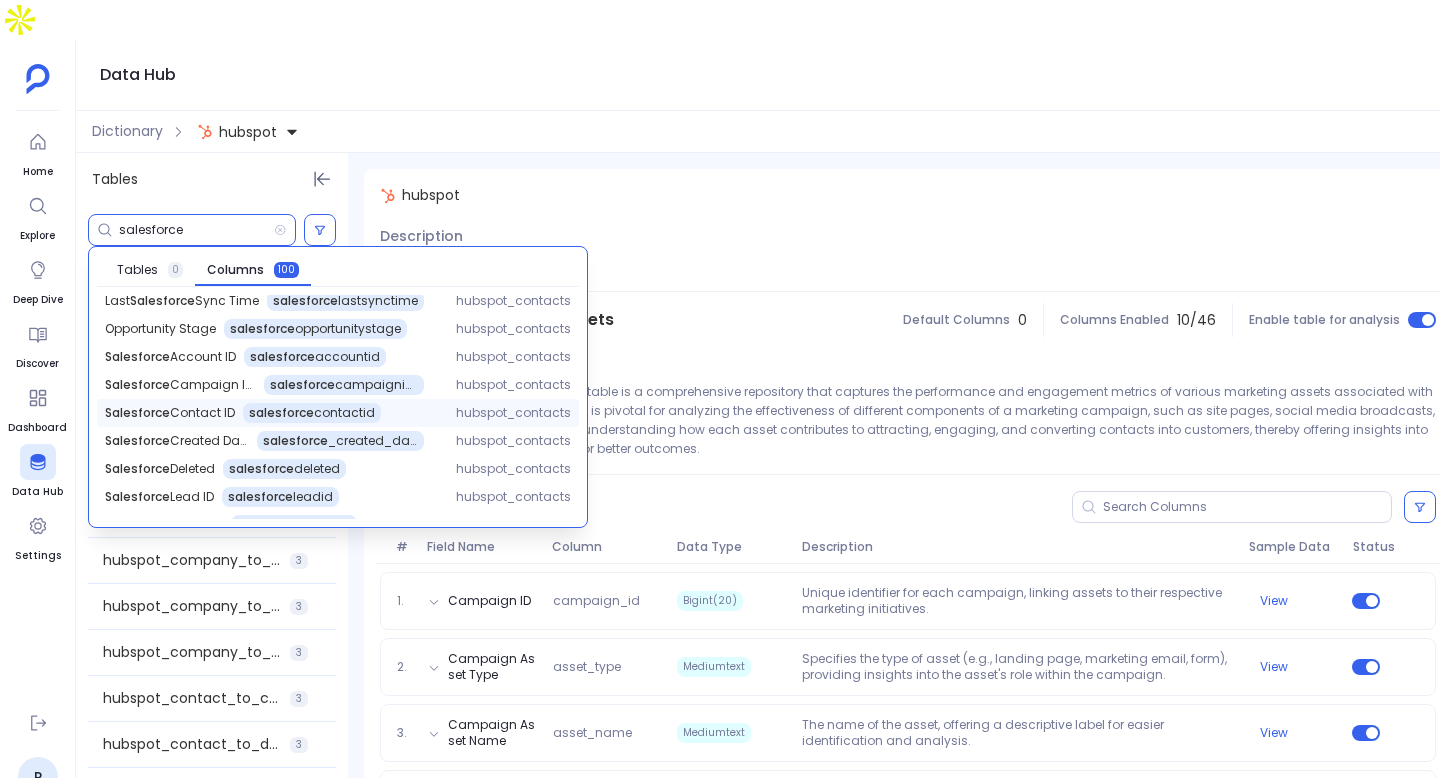 click on "salesforce contactid" at bounding box center (312, 413) 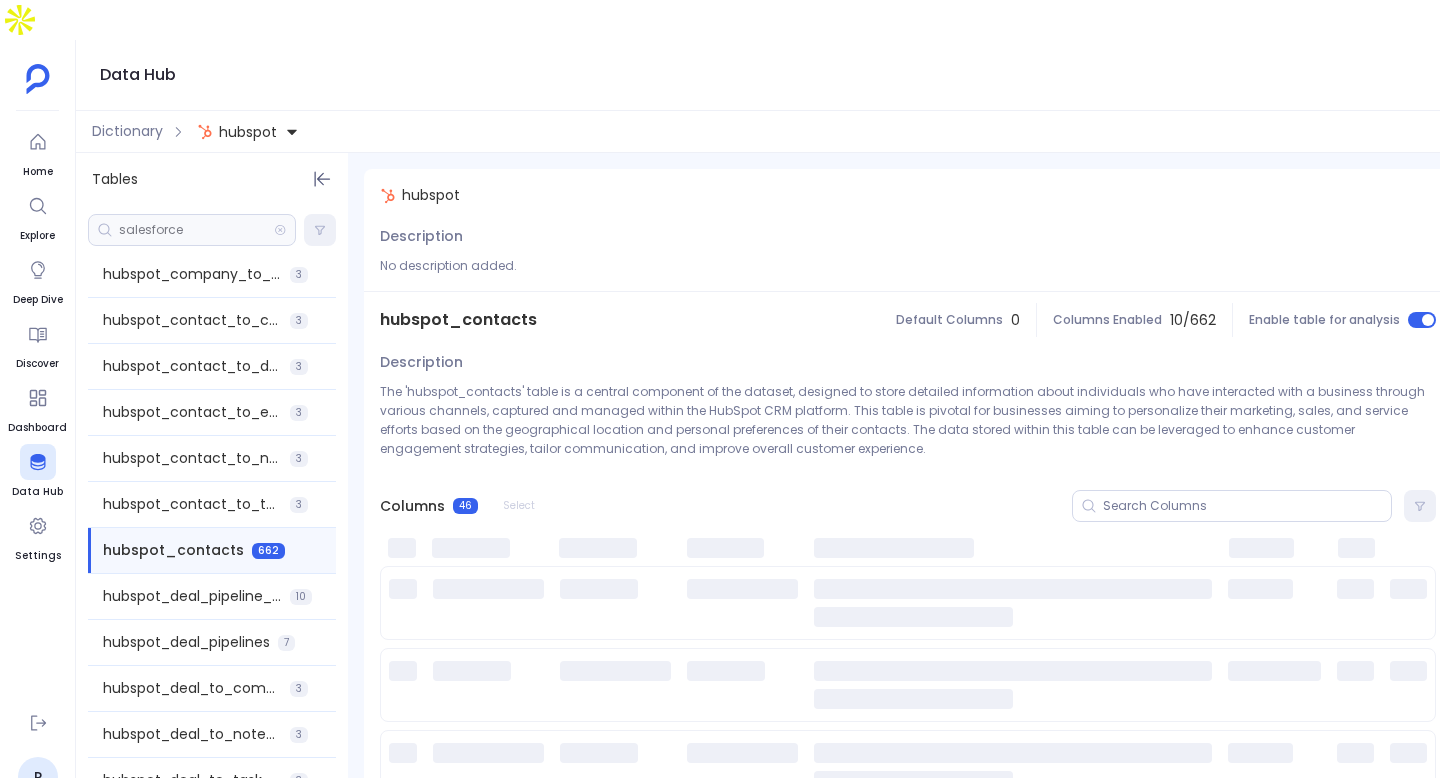 scroll, scrollTop: 391, scrollLeft: 0, axis: vertical 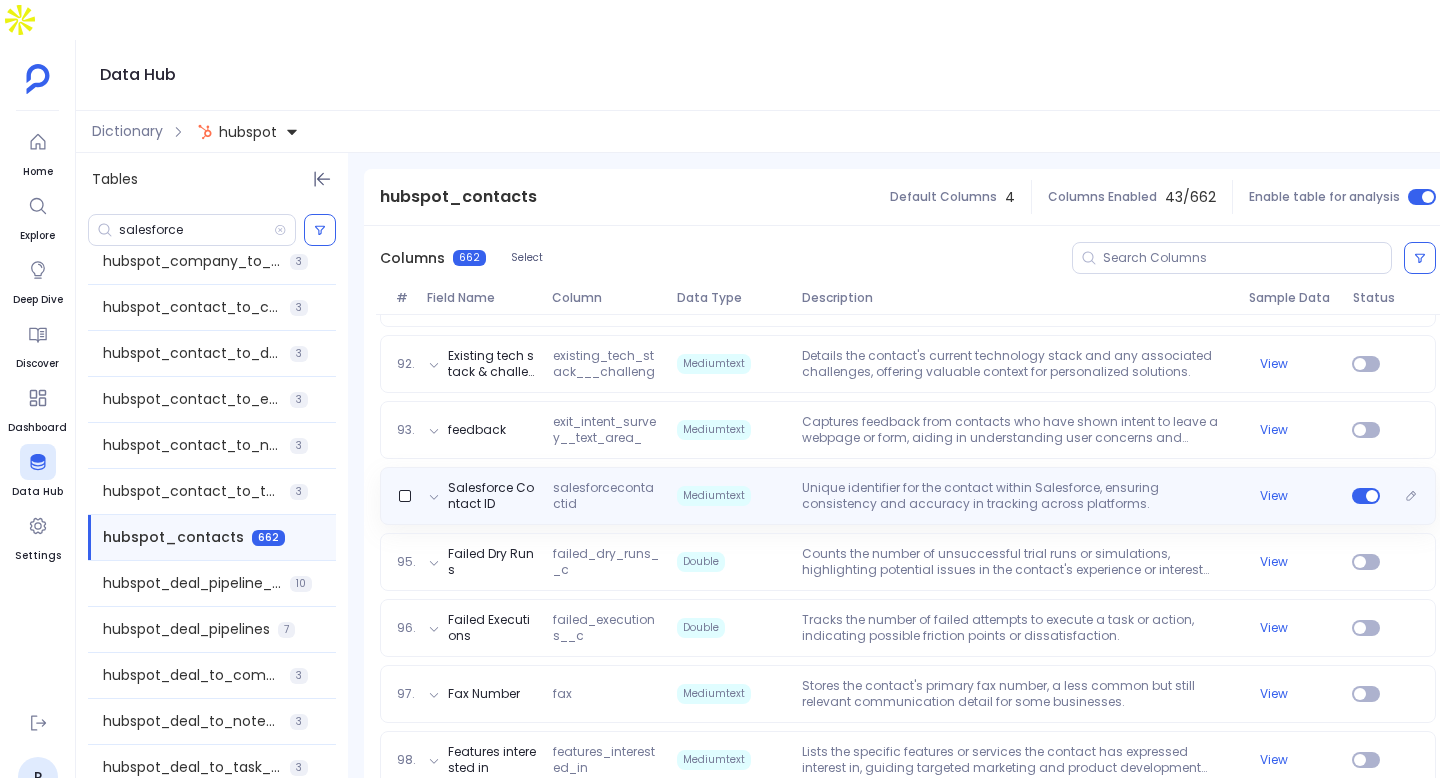click on "Unique identifier for the contact within Salesforce, ensuring consistency and accuracy in tracking across platforms." at bounding box center (1017, 496) 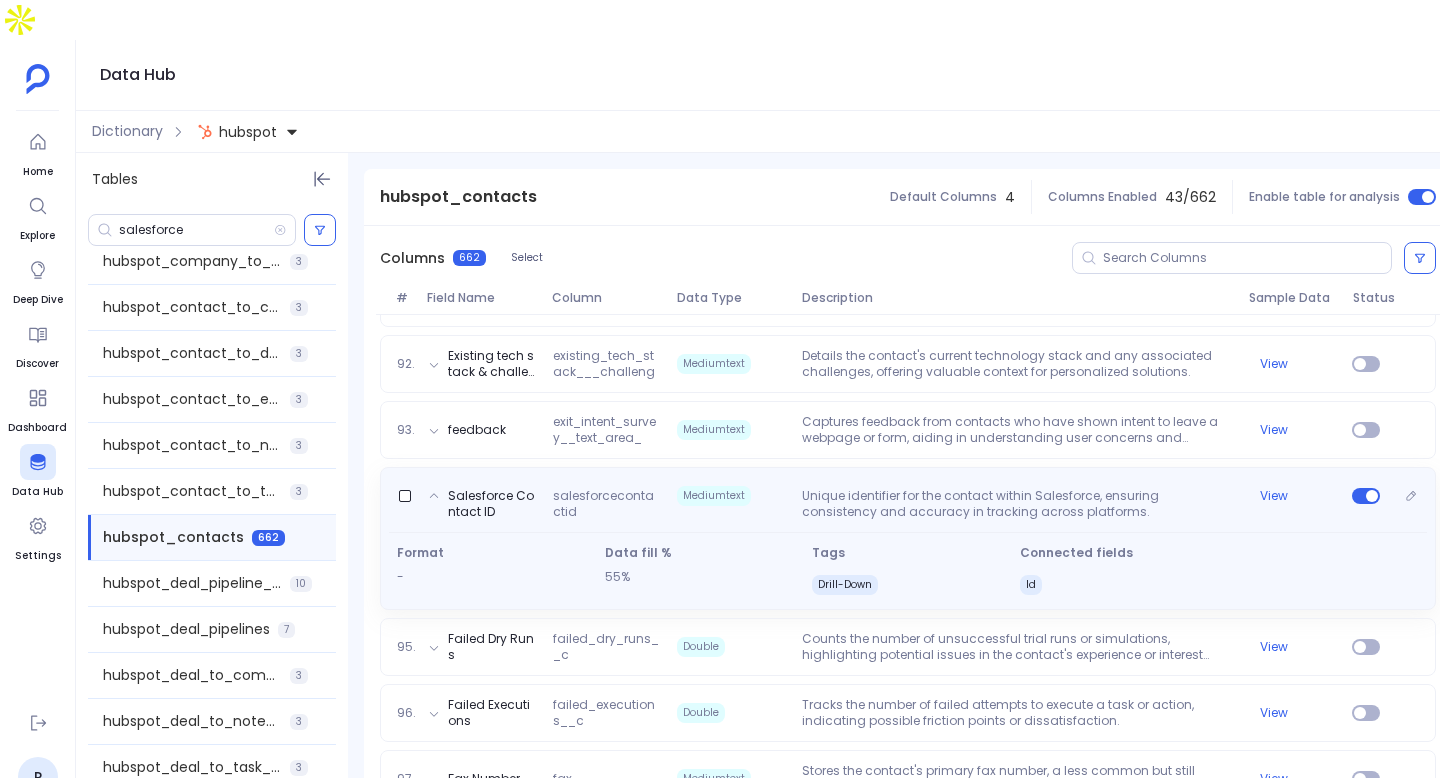 click on "Unique identifier for the contact within Salesforce, ensuring consistency and accuracy in tracking across platforms." at bounding box center (1017, 504) 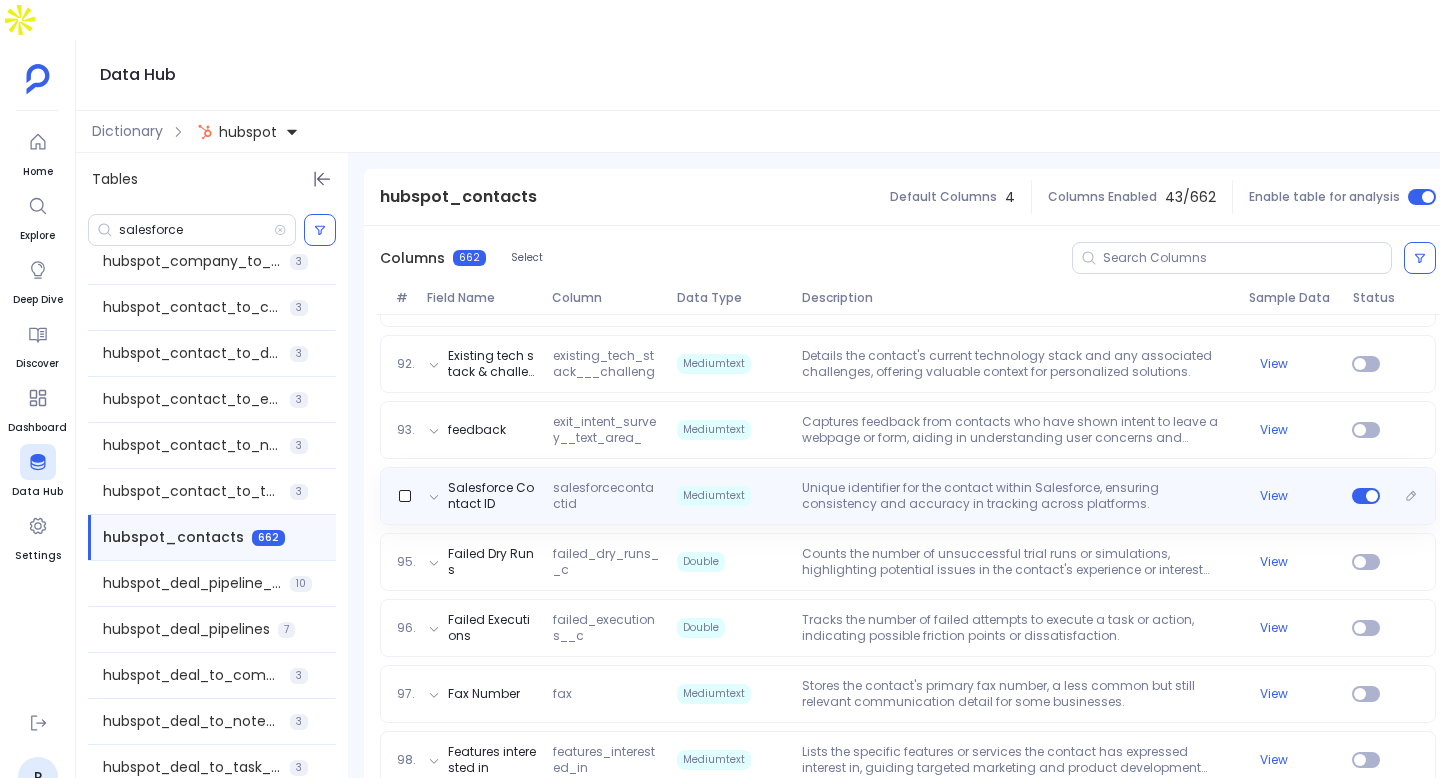 click on "Unique identifier for the contact within Salesforce, ensuring consistency and accuracy in tracking across platforms." at bounding box center (1017, 496) 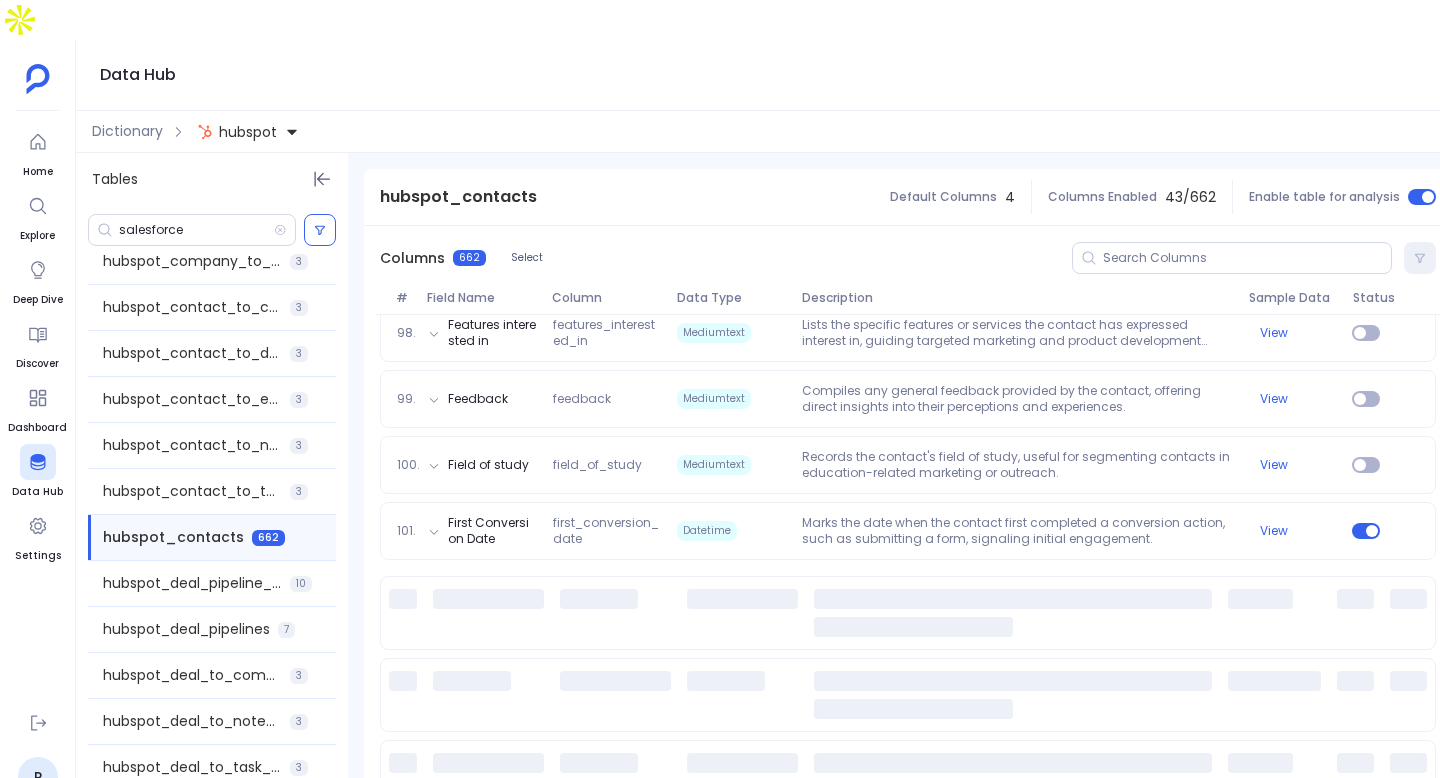 scroll, scrollTop: 6931, scrollLeft: 0, axis: vertical 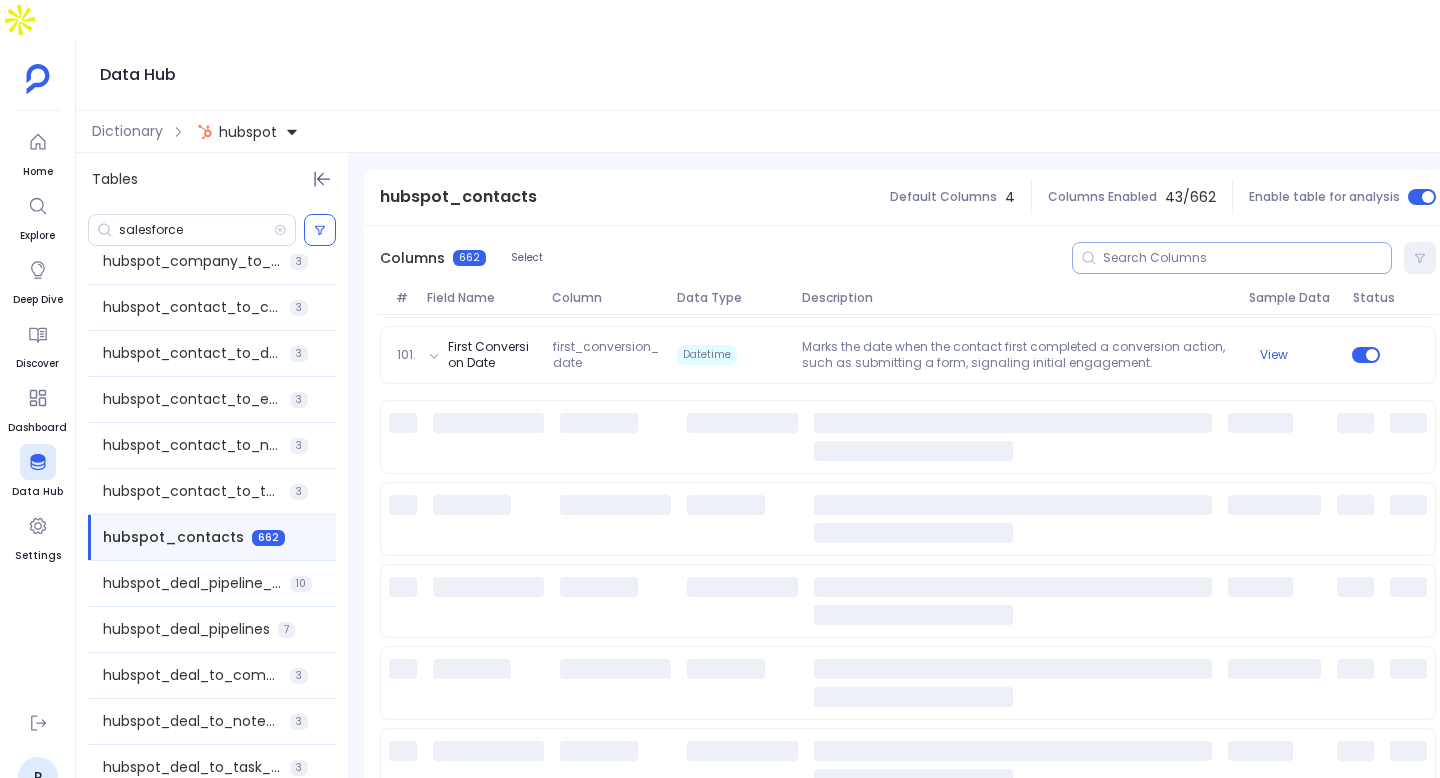 click at bounding box center (1247, 258) 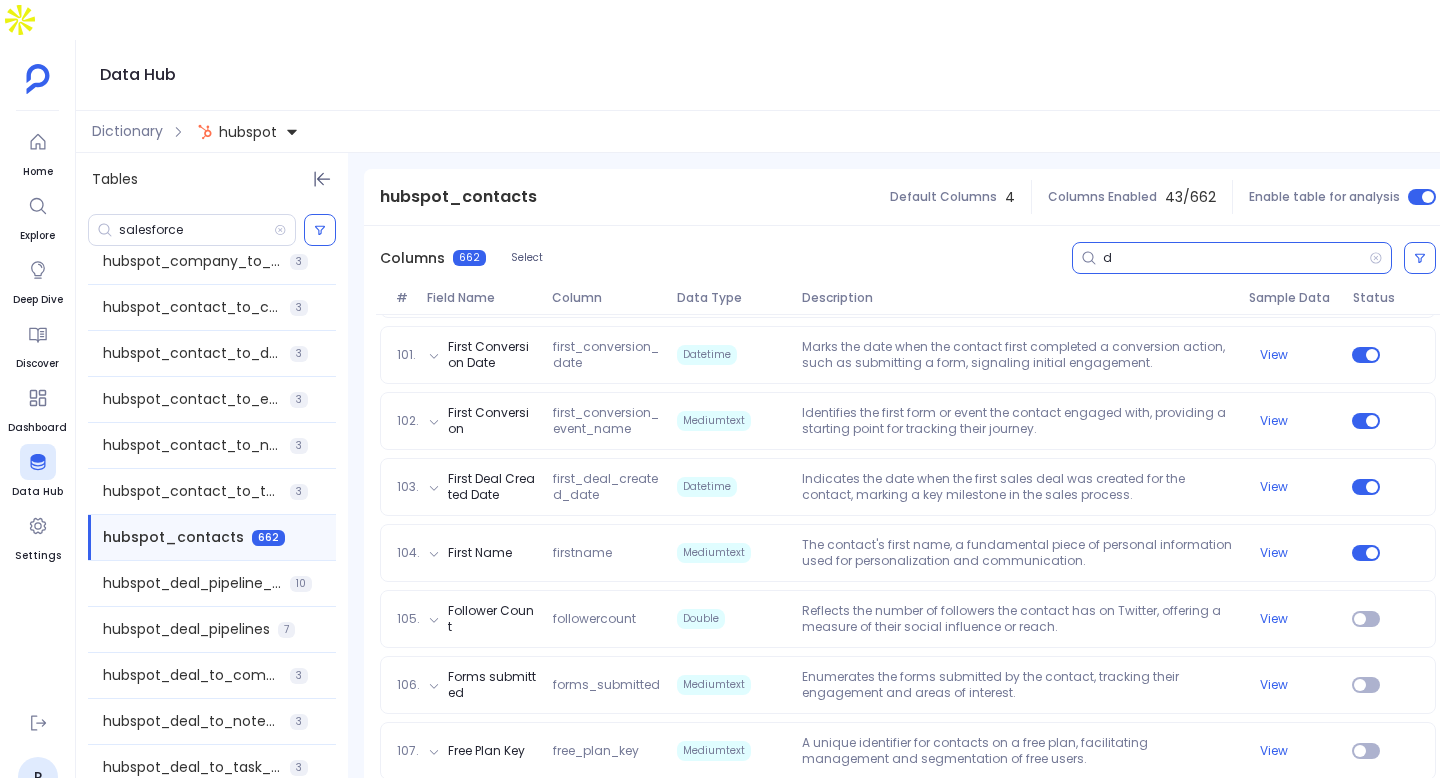 scroll, scrollTop: 166, scrollLeft: 0, axis: vertical 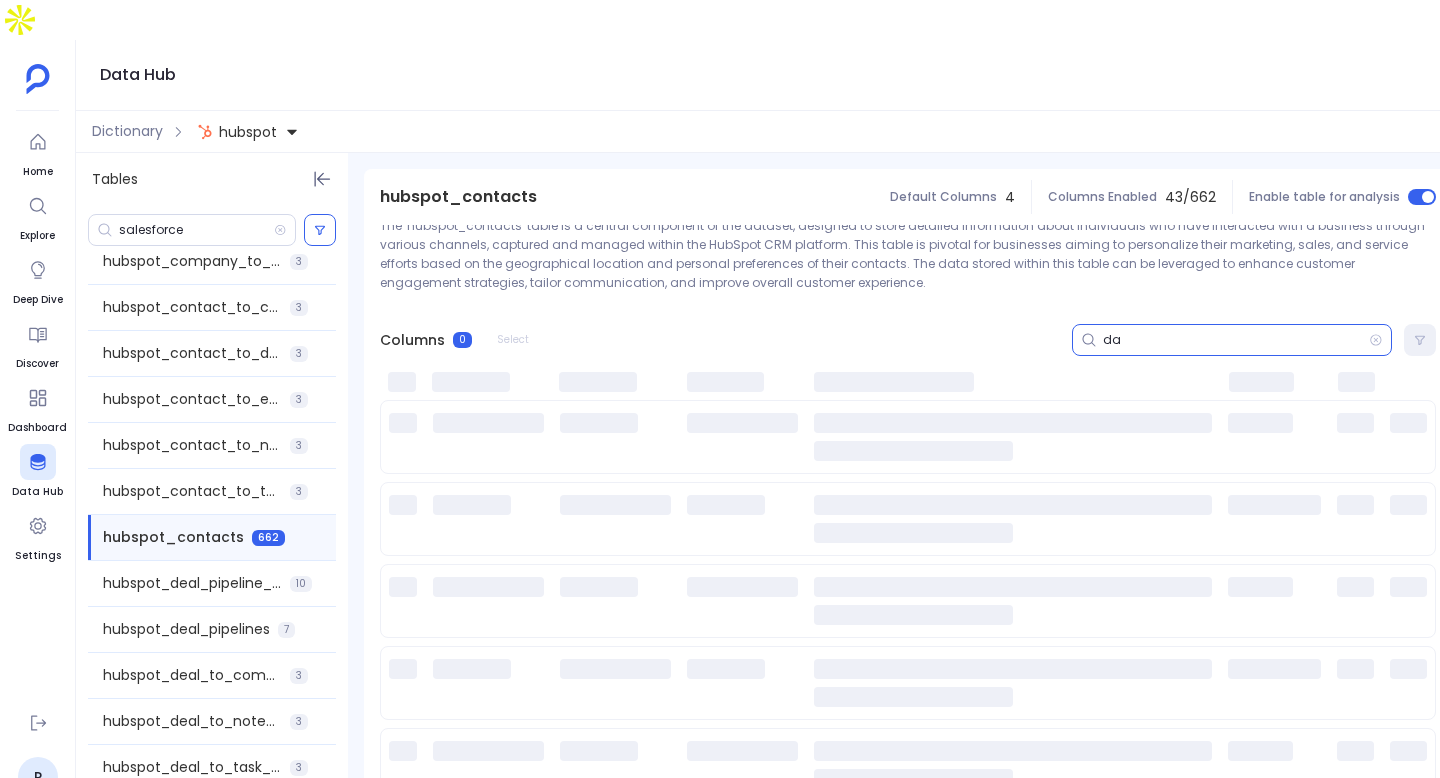 type on "d" 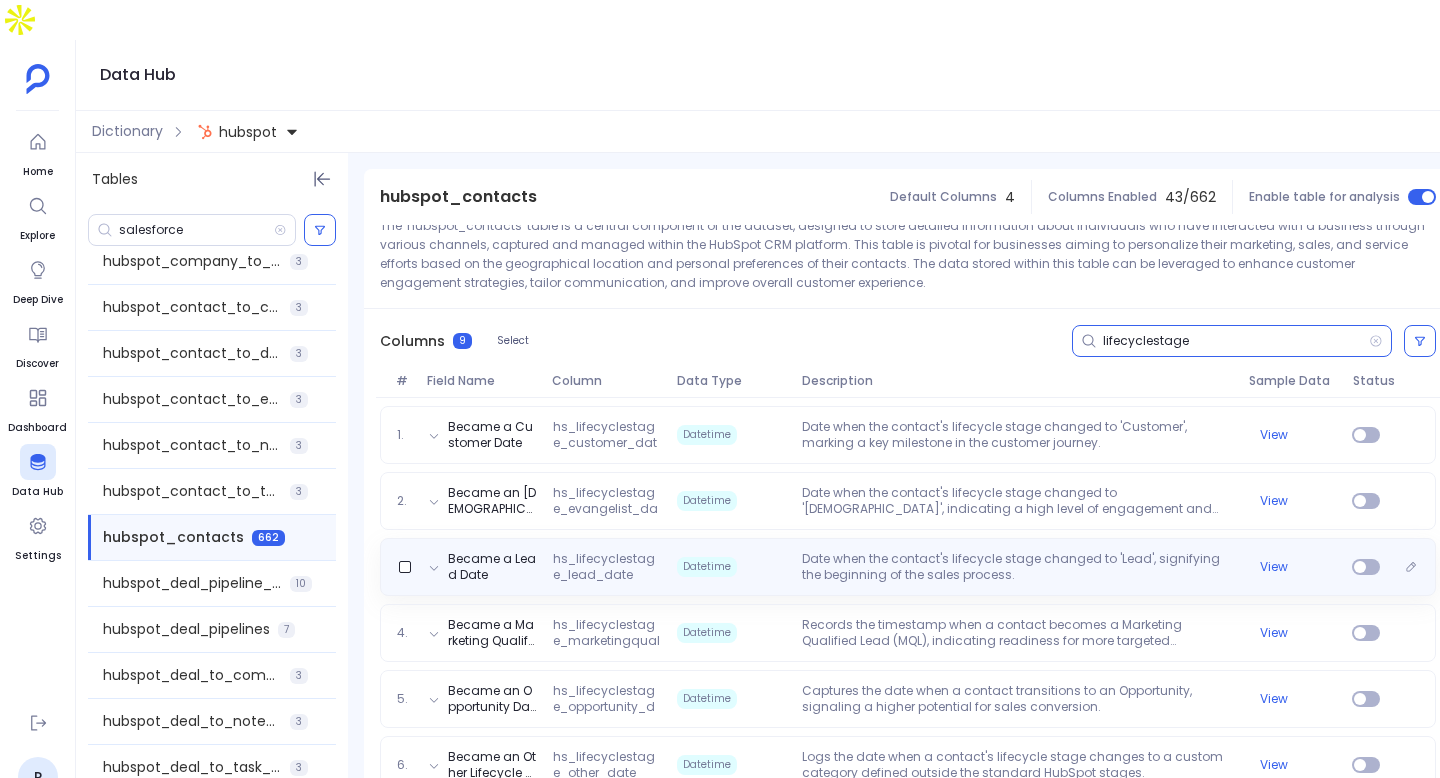 scroll, scrollTop: 372, scrollLeft: 0, axis: vertical 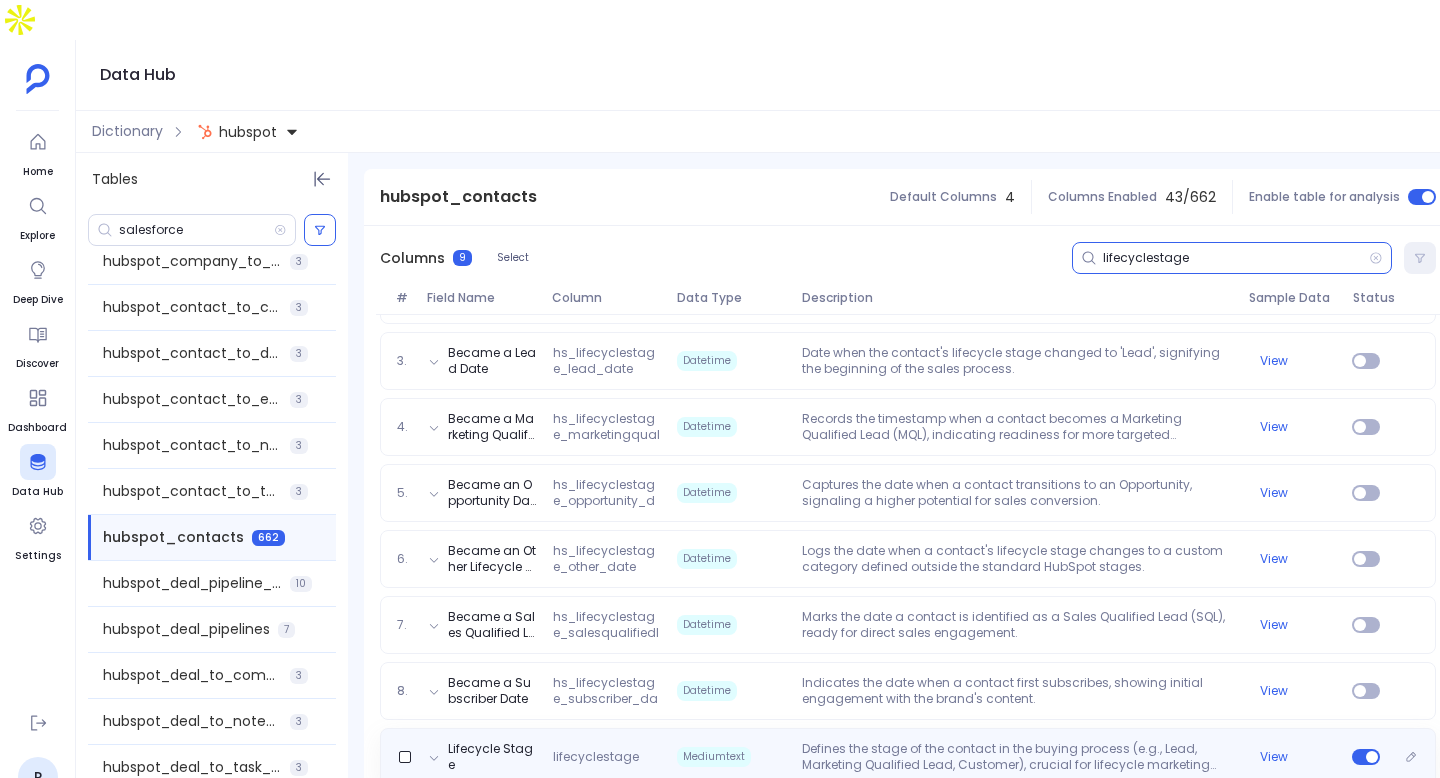 click on "Defines the stage of the contact in the buying process (e.g., Lead, Marketing Qualified Lead, Customer), crucial for lifecycle marketing strategies." at bounding box center (1017, 757) 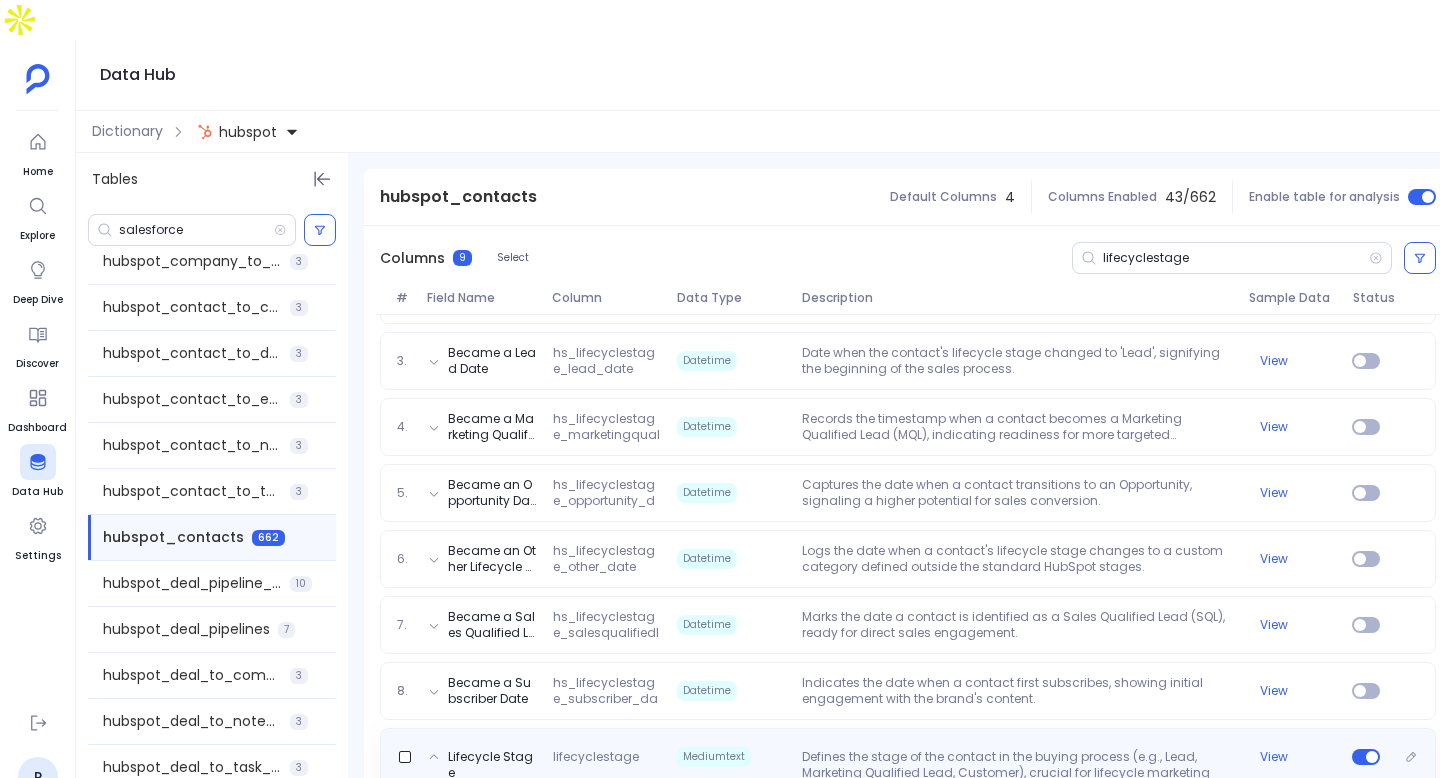scroll, scrollTop: 473, scrollLeft: 0, axis: vertical 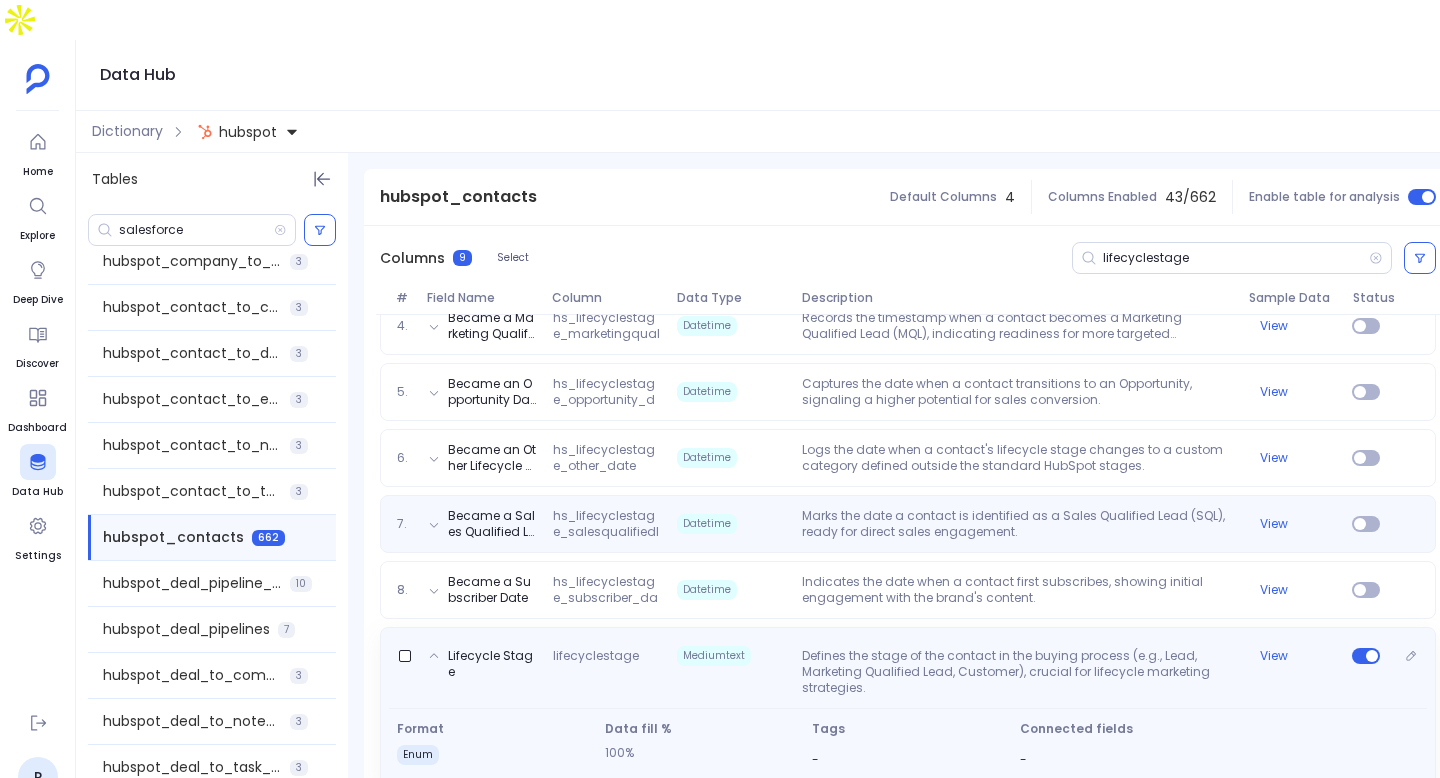 click on "View" at bounding box center (1292, 656) 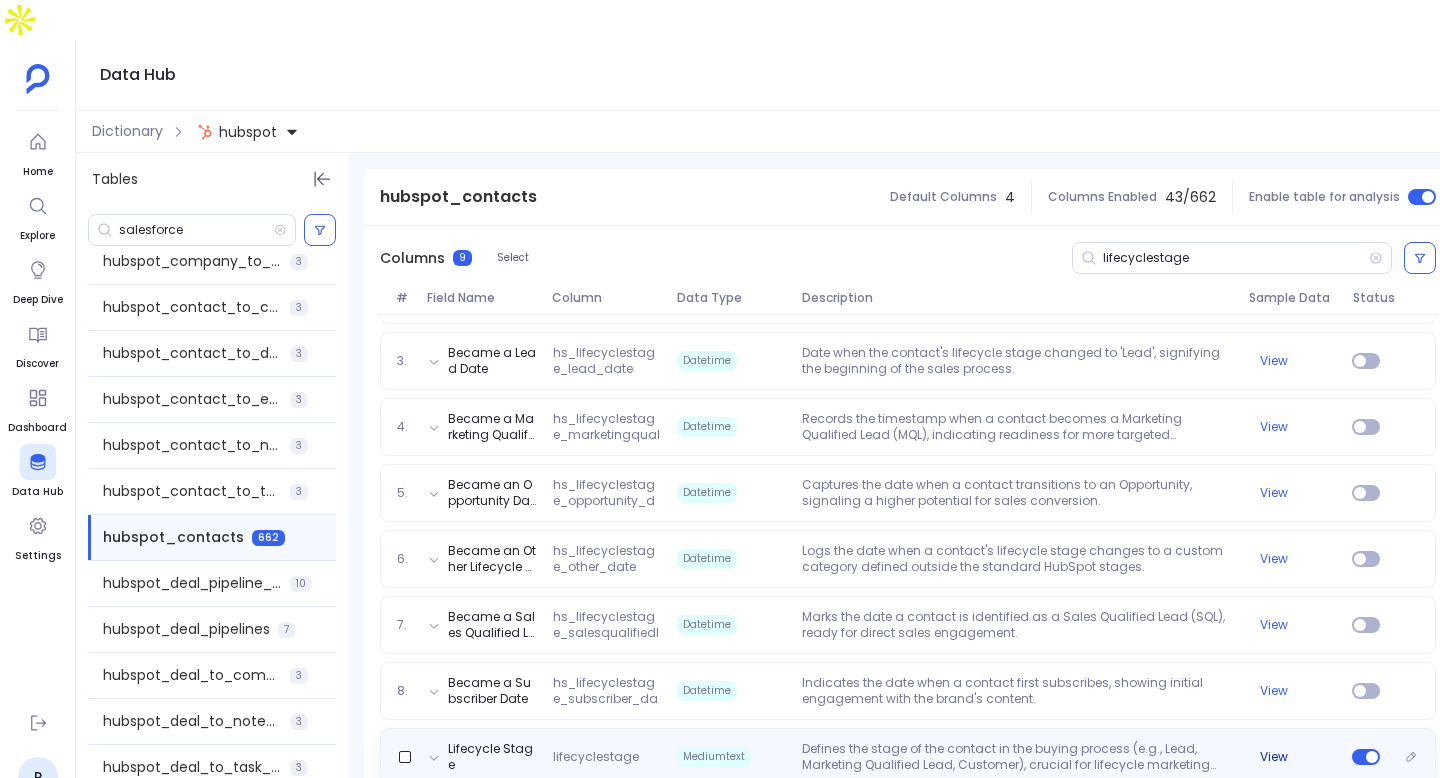 click on "View" at bounding box center [1274, 757] 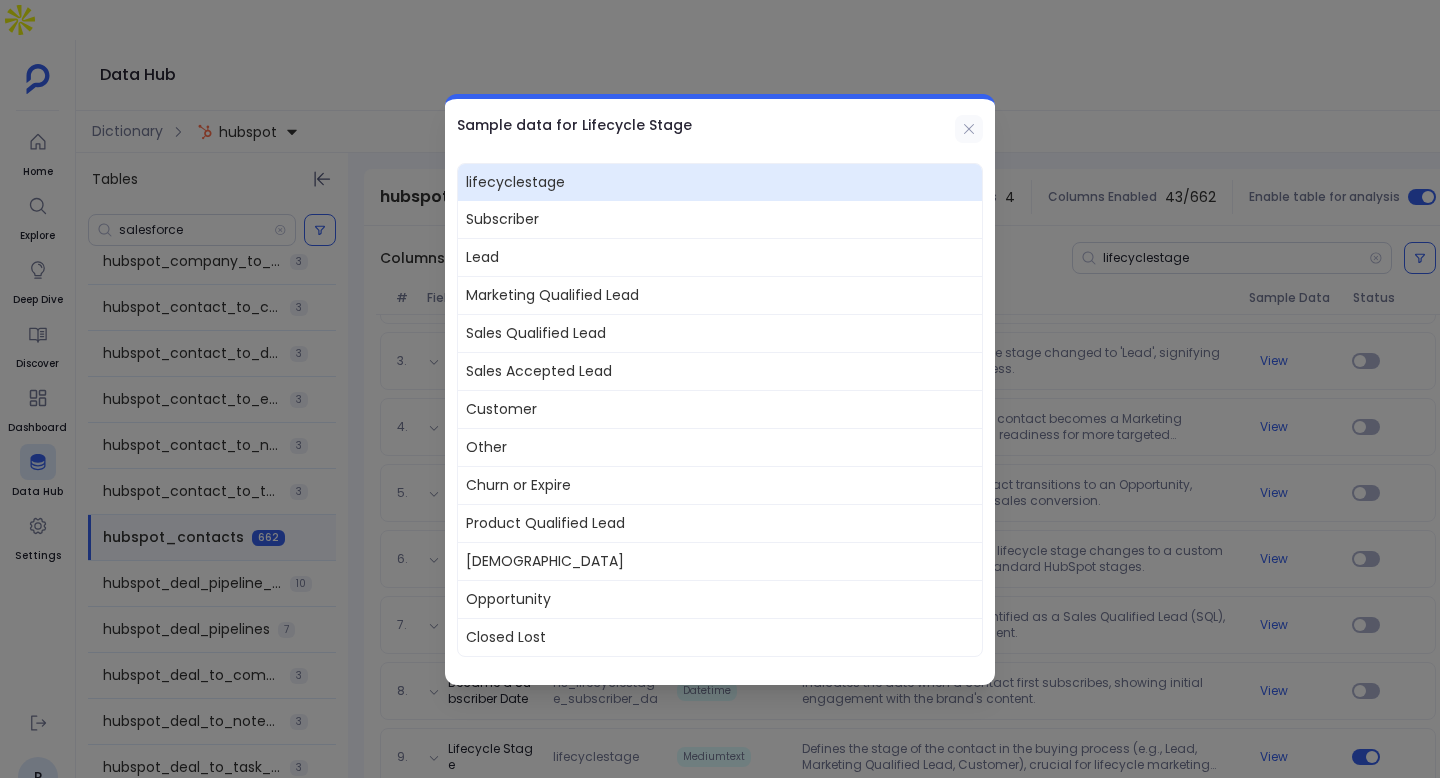 click 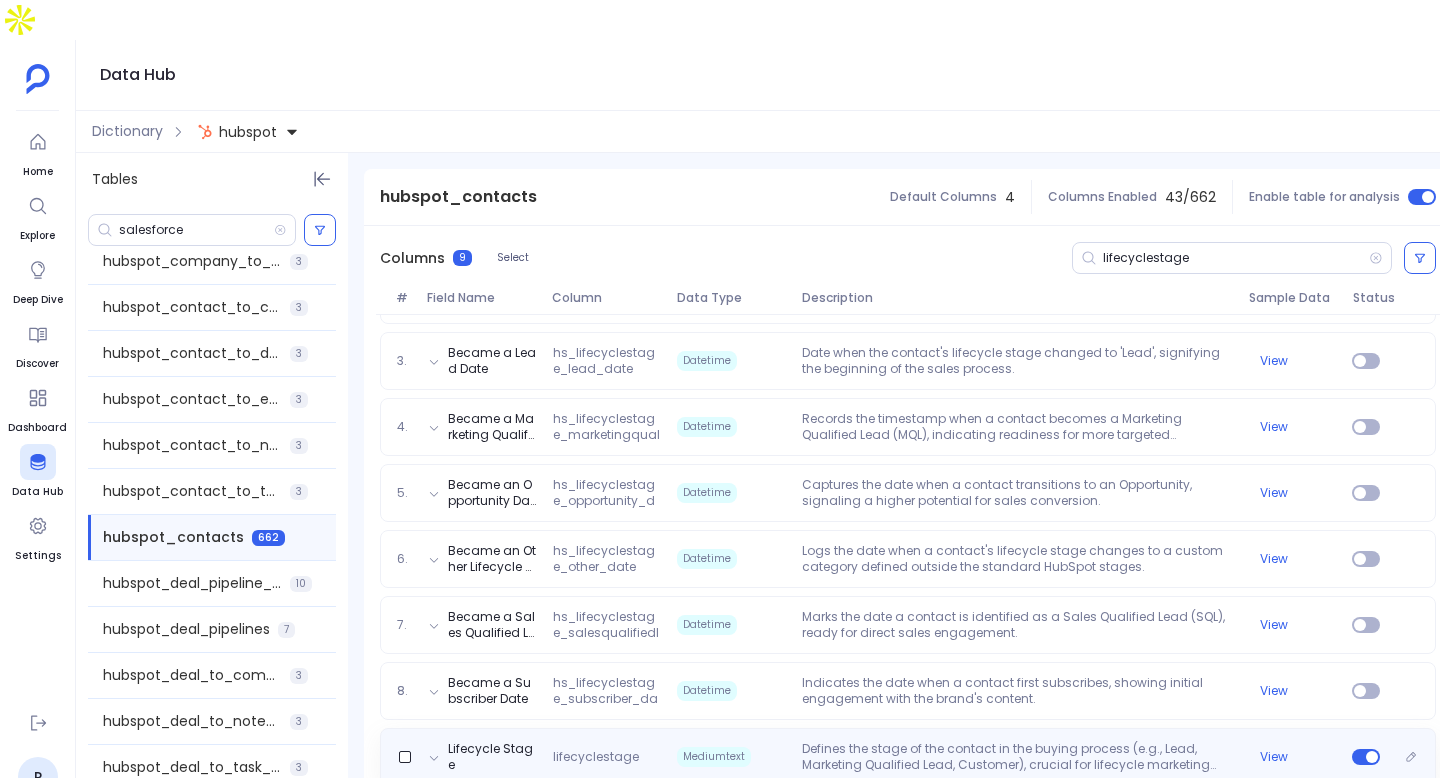 click on "Defines the stage of the contact in the buying process (e.g., Lead, Marketing Qualified Lead, Customer), crucial for lifecycle marketing strategies." at bounding box center (1017, 757) 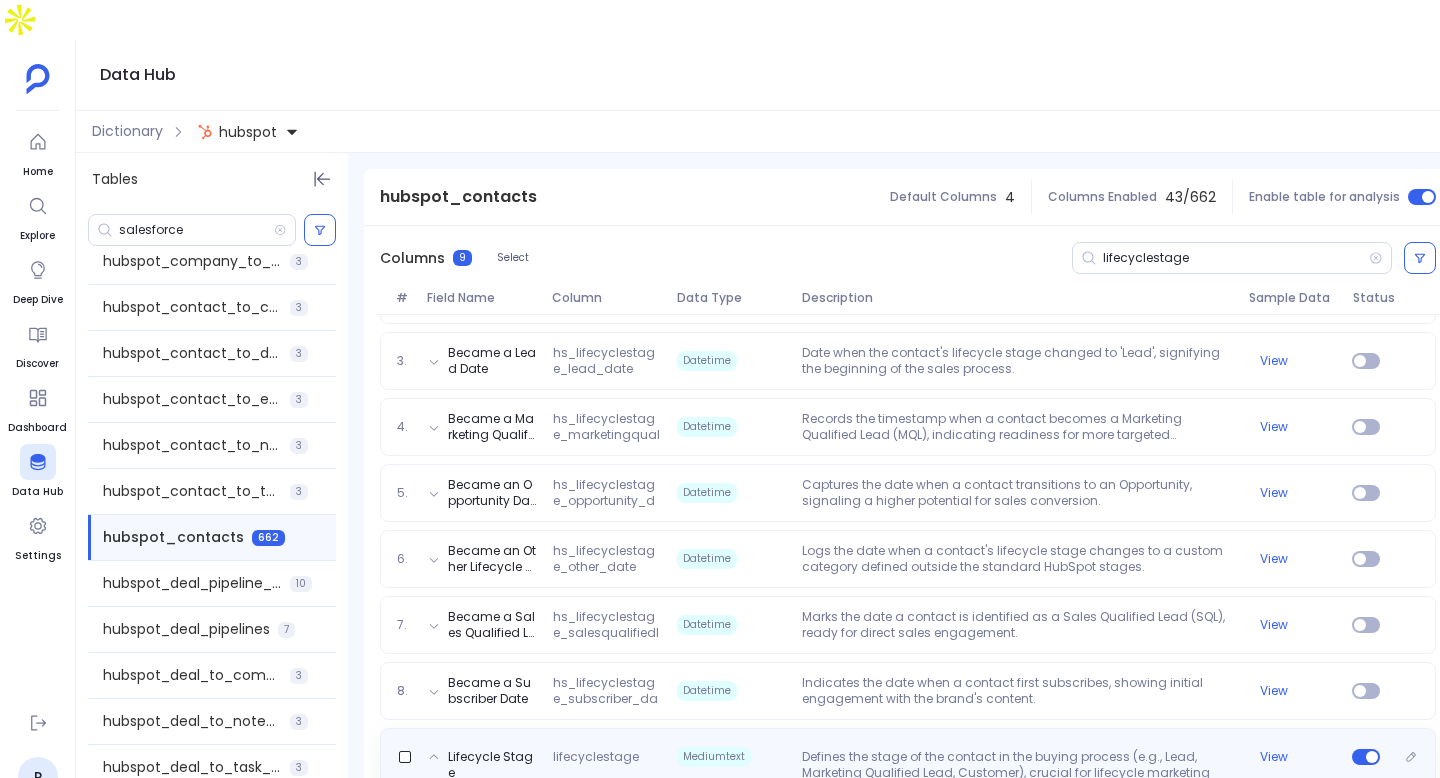 click on "lifecyclestage" at bounding box center [607, 773] 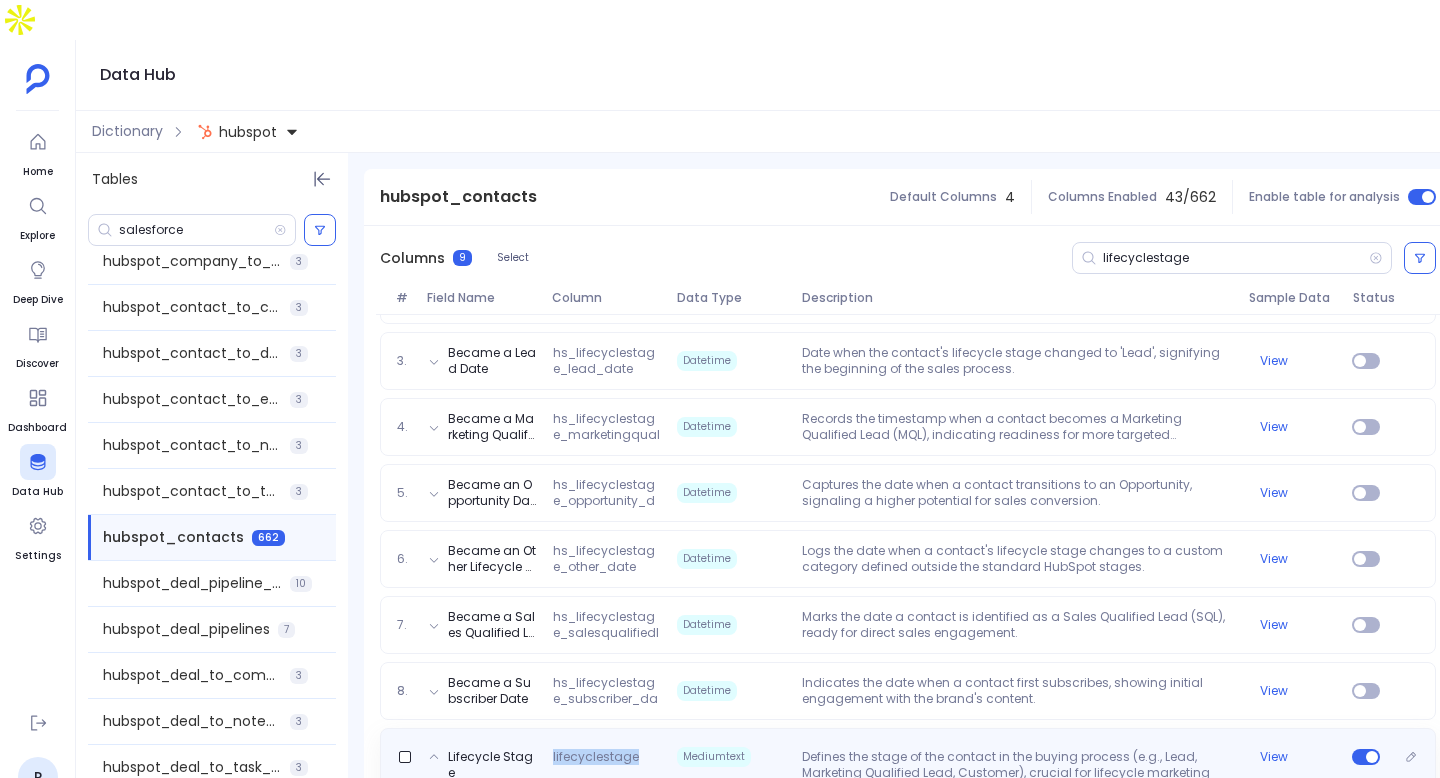 click on "lifecyclestage" at bounding box center [607, 773] 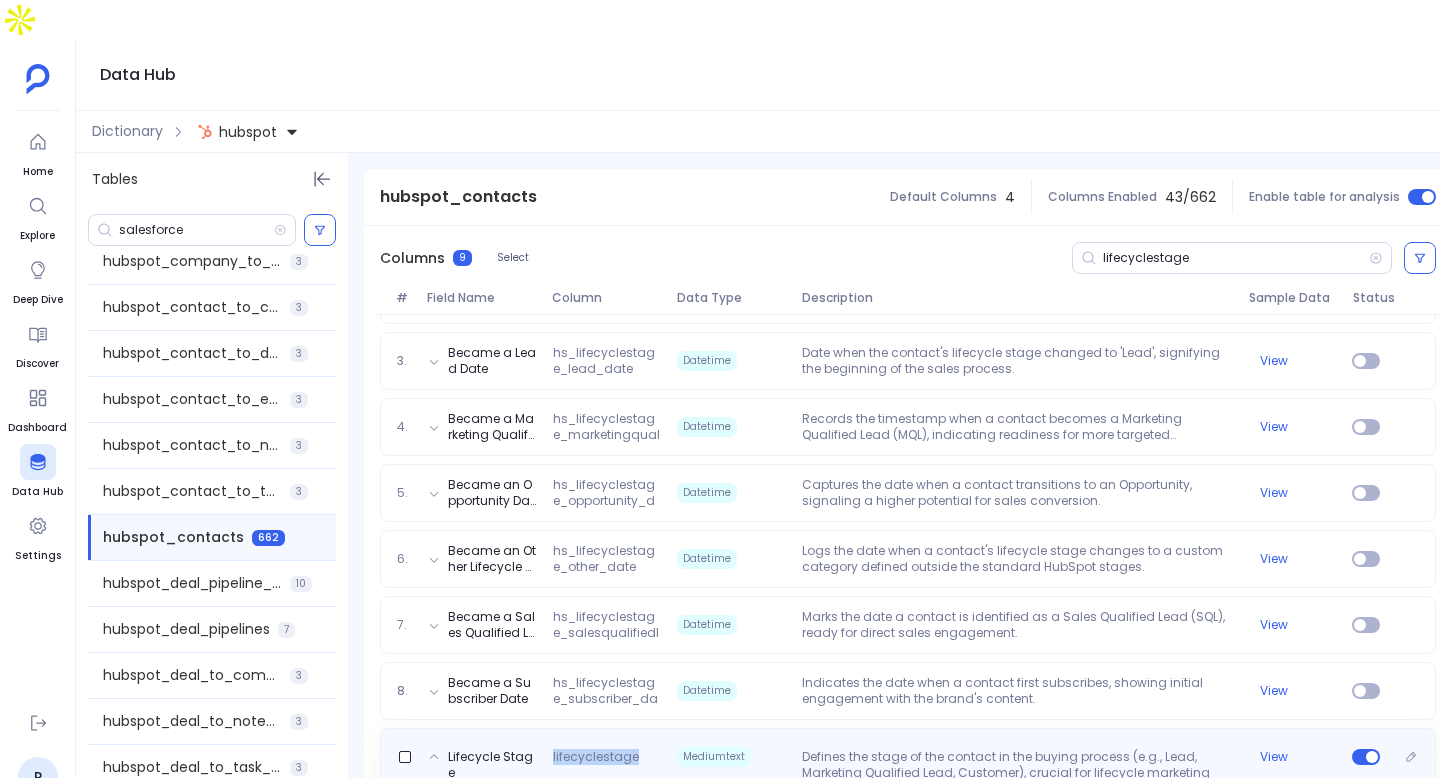 copy on "lifecyclestage" 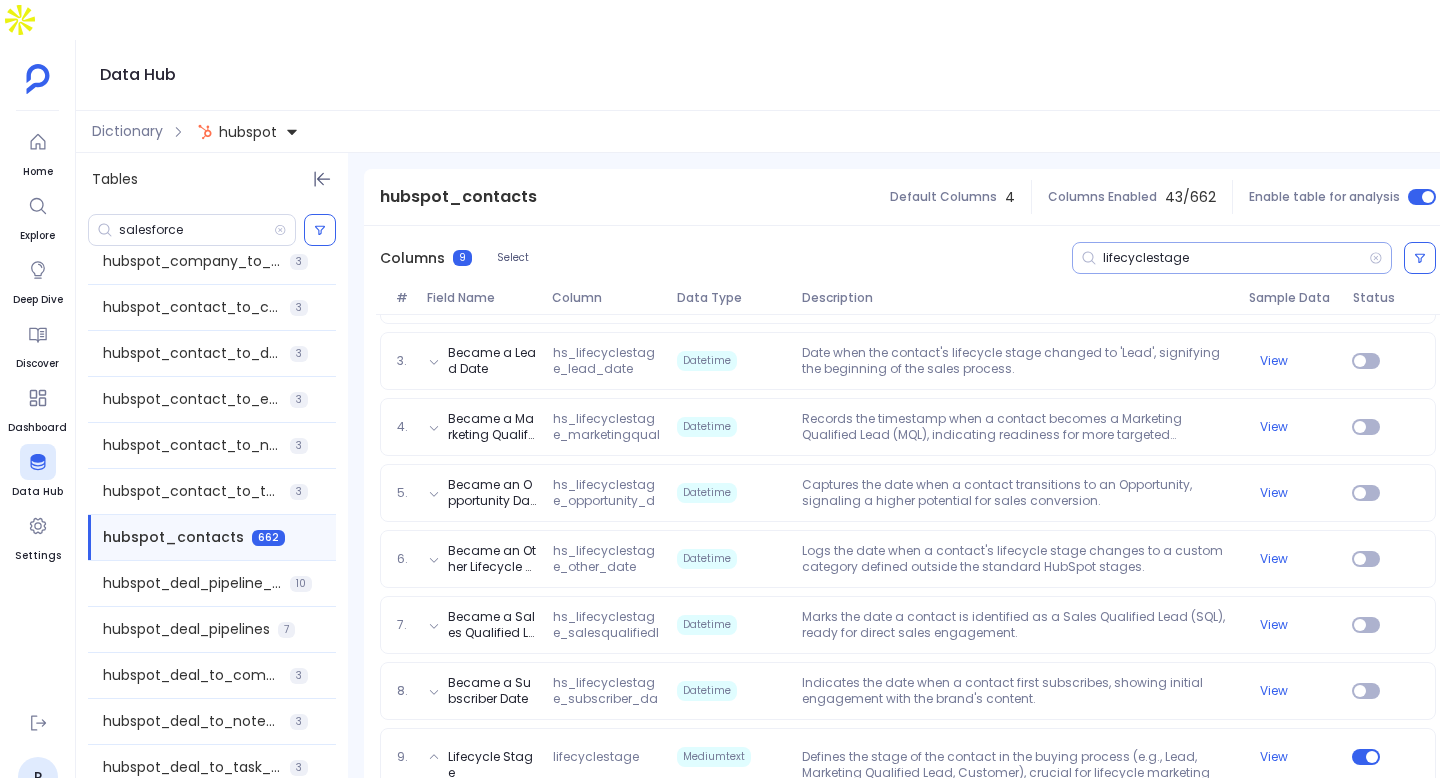 click on "lifecyclestage" at bounding box center (1236, 258) 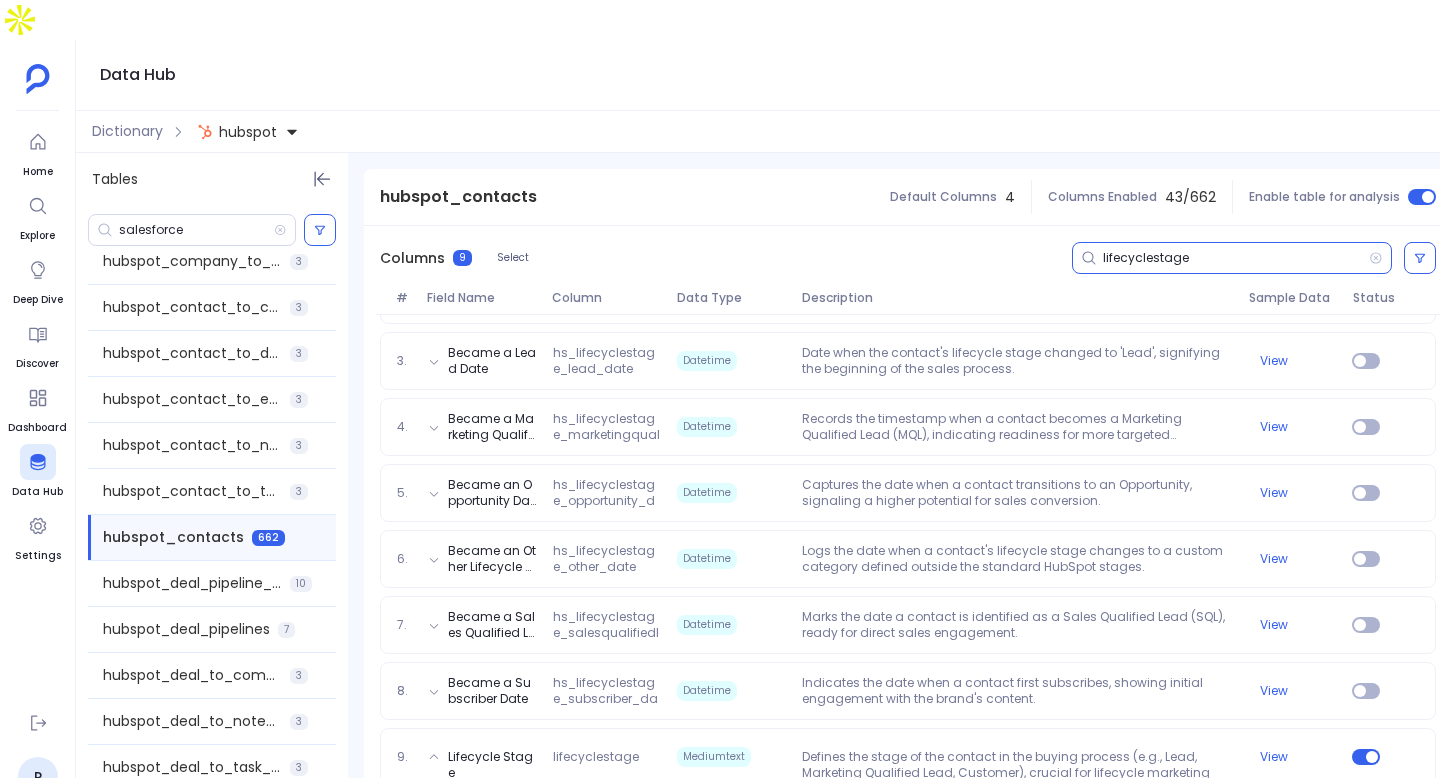 click on "lifecyclestage" at bounding box center [1236, 258] 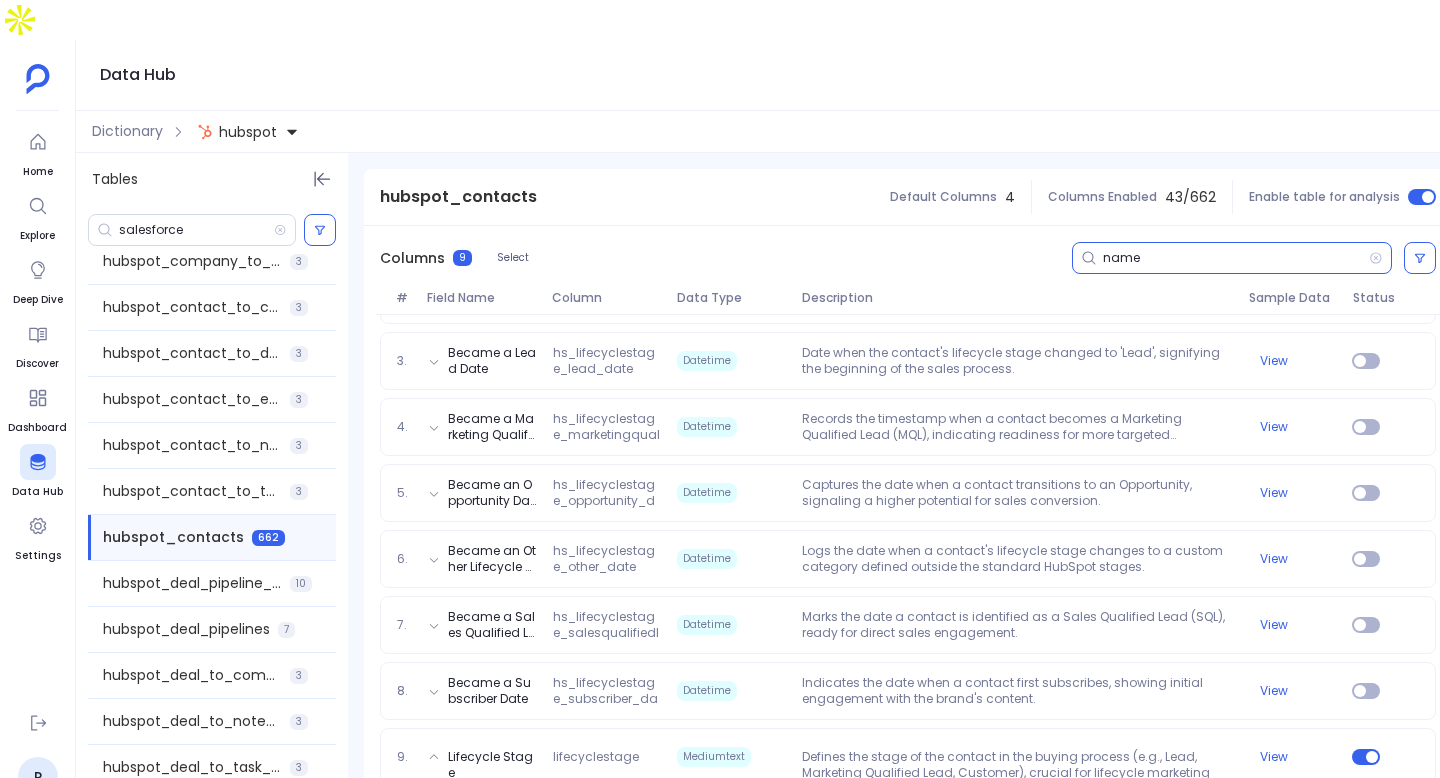 scroll, scrollTop: 166, scrollLeft: 0, axis: vertical 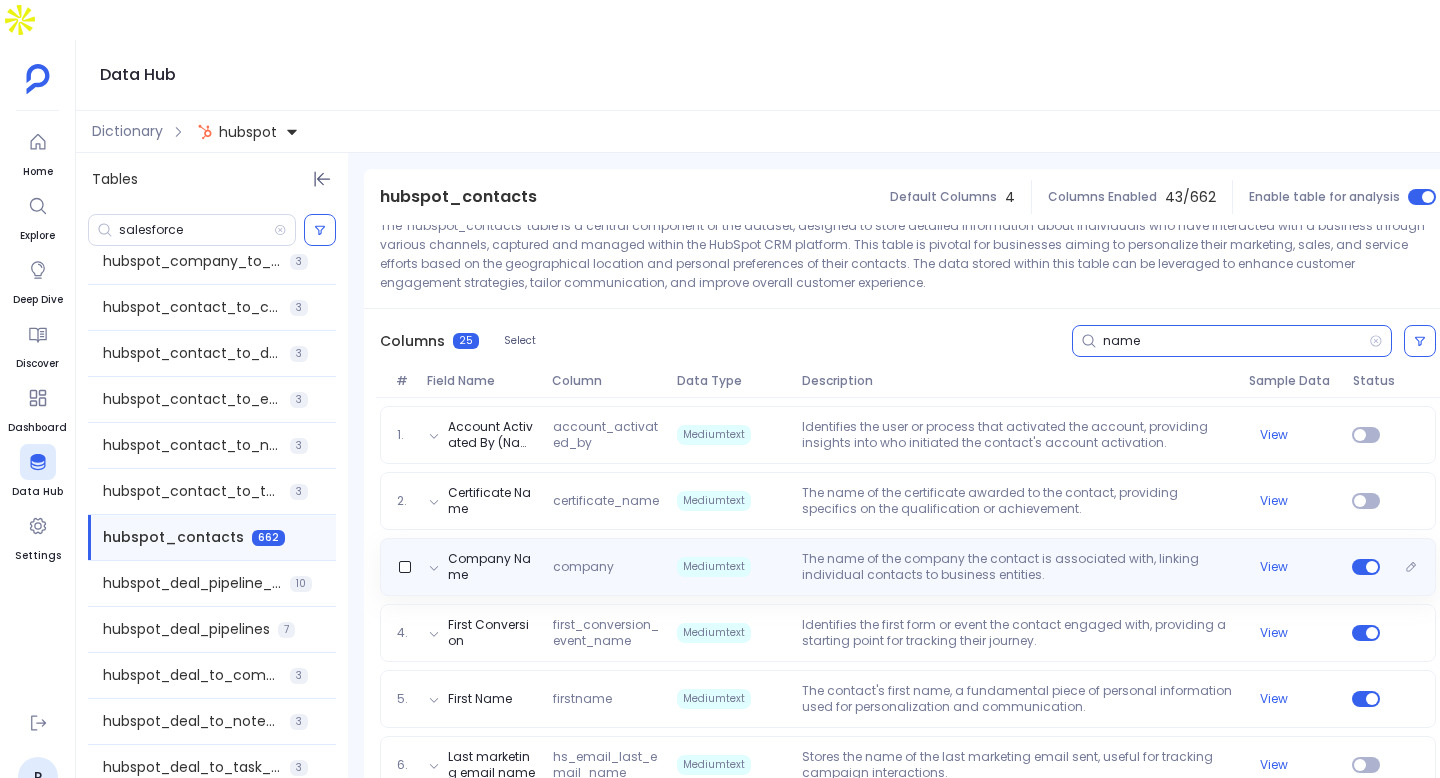click on "The name of the company the contact is associated with, linking individual contacts to business entities." at bounding box center (1017, 567) 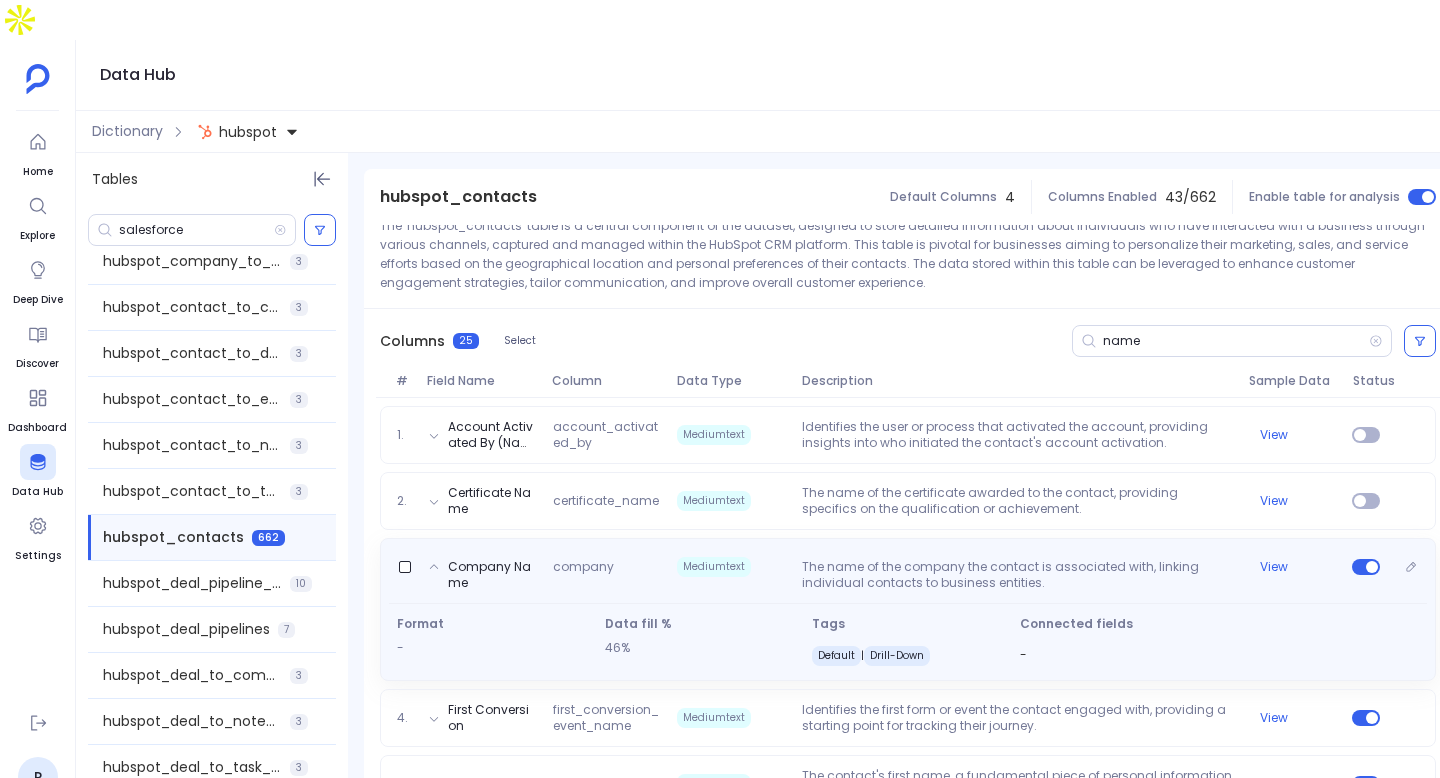 click on "company" at bounding box center [607, 575] 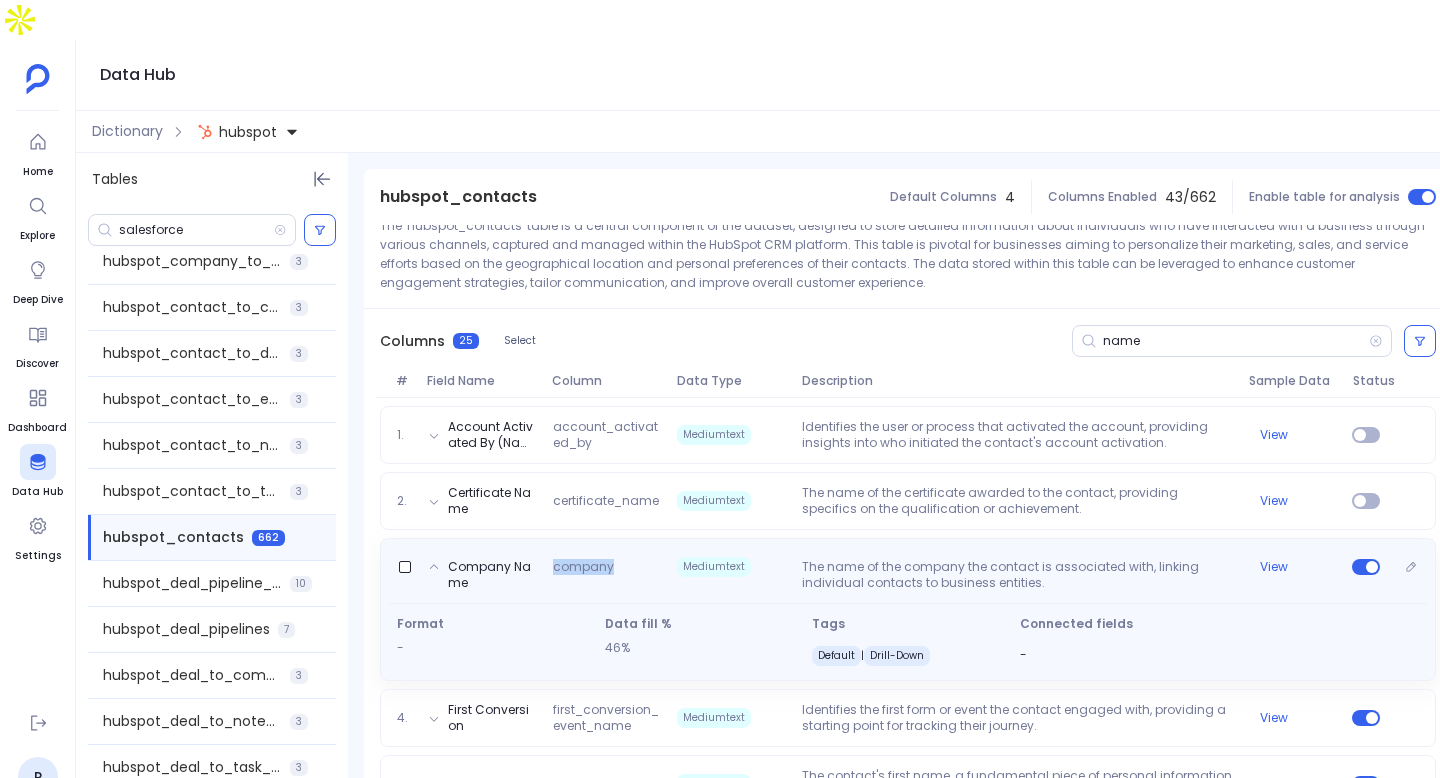 click on "company" at bounding box center (607, 575) 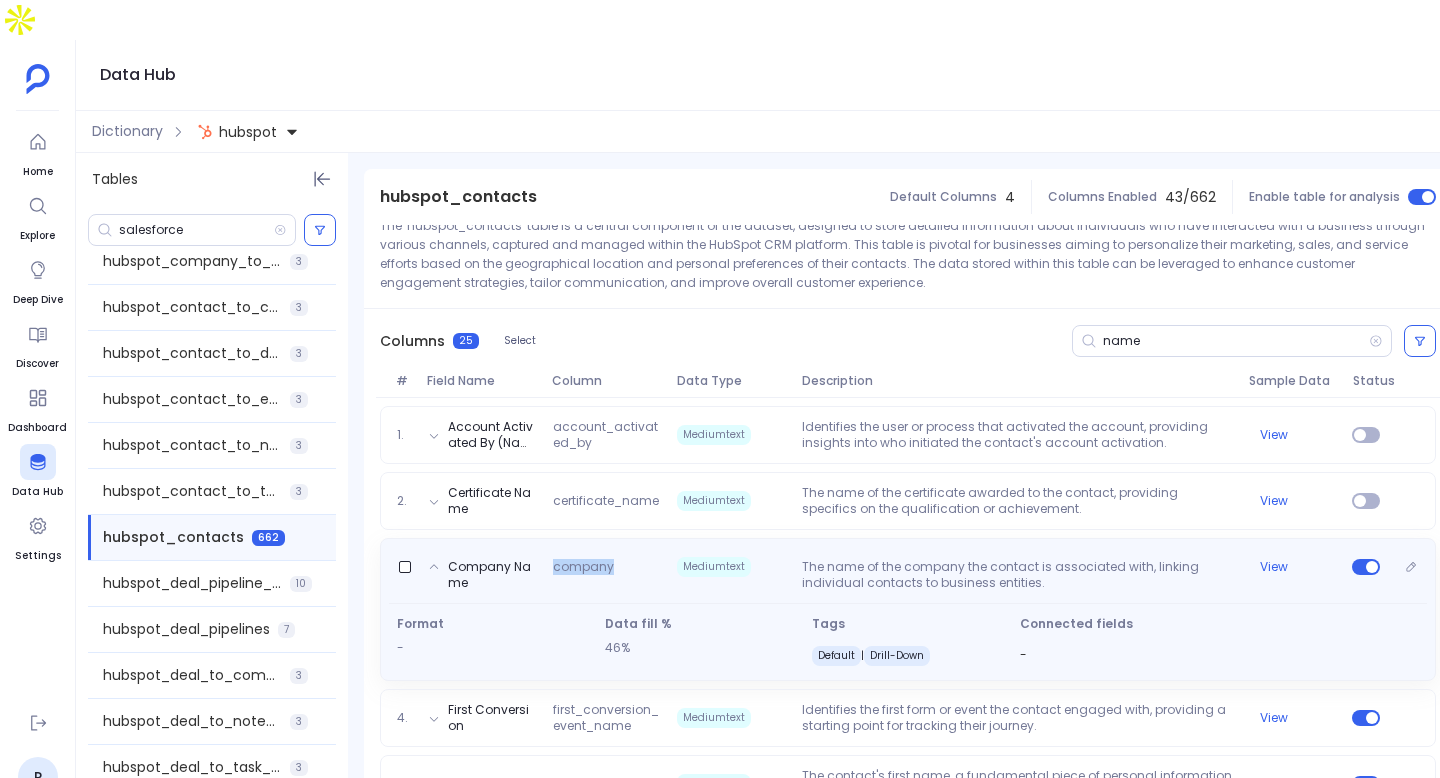copy on "company" 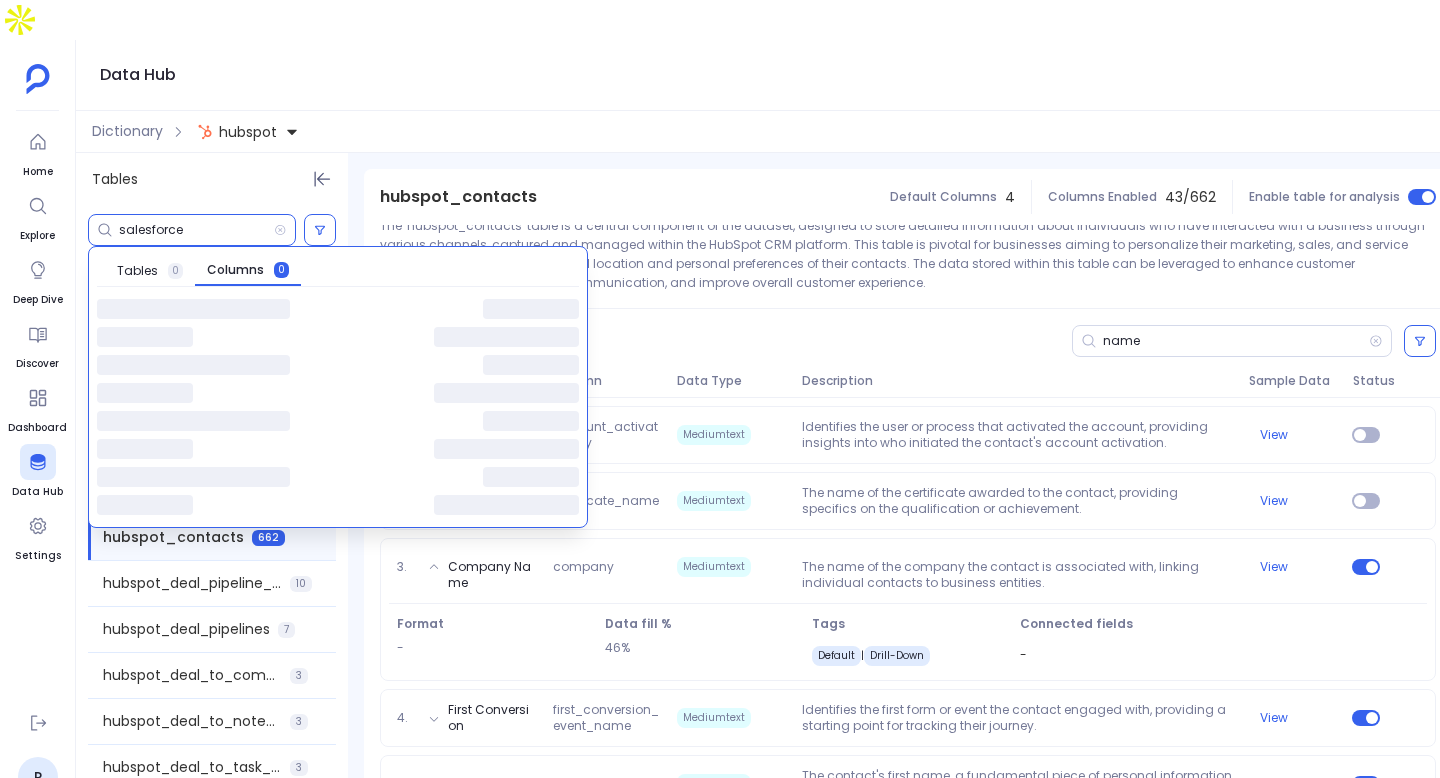 click on "salesforce" at bounding box center [196, 230] 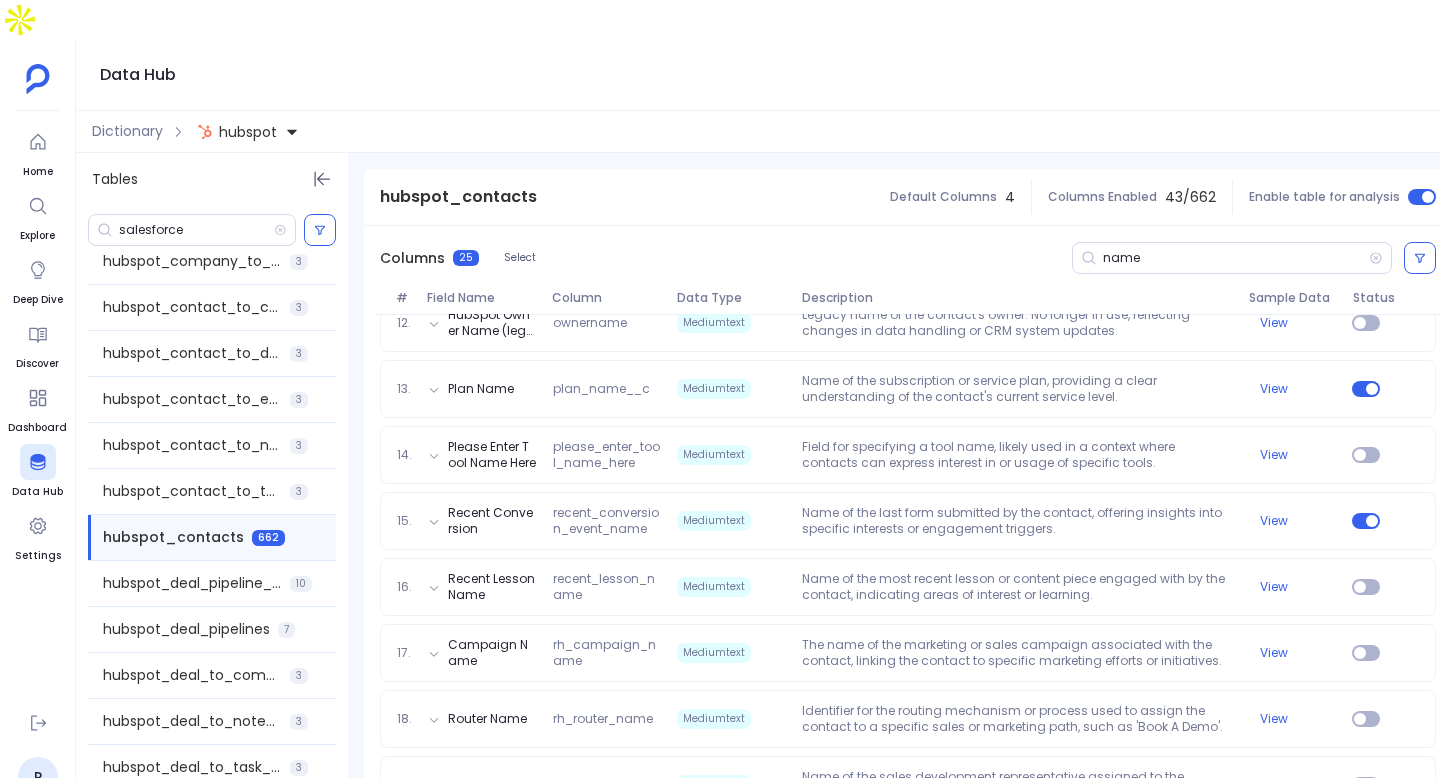 scroll, scrollTop: 790, scrollLeft: 0, axis: vertical 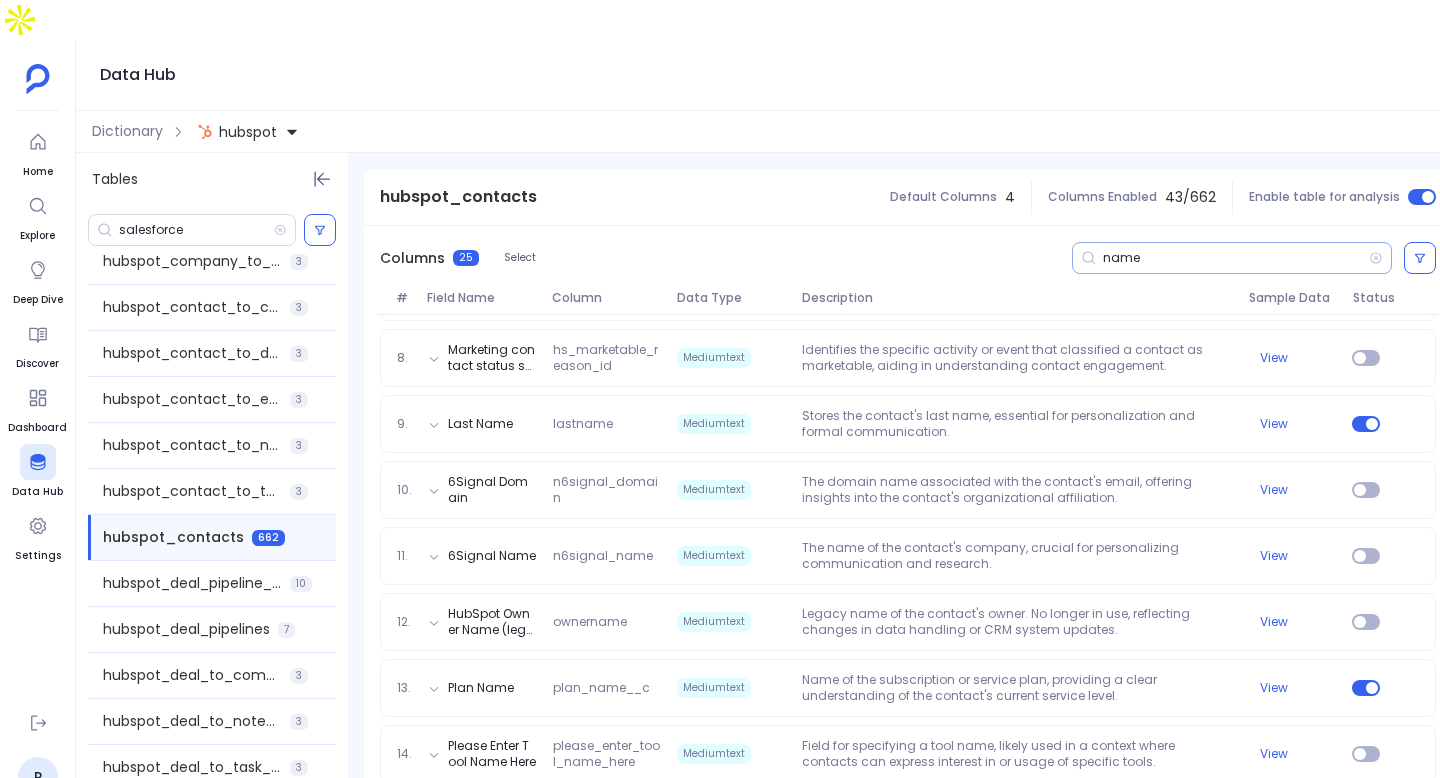 click on "name" at bounding box center (1236, 258) 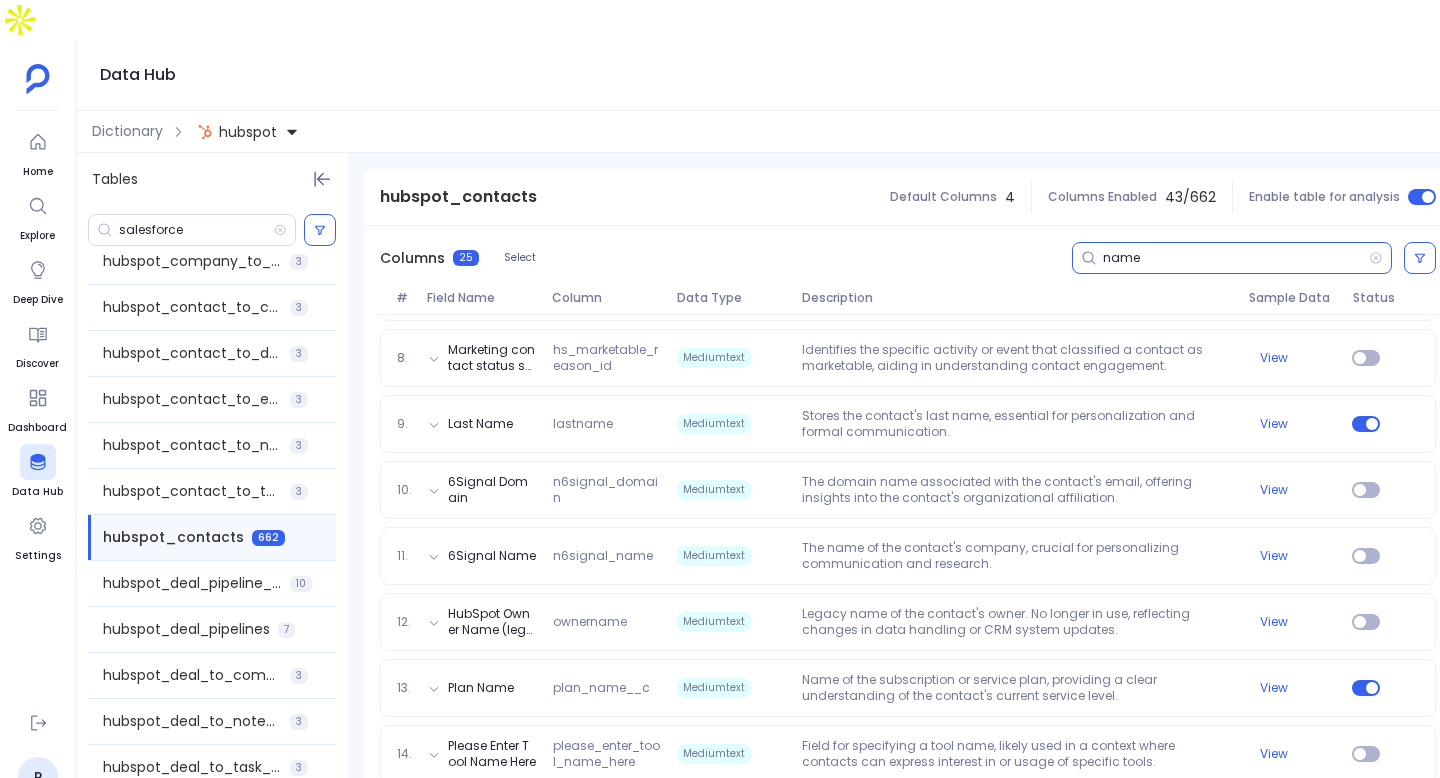 click on "name" at bounding box center (1236, 258) 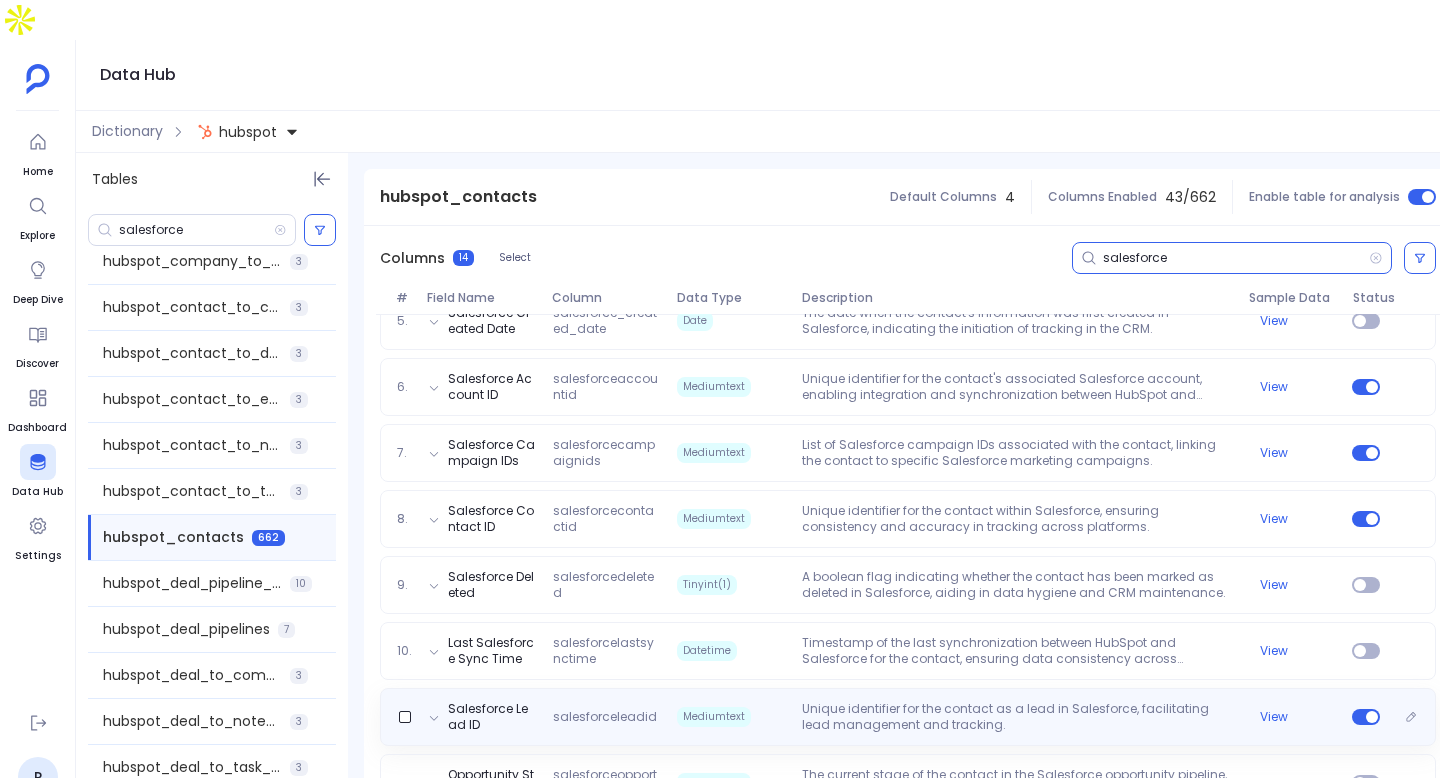 scroll, scrollTop: 521, scrollLeft: 0, axis: vertical 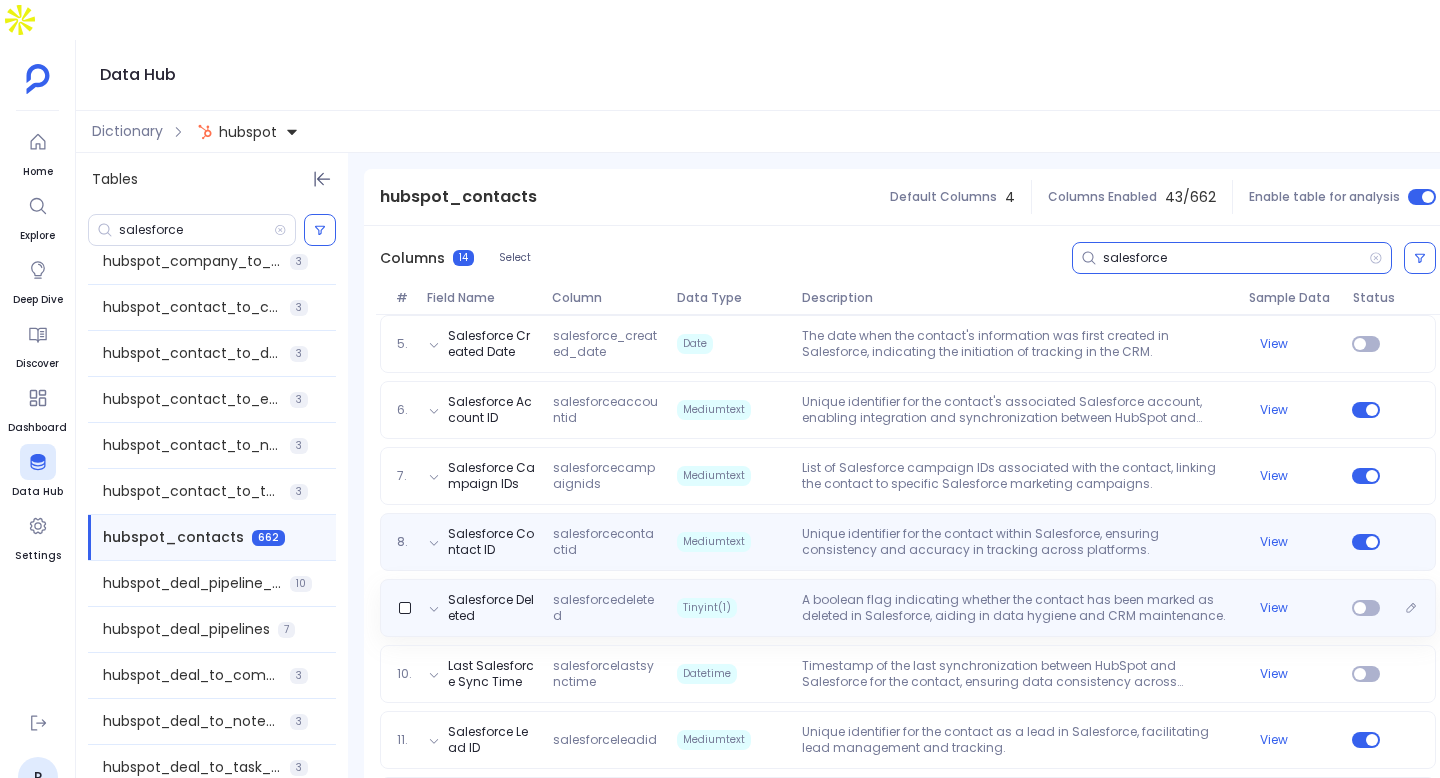 type on "salesforce" 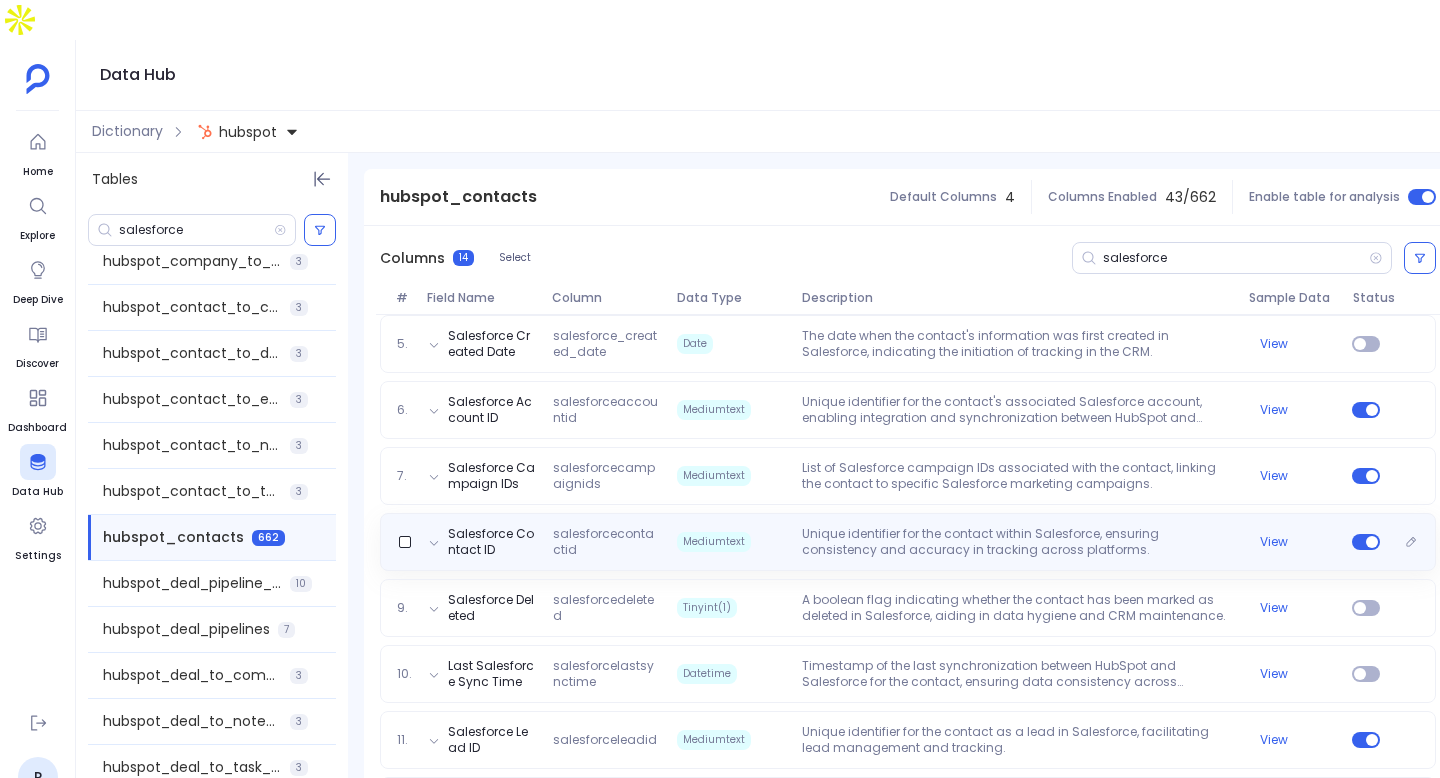 click on "Salesforce Contact ID salesforcecontactid Mediumtext Unique identifier for the contact within Salesforce, ensuring consistency and accuracy in tracking across platforms. View" at bounding box center (908, 542) 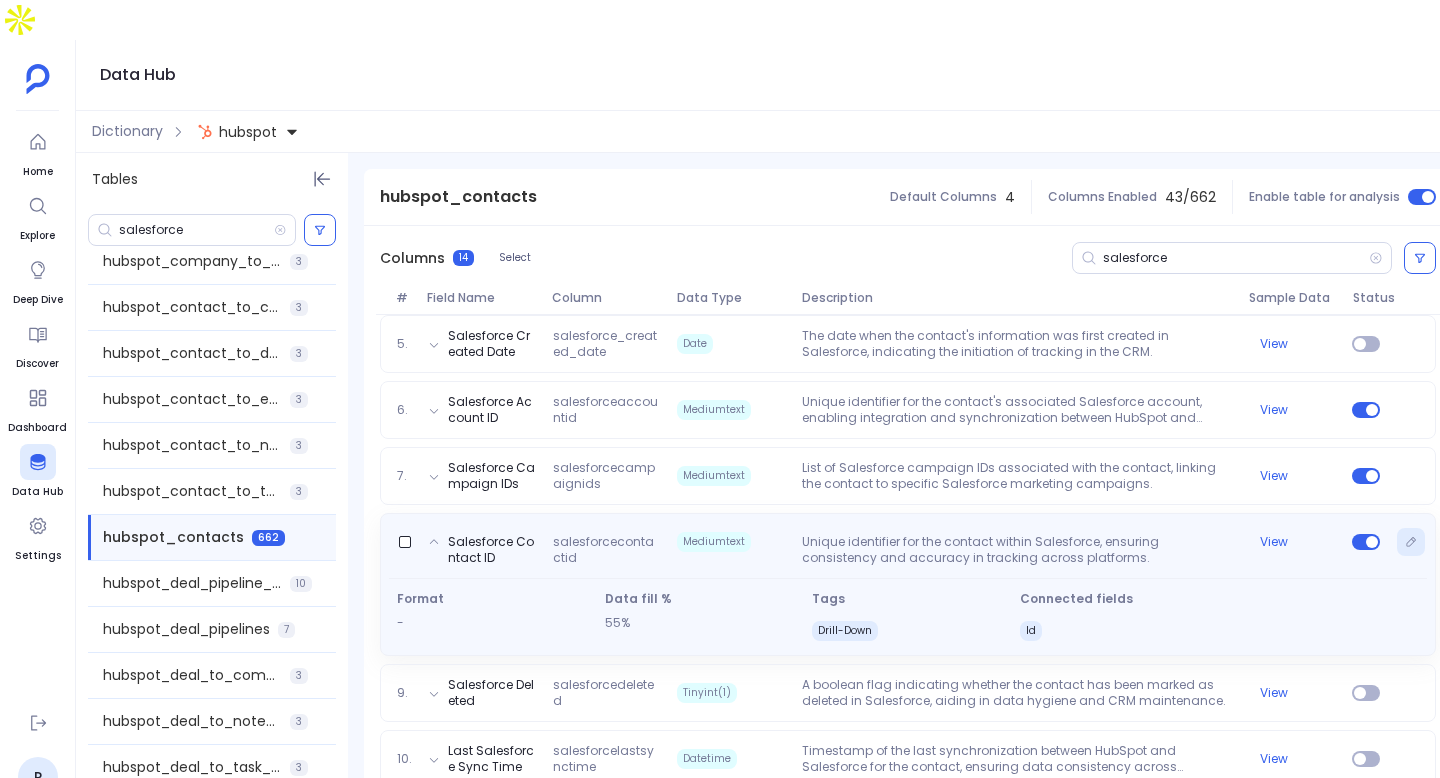 click 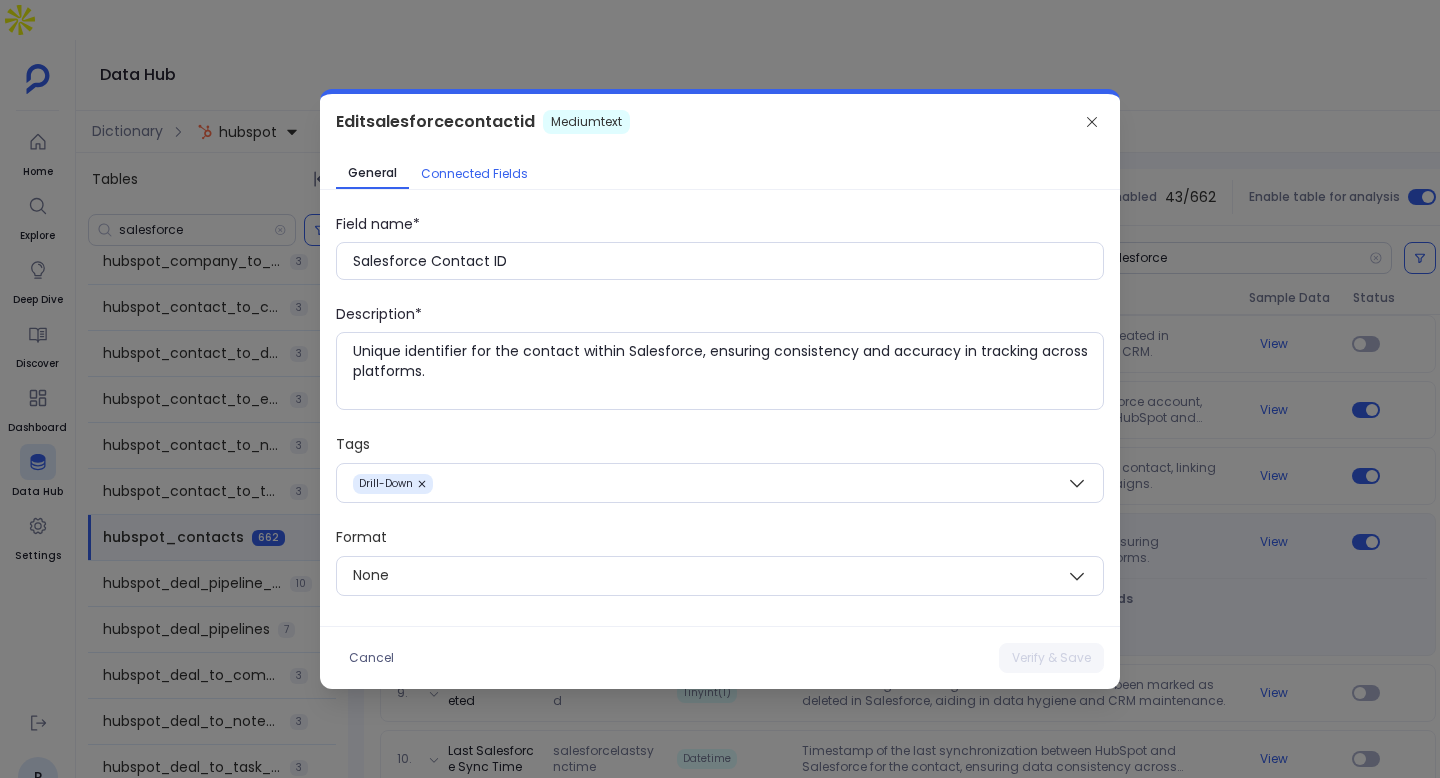 click on "Connected Fields" at bounding box center (474, 174) 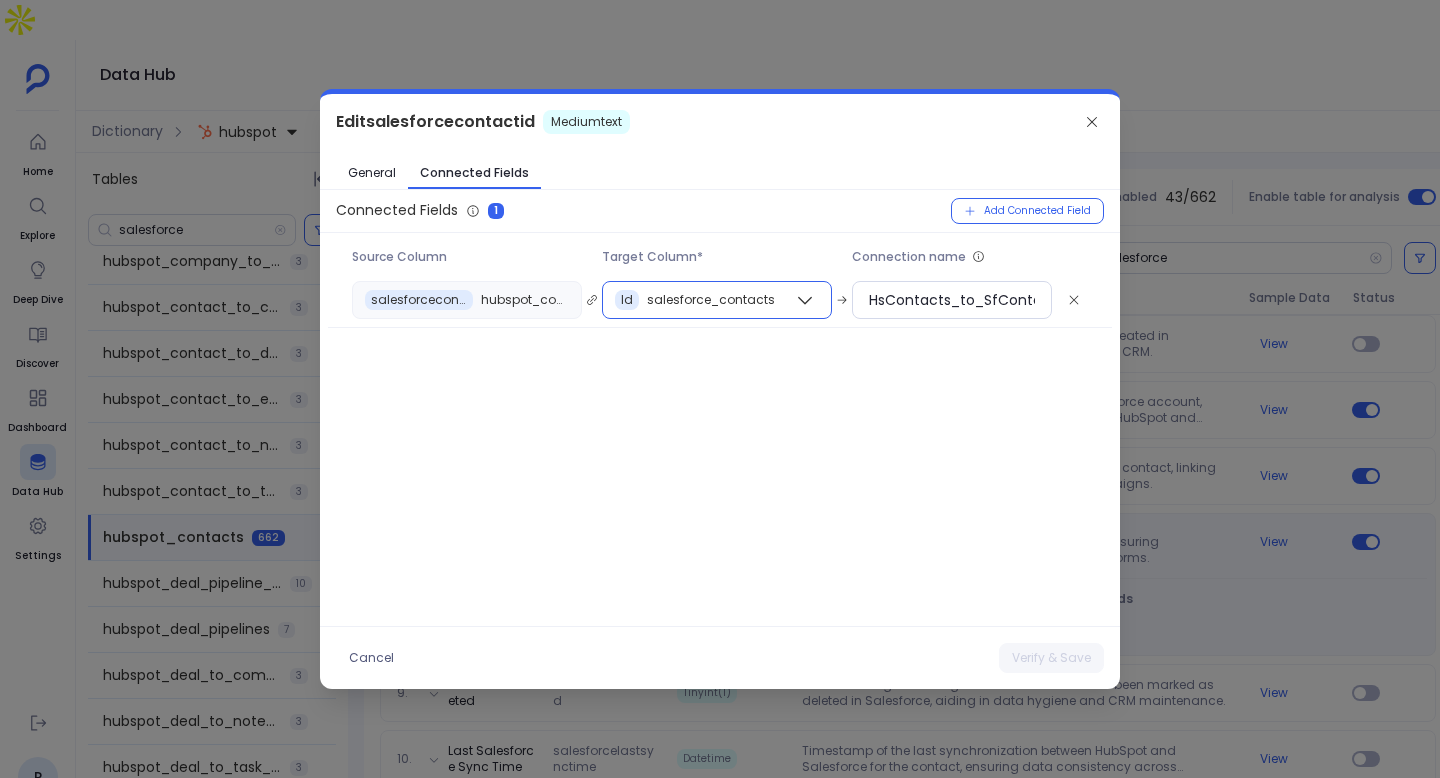 click on "Id salesforce_contacts" at bounding box center [704, 300] 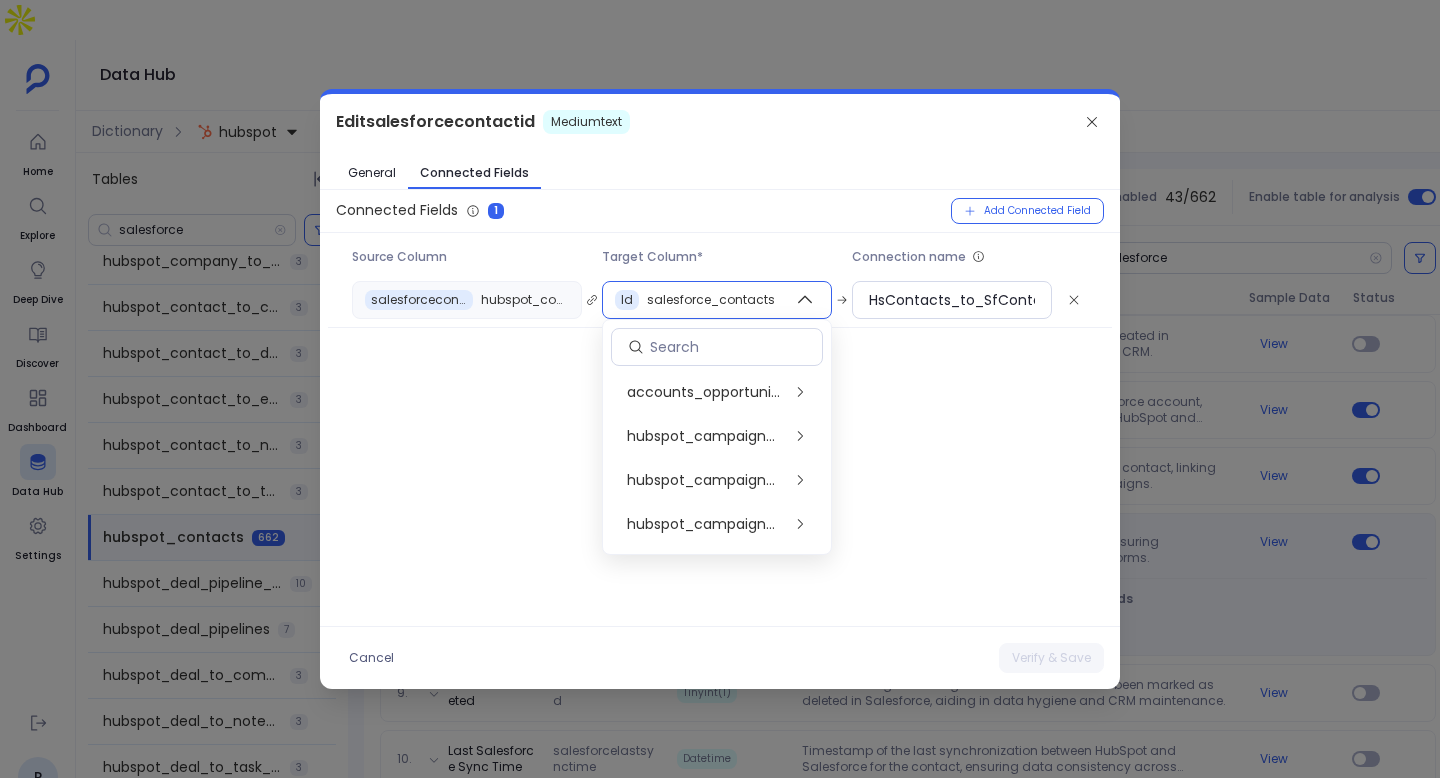 click on "Connected Fields 1 Add Connected Field Source Column Target Column* Connection name salesforcecontactid hubspot_contacts Id salesforce_contacts HsContacts_to_SfContacts" at bounding box center (720, 408) 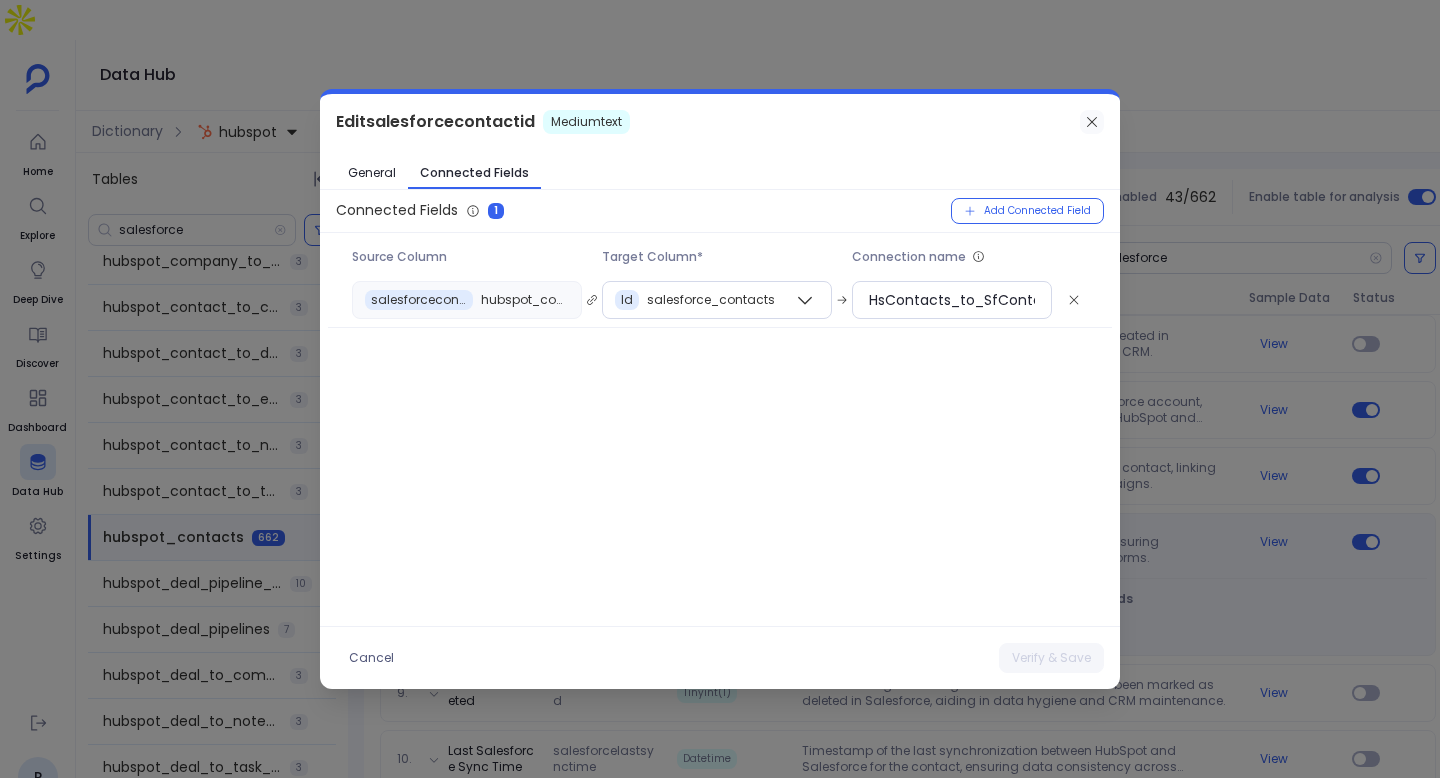 click 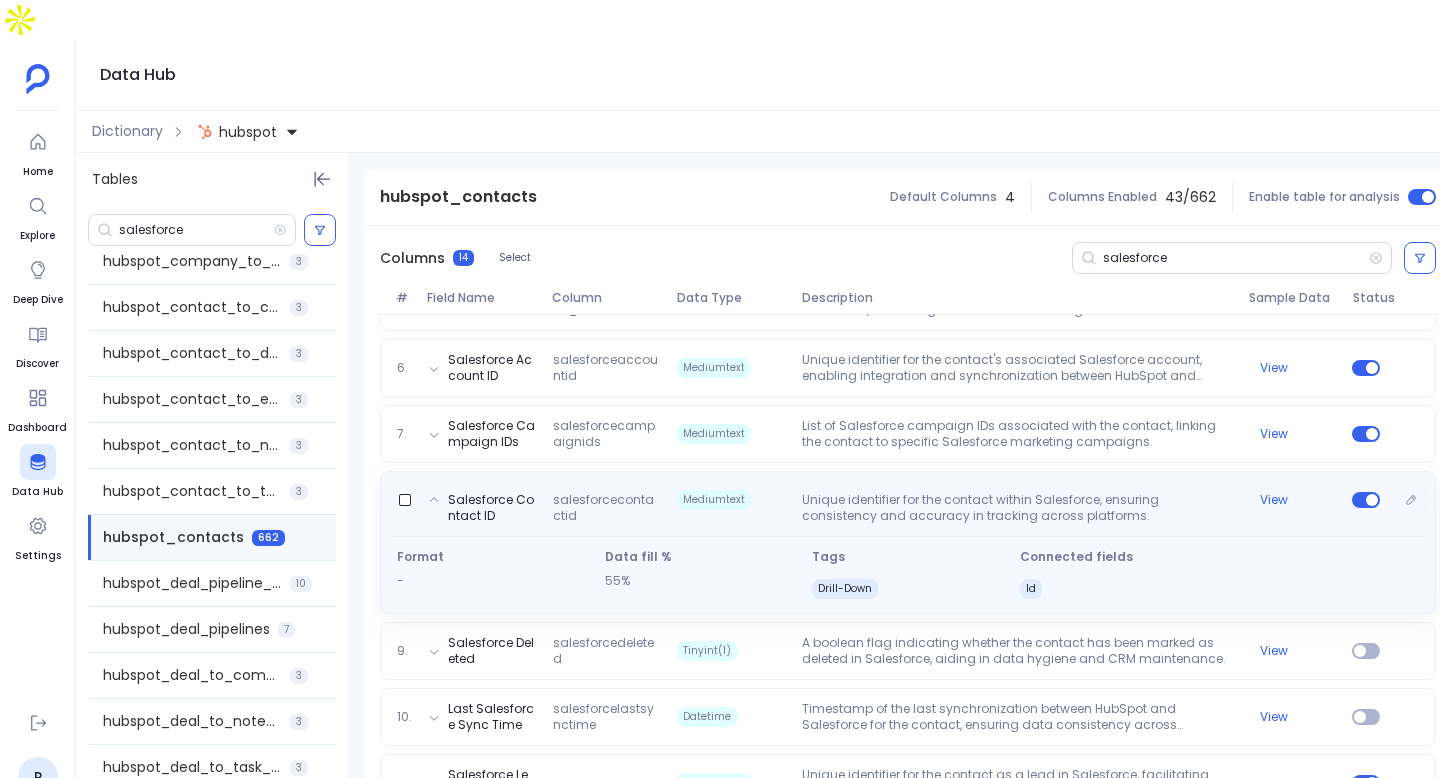 scroll, scrollTop: 579, scrollLeft: 0, axis: vertical 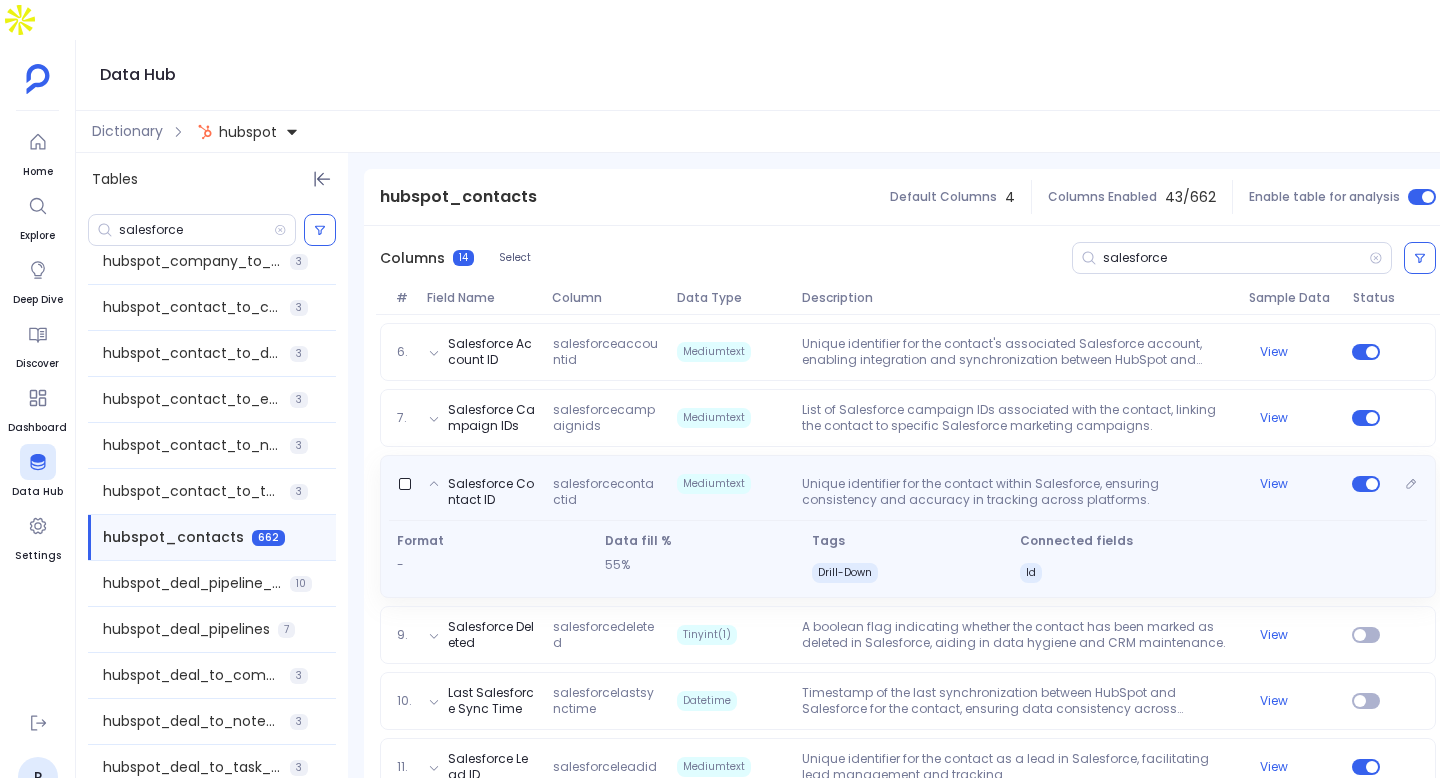 click on "salesforcecontactid" at bounding box center [607, 492] 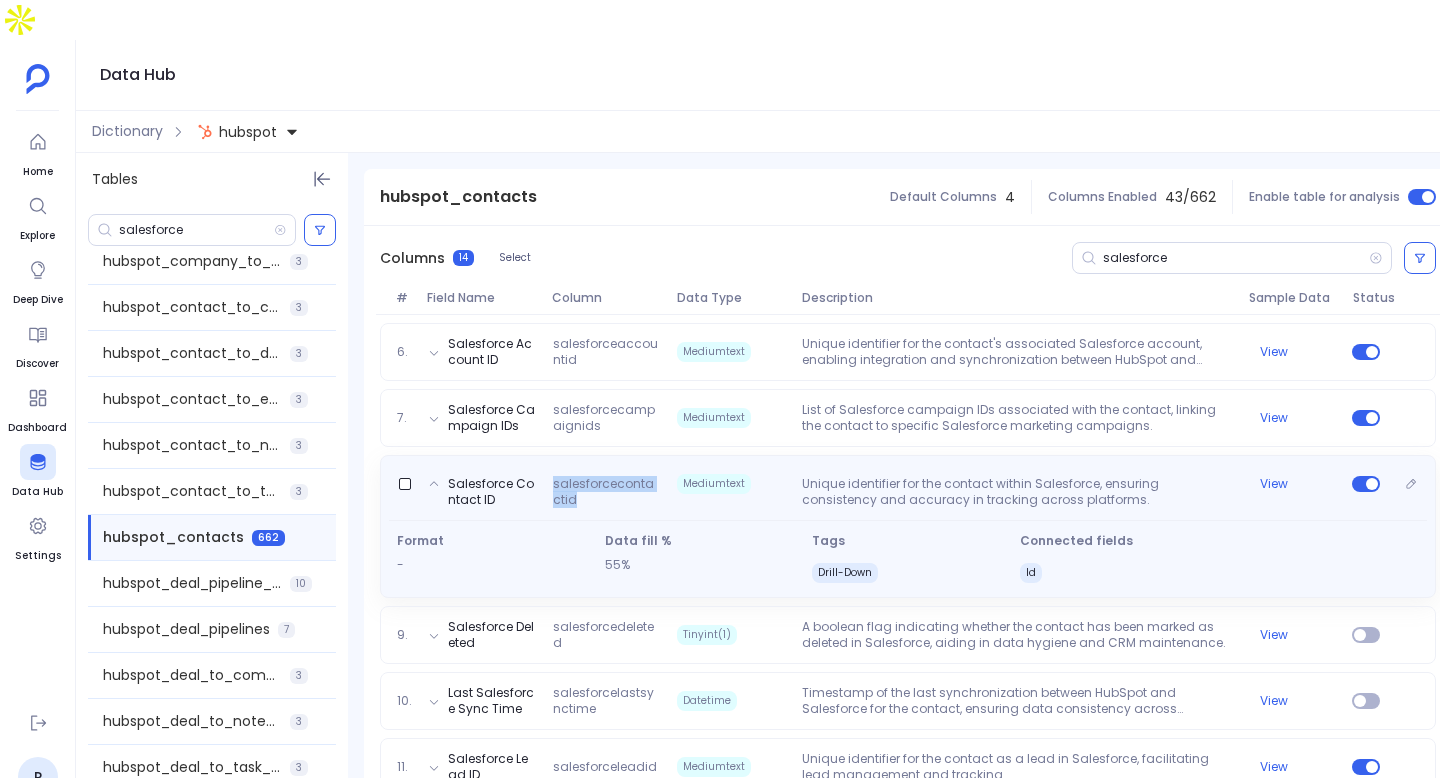 click on "salesforcecontactid" at bounding box center (607, 492) 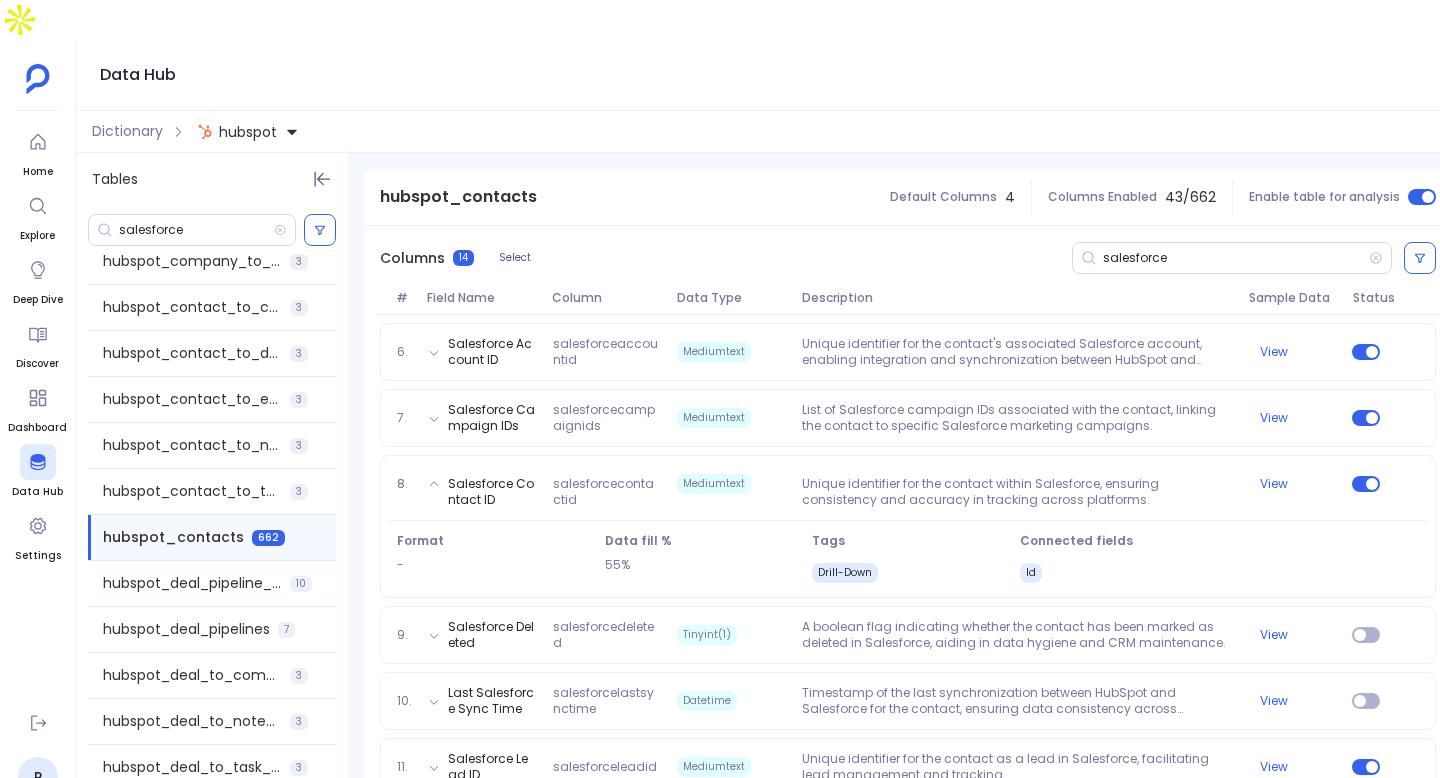 click on "hubspot_contacts" at bounding box center (458, 197) 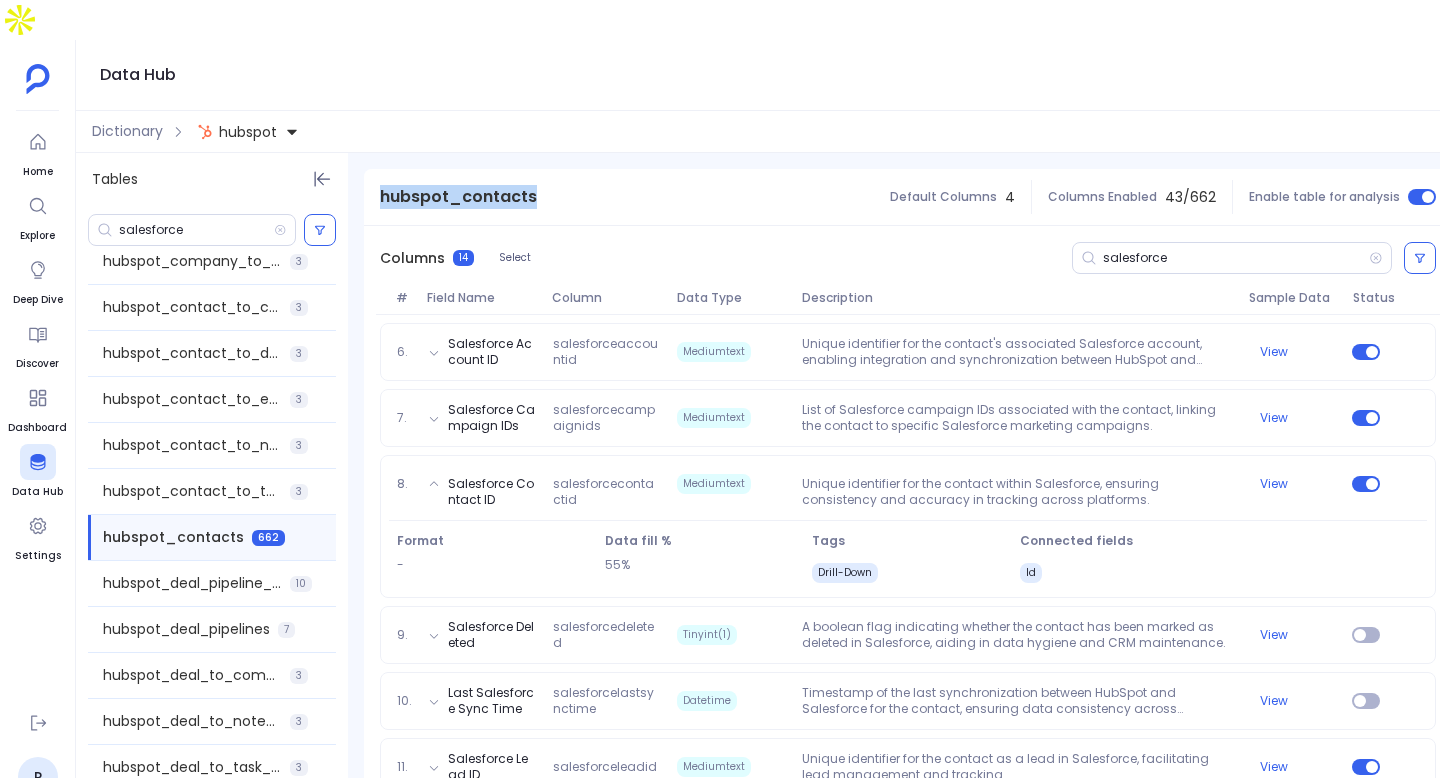click on "hubspot_contacts" at bounding box center (458, 197) 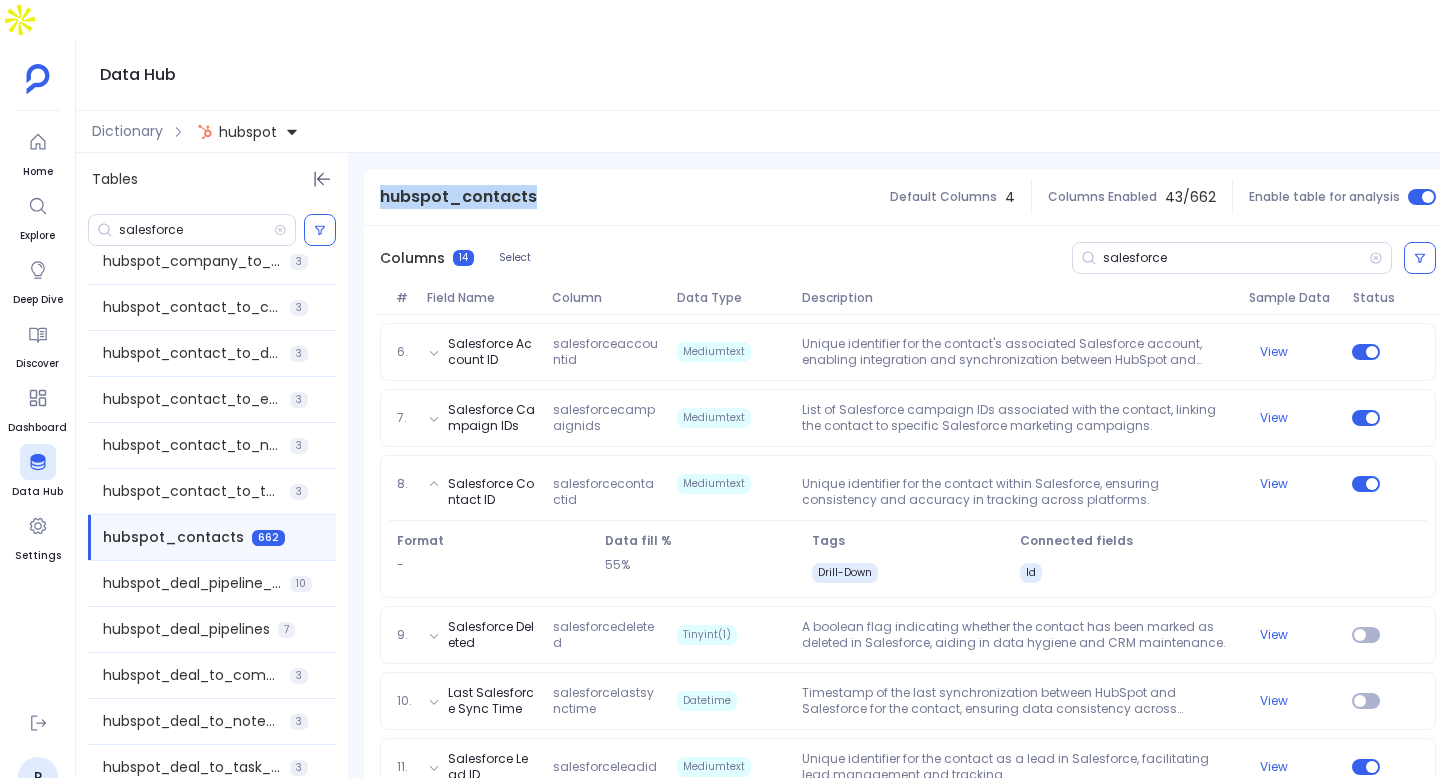 click on "hubspot" at bounding box center [248, 132] 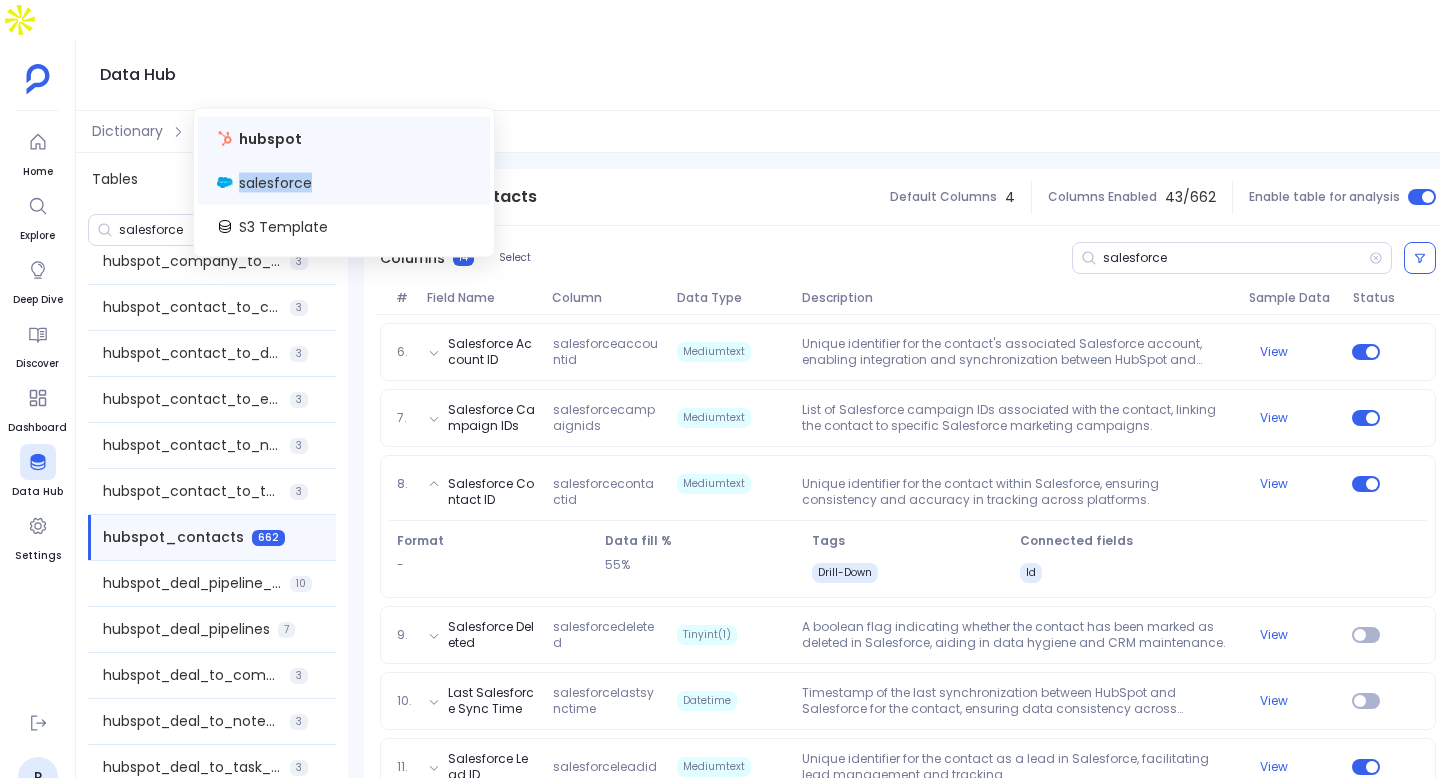click on "salesforce" at bounding box center (344, 183) 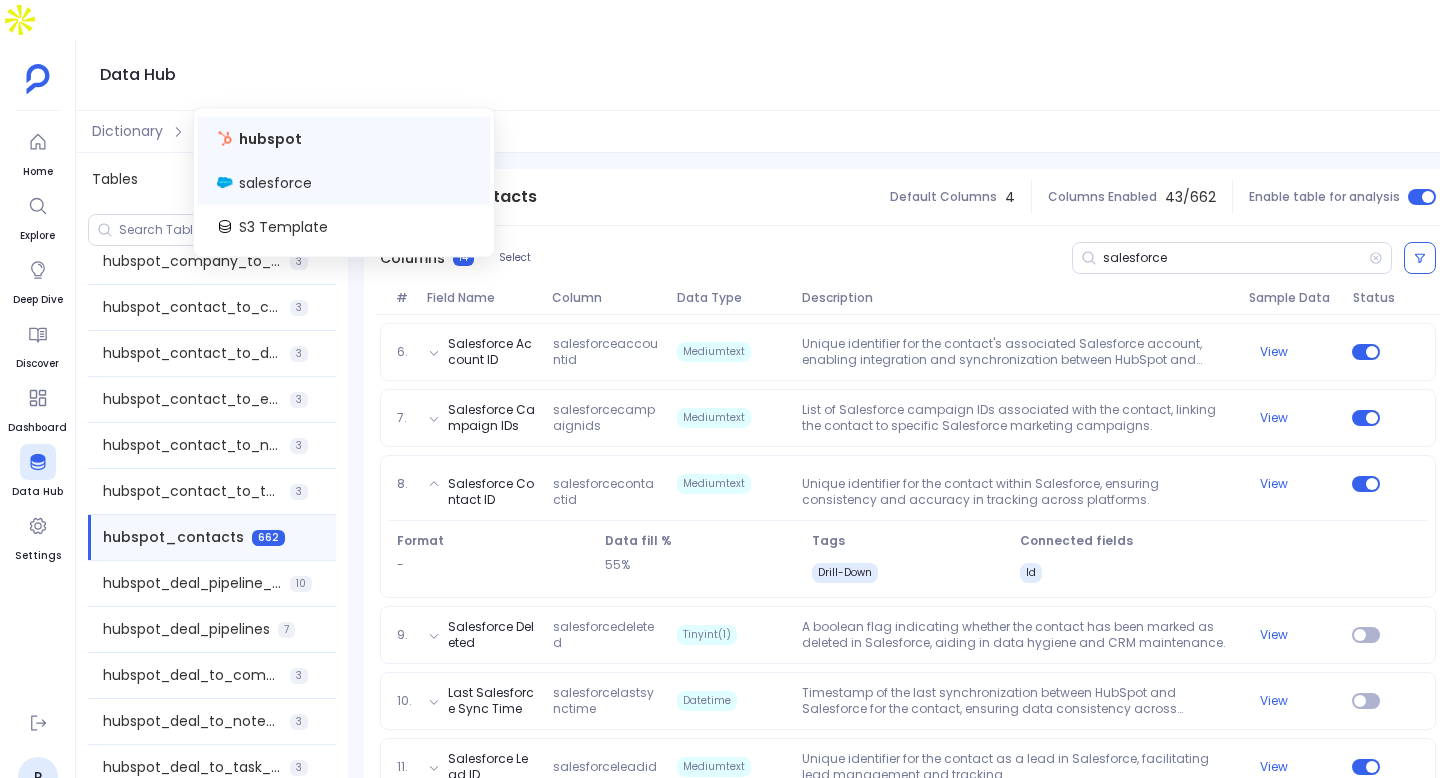 scroll, scrollTop: 213, scrollLeft: 0, axis: vertical 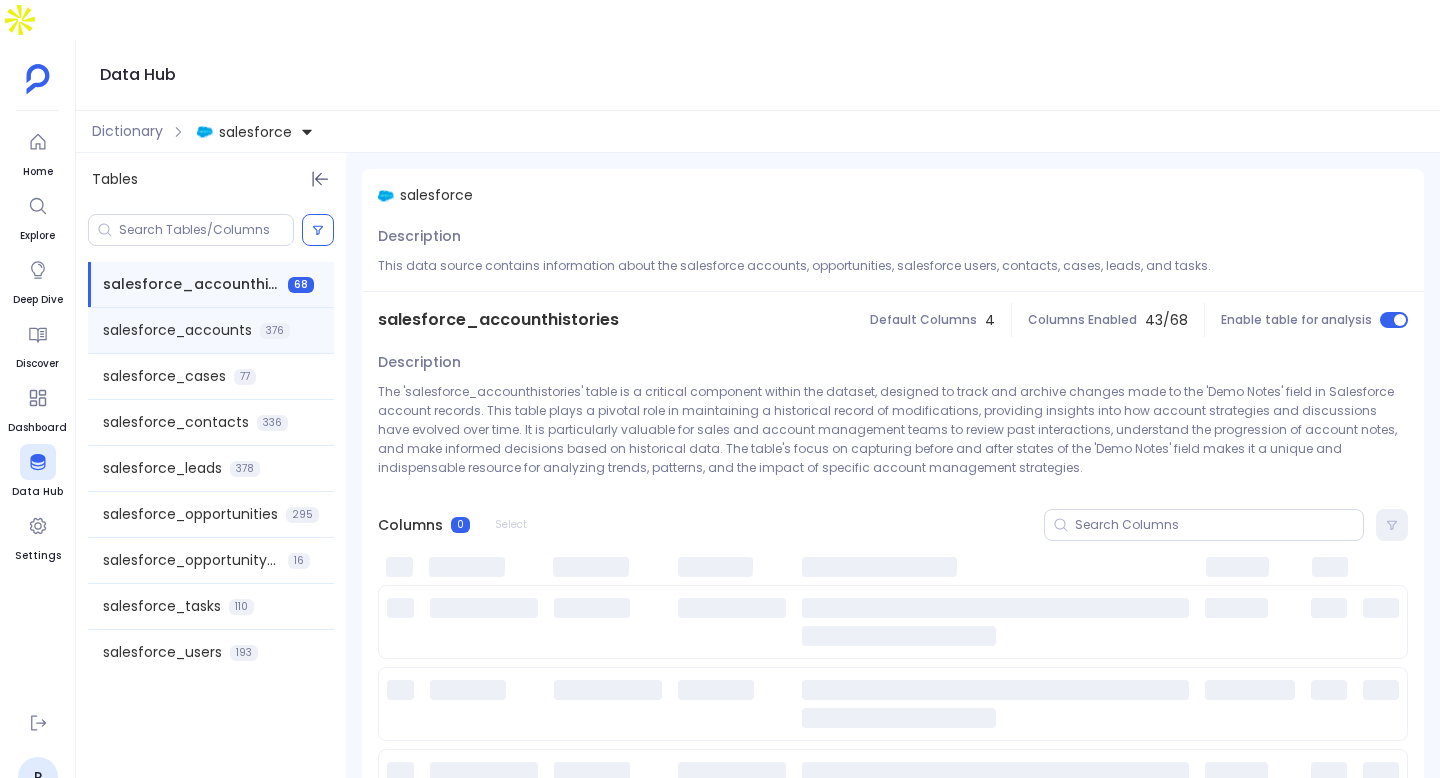 click on "salesforce_accounts" at bounding box center (177, 330) 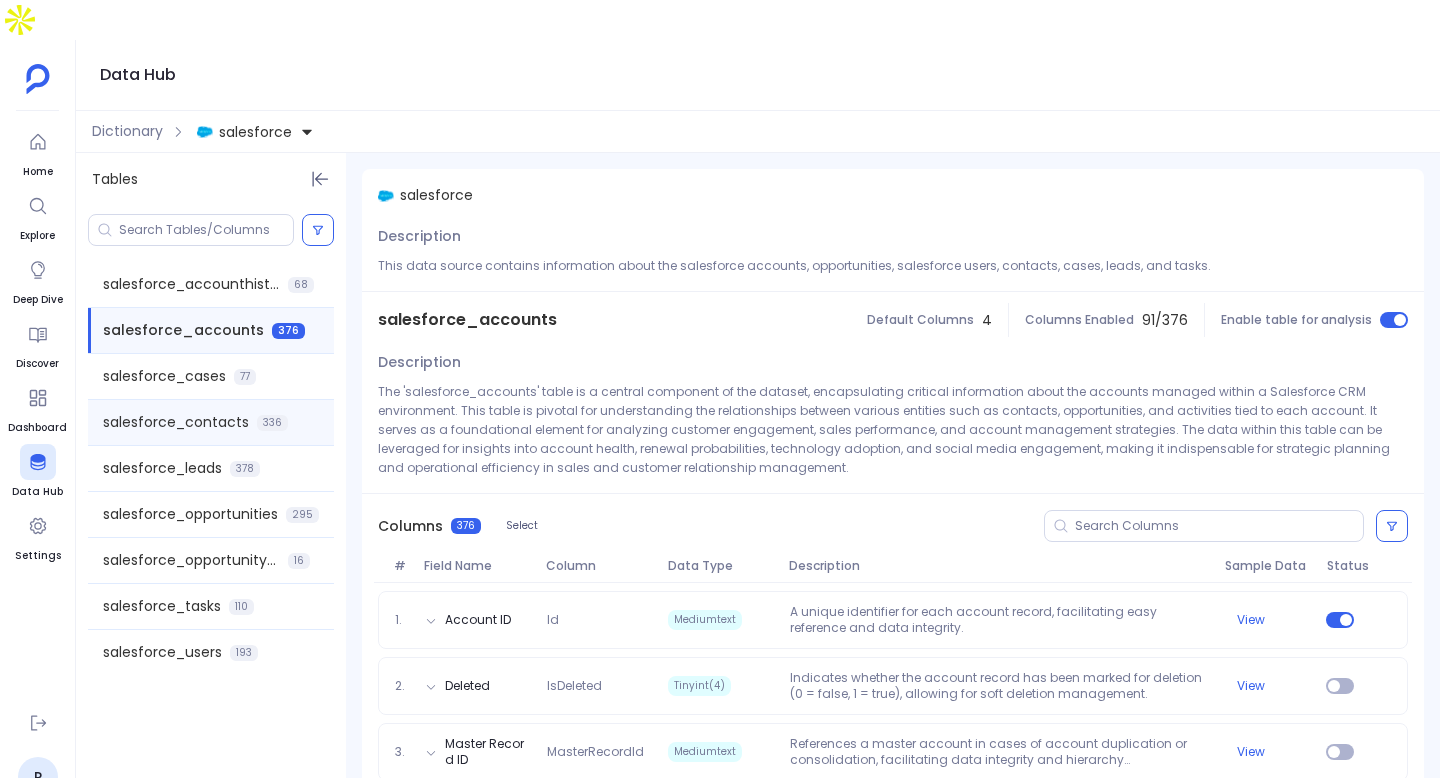 click on "salesforce_contacts" at bounding box center (176, 422) 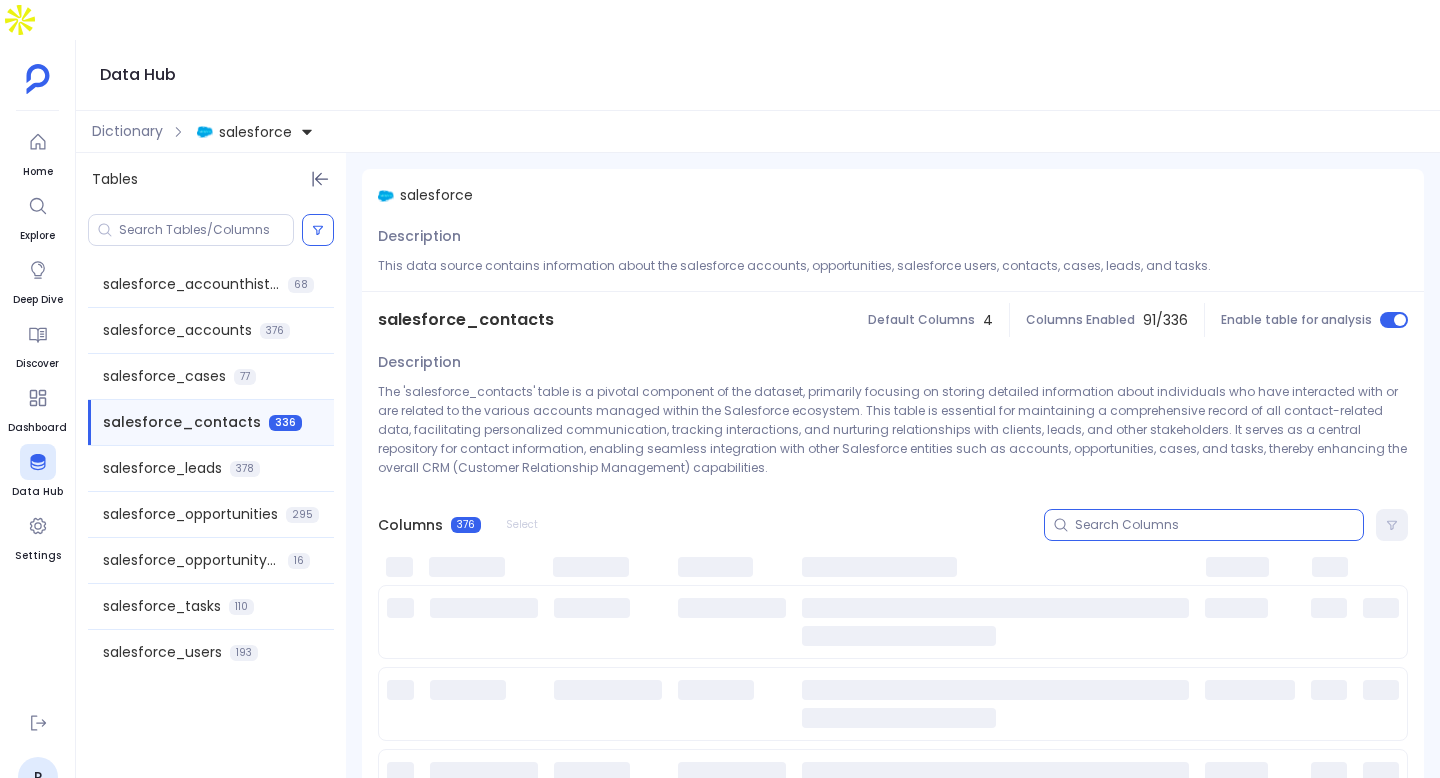 click at bounding box center (1219, 525) 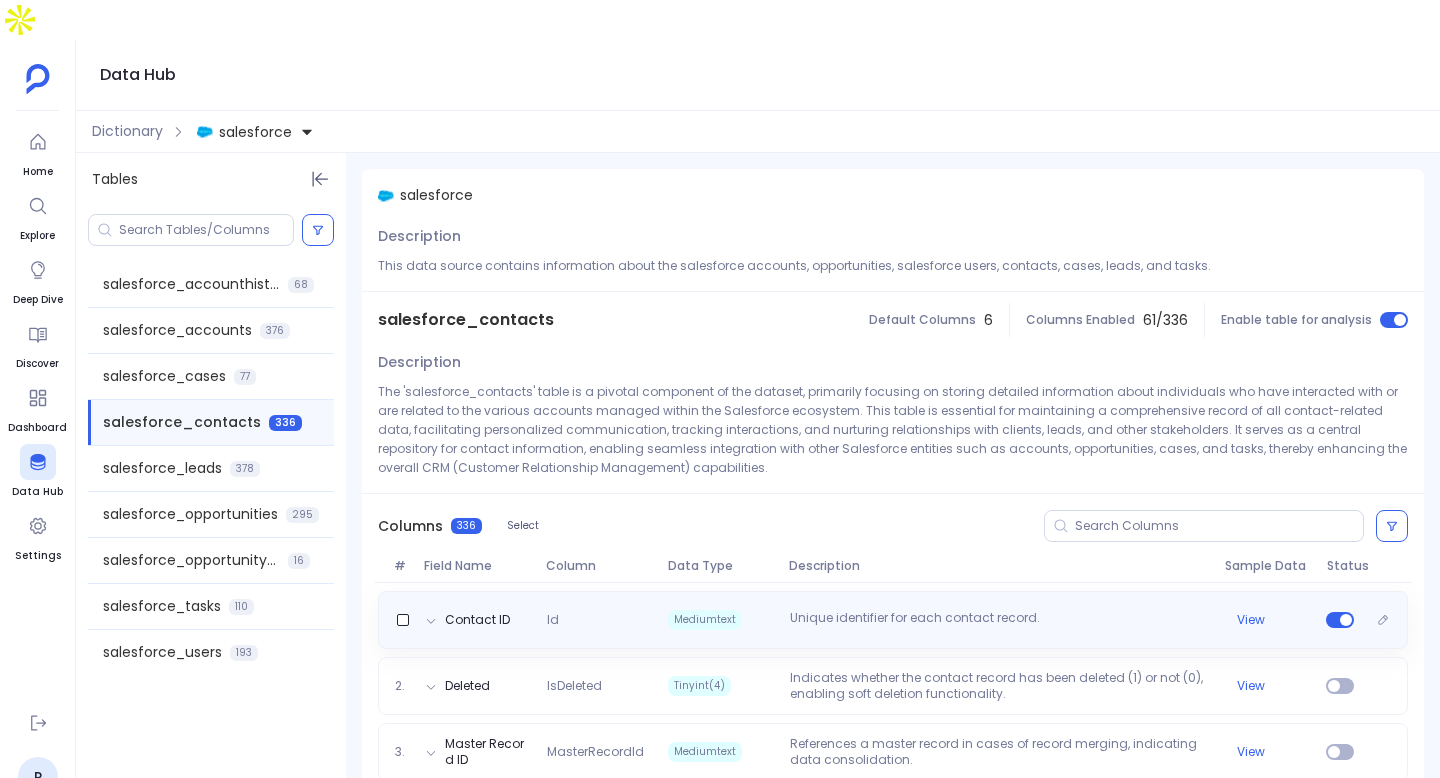 click on "Id" at bounding box center (599, 620) 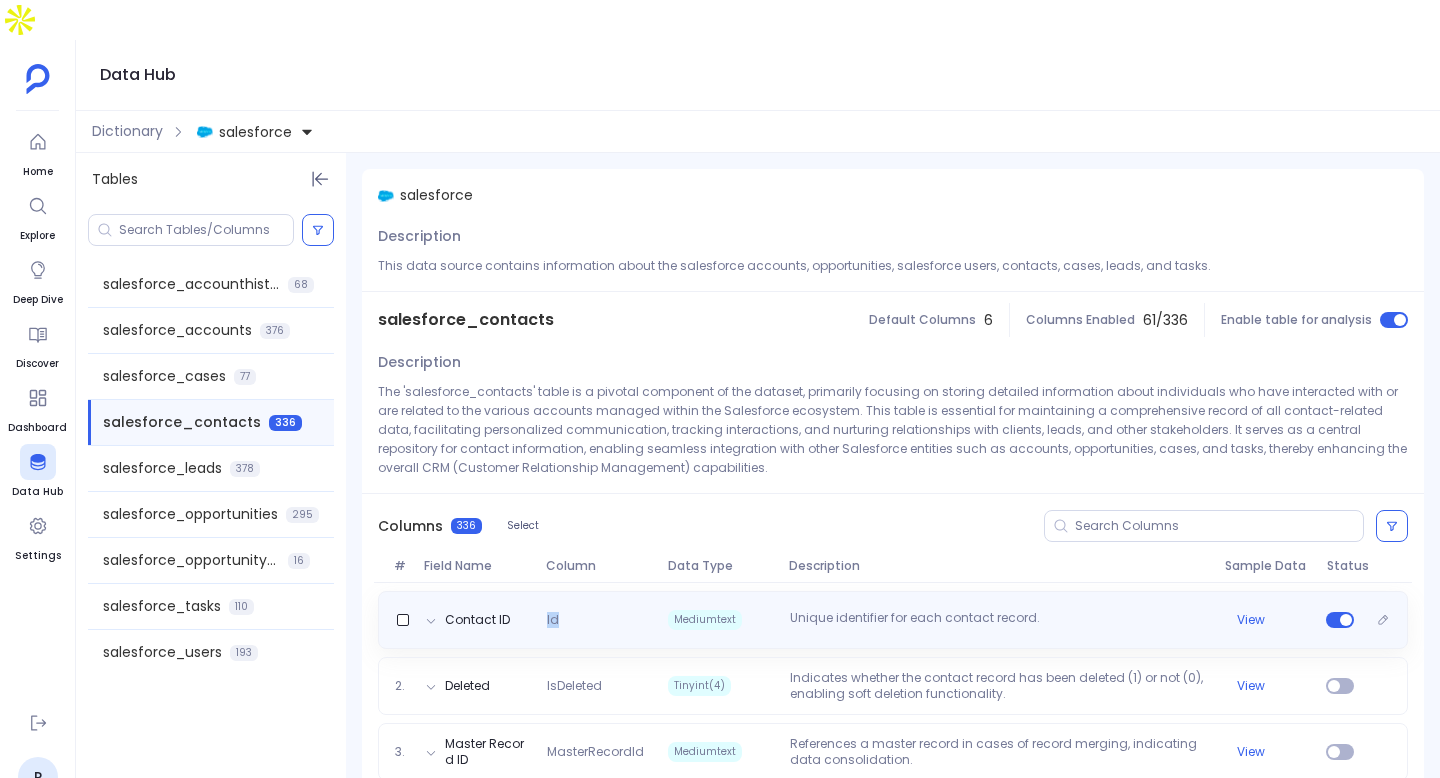 click on "Id" at bounding box center (599, 620) 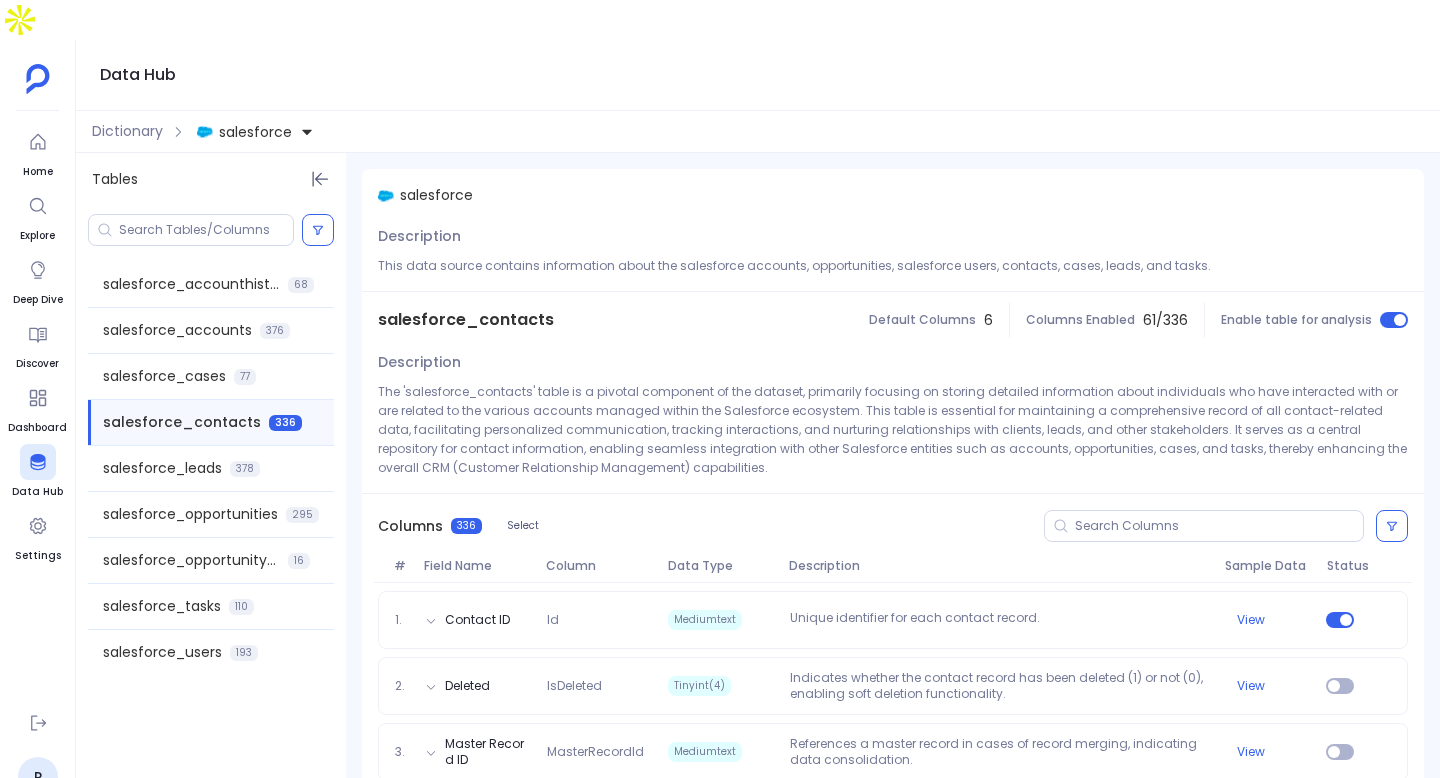 click on "salesforce_contacts" at bounding box center [466, 320] 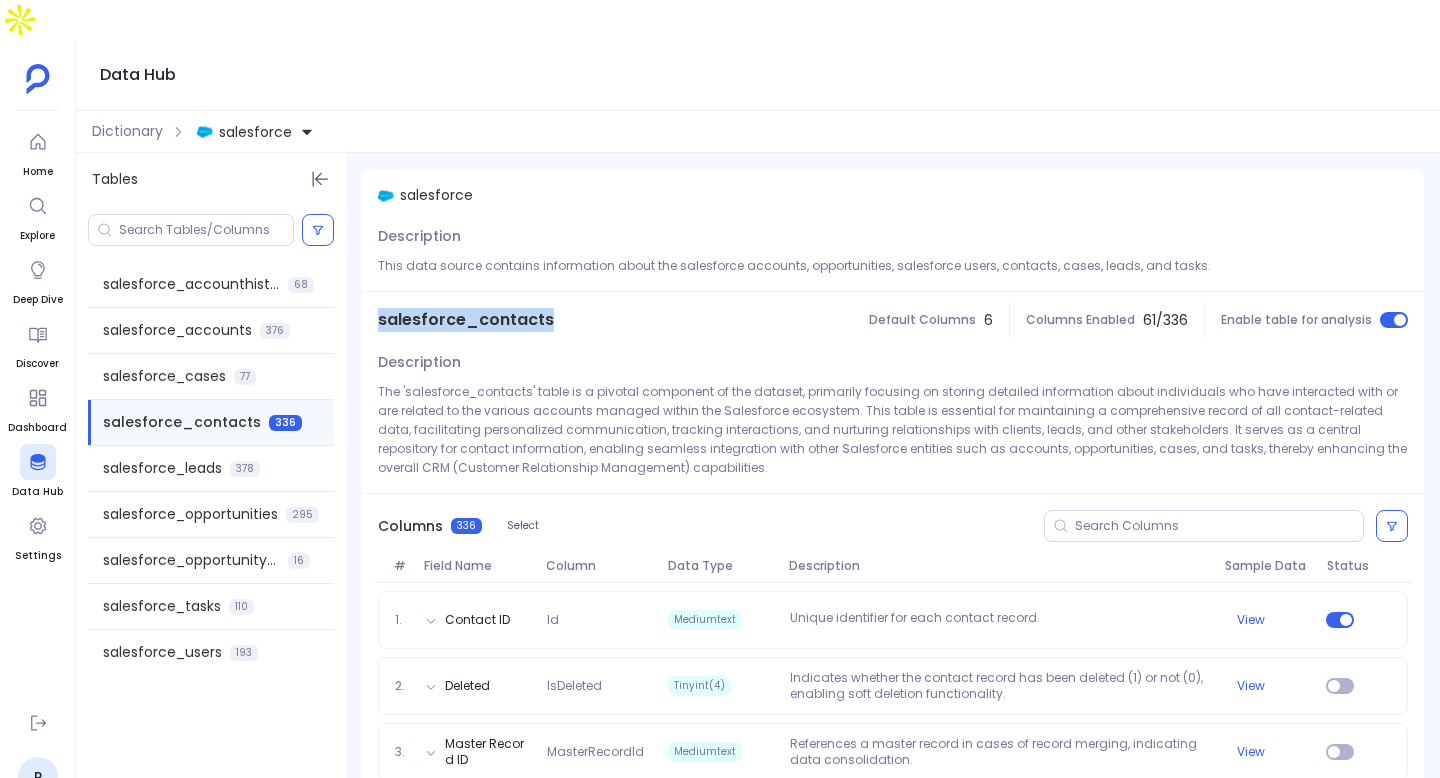 click on "salesforce_contacts" at bounding box center (466, 320) 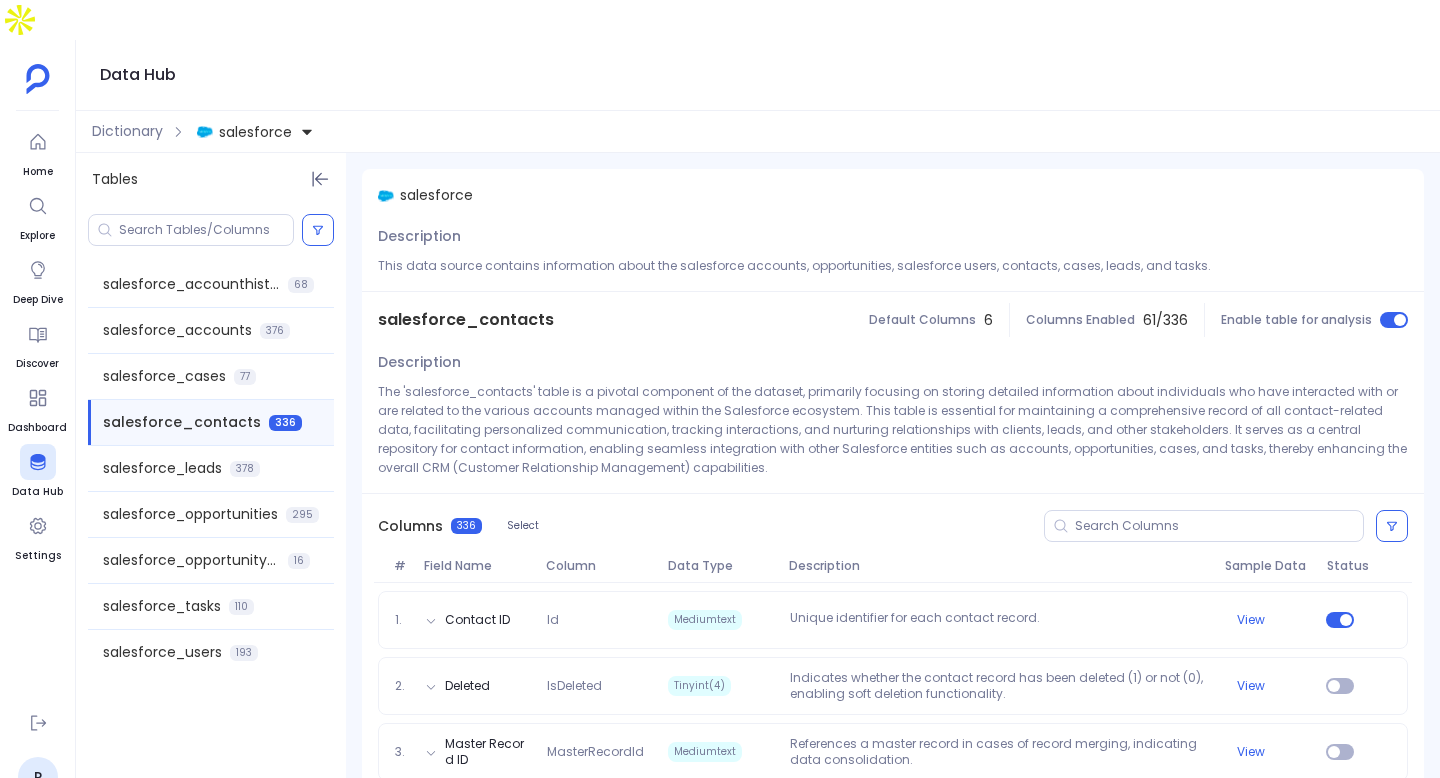 click at bounding box center (211, 230) 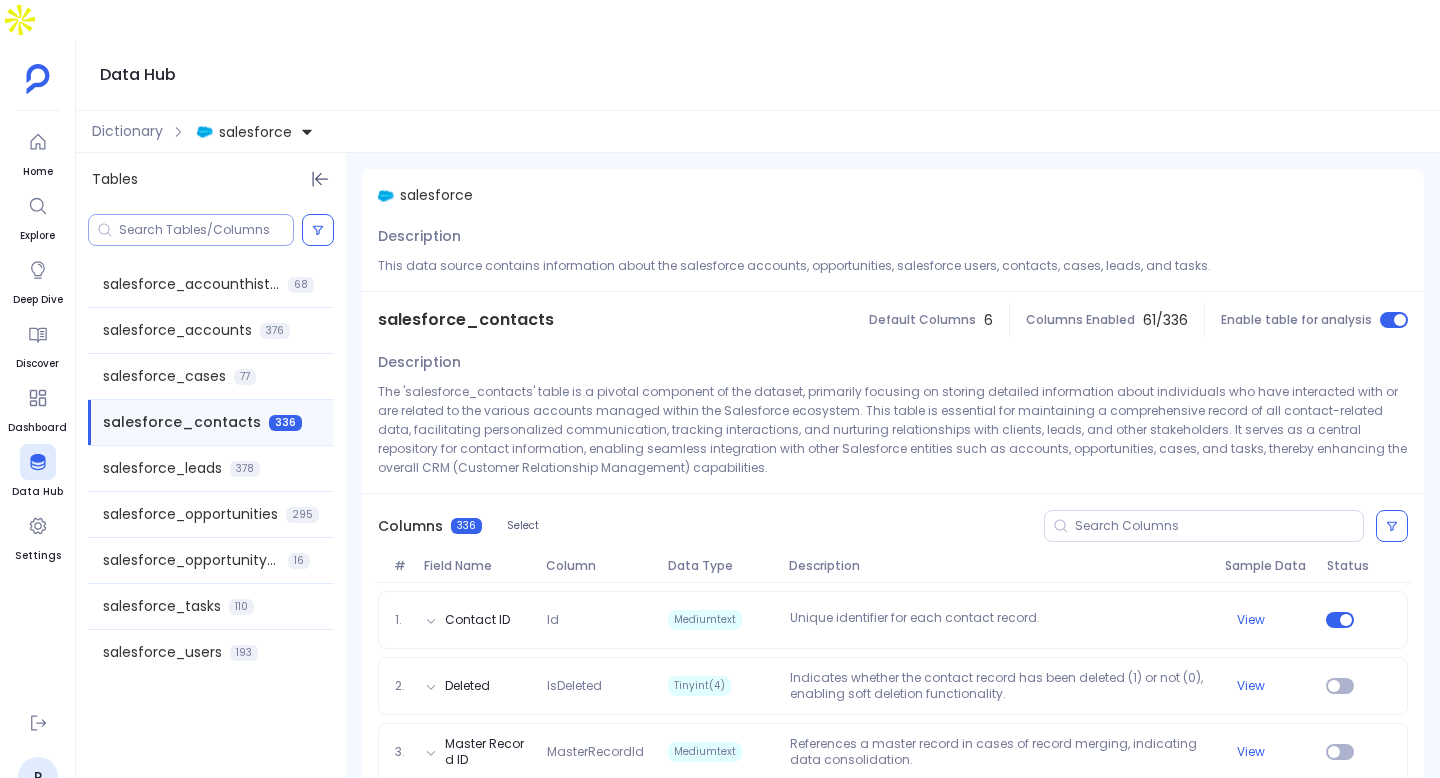 click at bounding box center (206, 230) 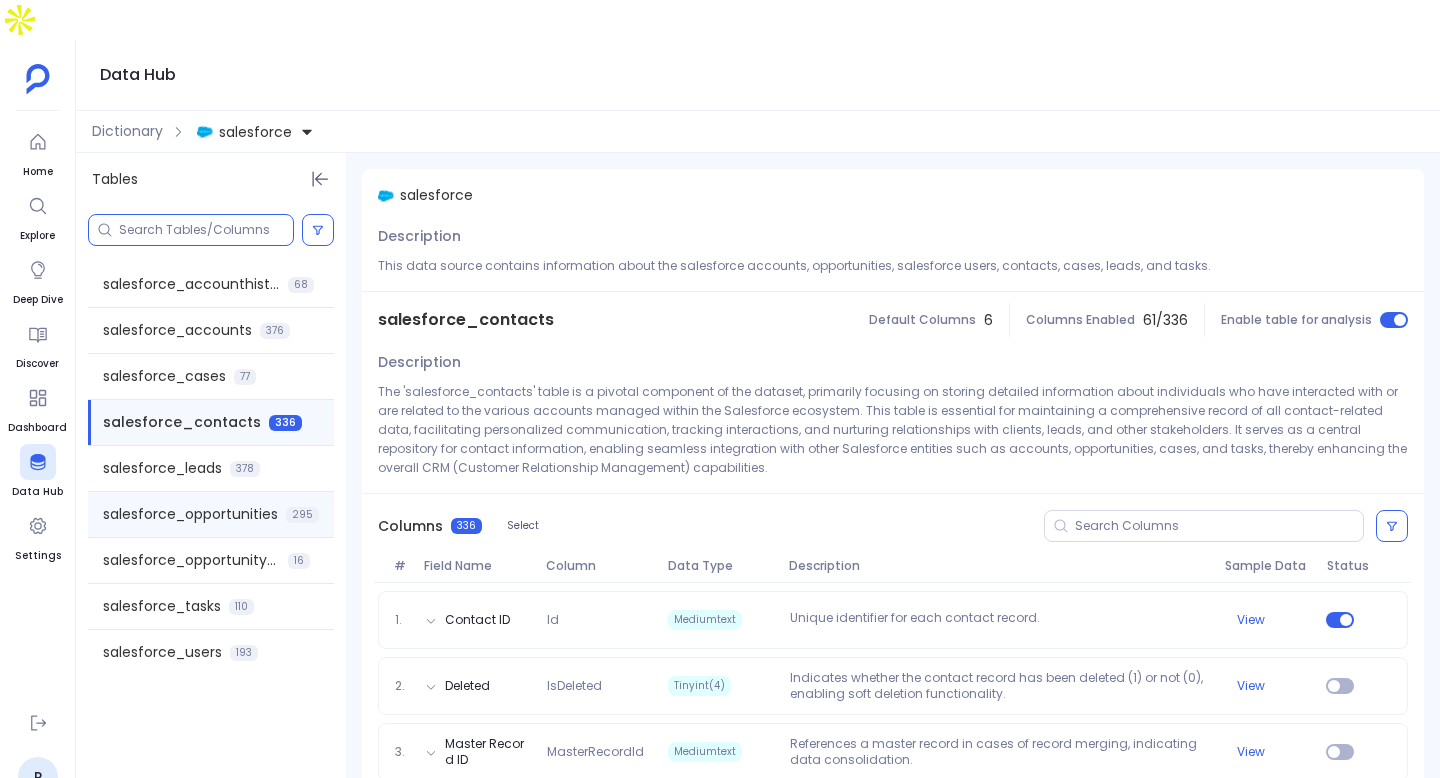 click on "salesforce_opportunities" at bounding box center (190, 514) 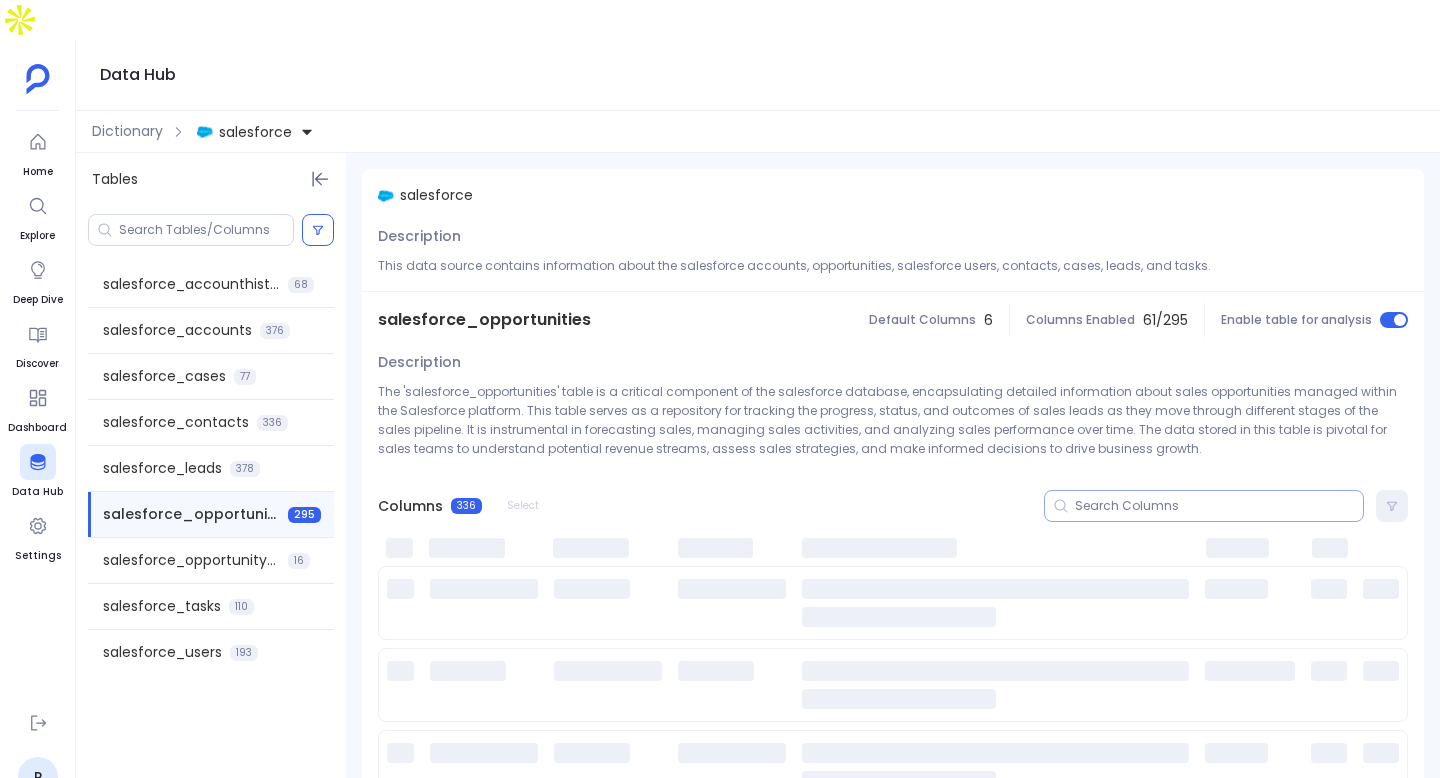 click at bounding box center (1204, 506) 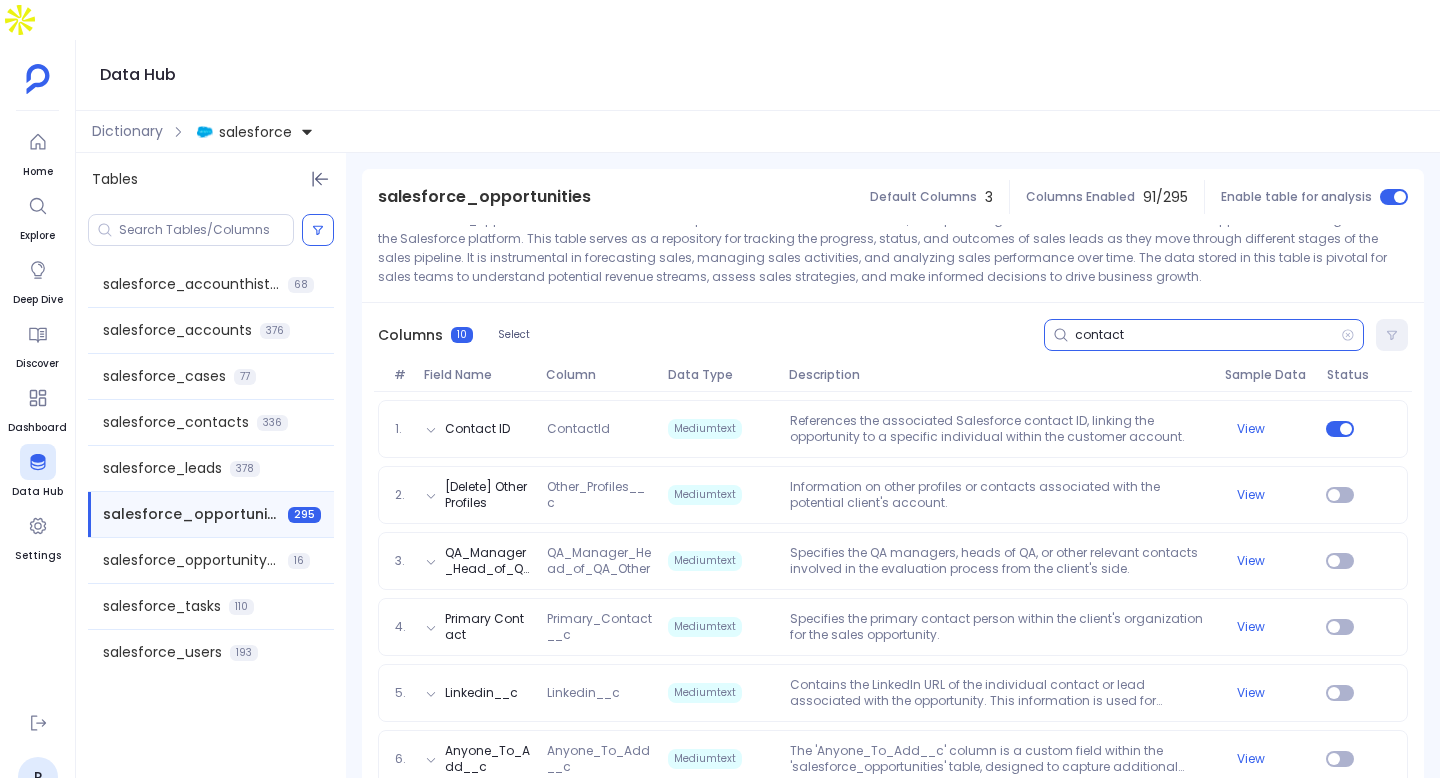 scroll, scrollTop: 212, scrollLeft: 0, axis: vertical 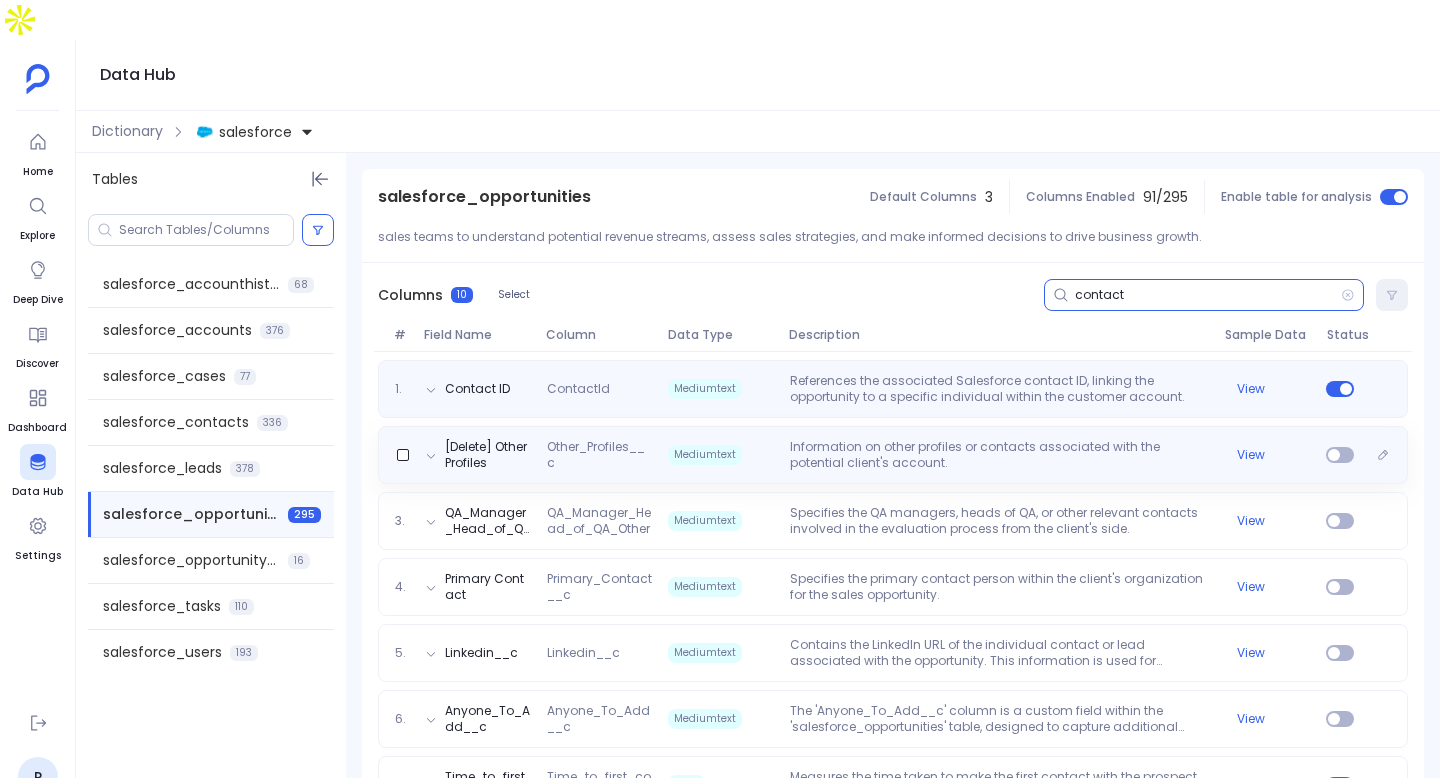 type on "contact" 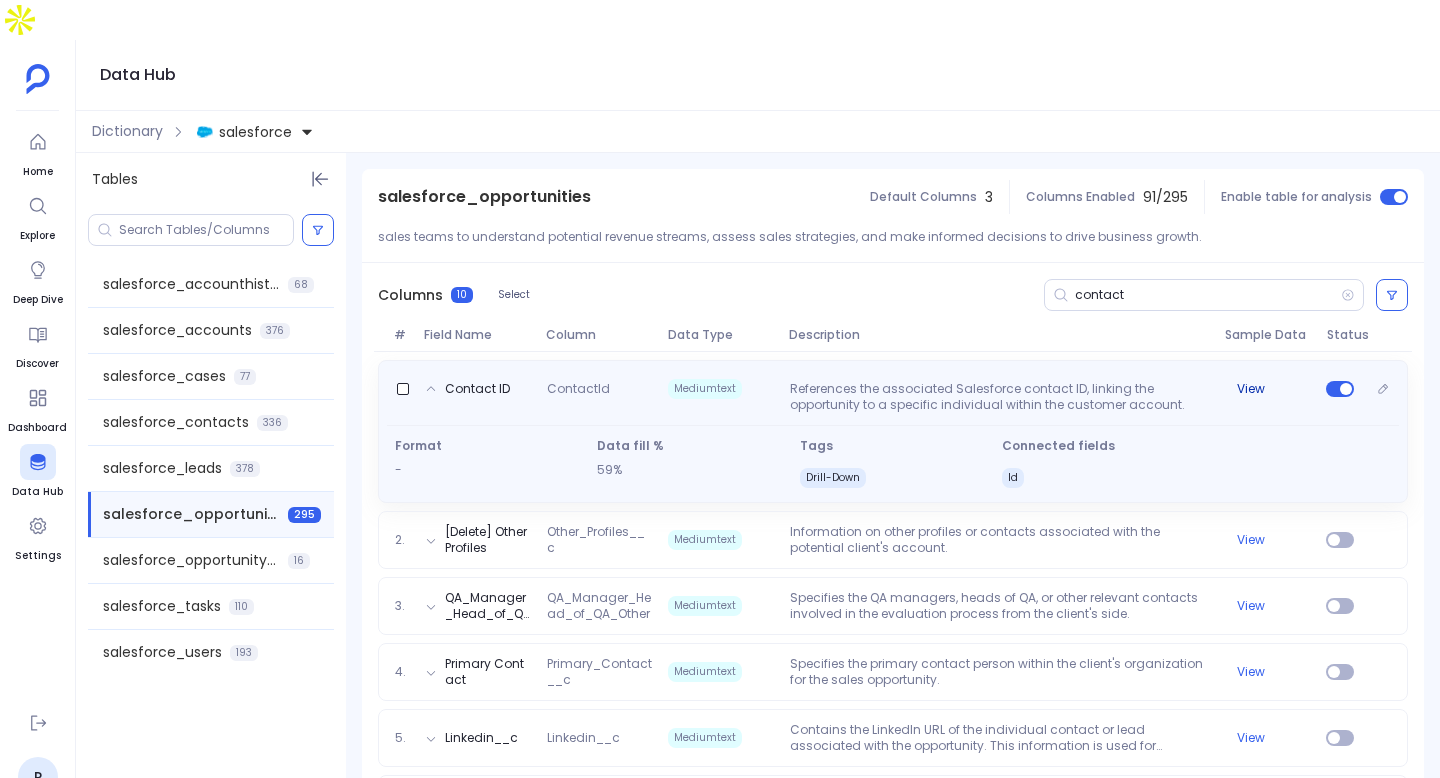 click on "View" at bounding box center [1251, 389] 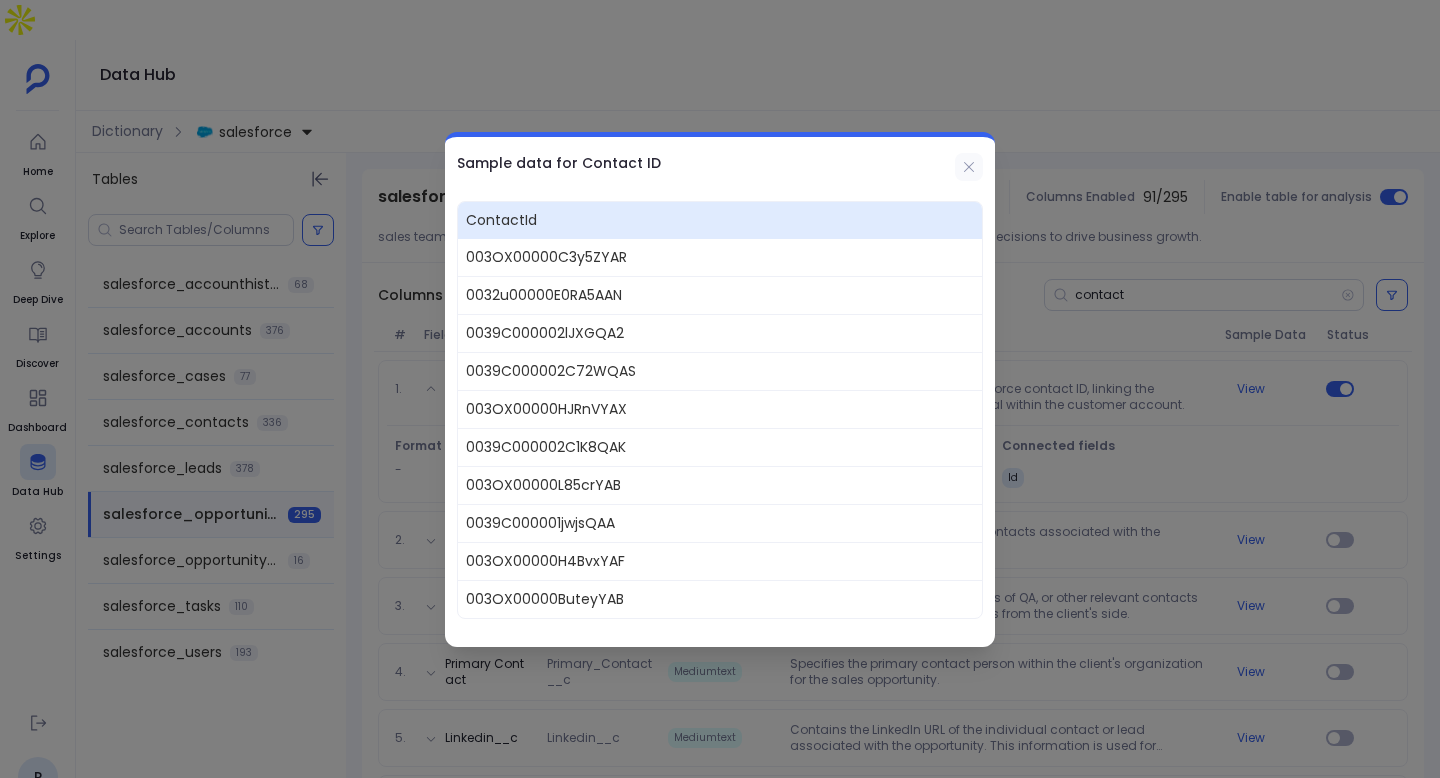 click on "ContactId 003OX00000C3y5ZYAR 0032u00000E0RA5AAN 0039C000002lJXGQA2 0039C000002C72WQAS 003OX00000HJRnVYAX 0039C000002C1K8QAK 003OX00000L85crYAB 0039C000001jwjsQAA 003OX00000H4BvxYAF 003OX00000ButeyYAB" at bounding box center [720, 404] 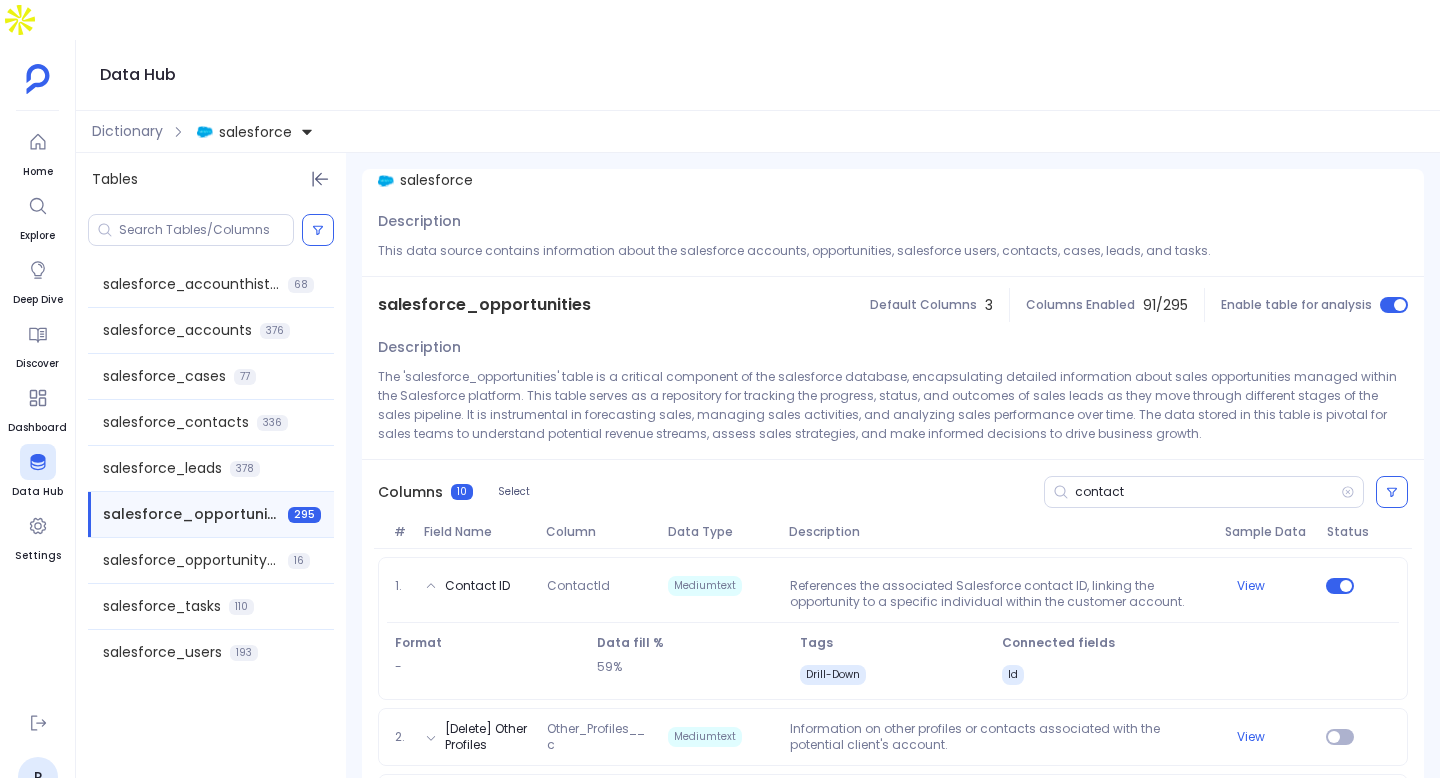 scroll, scrollTop: 14, scrollLeft: 0, axis: vertical 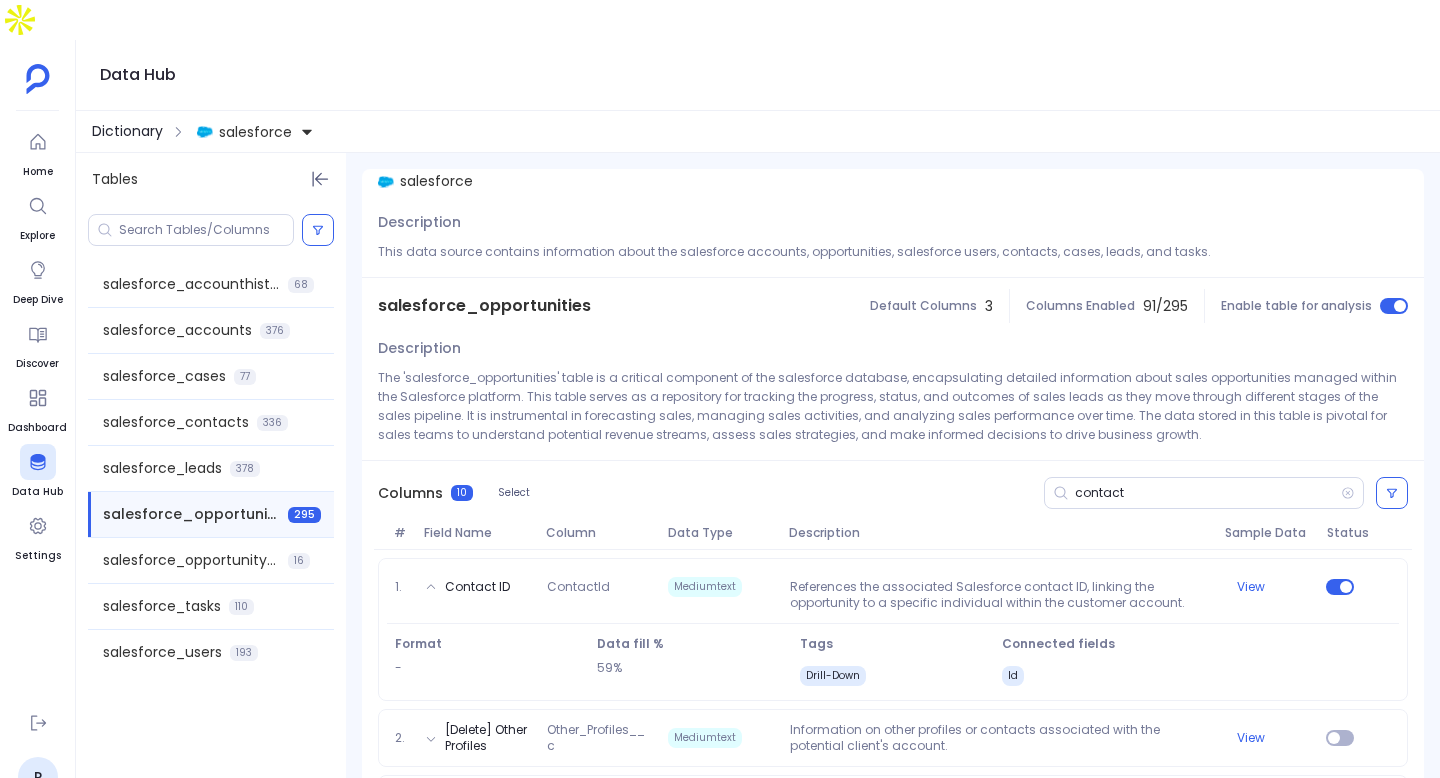 click on "Dictionary" at bounding box center (127, 131) 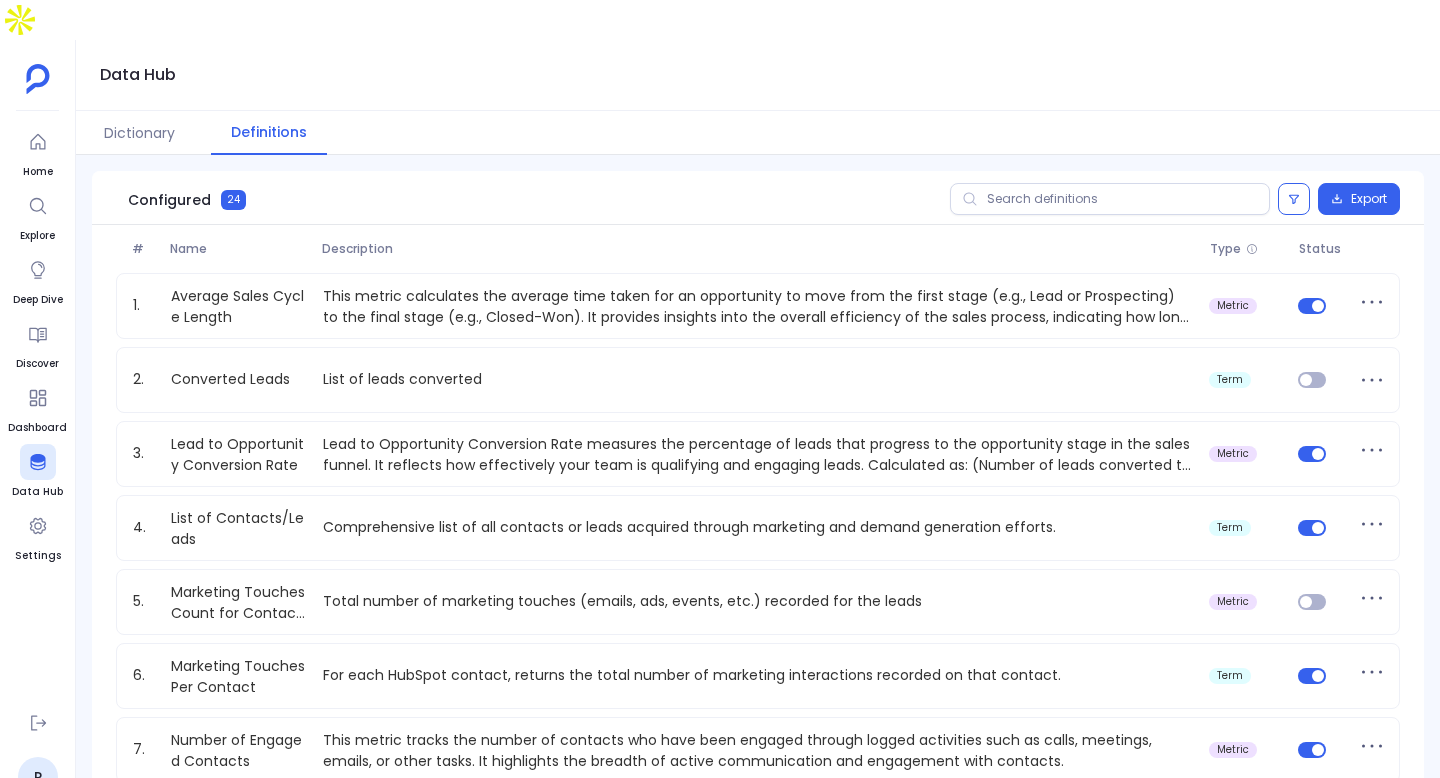 scroll, scrollTop: 1263, scrollLeft: 0, axis: vertical 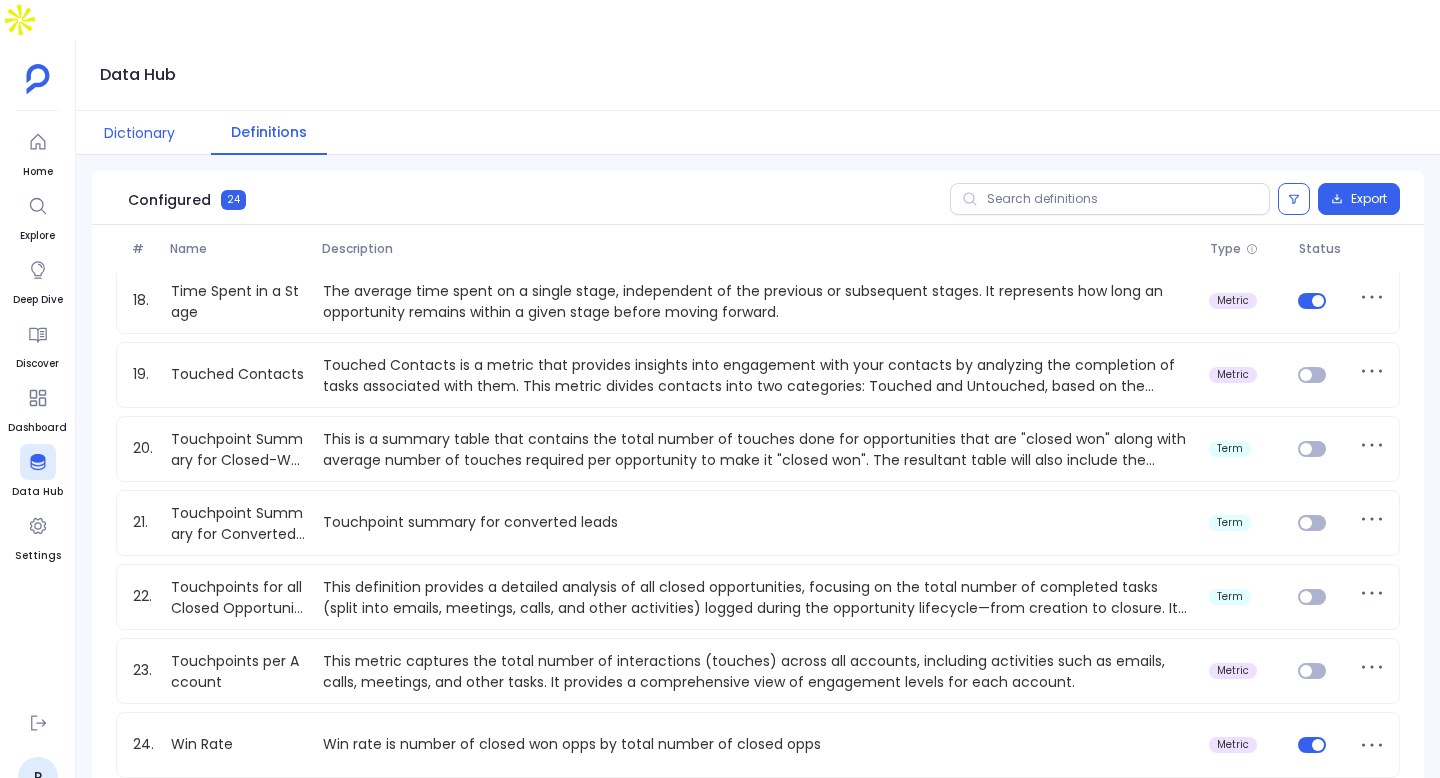 click on "Dictionary" at bounding box center (139, 133) 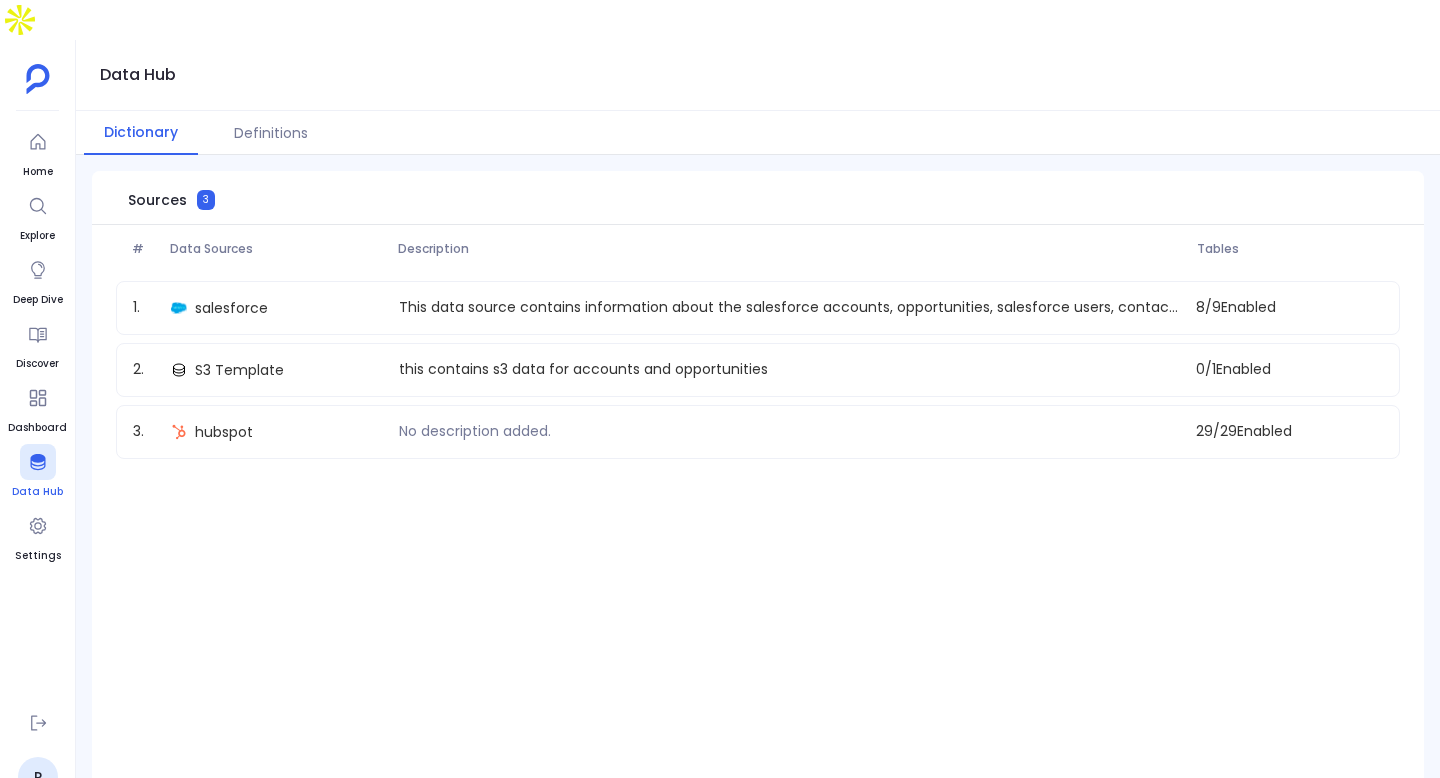 click 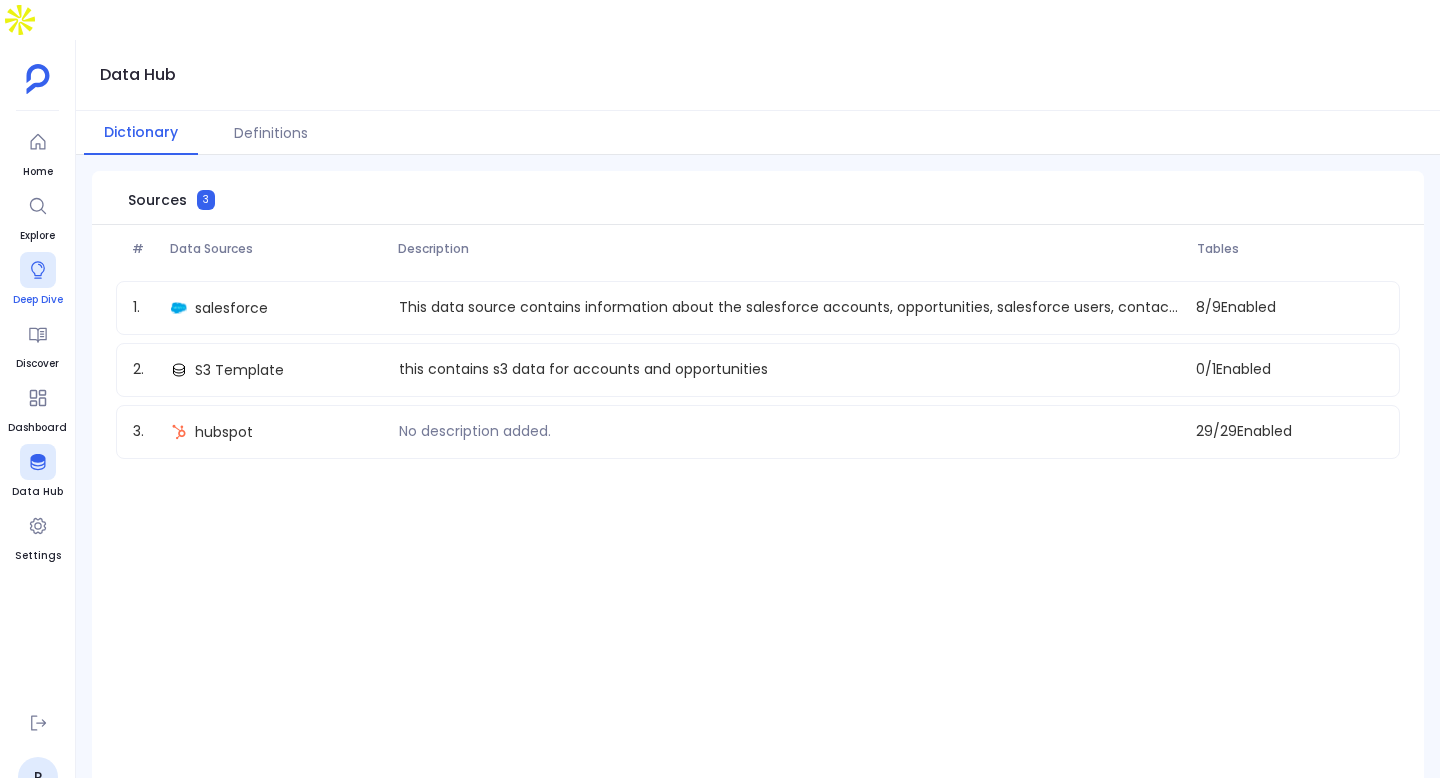 click on "Deep Dive" at bounding box center [38, 300] 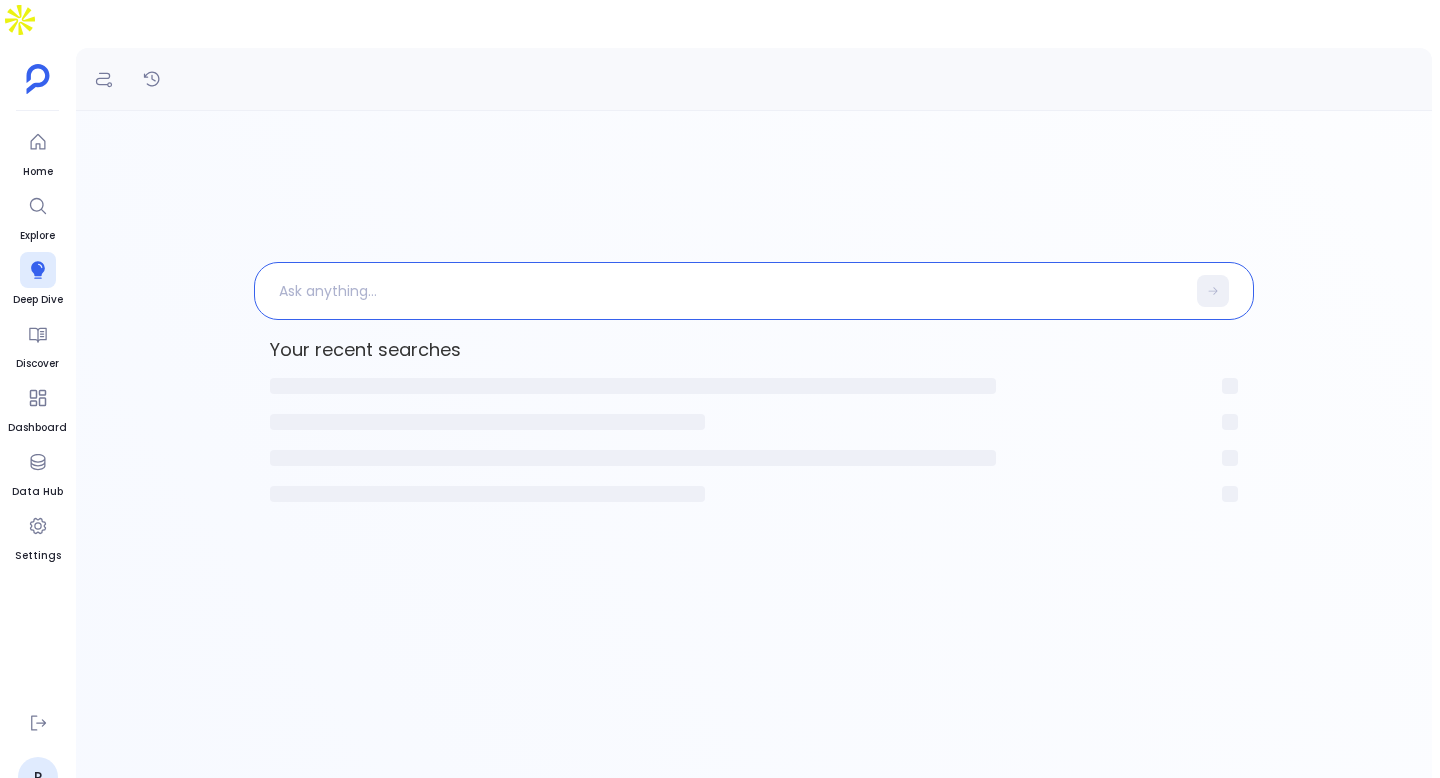 click at bounding box center (720, 291) 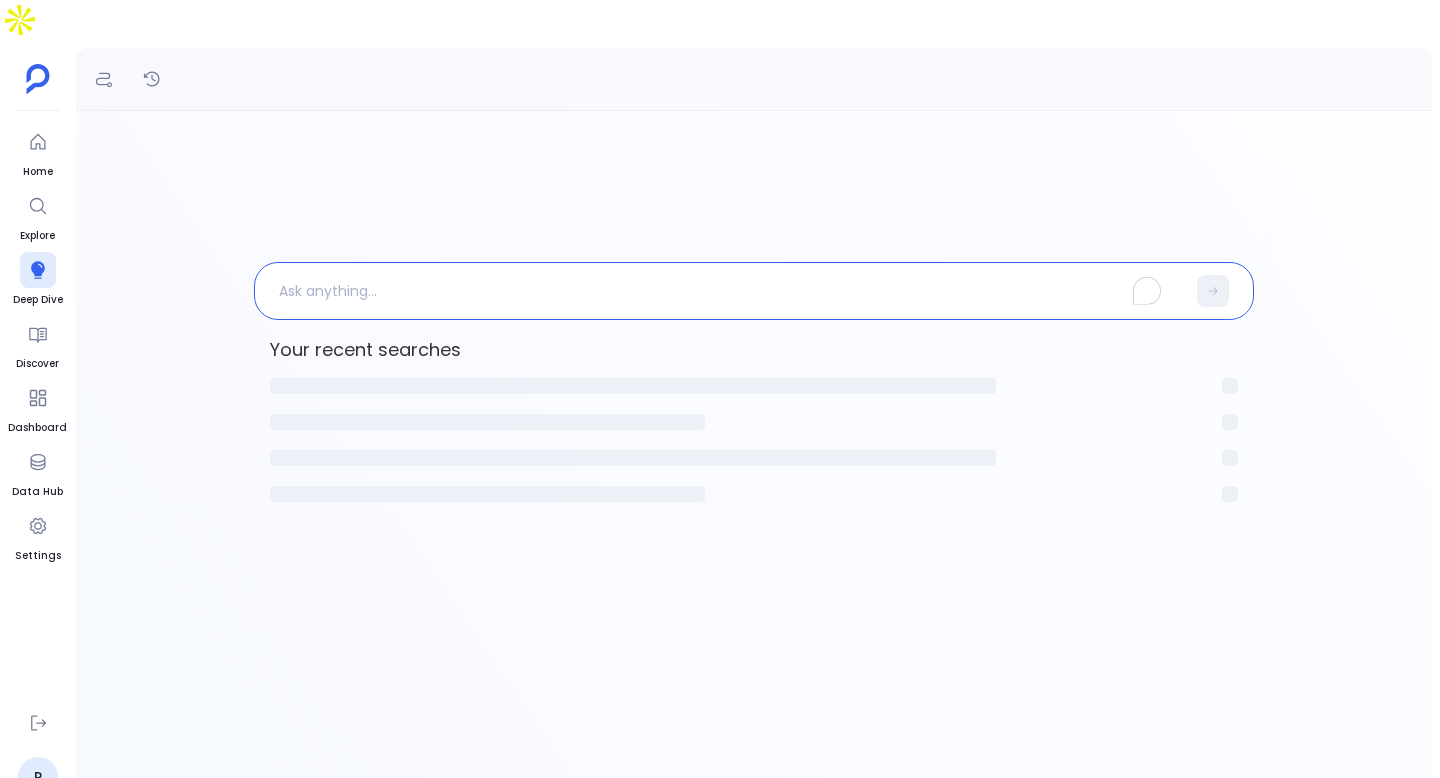 type 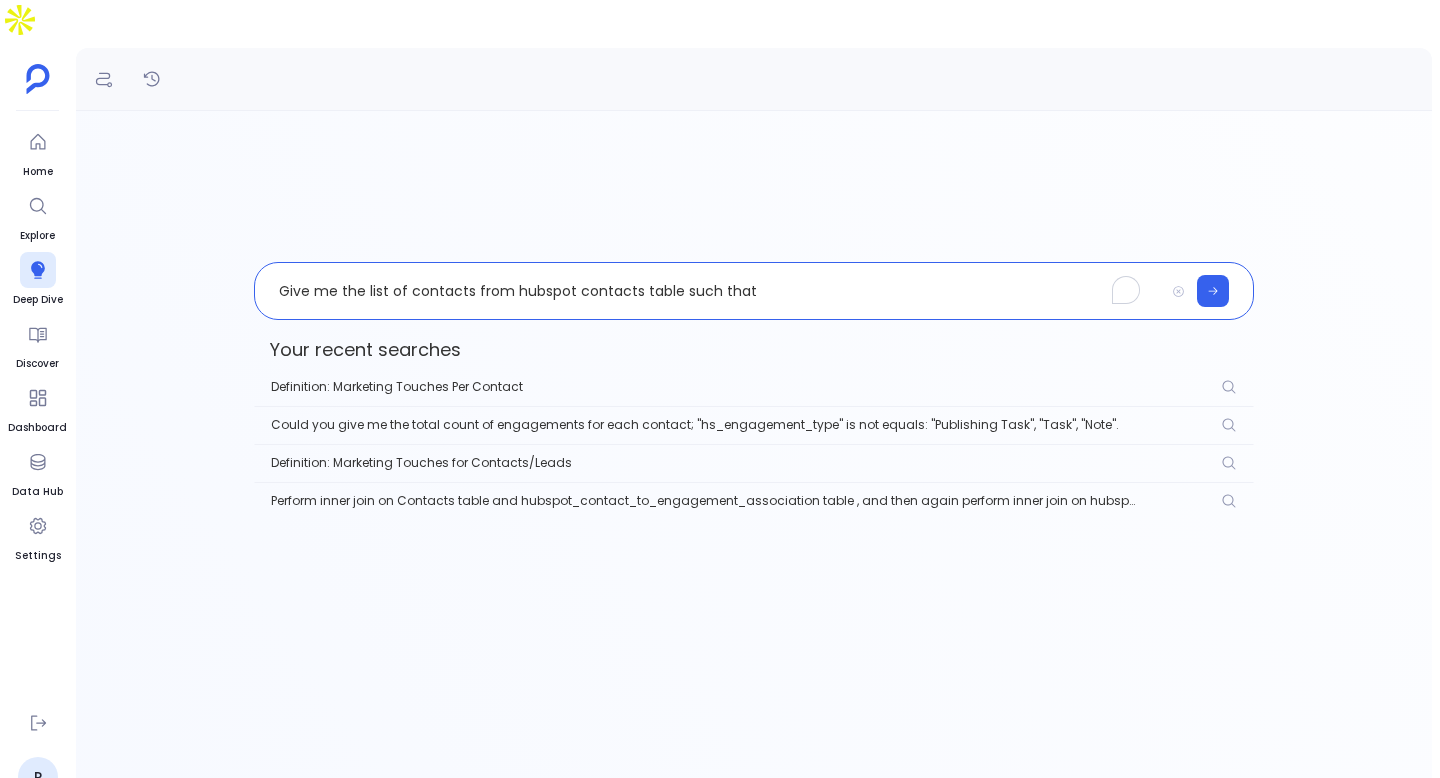 click on "Give me the list of contacts from hubspot contacts table such that" at bounding box center [709, 291] 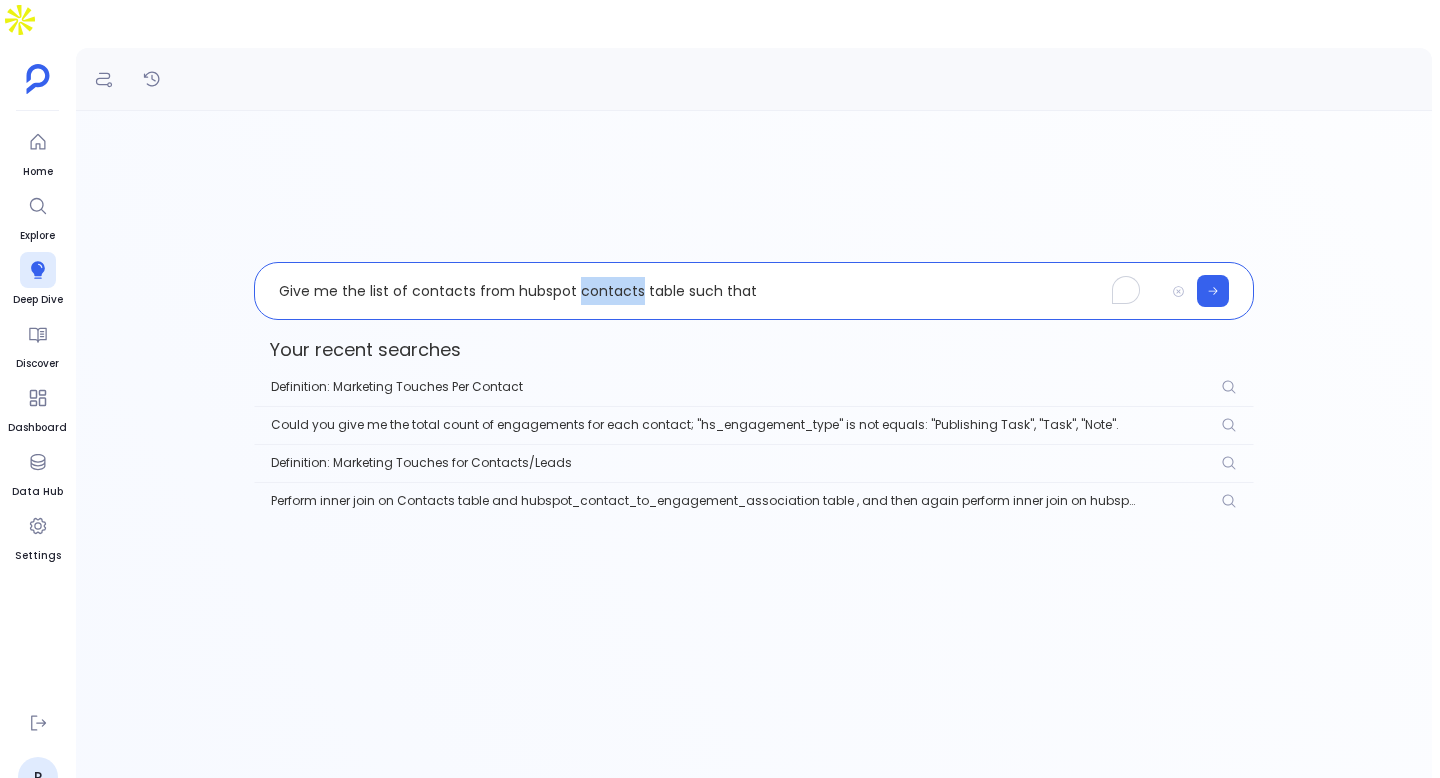 click on "Give me the list of contacts from hubspot contacts table such that" at bounding box center [709, 291] 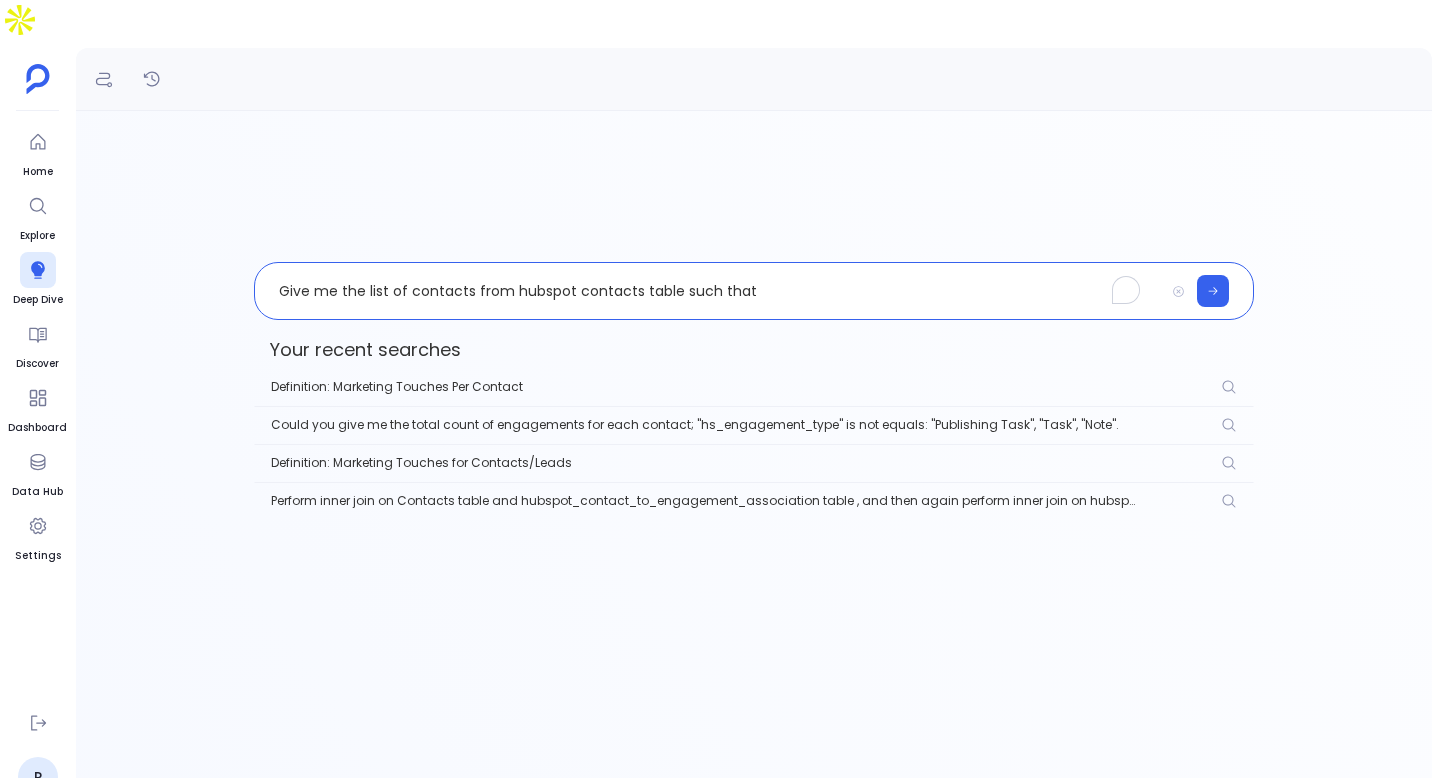 click on "Give me the list of contacts from hubspot contacts table such that" at bounding box center [709, 291] 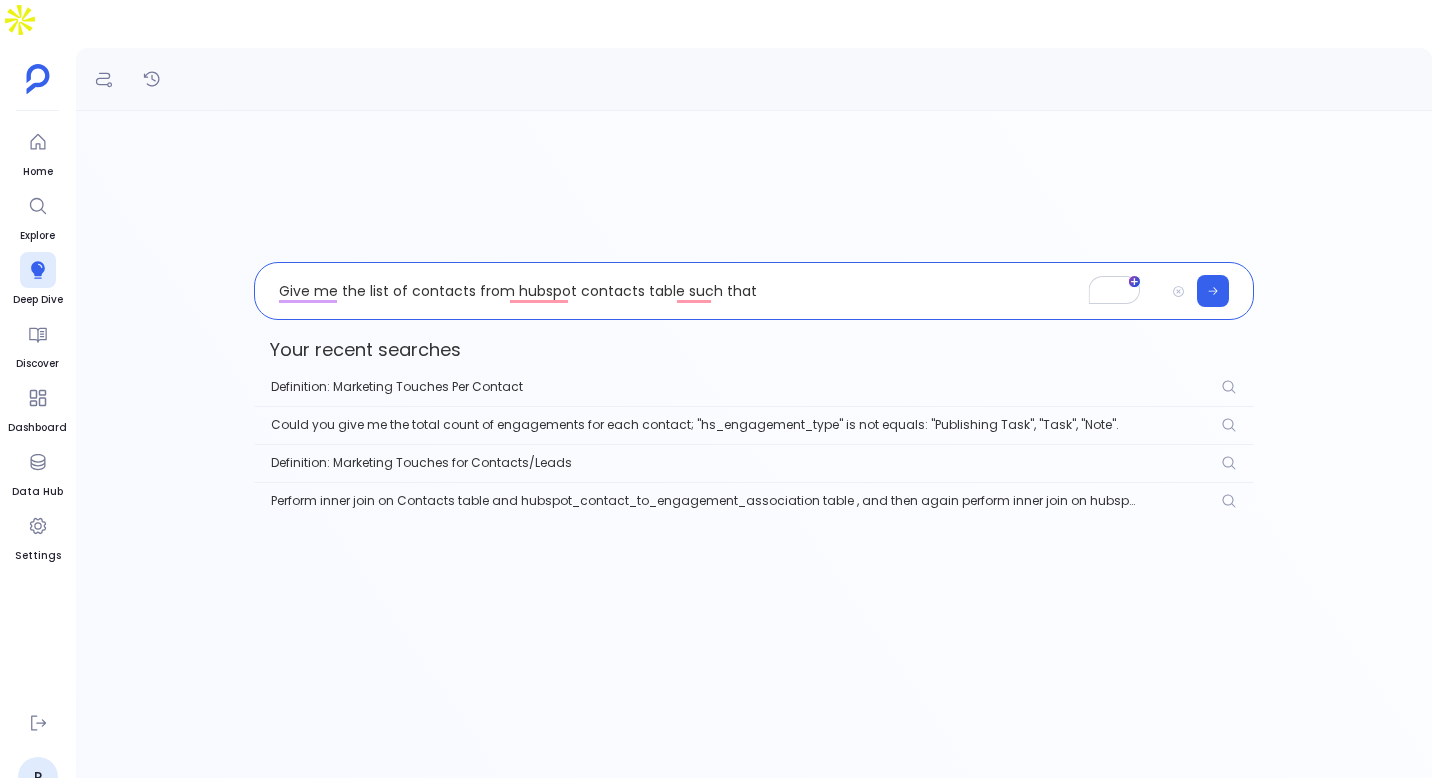 click on "Give me the list of contacts from hubspot contacts table such that" at bounding box center (709, 291) 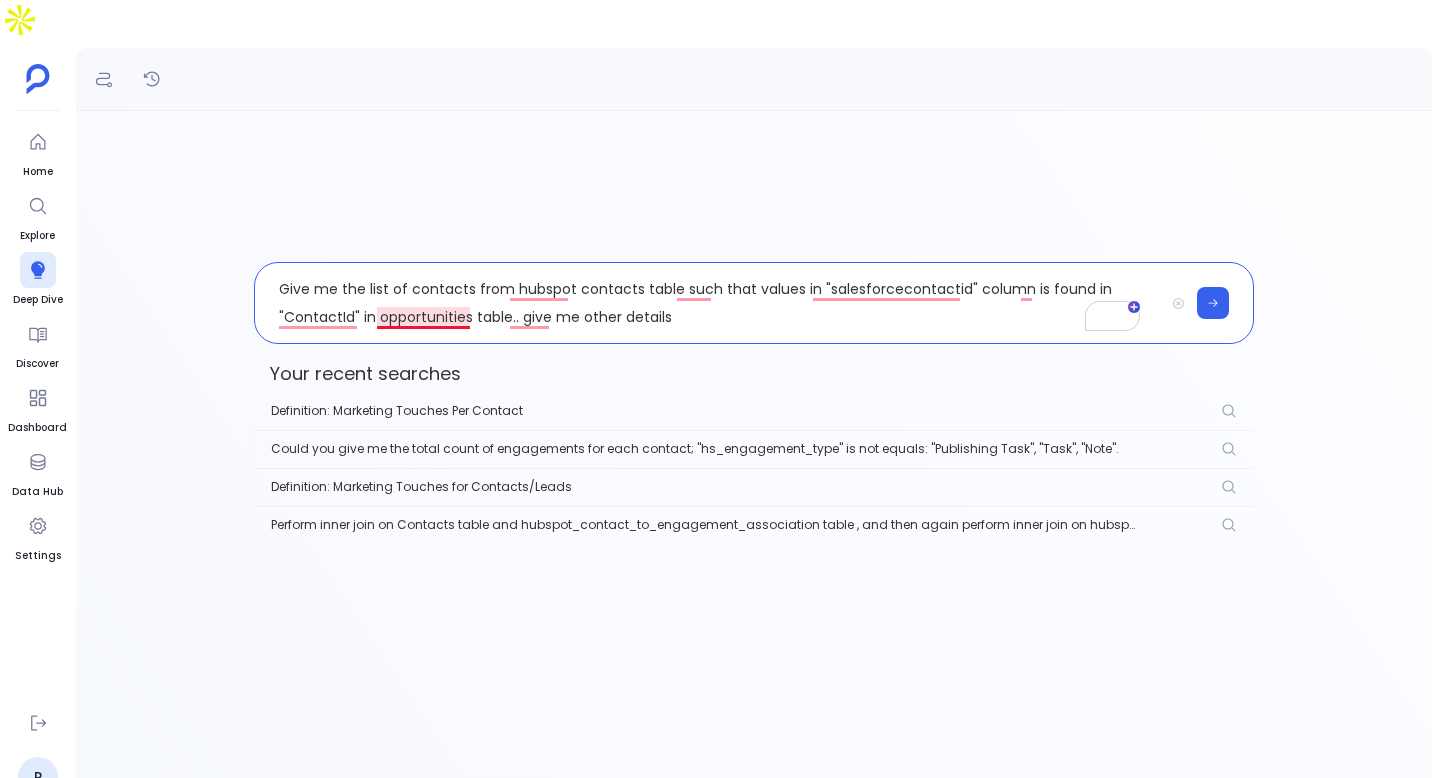 click on "Give me the list of contacts from hubspot contacts table such that values in "salesforcecontactid" column is found in "ContactId" in opportunities table.. give me other details" at bounding box center (709, 303) 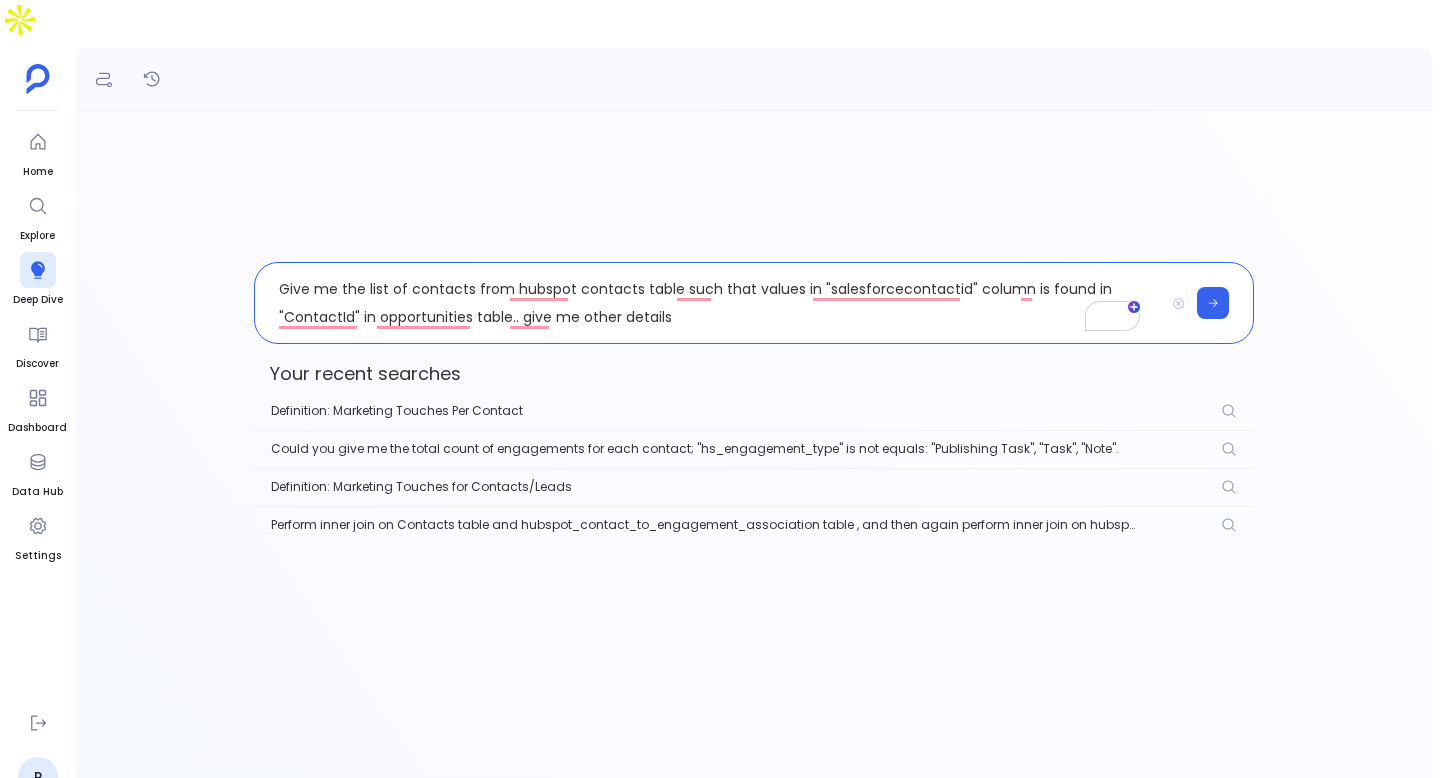 click on "Give me the list of contacts from hubspot contacts table such that values in "salesforcecontactid" column is found in "ContactId" in opportunities table.. give me other details" at bounding box center [709, 303] 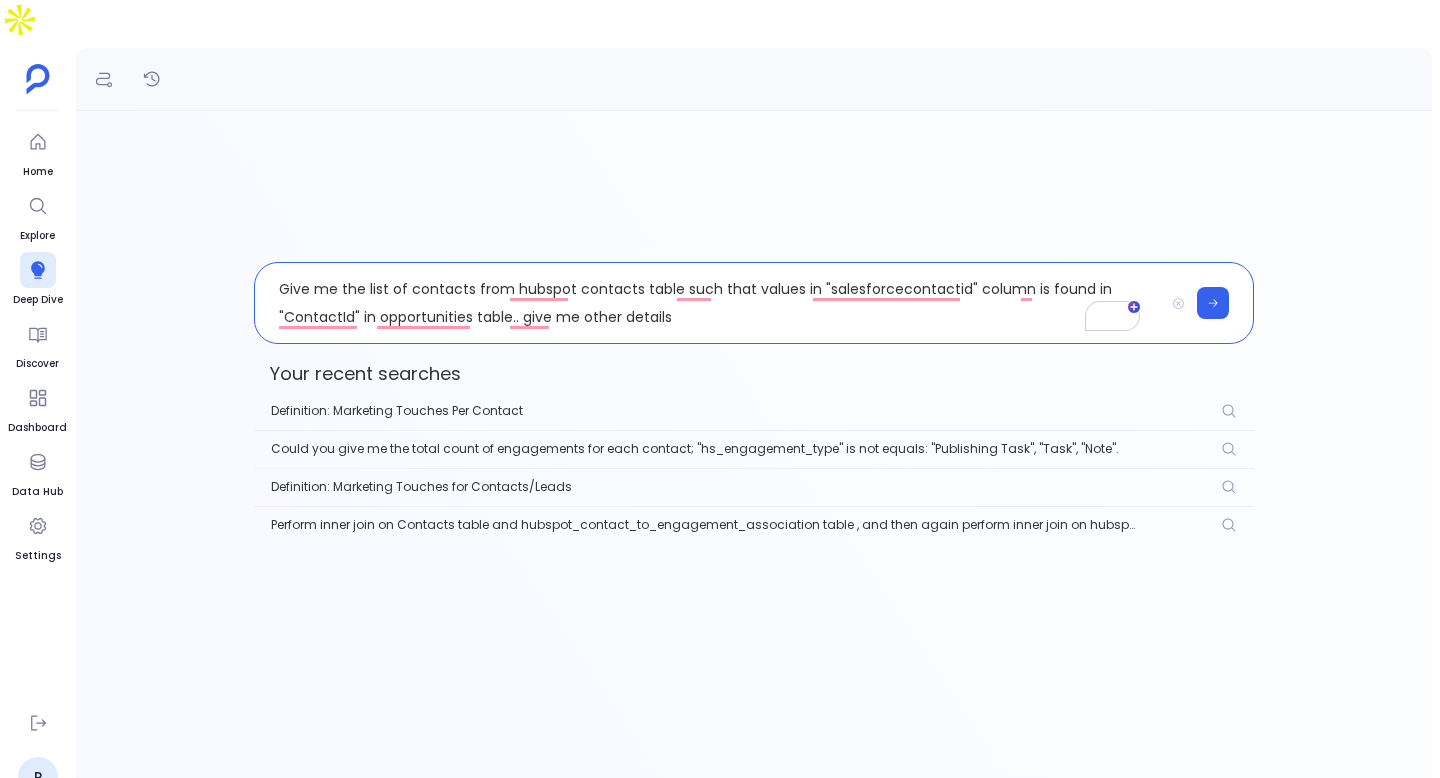 click on "Give me the list of contacts from hubspot contacts table such that values in "salesforcecontactid" column is found in "ContactId" in opportunities table.. give me other details" at bounding box center (709, 303) 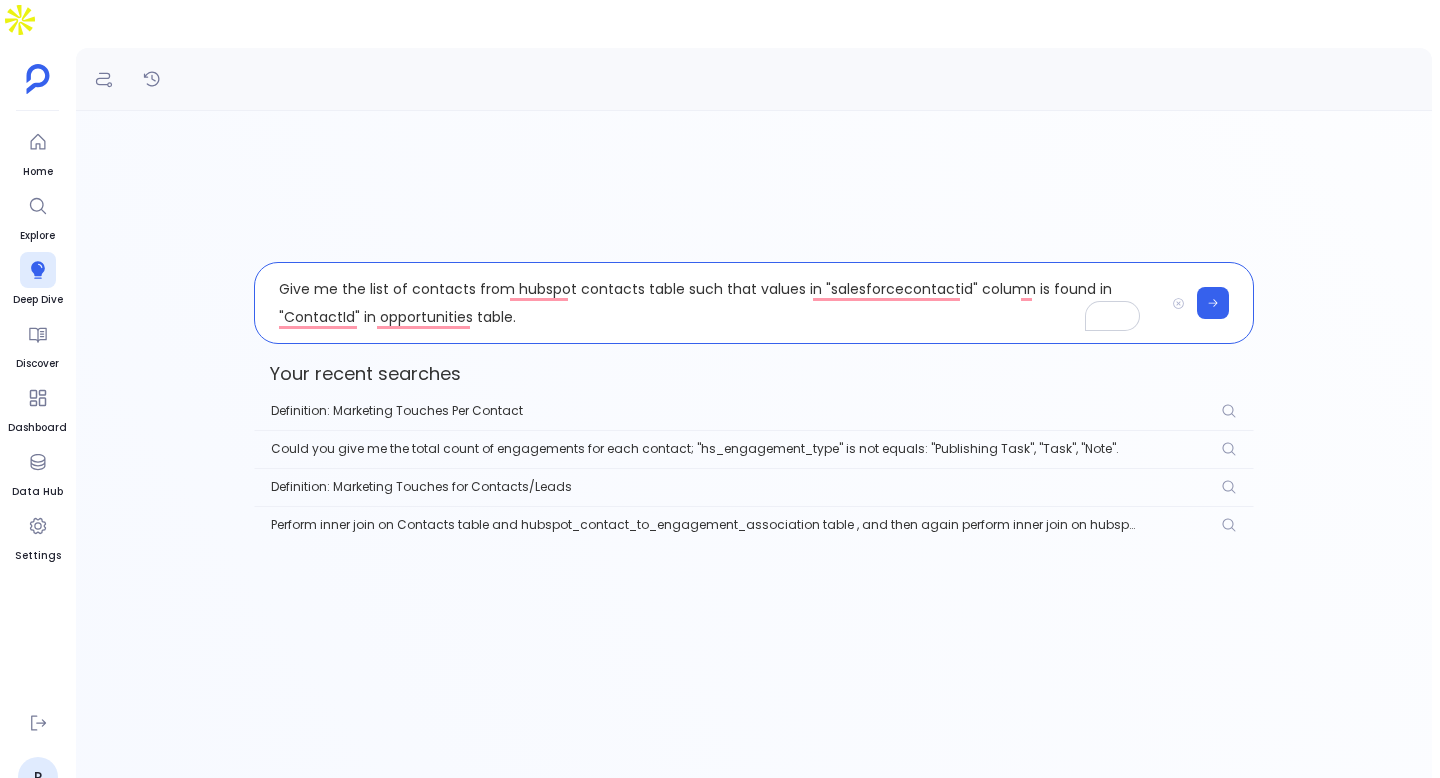 click on "Give me the list of contacts from hubspot contacts table such that values in "salesforcecontactid" column is found in "ContactId" in opportunities table." at bounding box center (709, 303) 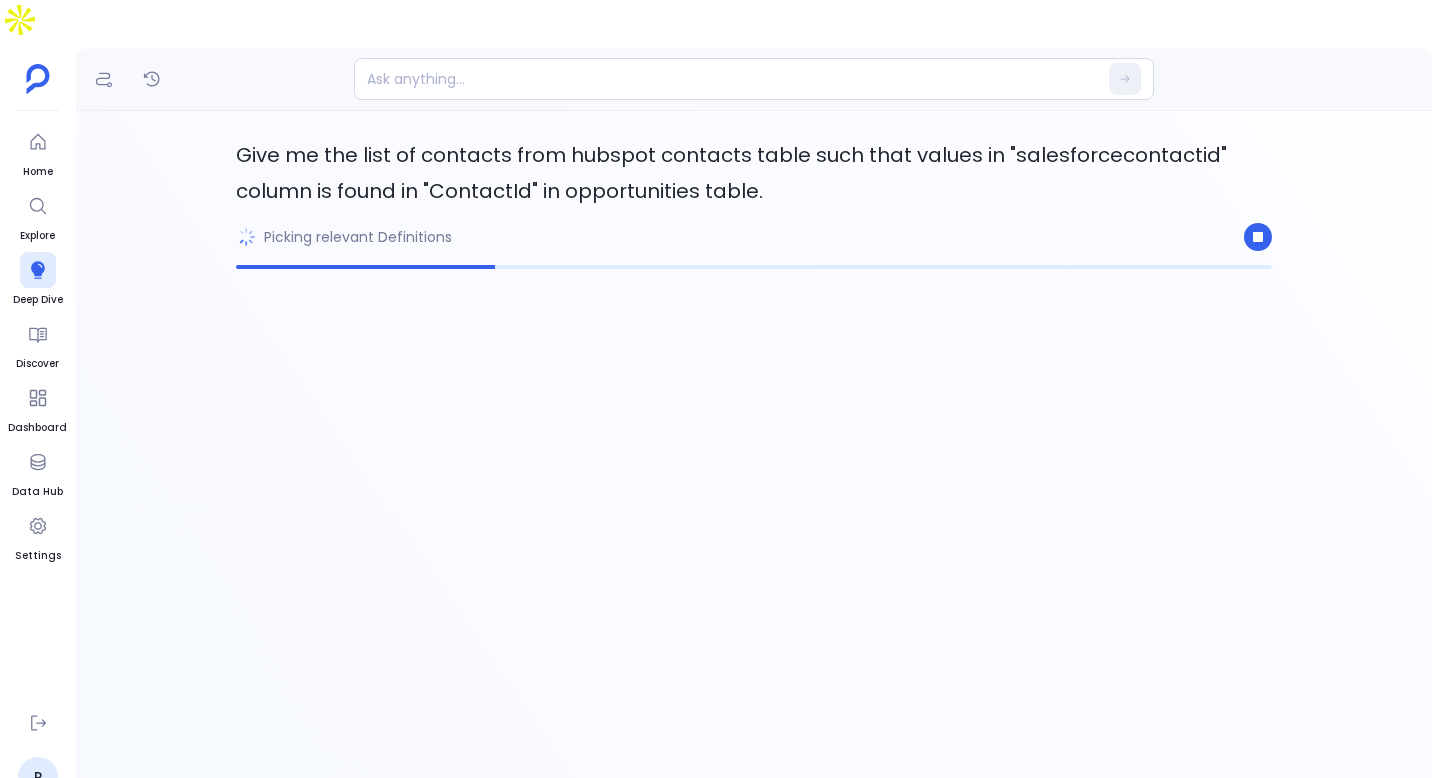 click on "Picking relevant Definitions" at bounding box center (754, 237) 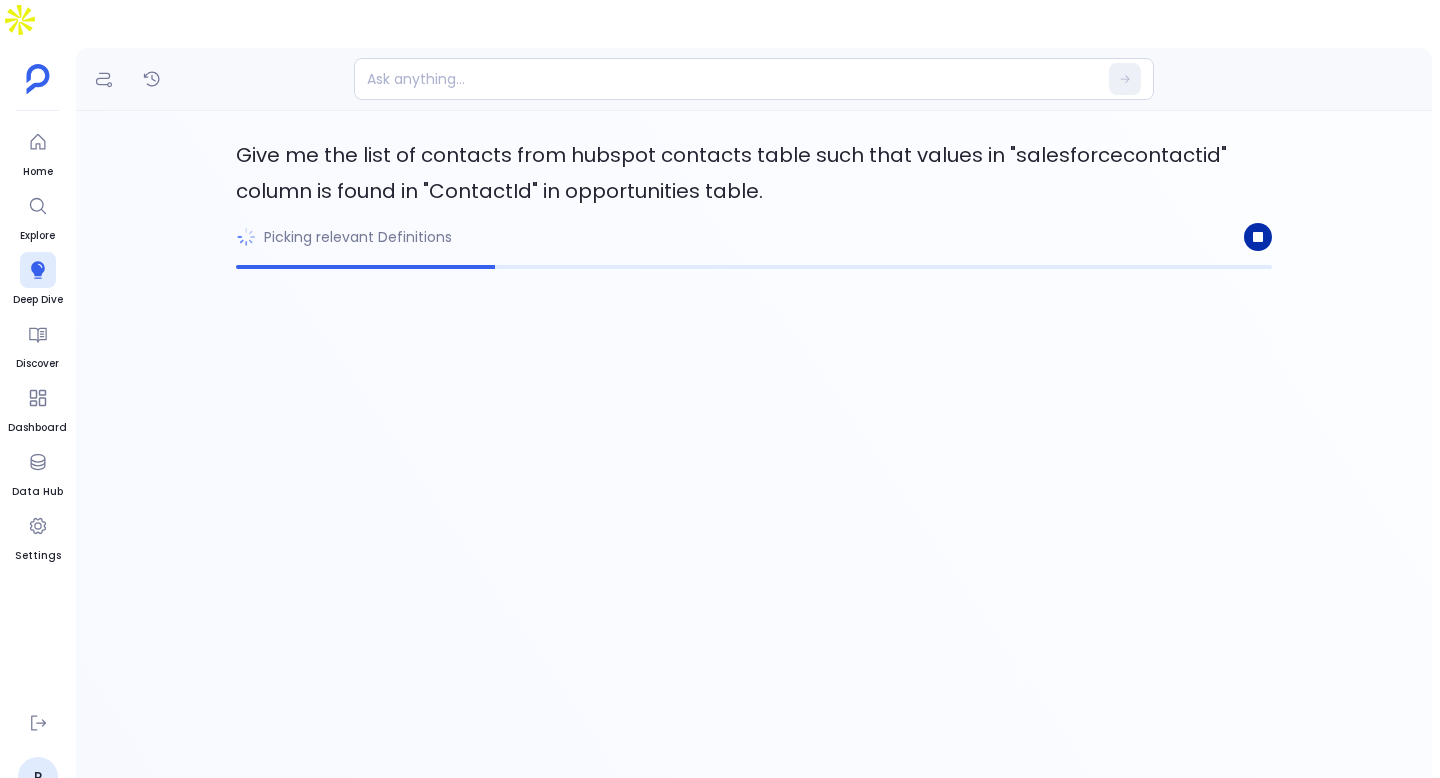 click 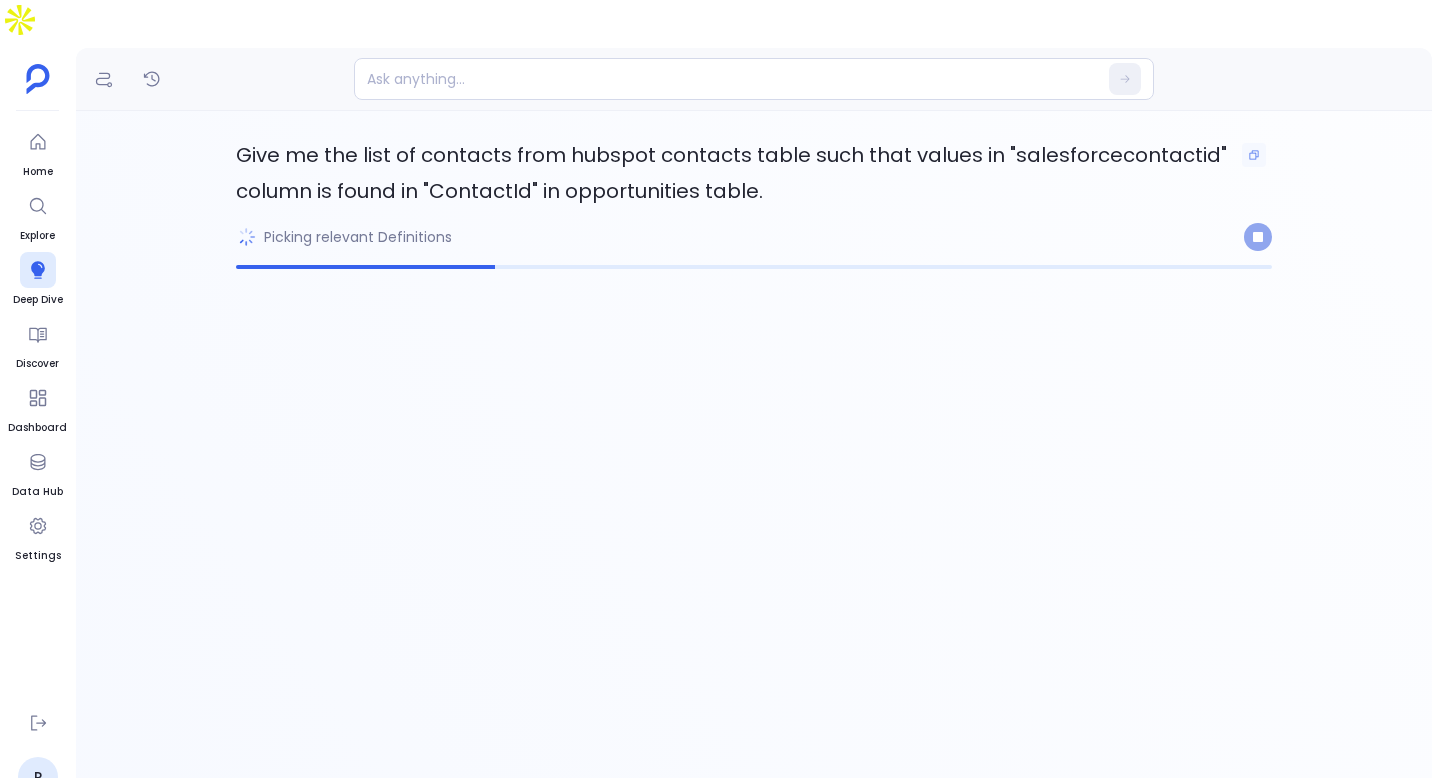 click on "Give me the list of contacts from hubspot contacts table such that values in "salesforcecontactid" column is found in "ContactId" in opportunities table." at bounding box center [754, 171] 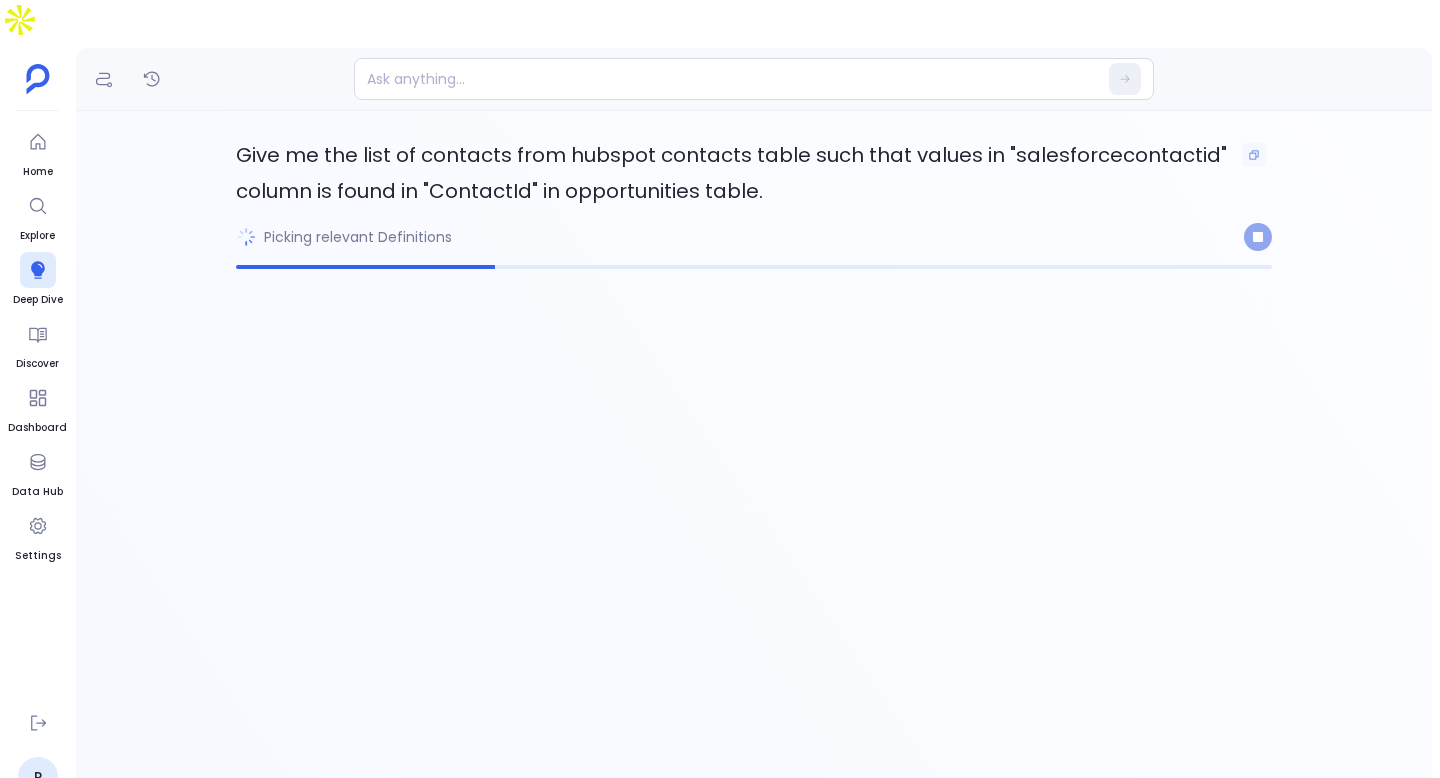 click on "Give me the list of contacts from hubspot contacts table such that values in "salesforcecontactid" column is found in "ContactId" in opportunities table." at bounding box center [754, 171] 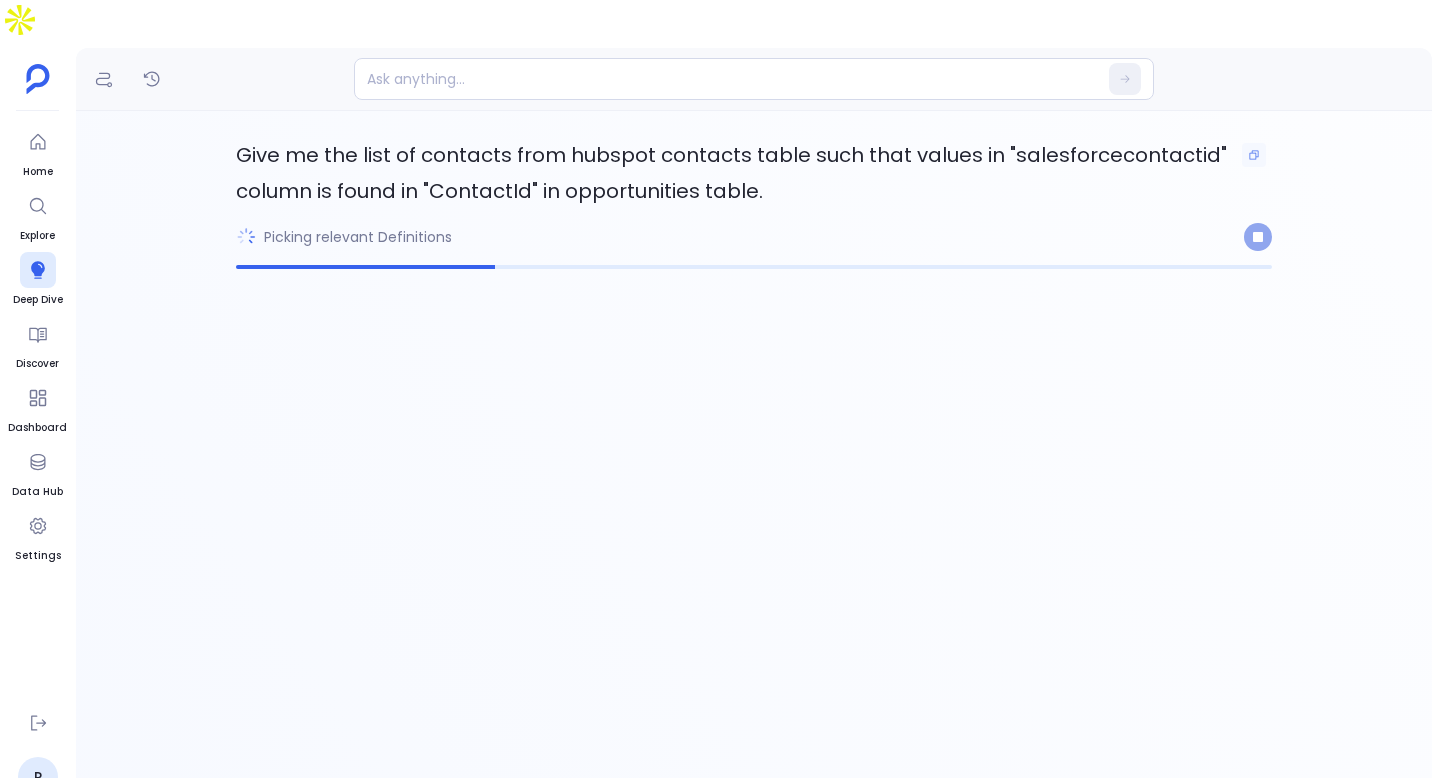 click on "Give me the list of contacts from hubspot contacts table such that values in "salesforcecontactid" column is found in "ContactId" in opportunities table." at bounding box center [754, 171] 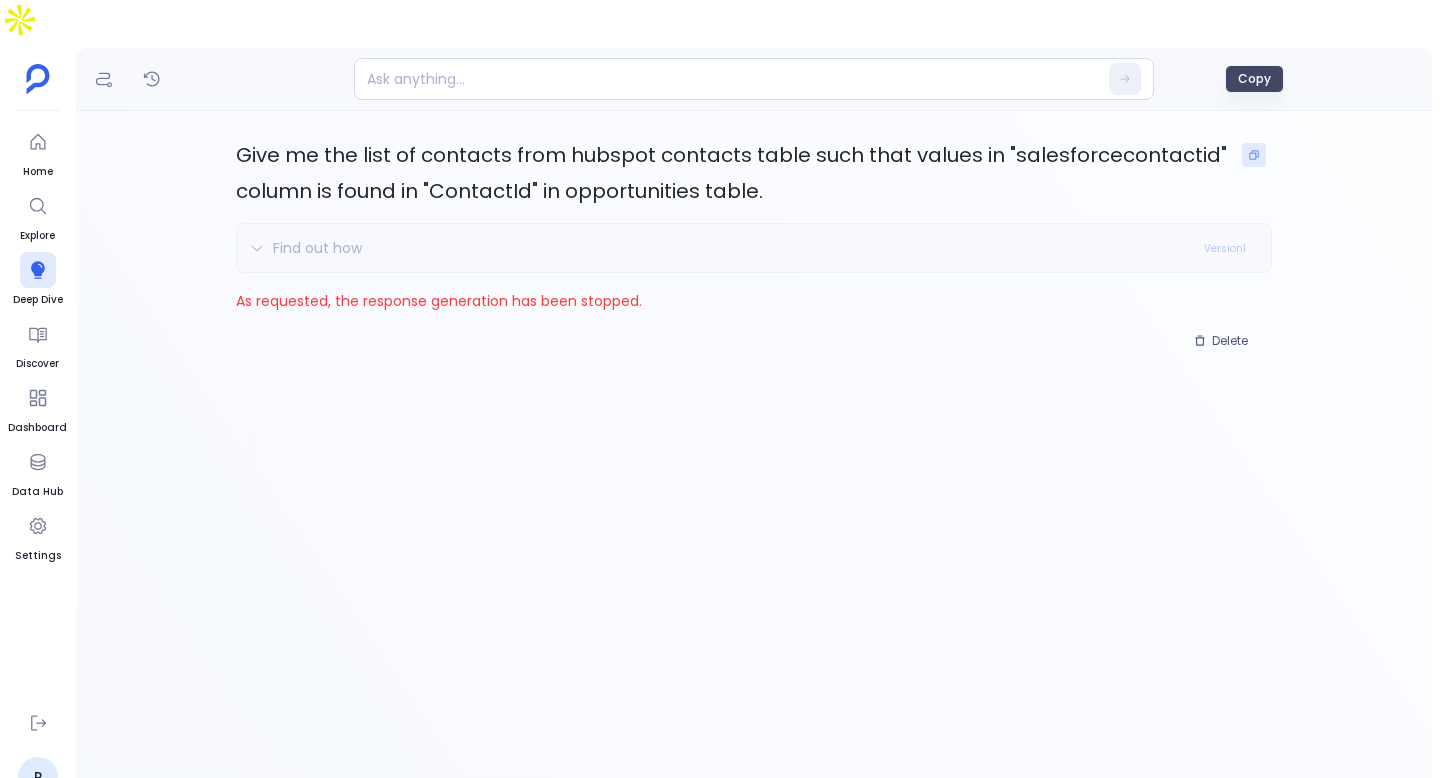 click at bounding box center (1254, 155) 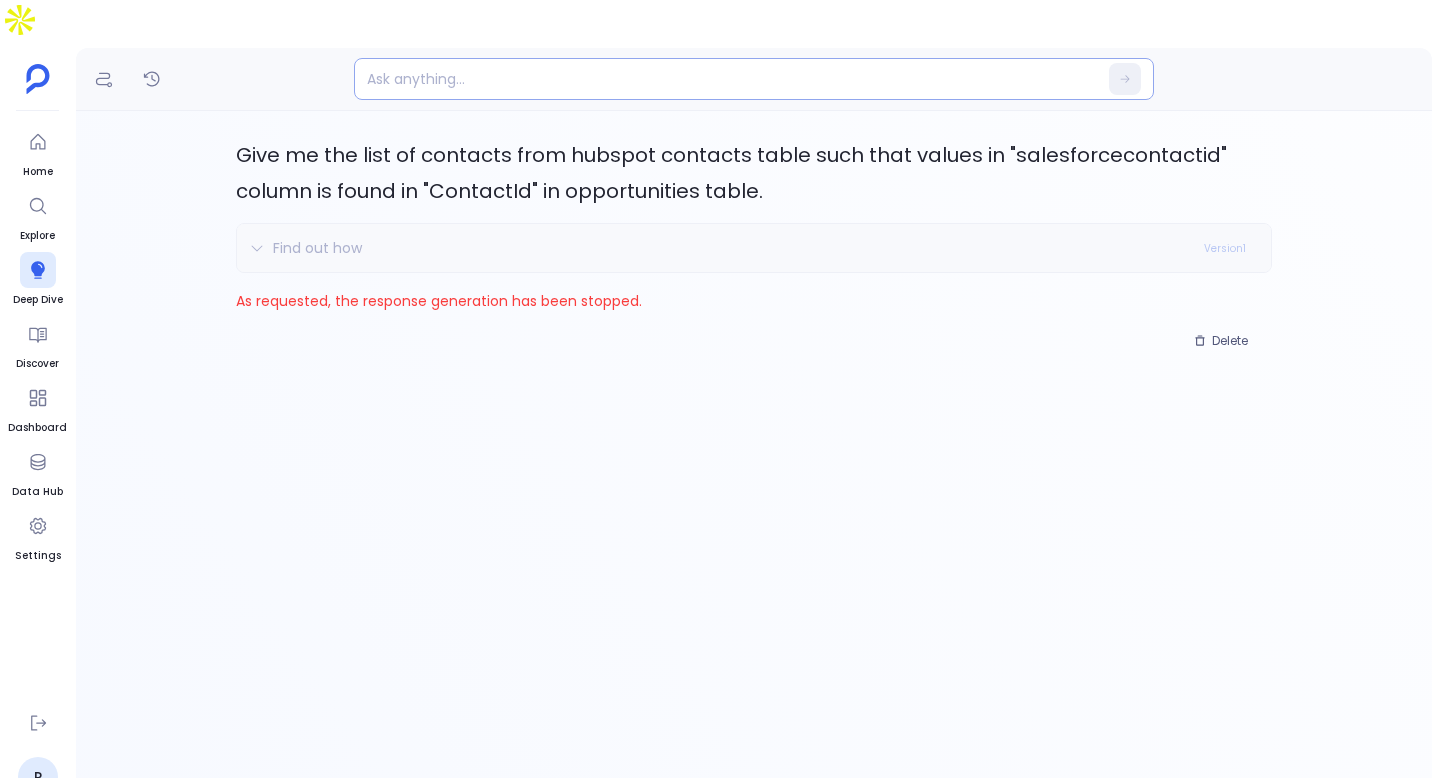 click at bounding box center [715, 79] 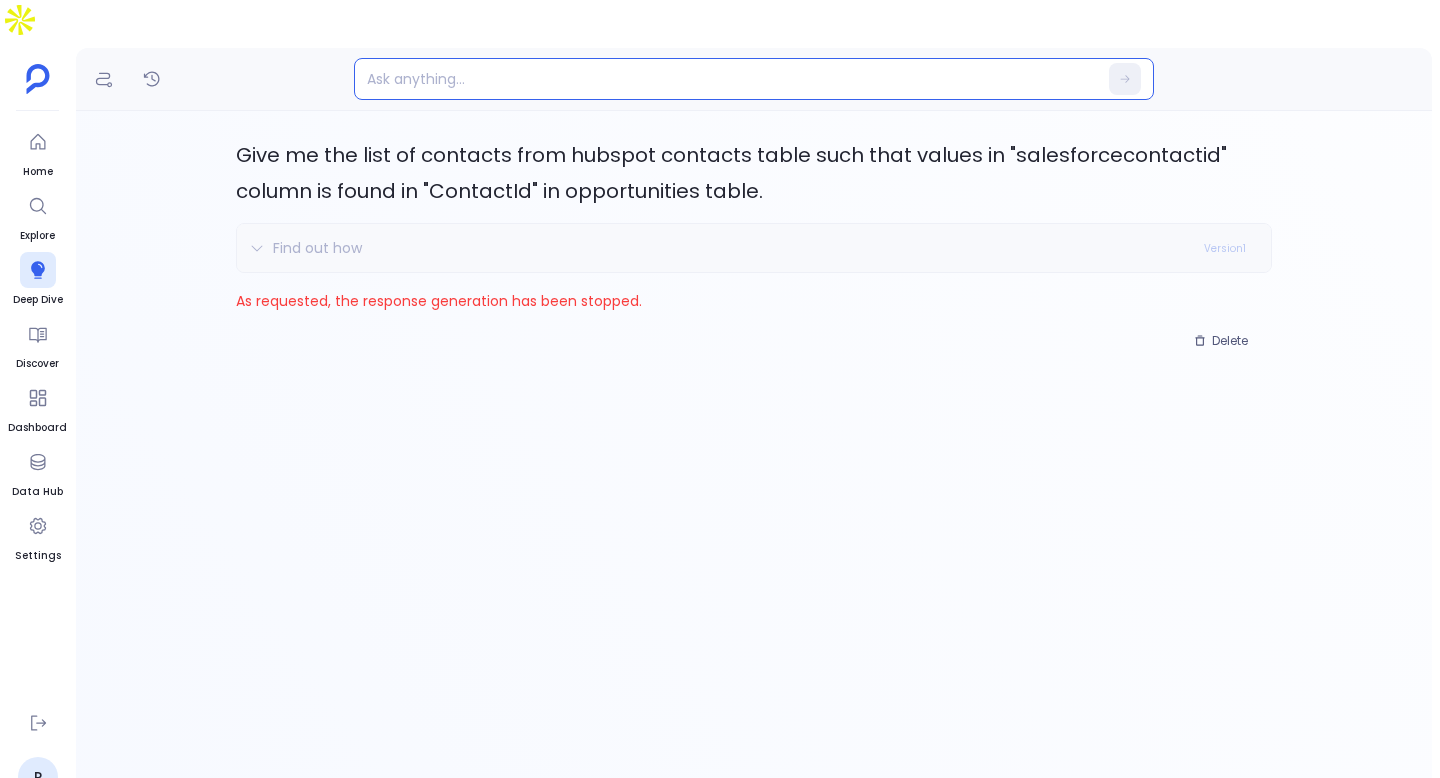 paste 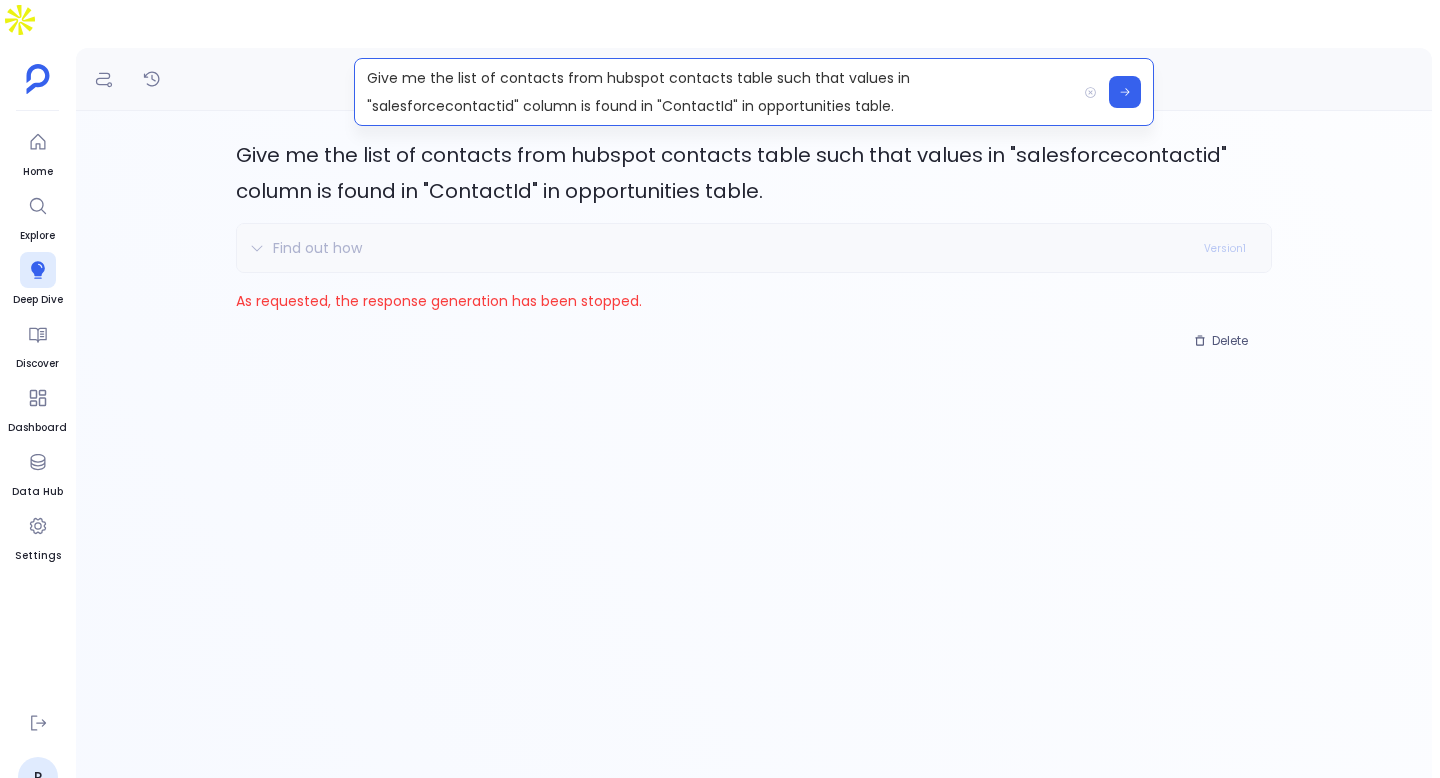 click on "Give me the list of contacts from hubspot contacts table such that values in "salesforcecontactid" column is found in "ContactId" in opportunities table." at bounding box center (715, 92) 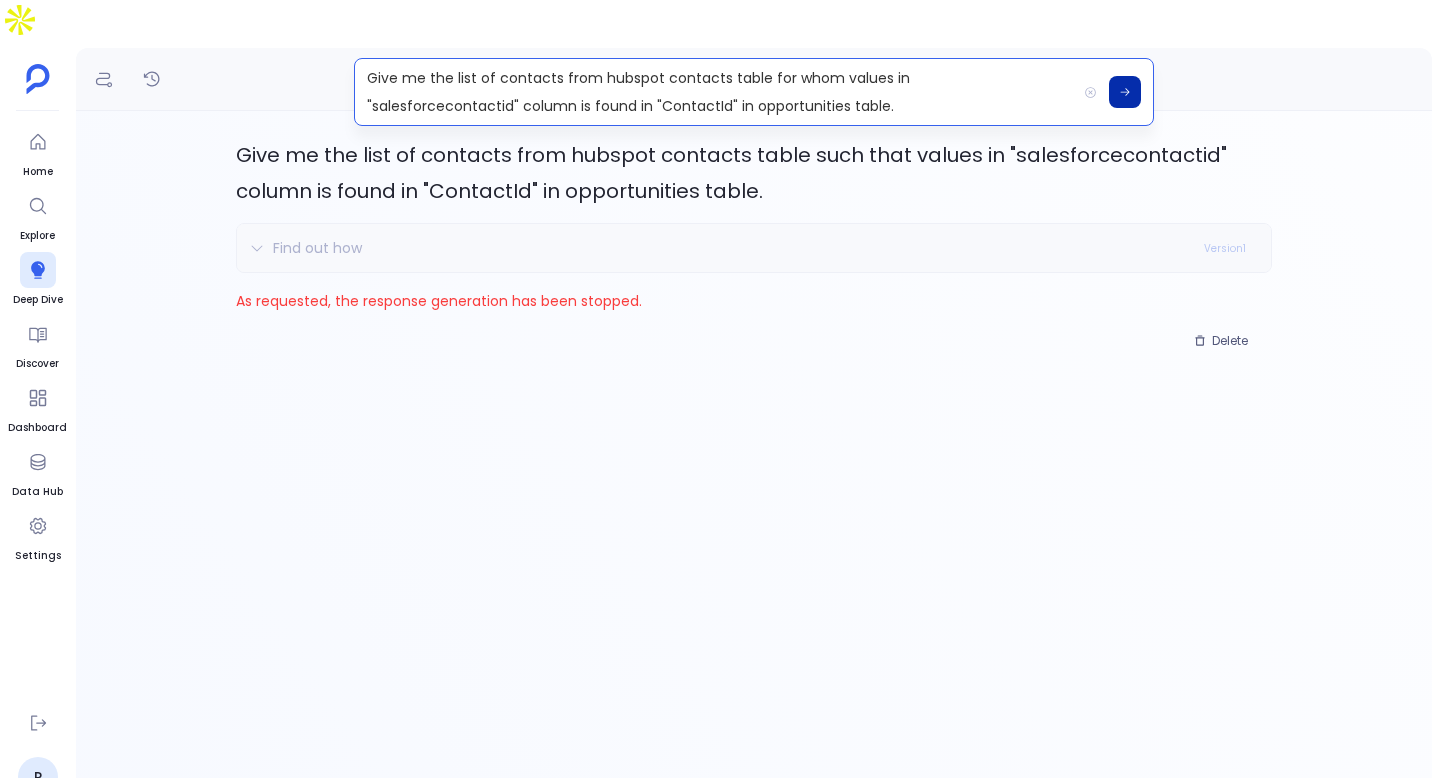 click at bounding box center [1125, 92] 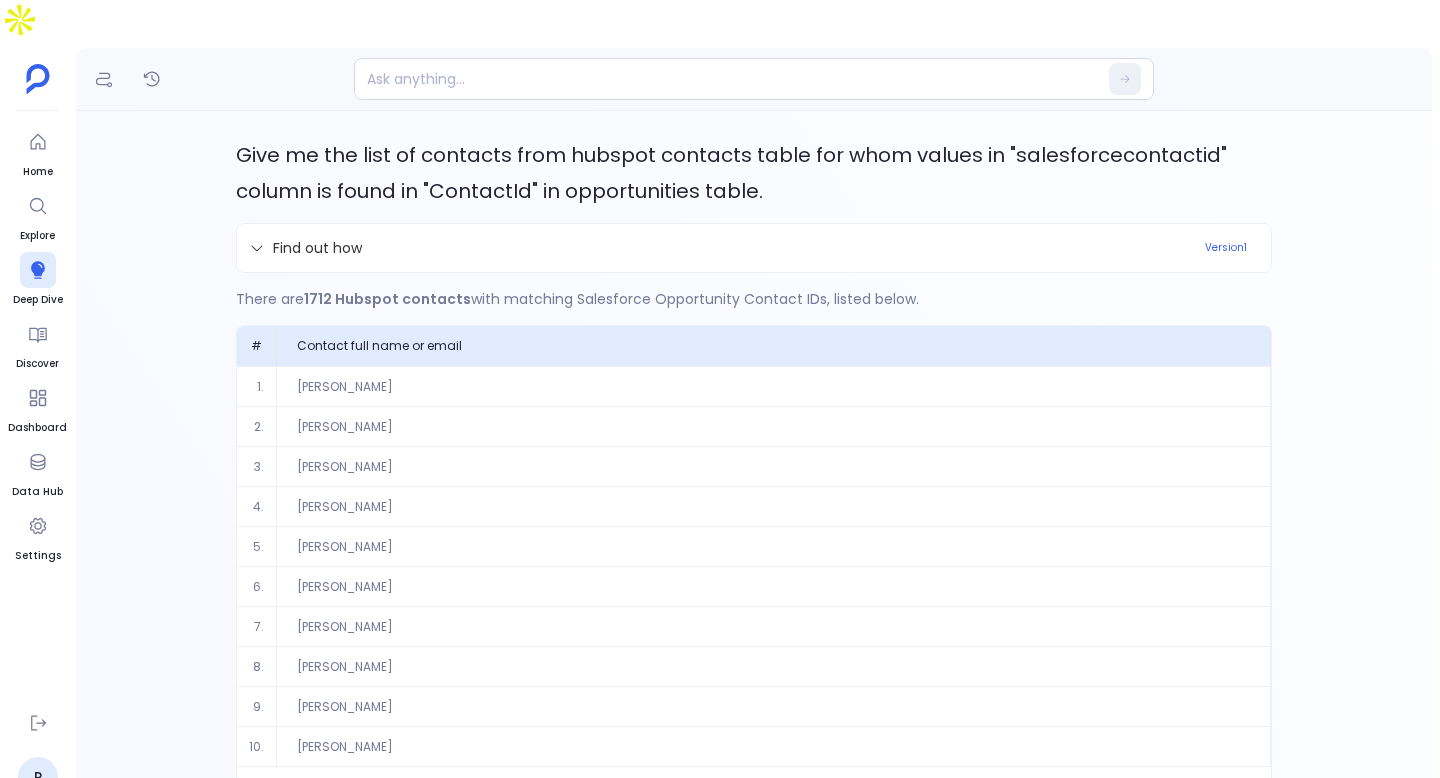 scroll, scrollTop: 79, scrollLeft: 0, axis: vertical 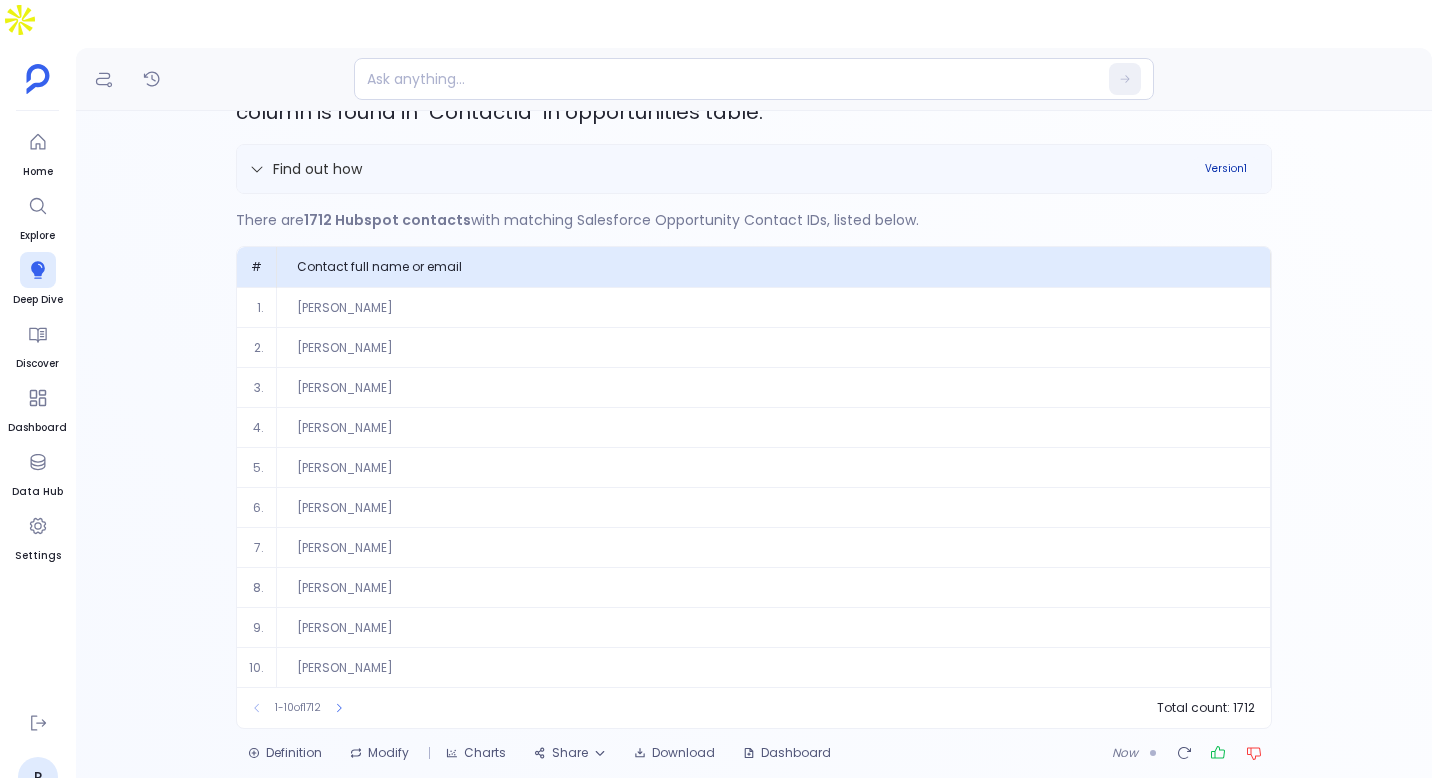 click on "Version  1" at bounding box center (1226, 169) 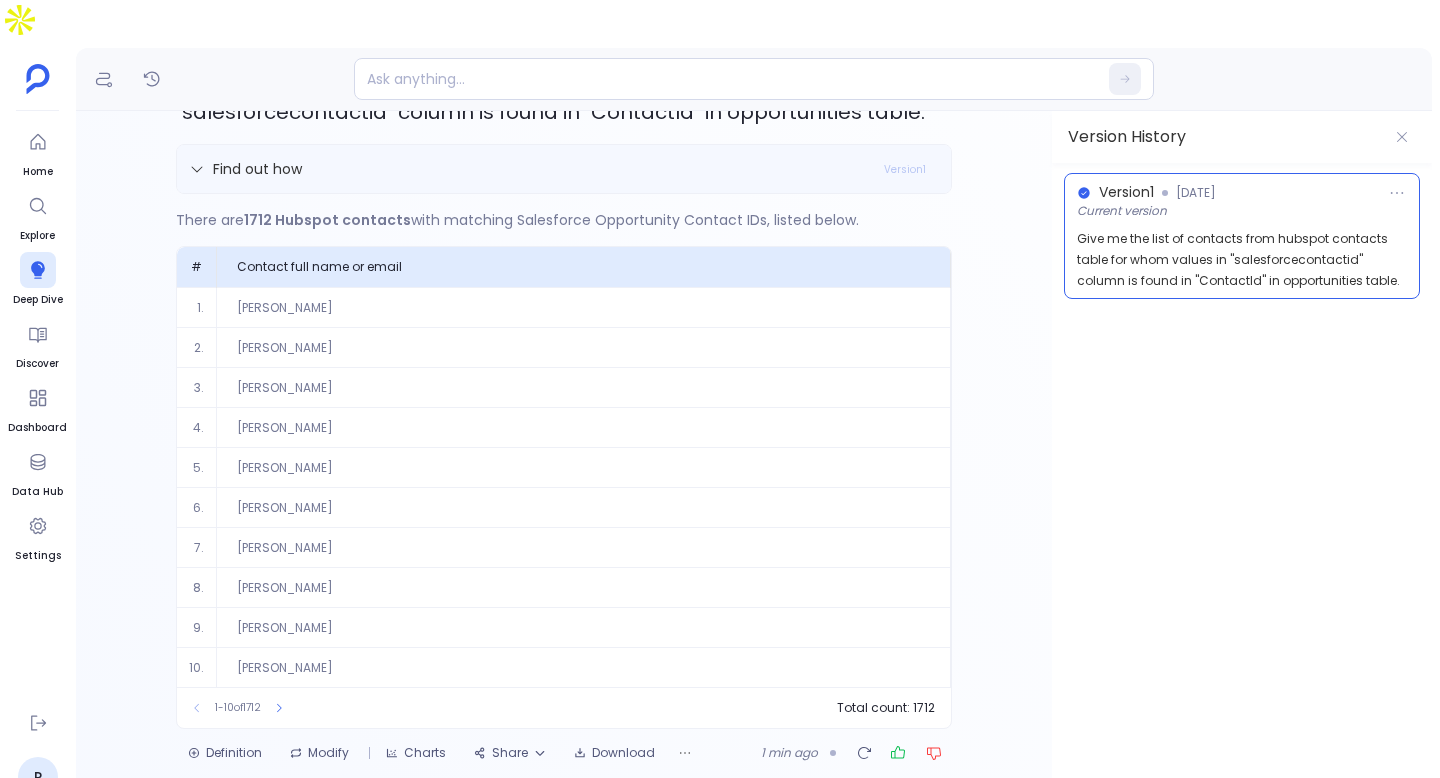 click on "Find out how Version  1" at bounding box center [564, 169] 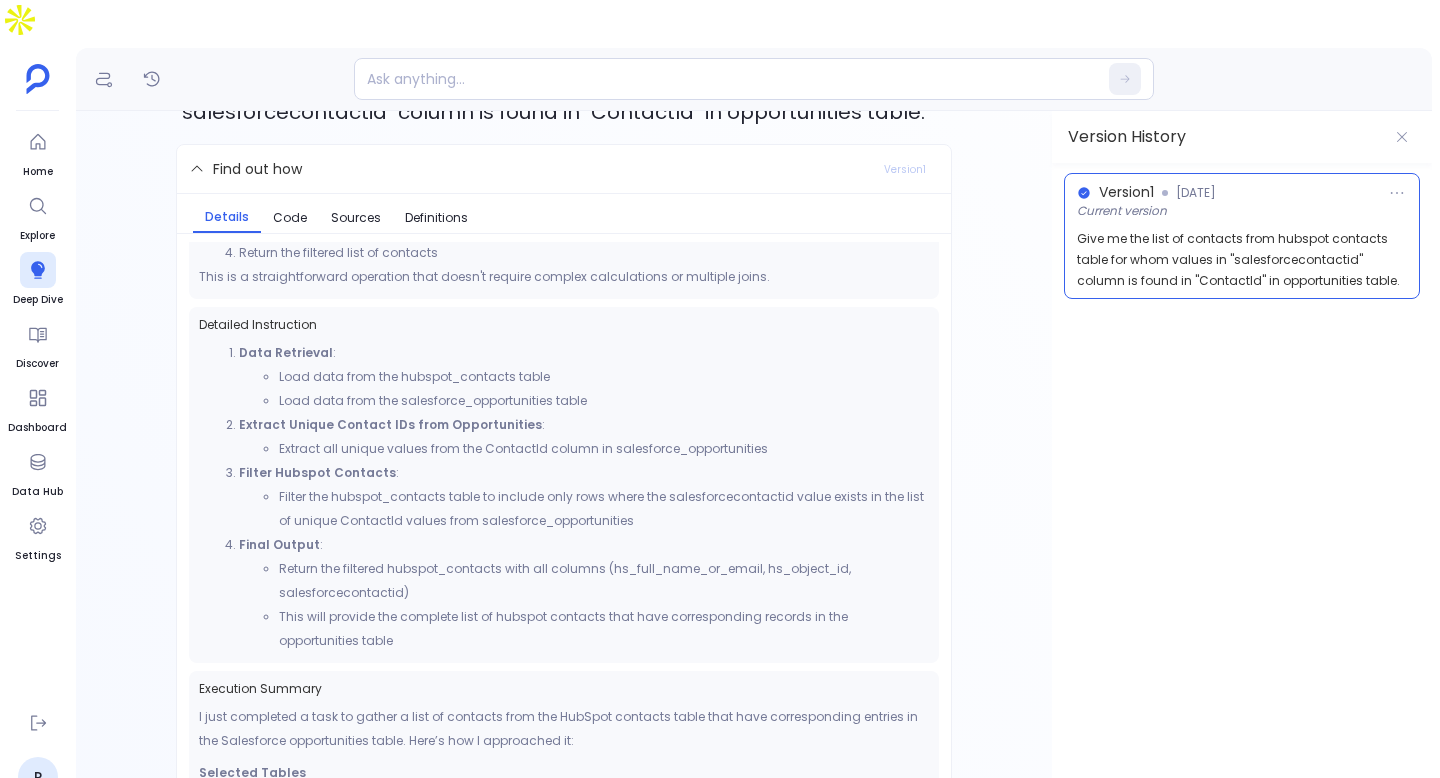 scroll, scrollTop: 668, scrollLeft: 0, axis: vertical 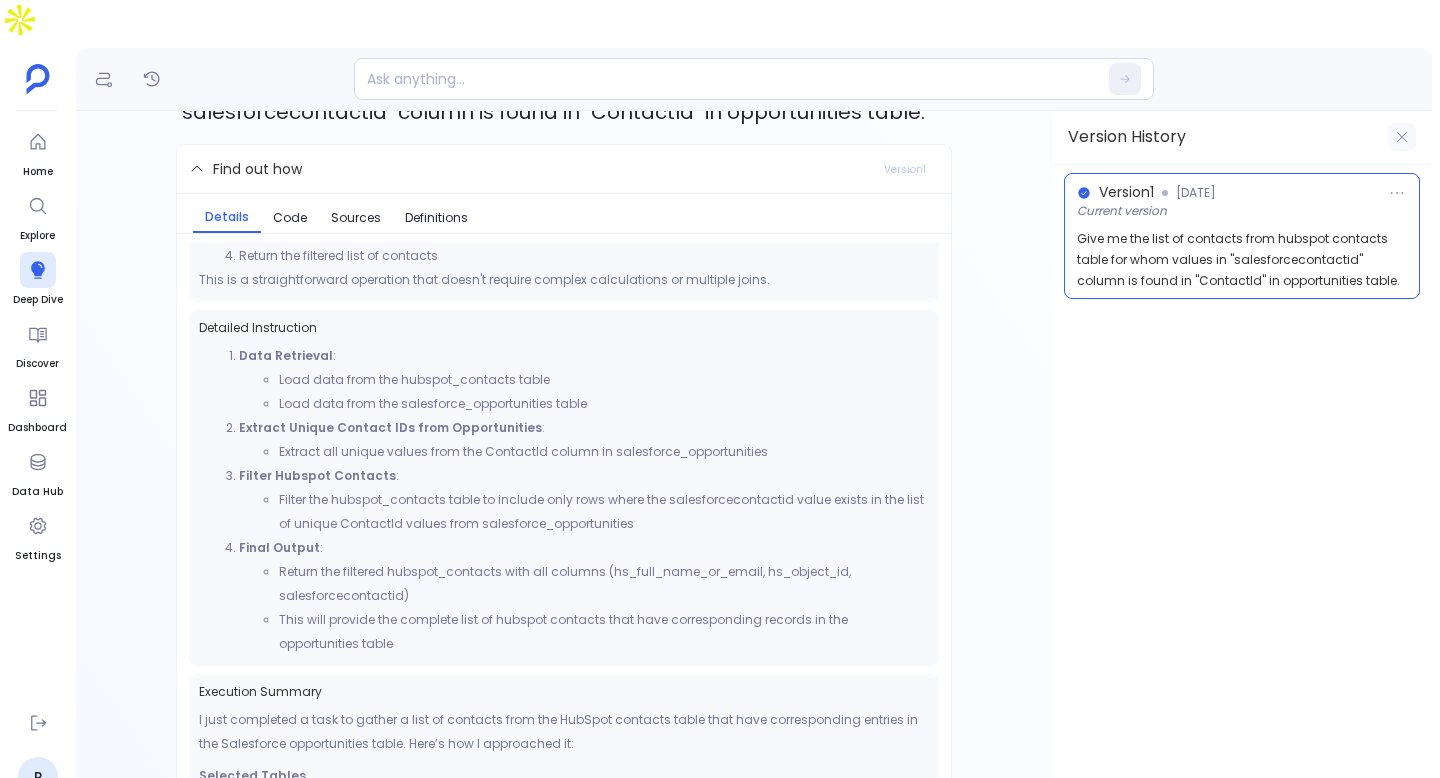click 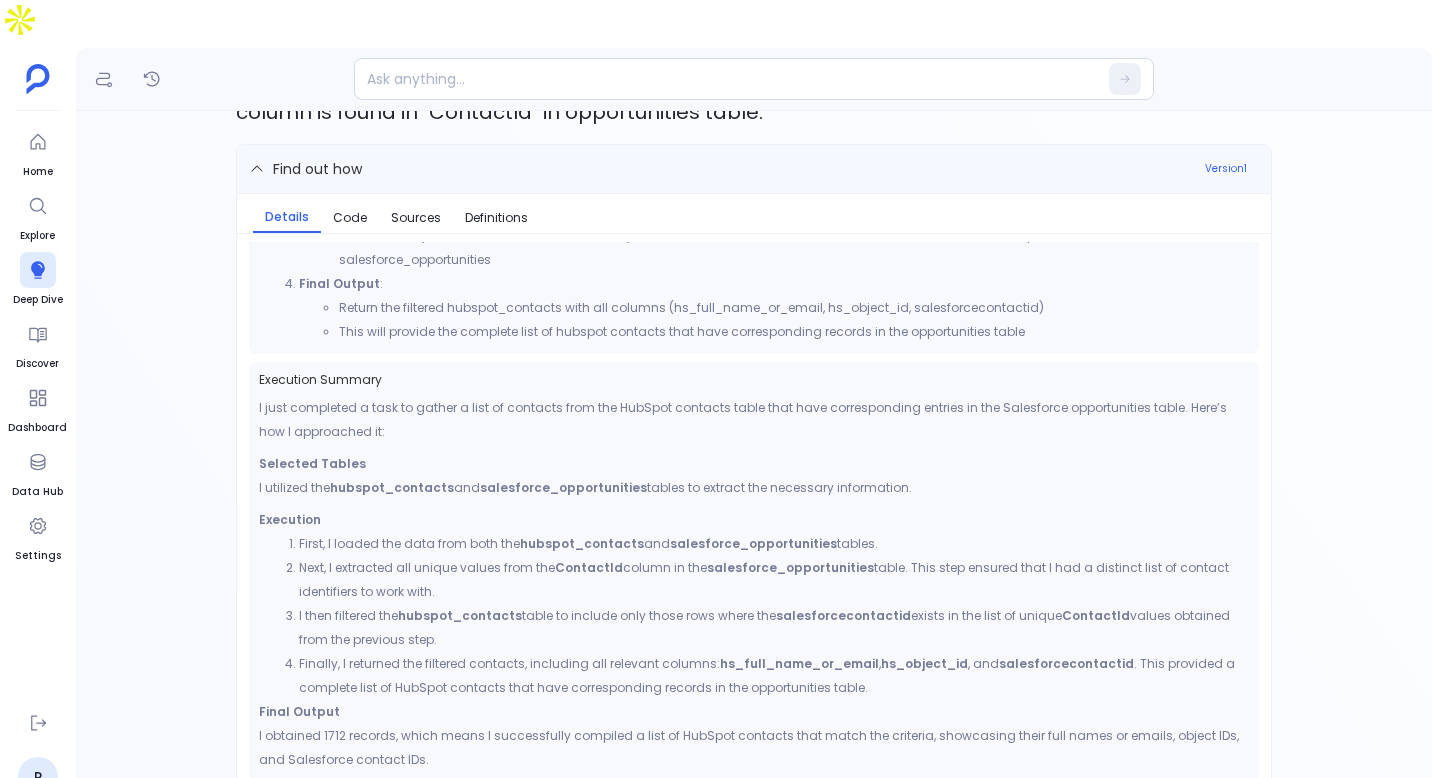 click on "Find out how" at bounding box center [721, 169] 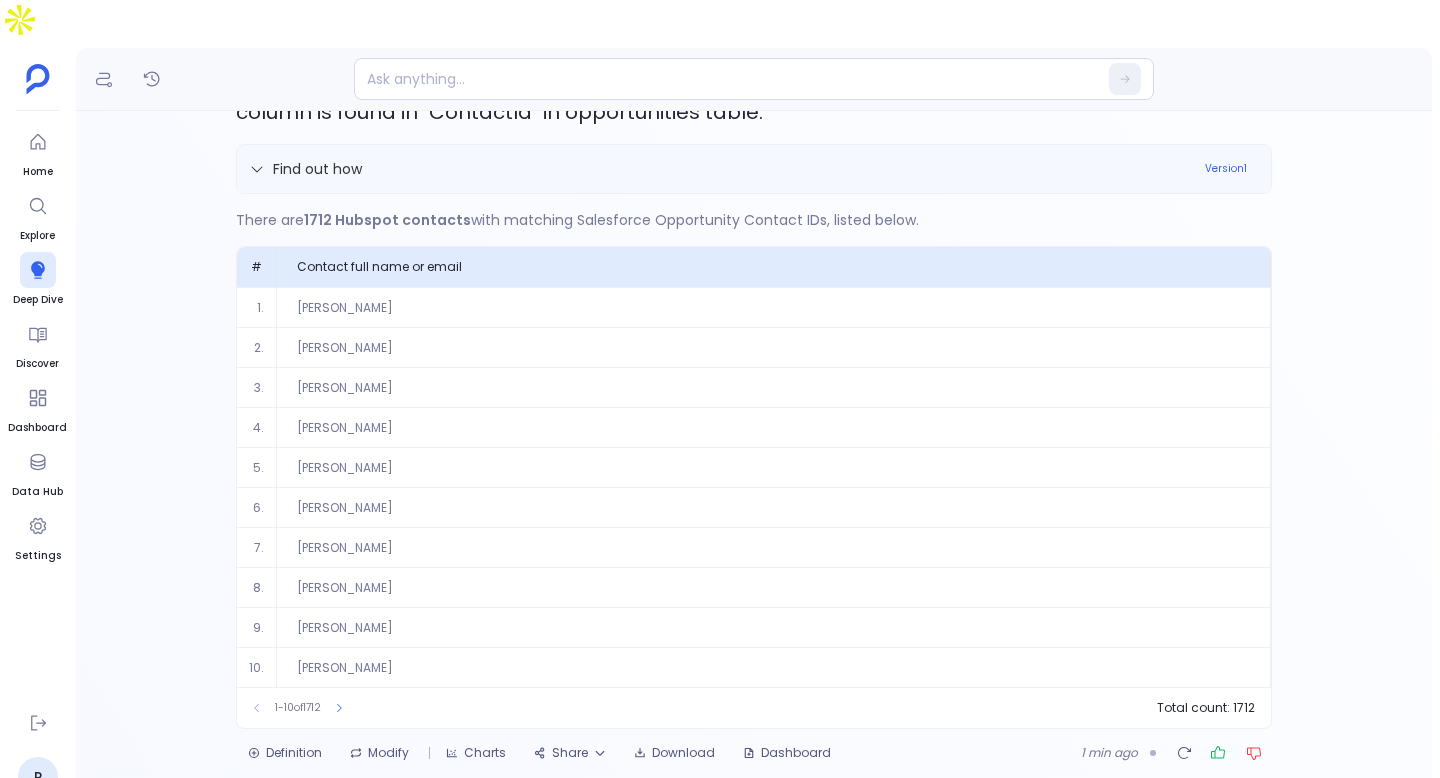 scroll, scrollTop: 836, scrollLeft: 0, axis: vertical 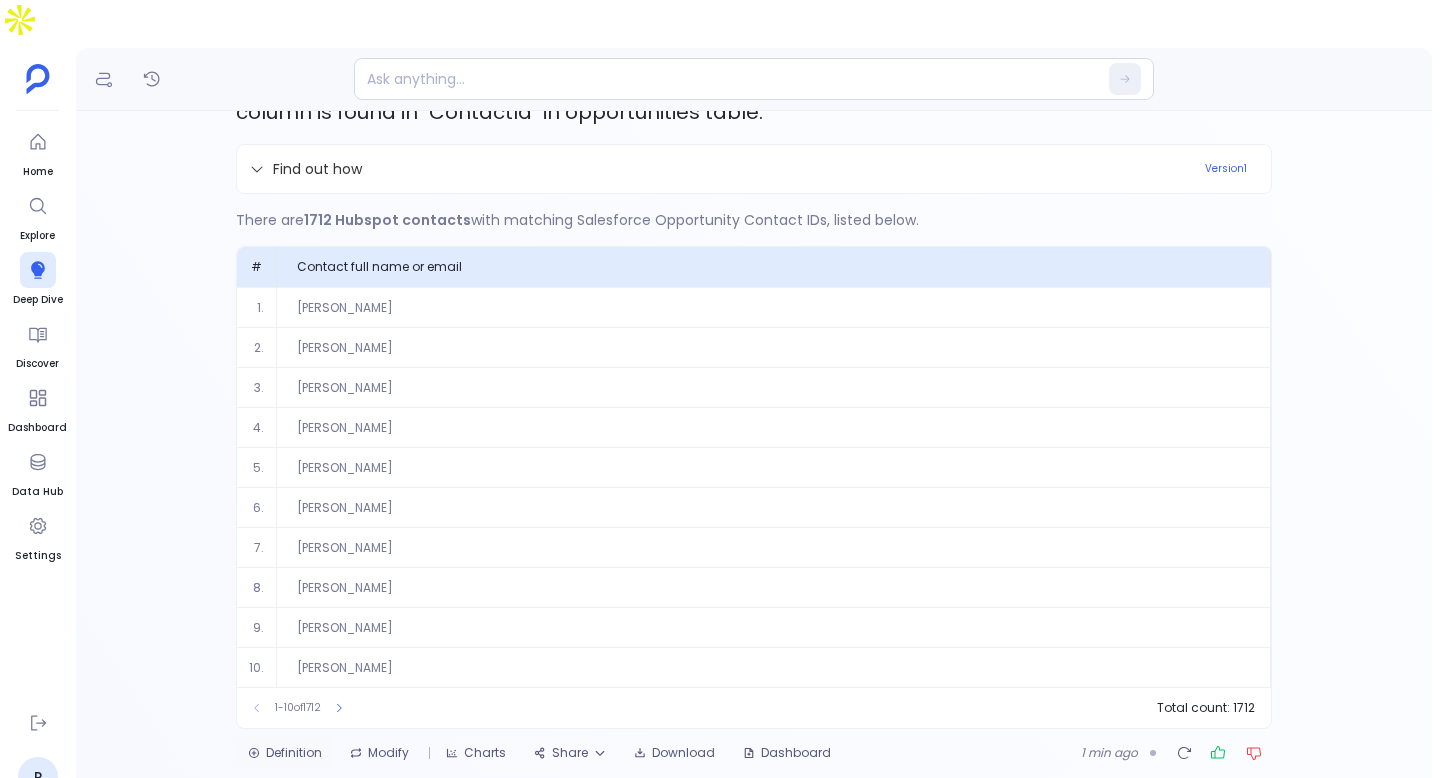 click on "Definition" at bounding box center [285, 753] 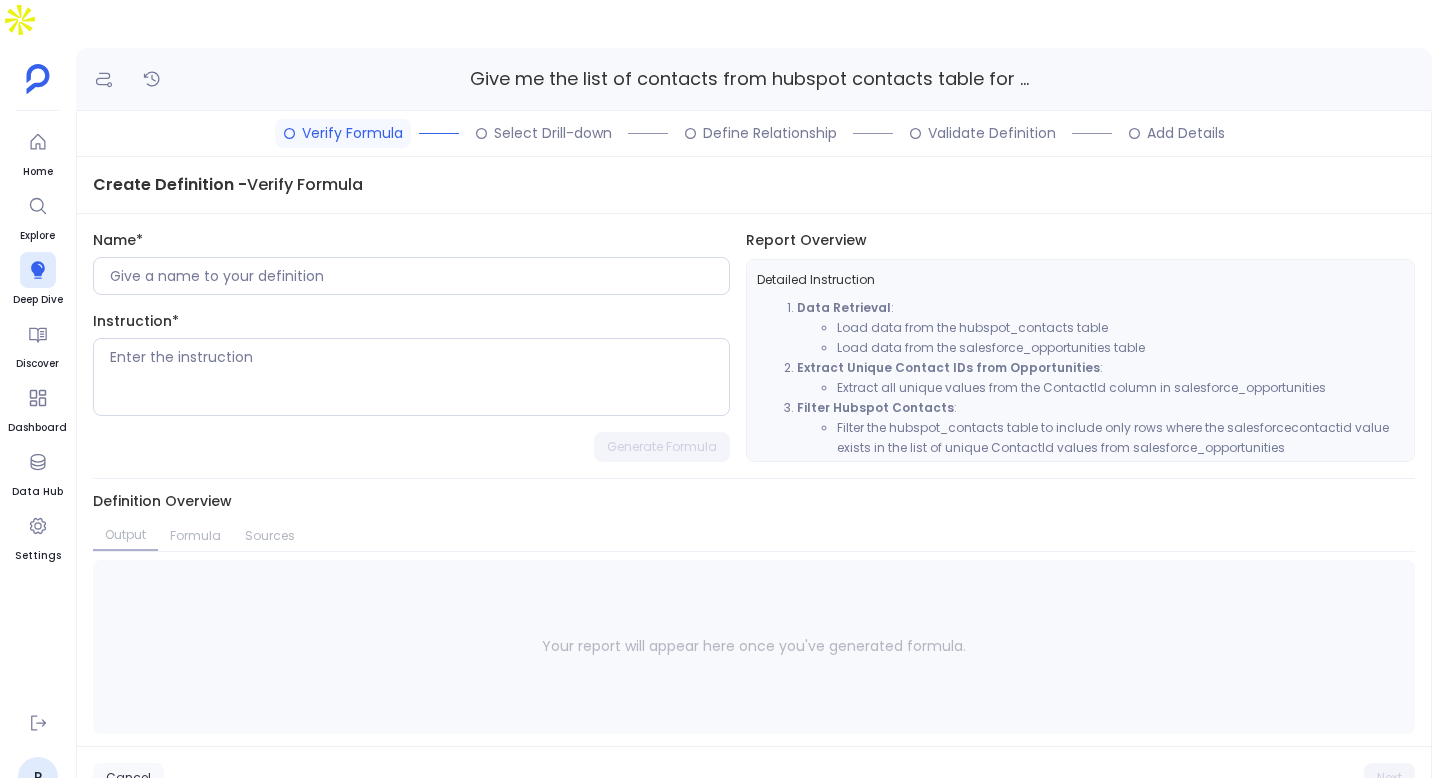 click on "Cancel" at bounding box center (128, 778) 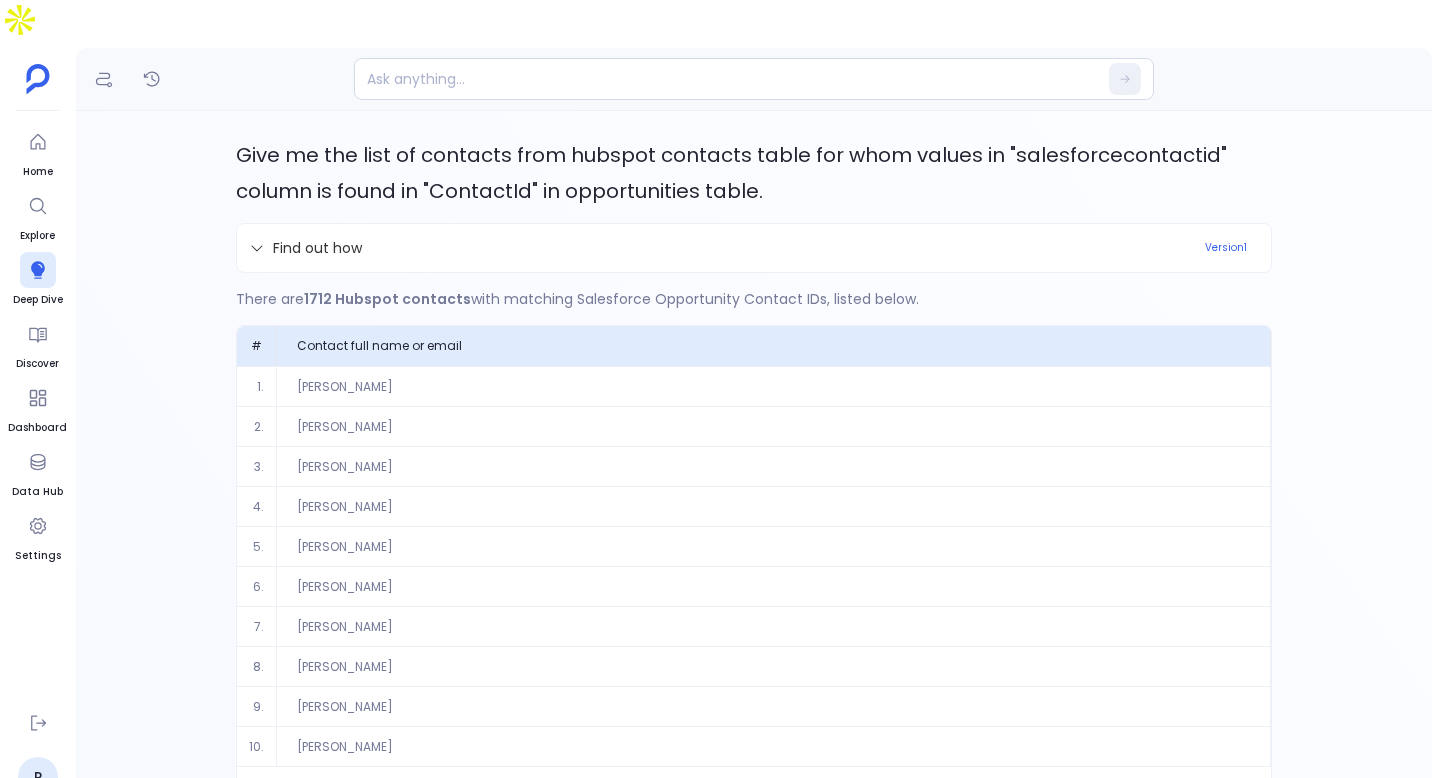 scroll, scrollTop: 79, scrollLeft: 0, axis: vertical 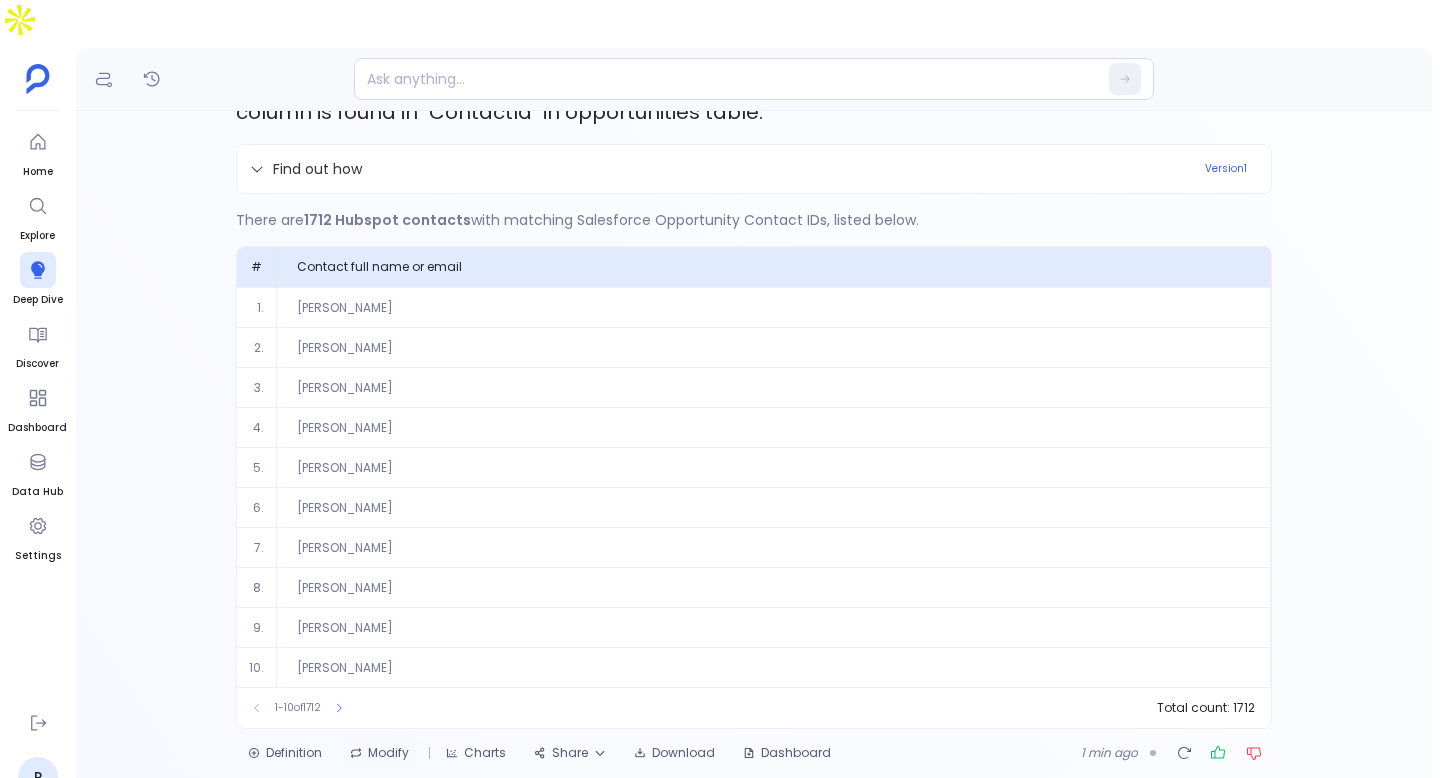 click on "Modify" at bounding box center (379, 753) 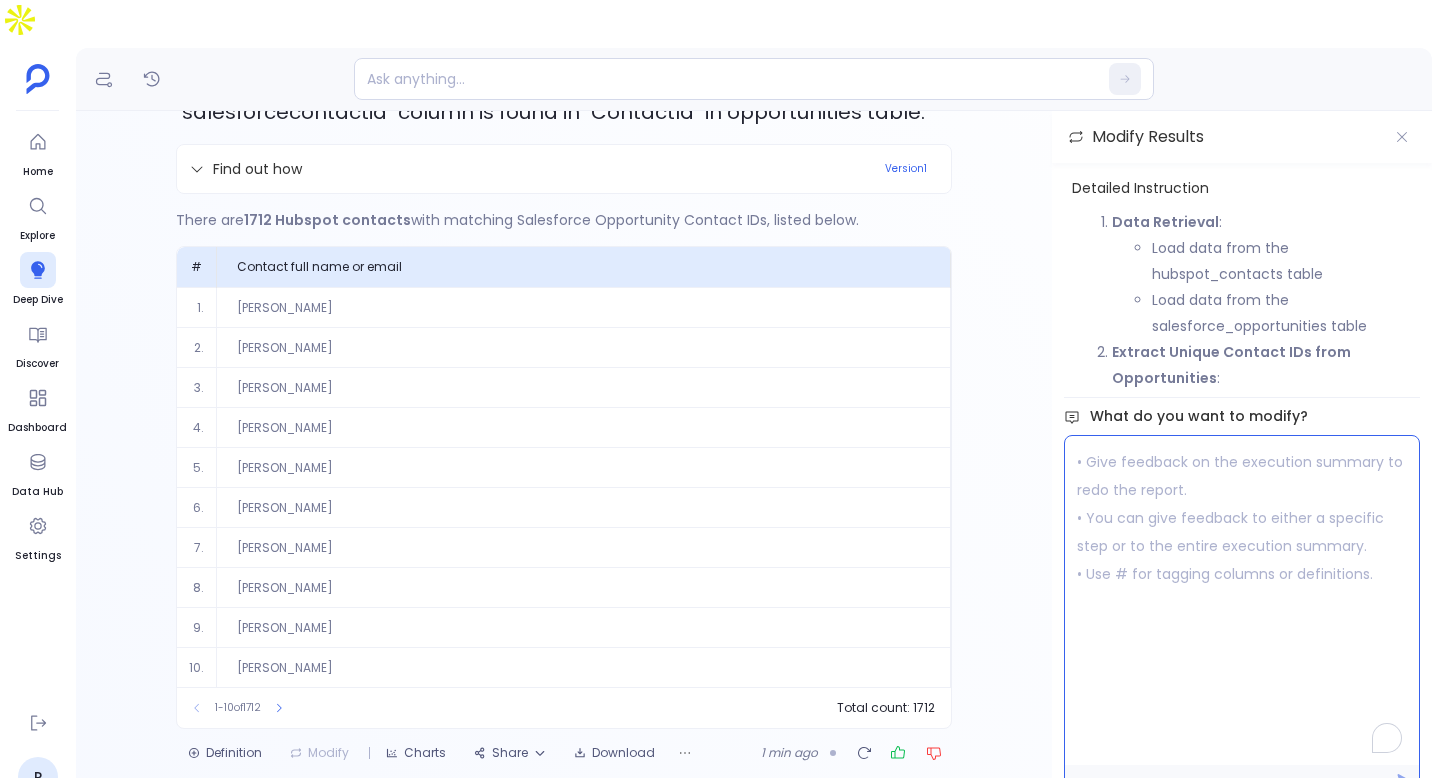 click at bounding box center [1242, 600] 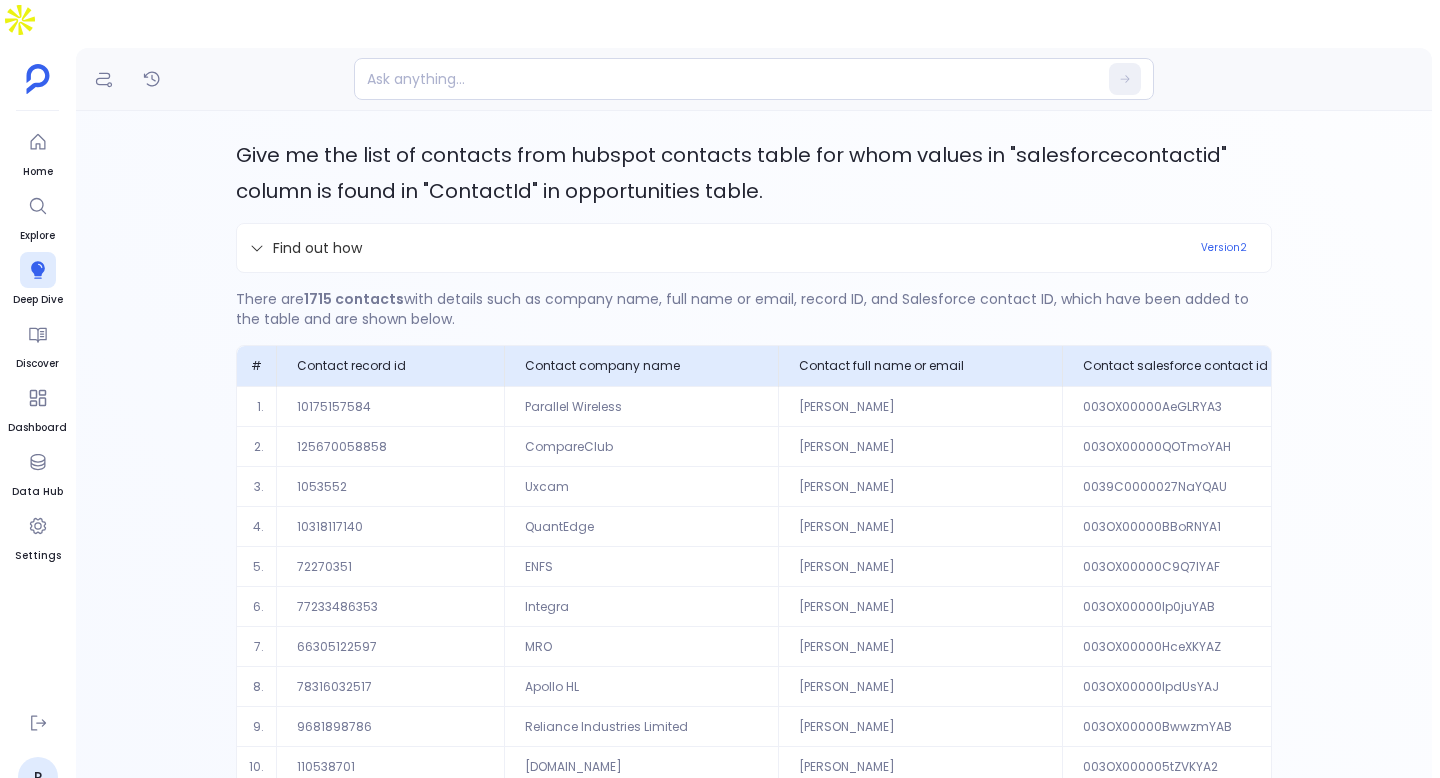 scroll, scrollTop: 104, scrollLeft: 0, axis: vertical 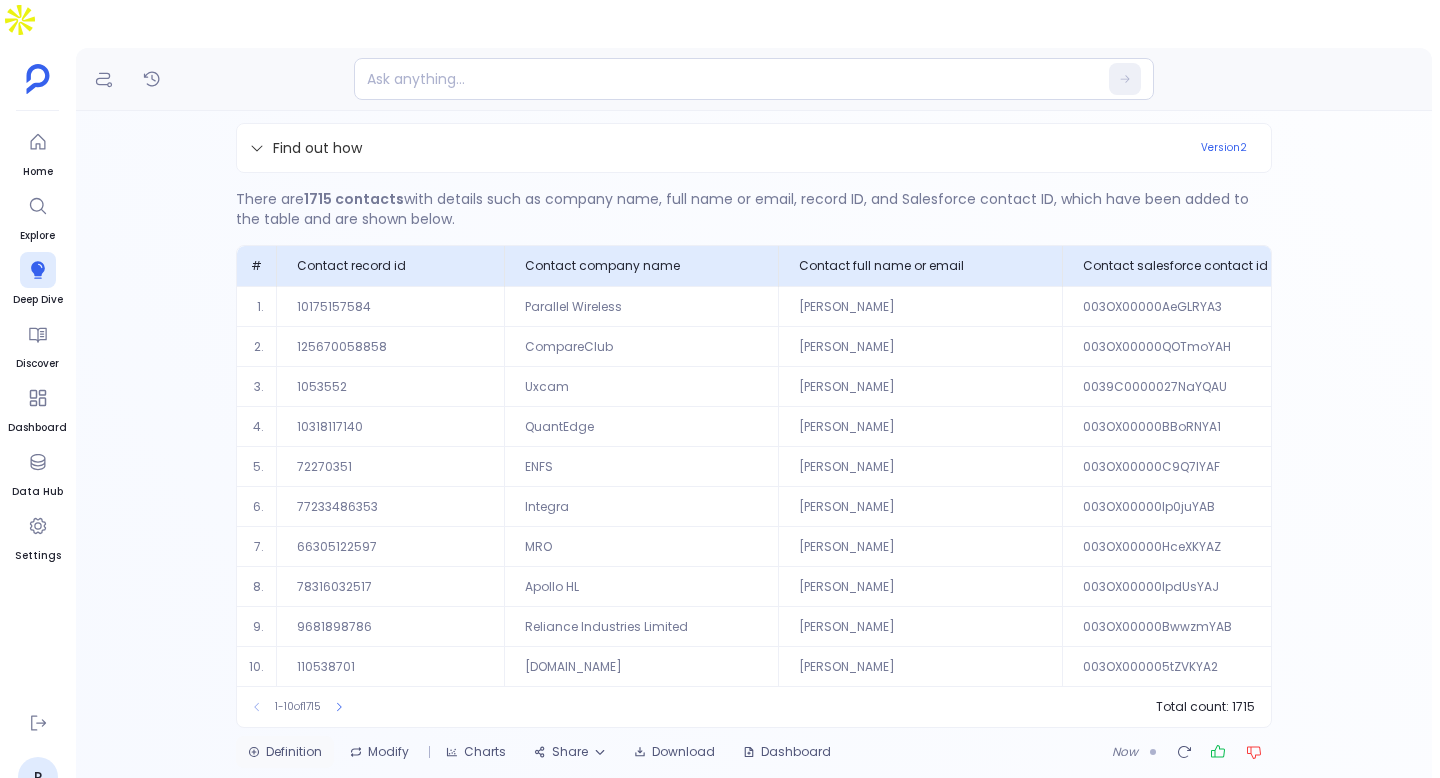 click on "Definition" at bounding box center [285, 752] 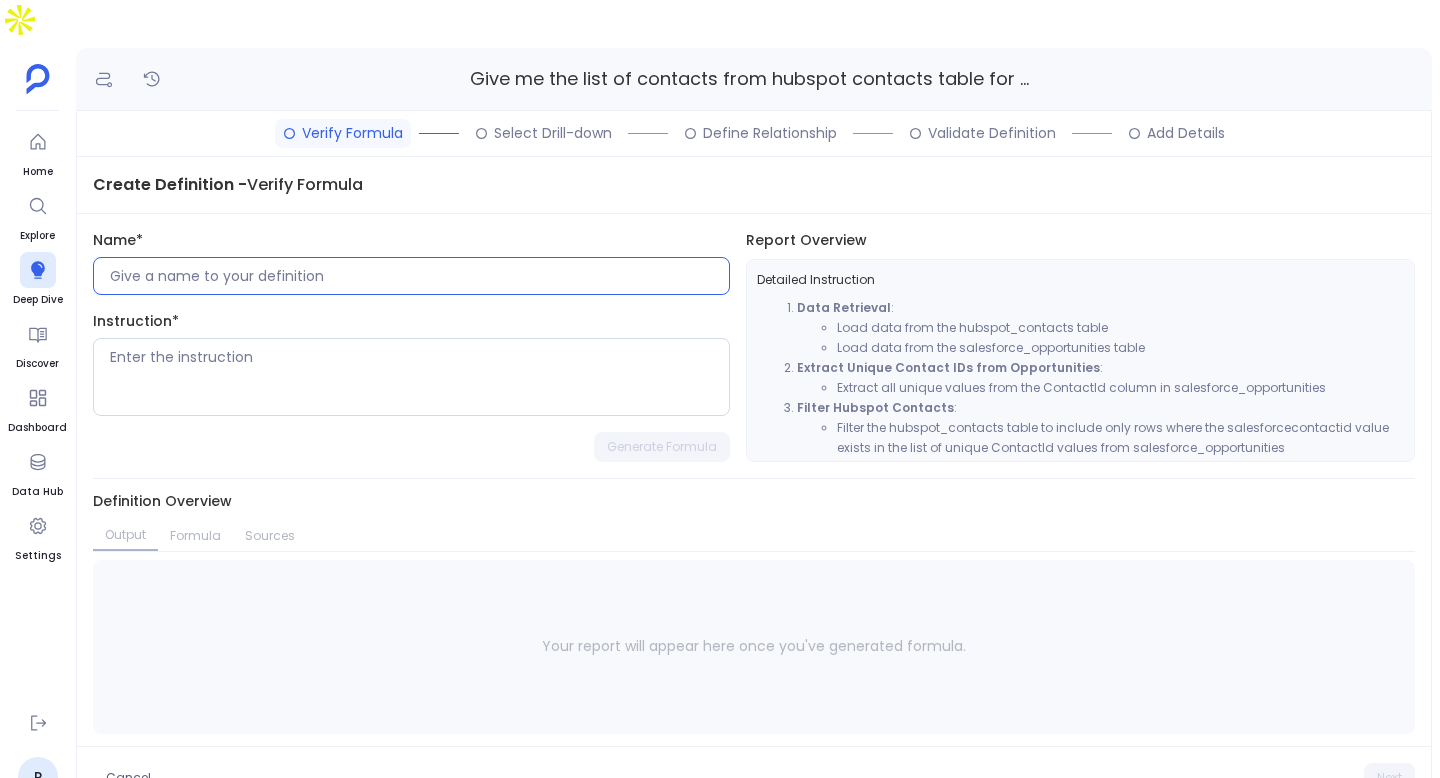 click at bounding box center (419, 276) 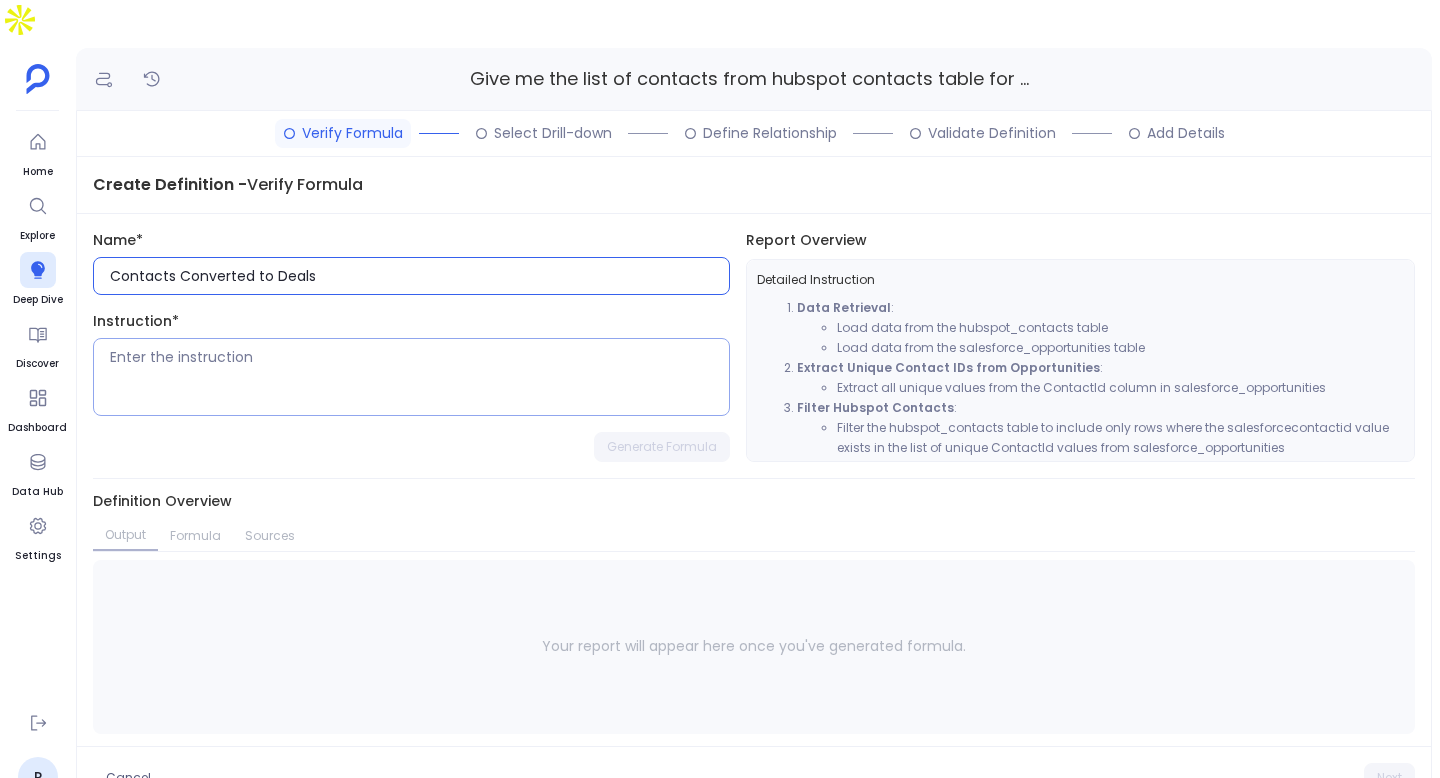 type on "Contacts Converted to Deals" 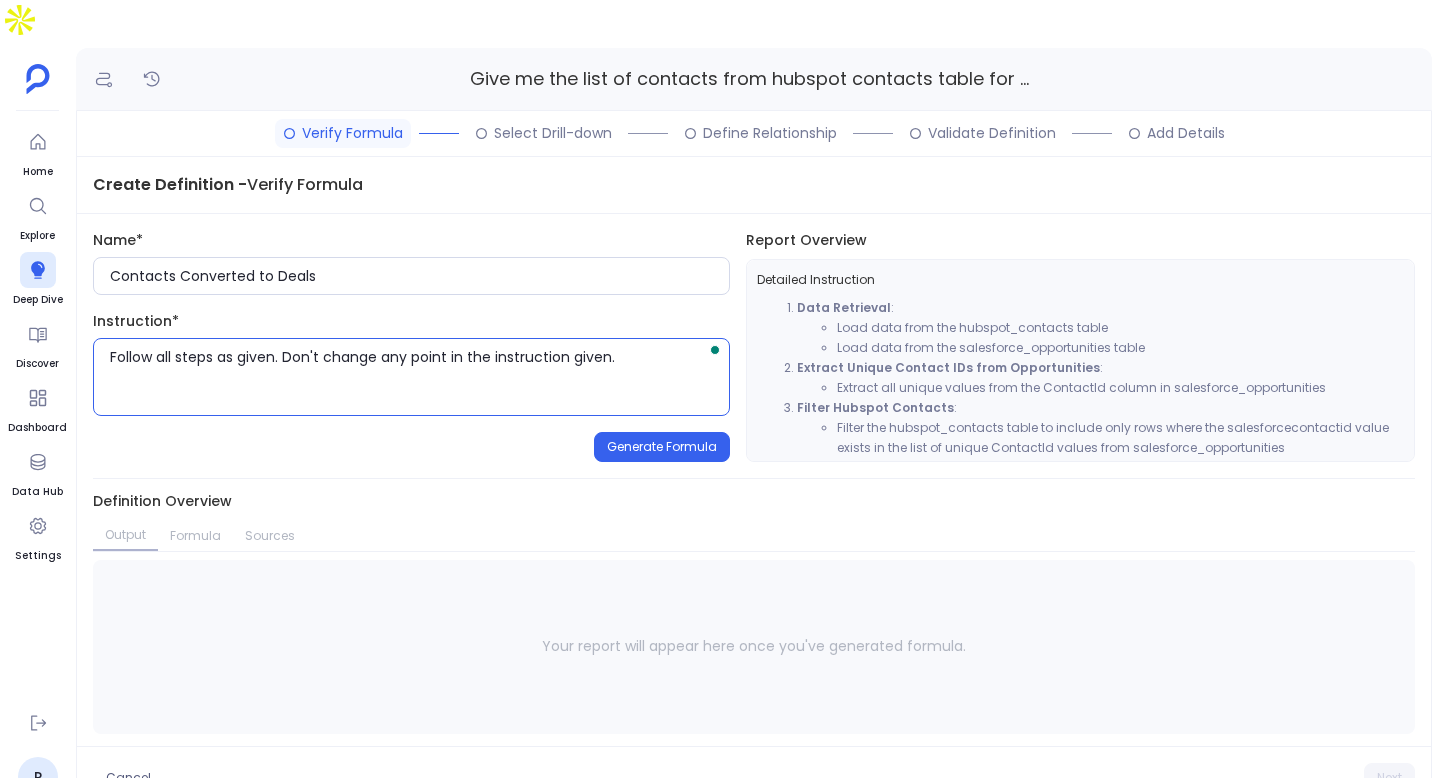 click on "Generate Formula" at bounding box center (662, 447) 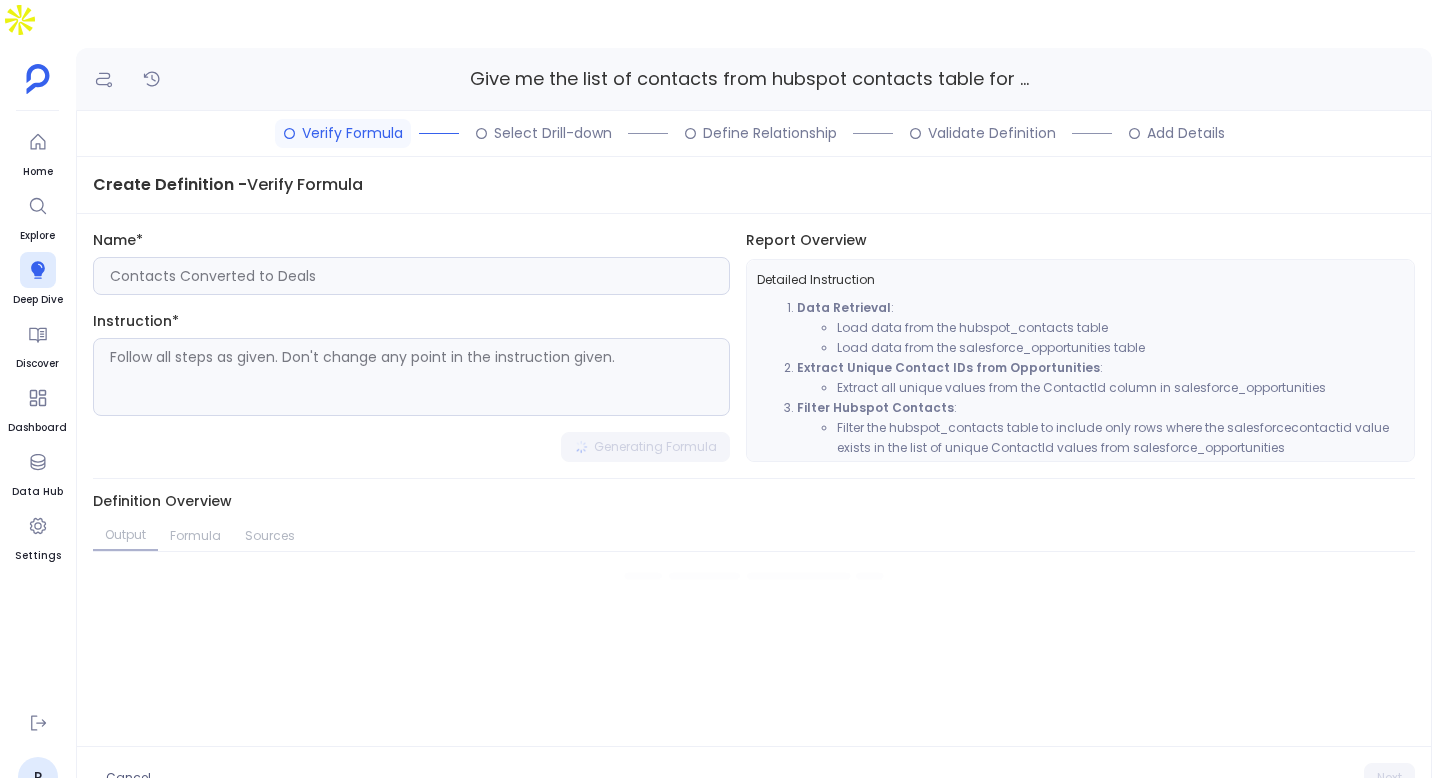 type on "Follow all steps as given. Don't change any point in the instruction given." 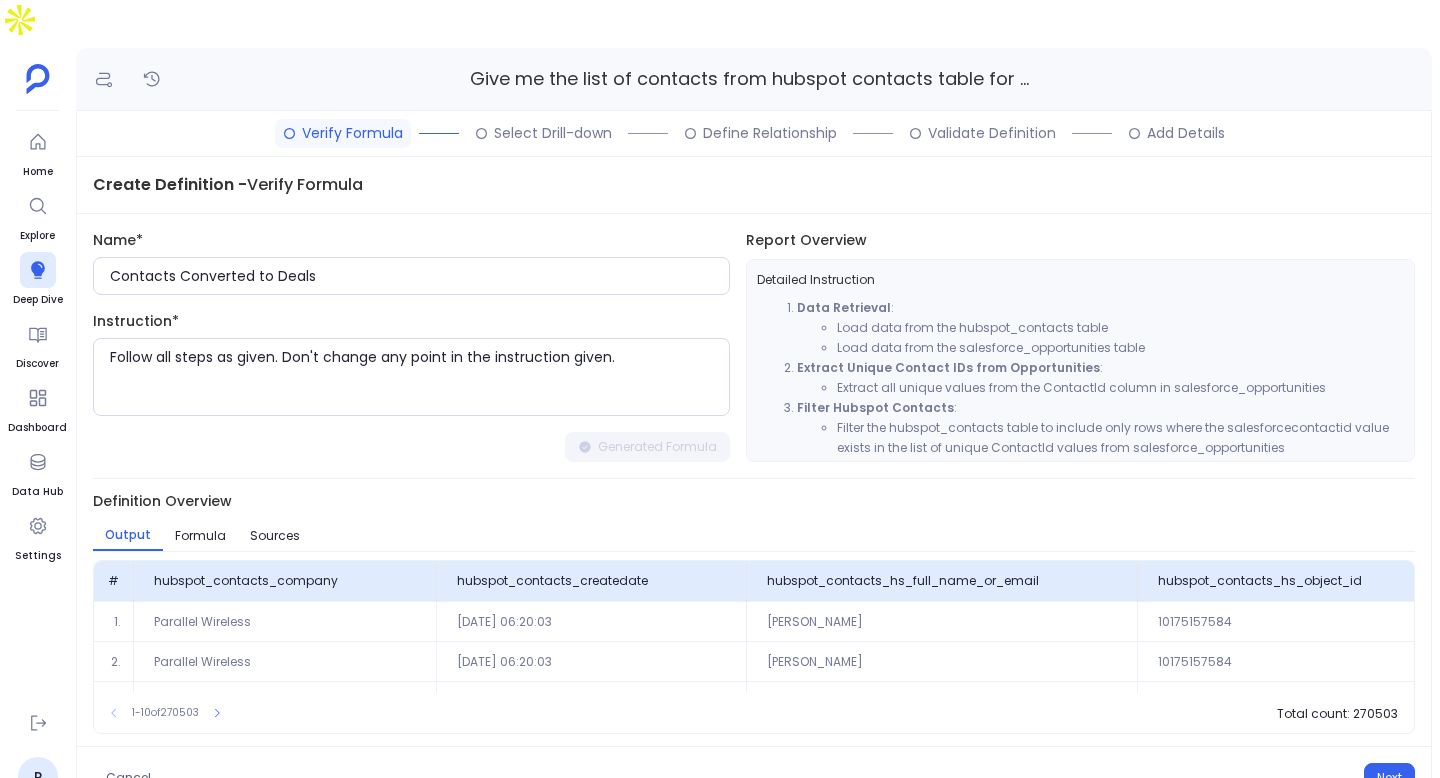 scroll, scrollTop: 309, scrollLeft: 0, axis: vertical 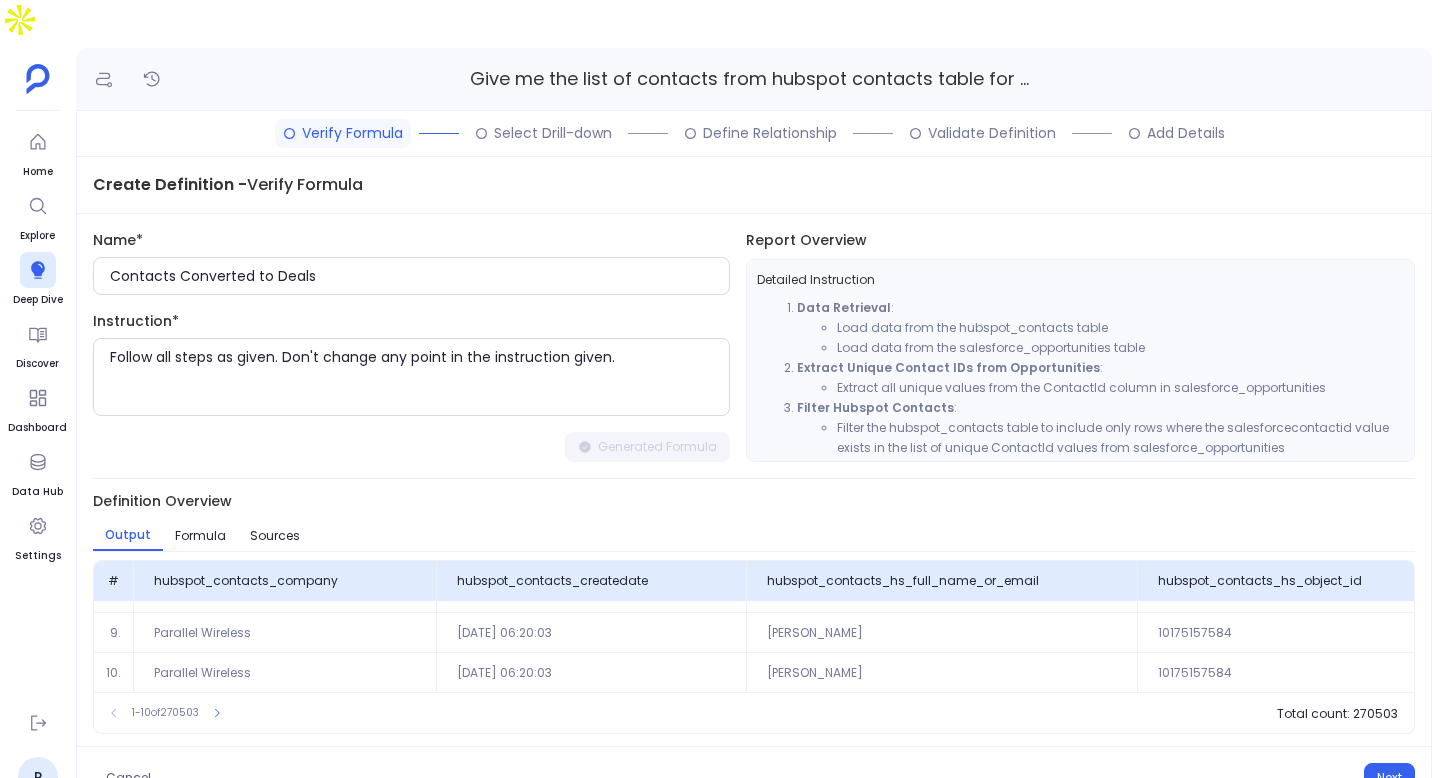 click on "Definition Overview Output Formula Sources # hubspot_contacts_company hubspot_contacts_createdate hubspot_contacts_hs_full_name_or_email hubspot_contacts_hs_object_id hubspot_contacts_salesforcecontactid salesforce_opportunities_Id salesforce_opportunities_Name salesforce_opportunities_Amount salesforce_opportunities_ContactId hubspot_contact_to_company_association_contact_id hubspot_contact_to_deal_association_contact_id hubspot_contact_to_engagement_association_contact_id hubspot_campaign_to_contact_association_contact_id hubspot_meeting_to_contact_association_contact_id salesforce_contacts_OwnerId salesforce_contacts_Email salesforce_contacts_Name salesforce_contacts_Id salesforce_contacts_Title salesforce_contacts_Department salesforce_contacts_OwnerId_salesforce_opportunities_ContactId salesforce_contacts_Email_salesforce_opportunities_ContactId salesforce_contacts_Name_salesforce_opportunities_ContactId salesforce_contacts_Id_salesforce_opportunities_ContactId 1. Parallel Wireless 2024-04-15 06:20:03 2." at bounding box center [754, 612] 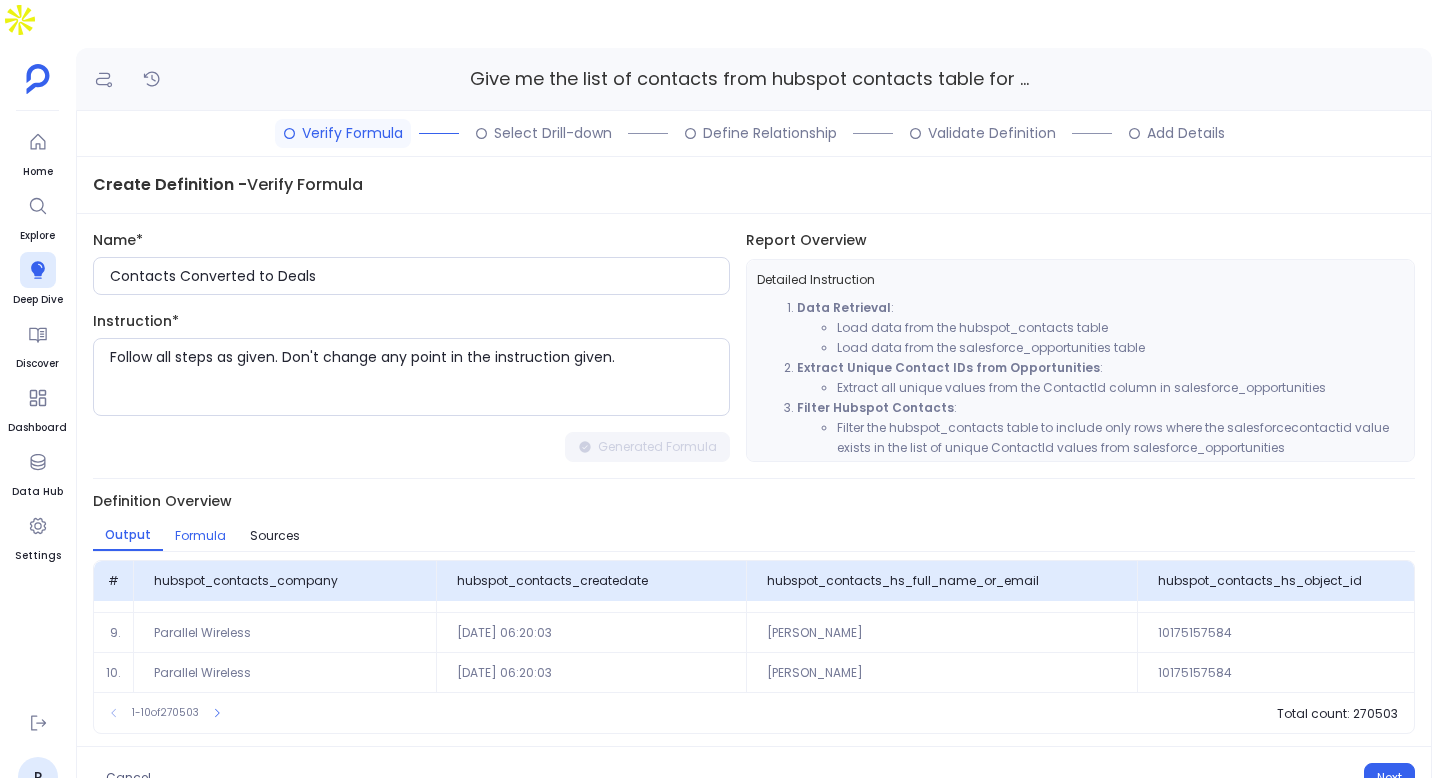 click on "Formula" at bounding box center [200, 536] 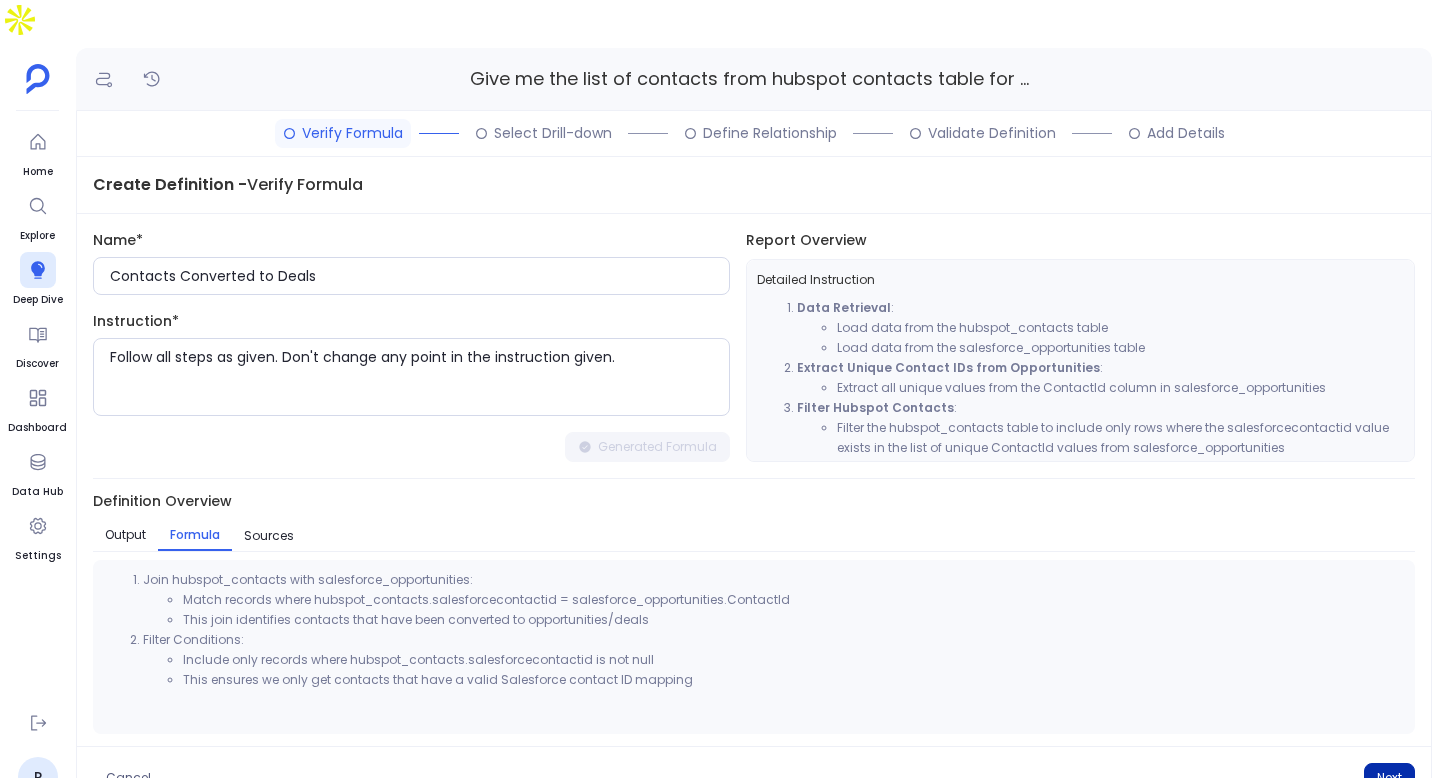 click on "Next" at bounding box center (1389, 778) 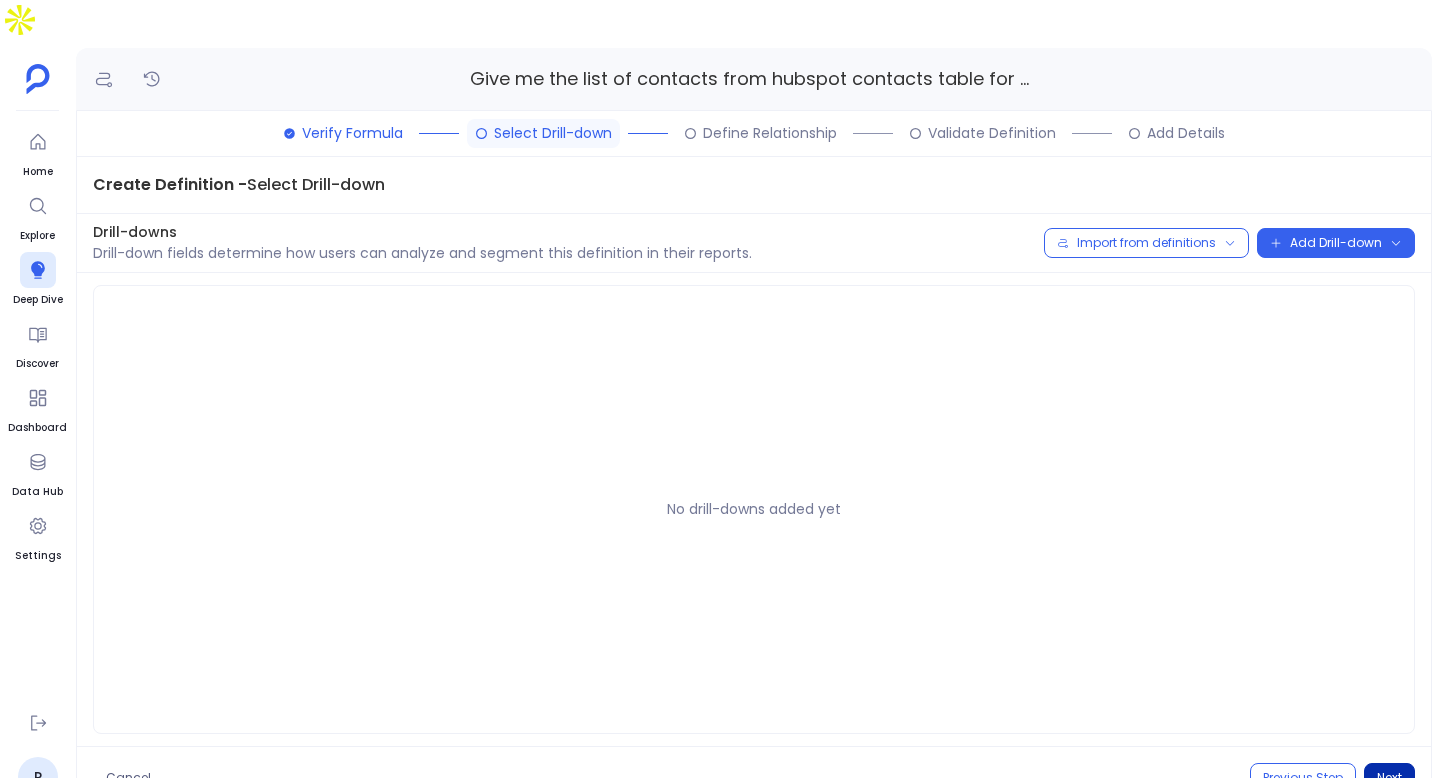 click on "Next" at bounding box center (1389, 778) 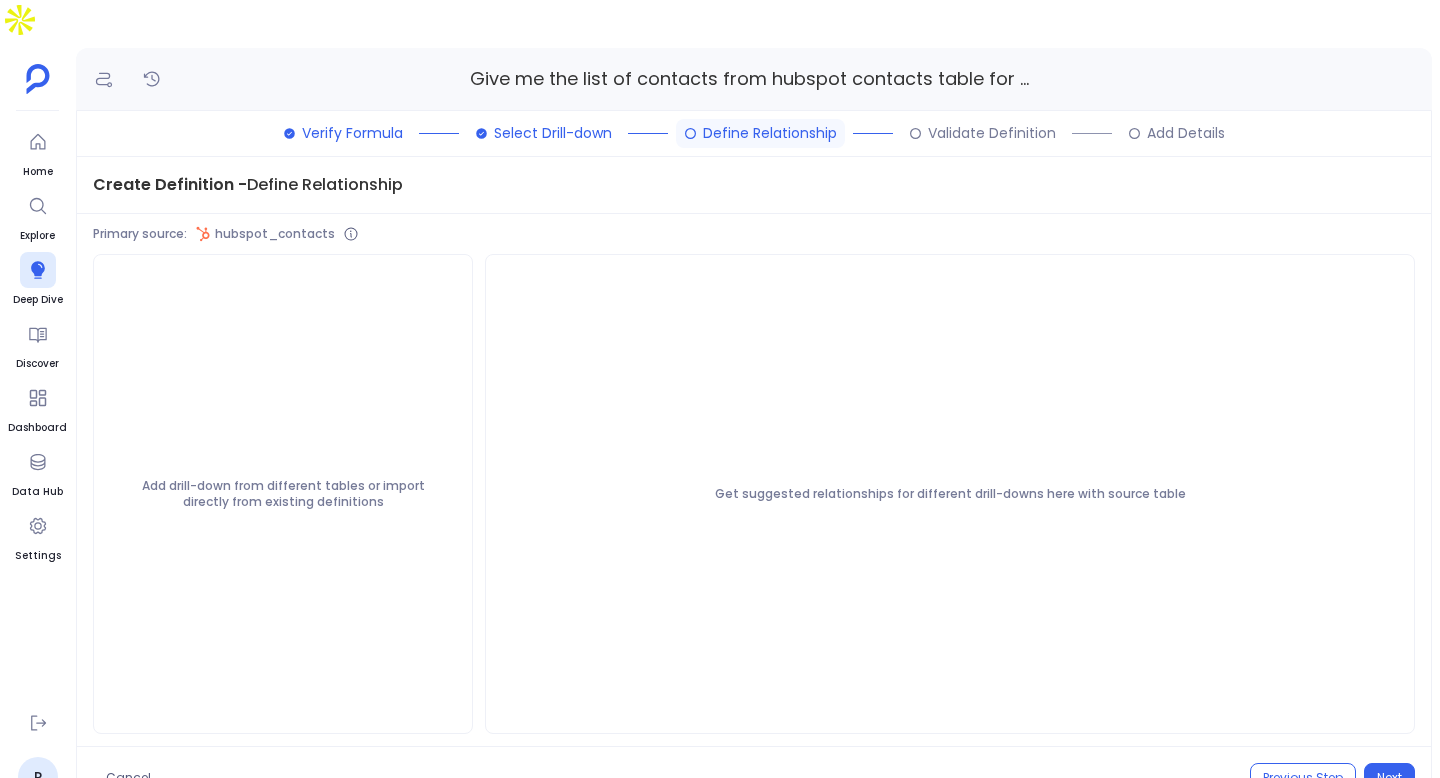 click on "Cancel Previous Step Next" at bounding box center (754, 777) 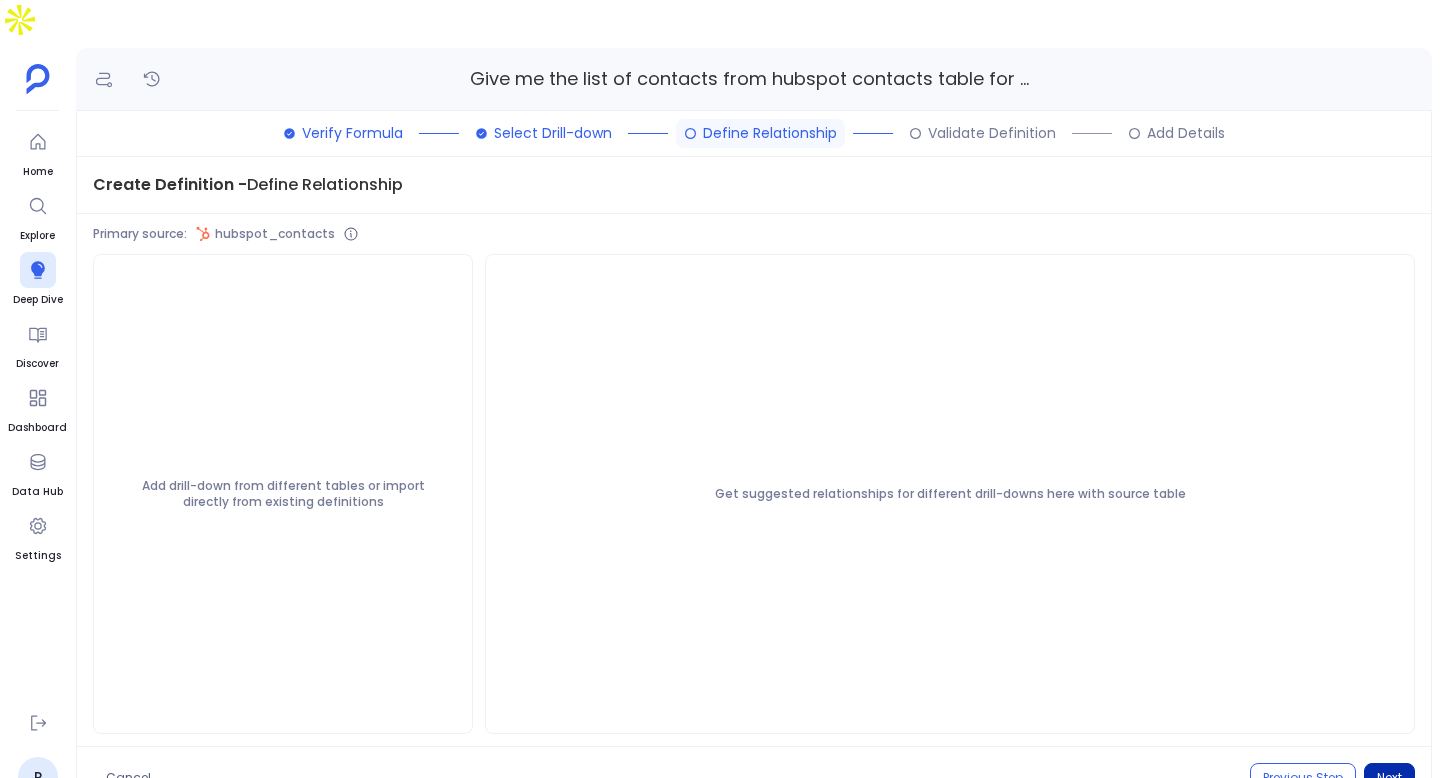 click on "Next" at bounding box center (1389, 778) 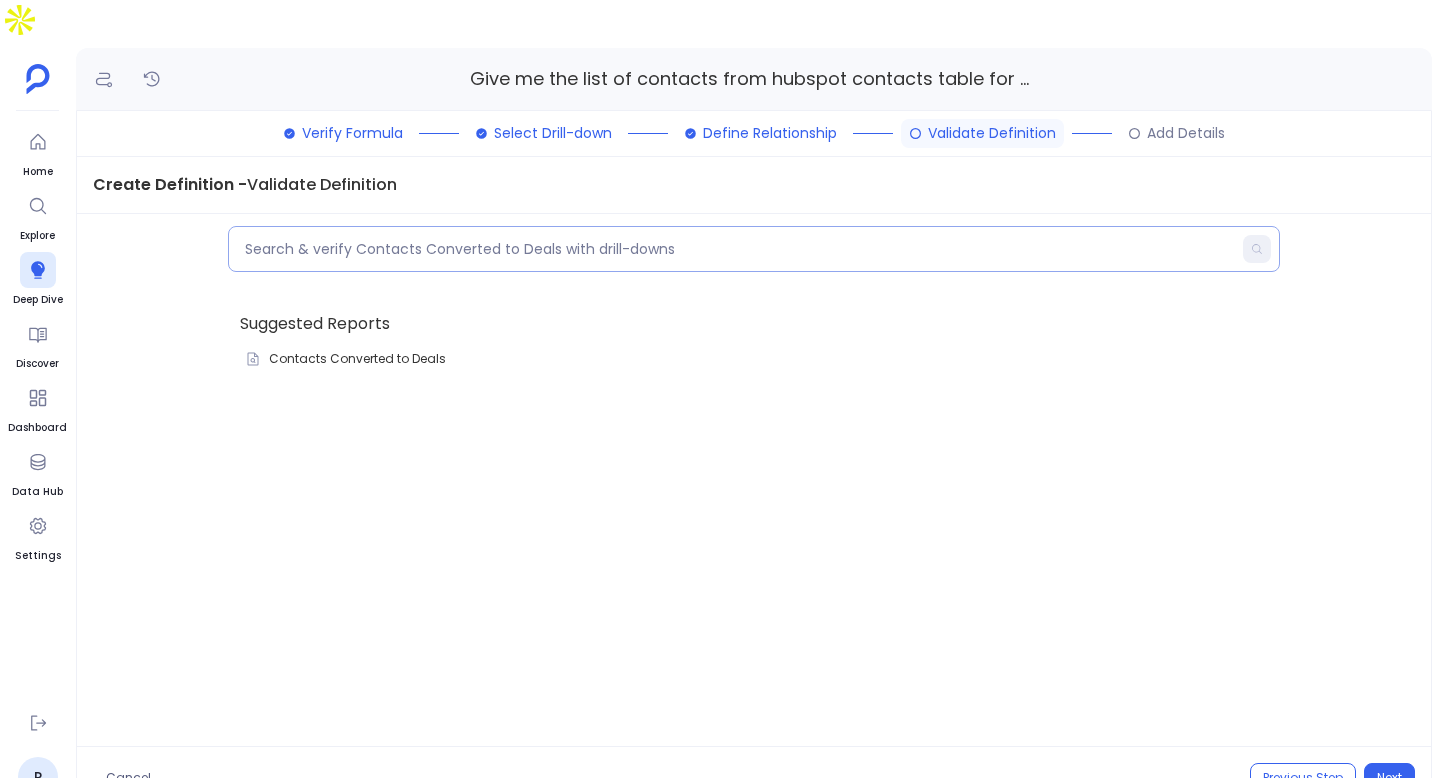 click at bounding box center [739, 249] 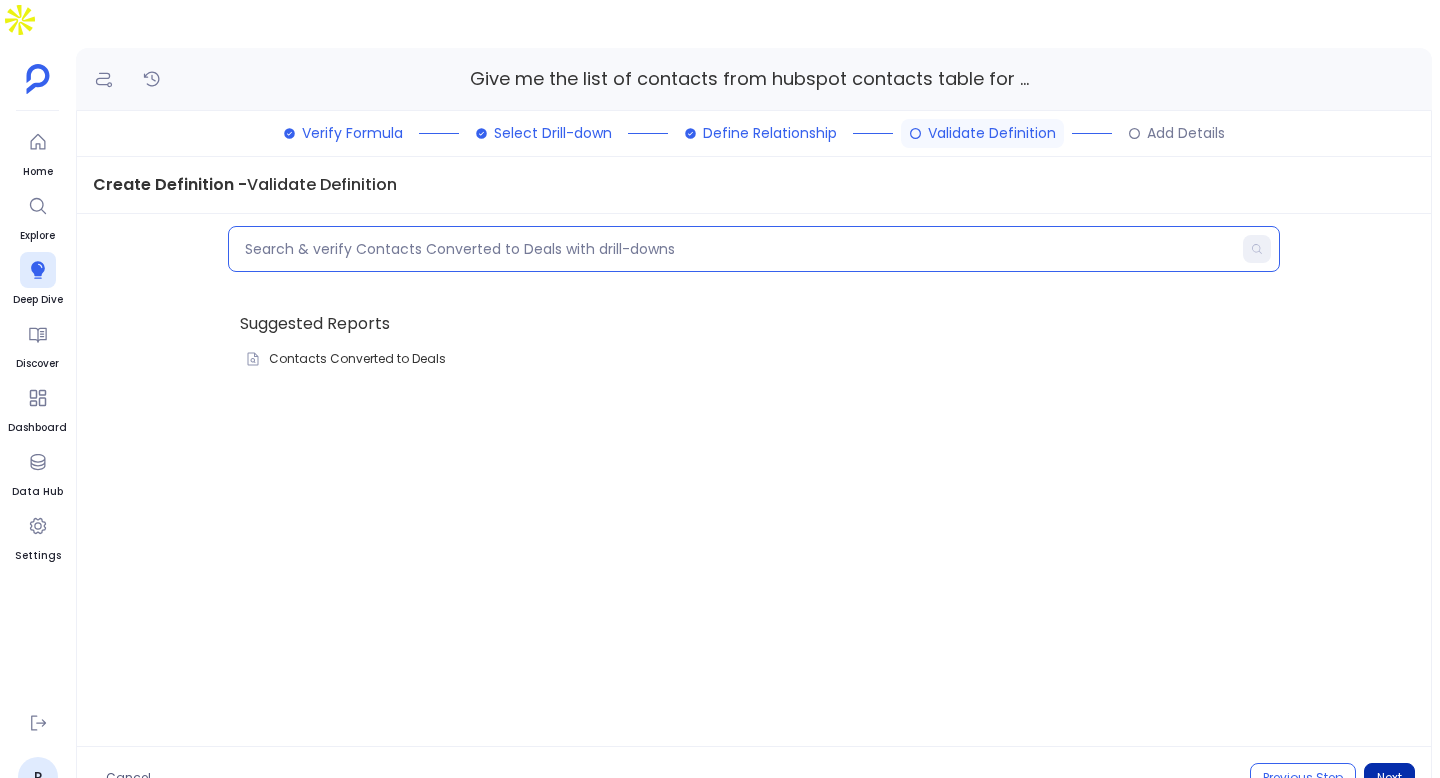 click on "Next" at bounding box center (1389, 778) 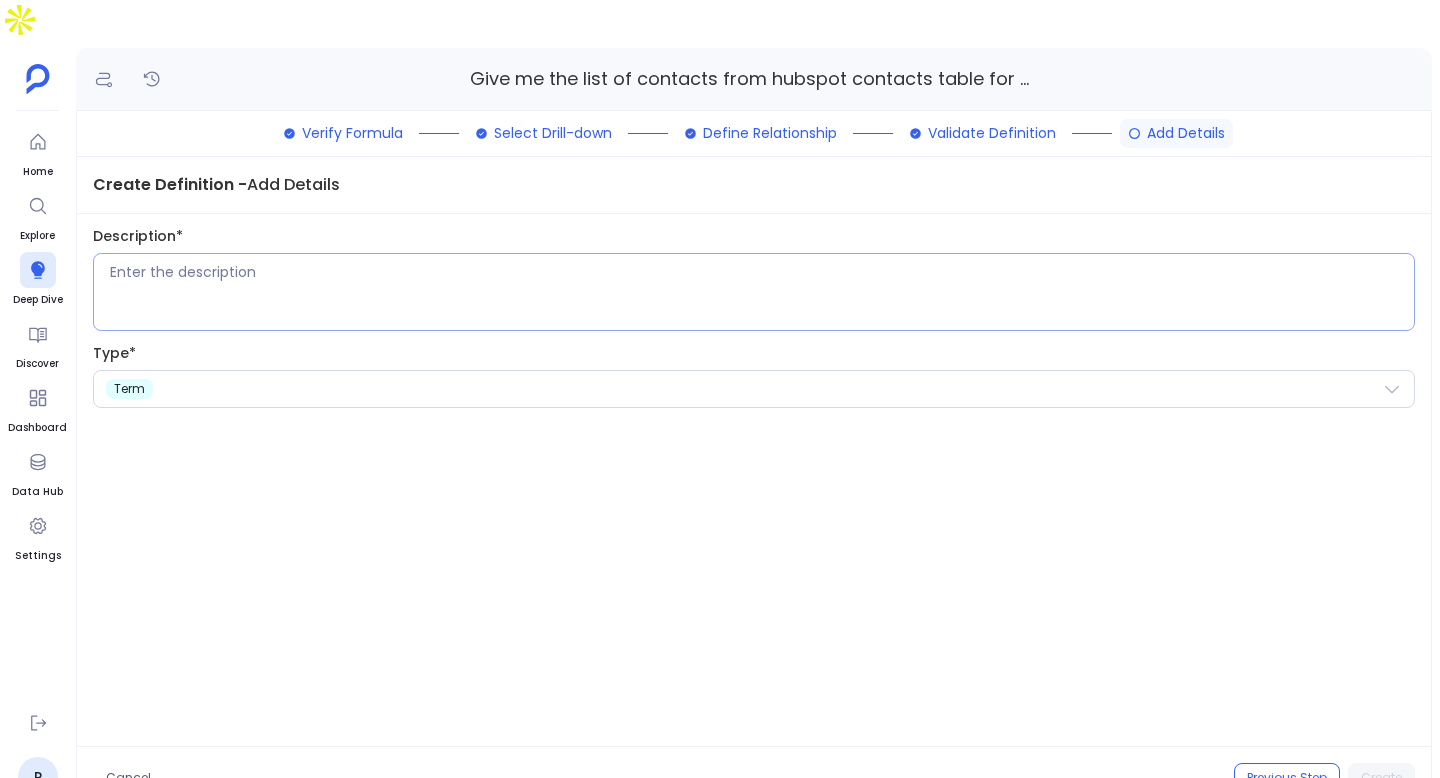 click at bounding box center [762, 292] 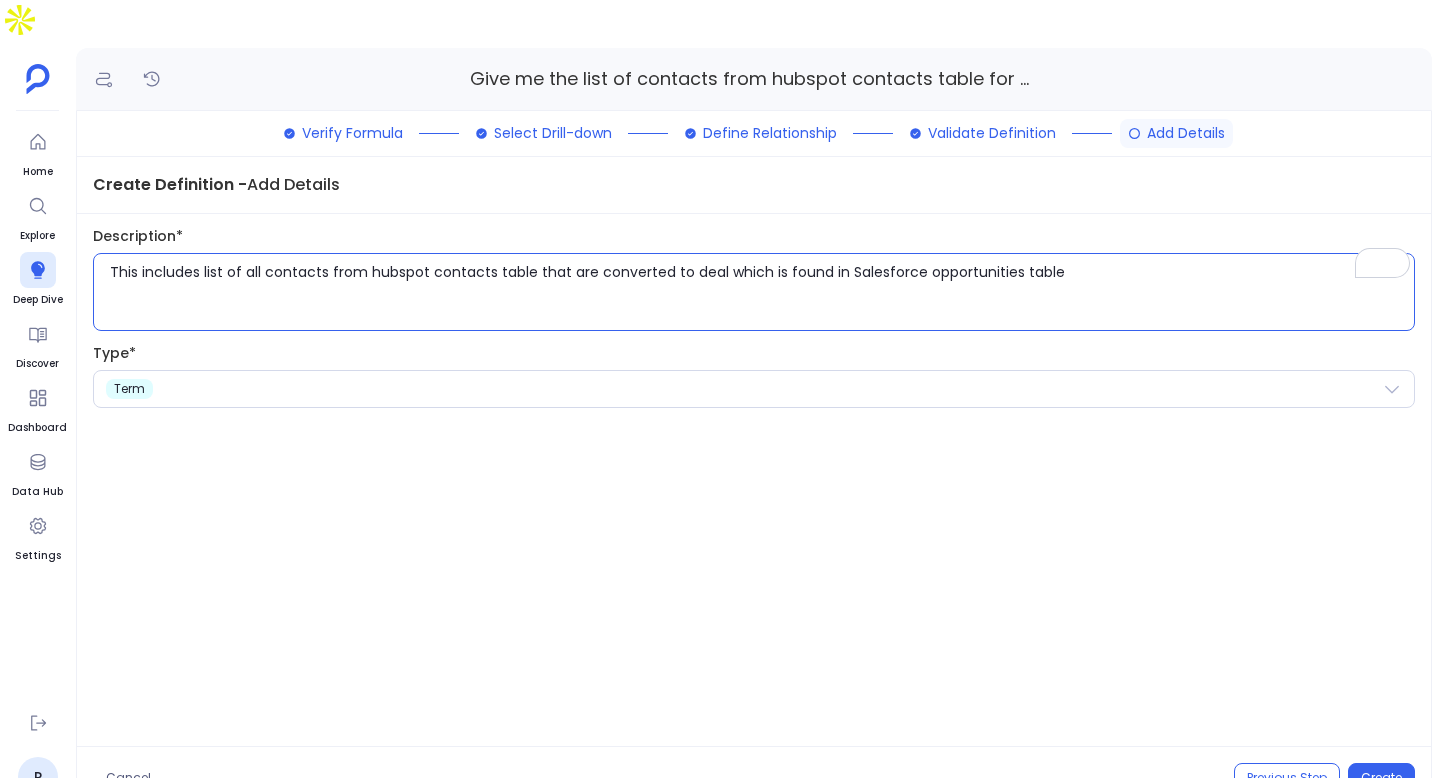 click on "This includes list of all contacts from hubspot contacts table that are converted to deal which is found in Salesforce opportunities table" at bounding box center (762, 292) 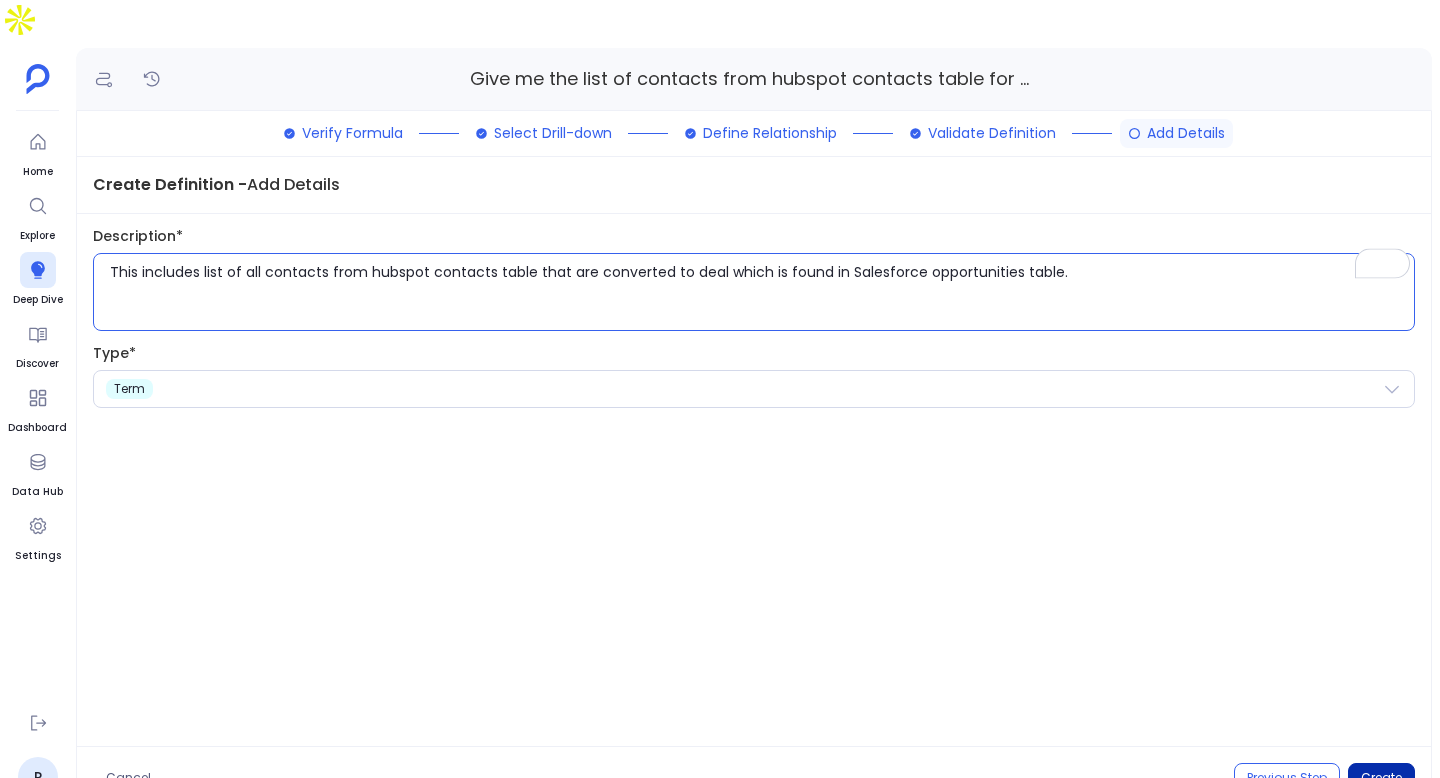 type on "This includes list of all contacts from hubspot contacts table that are converted to deal which is found in Salesforce opportunities table." 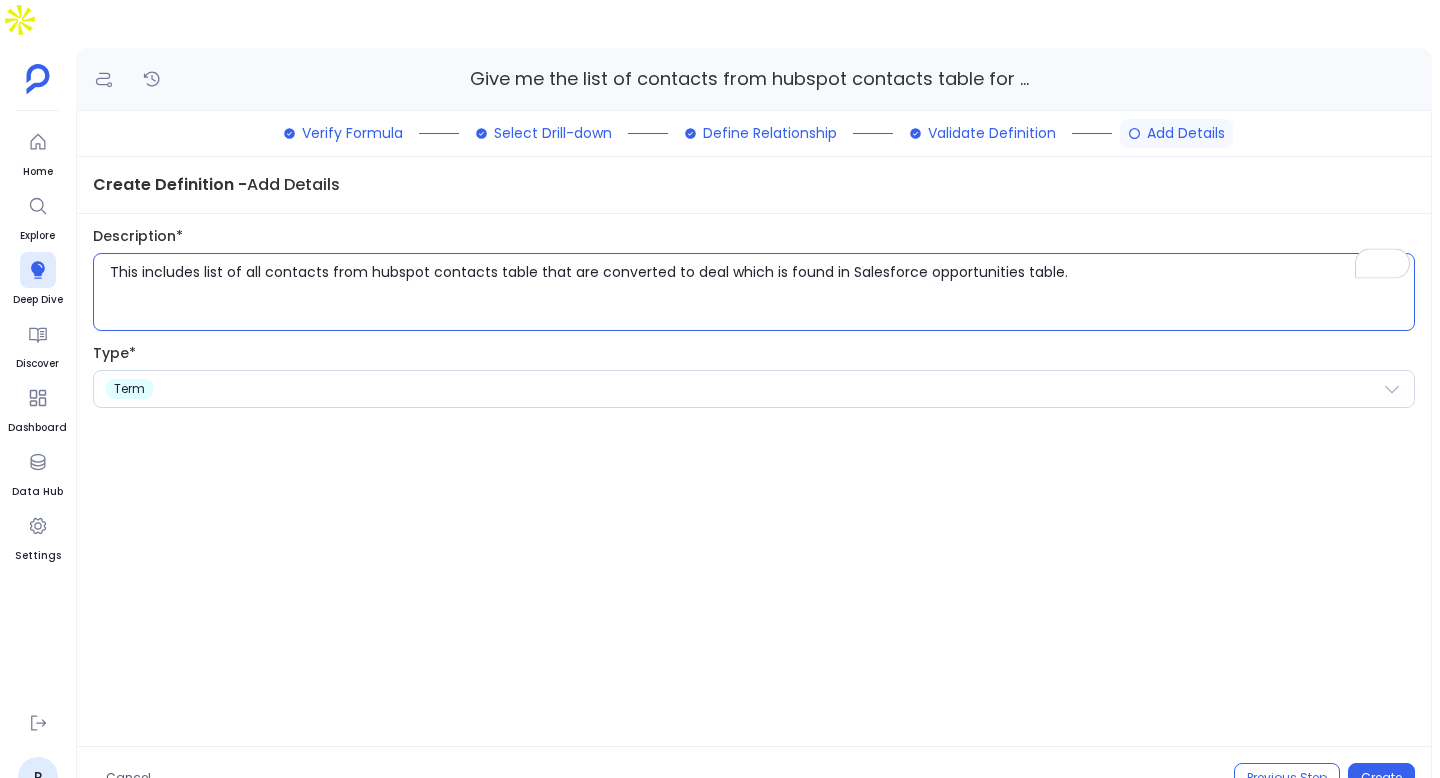 click on "Create" at bounding box center [1381, 778] 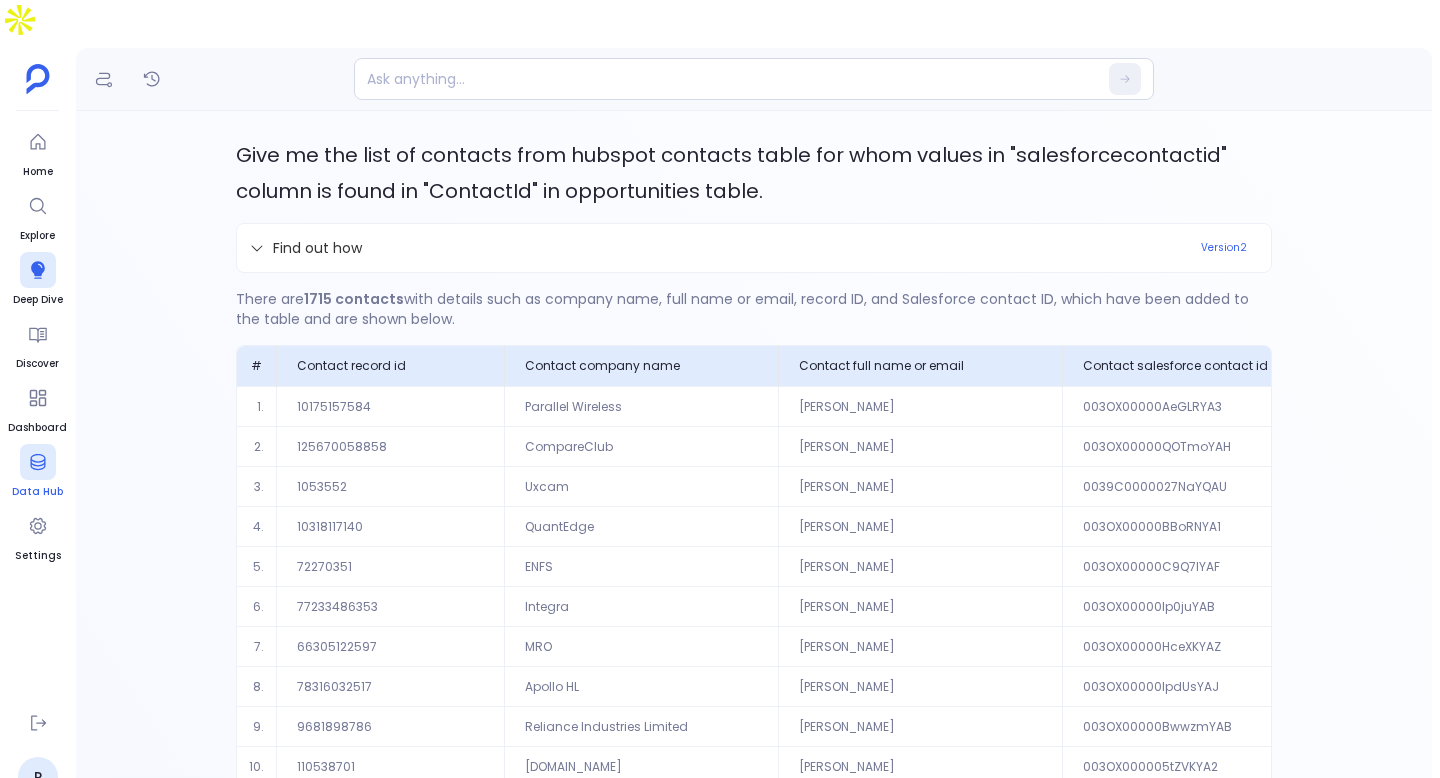 click 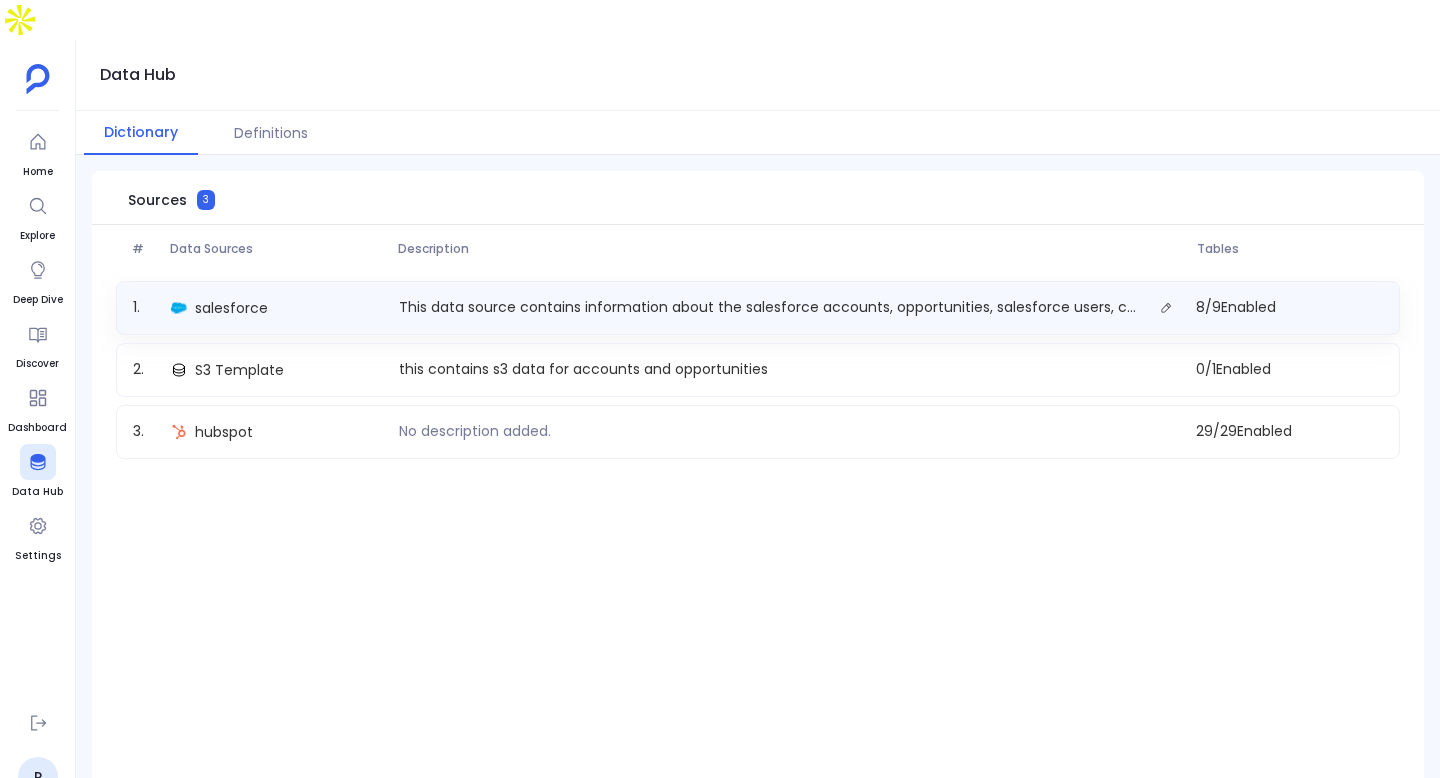 click on "1 . salesforce This data source contains information about the salesforce accounts, opportunities, salesforce users, contacts, cases, leads, and tasks. 8 / 9  Enabled" at bounding box center (758, 308) 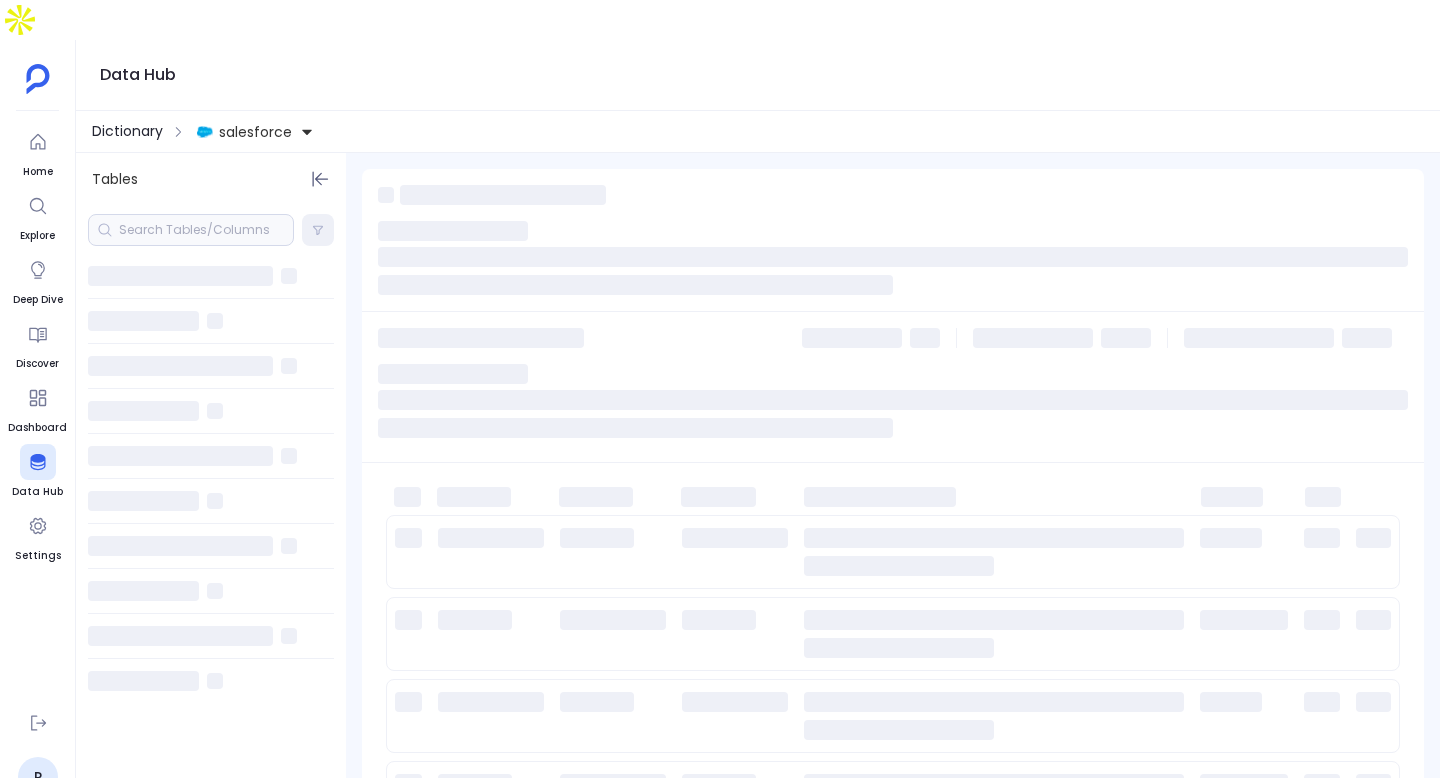 click on "Dictionary" at bounding box center (127, 131) 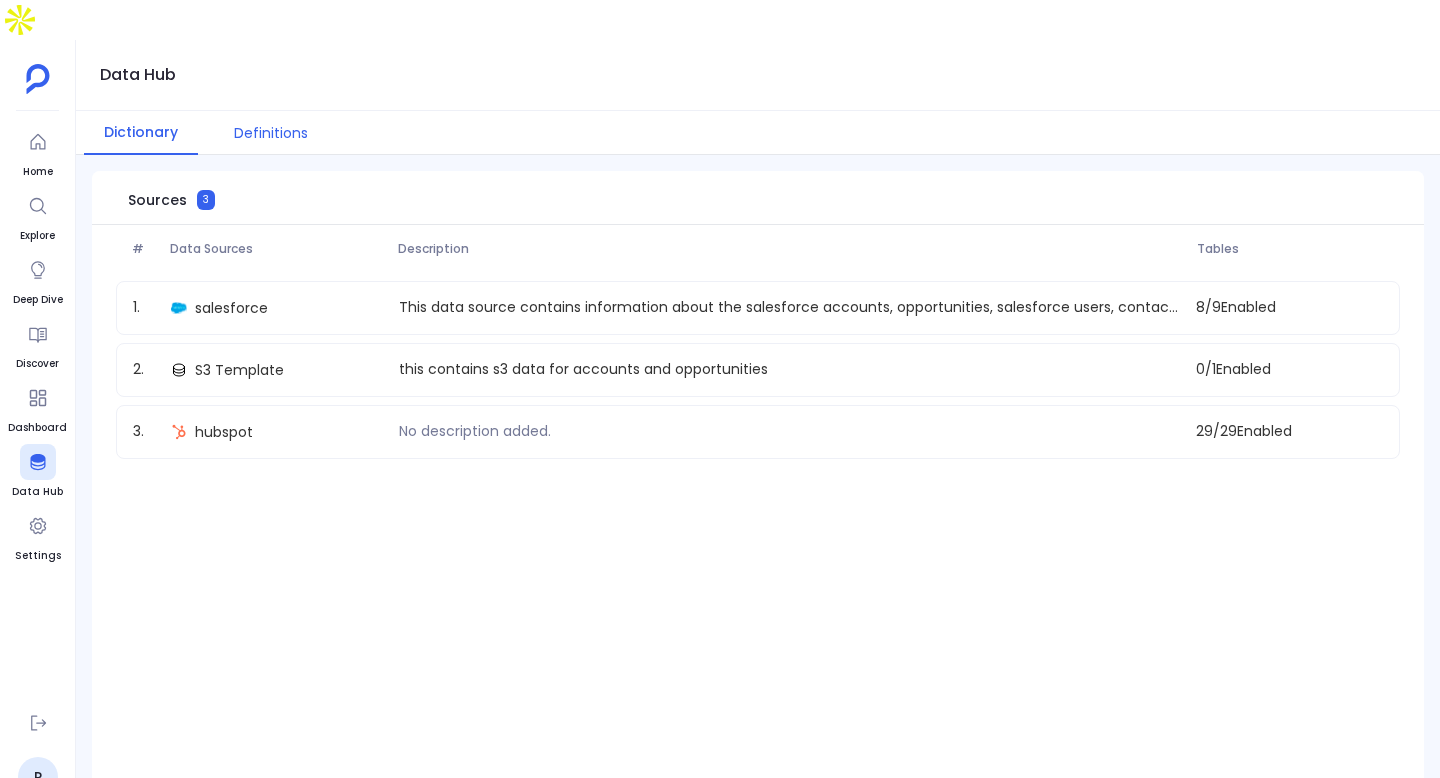 click on "Definitions" at bounding box center (271, 133) 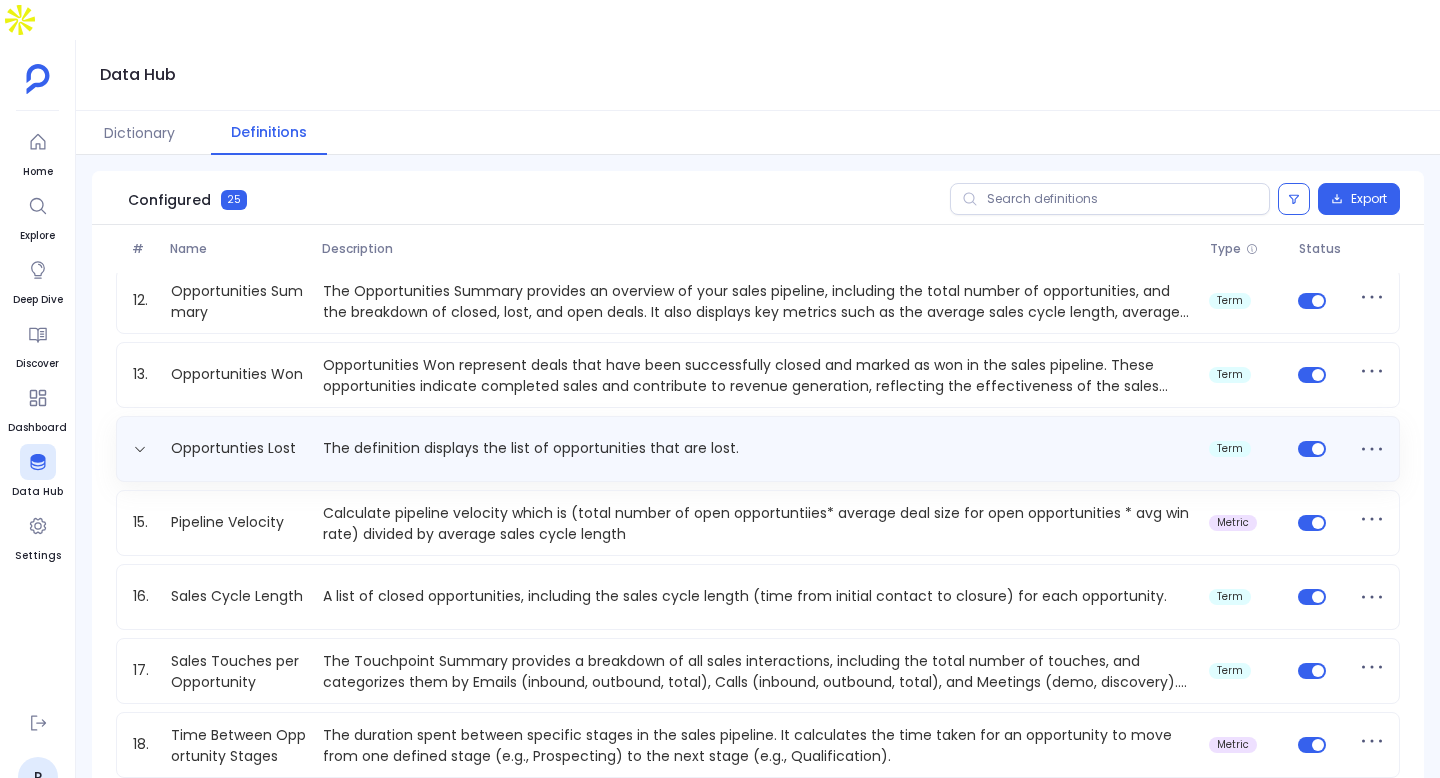 scroll, scrollTop: 890, scrollLeft: 0, axis: vertical 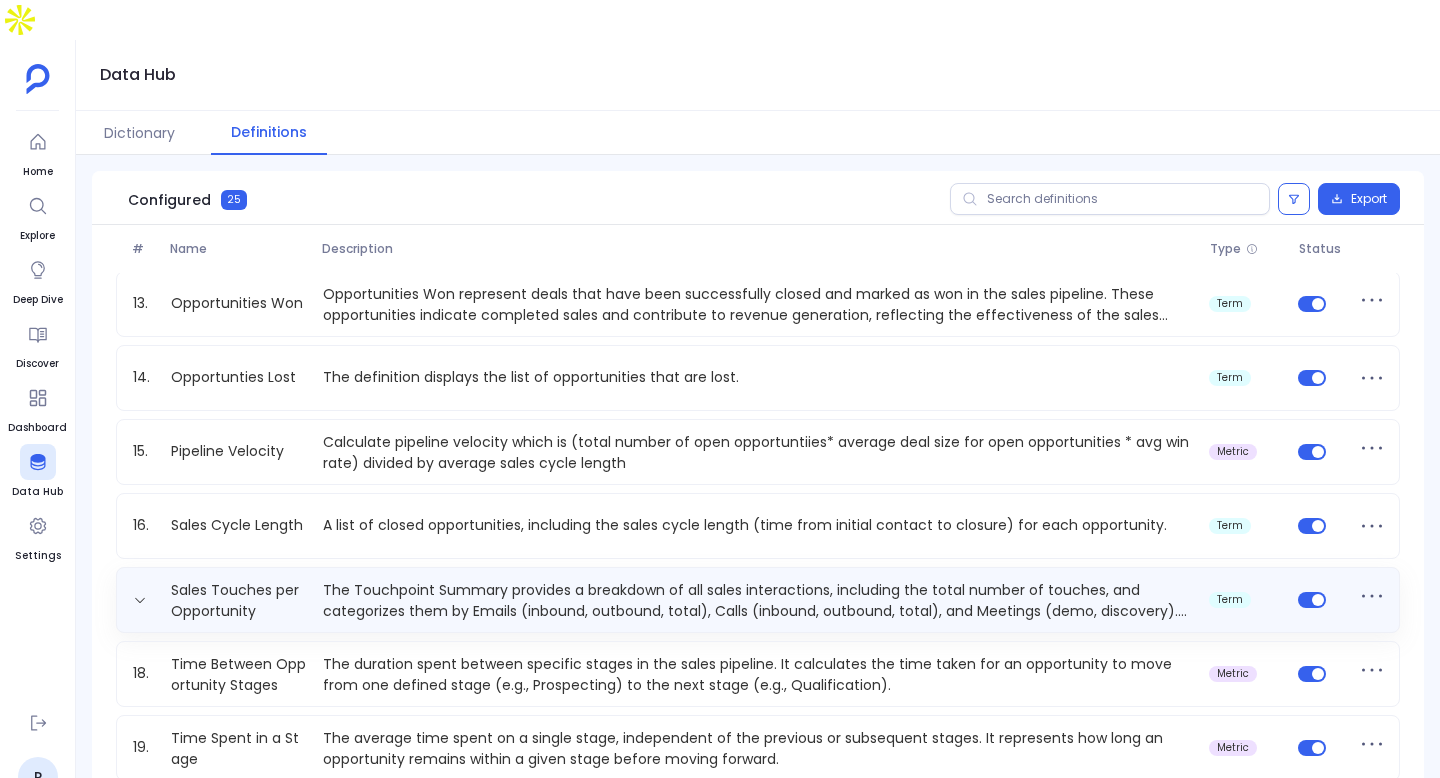 click on "The Touchpoint Summary provides a breakdown of all sales interactions, including the total number of touches, and categorizes them by Emails (inbound, outbound, total), Calls (inbound, outbound, total), and Meetings (demo, discovery). This summary helps track engagement levels across different communication channels." at bounding box center [758, 600] 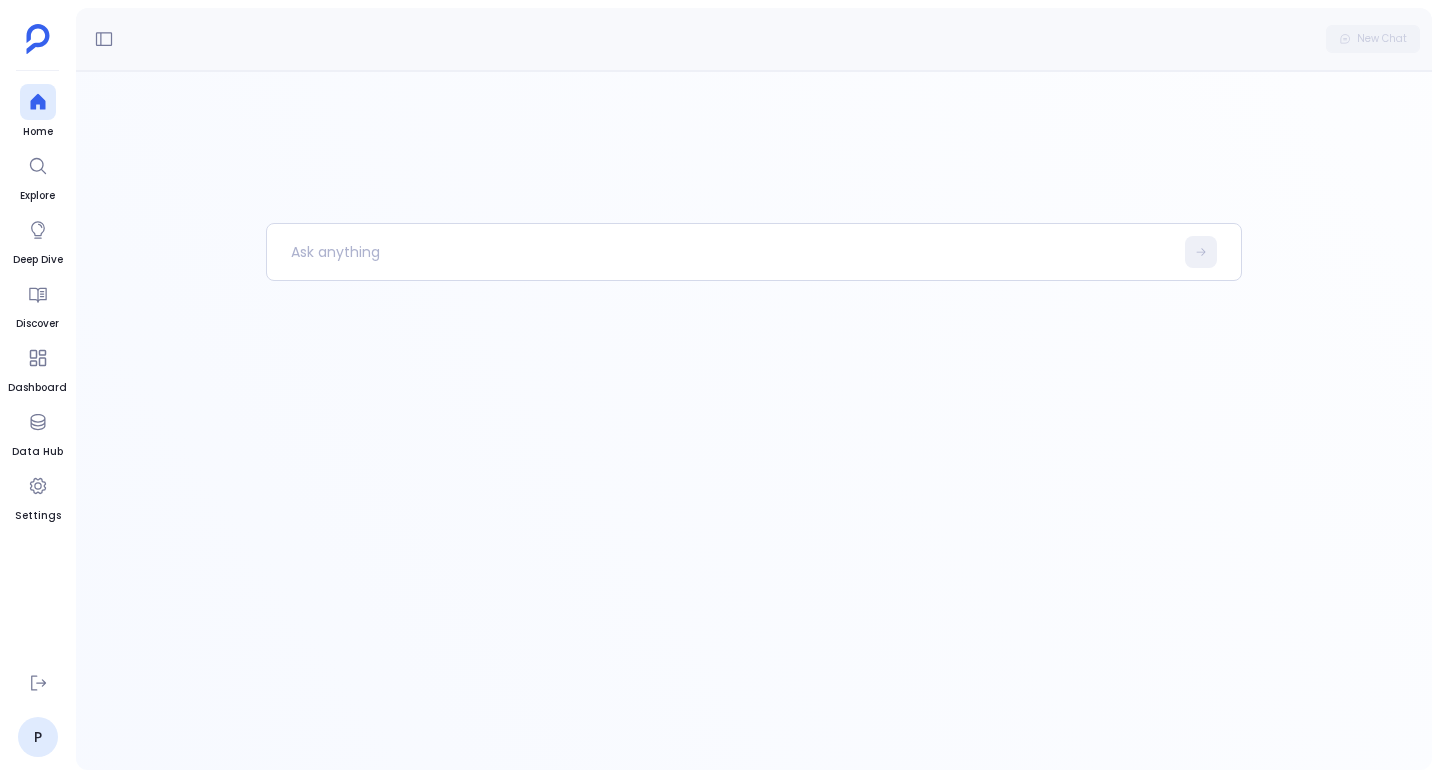 scroll, scrollTop: 0, scrollLeft: 0, axis: both 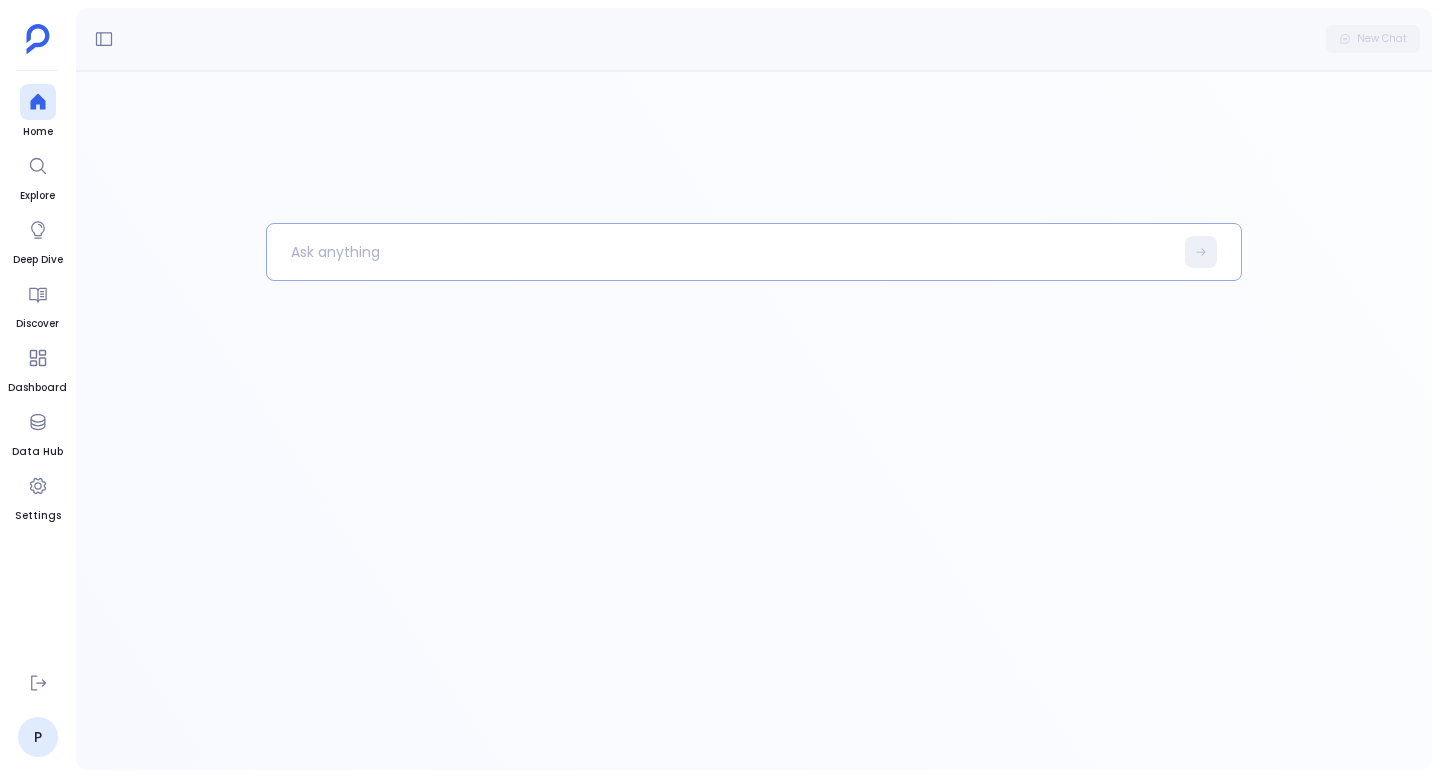 click at bounding box center [720, 252] 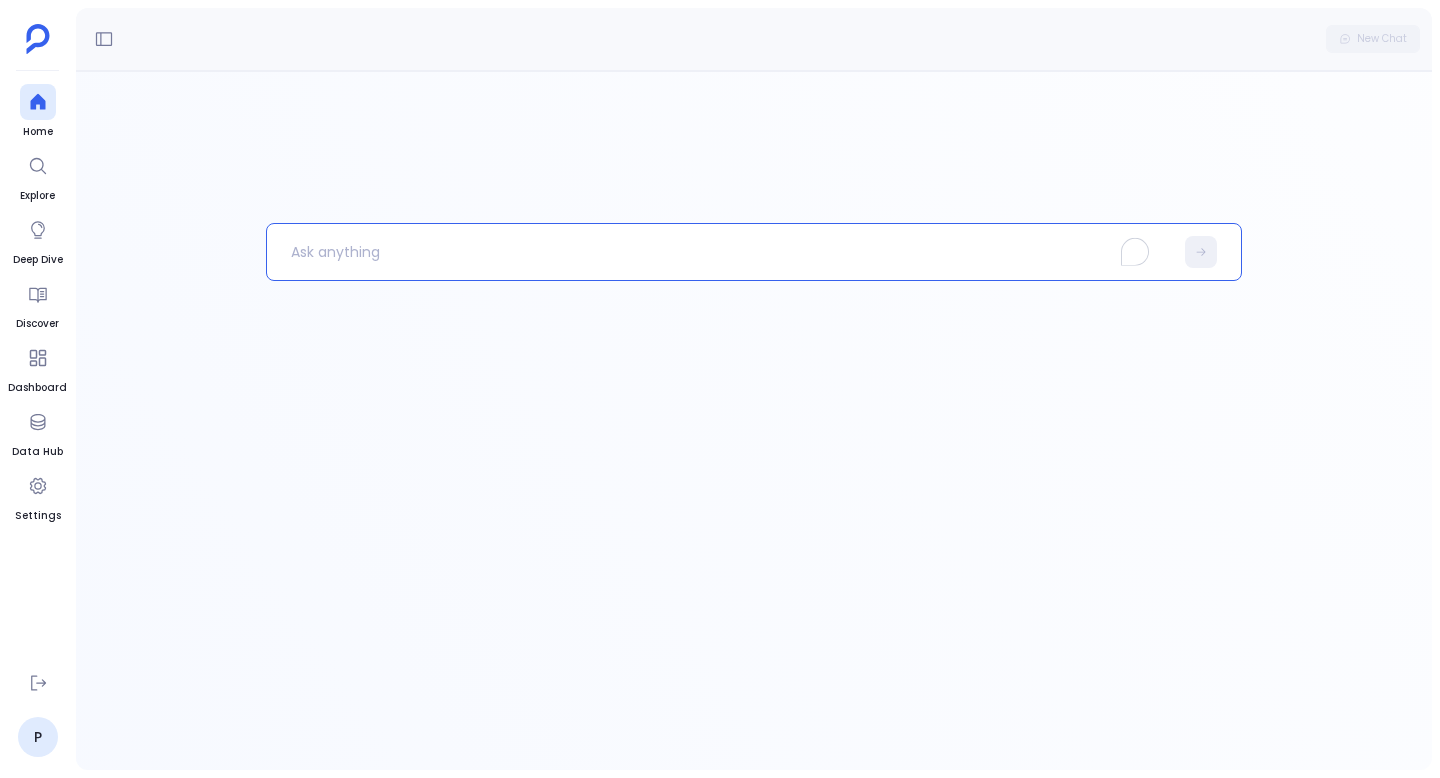 type 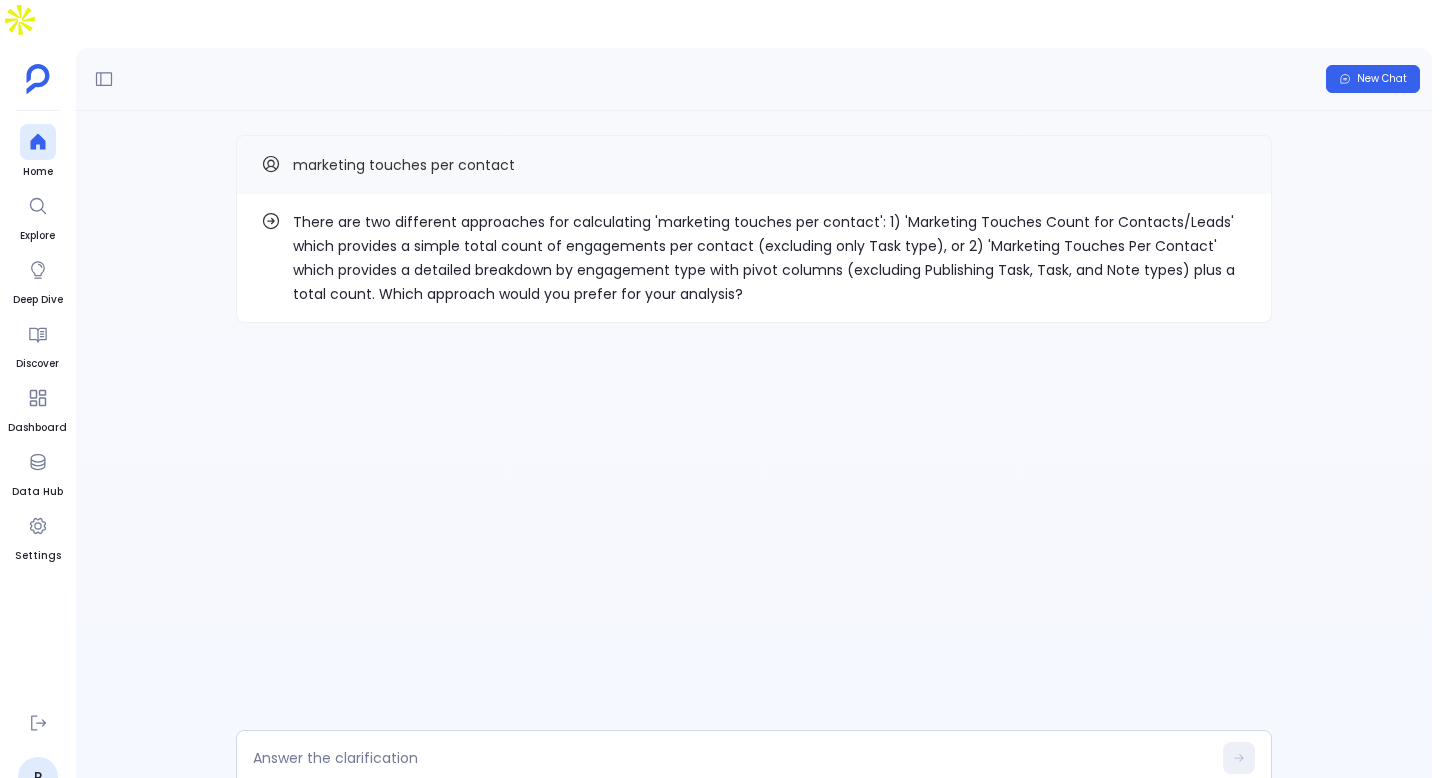 click on "There are two different approaches for calculating 'marketing touches per contact': 1) 'Marketing Touches Count for Contacts/Leads' which provides a simple total count of engagements per contact (excluding only Task type), or 2) 'Marketing Touches Per Contact' which provides a detailed breakdown by engagement type with pivot columns (excluding Publishing Task, Task, and Note types) plus a total count. Which approach would you prefer for your analysis? marketing touches per contact" at bounding box center [754, 460] 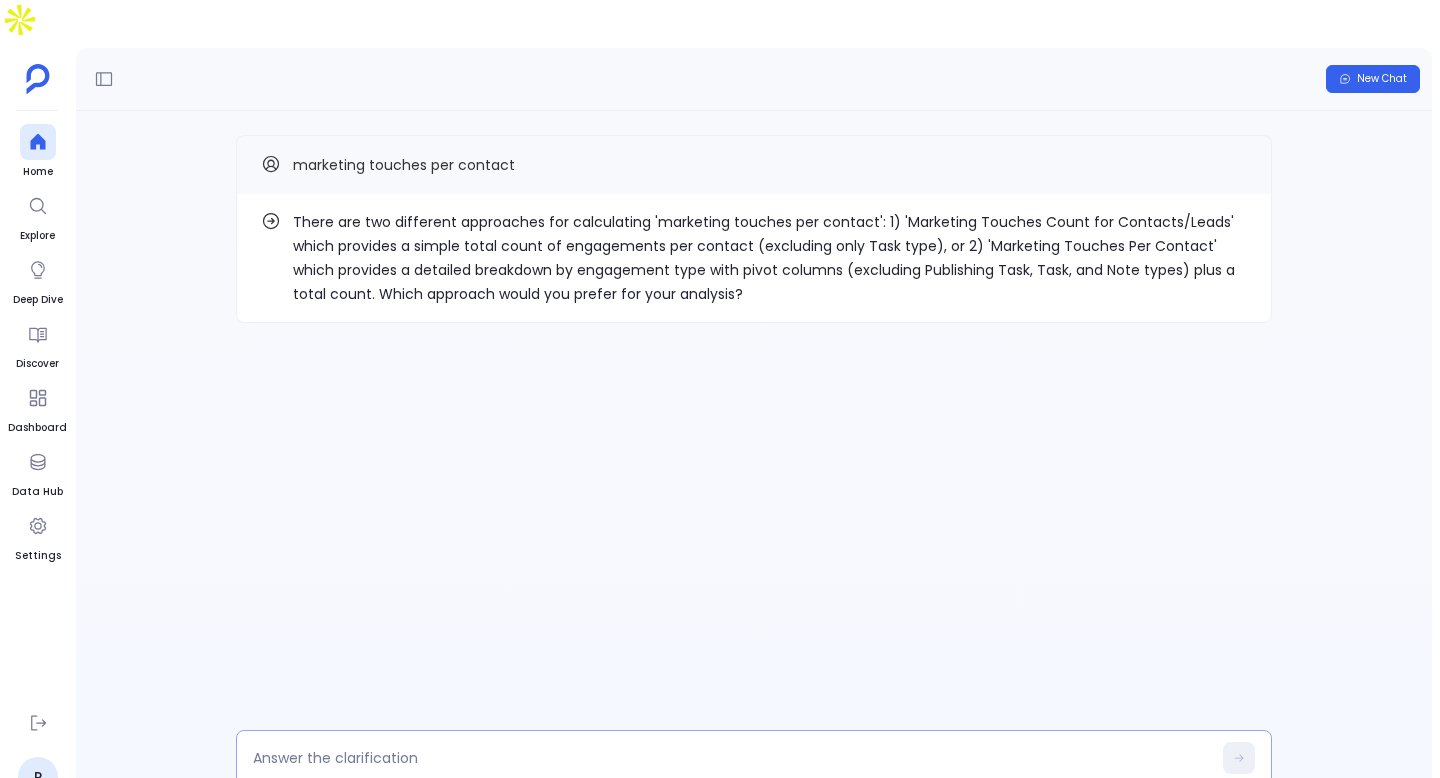 click at bounding box center [754, 758] 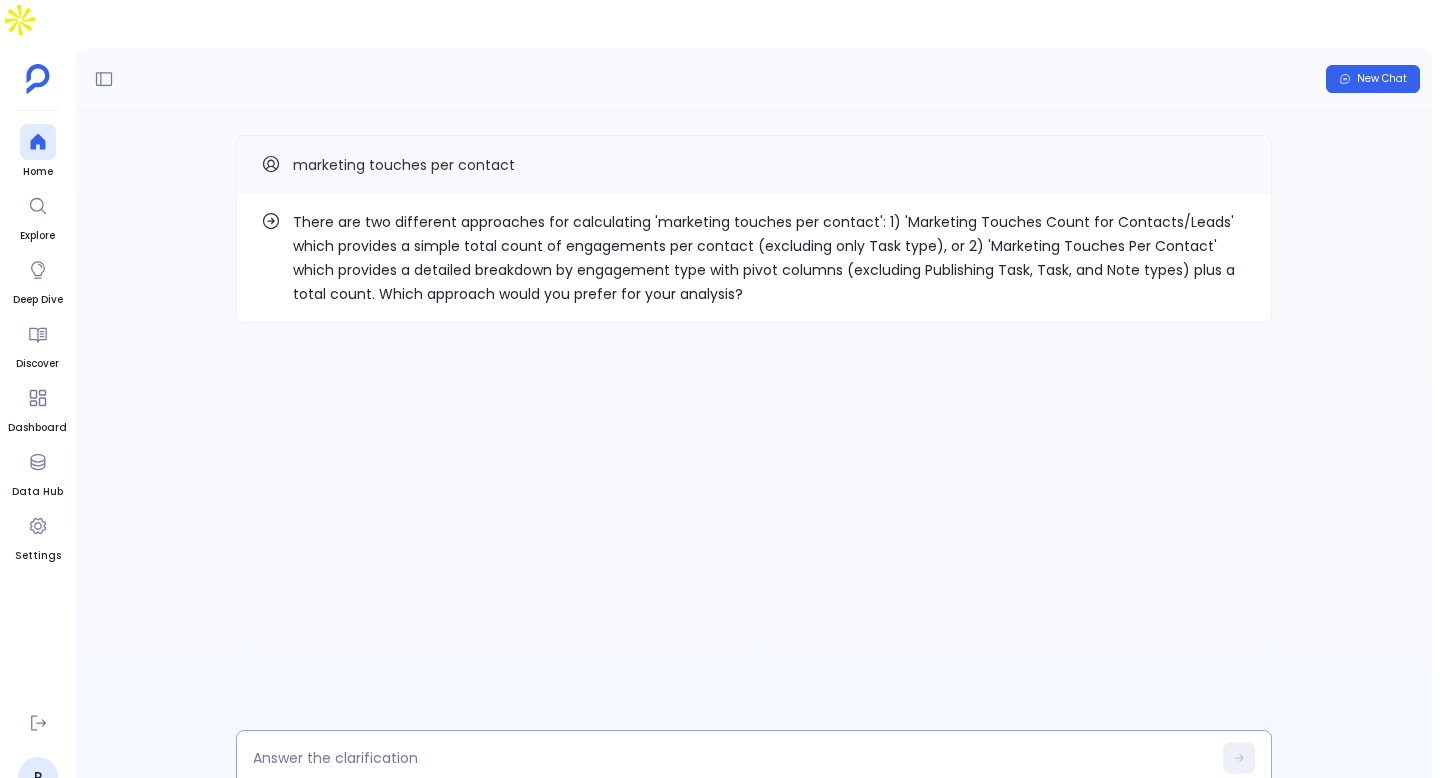 click at bounding box center [754, 758] 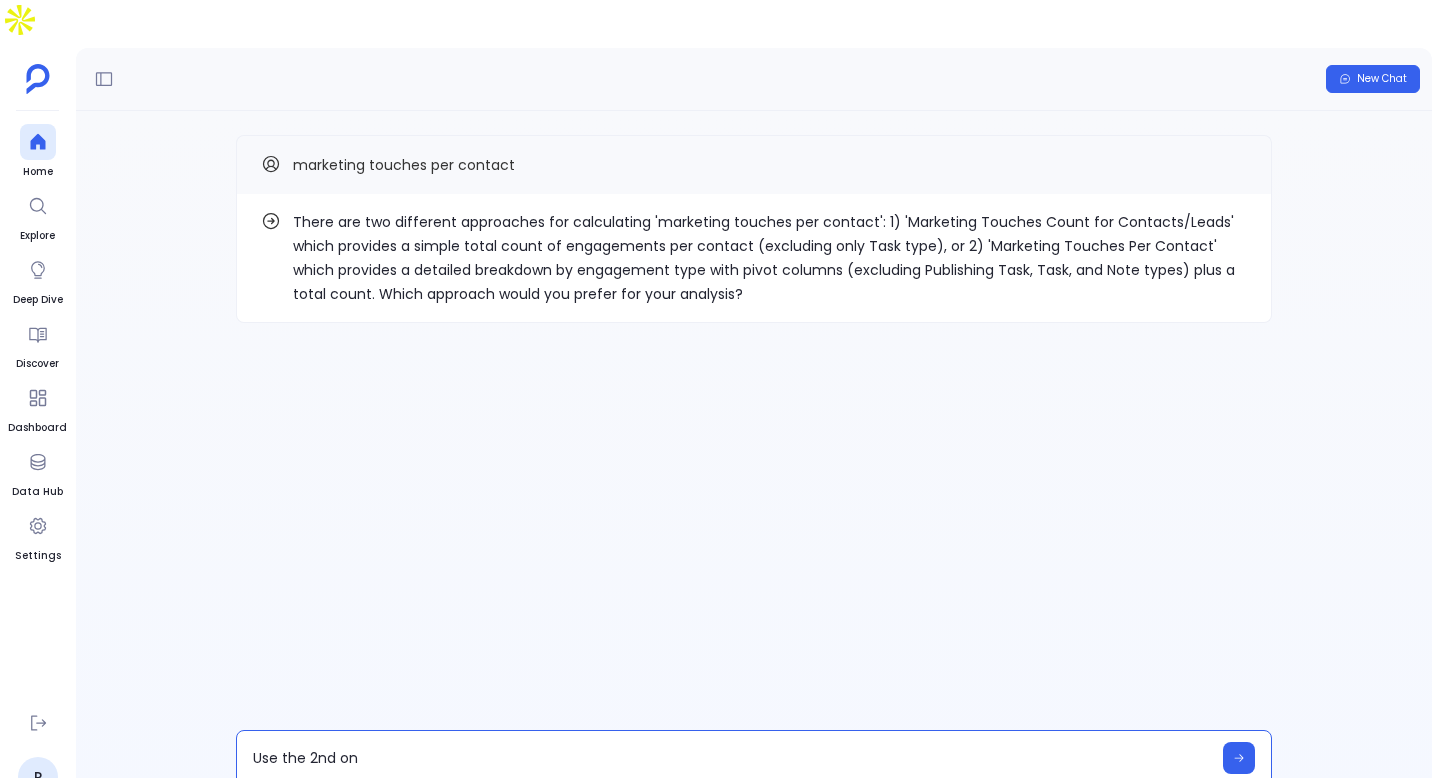 type on "Use the 2nd one" 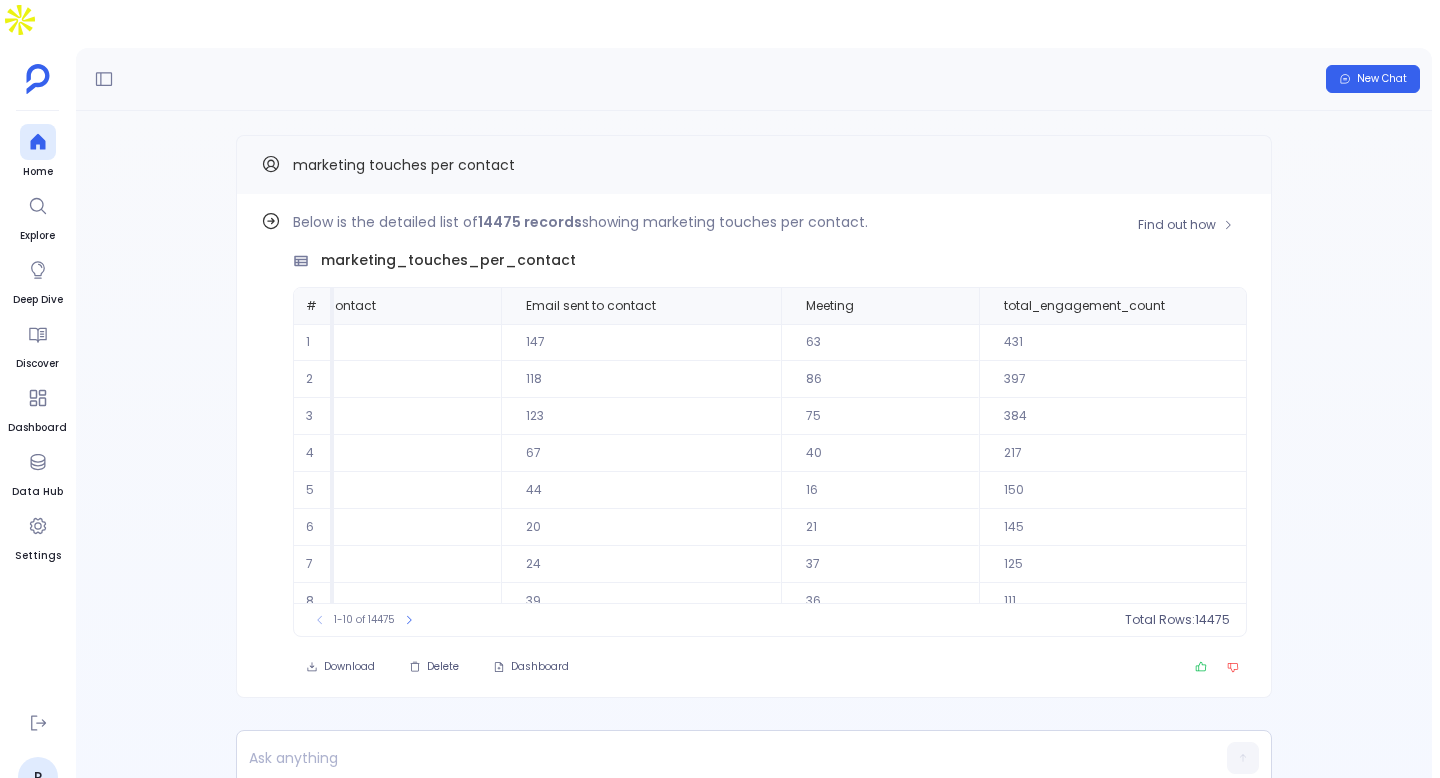 scroll, scrollTop: 0, scrollLeft: 0, axis: both 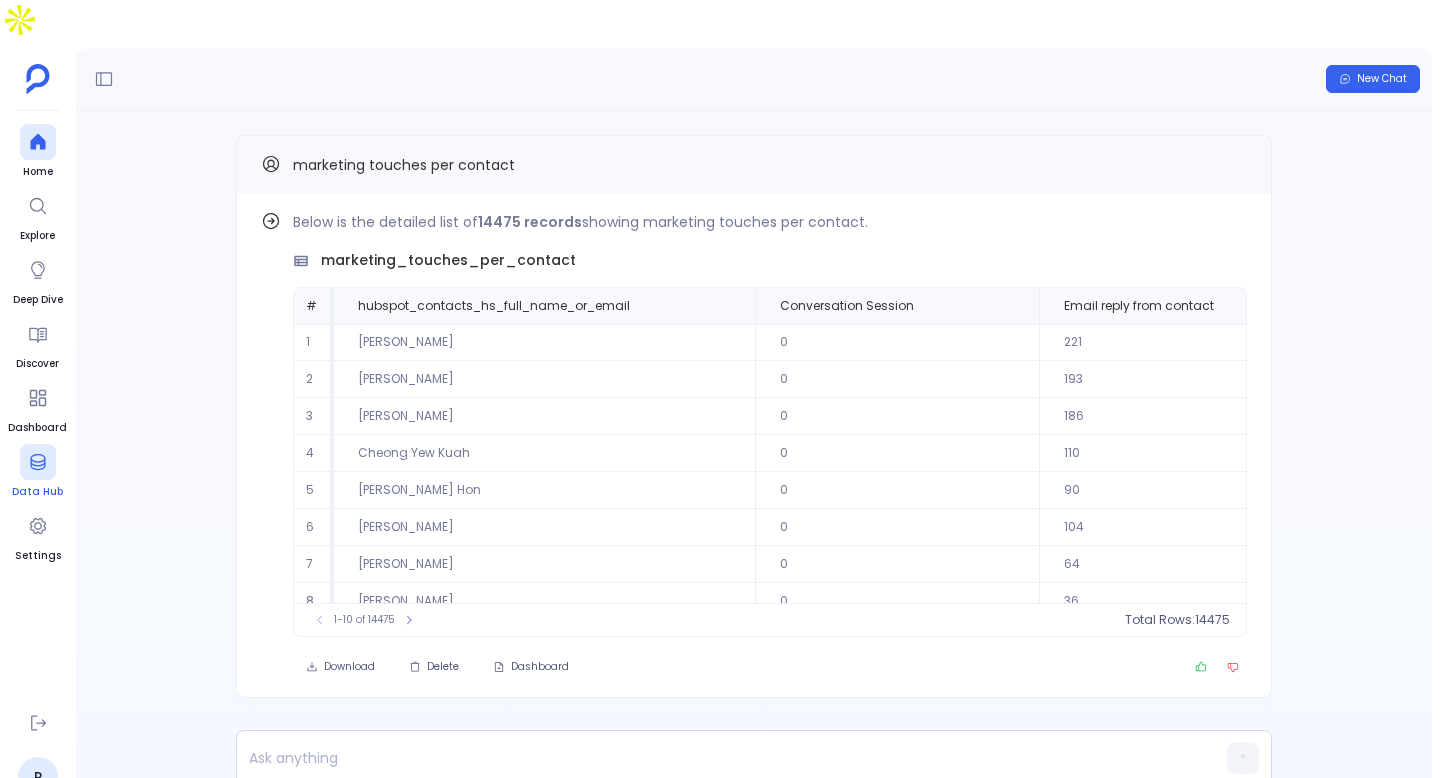 click at bounding box center [38, 462] 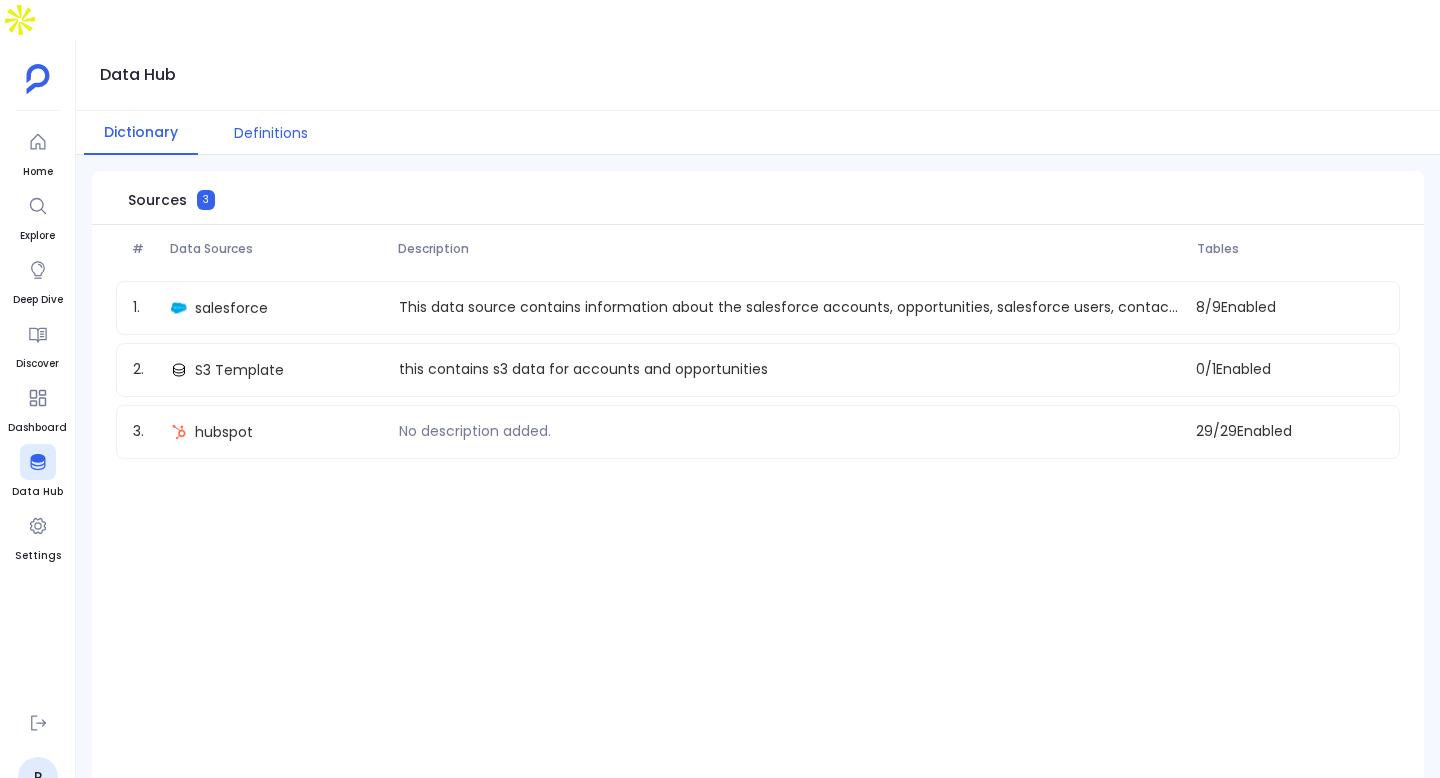 click on "Definitions" at bounding box center (271, 133) 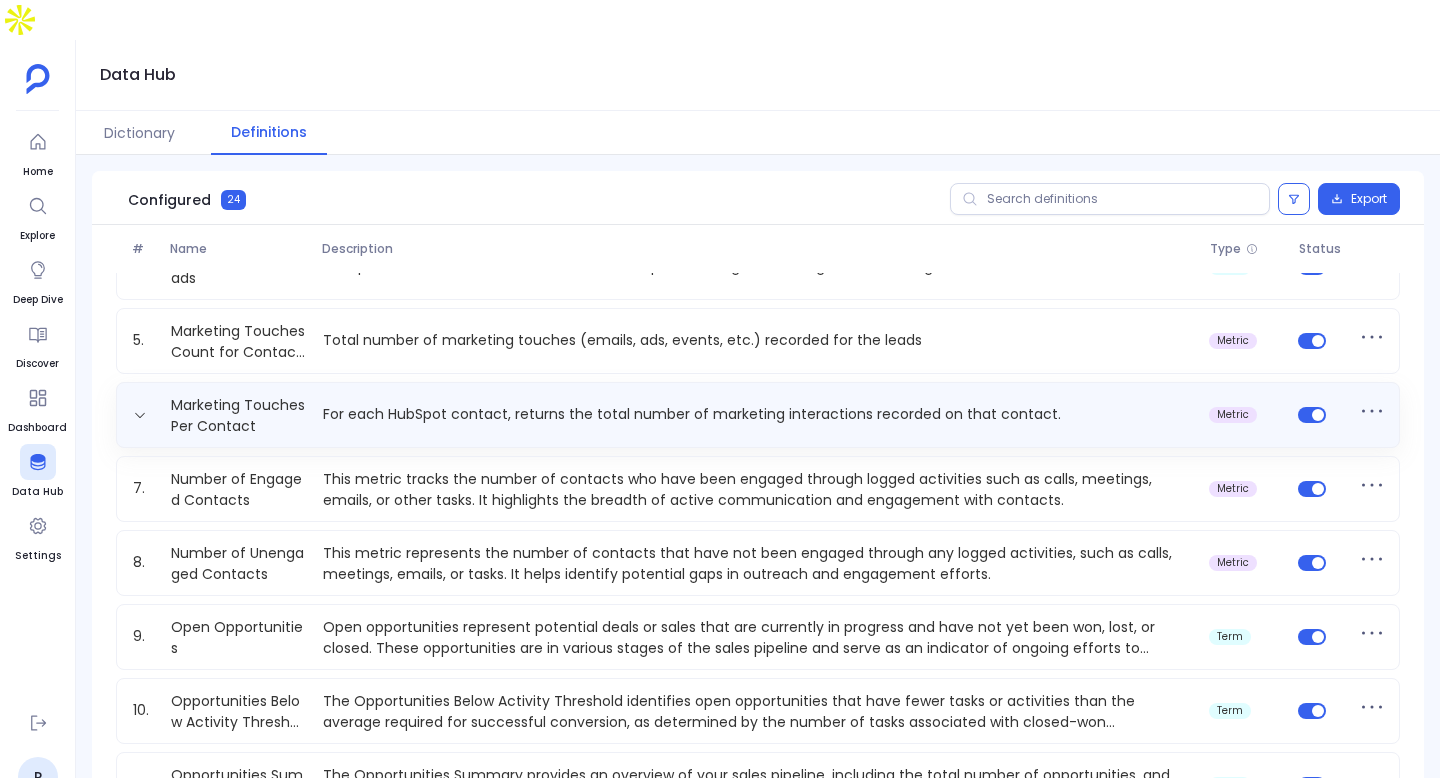 scroll, scrollTop: 131, scrollLeft: 0, axis: vertical 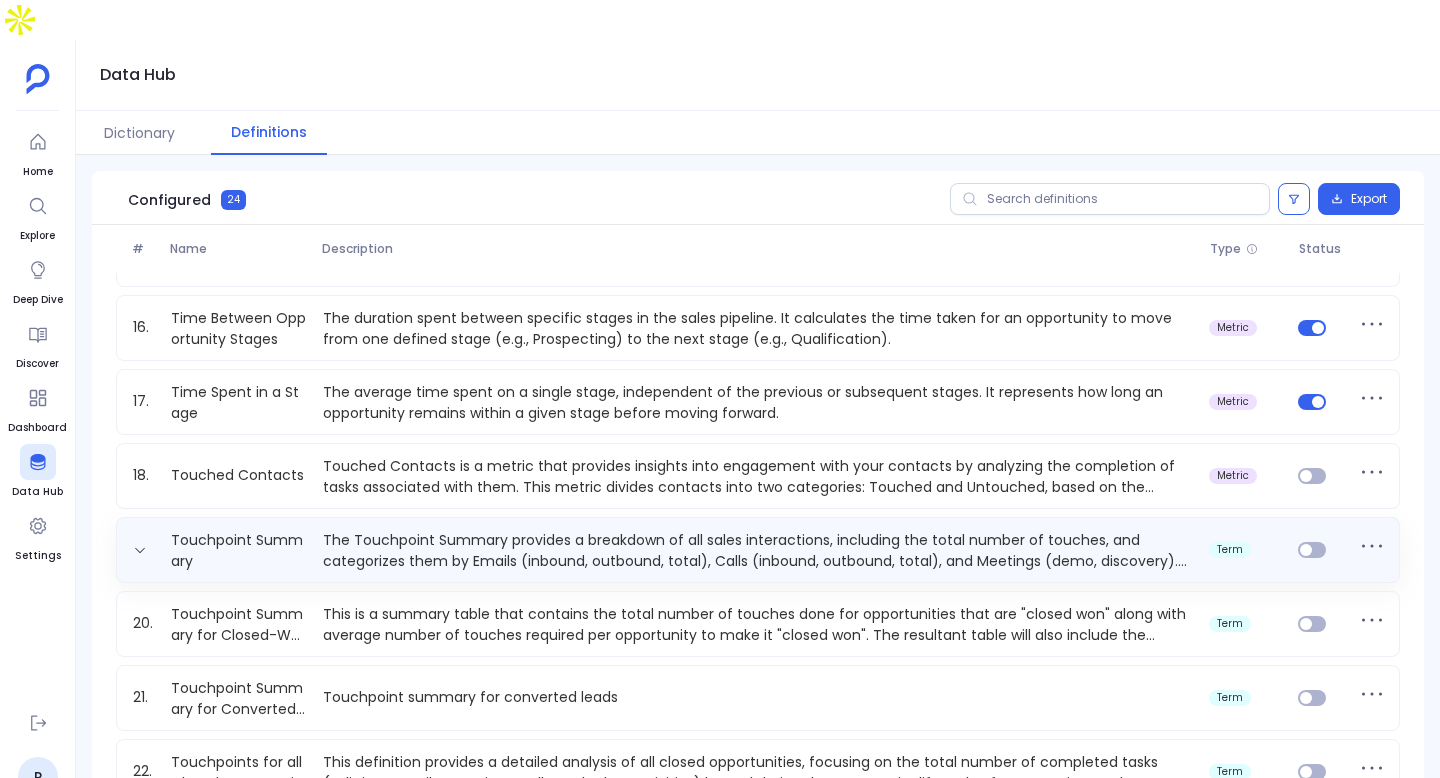 click on "The Touchpoint Summary provides a breakdown of all sales interactions, including the total number of touches, and categorizes them by Emails (inbound, outbound, total), Calls (inbound, outbound, total), and Meetings (demo, discovery). This summary helps track engagement levels across different communication channels." at bounding box center (758, 550) 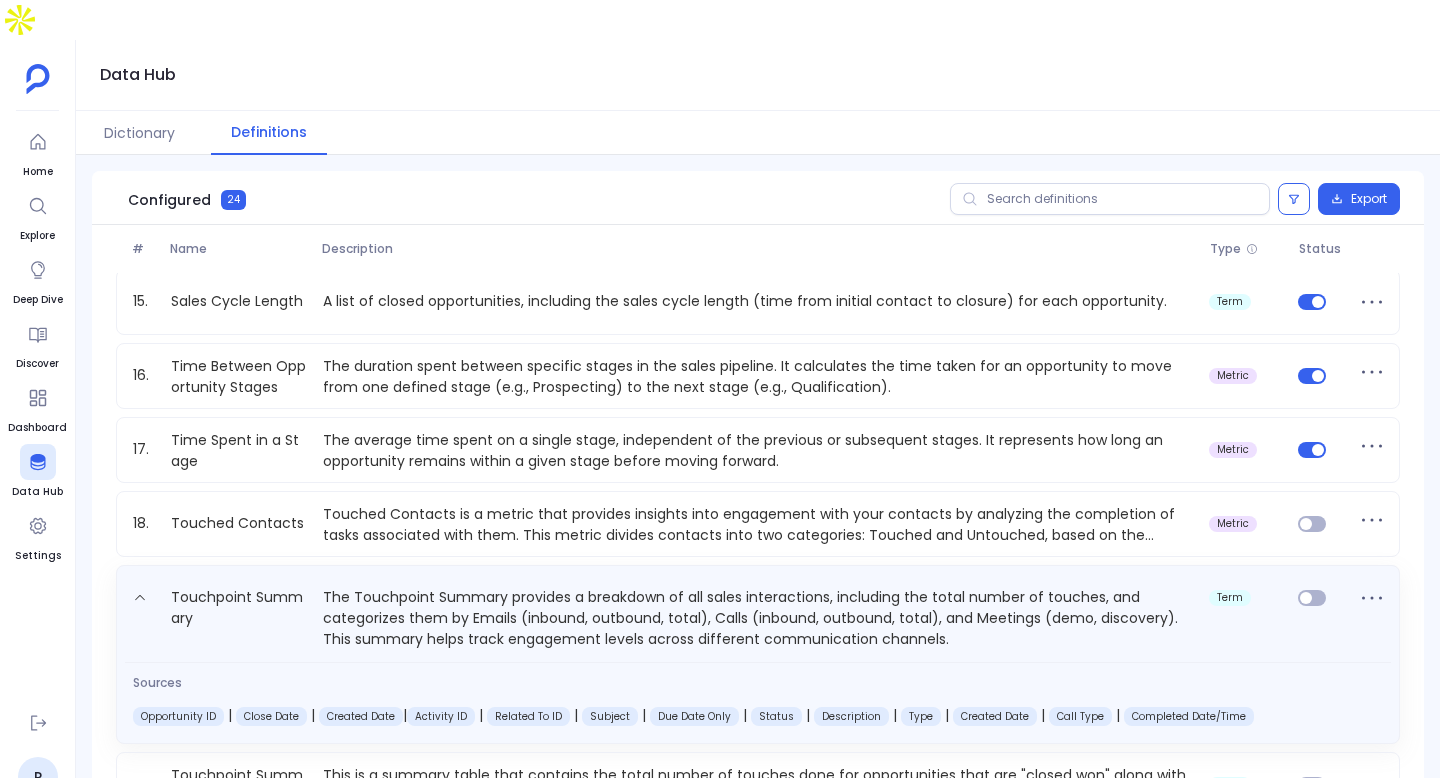 scroll, scrollTop: 1035, scrollLeft: 0, axis: vertical 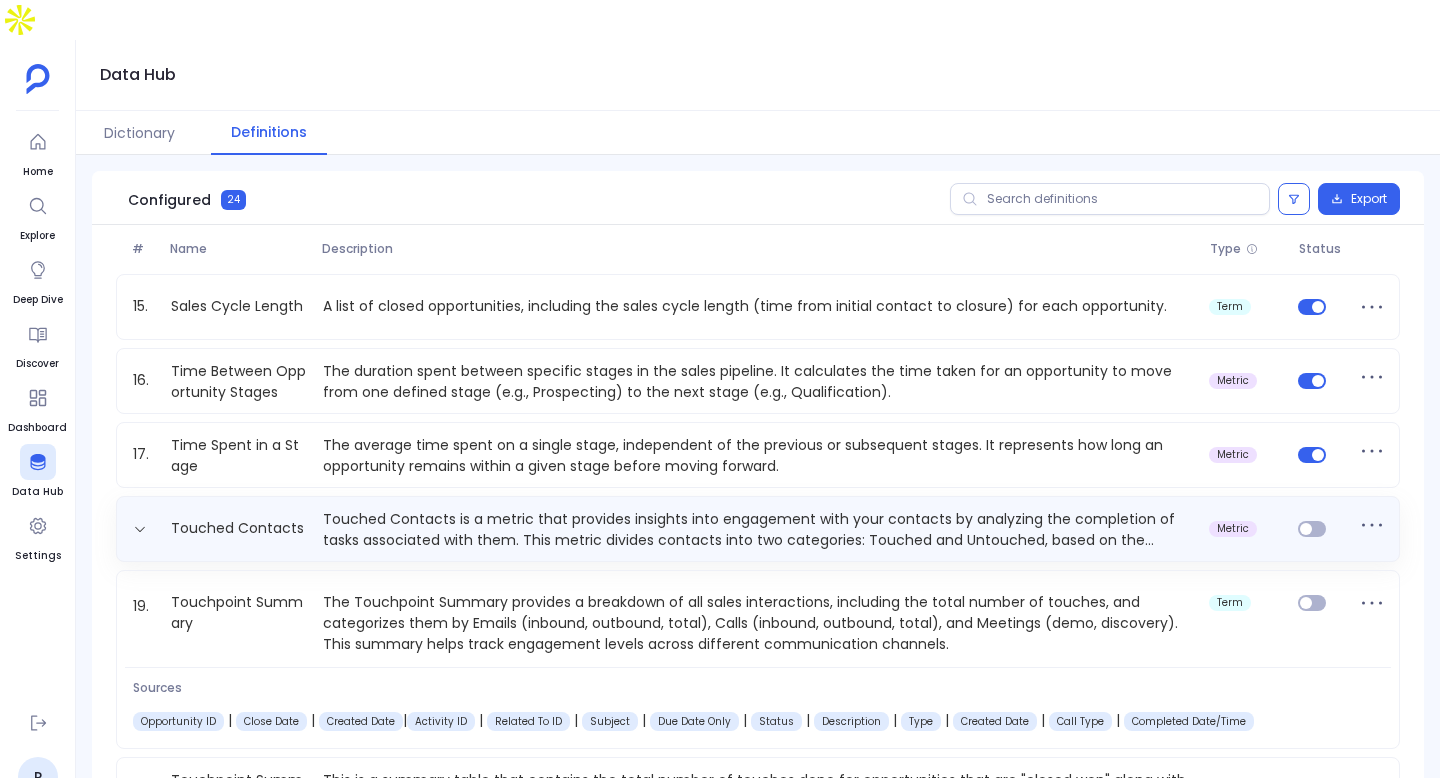 click on "Touched Contacts is a metric that provides insights into engagement with your contacts by analyzing the completion of tasks associated with them. This metric divides contacts into two categories: Touched and Untouched, based on the presence or absence of completed tasks." at bounding box center (758, 529) 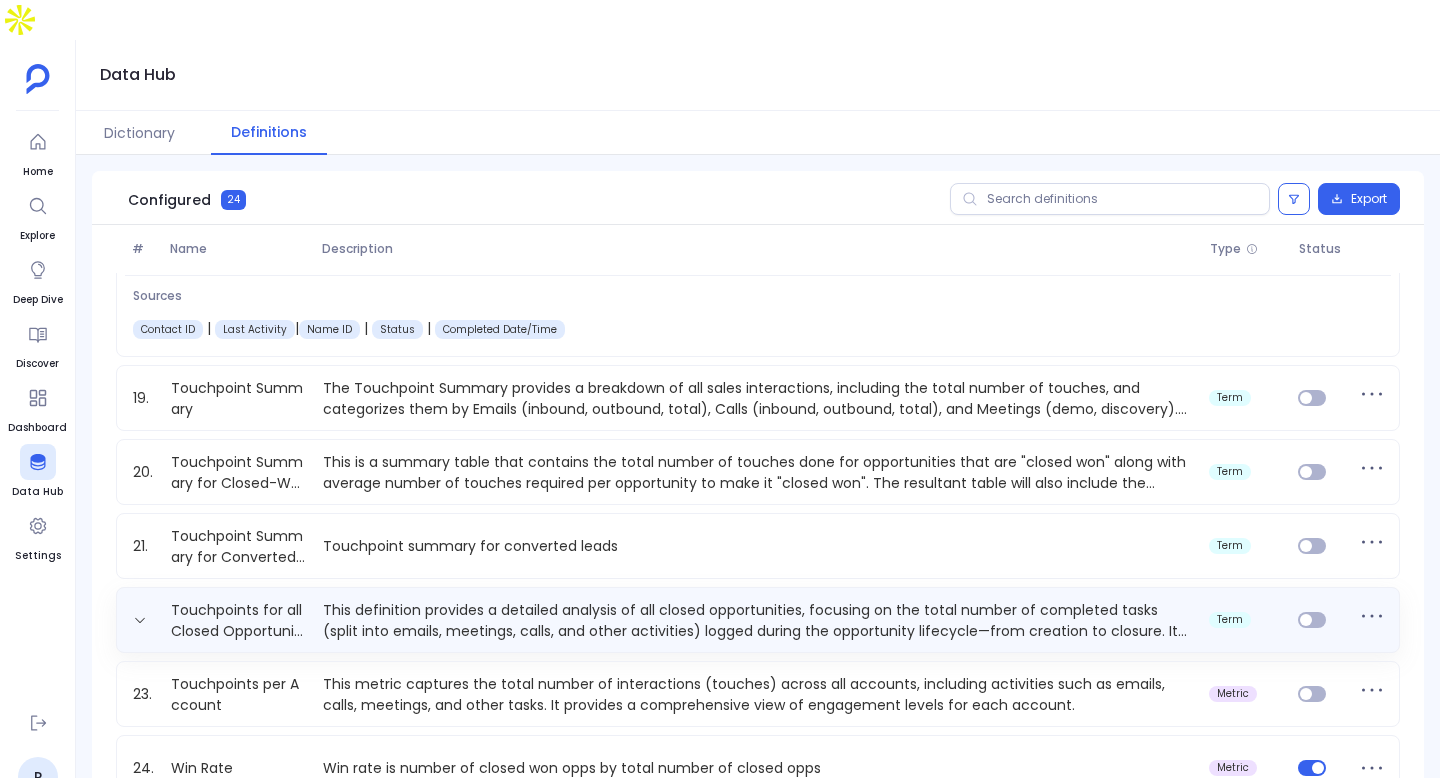 scroll, scrollTop: 1351, scrollLeft: 0, axis: vertical 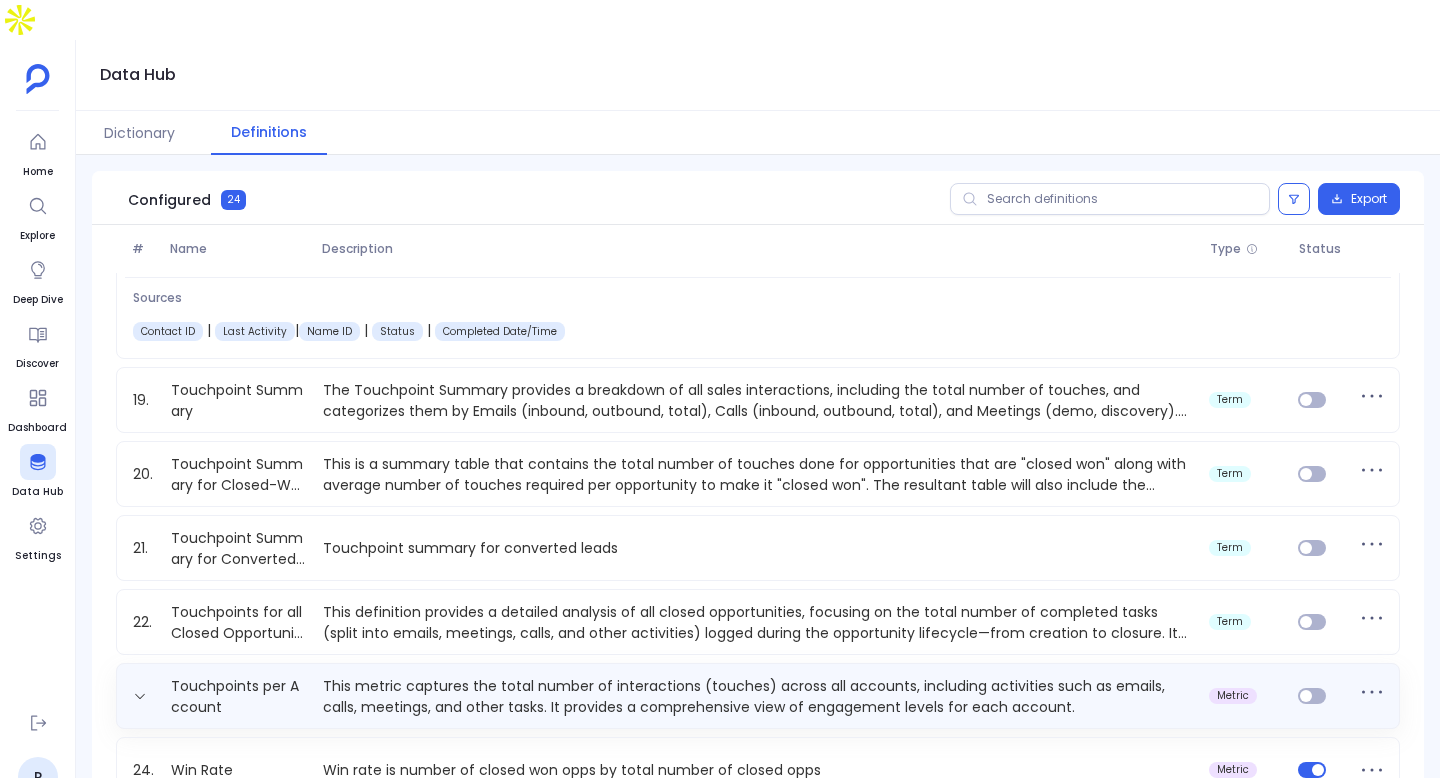 click on "This metric captures the total number of interactions (touches) across all accounts, including activities such as emails, calls, meetings, and other tasks. It provides a comprehensive view of engagement levels for each account." at bounding box center (758, 696) 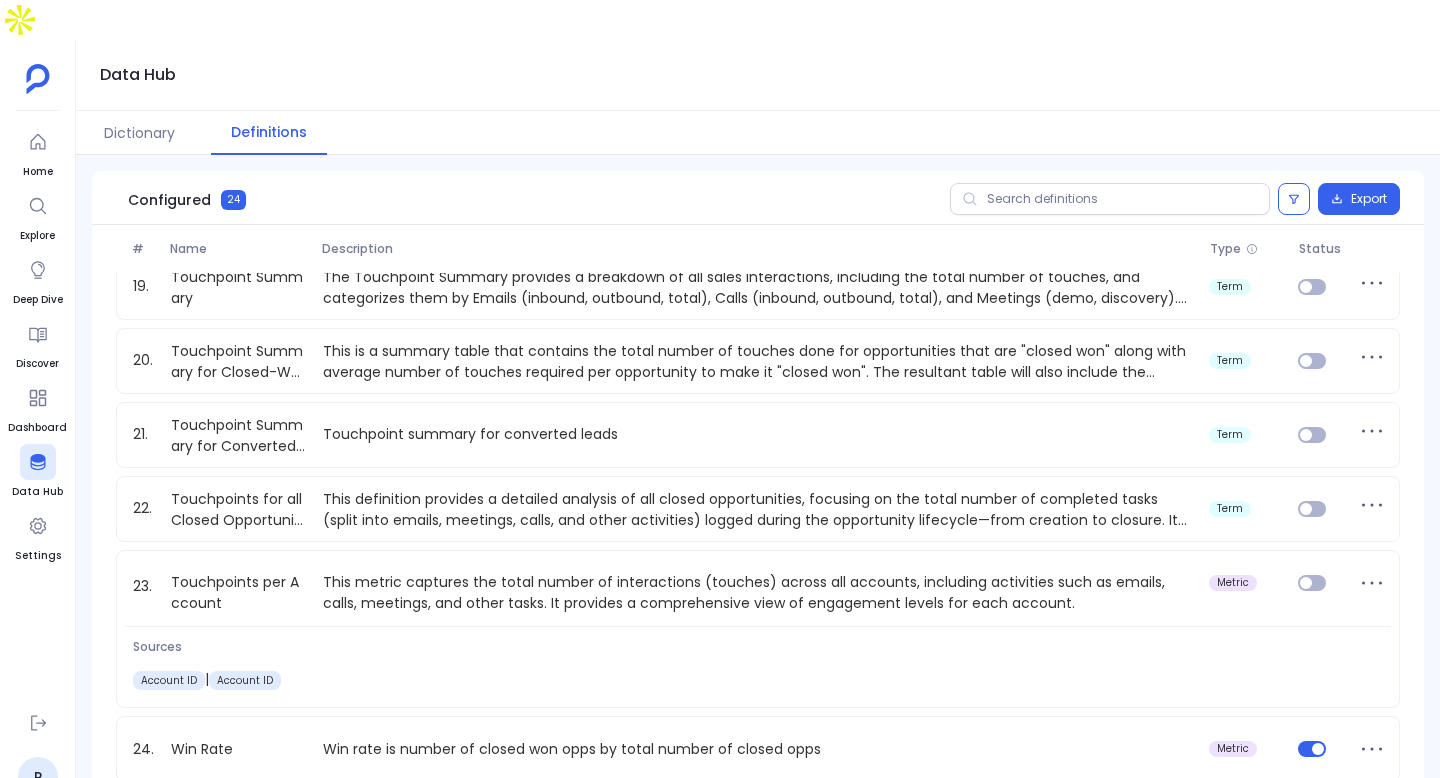 scroll, scrollTop: 1355, scrollLeft: 0, axis: vertical 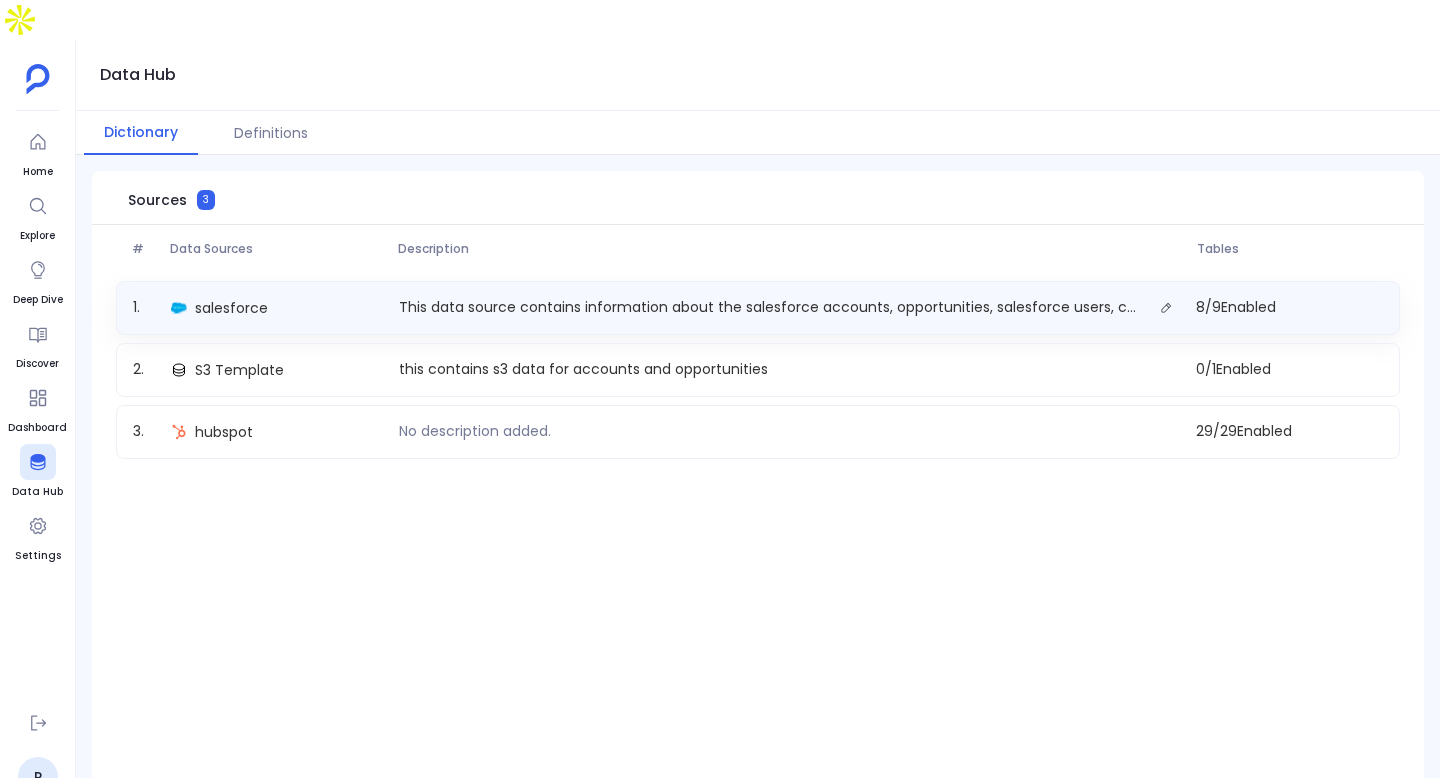 click on "salesforce" at bounding box center [231, 308] 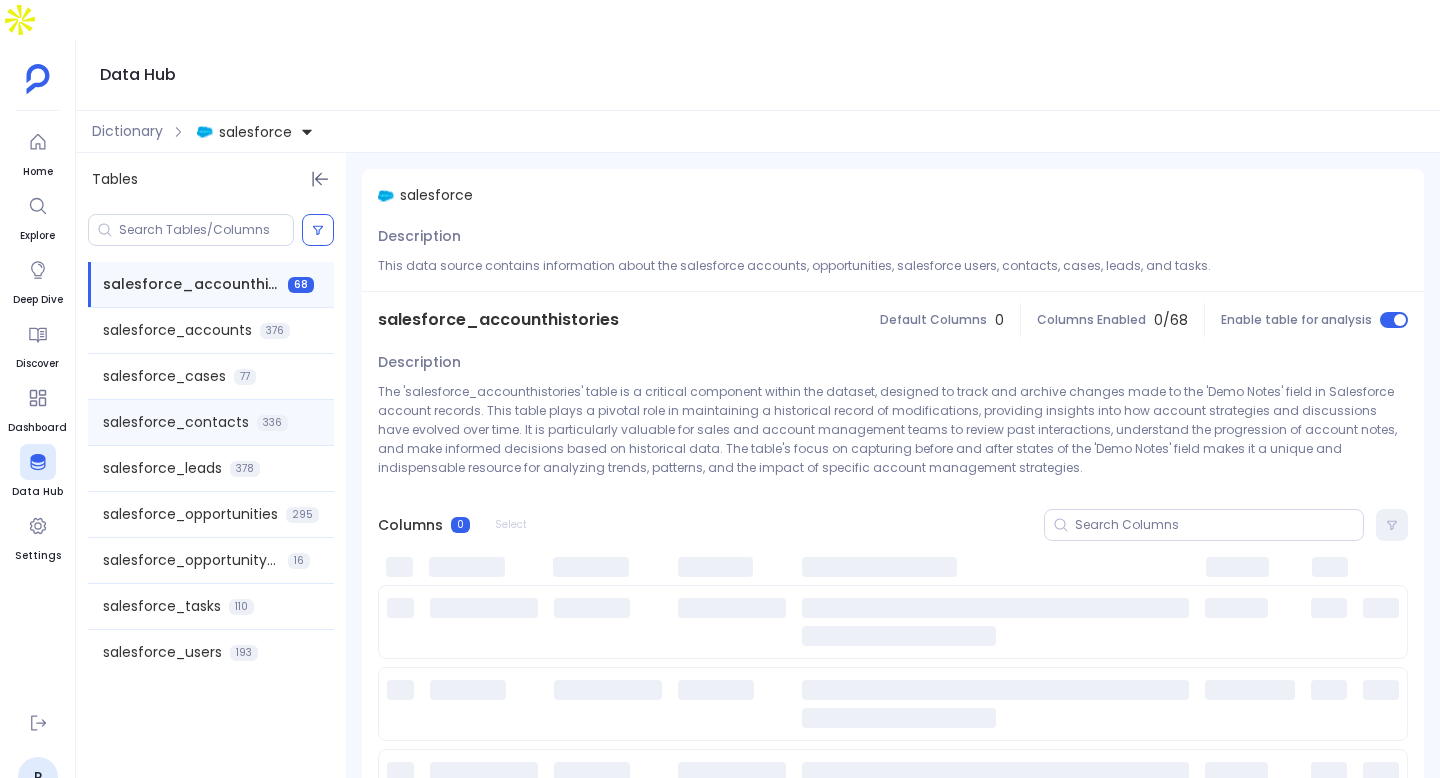 click on "salesforce_contacts 336" at bounding box center (211, 422) 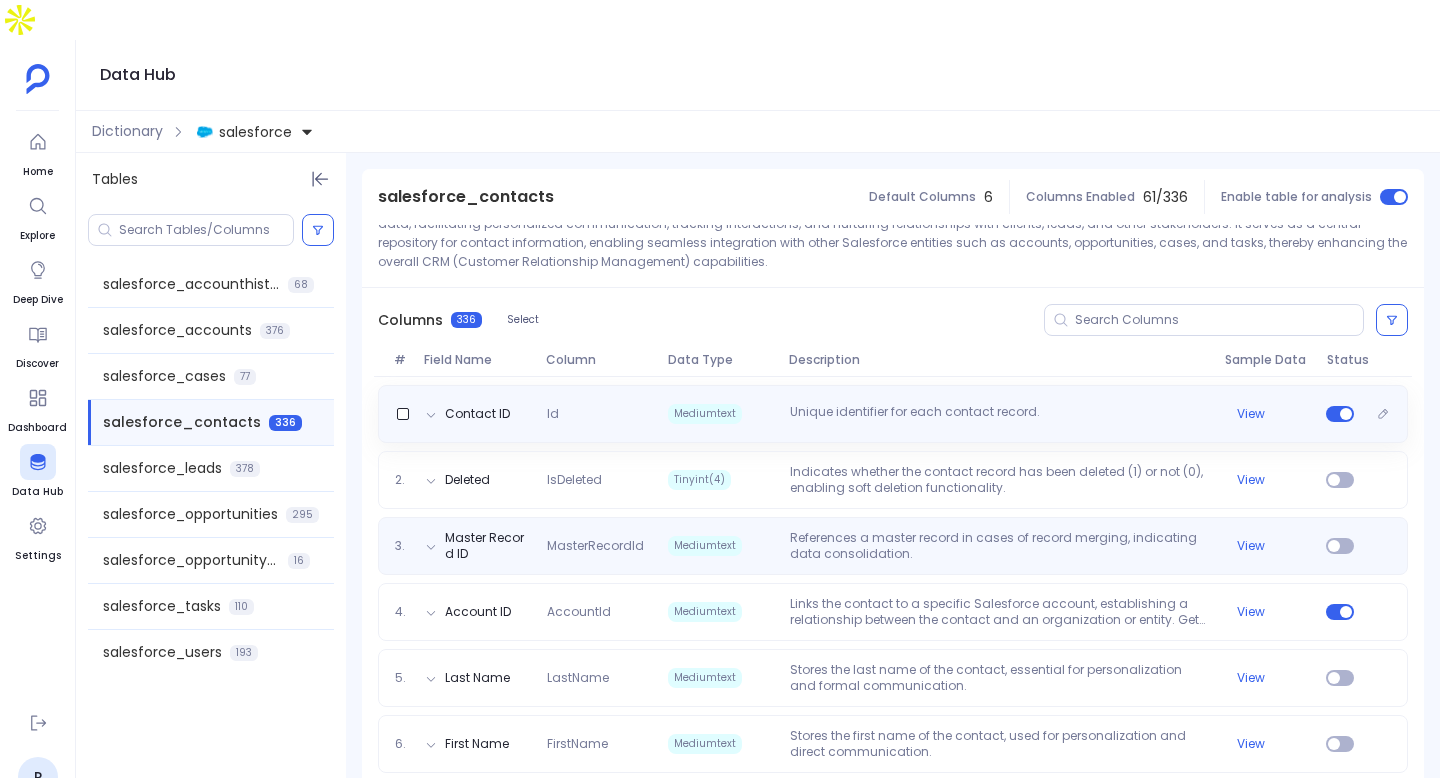 scroll, scrollTop: 229, scrollLeft: 0, axis: vertical 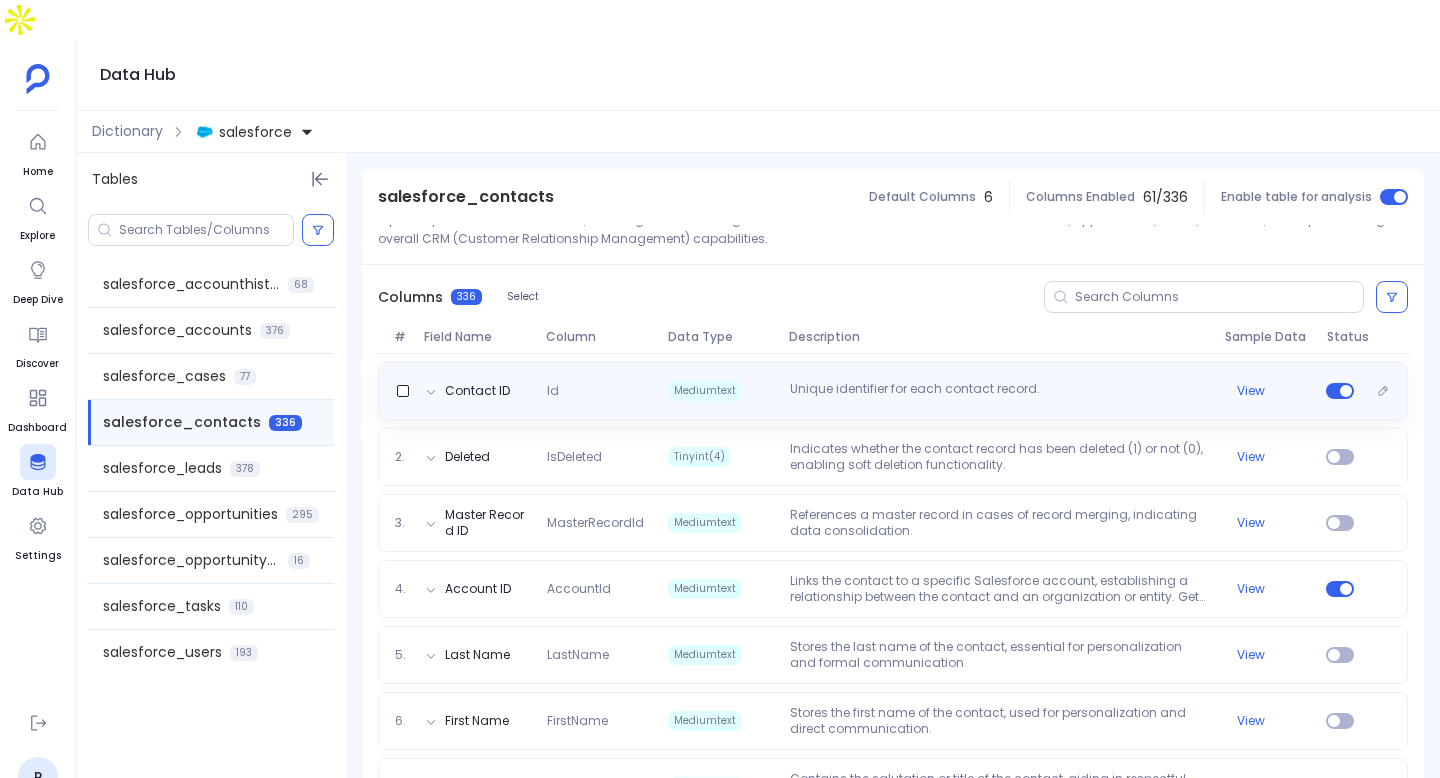 click on "Contact ID Id Mediumtext Unique identifier for each contact record. View" at bounding box center (893, 391) 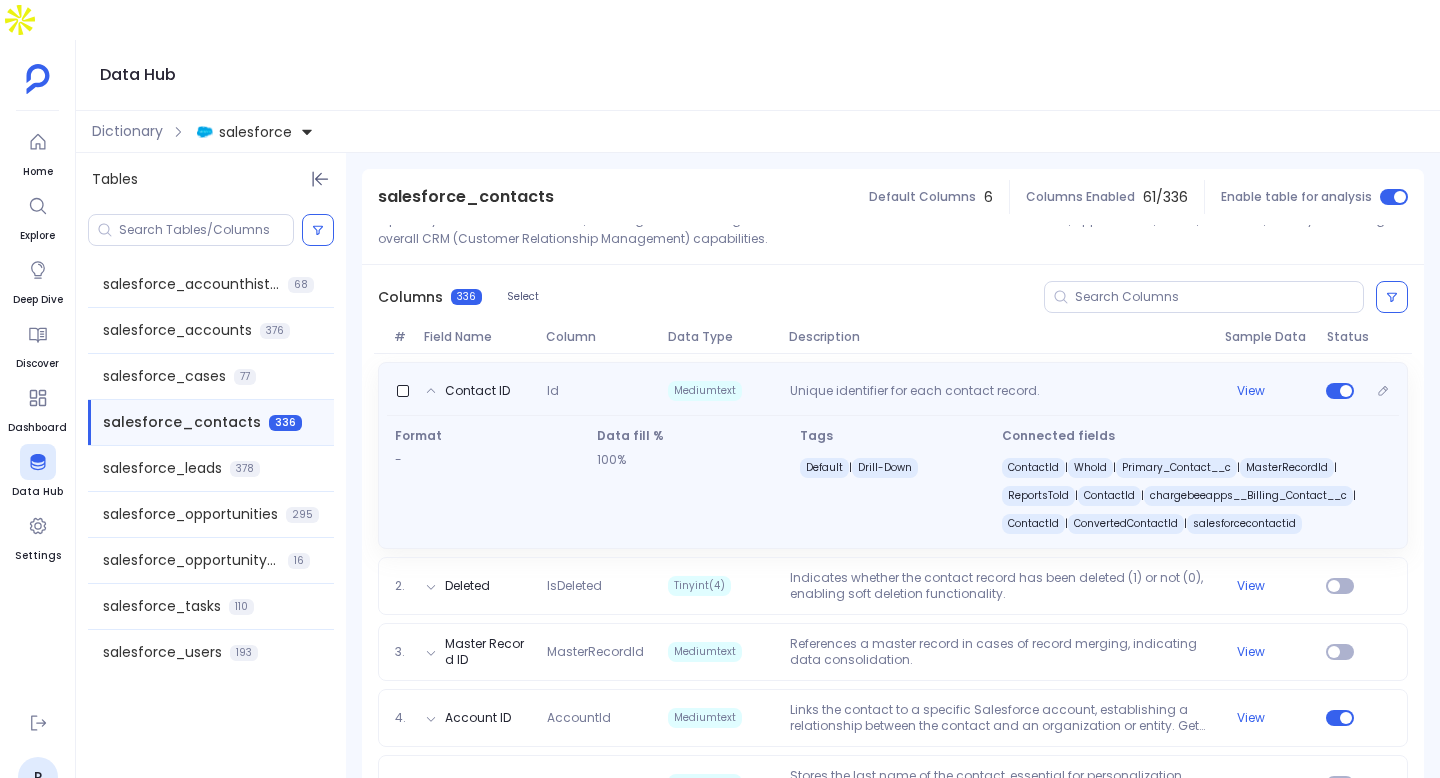 click on "Unique identifier for each contact record." at bounding box center (999, 393) 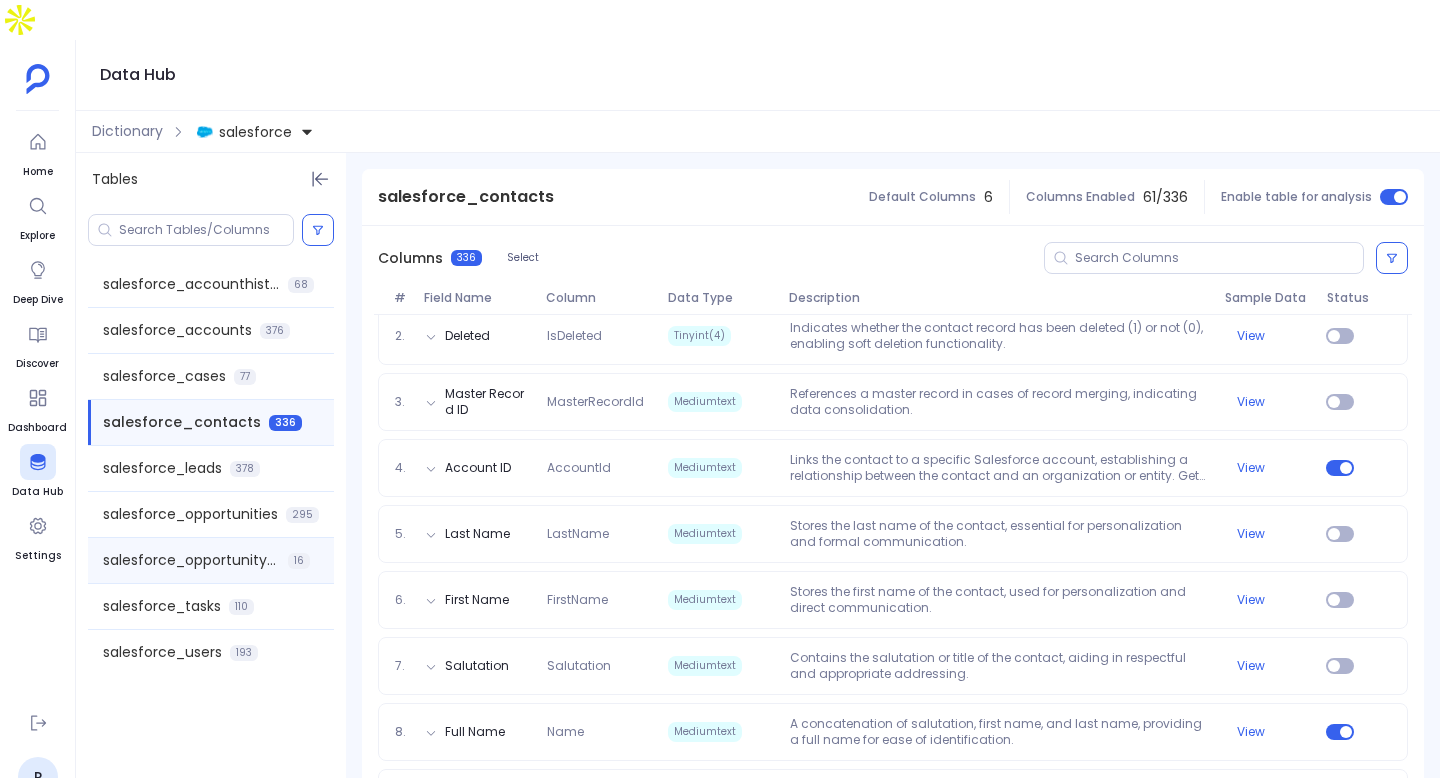 click on "salesforce_opportunityhistories" at bounding box center [191, 560] 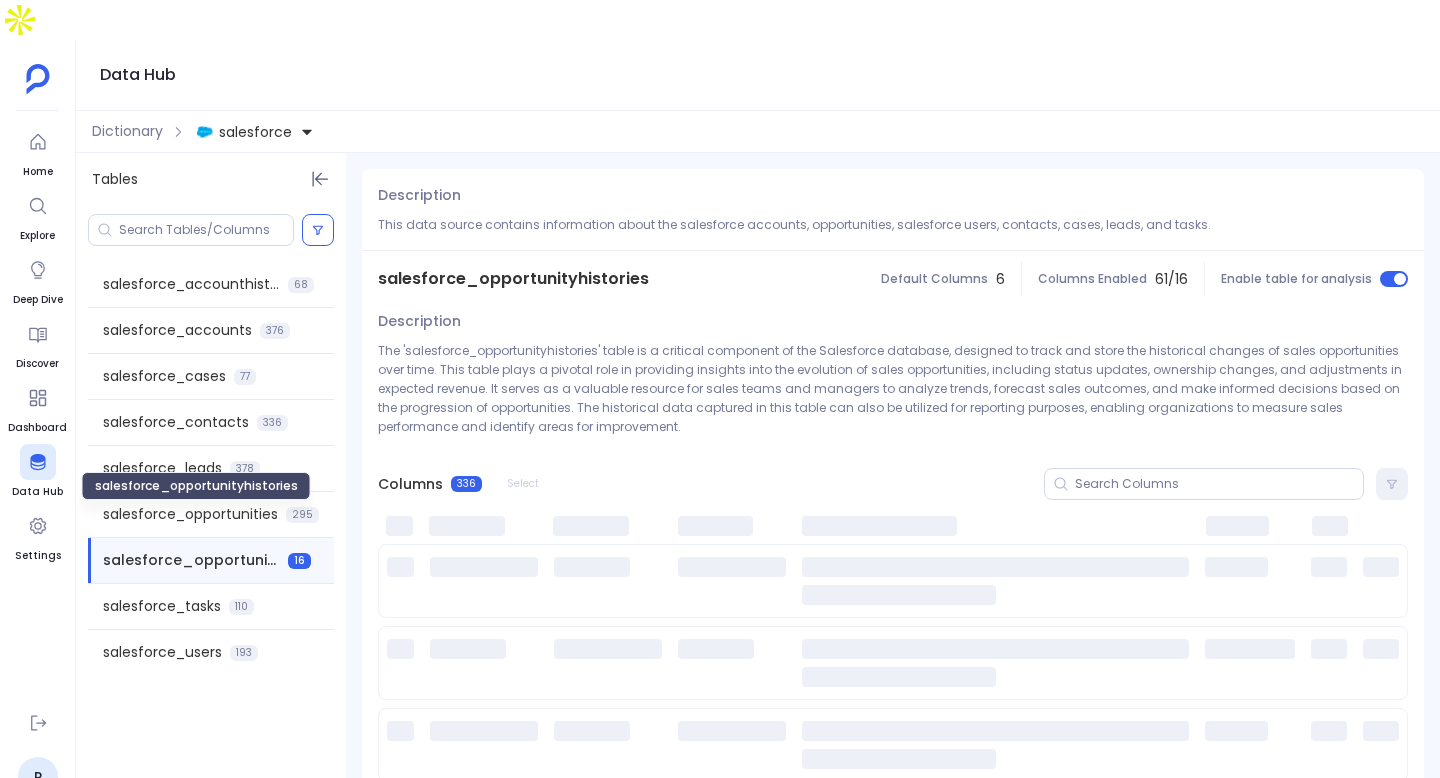 scroll, scrollTop: 0, scrollLeft: 0, axis: both 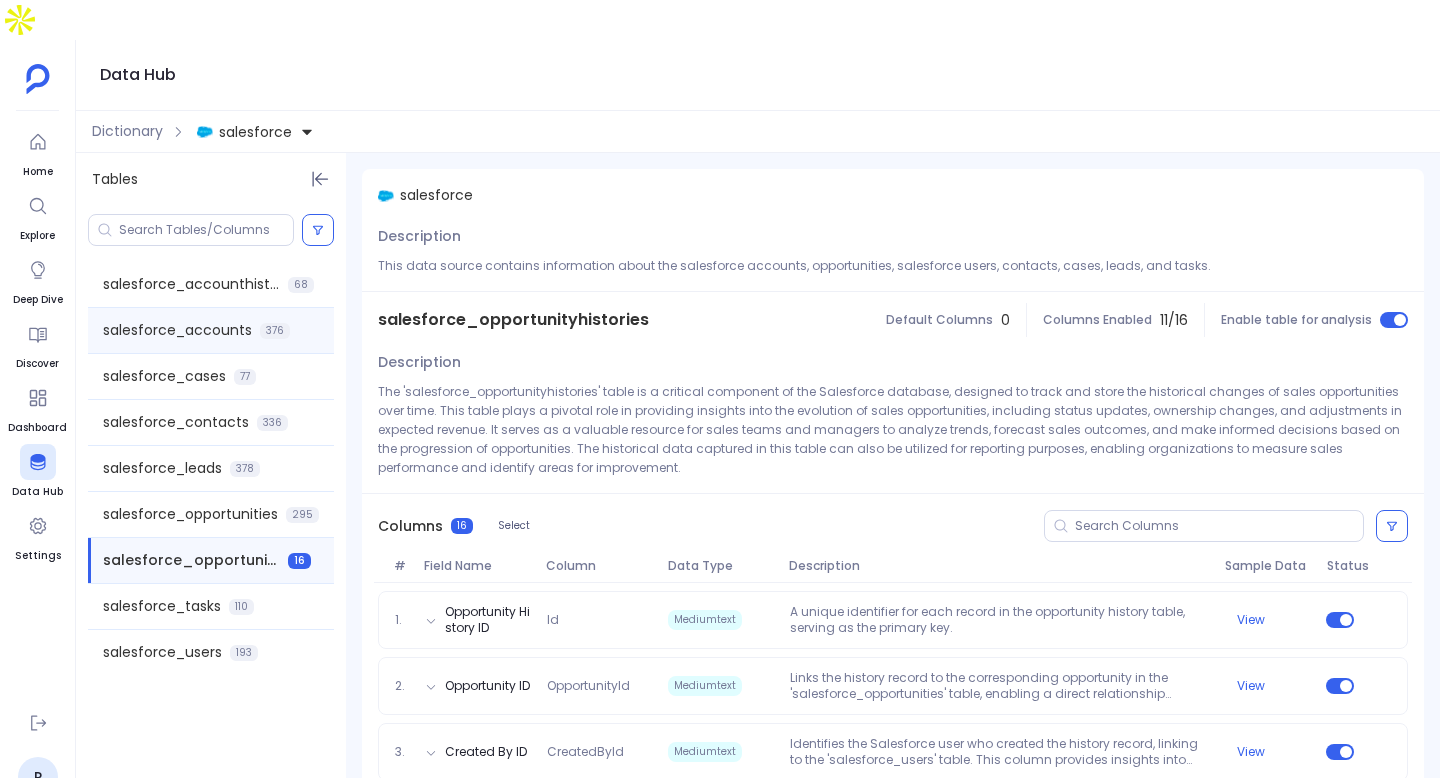 click on "salesforce_accounts" at bounding box center [177, 330] 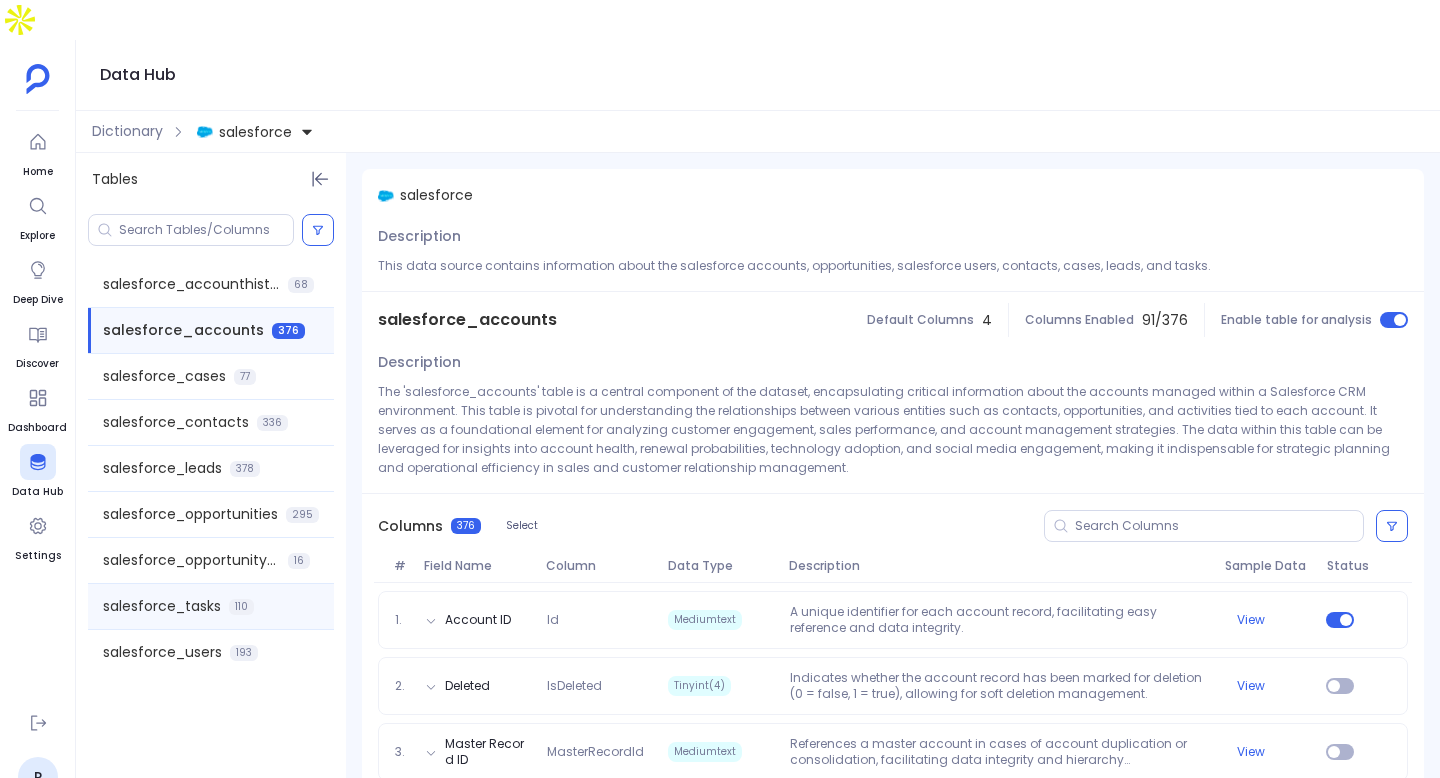 click on "salesforce_tasks" at bounding box center [162, 606] 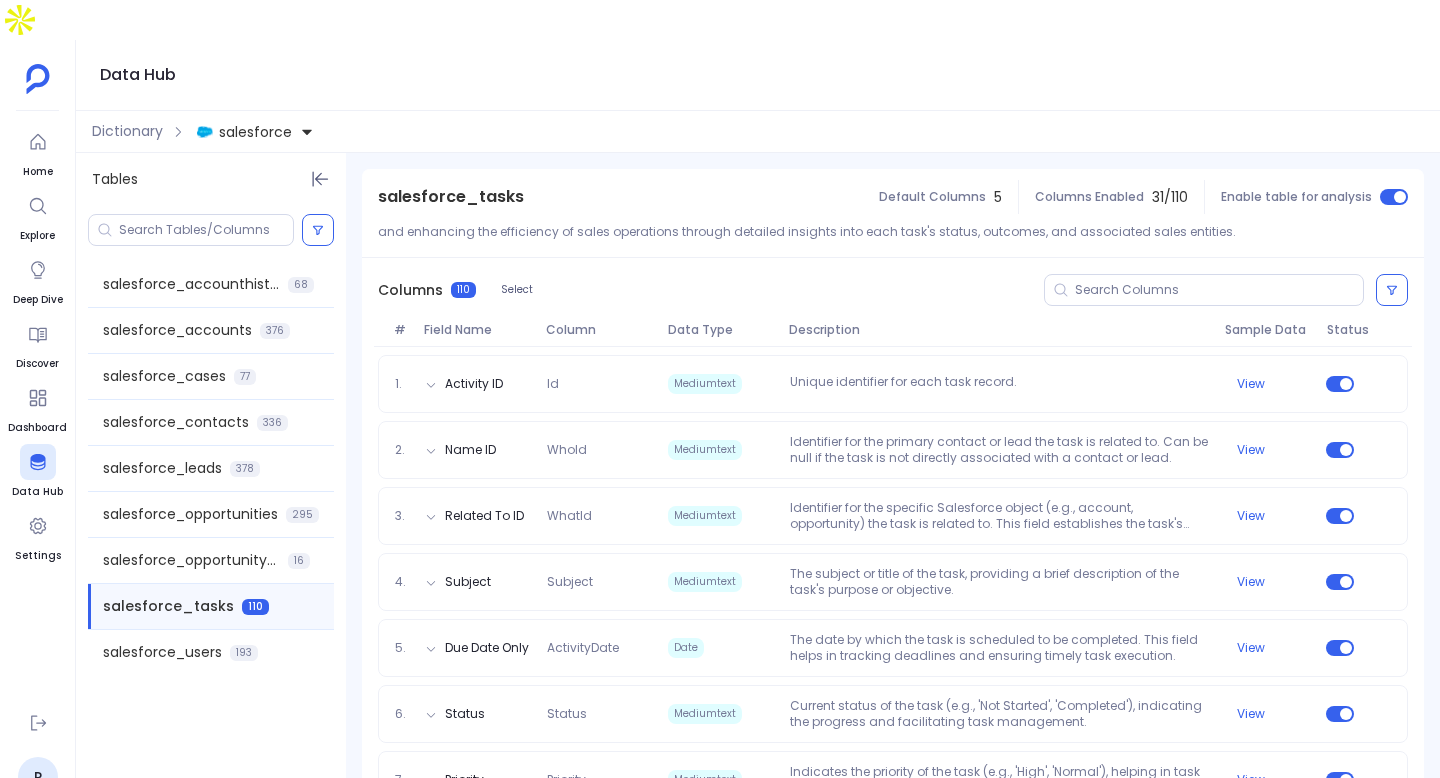 scroll, scrollTop: 123, scrollLeft: 0, axis: vertical 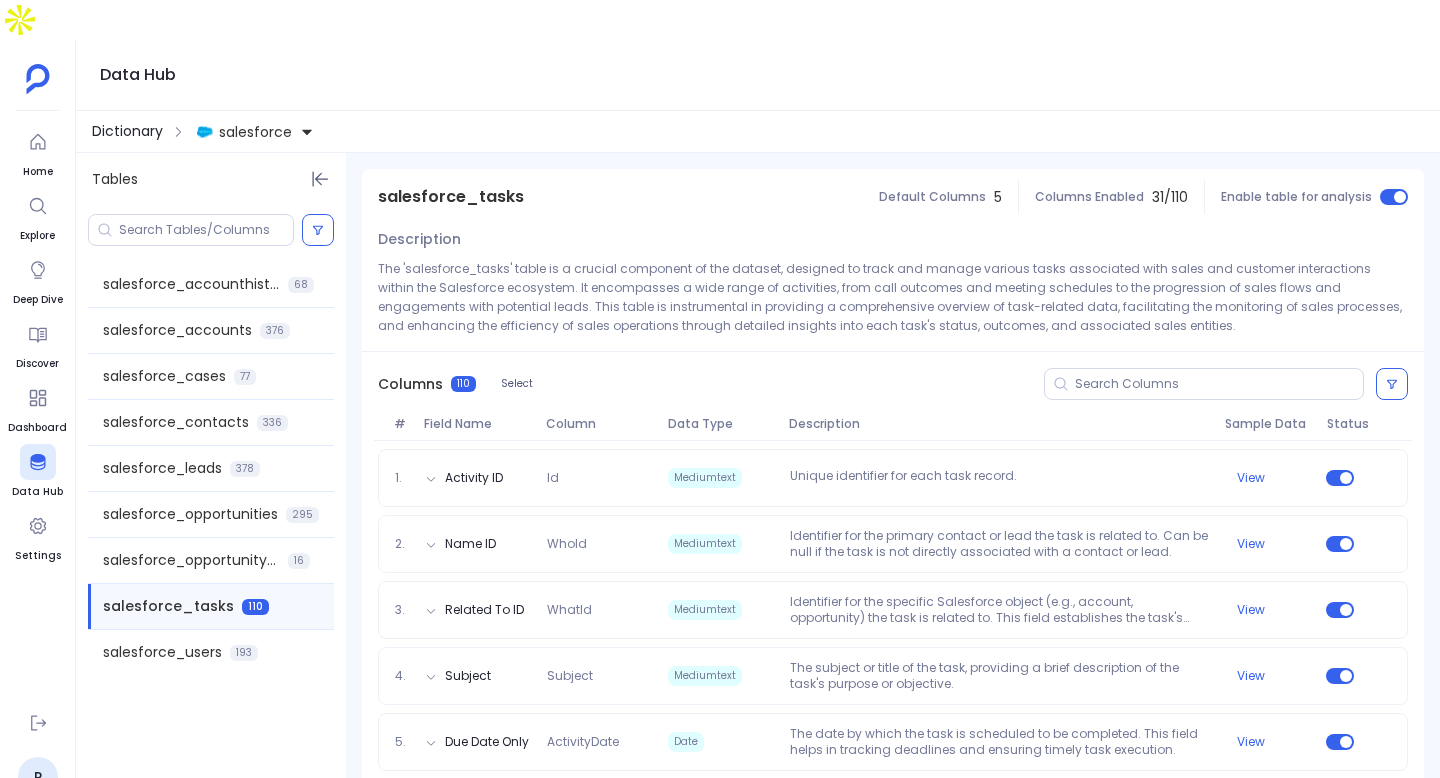 click on "Dictionary" at bounding box center [127, 131] 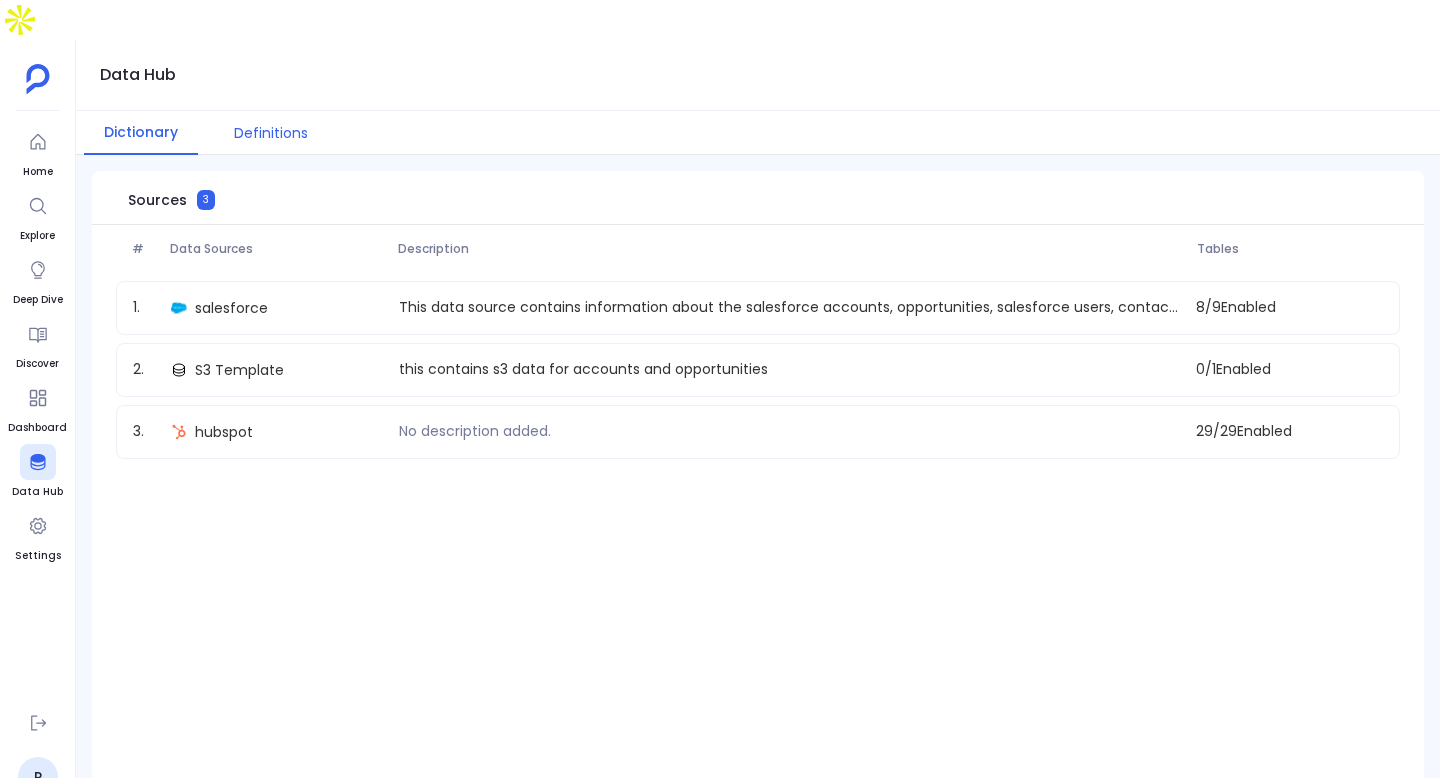 click on "Definitions" at bounding box center [271, 133] 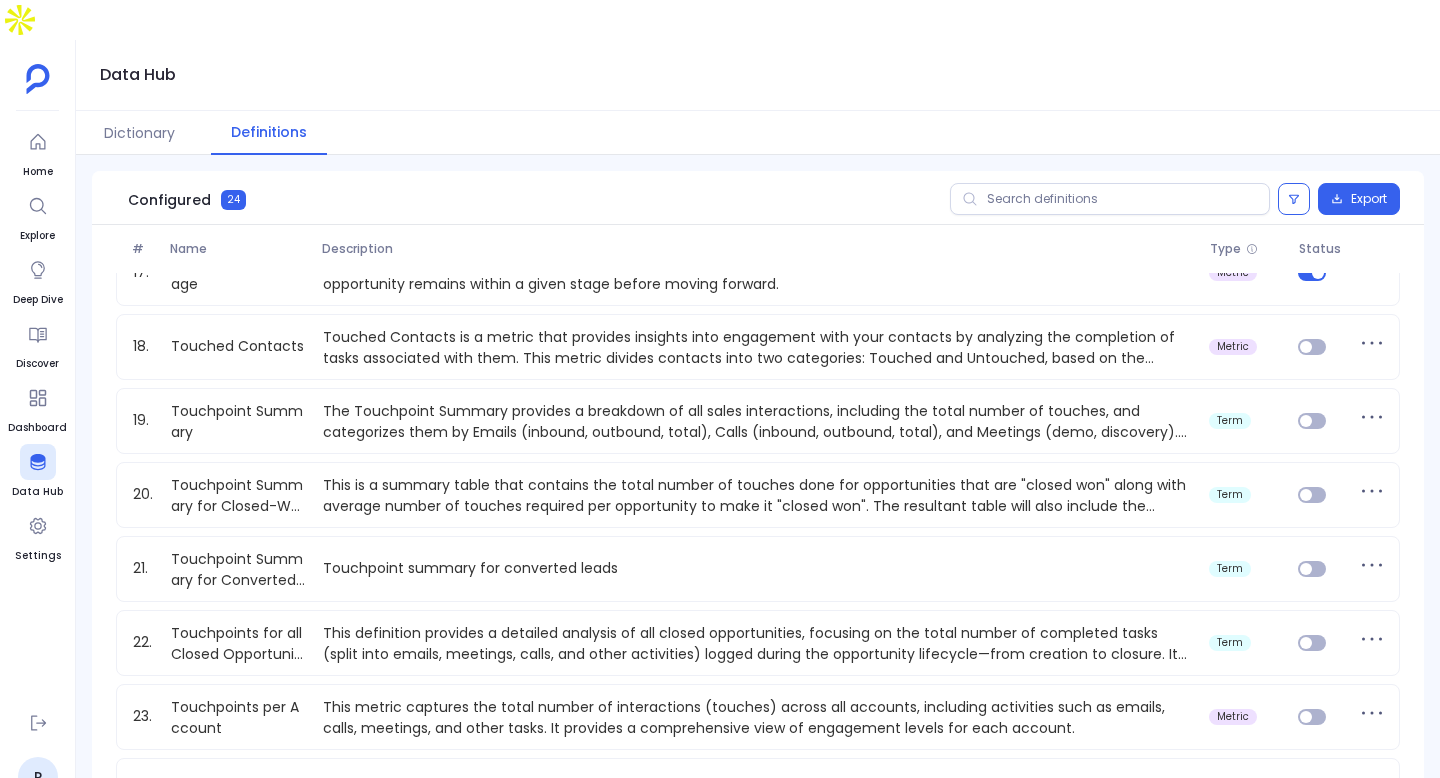 scroll, scrollTop: 1263, scrollLeft: 0, axis: vertical 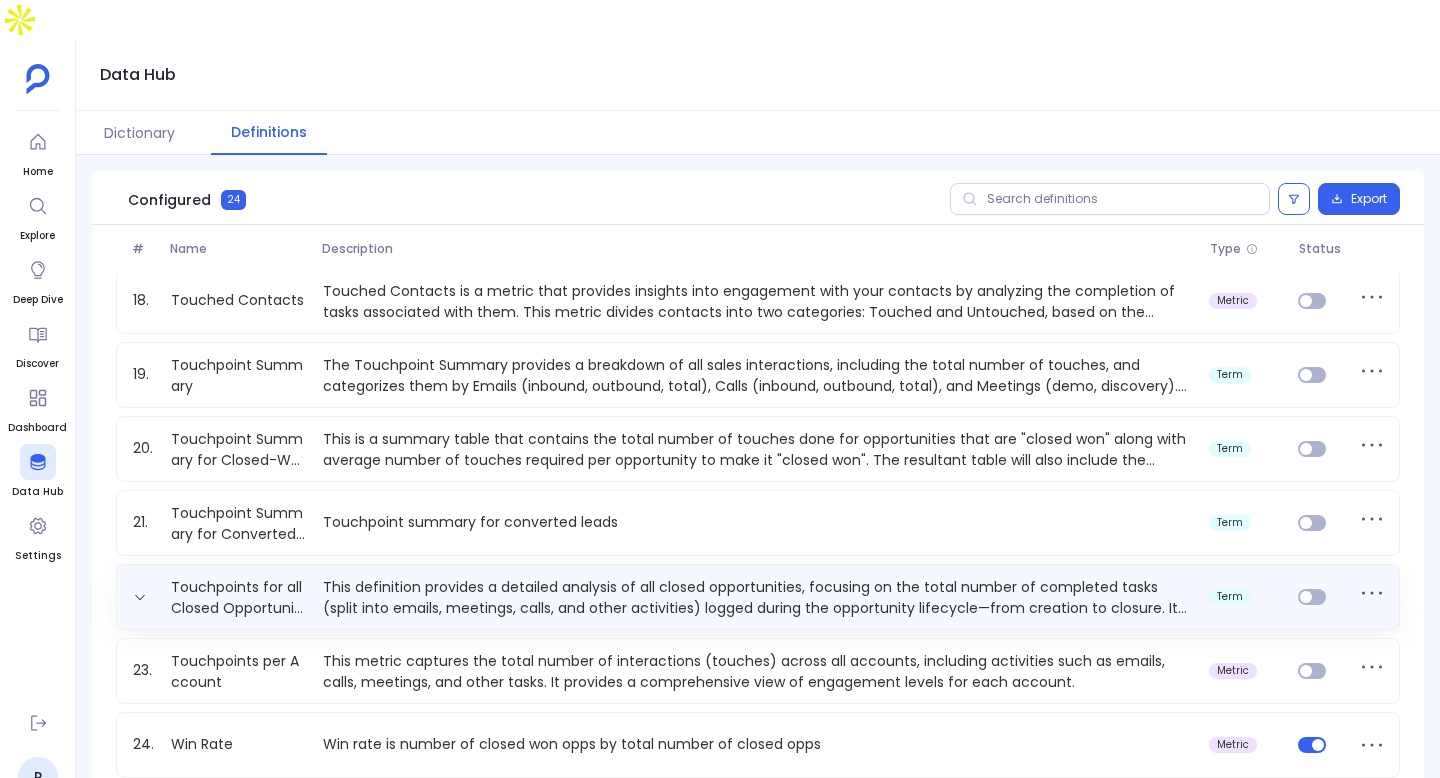 click on "This definition provides a detailed analysis of all closed opportunities, focusing on the total number of completed tasks (split into emails, meetings, calls, and other activities) logged during the opportunity lifecycle—from creation to closure. It also includes a comparison of these task counts against the average number of tasks completed for closed-won opportunities during the same period. This analysis helps assess whether each closed opportunity received sufficient engagement to maximize the likelihood of success and identifies gaps in activity levels that may have impacted the outcome." at bounding box center (758, 597) 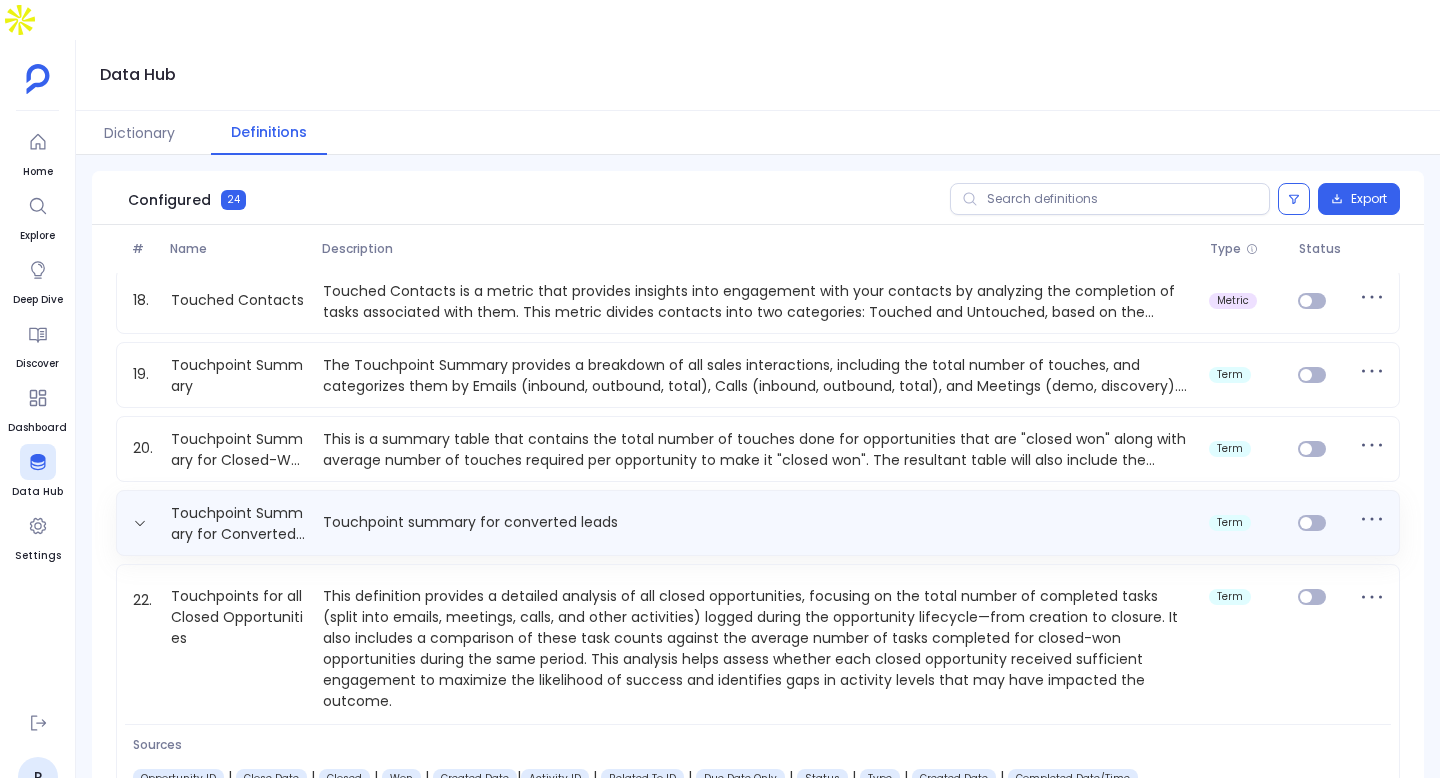 click on "Touchpoint summary for converted leads" at bounding box center (758, 522) 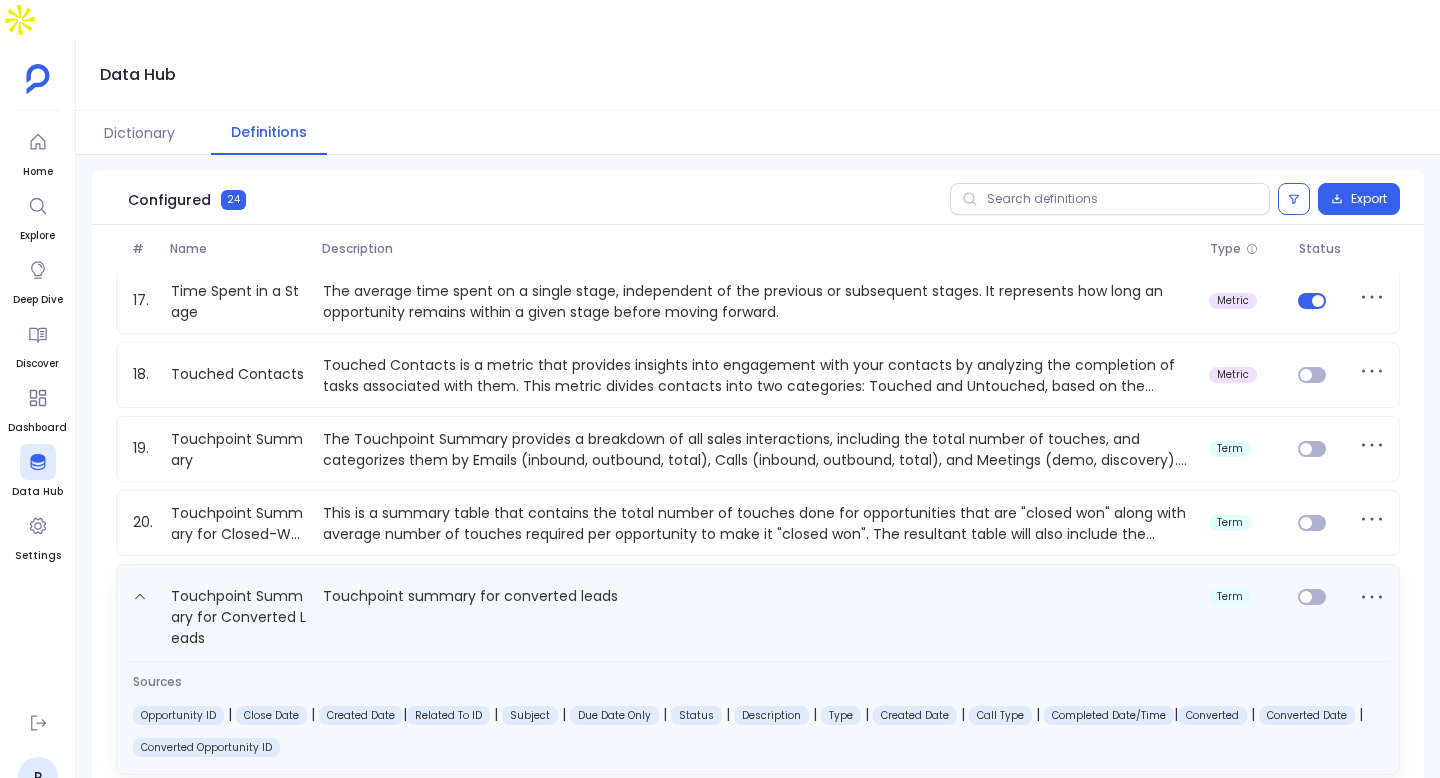 scroll, scrollTop: 1184, scrollLeft: 0, axis: vertical 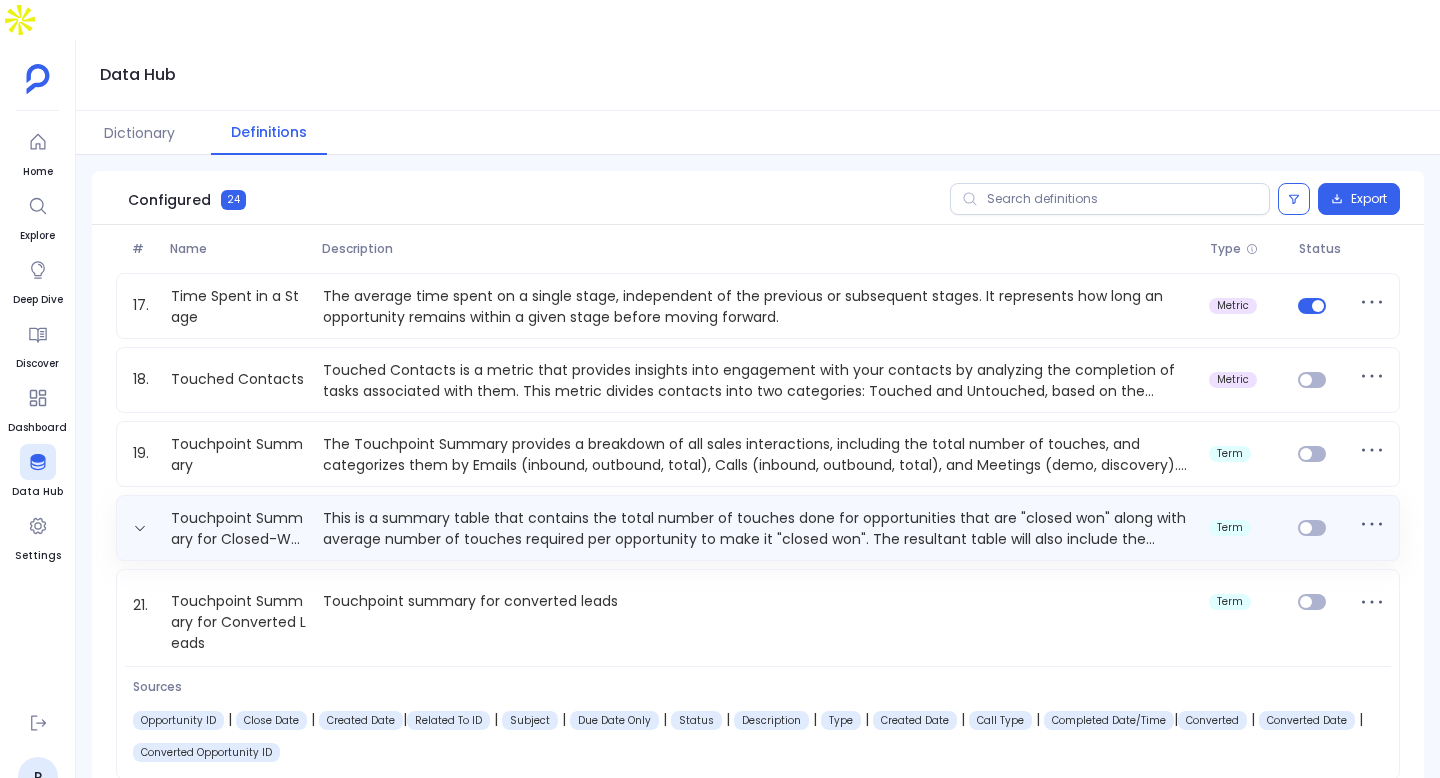 click on "This is a summary table that contains the total number of touches done for opportunities that are "closed won" along with average number of touches required per opportunity to make it "closed won". The resultant table will also include the details for touches categories including number of calls, emails, meetings and other tasks completed." at bounding box center [758, 528] 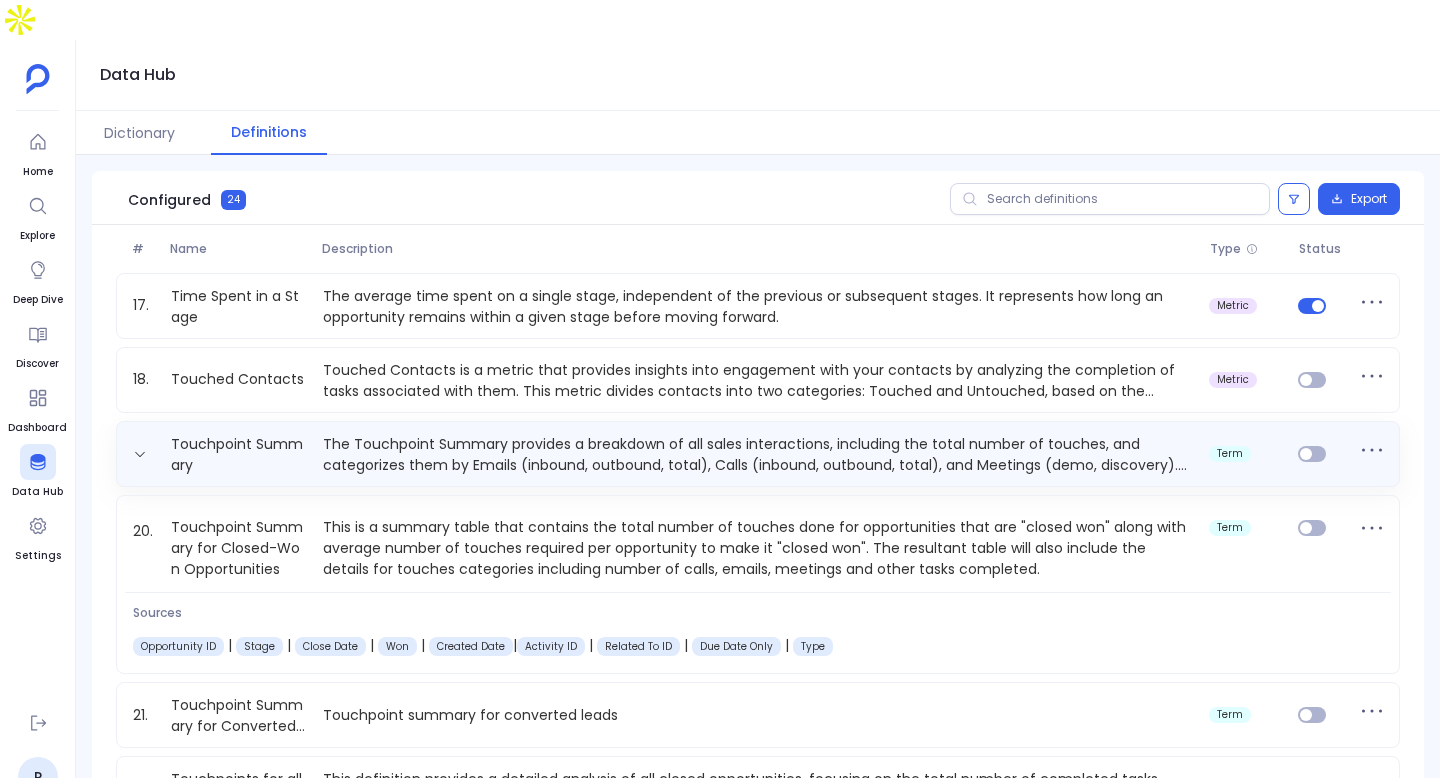 click on "The Touchpoint Summary provides a breakdown of all sales interactions, including the total number of touches, and categorizes them by Emails (inbound, outbound, total), Calls (inbound, outbound, total), and Meetings (demo, discovery). This summary helps track engagement levels across different communication channels." at bounding box center [758, 454] 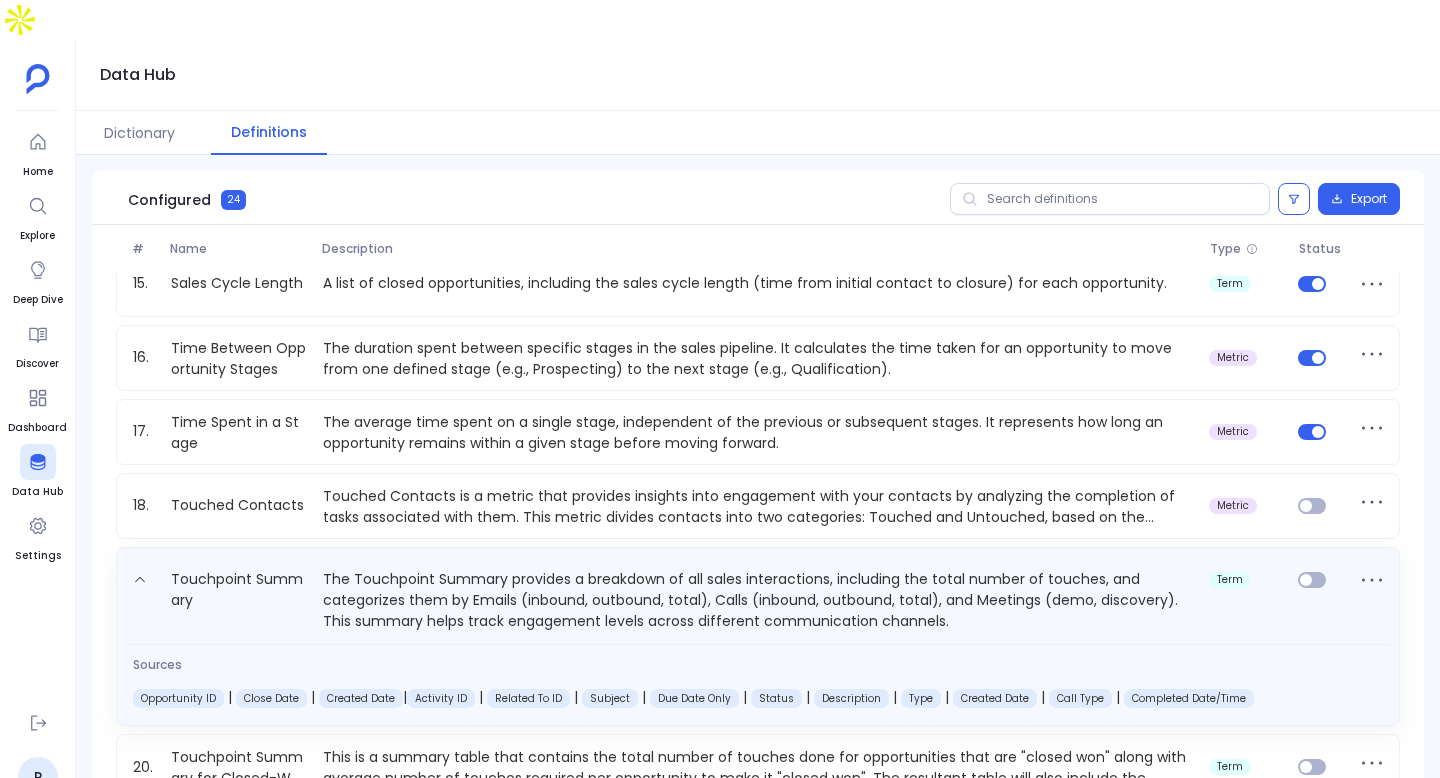 scroll, scrollTop: 1053, scrollLeft: 0, axis: vertical 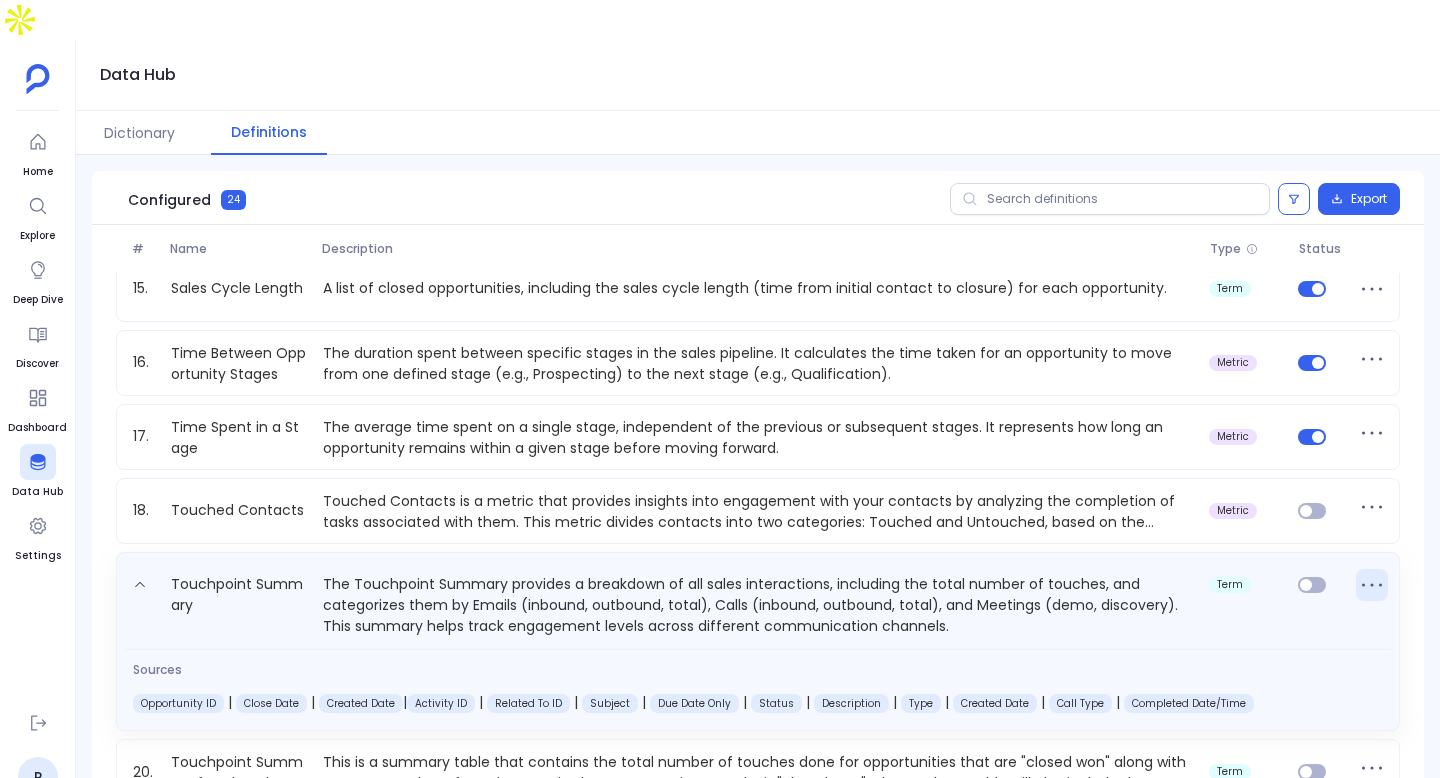 click 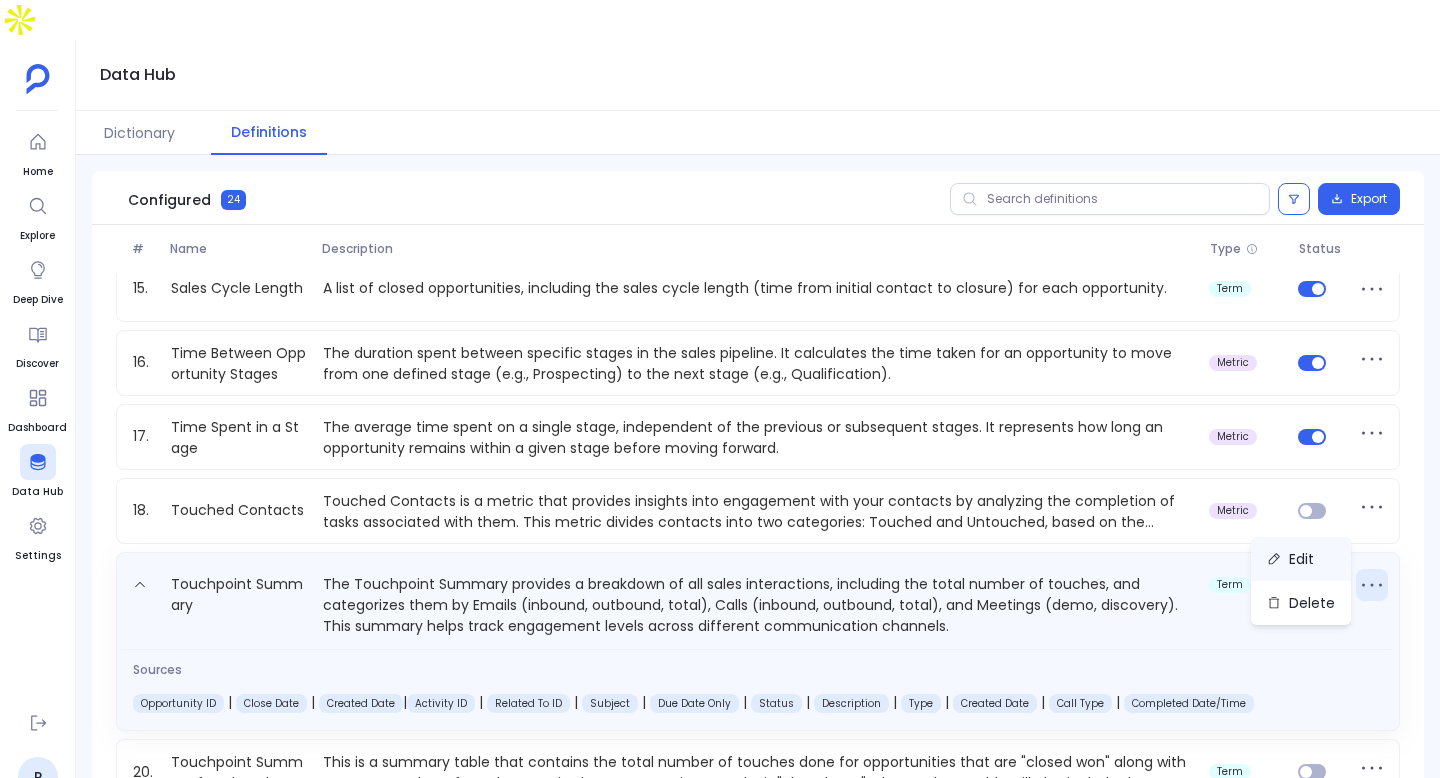 click 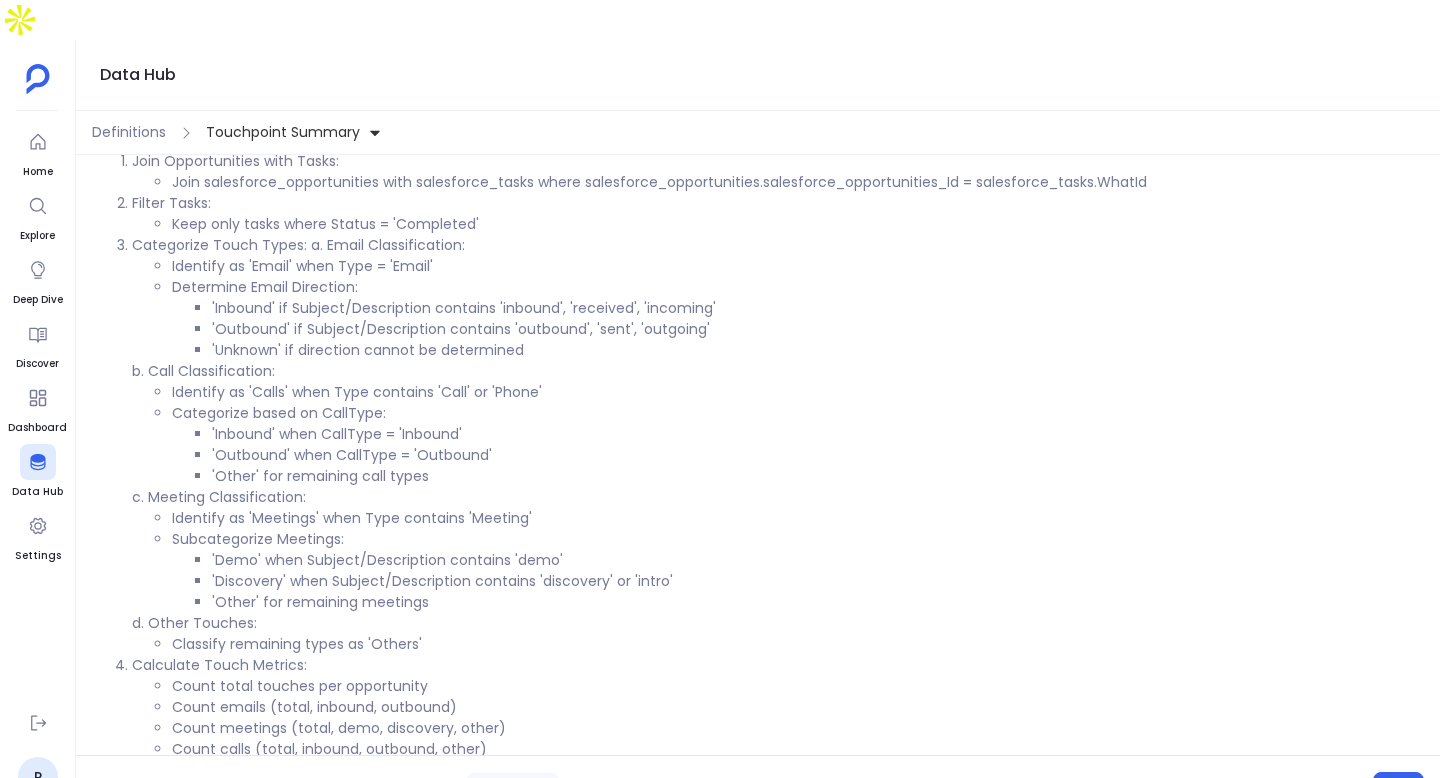 scroll, scrollTop: 39, scrollLeft: 0, axis: vertical 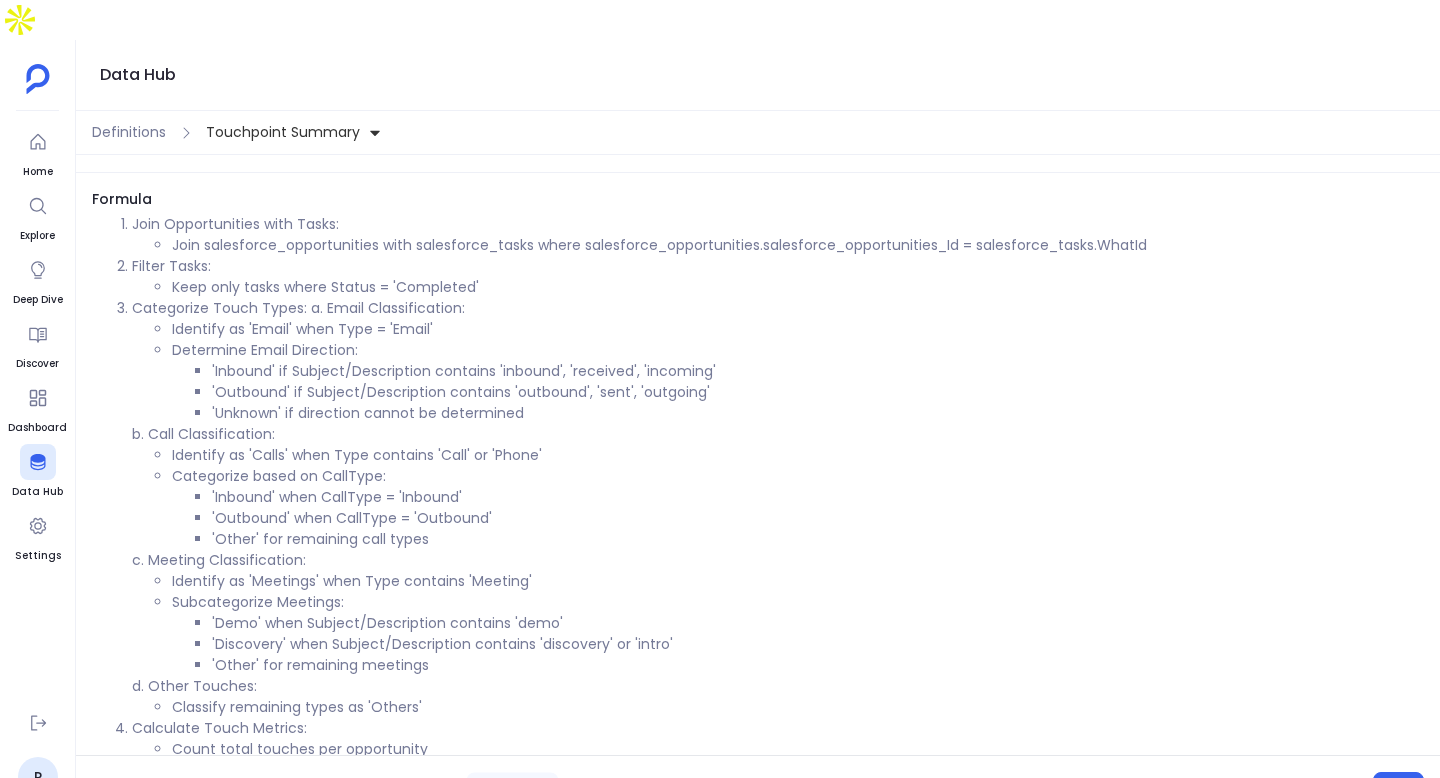 click on "Definitions Touchpoint Summary" at bounding box center [758, 133] 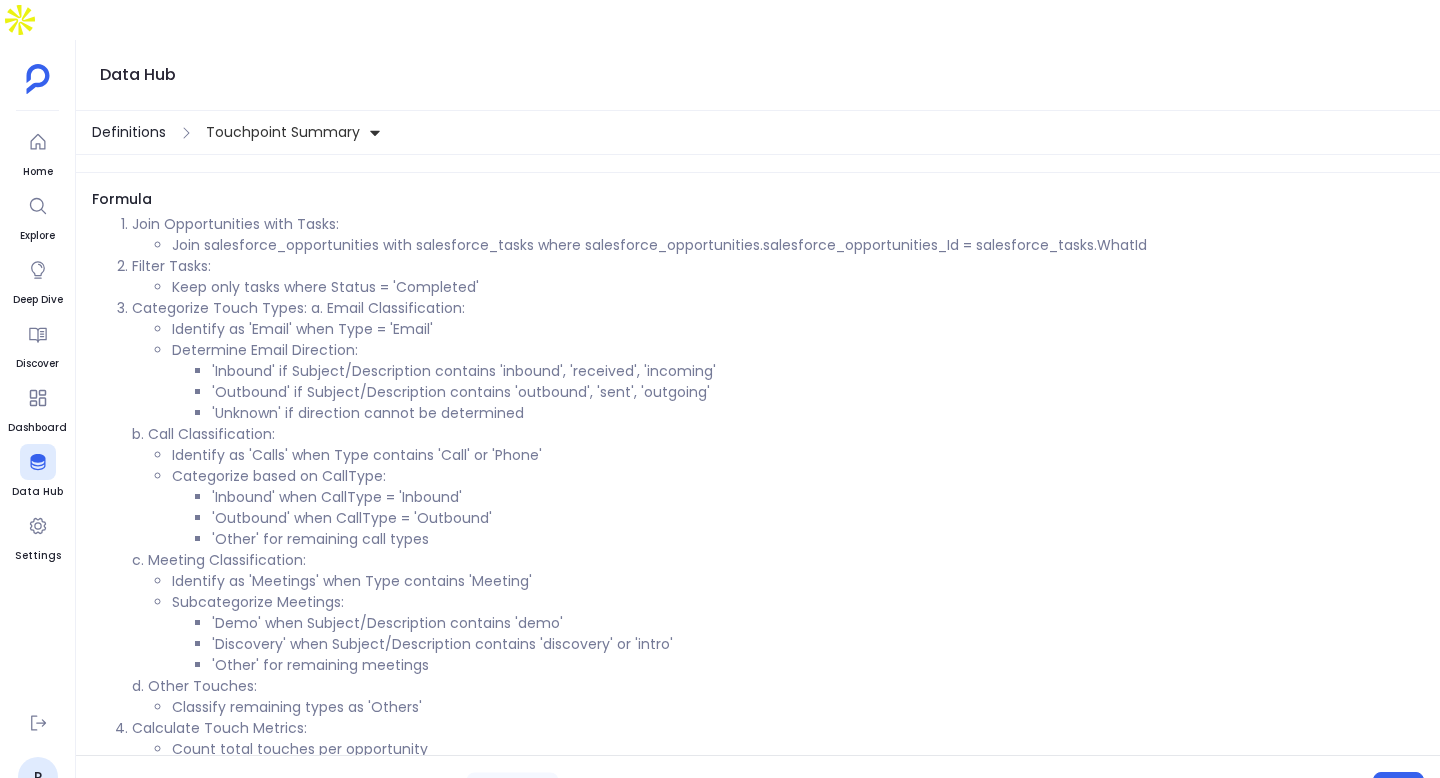 click on "Definitions" at bounding box center [129, 132] 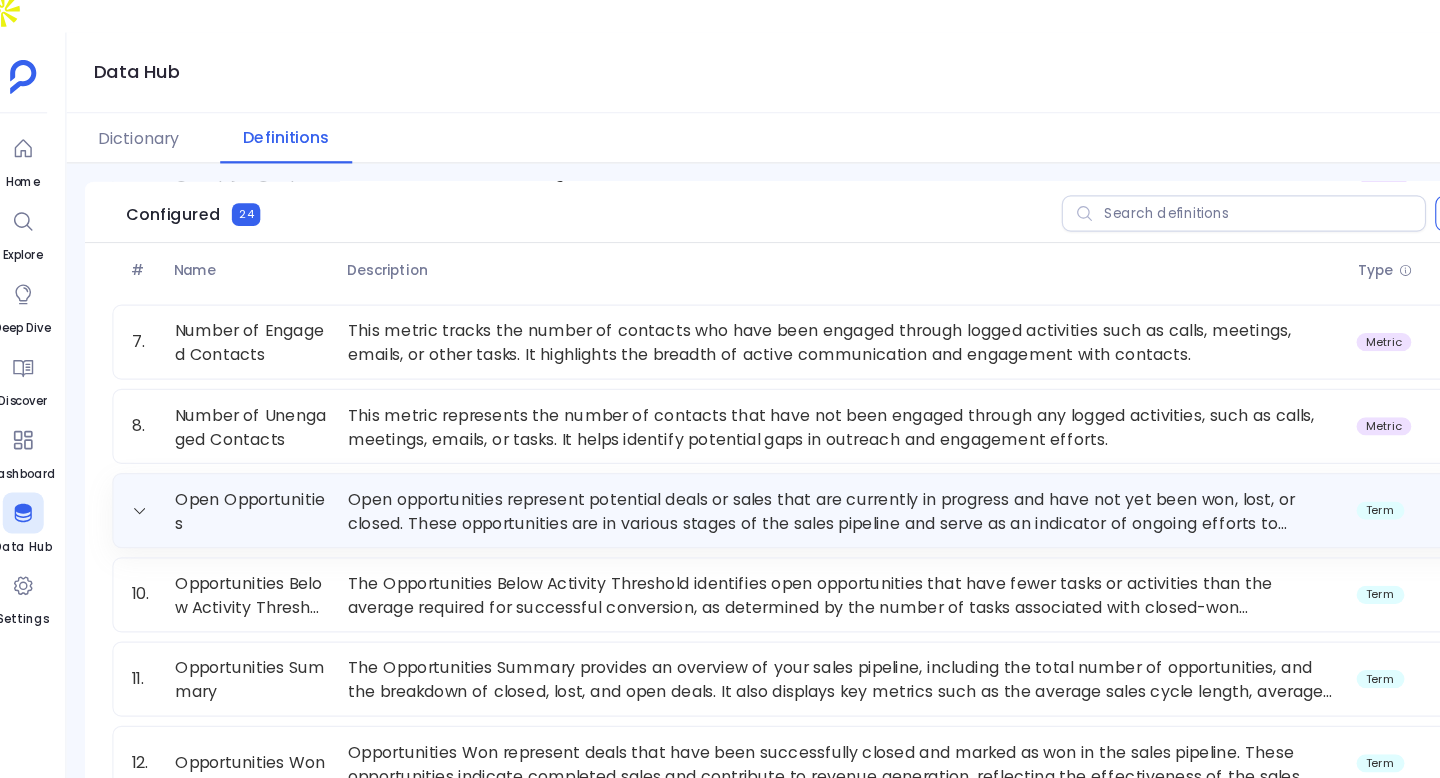 scroll, scrollTop: 1263, scrollLeft: 0, axis: vertical 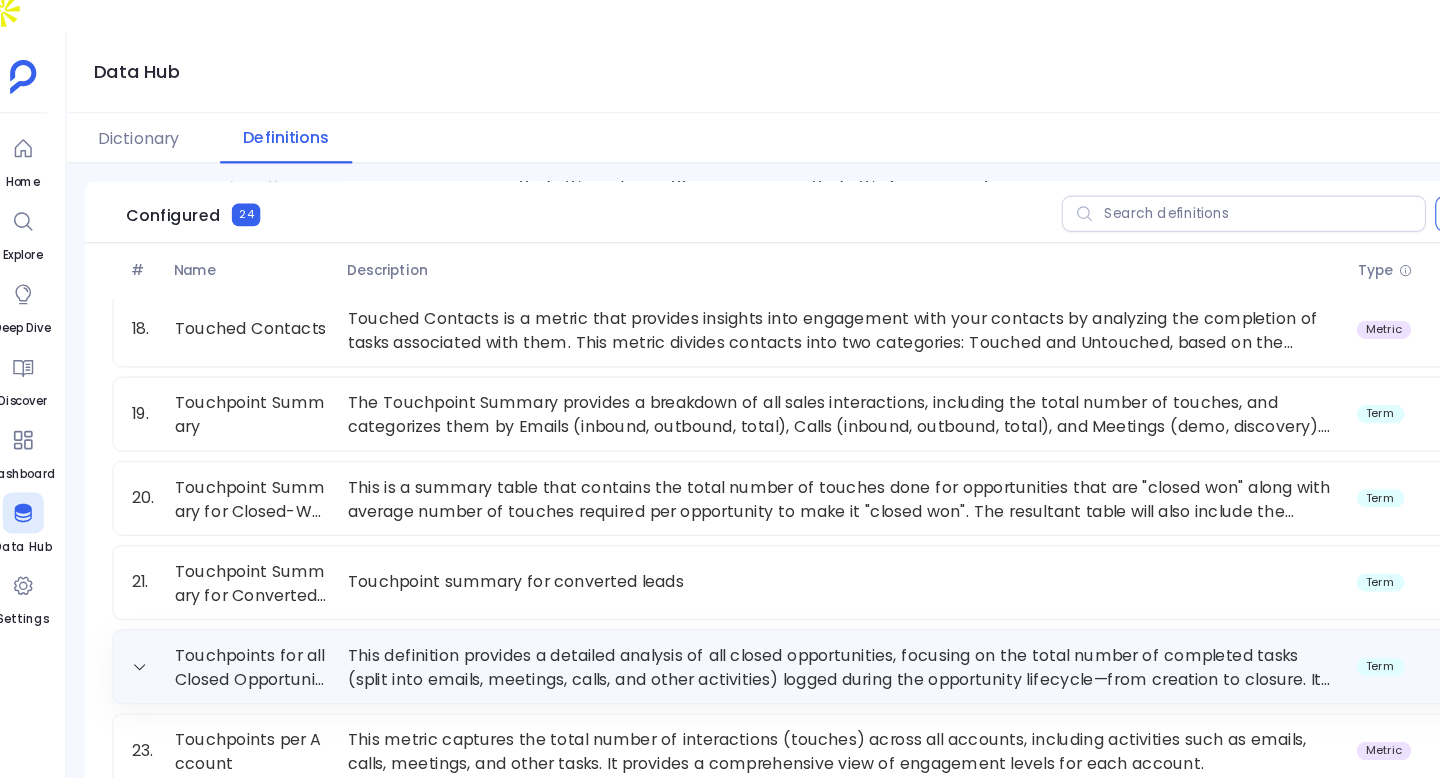 click on "This definition provides a detailed analysis of all closed opportunities, focusing on the total number of completed tasks (split into emails, meetings, calls, and other activities) logged during the opportunity lifecycle—from creation to closure. It also includes a comparison of these task counts against the average number of tasks completed for closed-won opportunities during the same period. This analysis helps assess whether each closed opportunity received sufficient engagement to maximize the likelihood of success and identifies gaps in activity levels that may have impacted the outcome." at bounding box center [758, 597] 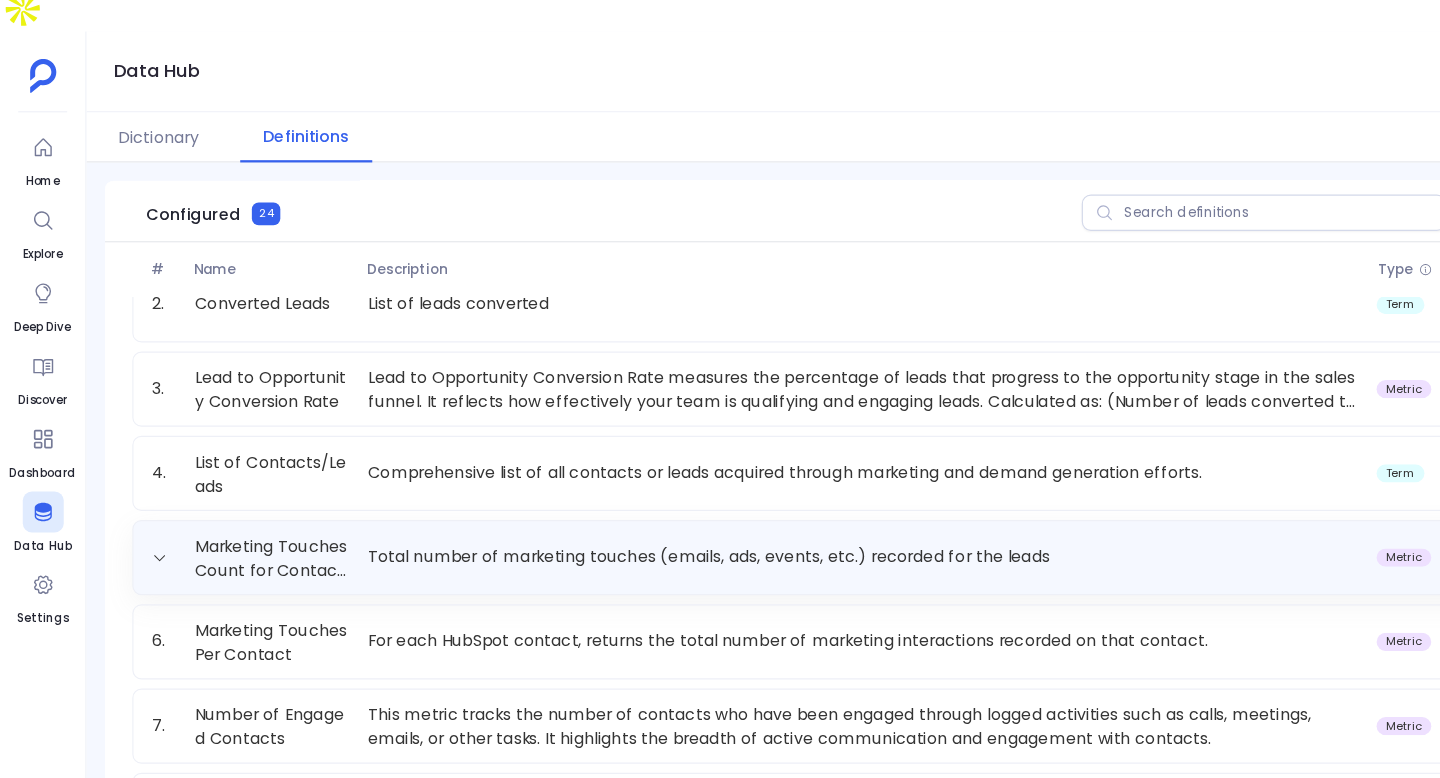 scroll, scrollTop: 152, scrollLeft: 0, axis: vertical 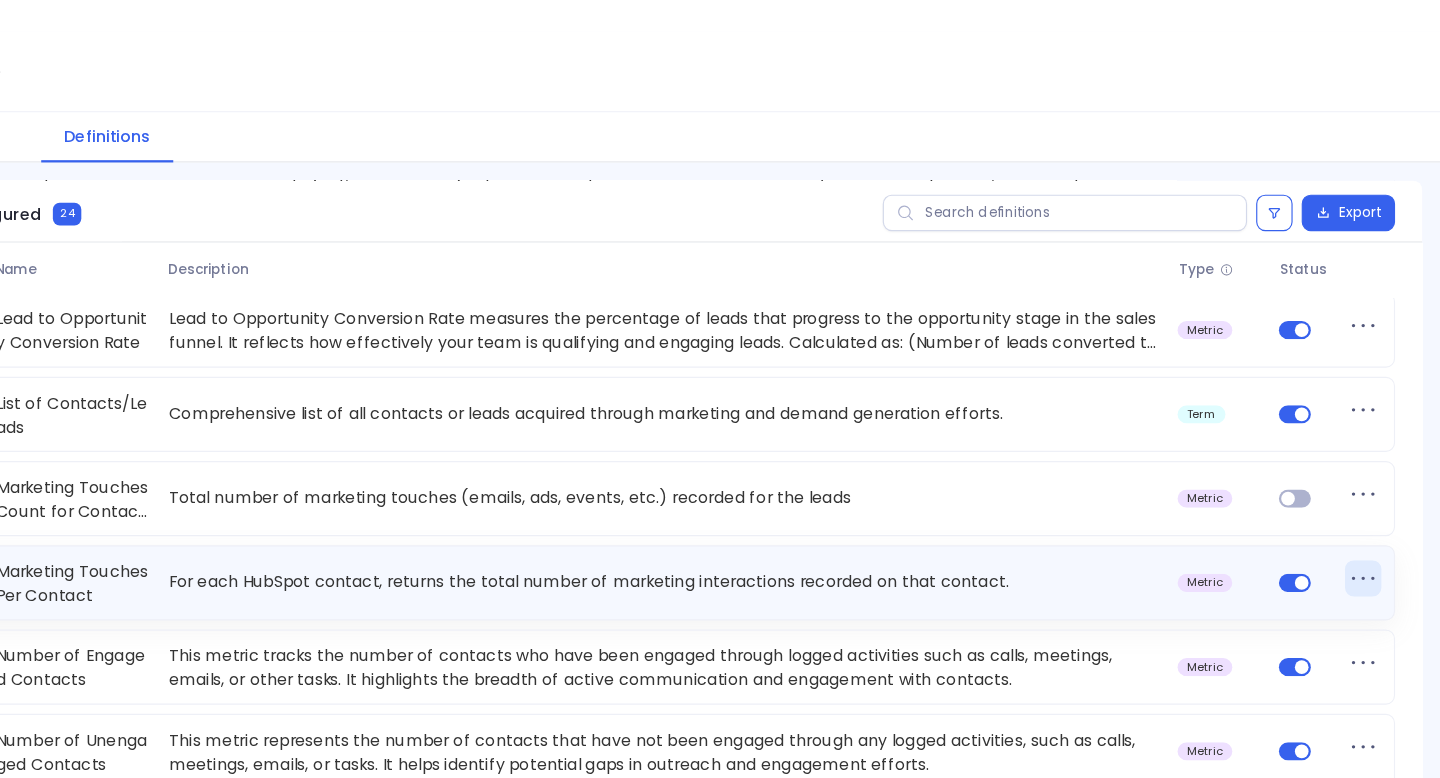 click 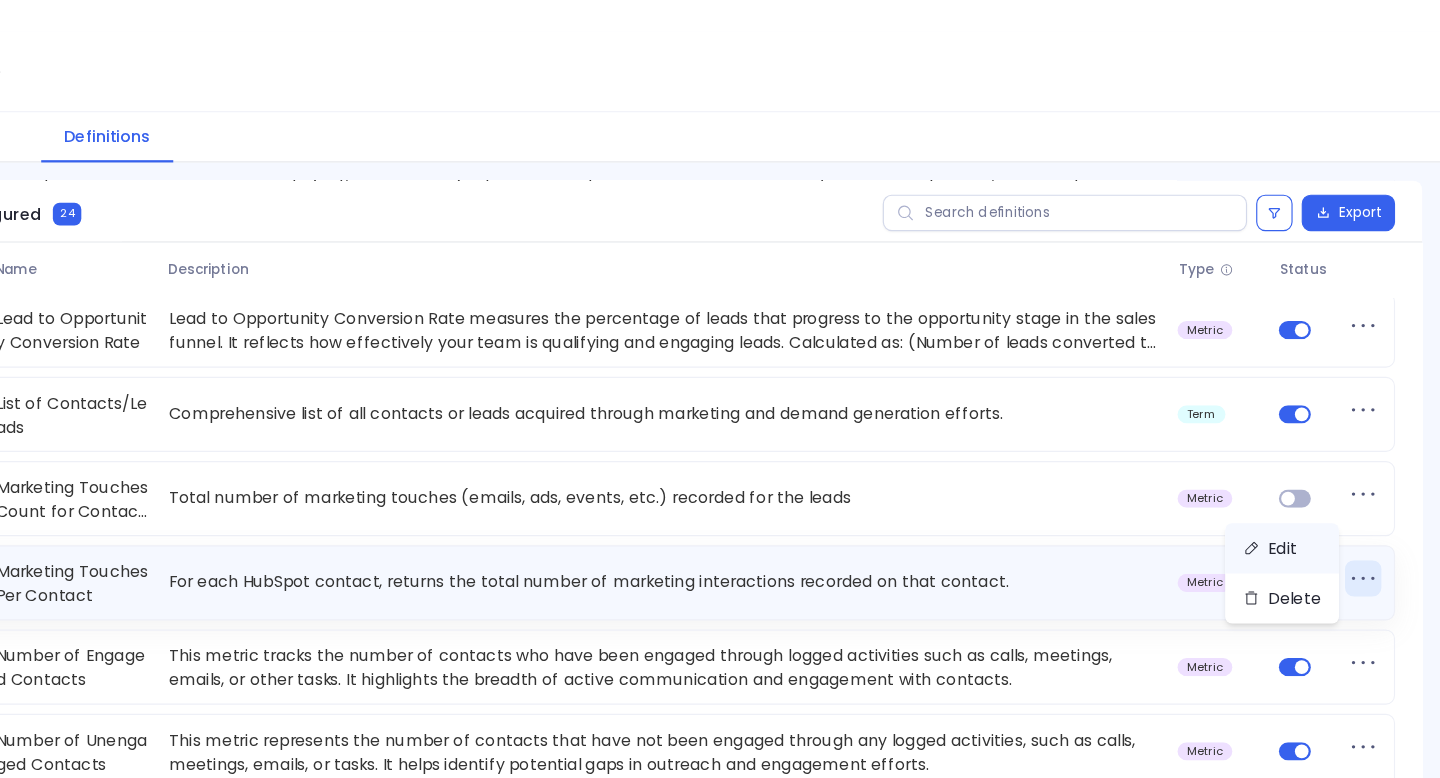 click on "Edit" at bounding box center (1301, 494) 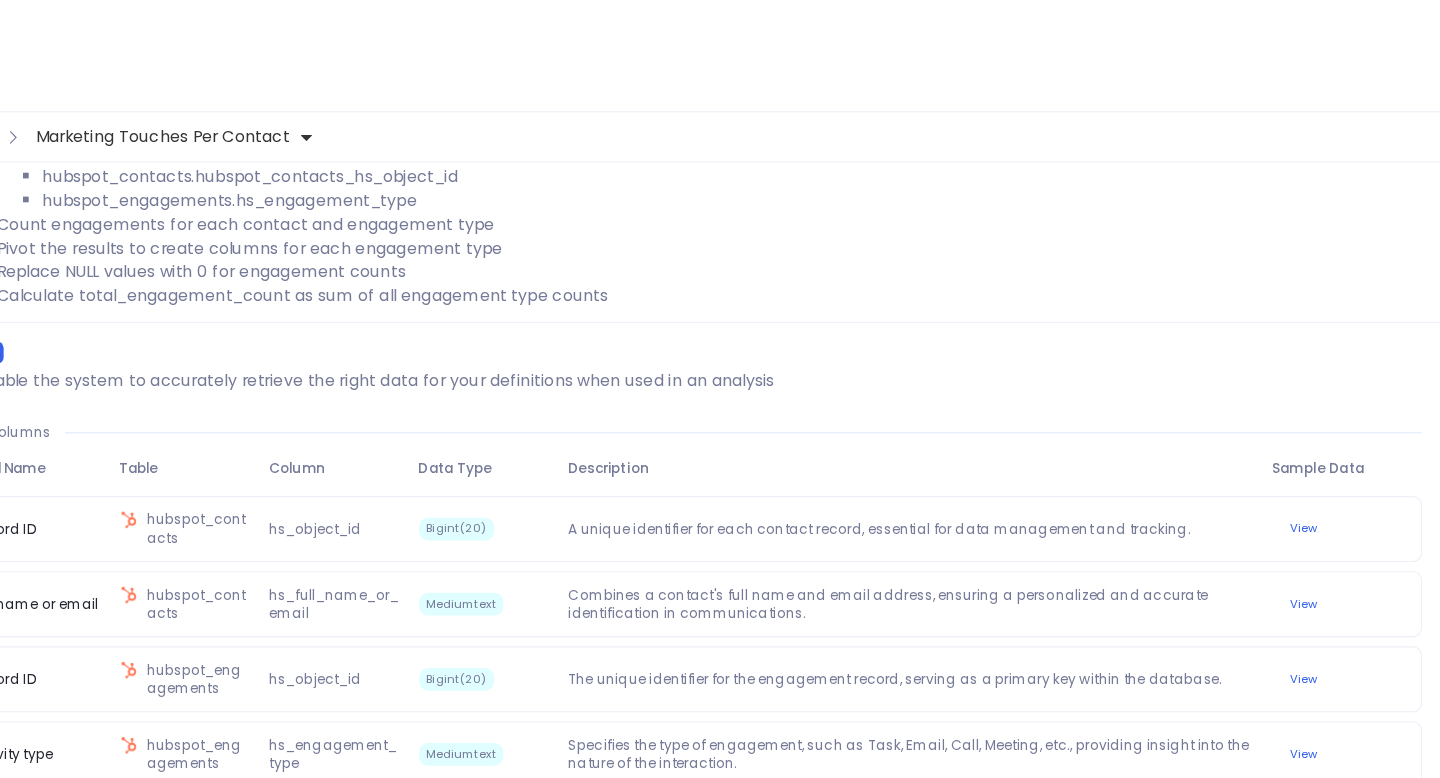 scroll, scrollTop: 445, scrollLeft: 0, axis: vertical 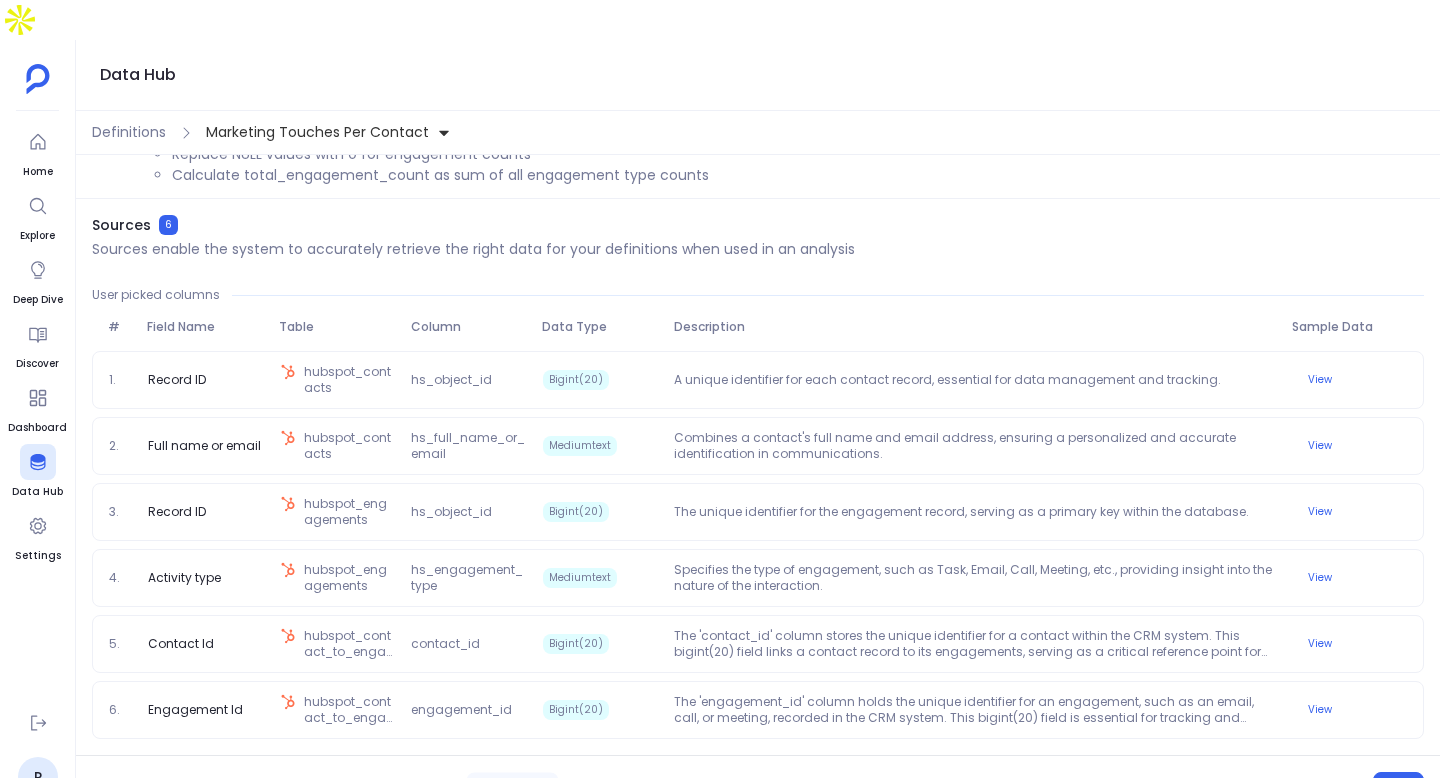 click on "Details" at bounding box center (1008, 786) 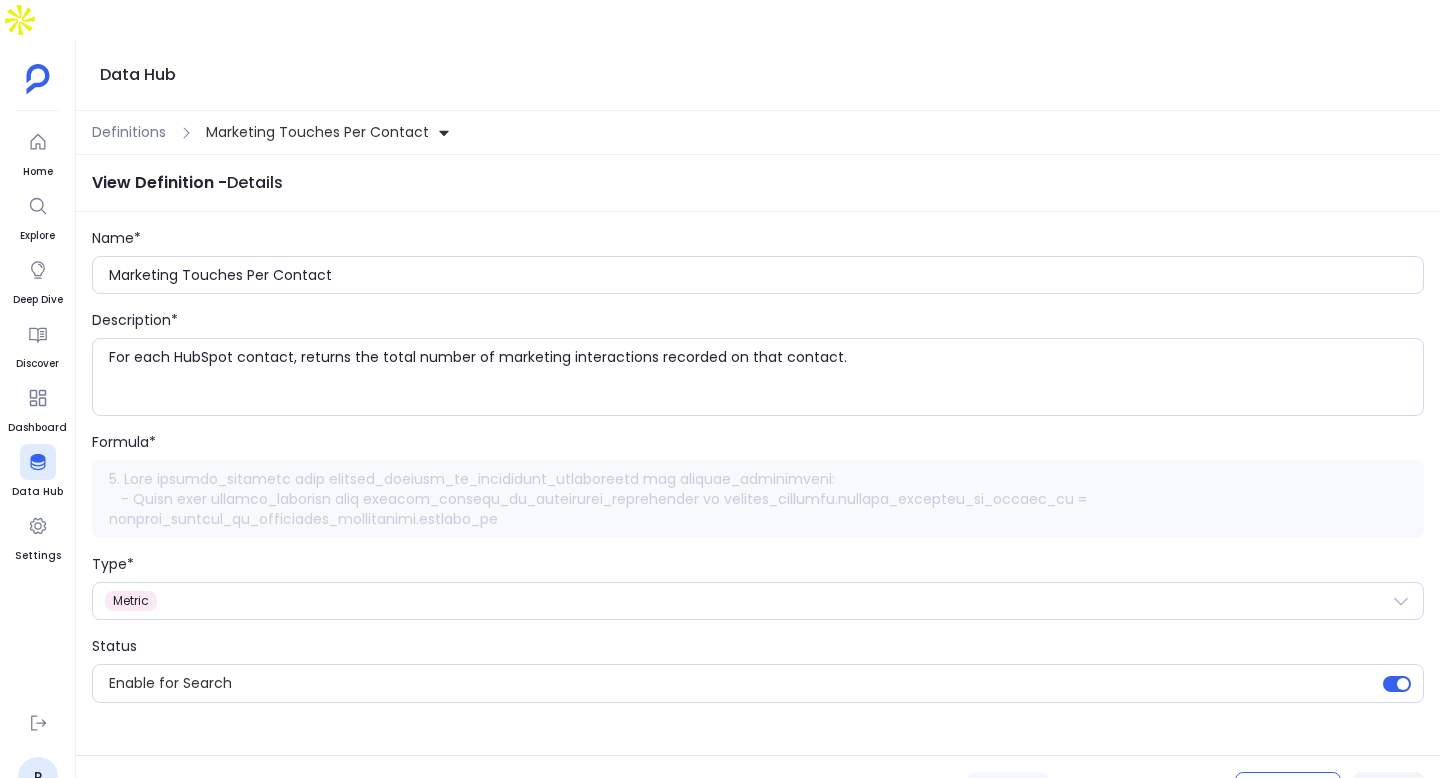 scroll, scrollTop: 0, scrollLeft: 0, axis: both 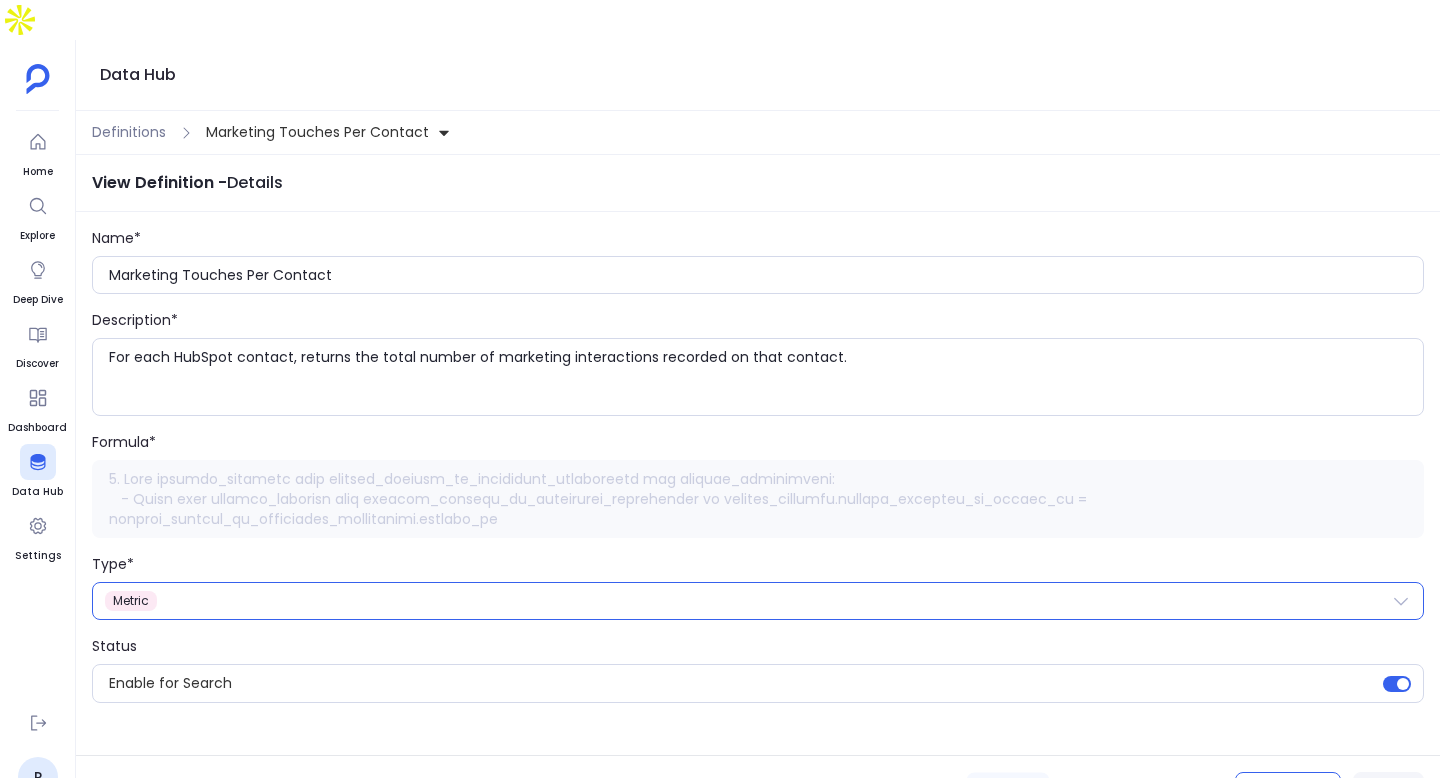 click on "metric" at bounding box center [758, 601] 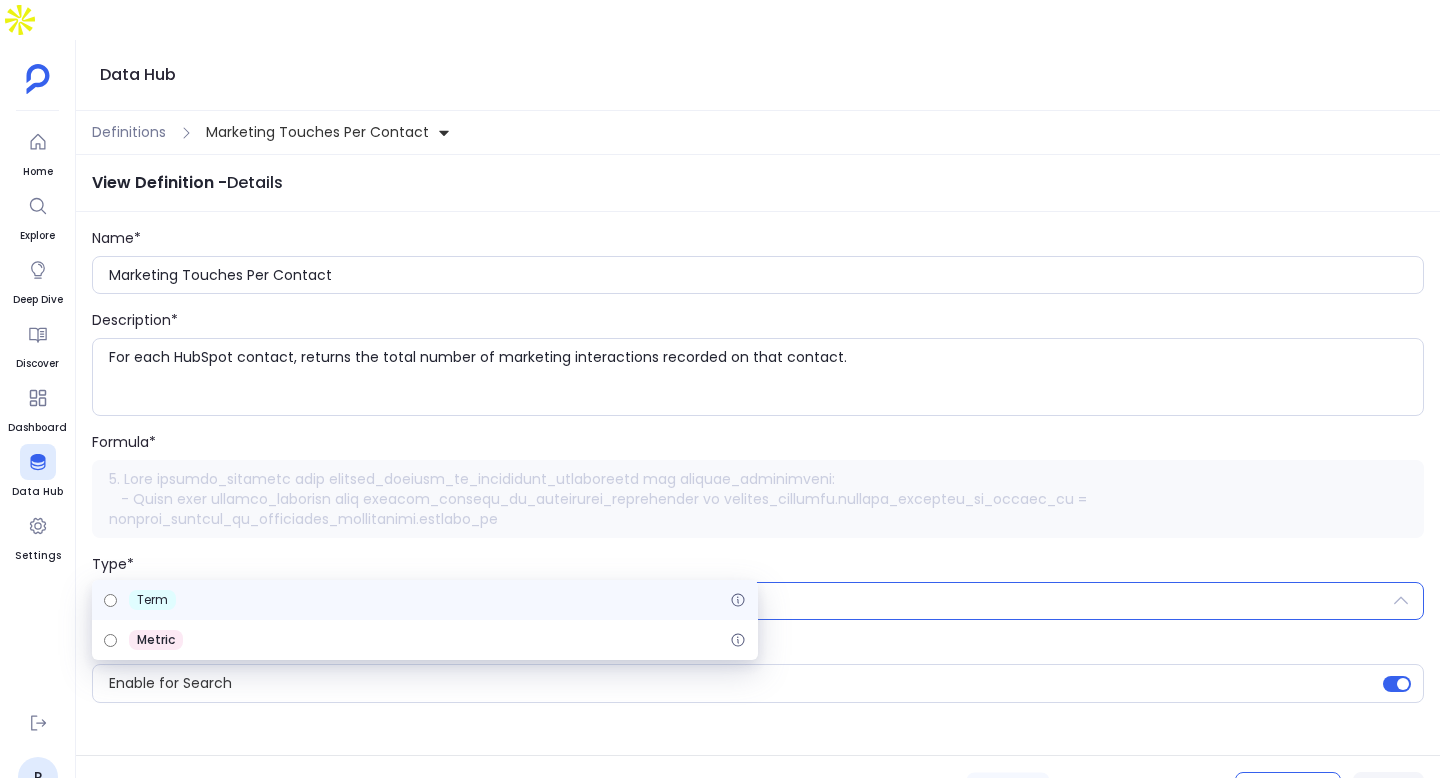 click on "term" at bounding box center [425, 600] 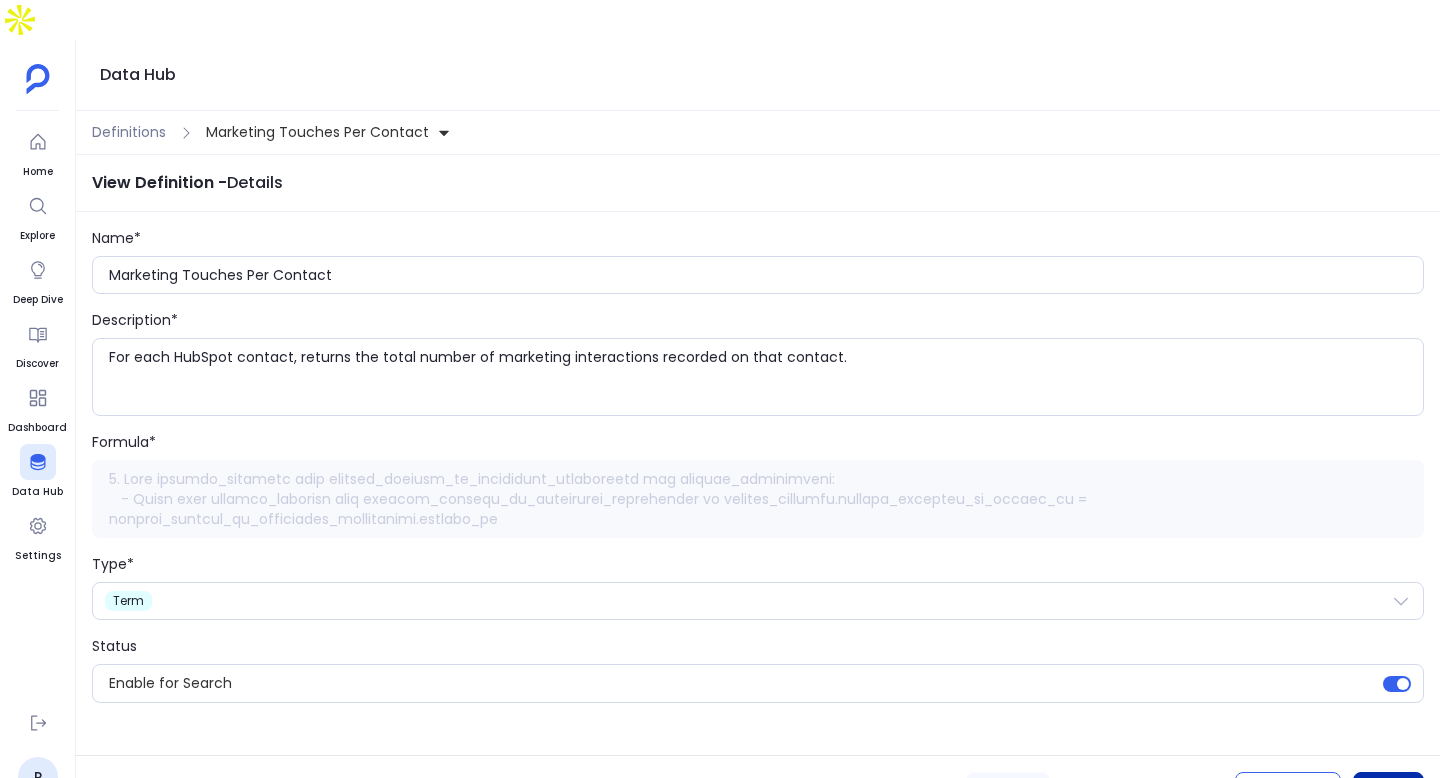 click on "Update" at bounding box center (1388, 787) 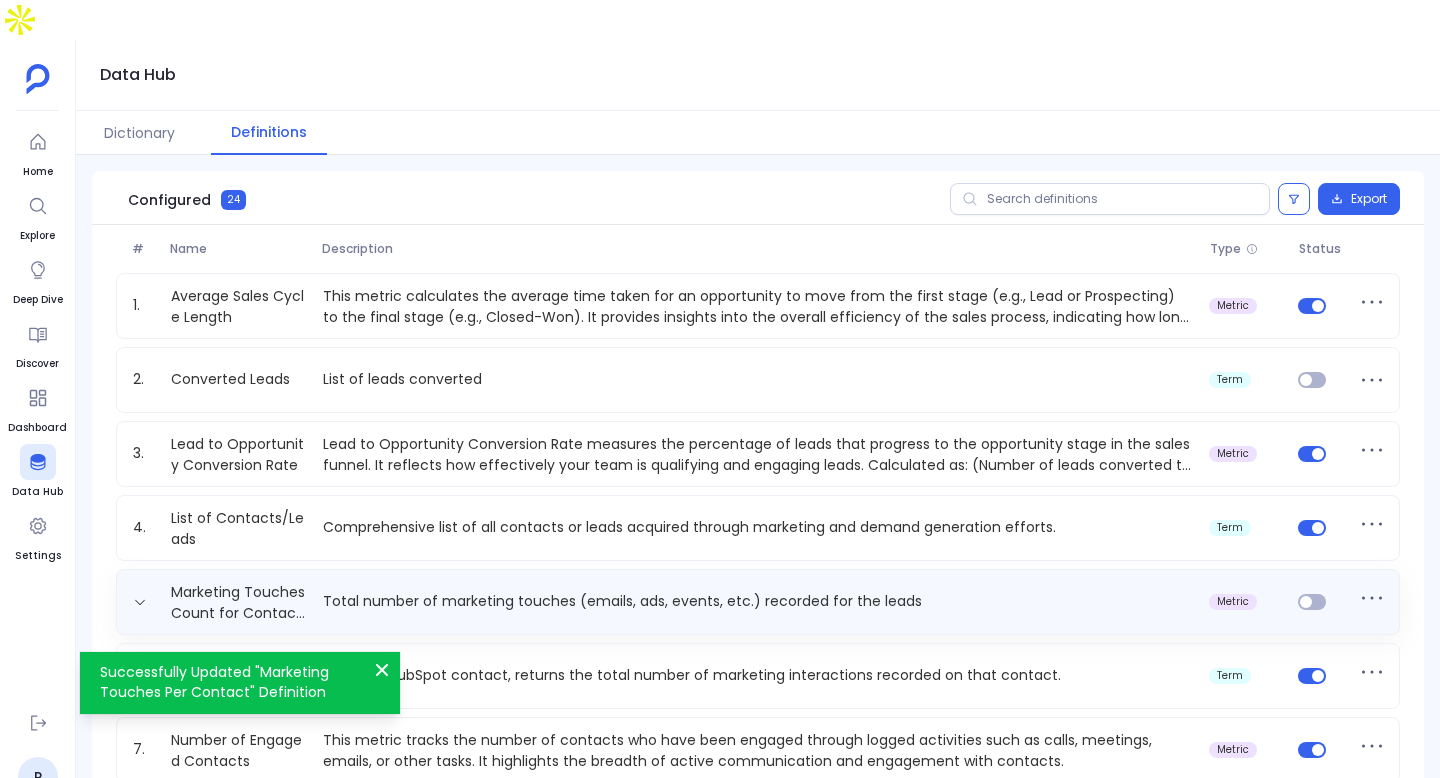 scroll, scrollTop: 1263, scrollLeft: 0, axis: vertical 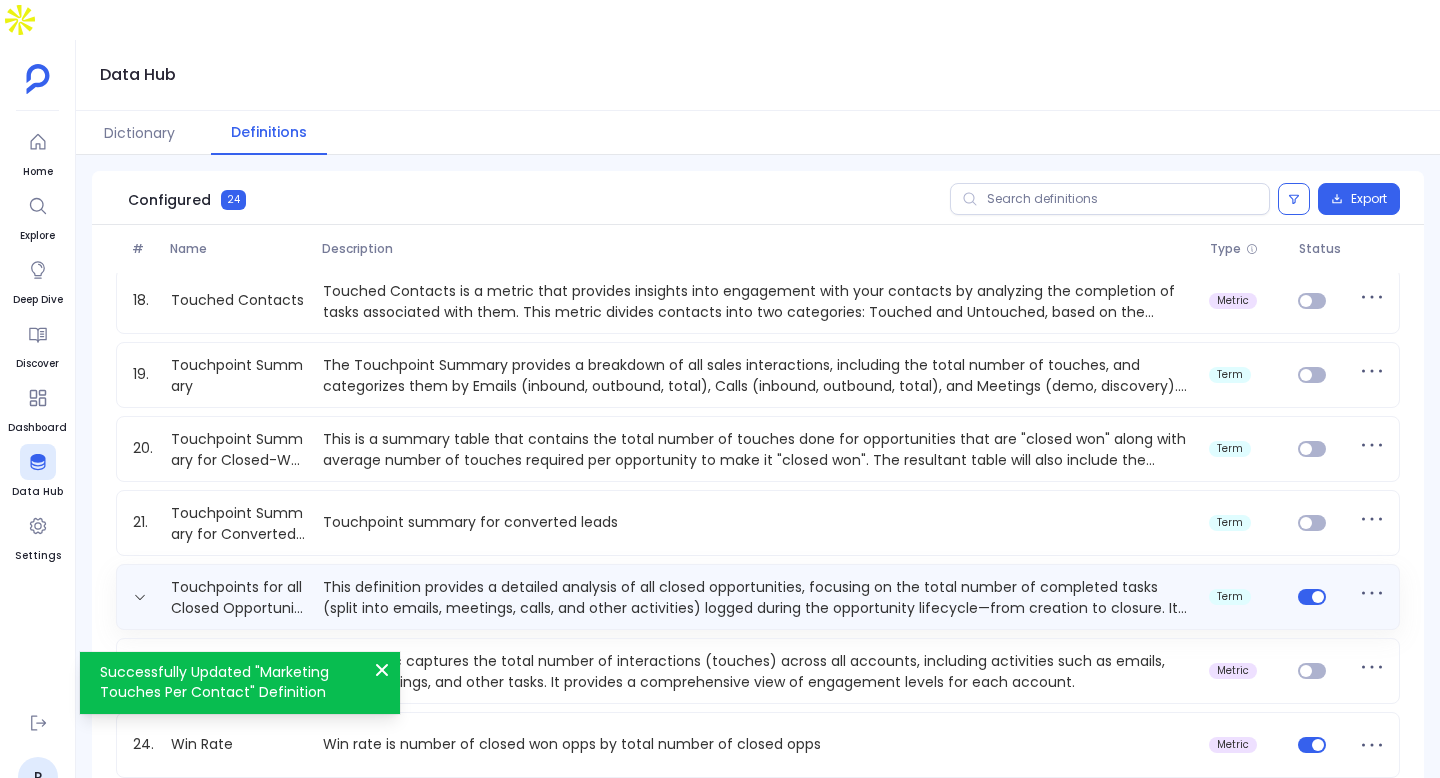 click on "Touchpoints for all Closed Opportunities This definition provides a detailed analysis of all closed opportunities, focusing on the total number of completed tasks (split into emails, meetings, calls, and other activities) logged during the opportunity lifecycle—from creation to closure. It also includes a comparison of these task counts against the average number of tasks completed for closed-won opportunities during the same period. This analysis helps assess whether each closed opportunity received sufficient engagement to maximize the likelihood of success and identifies gaps in activity levels that may have impacted the outcome. term" at bounding box center [758, 597] 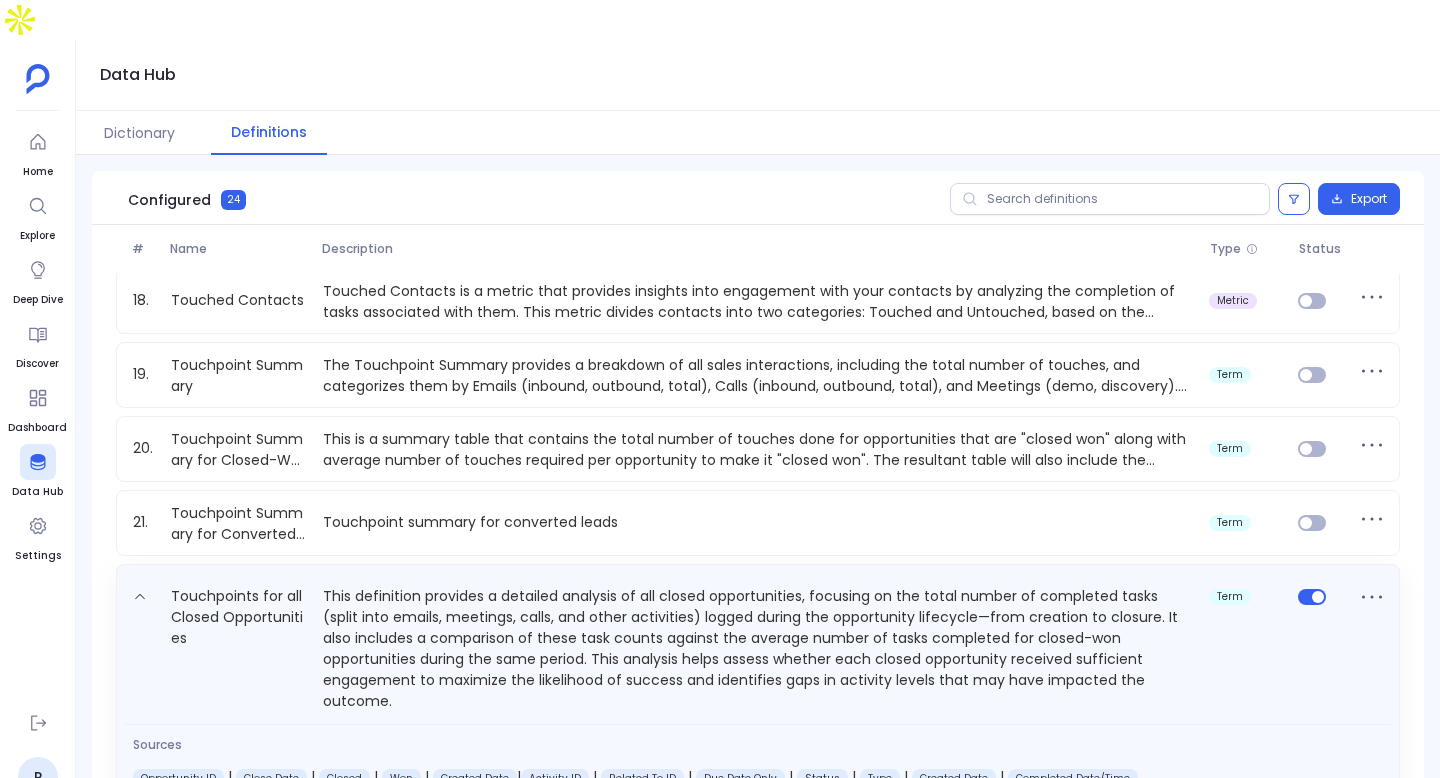 click on "This definition provides a detailed analysis of all closed opportunities, focusing on the total number of completed tasks (split into emails, meetings, calls, and other activities) logged during the opportunity lifecycle—from creation to closure. It also includes a comparison of these task counts against the average number of tasks completed for closed-won opportunities during the same period. This analysis helps assess whether each closed opportunity received sufficient engagement to maximize the likelihood of success and identifies gaps in activity levels that may have impacted the outcome." at bounding box center [758, 649] 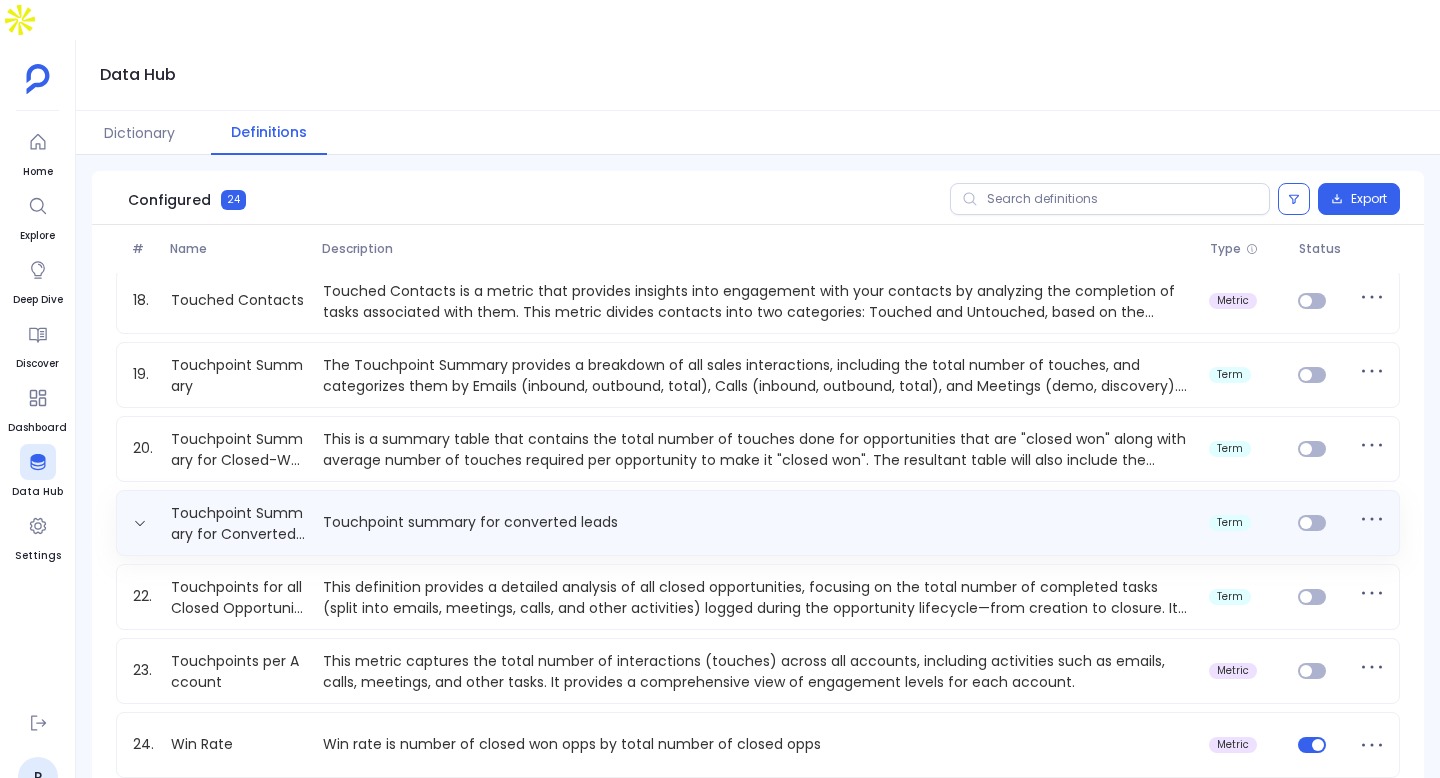 click on "Touchpoint Summary for Converted Leads Touchpoint summary for converted leads term" at bounding box center [758, 523] 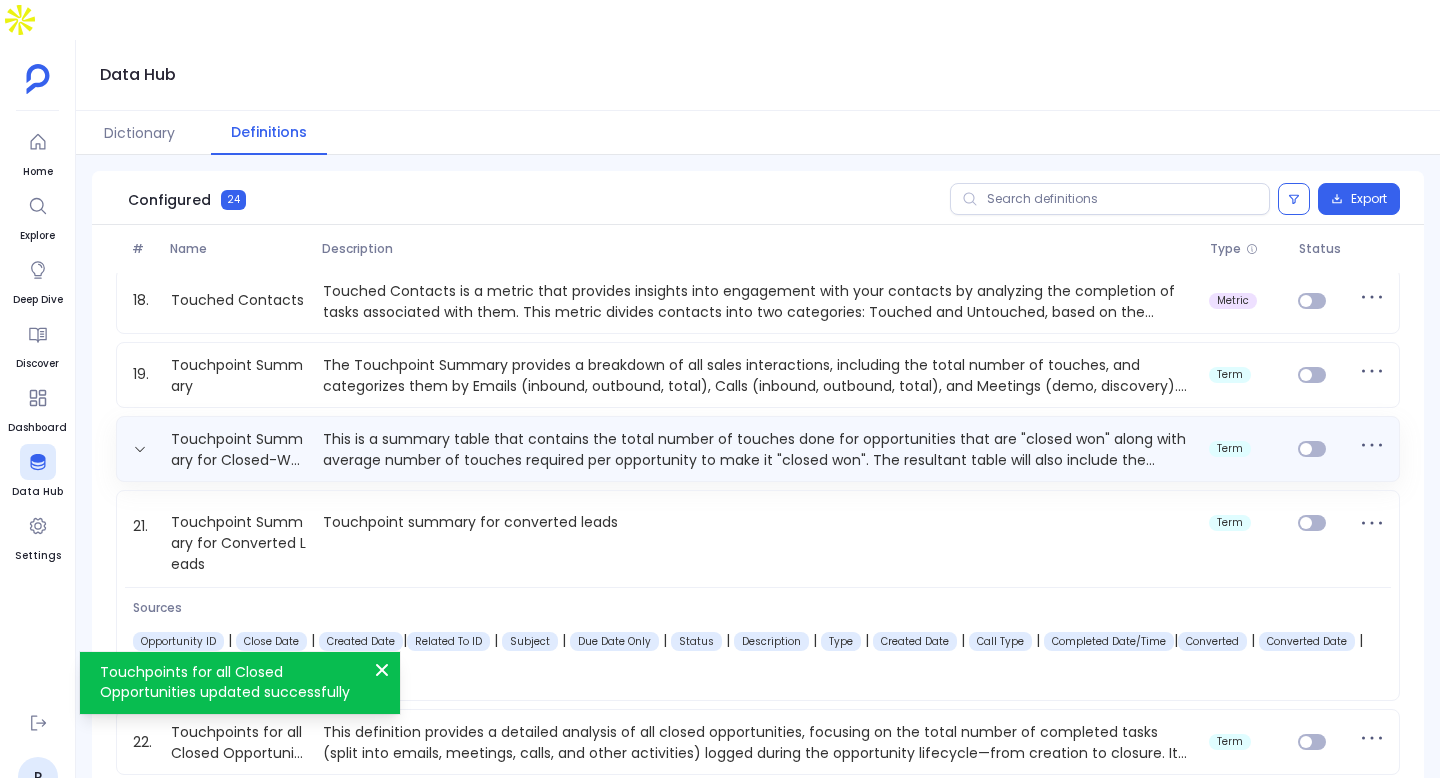 click on "This is a summary table that contains the total number of touches done for opportunities that are "closed won" along with average number of touches required per opportunity to make it "closed won". The resultant table will also include the details for touches categories including number of calls, emails, meetings and other tasks completed." at bounding box center [758, 449] 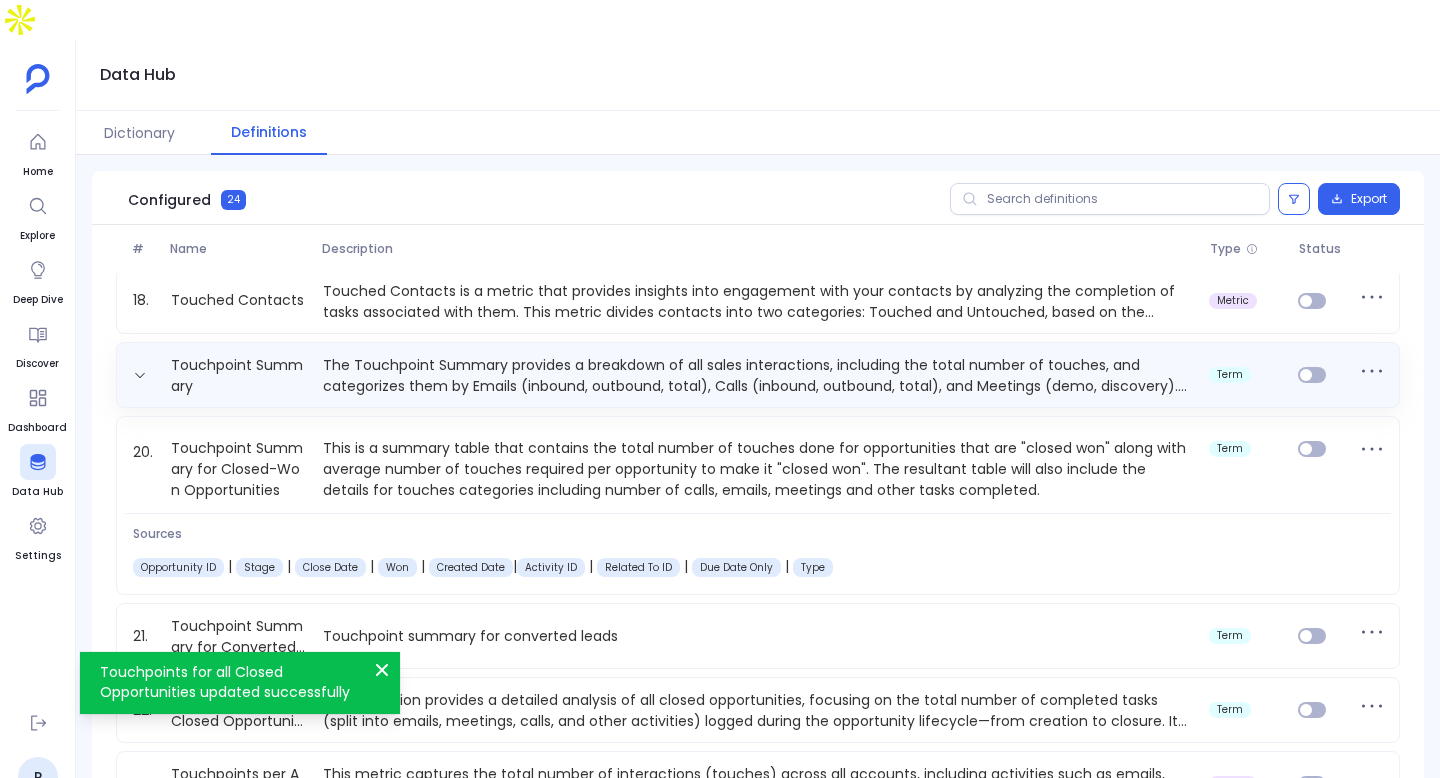 click on "The Touchpoint Summary provides a breakdown of all sales interactions, including the total number of touches, and categorizes them by Emails (inbound, outbound, total), Calls (inbound, outbound, total), and Meetings (demo, discovery). This summary helps track engagement levels across different communication channels." at bounding box center (758, 375) 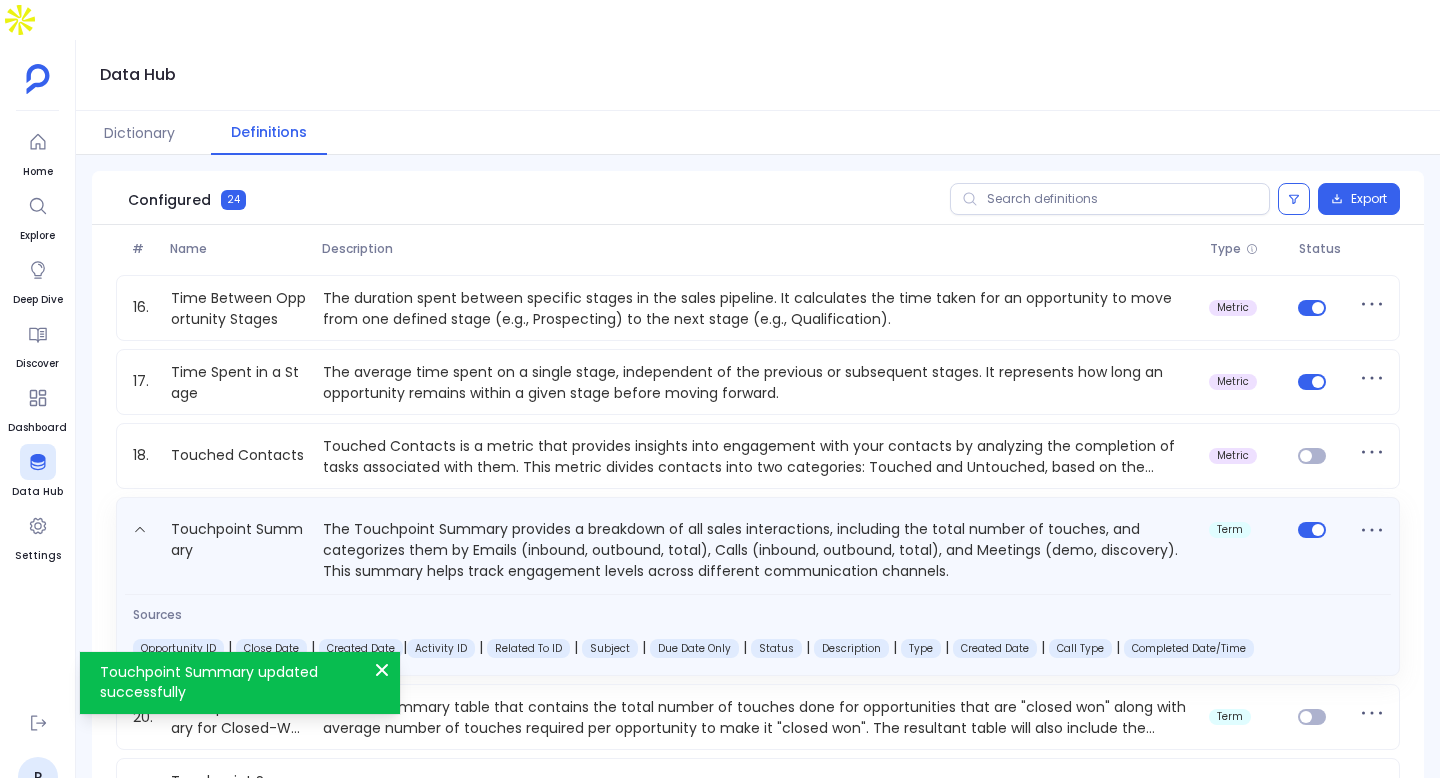 scroll, scrollTop: 1064, scrollLeft: 0, axis: vertical 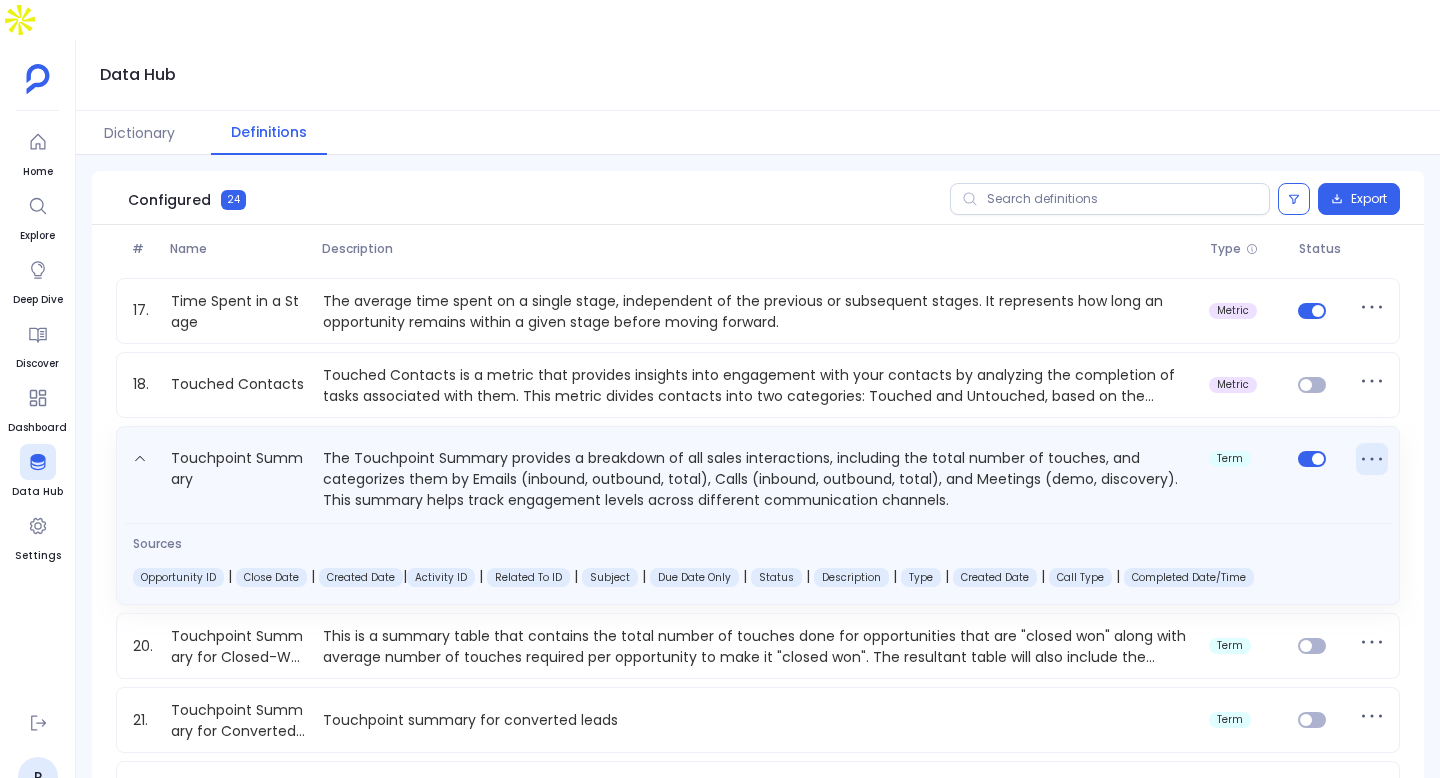 click 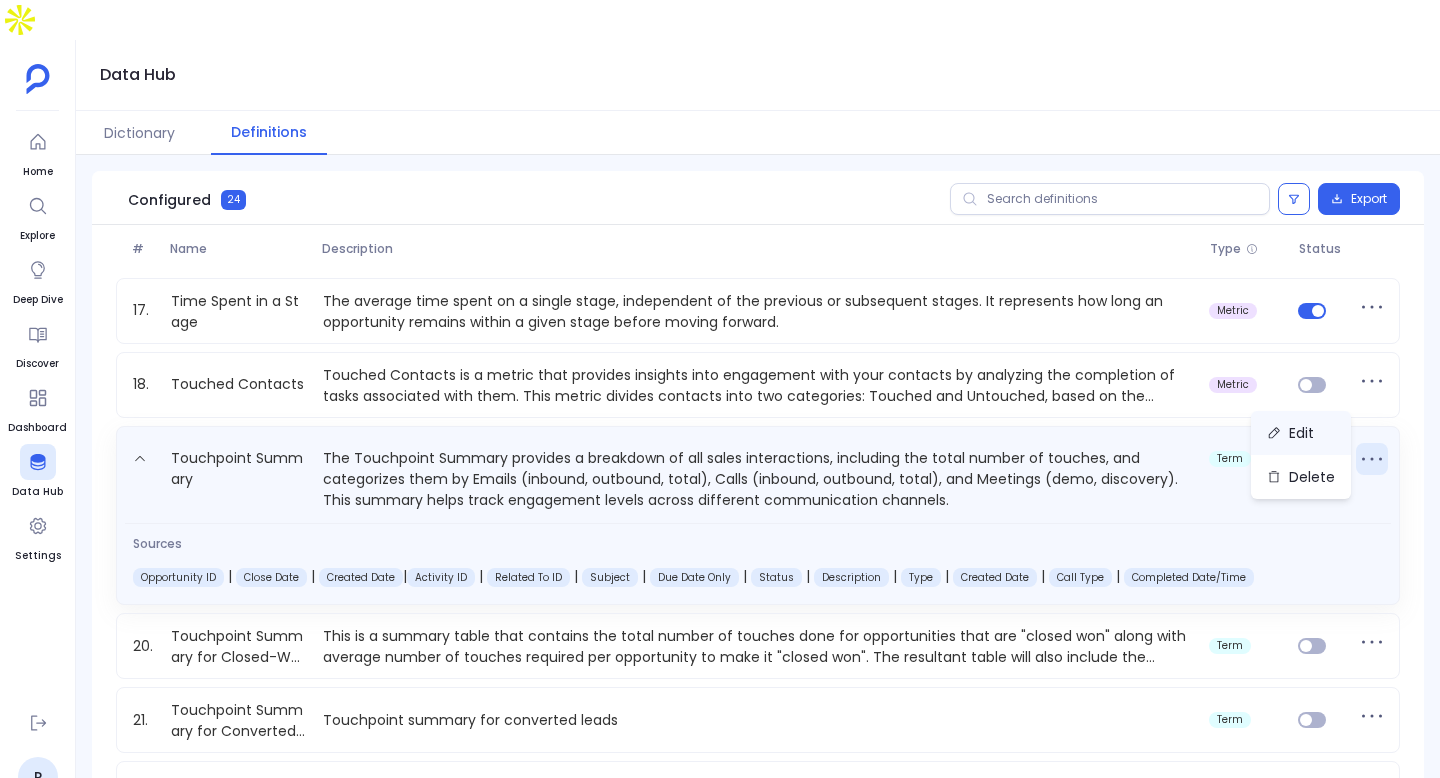 click on "Edit" at bounding box center (1301, 433) 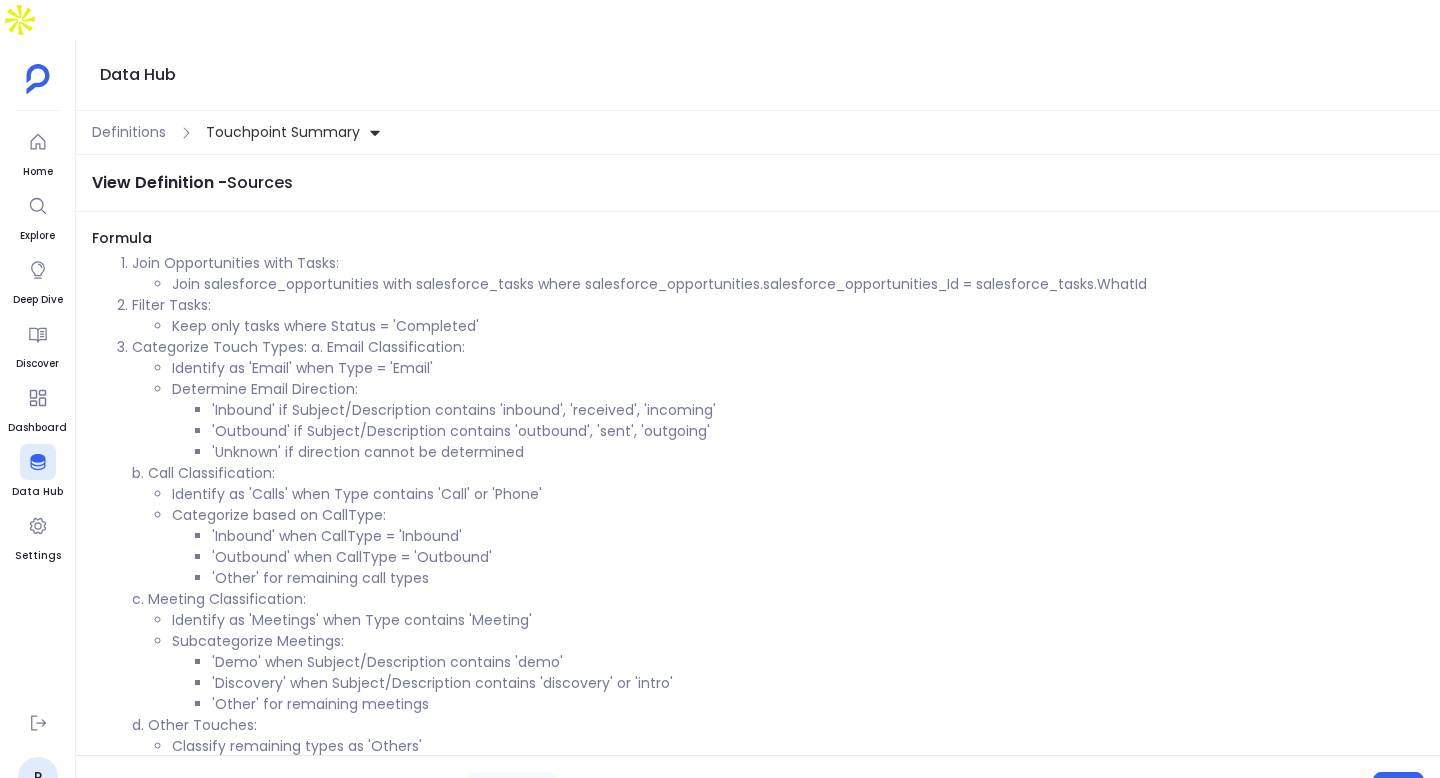 scroll, scrollTop: 185, scrollLeft: 0, axis: vertical 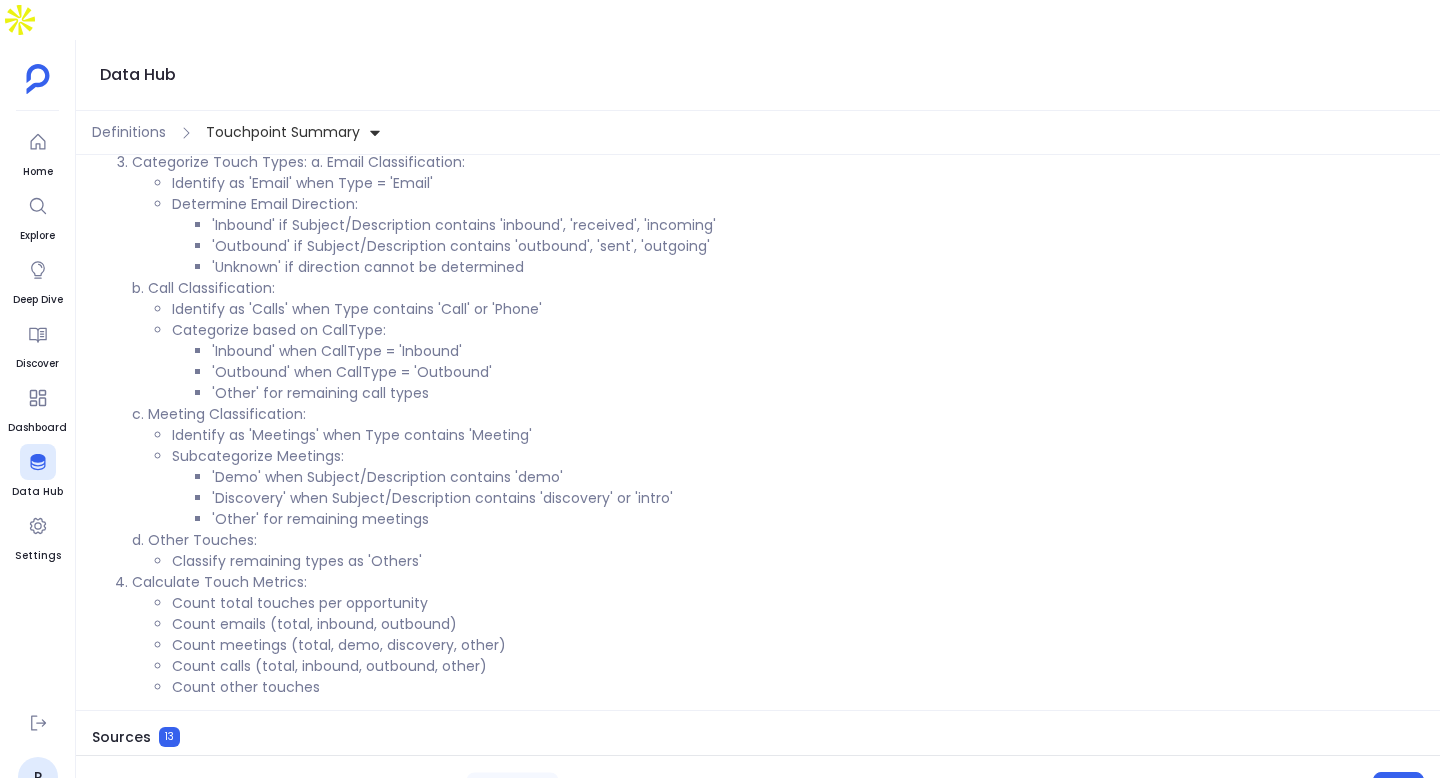 click on "Definitions Touchpoint Summary" at bounding box center [758, 133] 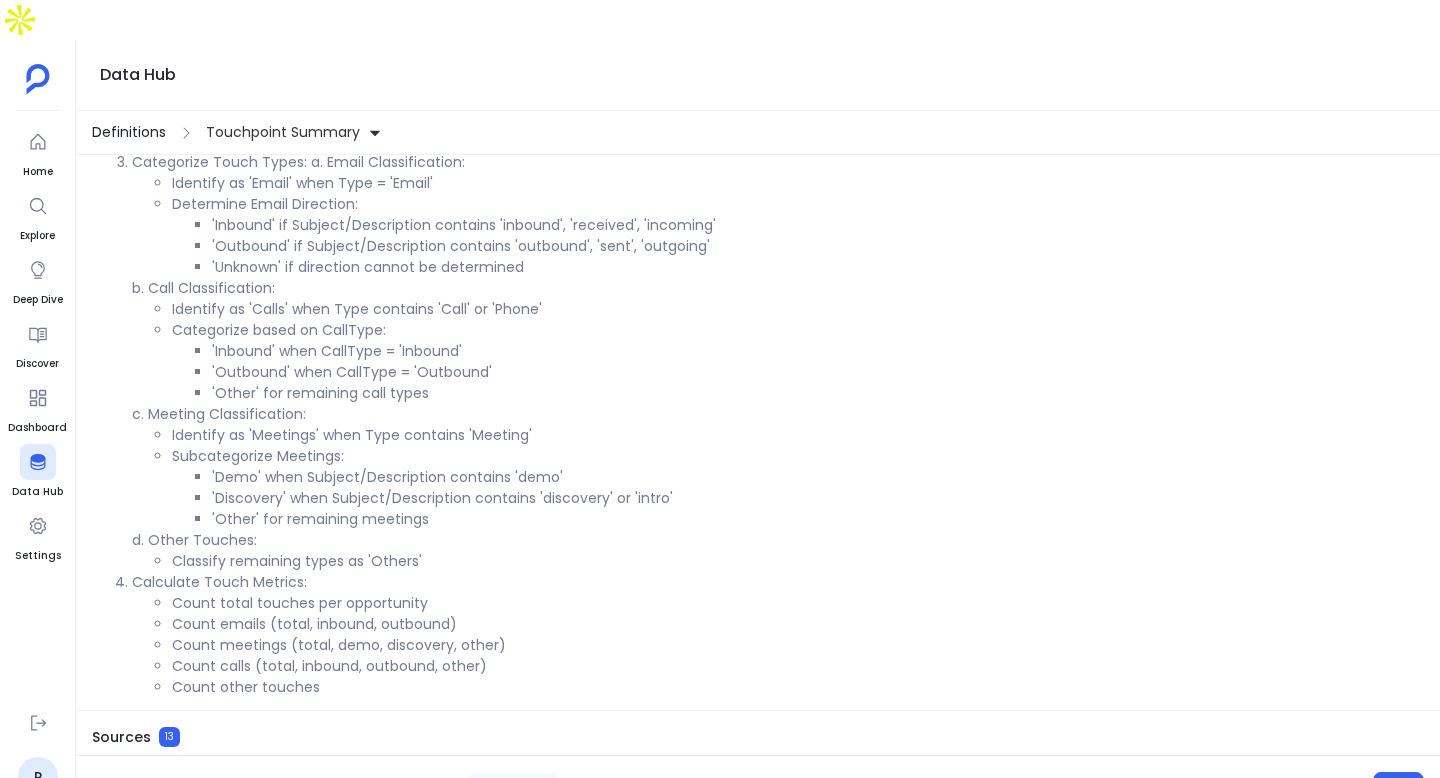 click on "Definitions" at bounding box center (129, 132) 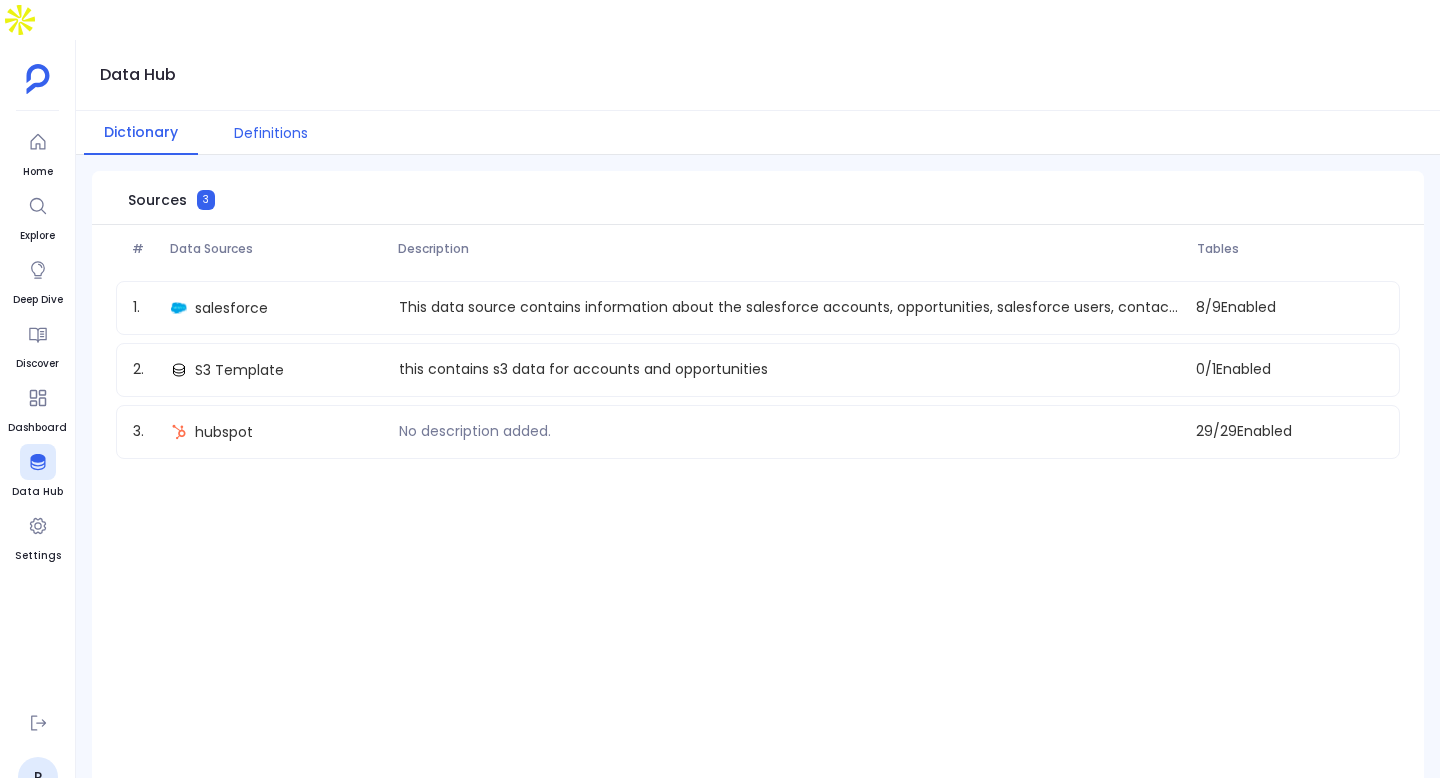 click on "Definitions" at bounding box center [271, 133] 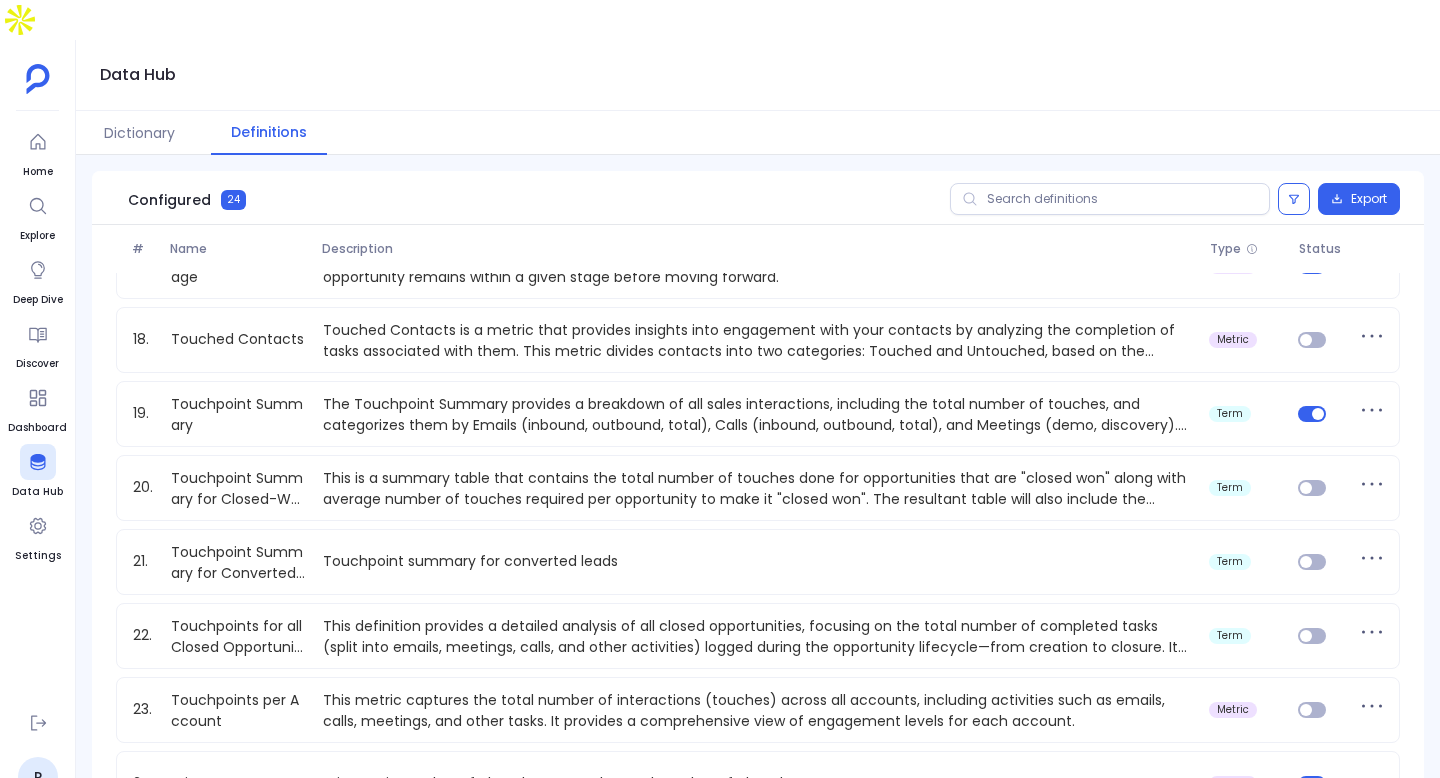 scroll, scrollTop: 1220, scrollLeft: 0, axis: vertical 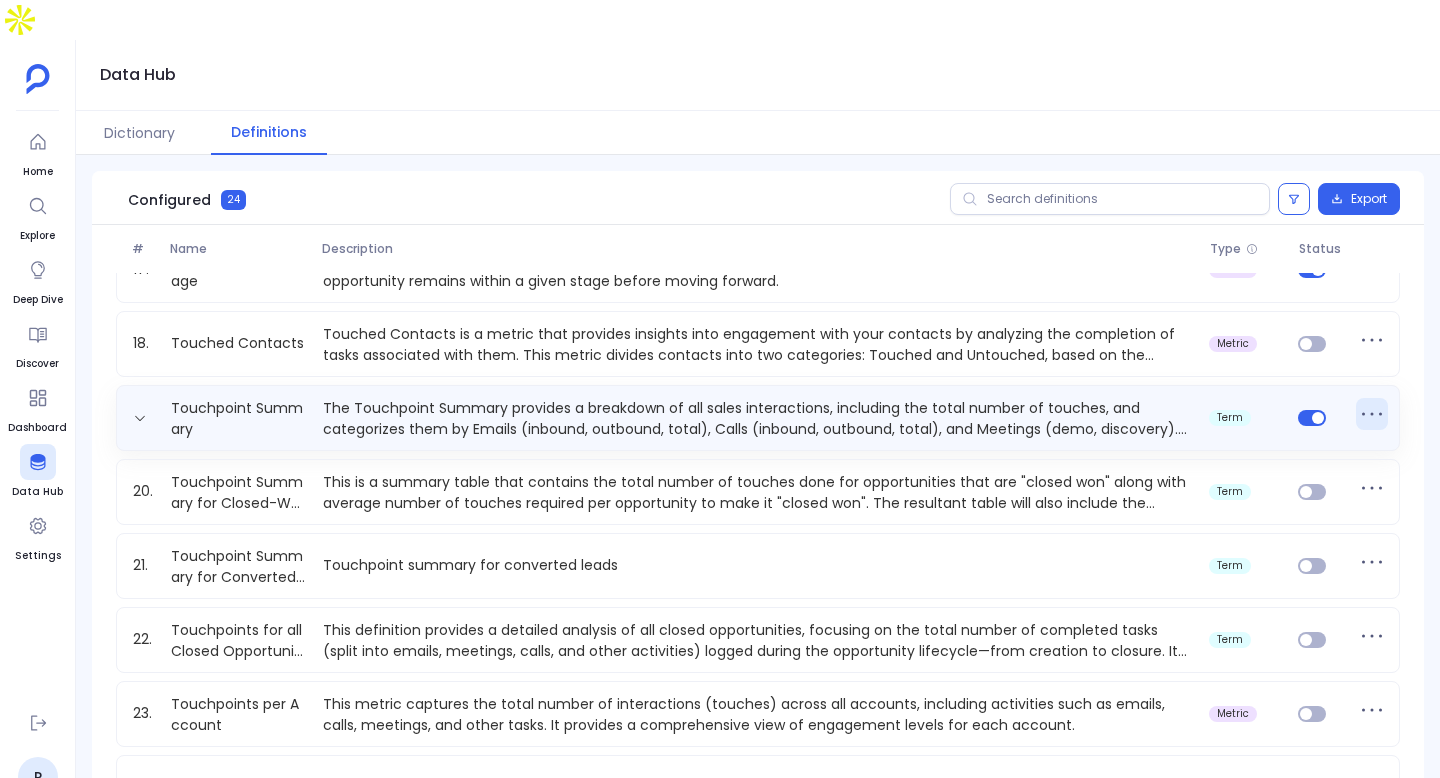click 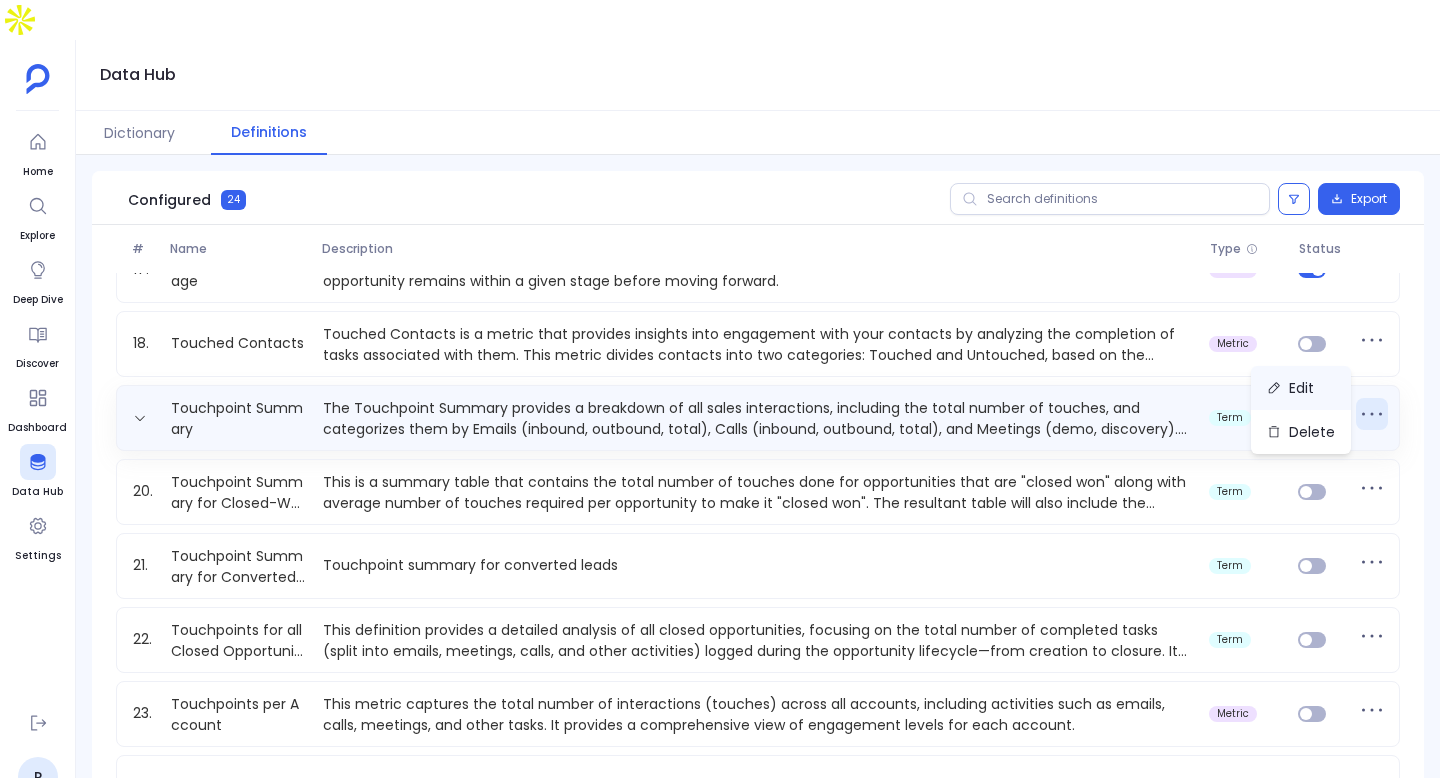click on "Edit" at bounding box center (1301, 388) 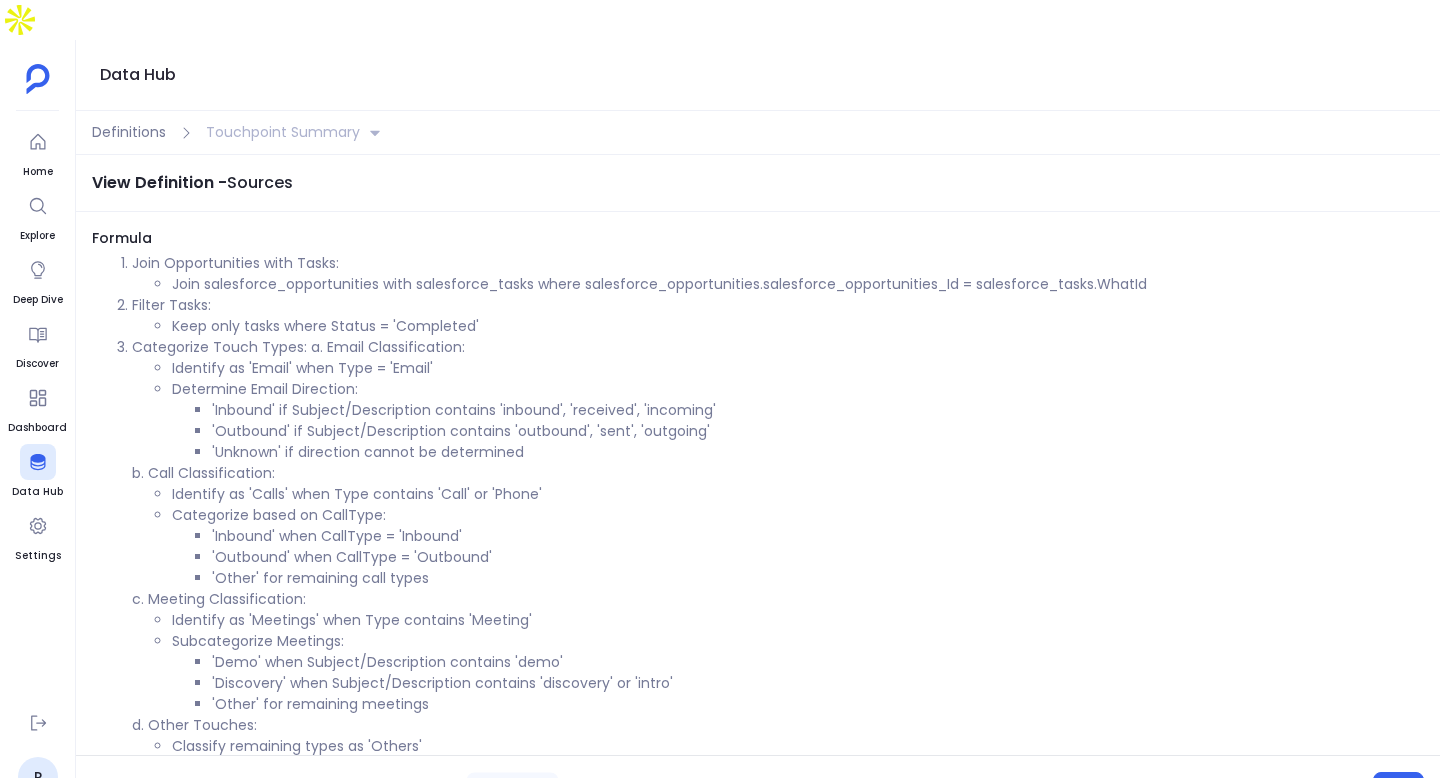 scroll, scrollTop: 1159, scrollLeft: 0, axis: vertical 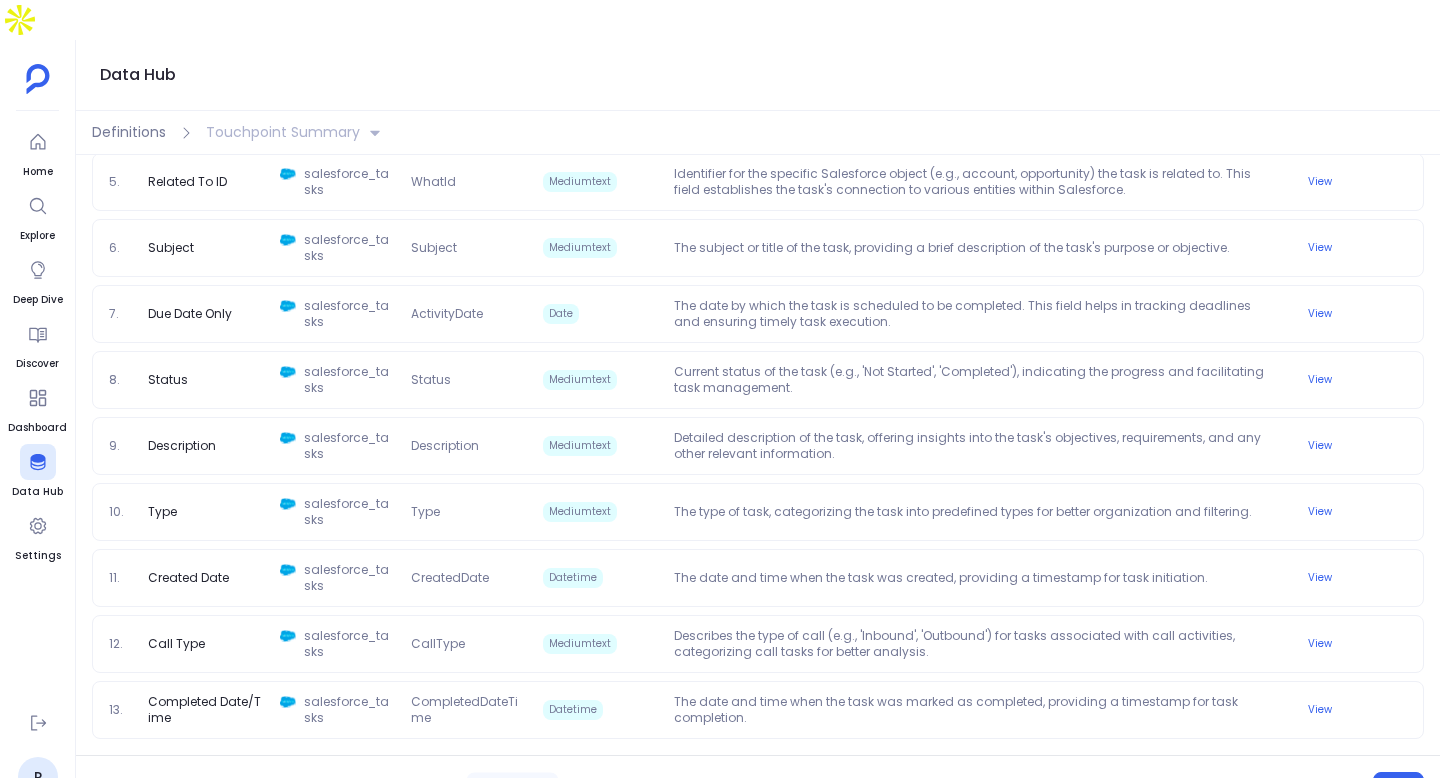 click 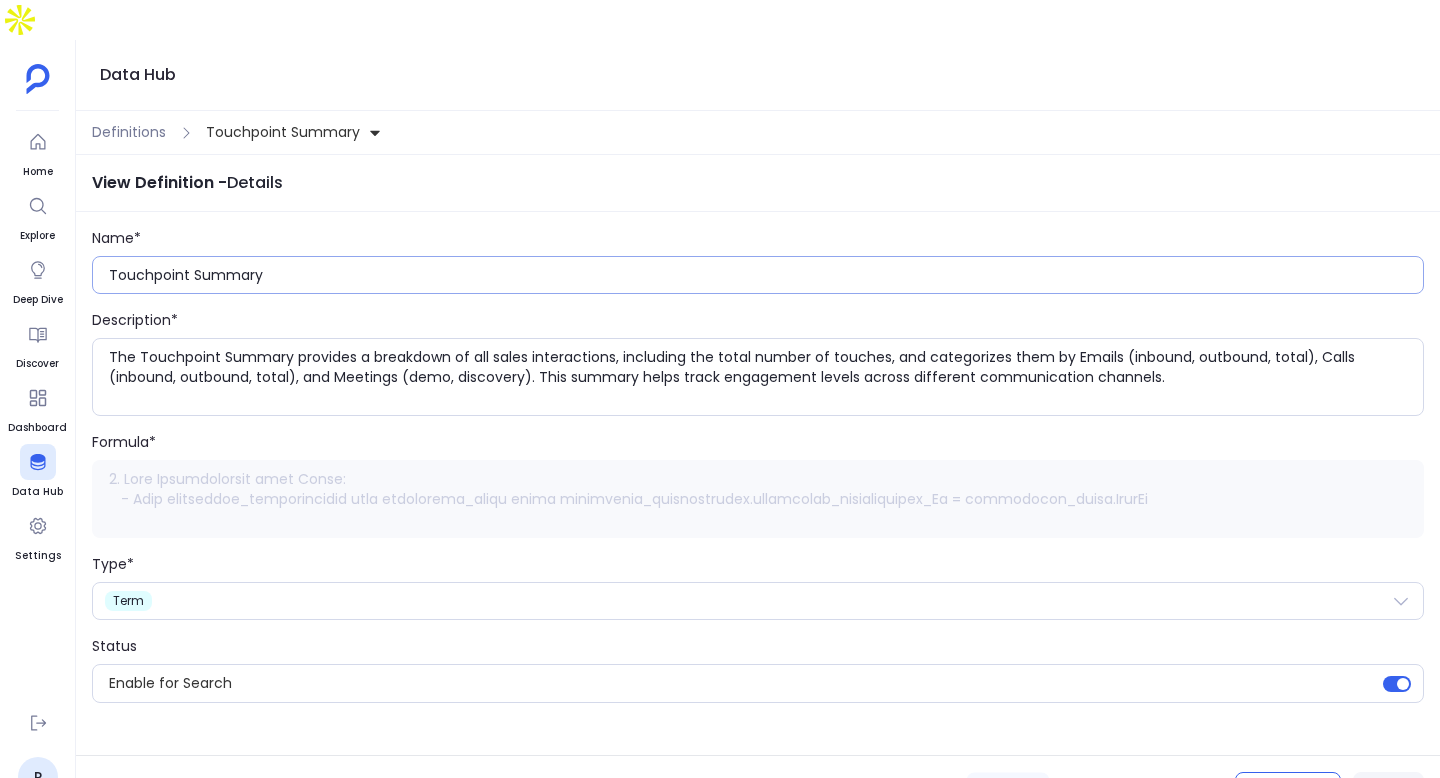 click on "Touchpoint Summary" at bounding box center (766, 275) 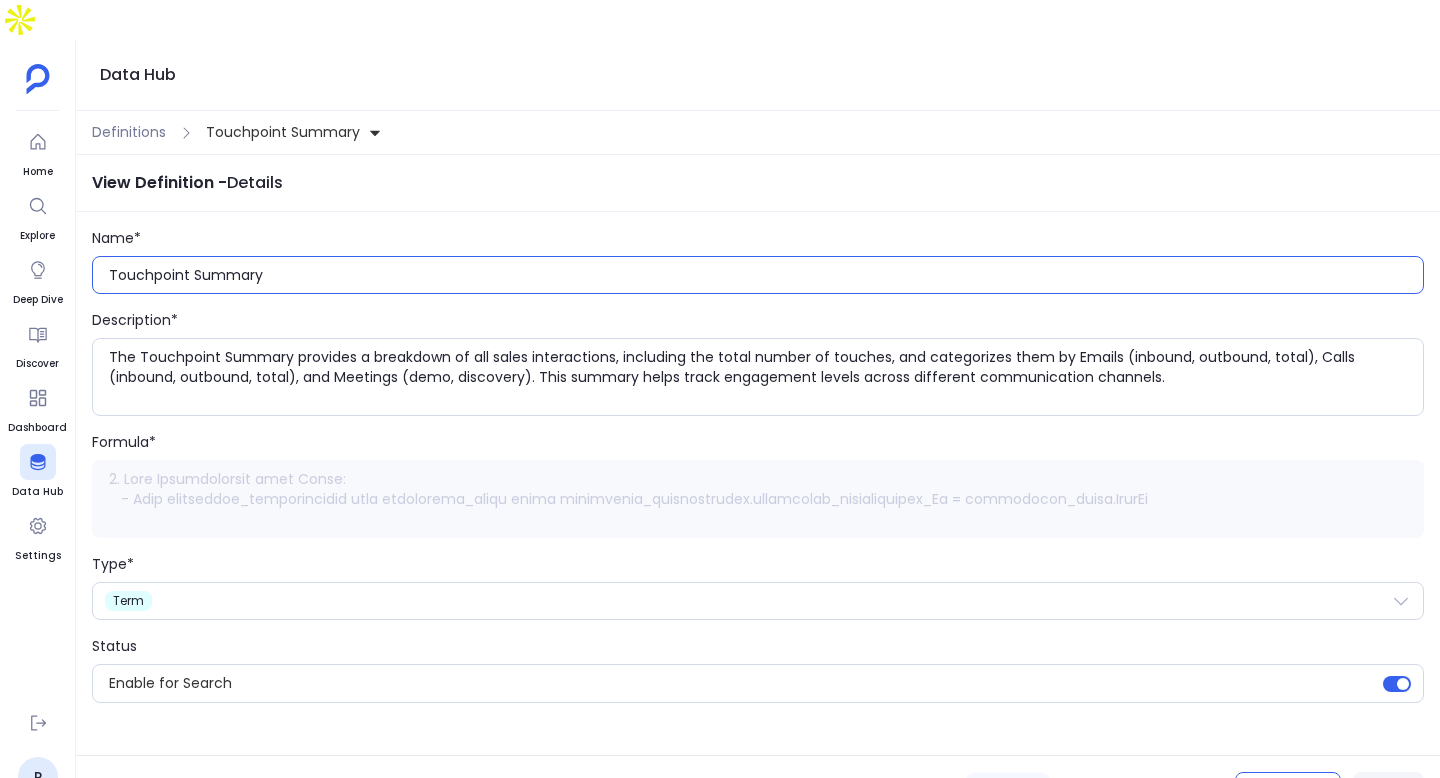 click on "Touchpoint Summary" at bounding box center [766, 275] 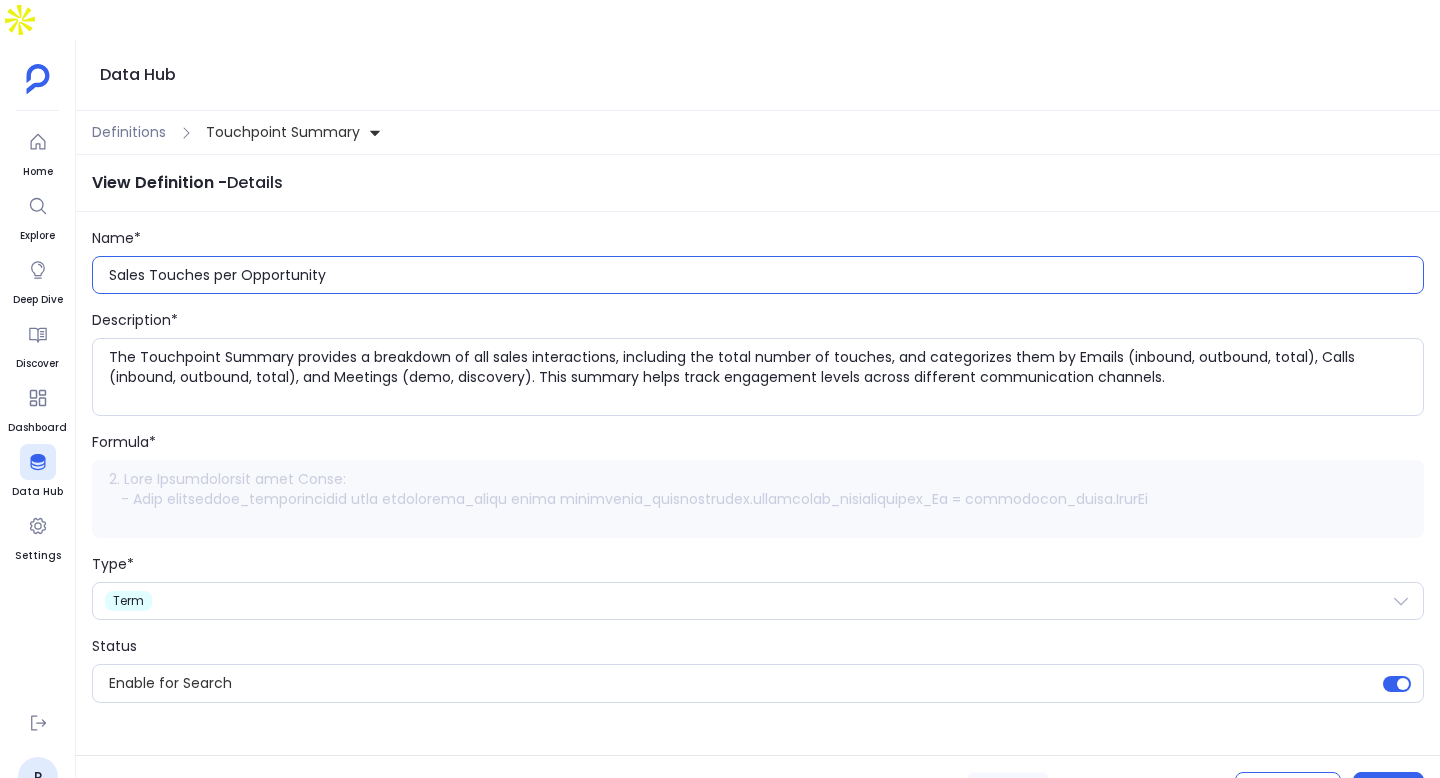 click on "Sales Touches per Opportunity" at bounding box center [766, 275] 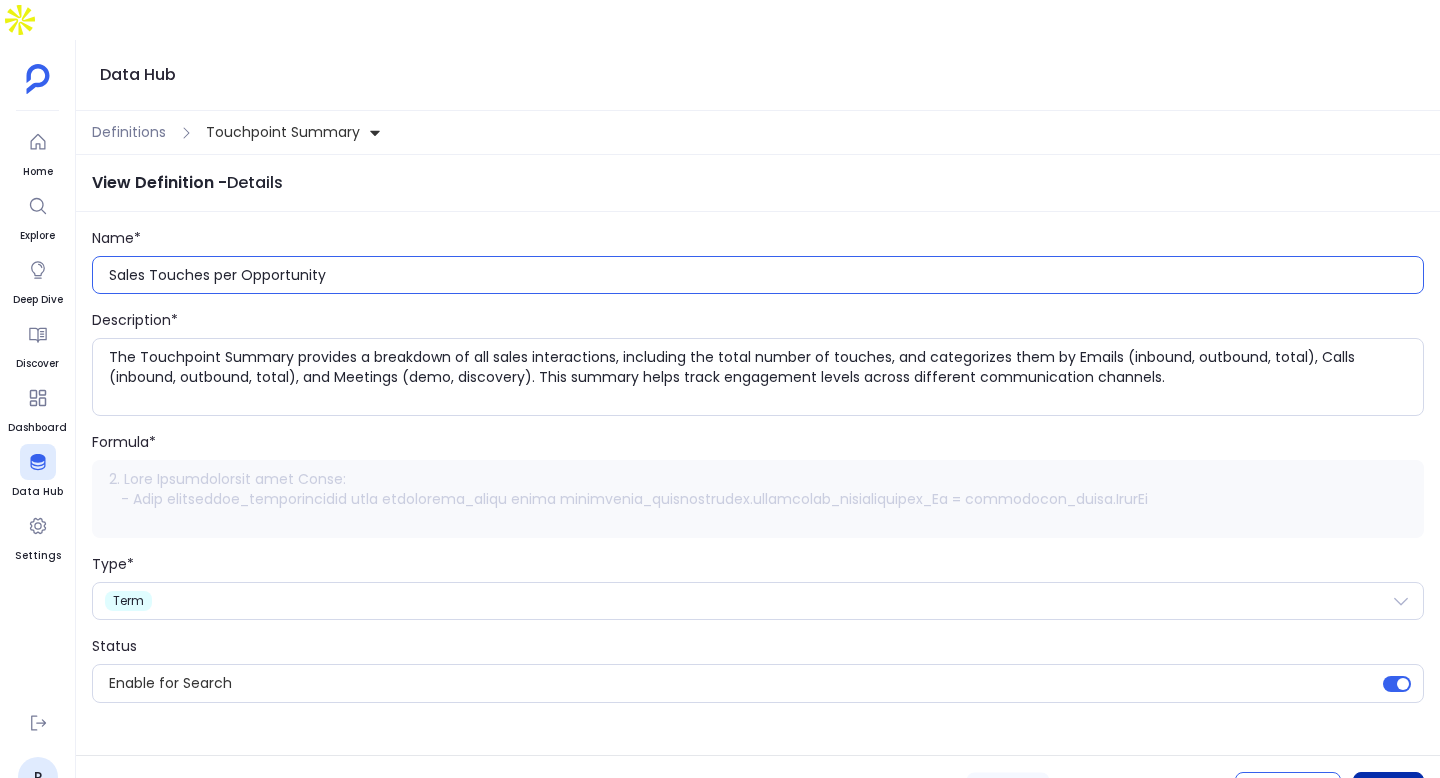 type on "Sales Touches per Opportunity" 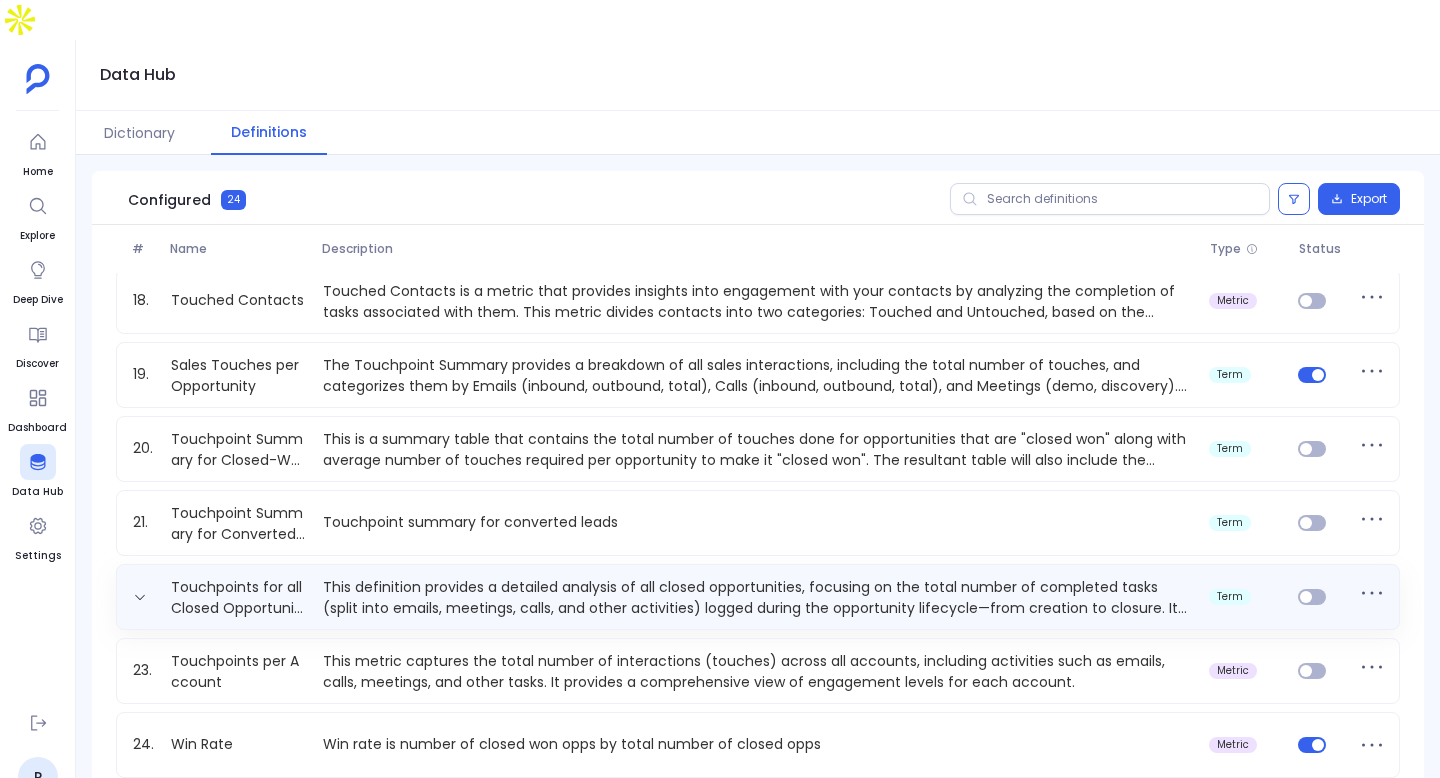 scroll, scrollTop: 1188, scrollLeft: 0, axis: vertical 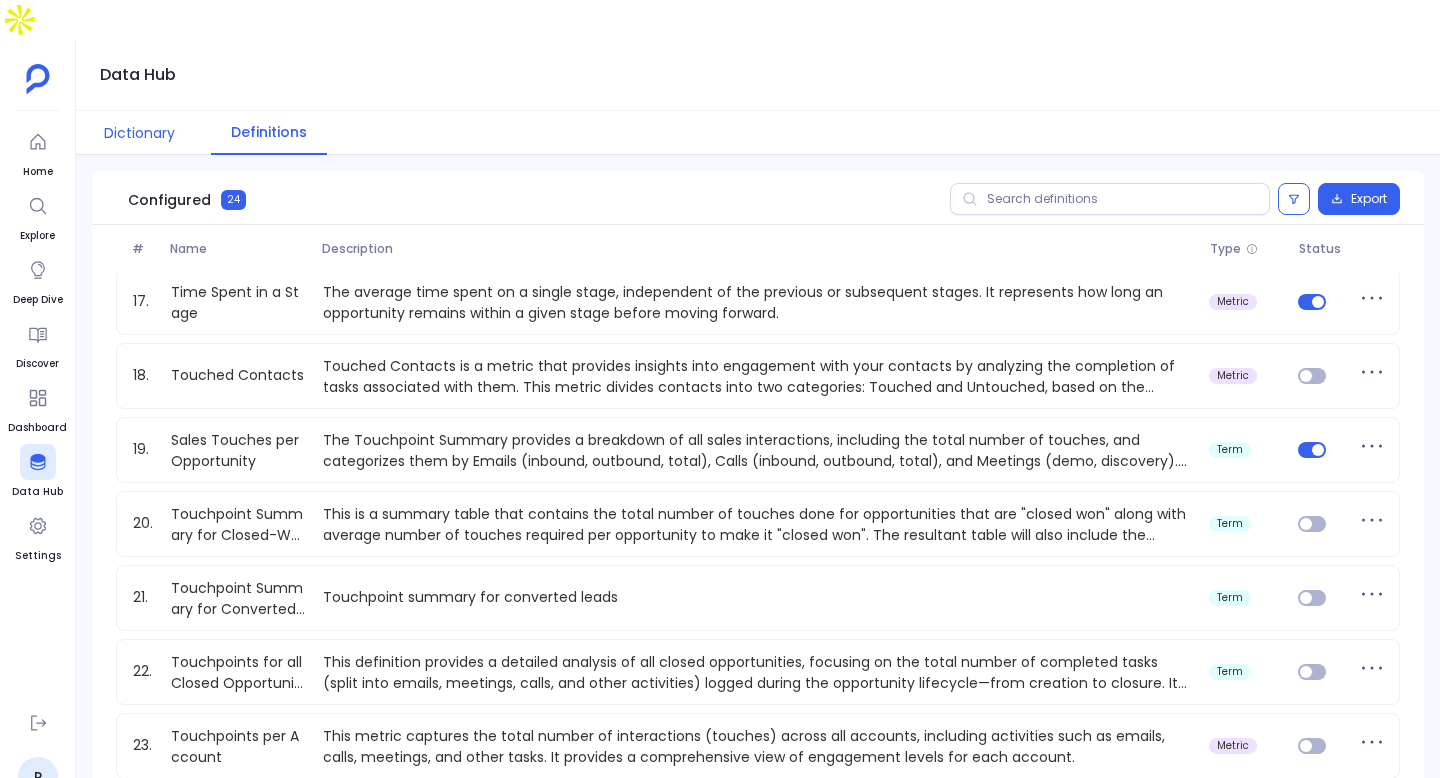 click on "Dictionary" at bounding box center [139, 133] 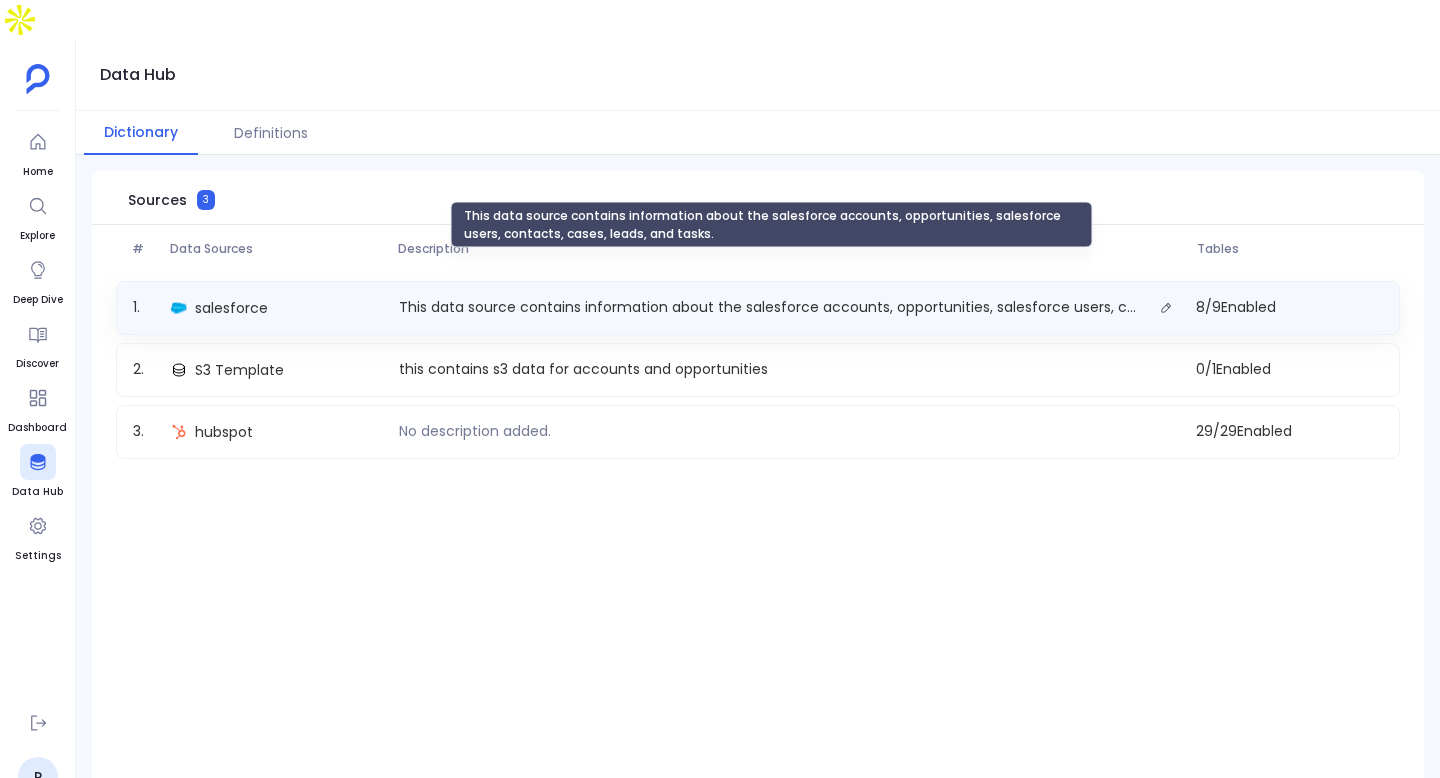 click on "This data source contains information about the salesforce accounts, opportunities, salesforce users, contacts, cases, leads, and tasks." at bounding box center (772, 307) 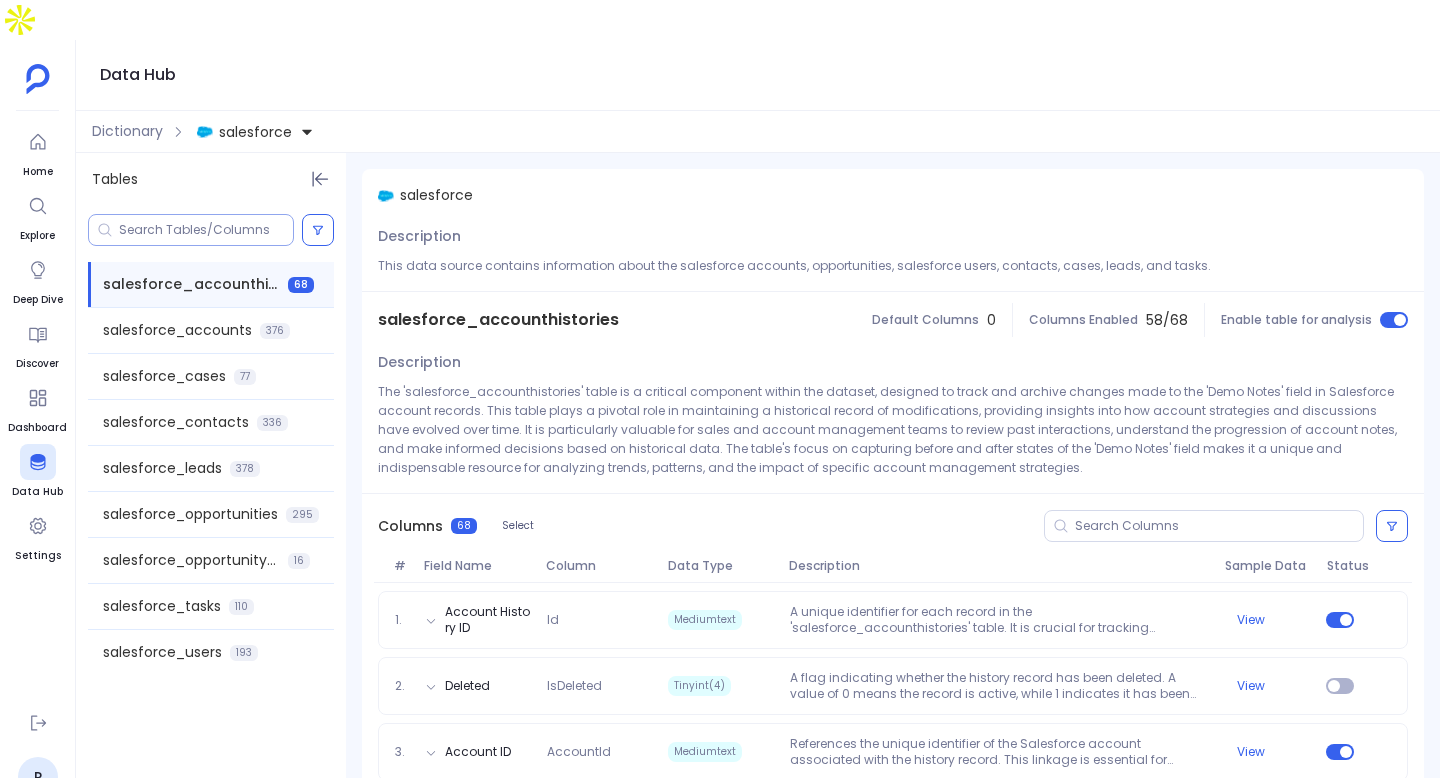 click at bounding box center (206, 230) 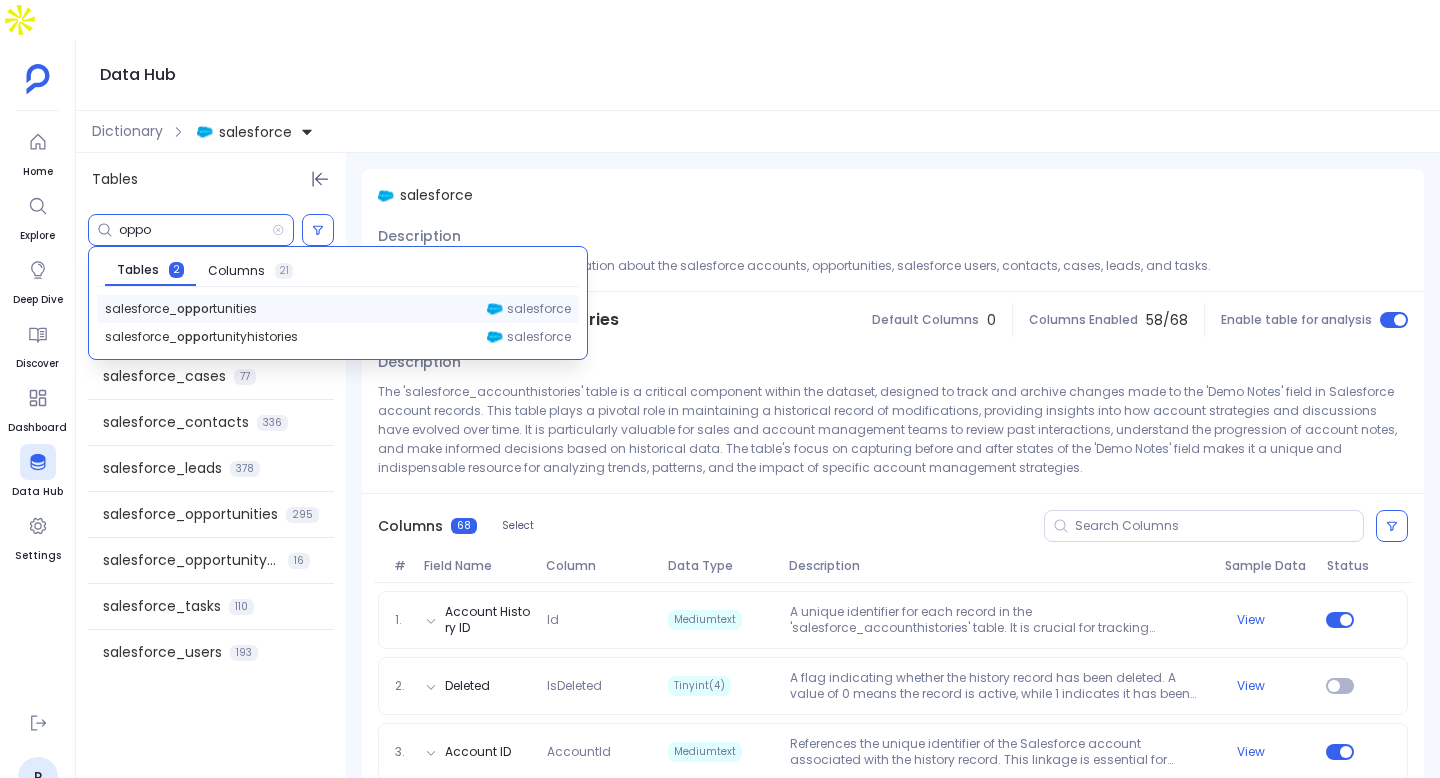 type on "oppo" 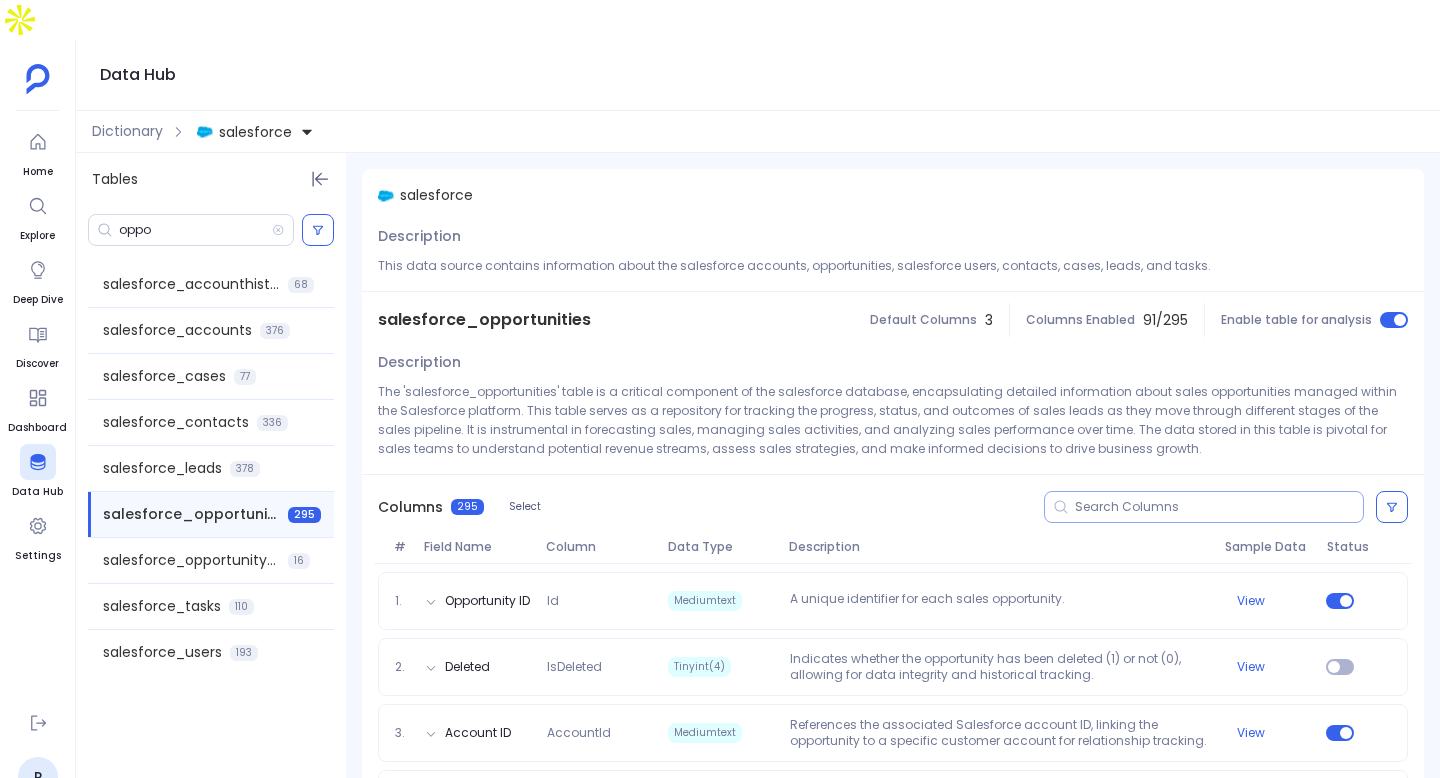 click at bounding box center [1219, 507] 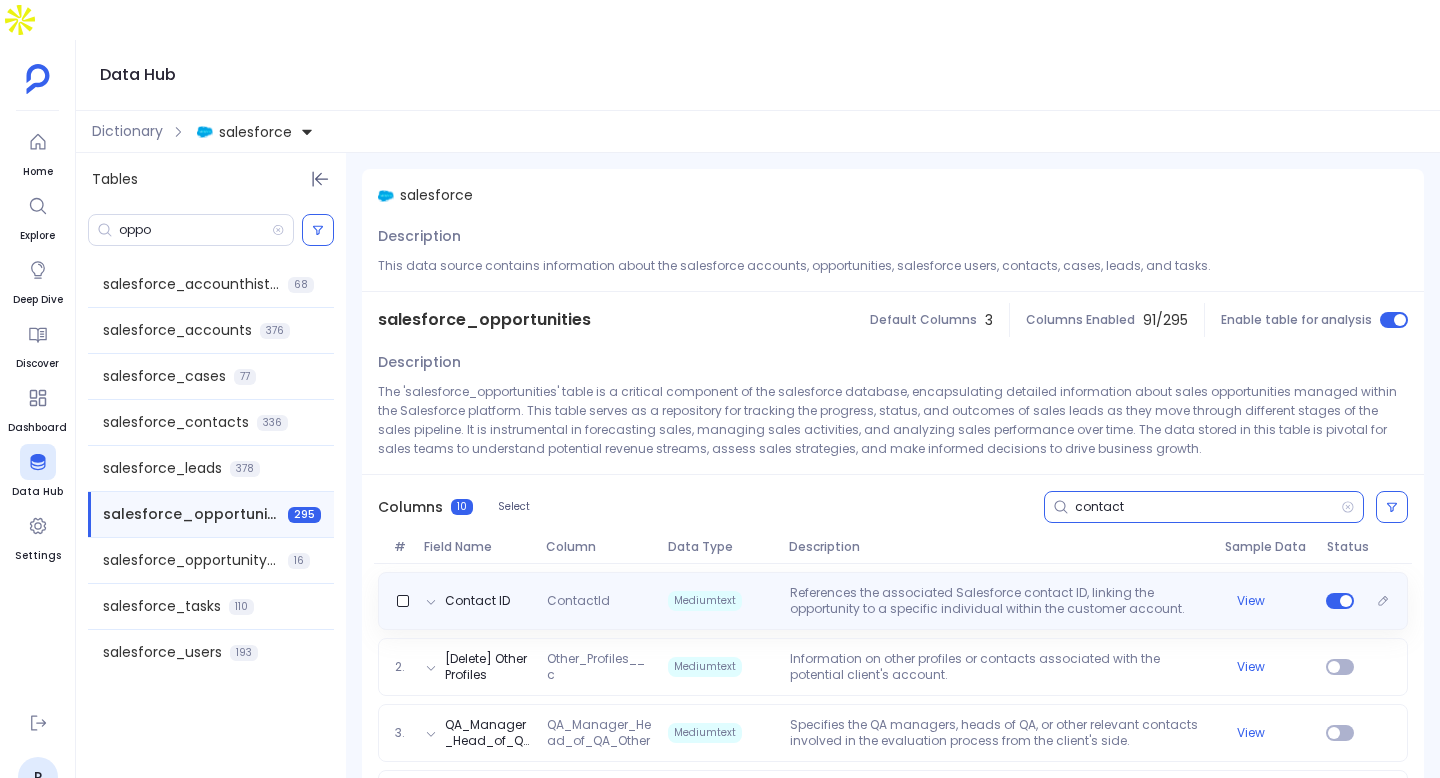 type on "contact" 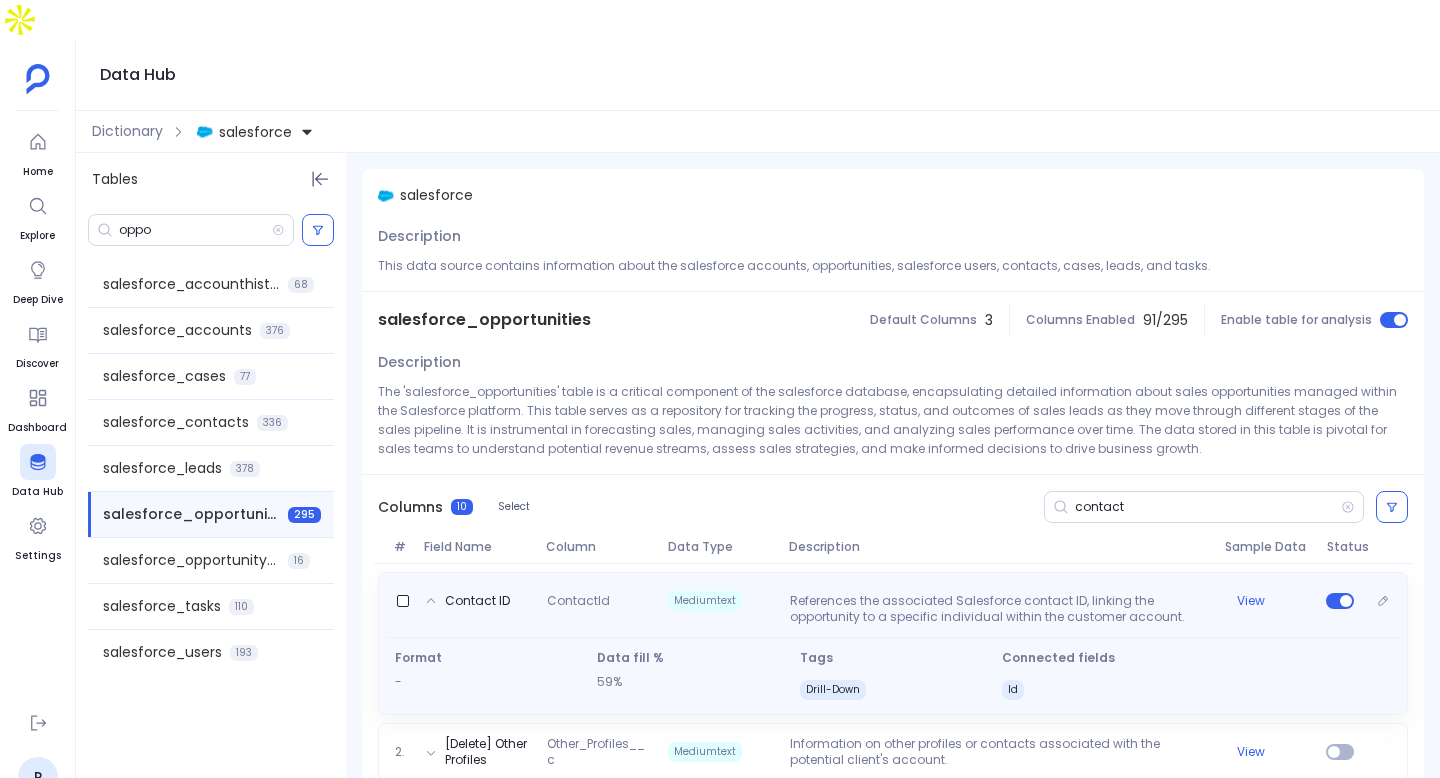 click on "ContactId" at bounding box center (599, 609) 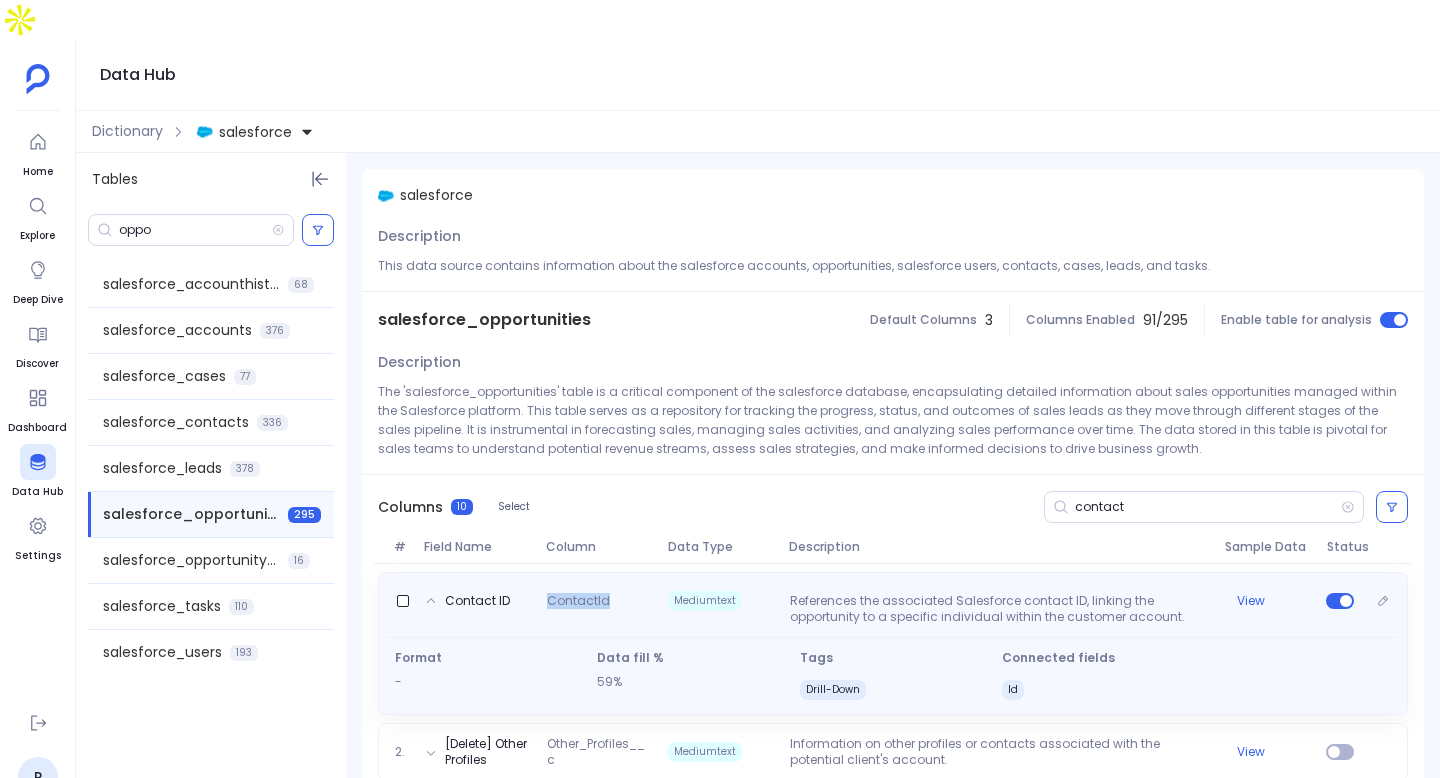 click on "ContactId" at bounding box center [599, 609] 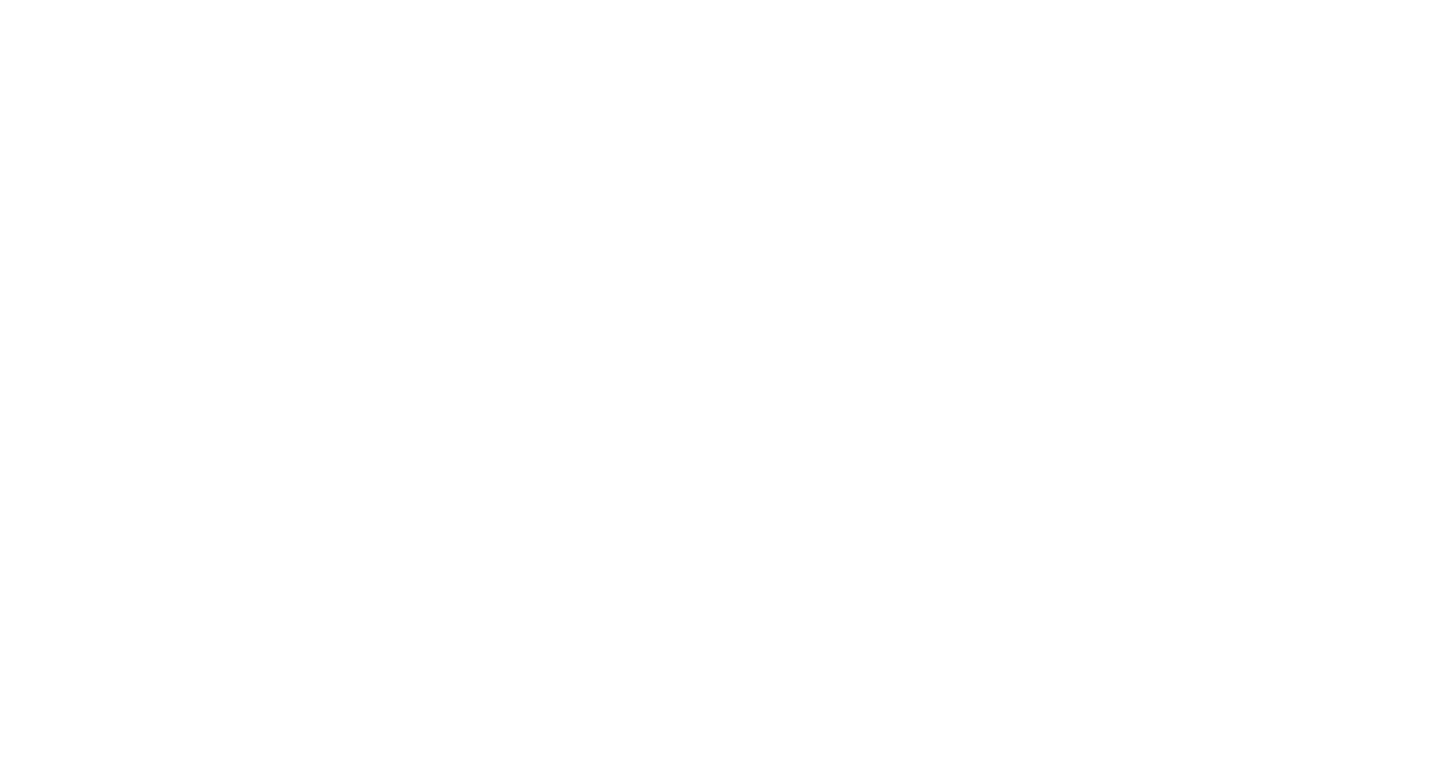 scroll, scrollTop: 0, scrollLeft: 0, axis: both 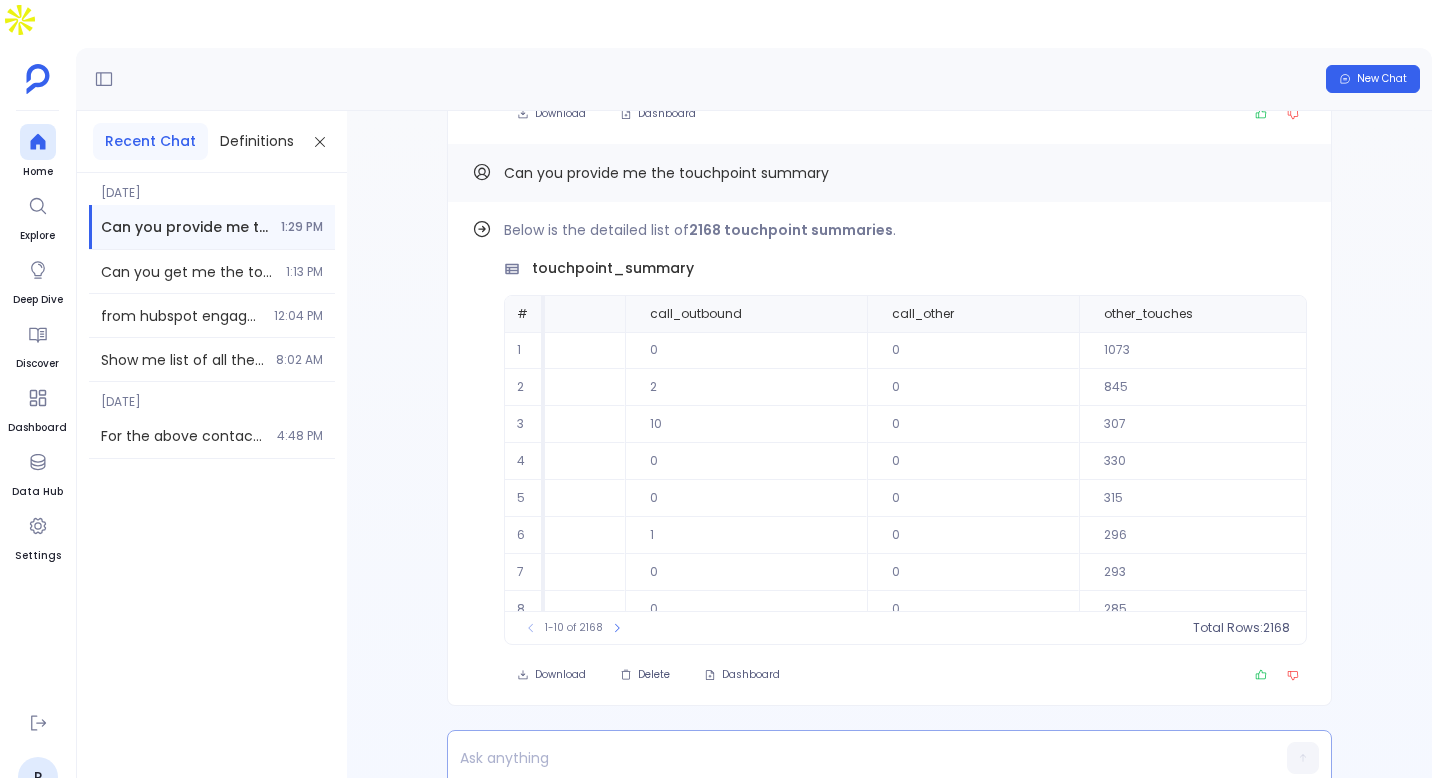 click at bounding box center [851, 758] 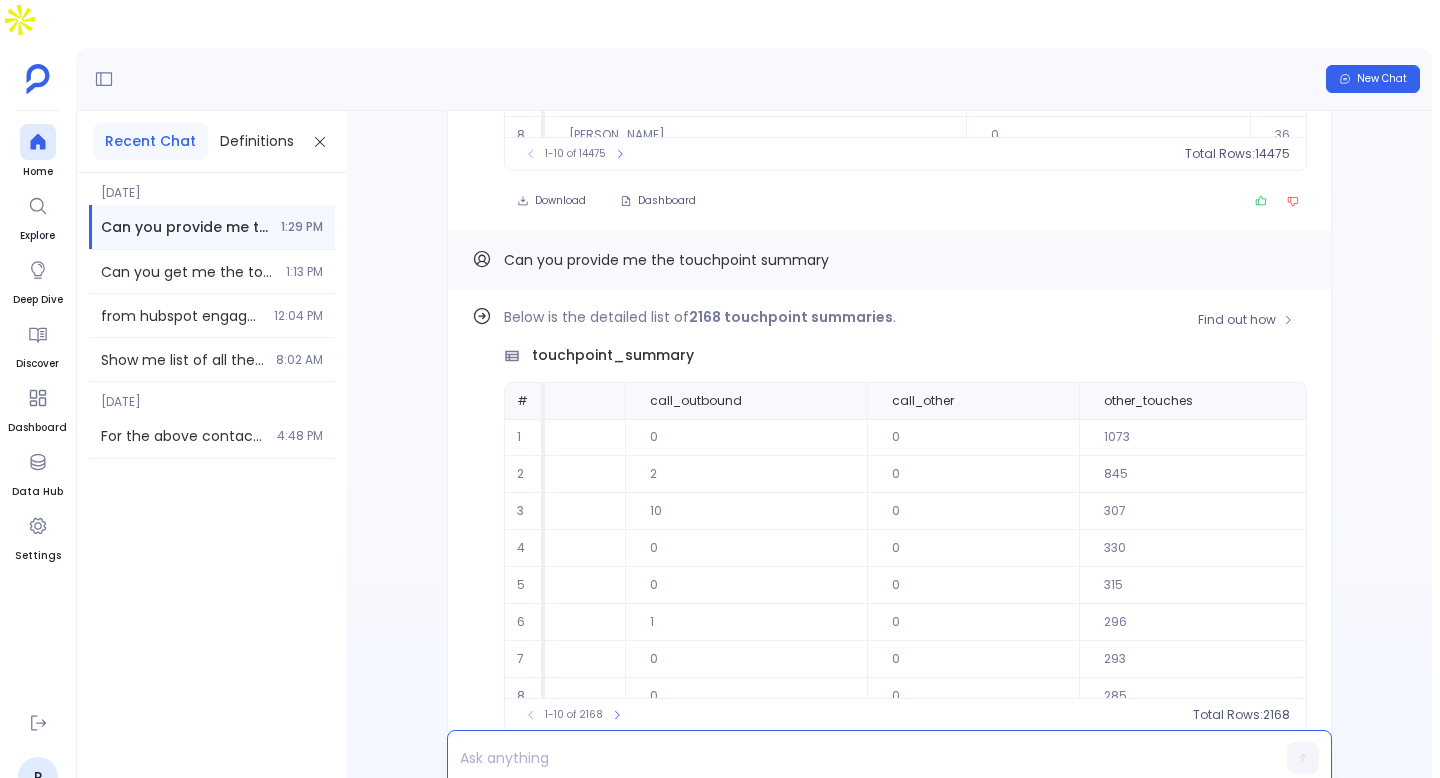 scroll, scrollTop: -88, scrollLeft: 0, axis: vertical 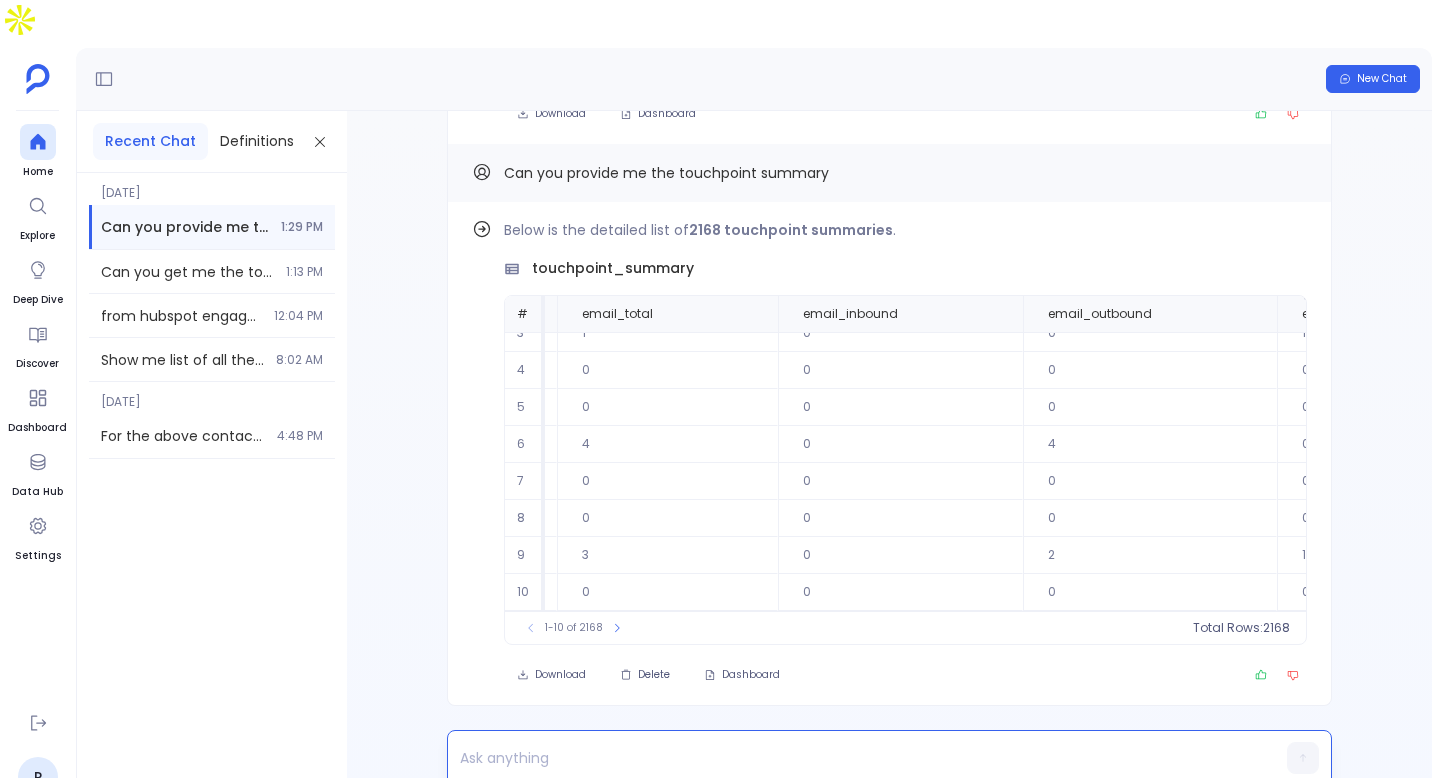 click at bounding box center (851, 758) 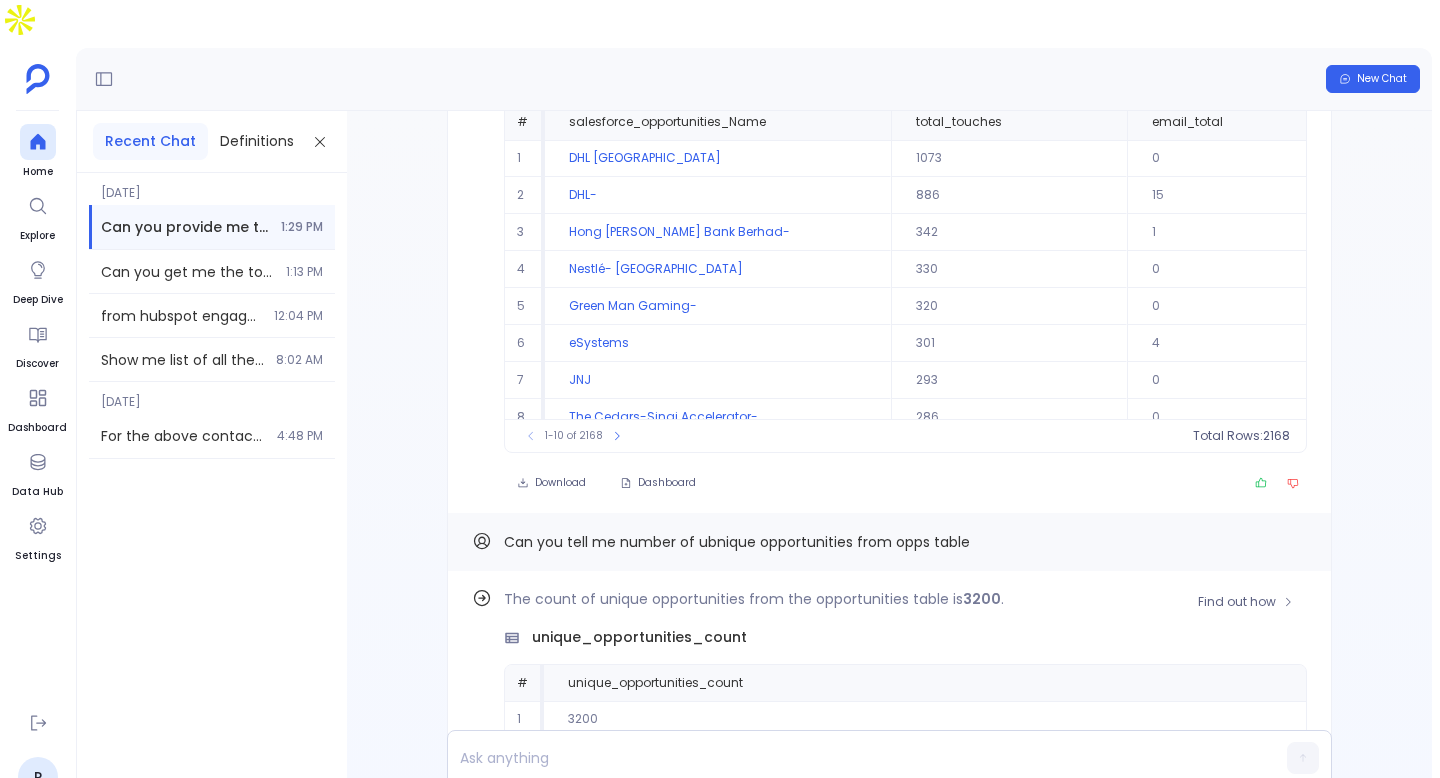 scroll, scrollTop: -303, scrollLeft: 0, axis: vertical 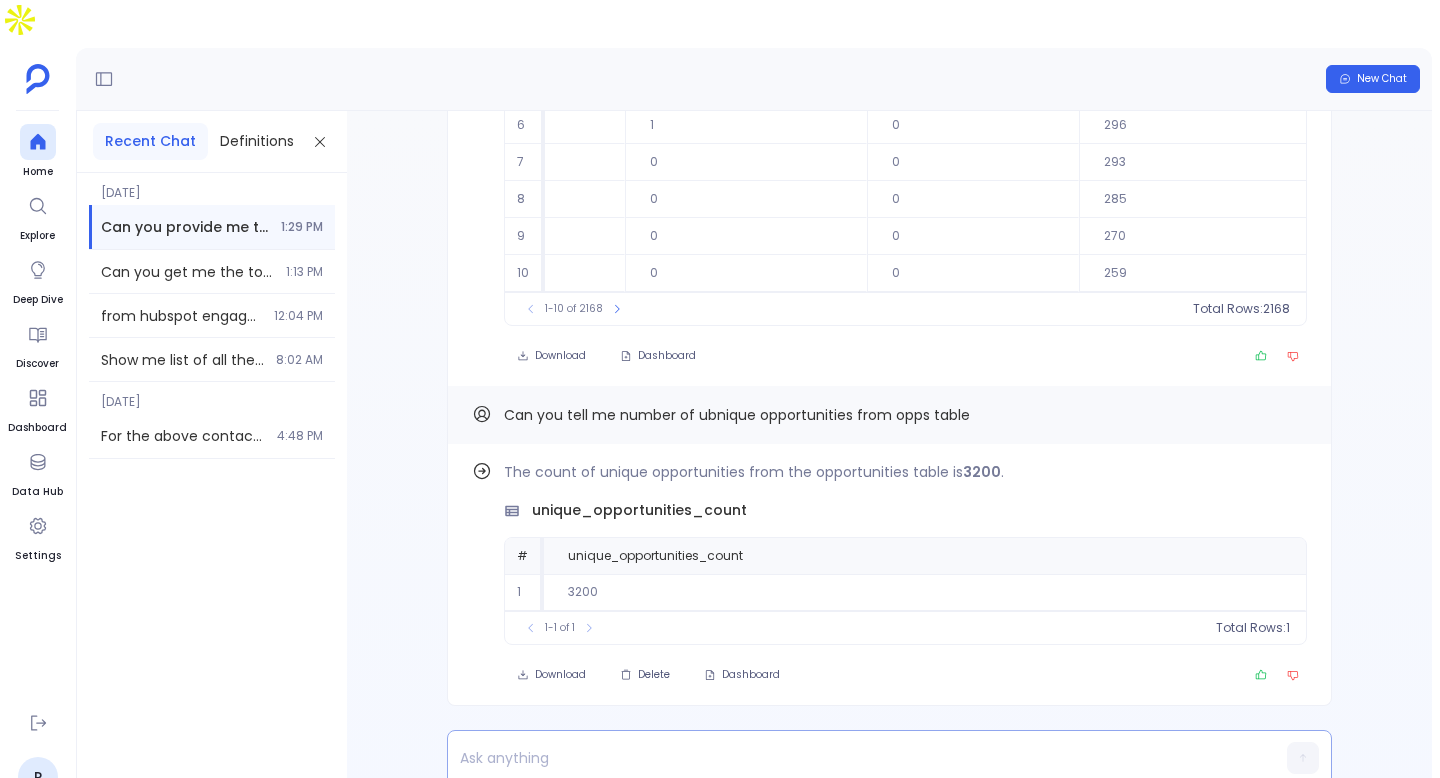 click at bounding box center (851, 758) 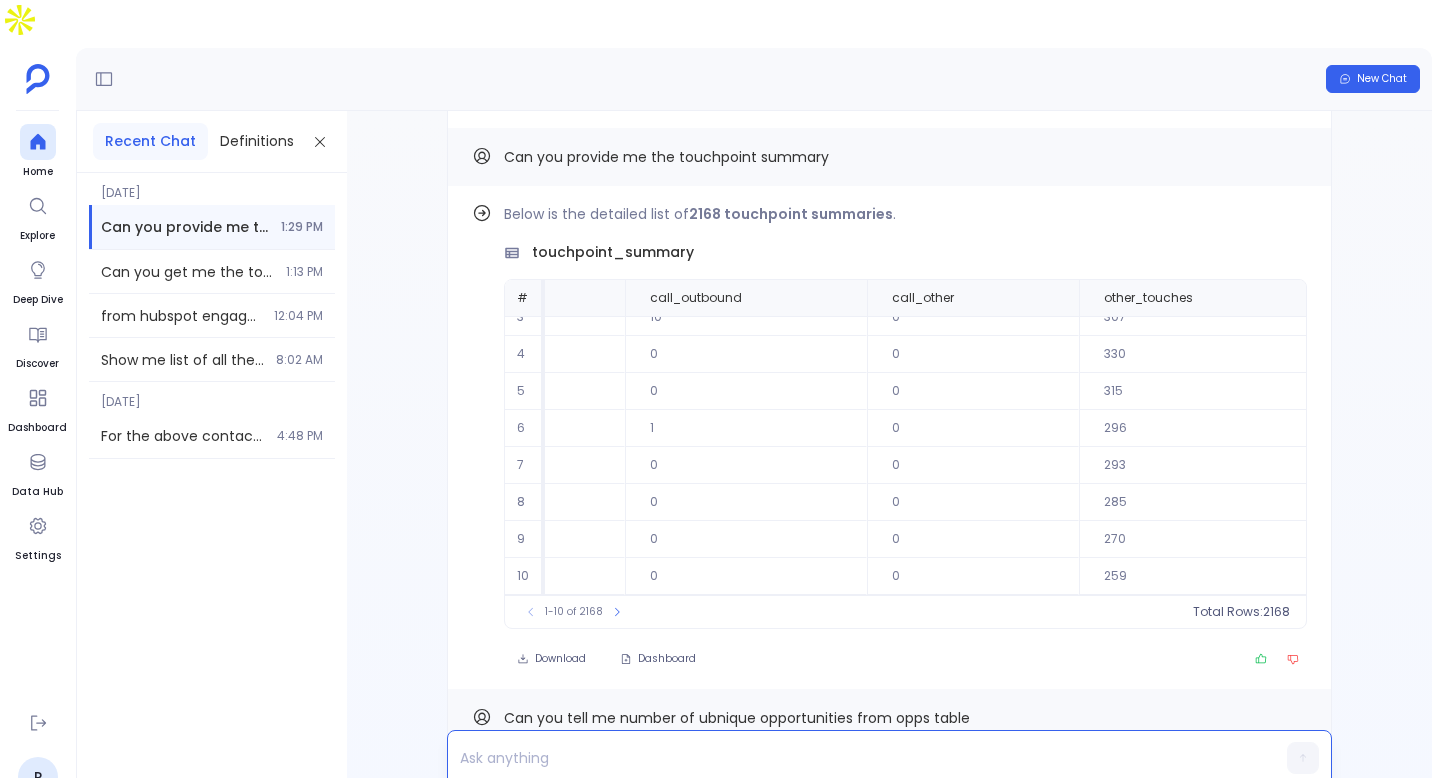 scroll, scrollTop: -358, scrollLeft: 0, axis: vertical 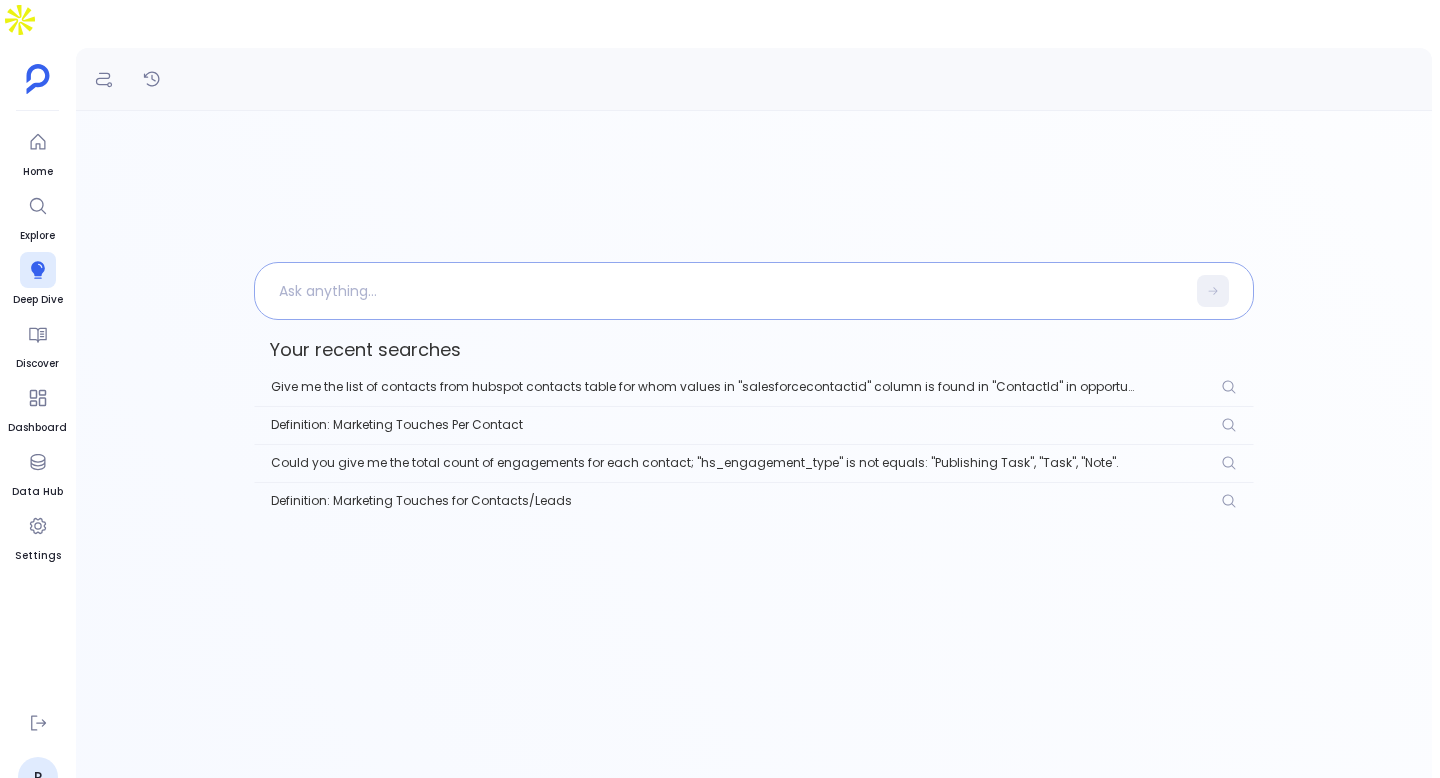 click at bounding box center [720, 291] 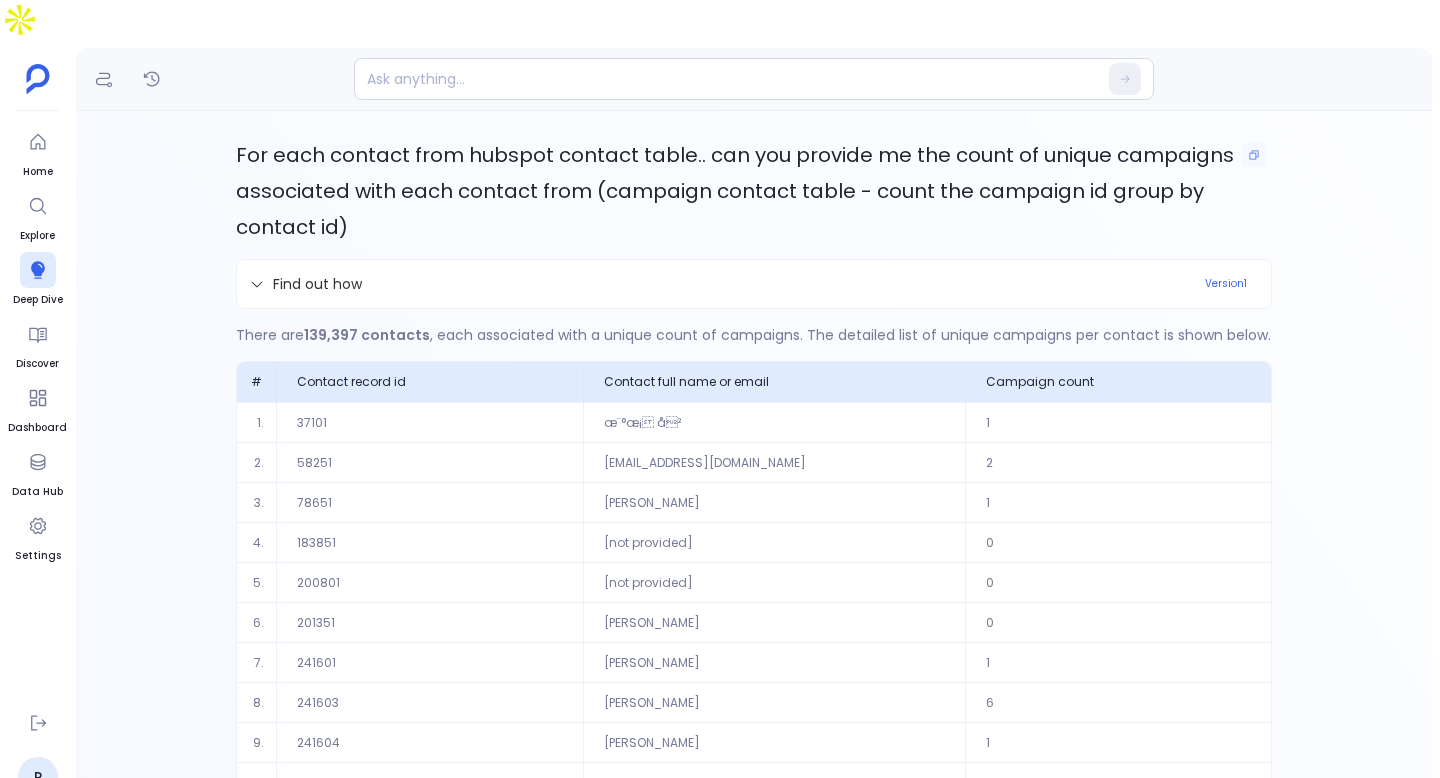 scroll, scrollTop: 115, scrollLeft: 0, axis: vertical 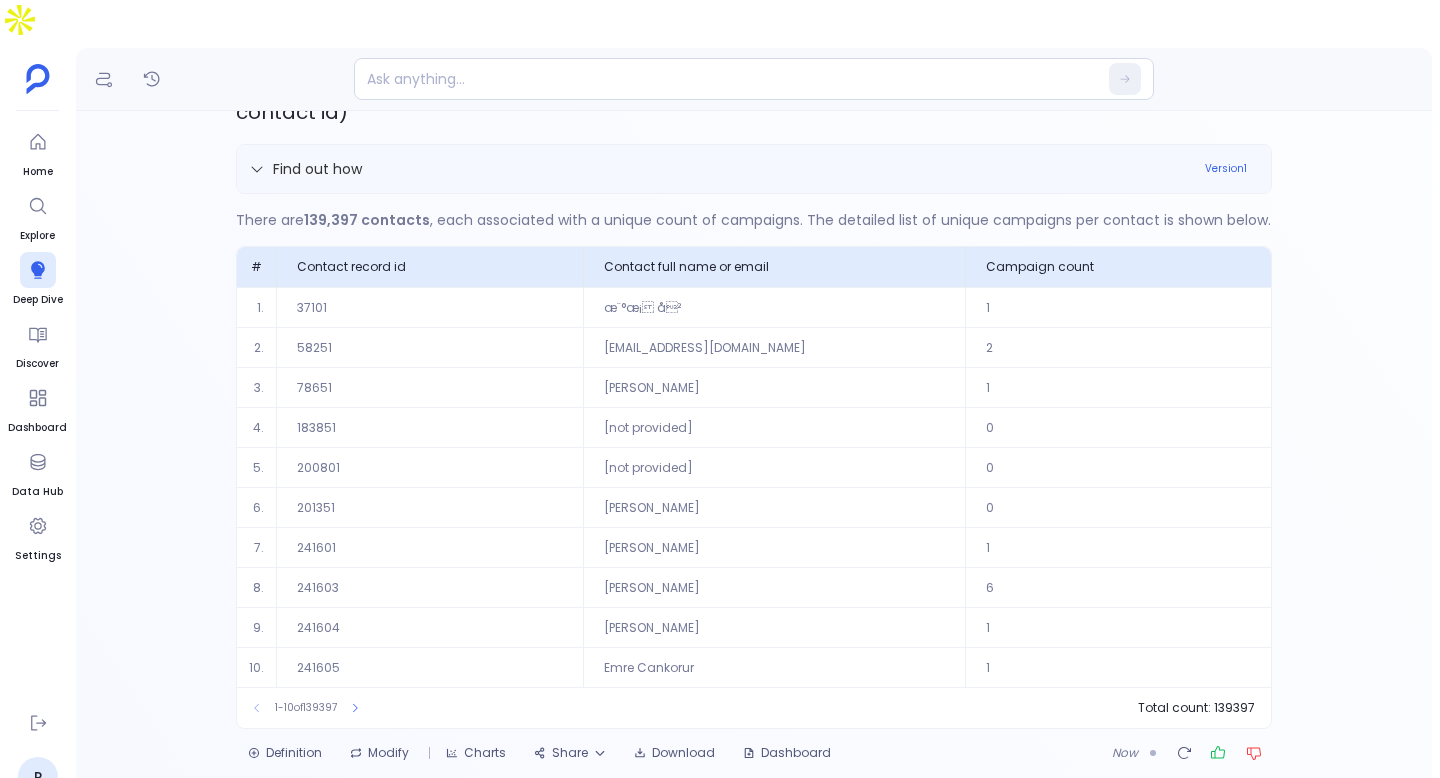 click on "Find out how" at bounding box center (721, 169) 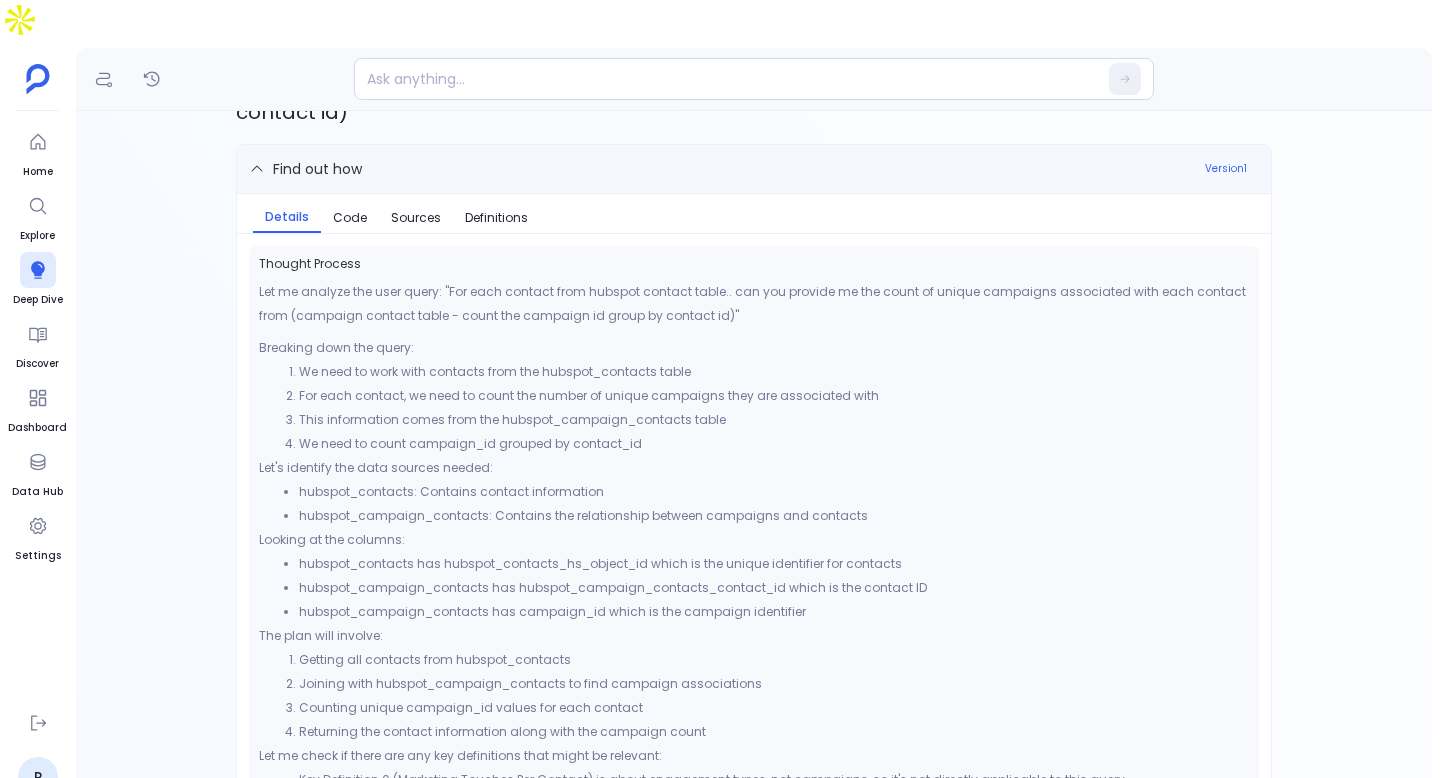 click on "Find out how" at bounding box center (721, 169) 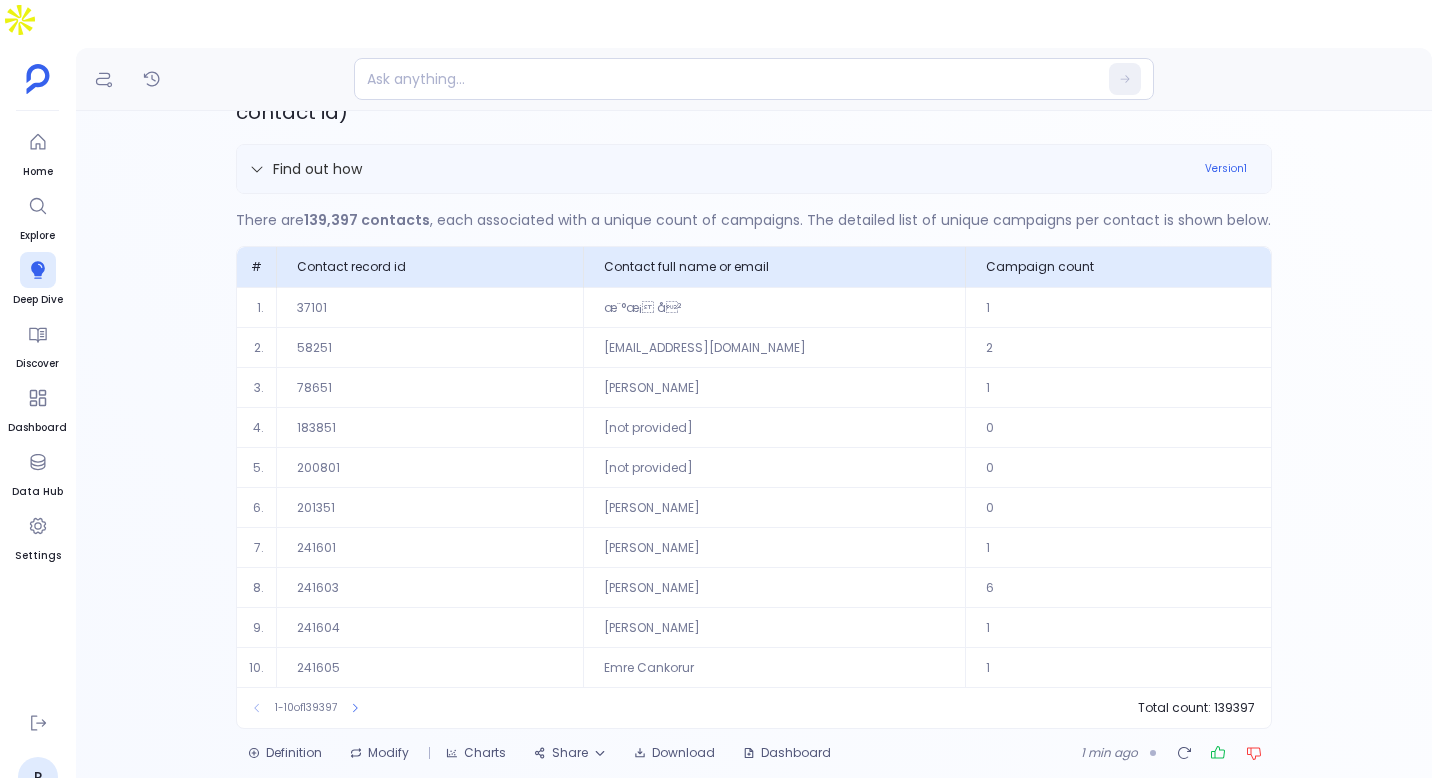 click on "Find out how" at bounding box center [721, 169] 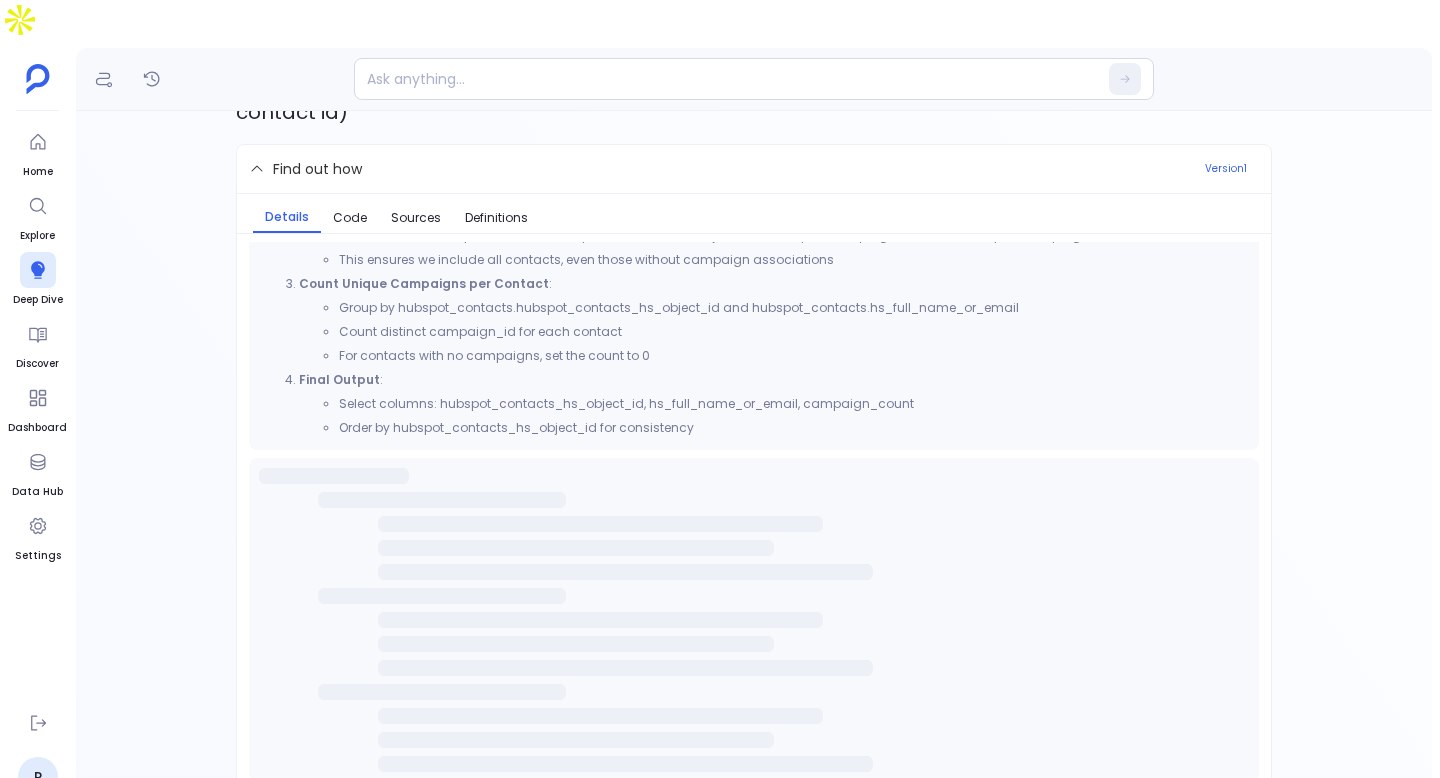 scroll, scrollTop: 711, scrollLeft: 0, axis: vertical 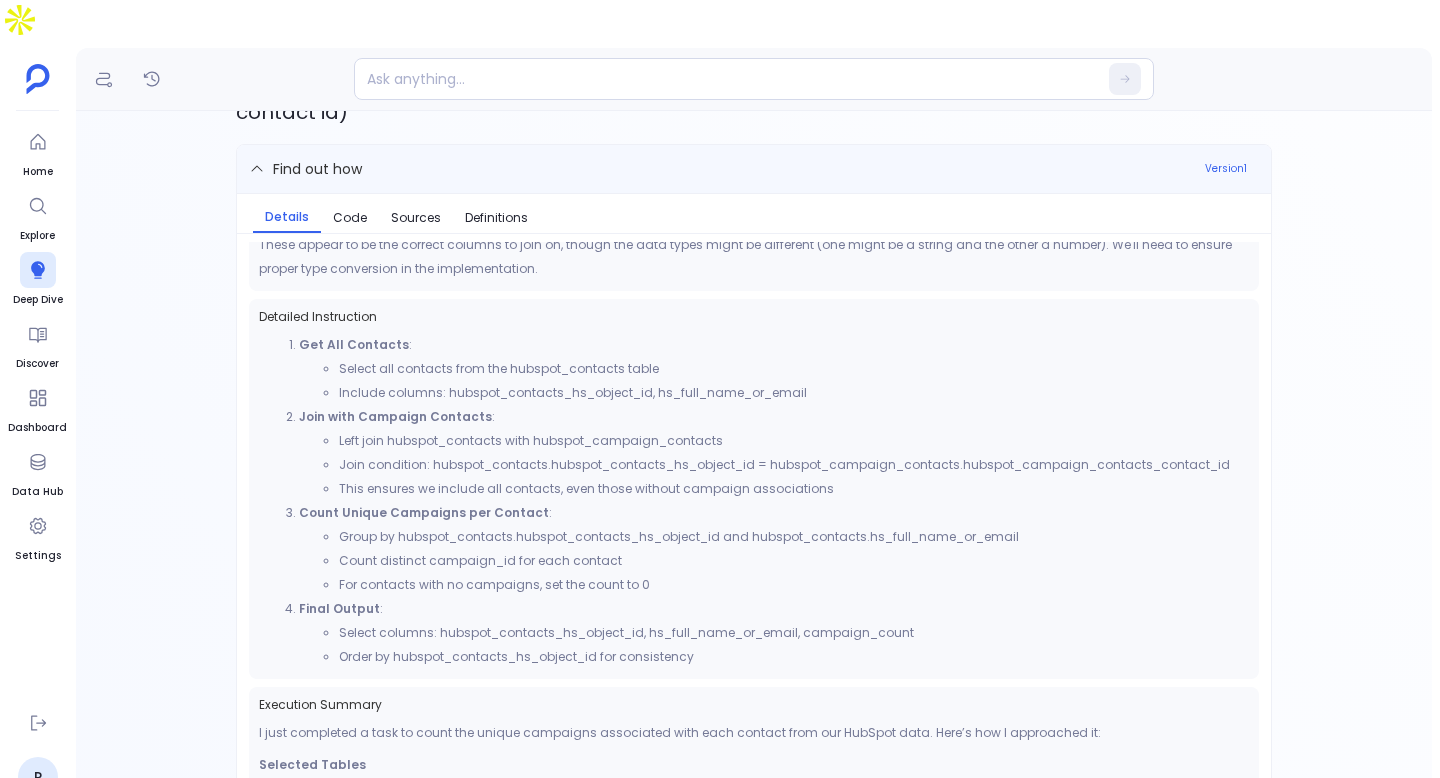 click on "Find out how" at bounding box center (721, 169) 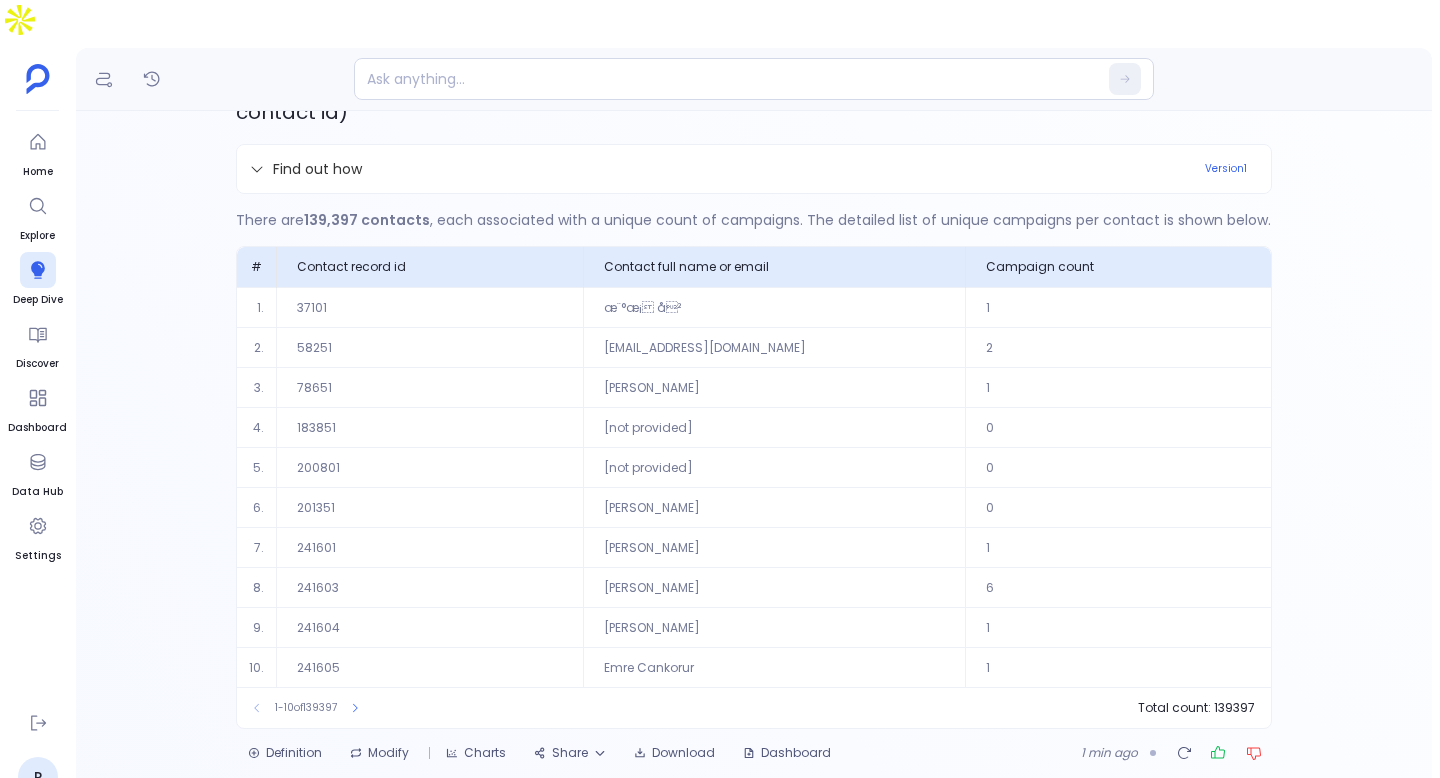 scroll, scrollTop: 57, scrollLeft: 0, axis: vertical 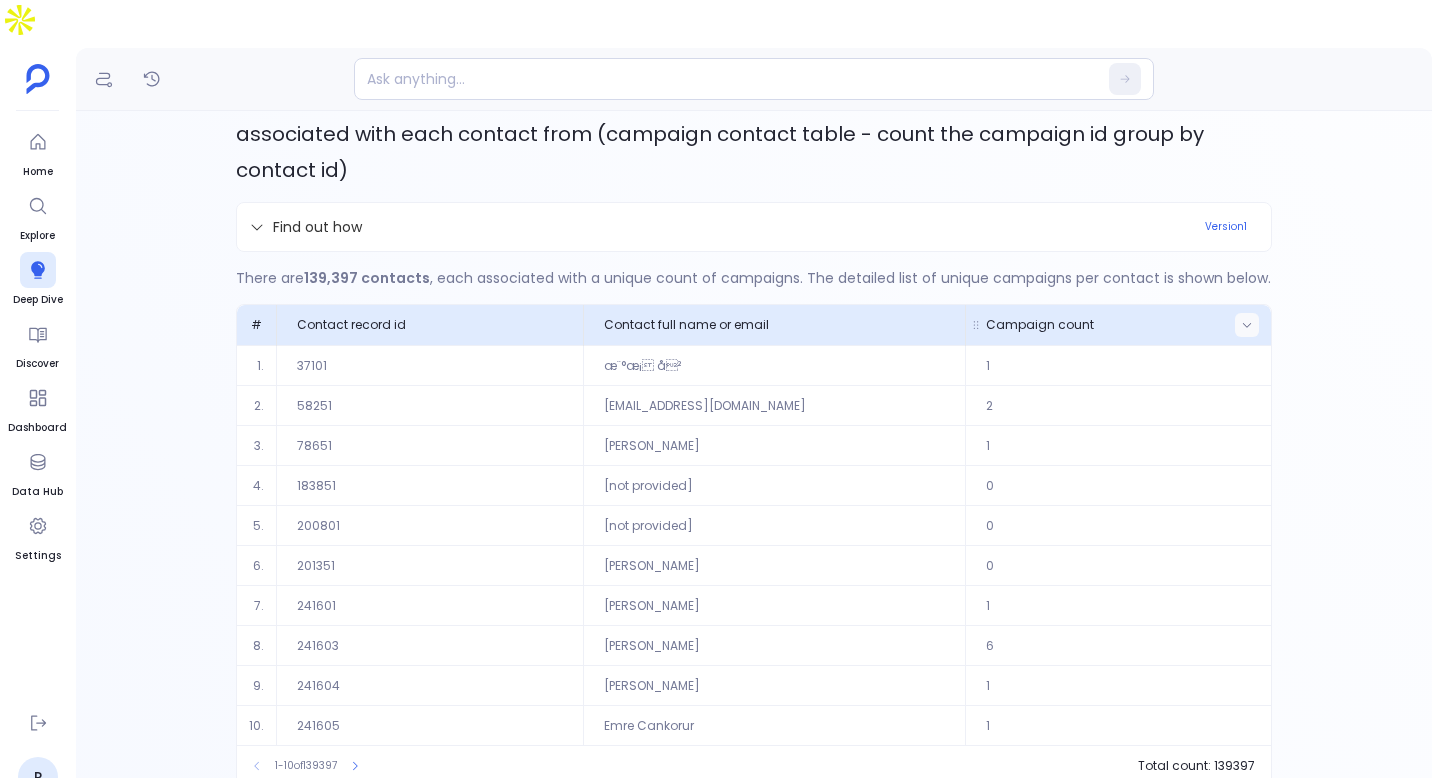 click 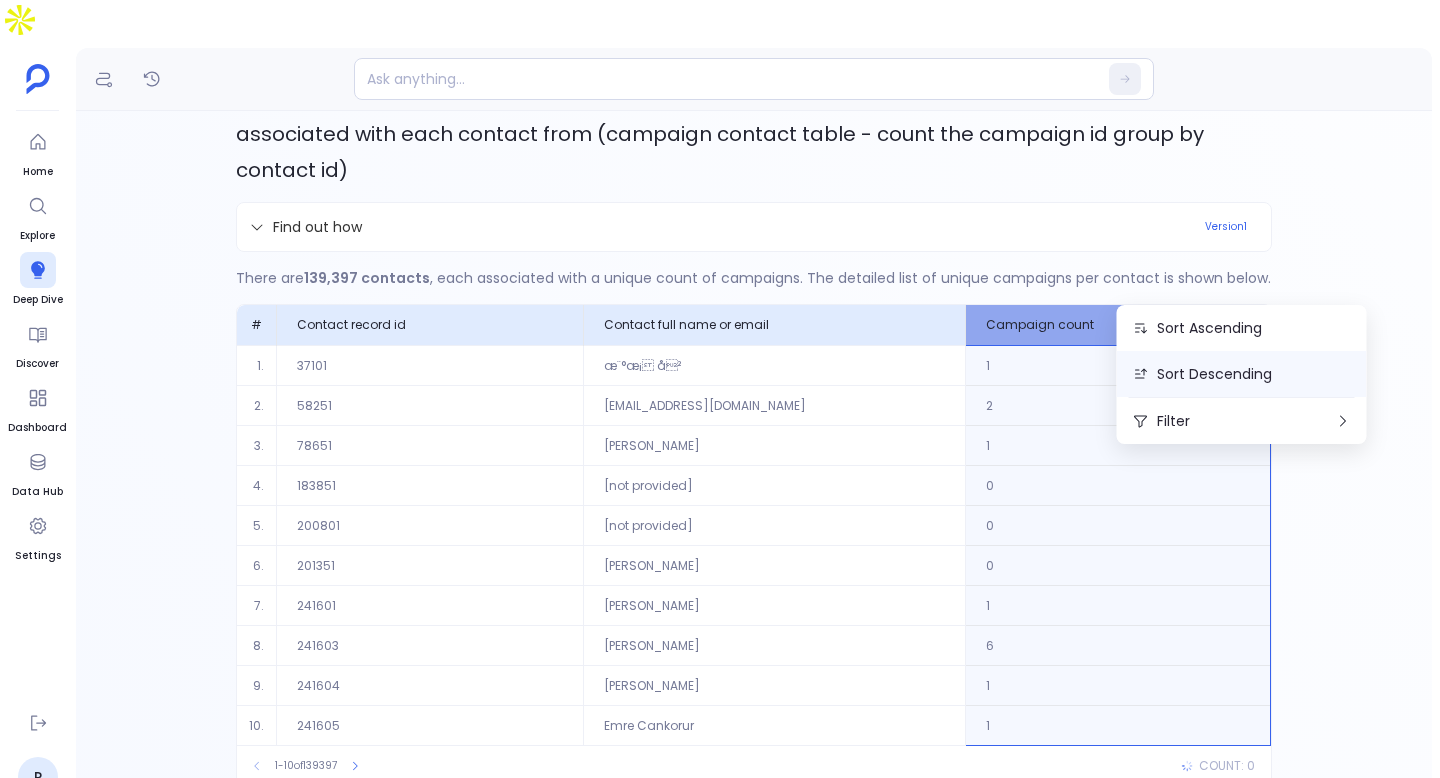 click on "Sort Descending" at bounding box center [1242, 374] 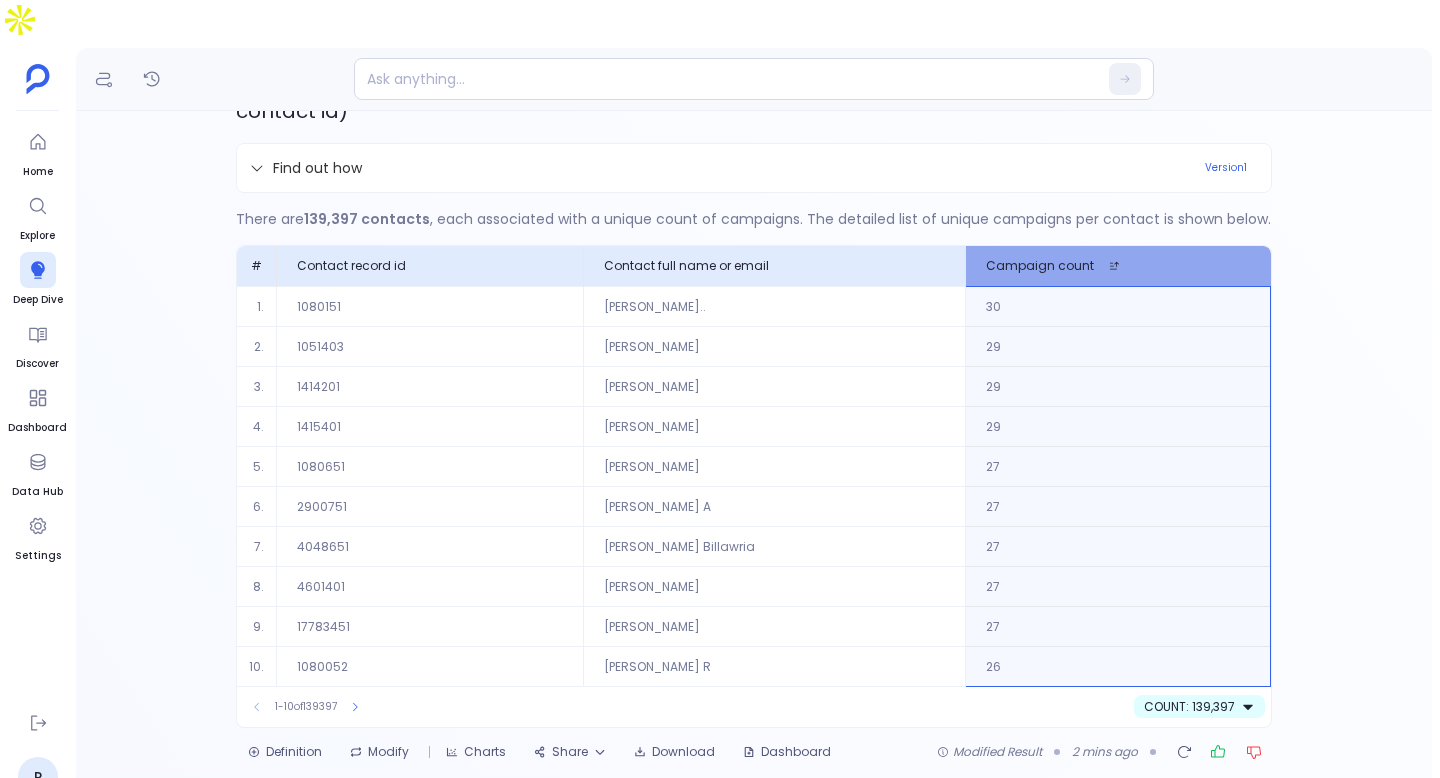 scroll, scrollTop: 0, scrollLeft: 0, axis: both 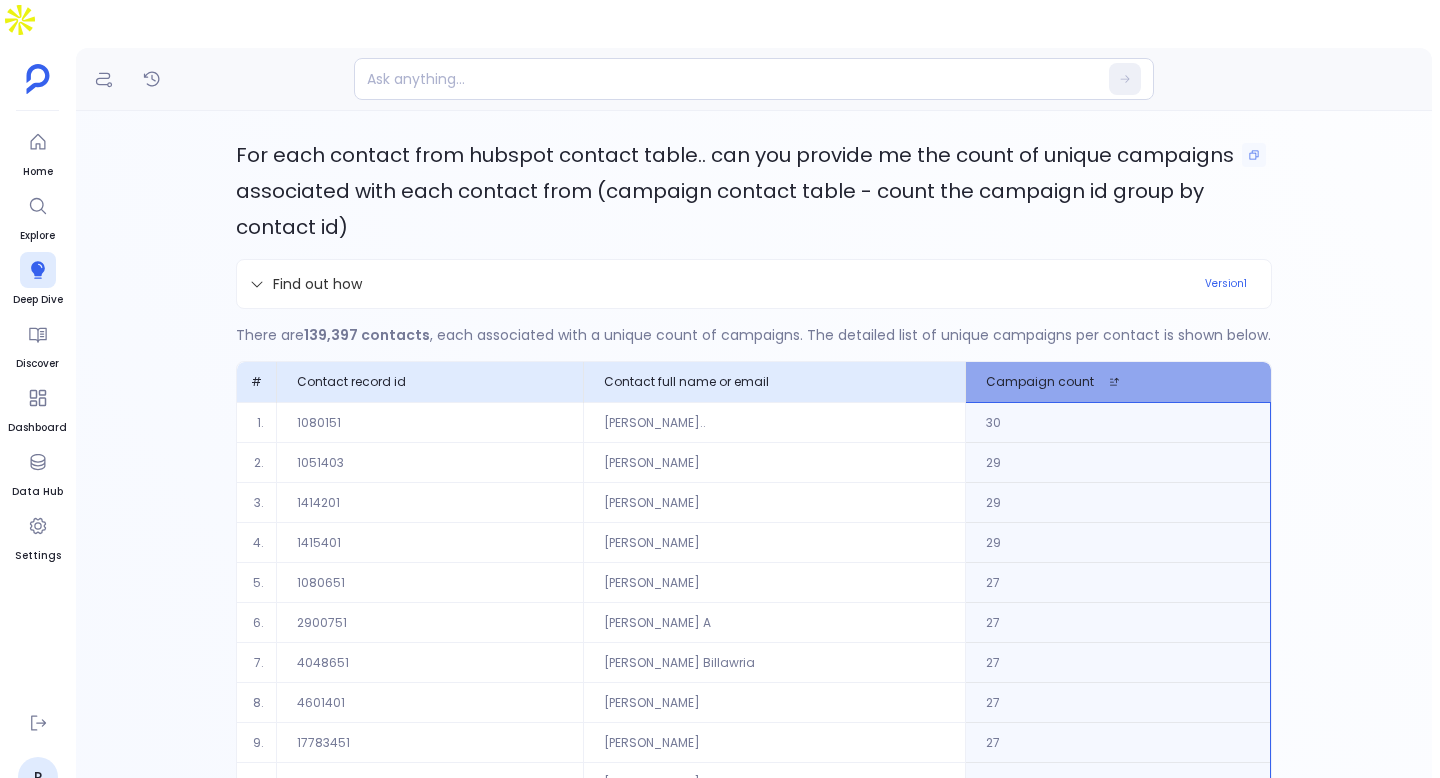 click on "For each contact from hubspot contact table.. can you provide me the count of unique campaigns associated with each contact from (campaign contact table - count the campaign id group by contact id)" at bounding box center [754, 189] 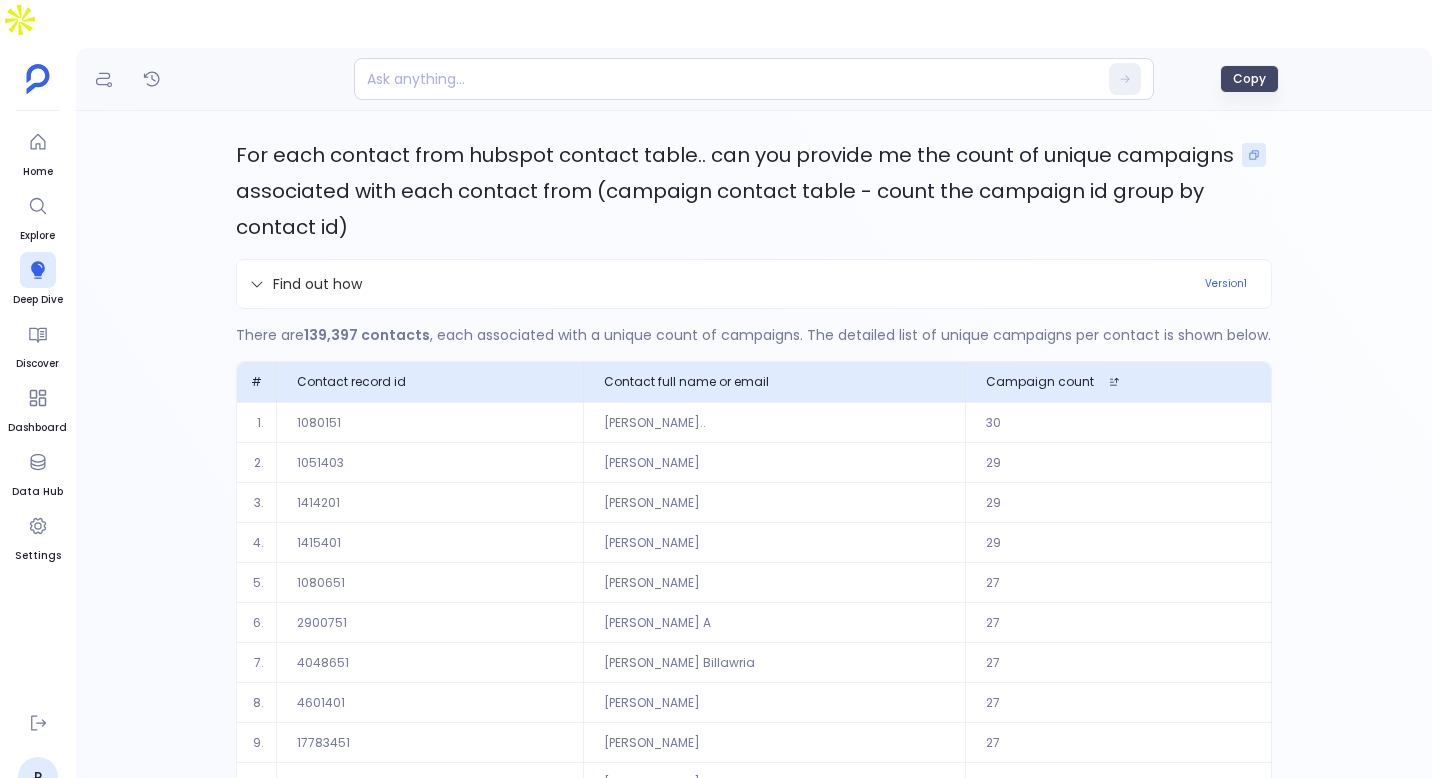 click at bounding box center (1254, 155) 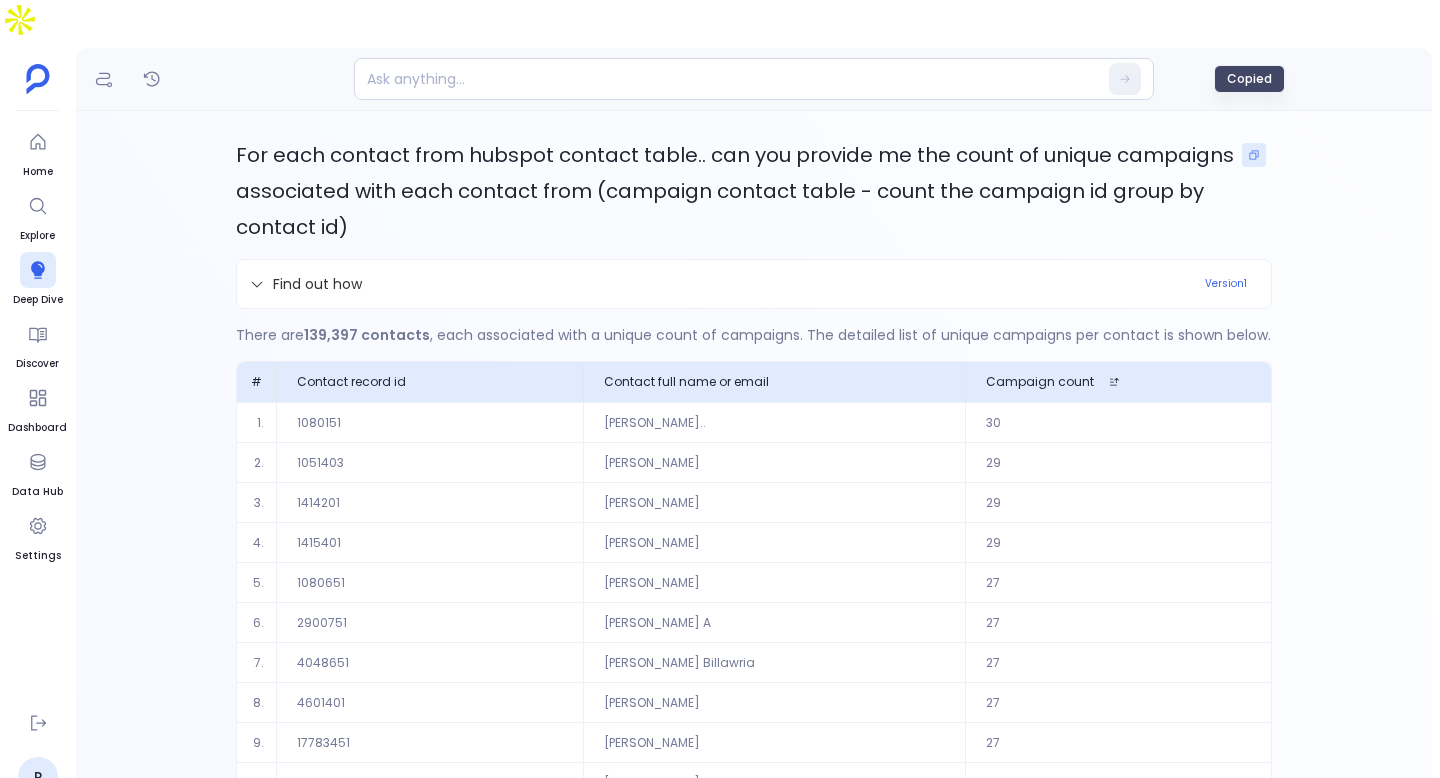 click 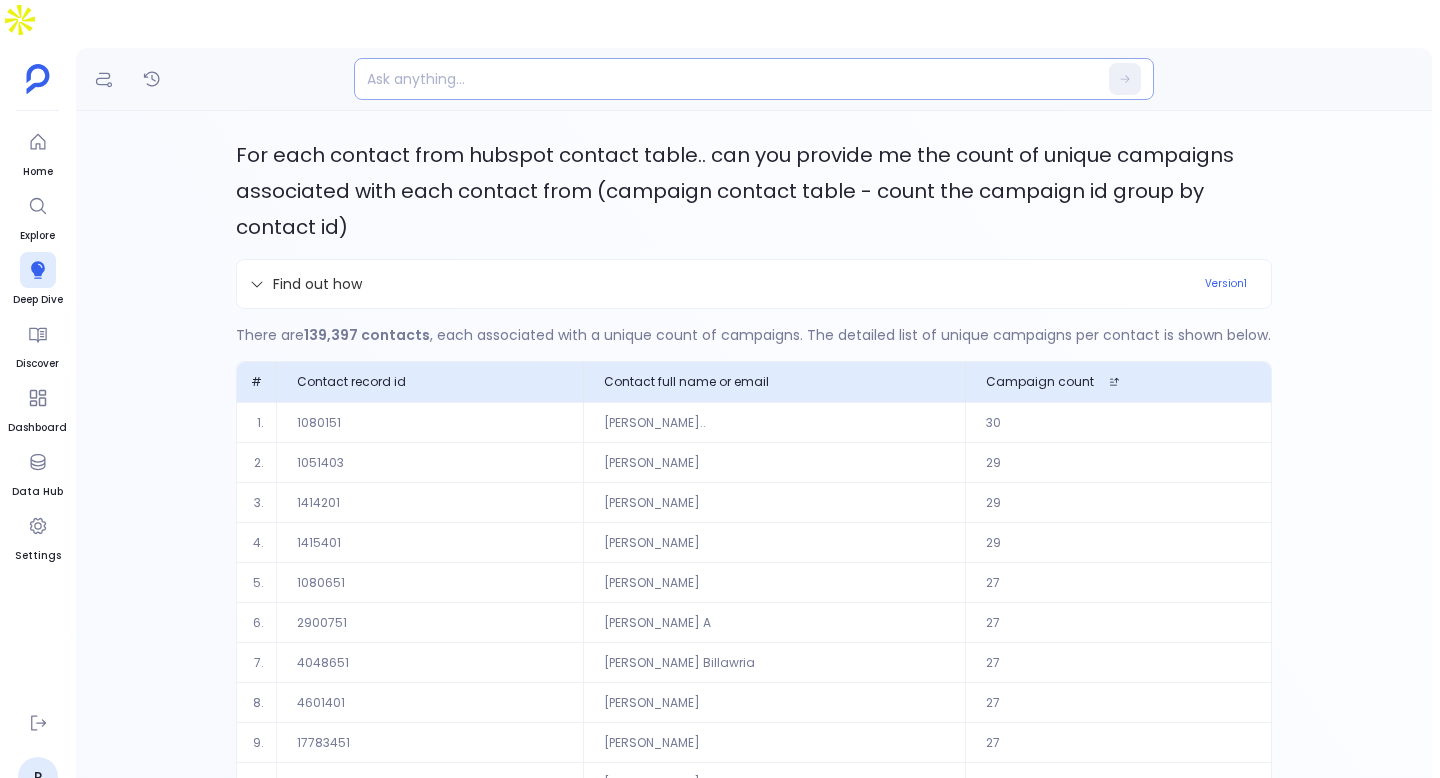 click at bounding box center [715, 79] 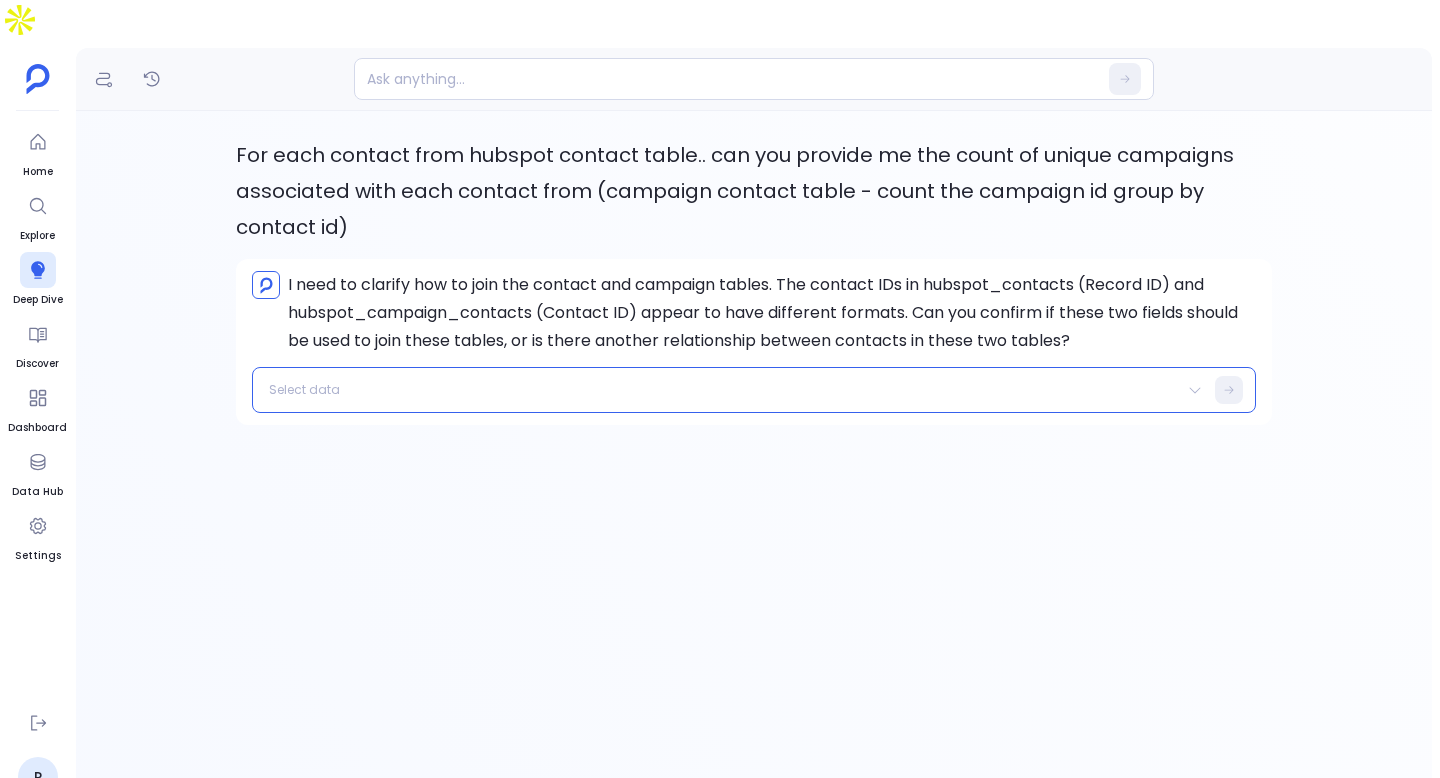 click on "Select data" at bounding box center (754, 390) 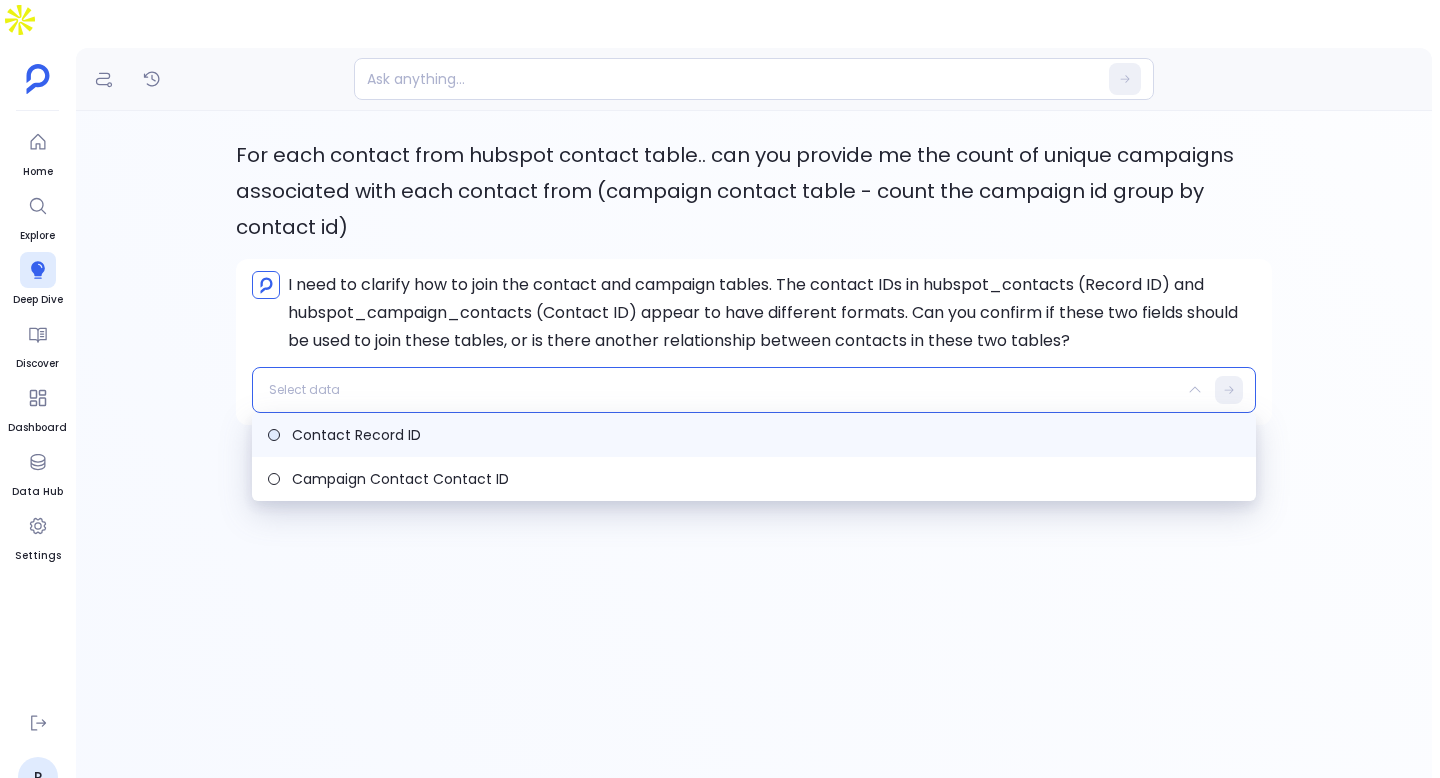 type 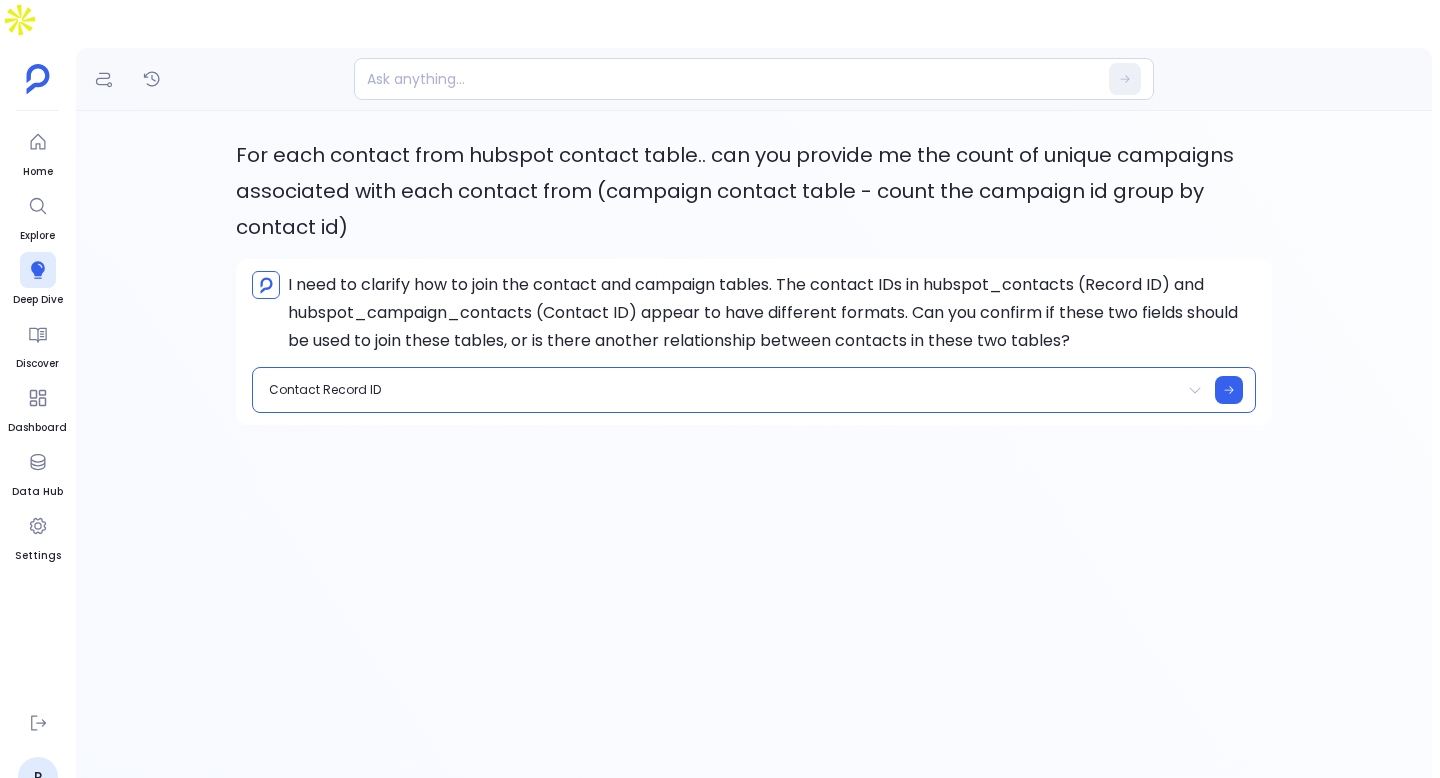 click on "Contact Record ID" at bounding box center (754, 390) 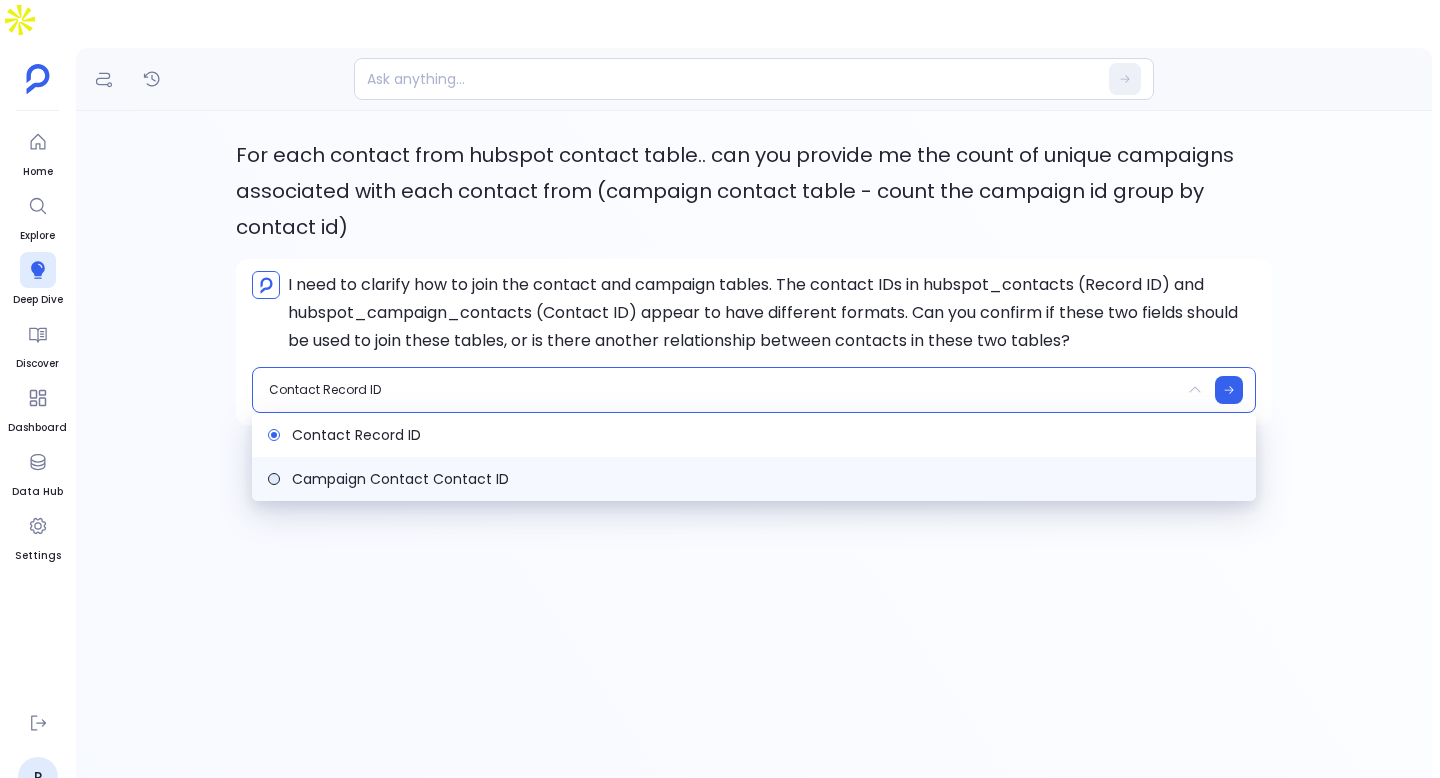 click on "Campaign Contact Contact ID" at bounding box center (766, 479) 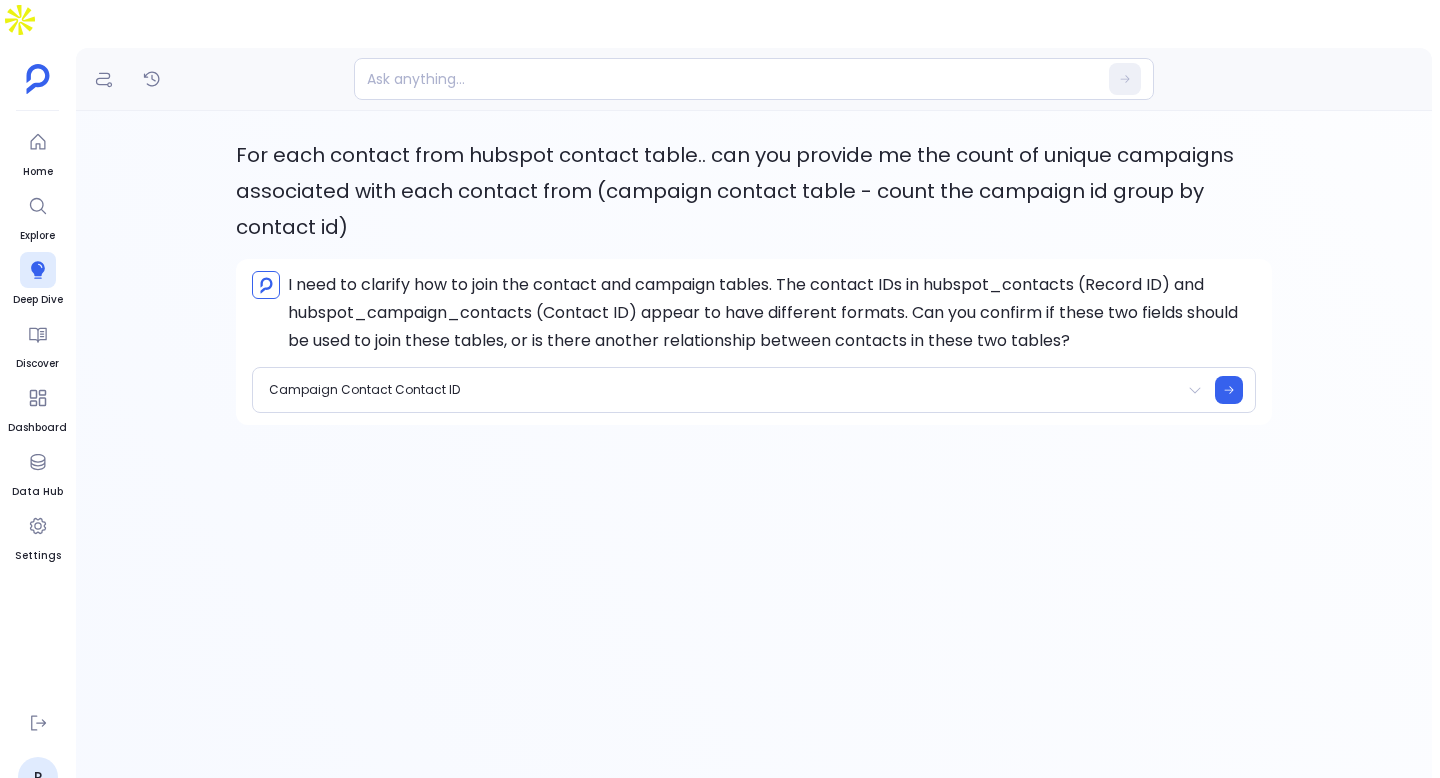 click on "I need to clarify how to join the contact and campaign tables. The contact IDs in hubspot_contacts (Record ID) and hubspot_campaign_contacts (Contact ID) appear to have different formats. Can you confirm if these two fields should be used to join these tables, or is there another relationship between contacts in these two tables? Campaign Contact Contact ID" at bounding box center (754, 342) 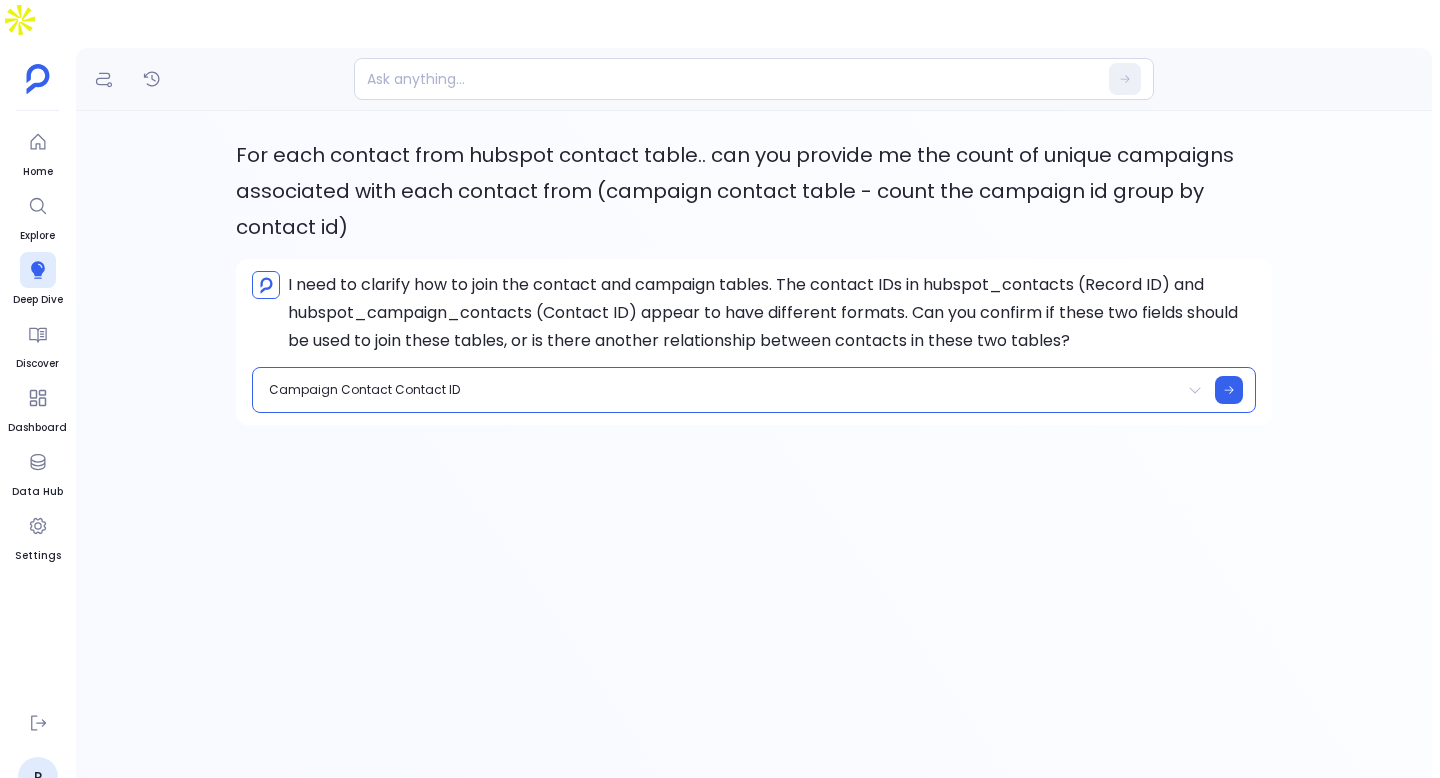 click on "Campaign Contact Contact ID" at bounding box center [754, 390] 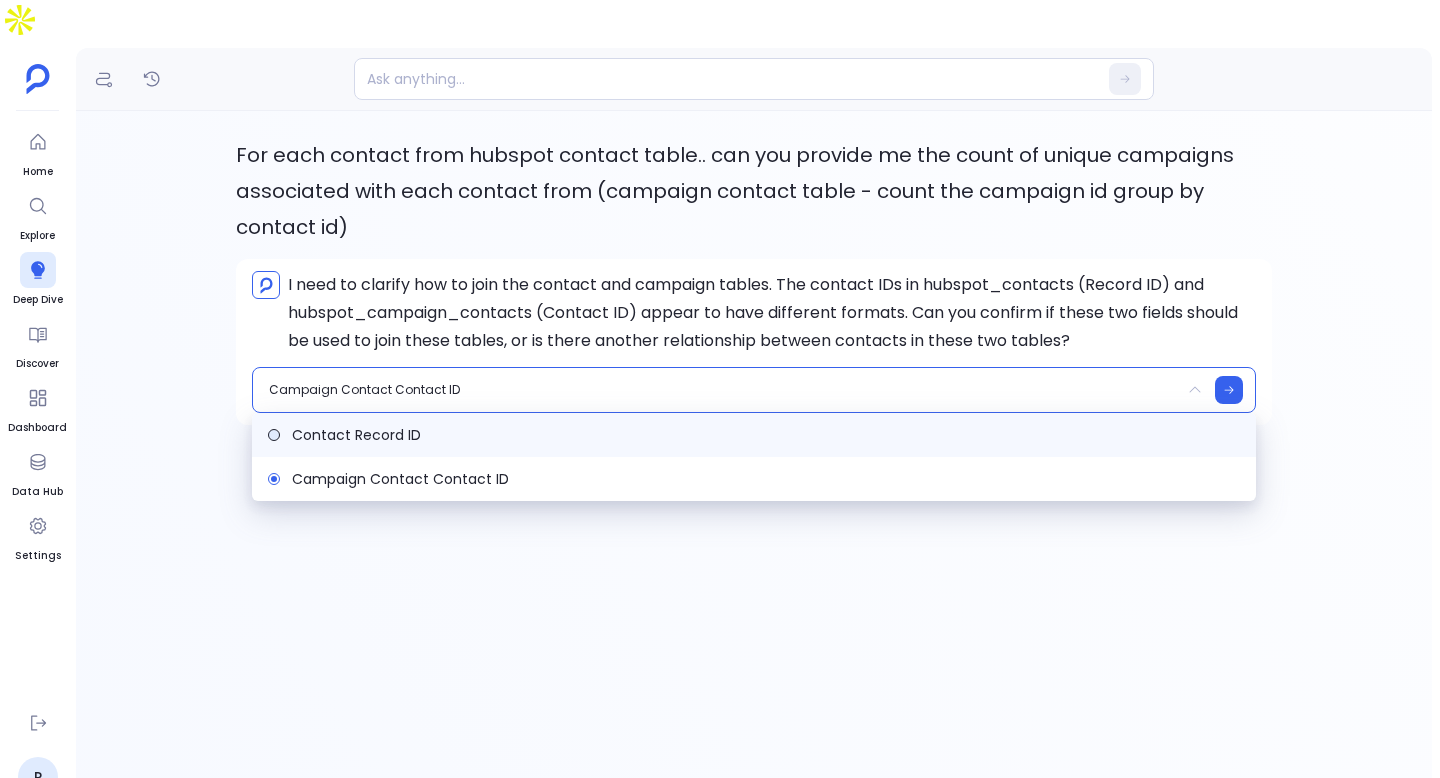 click on "Contact Record ID" at bounding box center [754, 435] 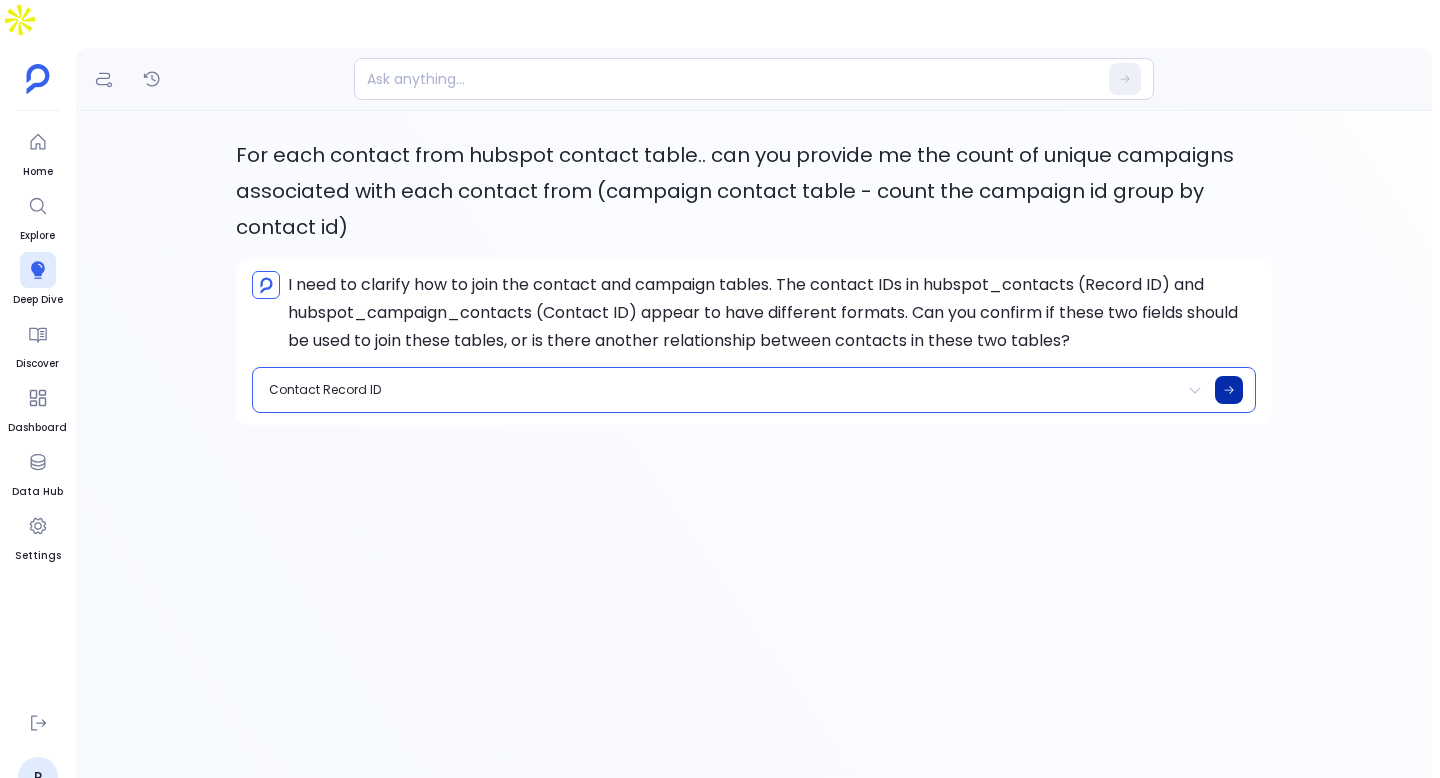 click at bounding box center [1229, 390] 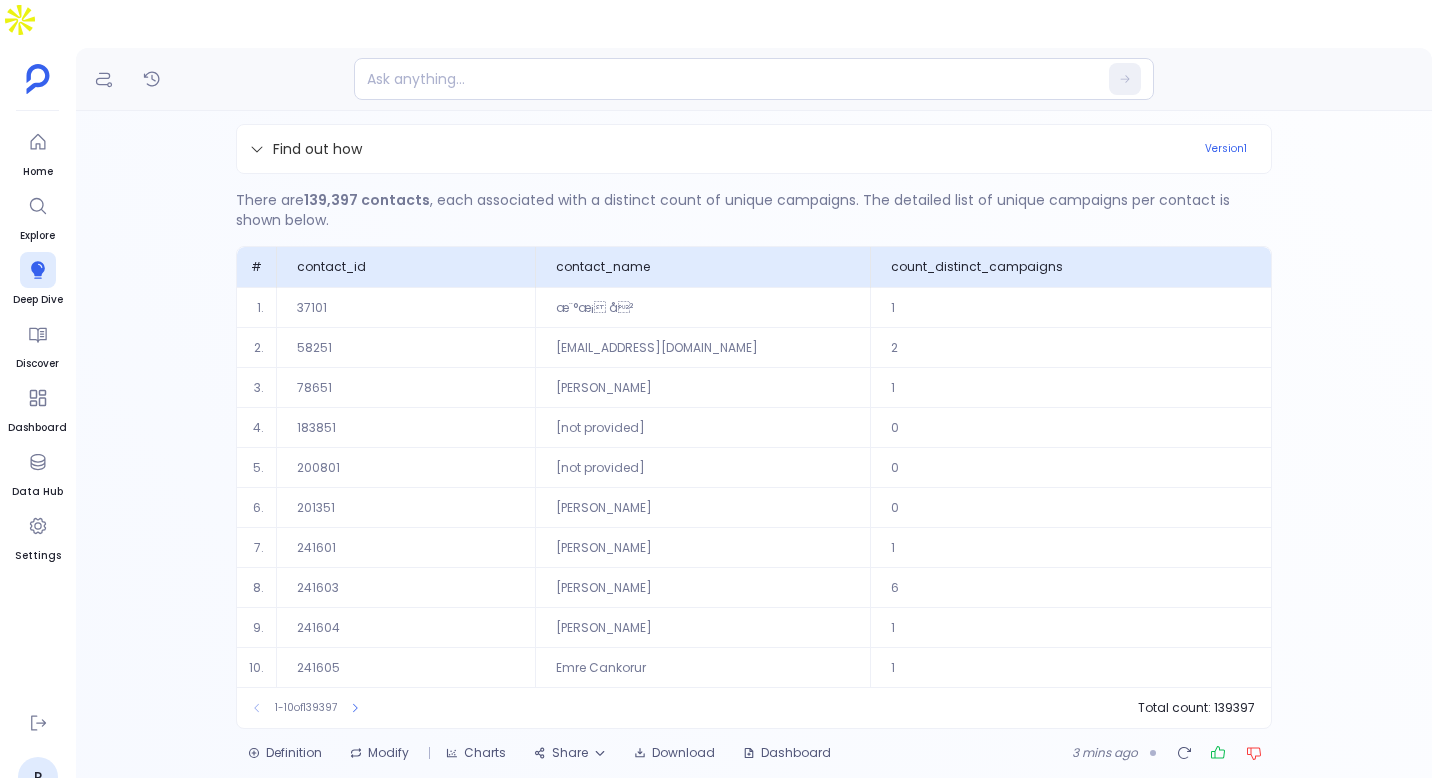 scroll, scrollTop: 0, scrollLeft: 0, axis: both 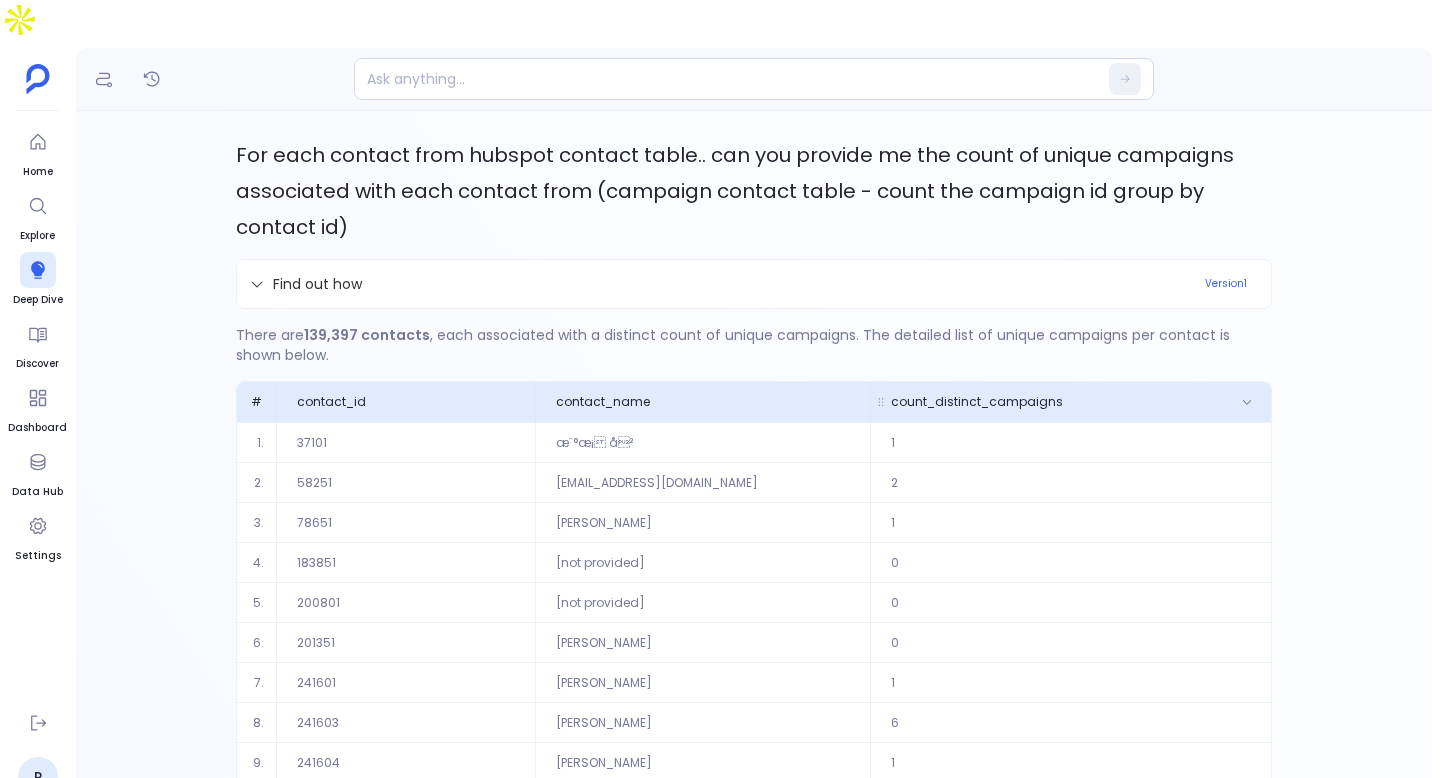 click on "count_distinct_campaigns" at bounding box center [1071, 402] 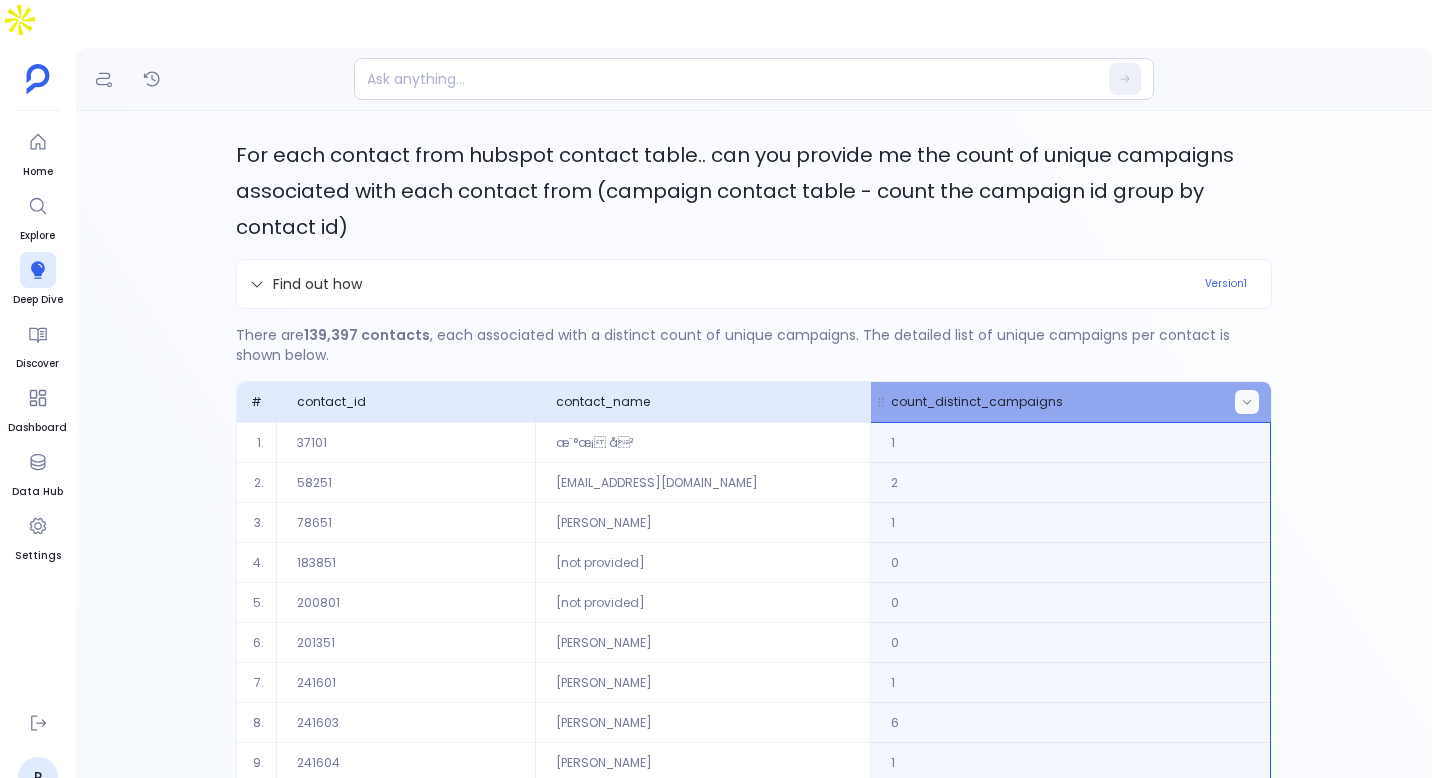 click 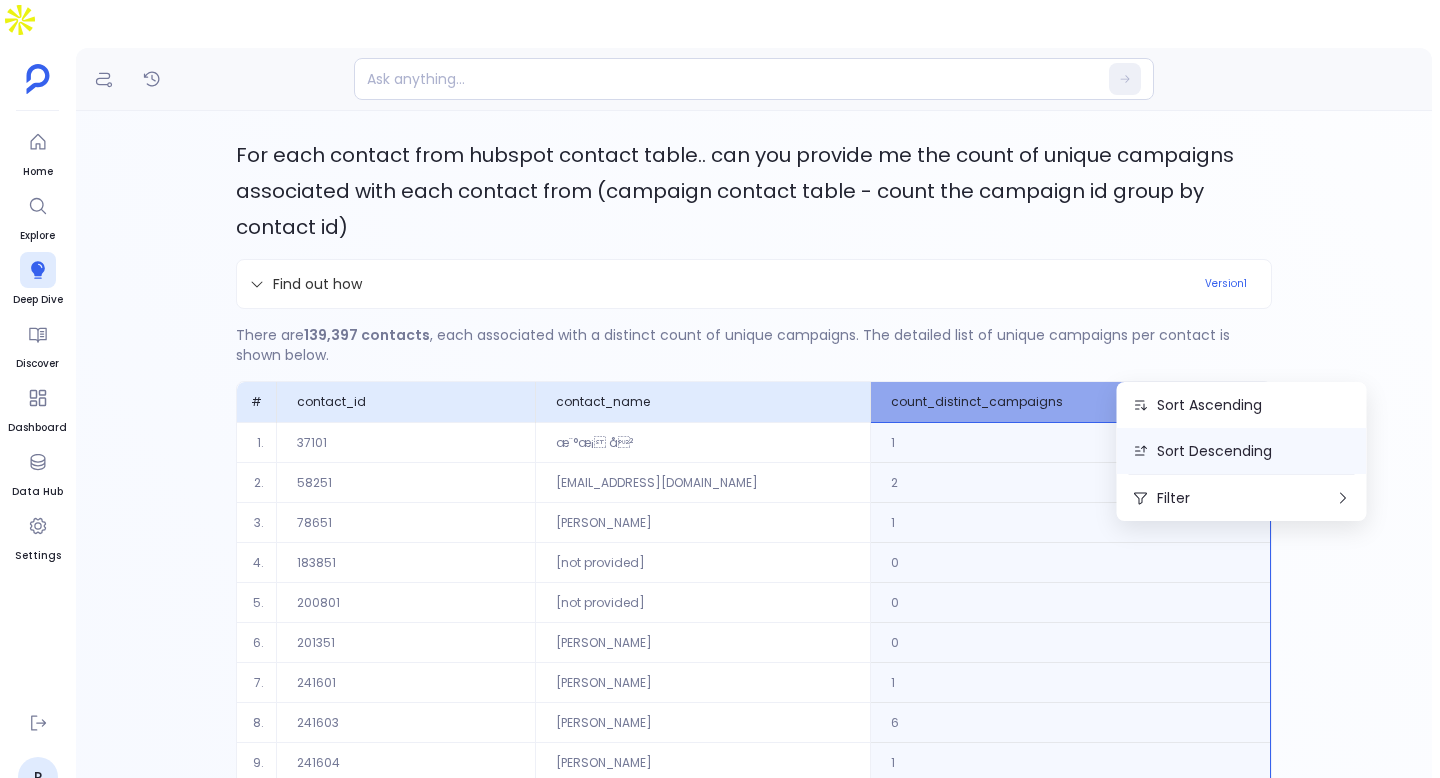 click on "Sort Descending" at bounding box center (1242, 451) 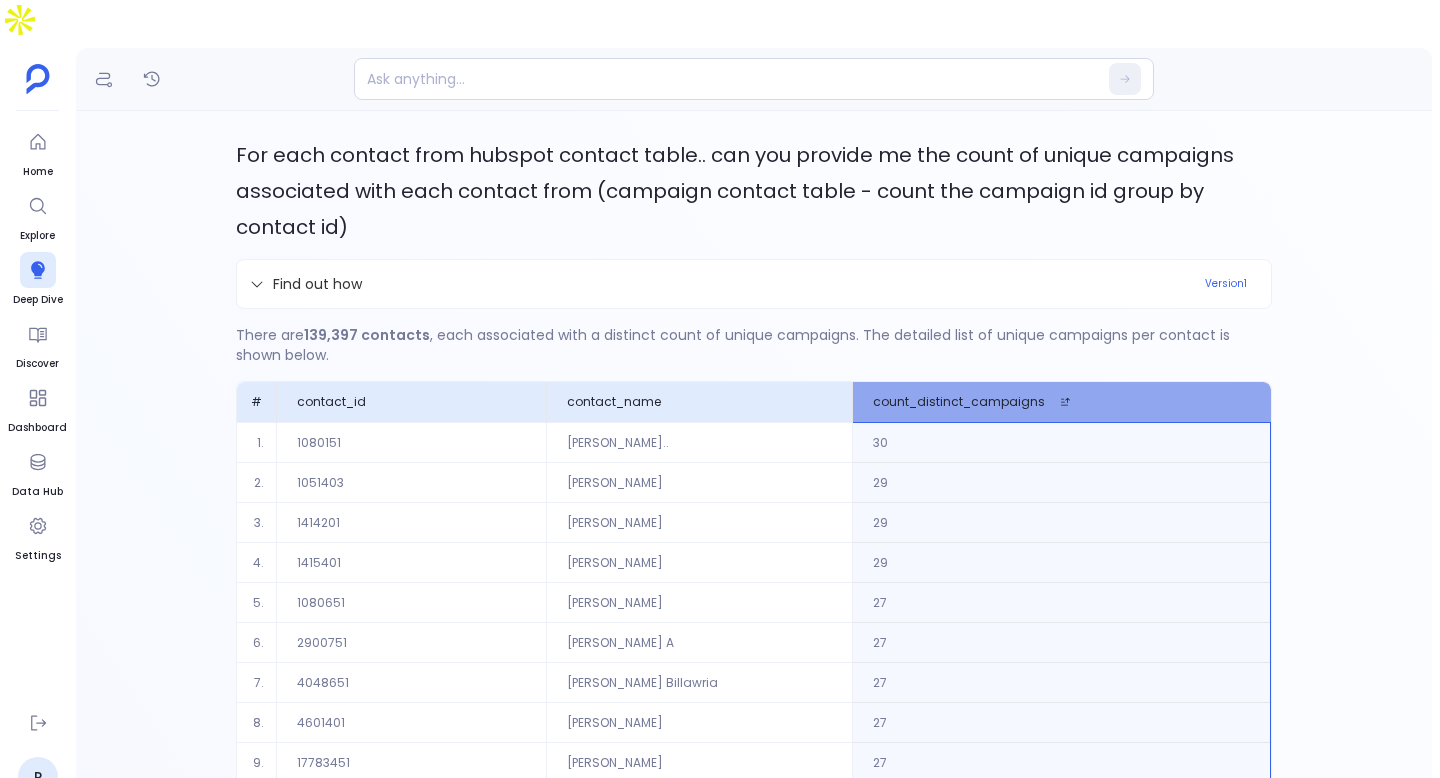 scroll, scrollTop: 136, scrollLeft: 0, axis: vertical 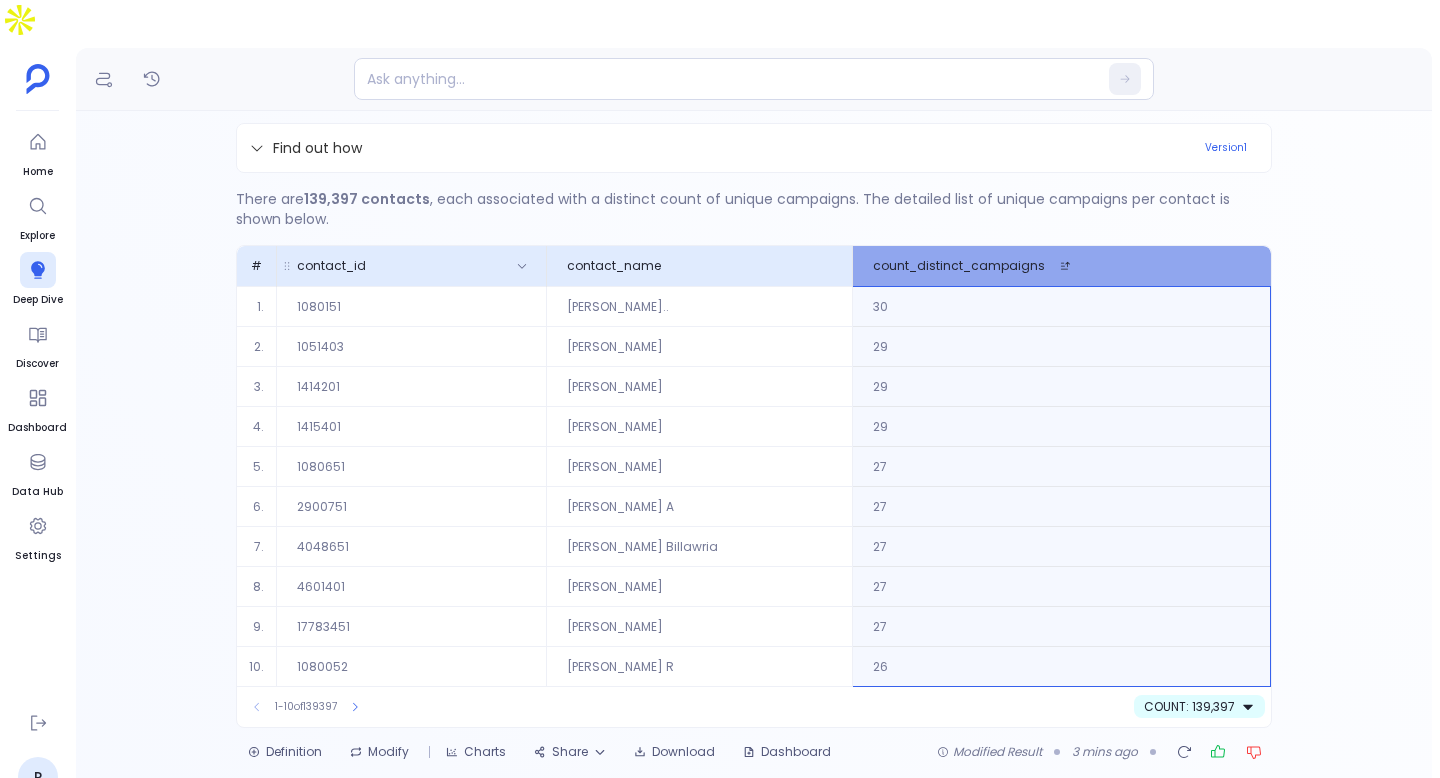 click on "contact_id" at bounding box center [401, 266] 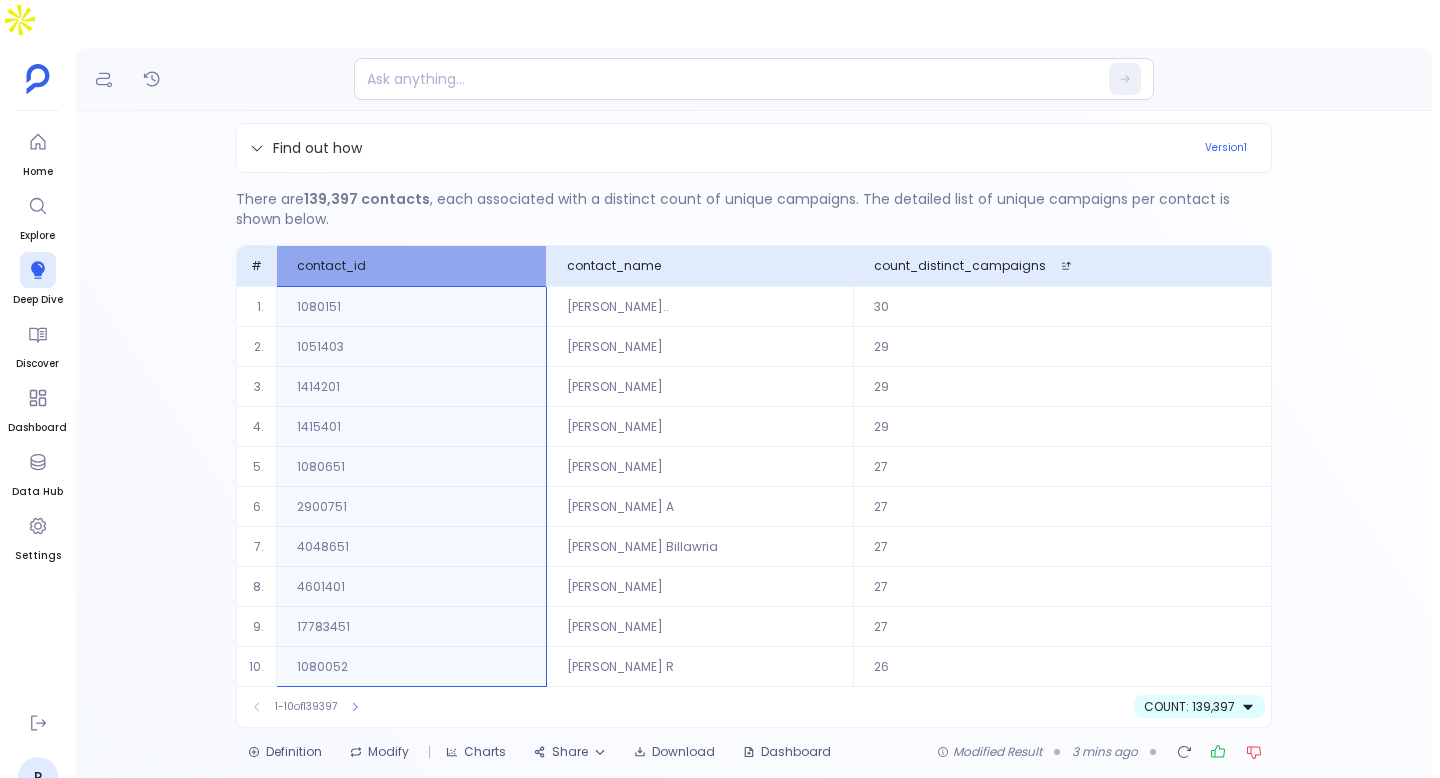click on "COUNT: 139,397" at bounding box center (1189, 706) 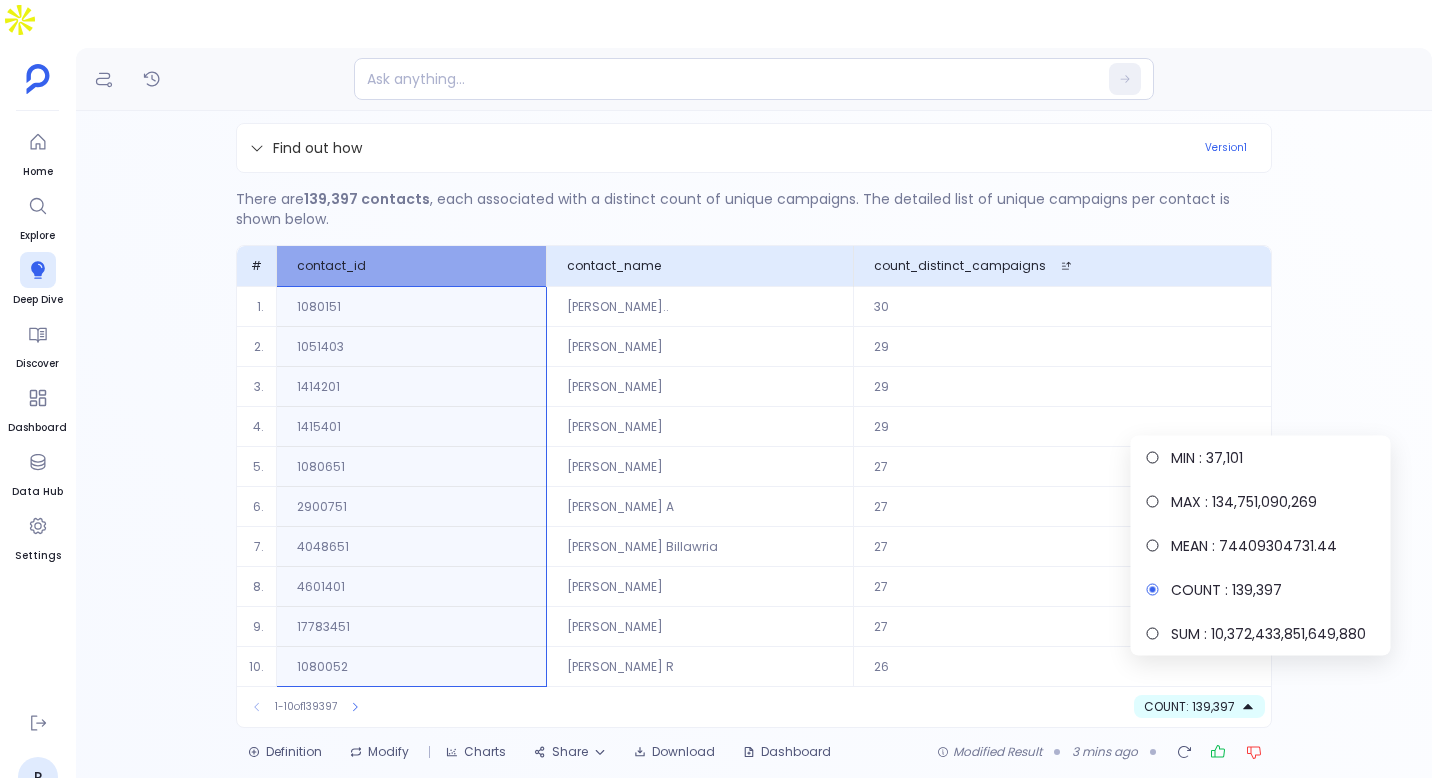 click on "For each contact from hubspot contact table.. can you provide me the count of unique campaigns associated with each contact from (campaign contact table - count the campaign id group by contact id) Find out how Version  1 Details Code Sources Definitions Thought Process Let me analyze the user query: "For each contact from hubspot contact table.. can you provide me the count of unique campaigns associated with each contact from (campaign contact table - count the campaign id group by contact id)"
The user wants:
For each contact in the hubspot_contacts table
Count the number of unique campaigns associated with each contact from the hubspot_campaign_contacts table
Group by contact ID
Based on the user's clarification, I should use the "Contact Record ID" field to join the tables. This means:
From hubspot_contacts, I'll use hubspot_contacts_hs_object_id
From hubspot_campaign_contacts, I'll use hubspot_campaign_contacts_contact_id
The plan will involve:
:" at bounding box center [754, 460] 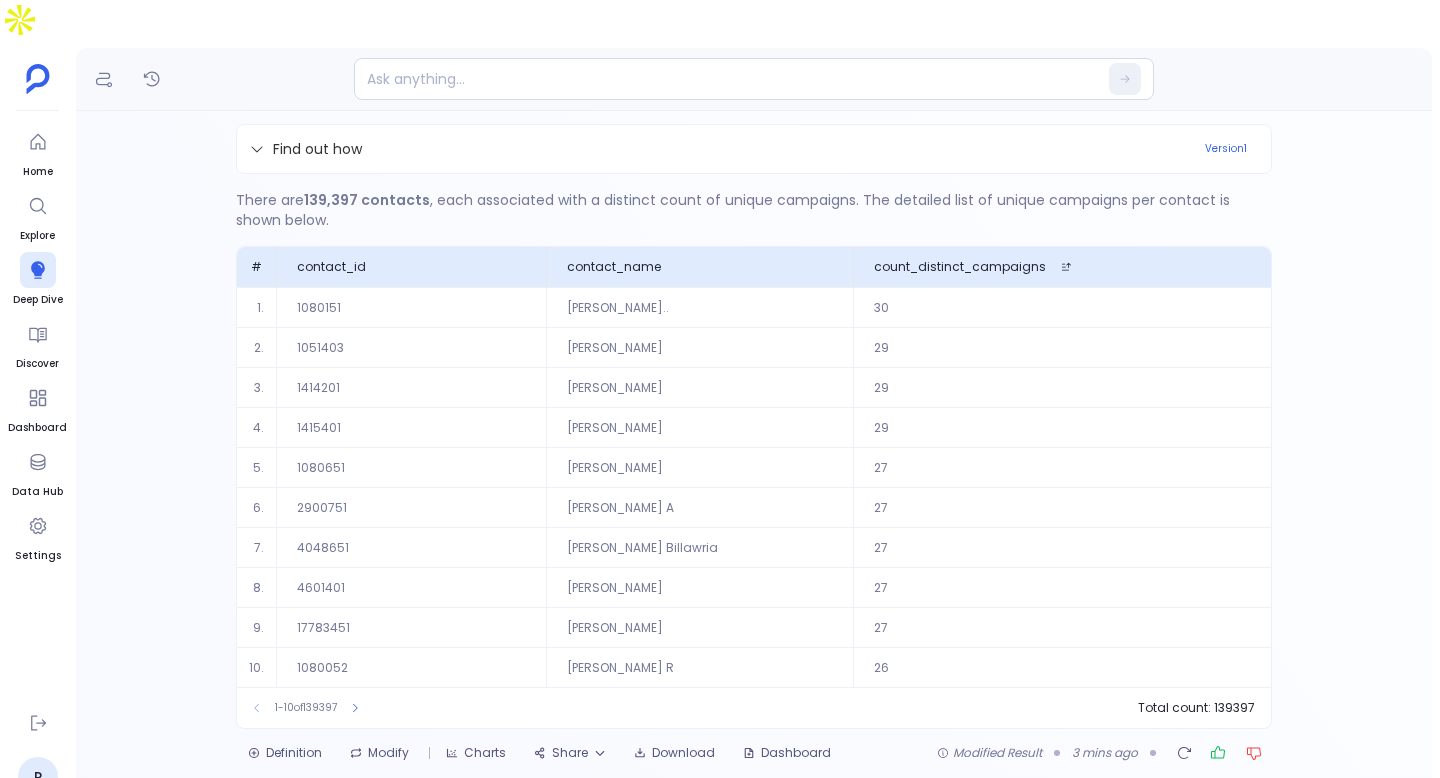 scroll, scrollTop: 0, scrollLeft: 0, axis: both 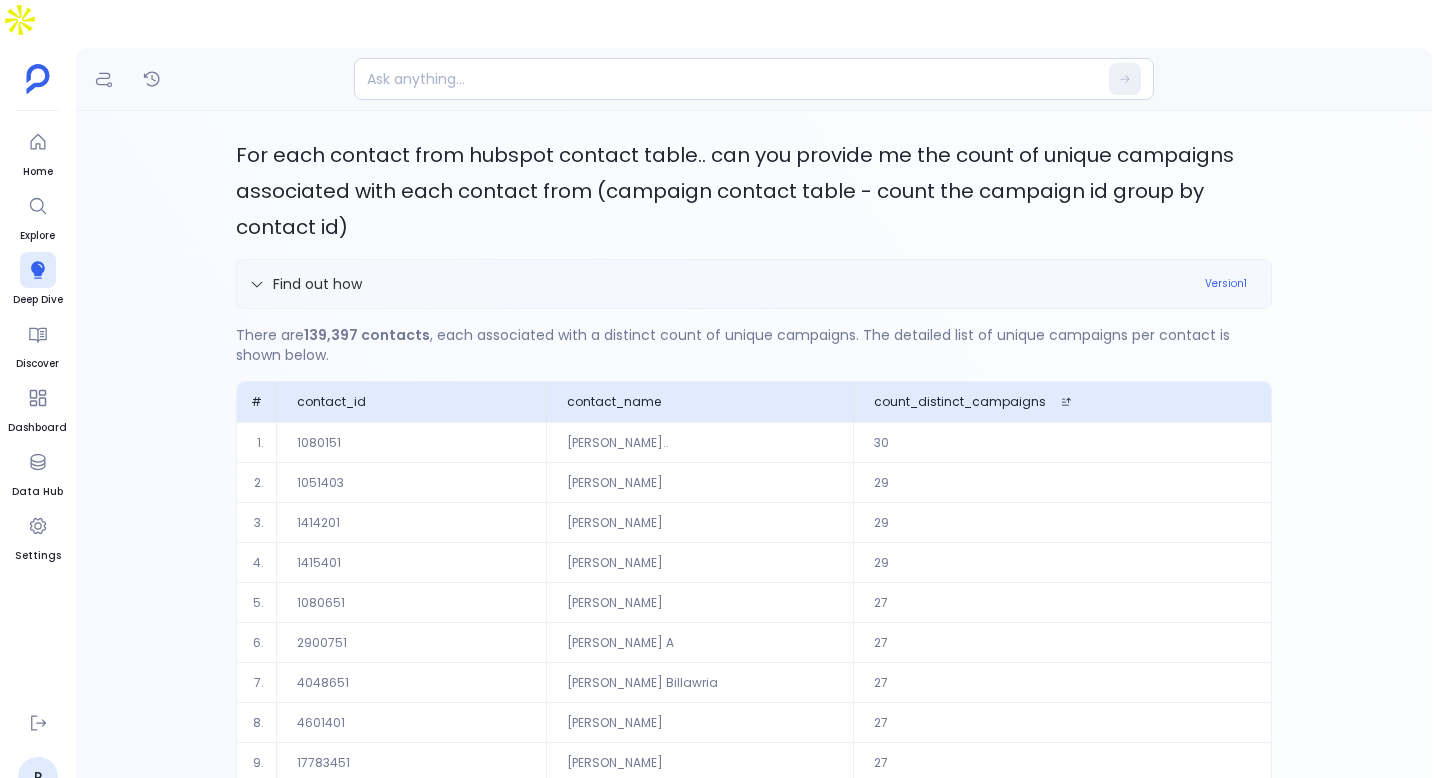 click on "Find out how Version  1" at bounding box center (754, 284) 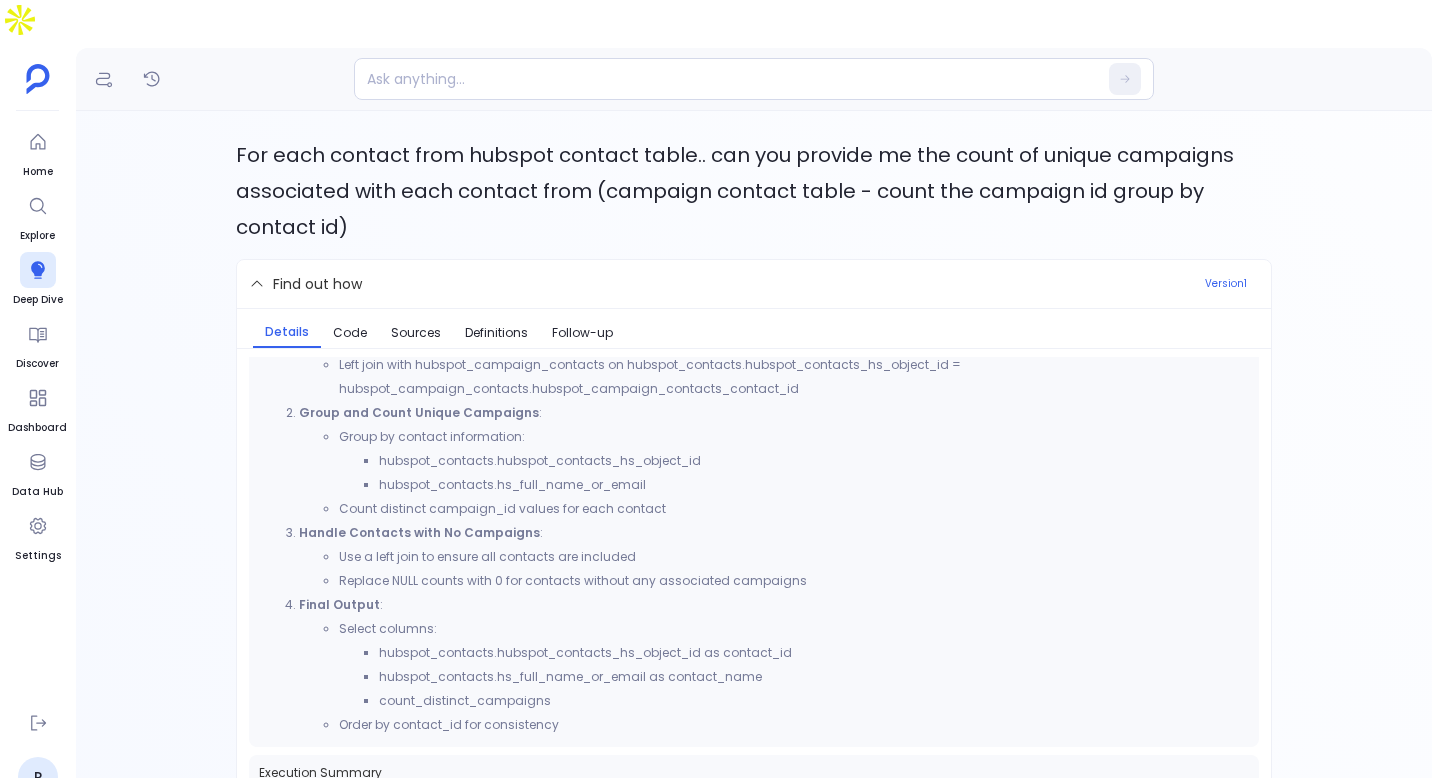 scroll, scrollTop: 537, scrollLeft: 0, axis: vertical 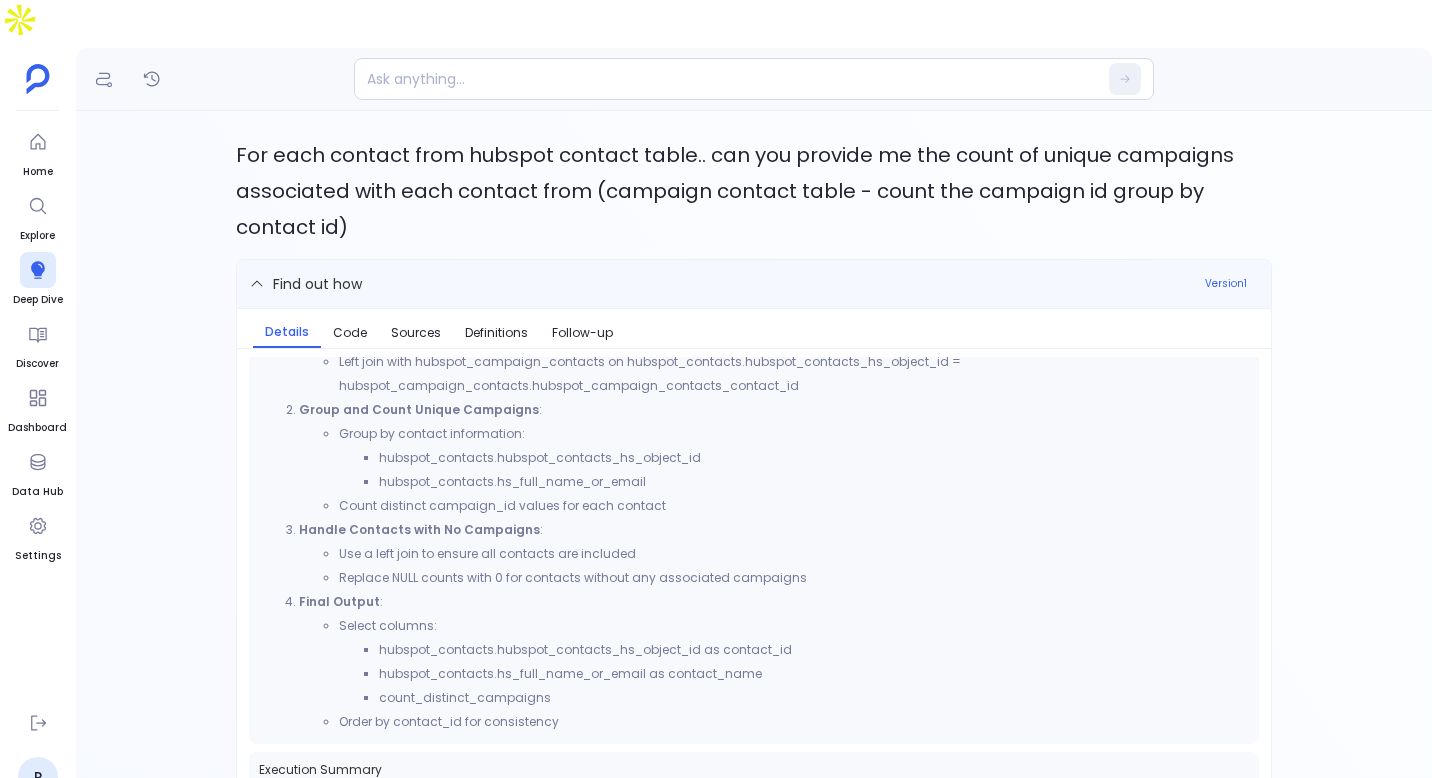 click on "Find out how" at bounding box center (721, 284) 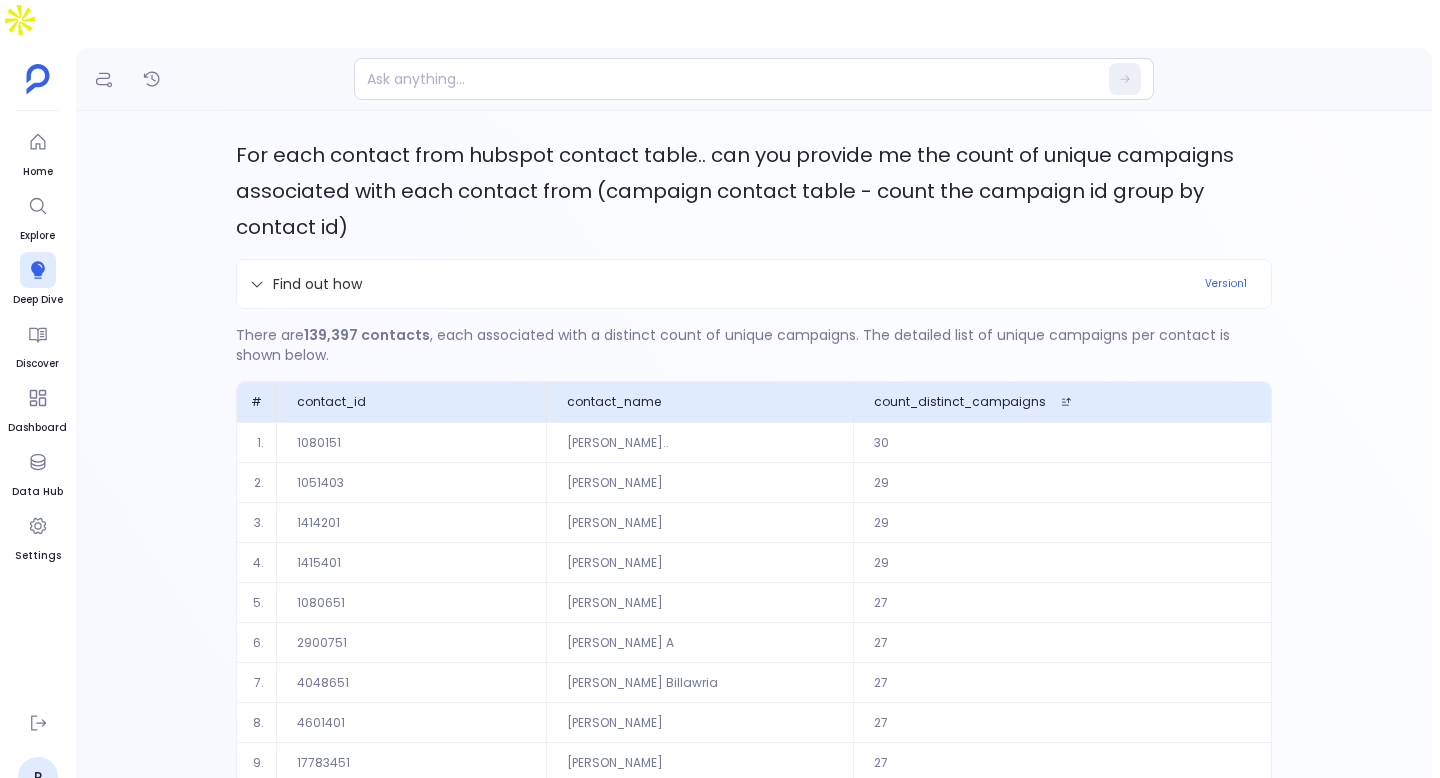 scroll, scrollTop: 135, scrollLeft: 0, axis: vertical 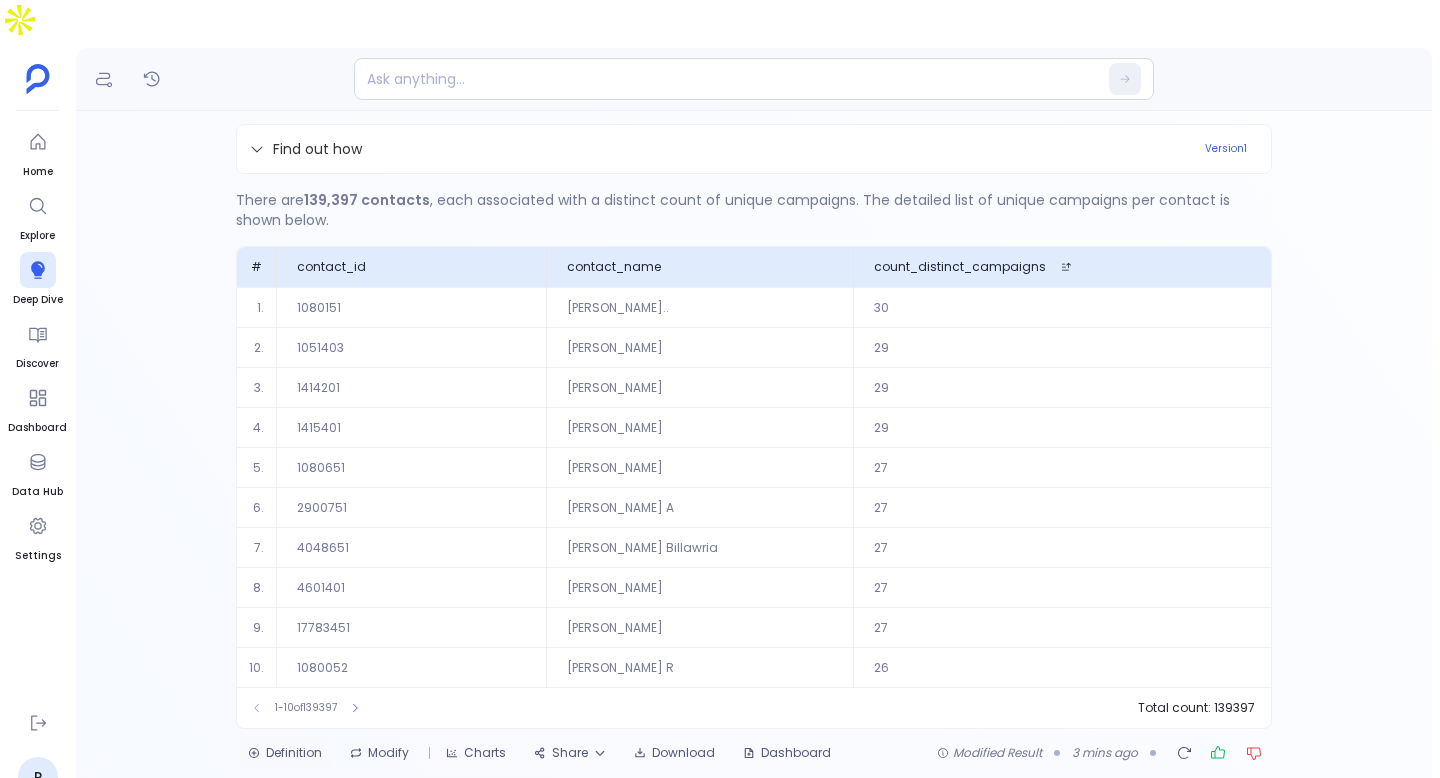 click on "Definition" at bounding box center [285, 753] 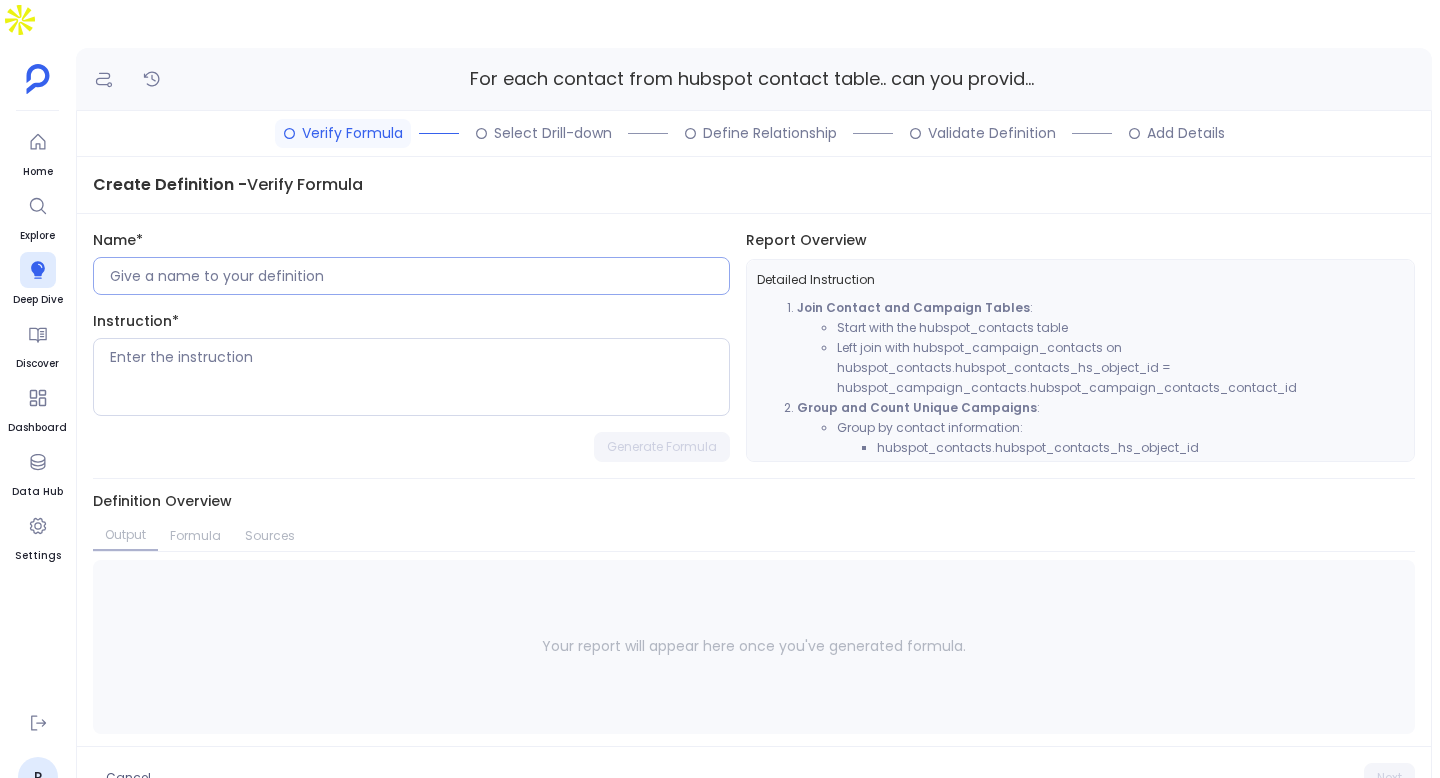 click at bounding box center [419, 276] 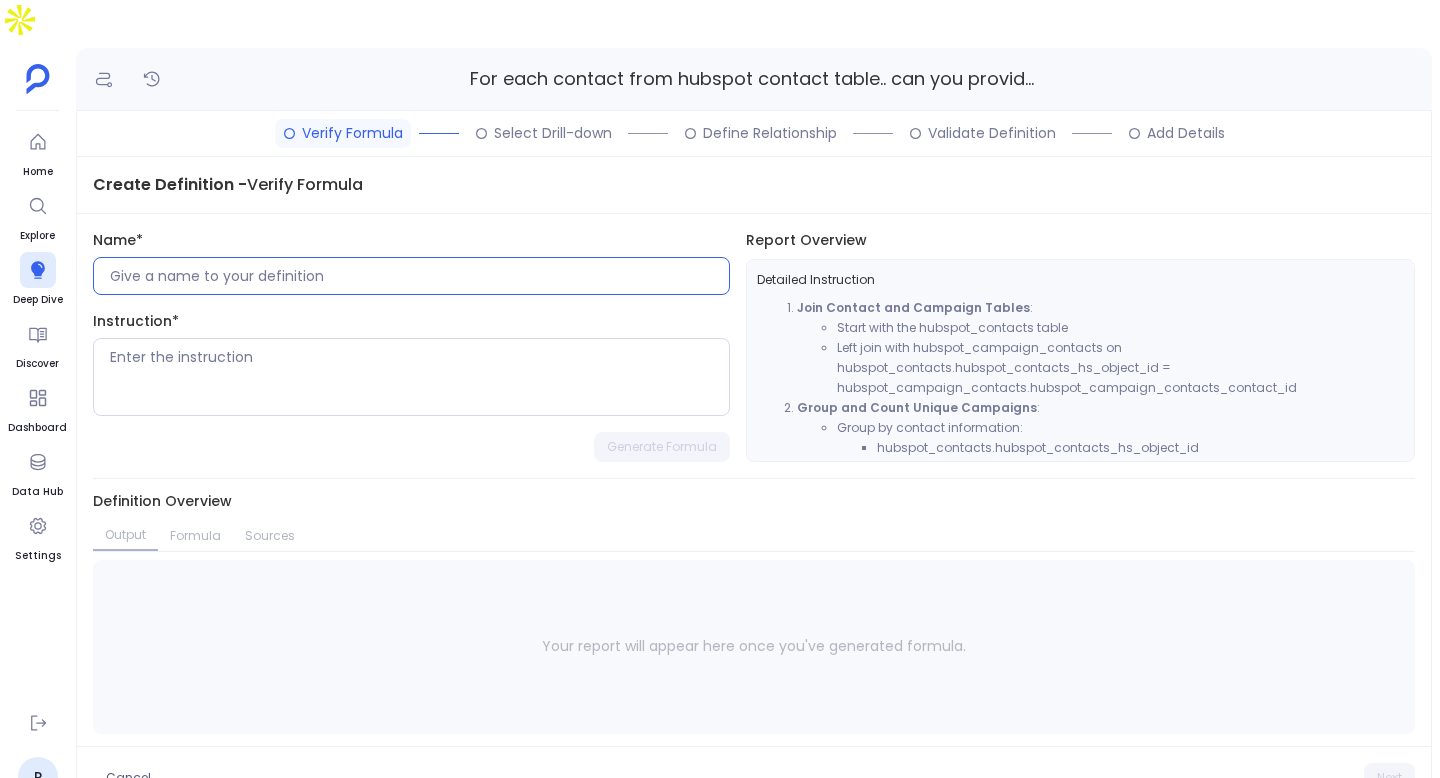 click at bounding box center (419, 276) 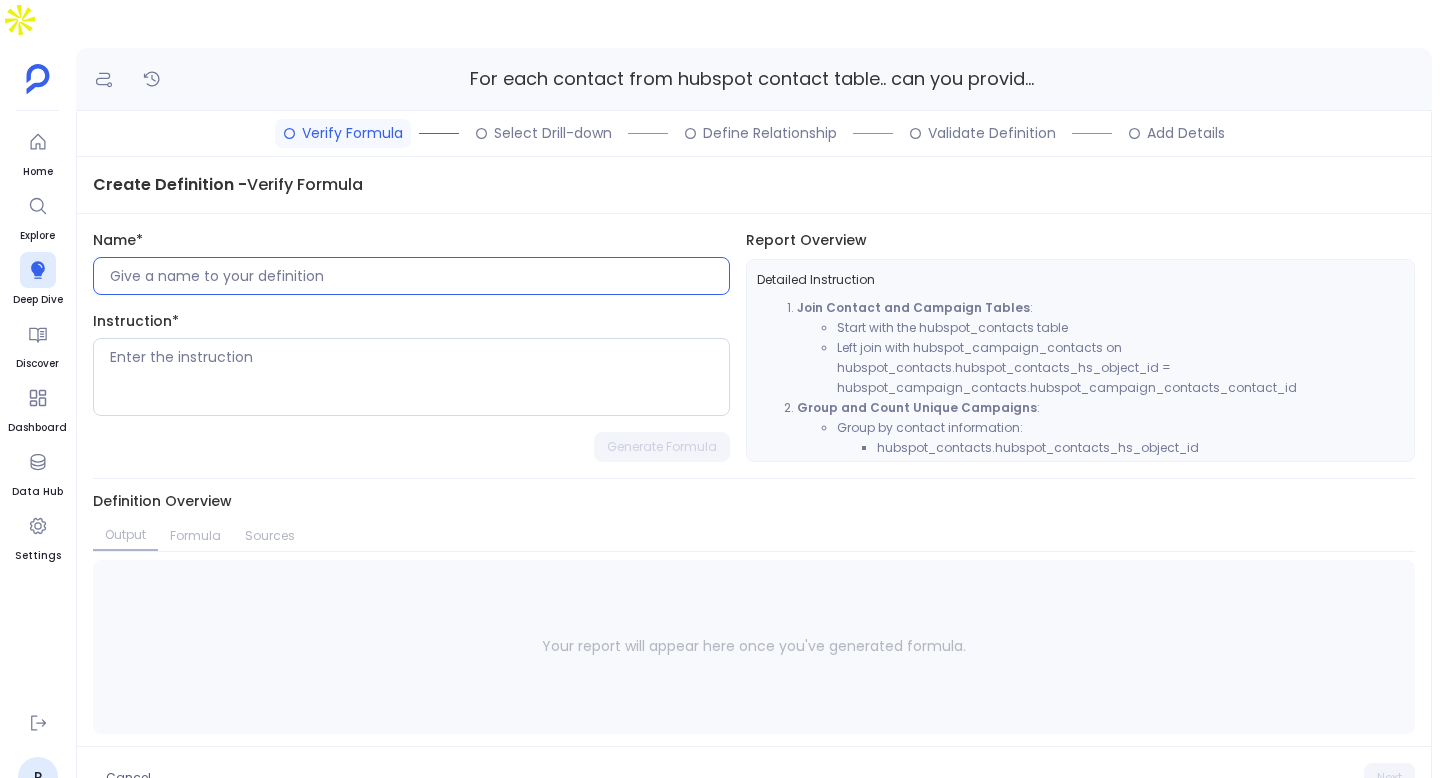 click at bounding box center (419, 276) 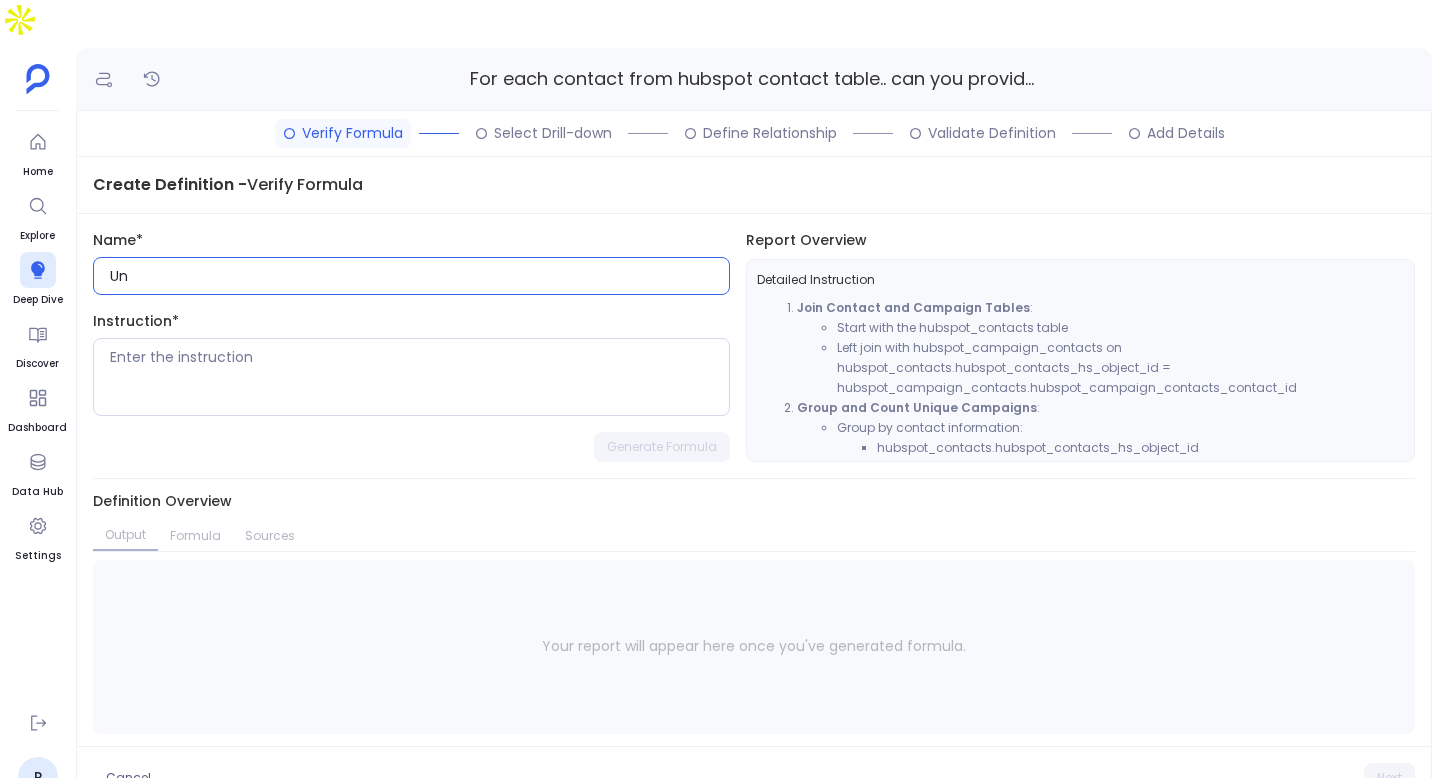 click on "Un" at bounding box center [419, 276] 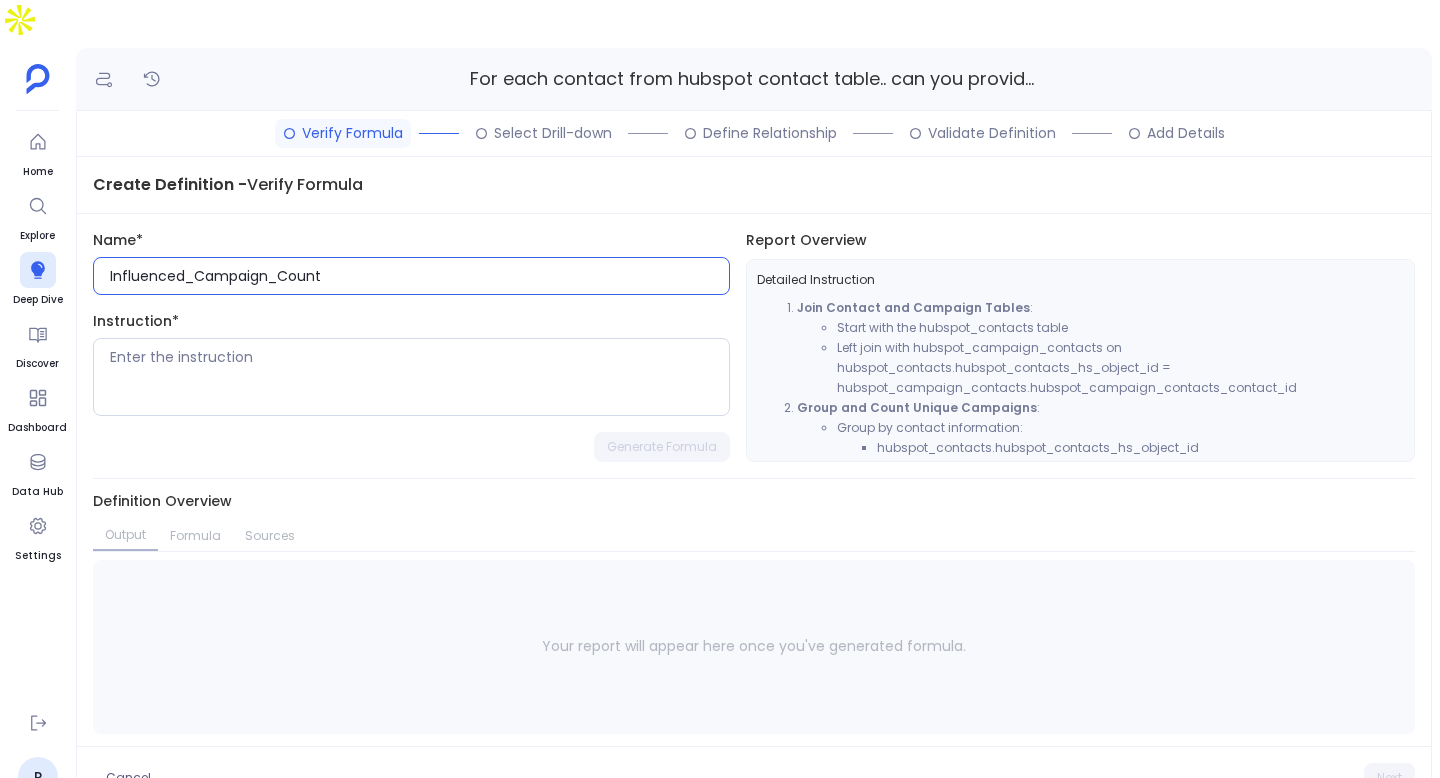 click on "Influenced_Campaign_Count" at bounding box center [419, 276] 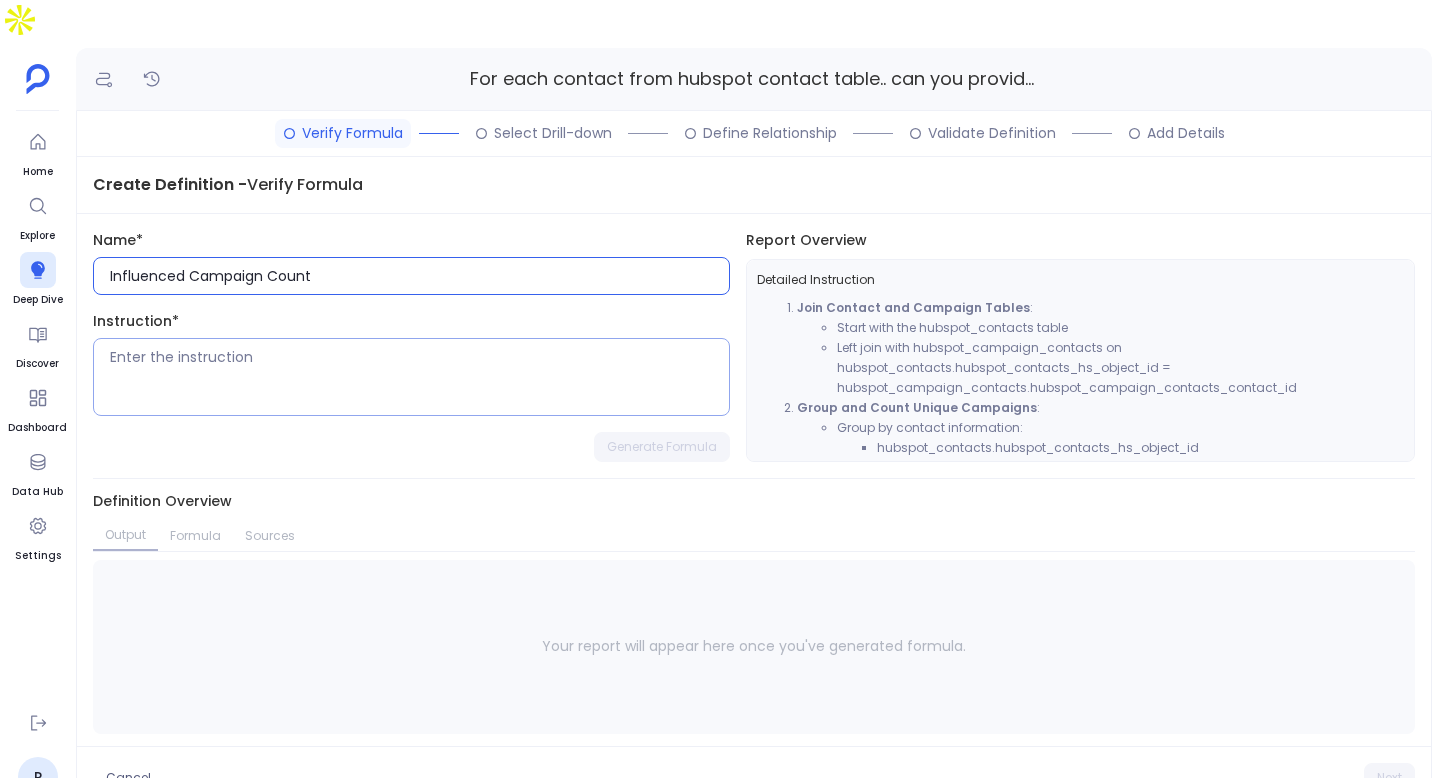 type on "Influenced Campaign Count" 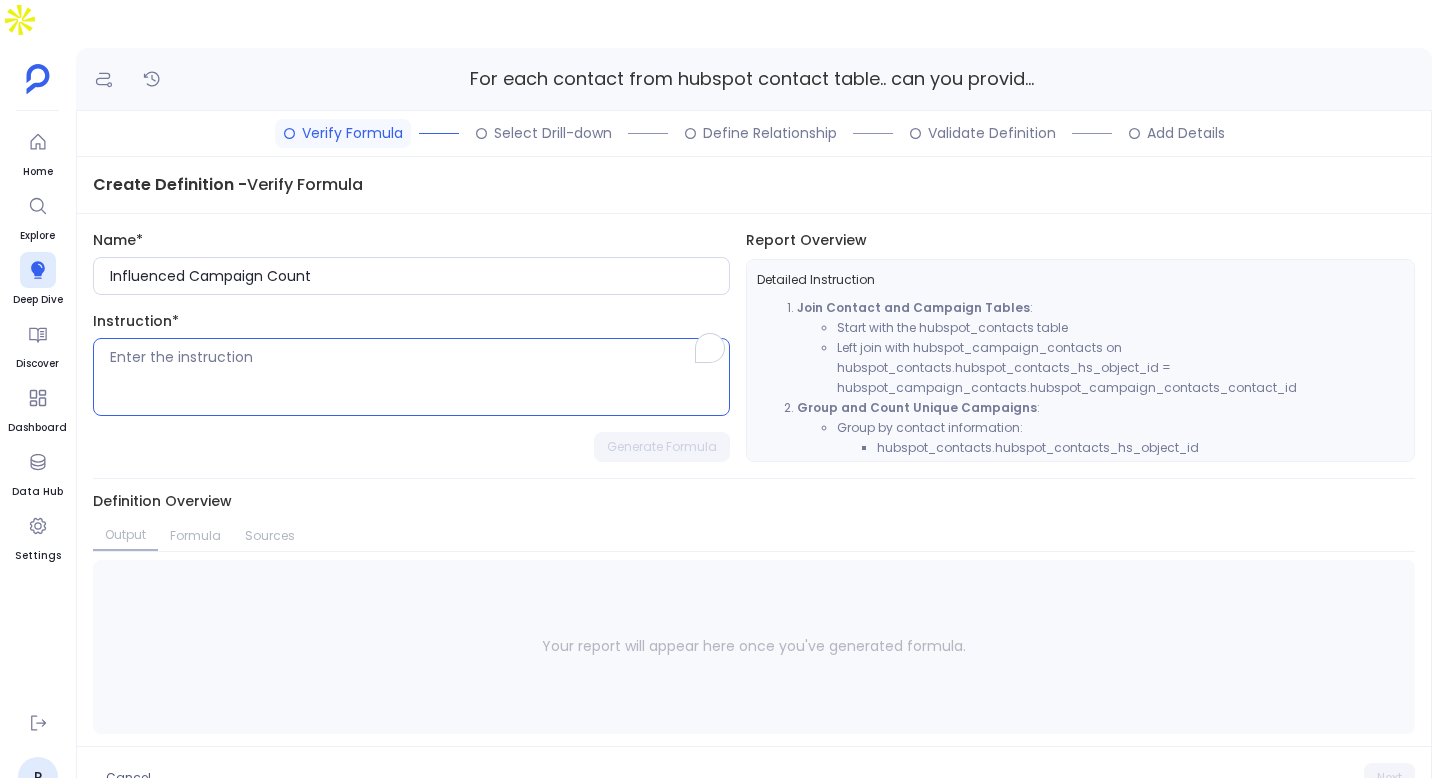 click at bounding box center (419, 377) 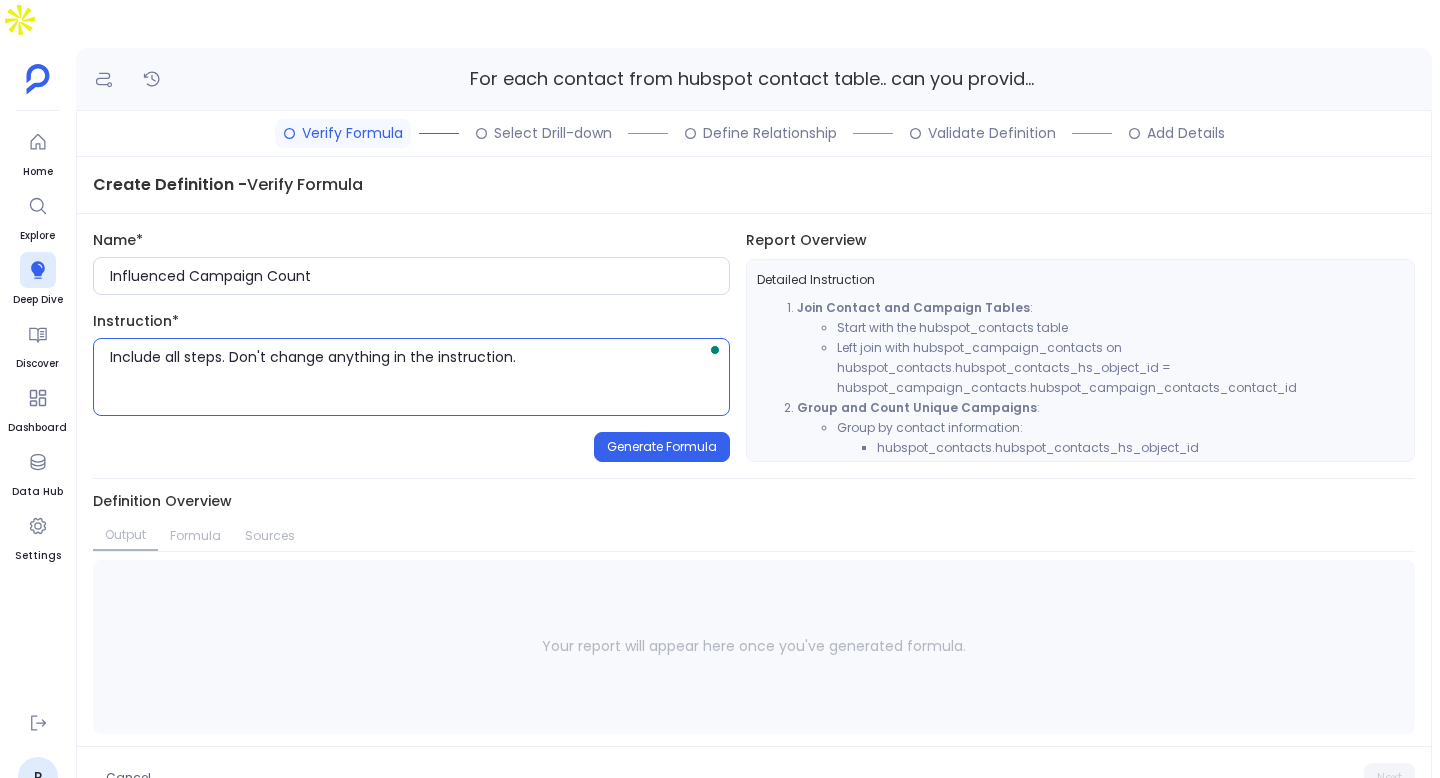 click on "Name* Influenced Campaign Count Instruction* Include all steps. Don't change anything in the instruction.  Generate Formula" at bounding box center [411, 346] 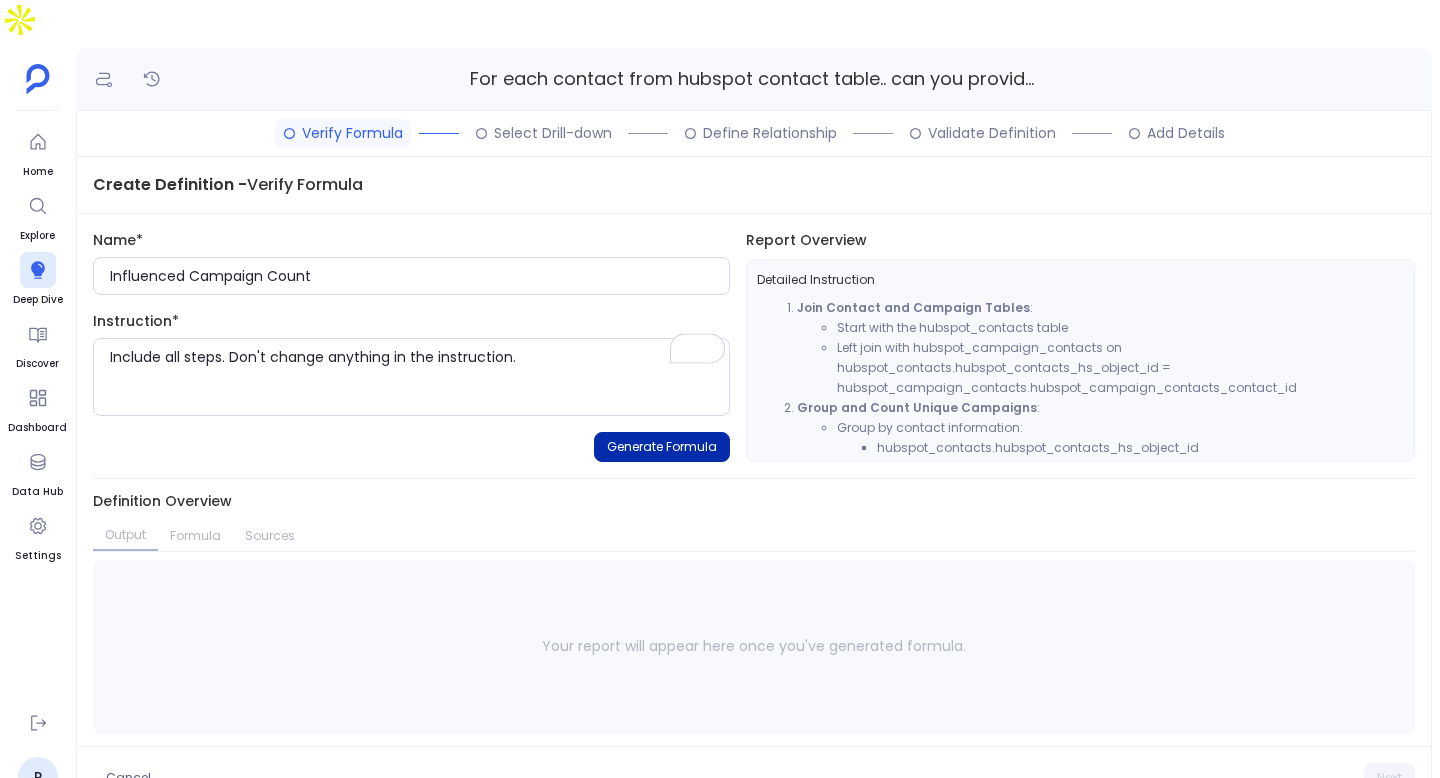 click on "Generate Formula" at bounding box center [662, 447] 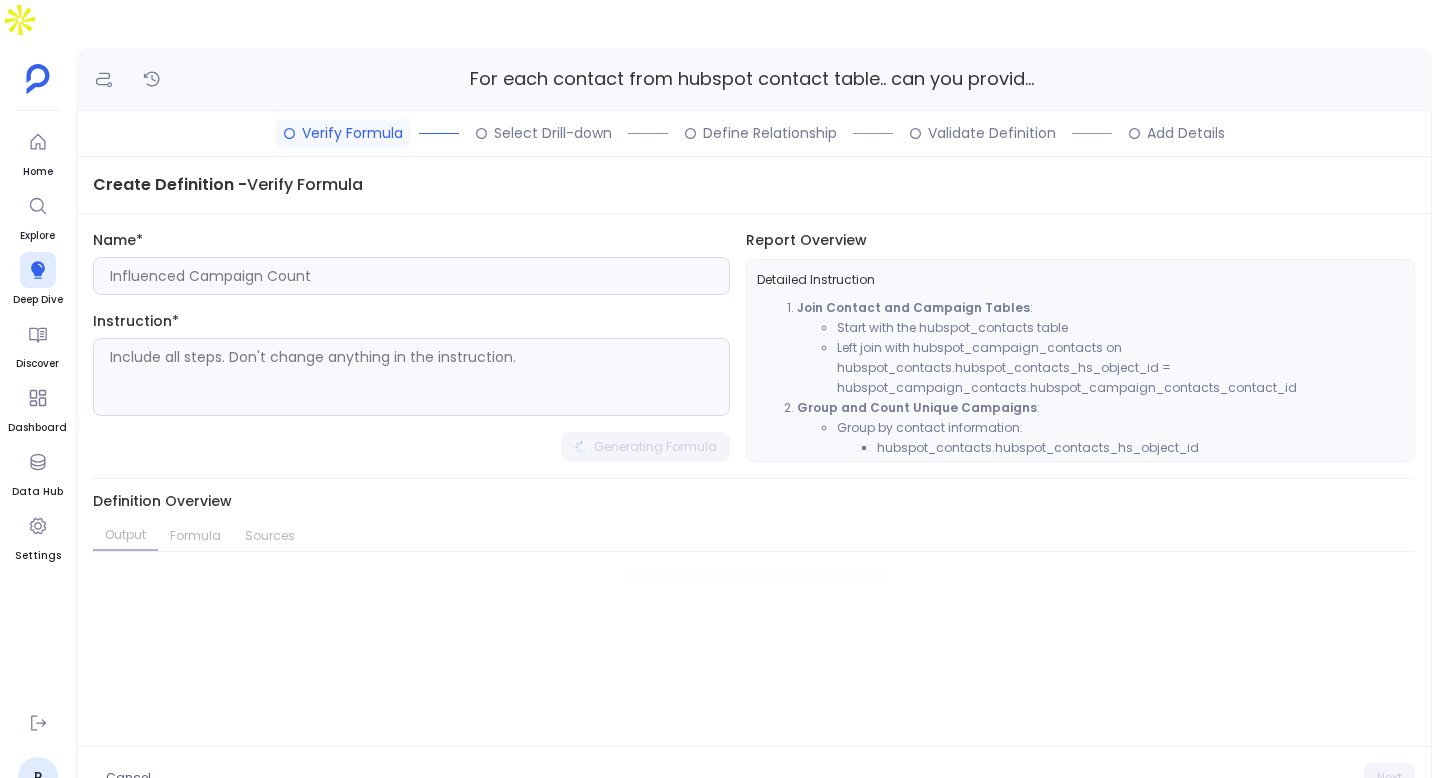 type on "Include all steps. Don't change anything in the instruction." 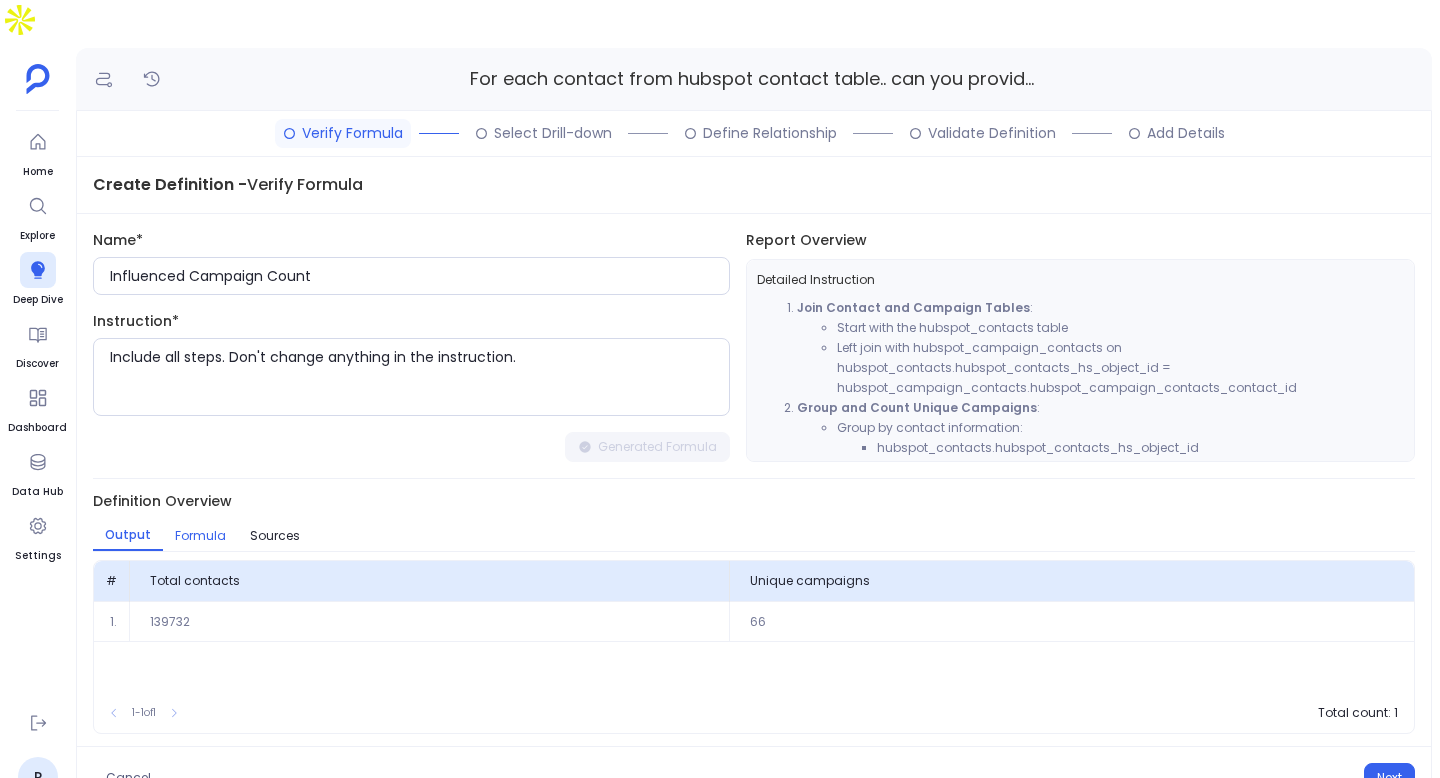 click on "Formula" at bounding box center (200, 536) 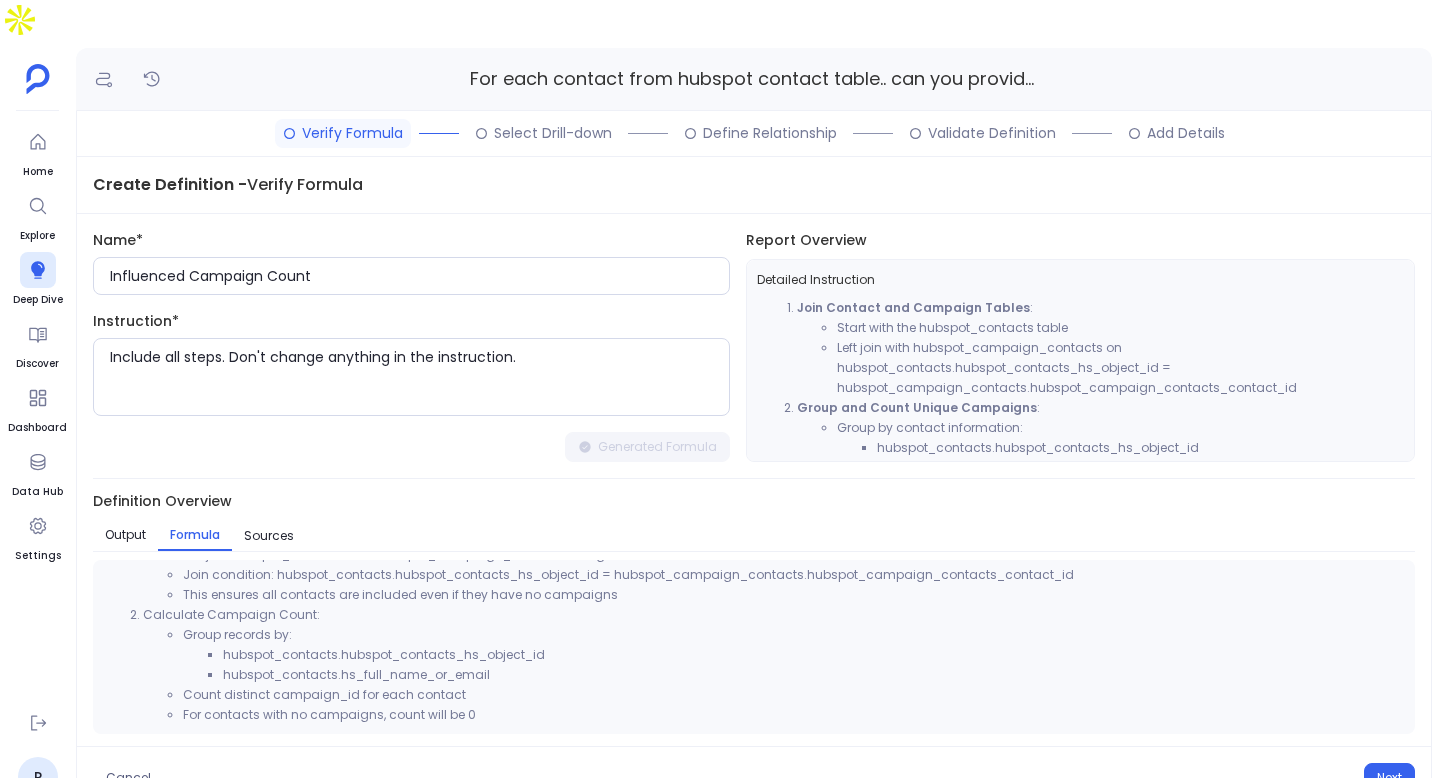 scroll, scrollTop: 0, scrollLeft: 0, axis: both 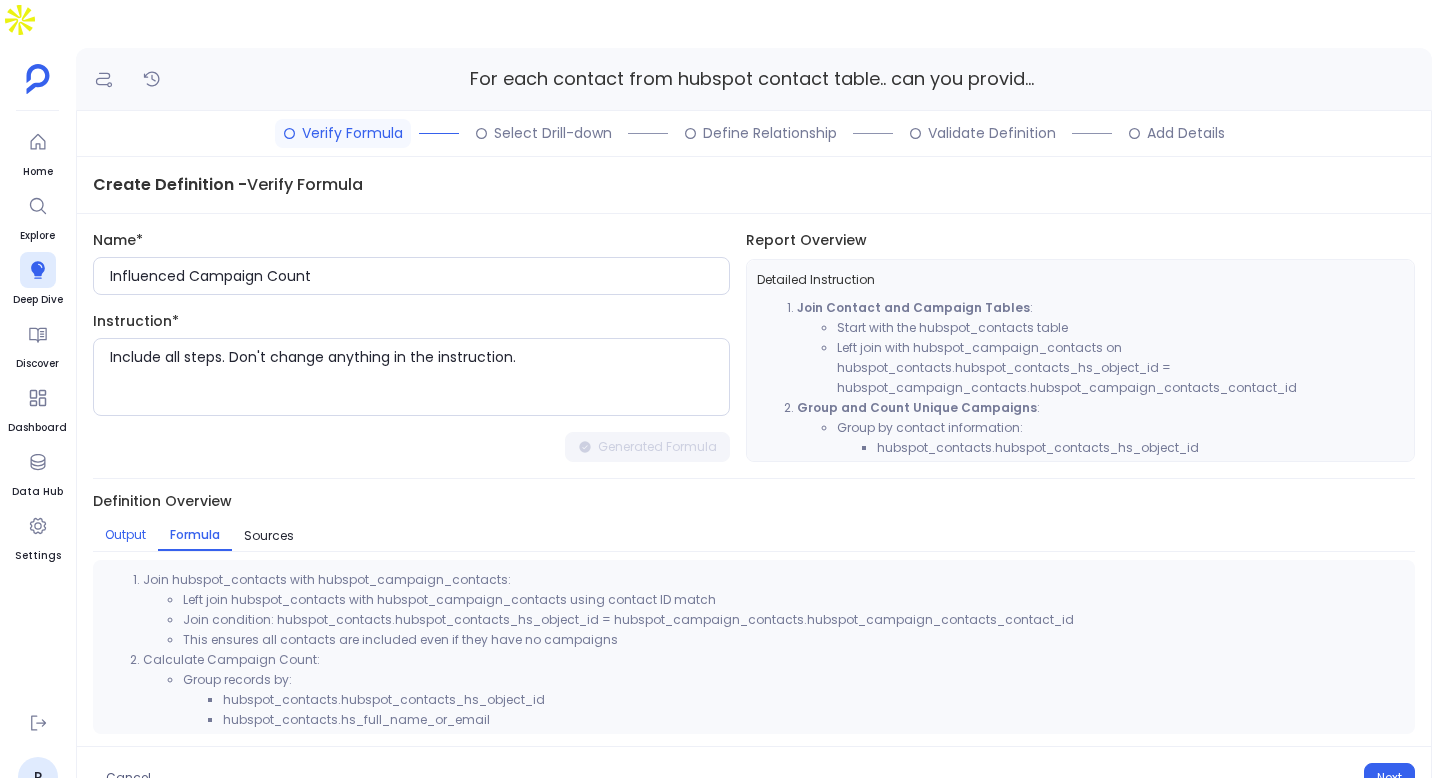 click on "Output" at bounding box center (125, 535) 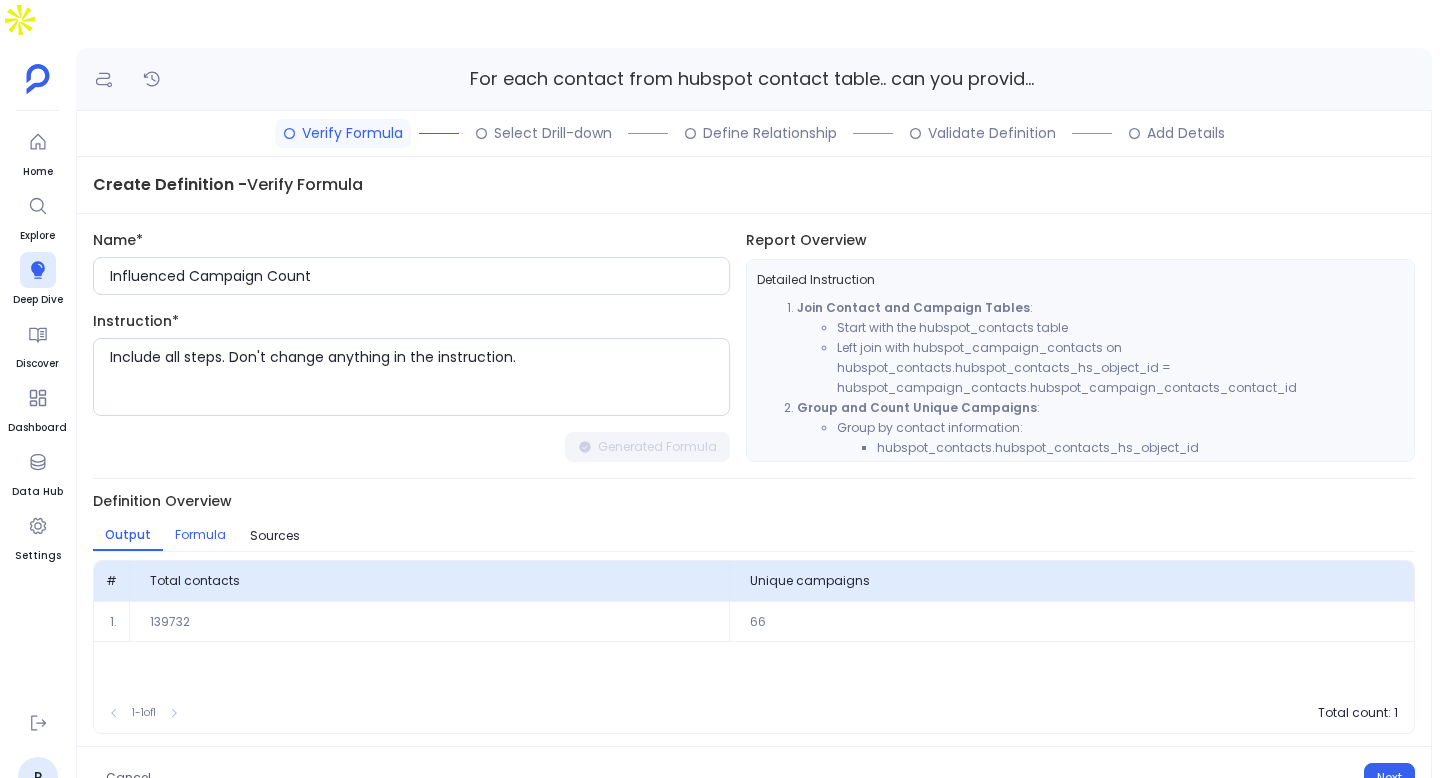 click on "Formula" at bounding box center [200, 535] 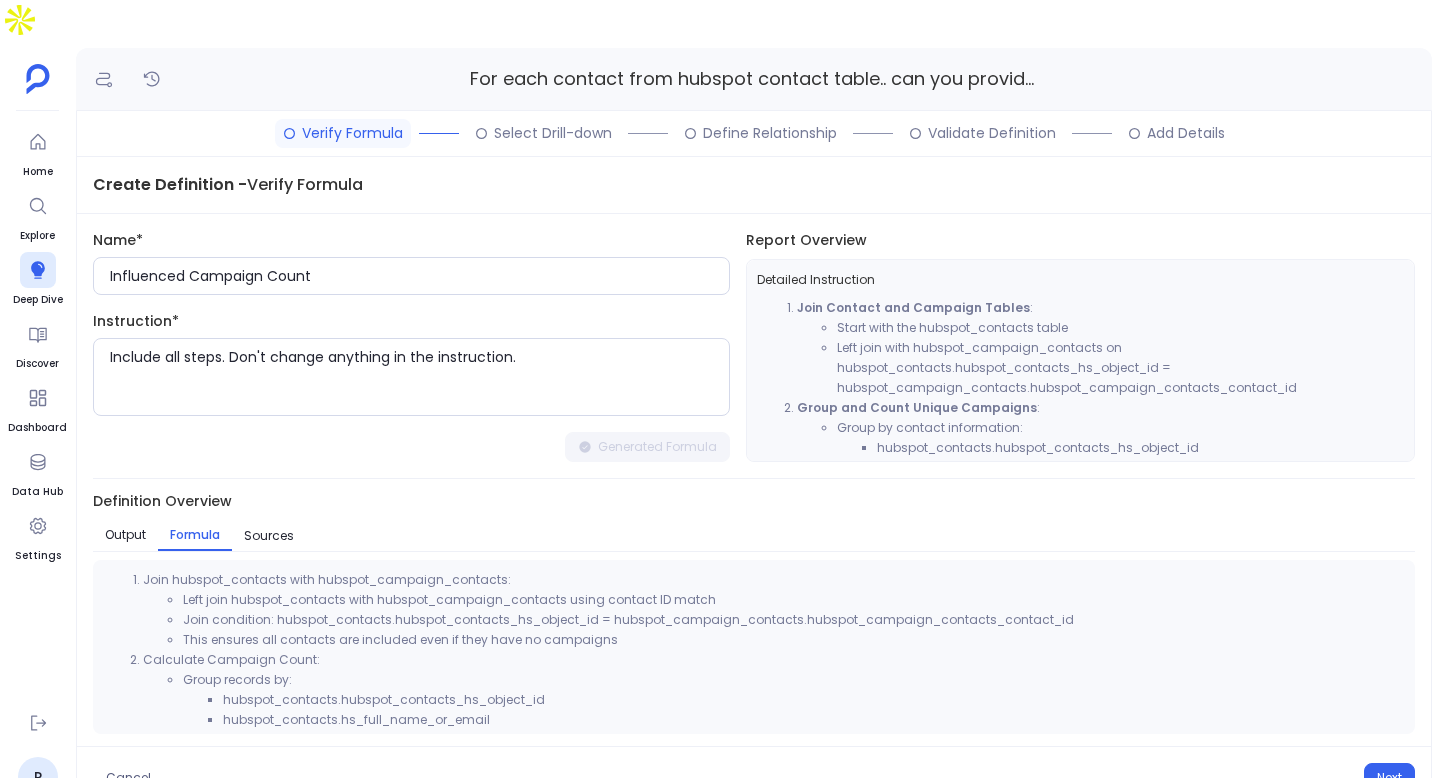 scroll, scrollTop: 45, scrollLeft: 0, axis: vertical 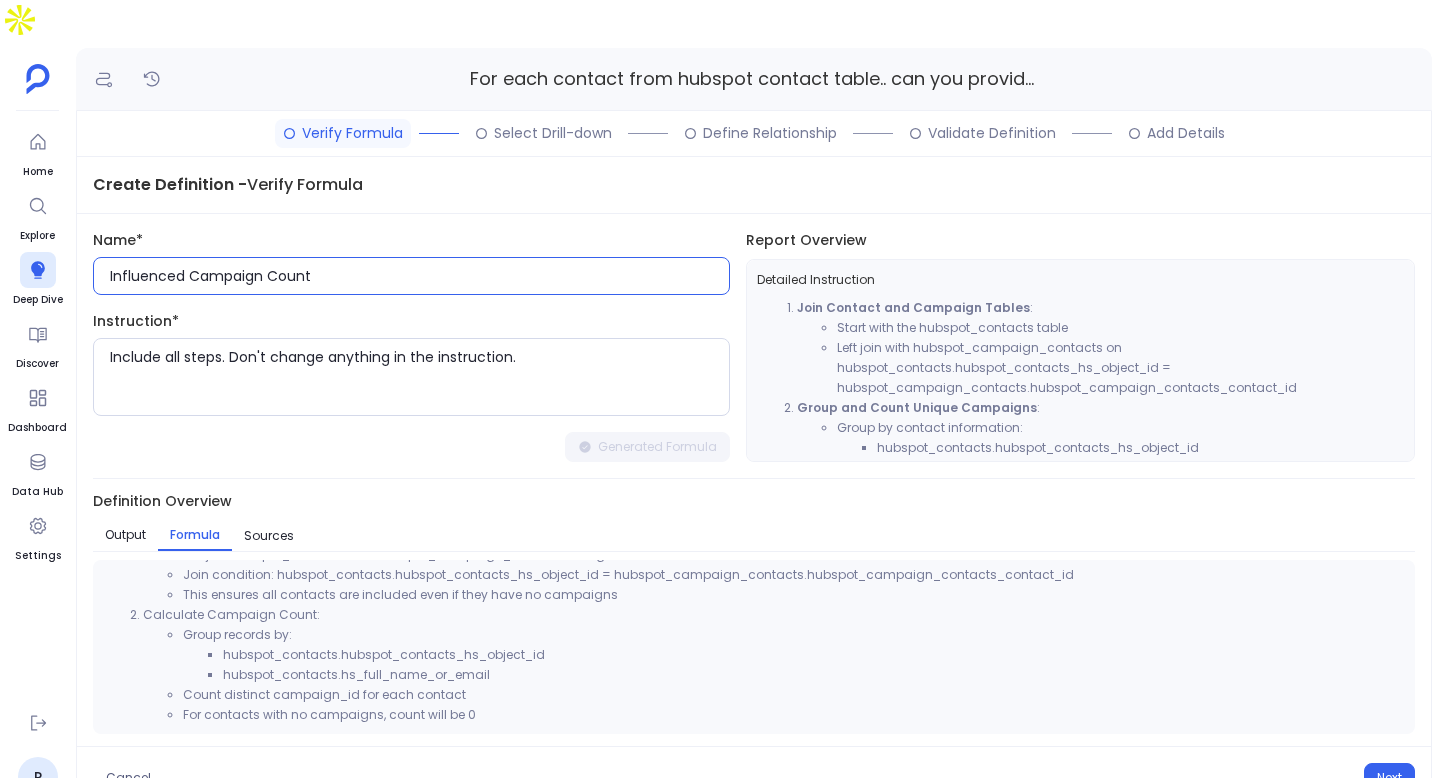 click on "Influenced Campaign Count" at bounding box center (419, 276) 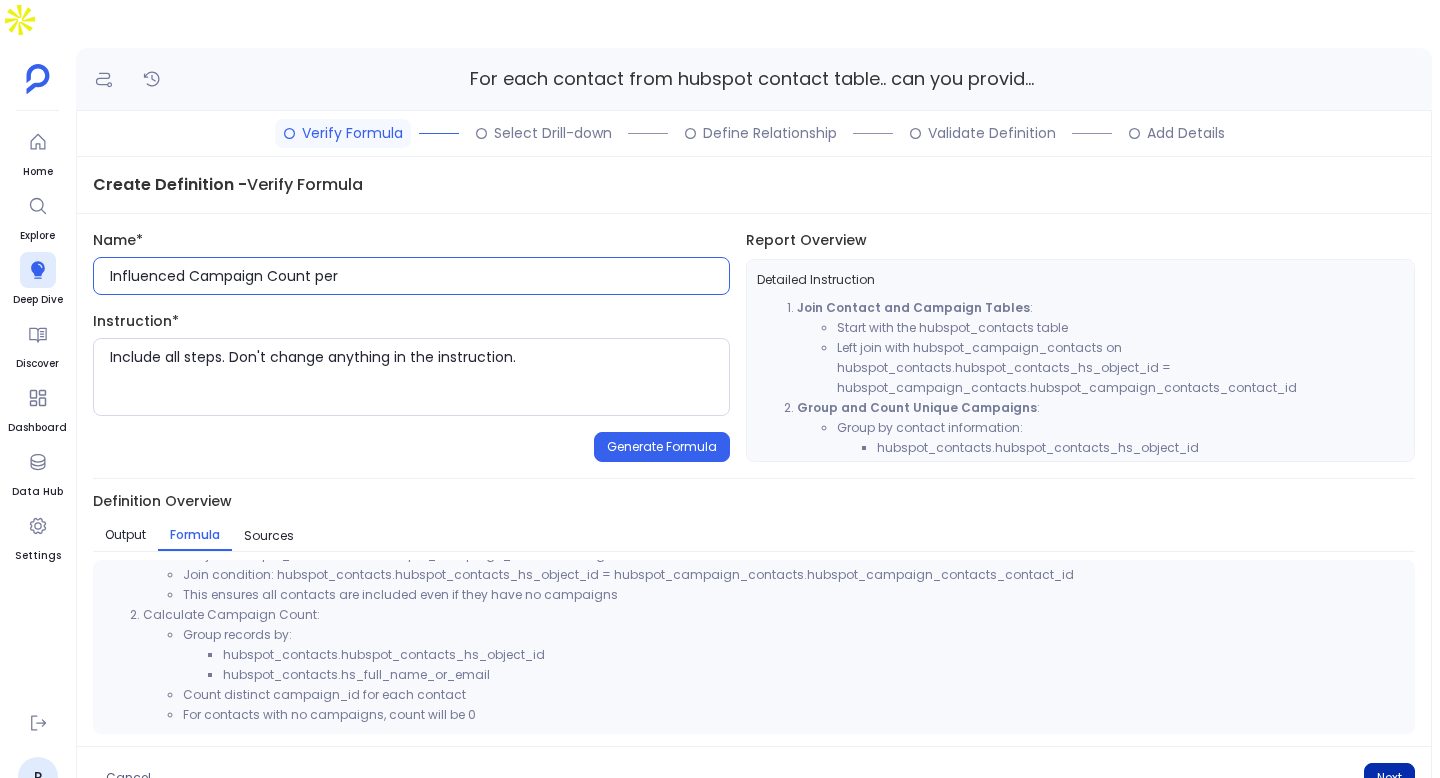 type on "Influenced Campaign Count per" 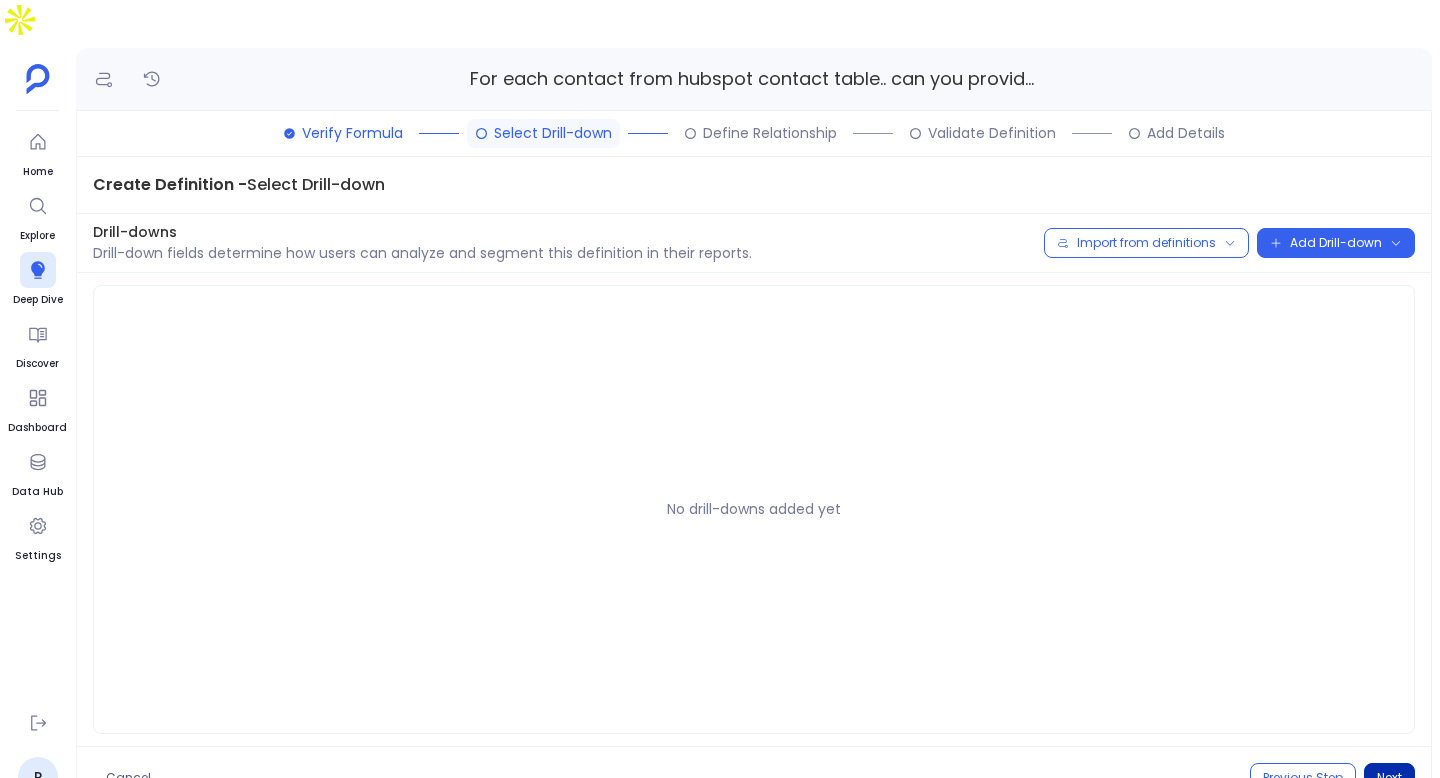 click on "Next" at bounding box center (1389, 778) 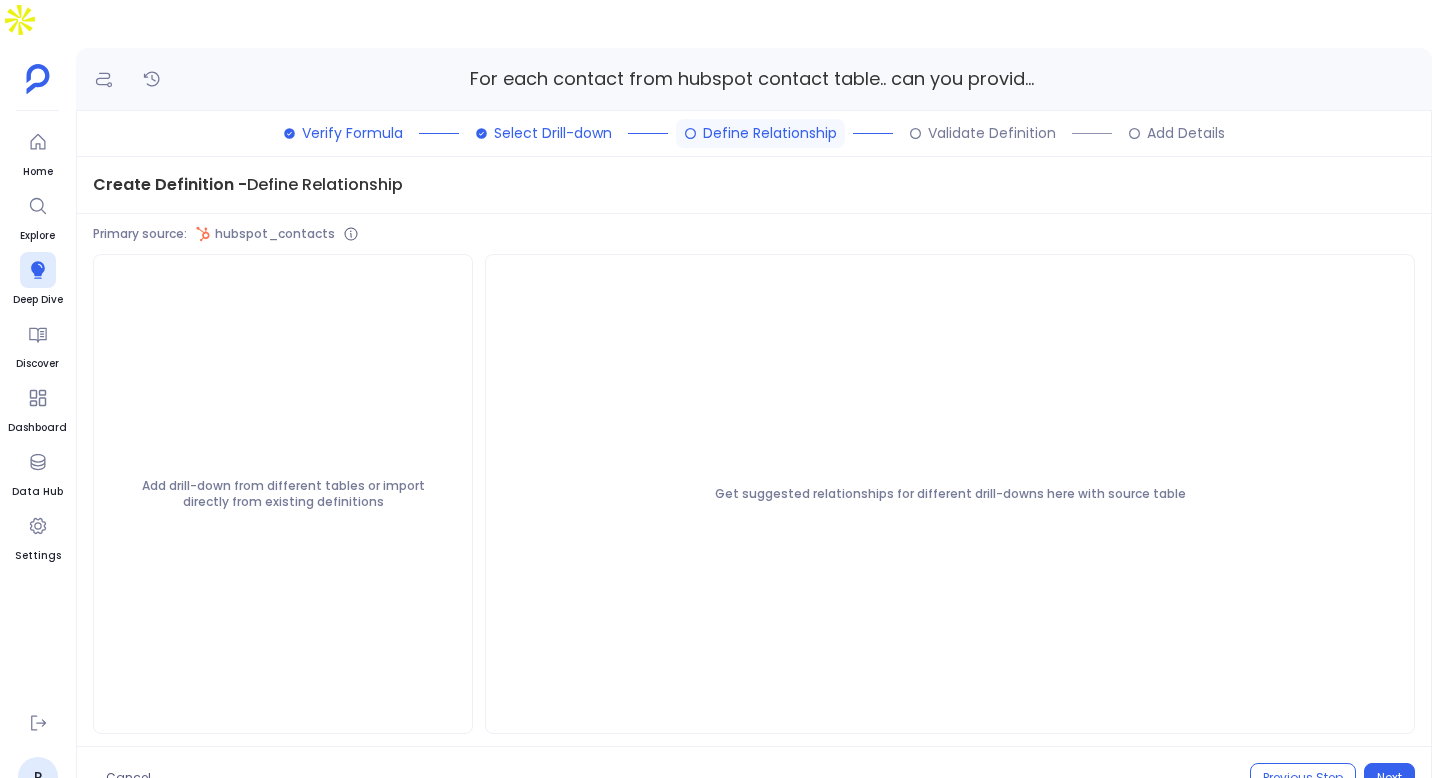 click on "Cancel Previous Step Next" at bounding box center [754, 777] 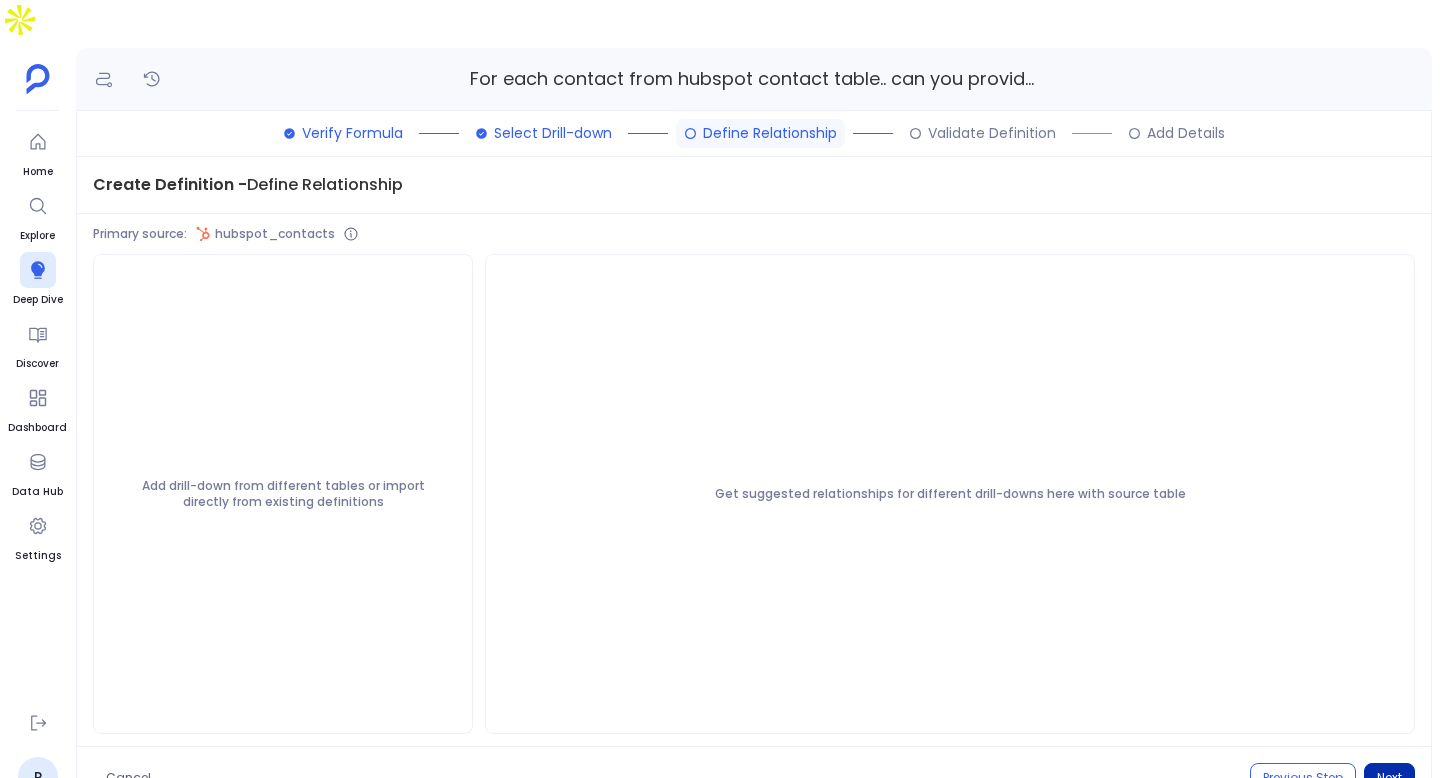 click on "Next" at bounding box center (1389, 778) 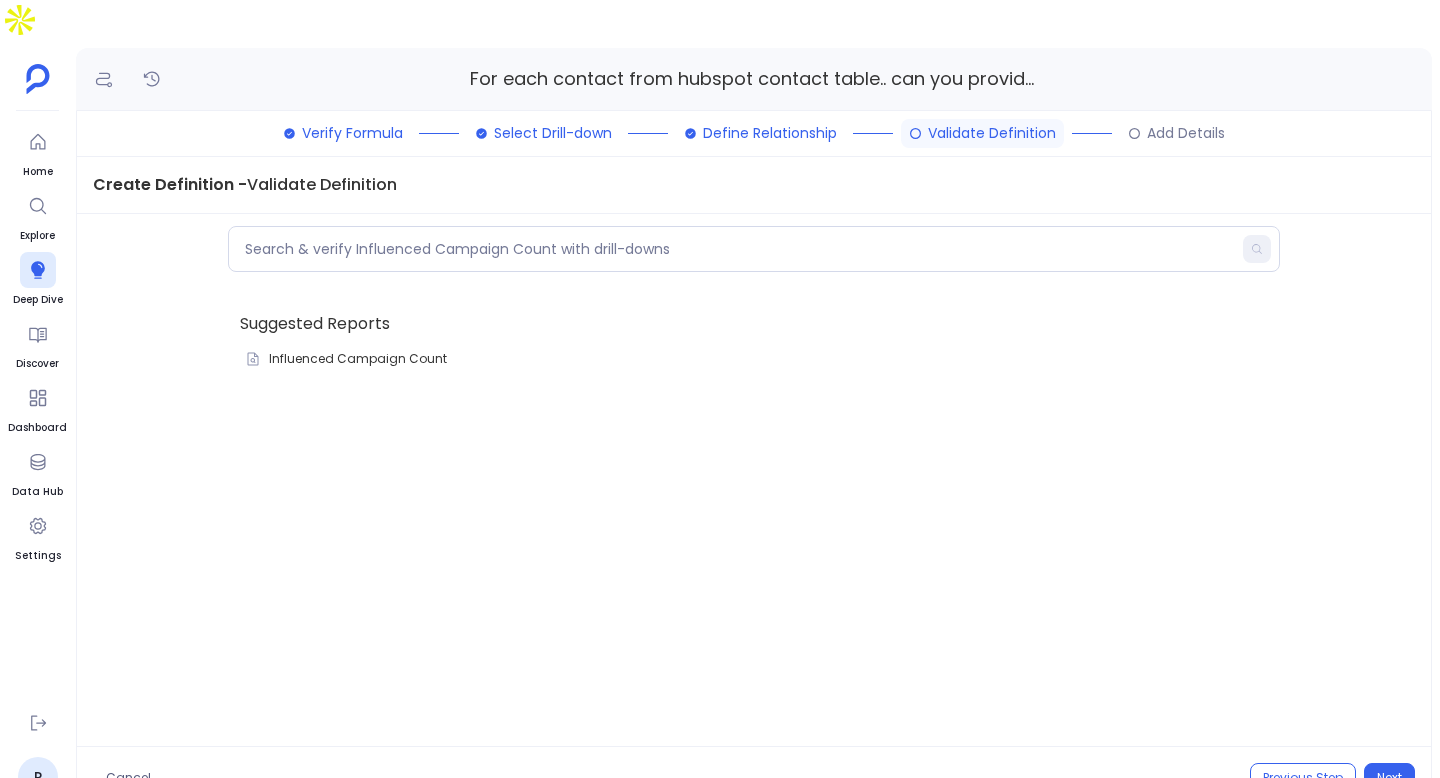 click on "Next" at bounding box center (1389, 778) 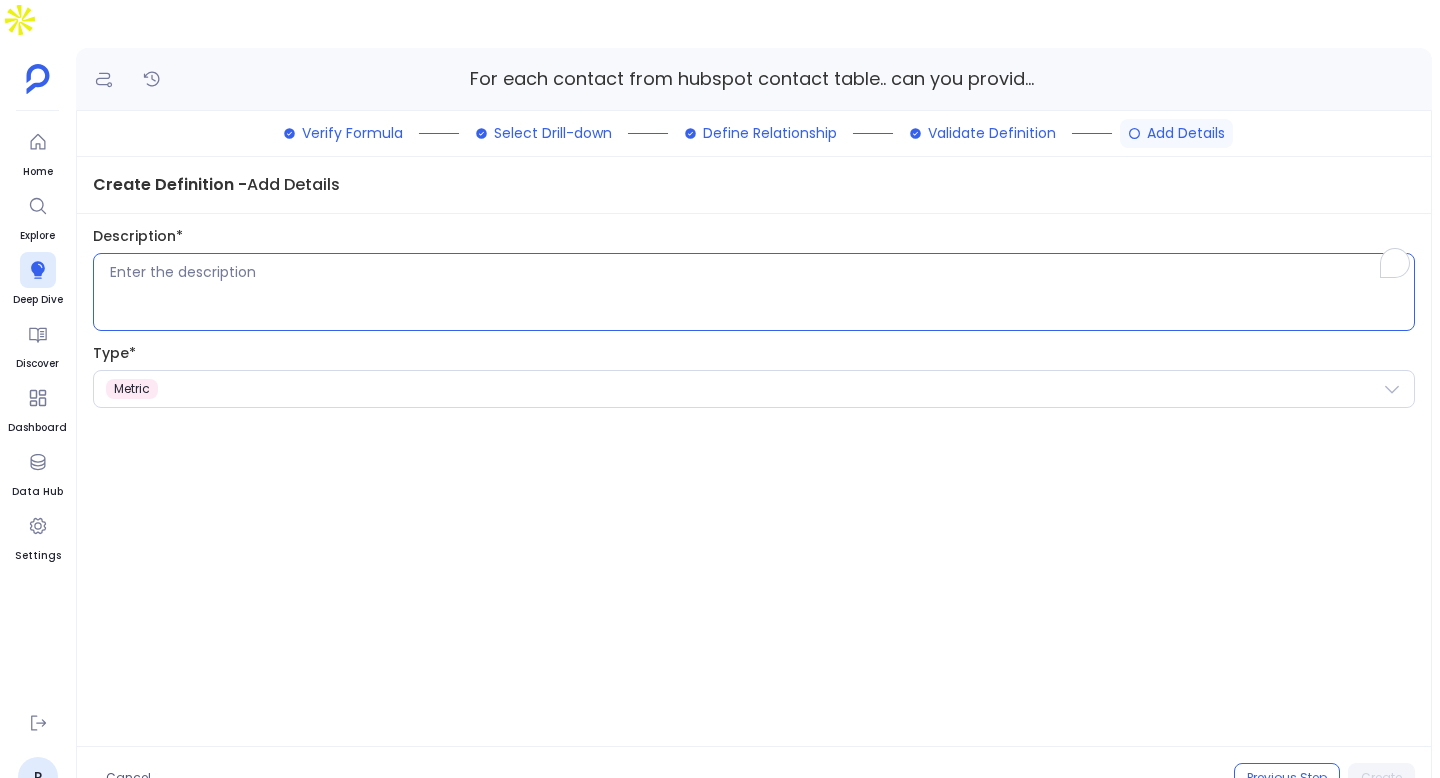 click at bounding box center (762, 292) 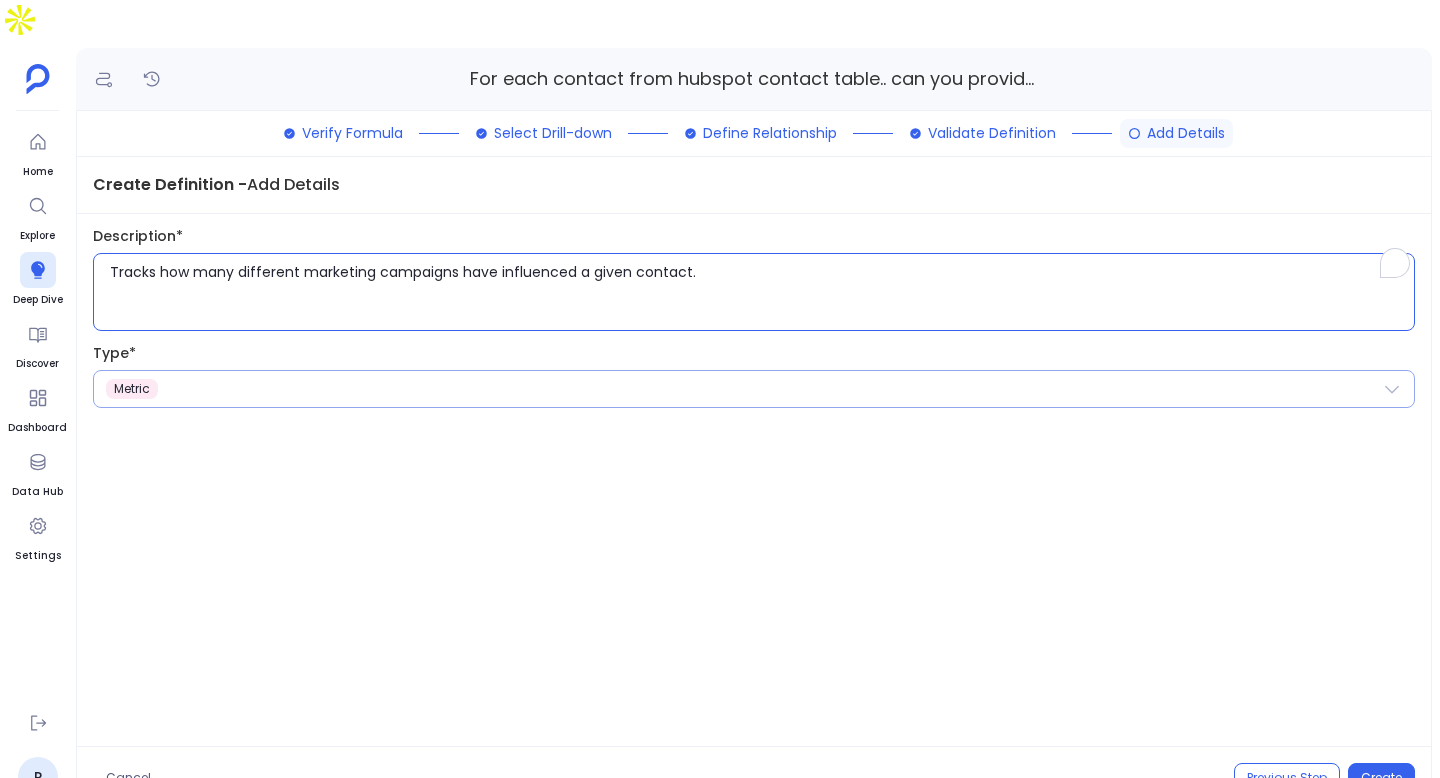 type on "Tracks how many different marketing campaigns have influenced a given contact." 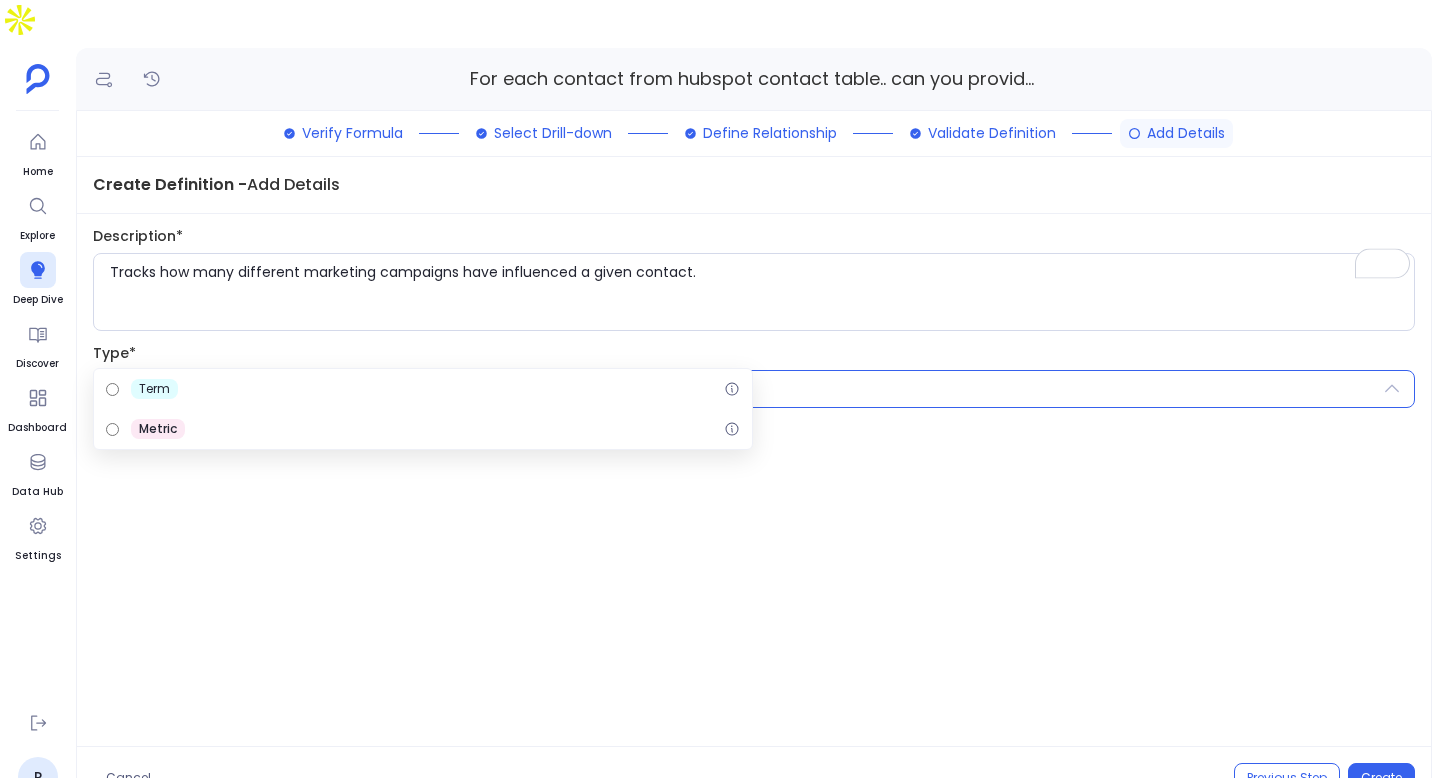 click on "Description* Tracks how many different marketing campaigns have influenced a given contact. Type* metric term metric" at bounding box center [754, 480] 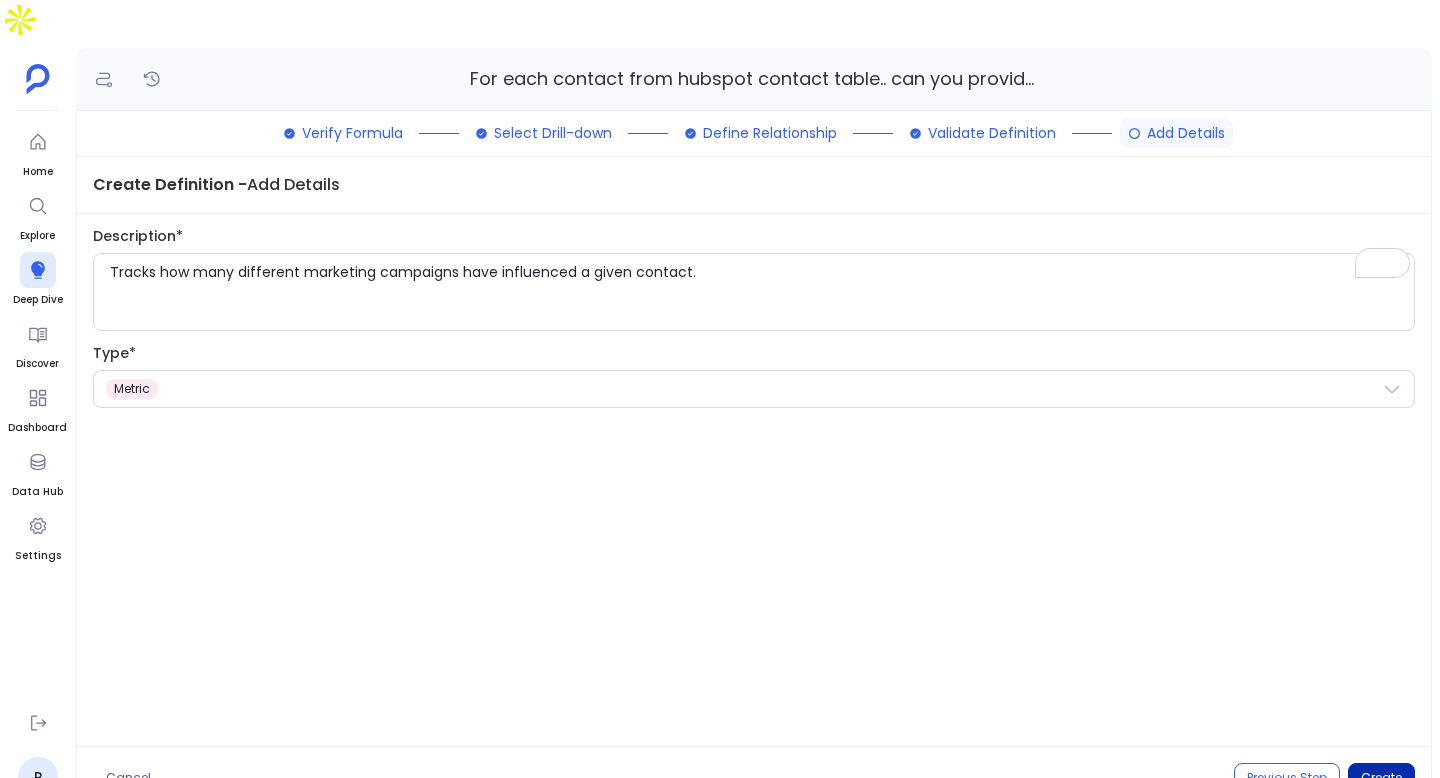 click on "Create" at bounding box center (1381, 778) 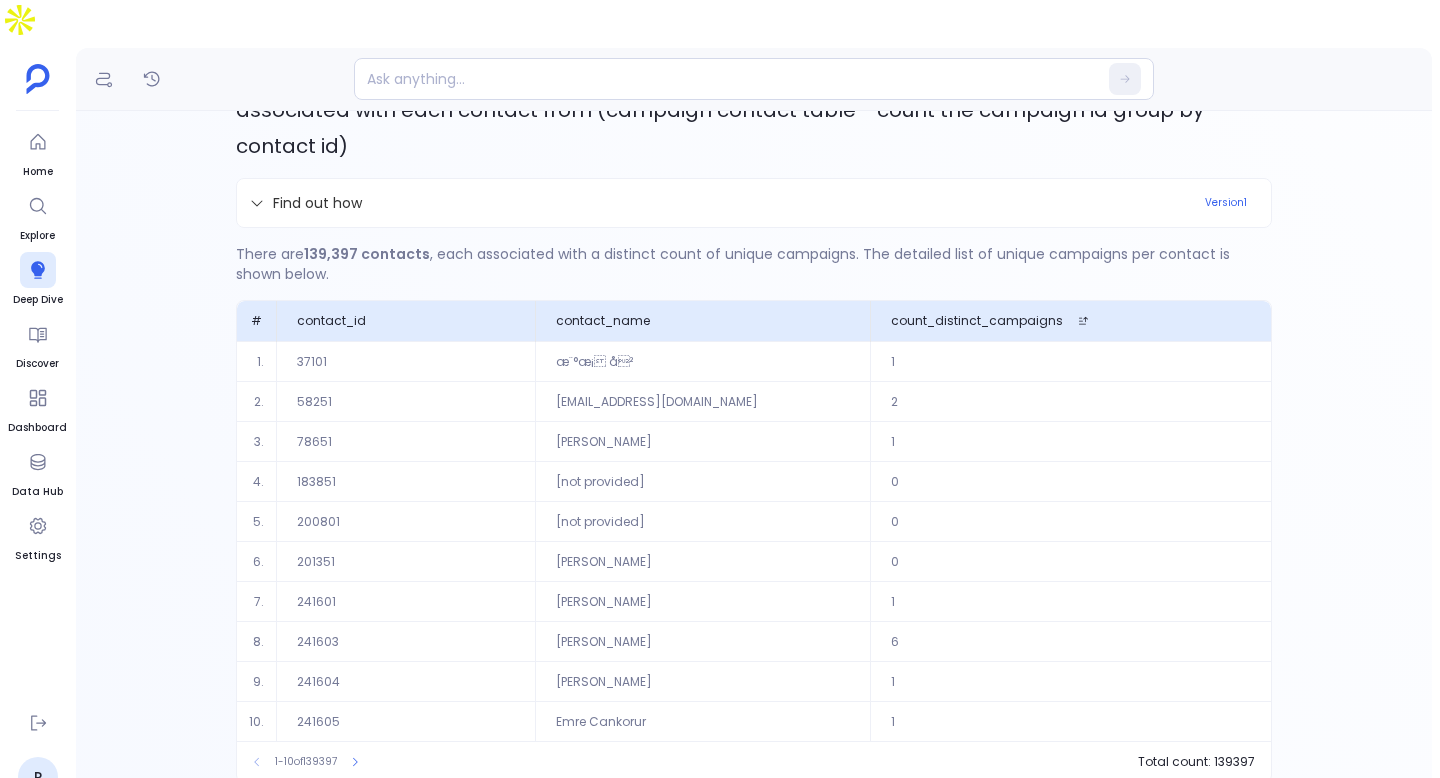 scroll, scrollTop: 0, scrollLeft: 0, axis: both 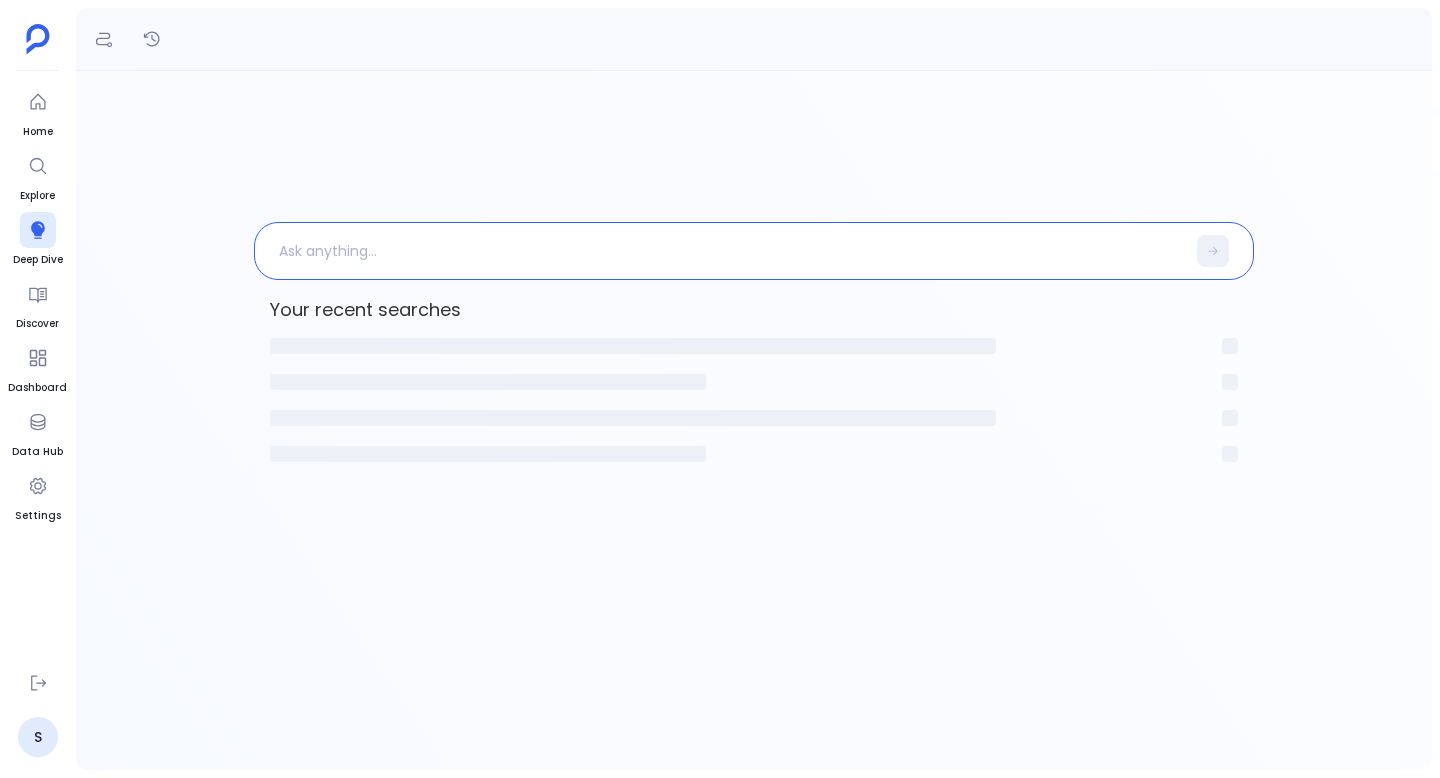 click at bounding box center [720, 251] 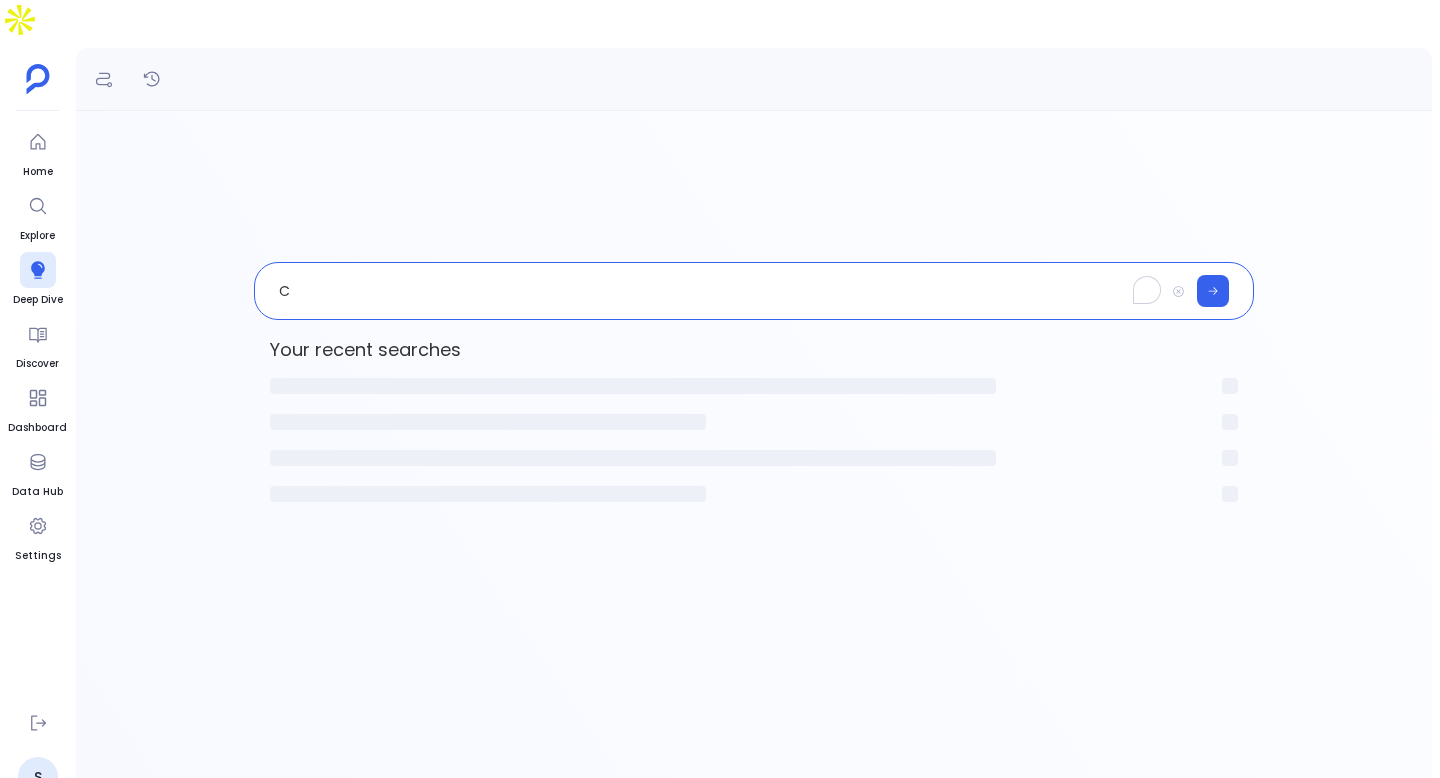 type 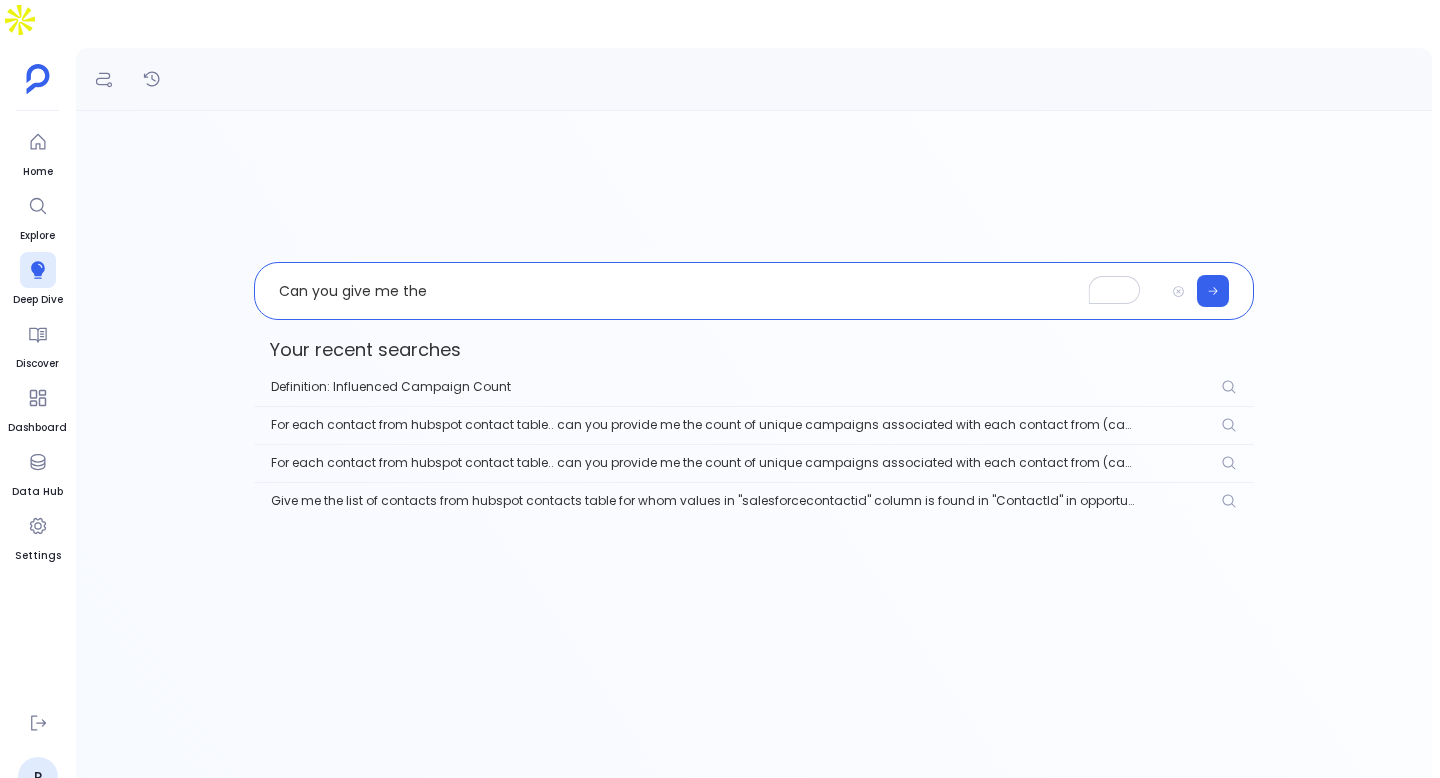 click on "Can you give me the" at bounding box center (709, 291) 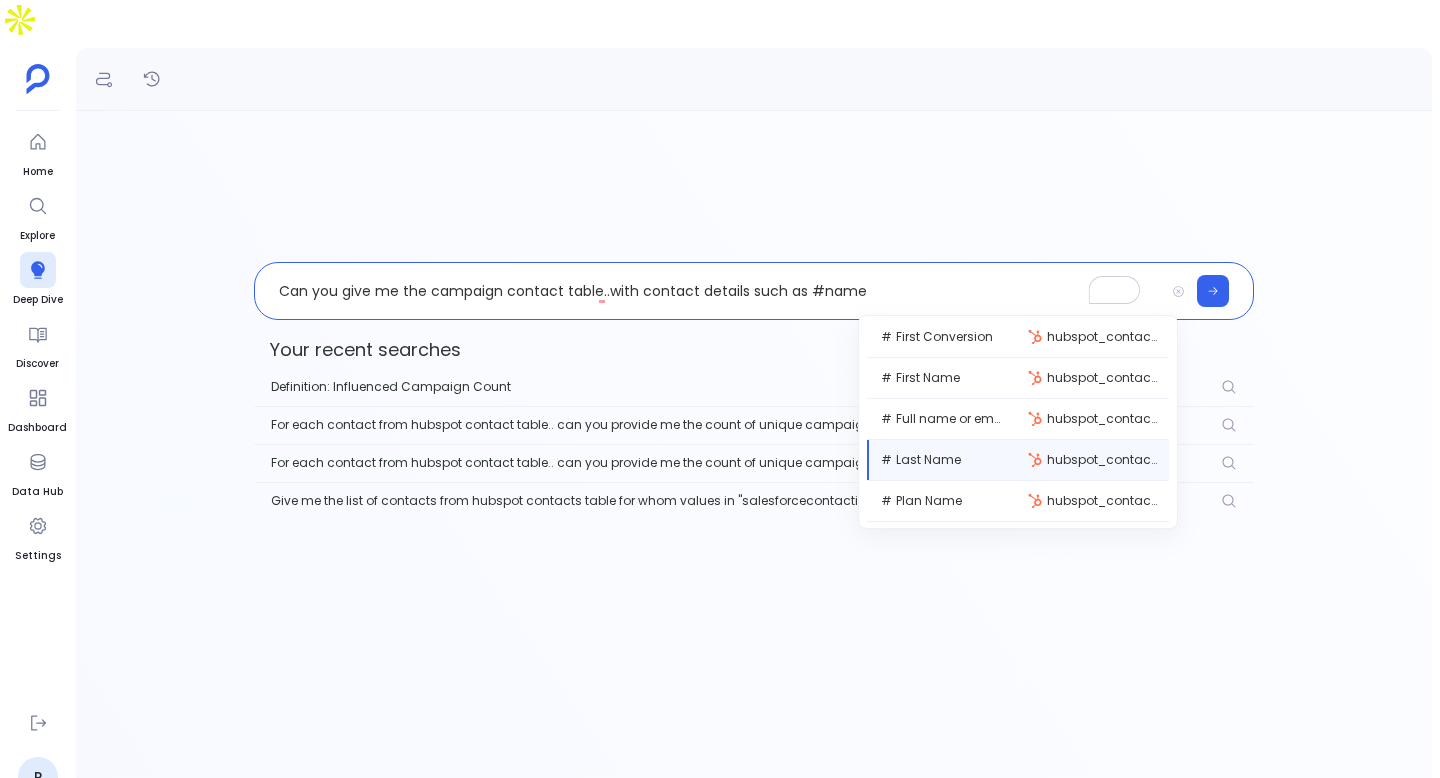 scroll, scrollTop: 295, scrollLeft: 0, axis: vertical 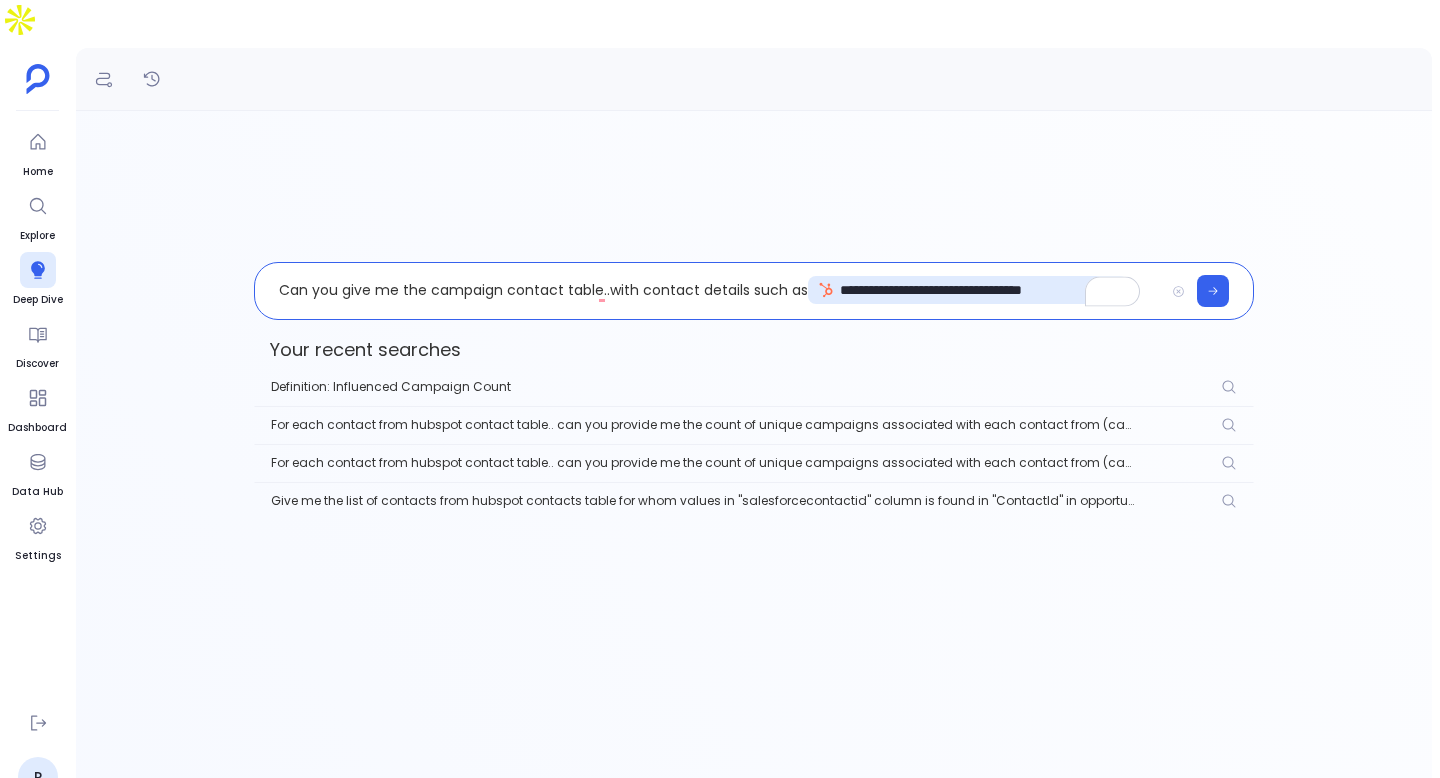 click on "**********" at bounding box center [709, 291] 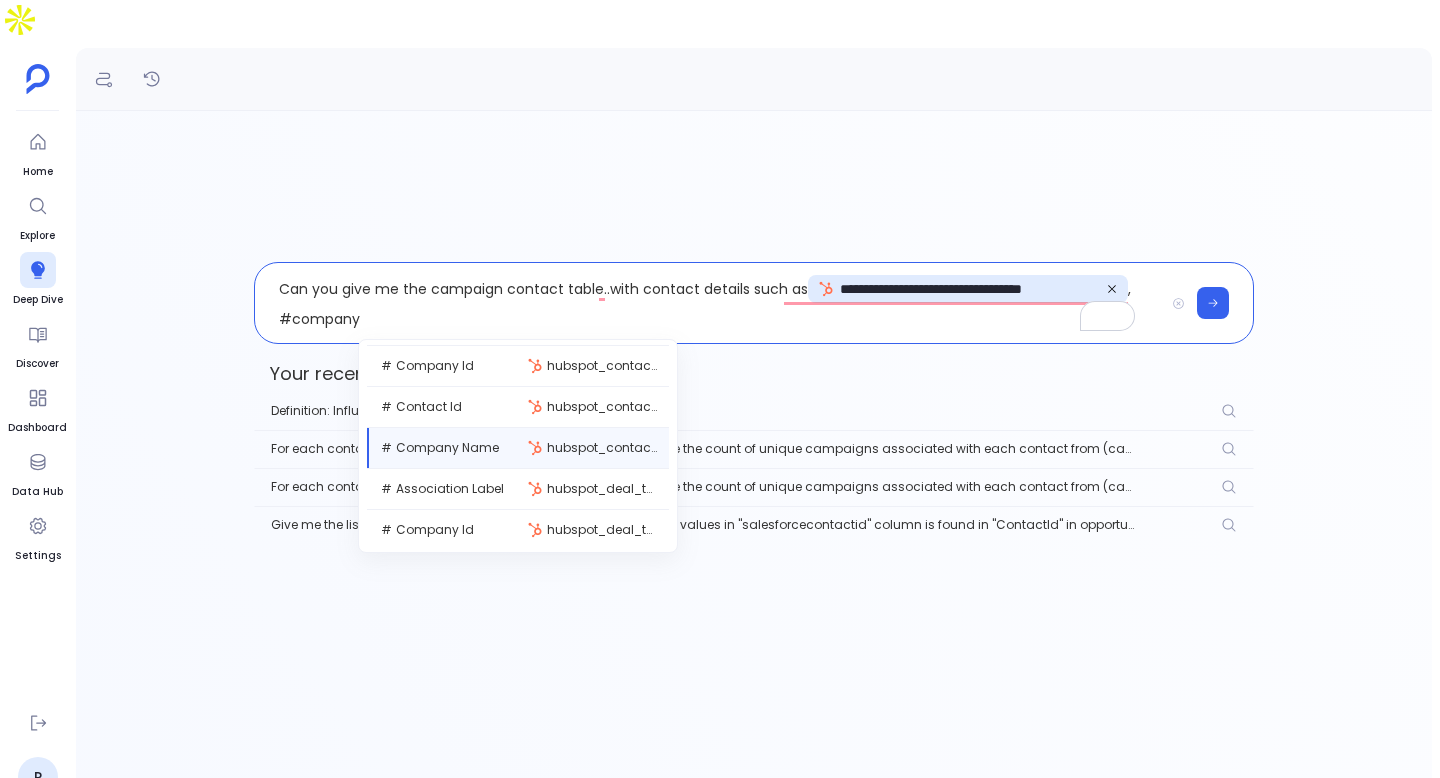 scroll, scrollTop: 333, scrollLeft: 0, axis: vertical 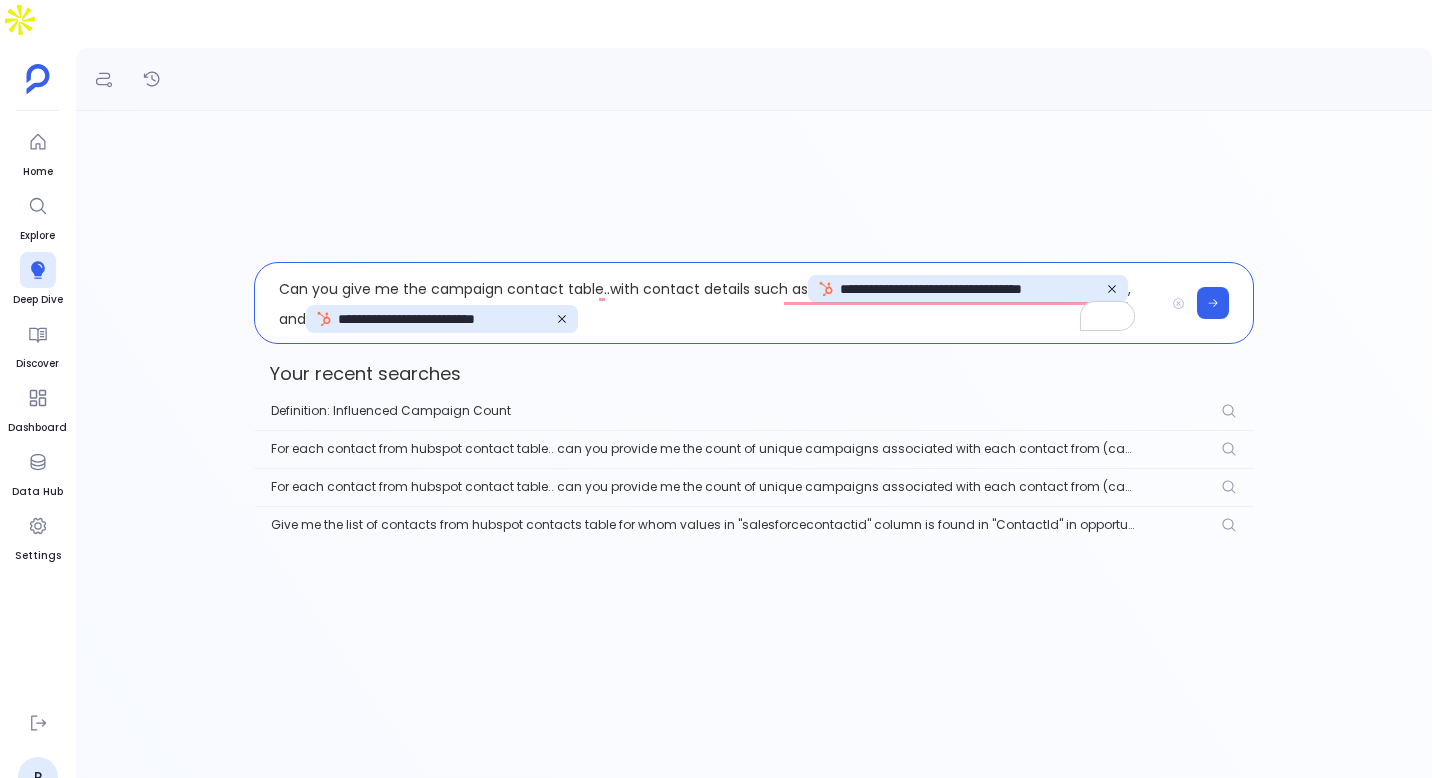 click on "**********" at bounding box center (709, 303) 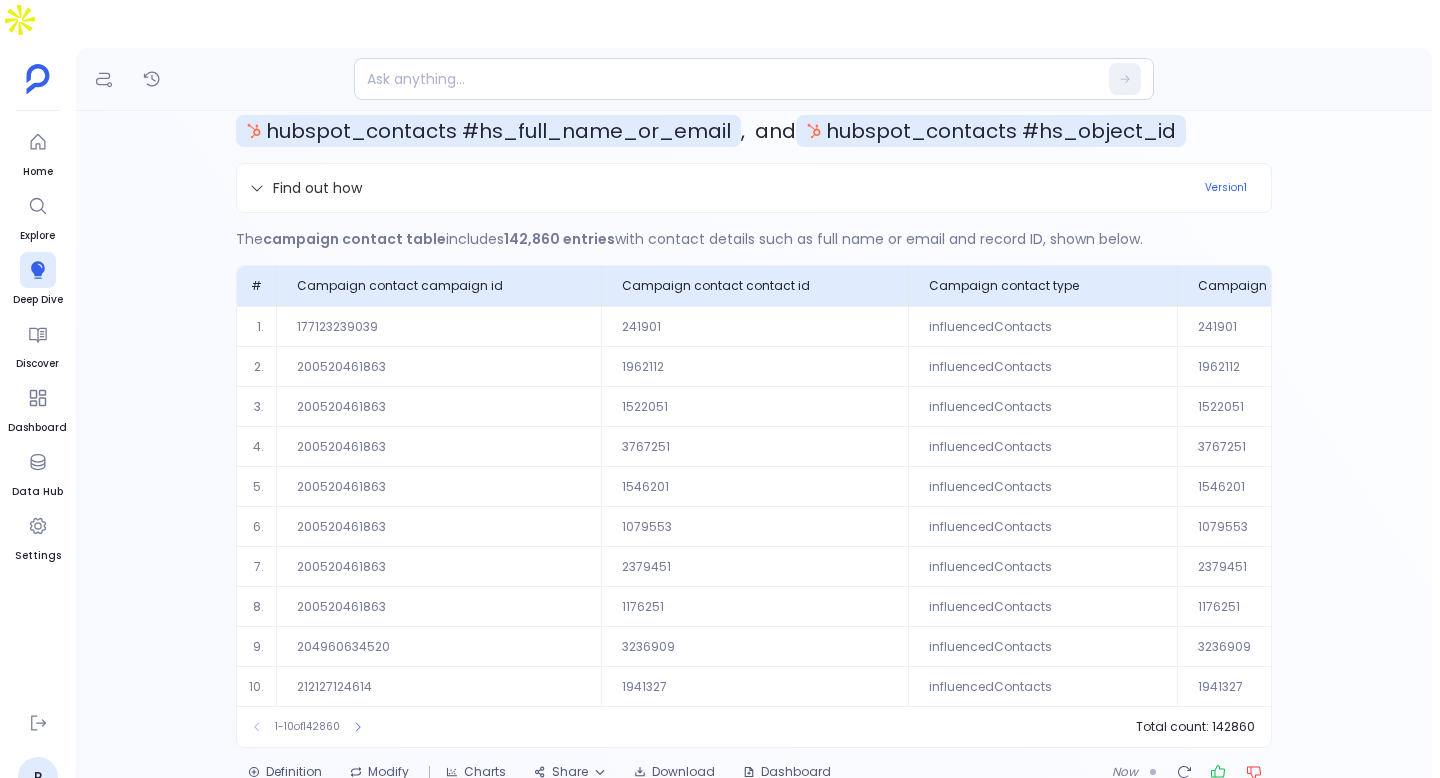 scroll, scrollTop: 84, scrollLeft: 0, axis: vertical 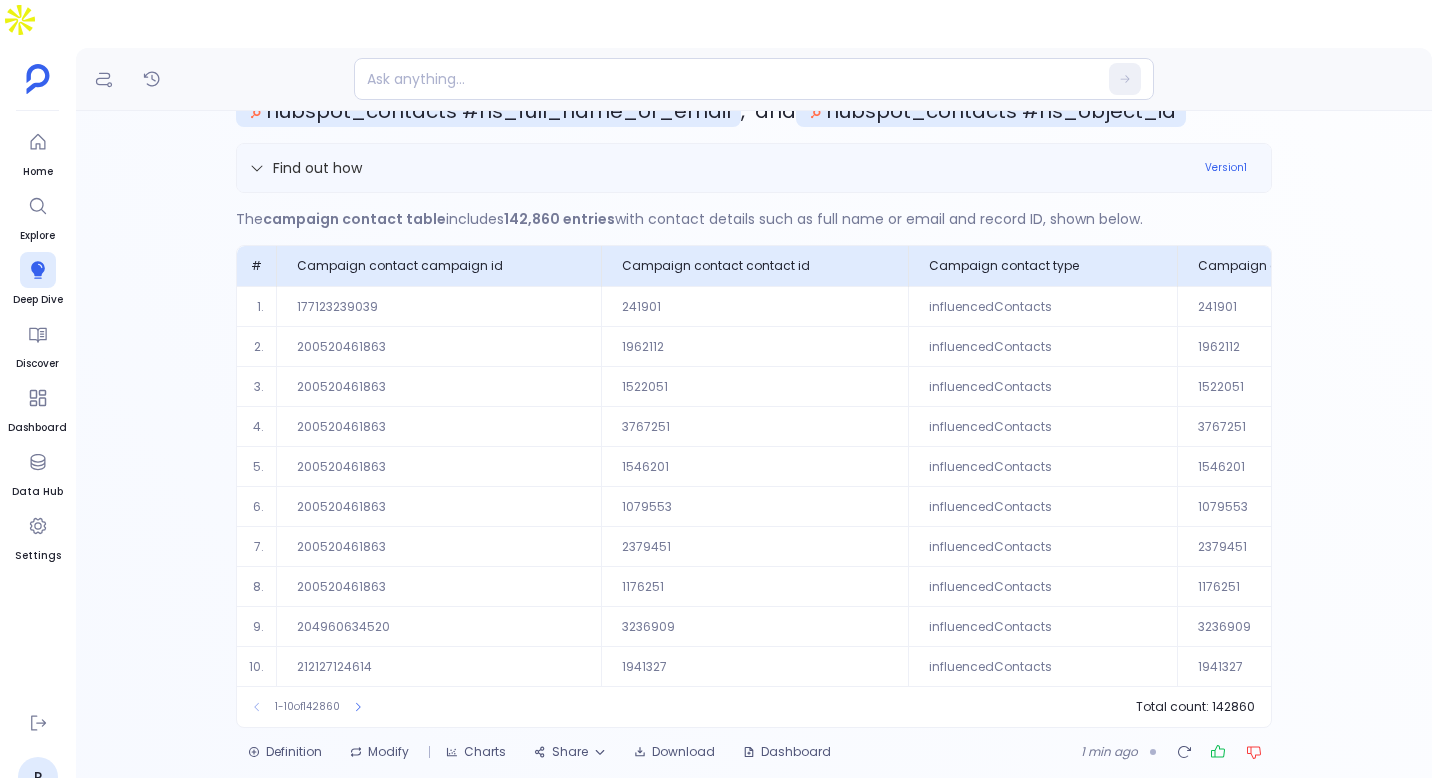 click on "Find out how" at bounding box center [721, 168] 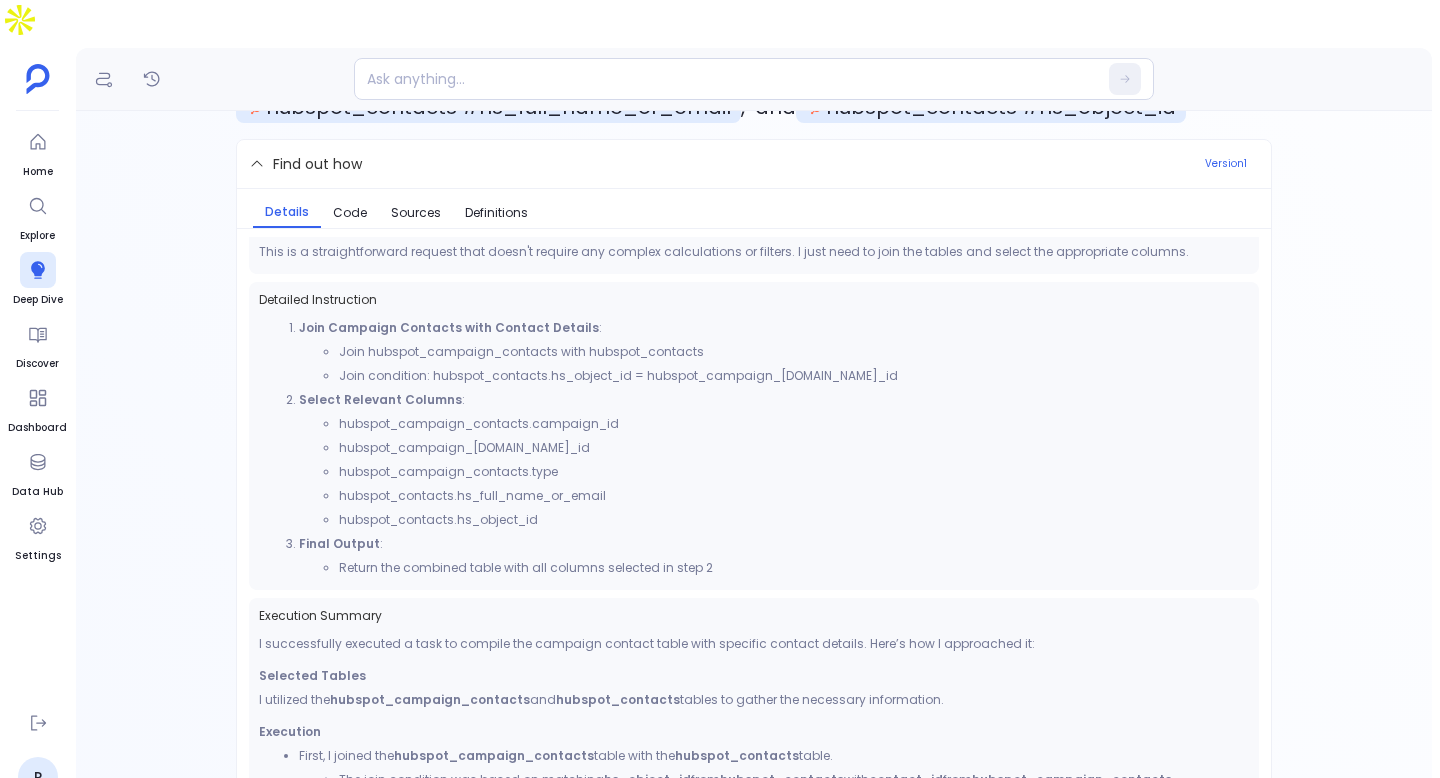 scroll, scrollTop: 502, scrollLeft: 0, axis: vertical 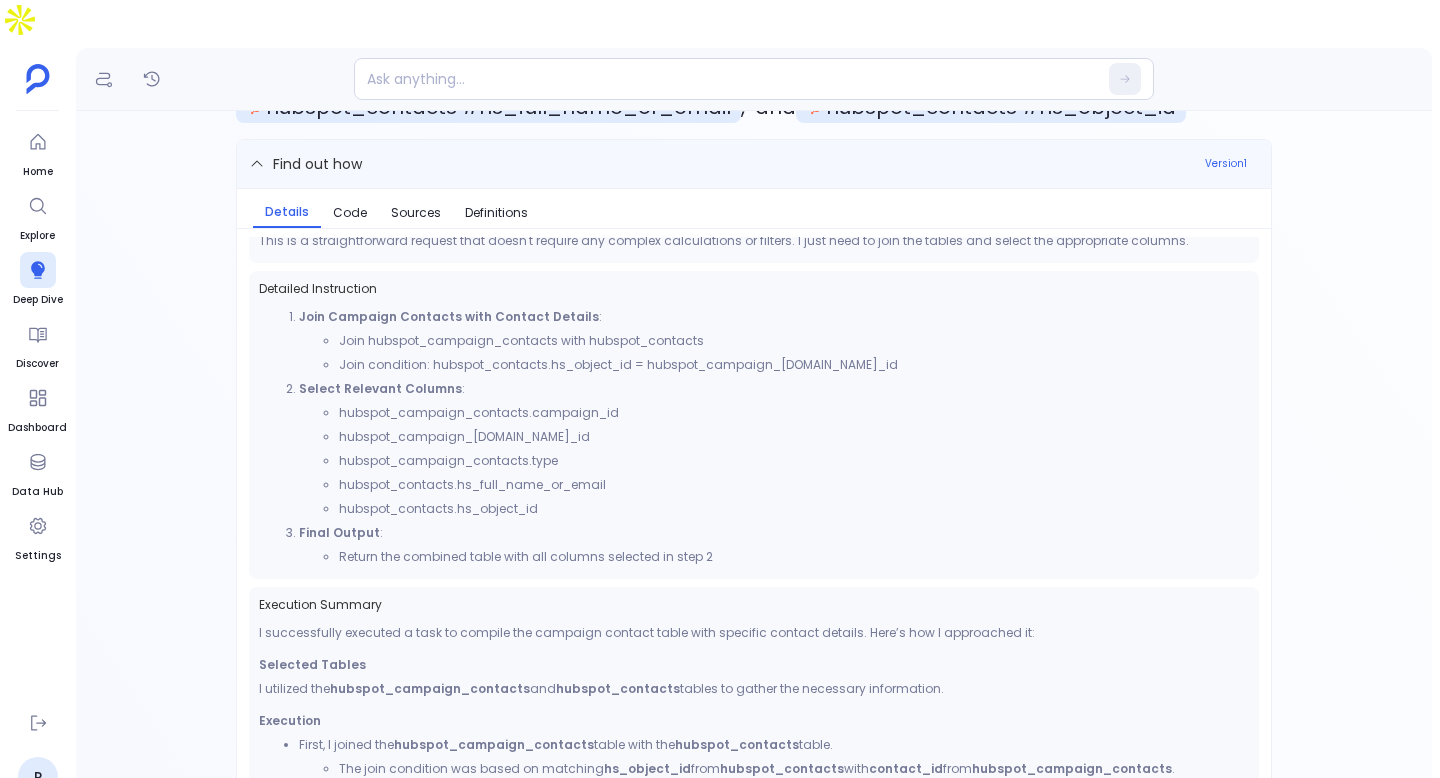 click on "Find out how Version  1" at bounding box center (754, 164) 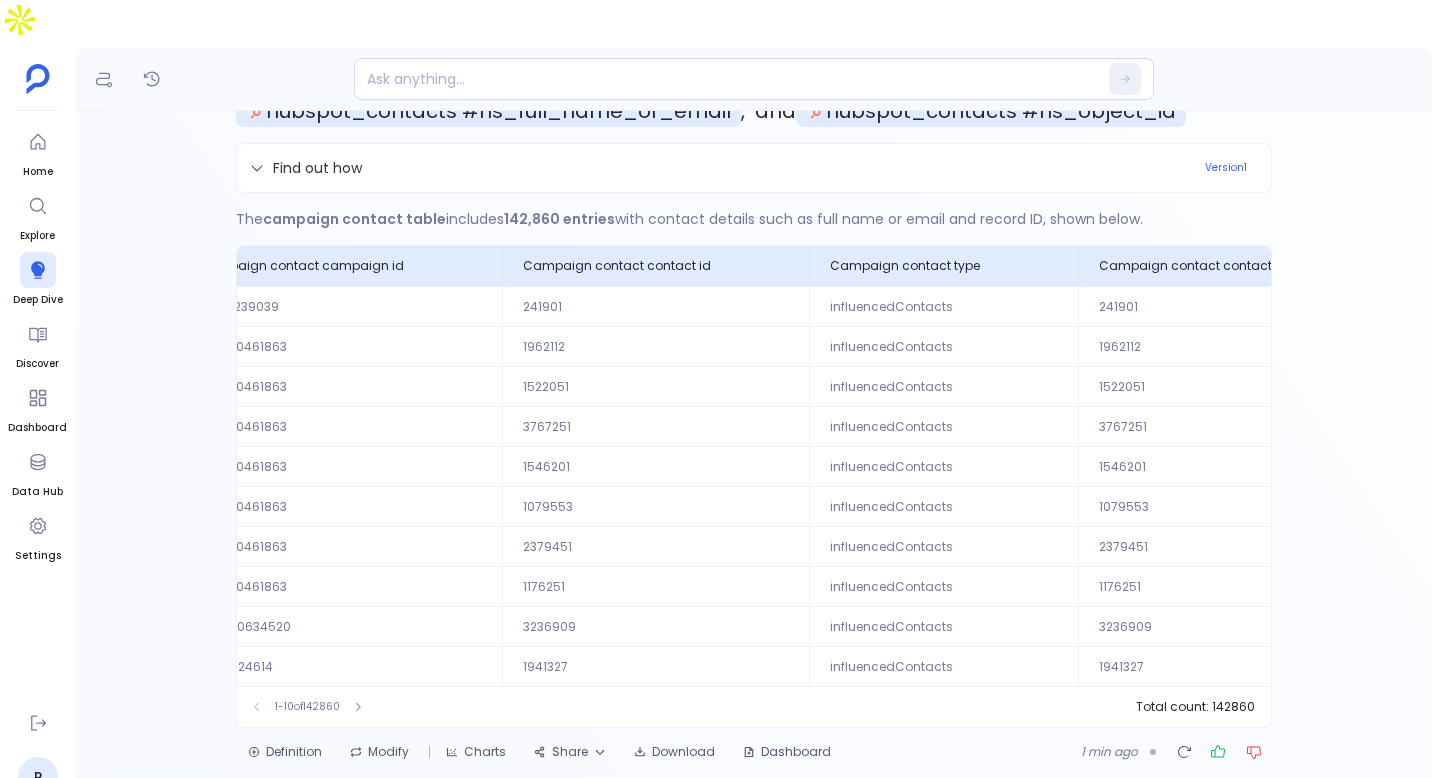 scroll, scrollTop: 0, scrollLeft: 0, axis: both 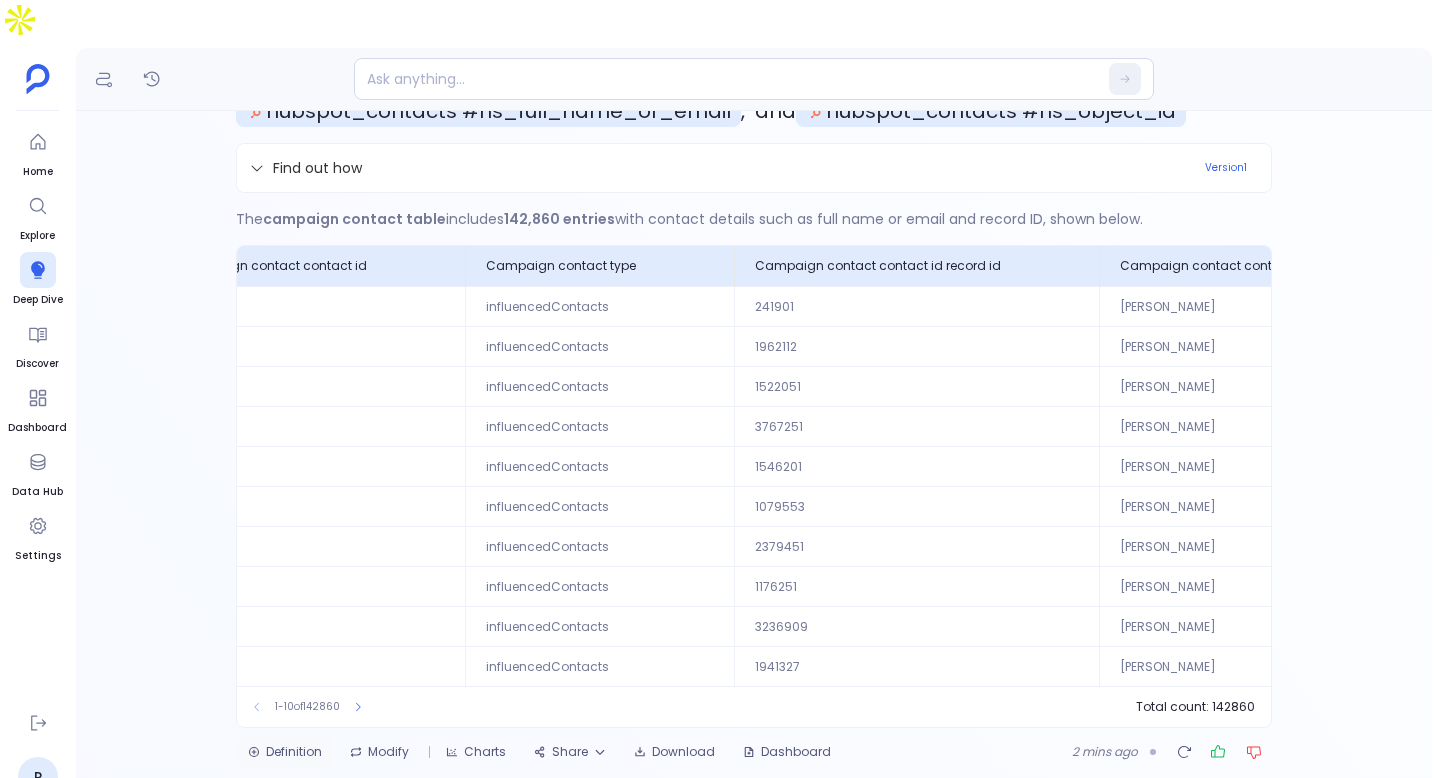 click on "Definition" at bounding box center (285, 752) 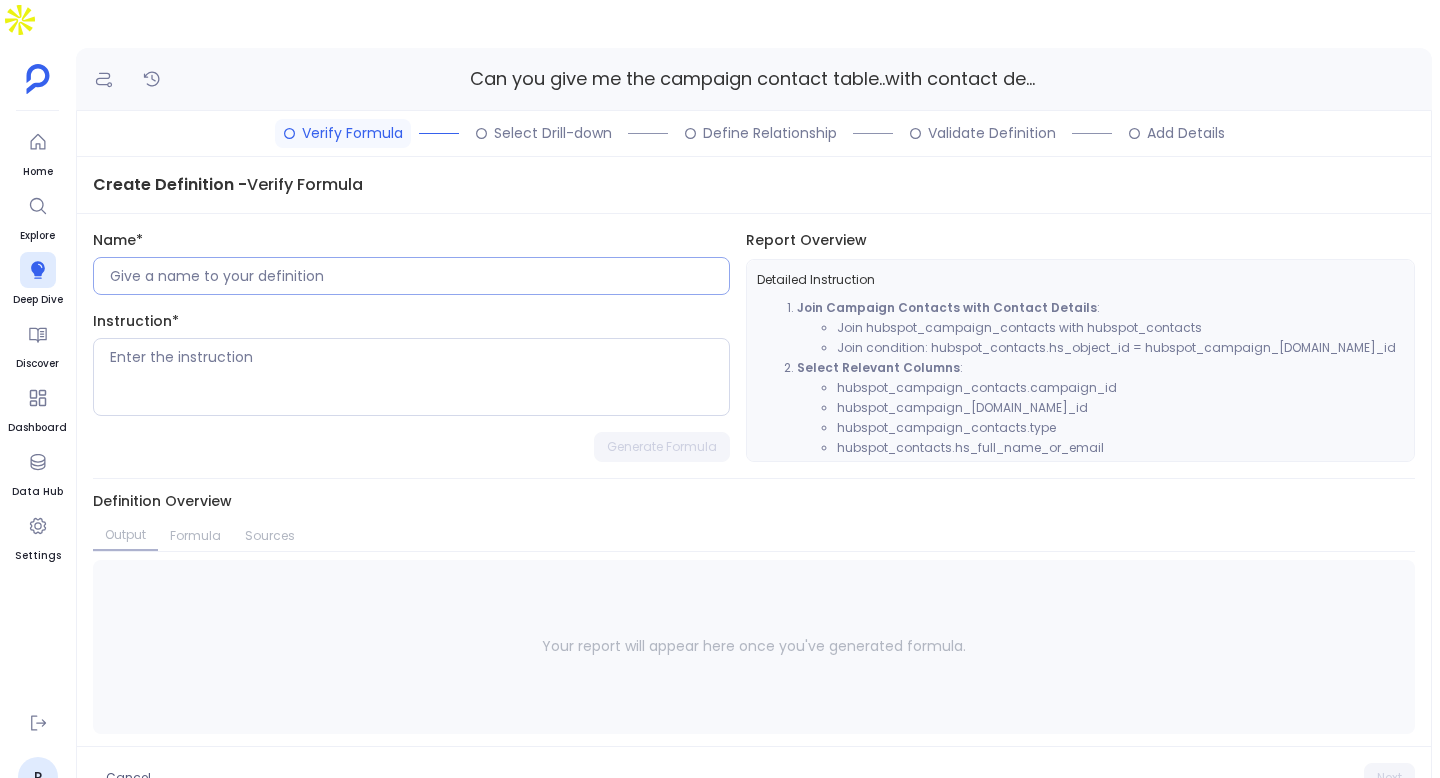 click at bounding box center (419, 276) 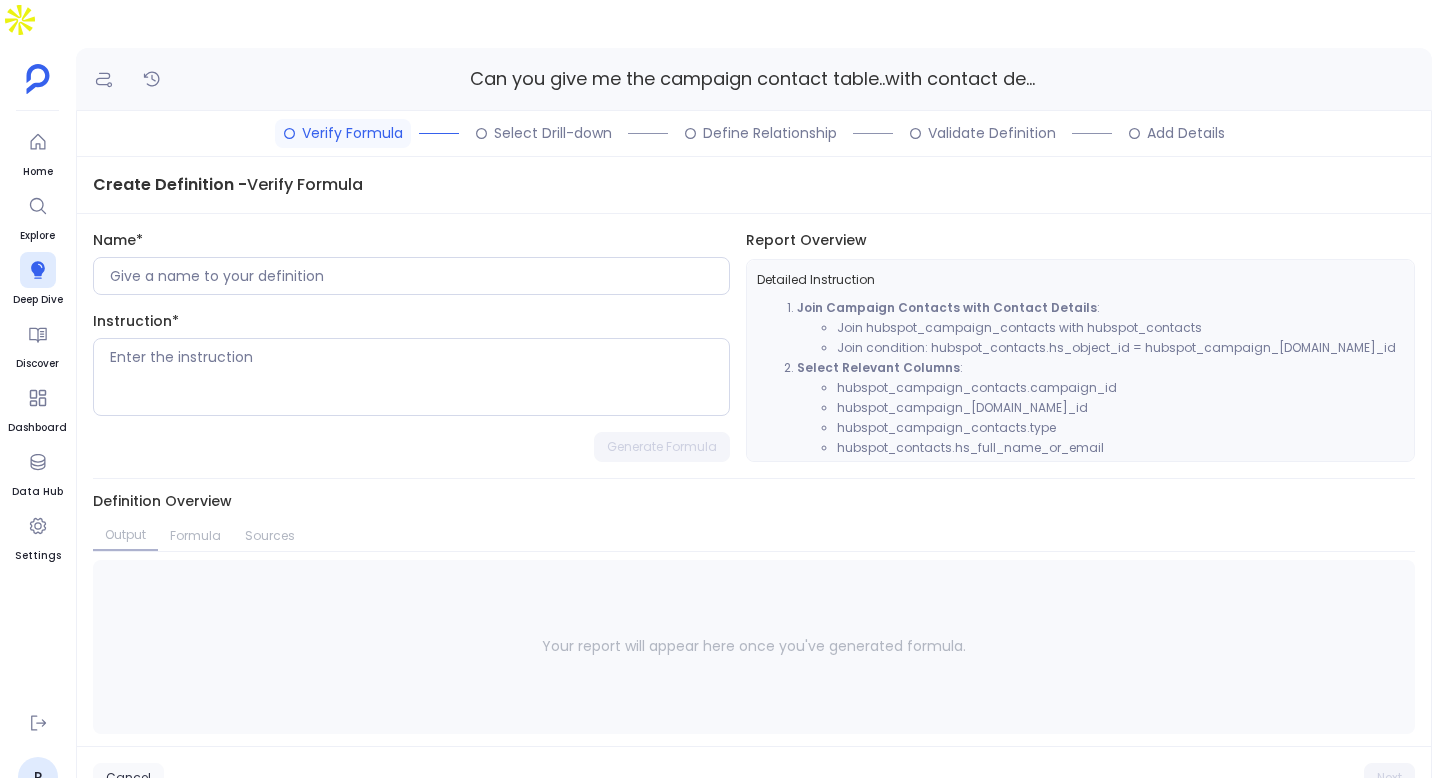 click on "Cancel" at bounding box center (128, 778) 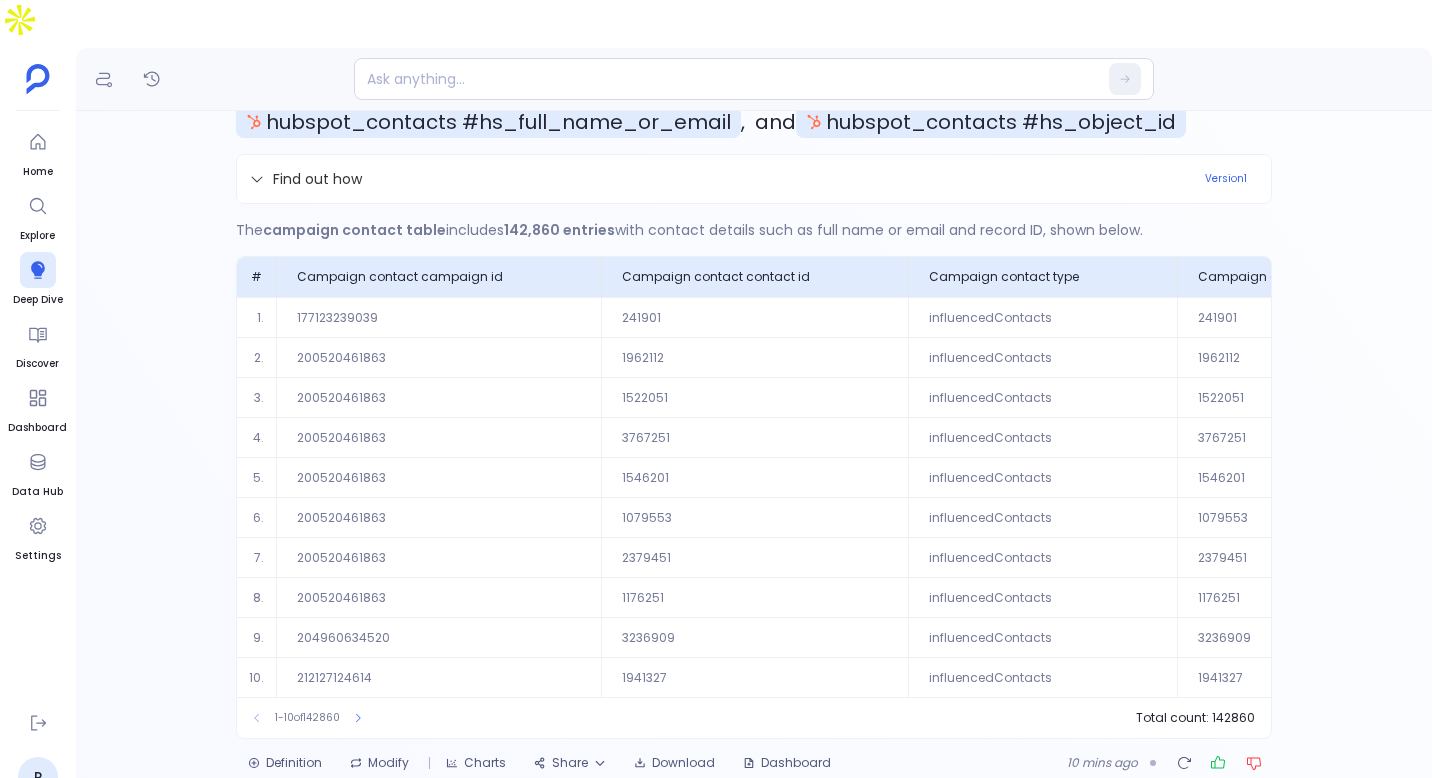 scroll, scrollTop: 84, scrollLeft: 0, axis: vertical 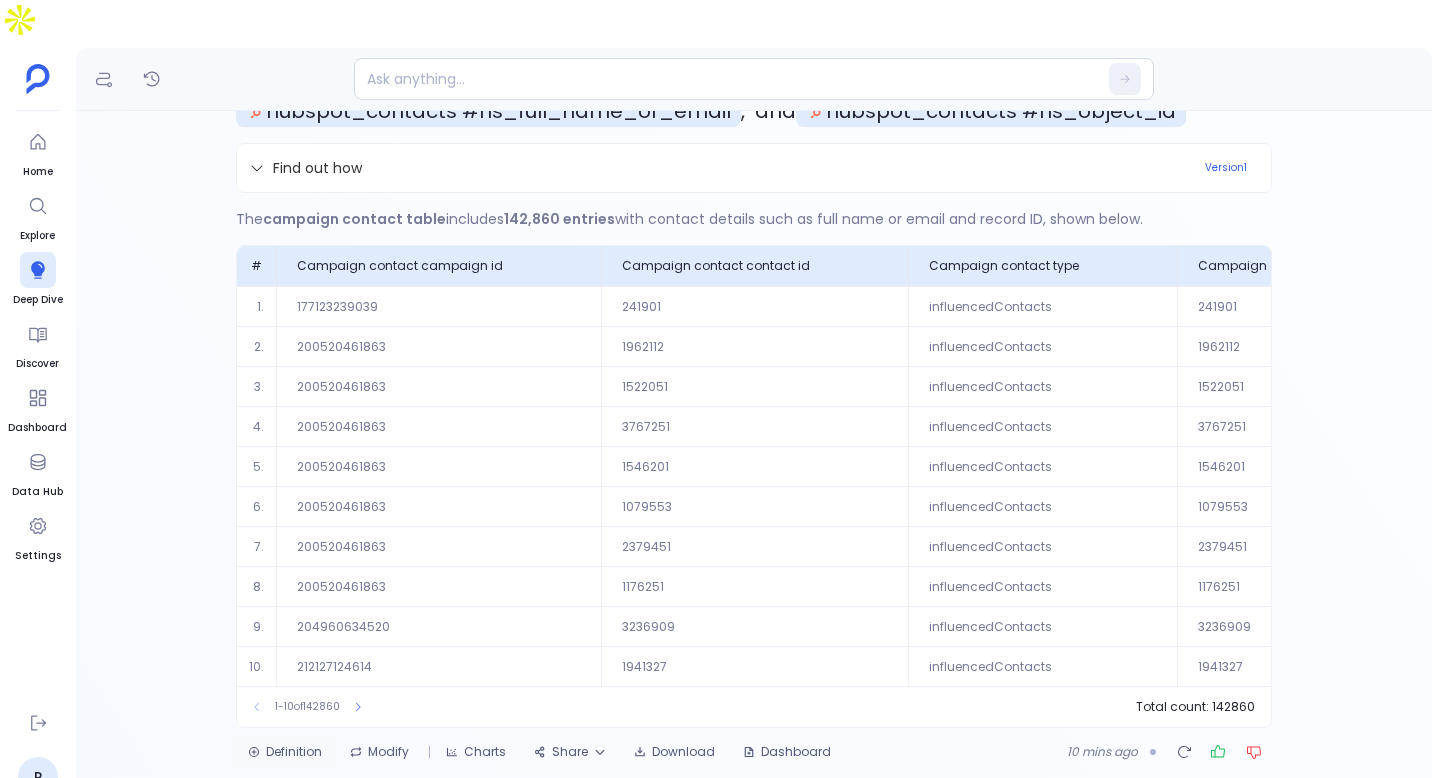 click on "Definition" at bounding box center [285, 752] 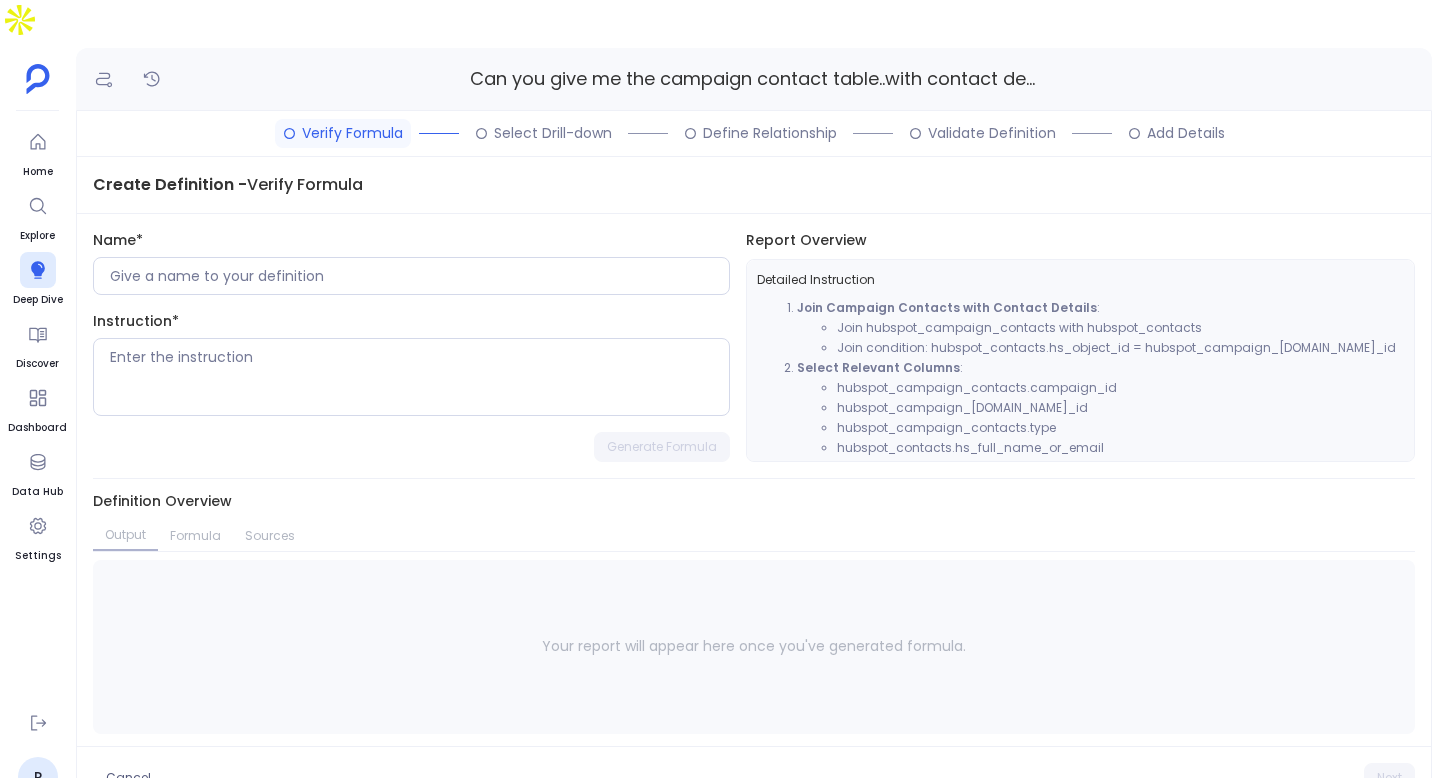 click on "Instruction*" at bounding box center [411, 321] 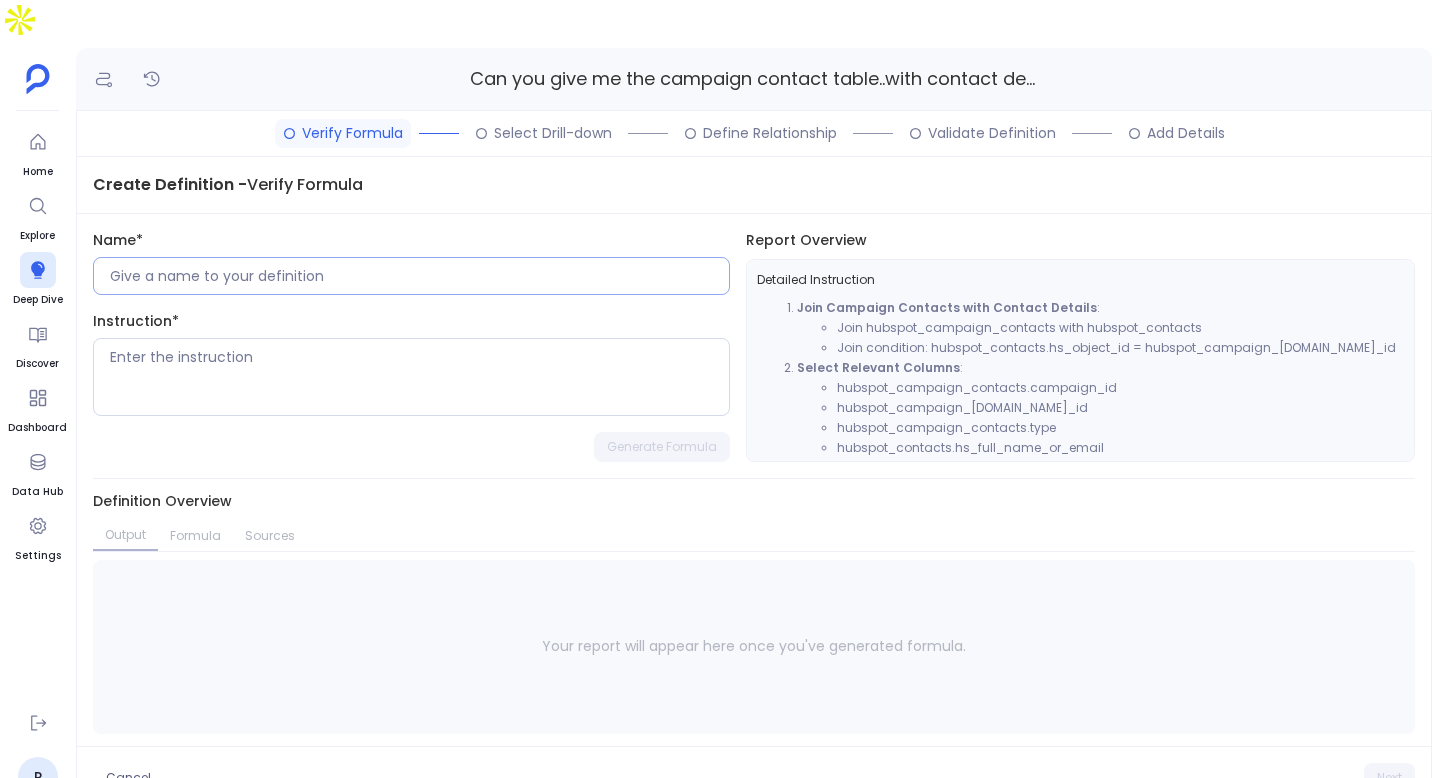 click at bounding box center [411, 276] 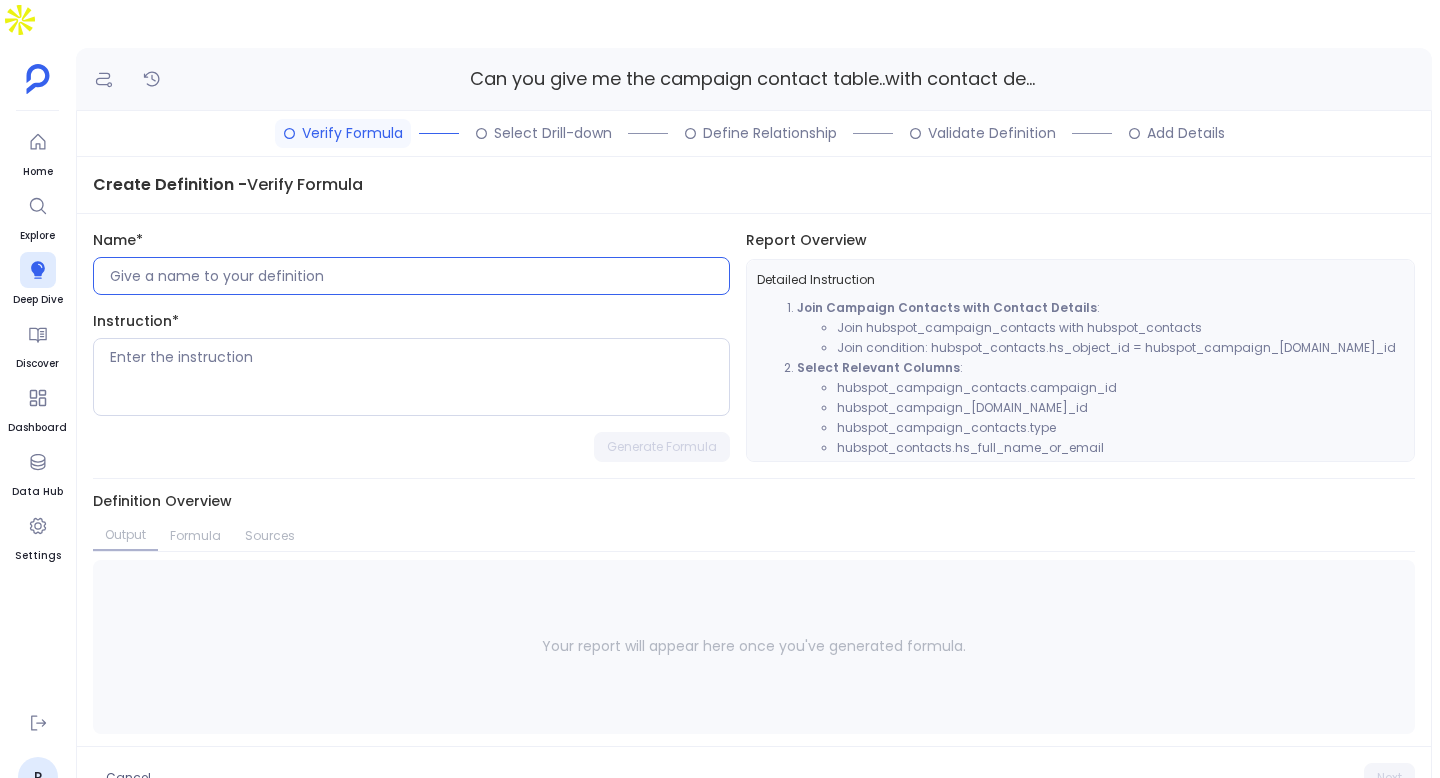 paste on "Influencing_Campaigns_List" 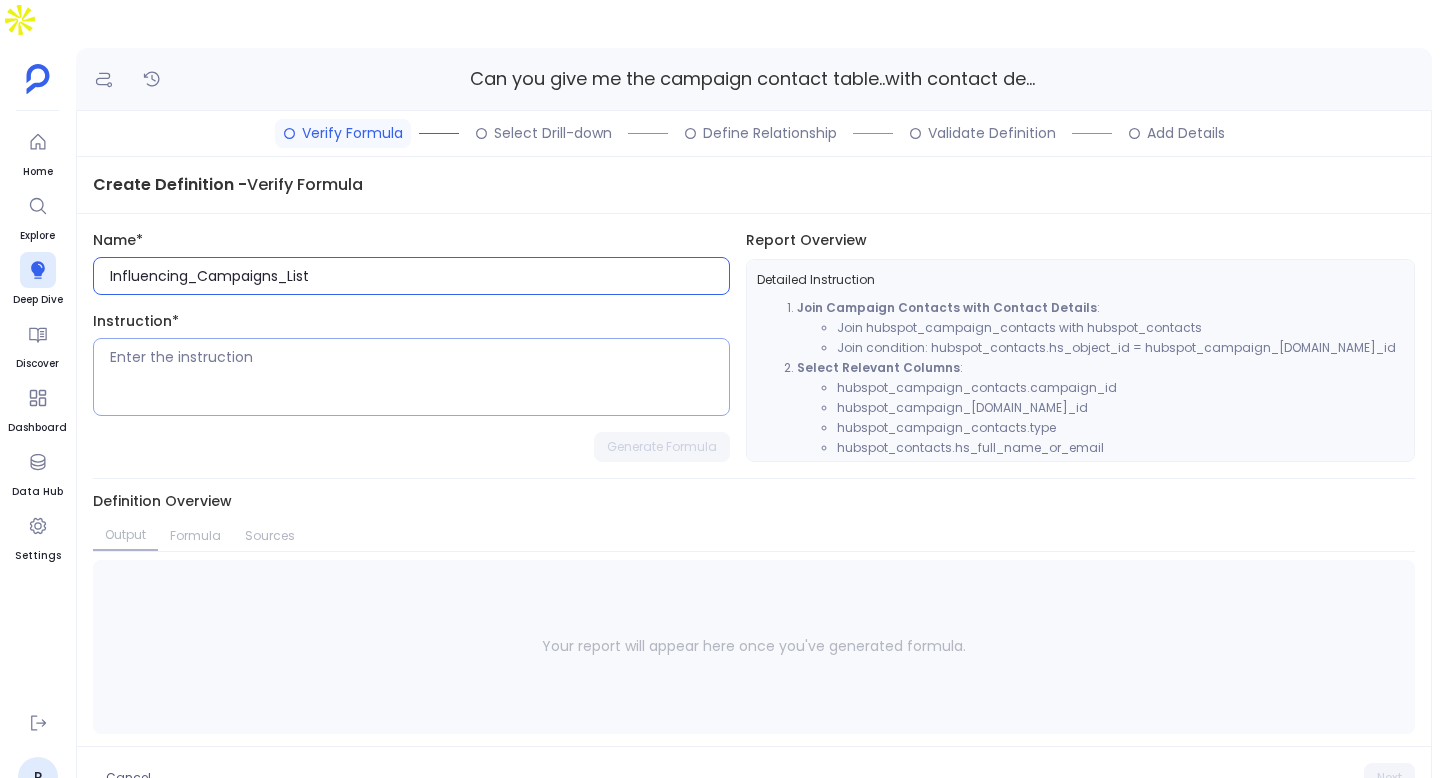 type on "Influencing_Campaigns_List" 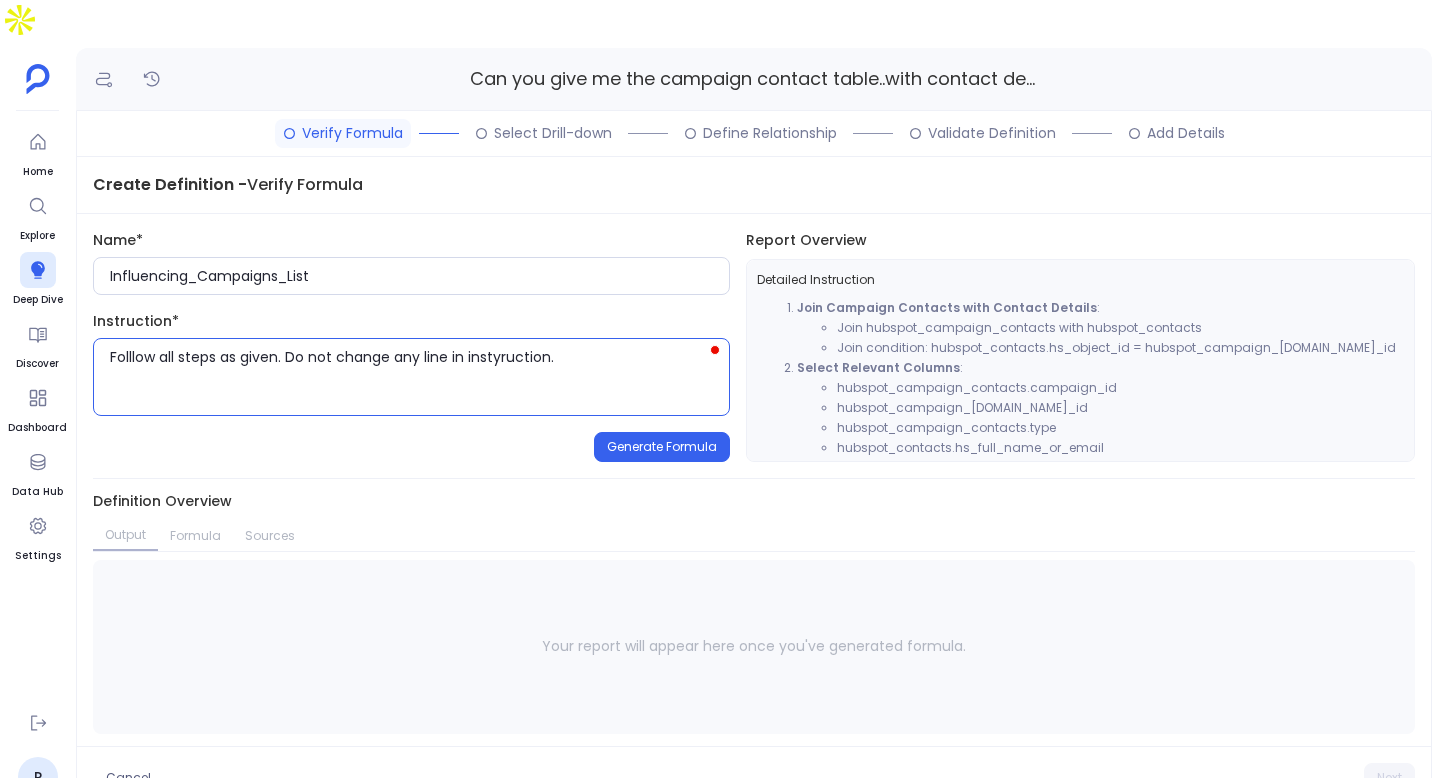click on "Generate Formula" at bounding box center (662, 447) 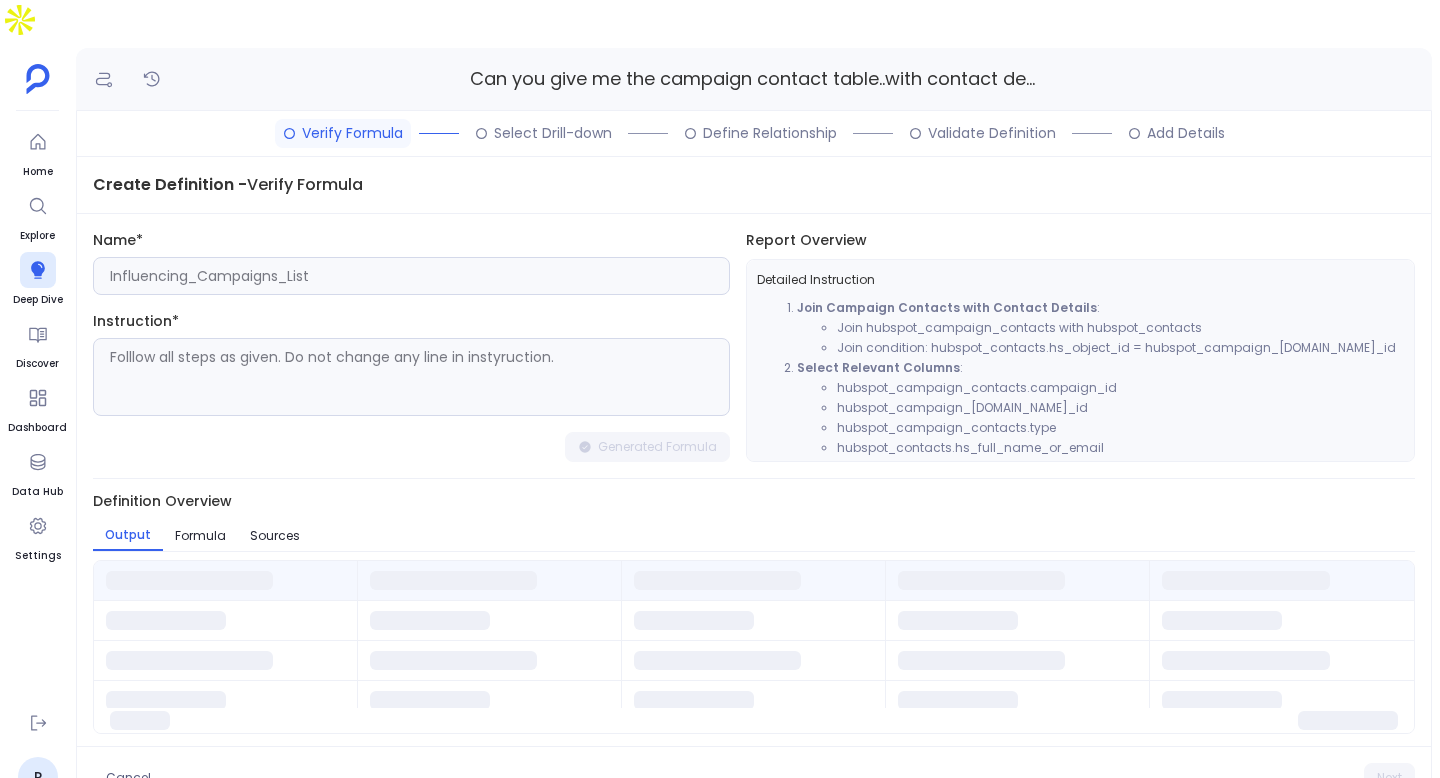 scroll, scrollTop: 67, scrollLeft: 0, axis: vertical 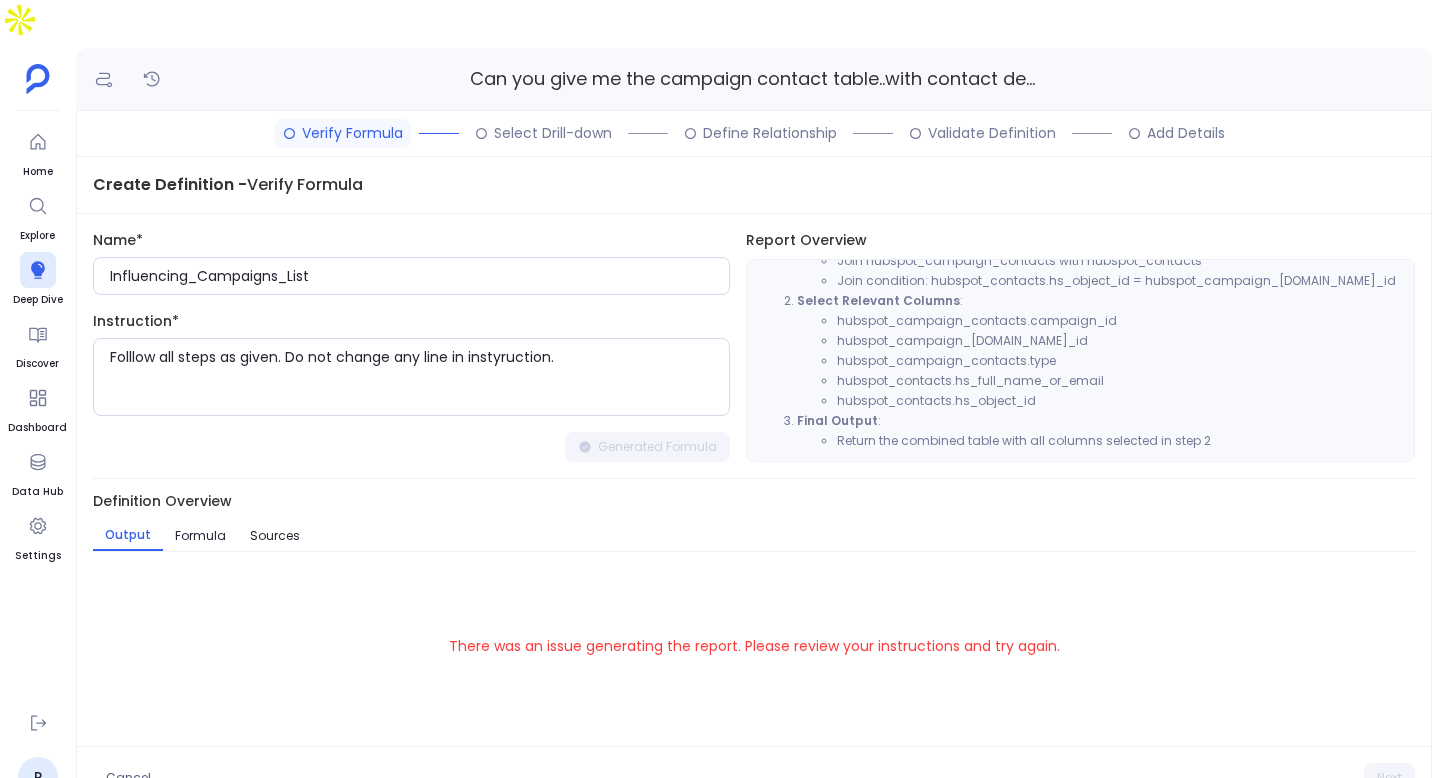 click on "Output Formula Sources" at bounding box center [754, 536] 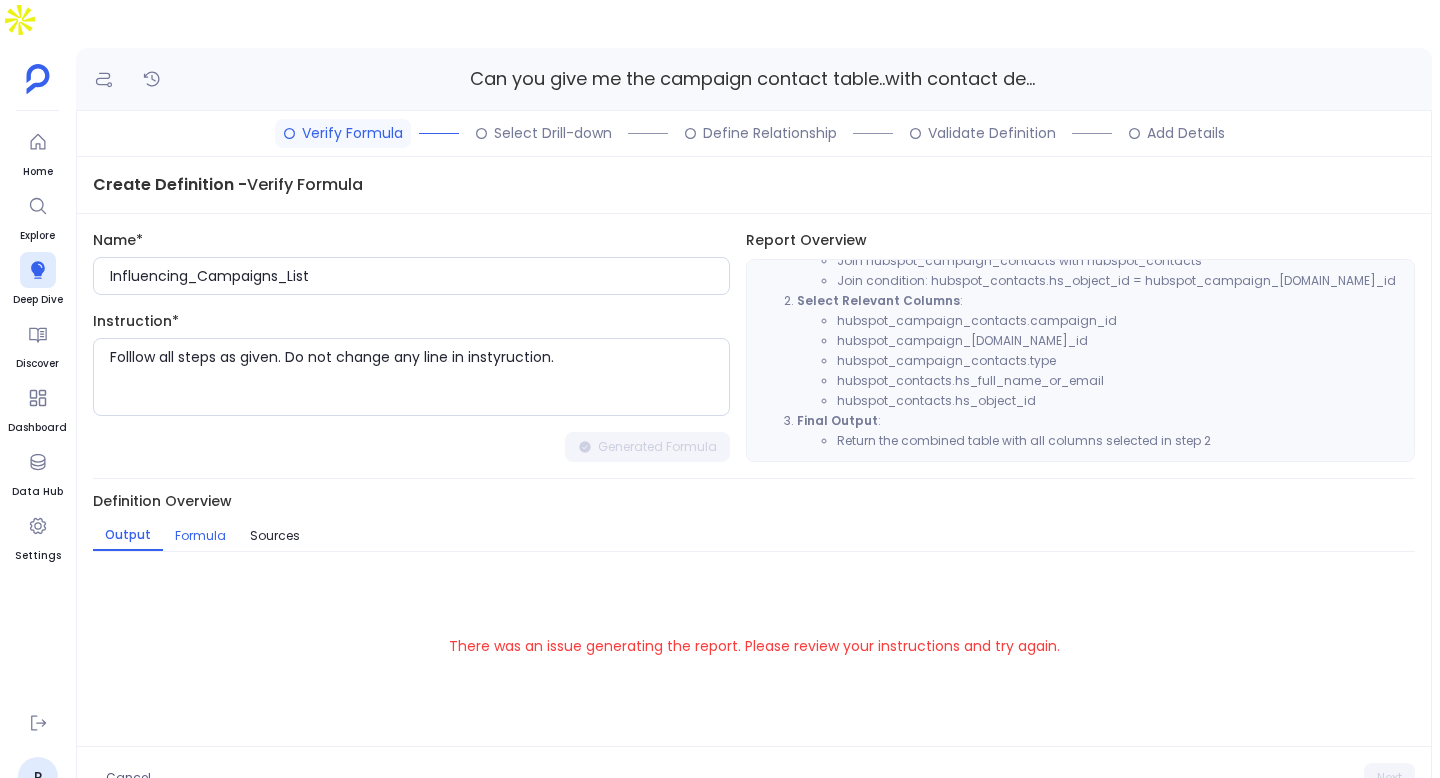 click on "Formula" at bounding box center [200, 536] 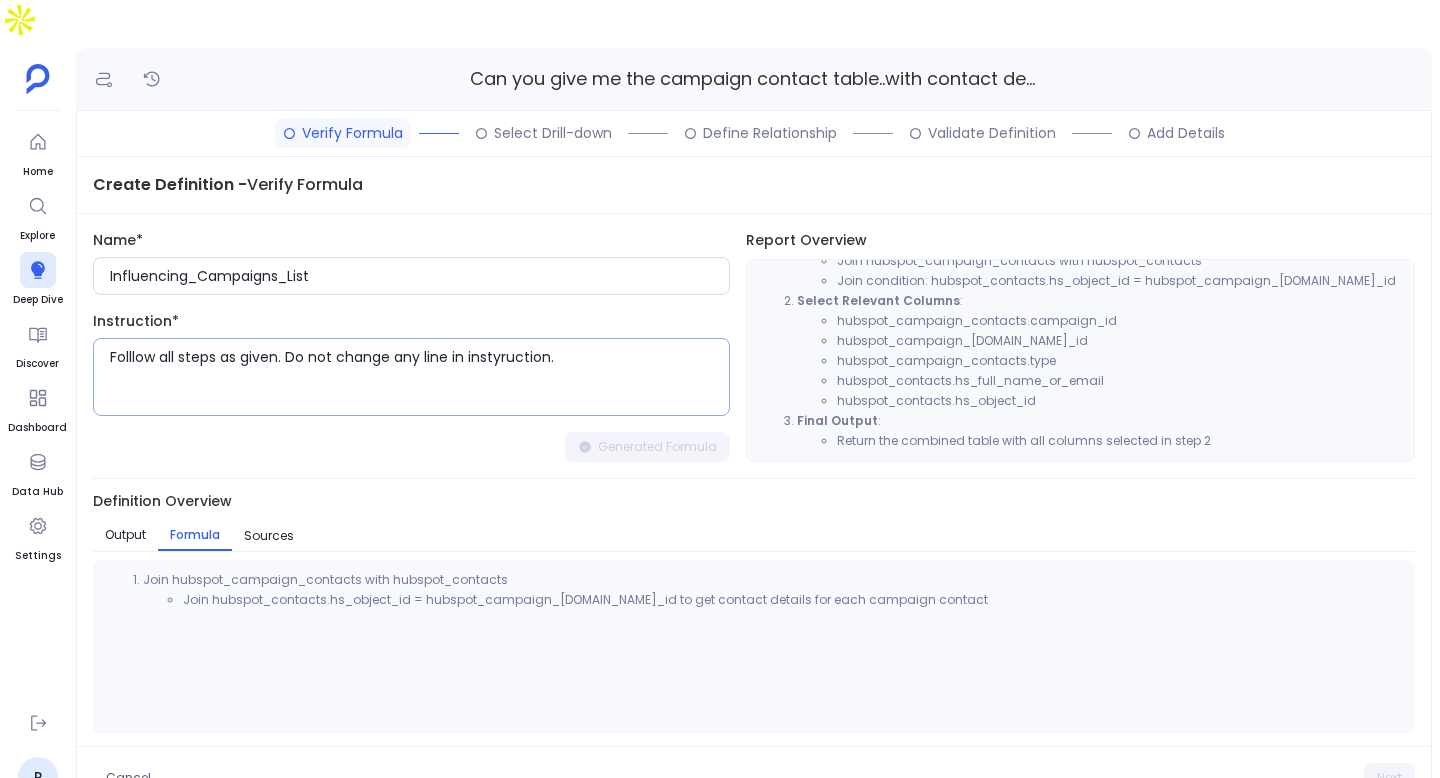 click on "Folllow all steps as given. Do not change any line in instyruction." at bounding box center [419, 377] 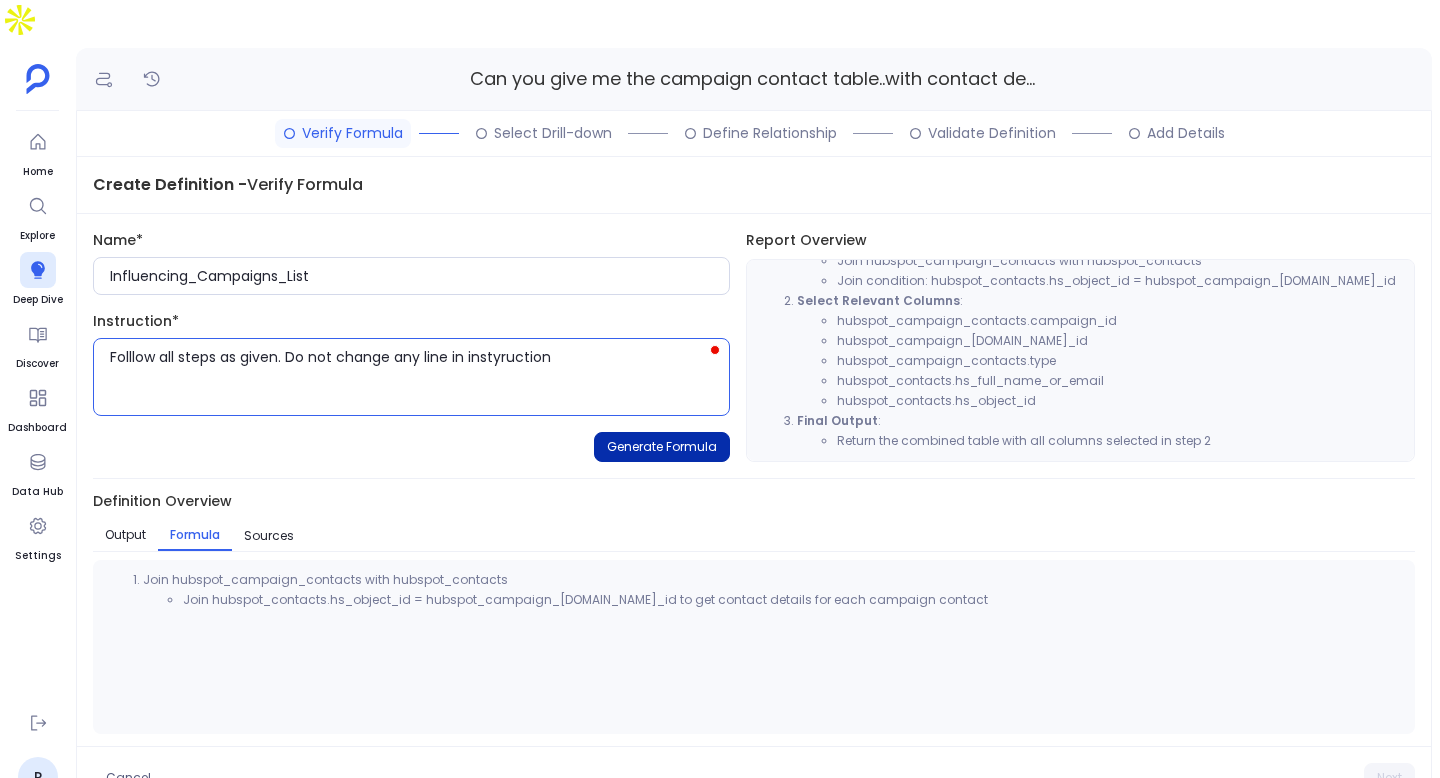 type on "Folllow all steps as given. Do not change any line in instyruction" 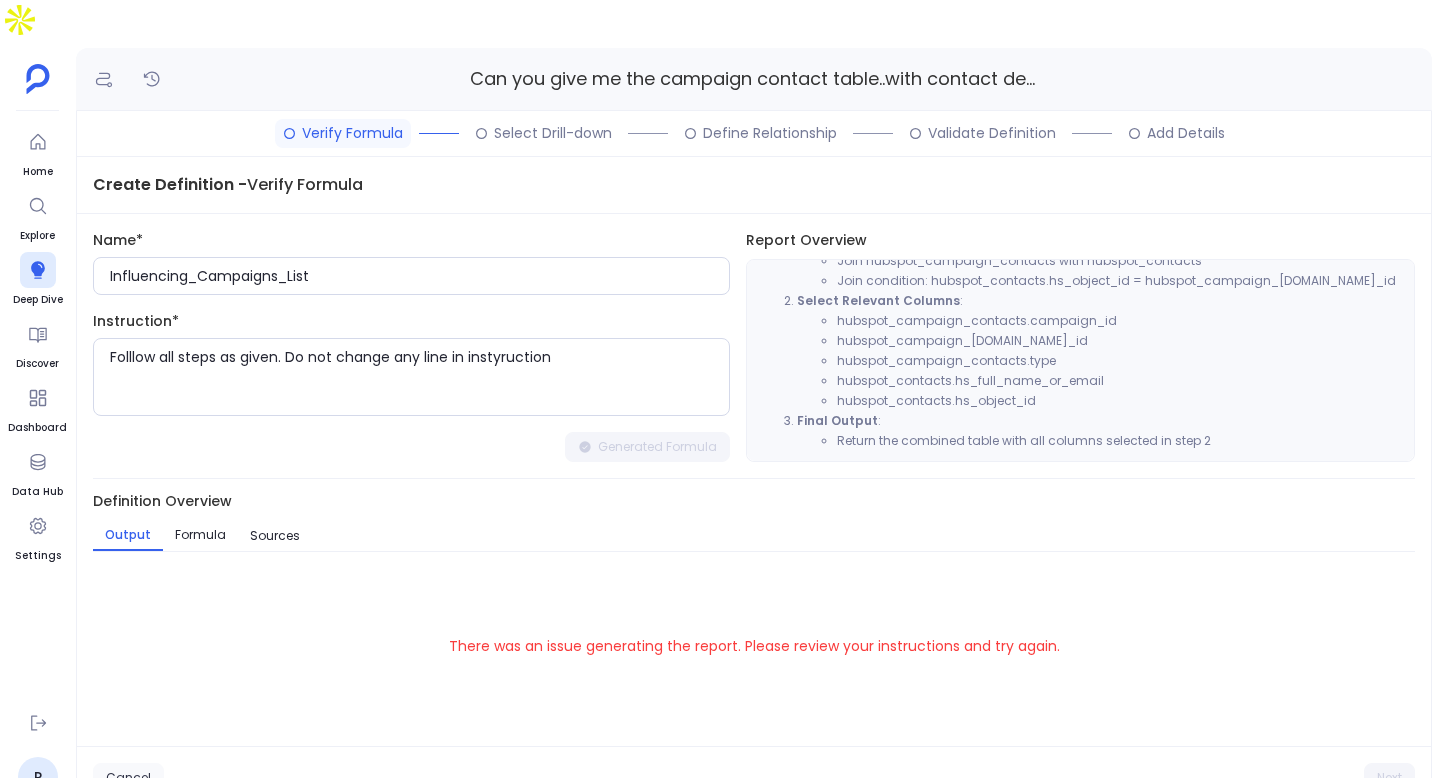 click on "Cancel" at bounding box center (128, 778) 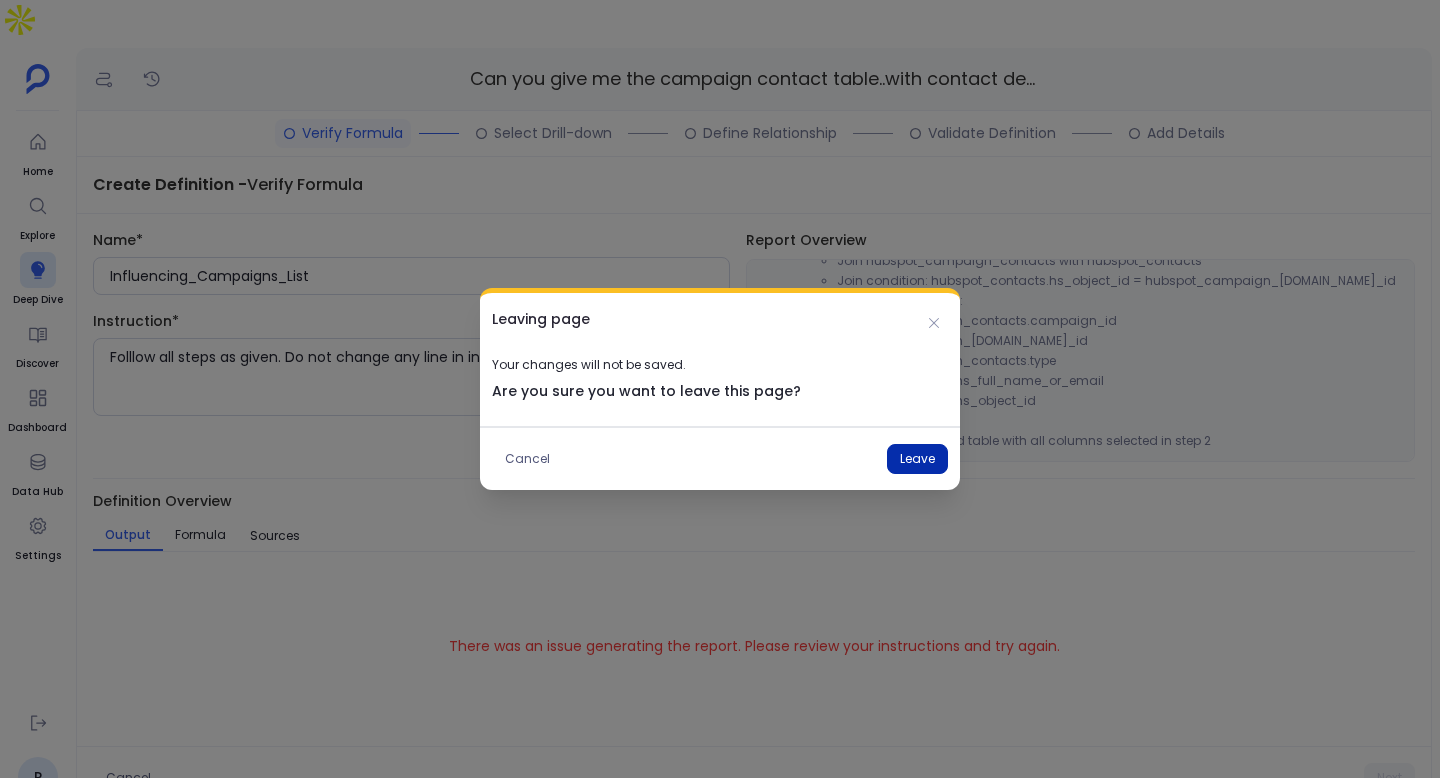 click on "Leave" at bounding box center (917, 459) 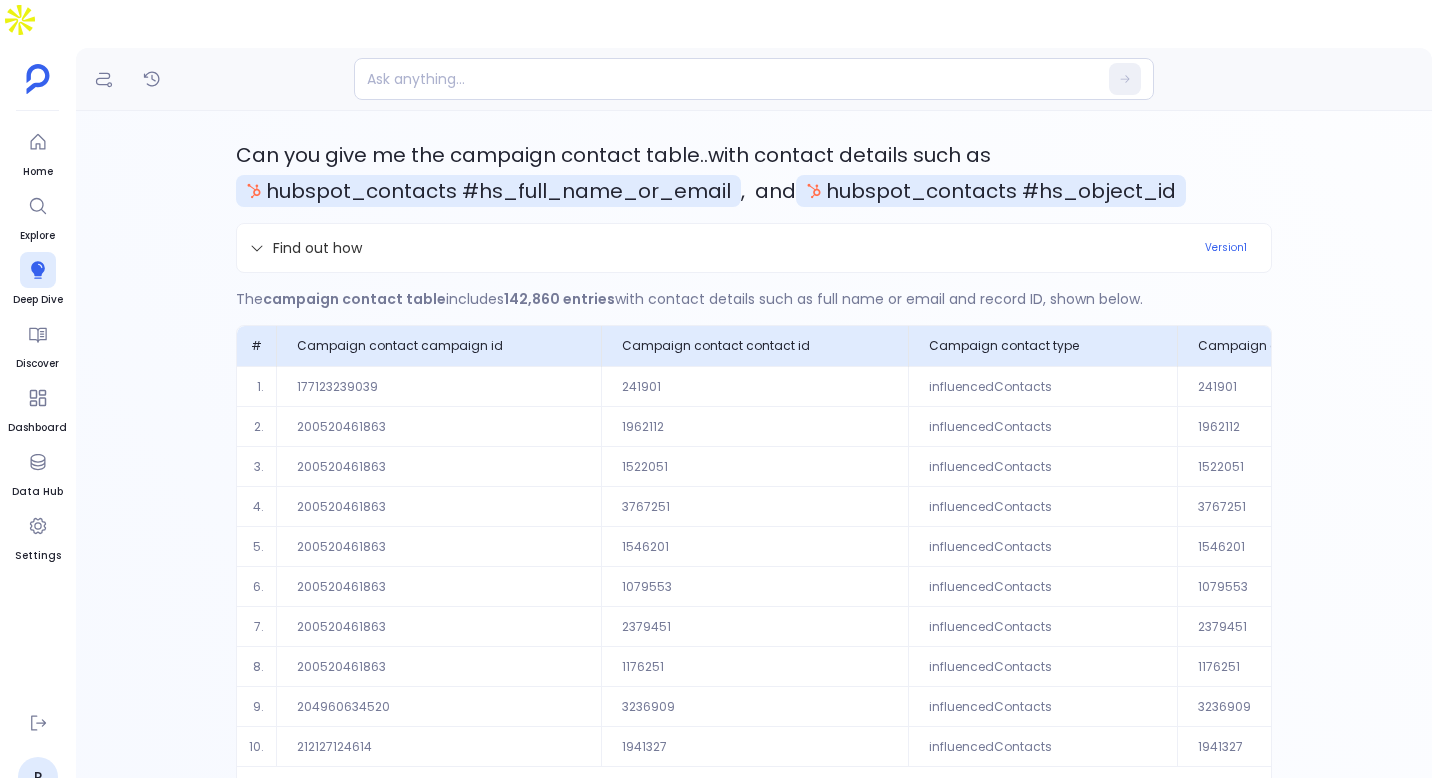 scroll, scrollTop: 84, scrollLeft: 0, axis: vertical 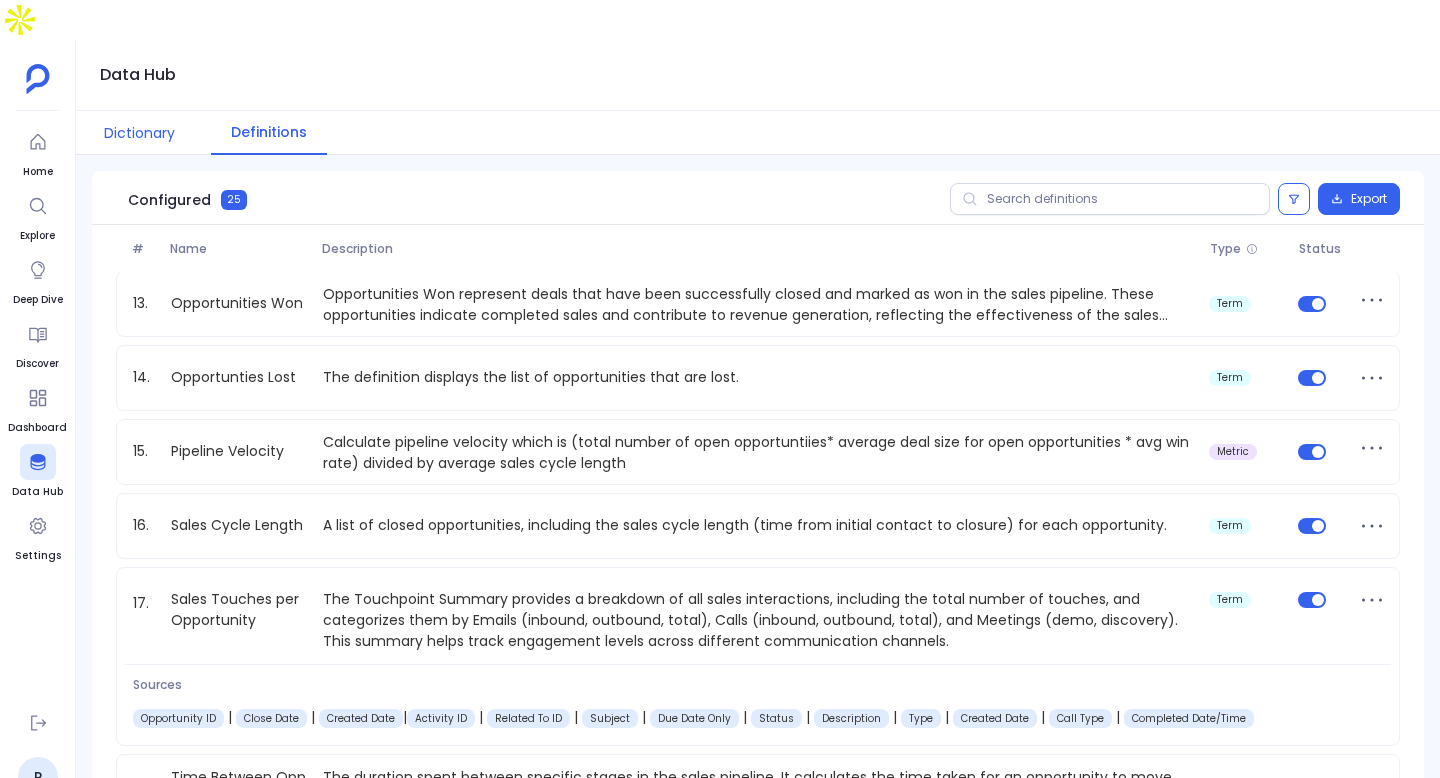click on "Dictionary" at bounding box center [139, 133] 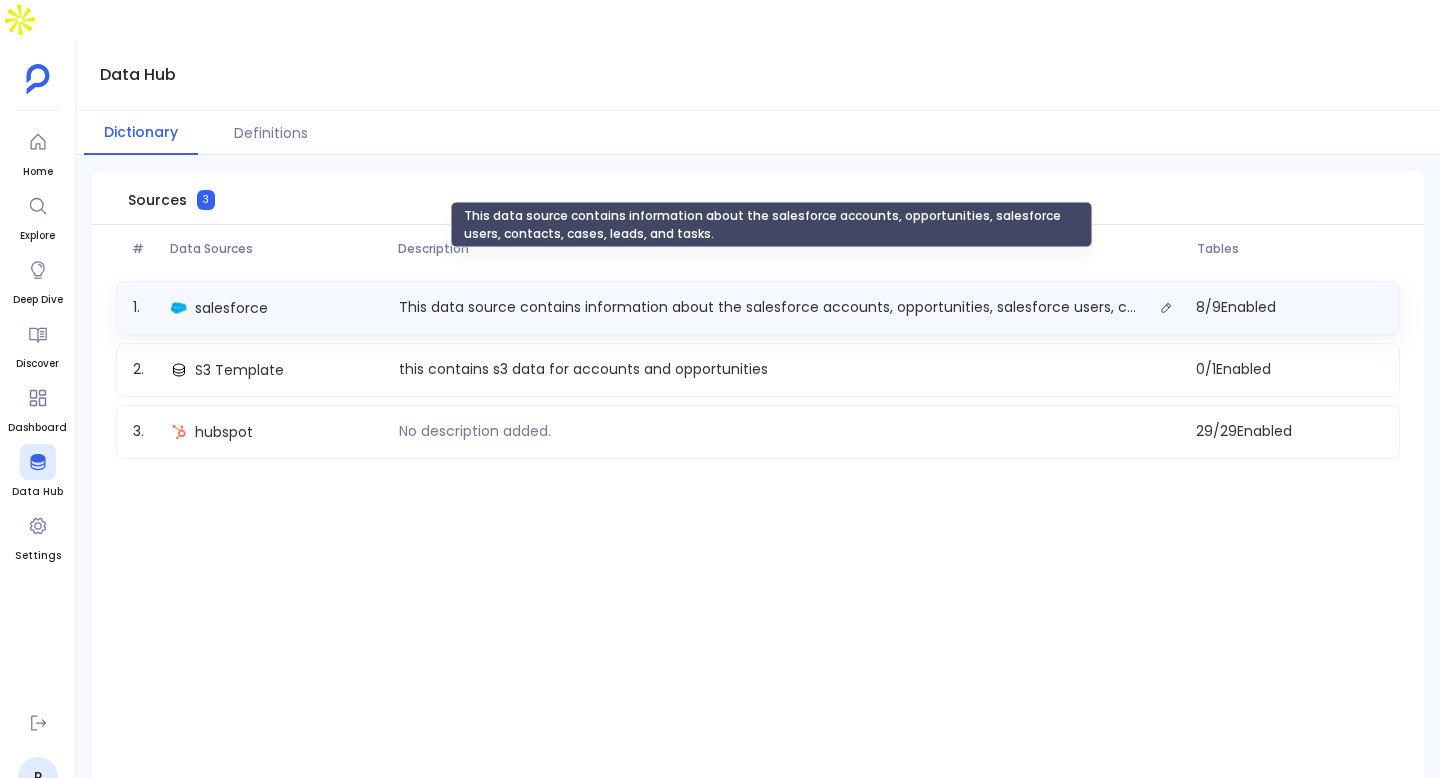 click on "This data source contains information about the salesforce accounts, opportunities, salesforce users, contacts, cases, leads, and tasks." at bounding box center [772, 307] 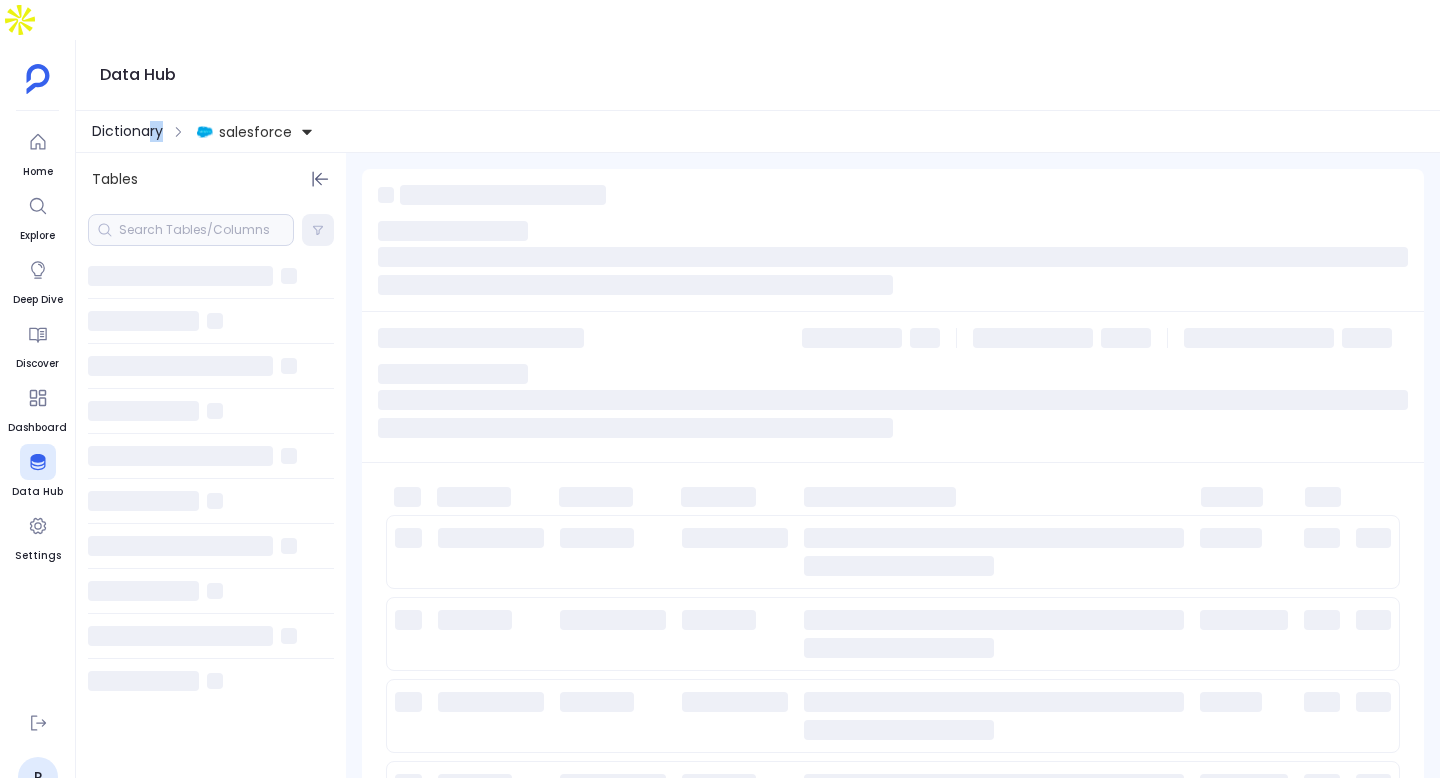 click on "Dictionary salesforce" at bounding box center [758, 132] 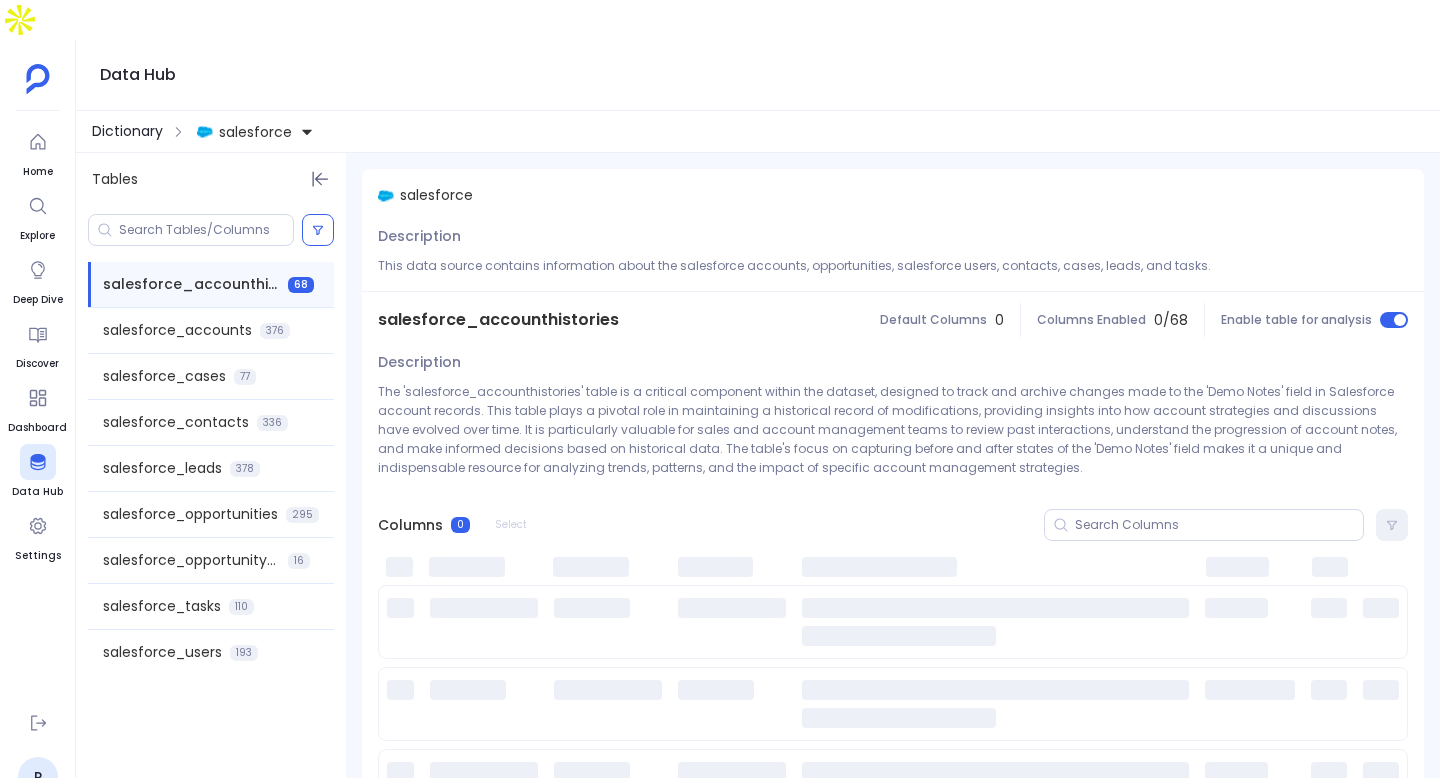 click on "Dictionary" at bounding box center (127, 131) 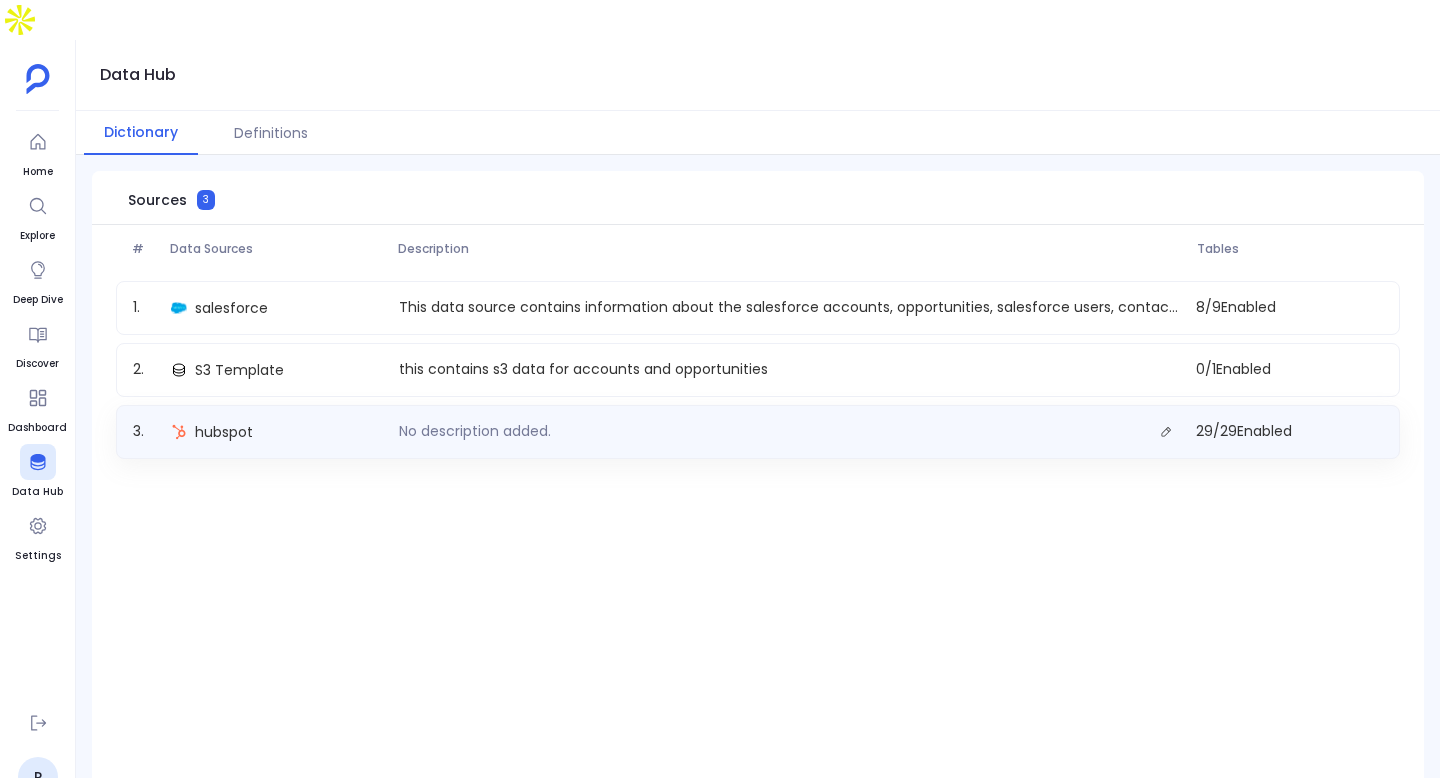 click on "hubspot" at bounding box center [277, 432] 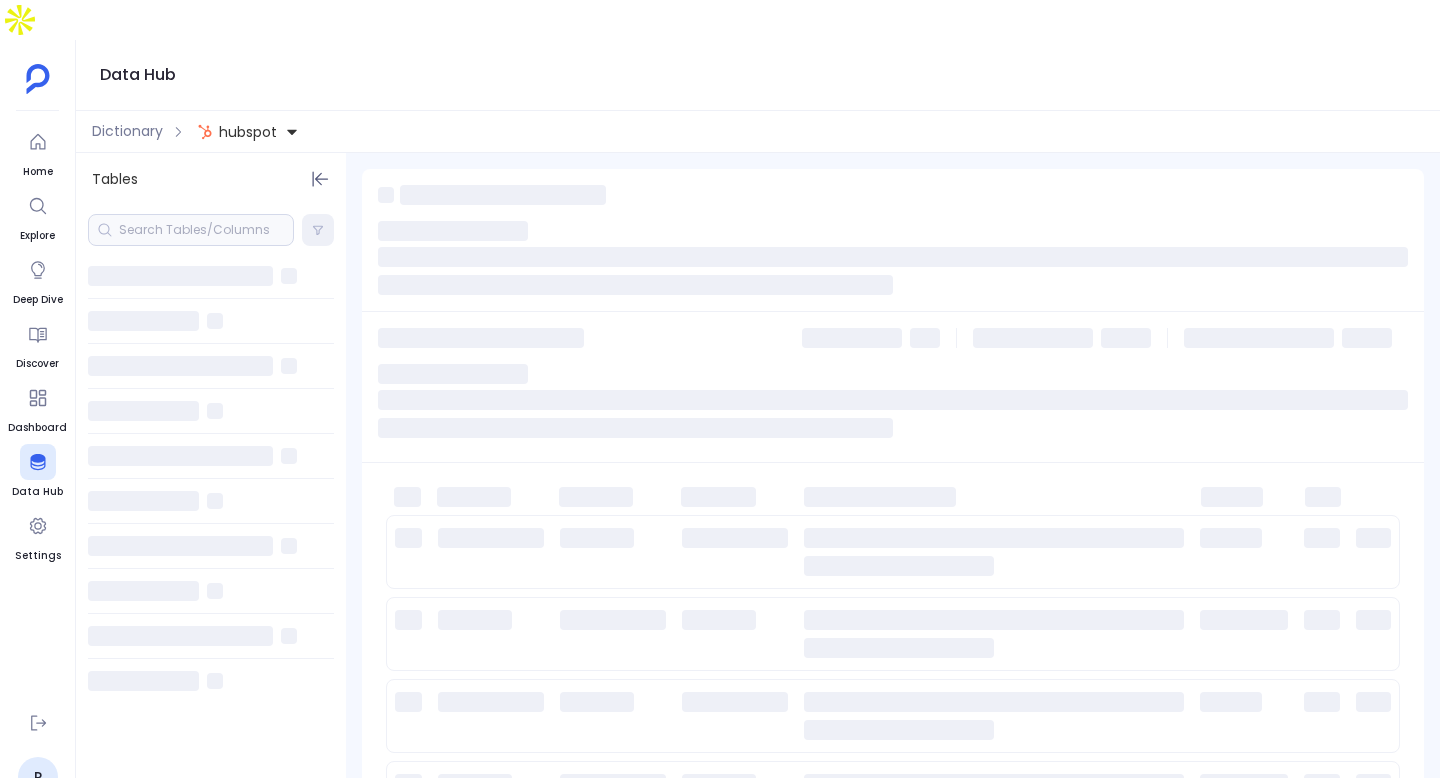 click at bounding box center [191, 230] 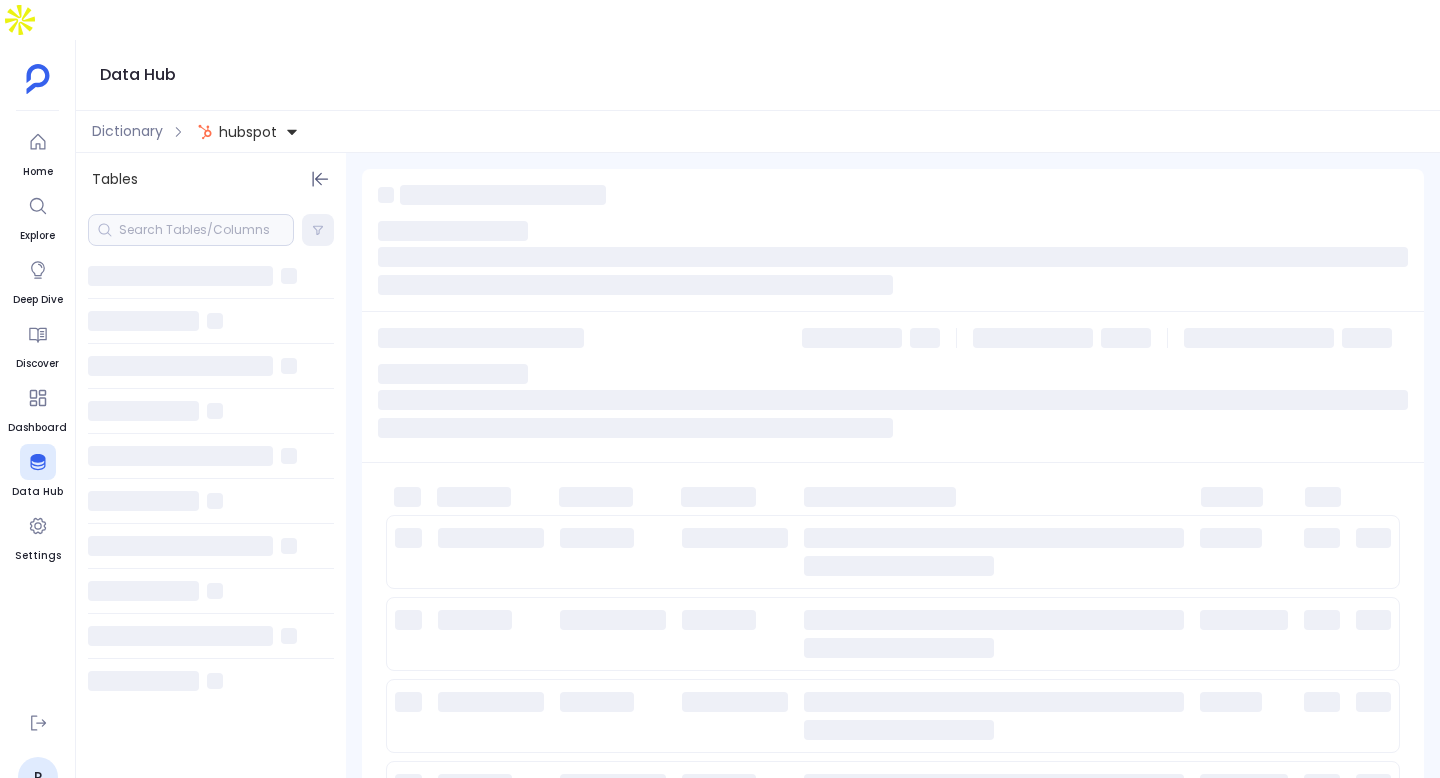 click at bounding box center [191, 230] 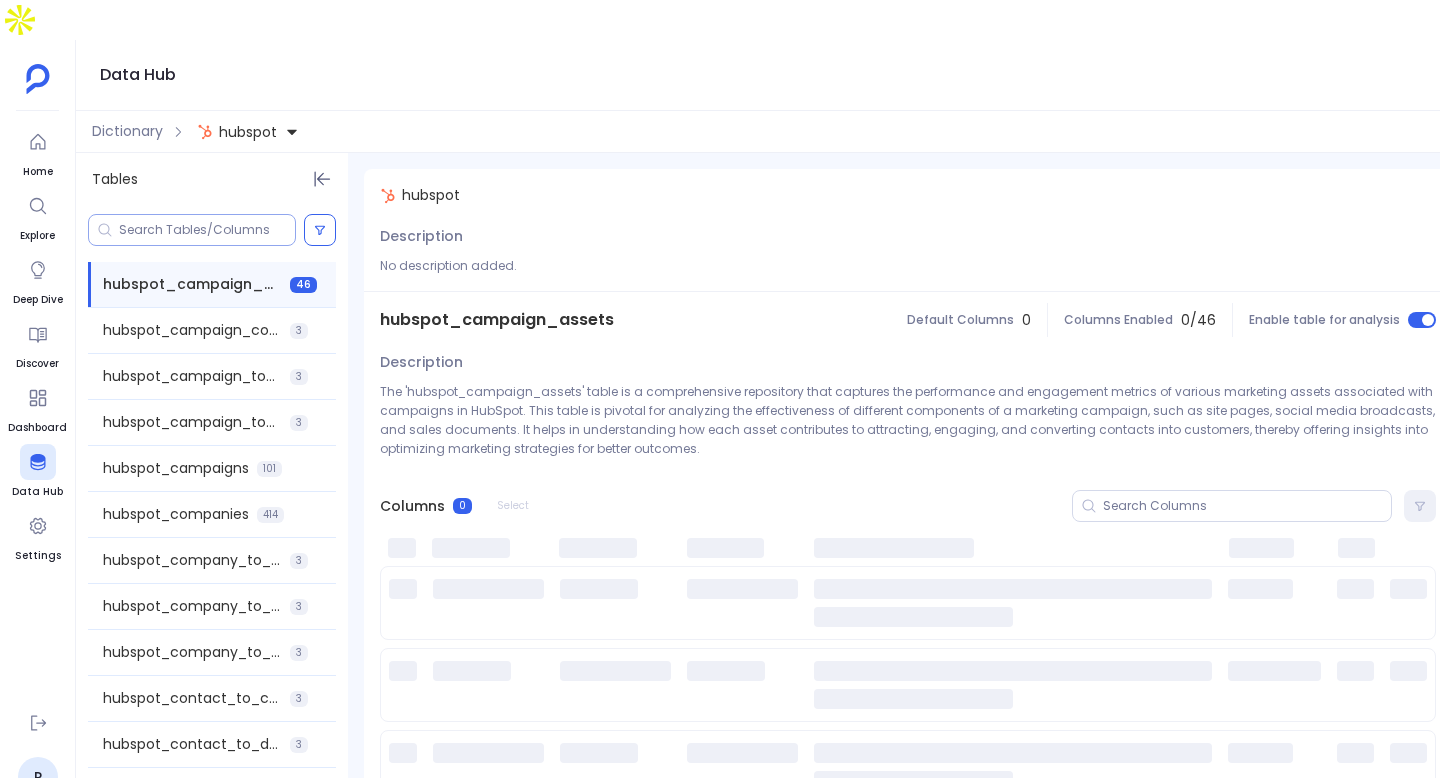 click at bounding box center [207, 230] 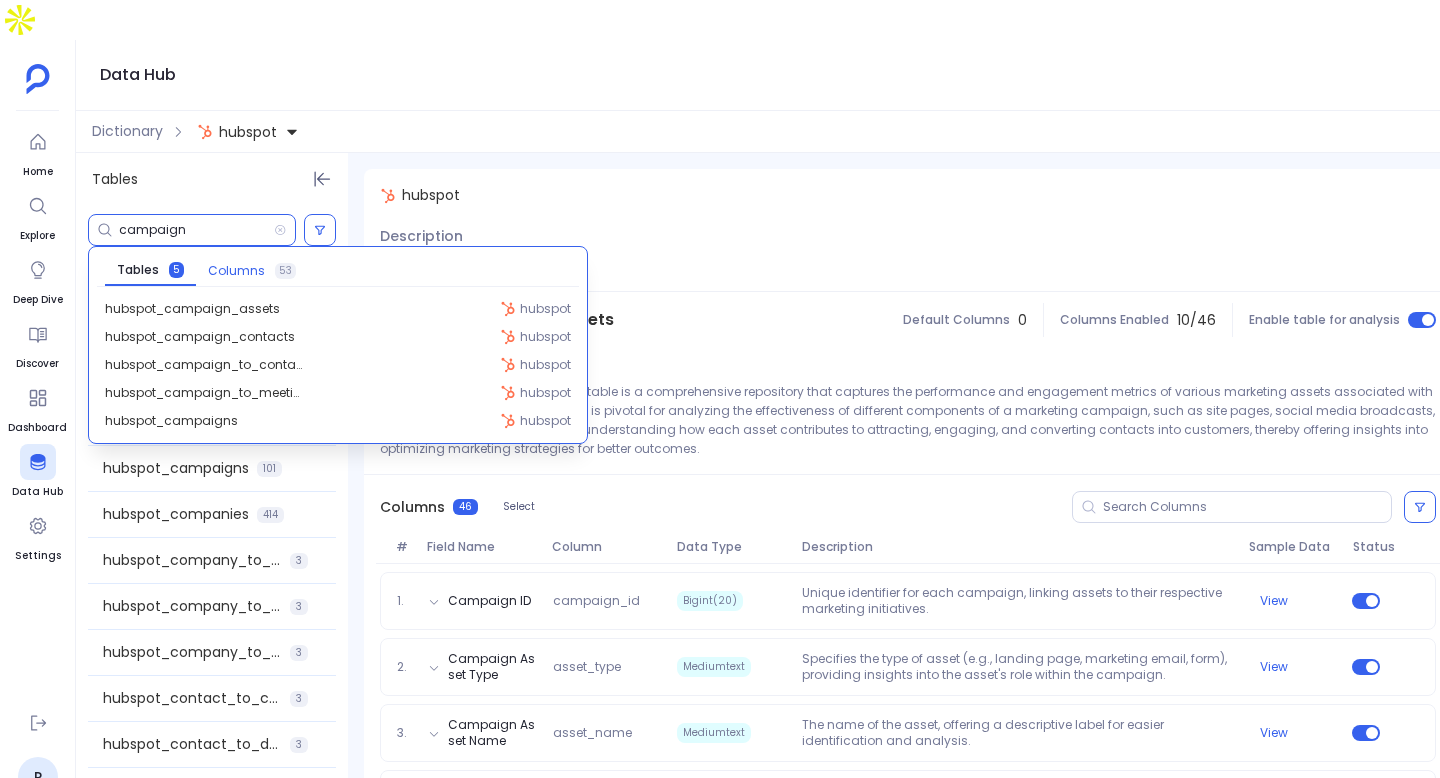type on "campaign" 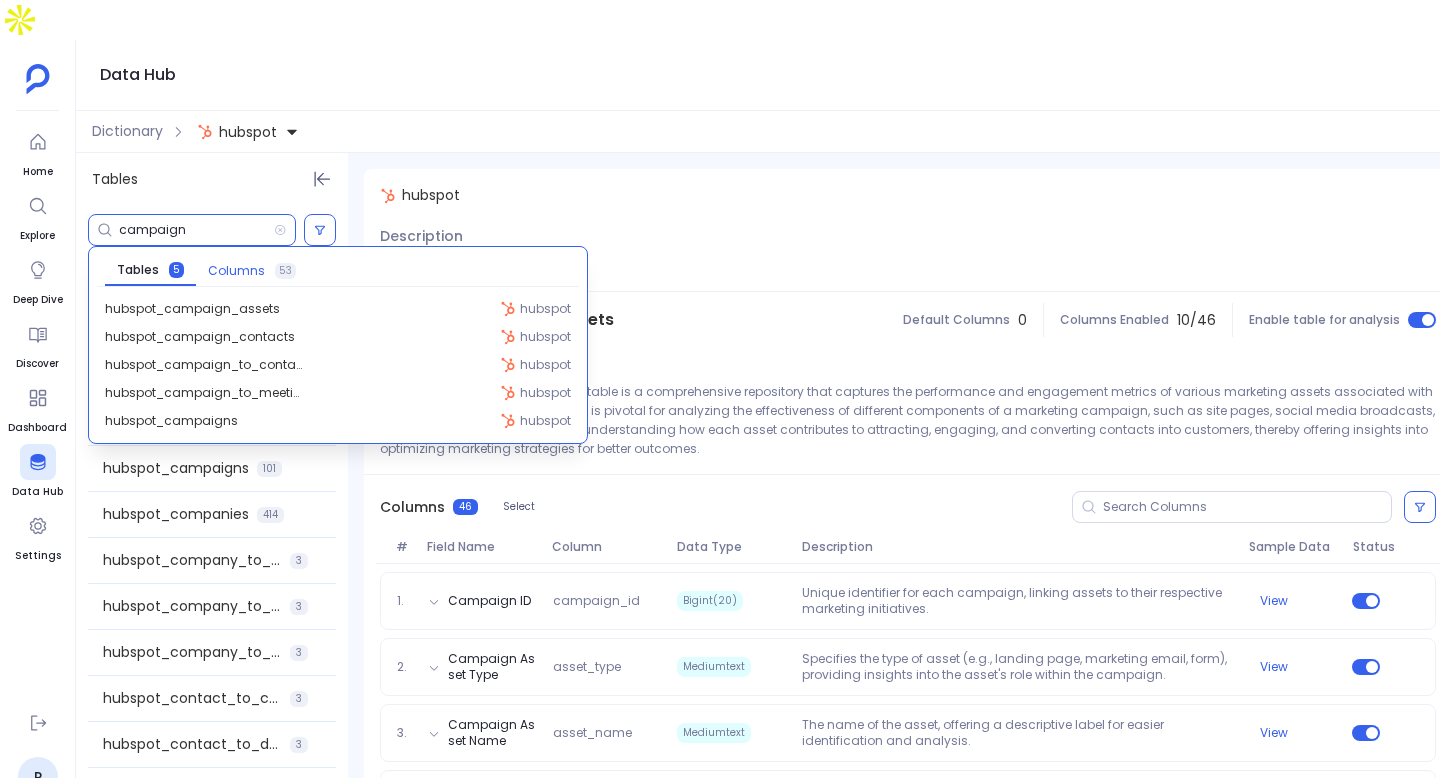 click on "Columns" at bounding box center [236, 271] 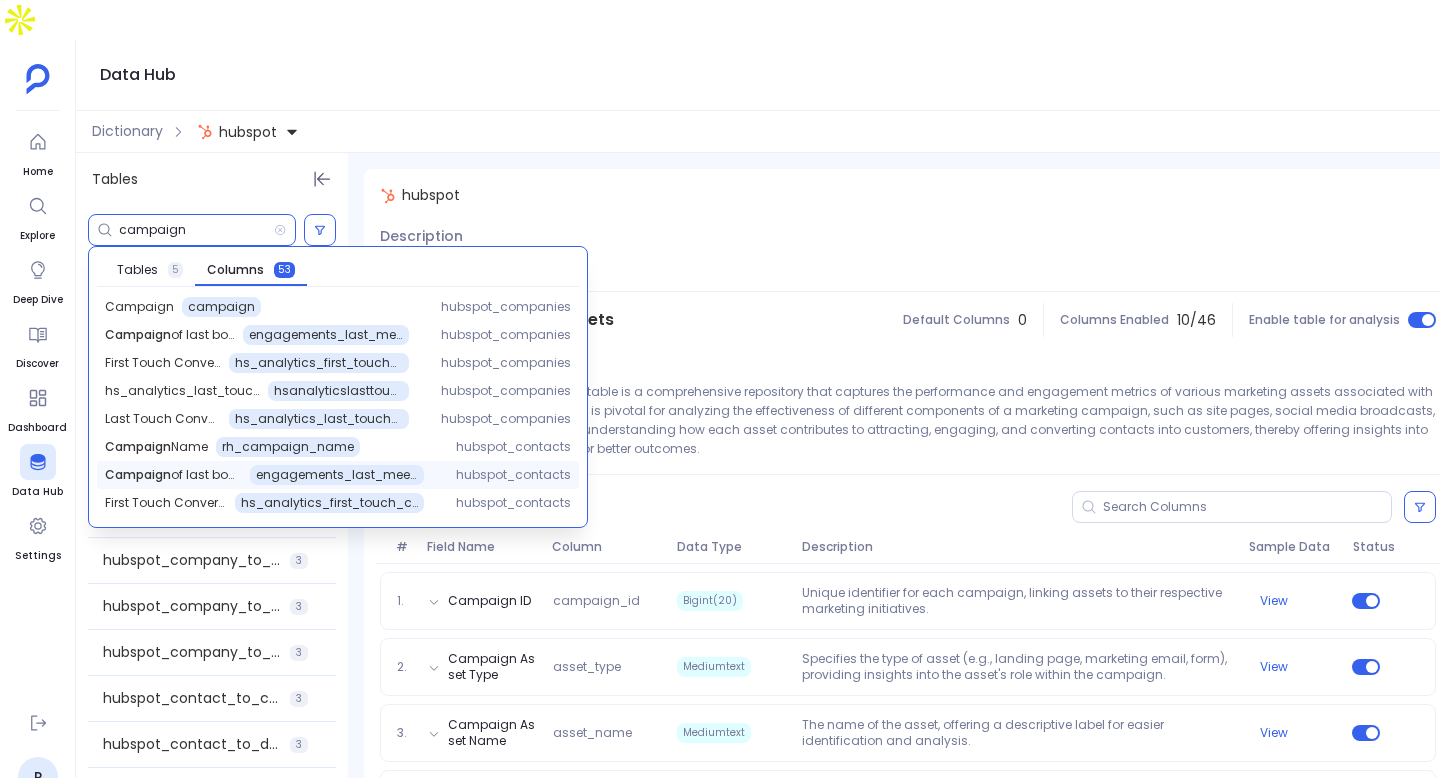 scroll, scrollTop: 614, scrollLeft: 0, axis: vertical 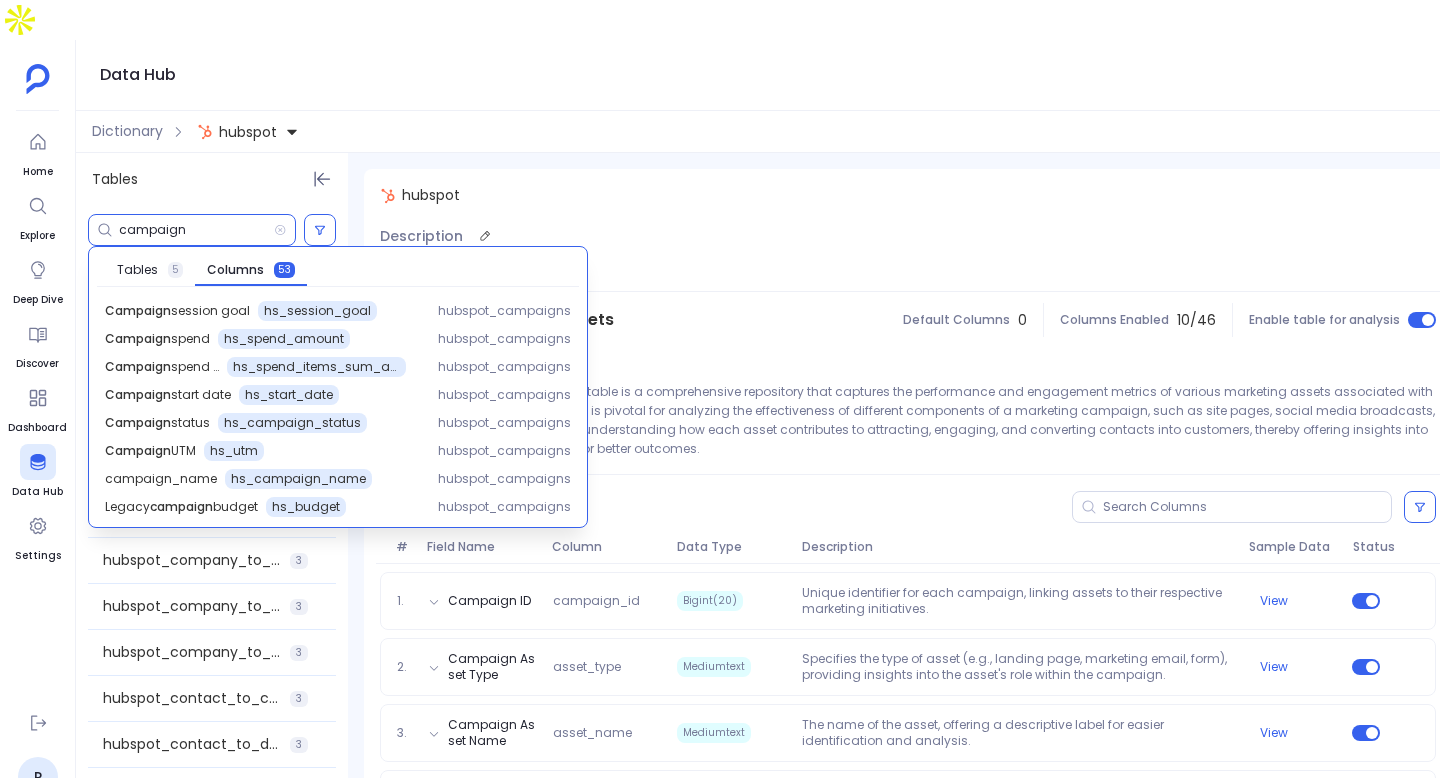 click on "Description No description added." at bounding box center (908, 257) 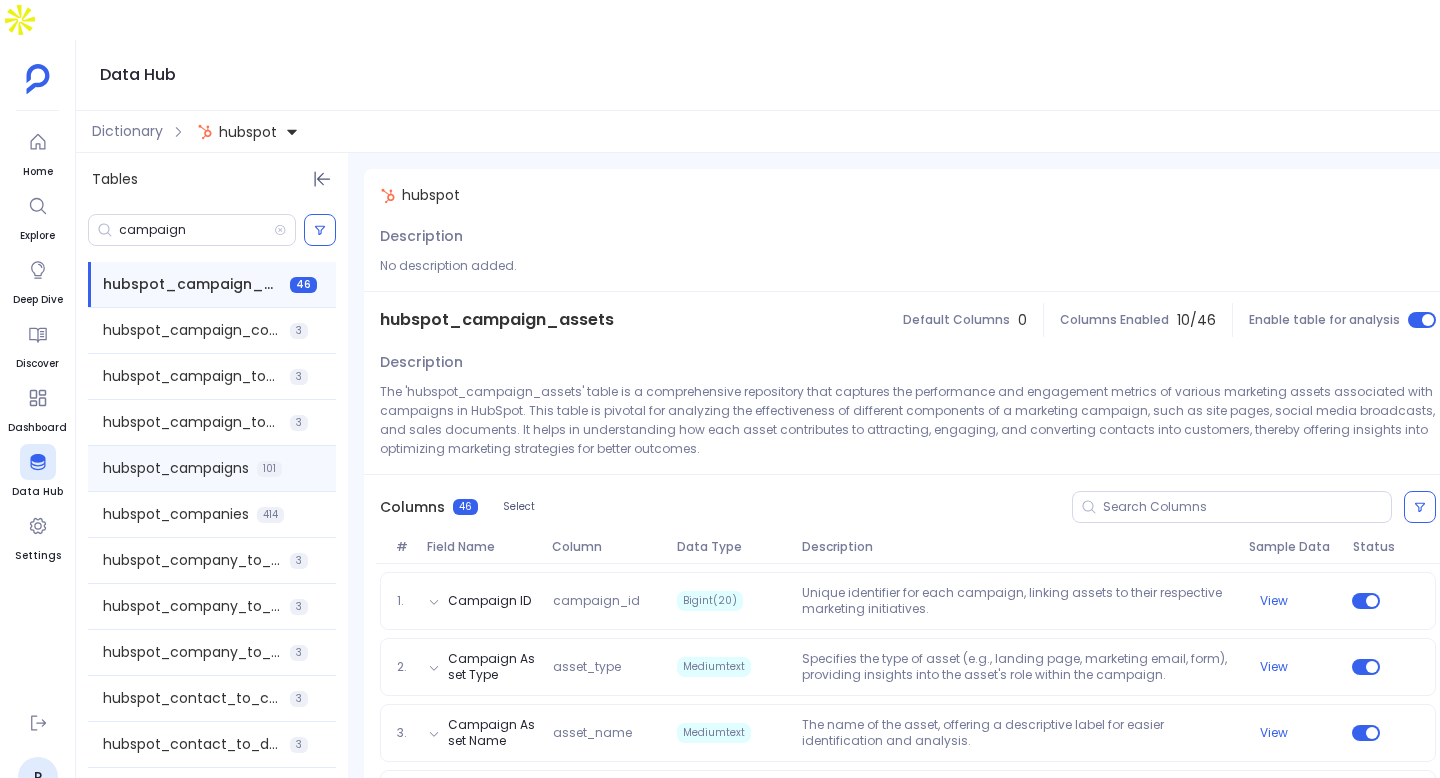 click on "hubspot_campaigns" at bounding box center (176, 468) 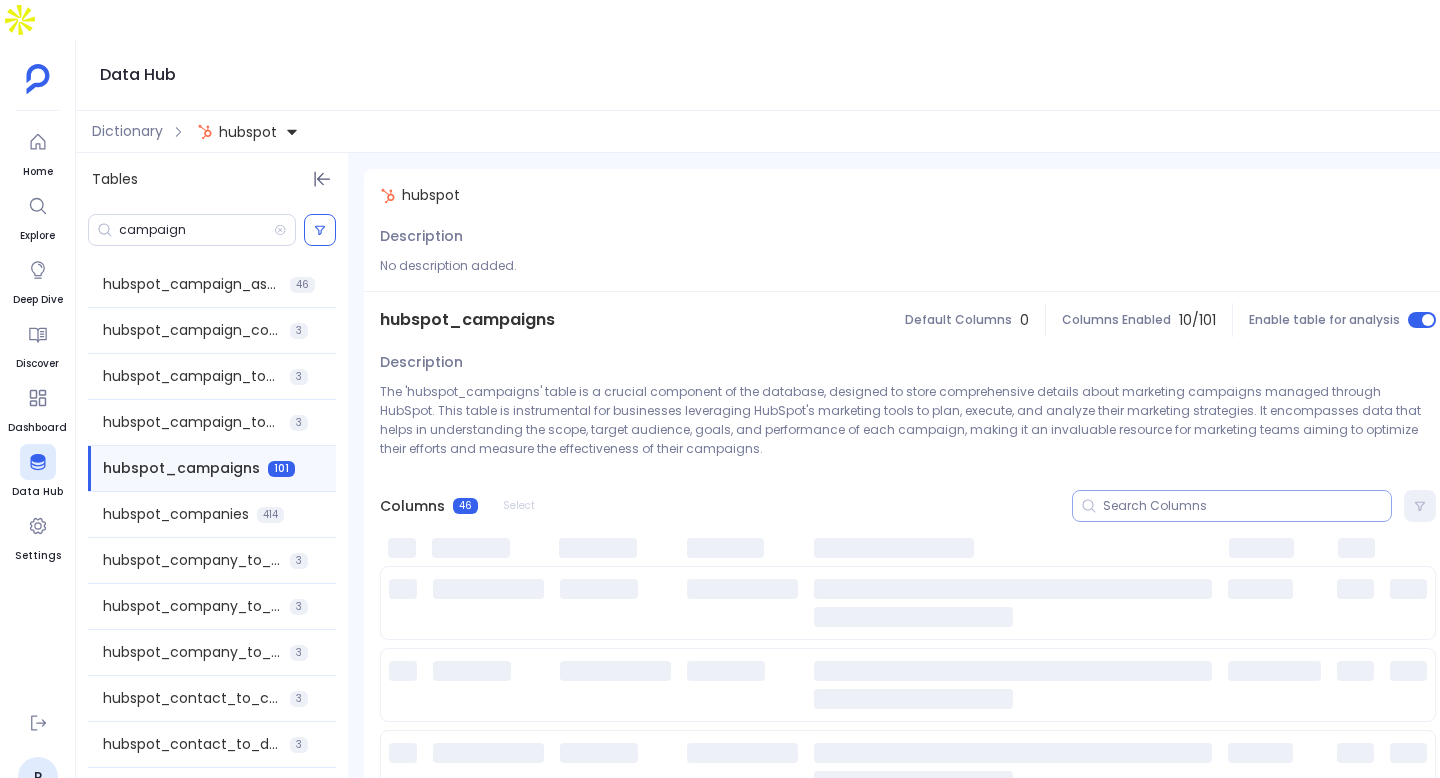 click at bounding box center [1247, 506] 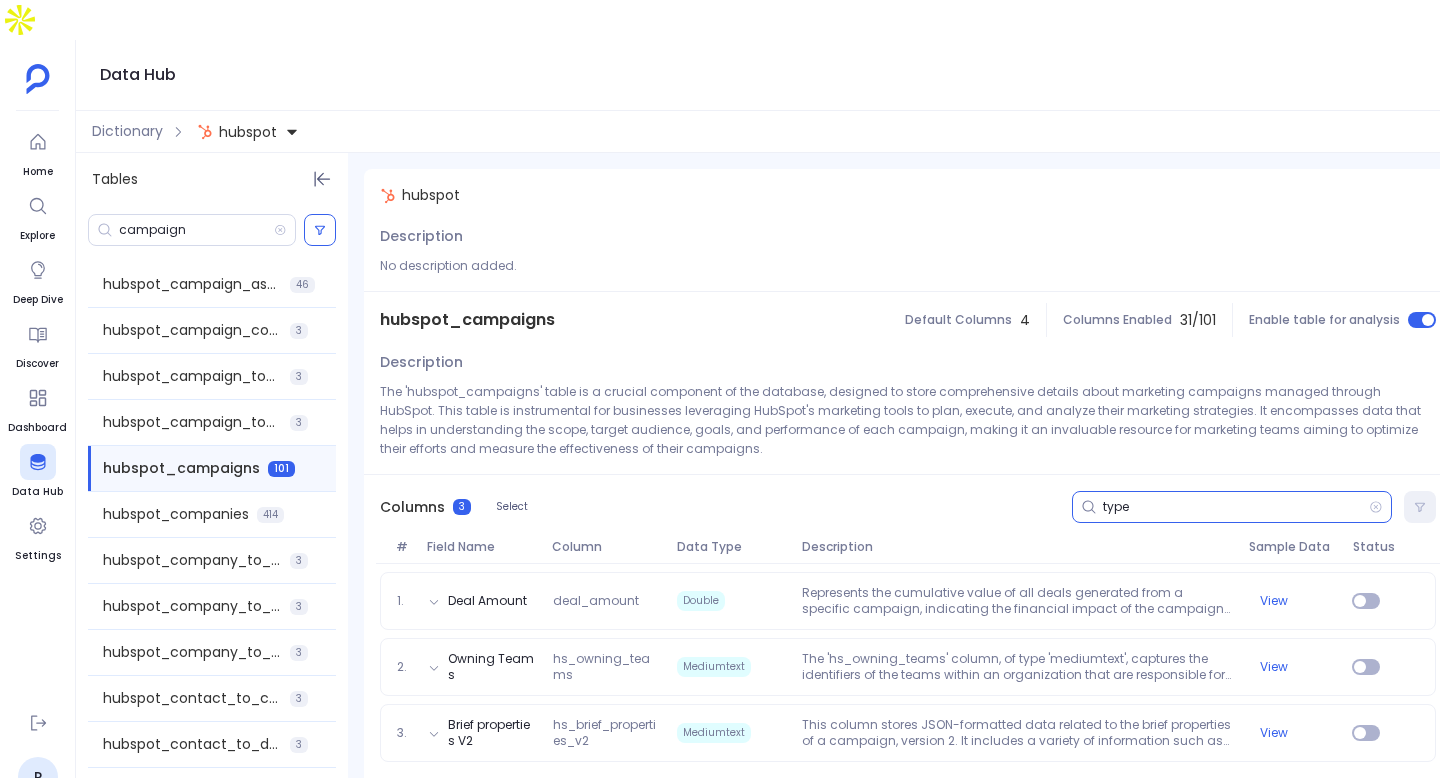 type on "type" 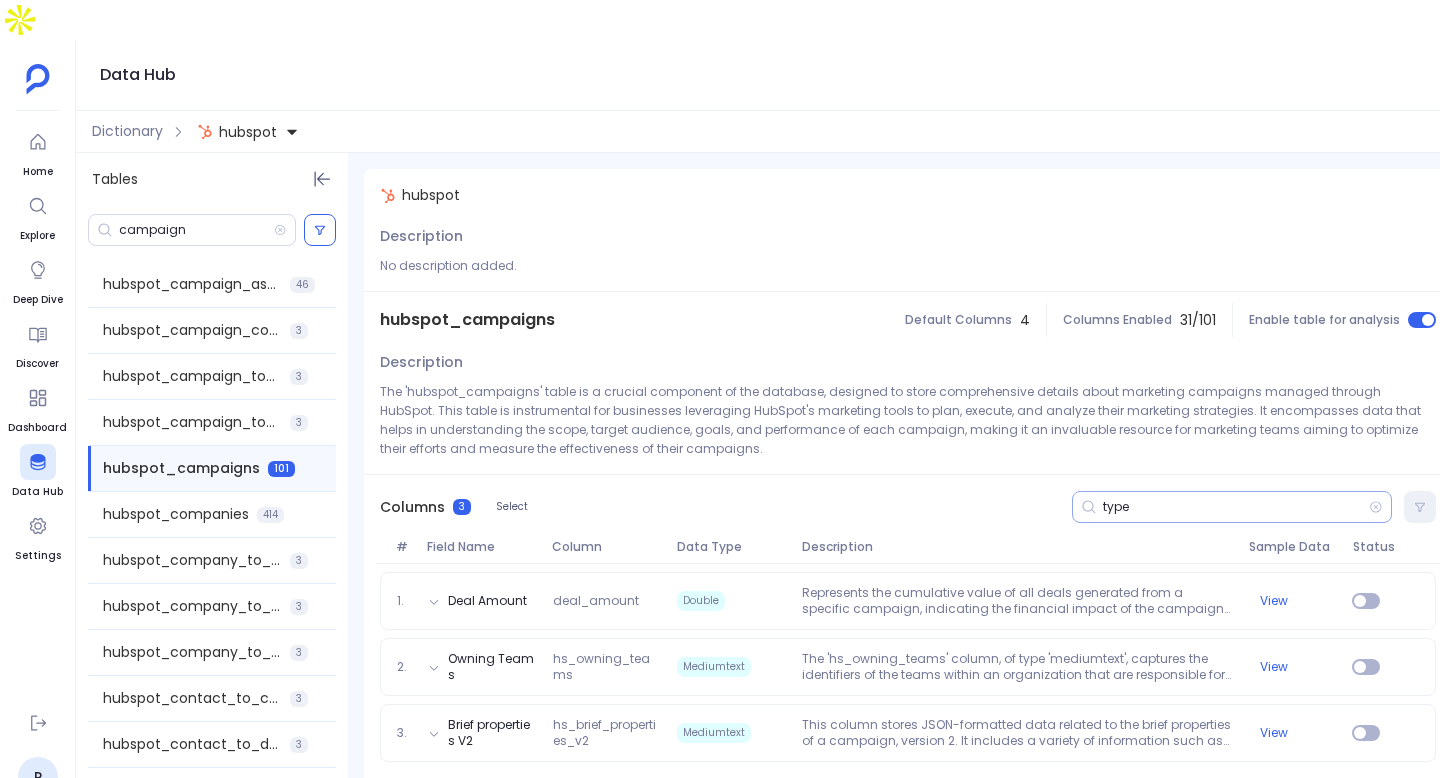 click on "type" at bounding box center [1232, 507] 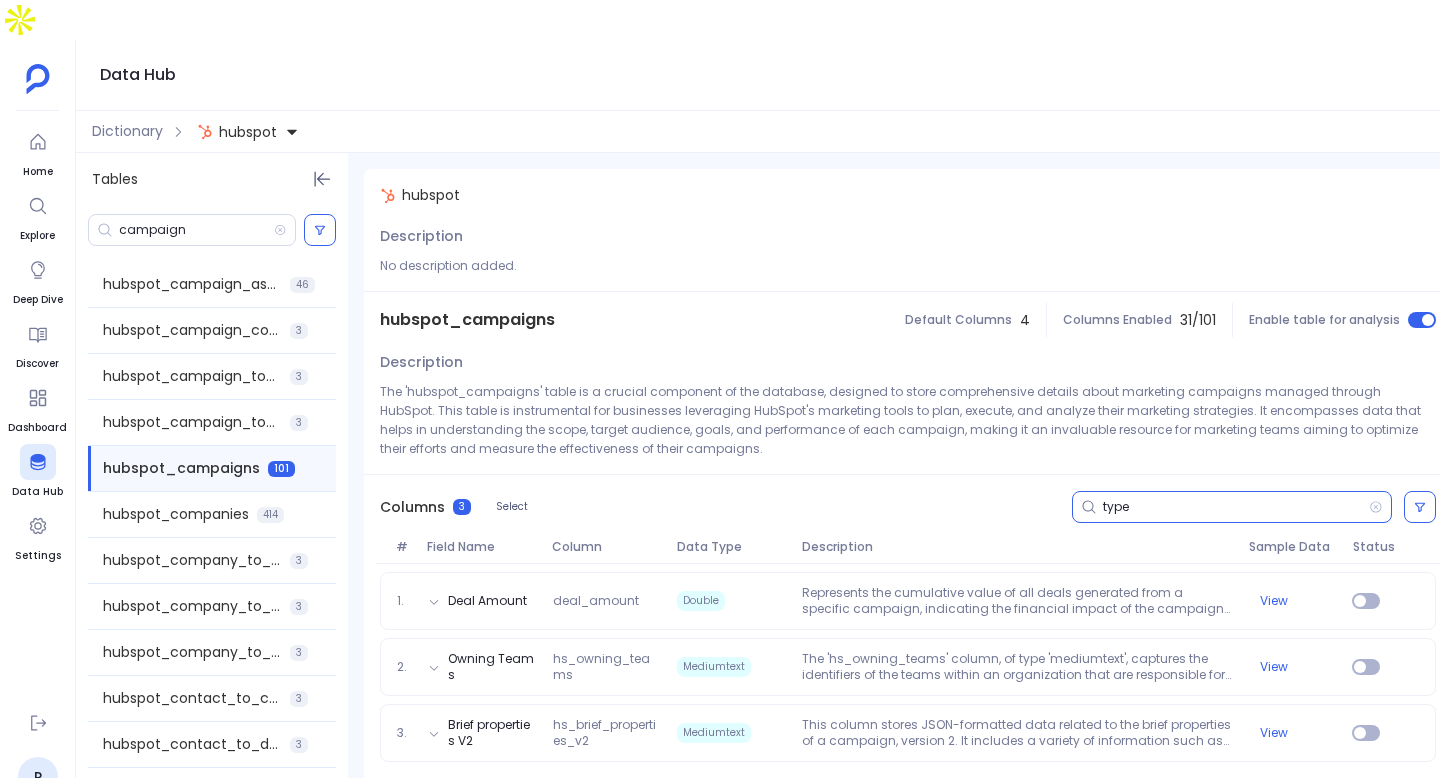click on "type" at bounding box center [1236, 507] 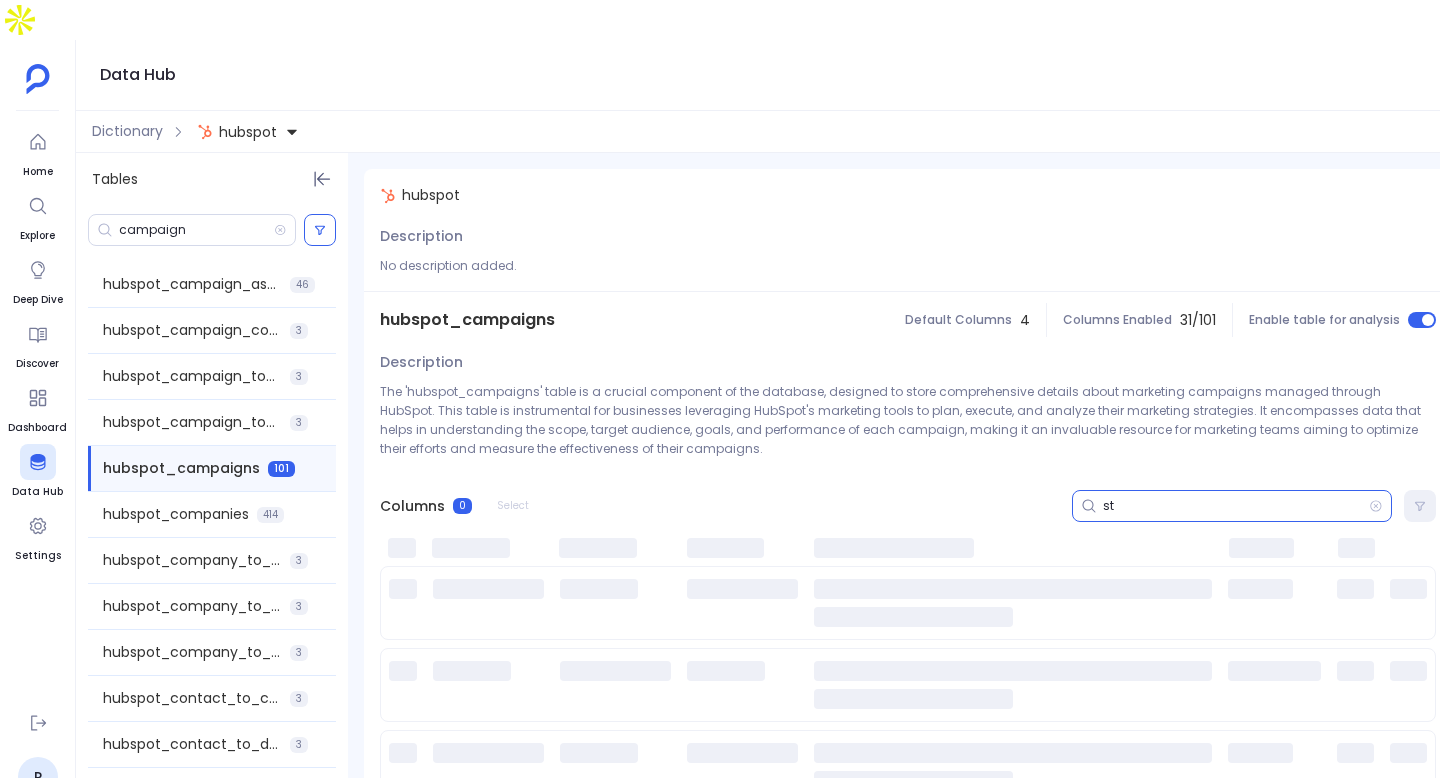 type on "s" 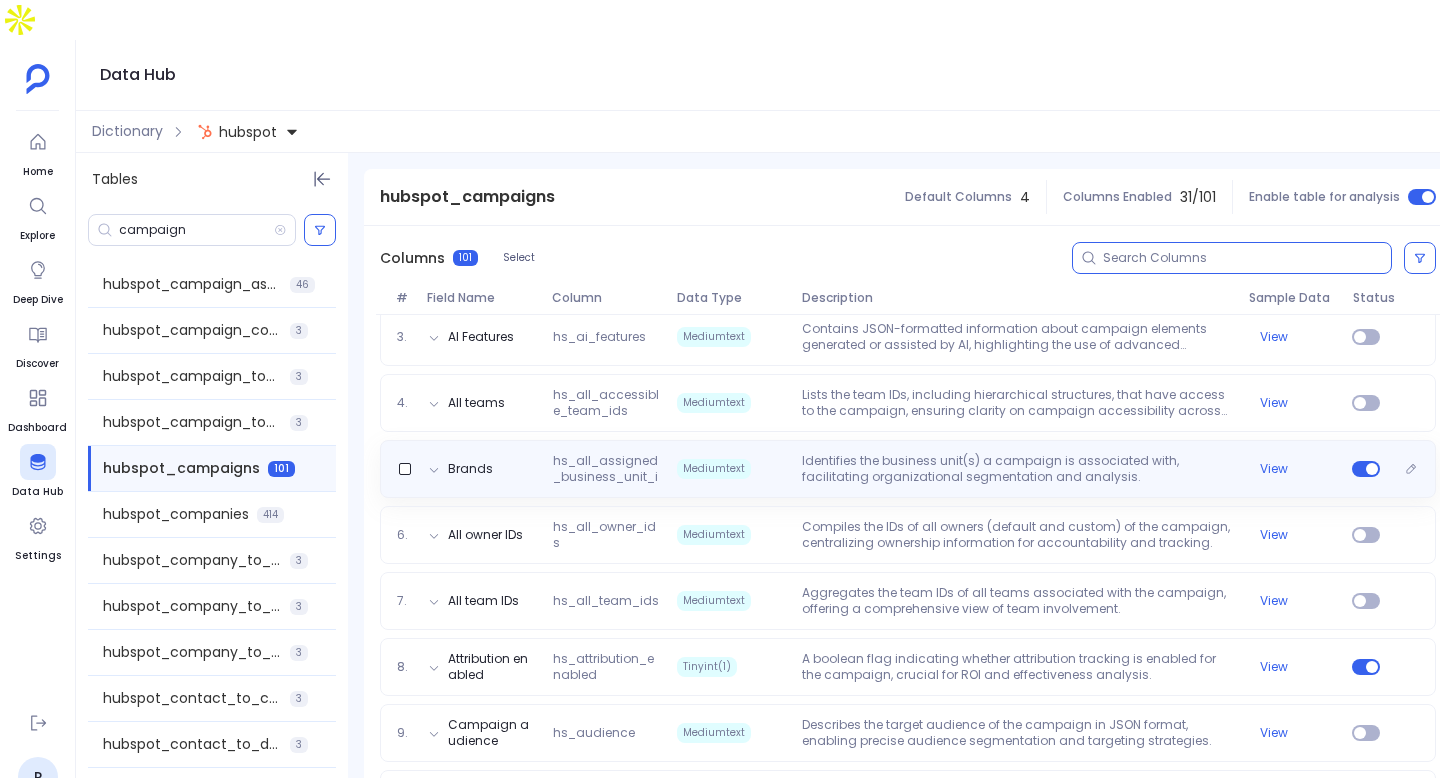 scroll, scrollTop: 468, scrollLeft: 0, axis: vertical 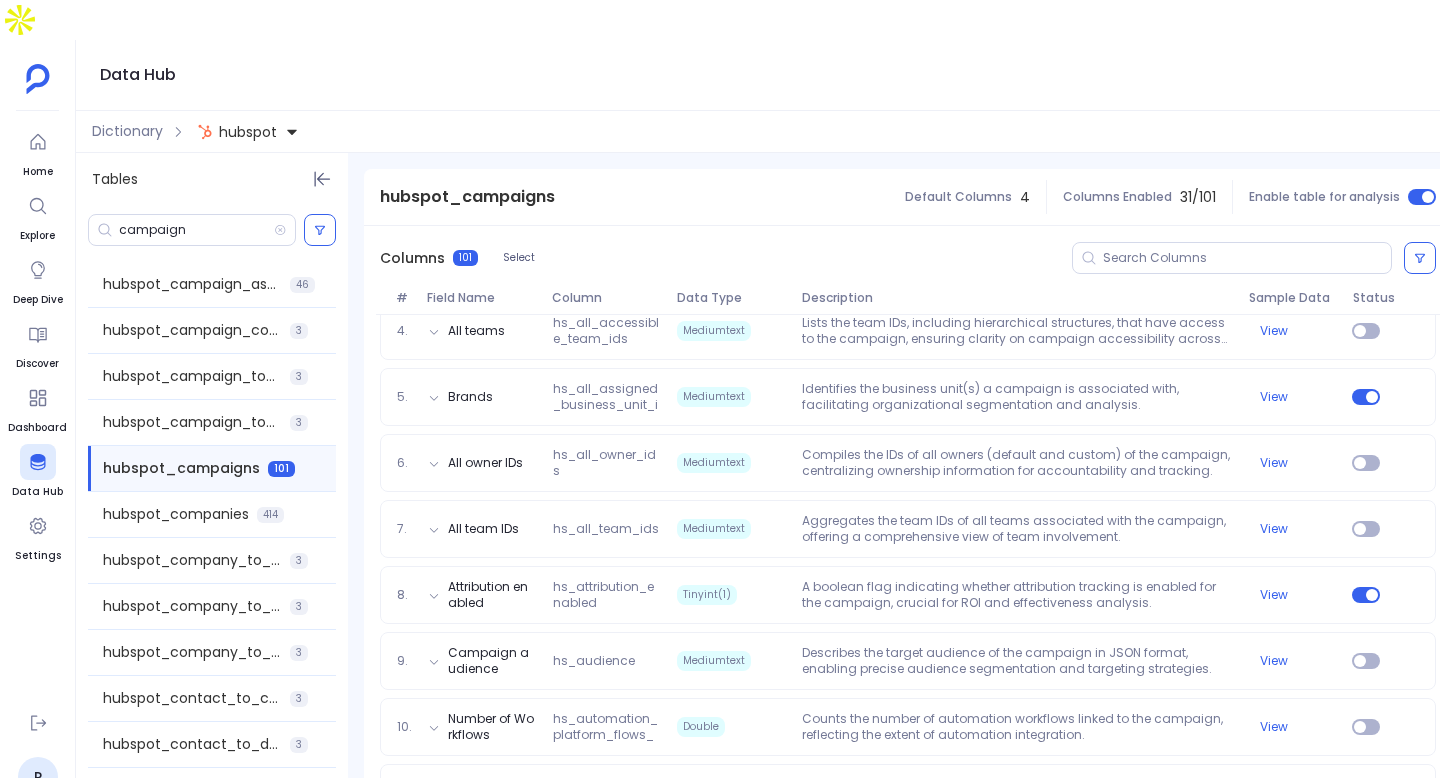 click on "1. Action Metadata hs_action_metadata Mediumtext Stores custom campaign action metadata in JSON format, providing flexibility for storing complex data structures related to campaign actions. View 2. Number of [PERSON_NAME] hs_ad_campaign_count Double Indicates the total number of [PERSON_NAME] linked to a particular campaign, enabling analysis of ad reach and engagement. View 3. AI Features hs_ai_features Mediumtext Contains JSON-formatted information about campaign elements generated or assisted by AI, highlighting the use of advanced technologies in campaign management. View 4. All teams hs_all_accessible_team_ids Mediumtext Lists the team IDs, including hierarchical structures, that have access to the campaign, ensuring clarity on campaign accessibility across teams. View 5. Brands hs_all_assigned_business_unit_ids Mediumtext Identifies the business unit(s) a campaign is associated with, facilitating organizational segmentation and analysis. View 6. All owner IDs hs_all_owner_ids Mediumtext View 7. View 8." at bounding box center (908, 3404) 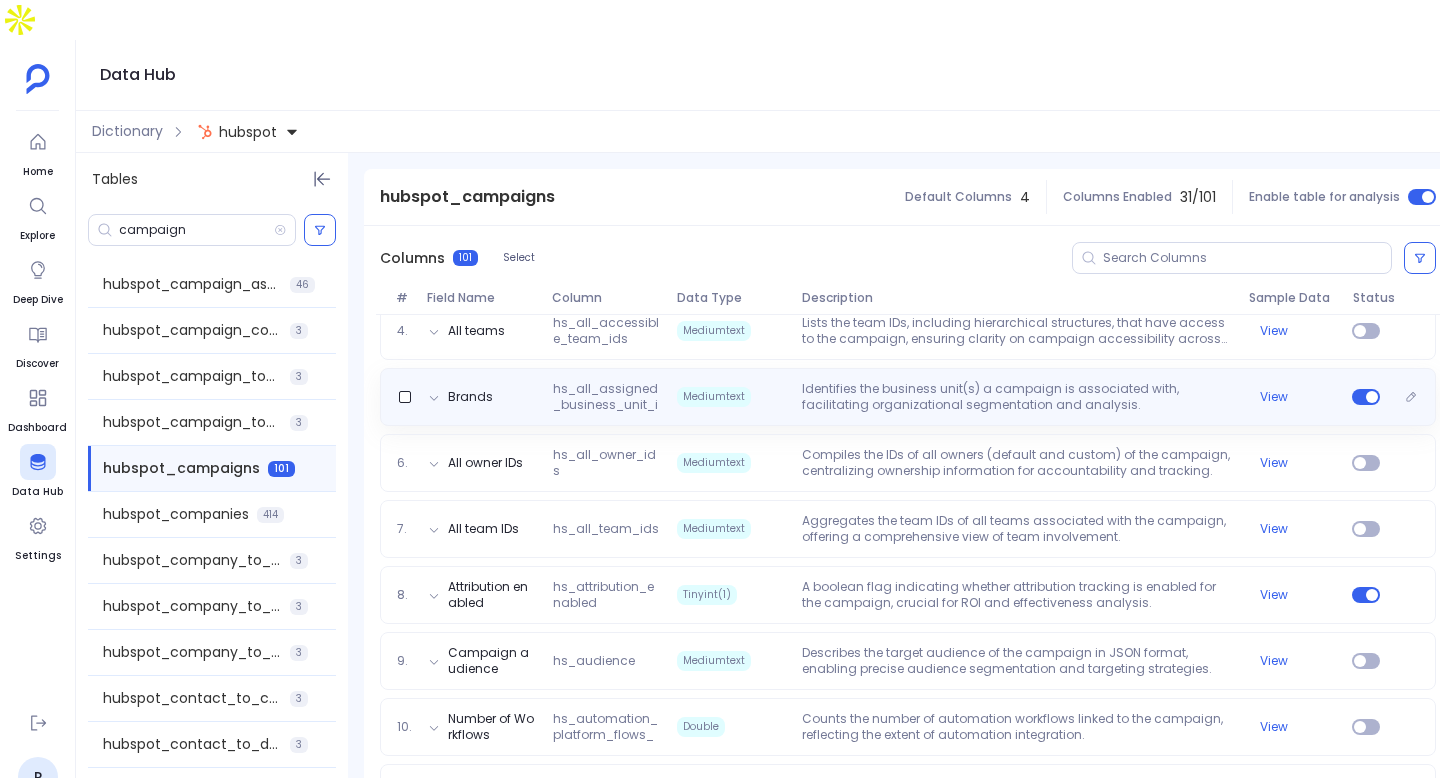 click on "Identifies the business unit(s) a campaign is associated with, facilitating organizational segmentation and analysis." at bounding box center (1017, 397) 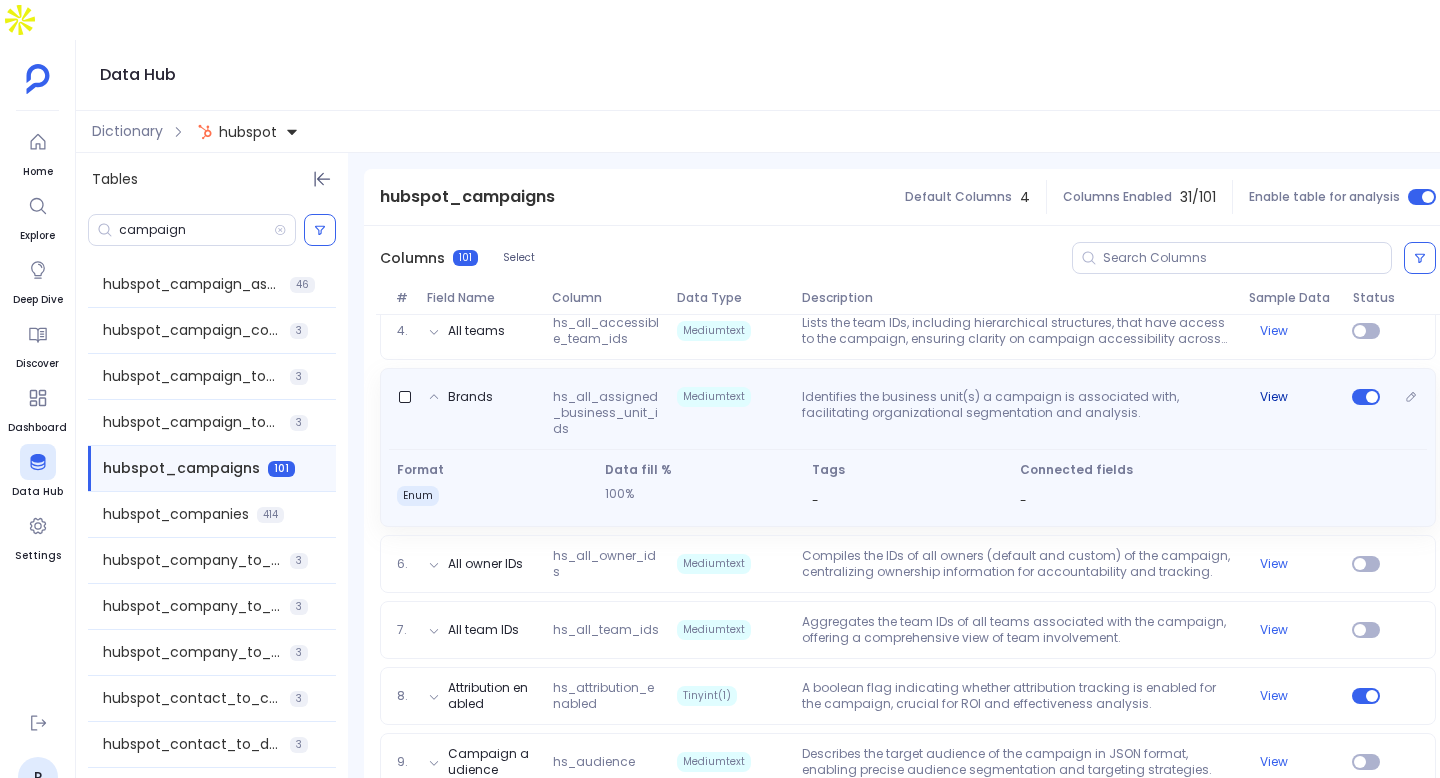 click on "View" at bounding box center [1274, 397] 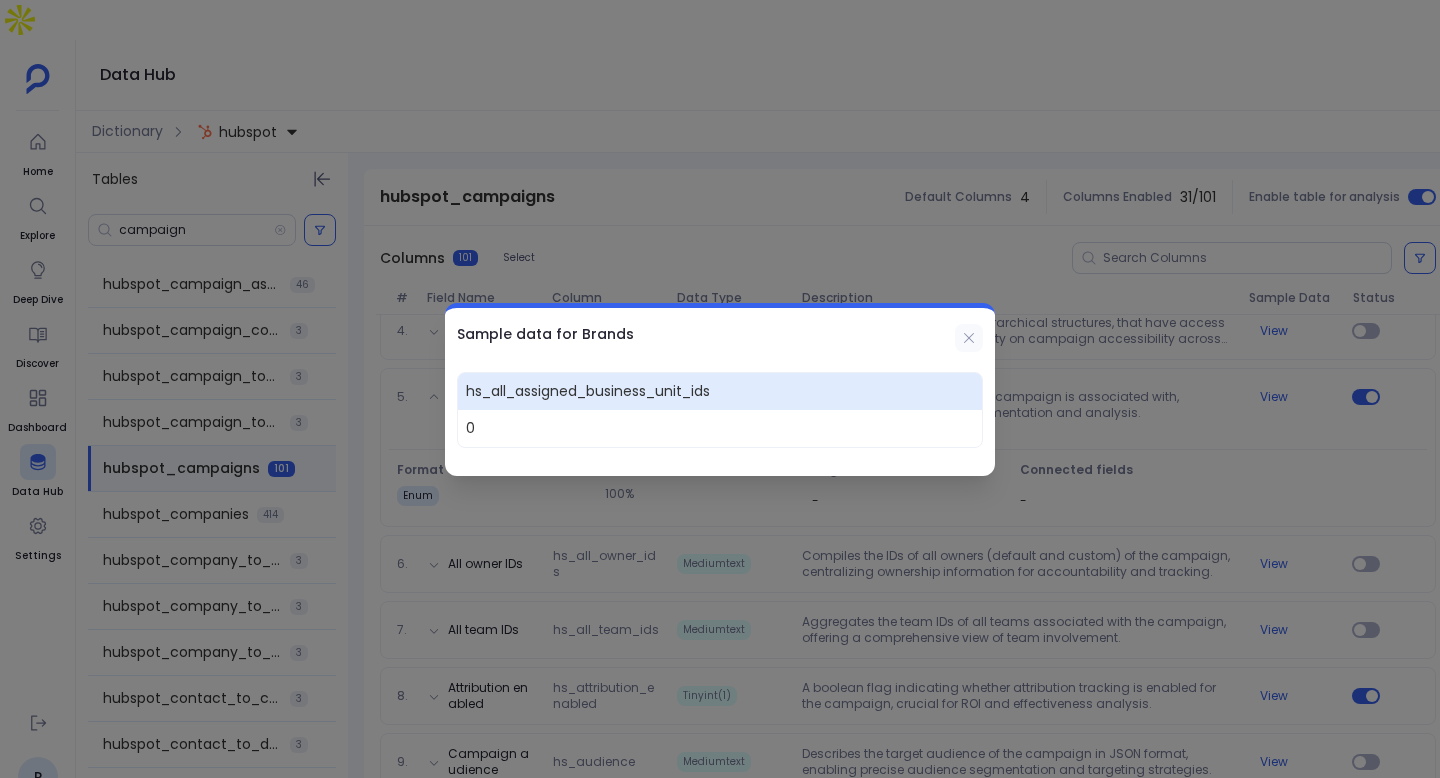 click 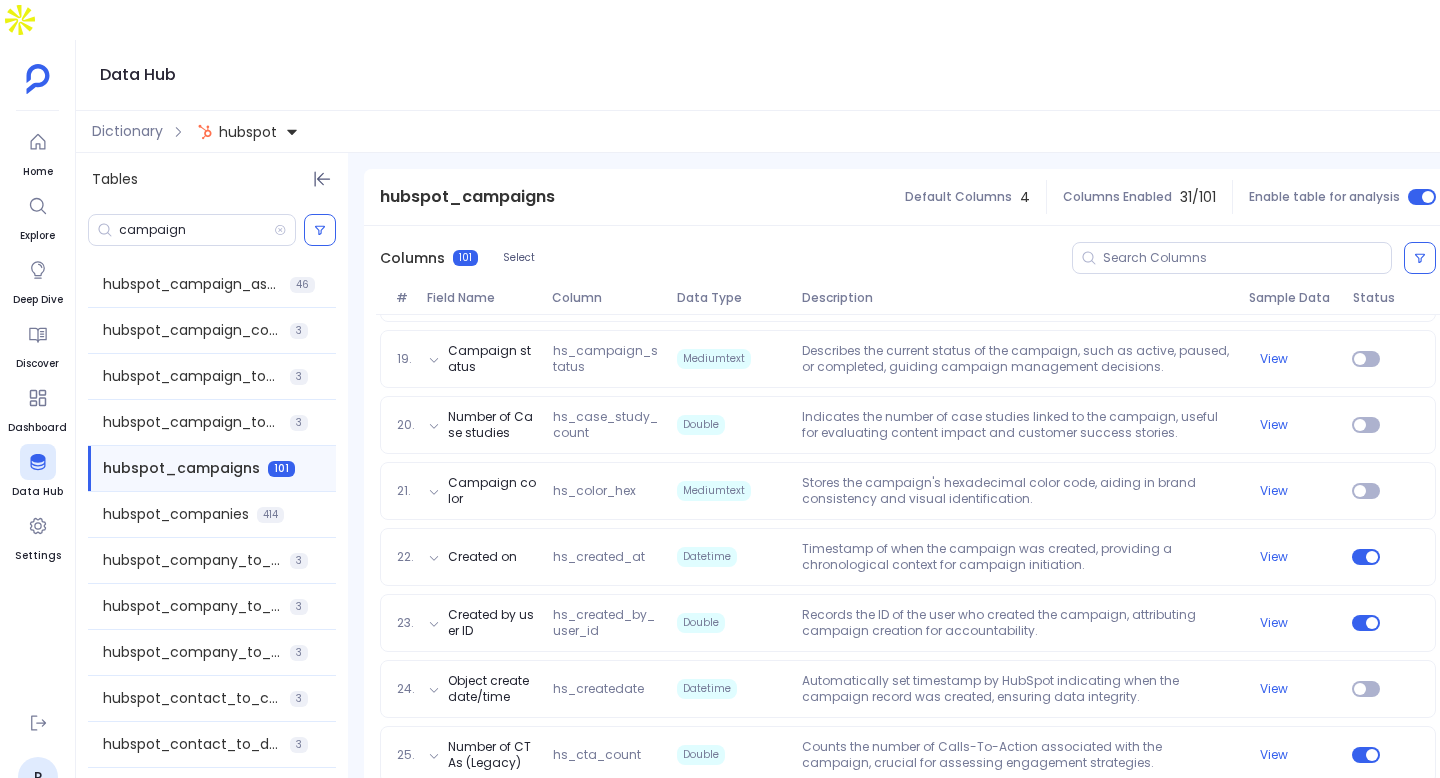 scroll, scrollTop: 1385, scrollLeft: 0, axis: vertical 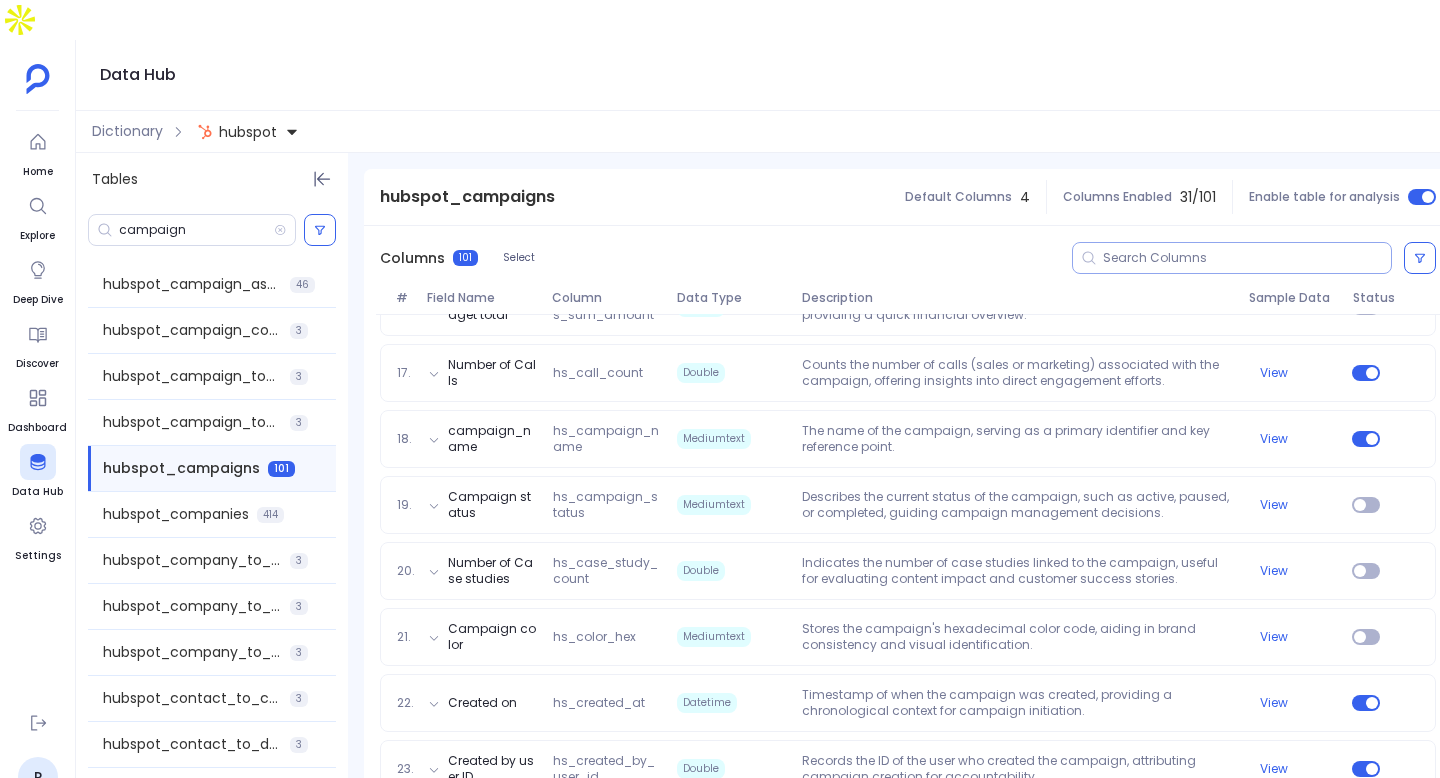 click at bounding box center (1232, 258) 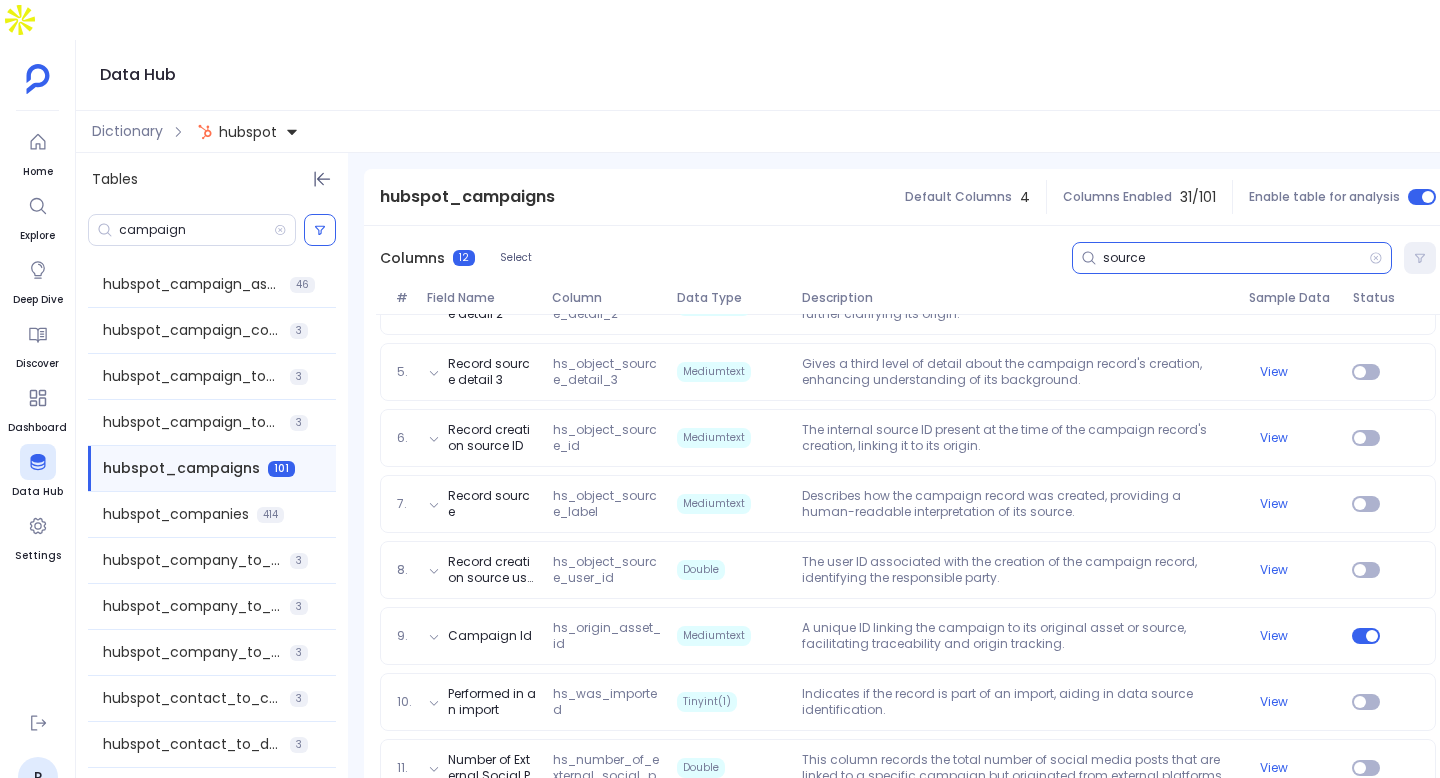 scroll, scrollTop: 570, scrollLeft: 0, axis: vertical 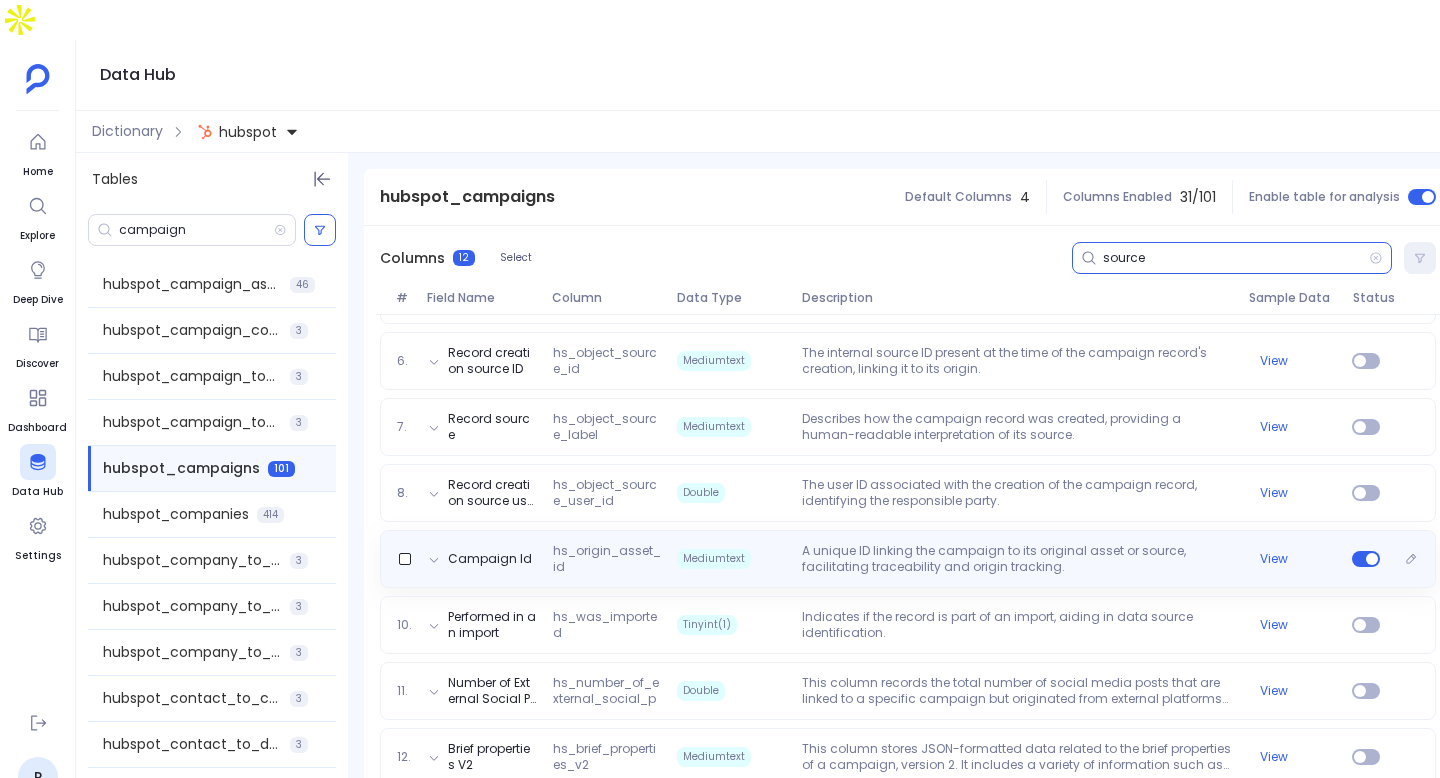 type on "source" 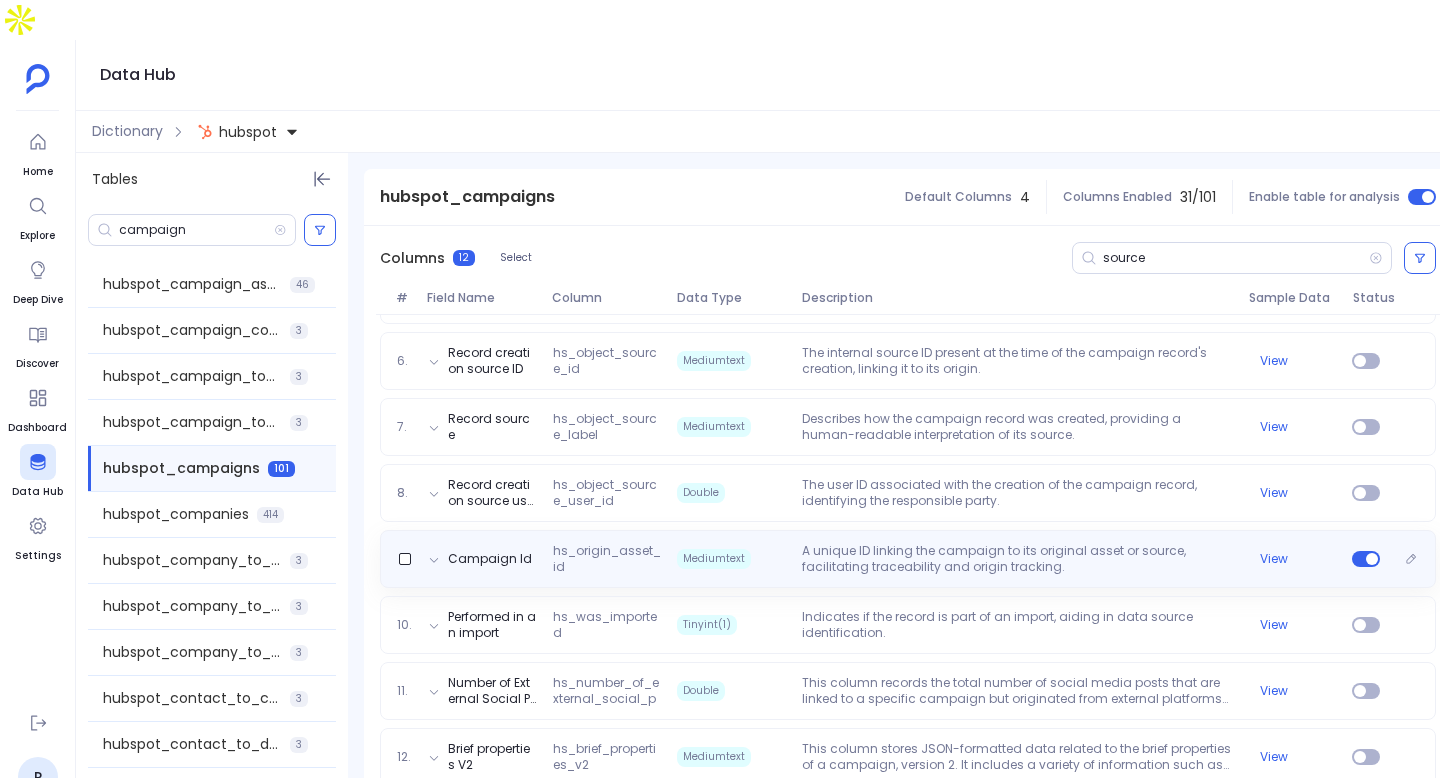 click on "A unique ID linking the campaign to its original asset or source, facilitating traceability and origin tracking." at bounding box center [1017, 559] 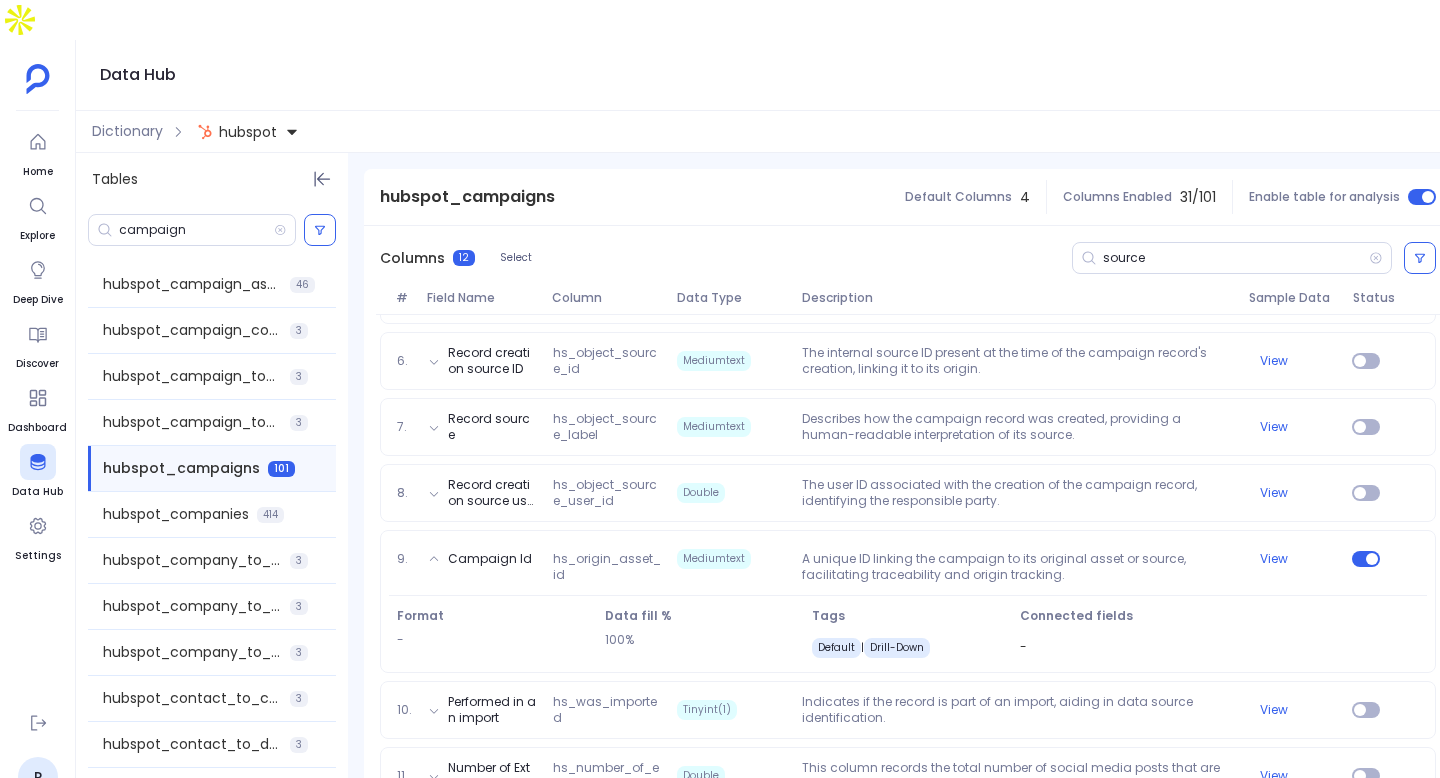 click on "Columns 12 Select source" at bounding box center [908, 258] 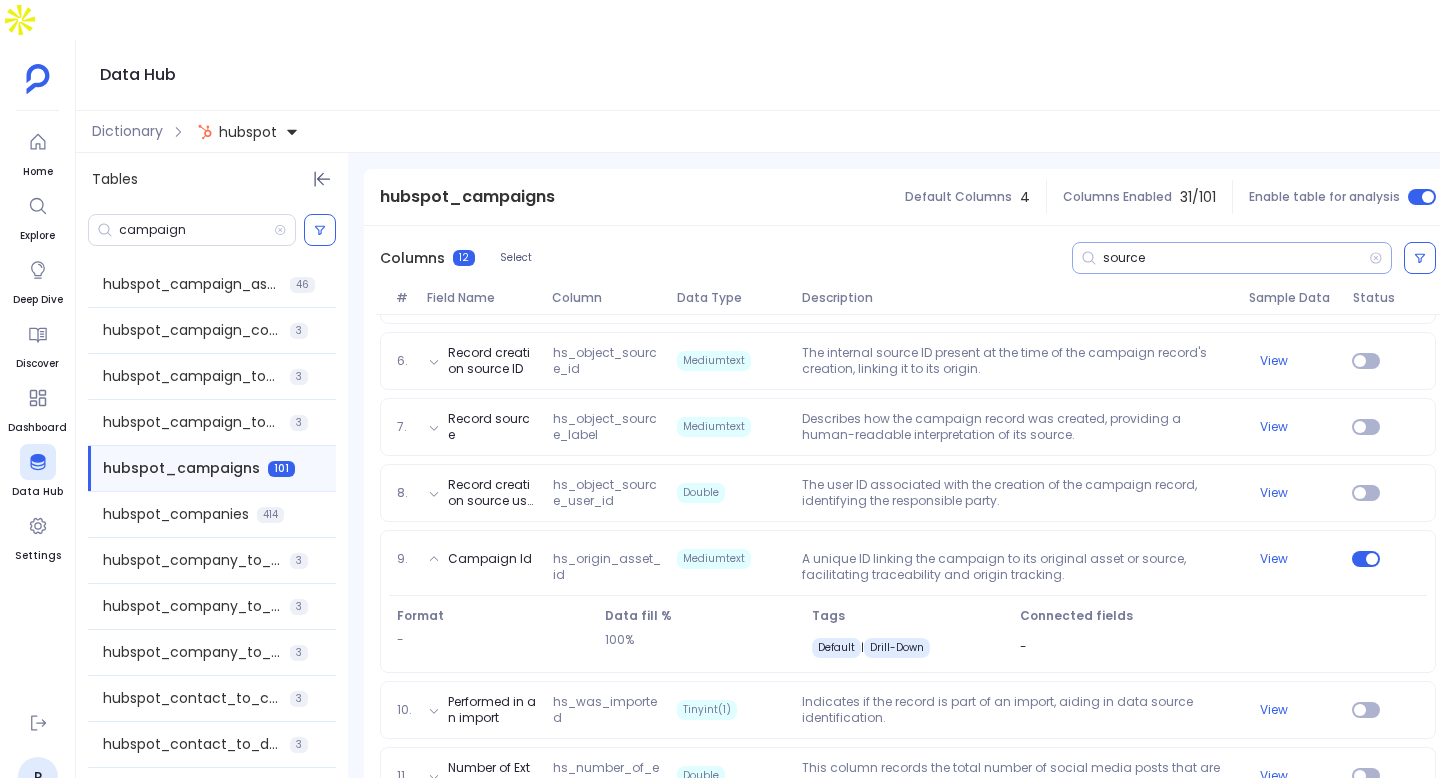 click on "source" at bounding box center (1236, 258) 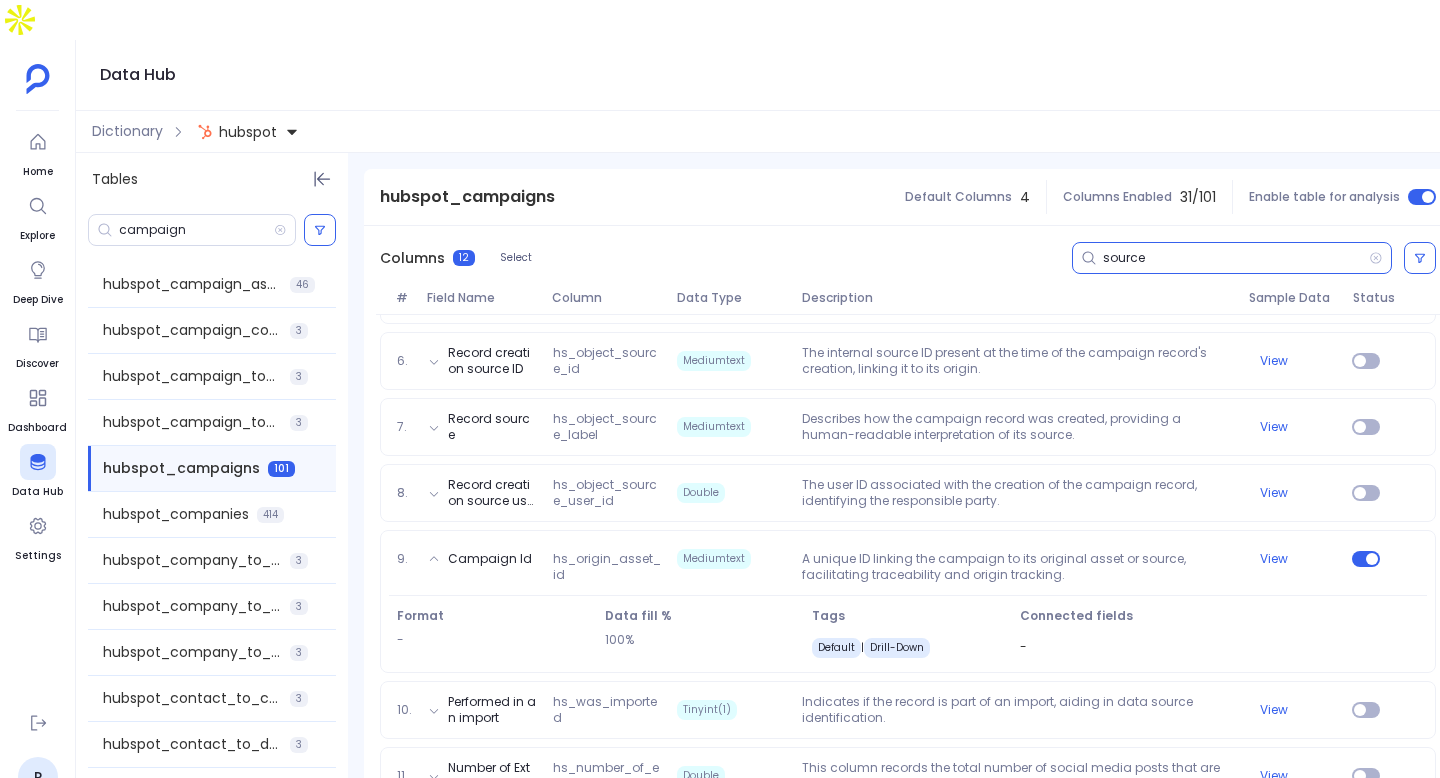 click on "source" at bounding box center (1236, 258) 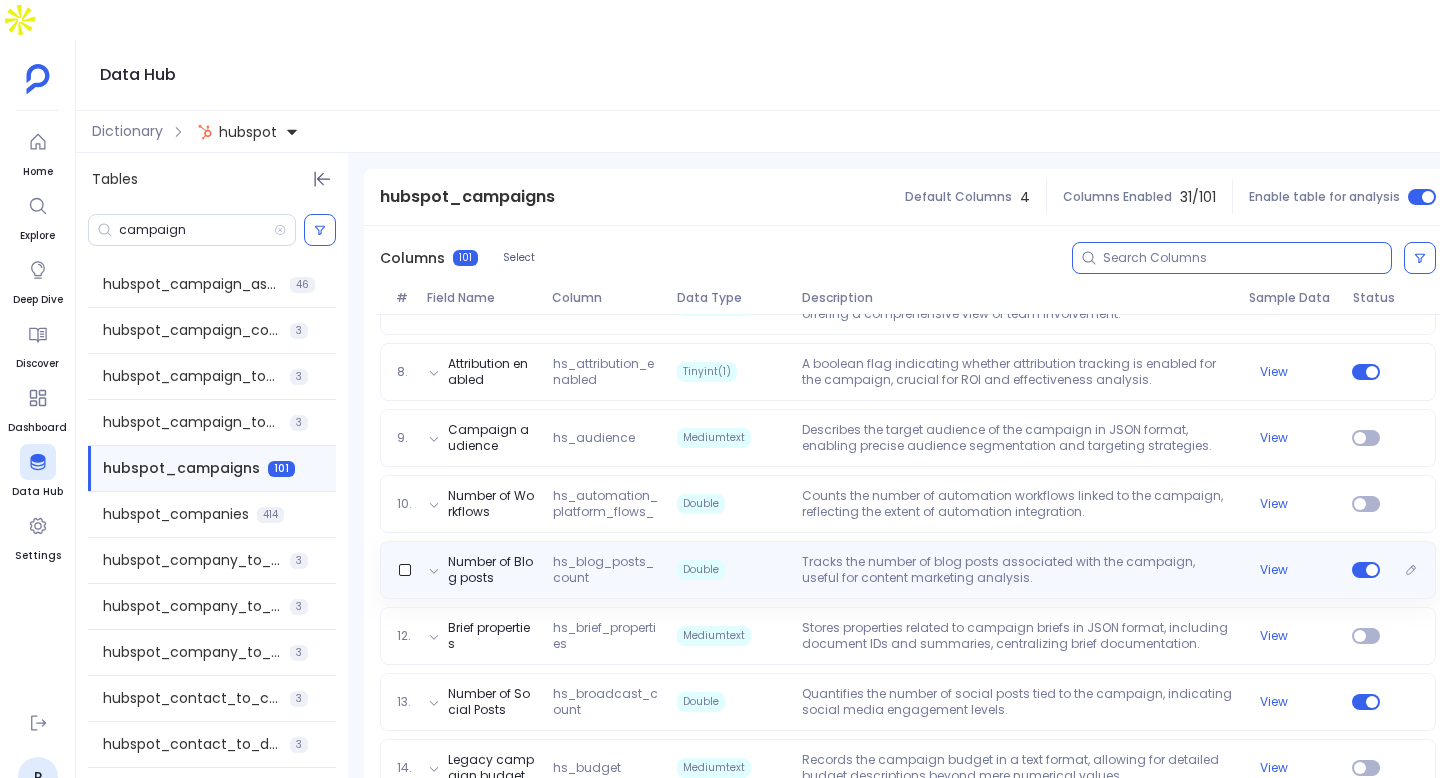 scroll, scrollTop: 823, scrollLeft: 0, axis: vertical 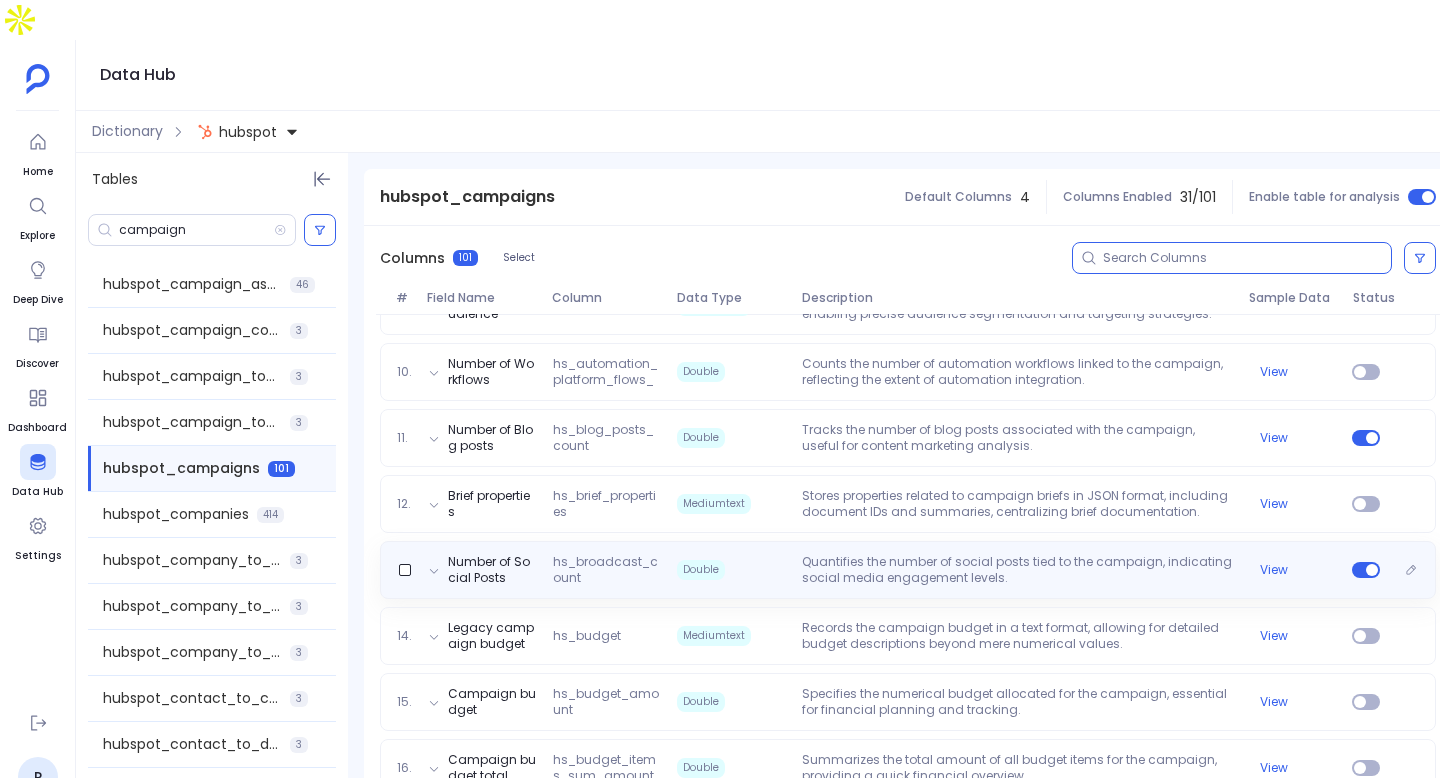 type 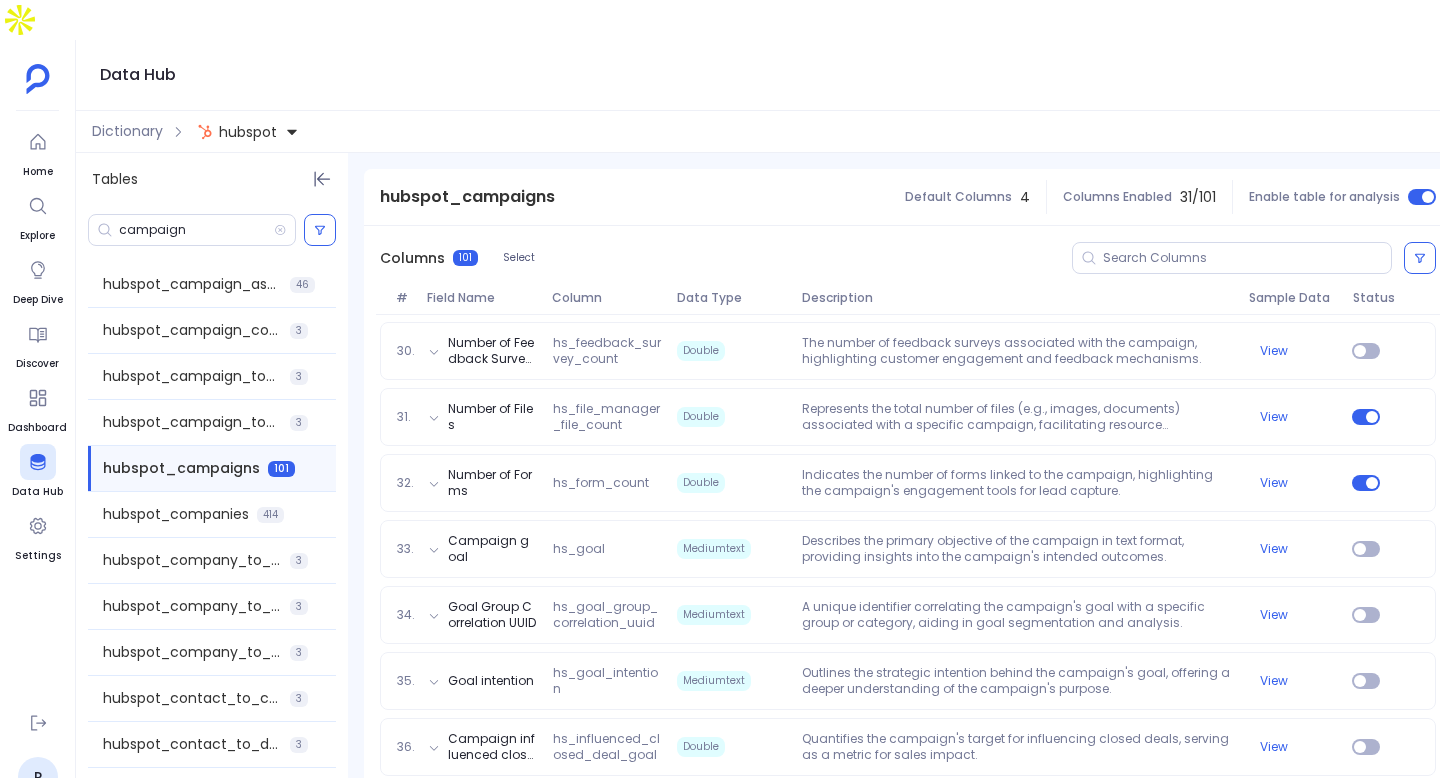 scroll, scrollTop: 2257, scrollLeft: 0, axis: vertical 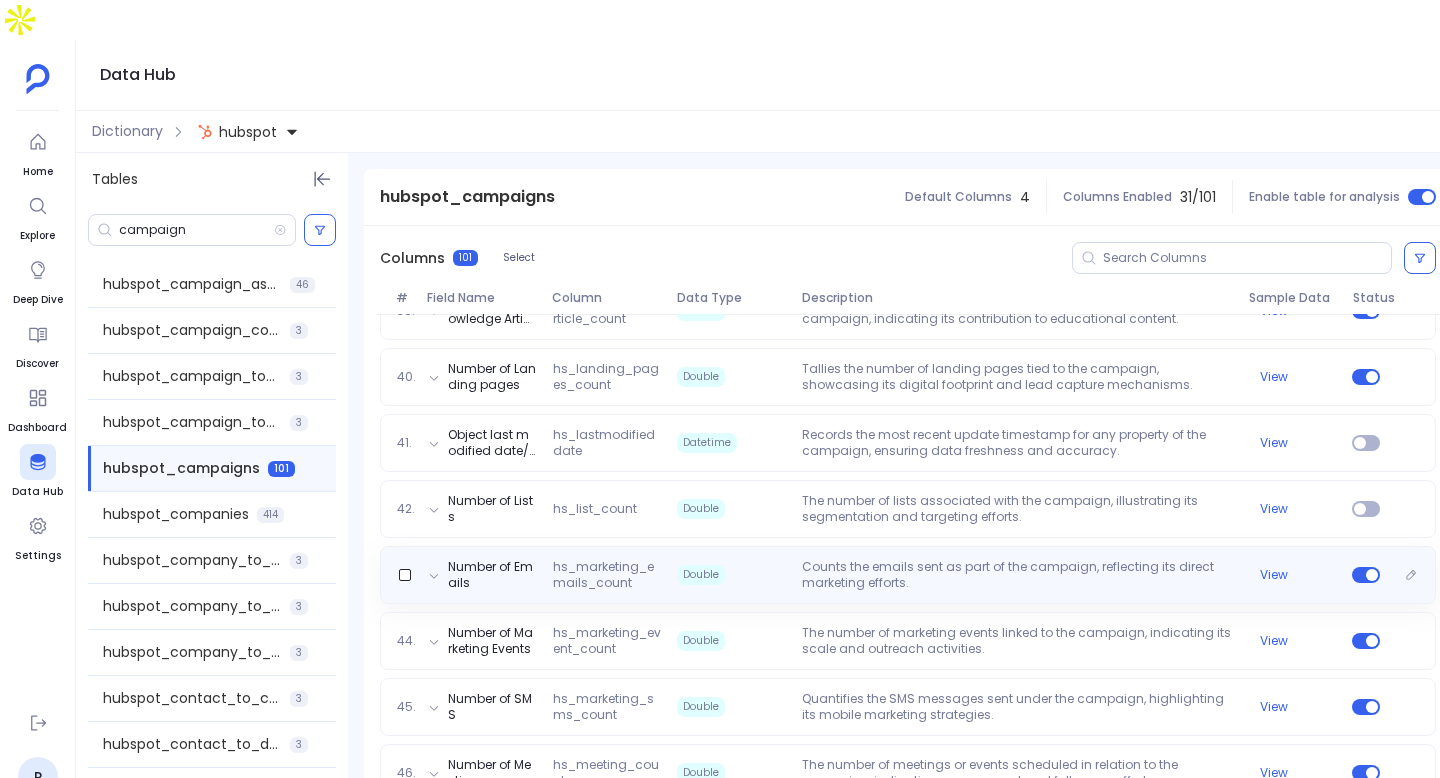 click on "Counts the emails sent as part of the campaign, reflecting its direct marketing efforts." at bounding box center (1017, 575) 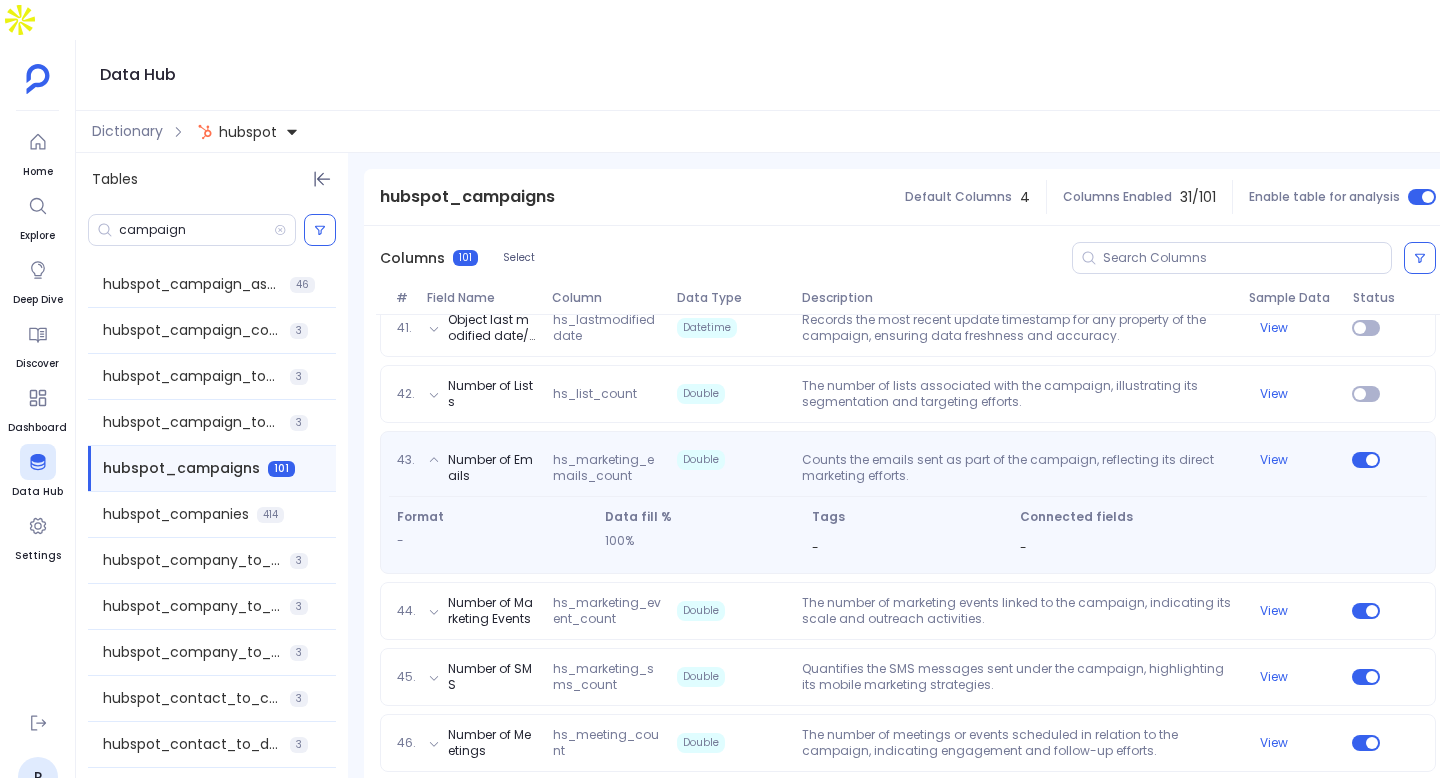 scroll, scrollTop: 3139, scrollLeft: 0, axis: vertical 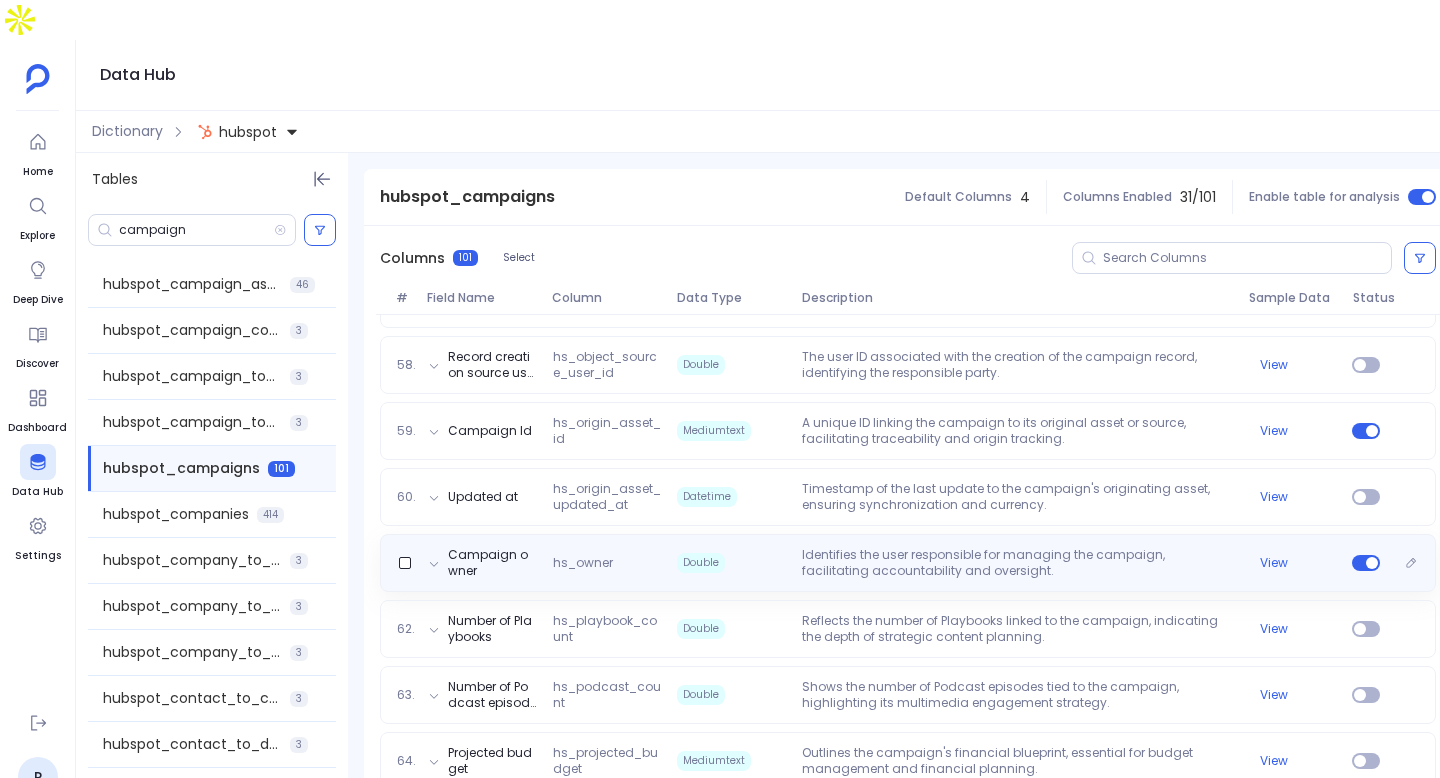 click on "Campaign owner hs_owner Double Identifies the user responsible for managing the campaign, facilitating accountability and oversight. View" at bounding box center [908, 563] 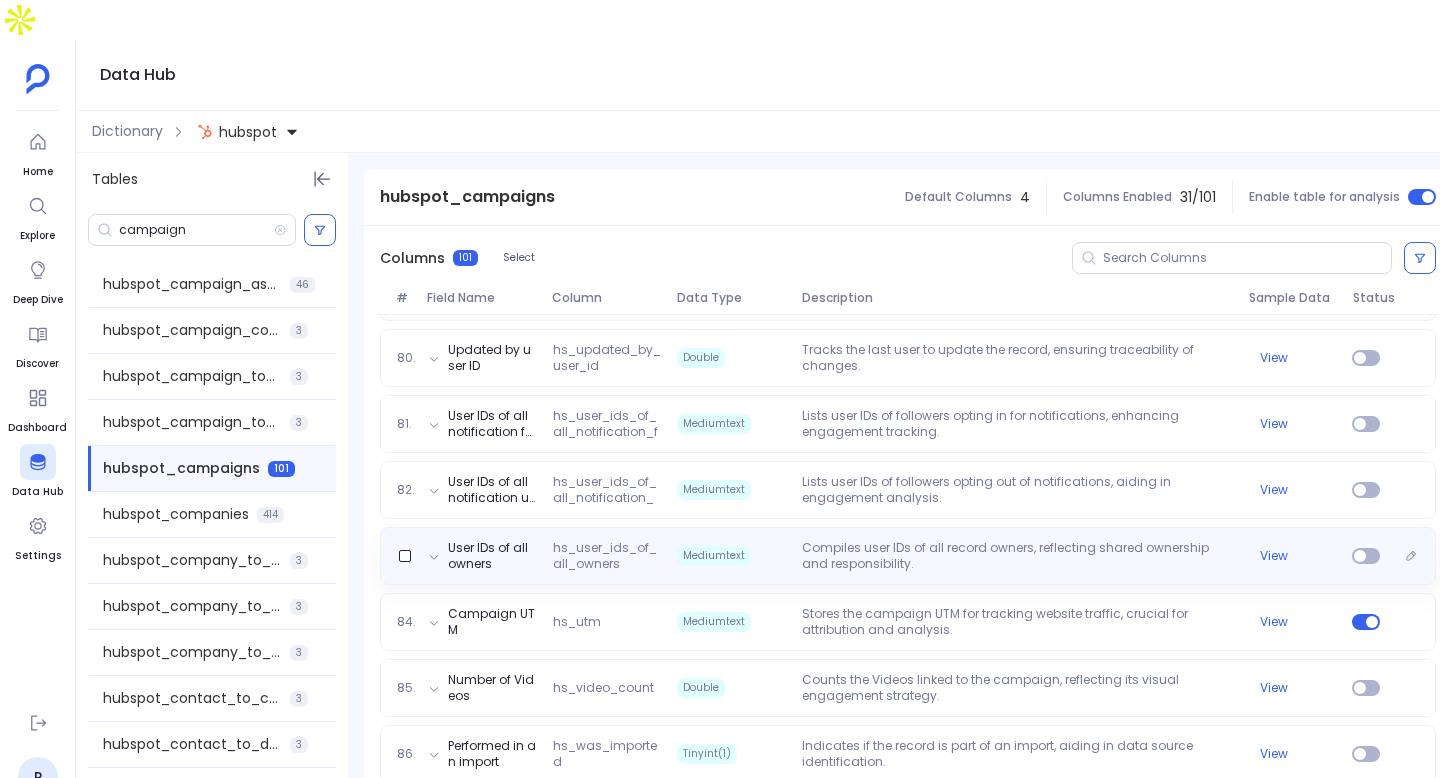 scroll, scrollTop: 5582, scrollLeft: 0, axis: vertical 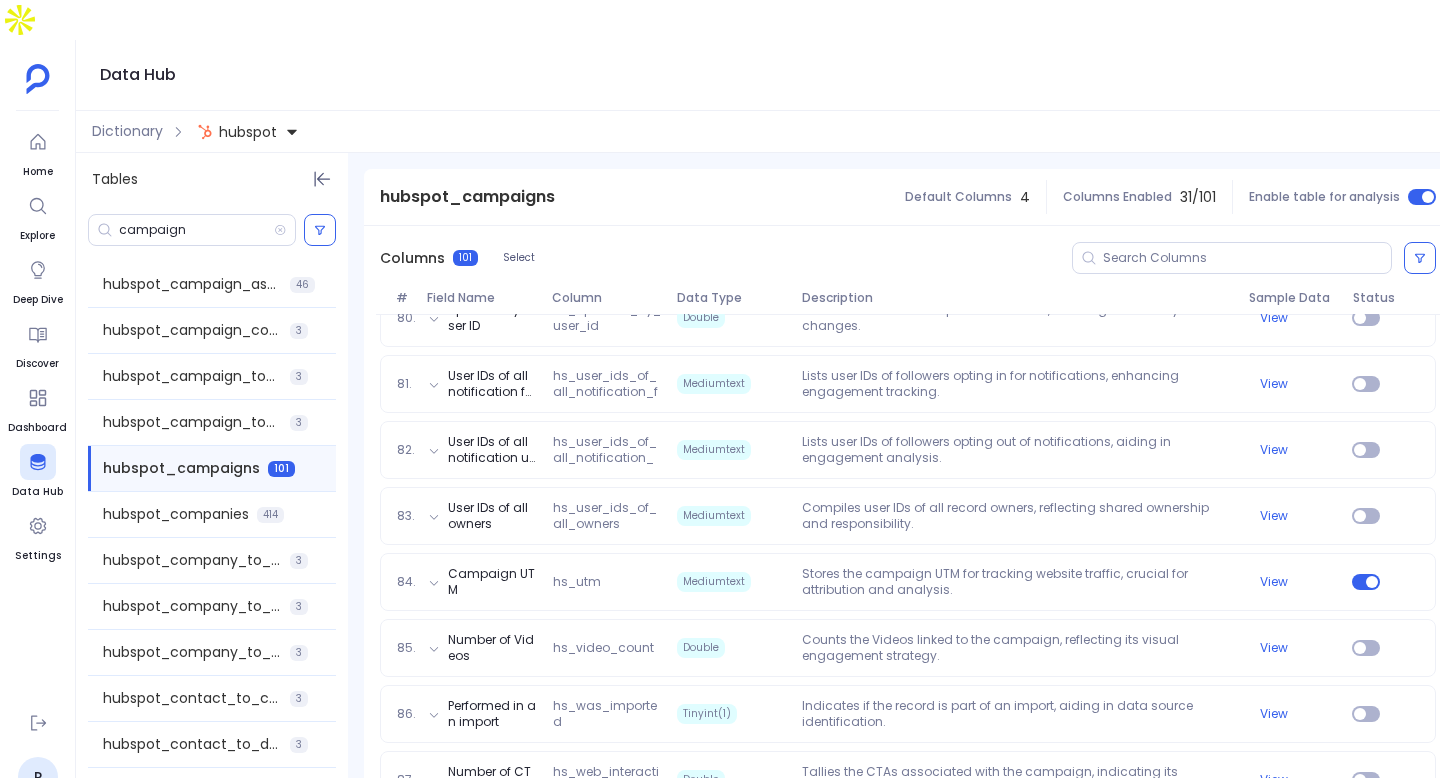 click on "1. Action Metadata hs_action_metadata Mediumtext Stores custom campaign action metadata in JSON format, providing flexibility for storing complex data structures related to campaign actions. View 2. Number of Ad Campaigns hs_ad_campaign_count Double Indicates the total number of Ad Campaigns linked to a particular campaign, enabling analysis of ad reach and engagement. View 3. AI Features hs_ai_features Mediumtext Contains JSON-formatted information about campaign elements generated or assisted by AI, highlighting the use of advanced technologies in campaign management. View 4. All teams hs_all_accessible_team_ids Mediumtext Lists the team IDs, including hierarchical structures, that have access to the campaign, ensuring clarity on campaign accessibility across teams. View 5. Brands hs_all_assigned_business_unit_ids Mediumtext Identifies the business unit(s) a campaign is associated with, facilitating organizational segmentation and analysis. View 6. All owner IDs hs_all_owner_ids Mediumtext View 7. View 8. -" at bounding box center [908, -1668] 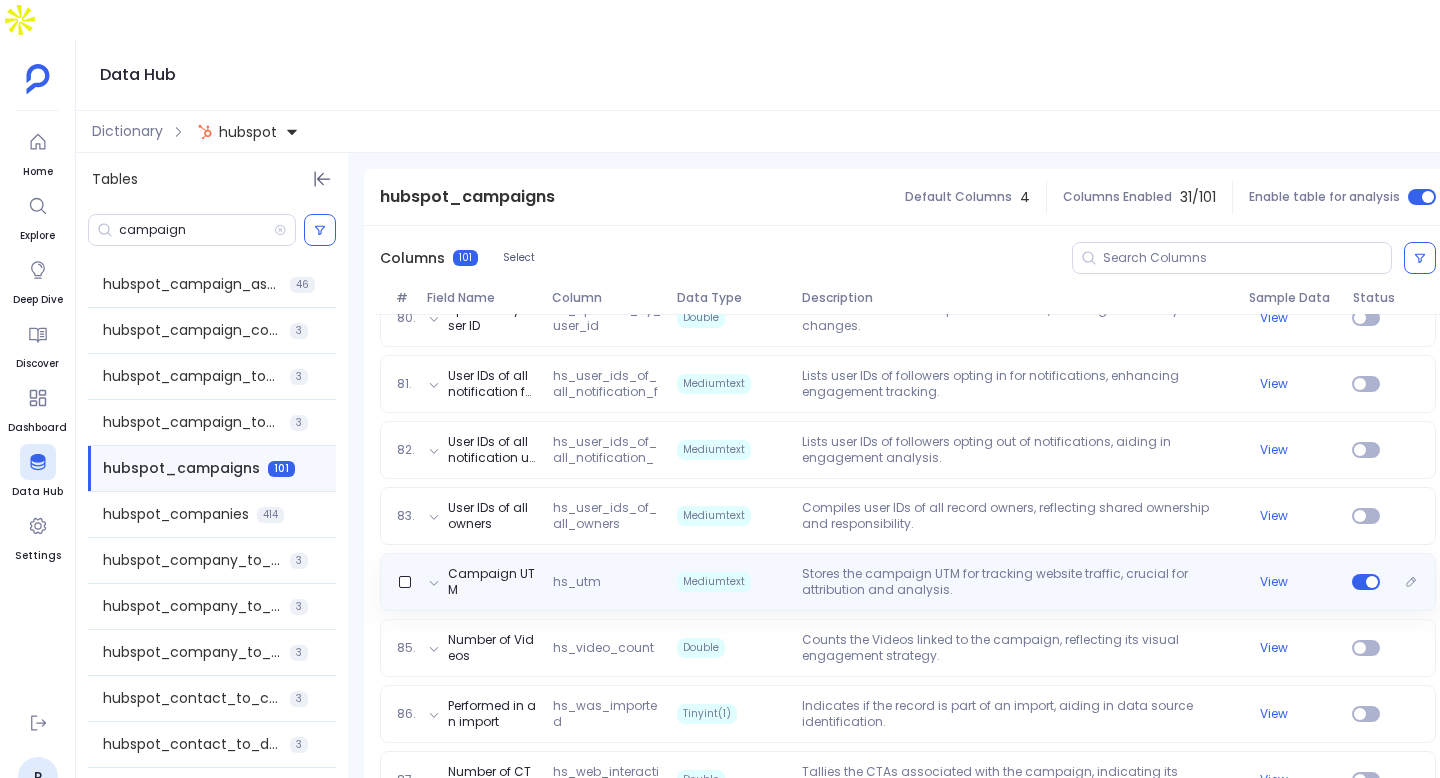 click on "Stores the campaign UTM for tracking website traffic, crucial for attribution and analysis." at bounding box center [1017, 582] 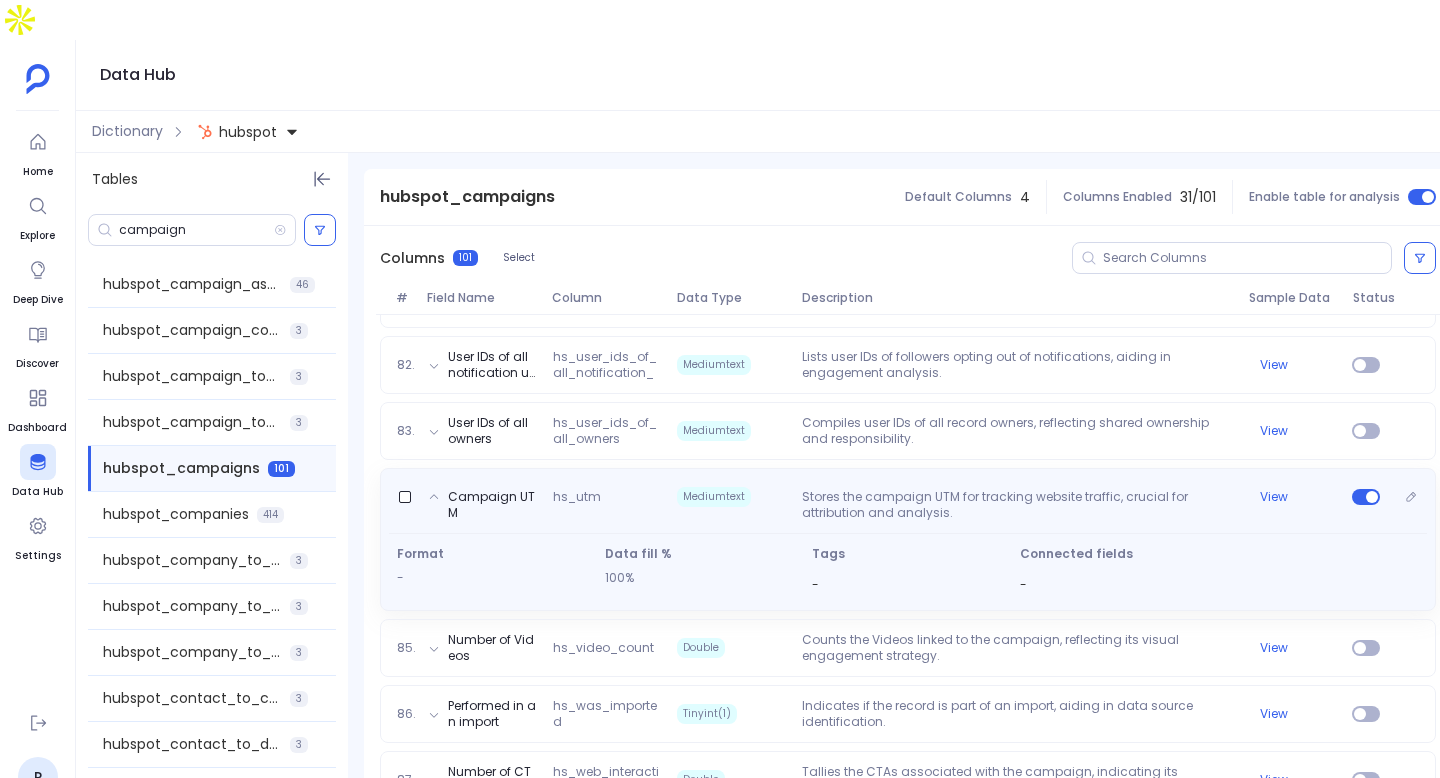 scroll, scrollTop: 5497, scrollLeft: 0, axis: vertical 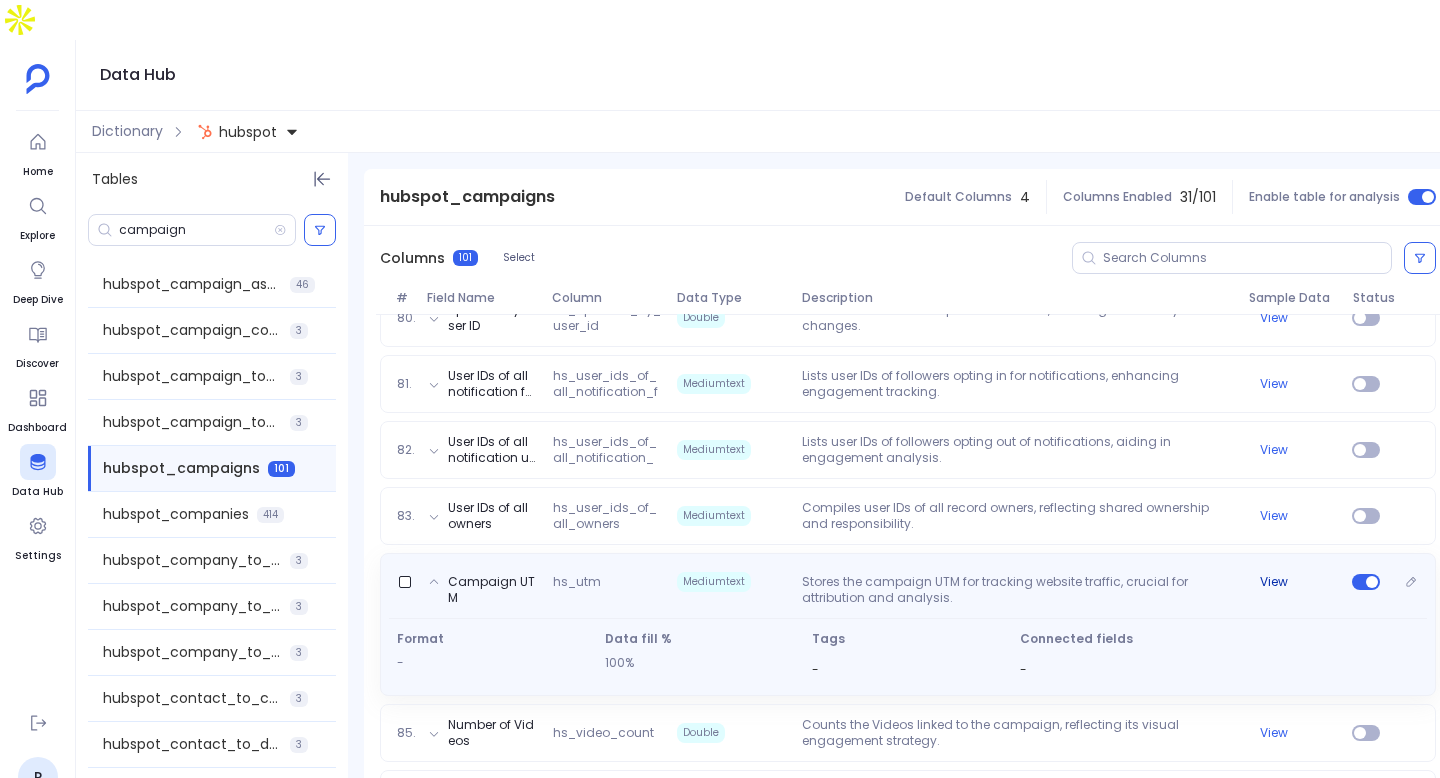 click on "View" at bounding box center [1274, 582] 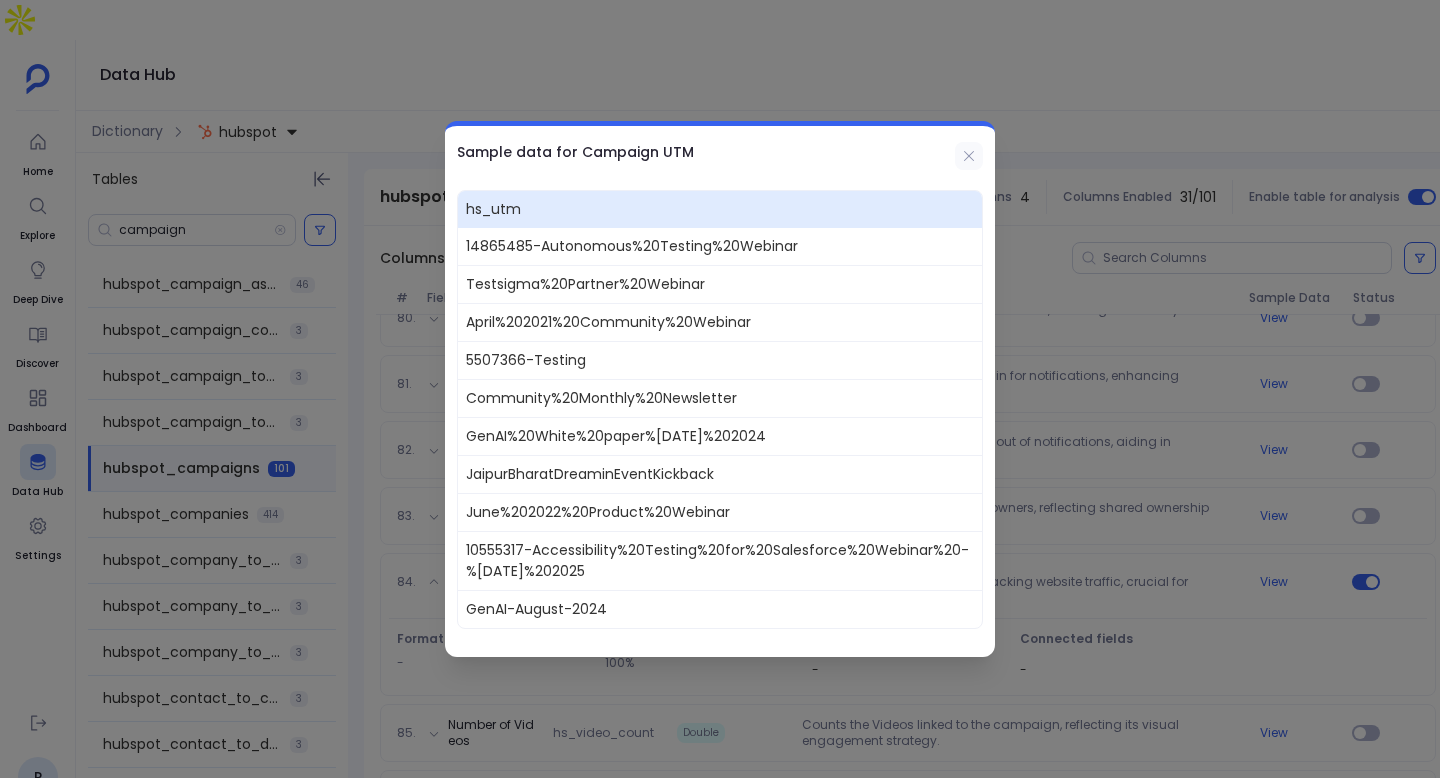 click 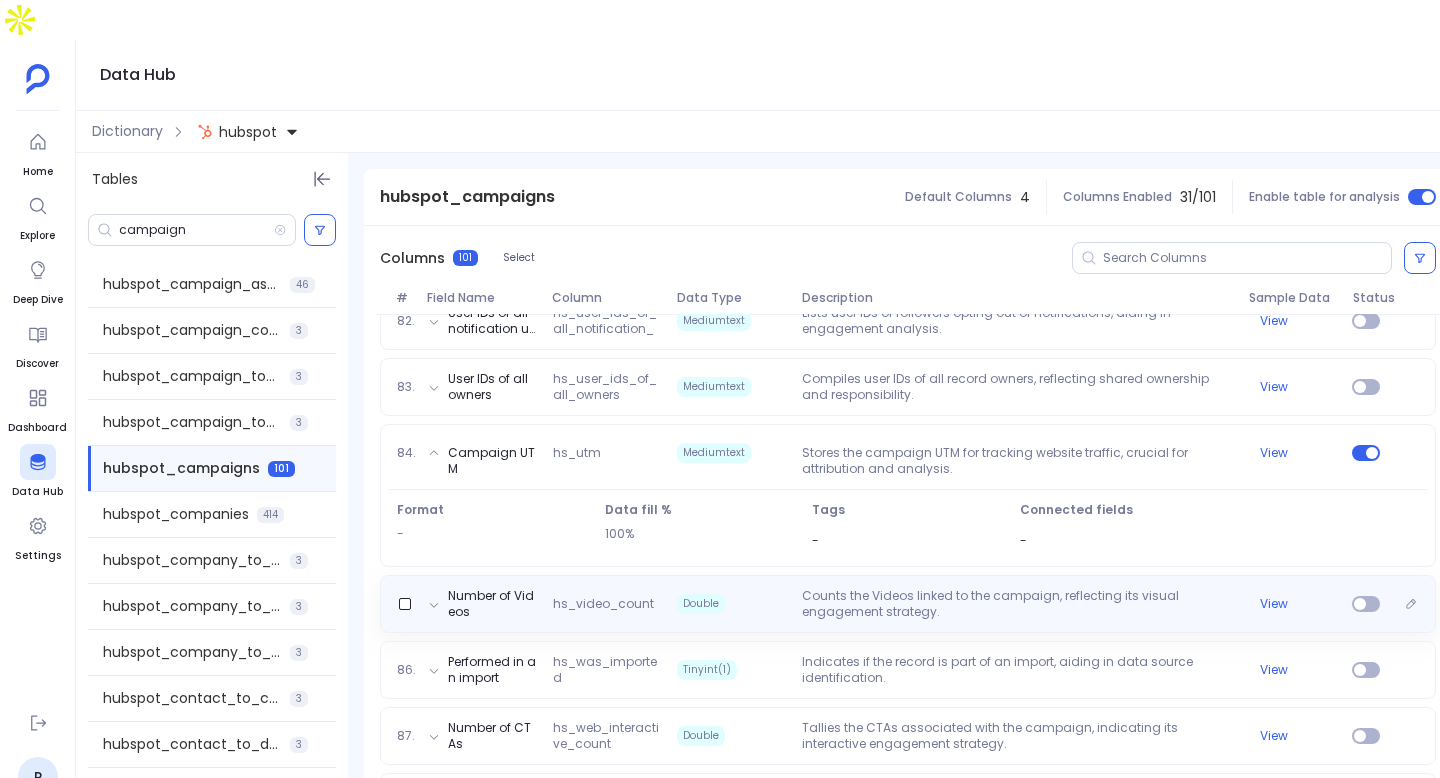 scroll, scrollTop: 5564, scrollLeft: 0, axis: vertical 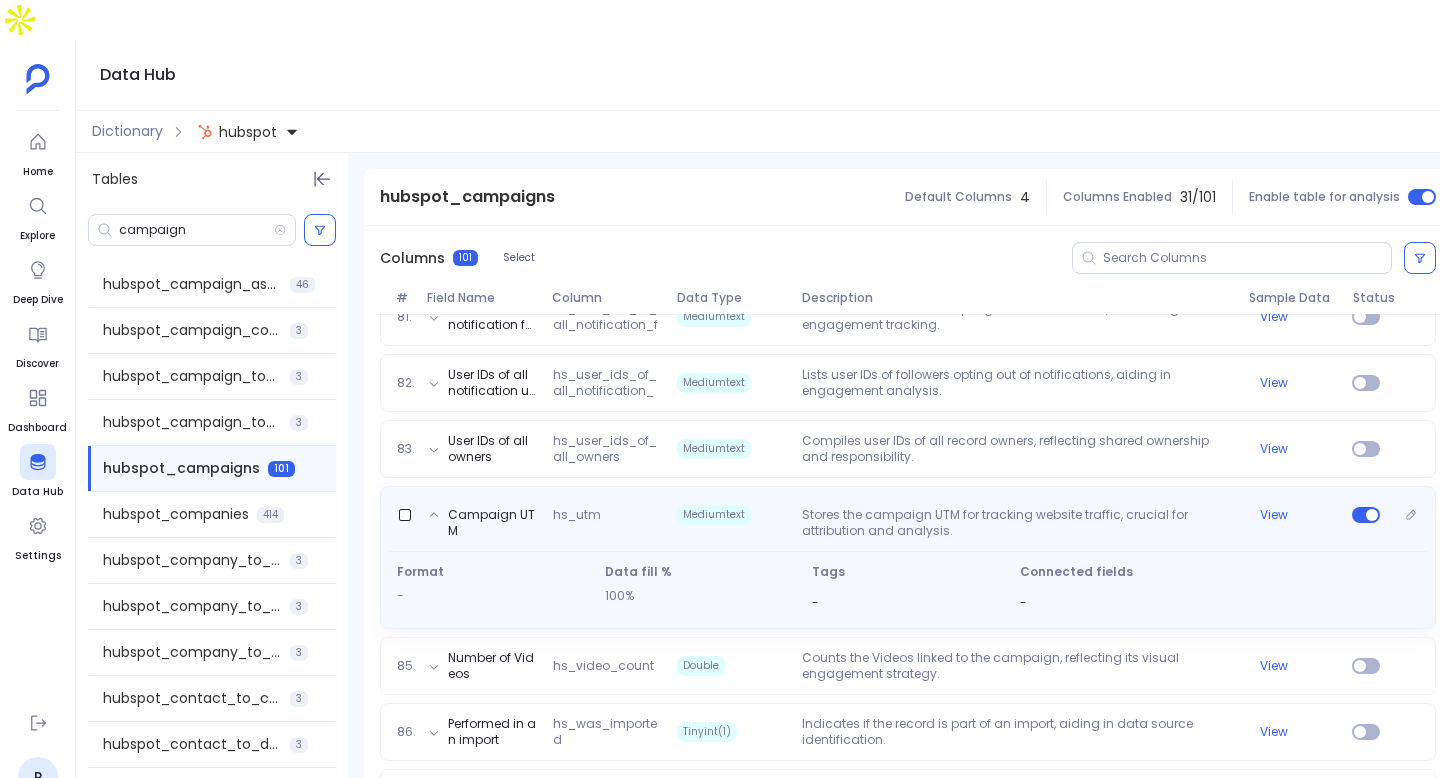 click on "hs_utm" at bounding box center (607, 523) 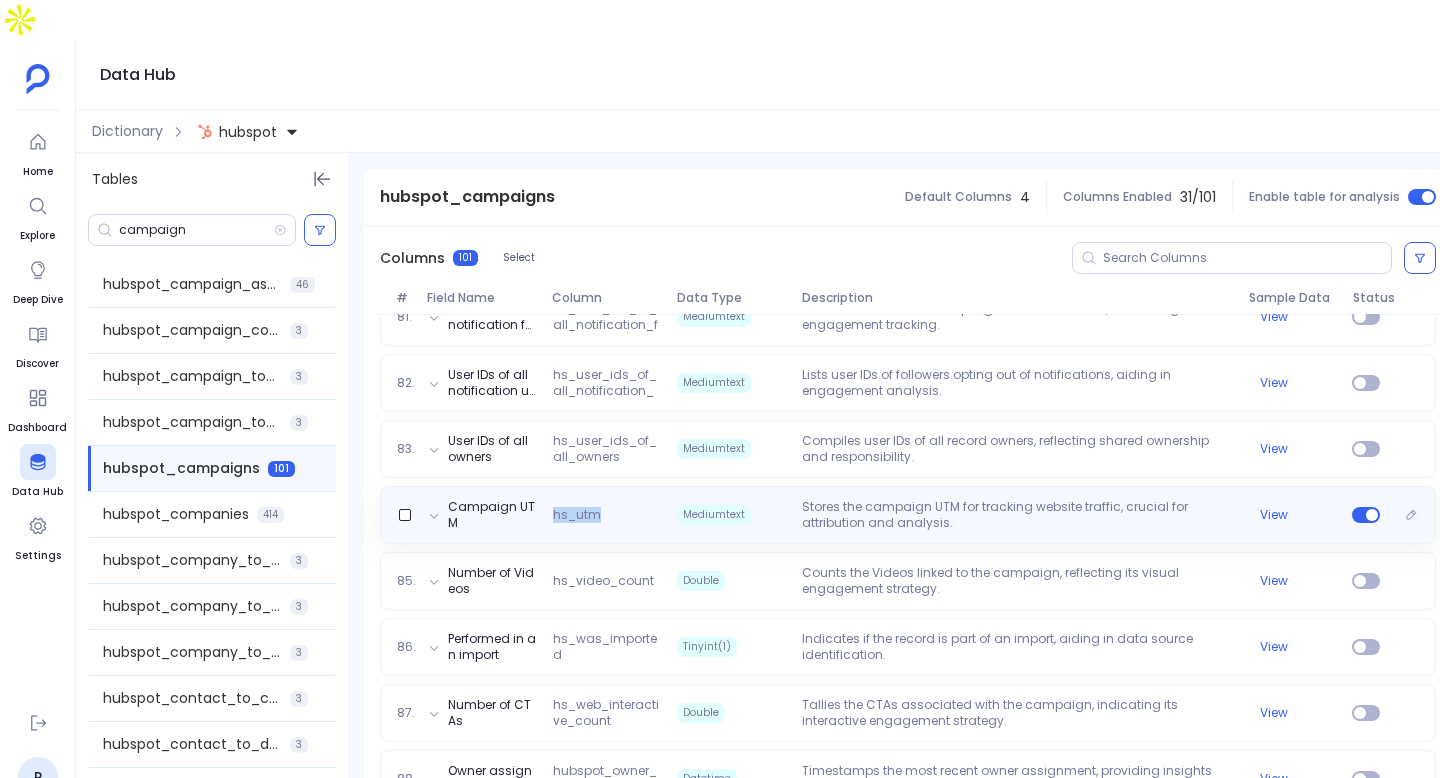 click on "hs_utm" at bounding box center (607, 515) 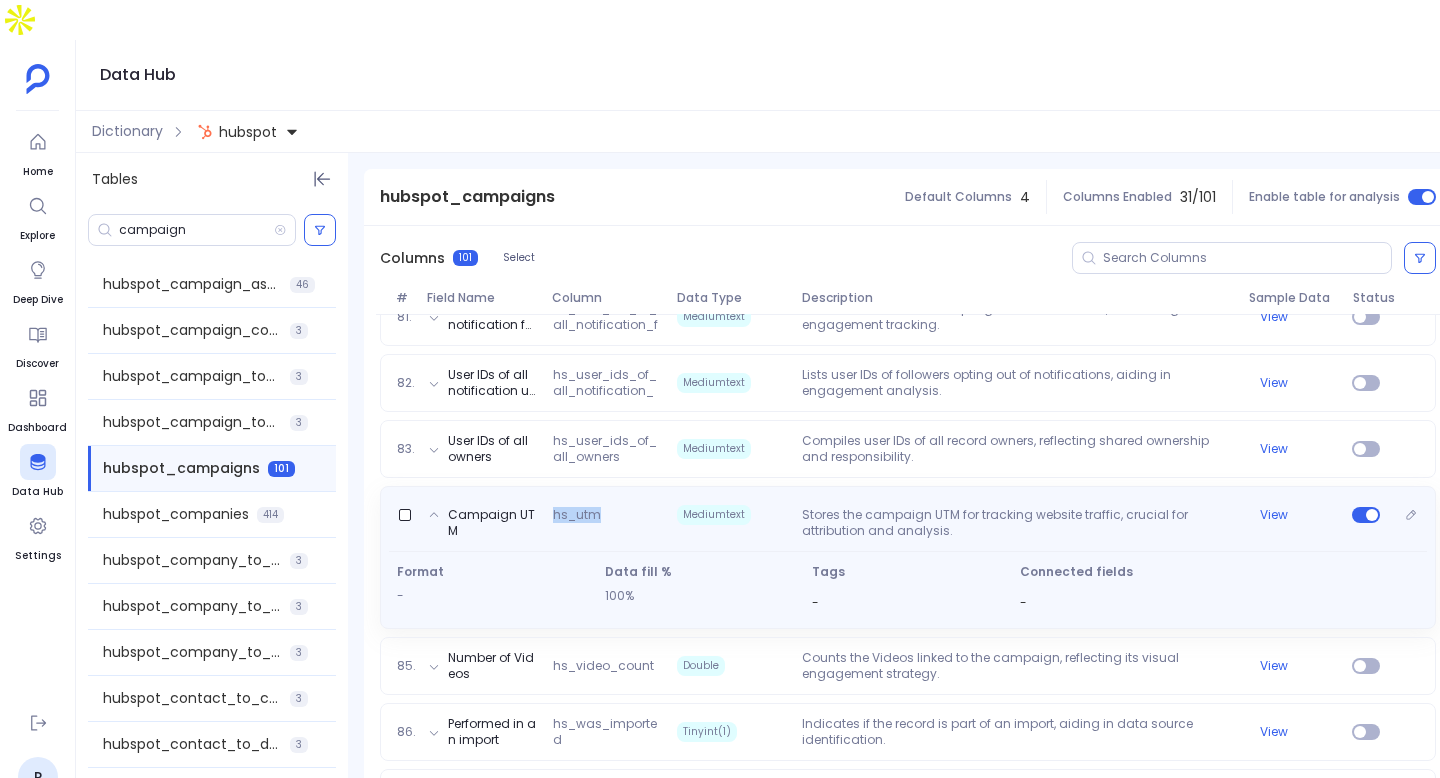 copy on "hs_utm" 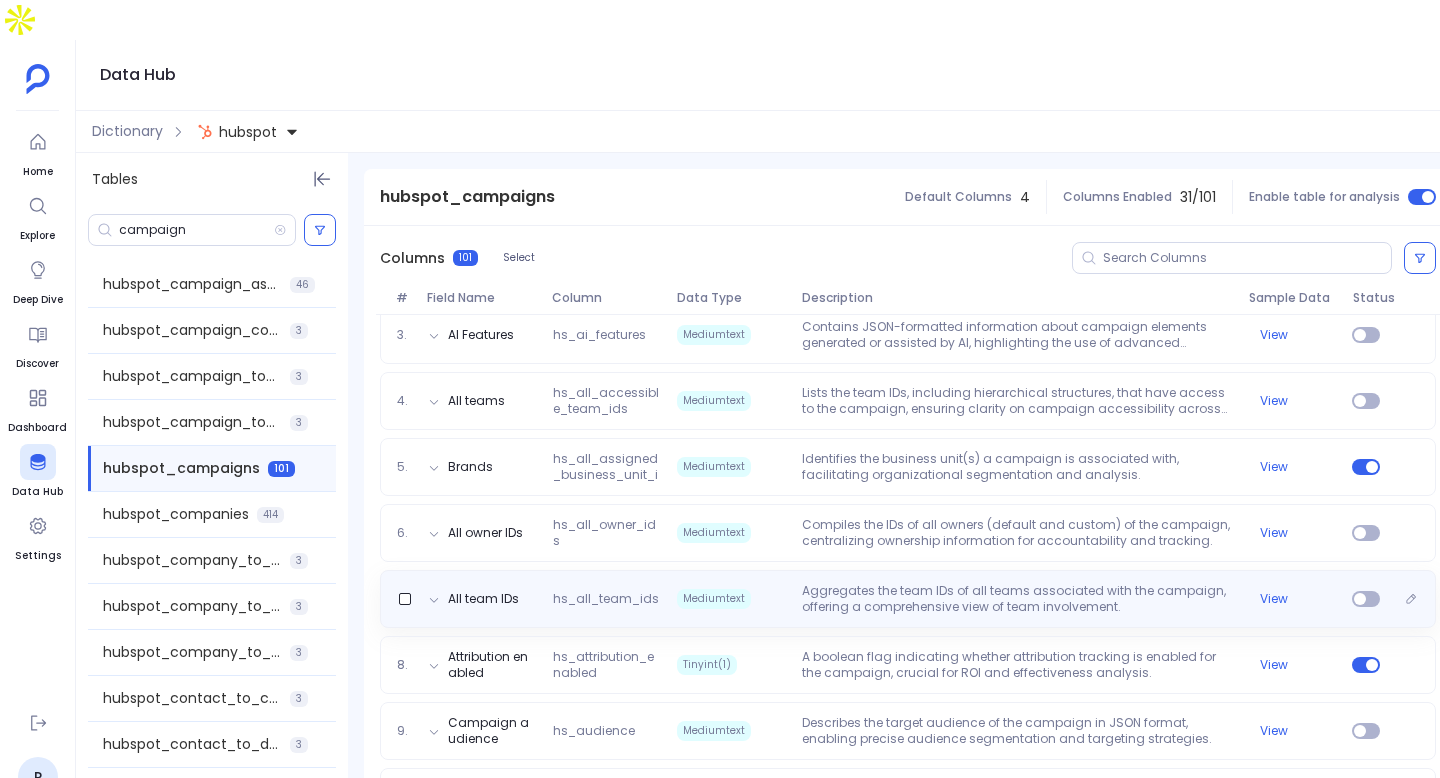 scroll, scrollTop: 0, scrollLeft: 0, axis: both 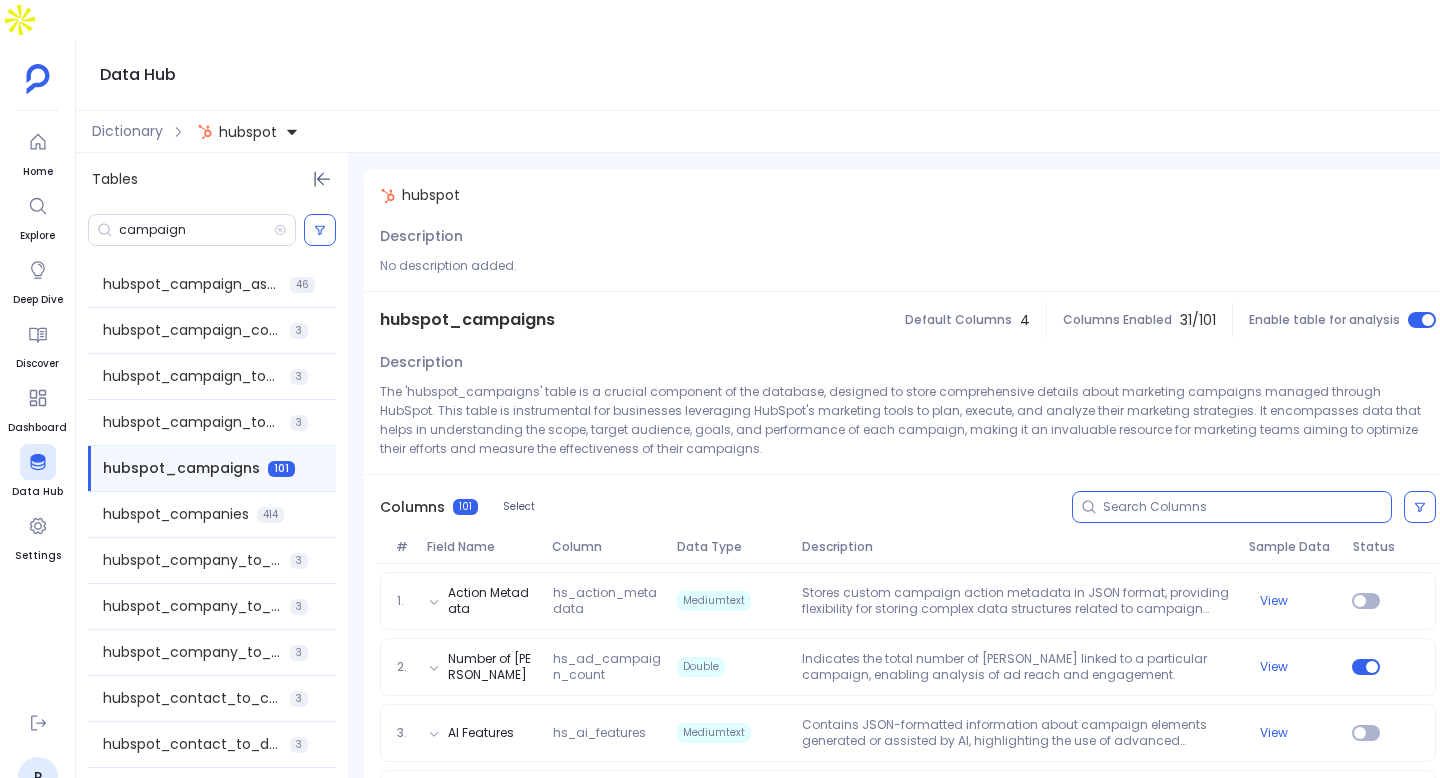 click at bounding box center (1247, 507) 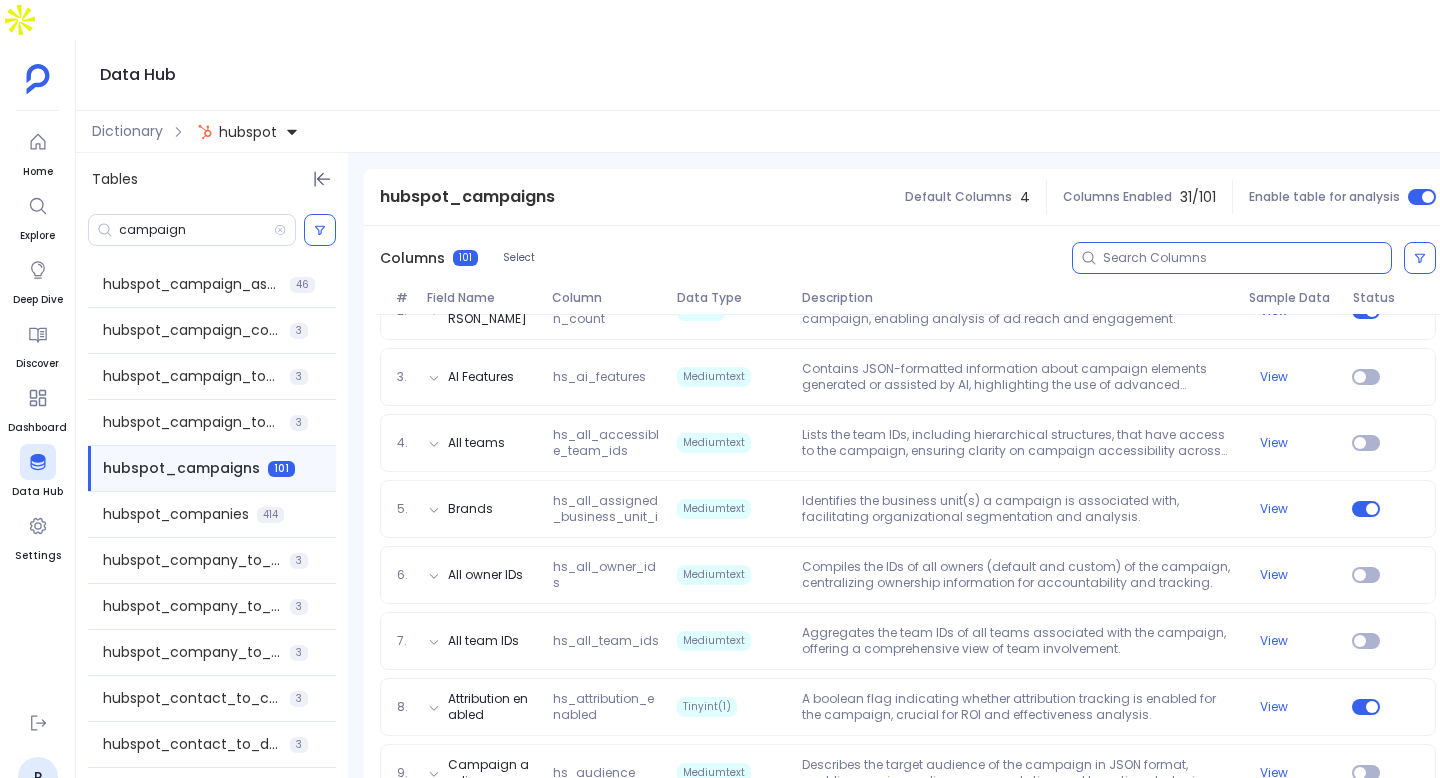 scroll, scrollTop: 382, scrollLeft: 0, axis: vertical 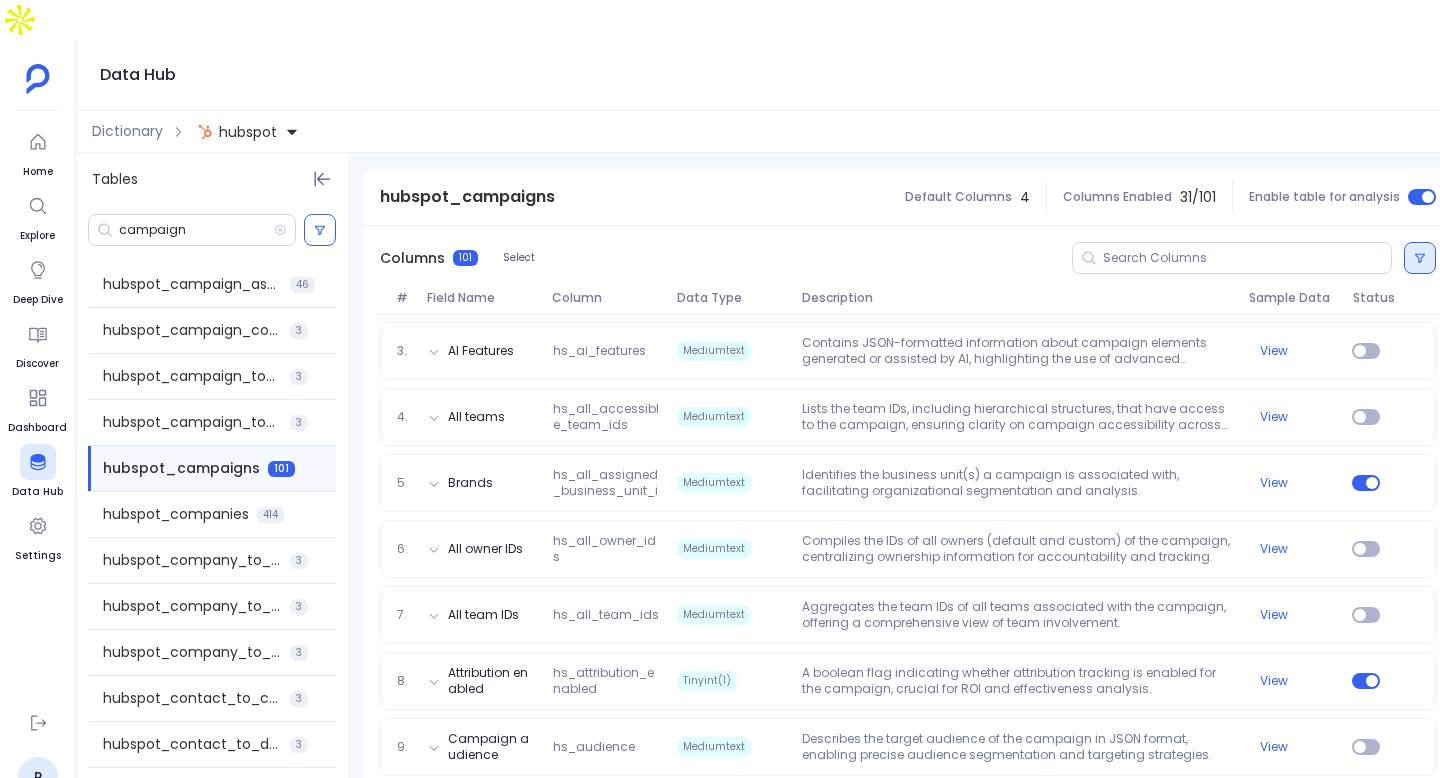 click at bounding box center [1420, 258] 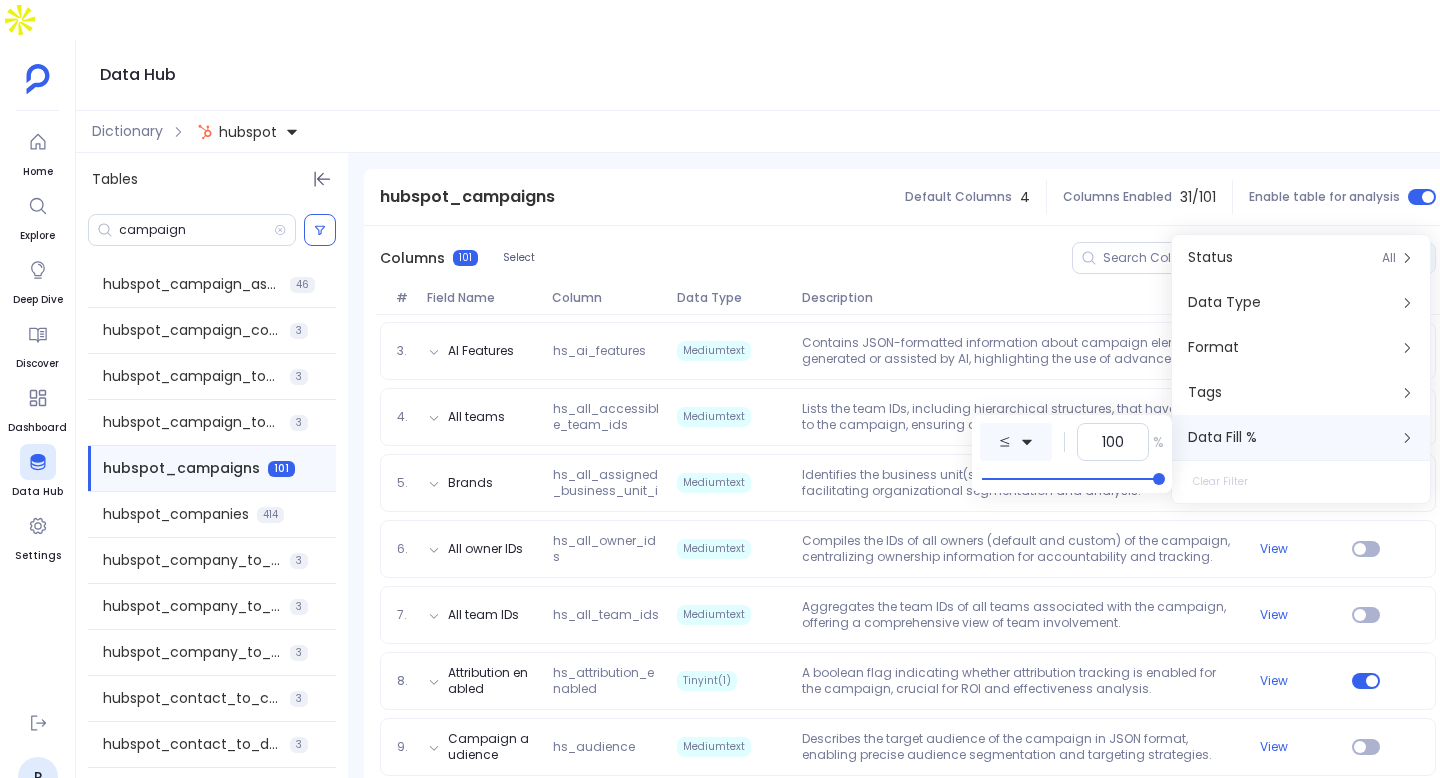 click at bounding box center [1016, 442] 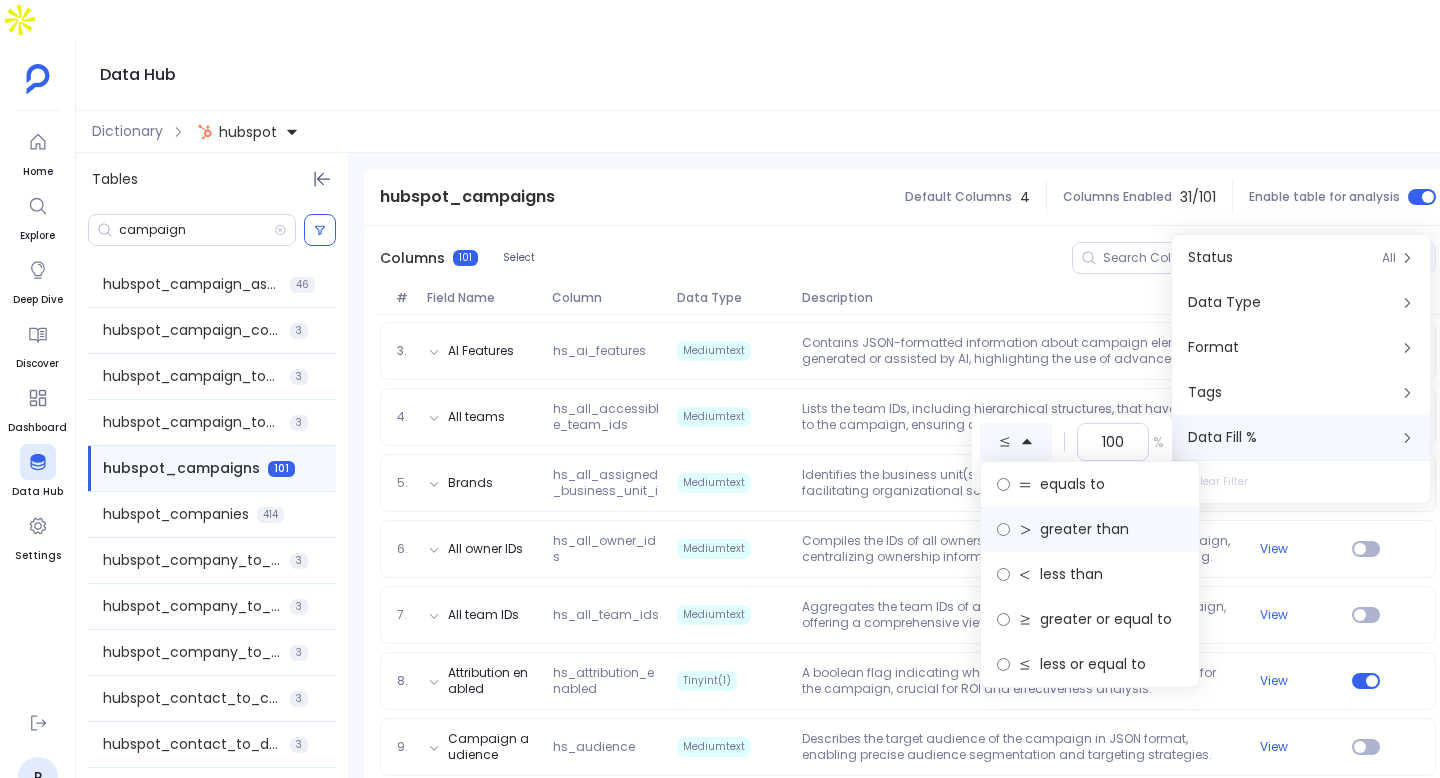 click on "greater than" at bounding box center [1090, 529] 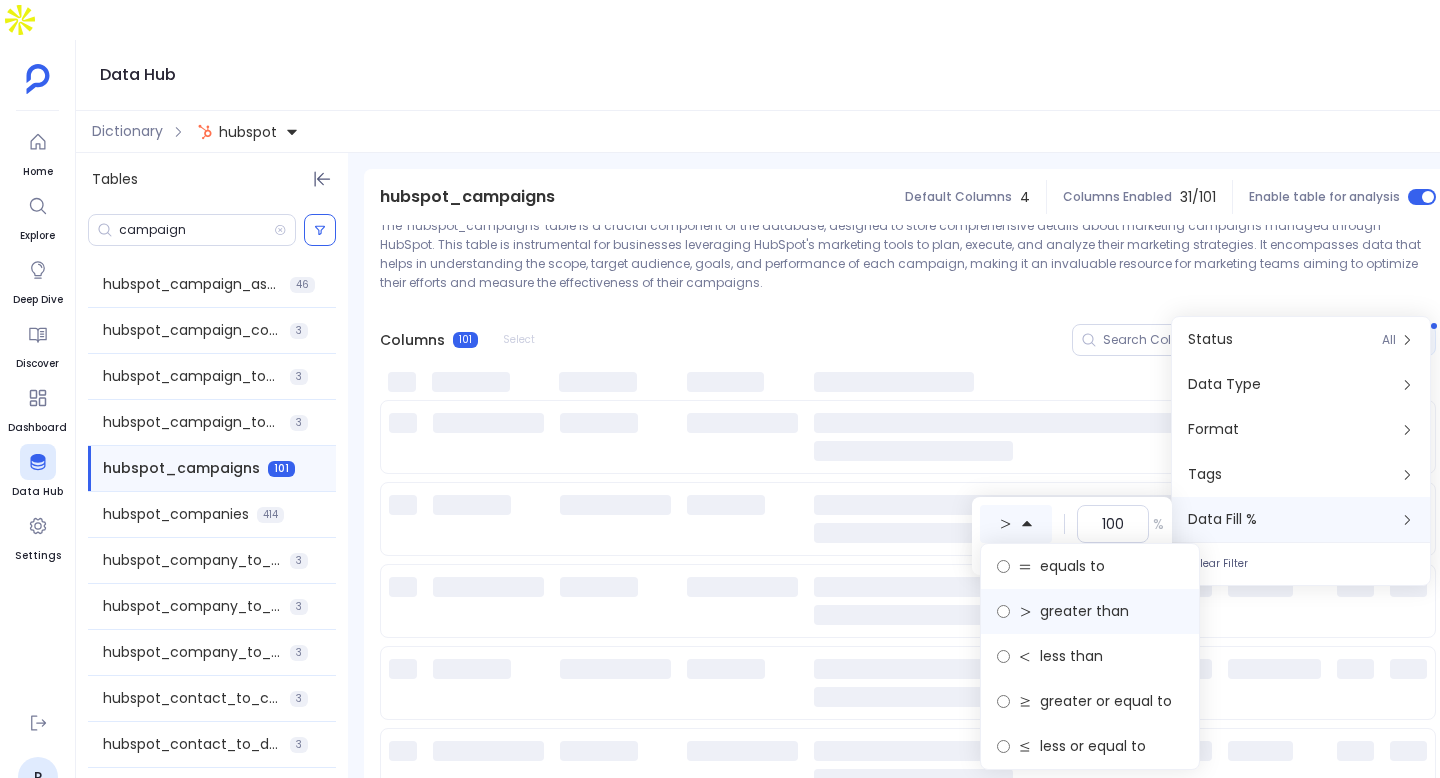 scroll, scrollTop: 166, scrollLeft: 0, axis: vertical 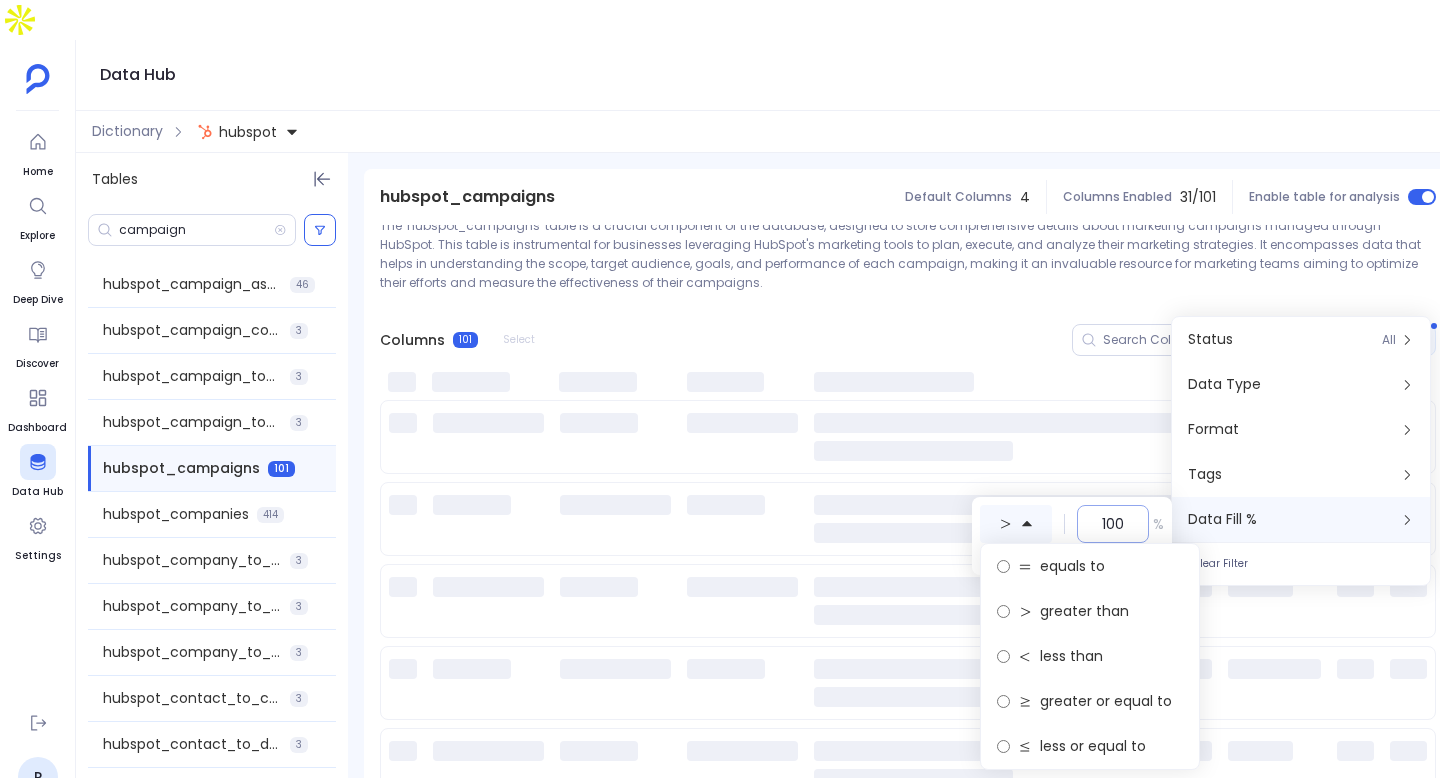 click on "100" at bounding box center (1113, 524) 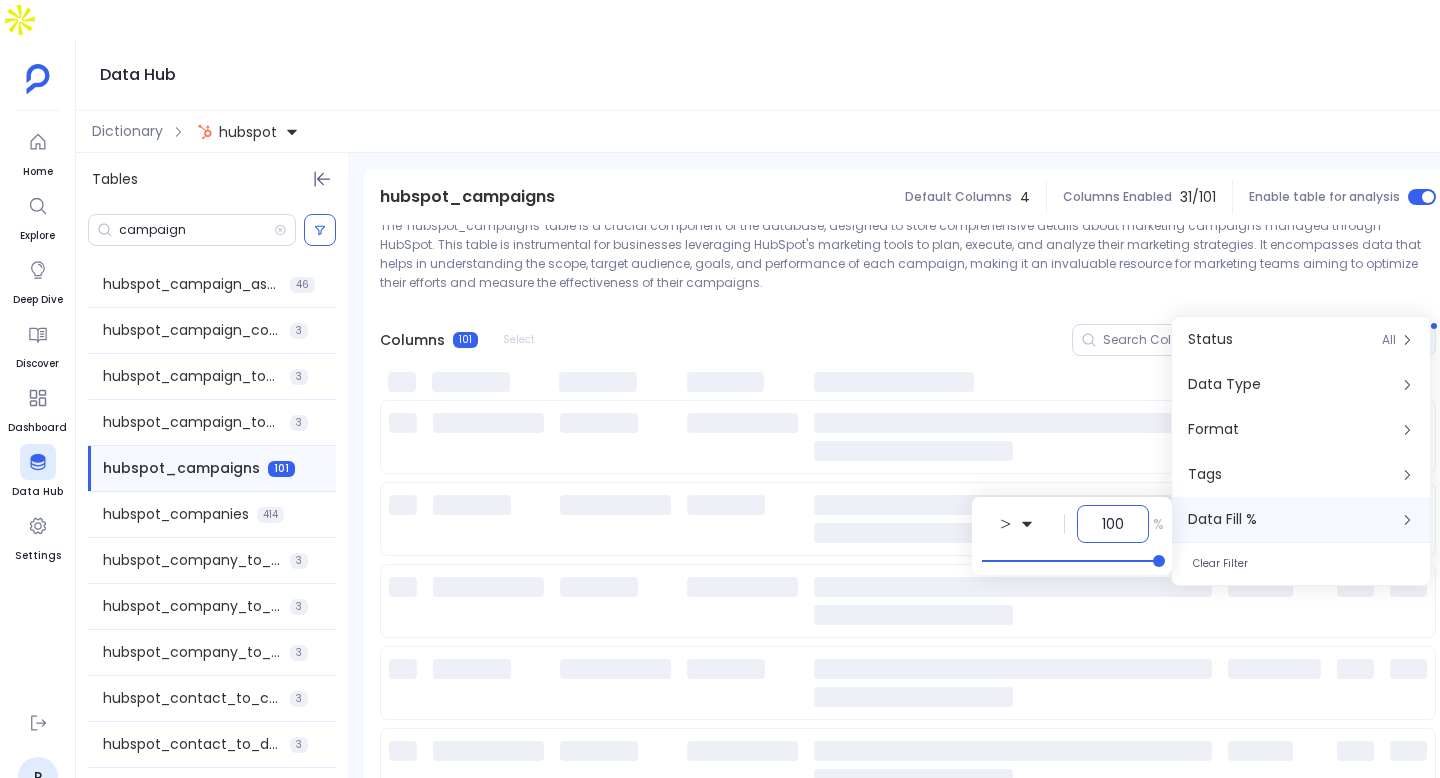 click on "100" at bounding box center (1113, 524) 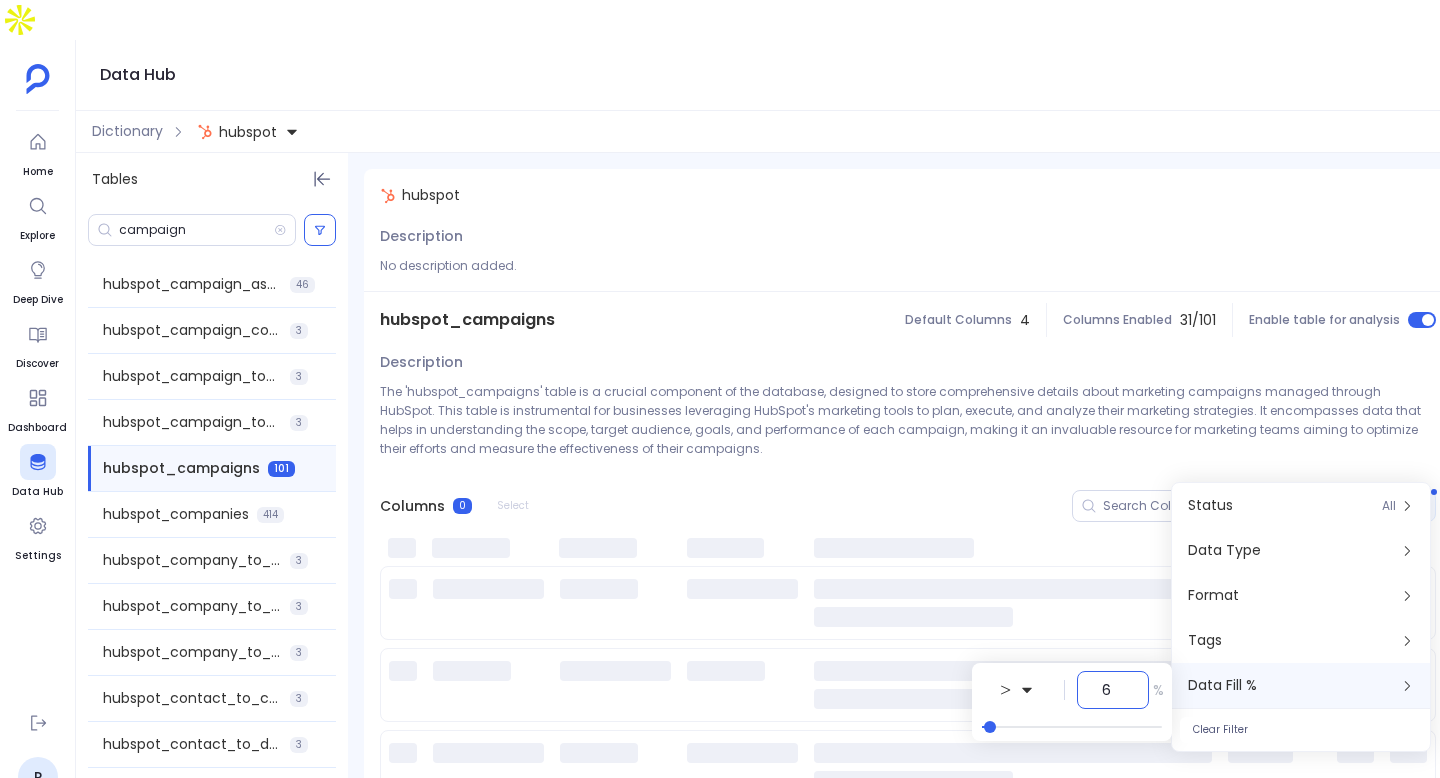 type on "69" 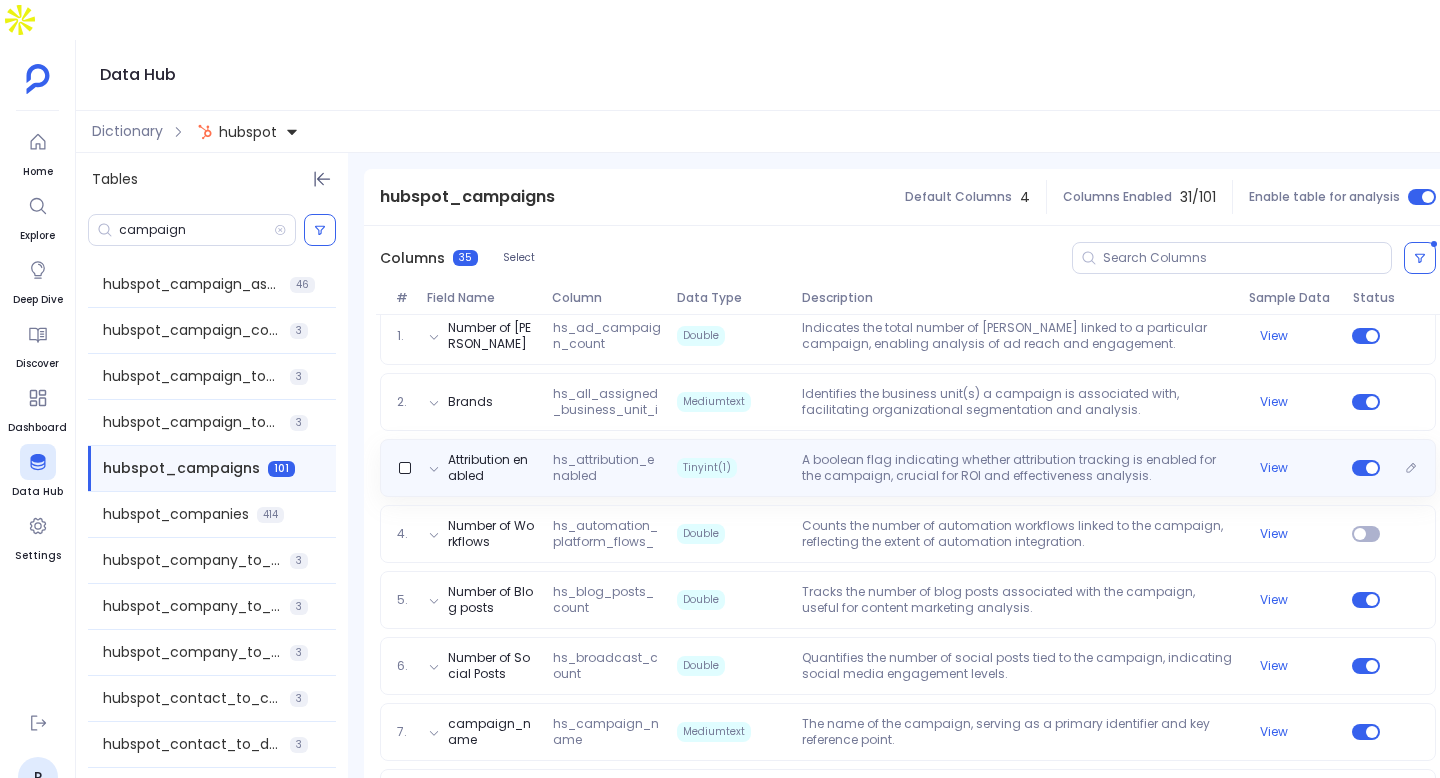 scroll, scrollTop: 266, scrollLeft: 0, axis: vertical 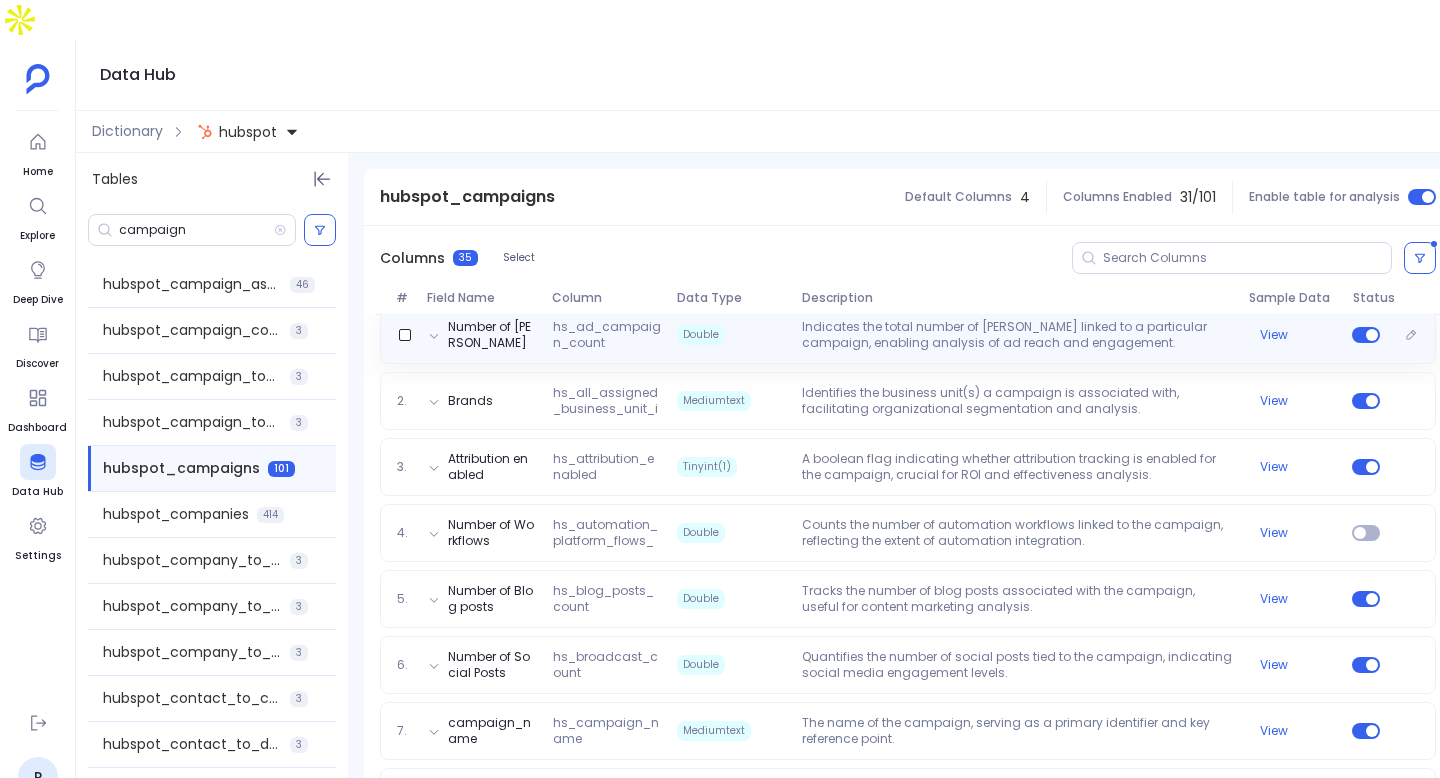 click on "Indicates the total number of Ad Campaigns linked to a particular campaign, enabling analysis of ad reach and engagement." at bounding box center [1017, 335] 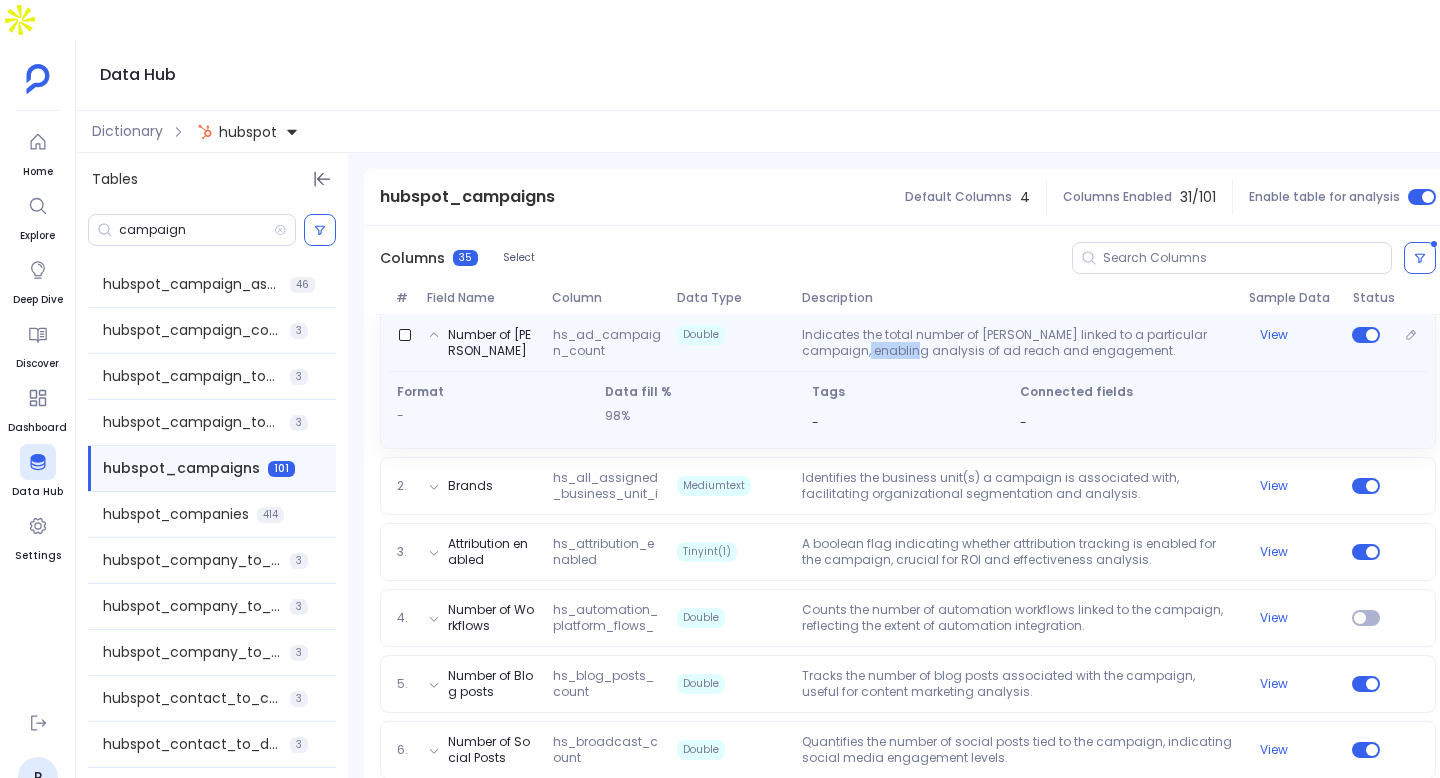 click on "Indicates the total number of Ad Campaigns linked to a particular campaign, enabling analysis of ad reach and engagement." at bounding box center [1017, 343] 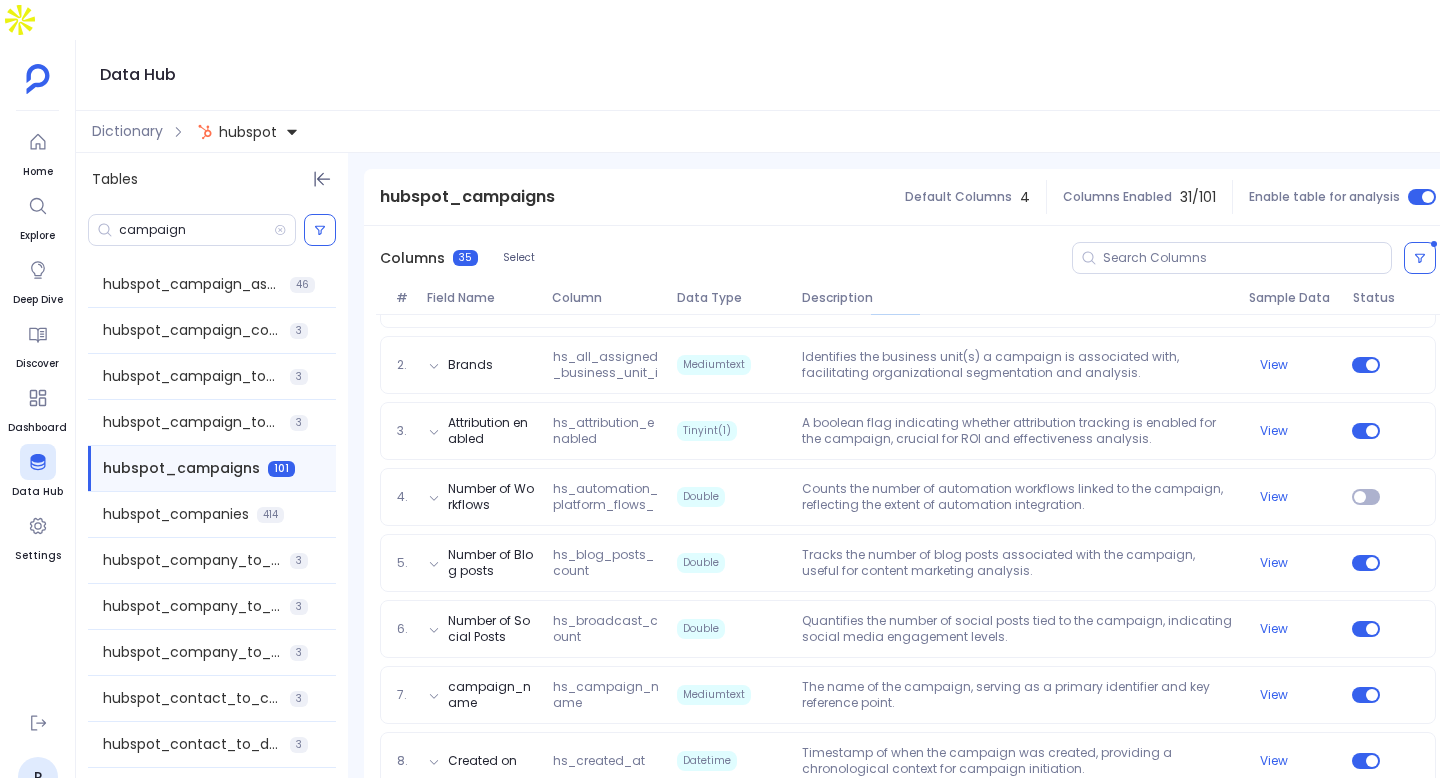 scroll, scrollTop: 346, scrollLeft: 0, axis: vertical 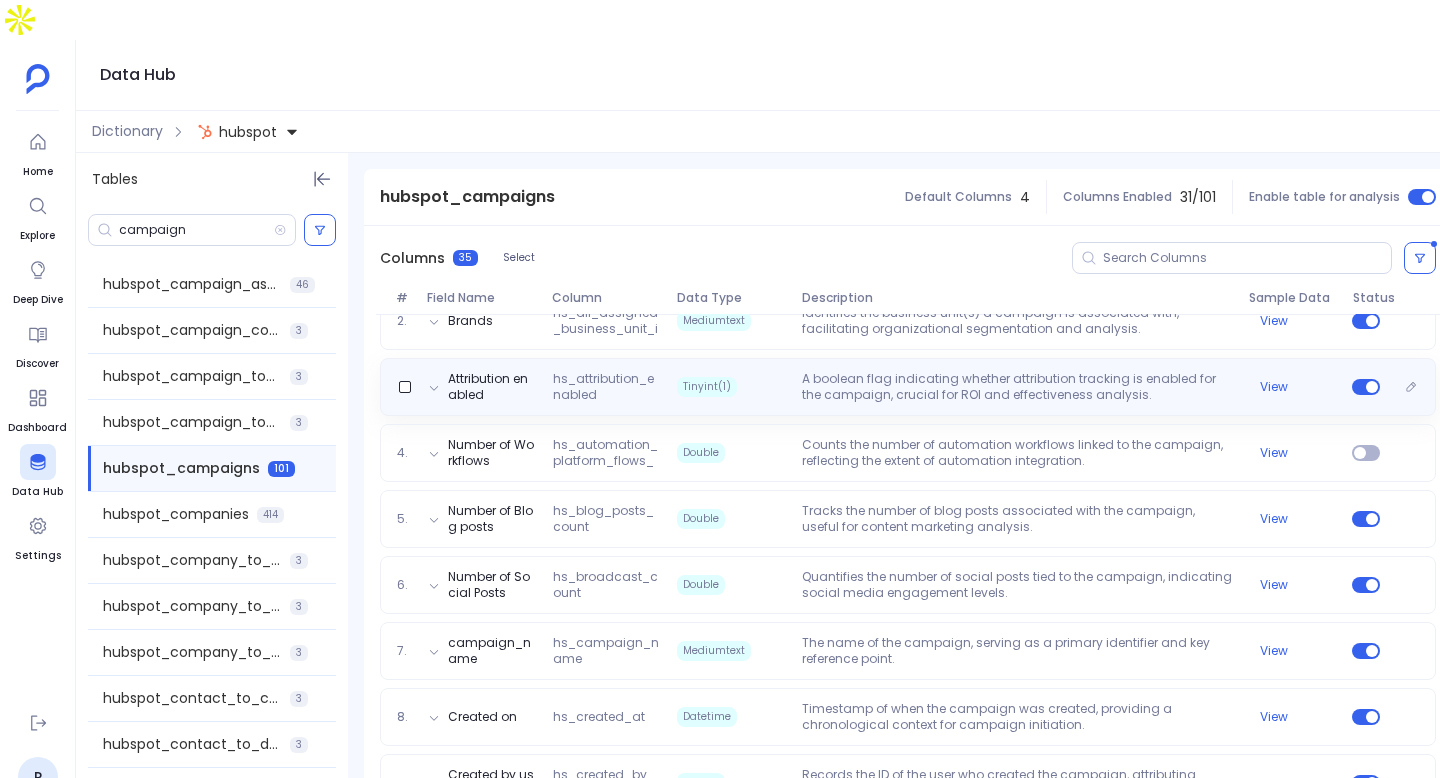 click on "Attribution enabled hs_attribution_enabled Tinyint(1) A boolean flag indicating whether attribution tracking is enabled for the campaign, crucial for ROI and effectiveness analysis. View" at bounding box center (908, 387) 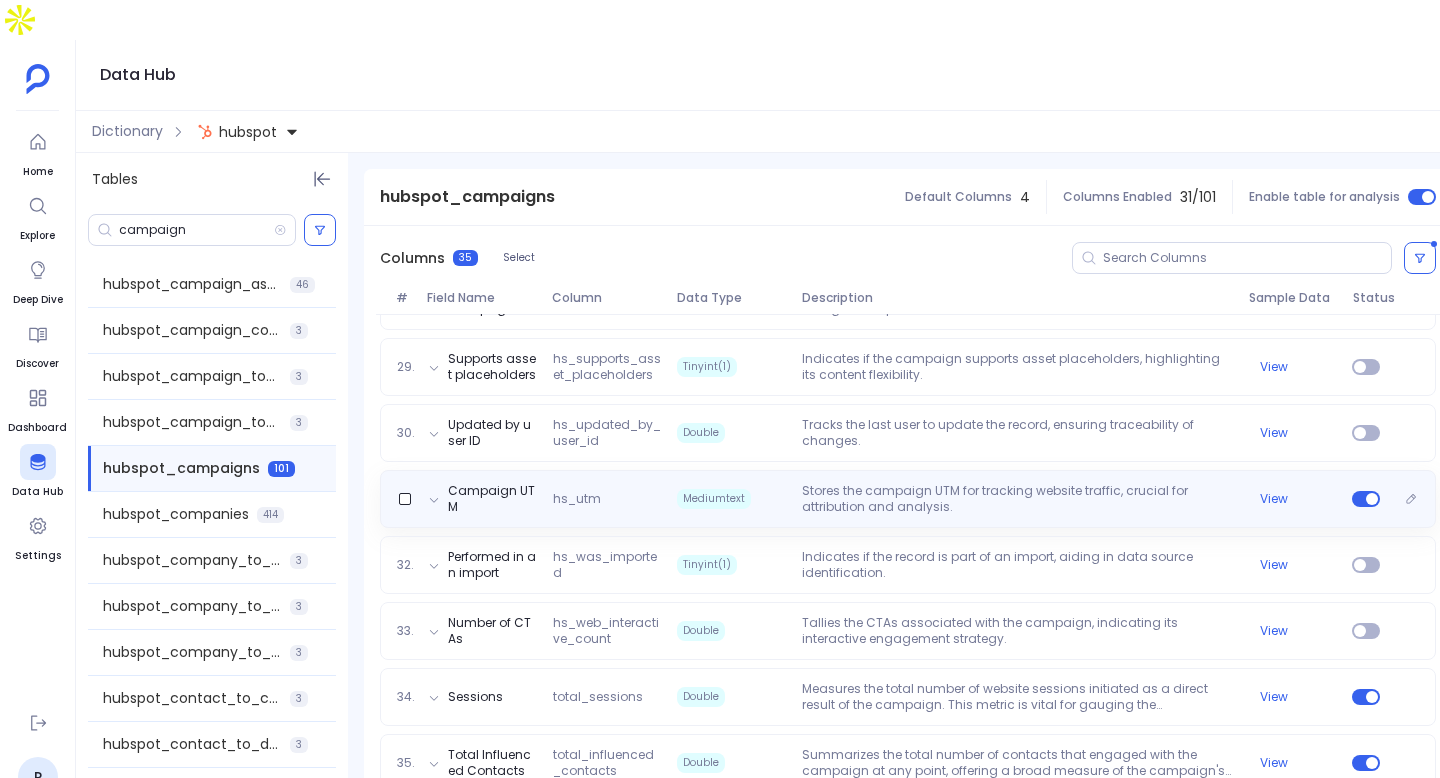 scroll, scrollTop: 2173, scrollLeft: 0, axis: vertical 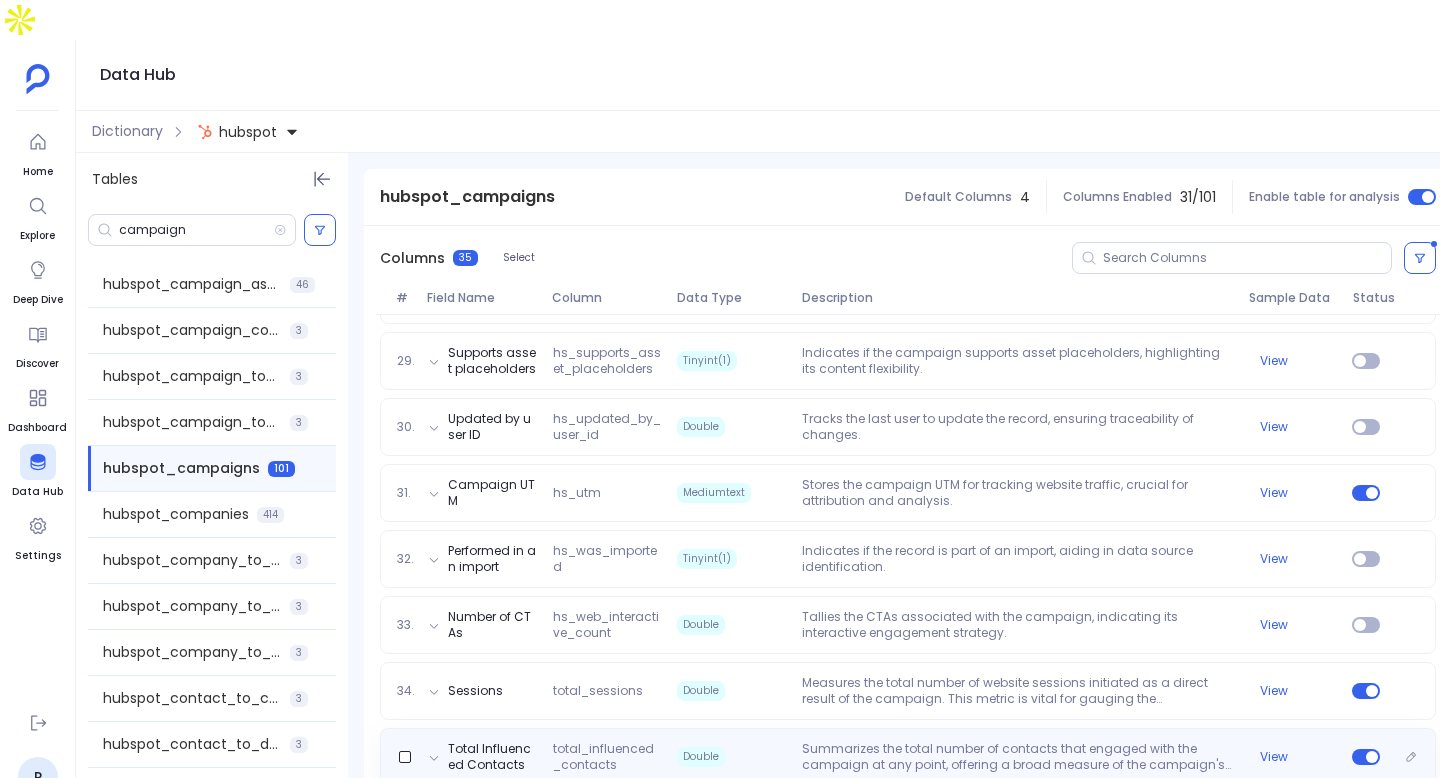 click on "Summarizes the total number of contacts that engaged with the campaign at any point, offering a broad measure of the campaign's influence on the audience." at bounding box center [1017, 757] 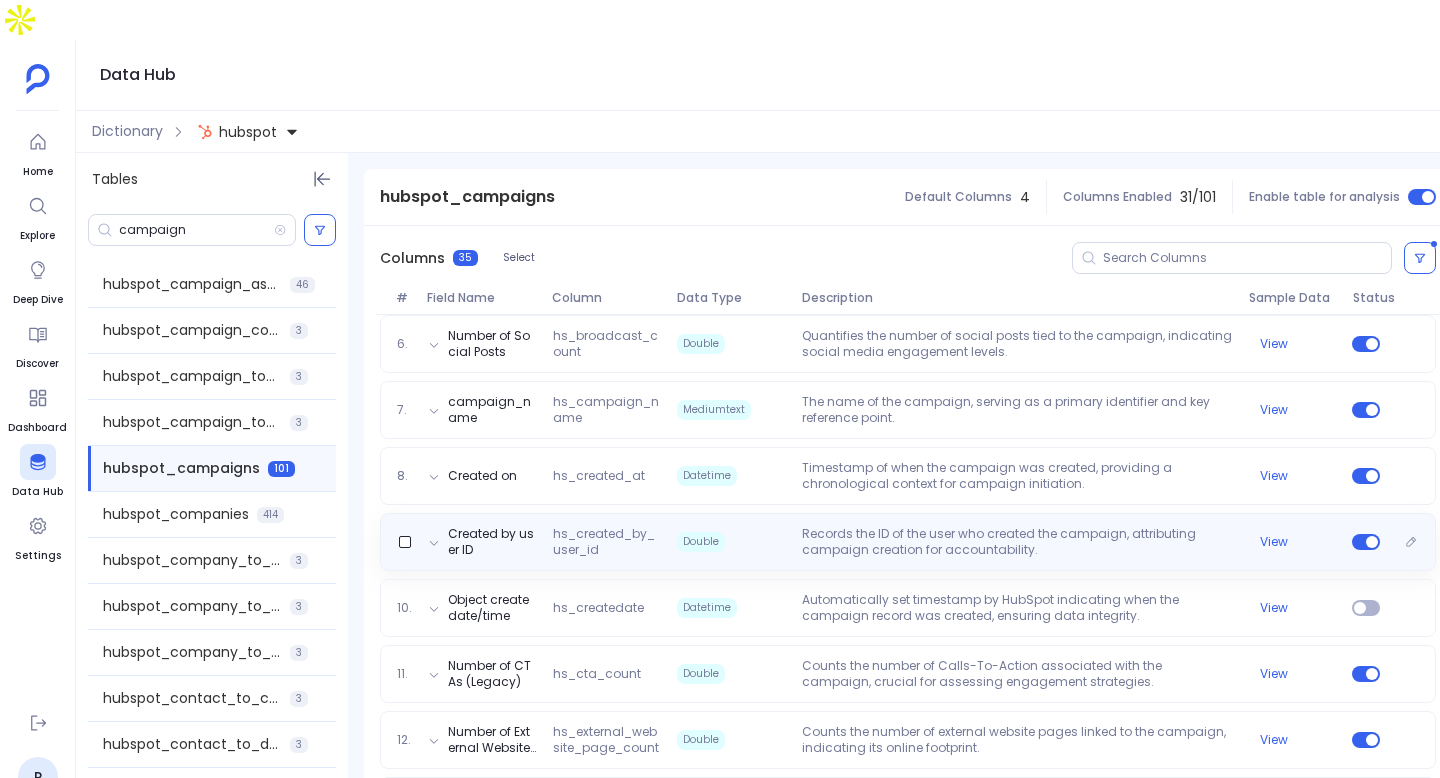 scroll, scrollTop: 0, scrollLeft: 0, axis: both 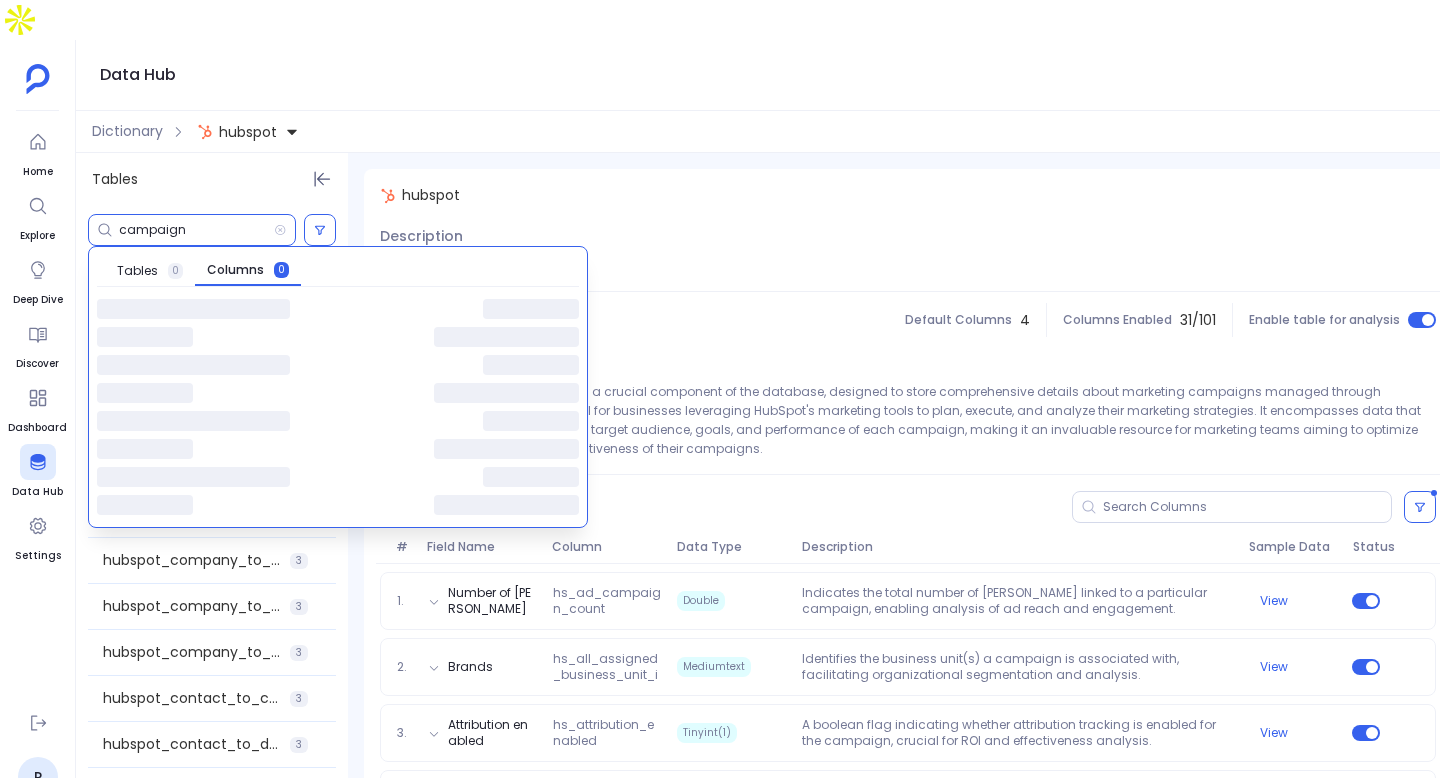 click on "campaign" at bounding box center (196, 230) 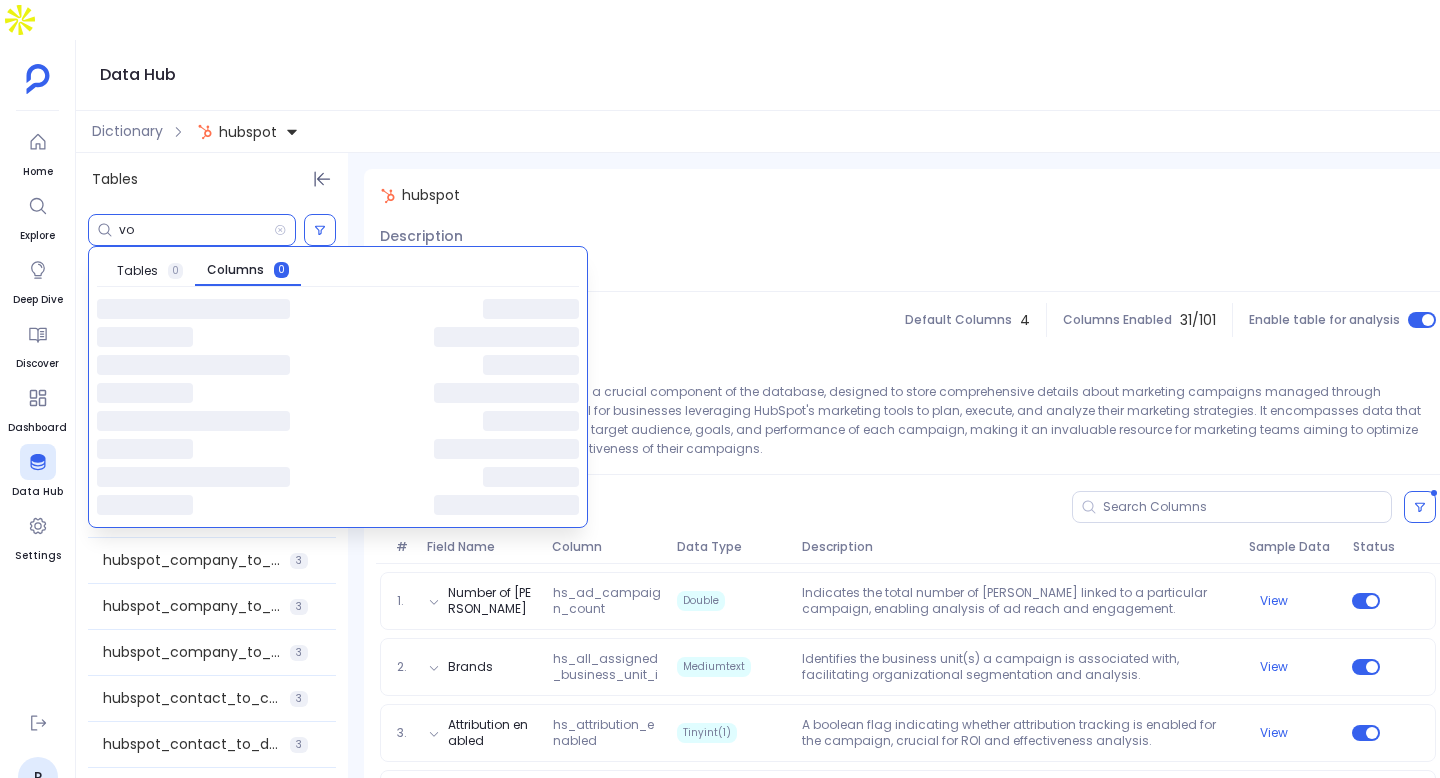 type on "v" 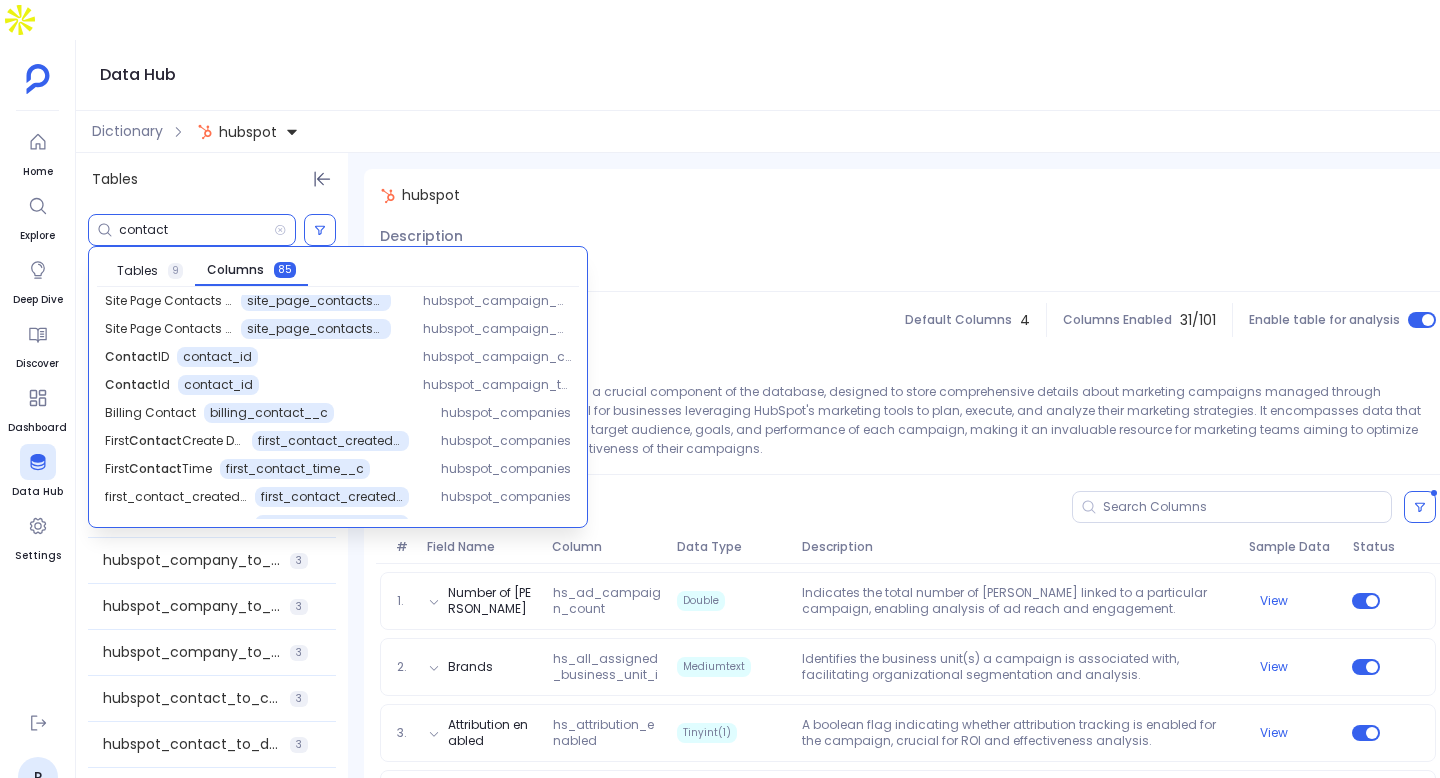 scroll, scrollTop: 266, scrollLeft: 0, axis: vertical 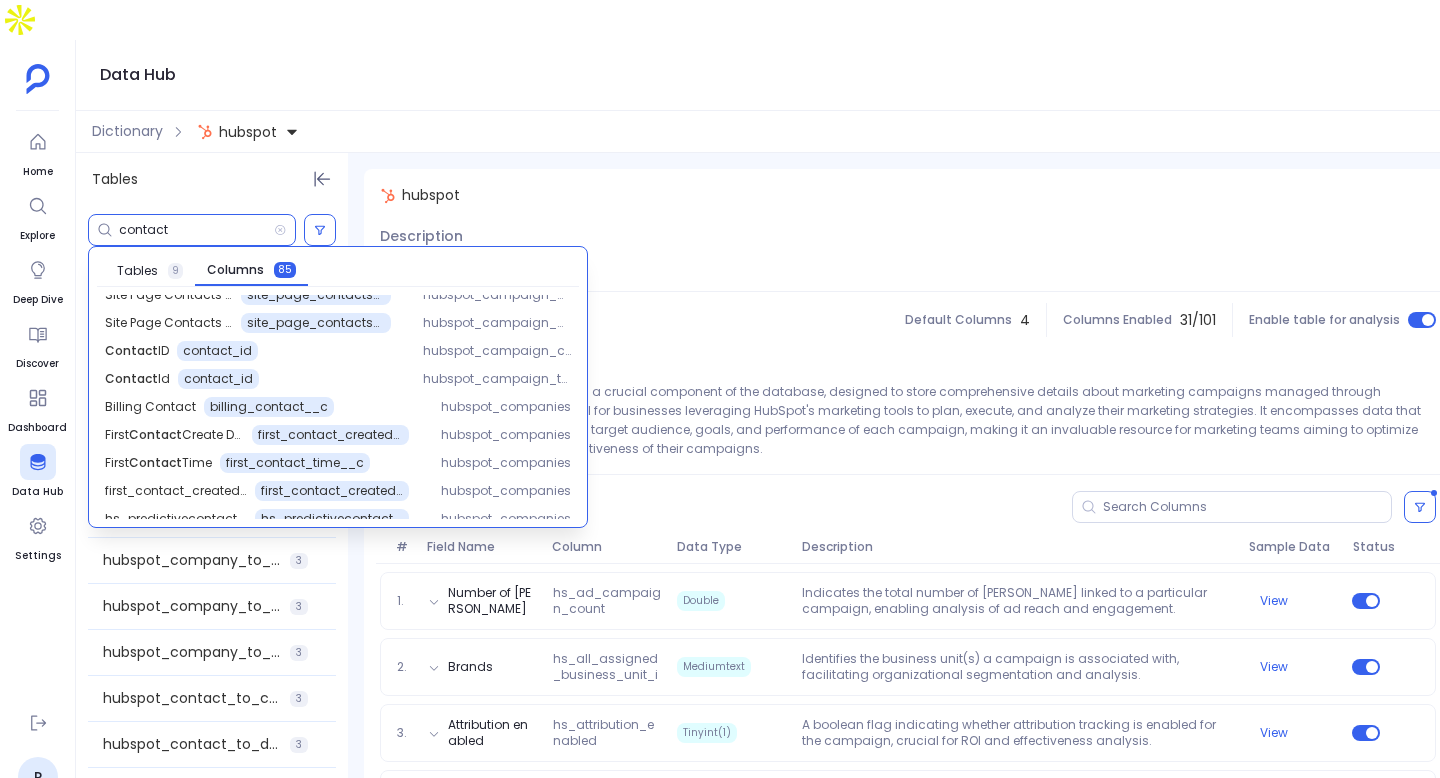 click on "contact" at bounding box center [196, 230] 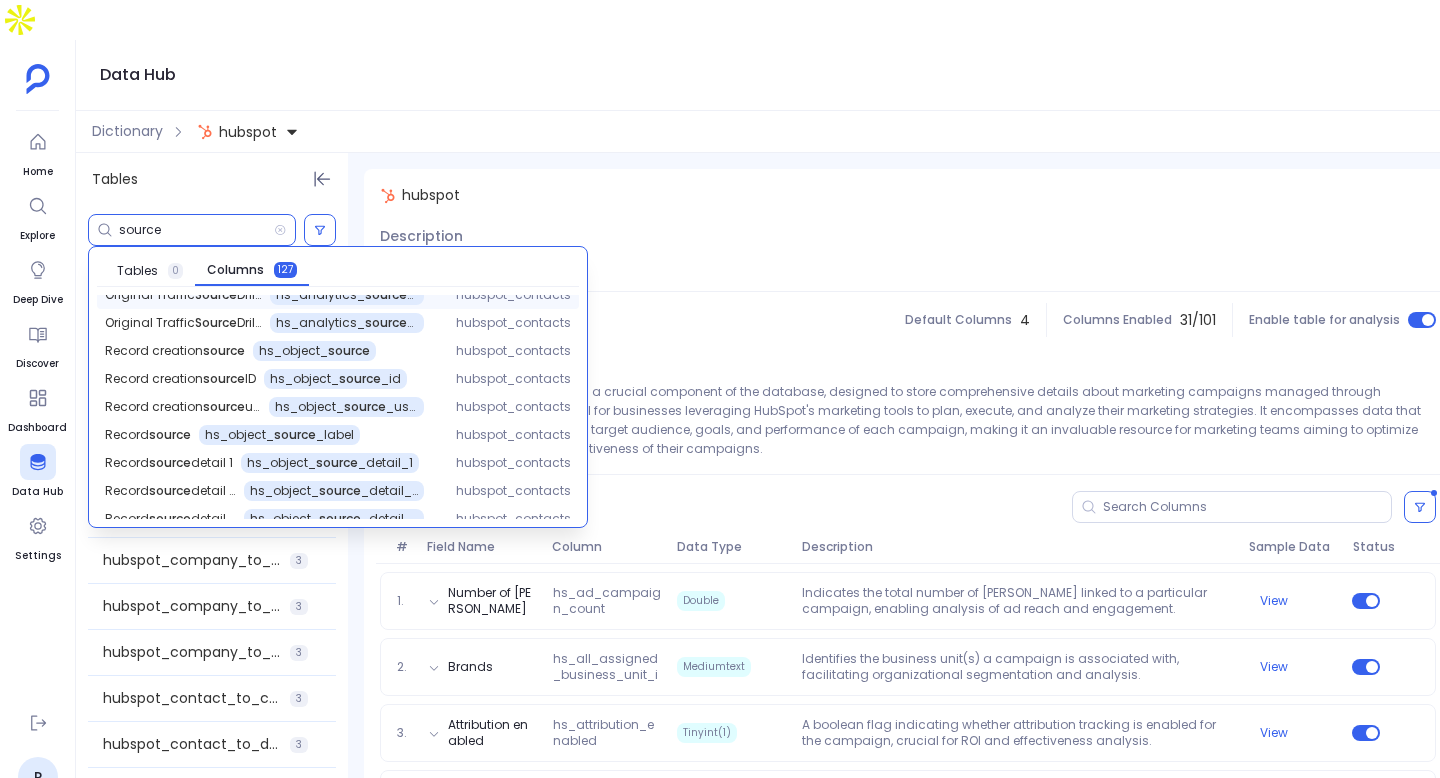scroll, scrollTop: 1065, scrollLeft: 0, axis: vertical 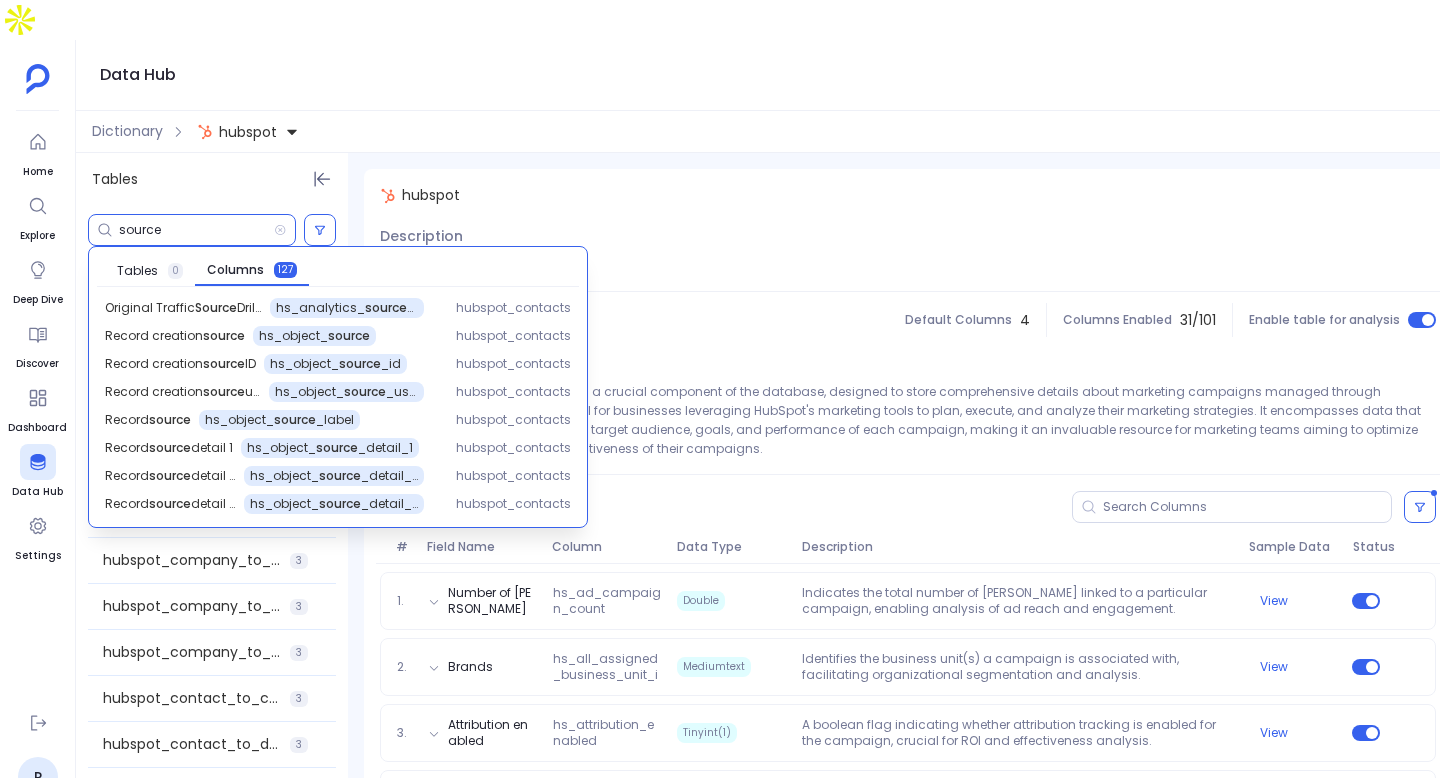 type on "source" 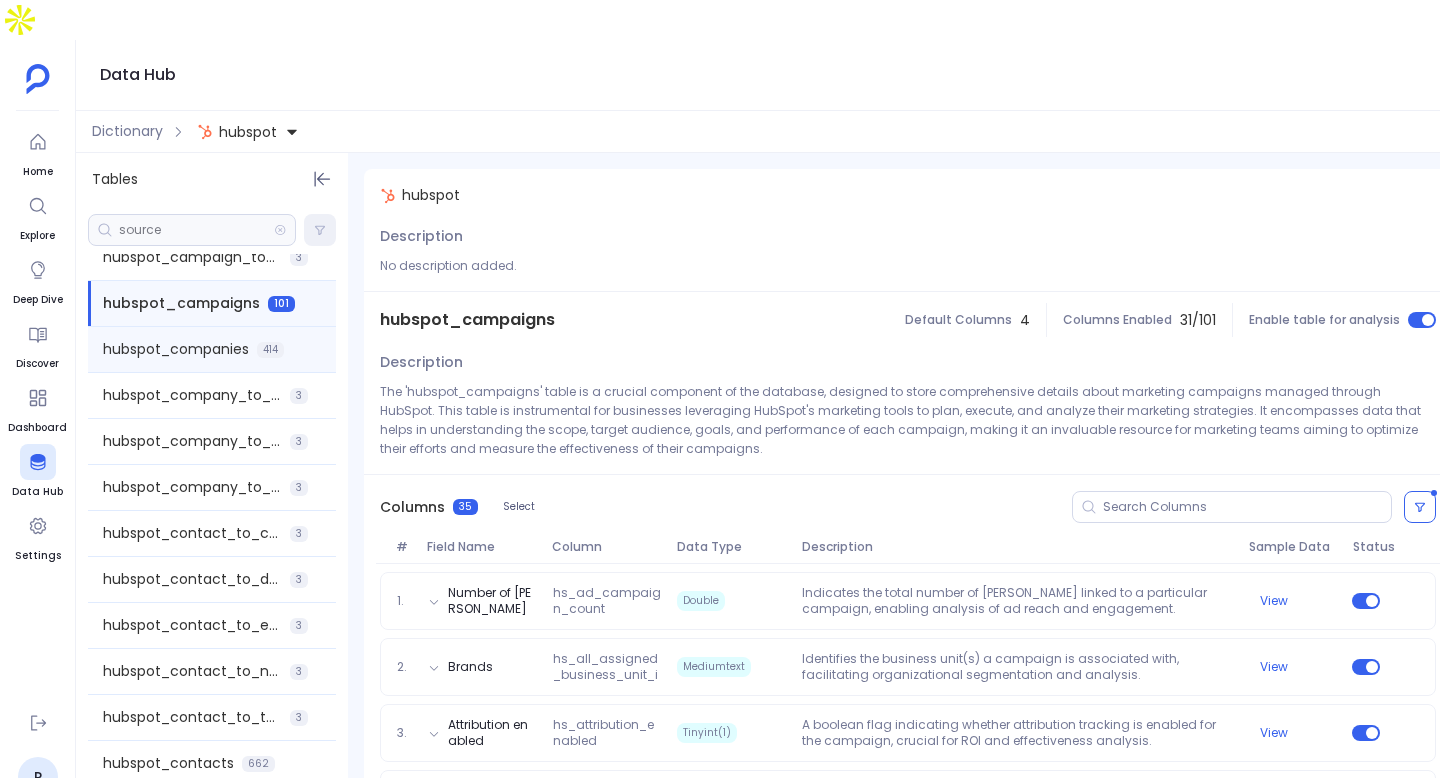 scroll, scrollTop: 334, scrollLeft: 0, axis: vertical 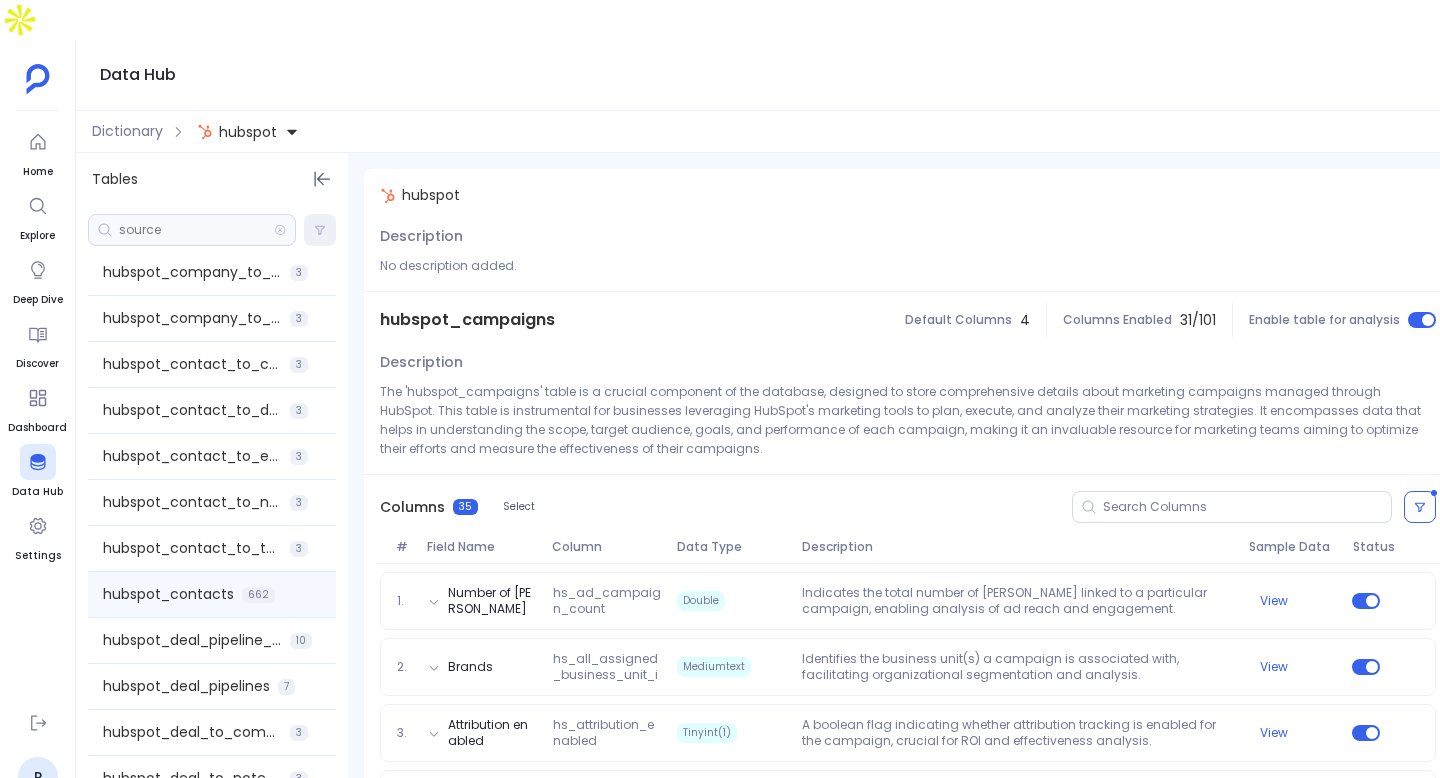 click on "hubspot_contacts" at bounding box center (168, 594) 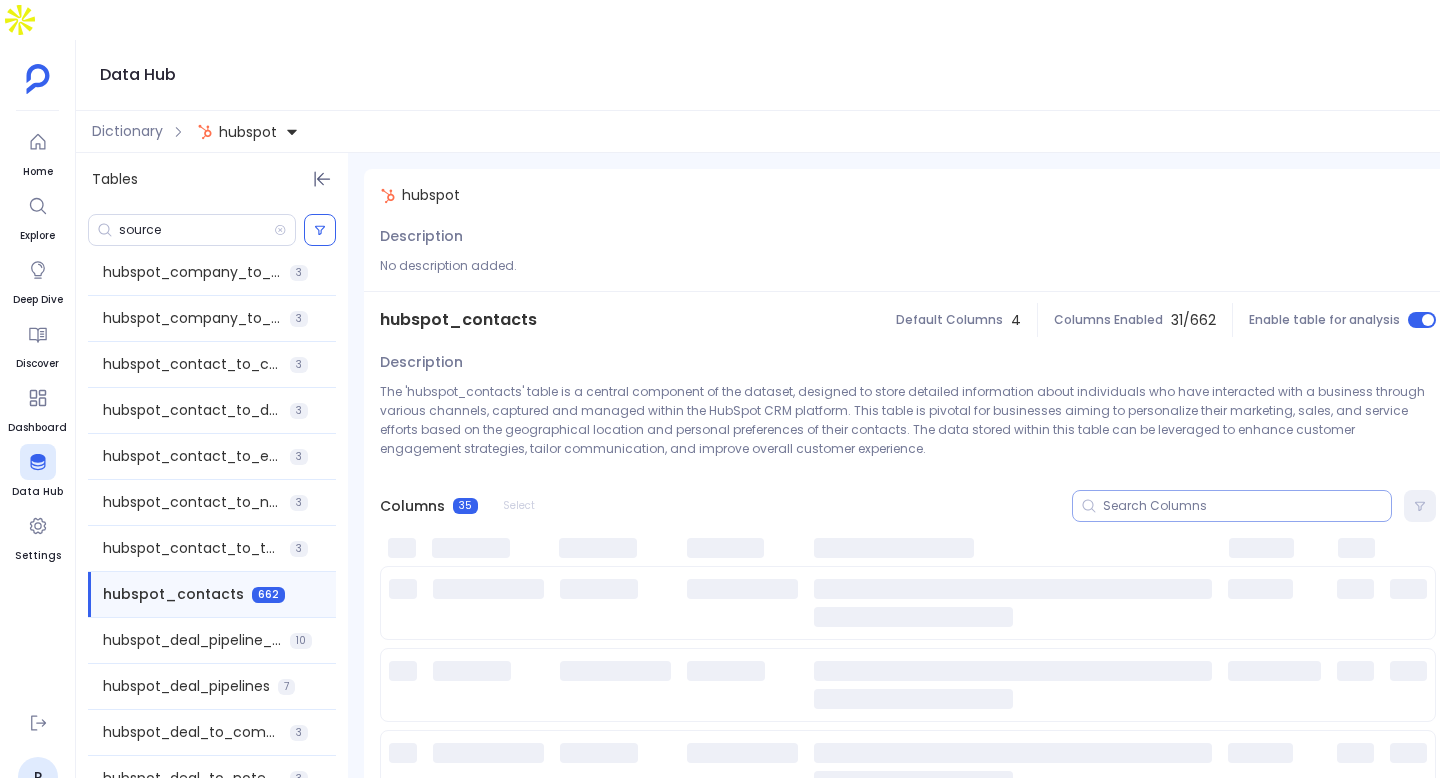 click at bounding box center [1247, 506] 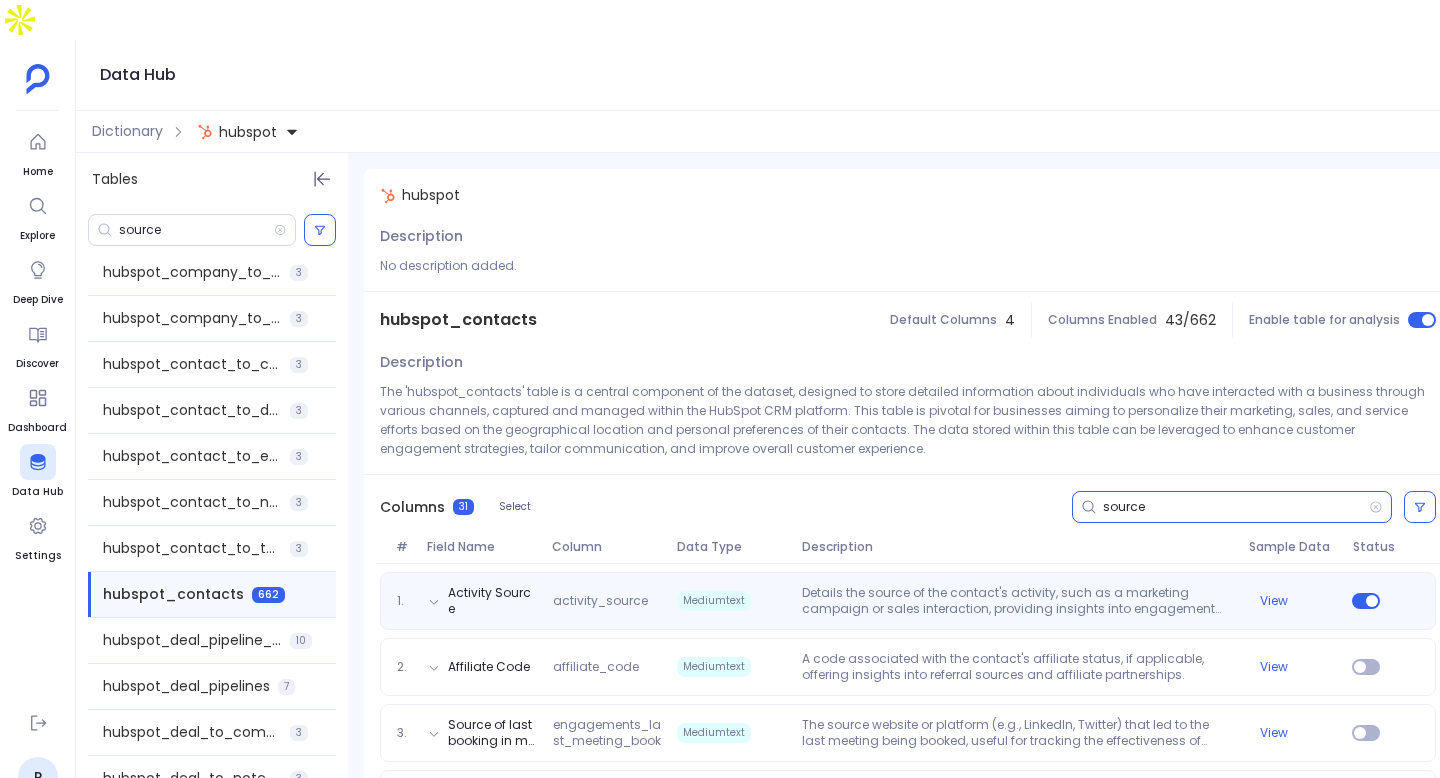 type on "source" 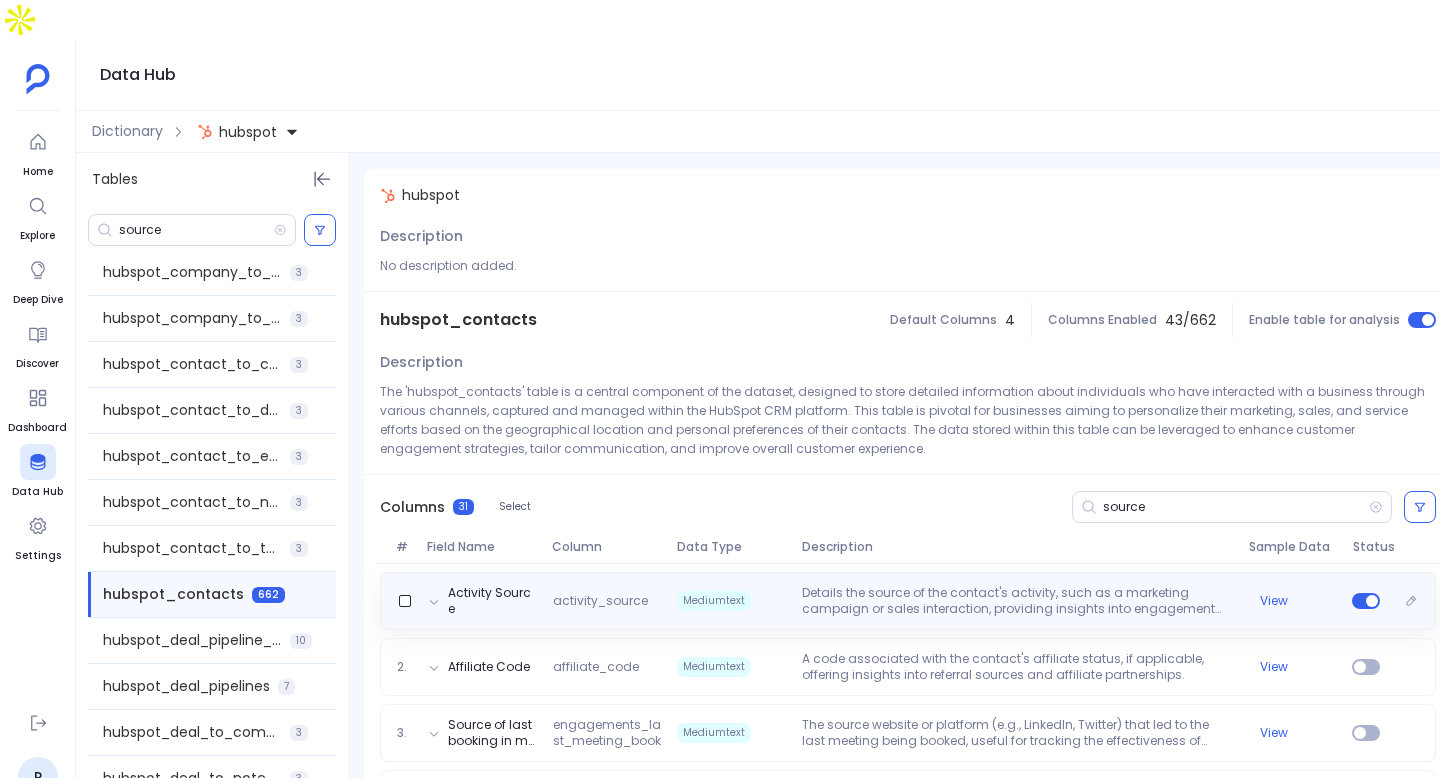 click on "Details the source of the contact's activity, such as a marketing campaign or sales interaction, providing insights into engagement channels." at bounding box center (1017, 601) 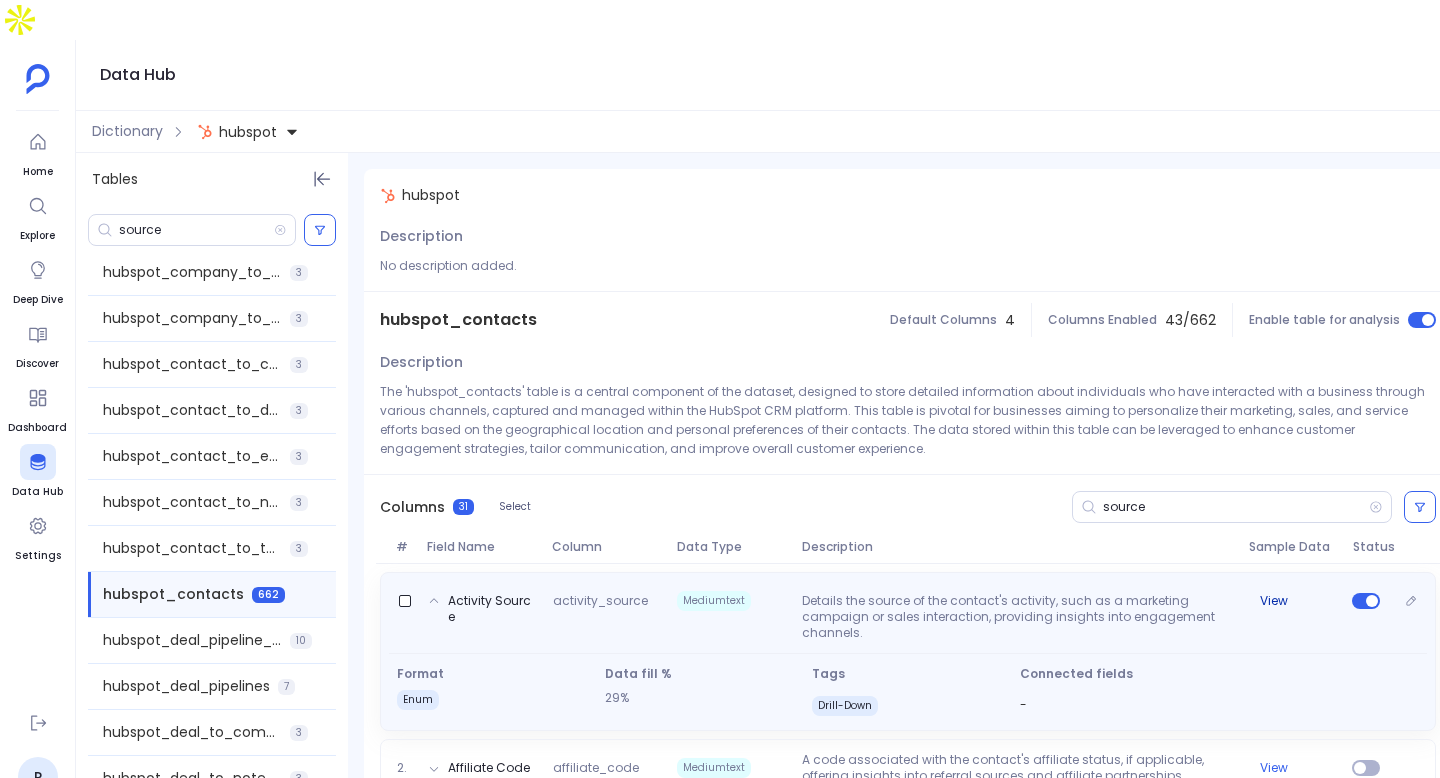 click on "View" at bounding box center [1274, 601] 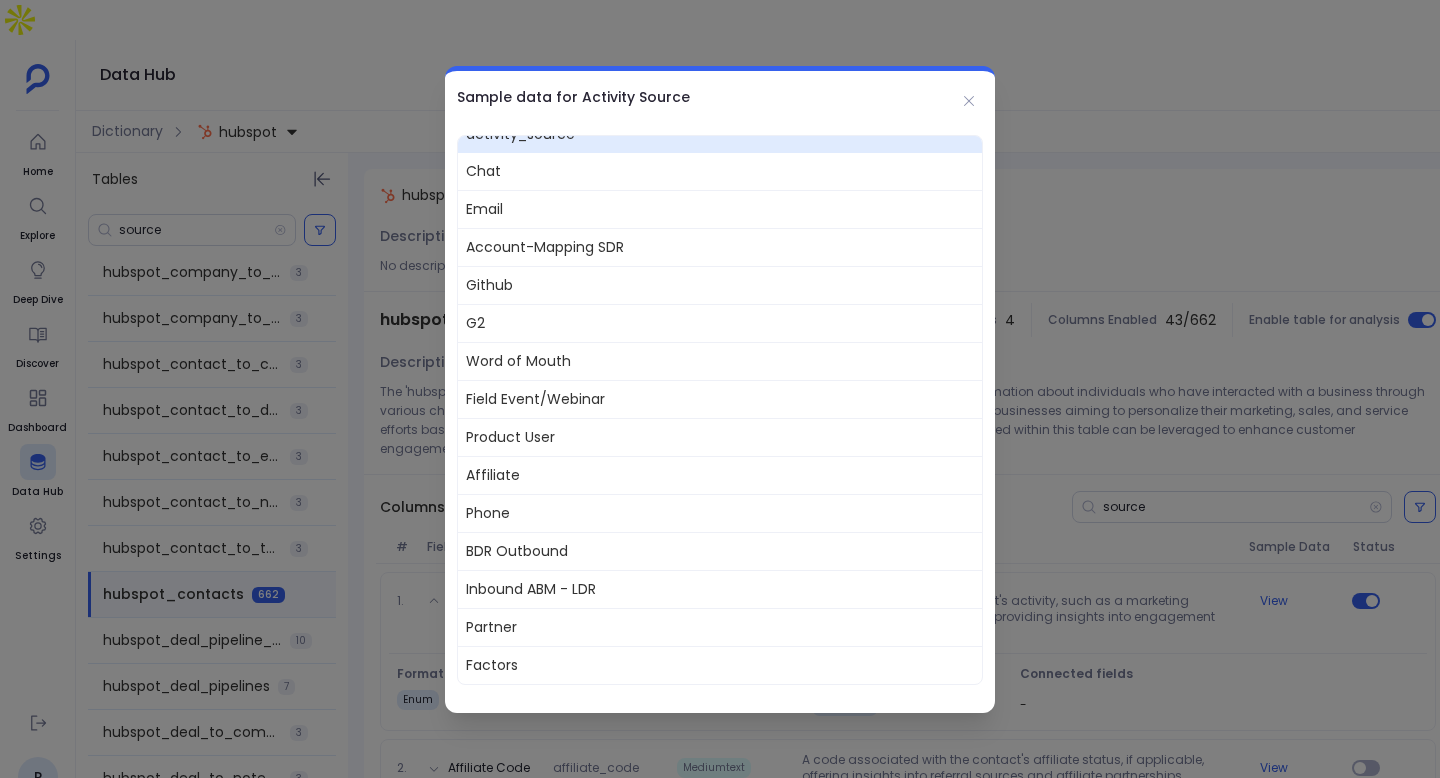 scroll, scrollTop: 19, scrollLeft: 0, axis: vertical 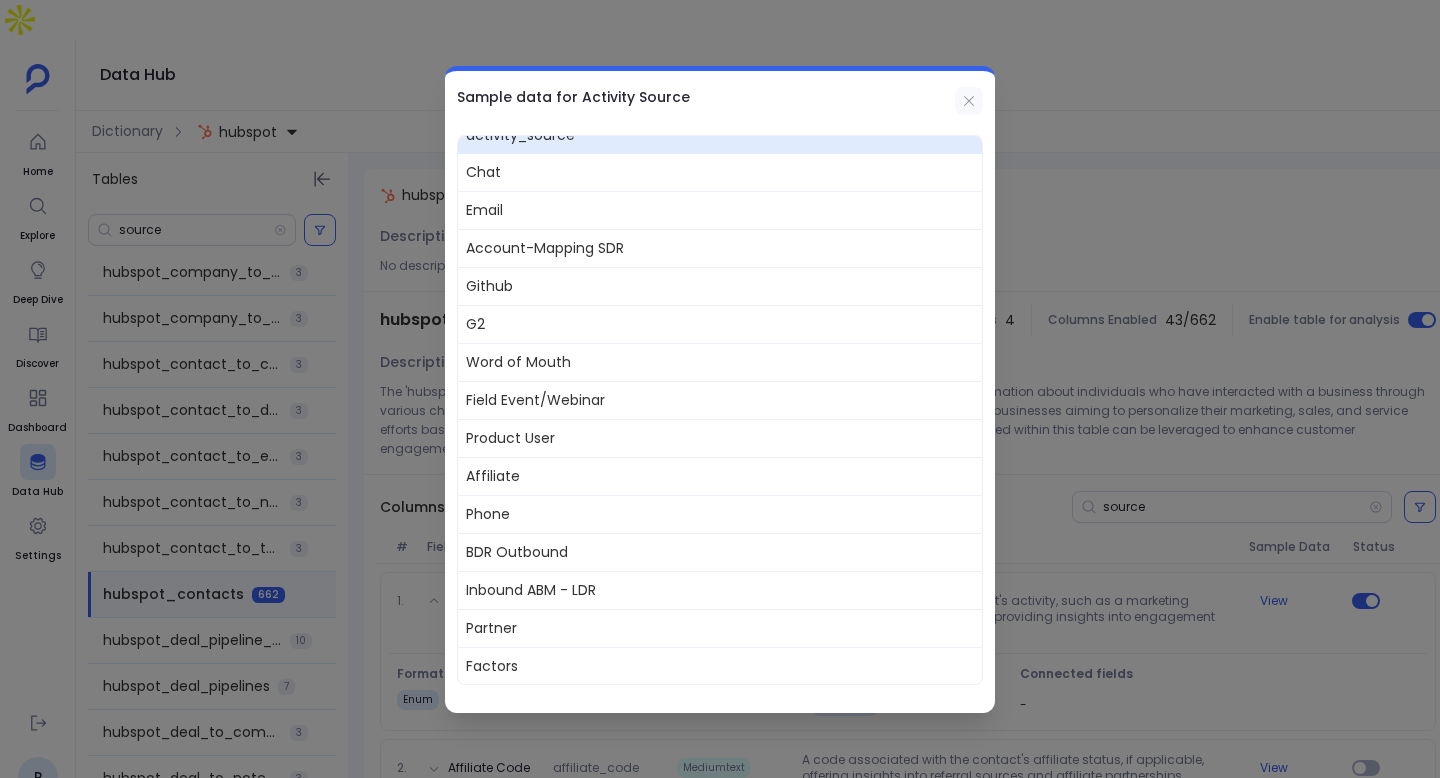 click 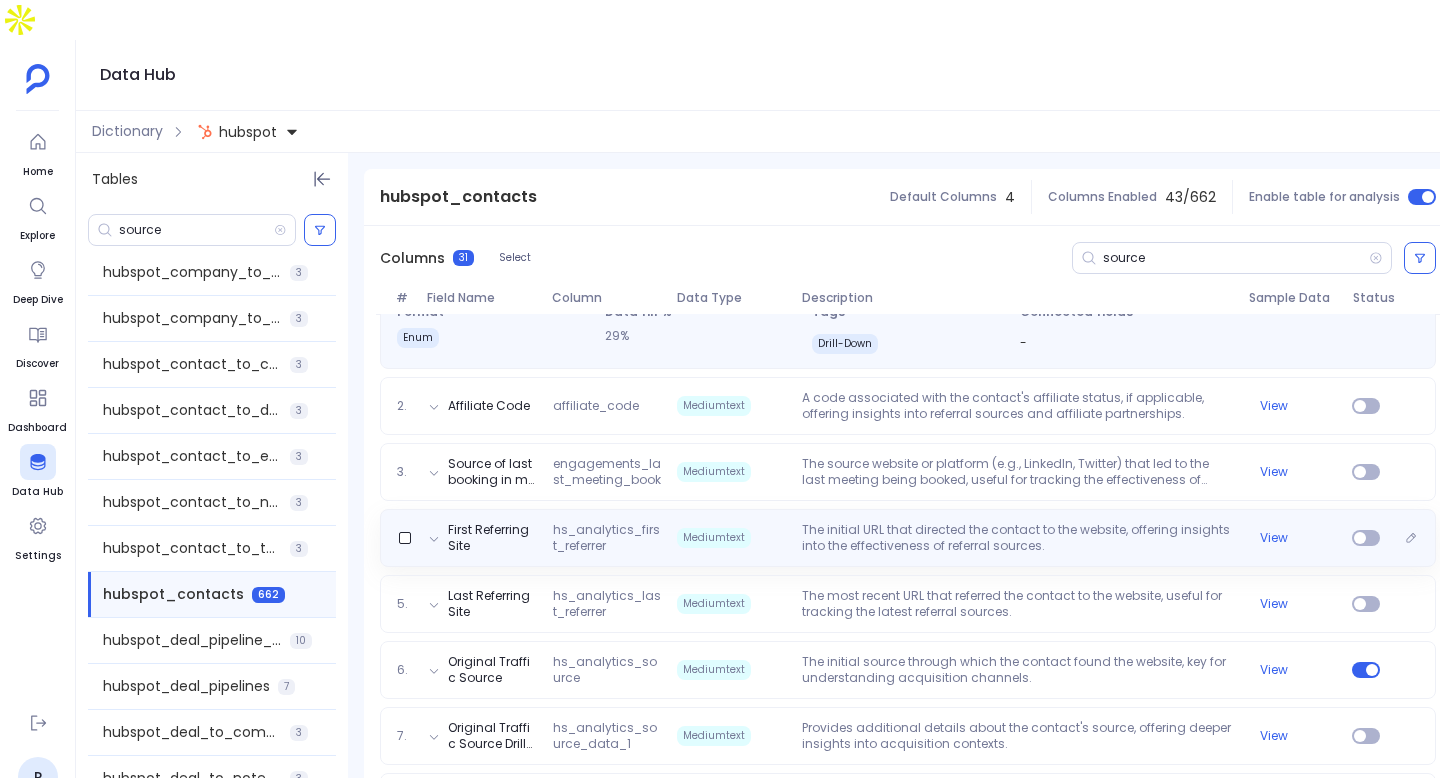 scroll, scrollTop: 382, scrollLeft: 0, axis: vertical 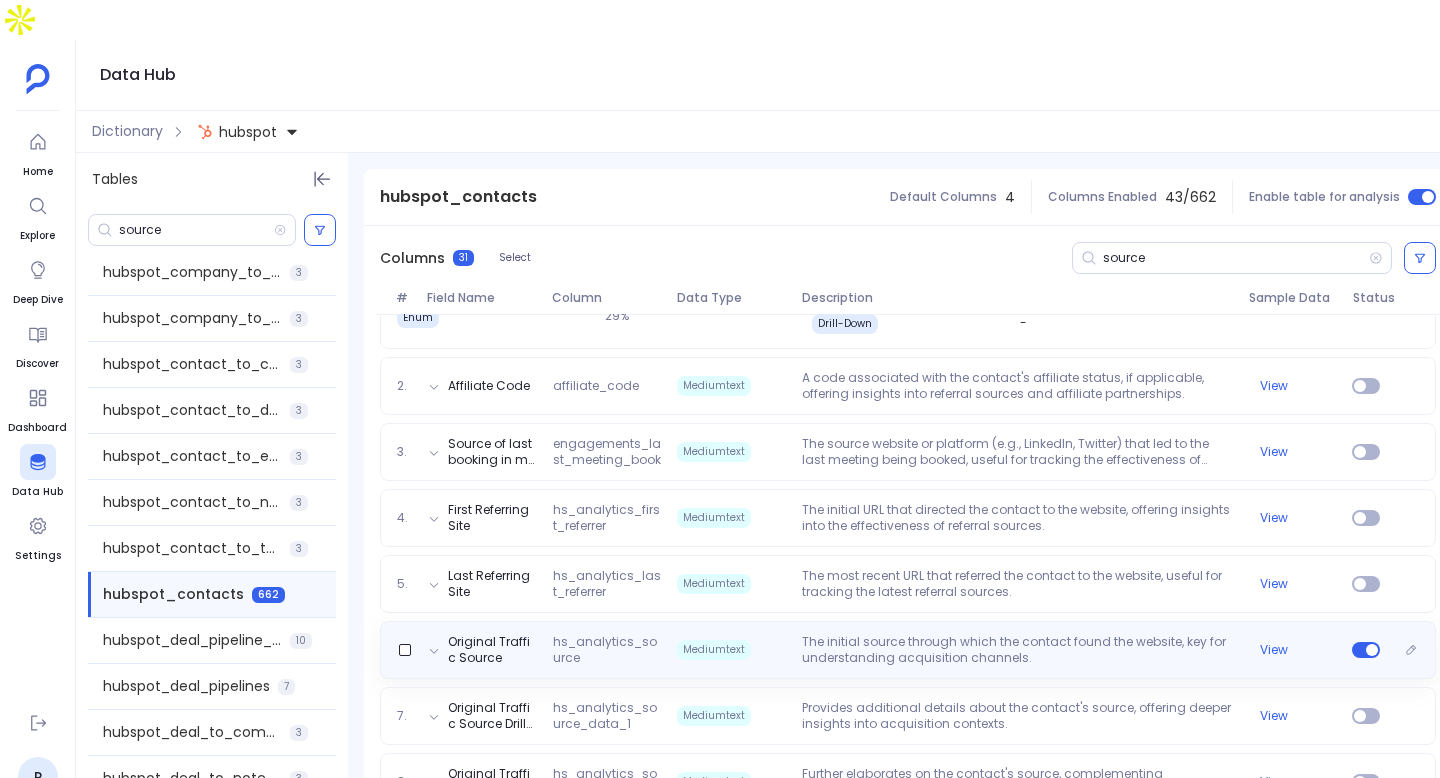 click on "The initial source through which the contact found the website, key for understanding acquisition channels." at bounding box center (1017, 650) 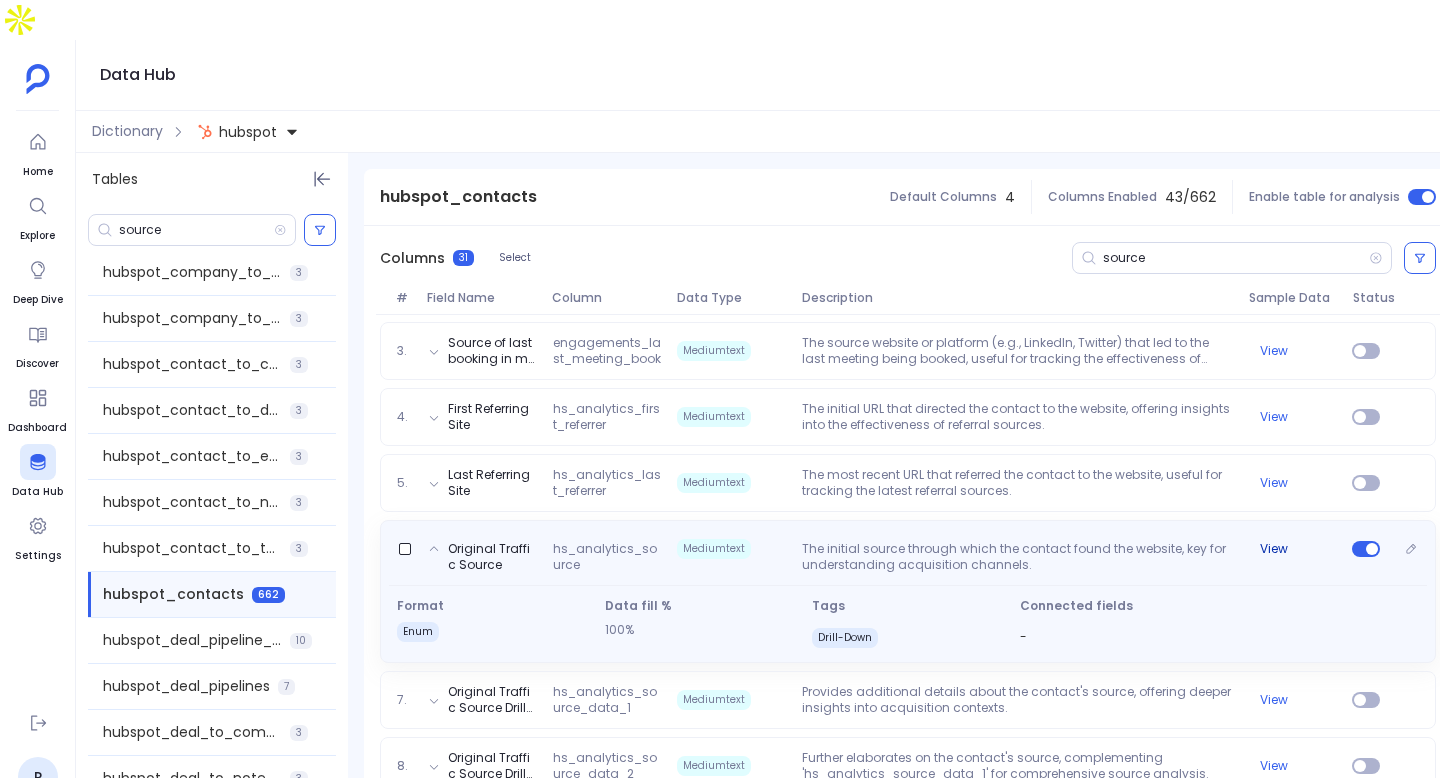 click on "View" at bounding box center (1274, 549) 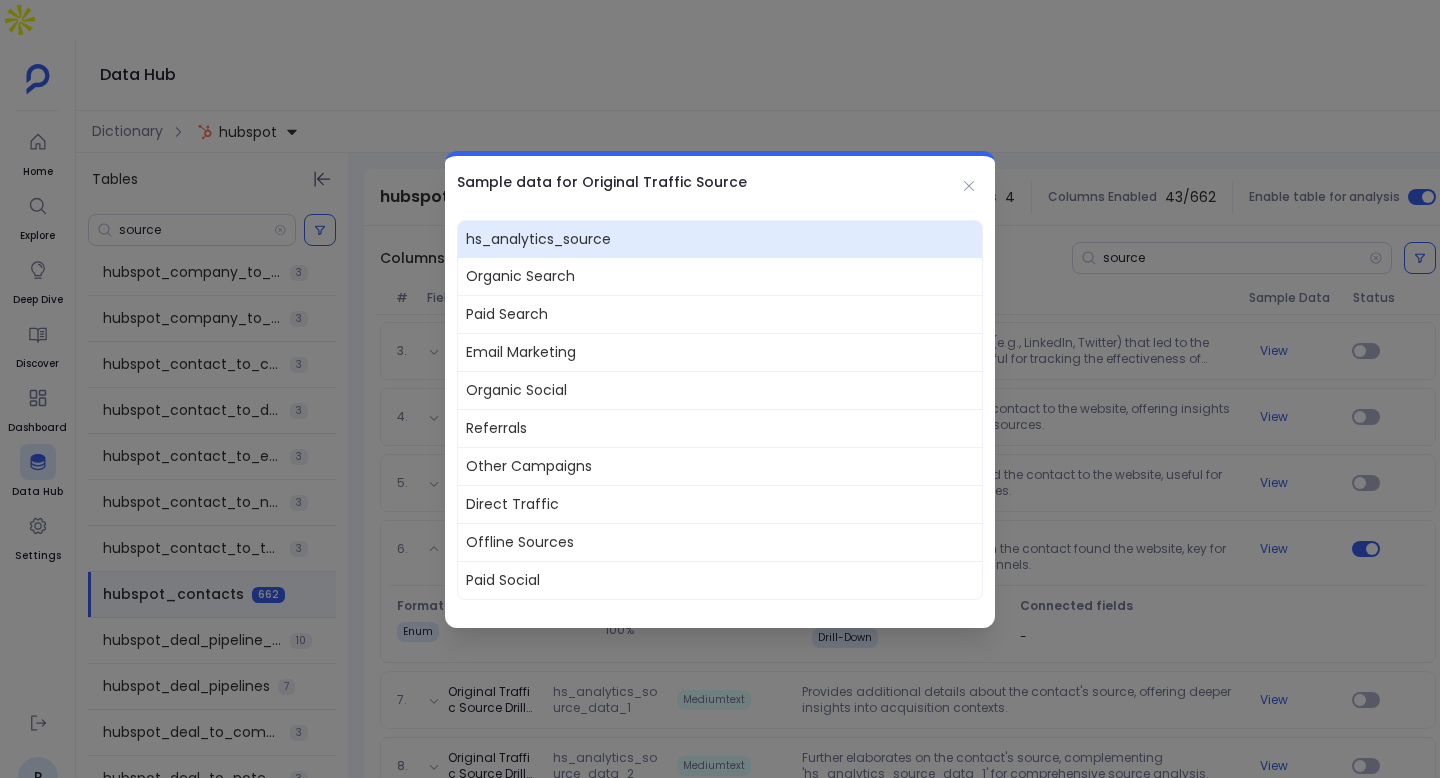 click on "Sample data for Original Traffic Source" at bounding box center [602, 182] 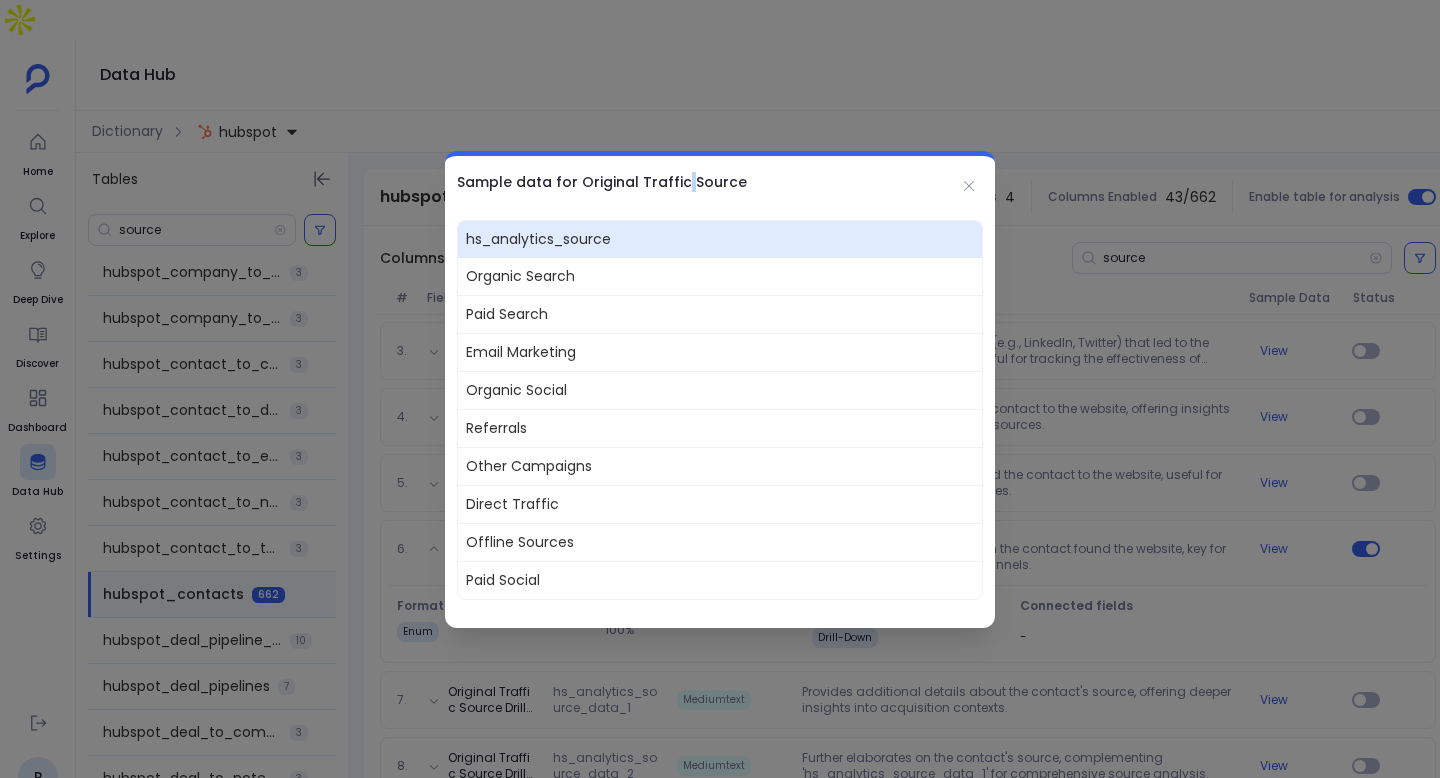 click on "Sample data for Original Traffic Source" at bounding box center (602, 182) 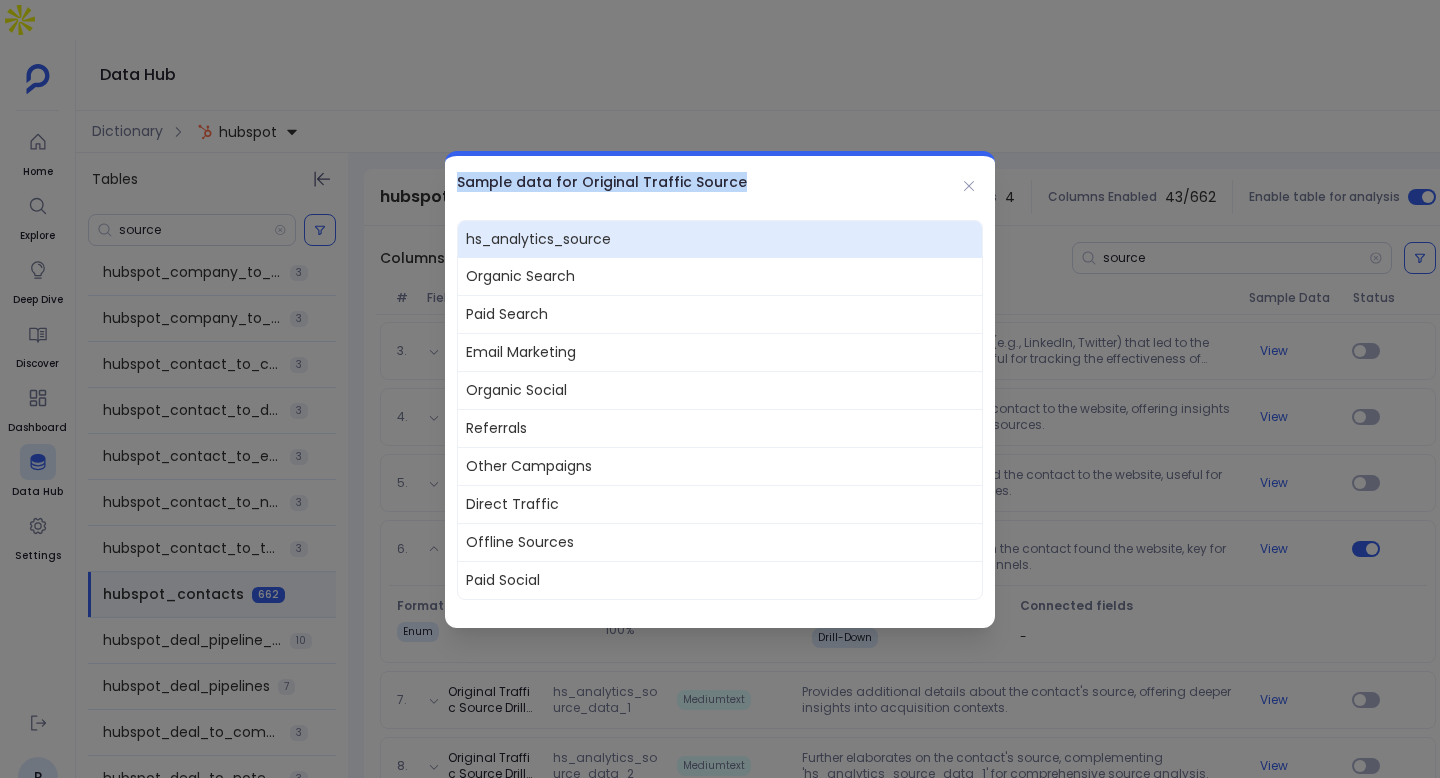 click on "Sample data for Original Traffic Source" at bounding box center (602, 182) 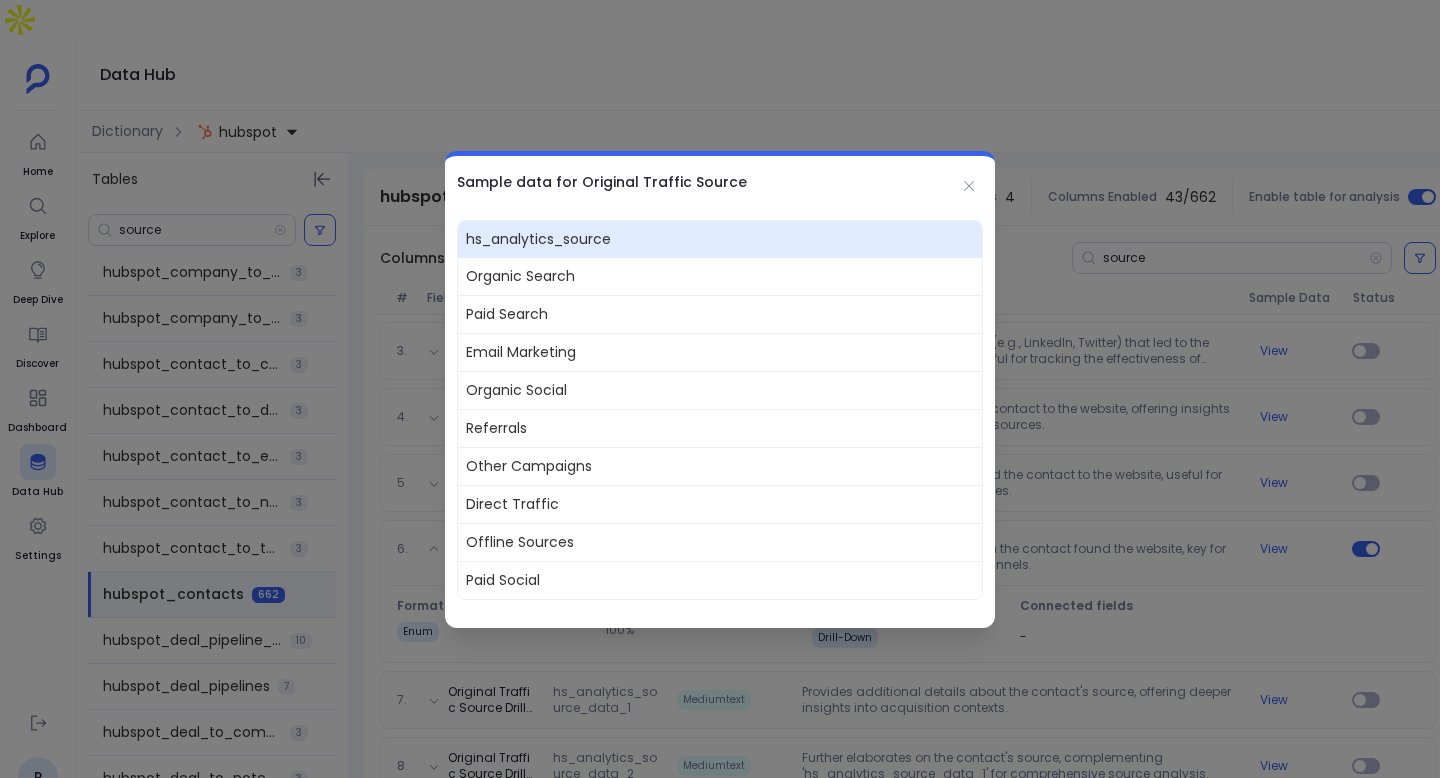 click on "Sample data for Original Traffic Source" at bounding box center [602, 182] 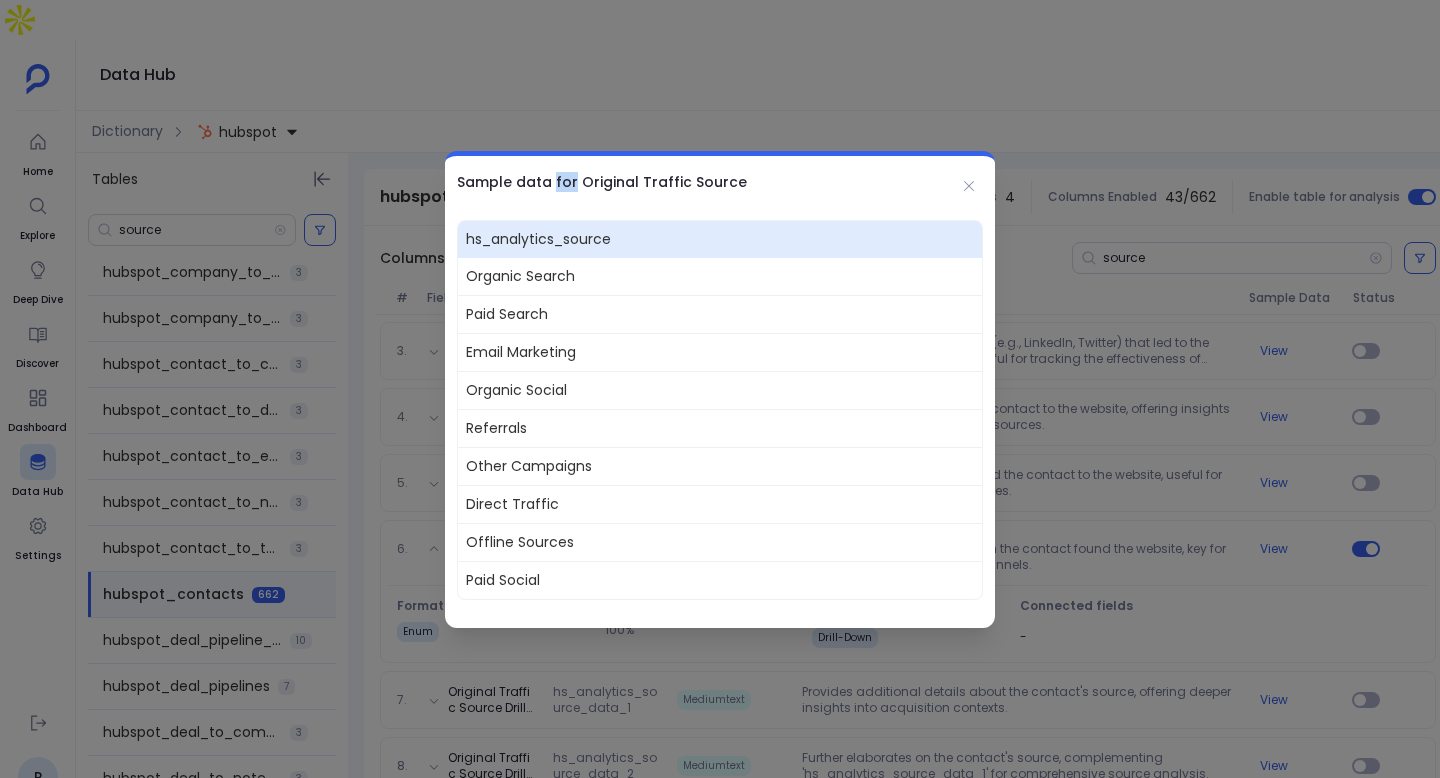 click on "Sample data for Original Traffic Source" at bounding box center [602, 182] 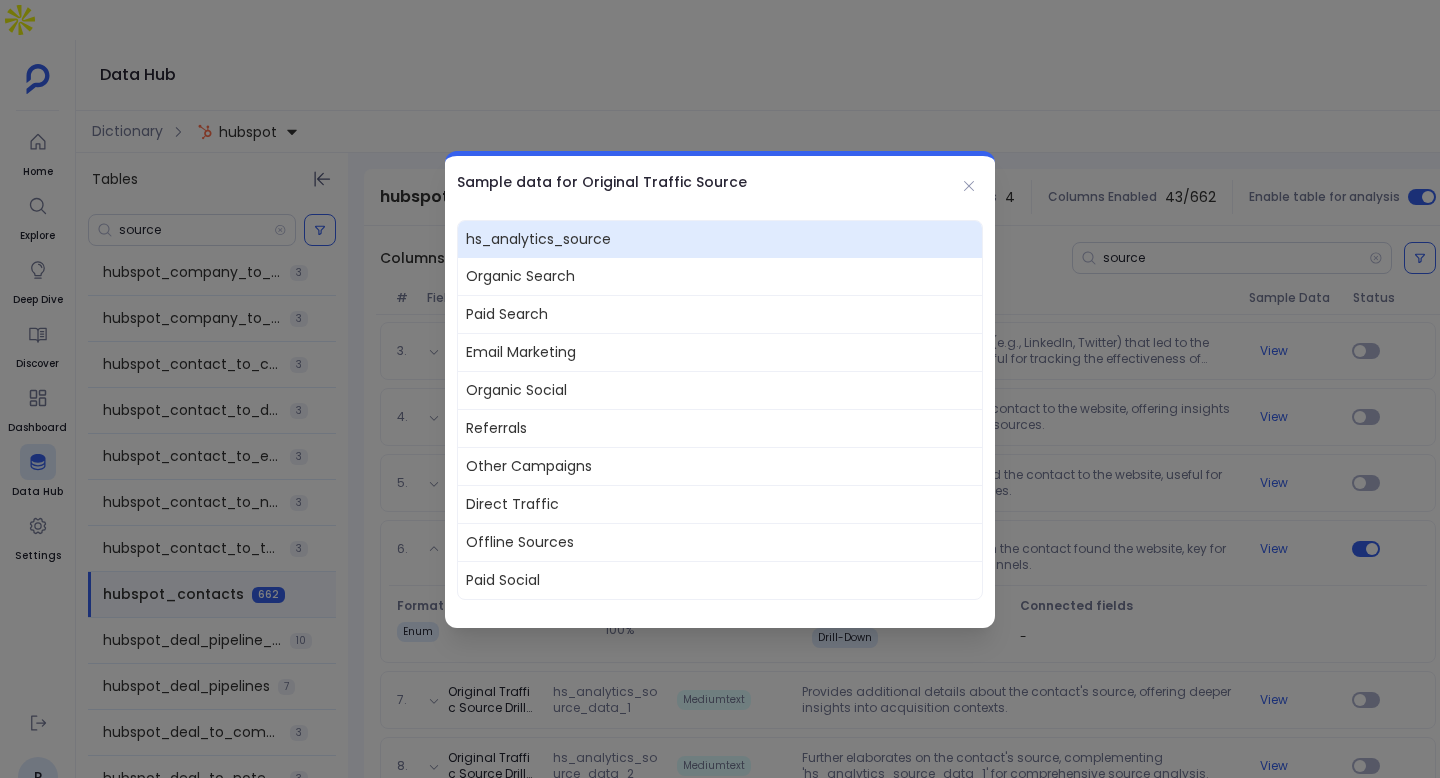 click on "Sample data for Original Traffic Source" at bounding box center [602, 182] 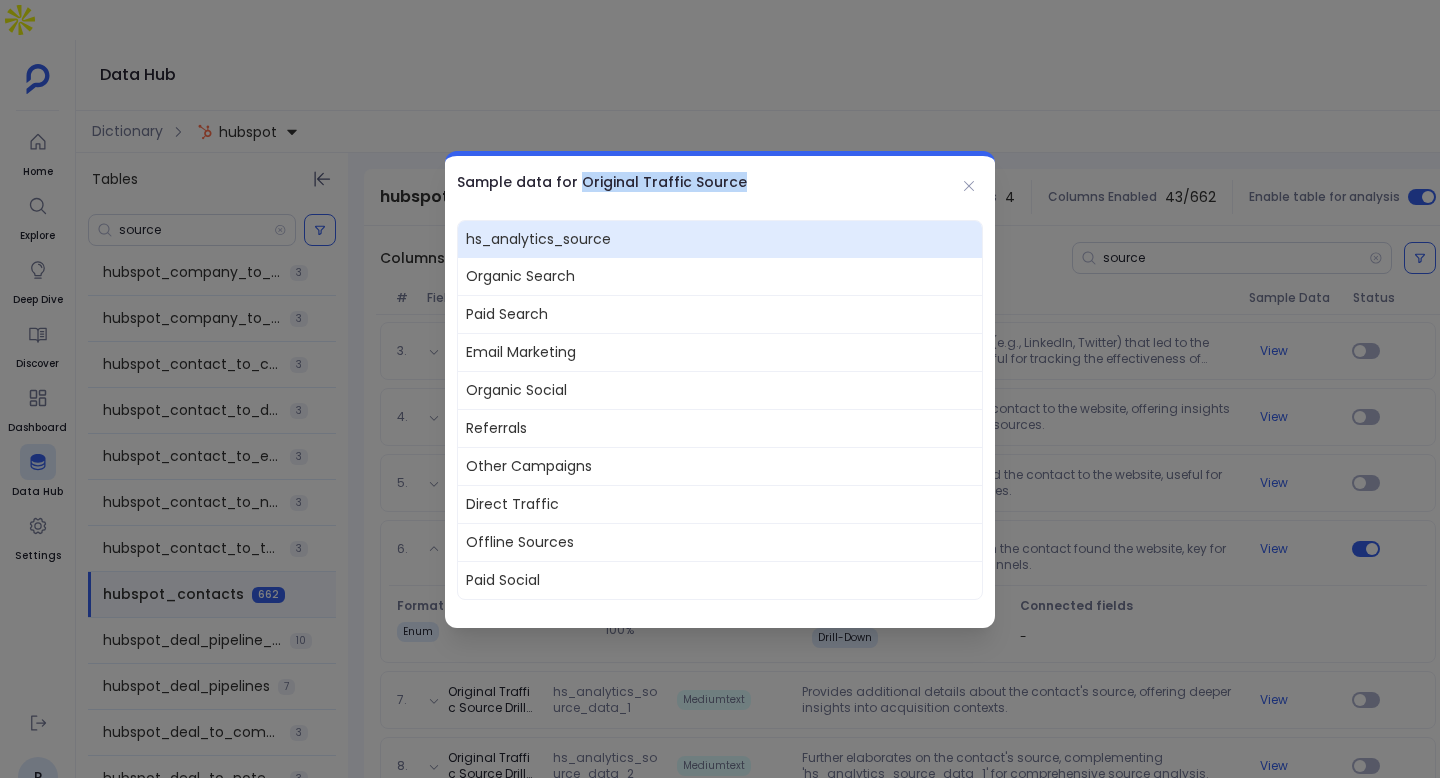 drag, startPoint x: 576, startPoint y: 182, endPoint x: 813, endPoint y: 185, distance: 237.01898 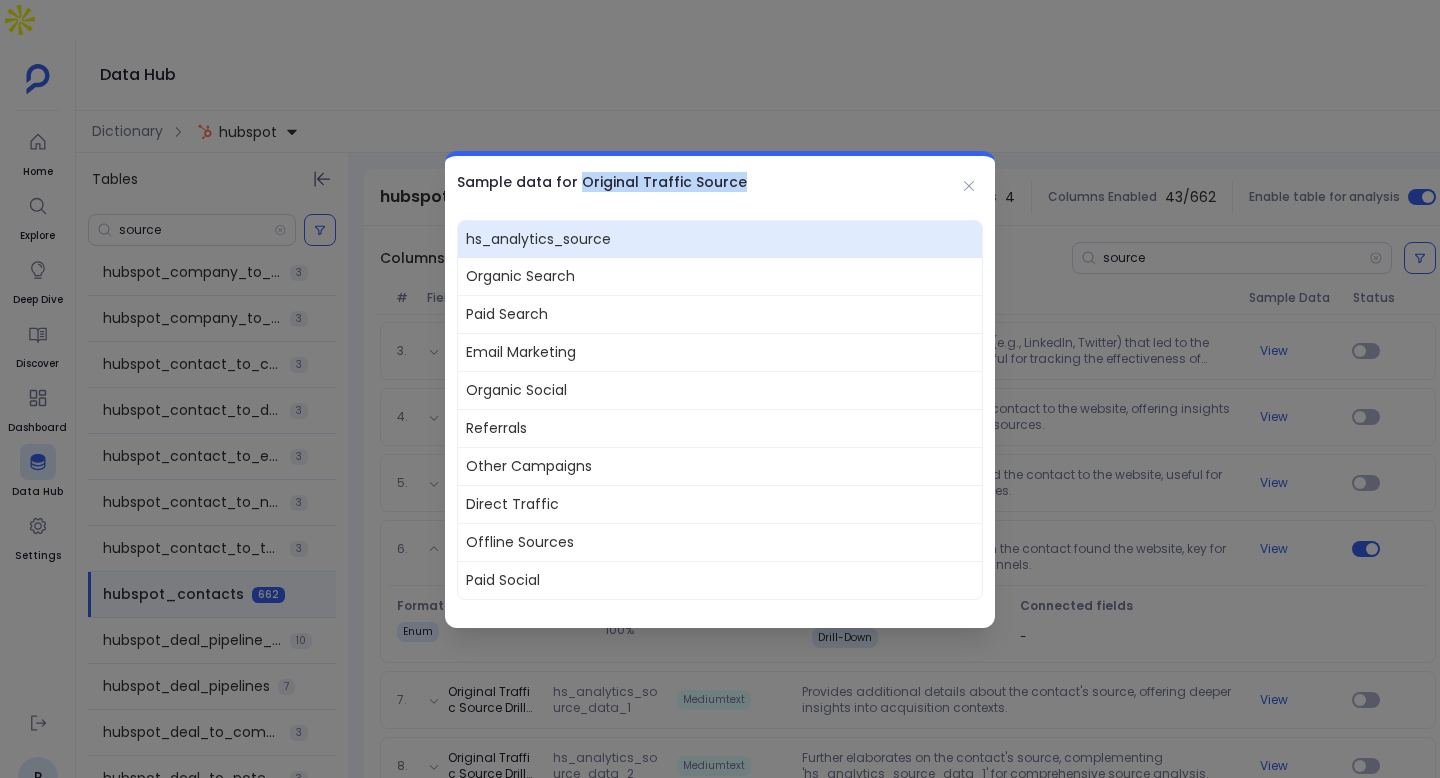 click on "Offline Sources" at bounding box center [720, 542] 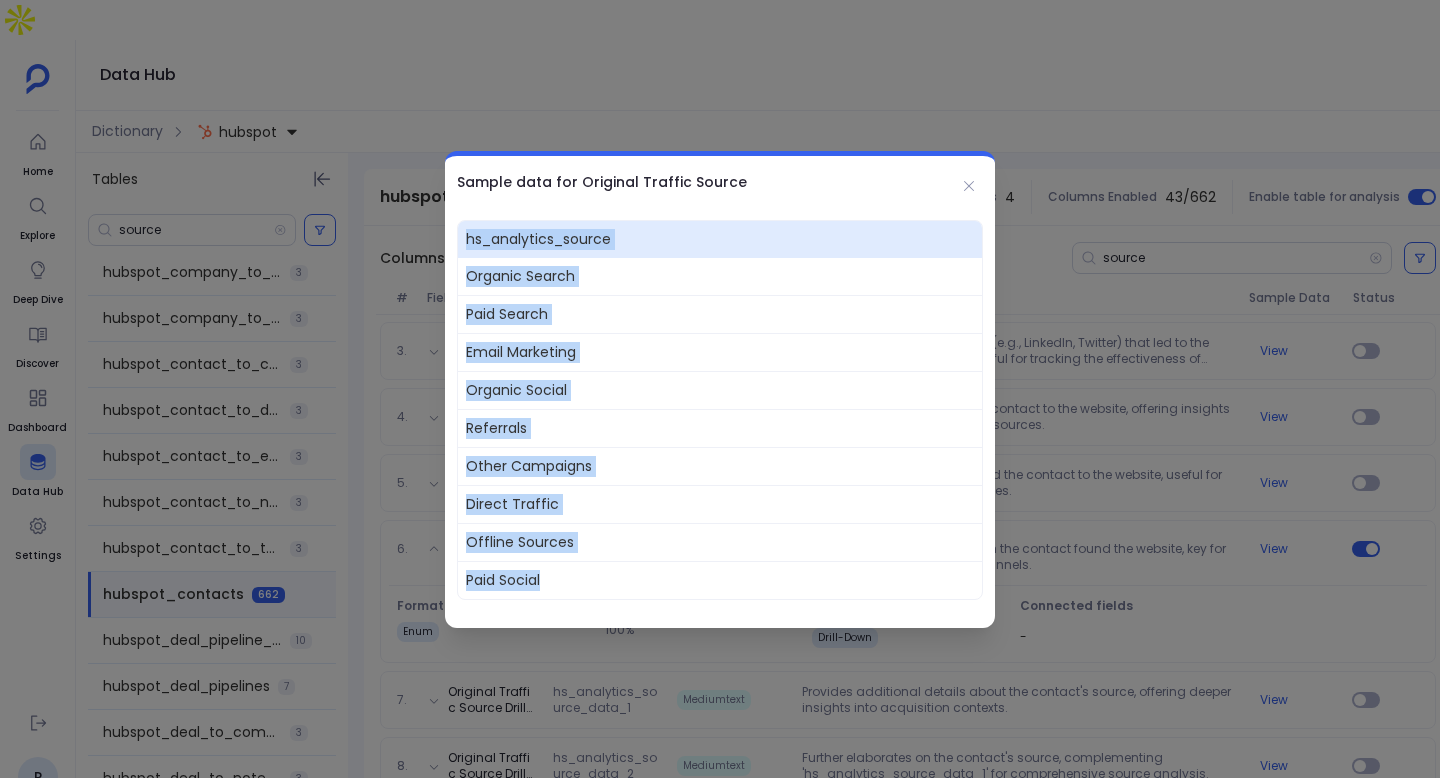 drag, startPoint x: 556, startPoint y: 575, endPoint x: 462, endPoint y: 236, distance: 351.79114 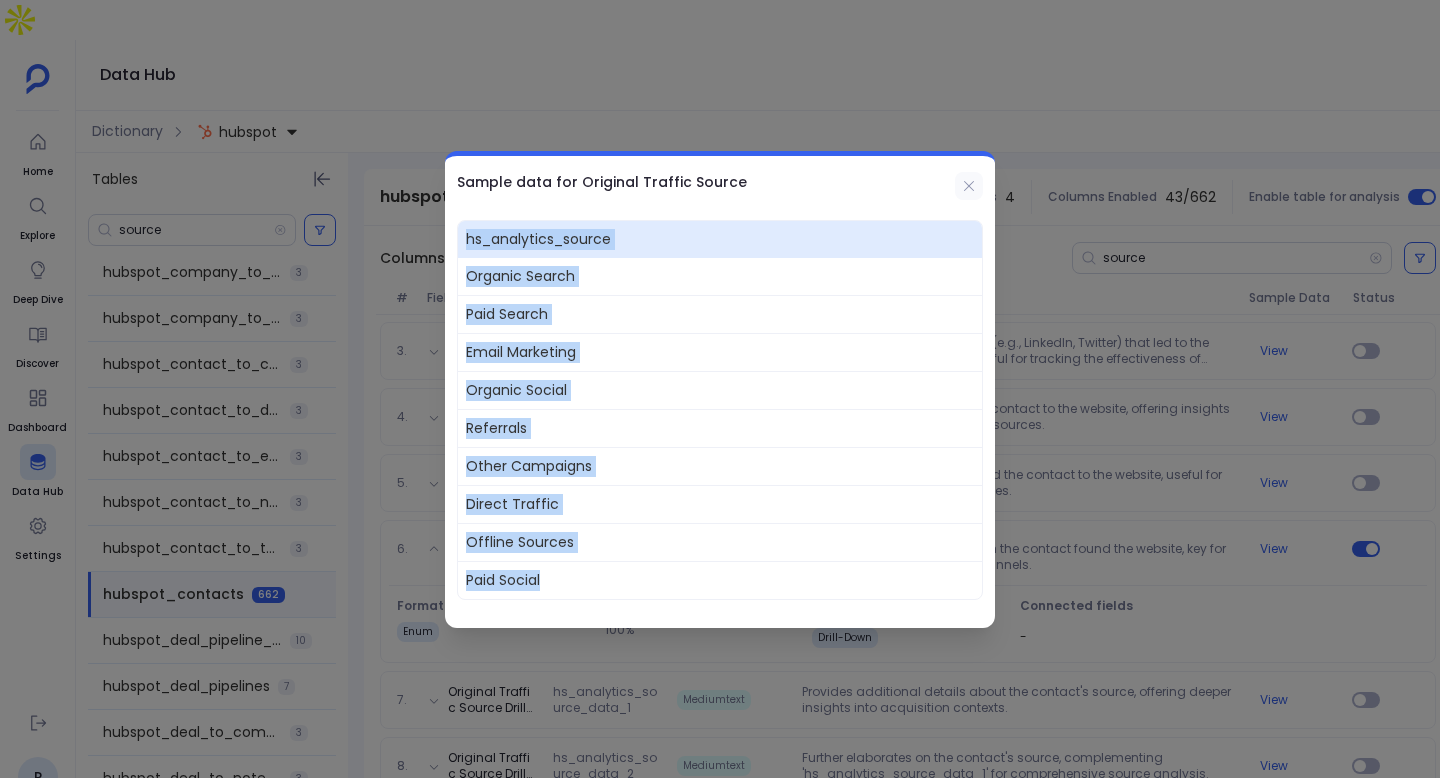 click 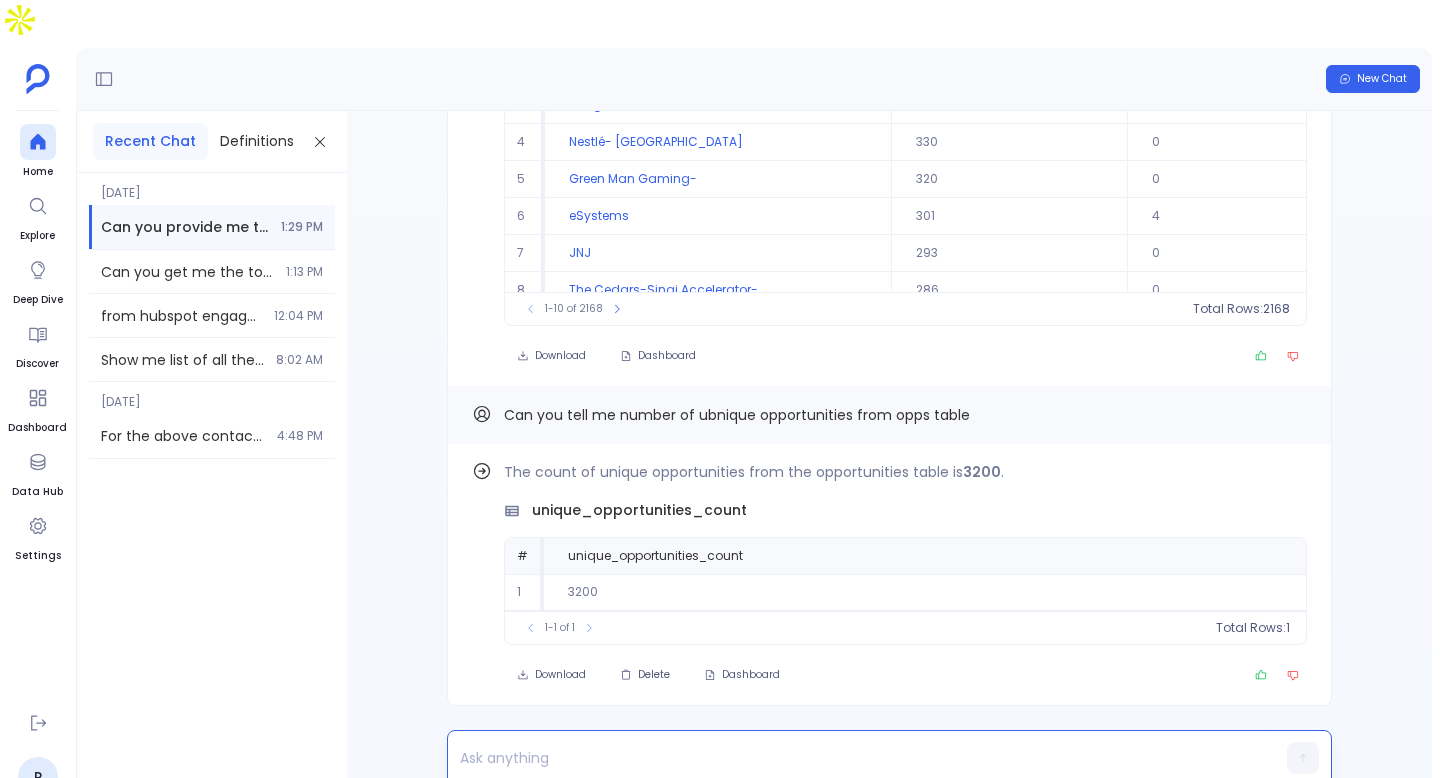 scroll, scrollTop: 0, scrollLeft: 0, axis: both 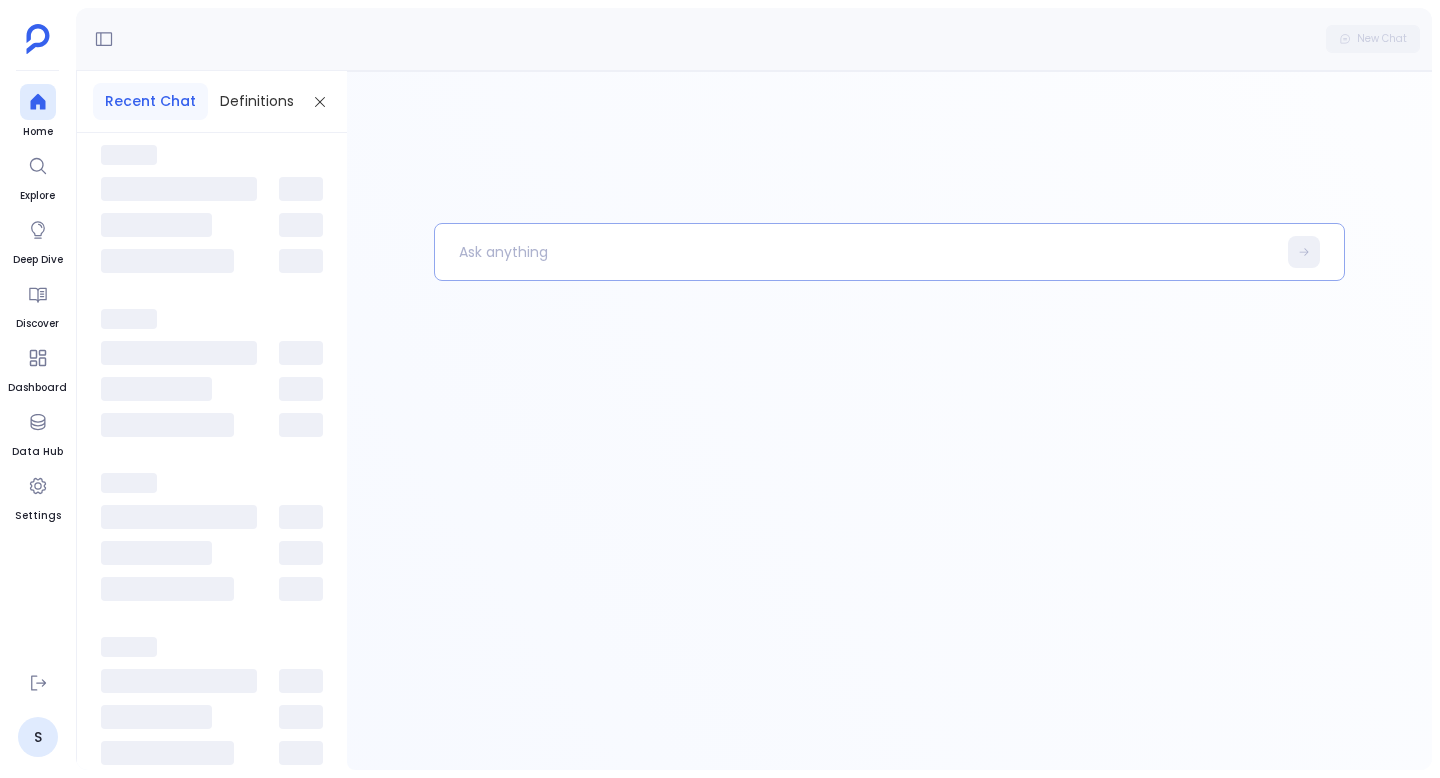 click at bounding box center (855, 252) 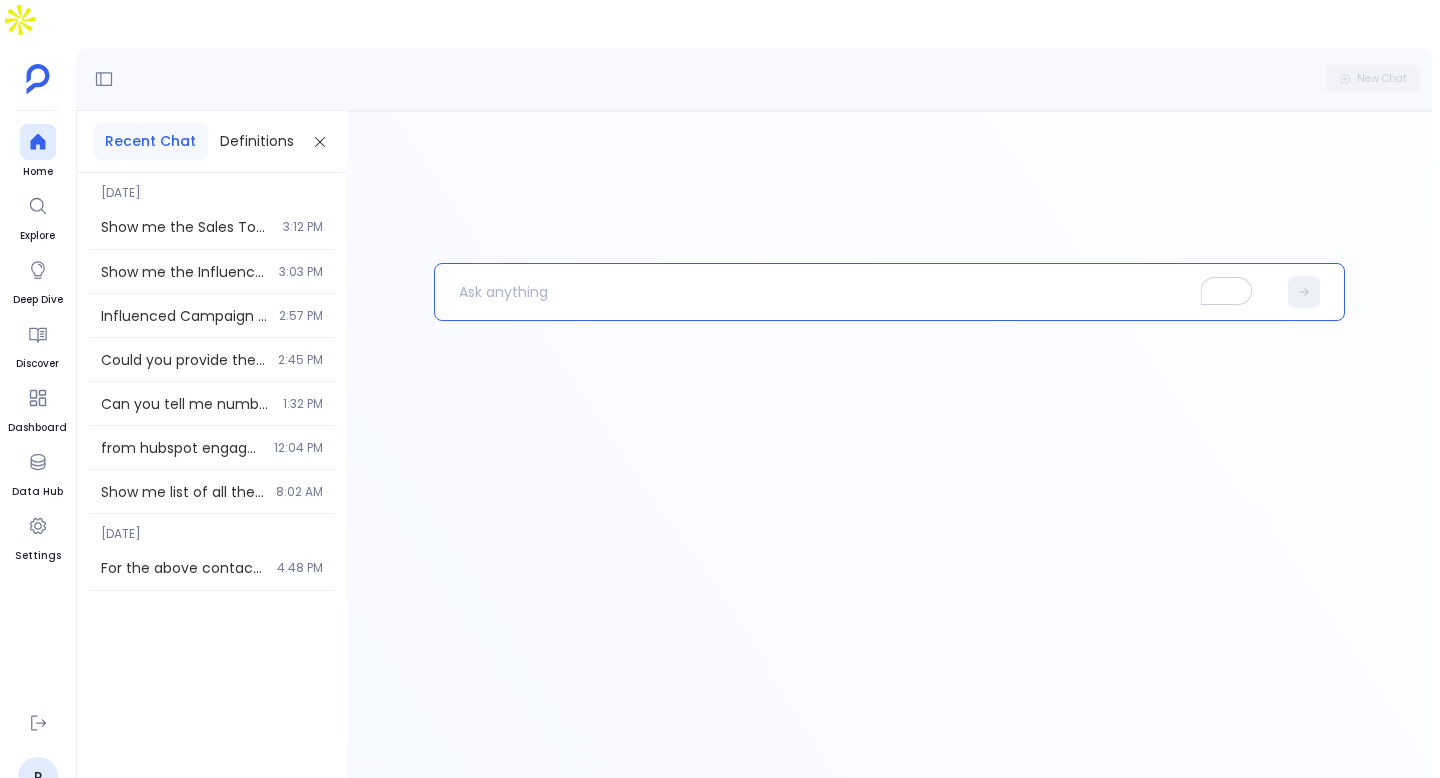 type 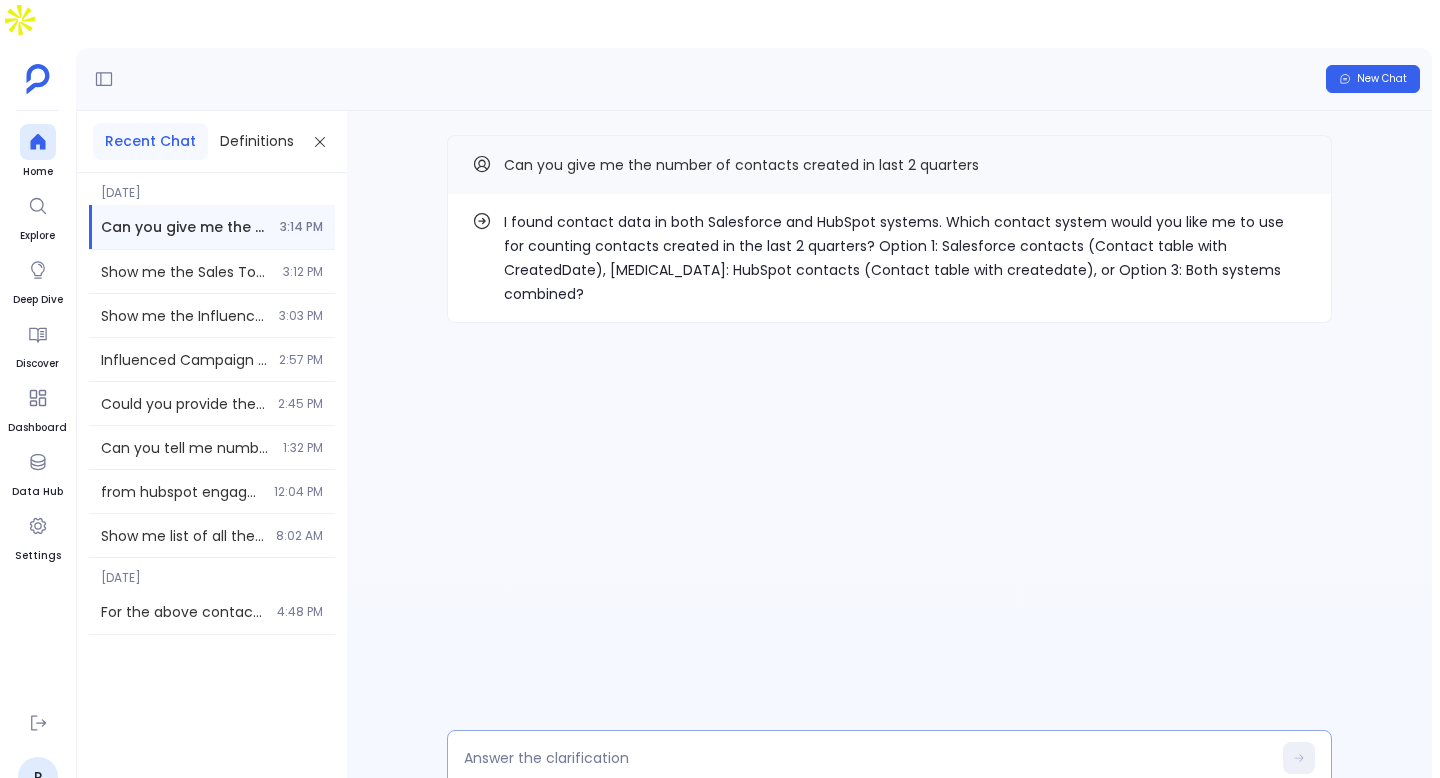 click at bounding box center (867, 758) 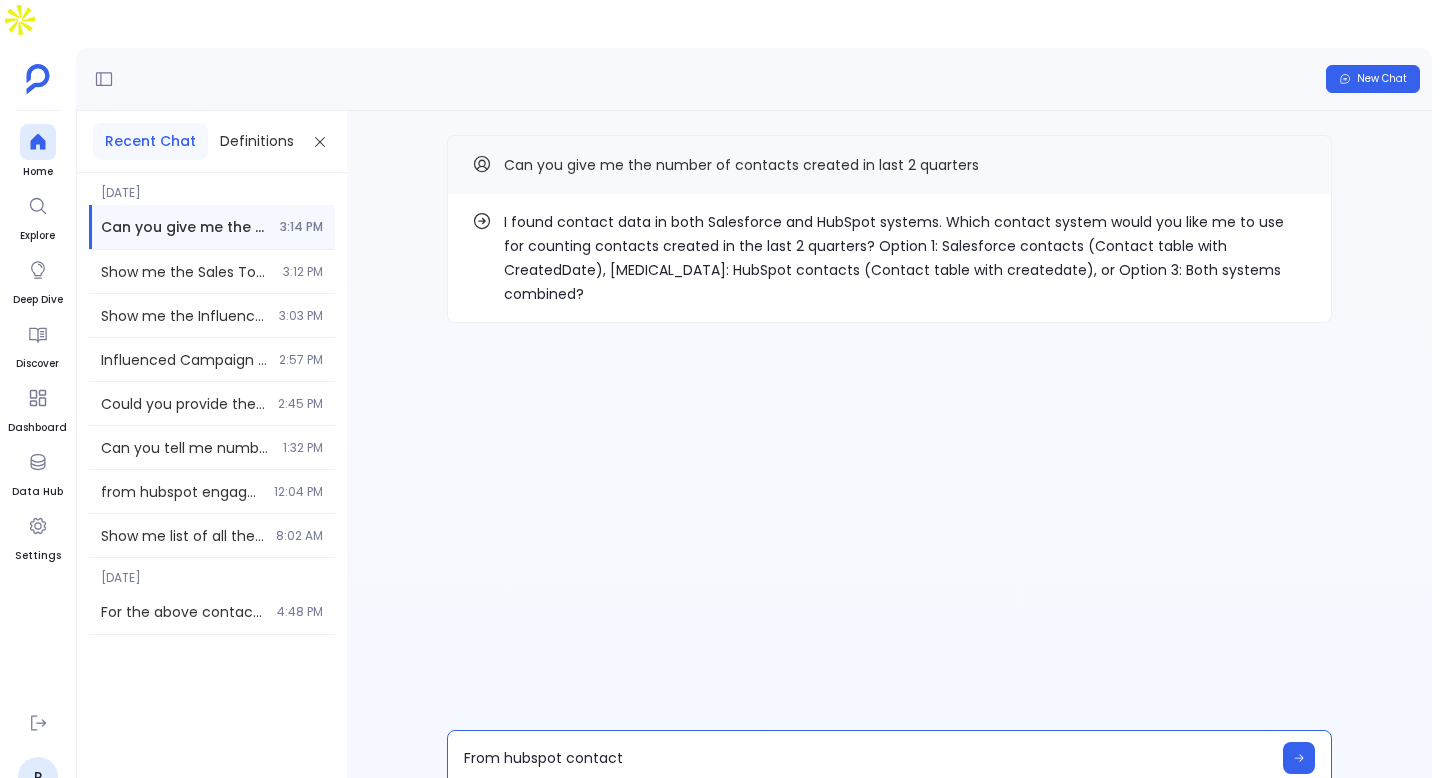 type on "From hubspot contacts" 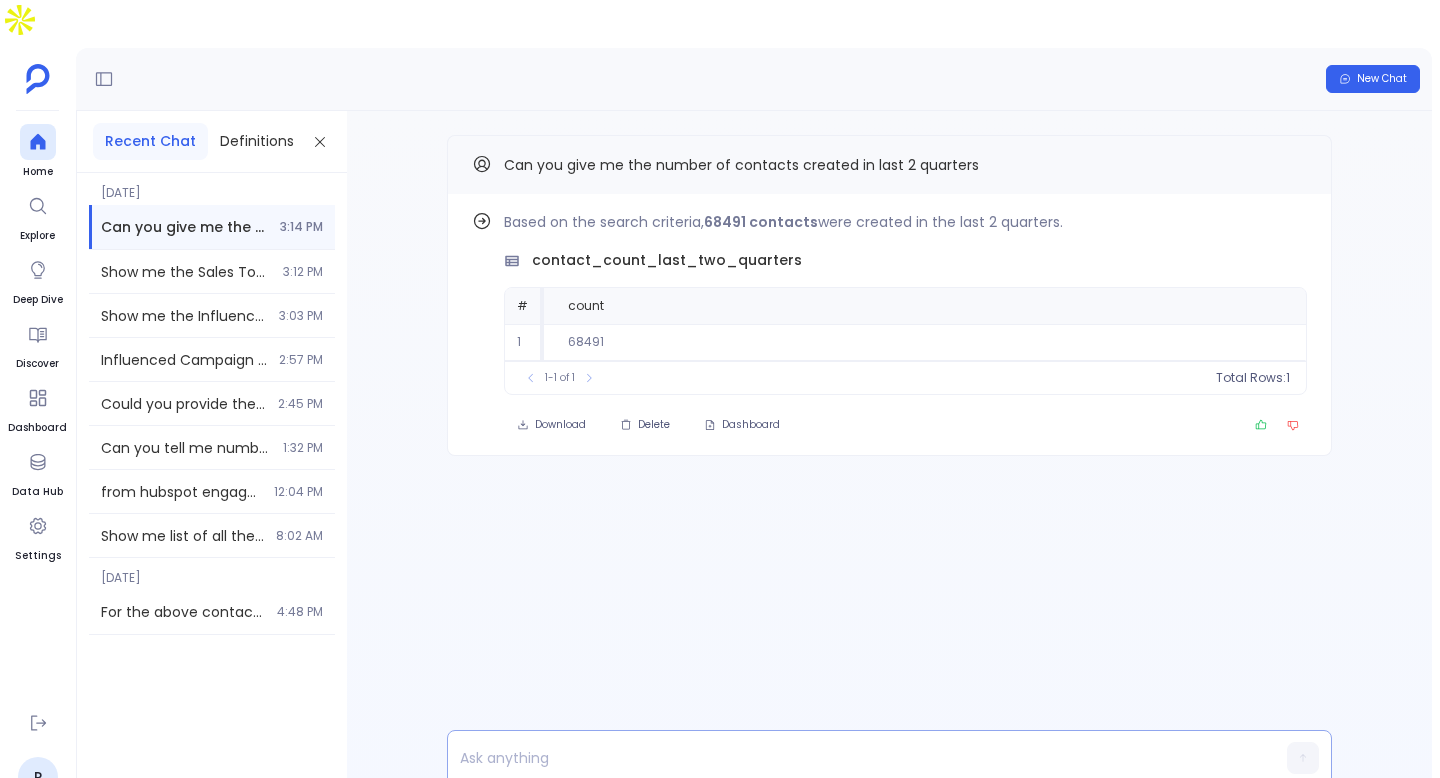 click at bounding box center [851, 758] 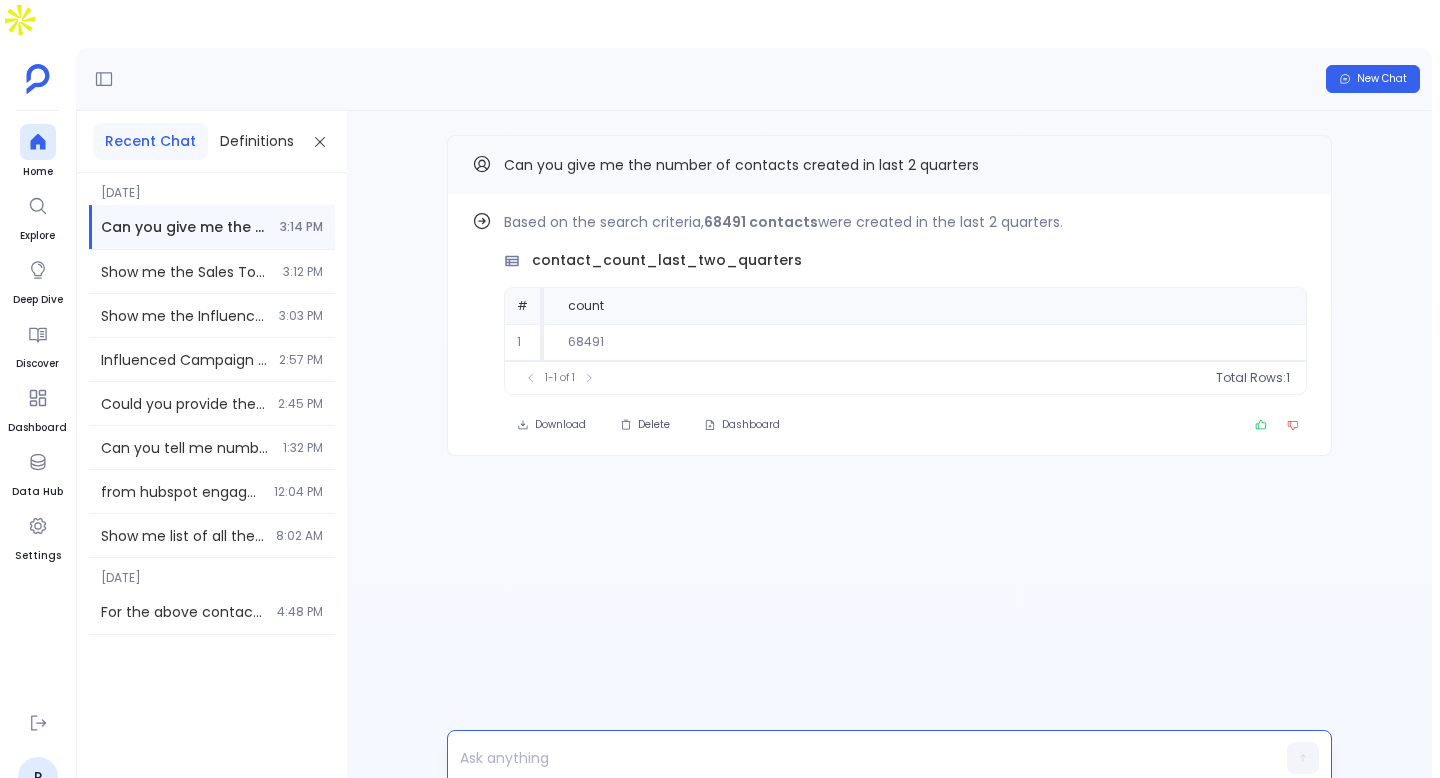 type 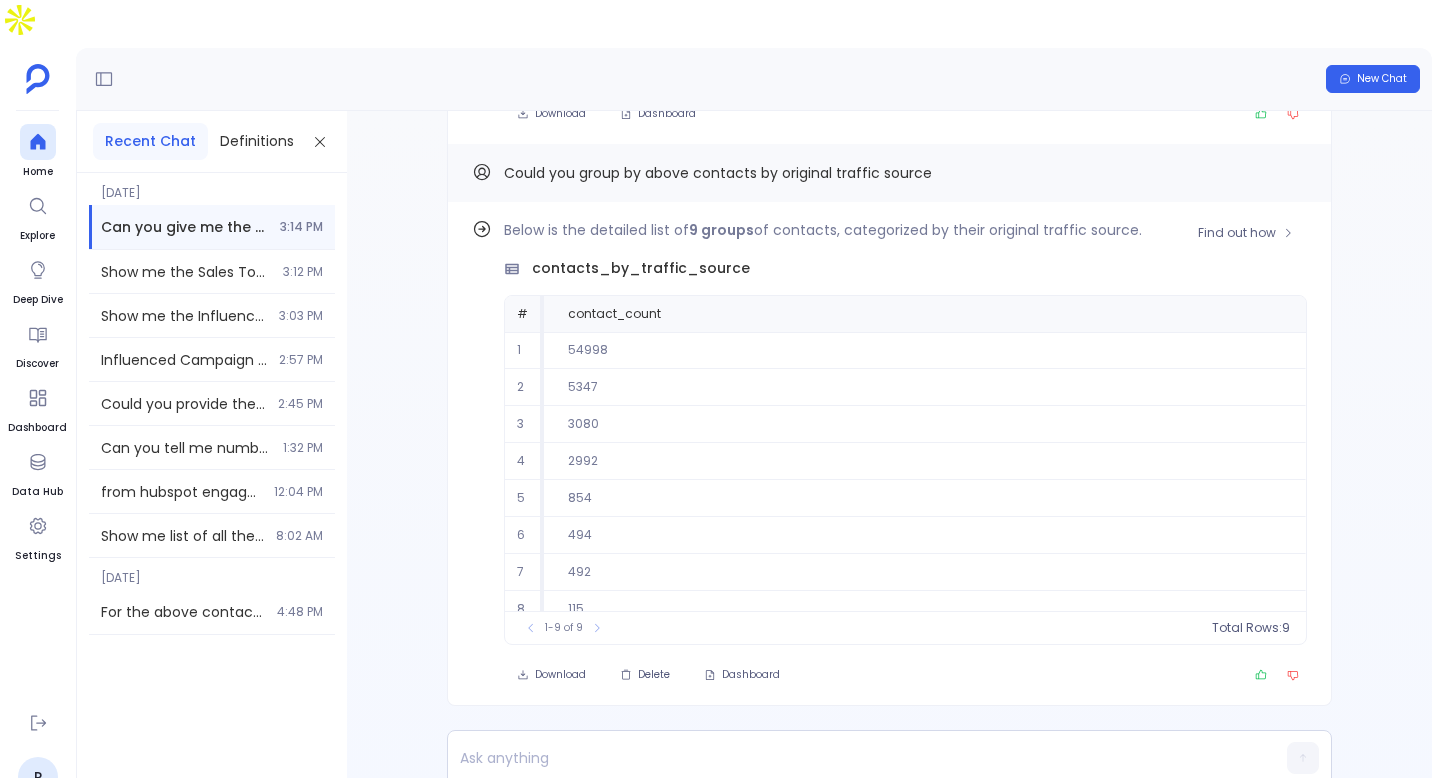 scroll, scrollTop: 54, scrollLeft: 0, axis: vertical 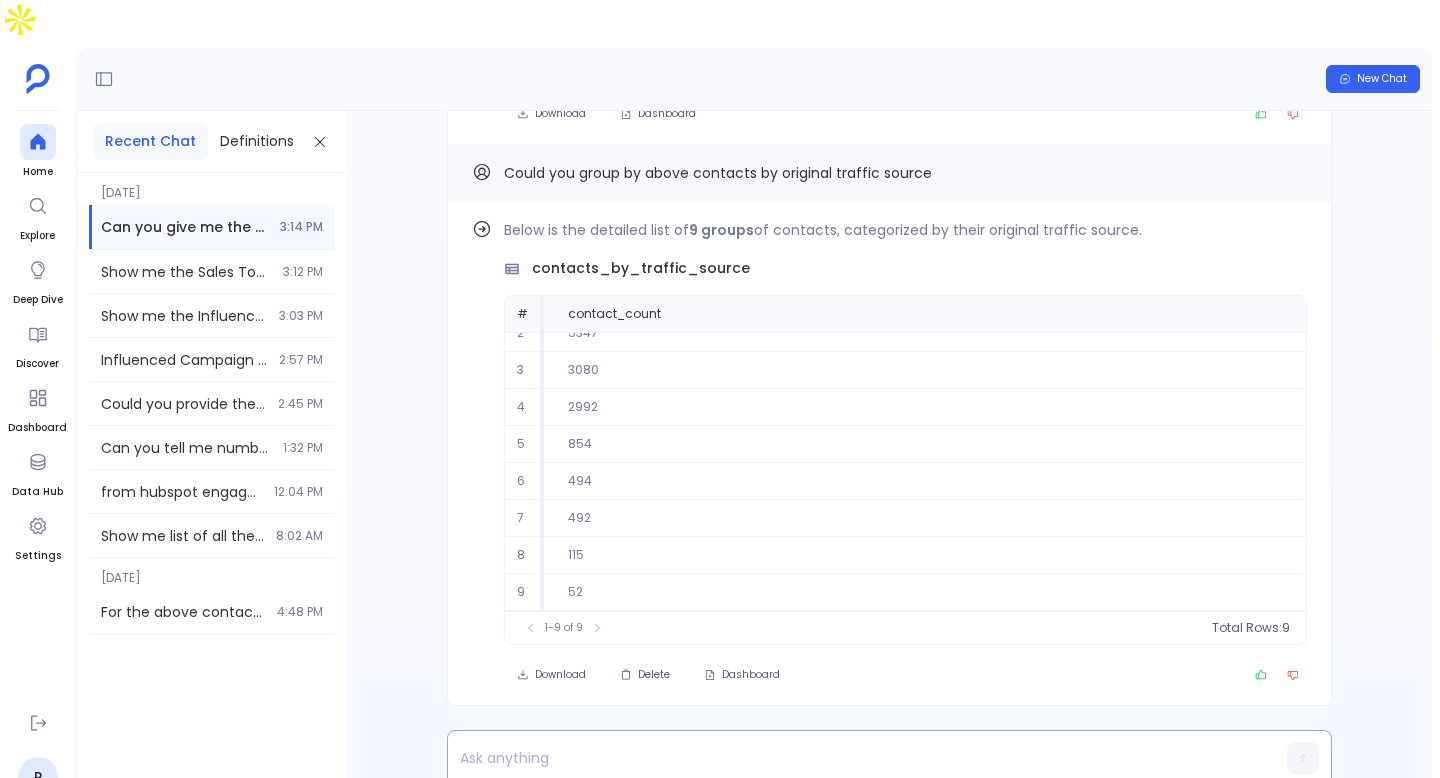 click at bounding box center (851, 758) 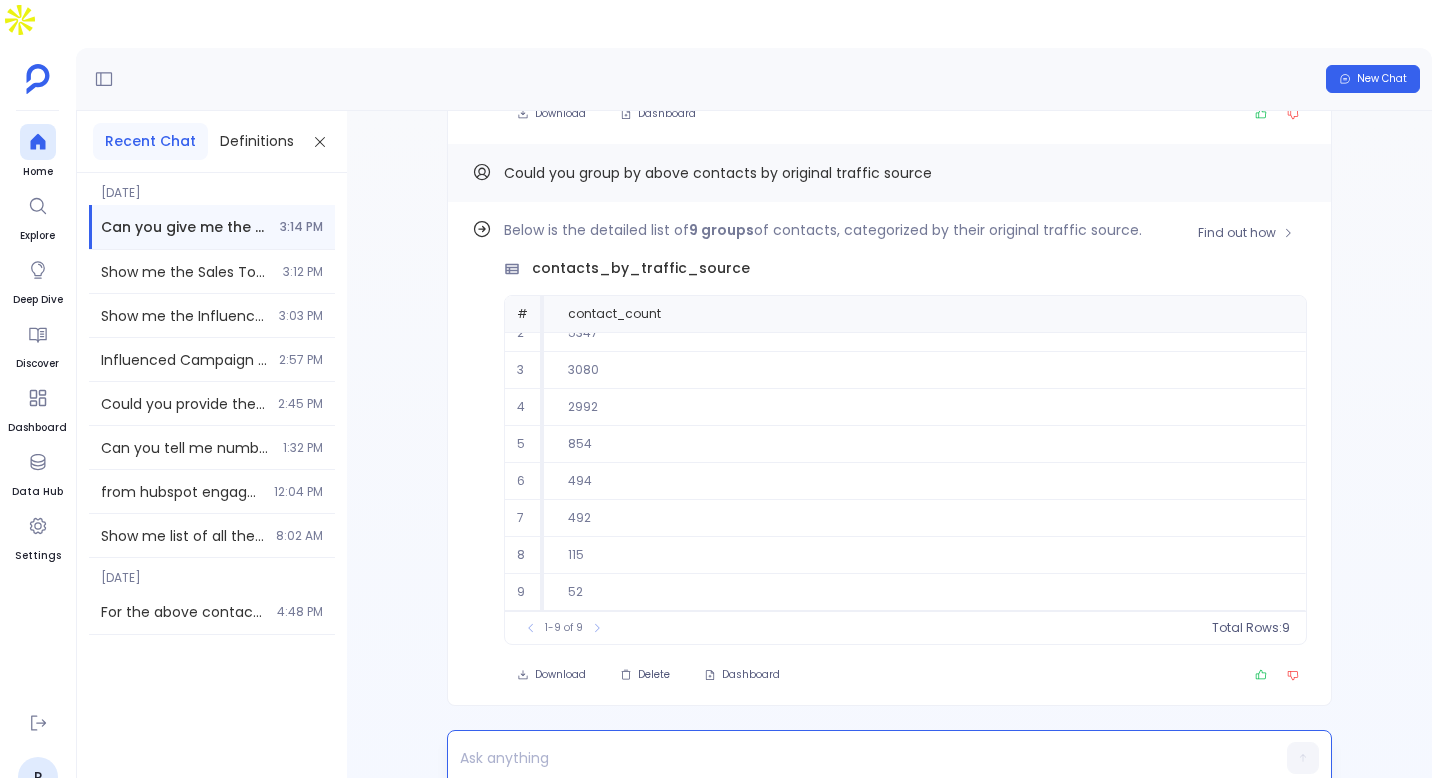 scroll, scrollTop: 0, scrollLeft: 0, axis: both 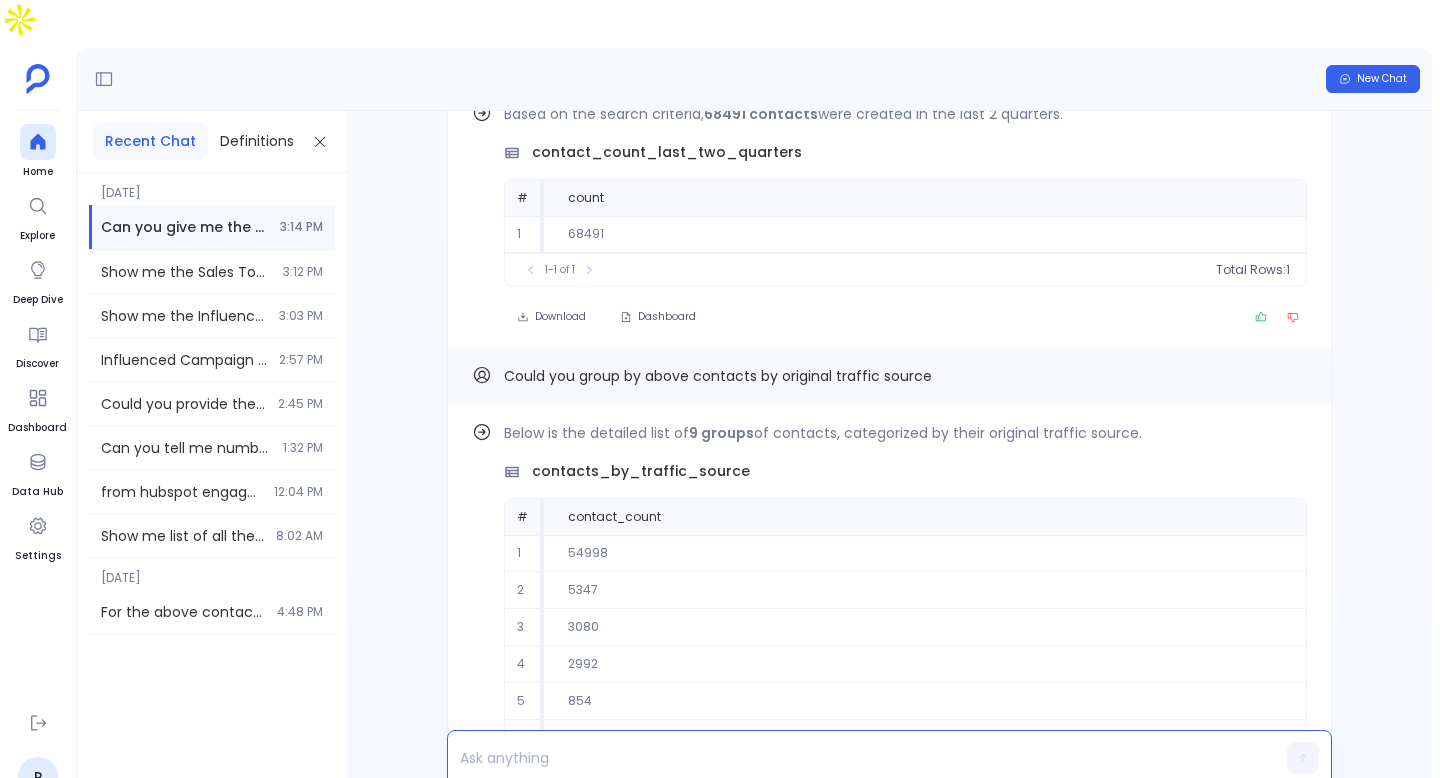 click on "Could you group by above contacts by original traffic source" at bounding box center [889, 376] 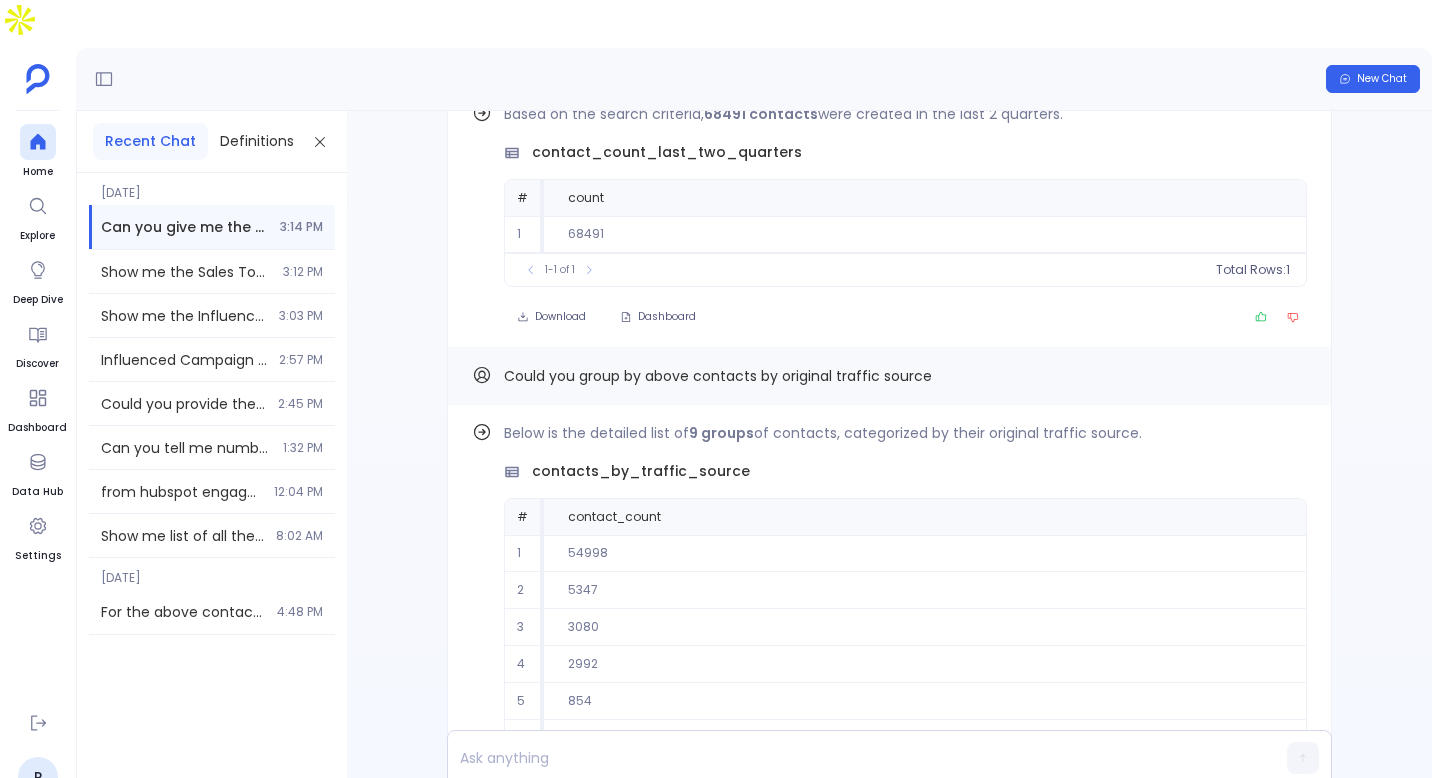 click on "Could you group by above contacts by original traffic source" at bounding box center (889, 376) 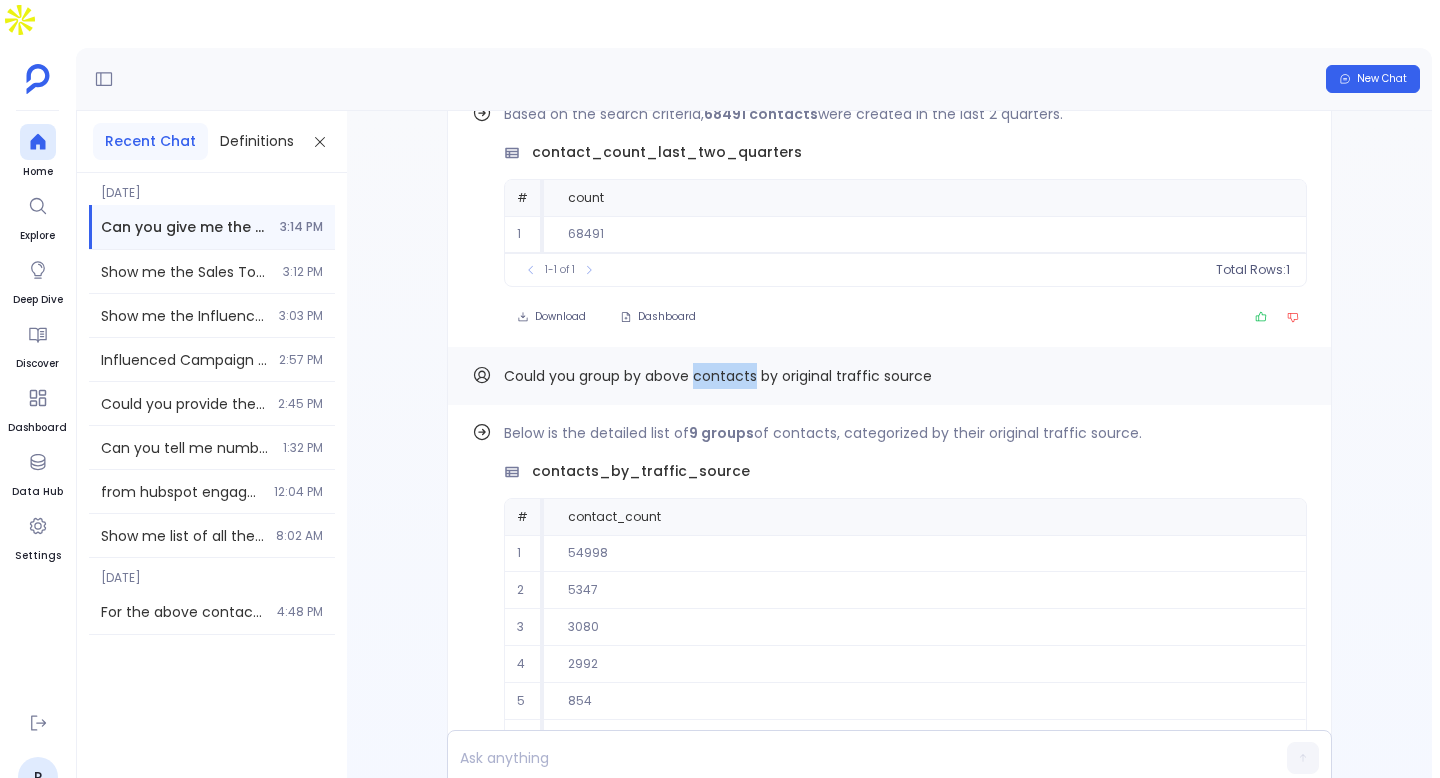 click on "Could you group by above contacts by original traffic source" at bounding box center (718, 376) 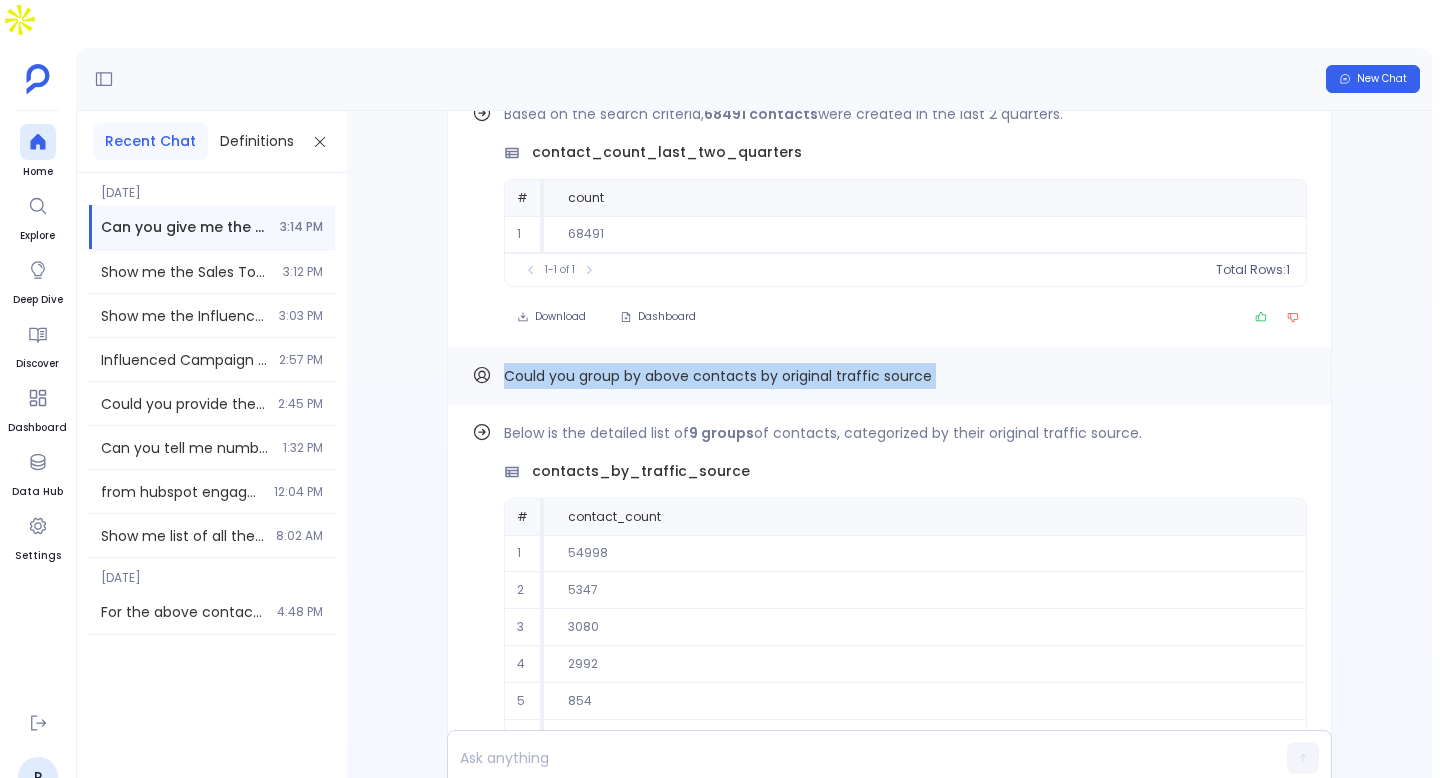 click on "Could you group by above contacts by original traffic source" at bounding box center [718, 376] 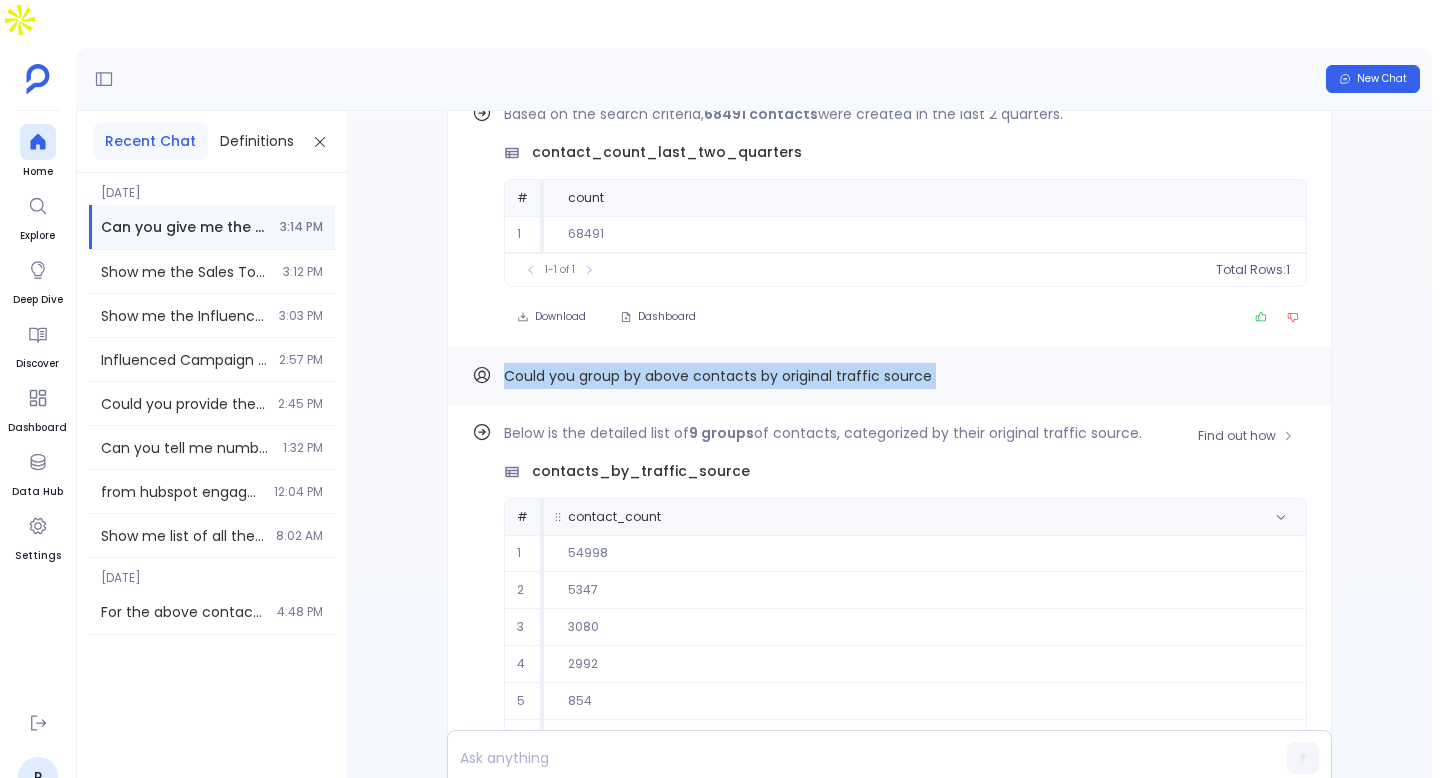 scroll, scrollTop: 54, scrollLeft: 0, axis: vertical 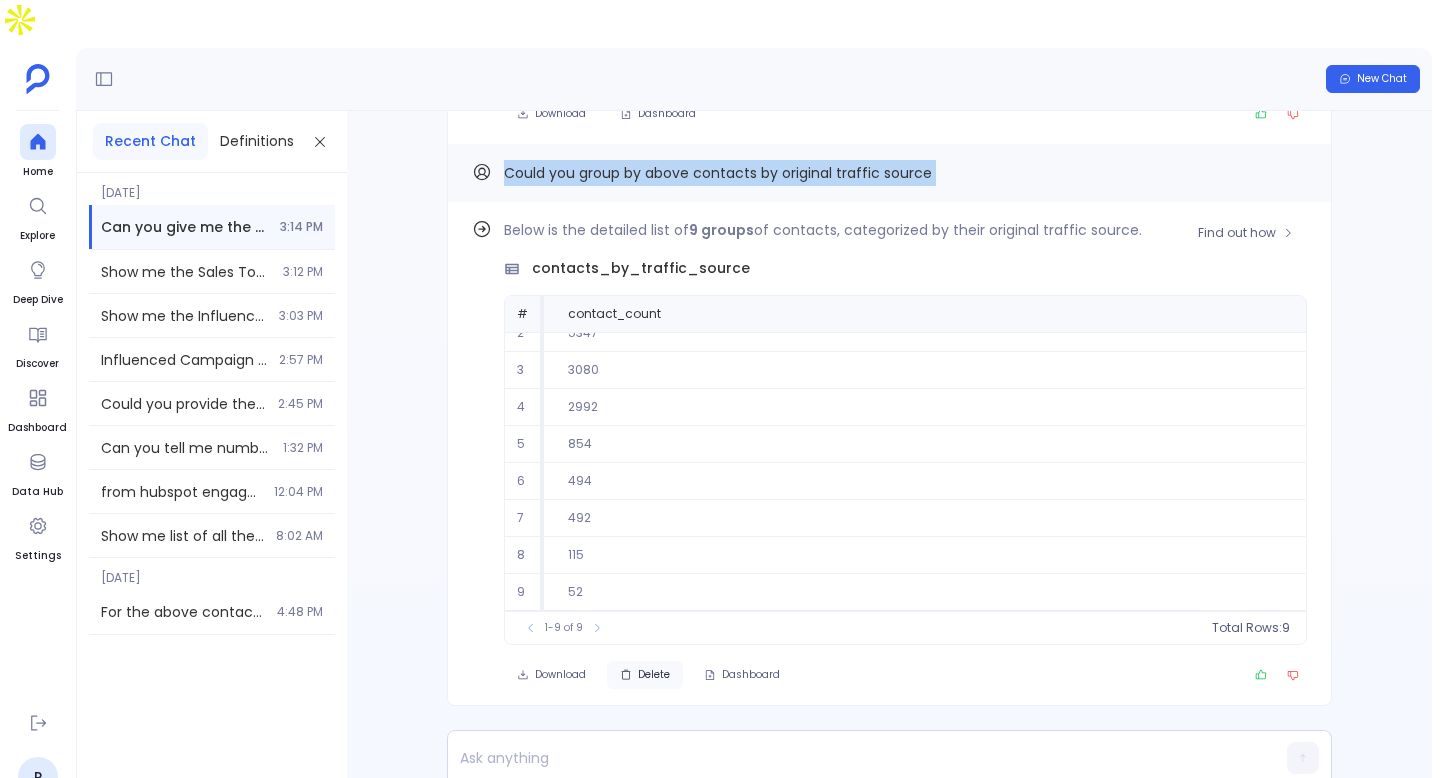 click on "Delete" at bounding box center (645, 675) 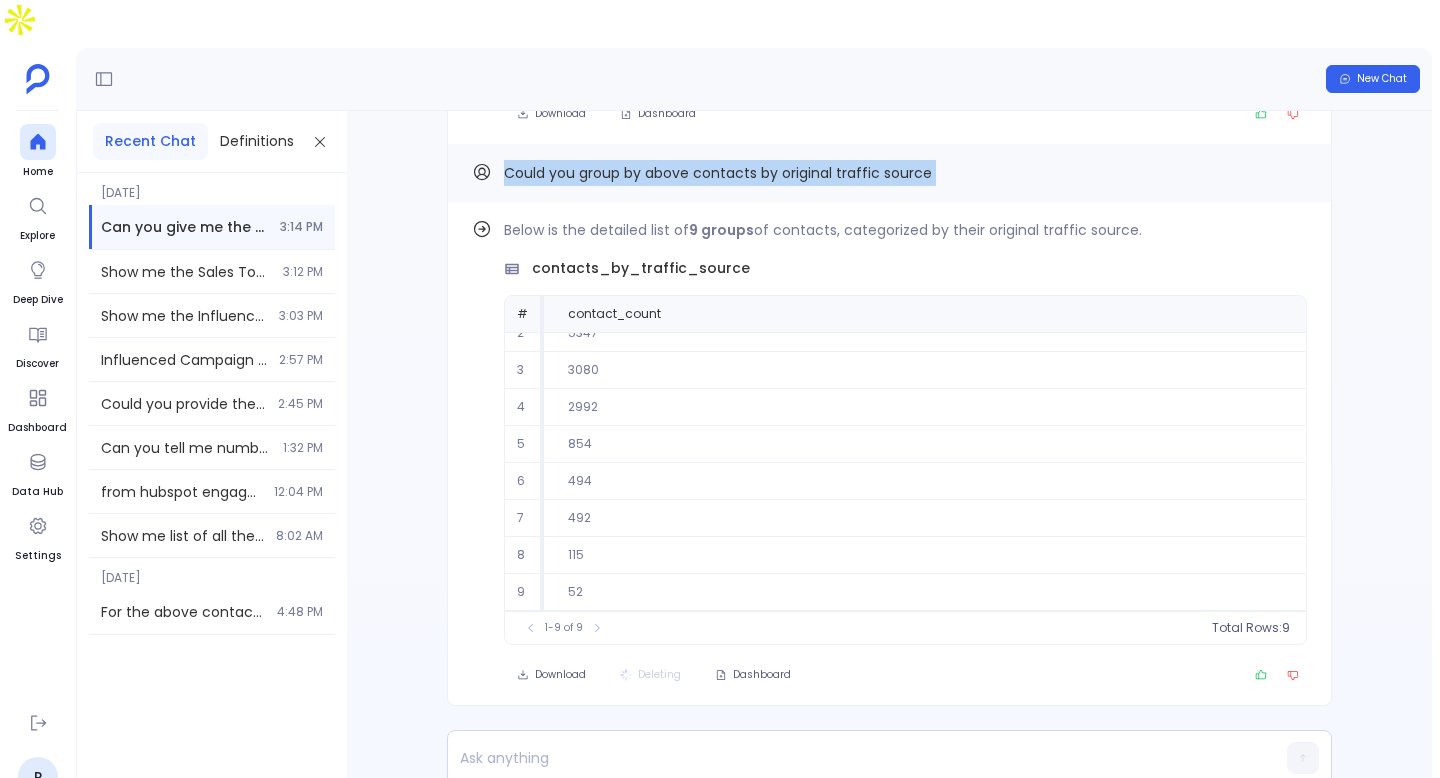 scroll, scrollTop: 0, scrollLeft: 0, axis: both 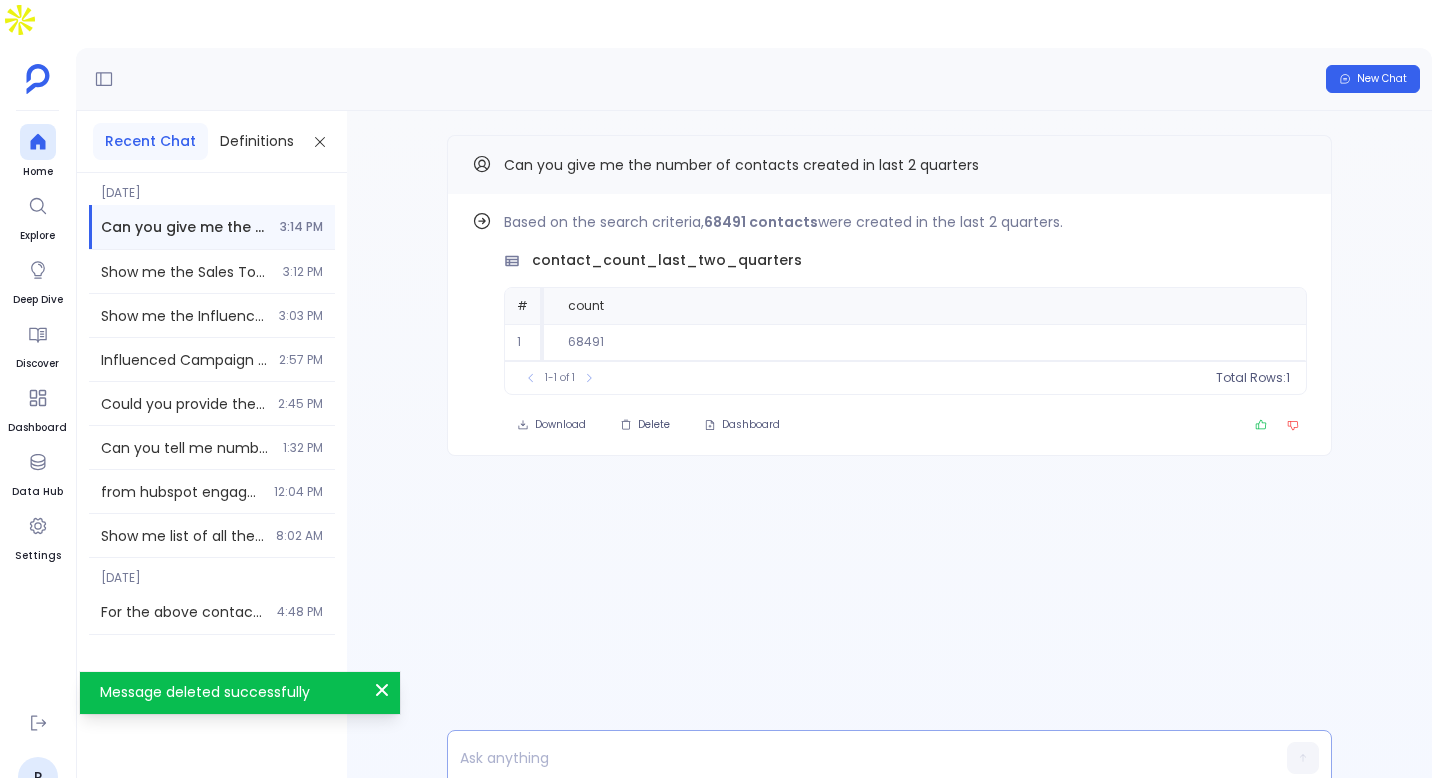 click at bounding box center (851, 758) 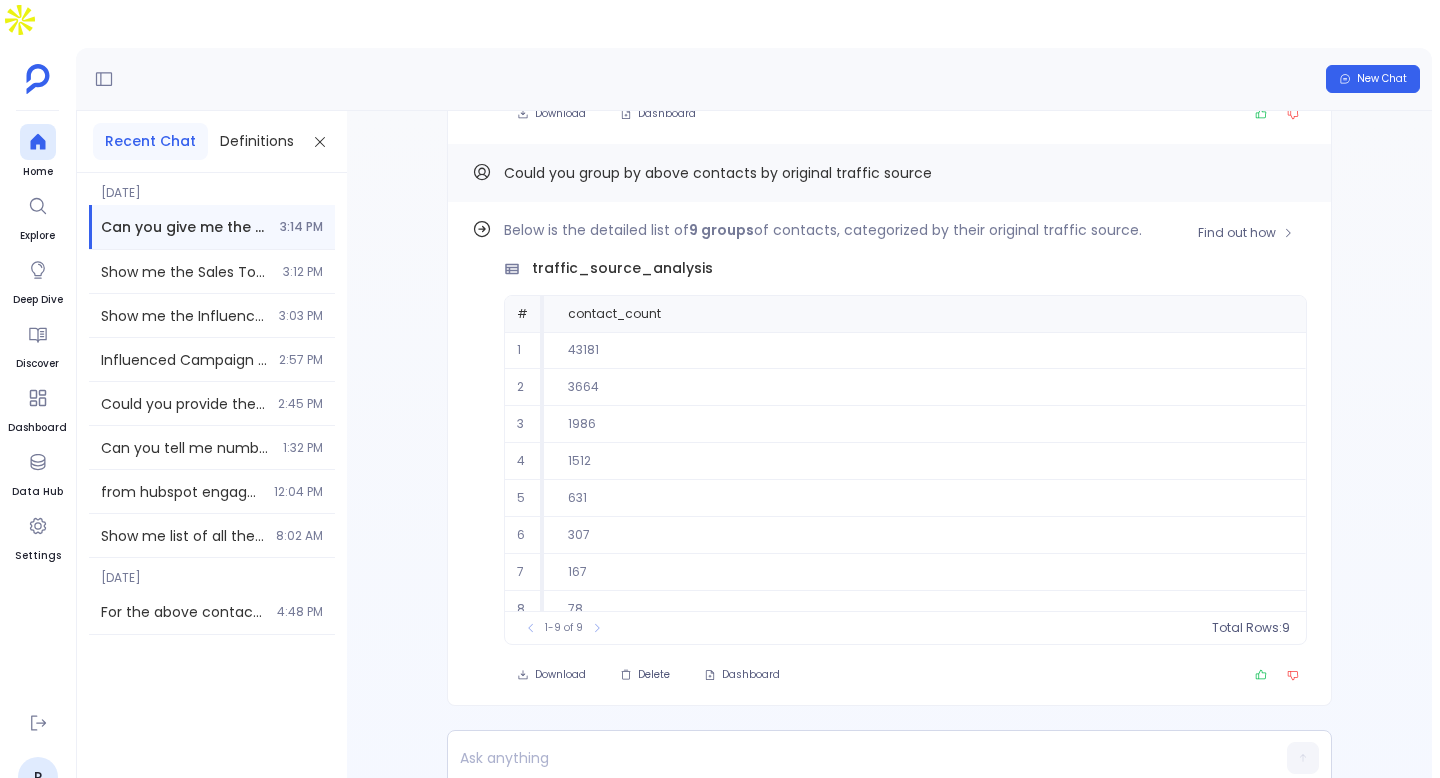 scroll, scrollTop: 54, scrollLeft: 0, axis: vertical 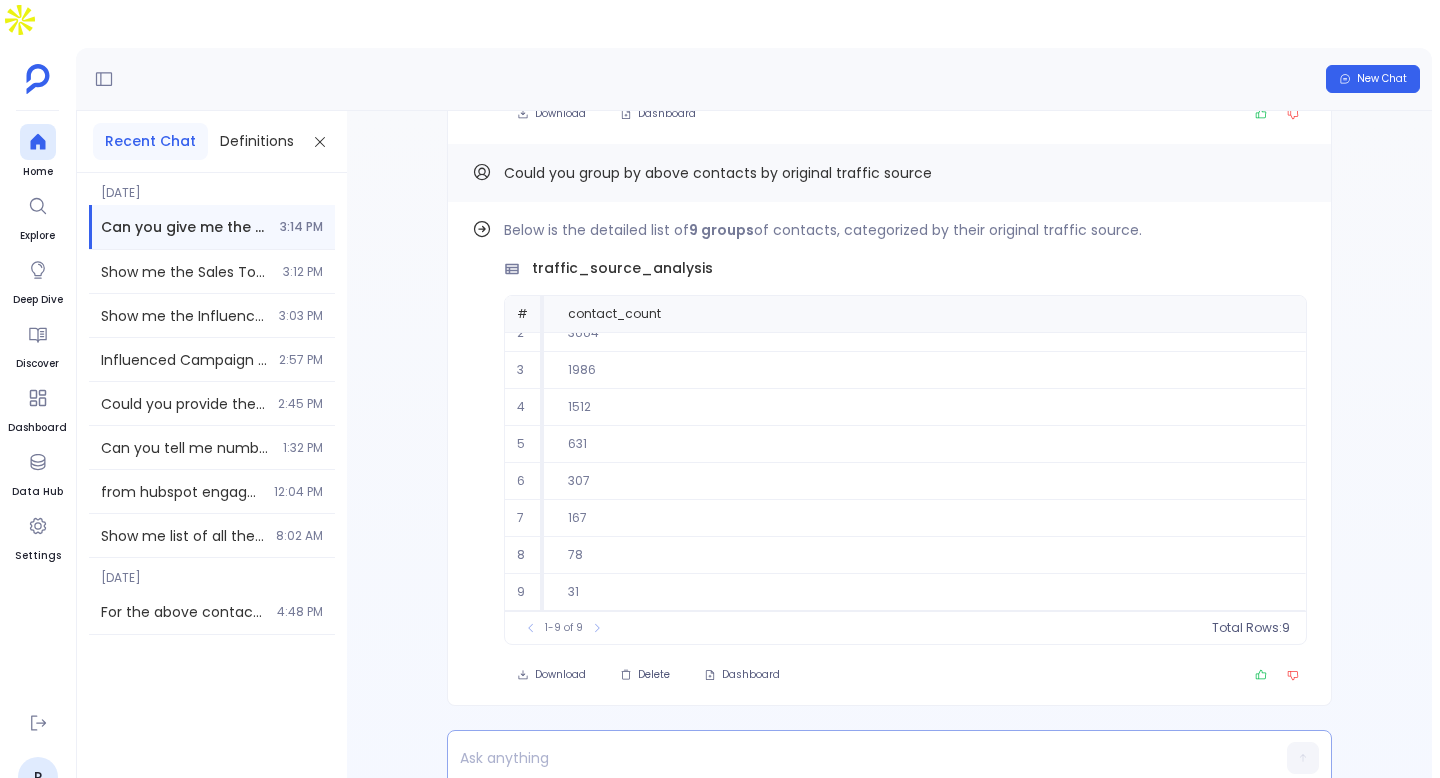 click at bounding box center (851, 758) 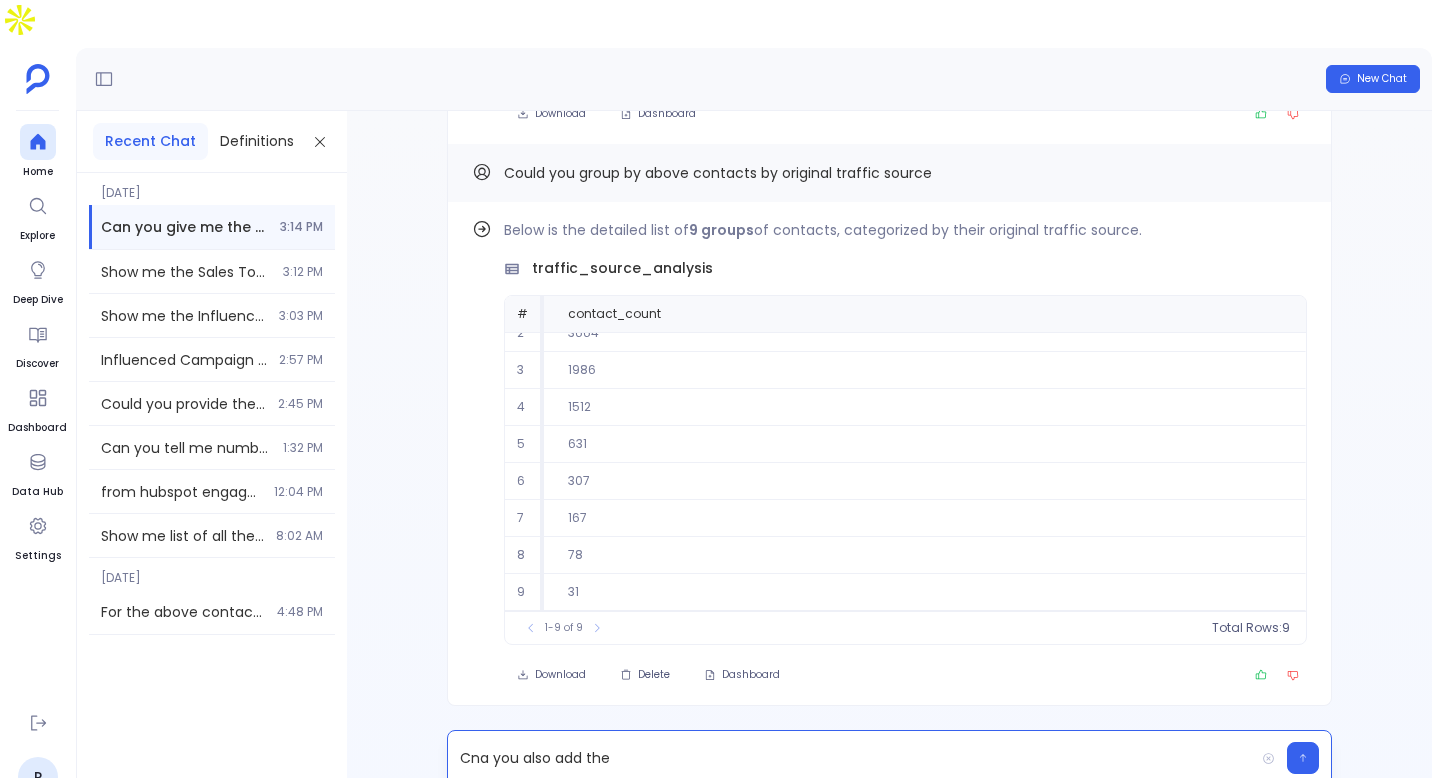 click on "Find out how Below is the detailed list of  9 groups  of contacts, categorized by their original traffic source. traffic_source_analysis # contact_count 1 43181 2 3664 3 1986 4 1512 5 631 6 307 7 167 8 78 9 31
To pick up a draggable item, press the space bar.
While dragging, use the arrow keys to move the item.
Press space again to drop the item in its new position, or press escape to cancel.
1-9 of 9 Total Rows:  9 Download Delete Dashboard Could you group by above contacts by original traffic source Find out how Based on the search criteria,  68491 contacts  were created in the last 2 quarters. contact_count_last_two_quarters # count 1 68491
To pick up a draggable item, press the space bar.
While dragging, use the arrow keys to move the item.
Press space again to drop the item in its new position, or press escape to cancel.
1-1 of 1 Total Rows:  1 Download Dashboard Can you give me the number of contacts created in last 2 quarters" at bounding box center [889, 460] 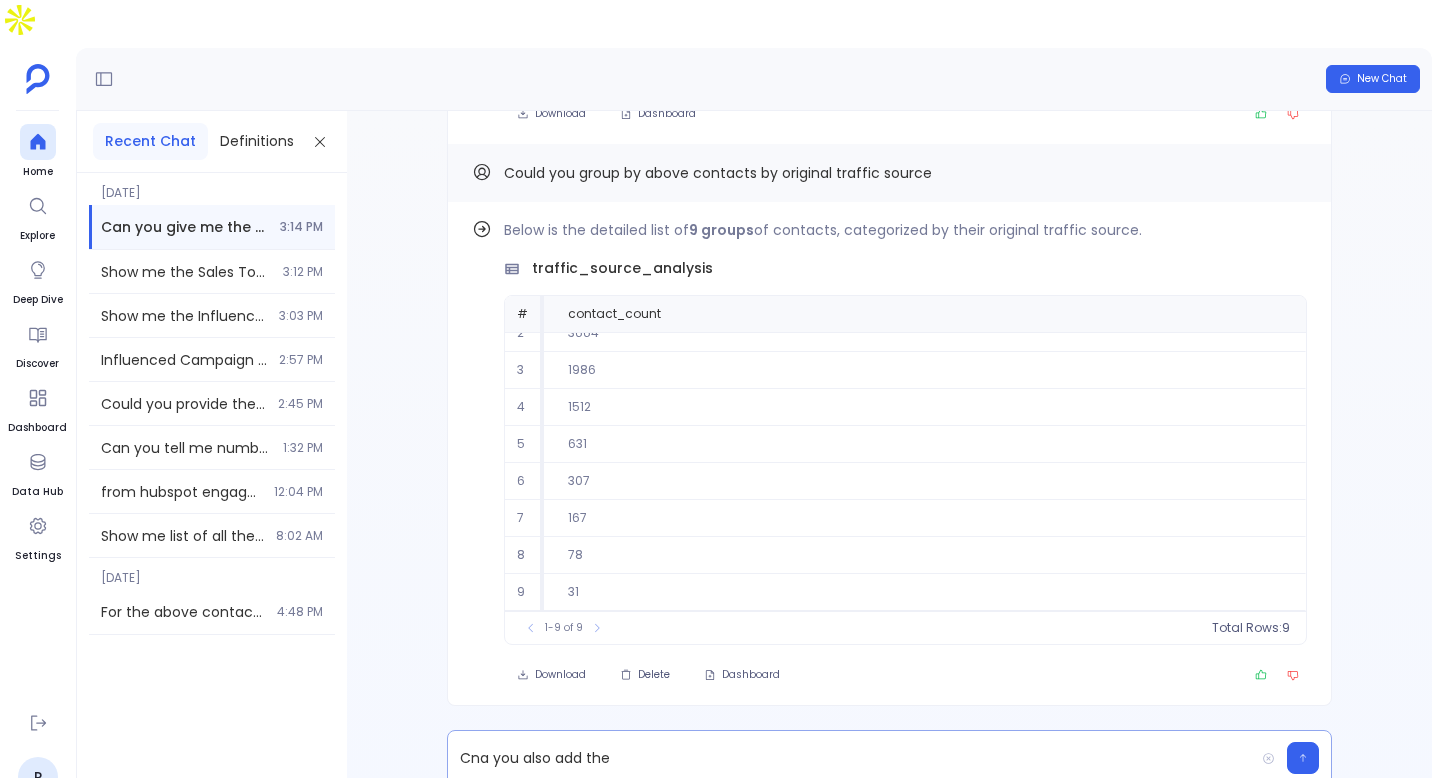 click on "Cna you also add the" at bounding box center [851, 758] 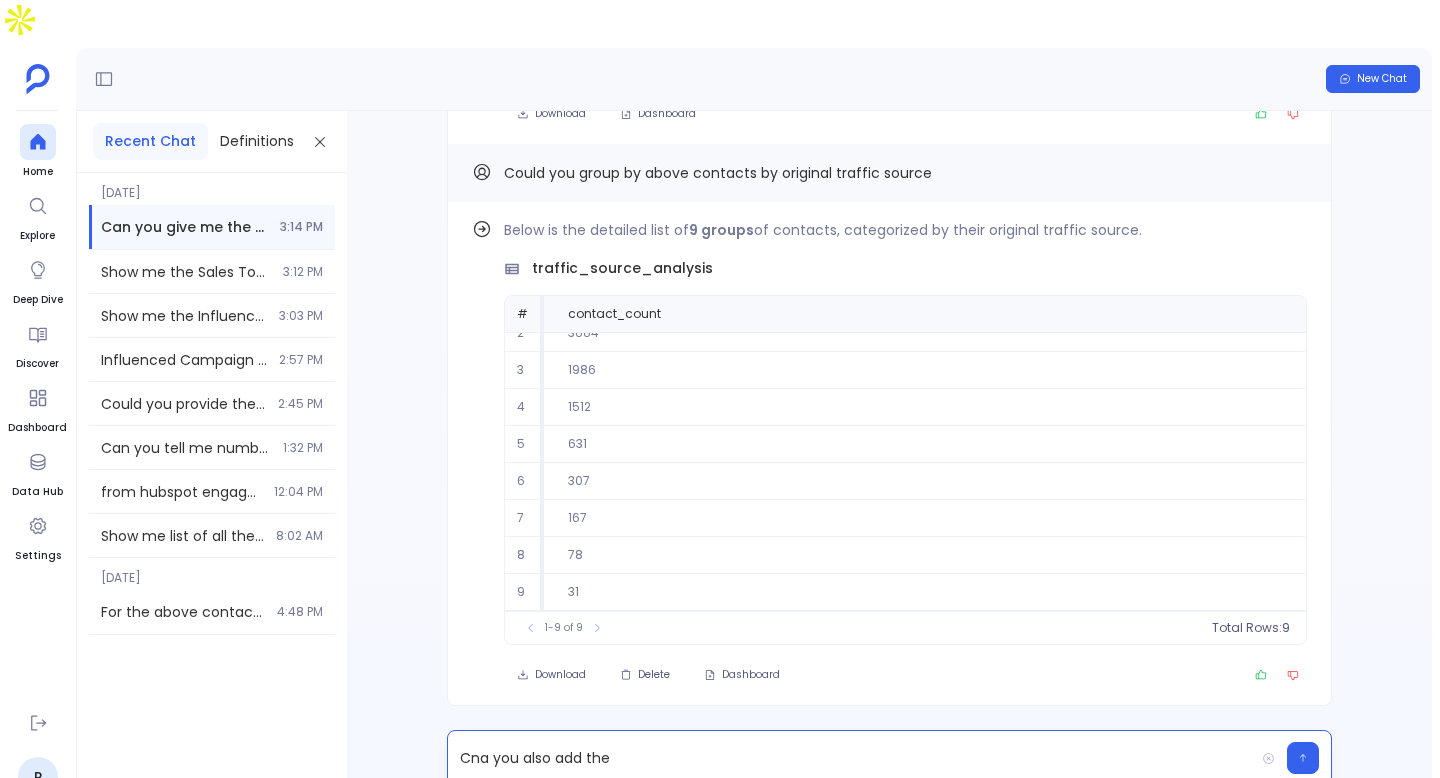 click on "Cna you also add the" at bounding box center (851, 758) 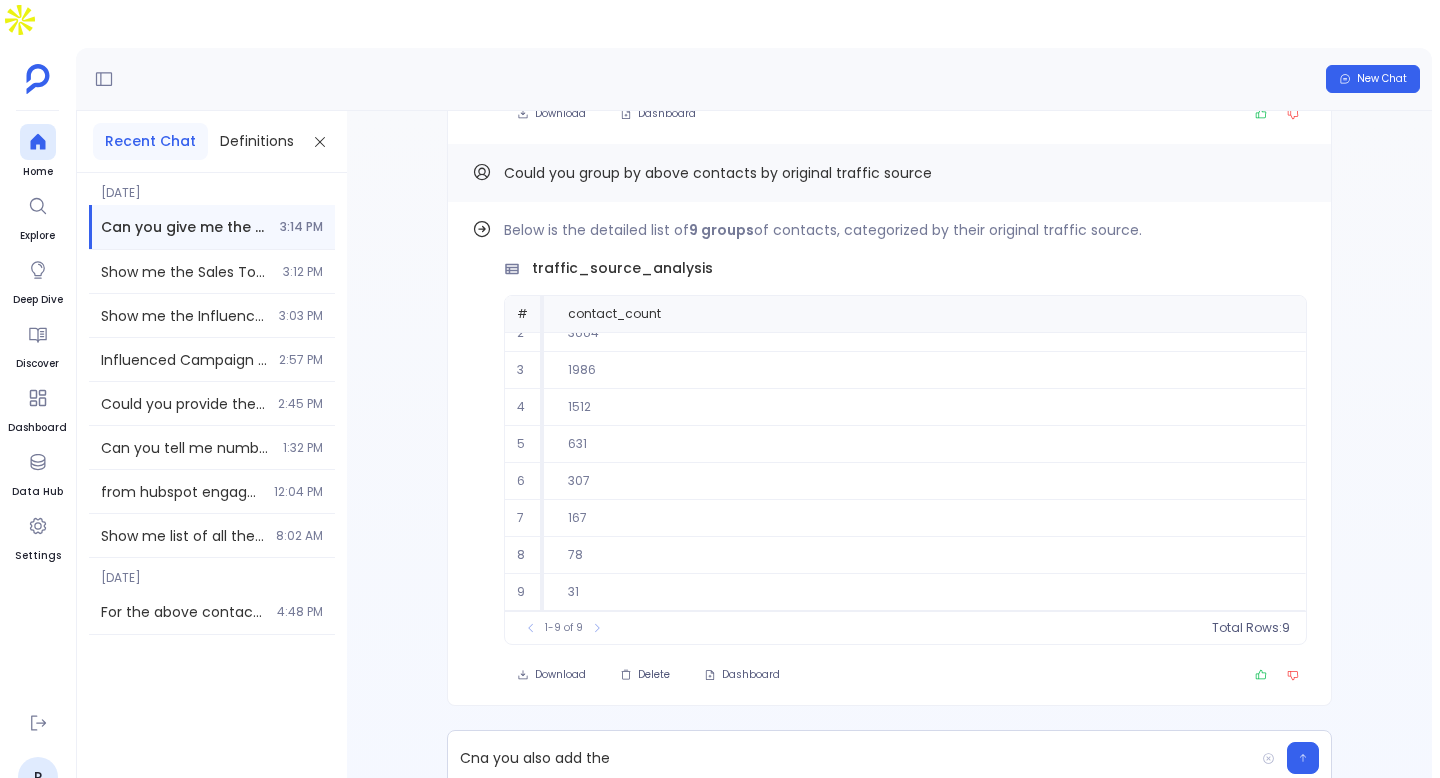 click on "Could you group by above contacts by original traffic source" at bounding box center [718, 173] 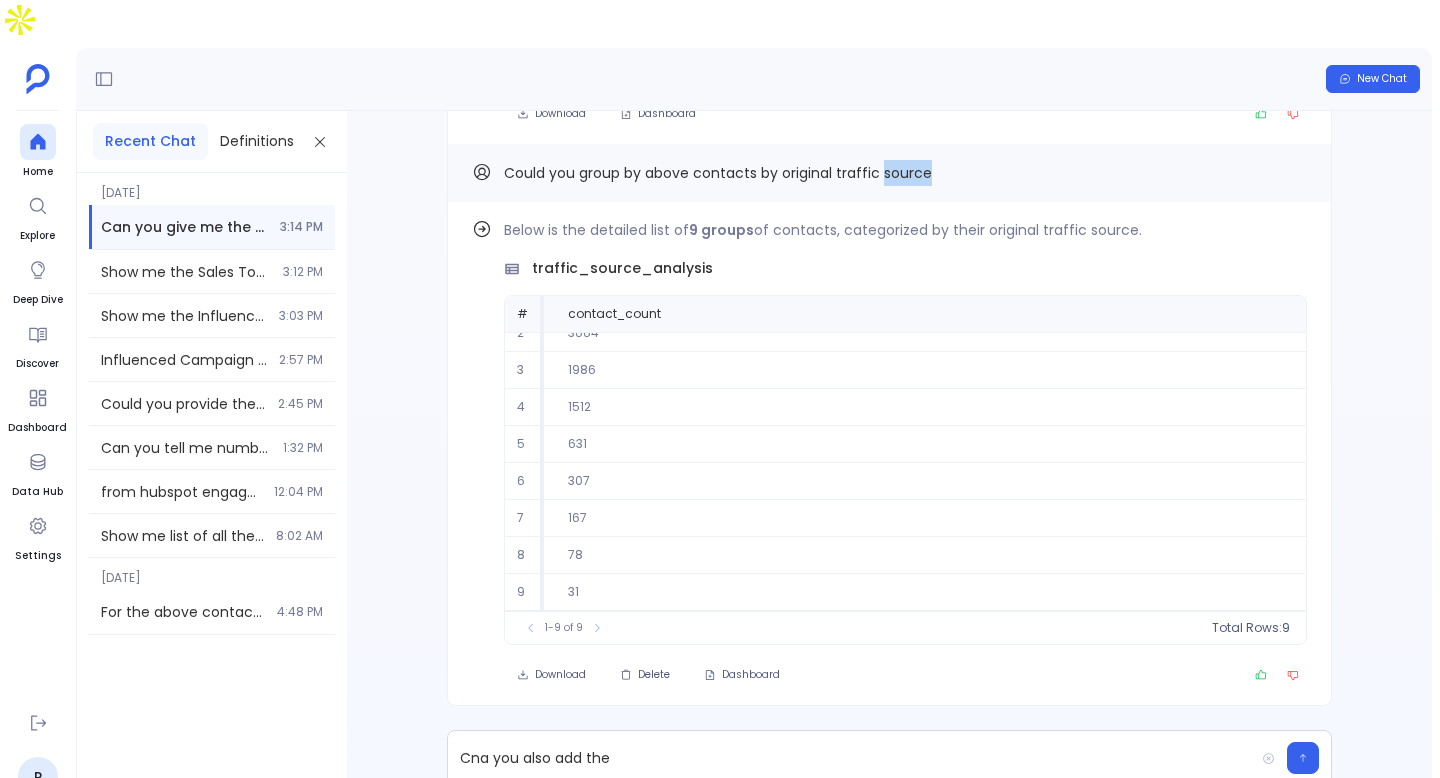 click on "Could you group by above contacts by original traffic source" at bounding box center (718, 173) 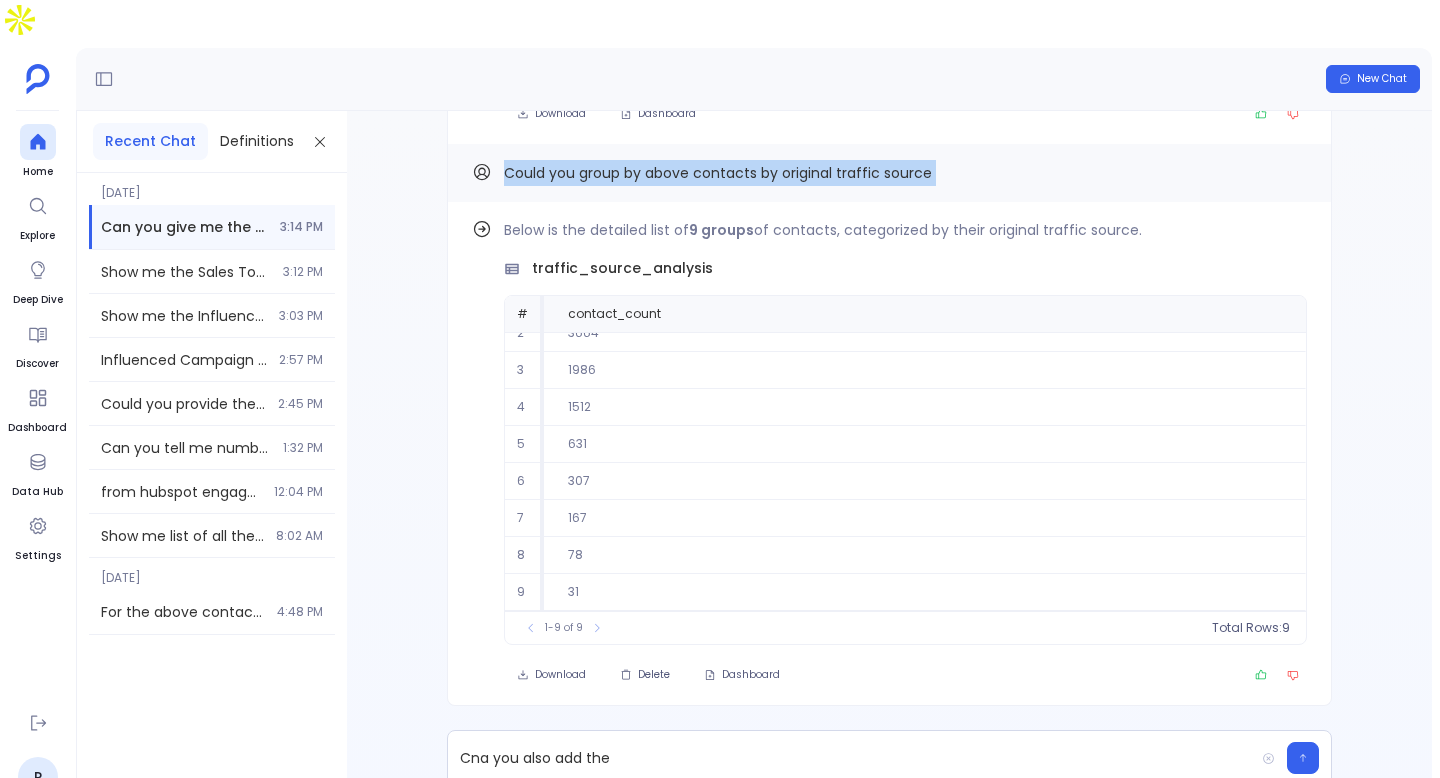 click on "Could you group by above contacts by original traffic source" at bounding box center (718, 173) 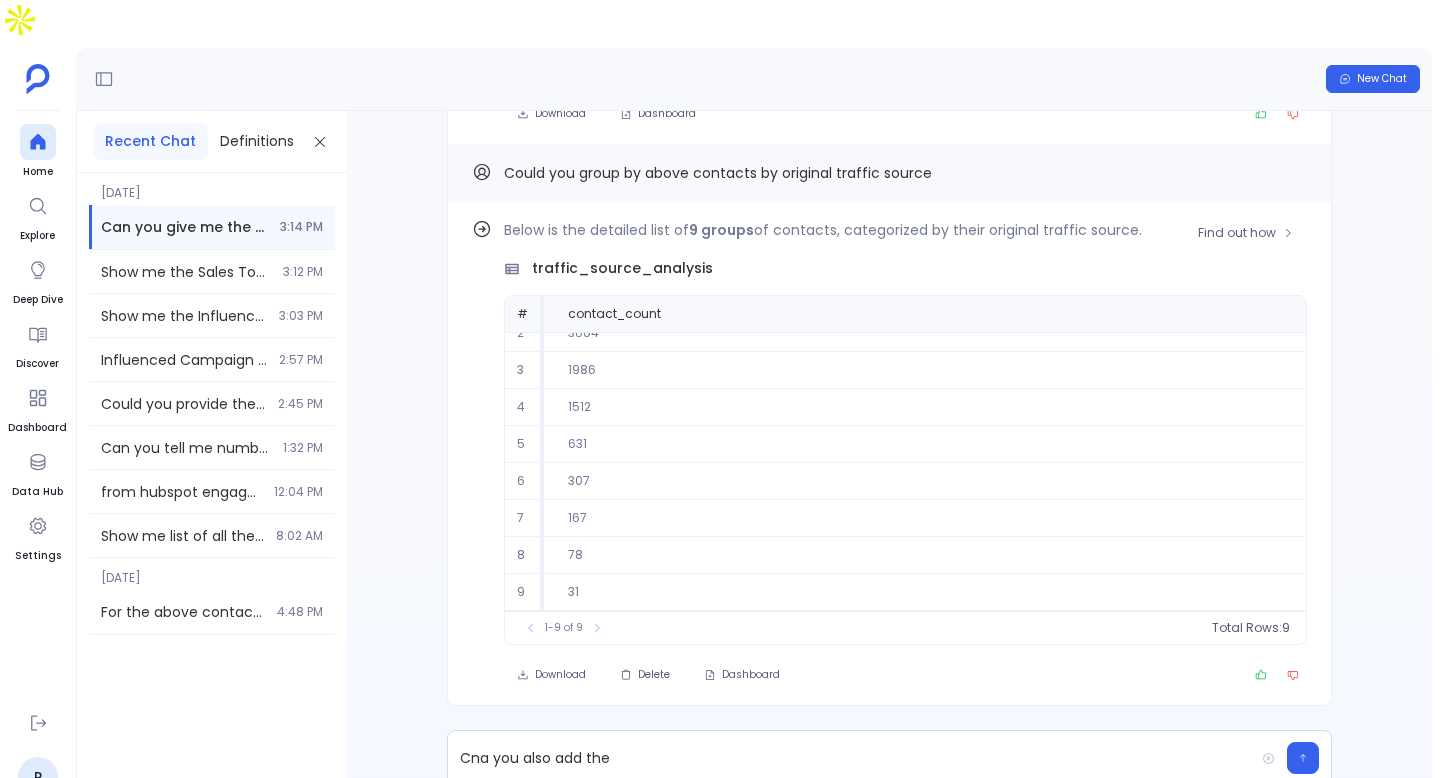 click on "Below is the detailed list of  9 groups  of contacts, categorized by their original traffic source. traffic_source_analysis # contact_count 1 43181 2 3664 3 1986 4 1512 5 631 6 307 7 167 8 78 9 31
To pick up a draggable item, press the space bar.
While dragging, use the arrow keys to move the item.
Press space again to drop the item in its new position, or press escape to cancel.
1-9 of 9 Total Rows:  9 Download Delete Dashboard" at bounding box center (905, 453) 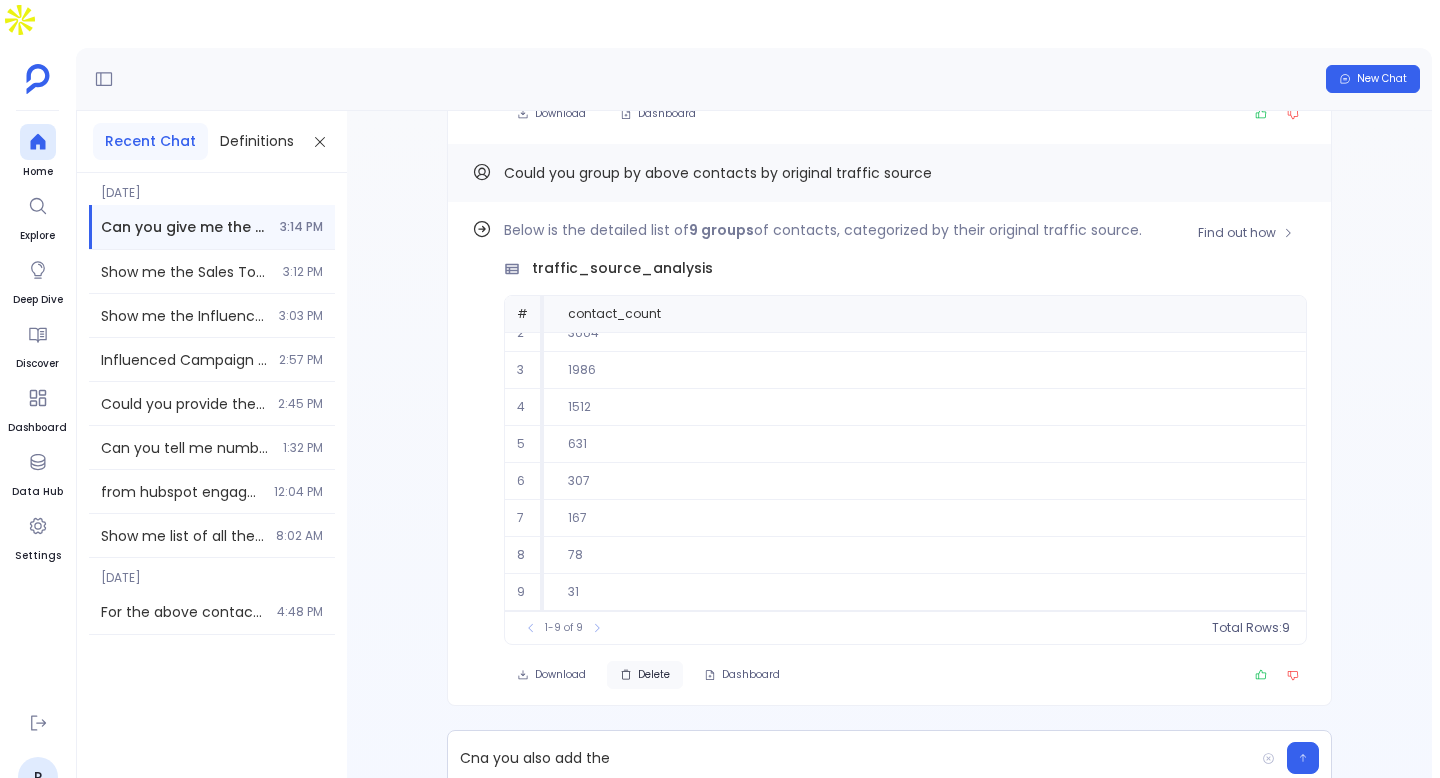 click on "Delete" at bounding box center (654, 675) 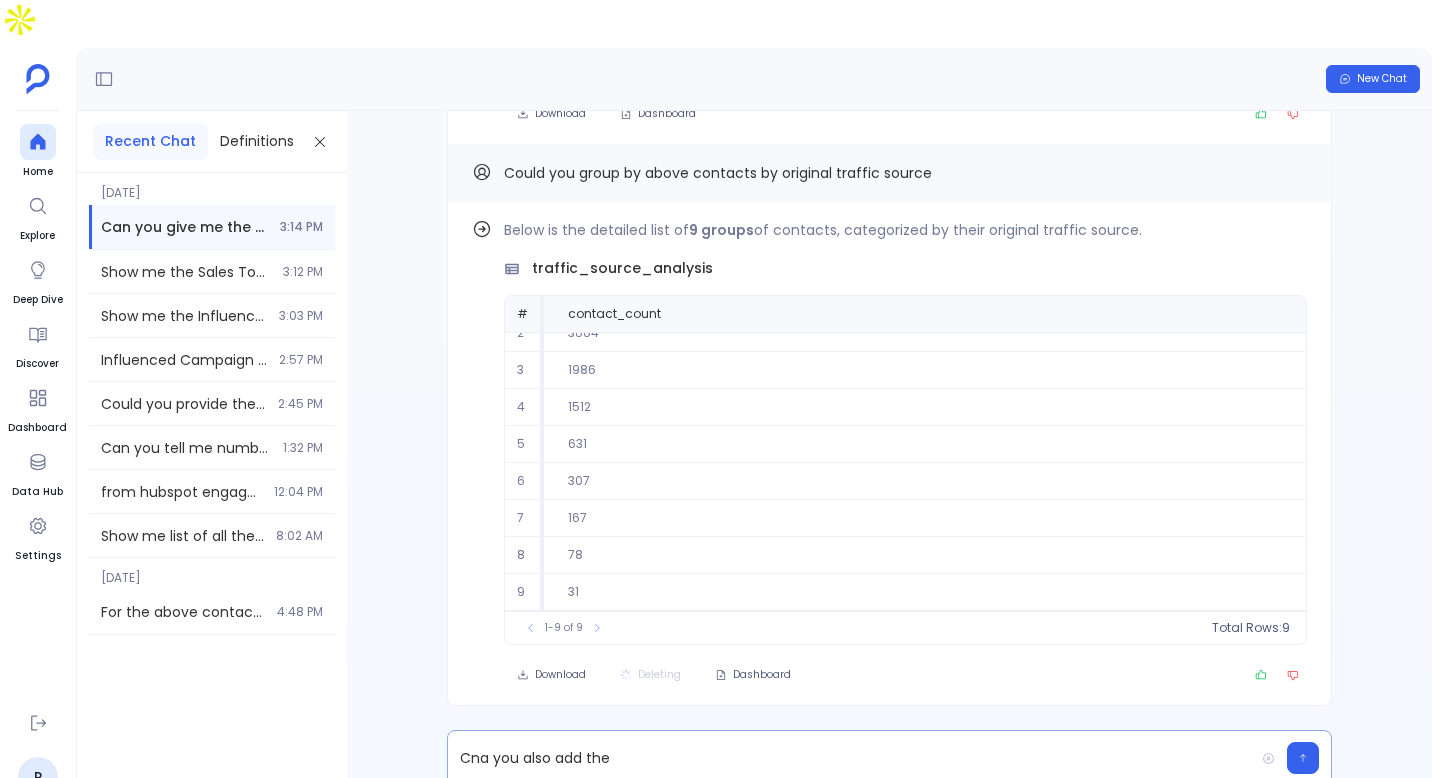 scroll, scrollTop: 0, scrollLeft: 0, axis: both 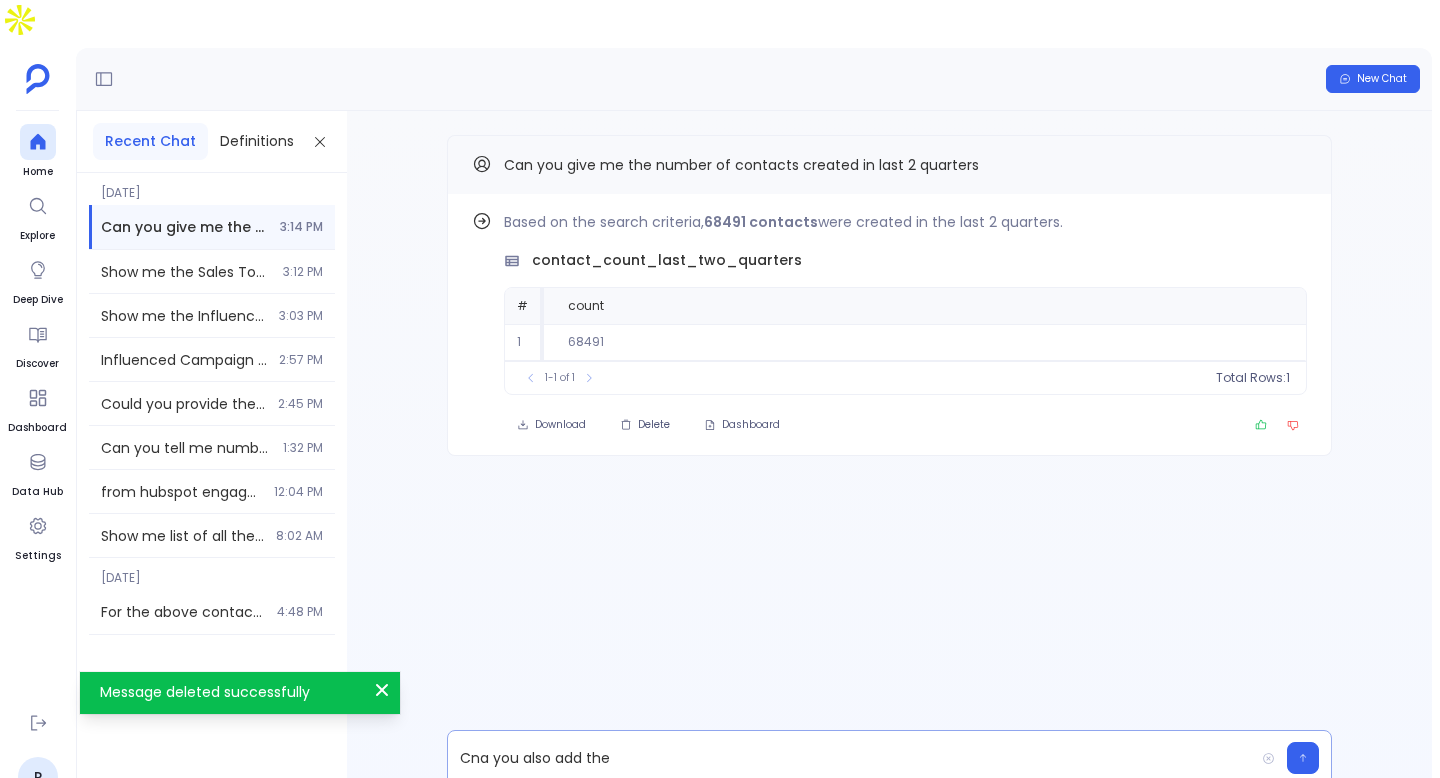 click on "Cna you also add the" at bounding box center (851, 758) 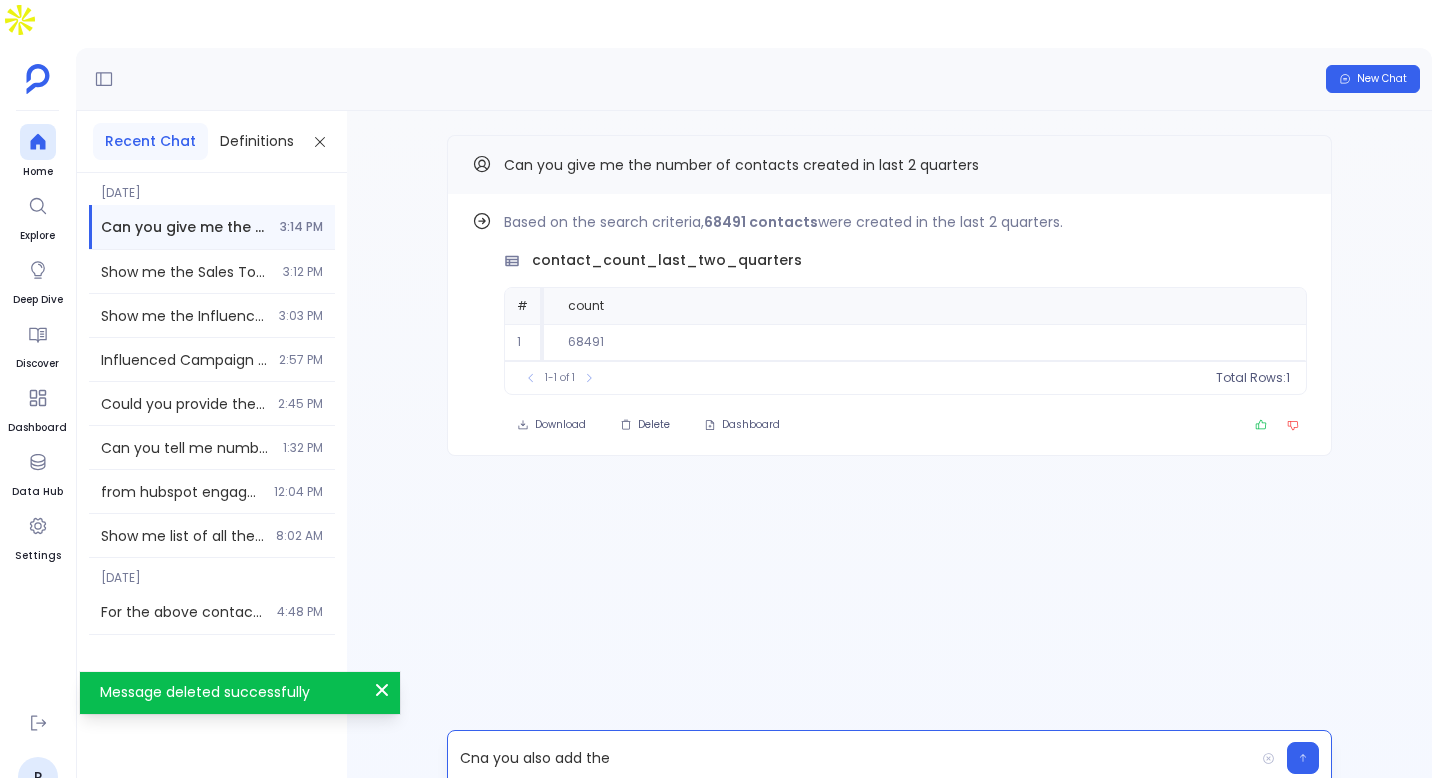click on "Cna you also add the" at bounding box center (851, 758) 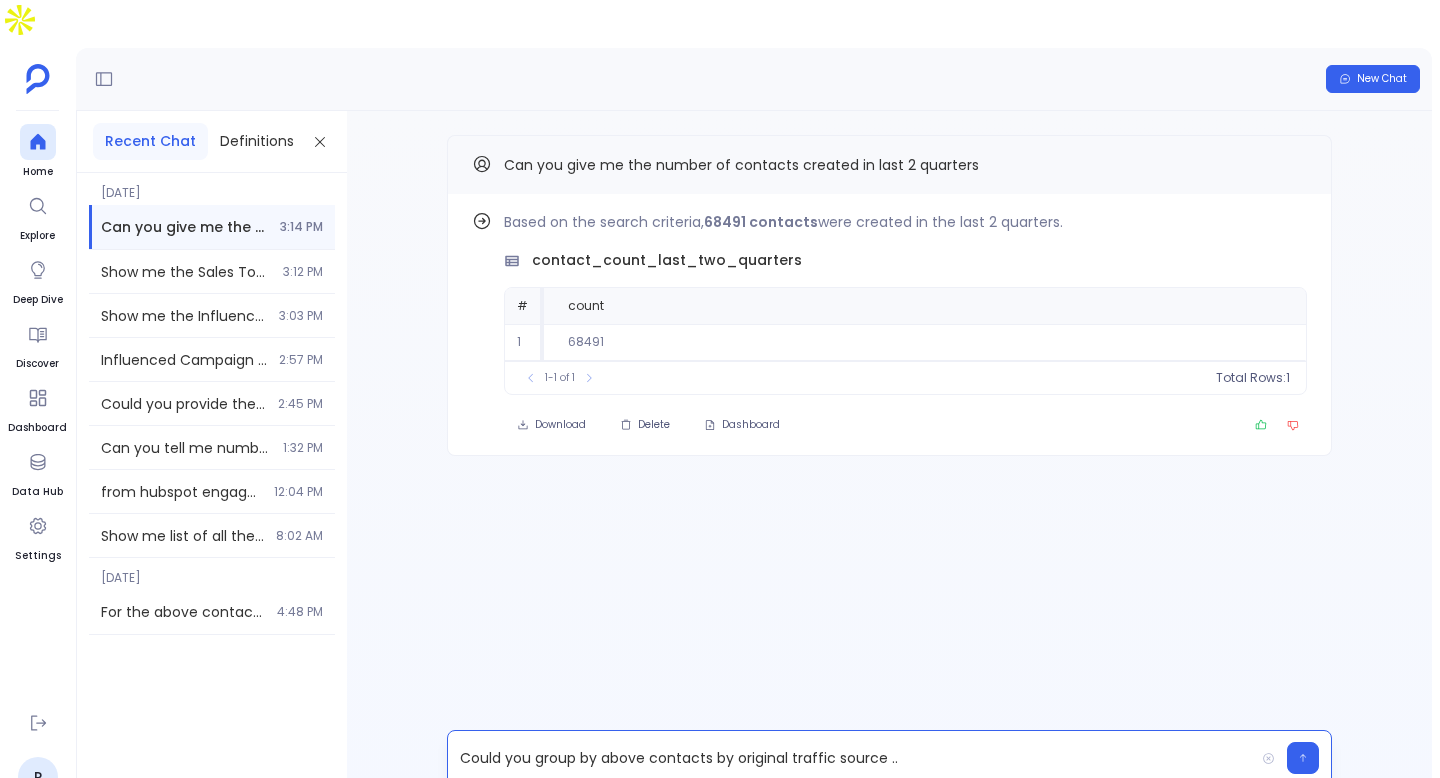 click on "Could you group by above contacts by original traffic source .." at bounding box center [851, 758] 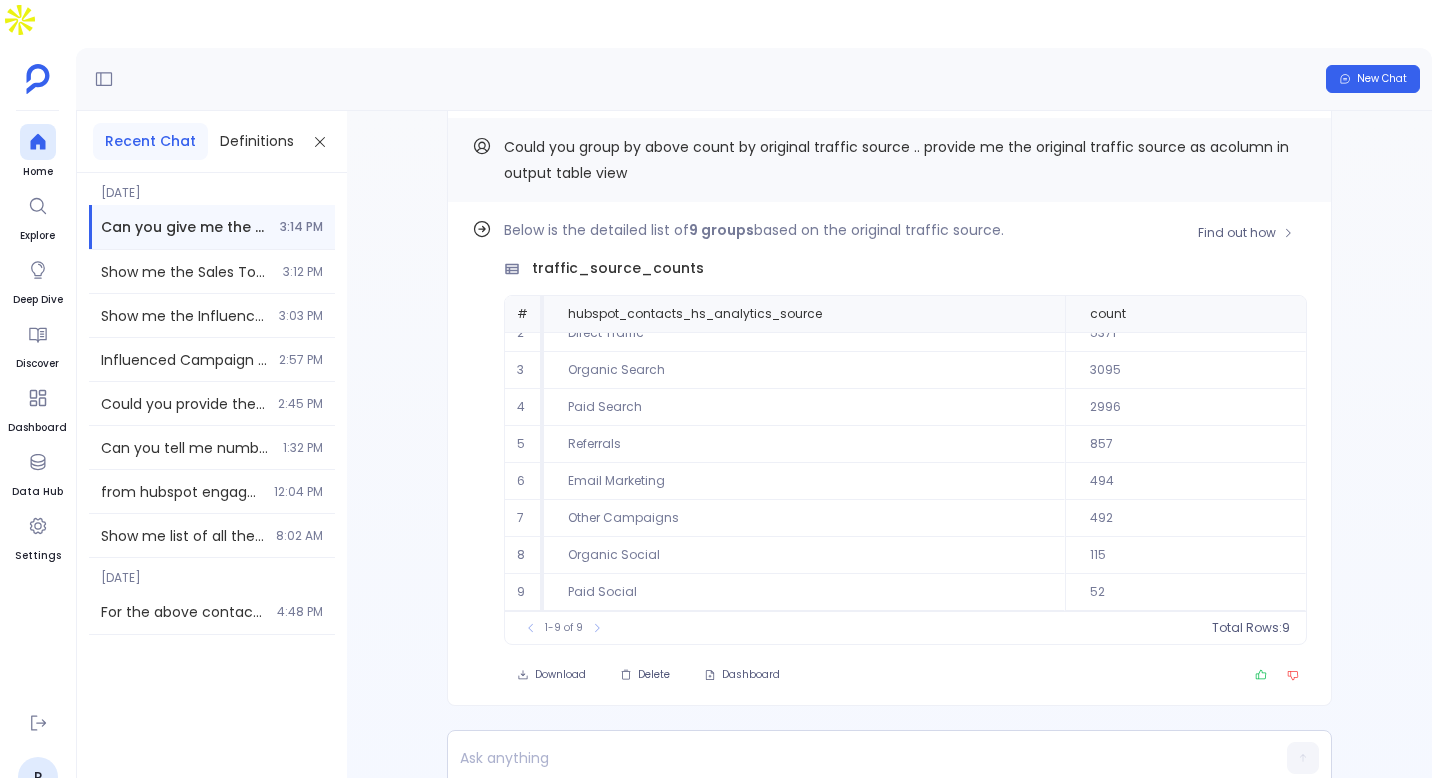 scroll, scrollTop: 0, scrollLeft: 0, axis: both 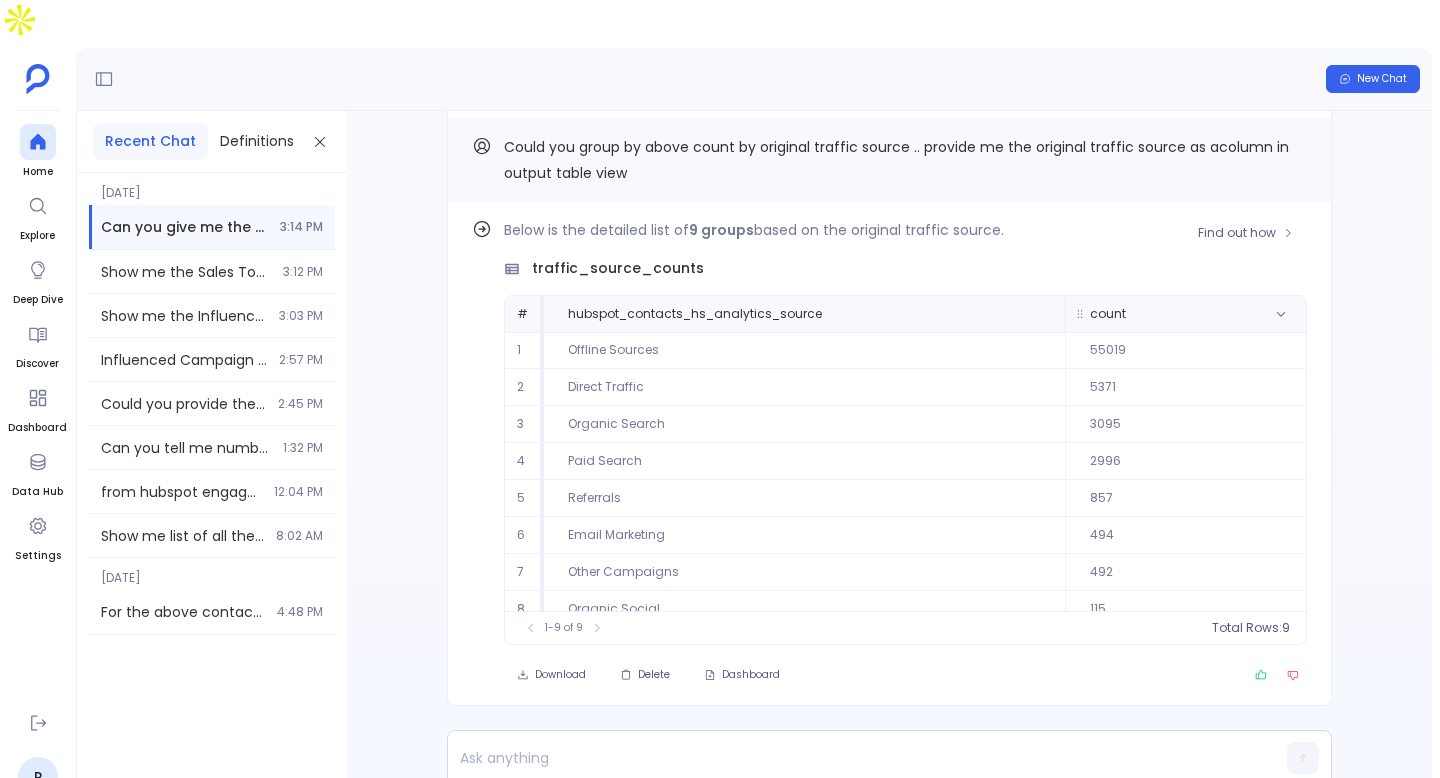 click on "count" at bounding box center [1136, 314] 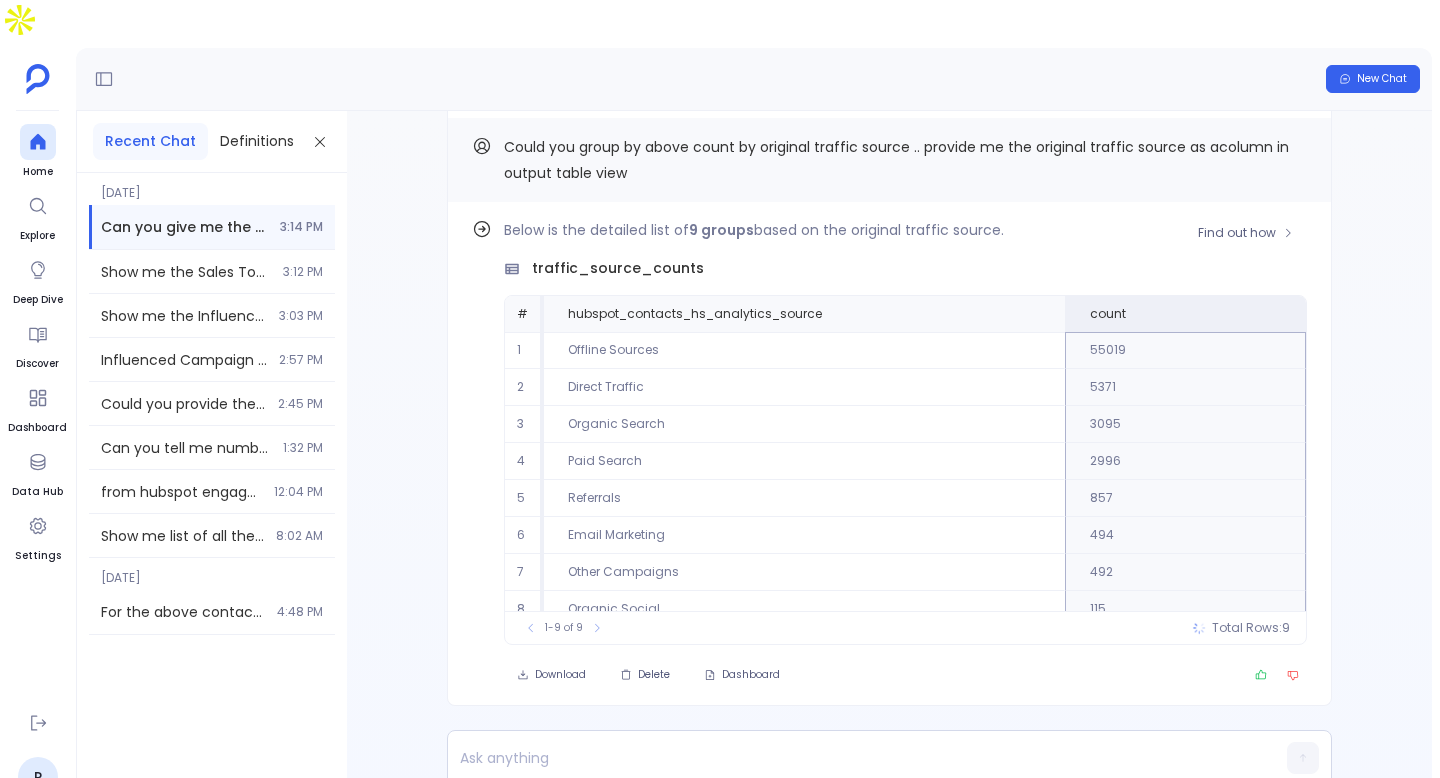 scroll, scrollTop: 54, scrollLeft: 0, axis: vertical 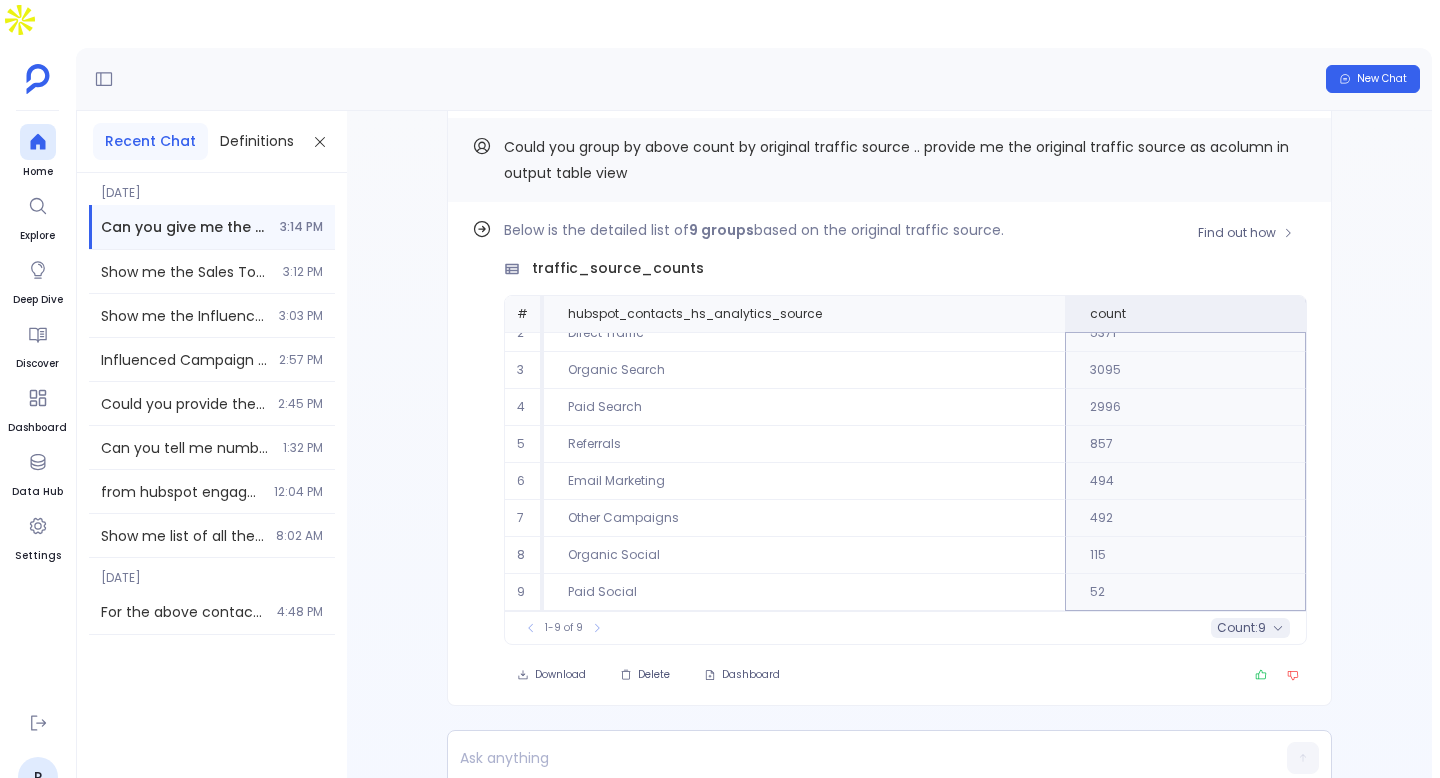 click on "count :  9" at bounding box center [1250, 628] 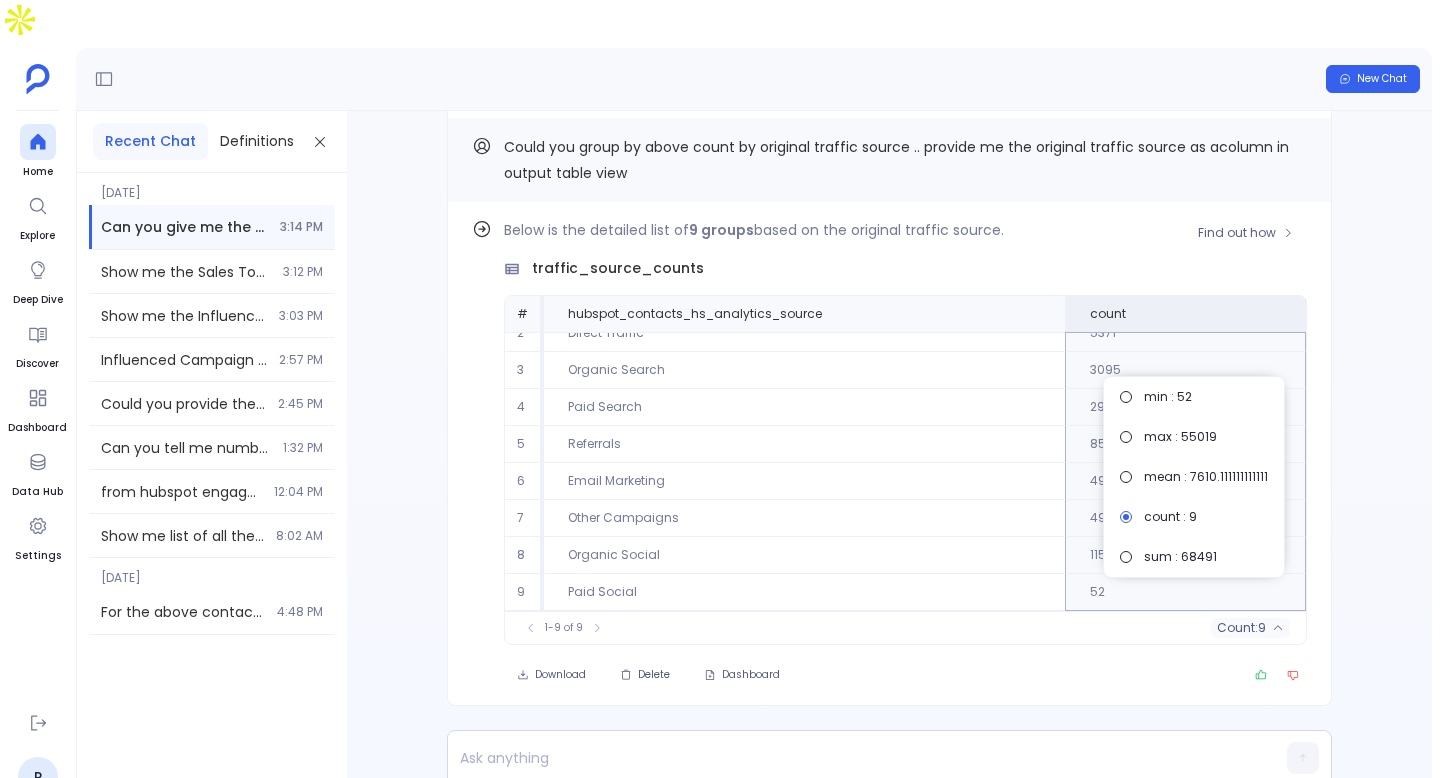 scroll, scrollTop: 0, scrollLeft: 0, axis: both 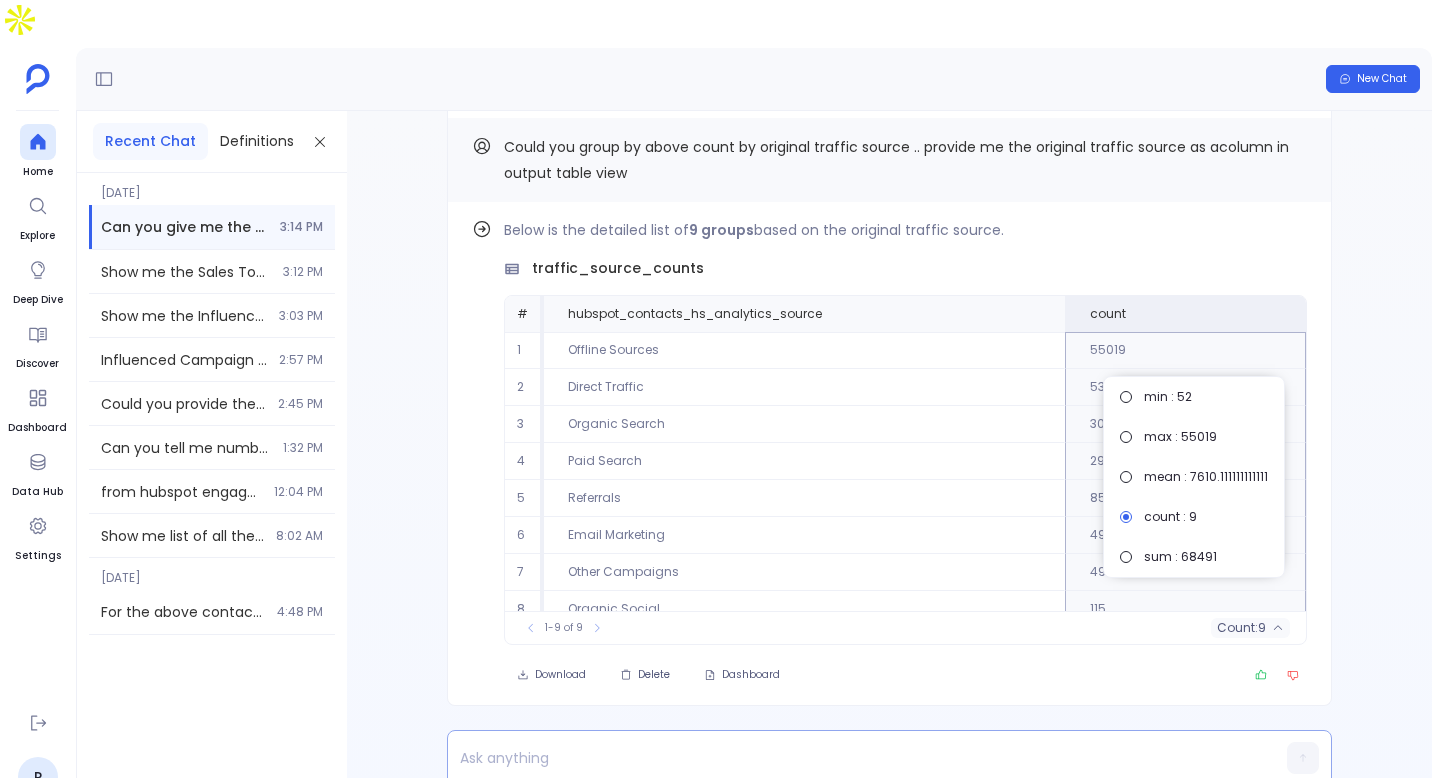 click at bounding box center [851, 758] 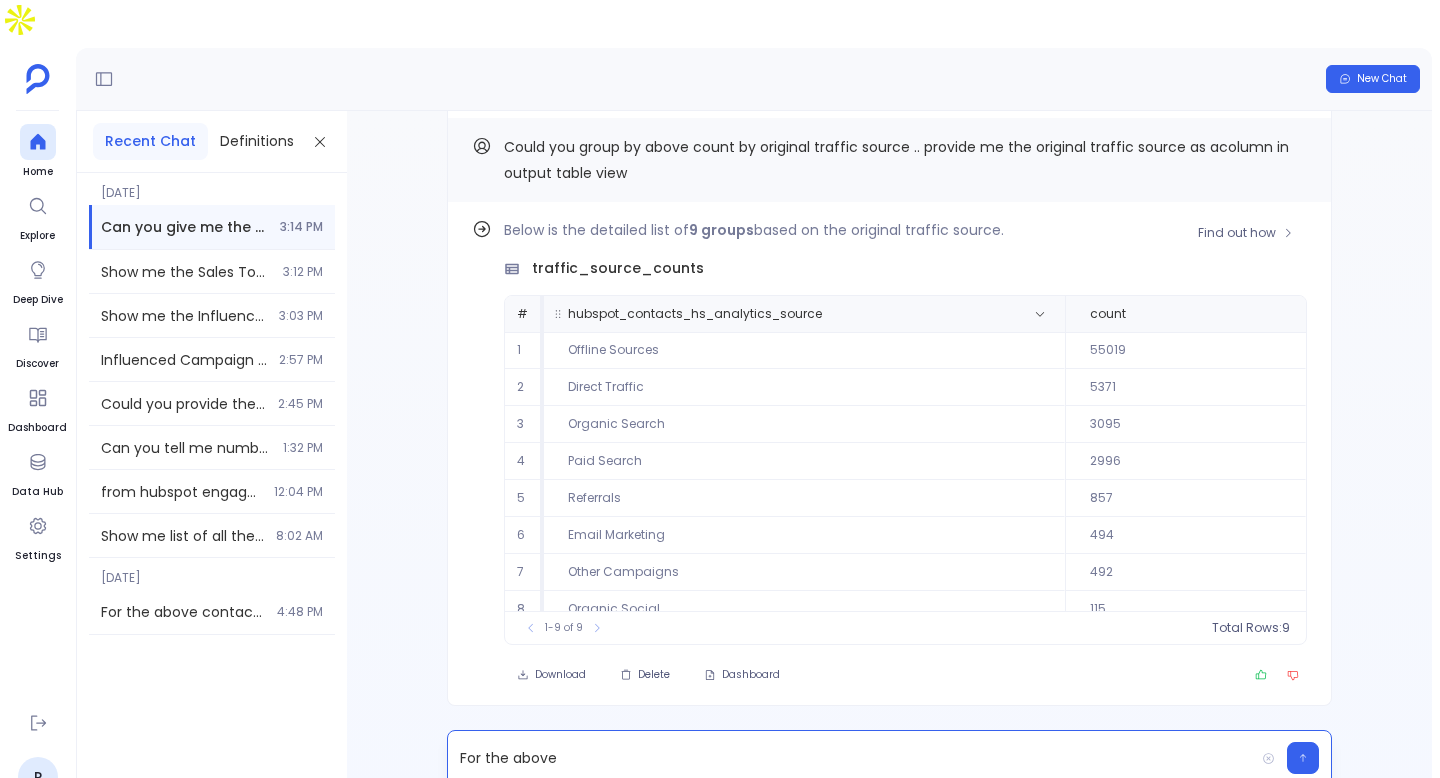 click on "hubspot_contacts_hs_analytics_source" at bounding box center [695, 314] 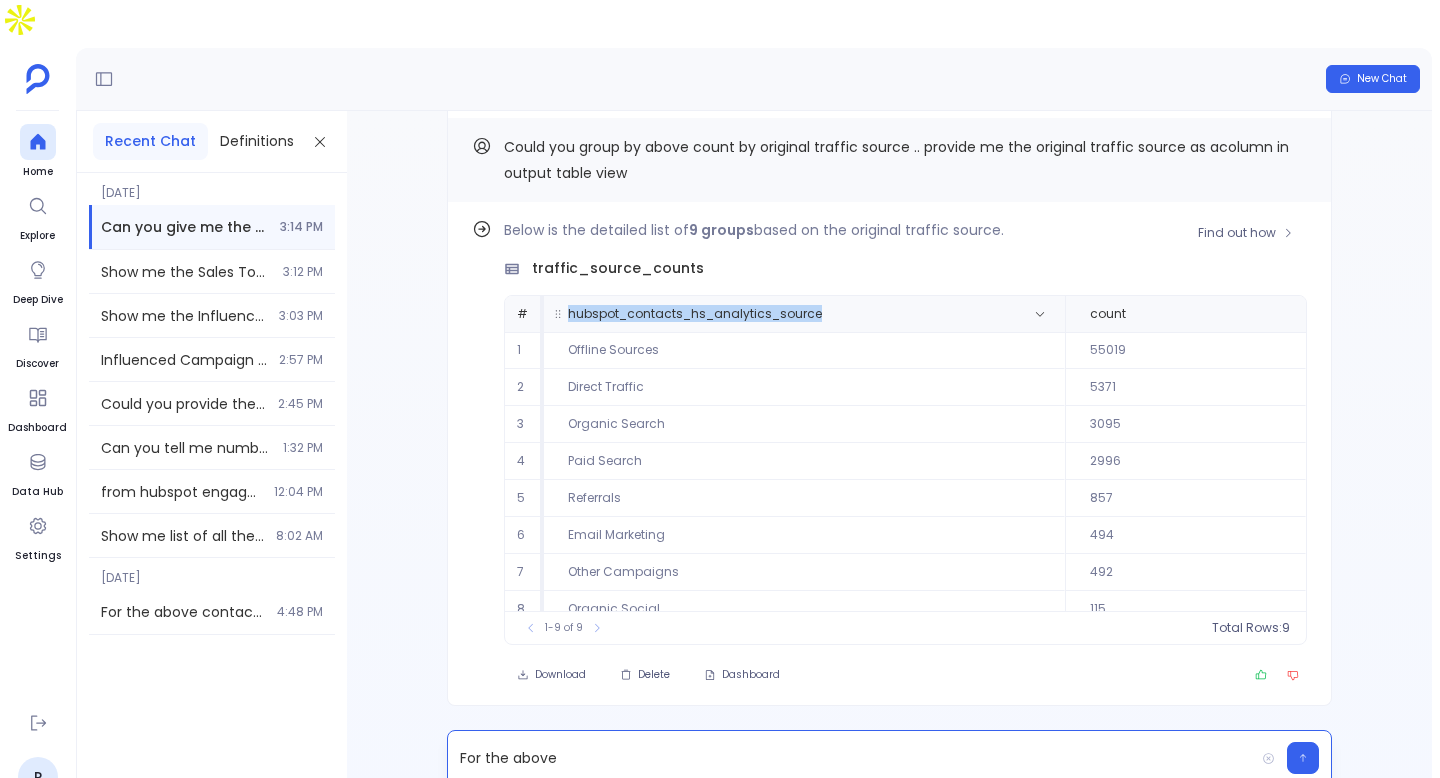 click on "hubspot_contacts_hs_analytics_source" at bounding box center (695, 314) 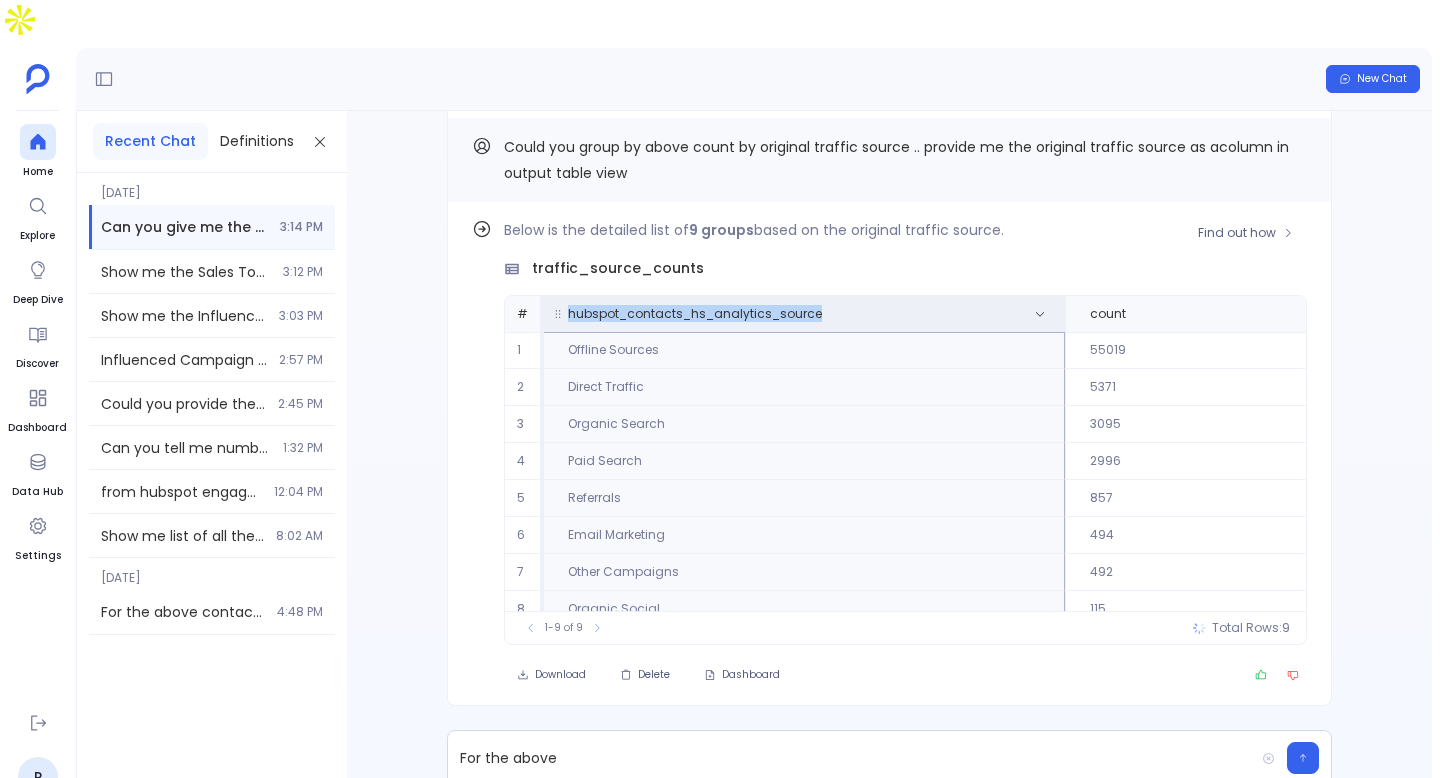 copy on "hubspot_contacts_hs_analytics_source" 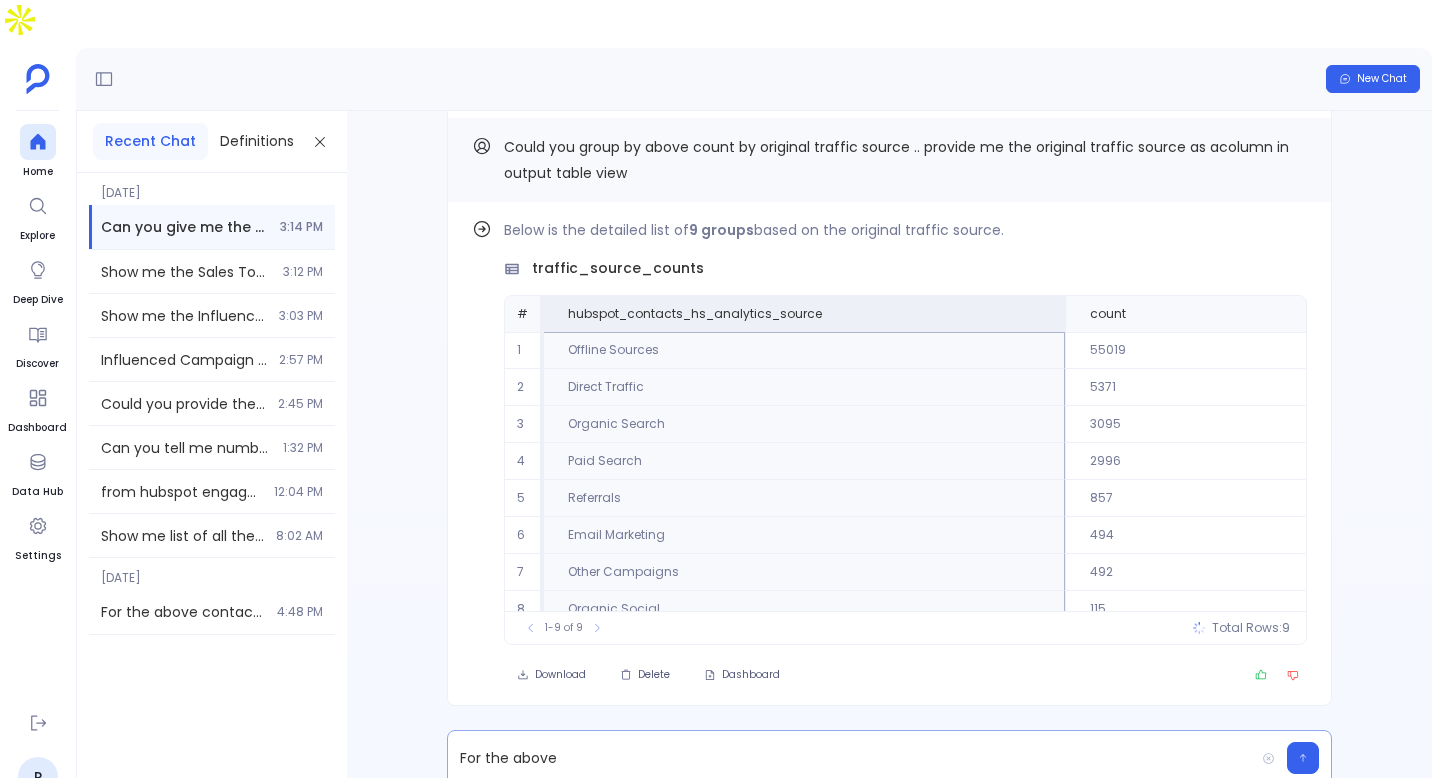 click on "For the above" at bounding box center (851, 758) 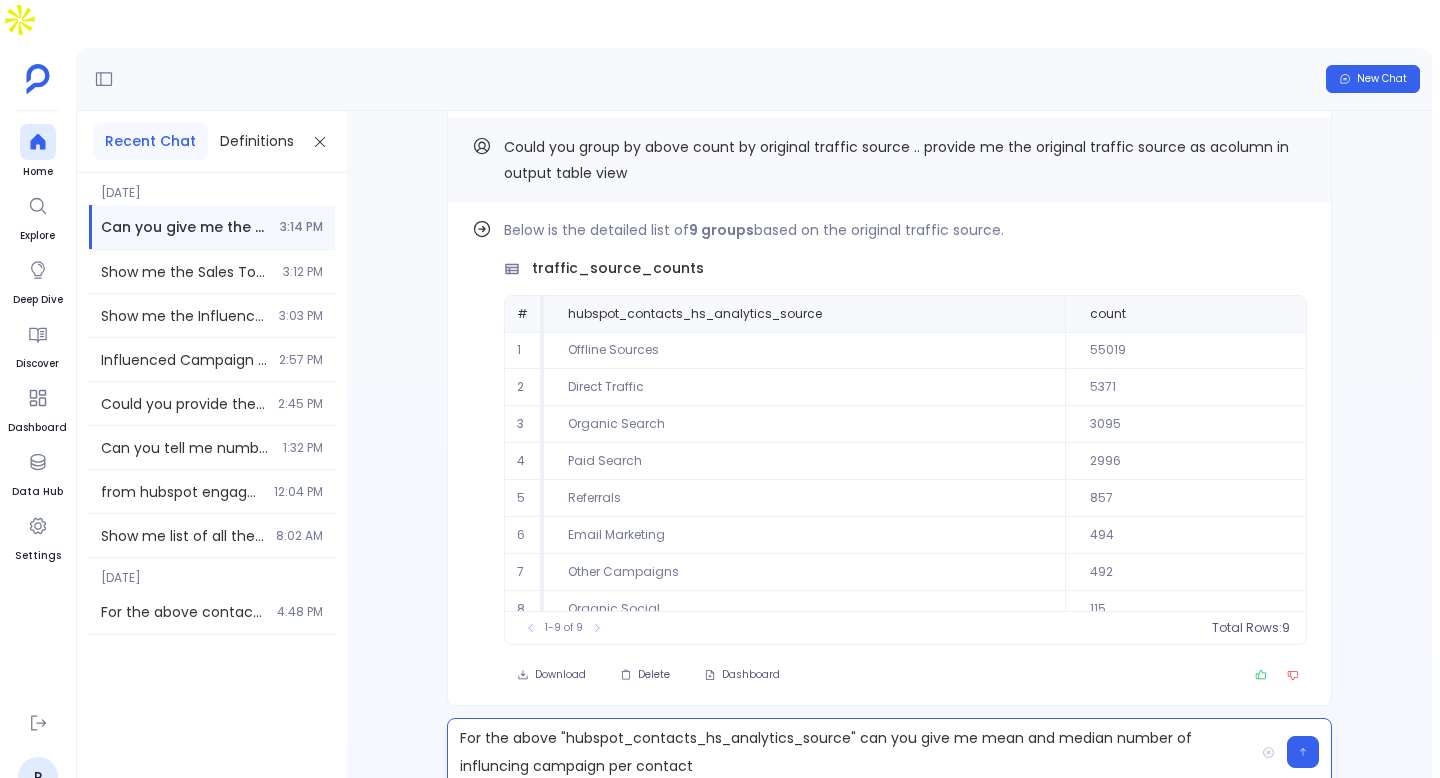 click on "For the above "hubspot_contacts_hs_analytics_source" can you give me mean and median number of influncing campaign per contact" at bounding box center (851, 752) 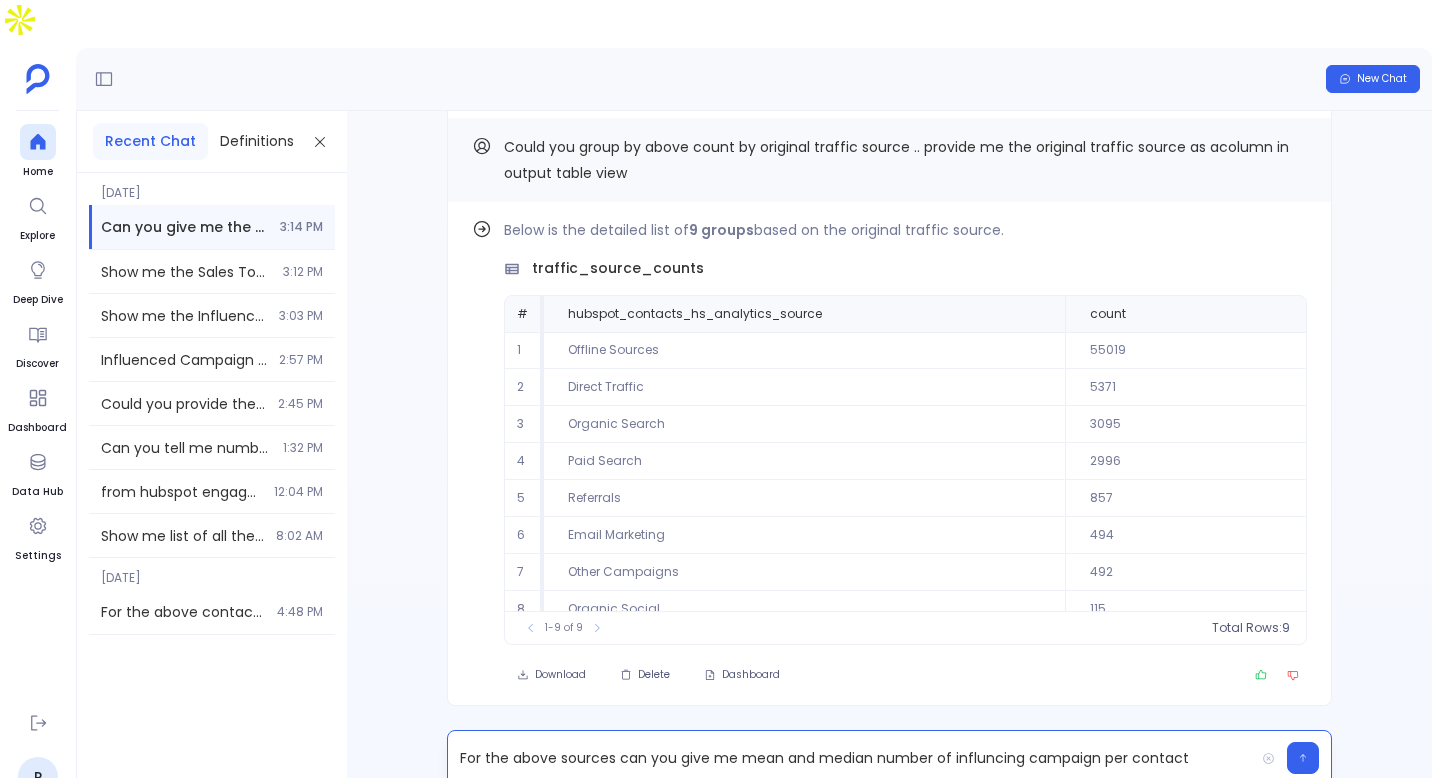 click on "For the above sources can you give me mean and median number of influncing campaign per contact" at bounding box center (851, 758) 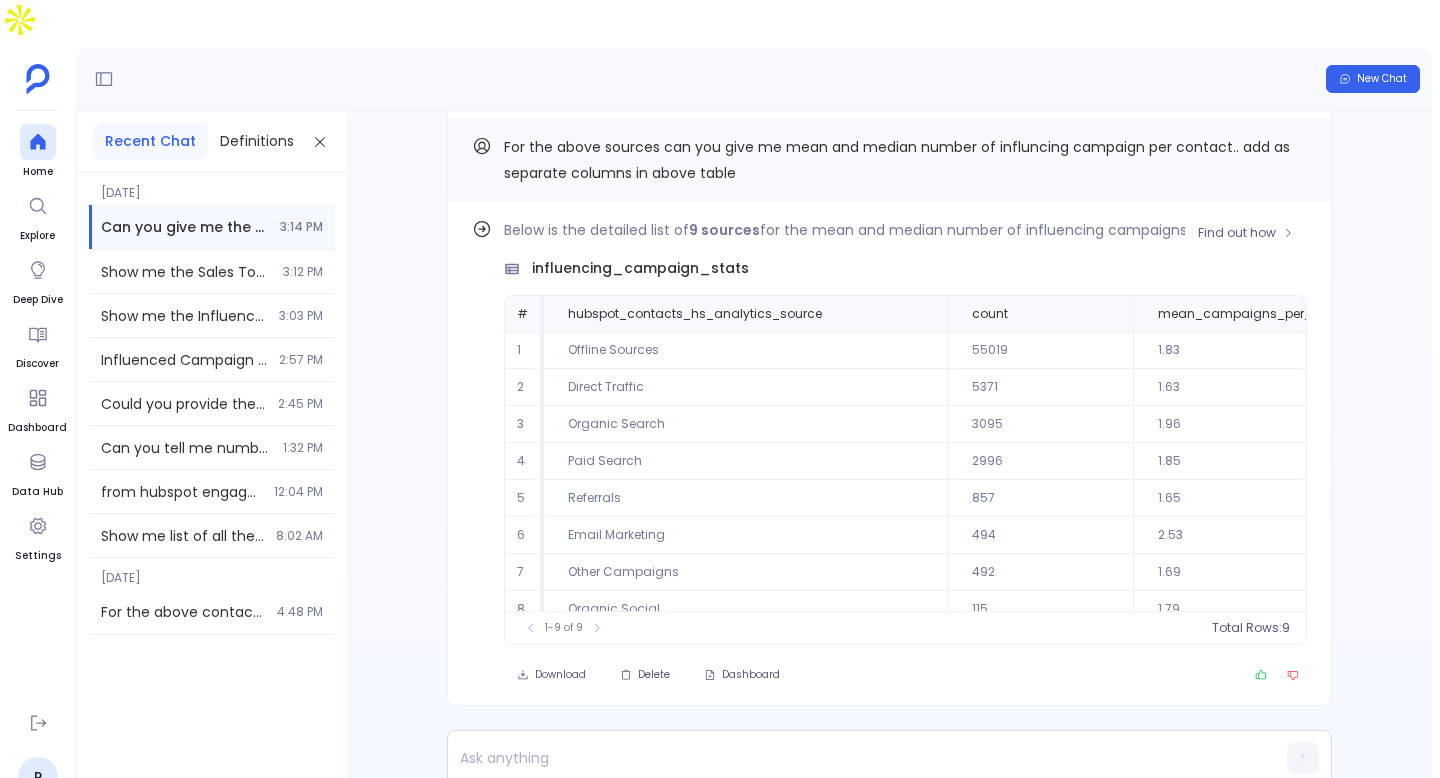 scroll, scrollTop: 59, scrollLeft: 0, axis: vertical 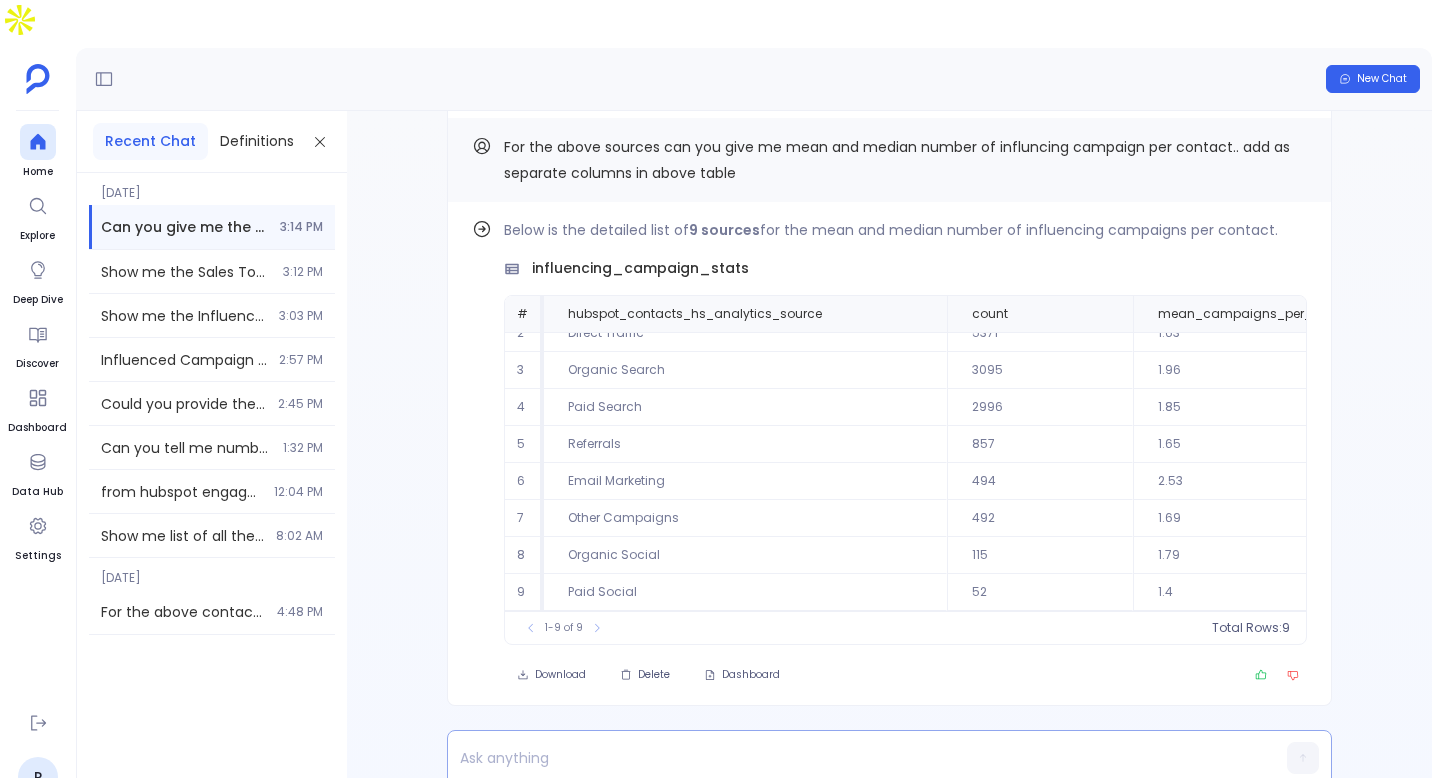 click at bounding box center [851, 758] 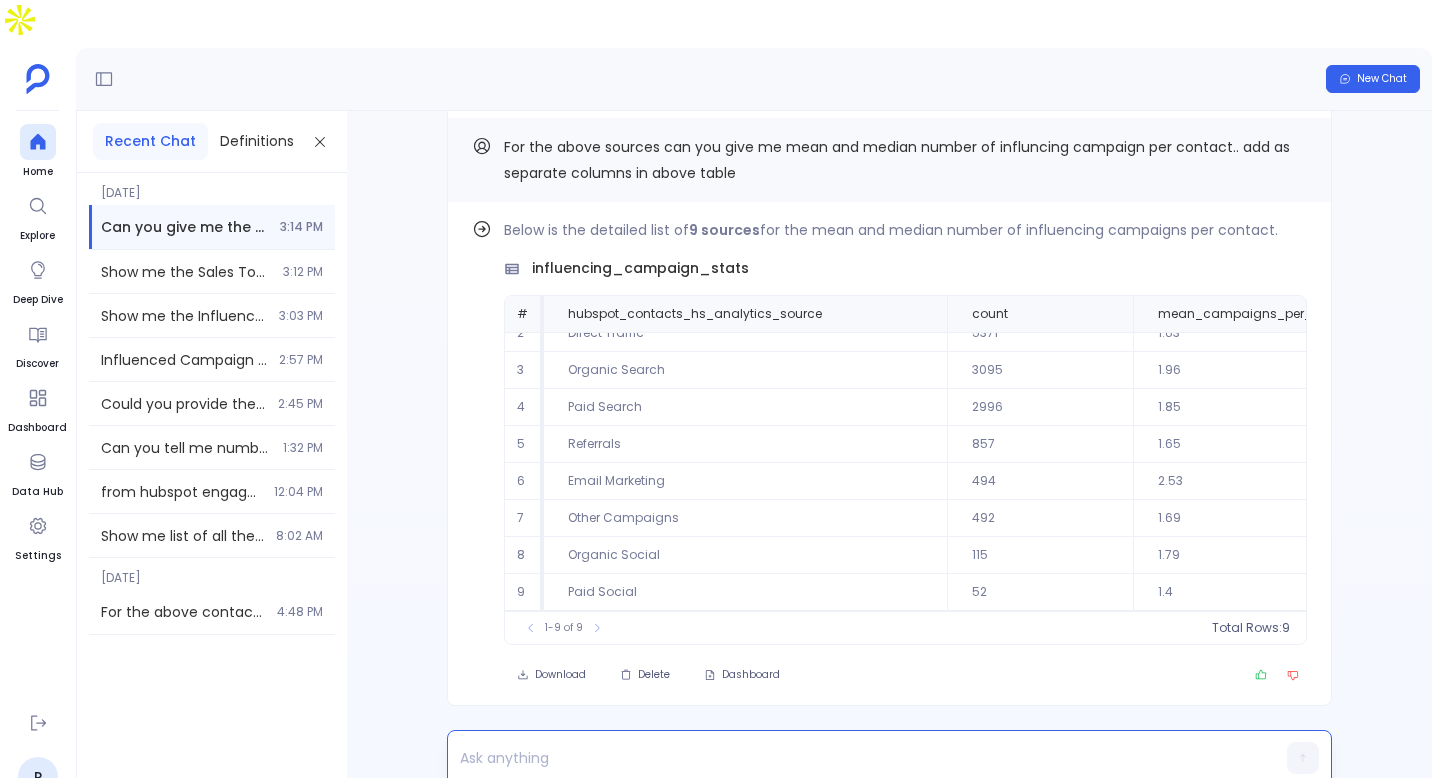 click at bounding box center [889, 758] 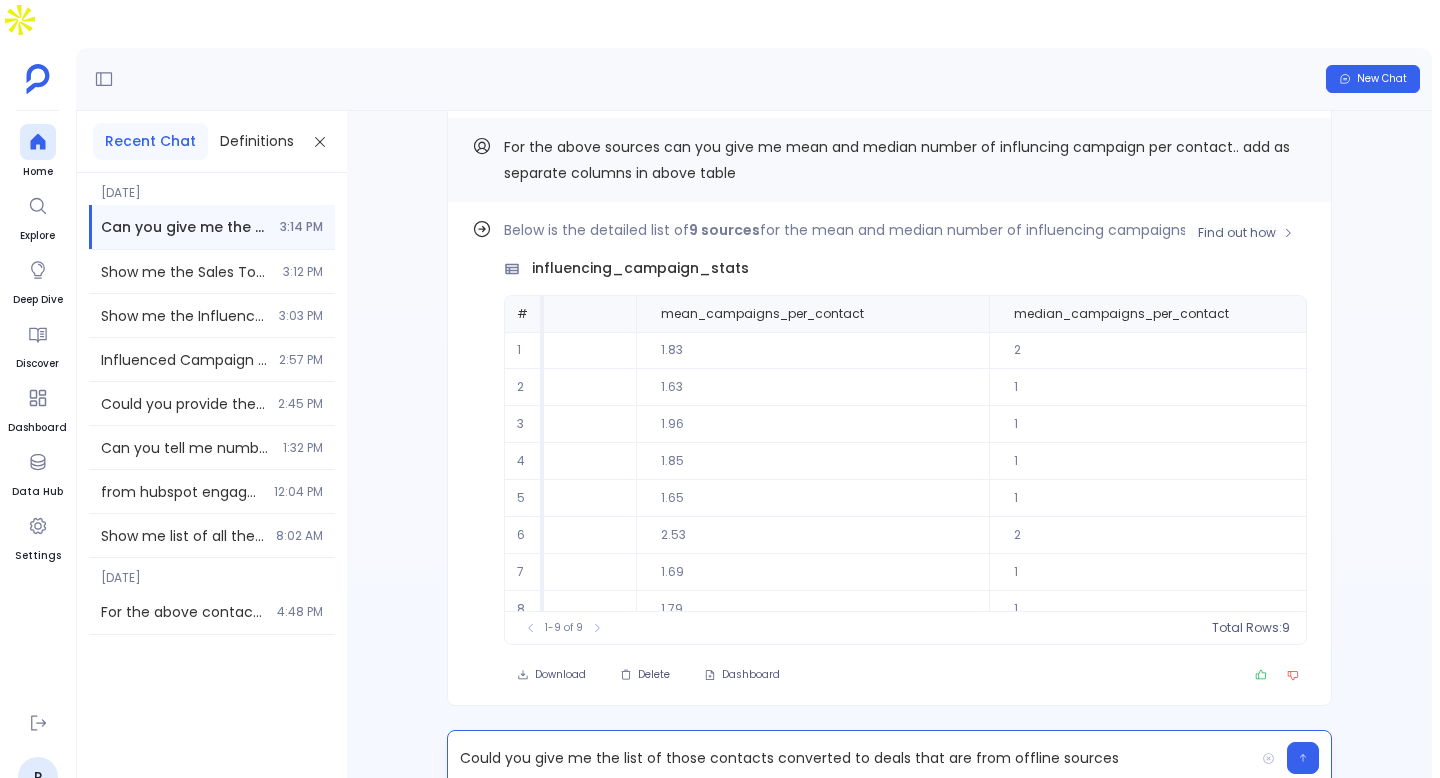scroll, scrollTop: 0, scrollLeft: 535, axis: horizontal 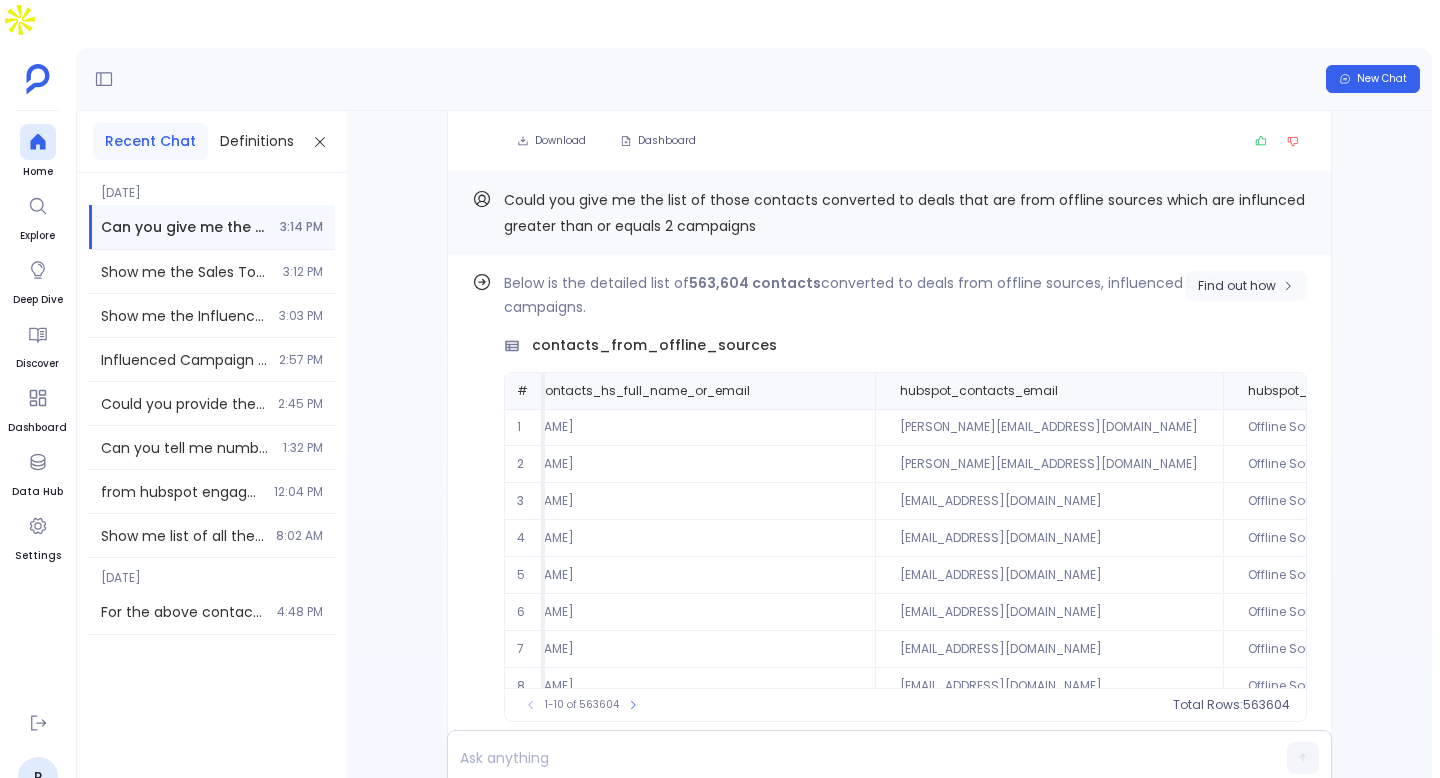 click on "Find out how" at bounding box center [1246, 286] 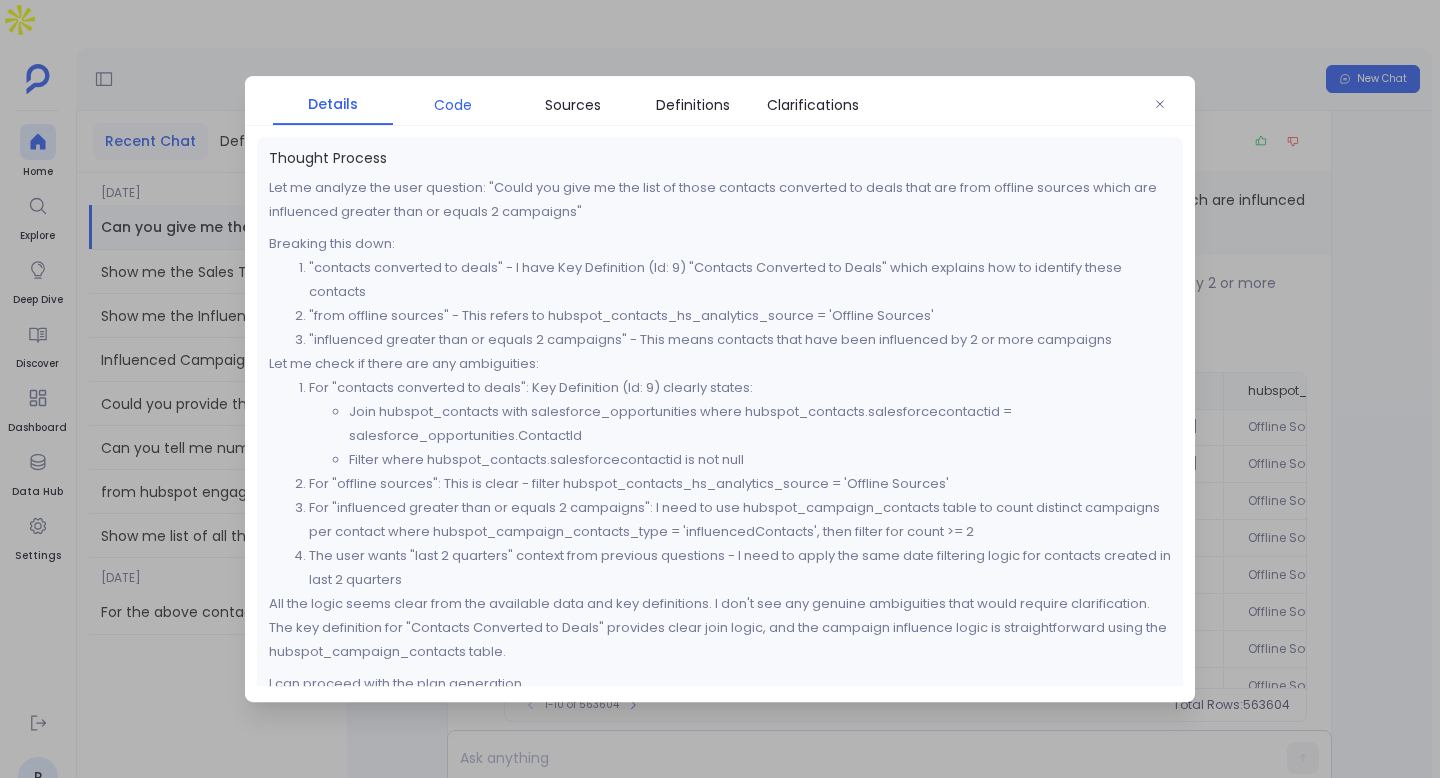 click on "Code" at bounding box center [453, 105] 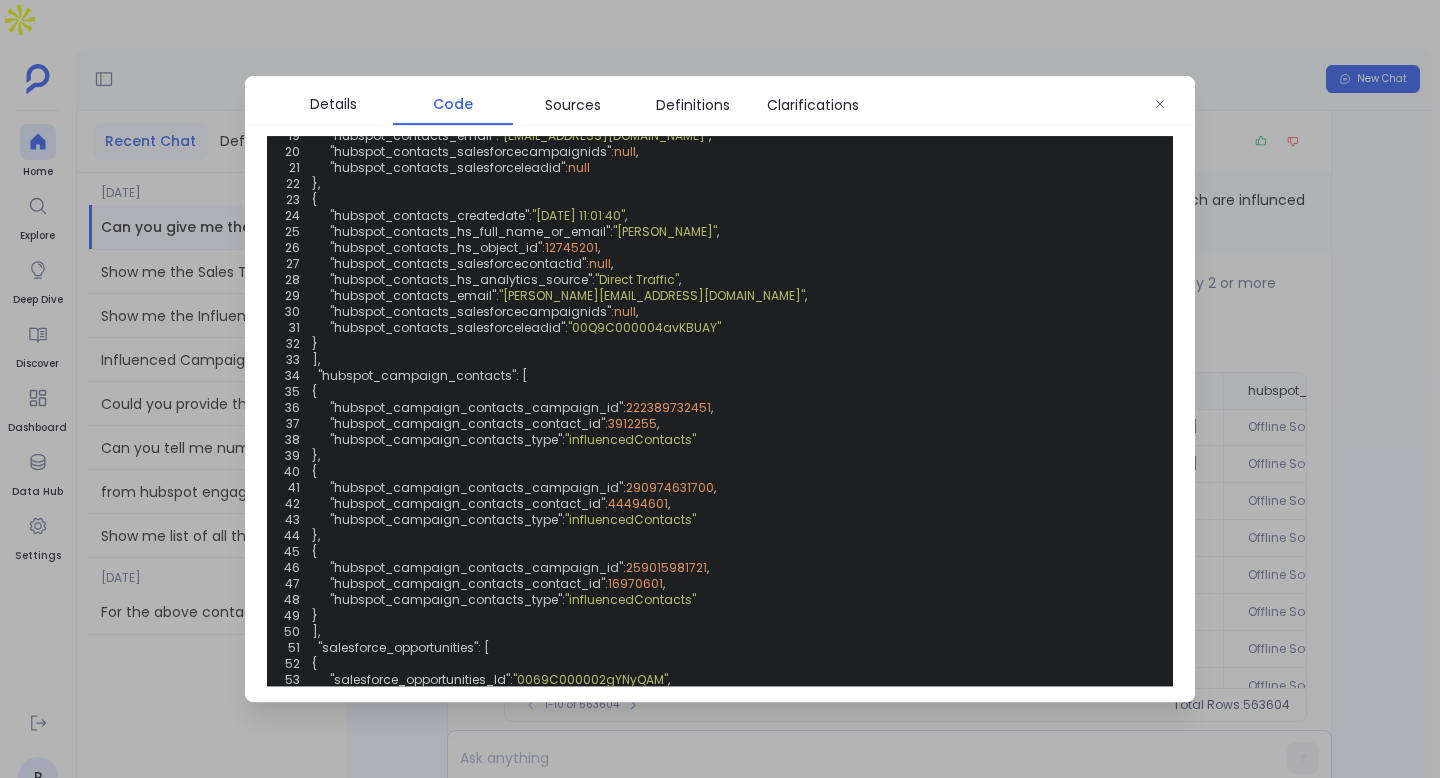 scroll, scrollTop: 881, scrollLeft: 0, axis: vertical 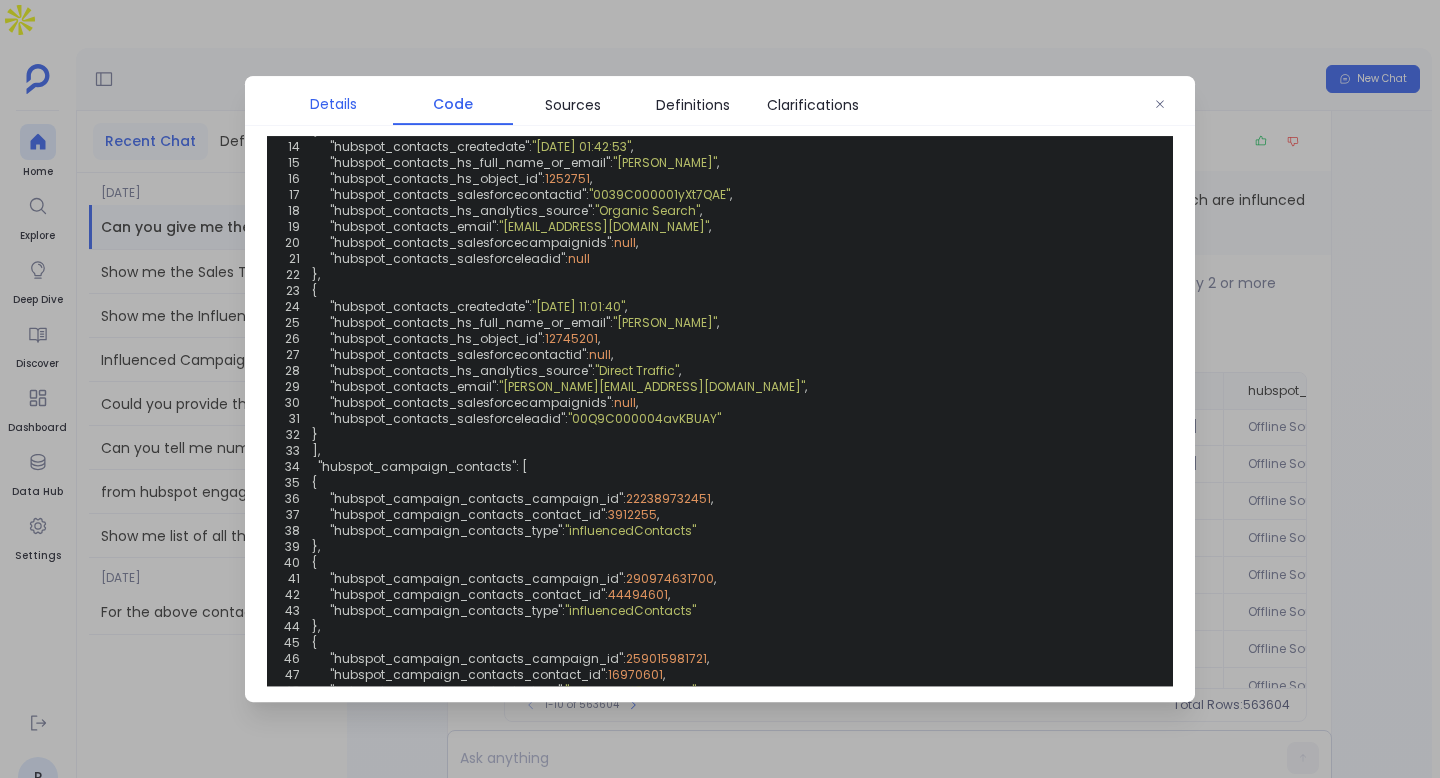 click on "Details" at bounding box center [333, 104] 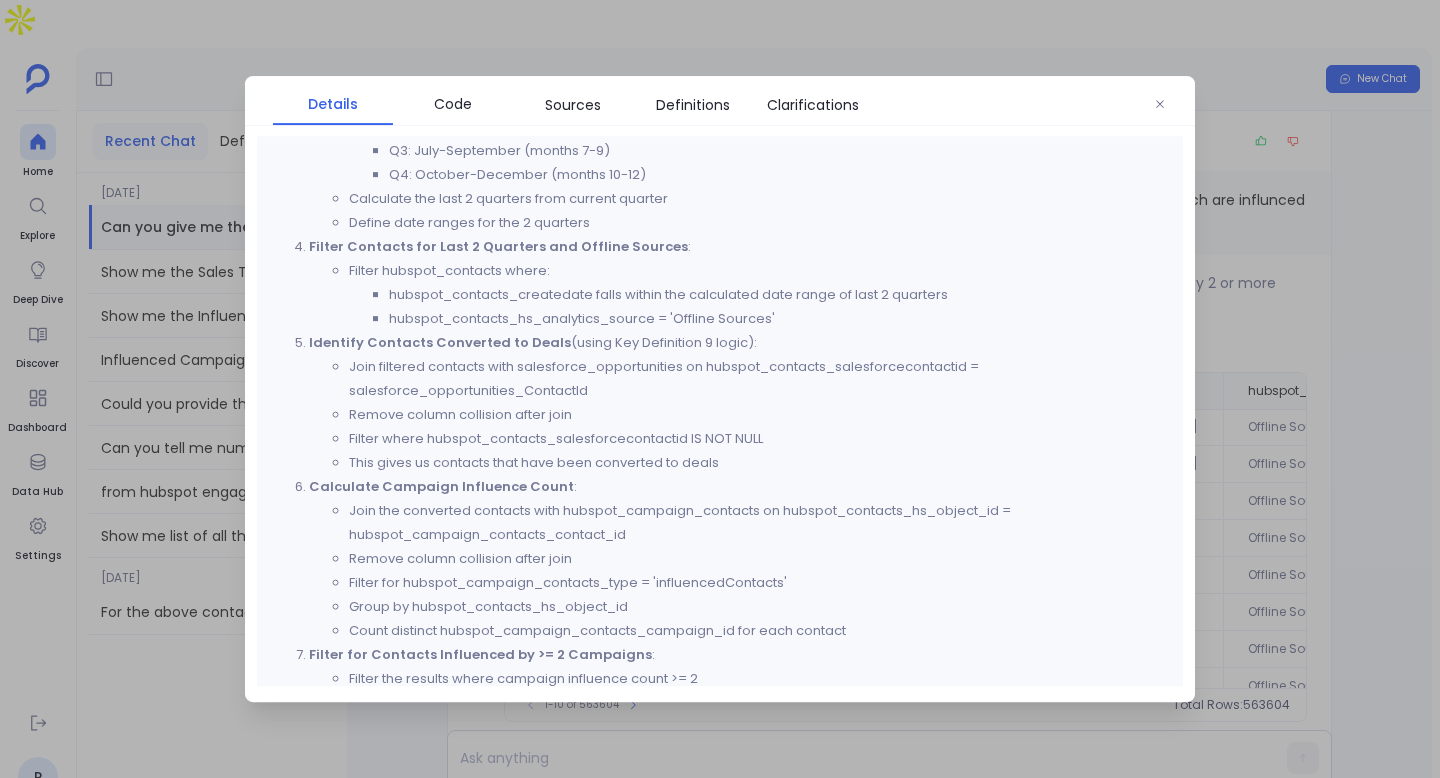 scroll, scrollTop: 1270, scrollLeft: 0, axis: vertical 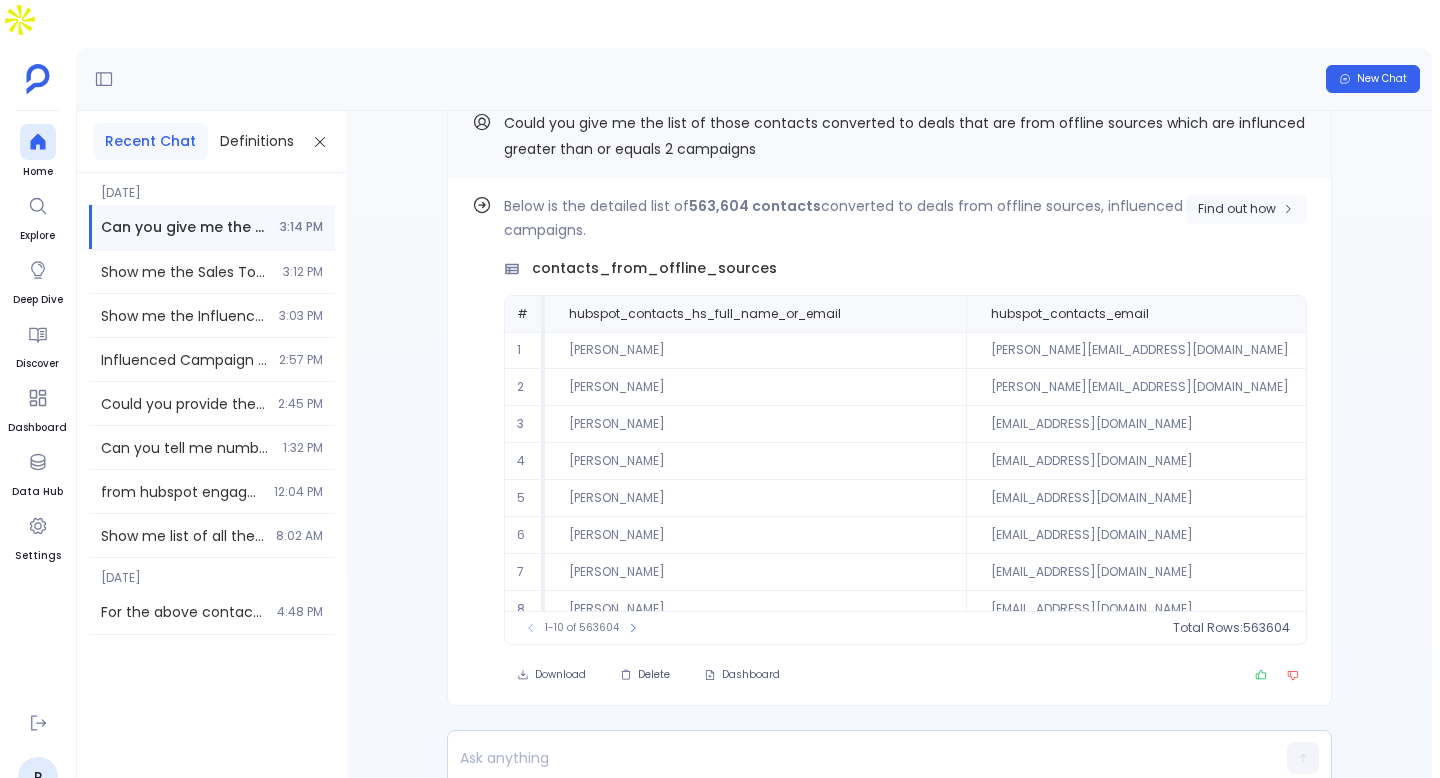 click on "Find out how" at bounding box center [1237, 209] 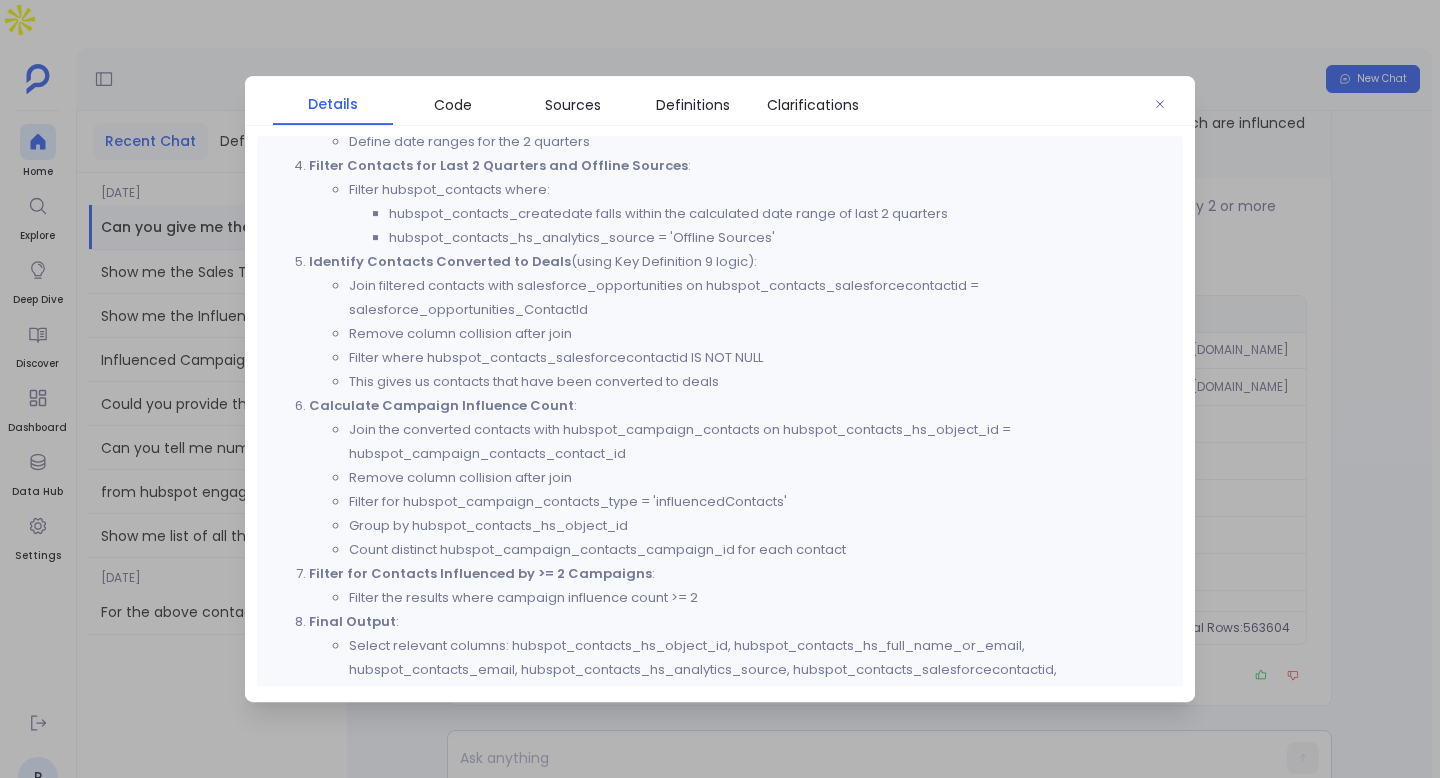 scroll, scrollTop: 963, scrollLeft: 0, axis: vertical 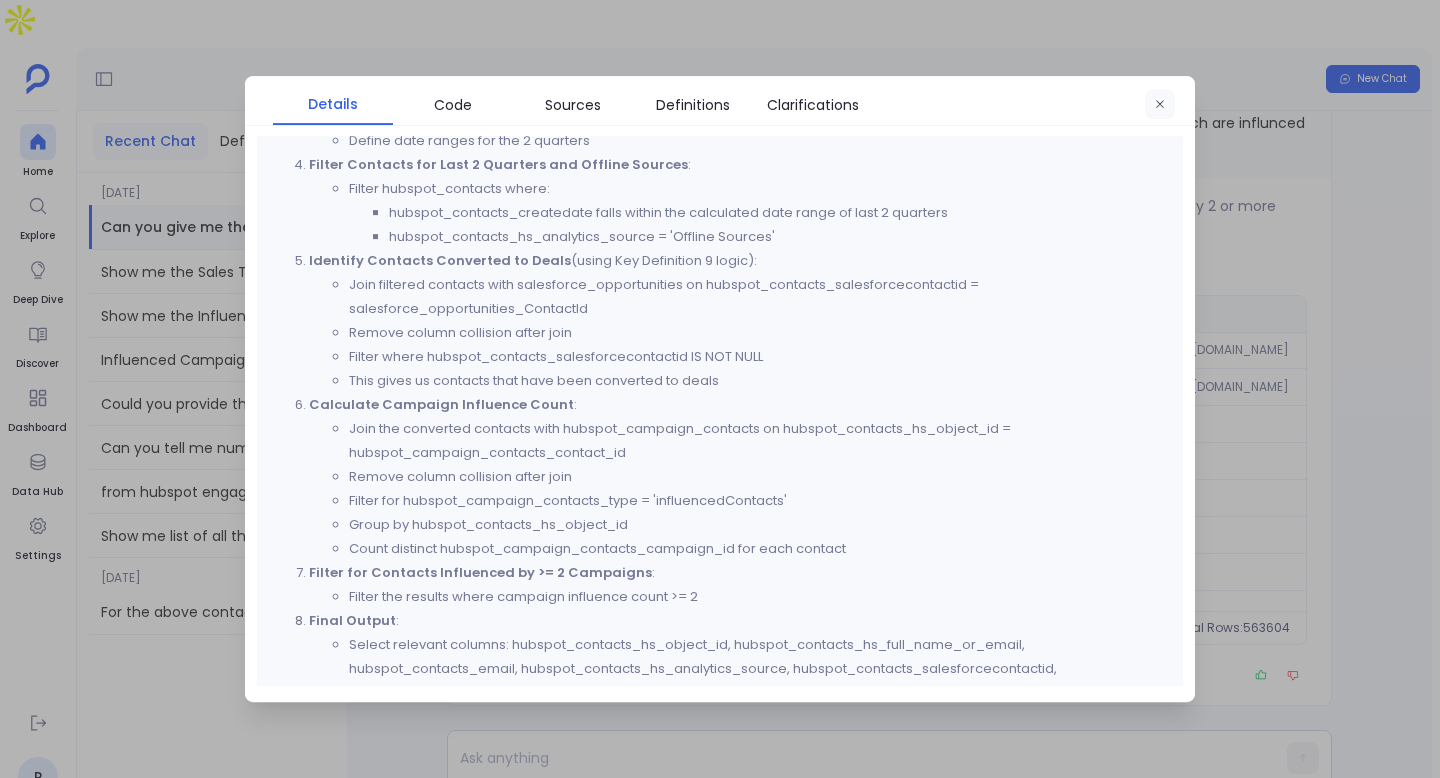 click 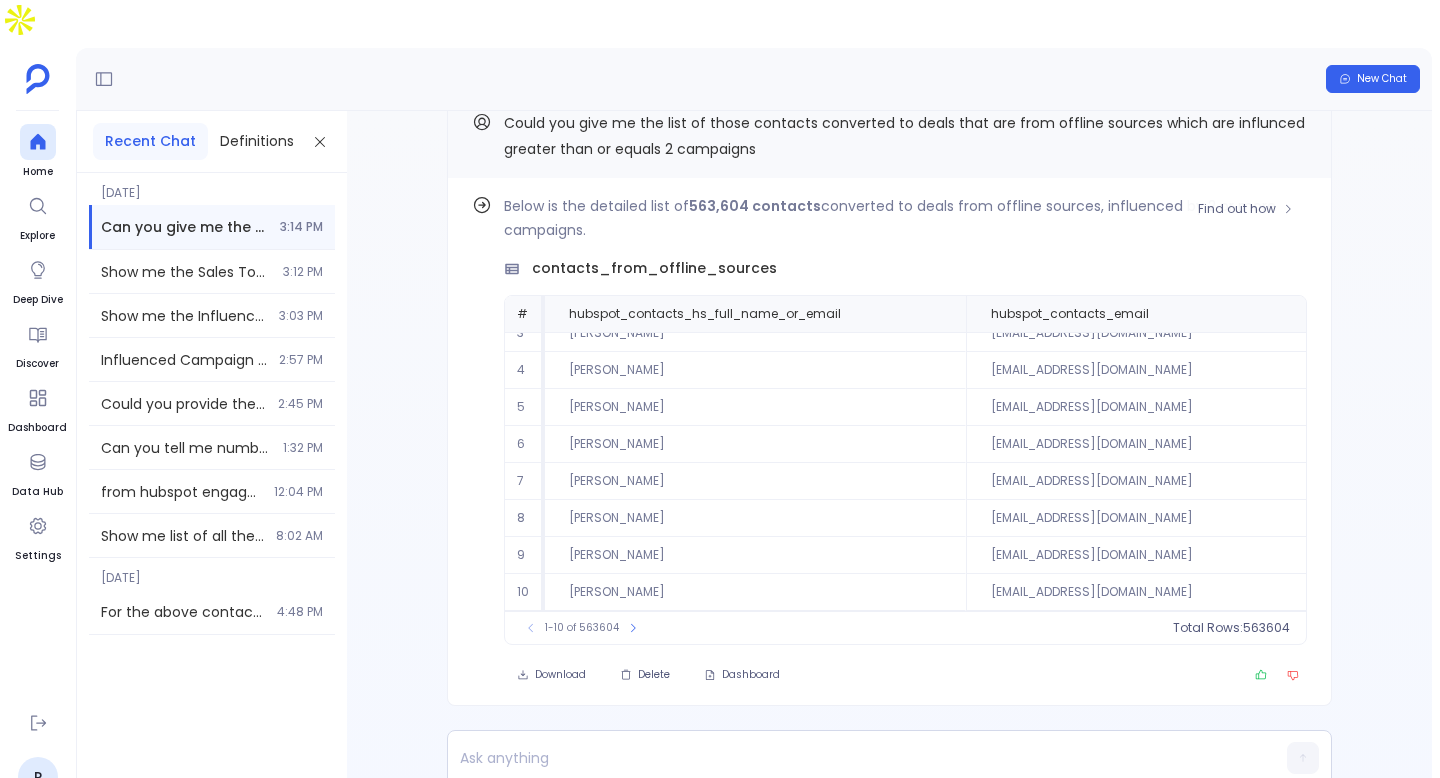 scroll, scrollTop: 0, scrollLeft: 0, axis: both 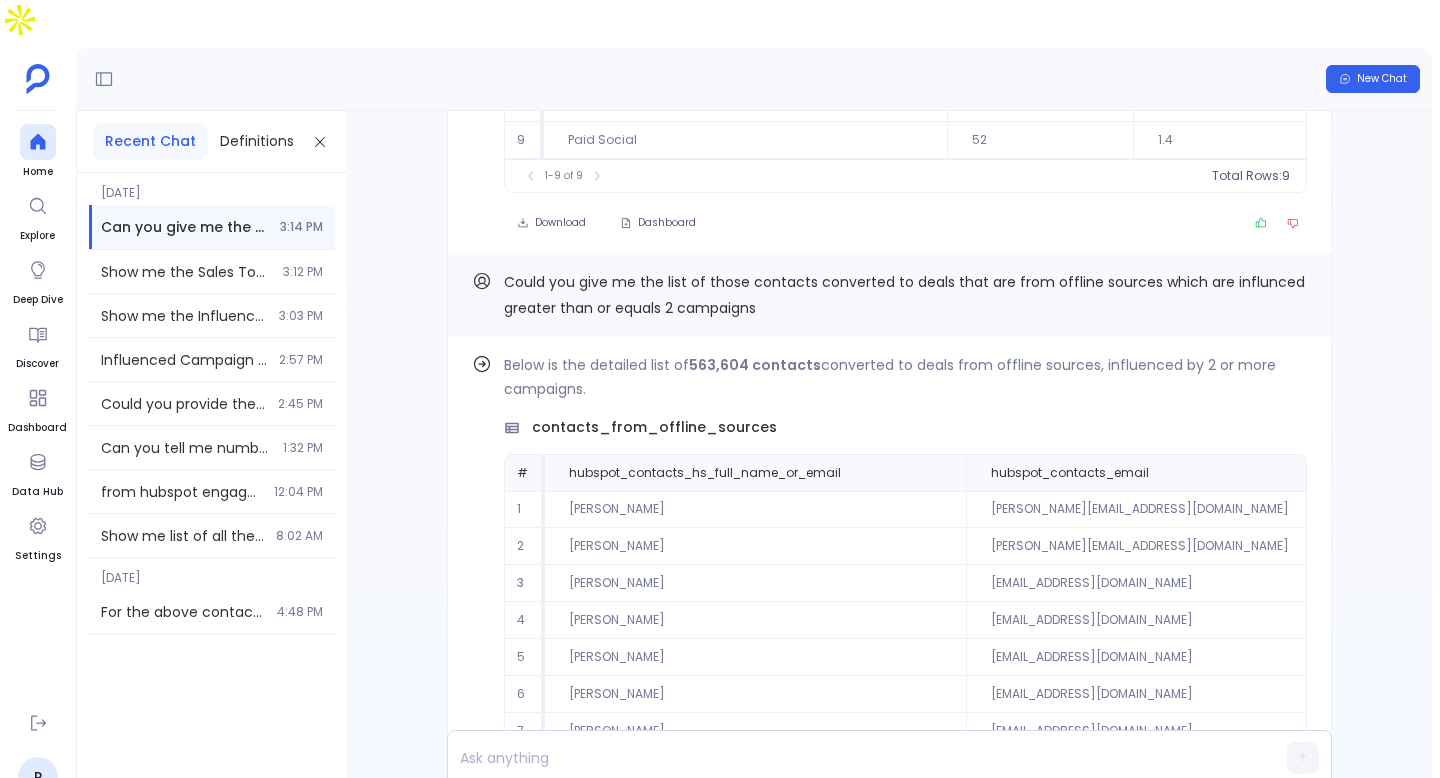 click on "Could you give me the list of those contacts converted to deals that are from offline sources which are influnced greater than or equals 2 campaigns" at bounding box center (904, 295) 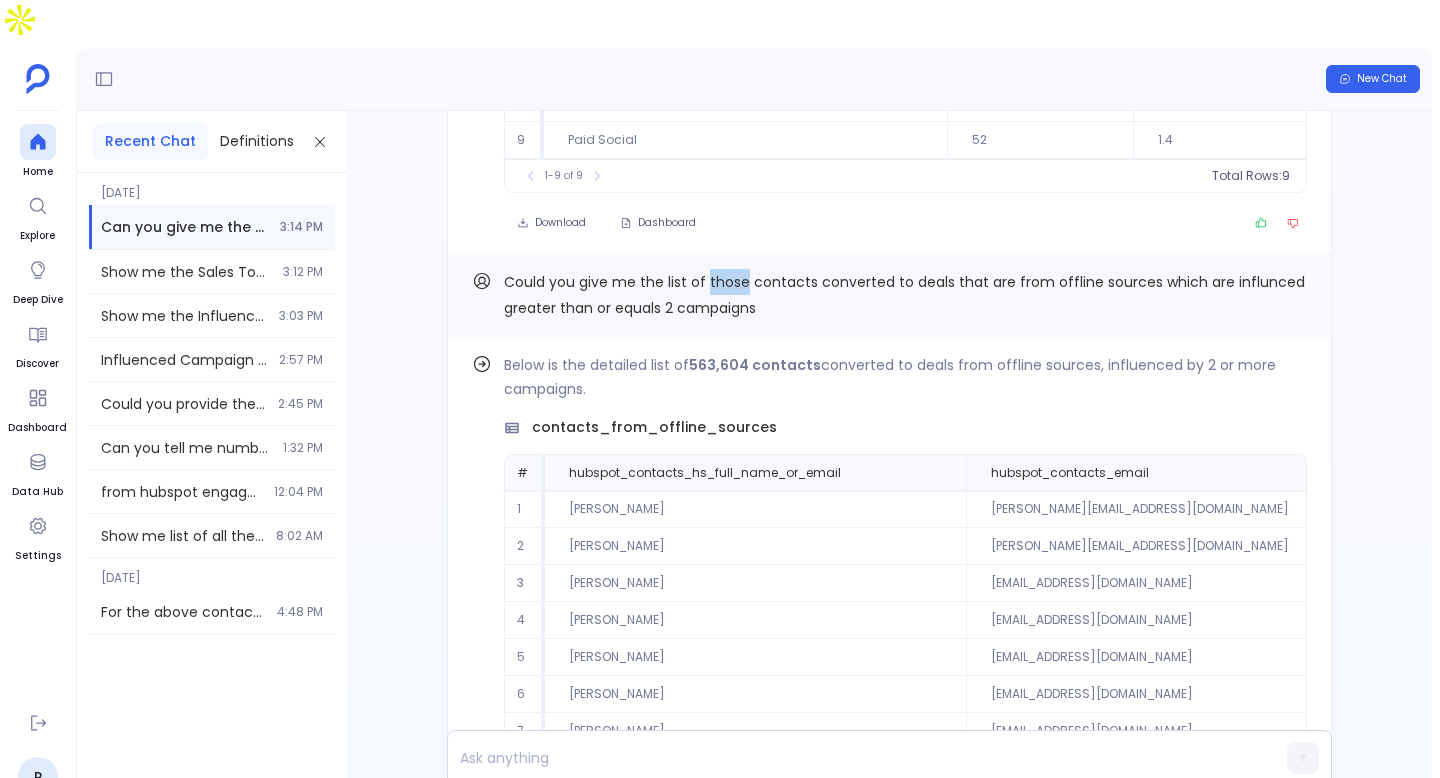 click on "Could you give me the list of those contacts converted to deals that are from offline sources which are influnced greater than or equals 2 campaigns" at bounding box center (904, 295) 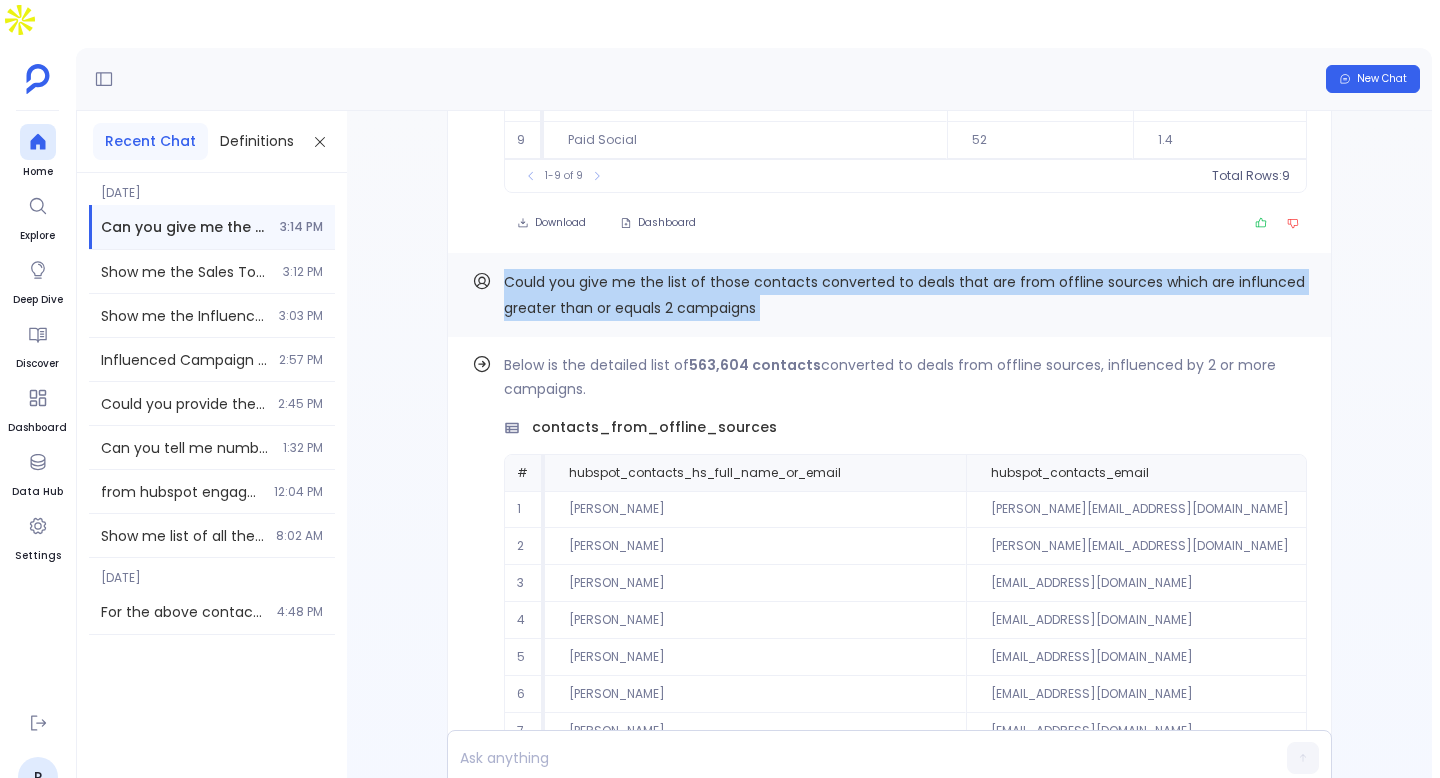 click on "Could you give me the list of those contacts converted to deals that are from offline sources which are influnced greater than or equals 2 campaigns" at bounding box center (904, 295) 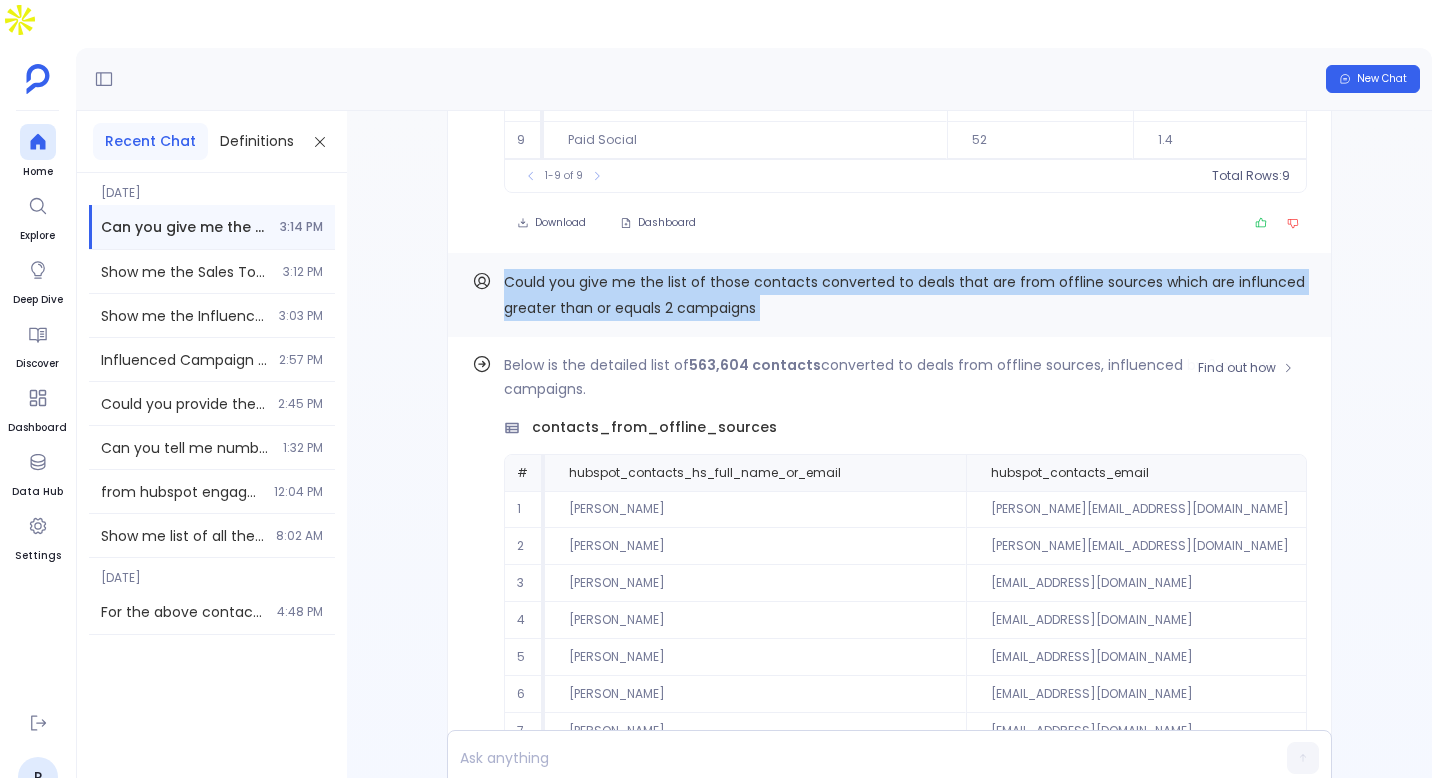 scroll, scrollTop: 0, scrollLeft: 0, axis: both 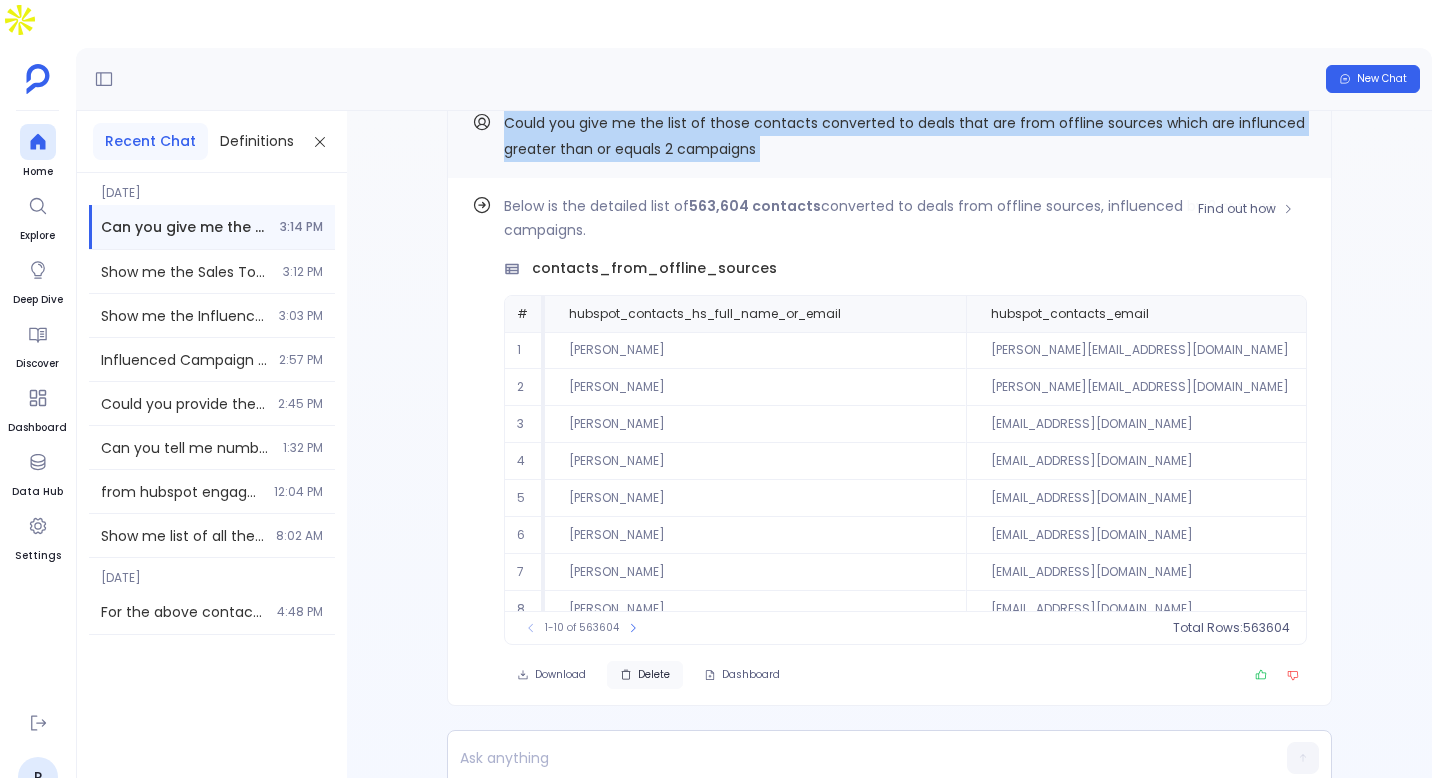 click on "Delete" at bounding box center [645, 675] 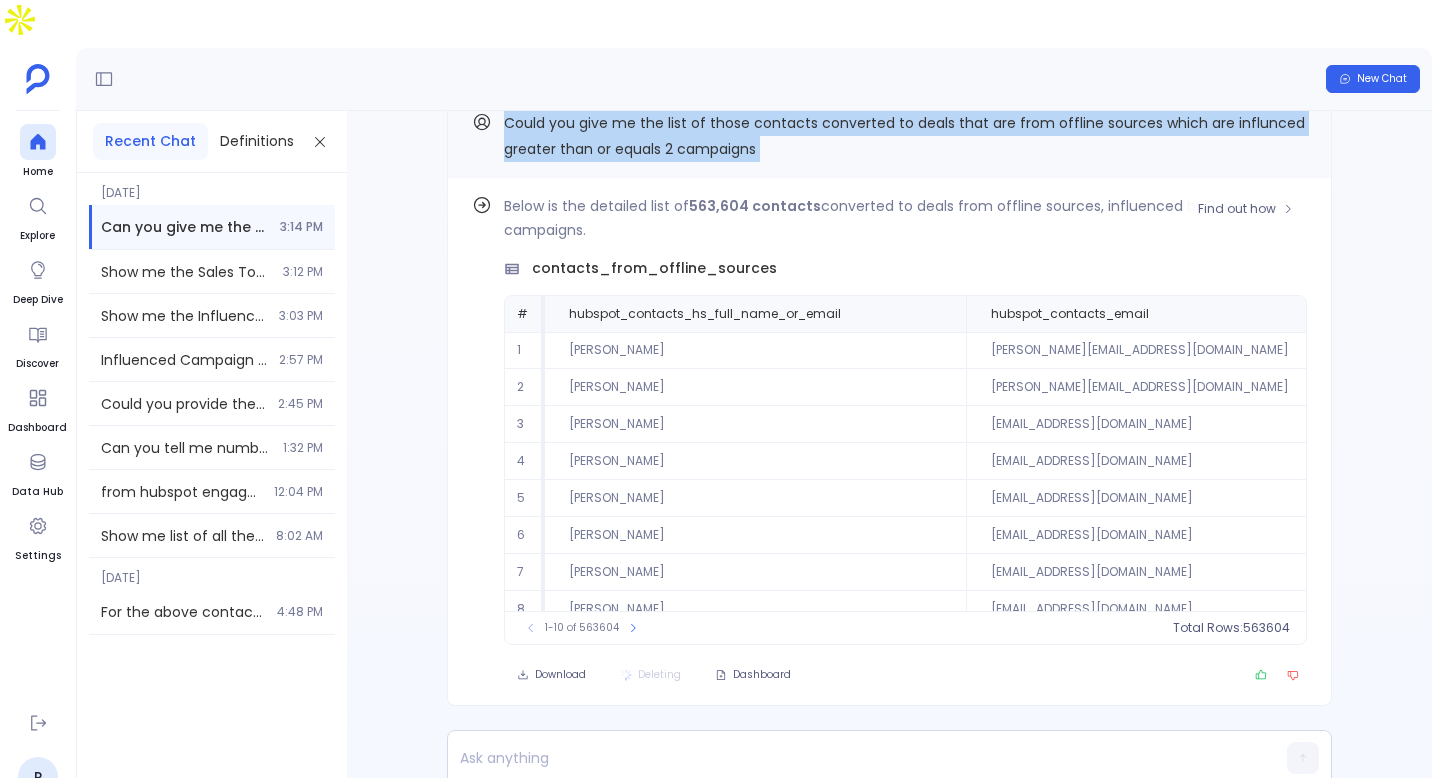 scroll, scrollTop: 54, scrollLeft: 0, axis: vertical 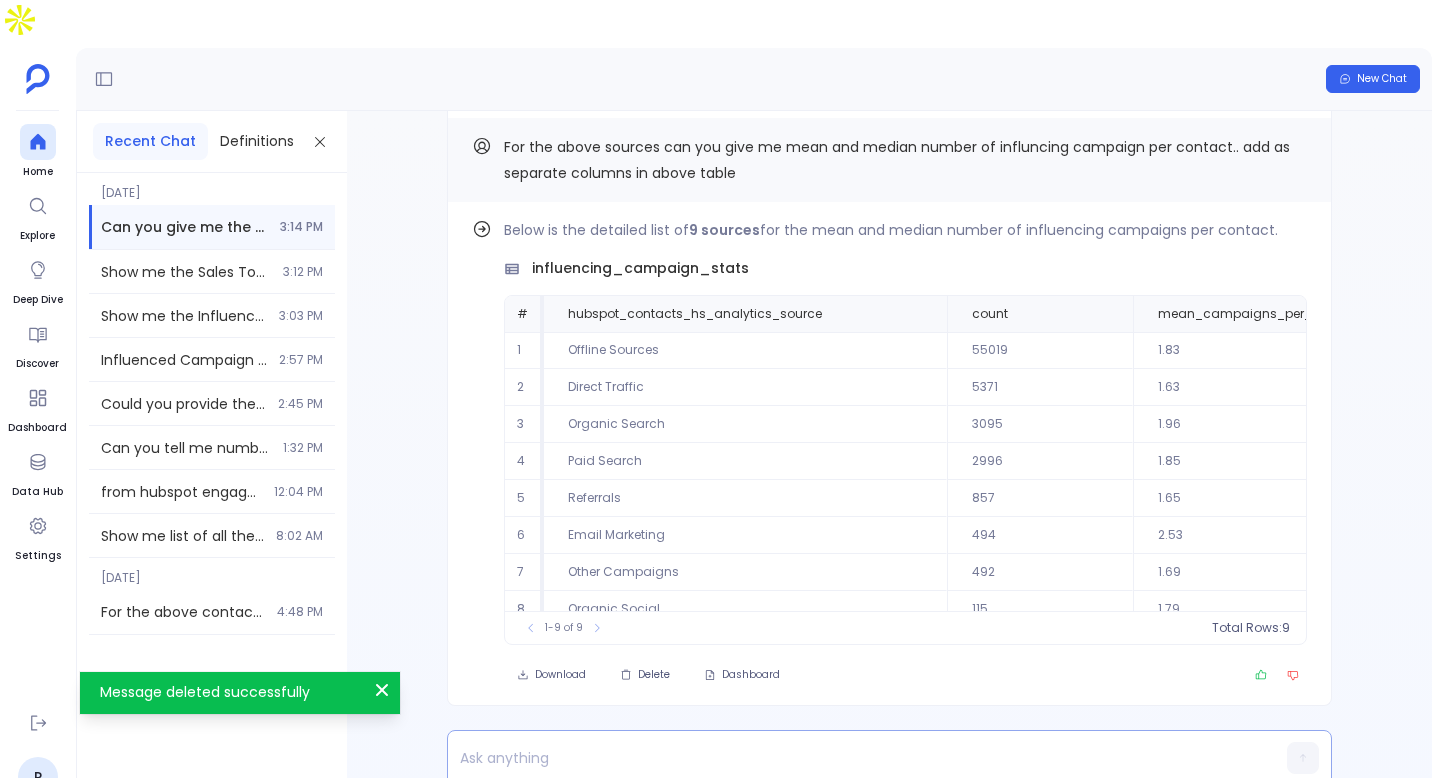 click at bounding box center (851, 758) 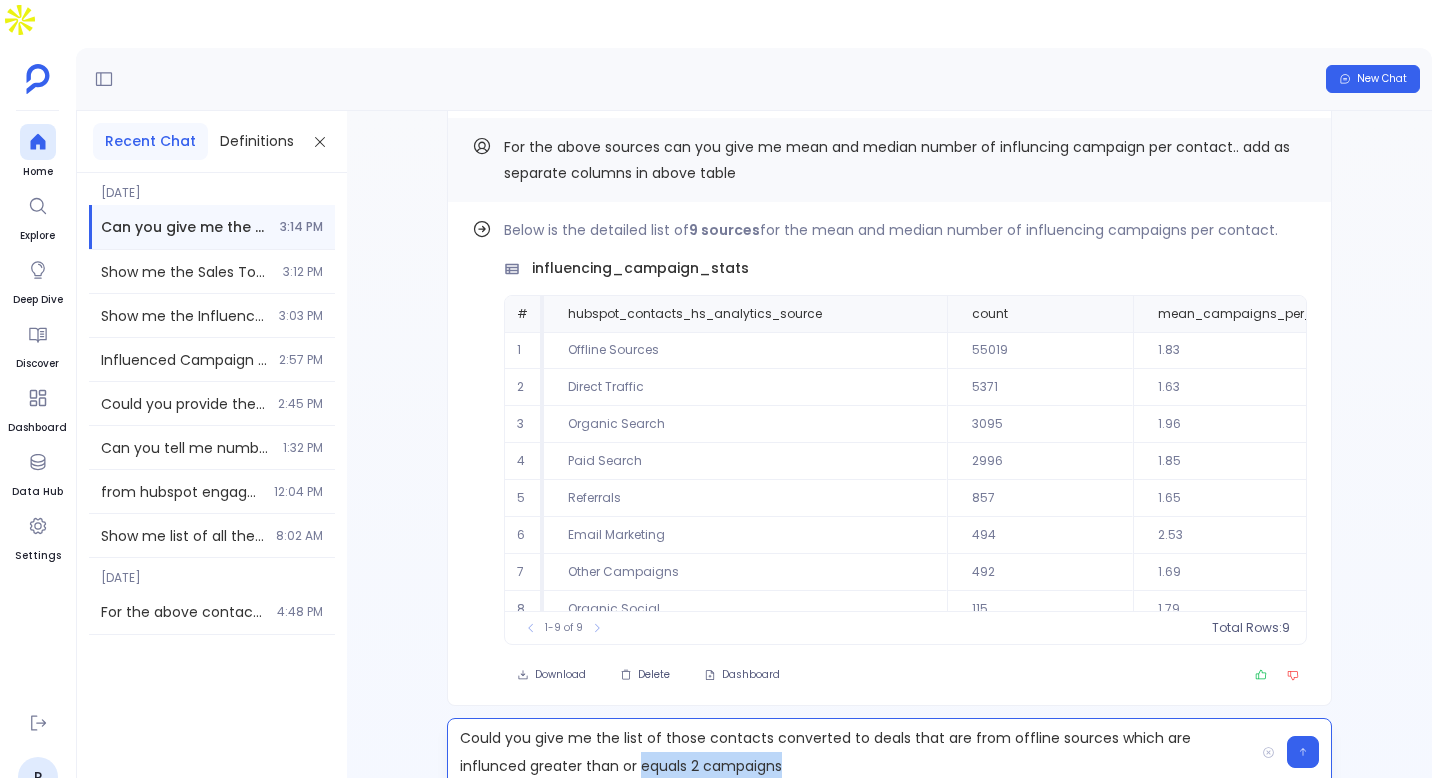 click on "Could you give me the list of those contacts converted to deals that are from offline sources which are influnced greater than or equals 2 campaigns" at bounding box center (851, 752) 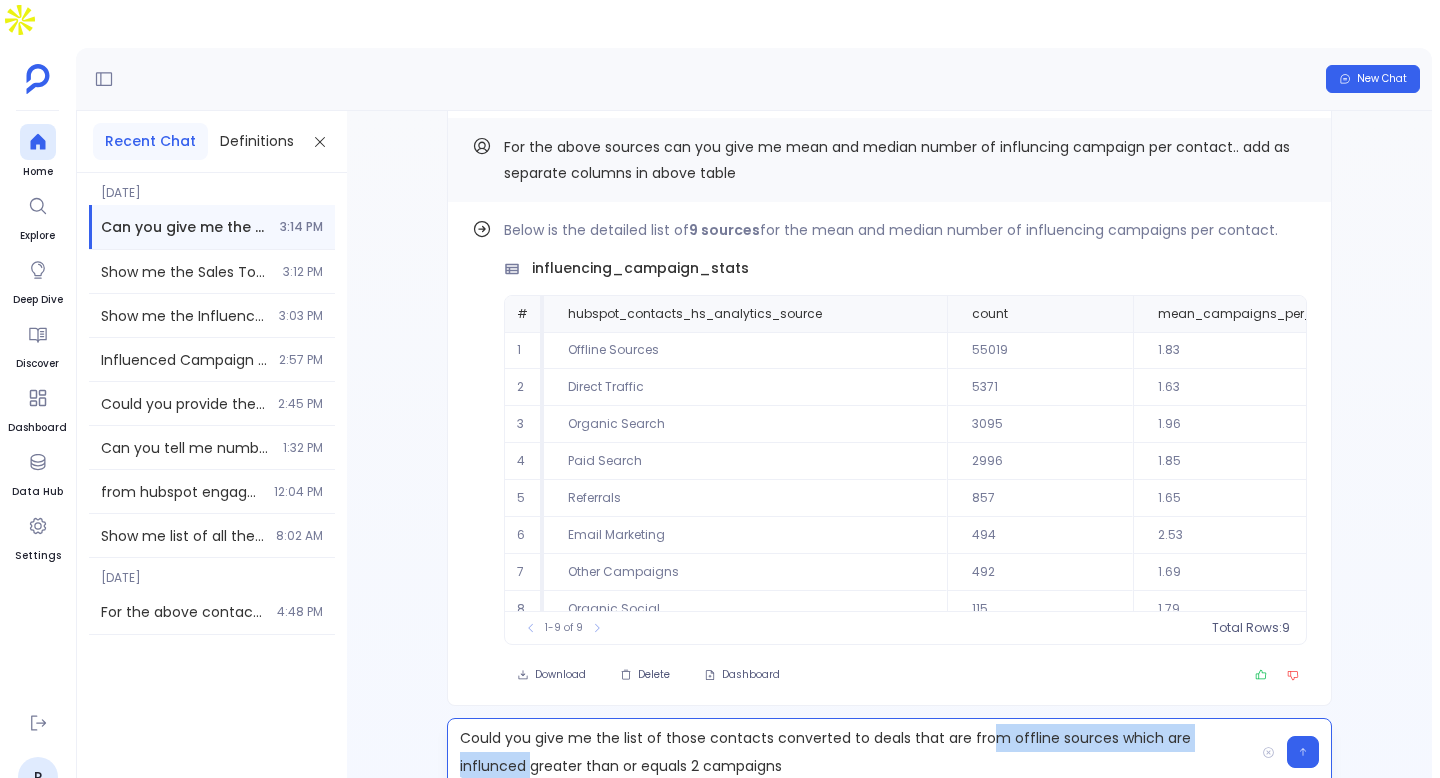 drag, startPoint x: 530, startPoint y: 721, endPoint x: 981, endPoint y: 708, distance: 451.18732 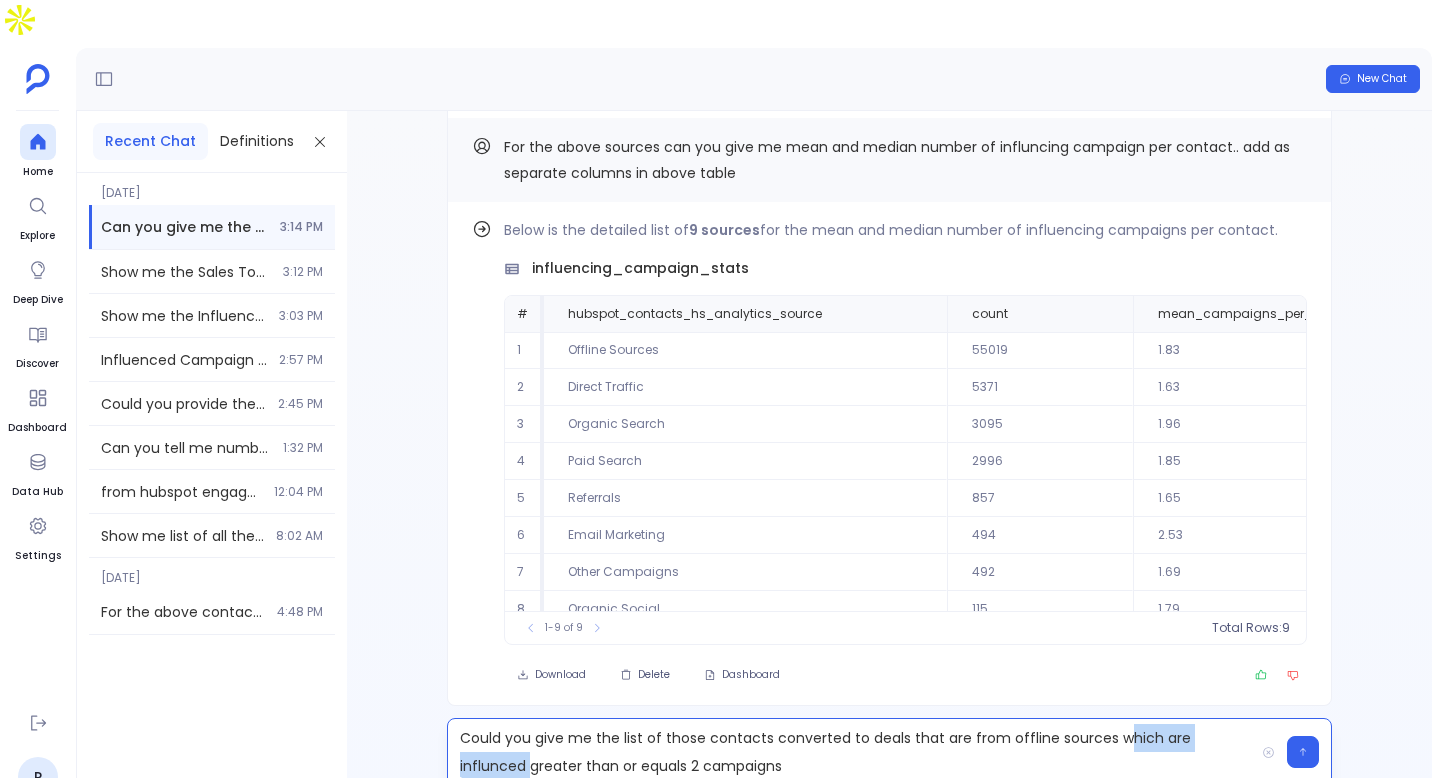 click on "Could you give me the list of those contacts converted to deals that are from offline sources which are influnced greater than or equals 2 campaigns" at bounding box center (851, 752) 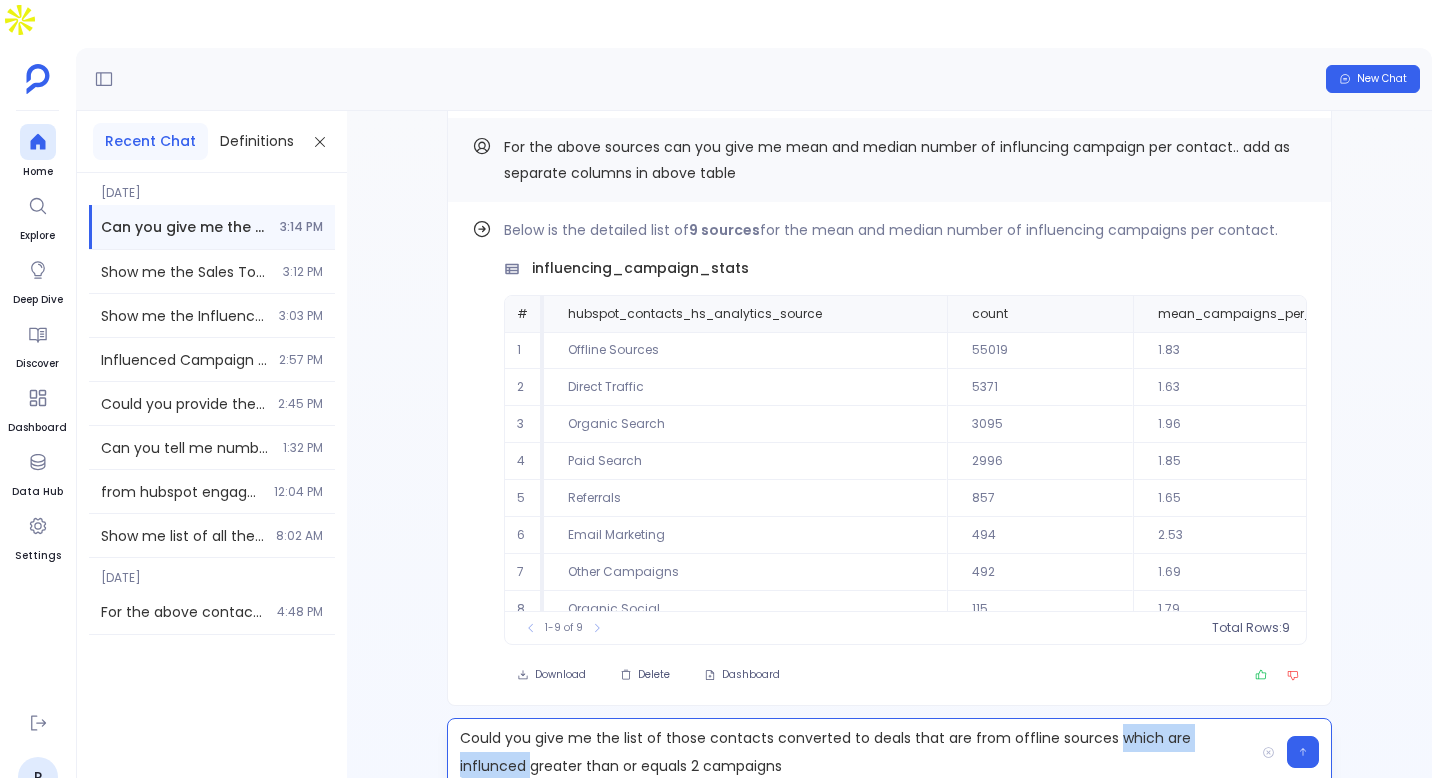 click on "Could you give me the list of those contacts converted to deals that are from offline sources which are influnced greater than or equals 2 campaigns" at bounding box center (851, 752) 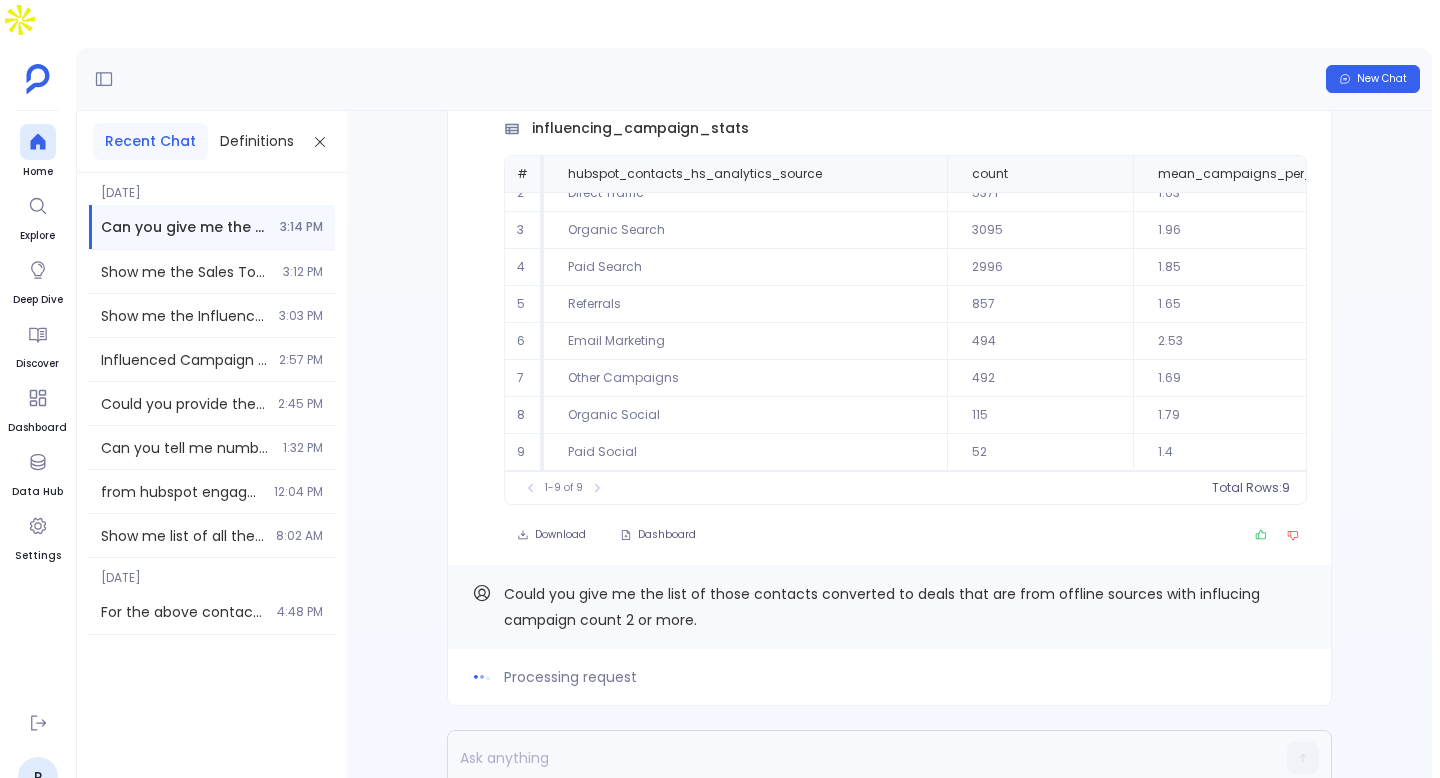 scroll, scrollTop: 59, scrollLeft: 0, axis: vertical 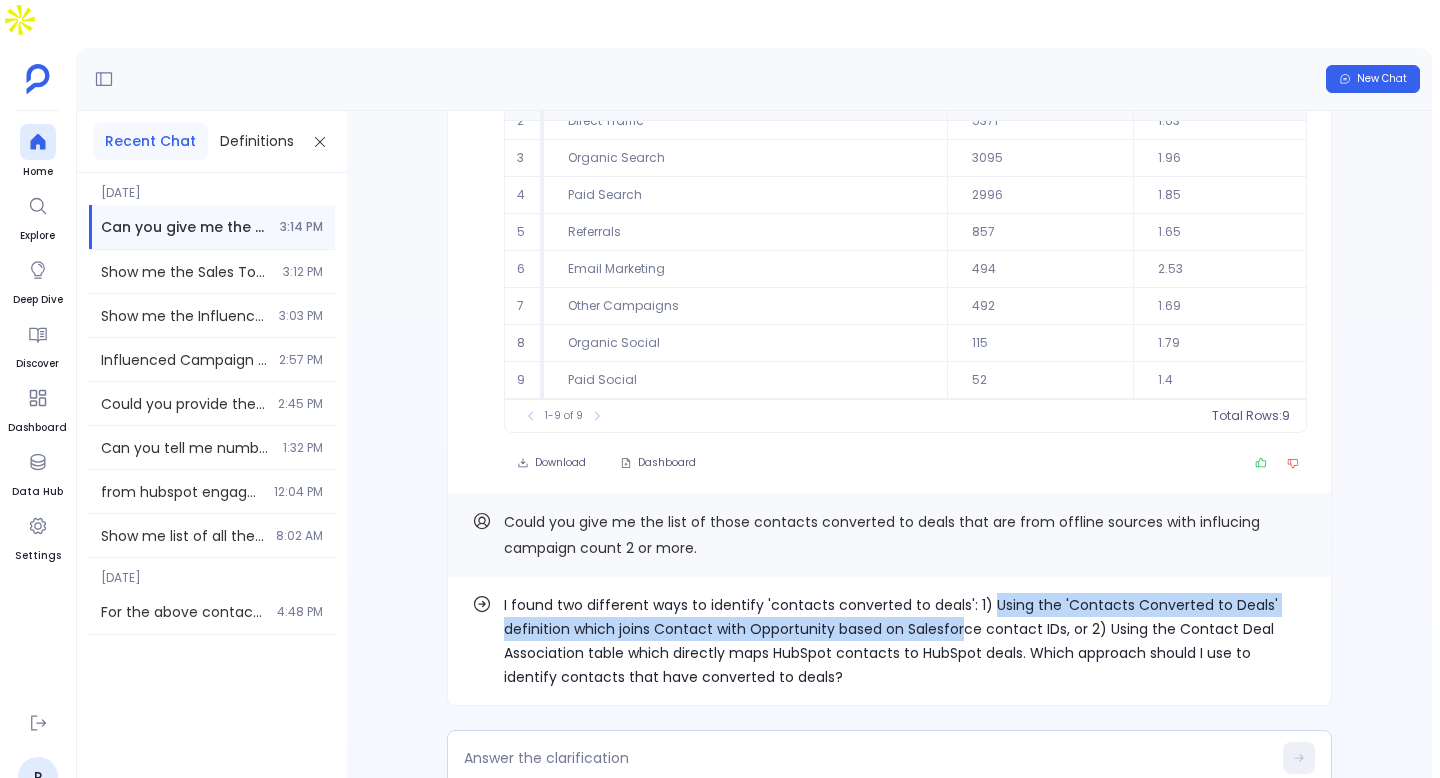 drag, startPoint x: 983, startPoint y: 561, endPoint x: 967, endPoint y: 579, distance: 24.083189 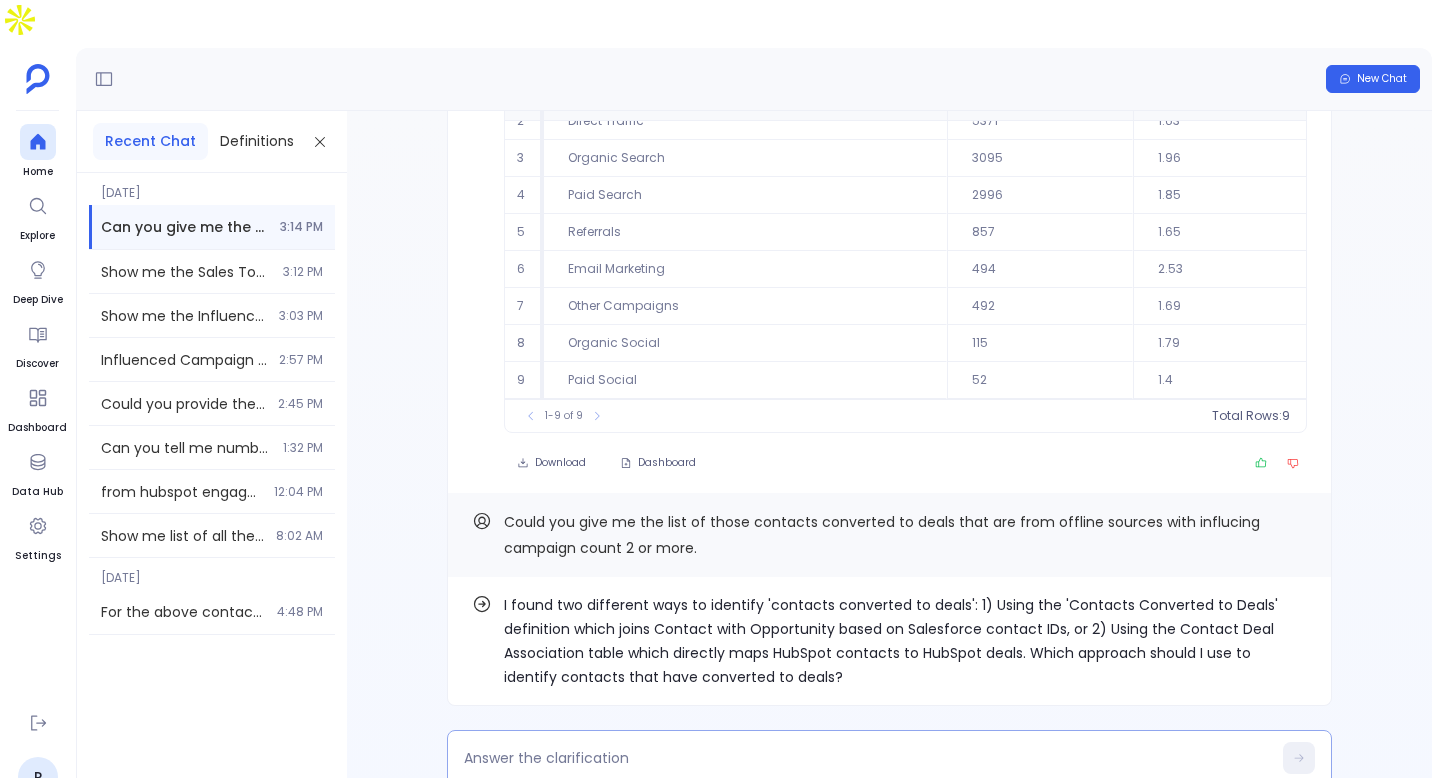 click at bounding box center [889, 758] 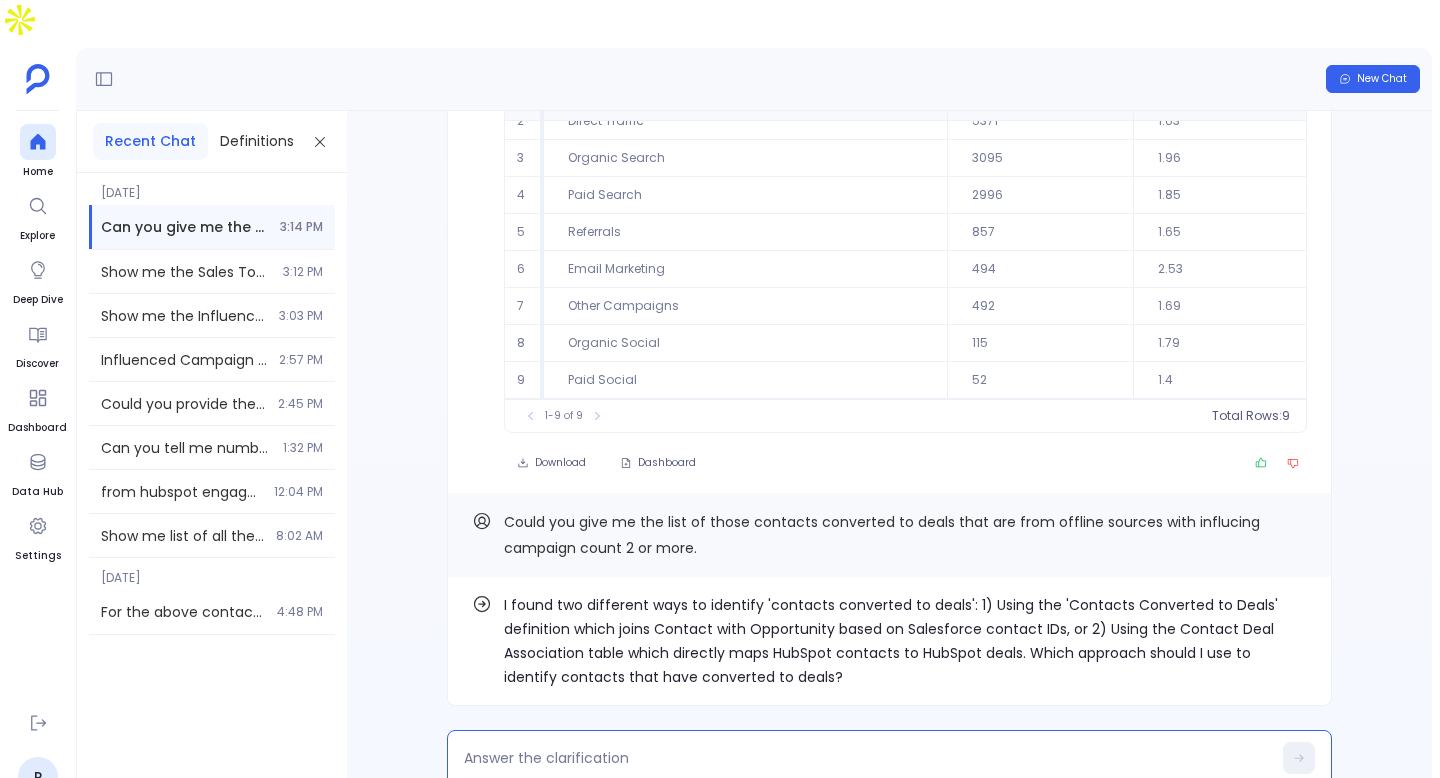 click at bounding box center (867, 758) 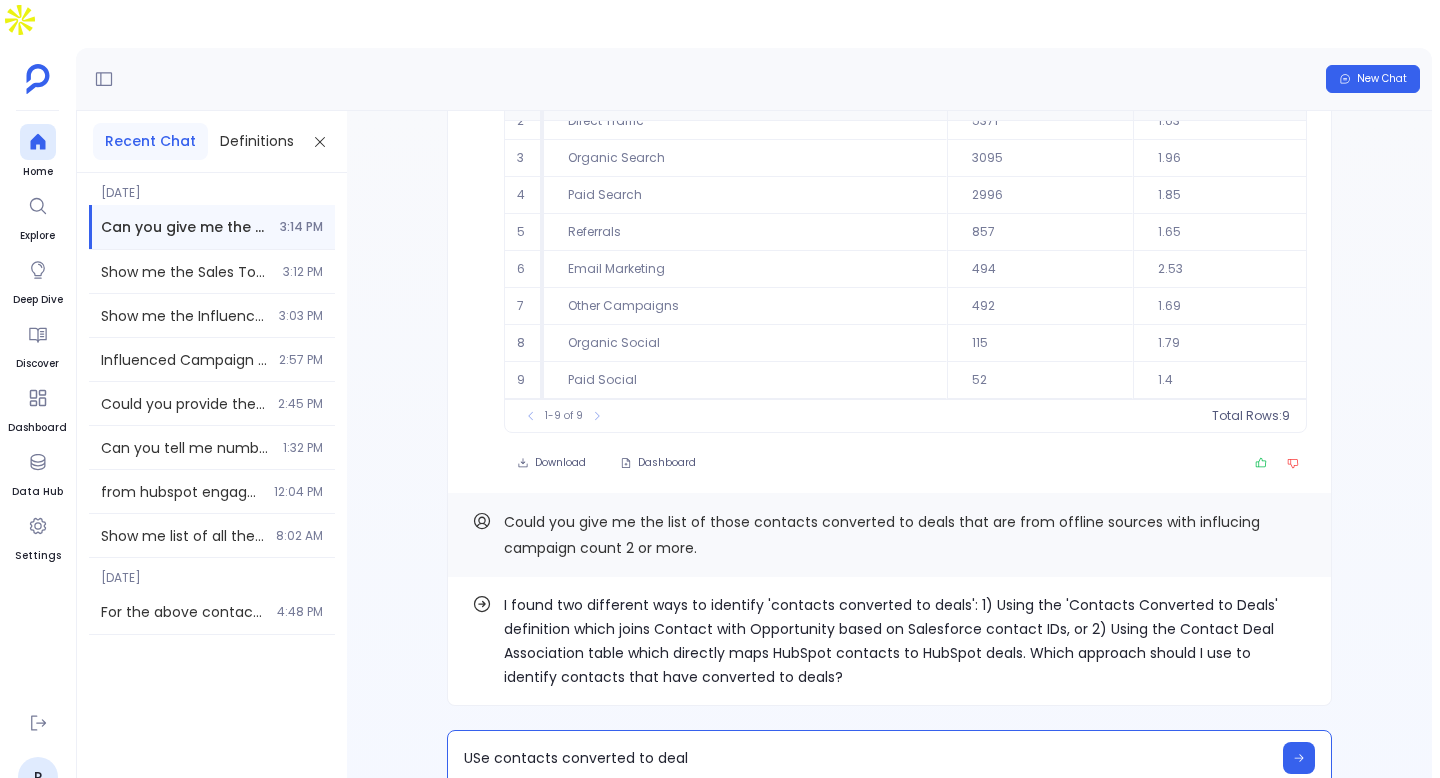 type on "USe contacts converted to deals" 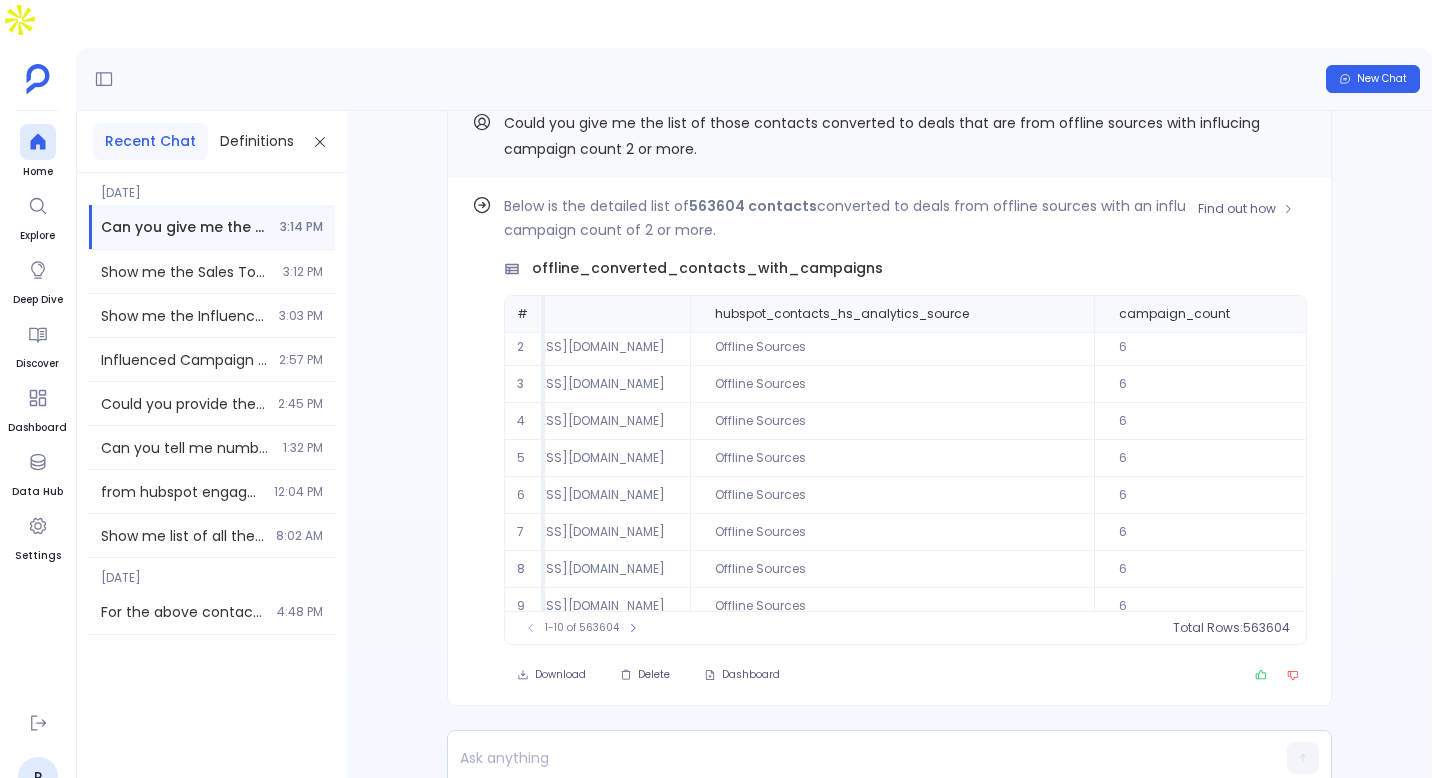 scroll, scrollTop: 0, scrollLeft: 624, axis: horizontal 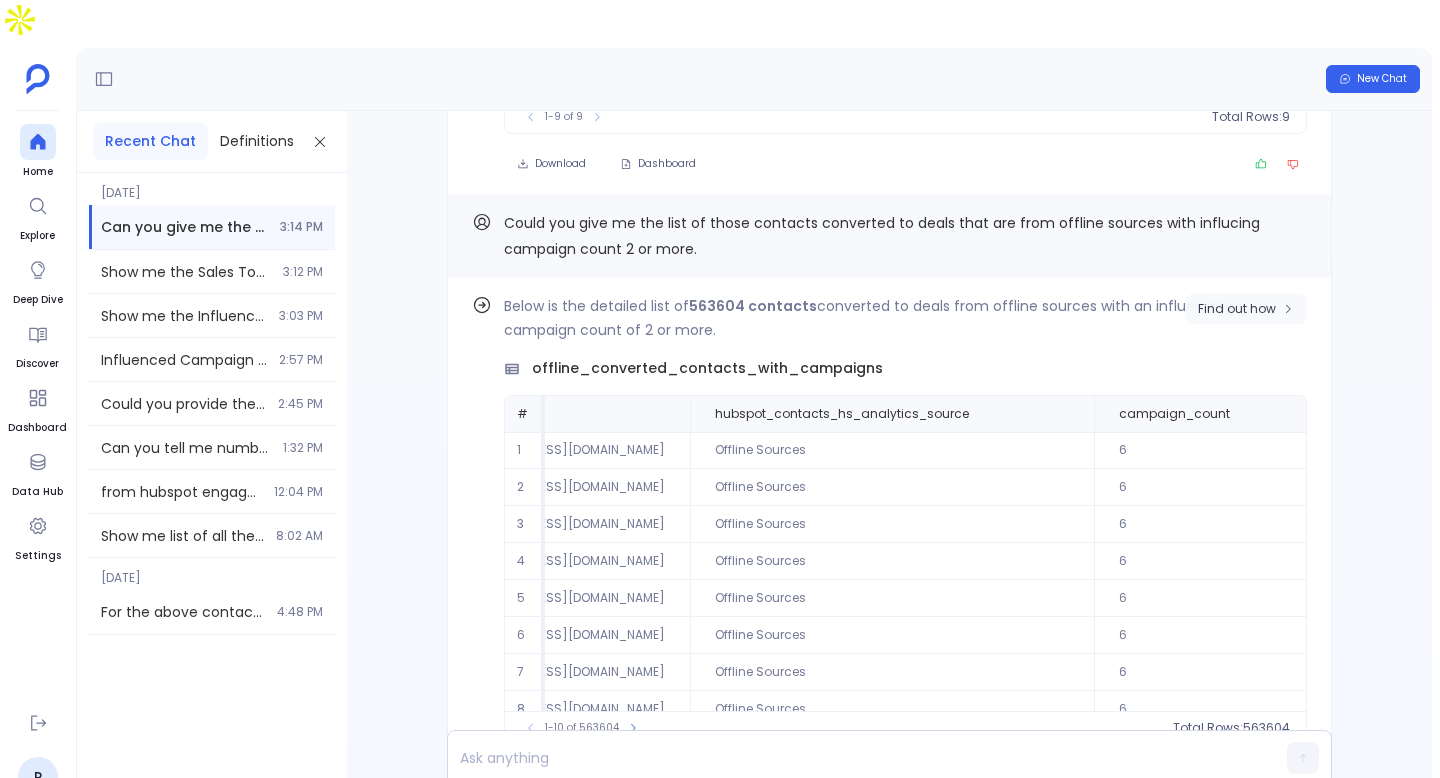 click on "Find out how" at bounding box center [1246, 309] 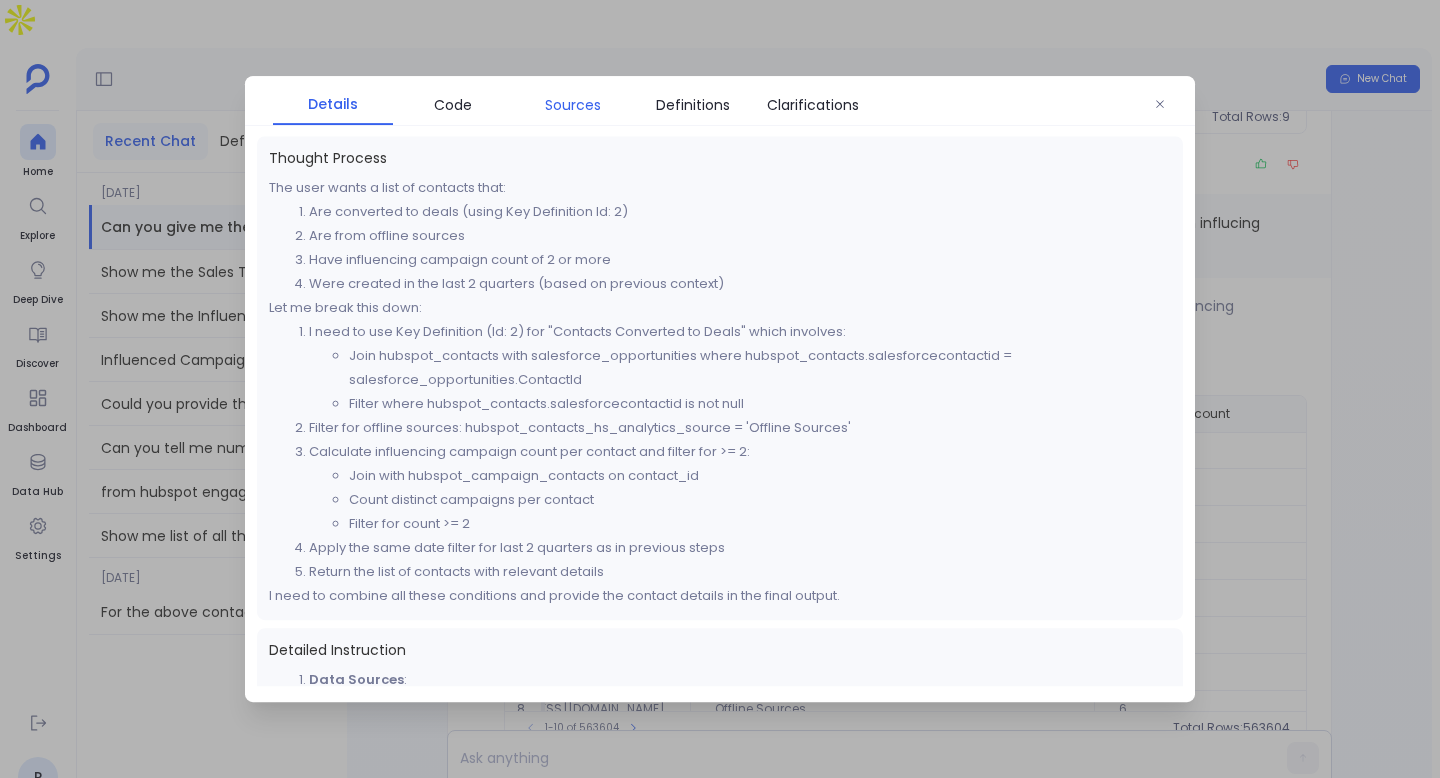 click on "Sources" at bounding box center (573, 105) 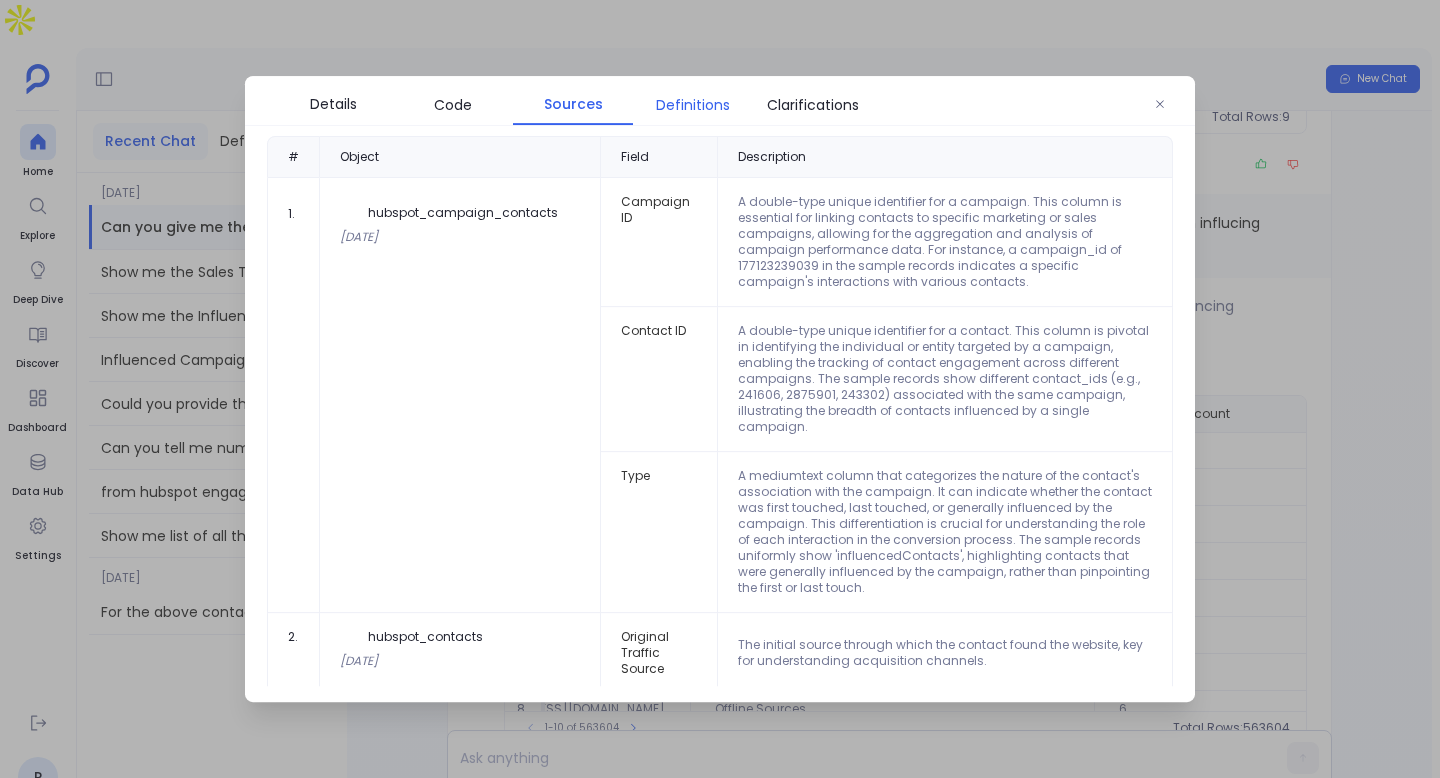 click on "Definitions" at bounding box center [693, 105] 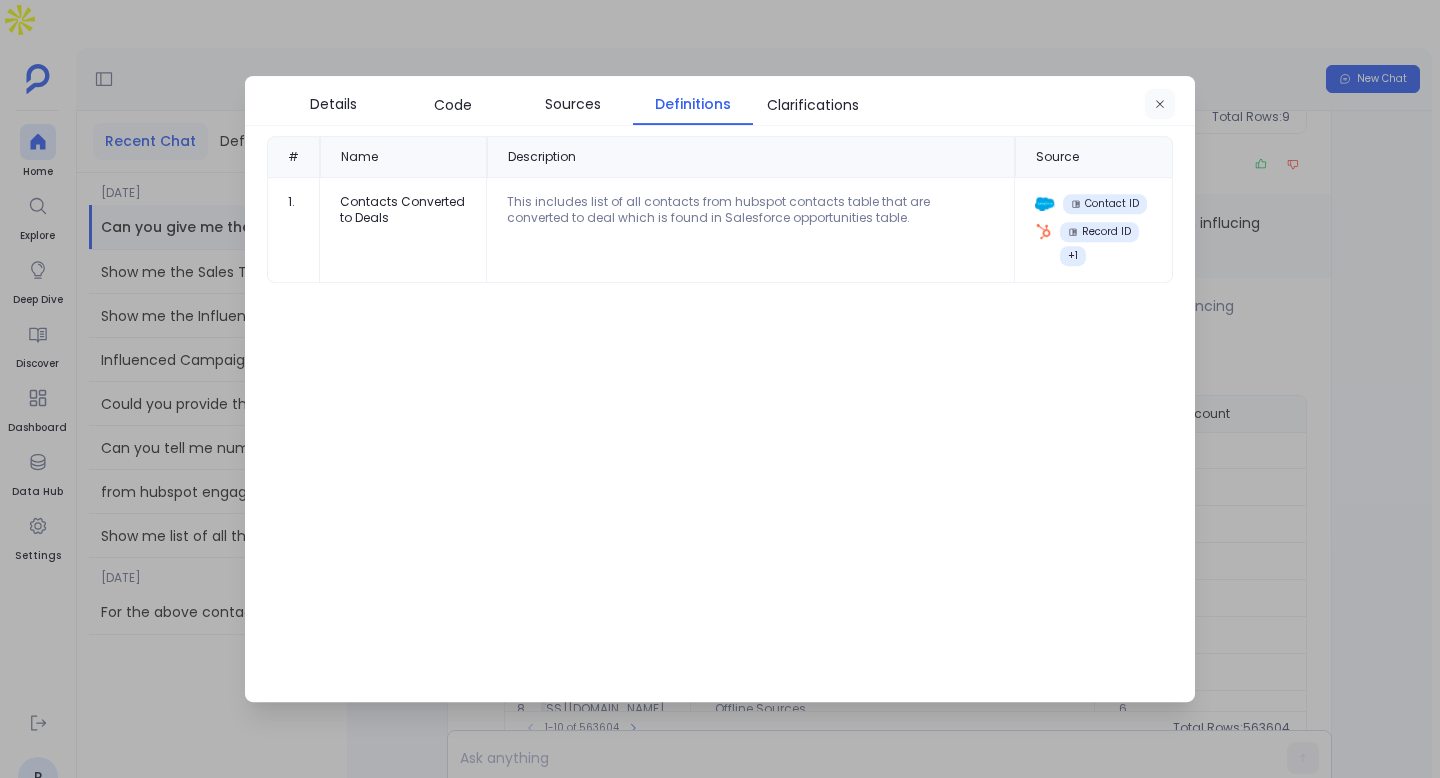 click 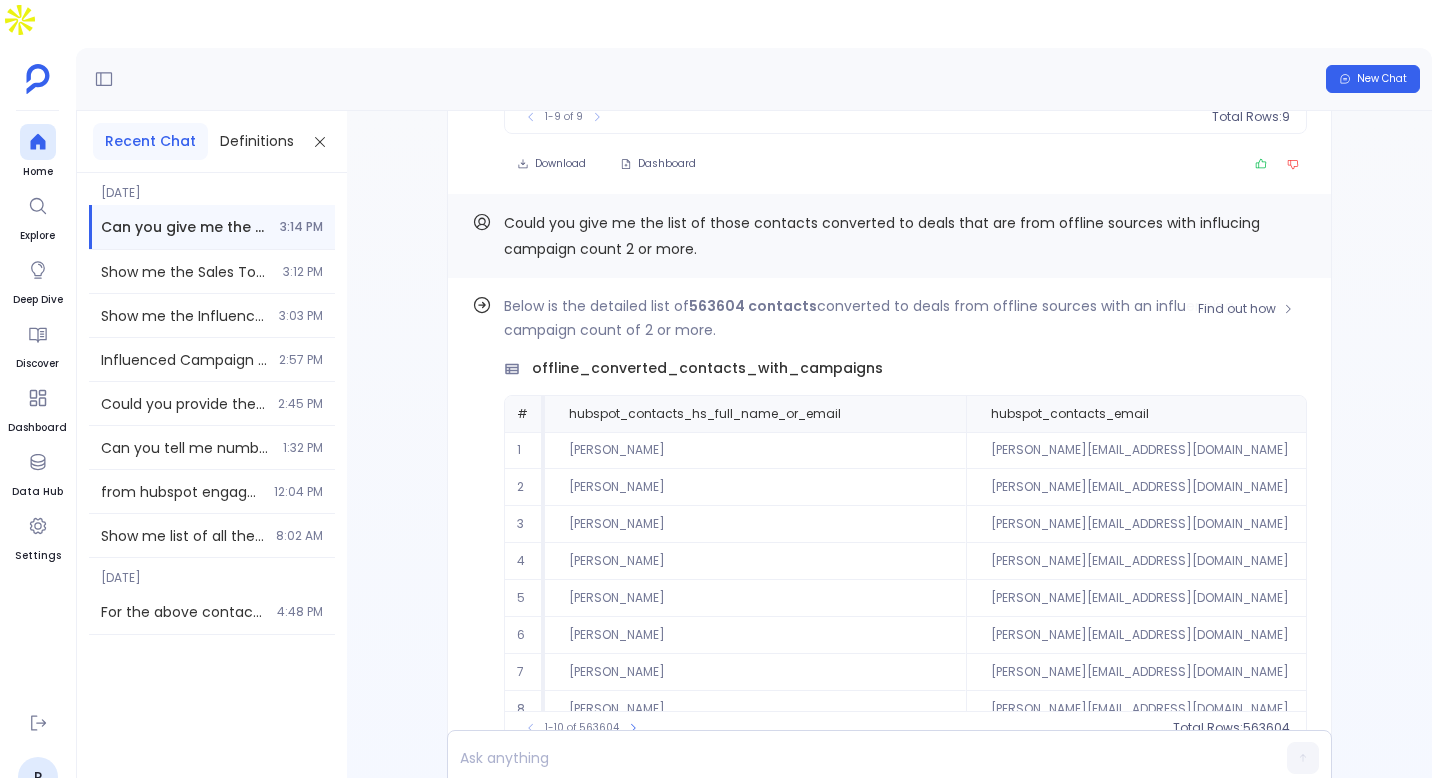 scroll, scrollTop: 96, scrollLeft: 0, axis: vertical 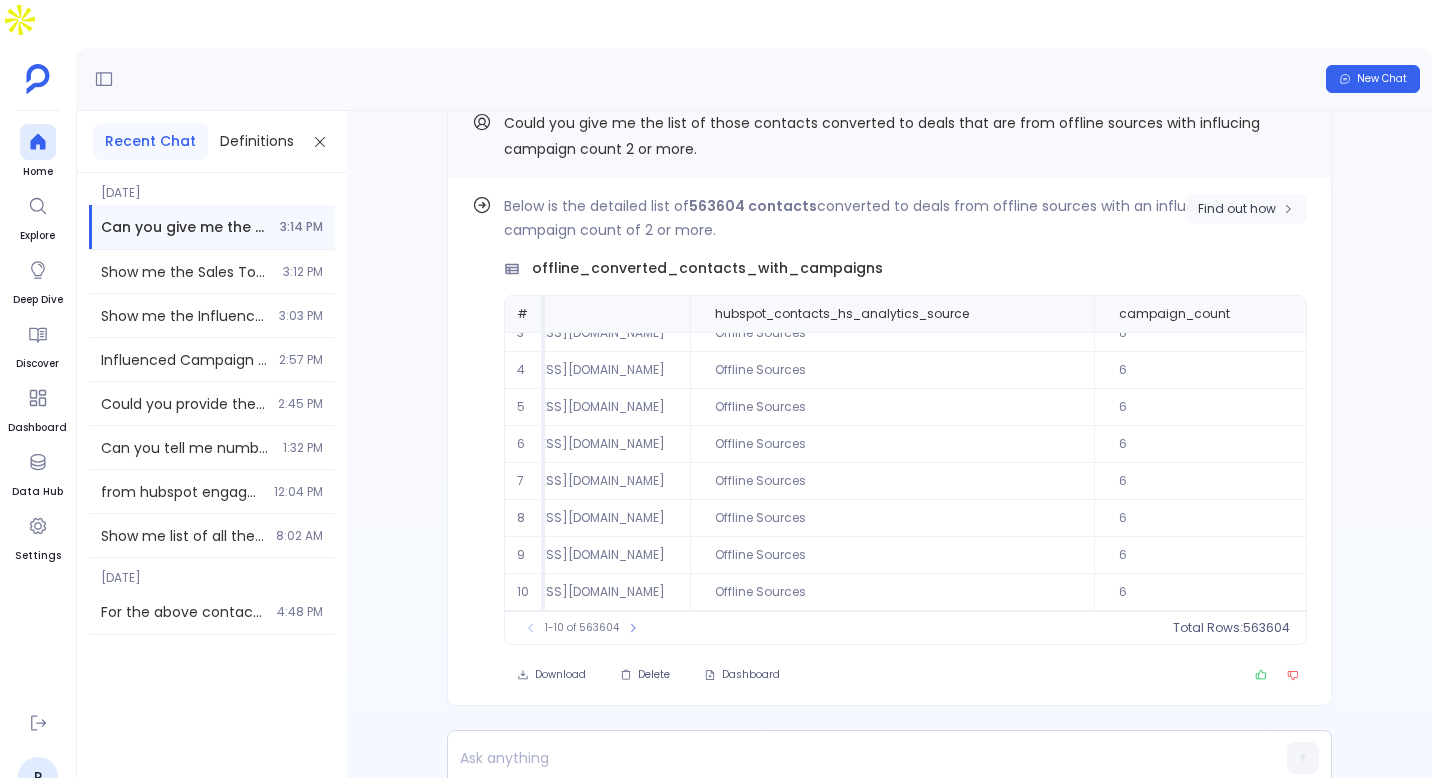 click on "Find out how" at bounding box center [1237, 209] 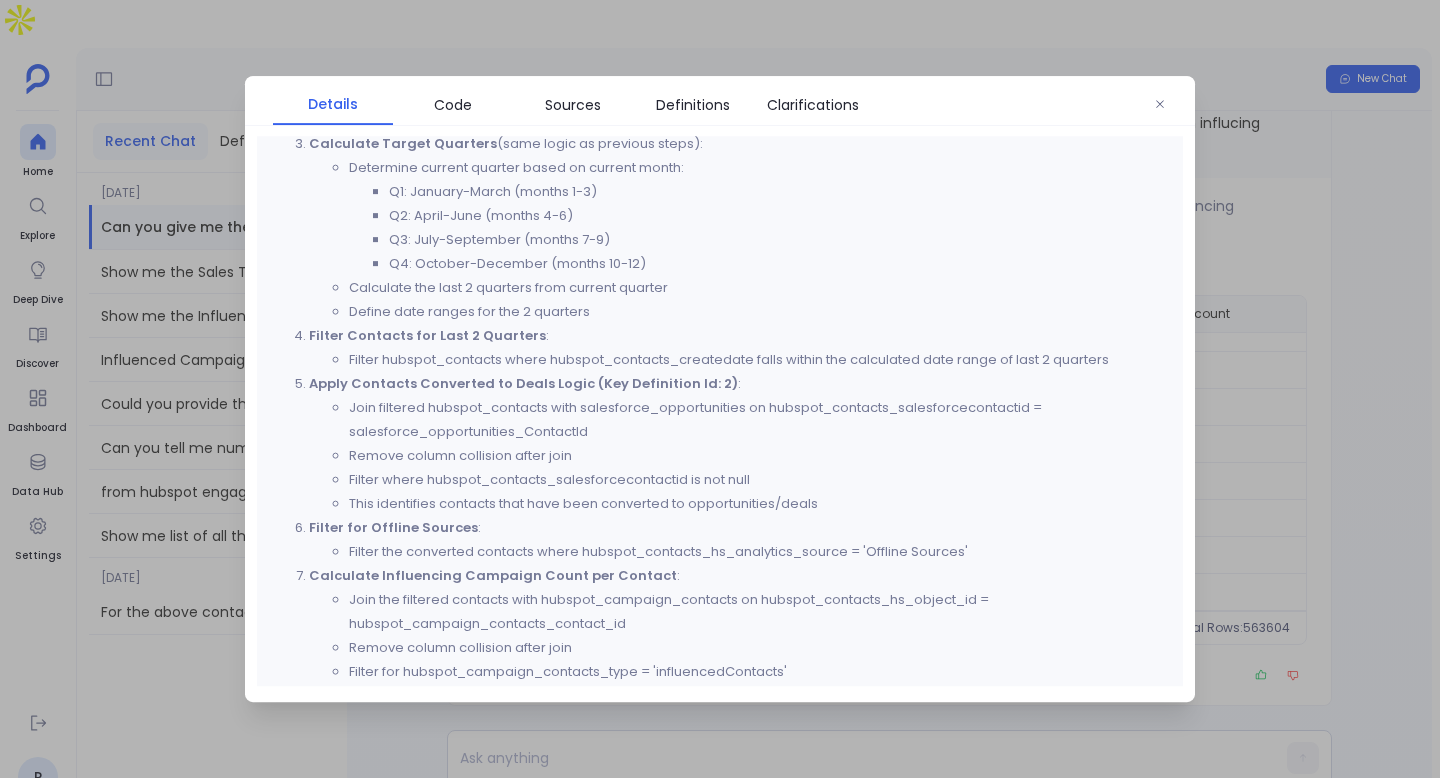 scroll, scrollTop: 717, scrollLeft: 0, axis: vertical 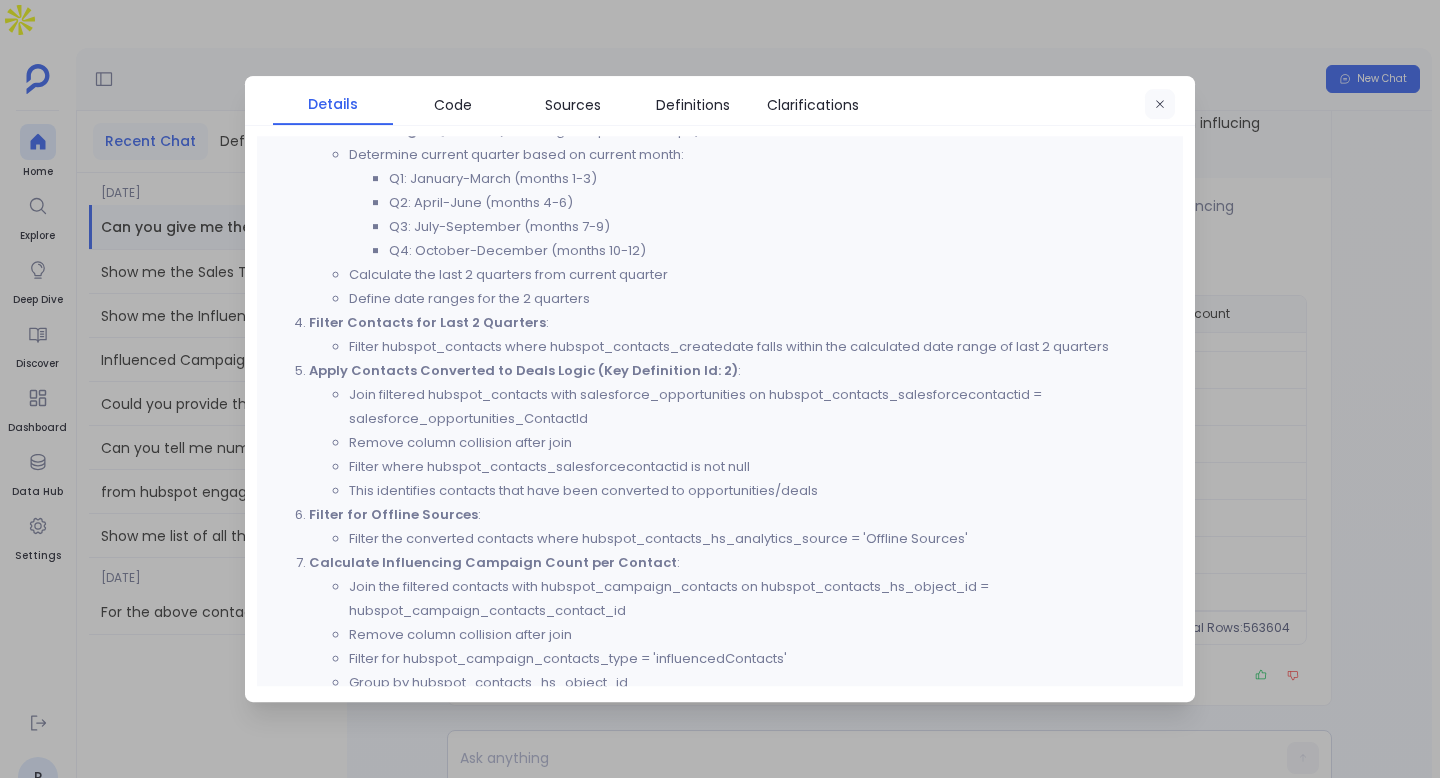 click at bounding box center [1160, 105] 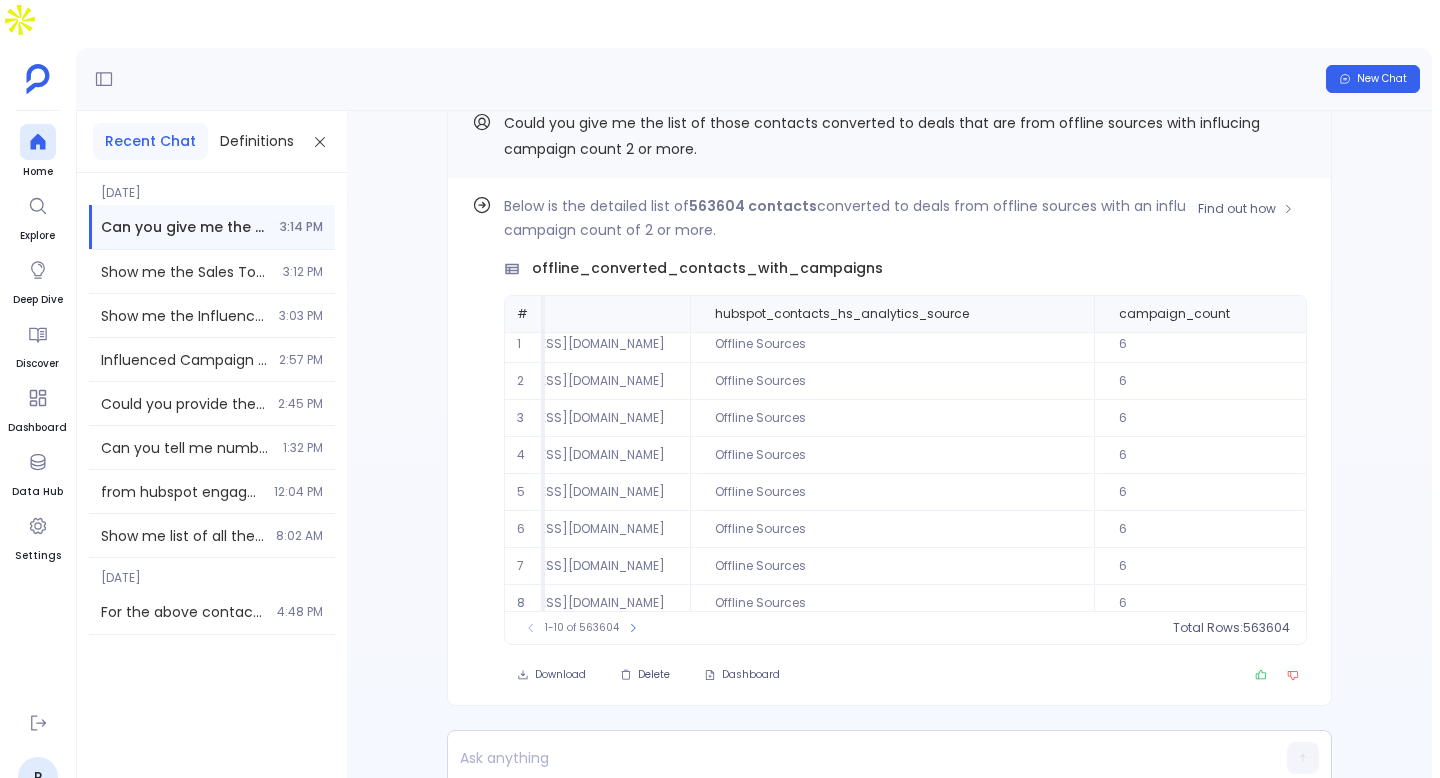 scroll, scrollTop: 0, scrollLeft: 624, axis: horizontal 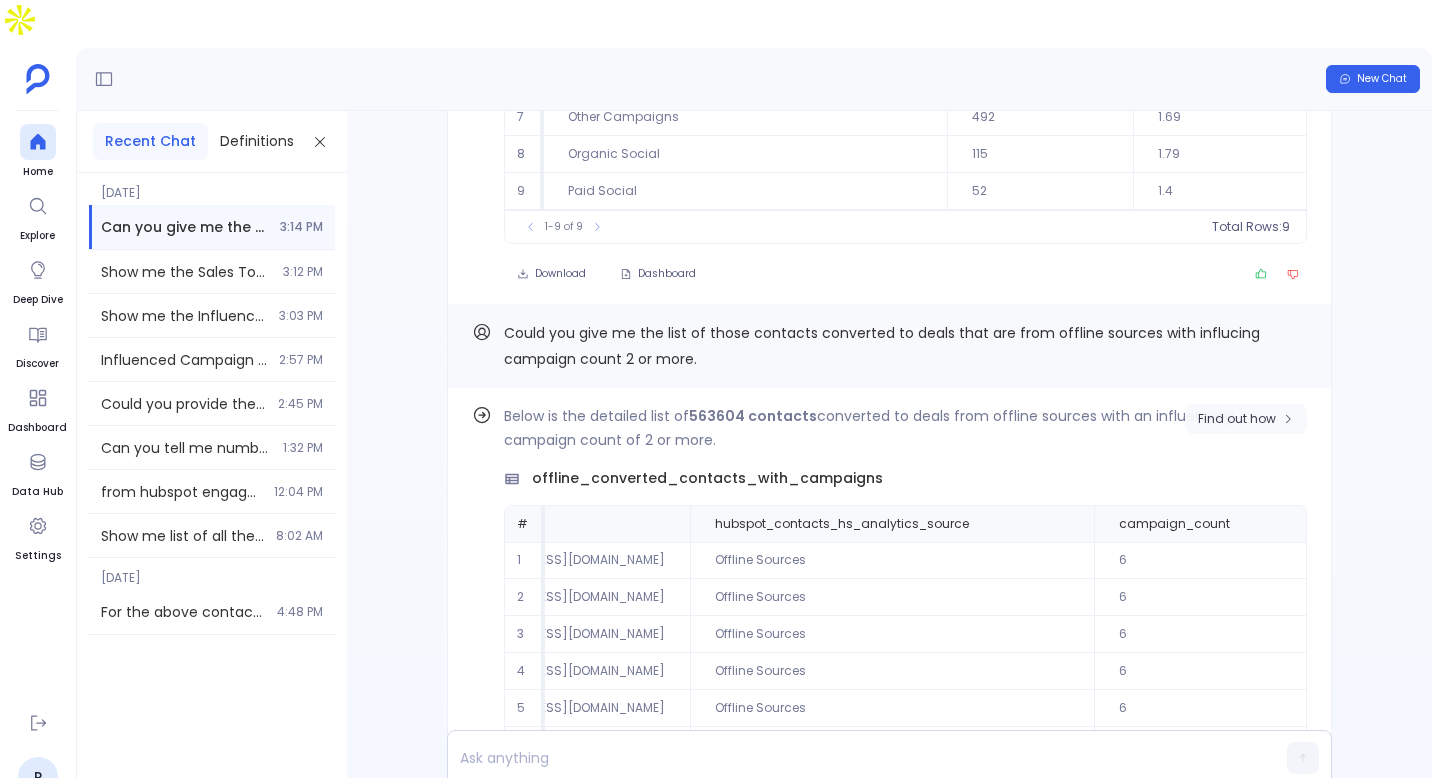 click on "Find out how" at bounding box center [1237, 419] 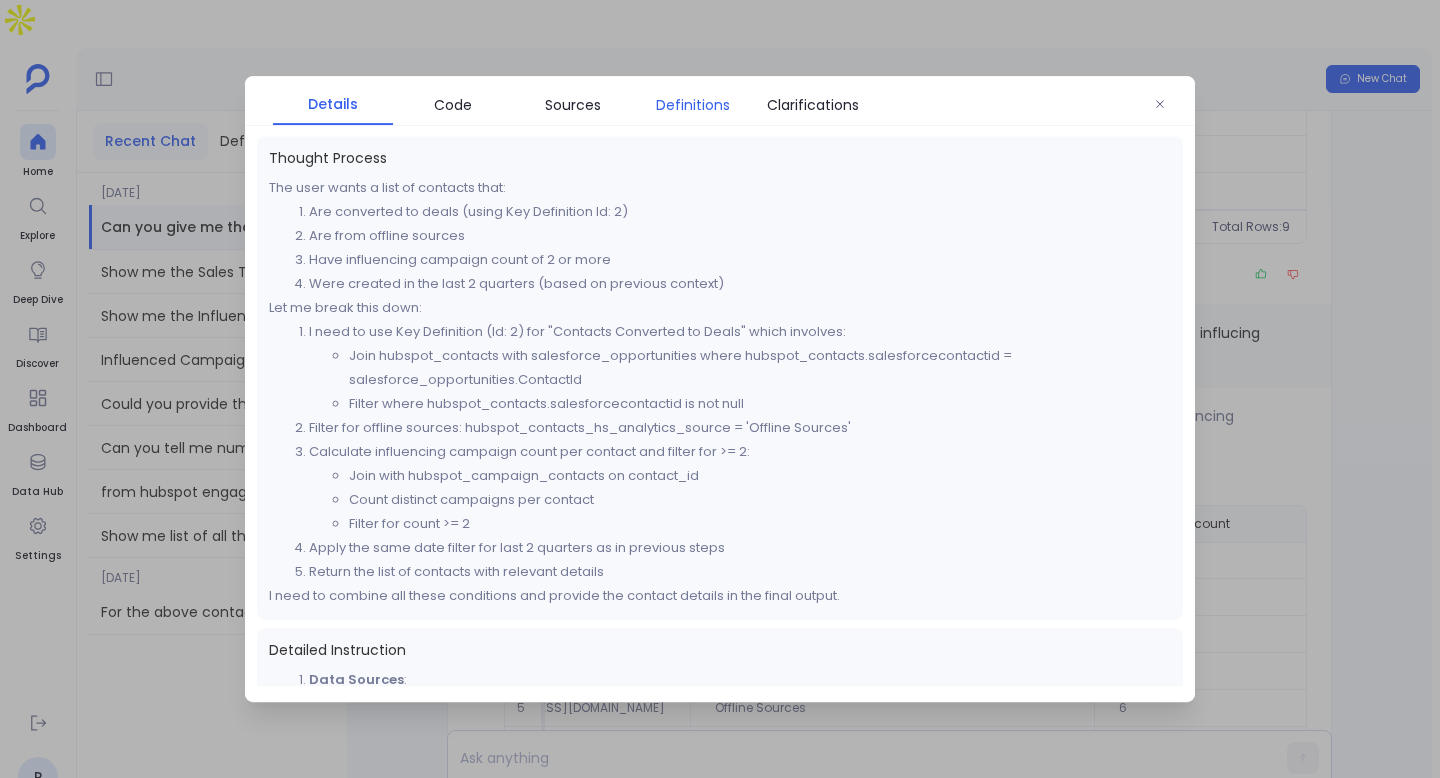 click on "Definitions" at bounding box center (693, 105) 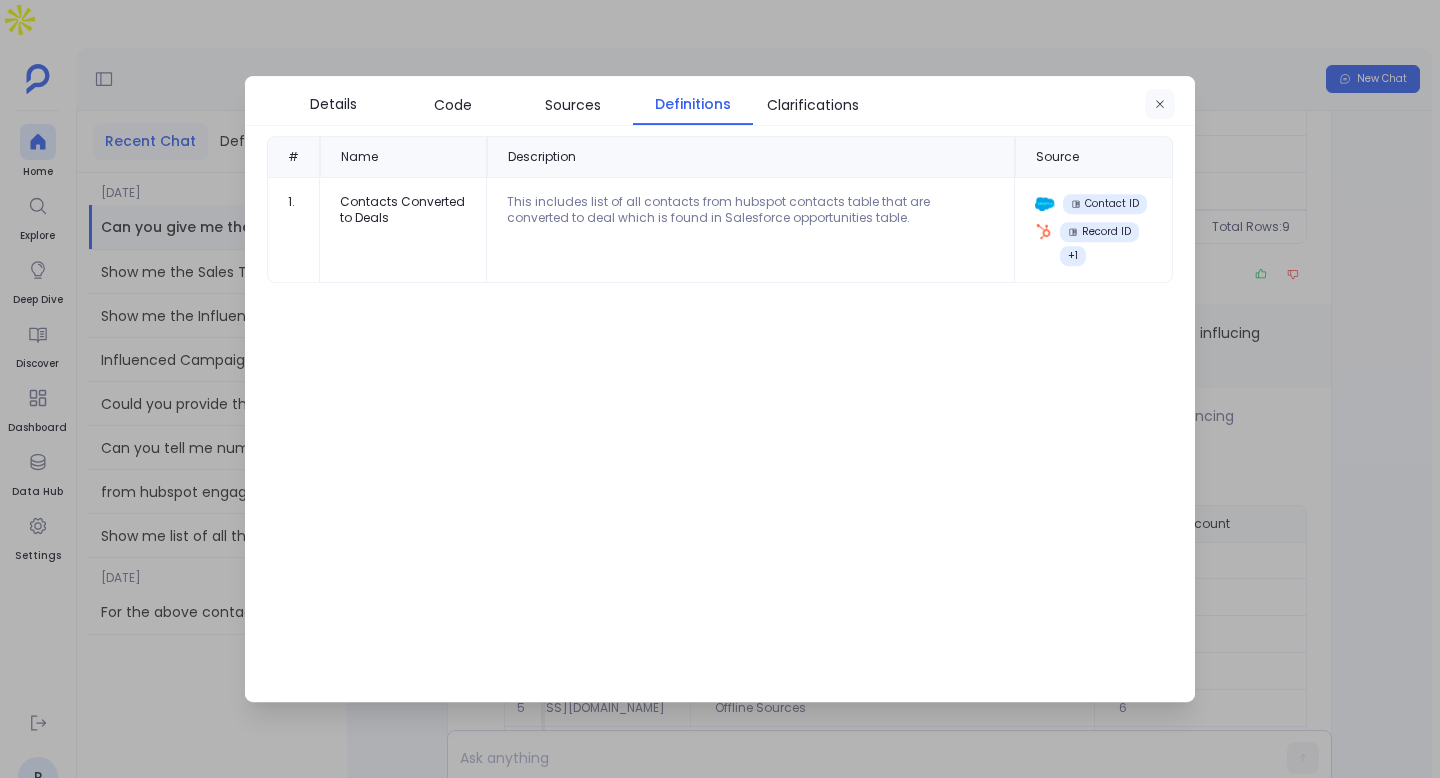 click 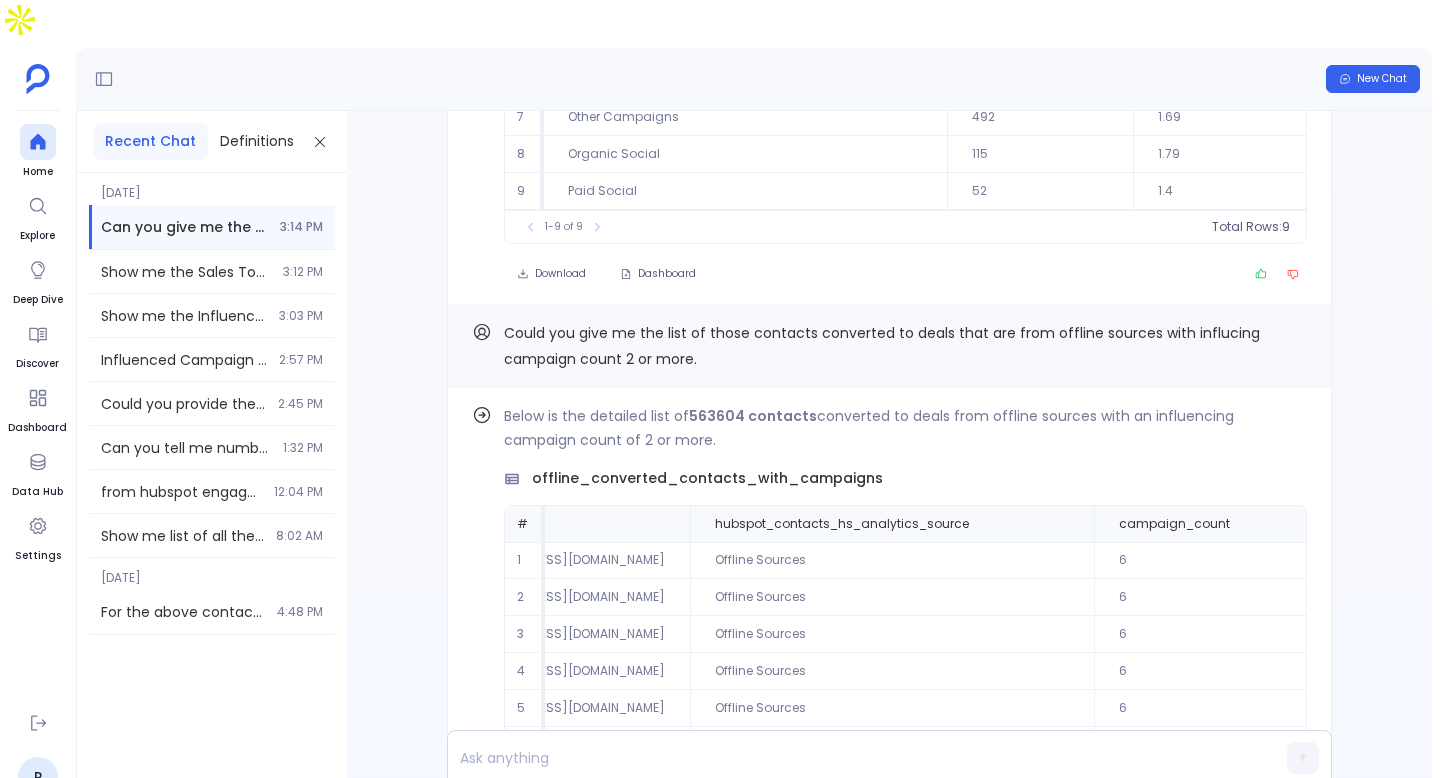 click on "Could you give me the list of those contacts converted to deals that are from offline sources with influcing campaign count 2 or more." at bounding box center (905, 346) 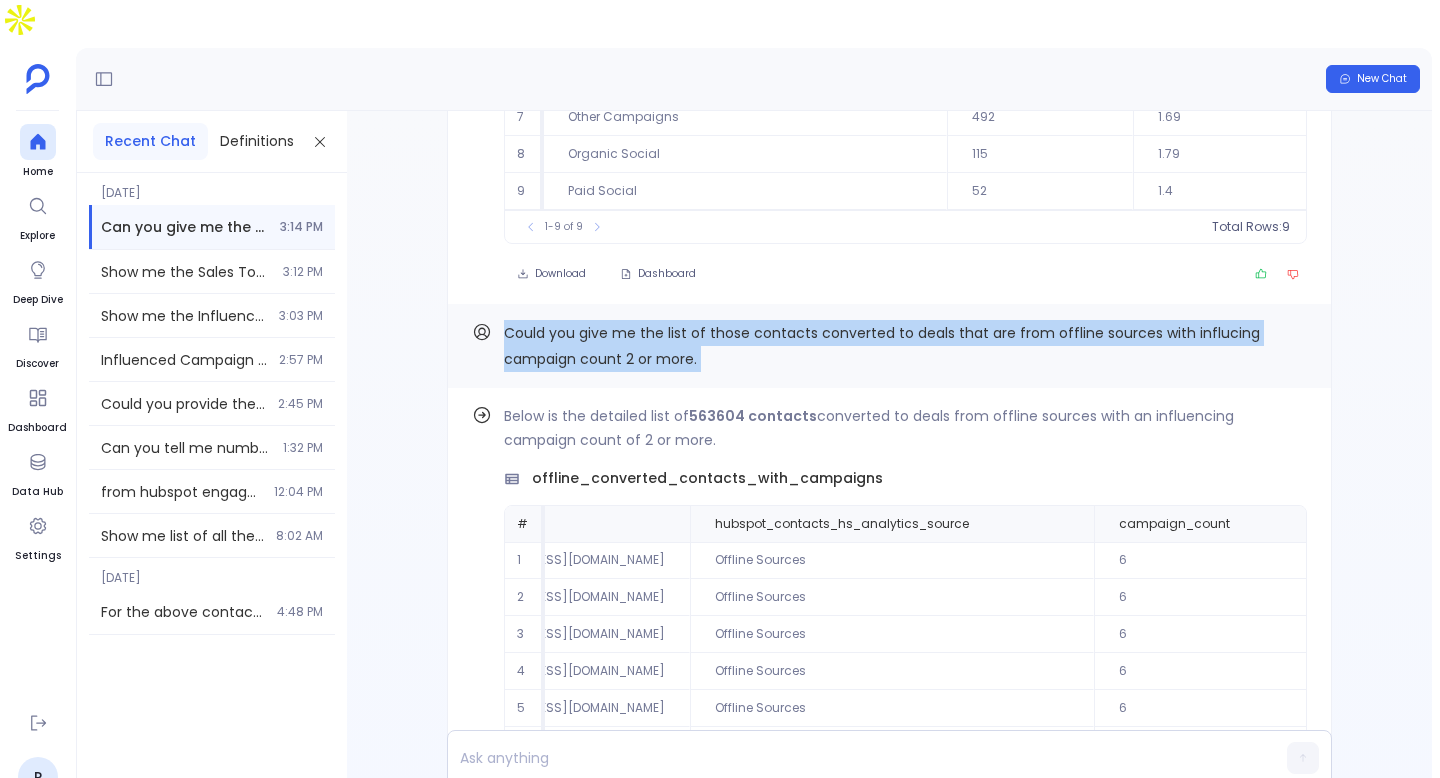 click on "Could you give me the list of those contacts converted to deals that are from offline sources with influcing campaign count 2 or more." at bounding box center (905, 346) 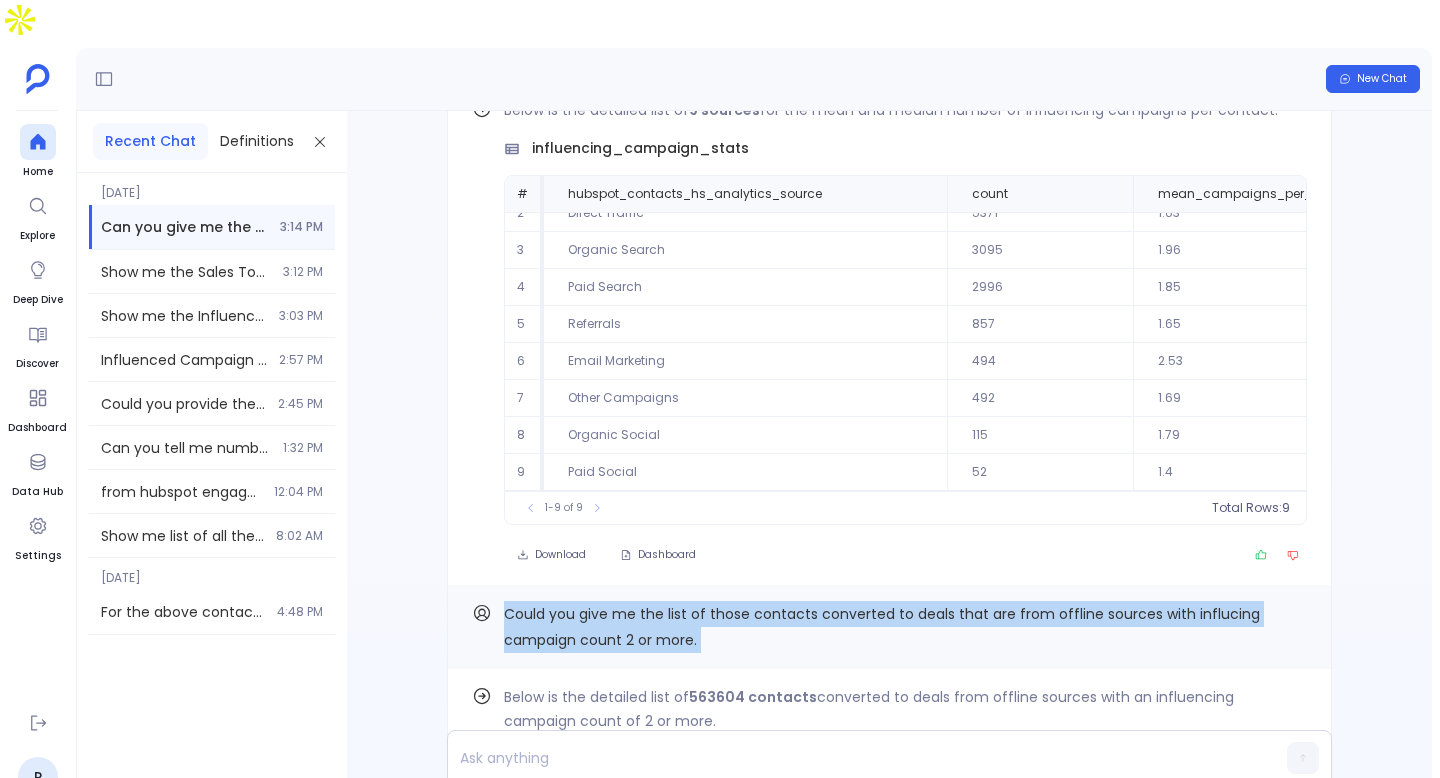 scroll, scrollTop: 0, scrollLeft: 0, axis: both 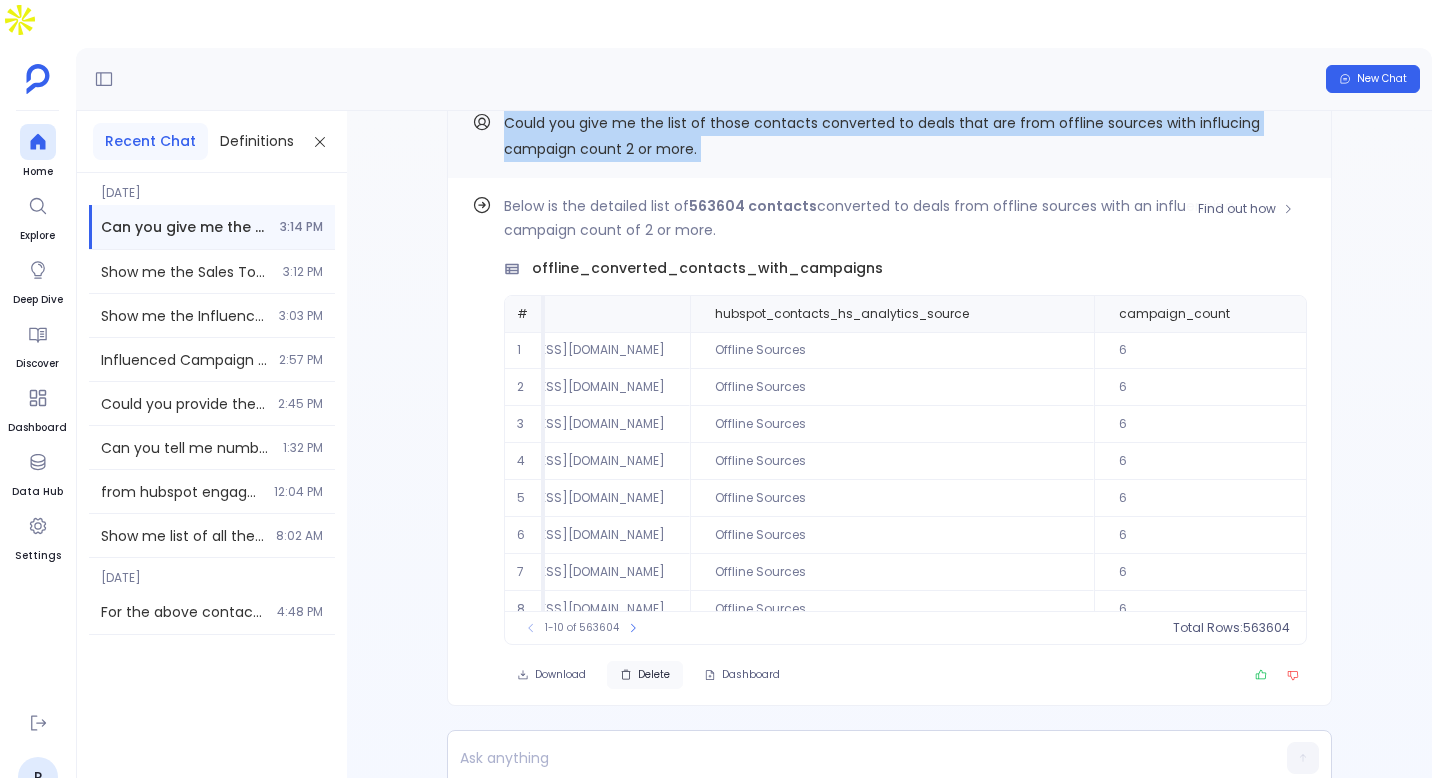 copy on "Could you give me the list of those contacts converted to deals that are from offline sources with influcing campaign count 2 or more. Find out how" 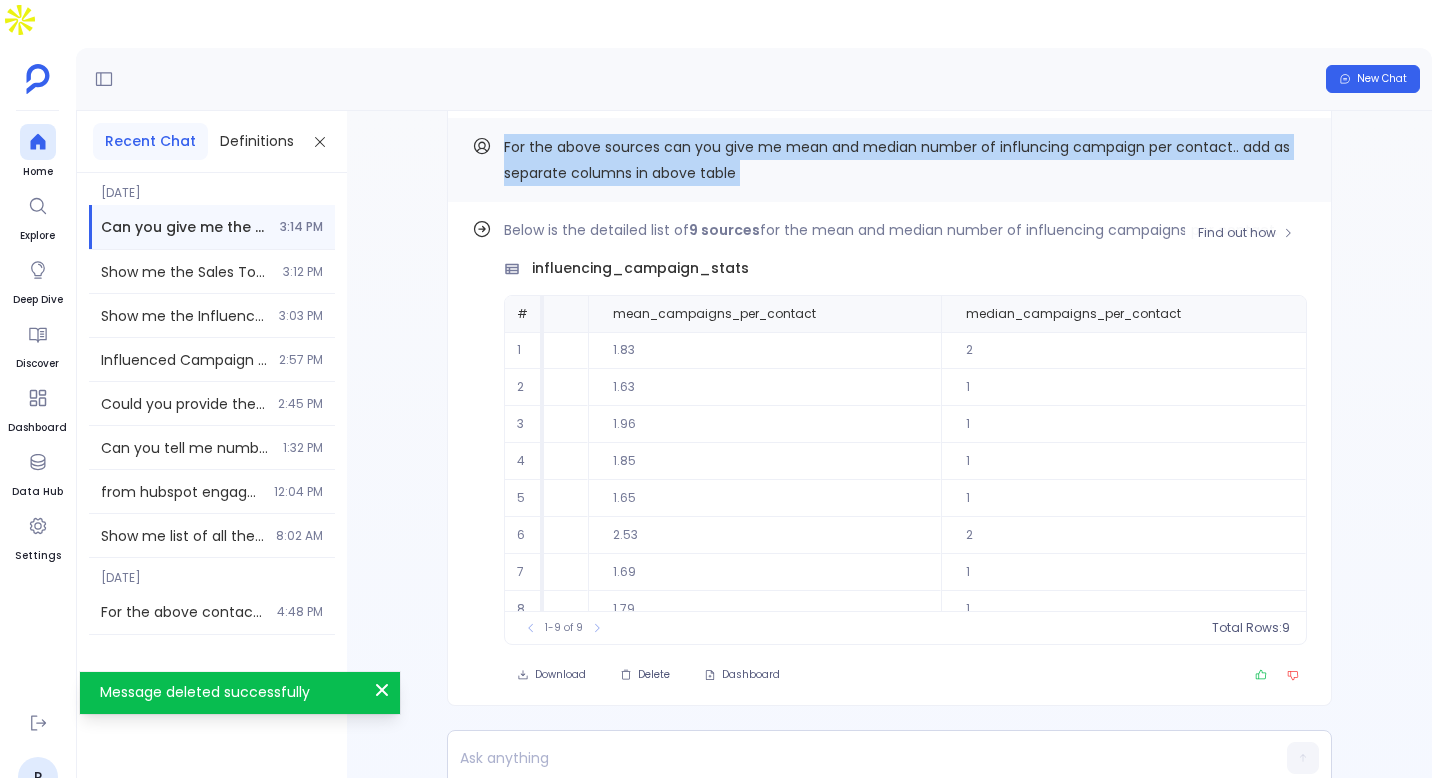 scroll, scrollTop: 0, scrollLeft: 535, axis: horizontal 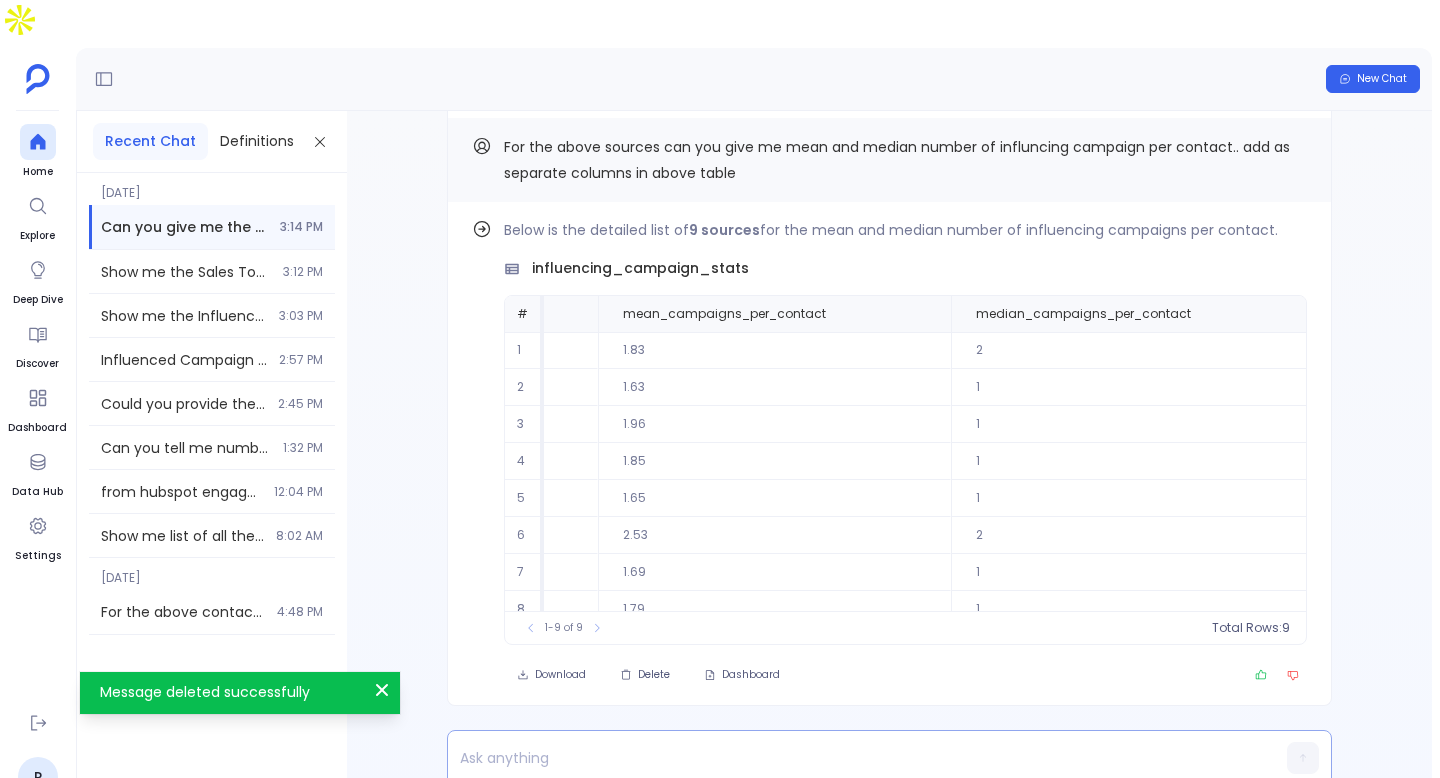 click at bounding box center (851, 758) 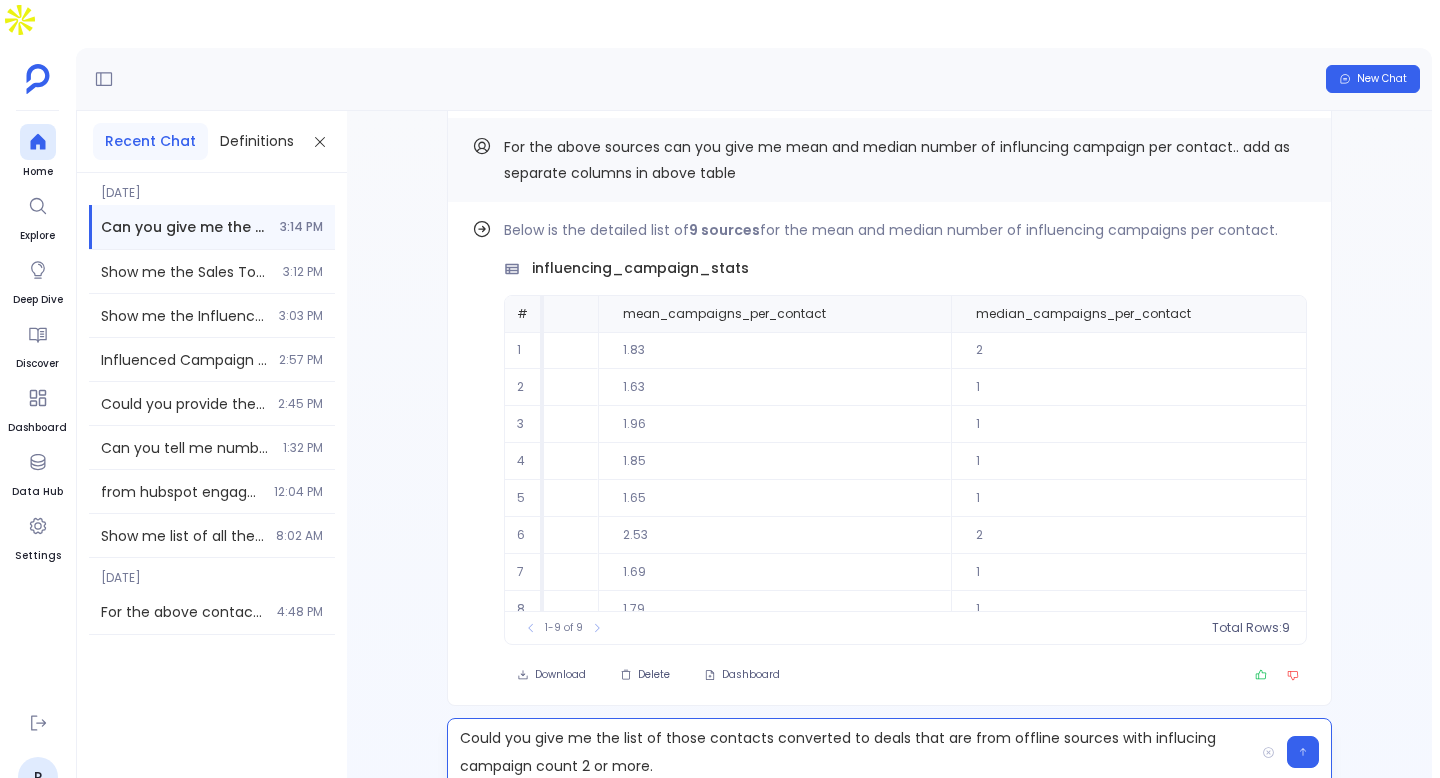 click on "Could you give me the list of those contacts converted to deals that are from offline sources with influcing campaign count 2 or more." at bounding box center [851, 752] 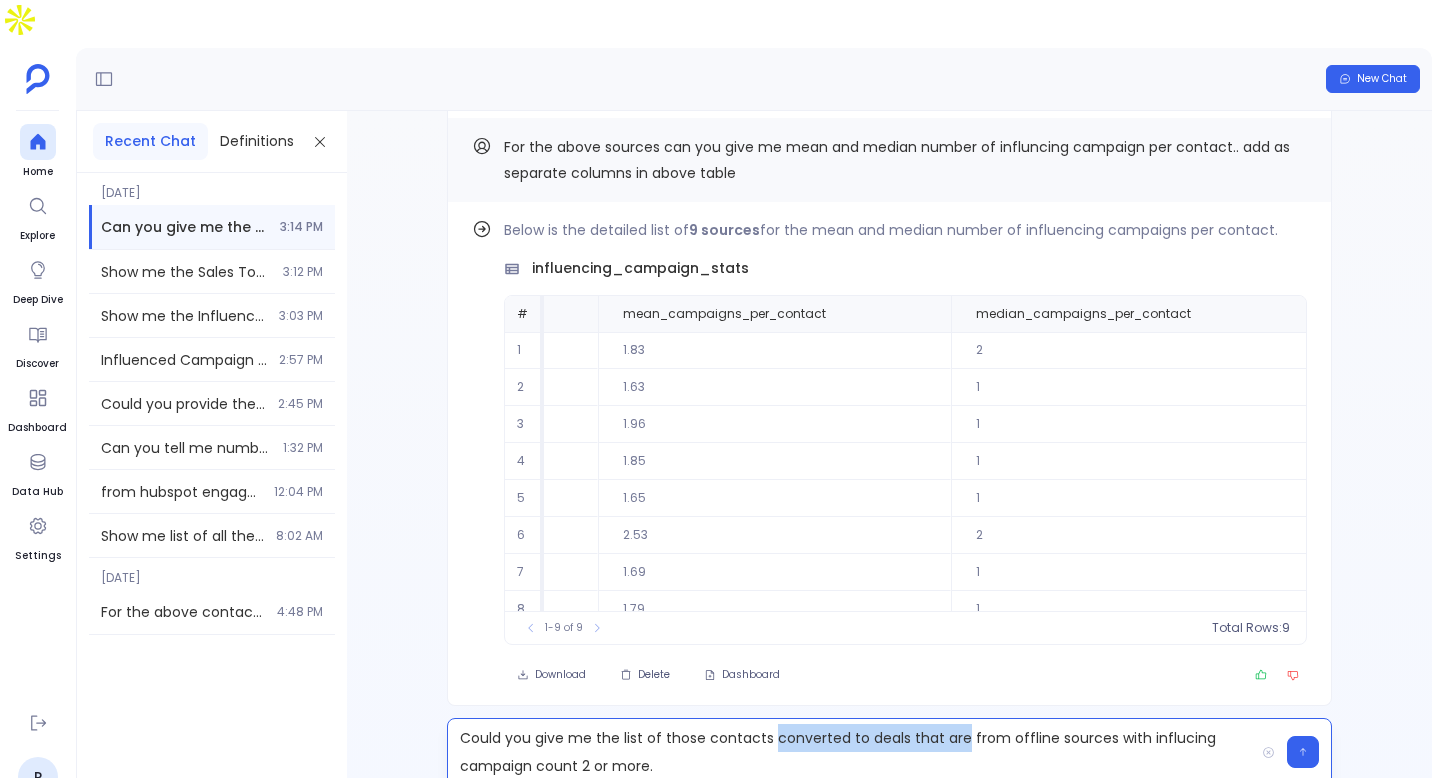 type 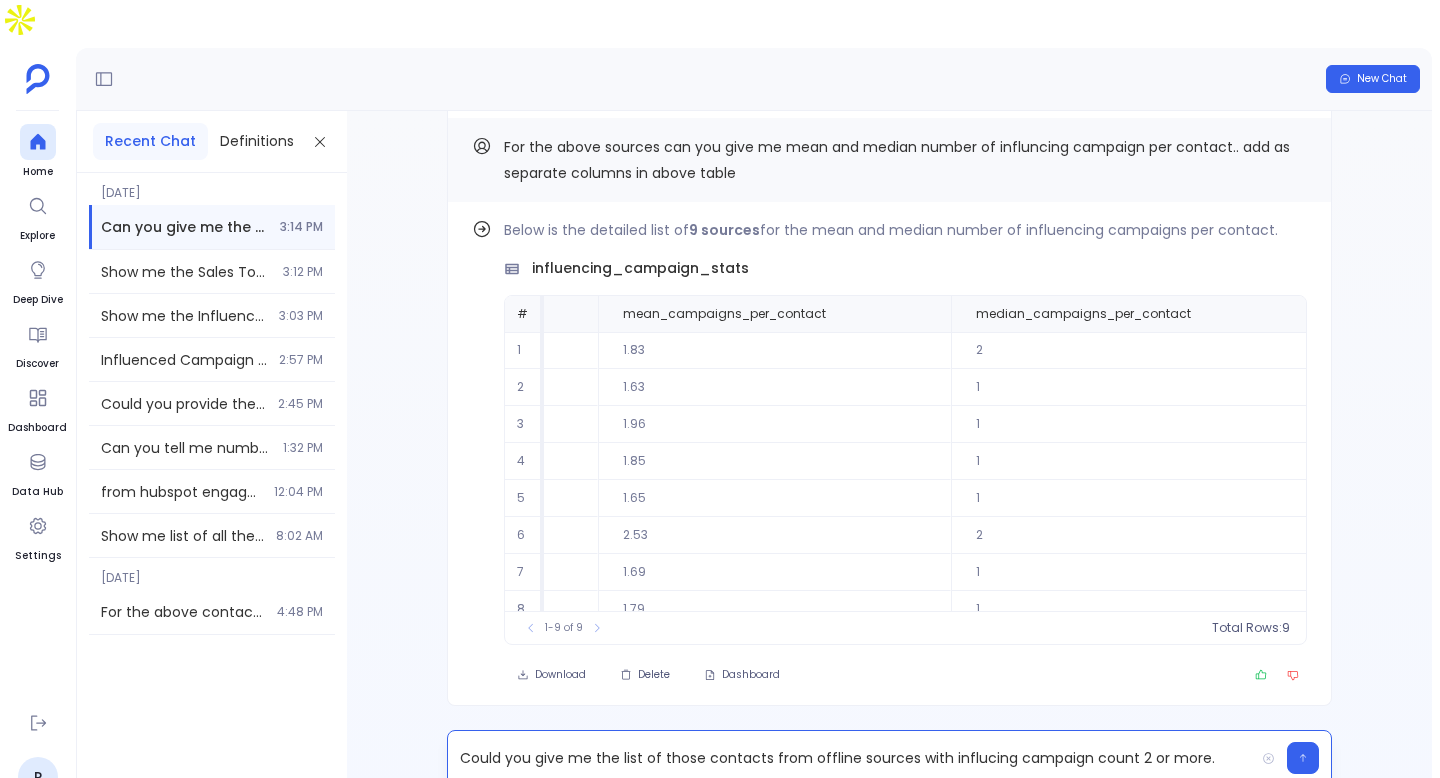 click on "Could you give me the list of those contacts from offline sources with influcing campaign count 2 or more." at bounding box center [851, 758] 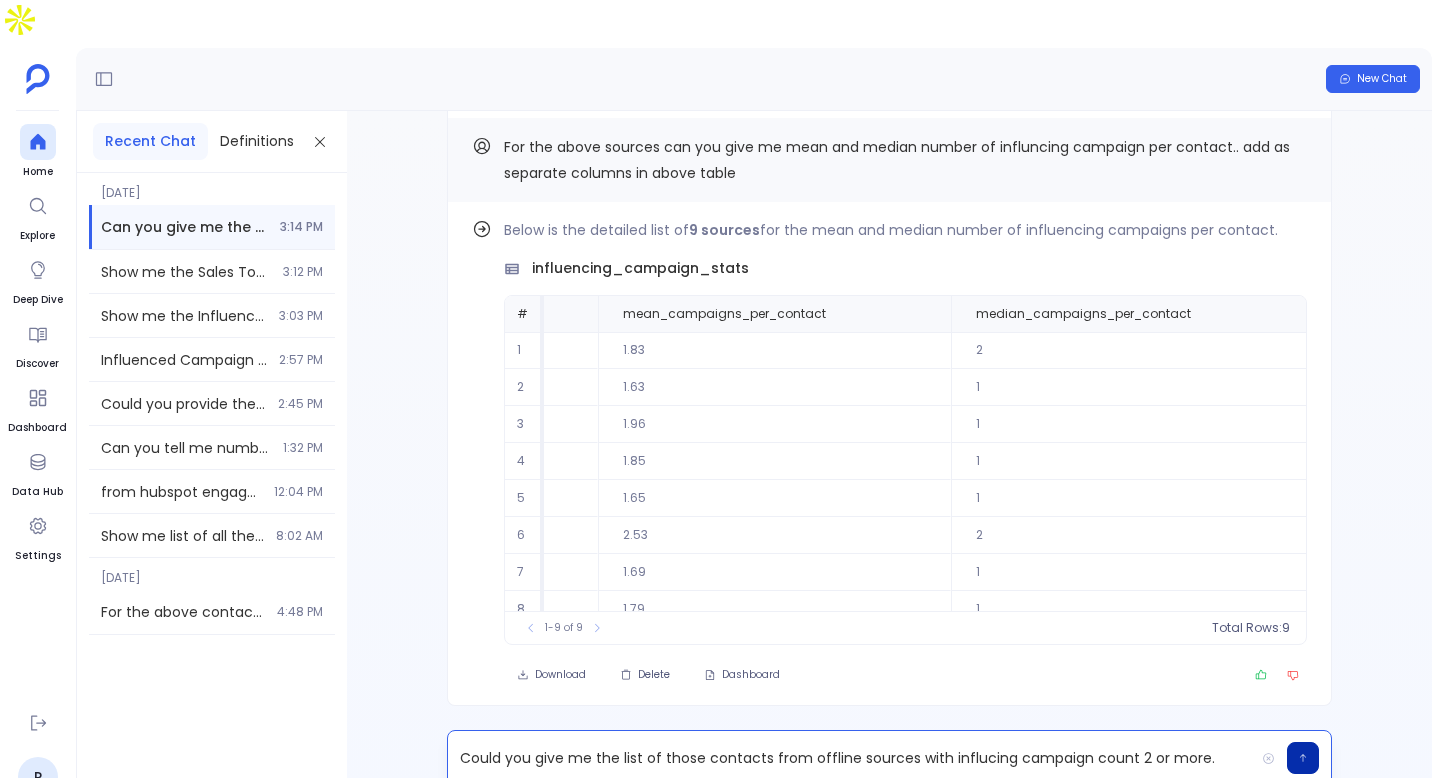 click at bounding box center [1303, 758] 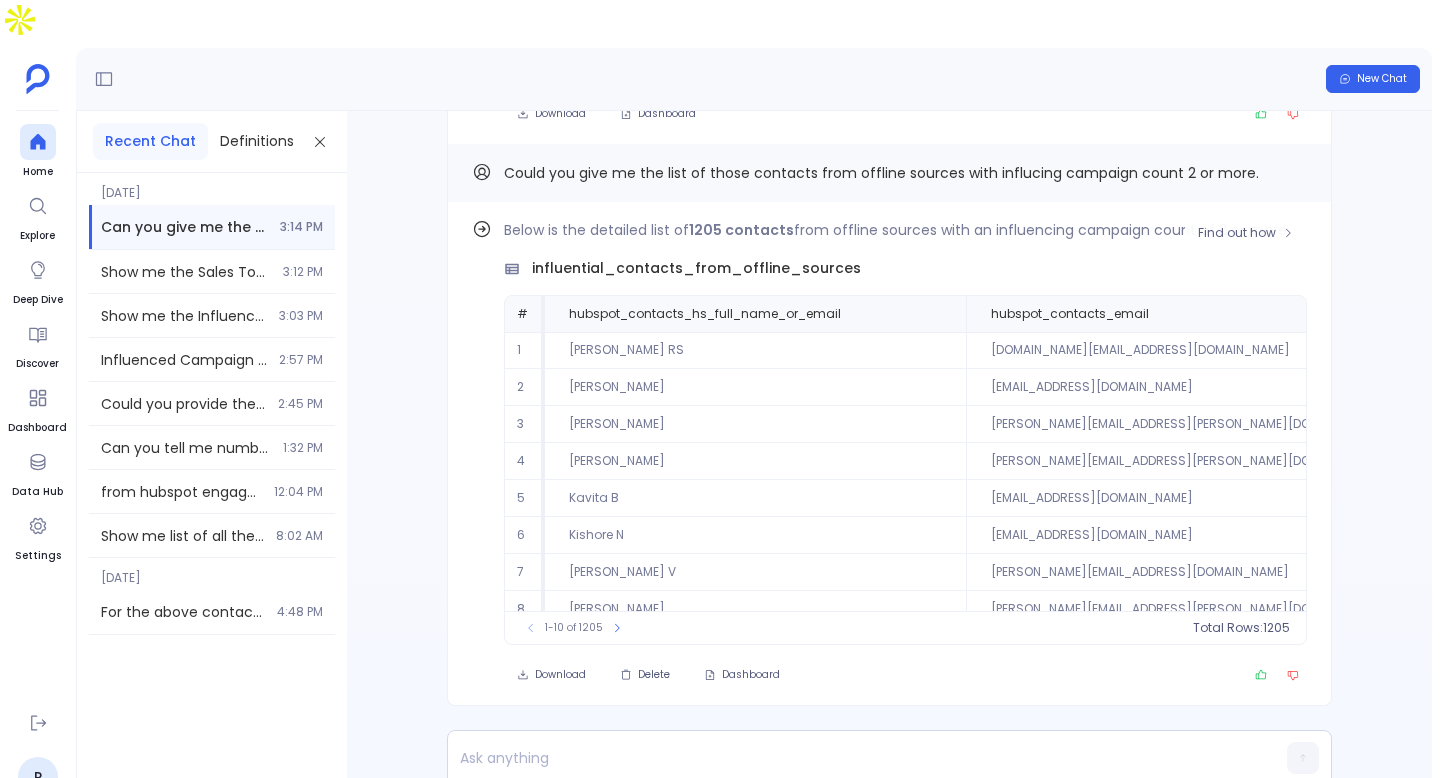 scroll, scrollTop: 0, scrollLeft: 564, axis: horizontal 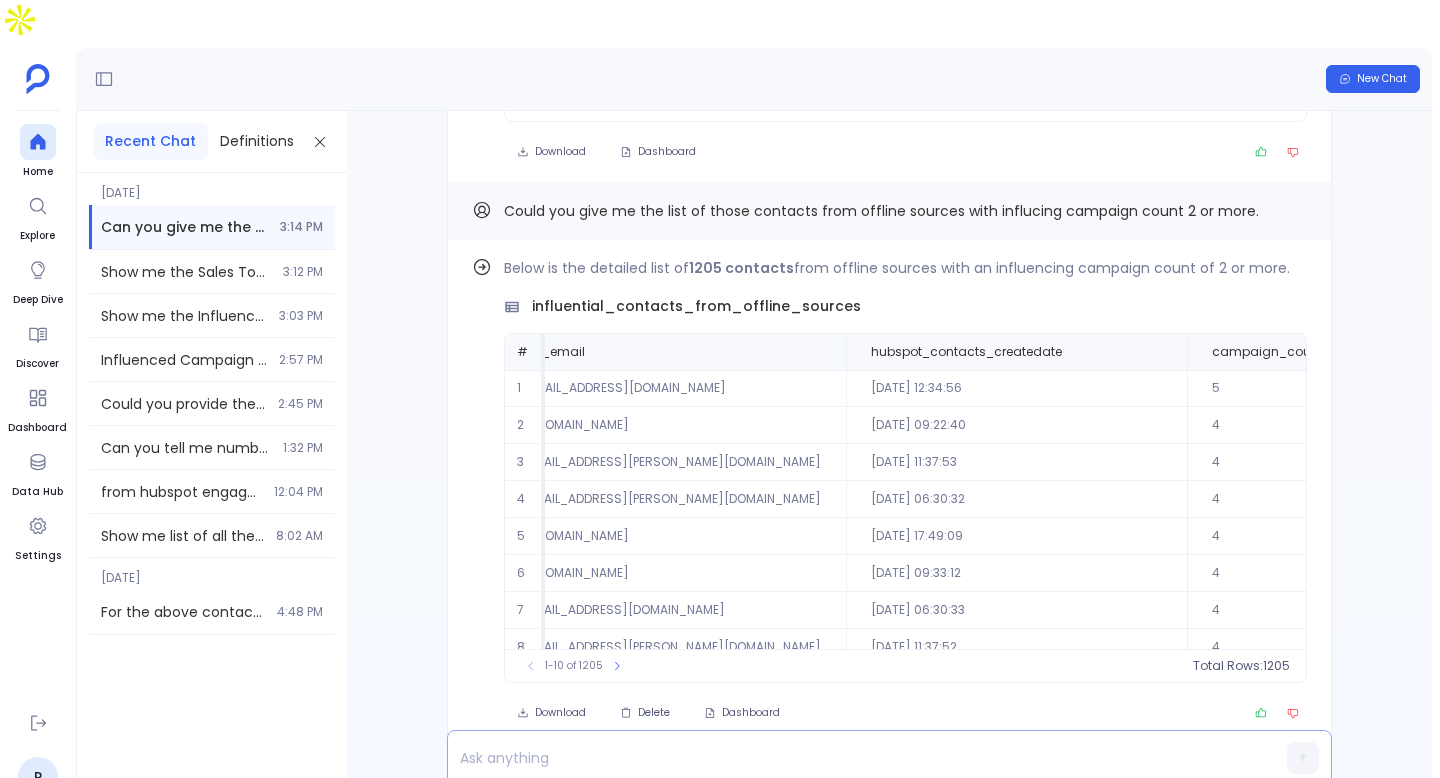 click at bounding box center [851, 758] 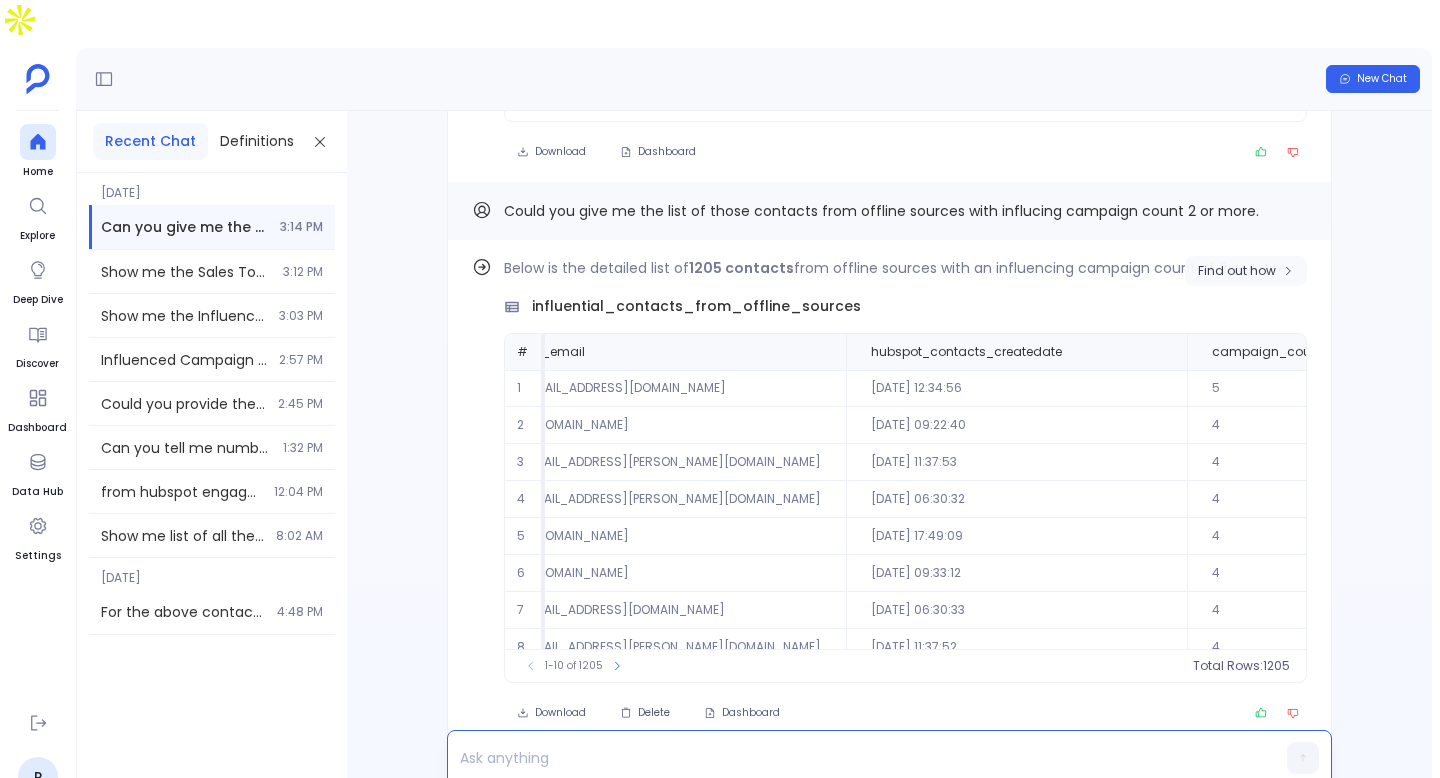click on "Find out how" at bounding box center (1237, 271) 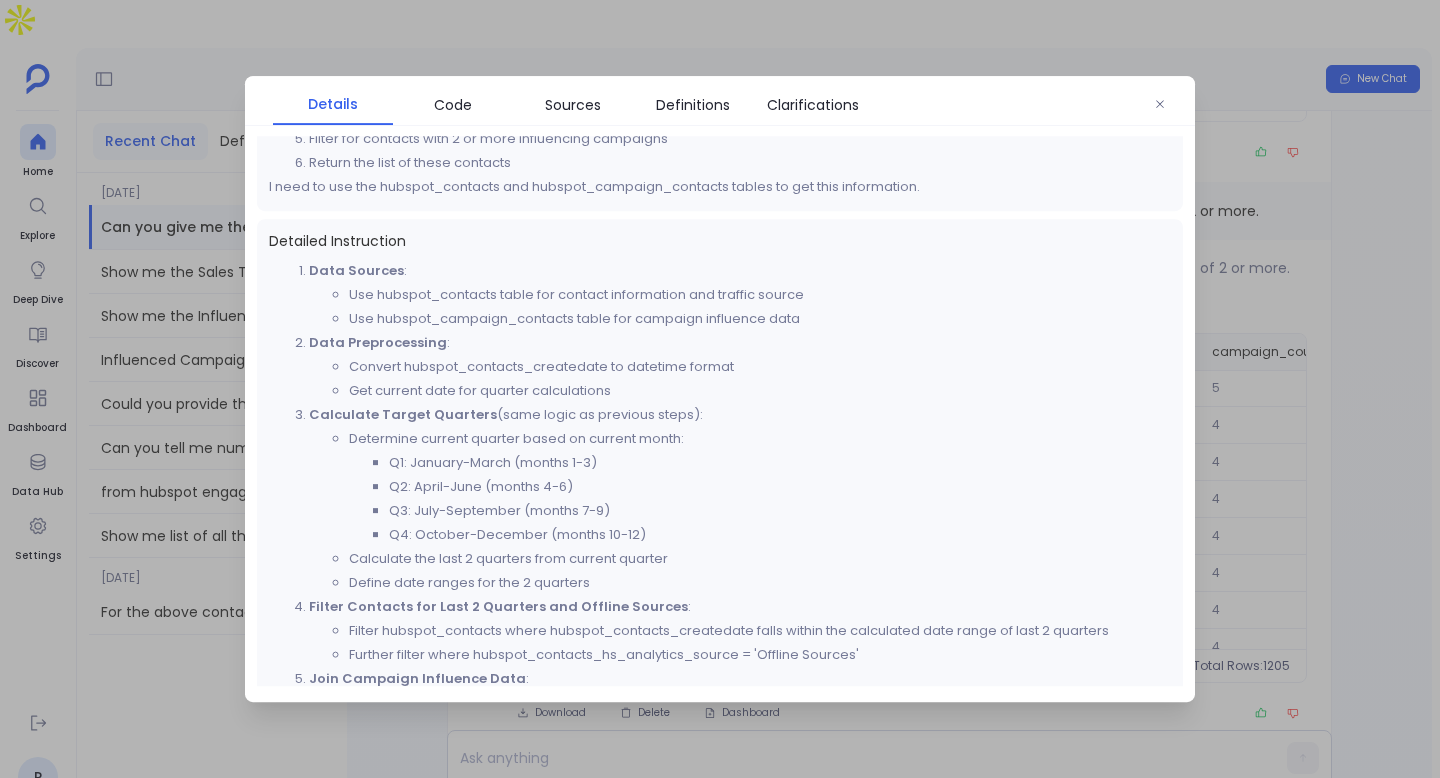 scroll, scrollTop: 162, scrollLeft: 0, axis: vertical 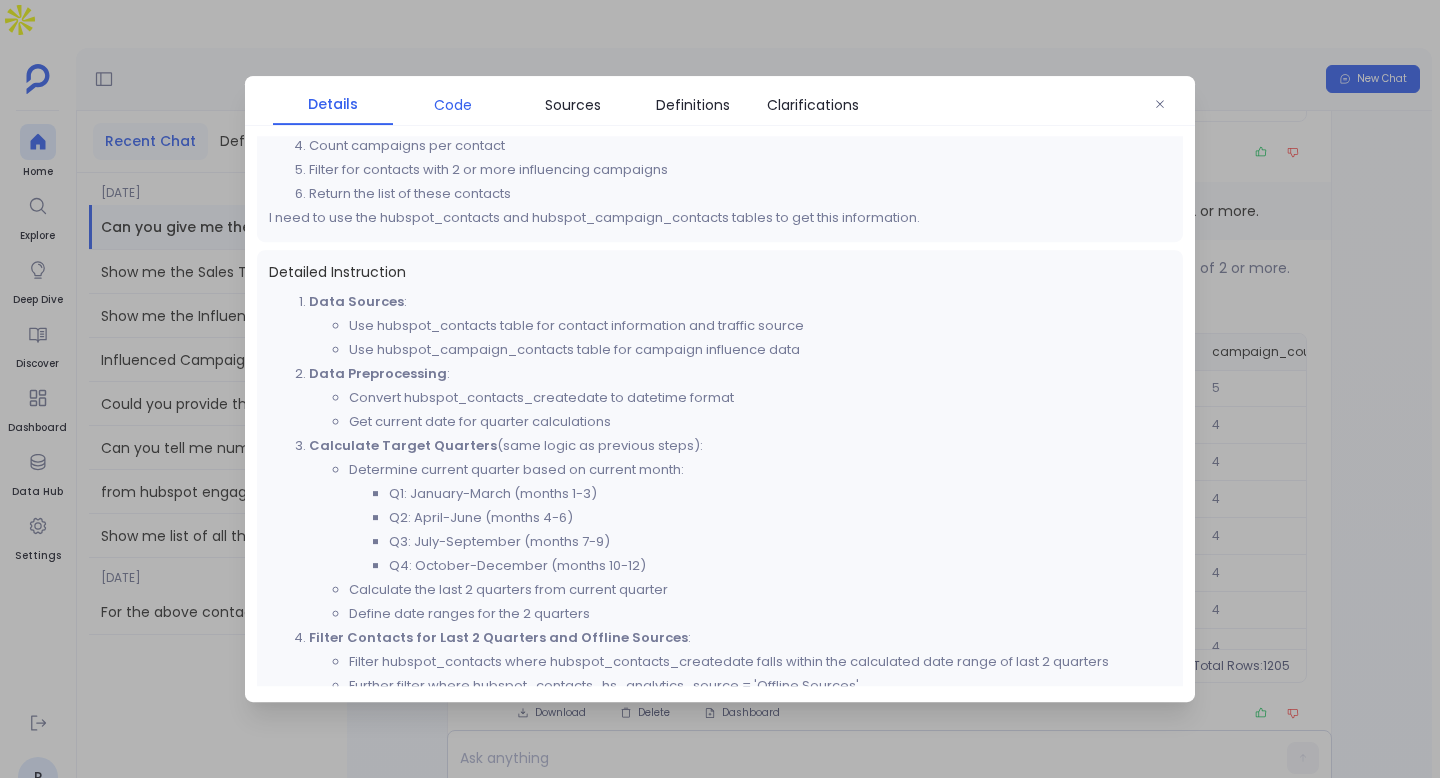 click on "Code" at bounding box center (453, 105) 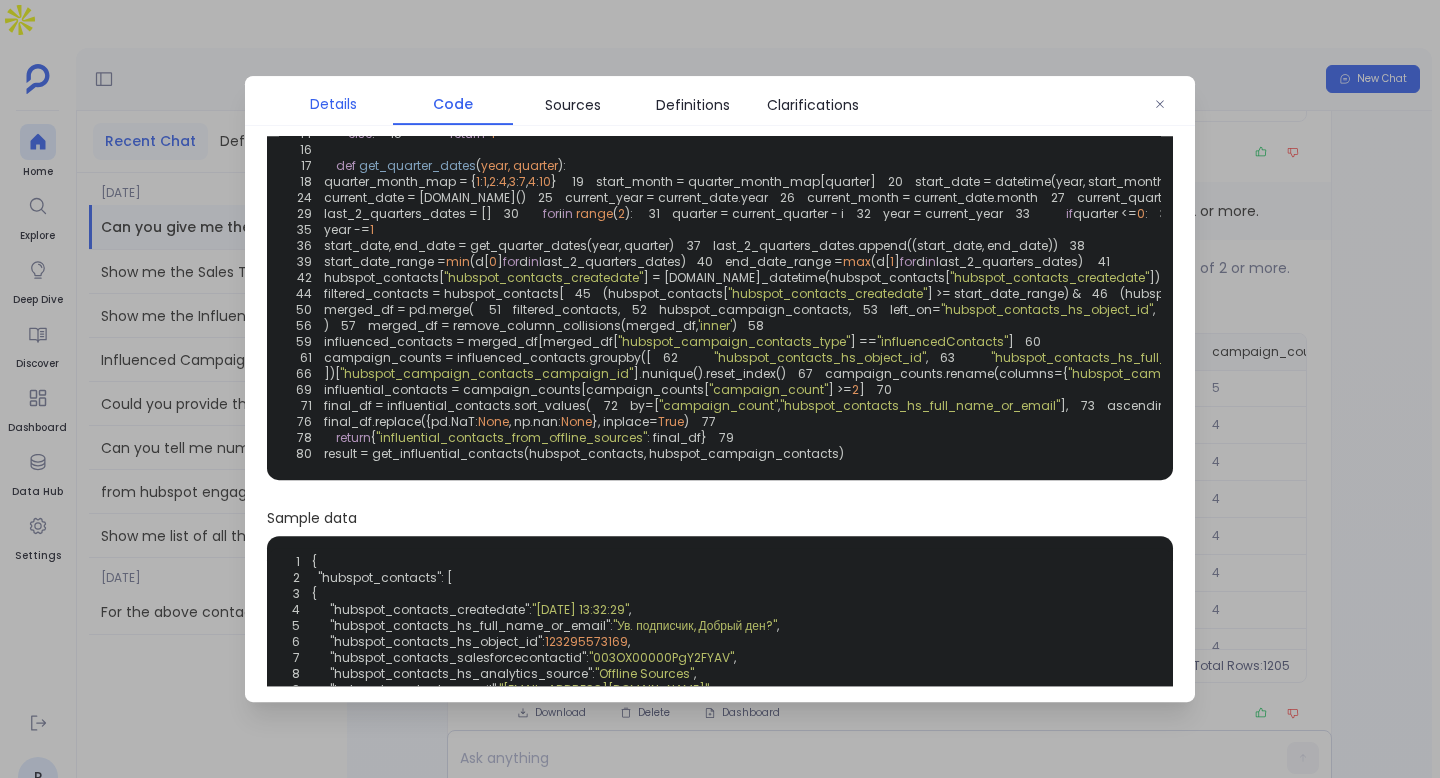 click on "Details" at bounding box center [333, 104] 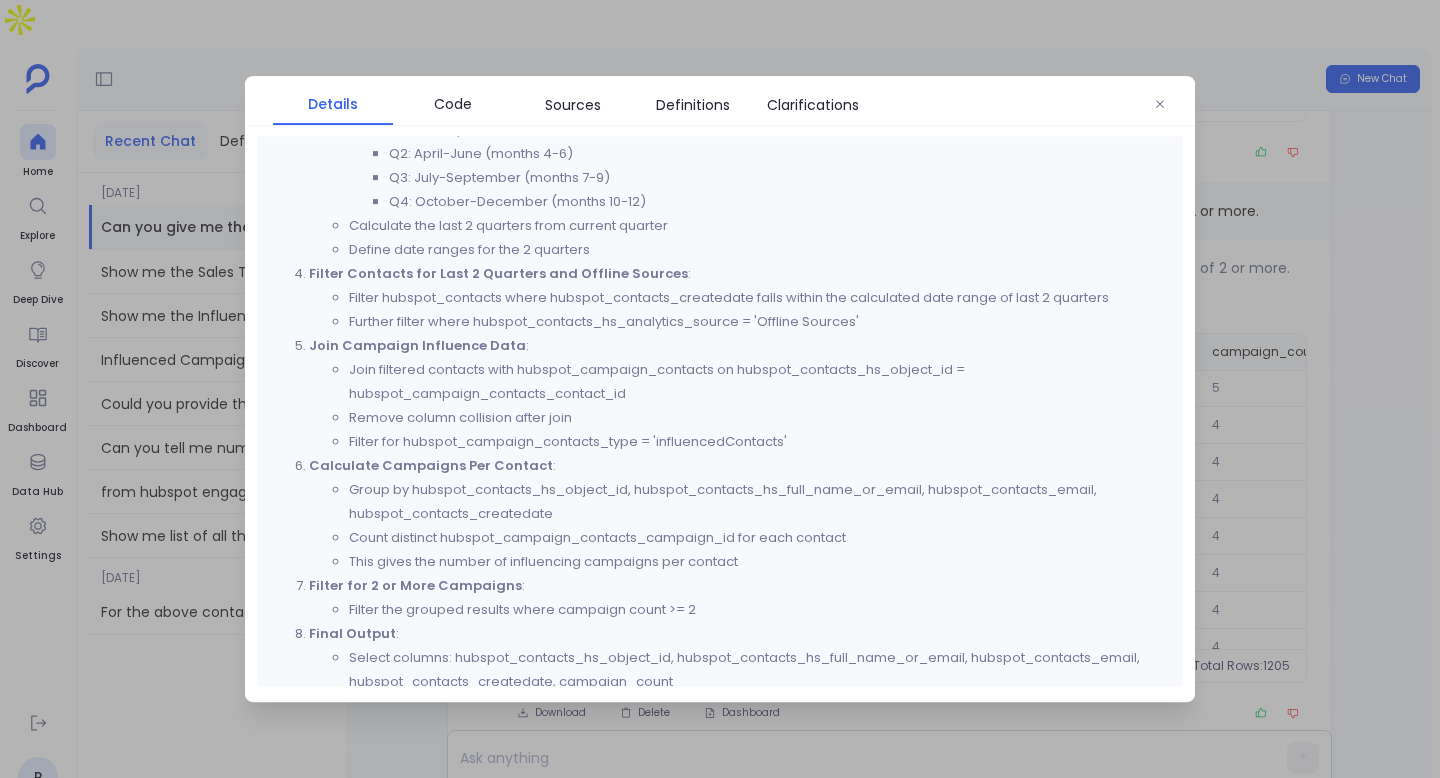 scroll, scrollTop: 522, scrollLeft: 0, axis: vertical 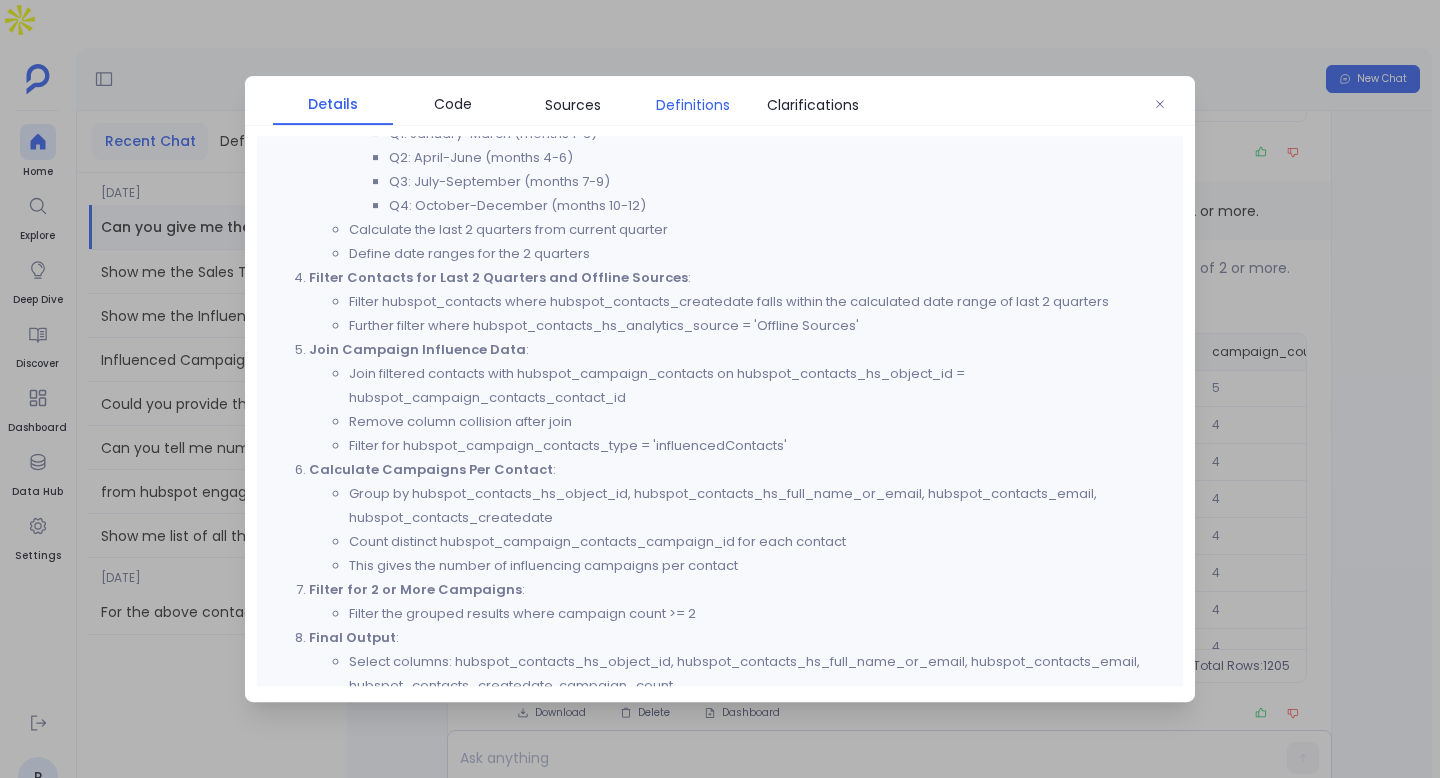 click on "Definitions" at bounding box center (693, 105) 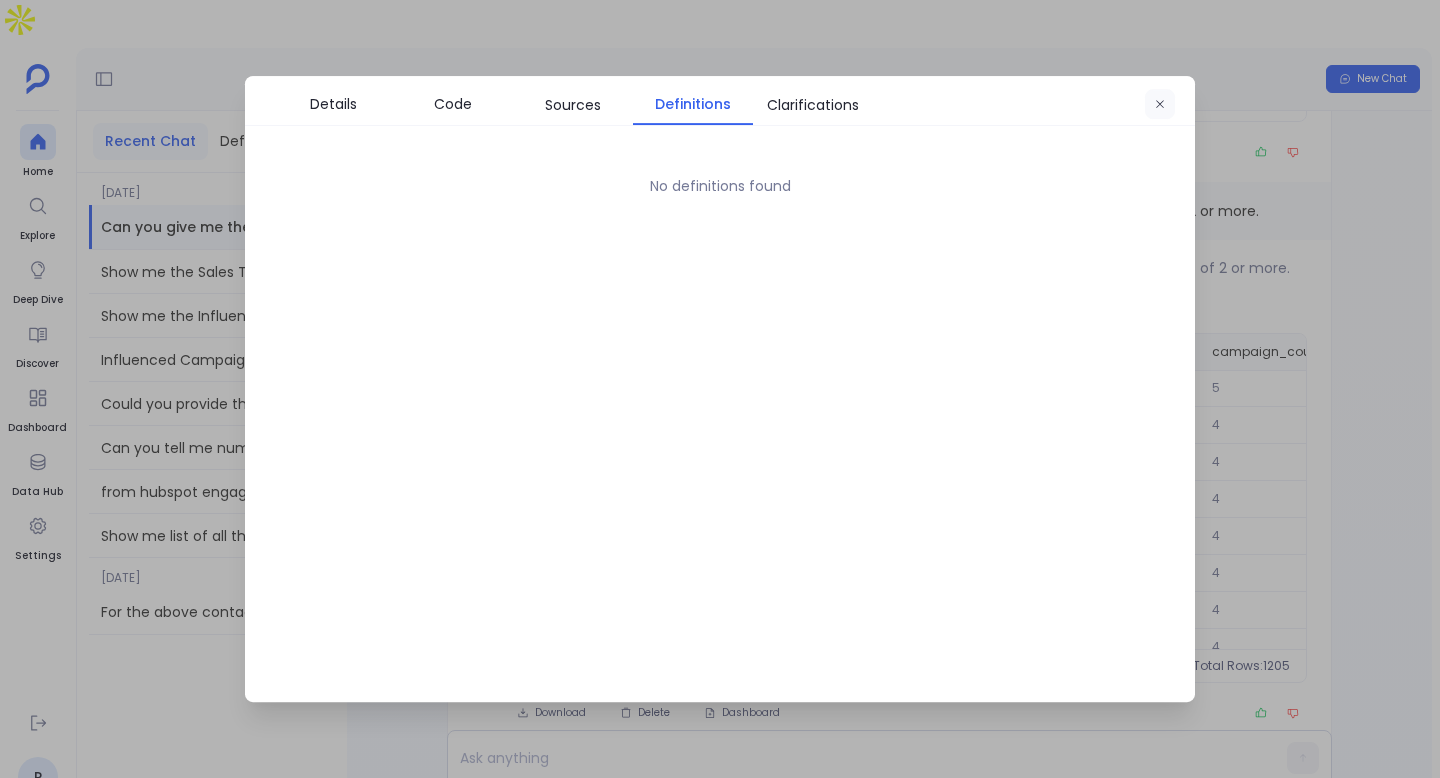 click at bounding box center (1160, 105) 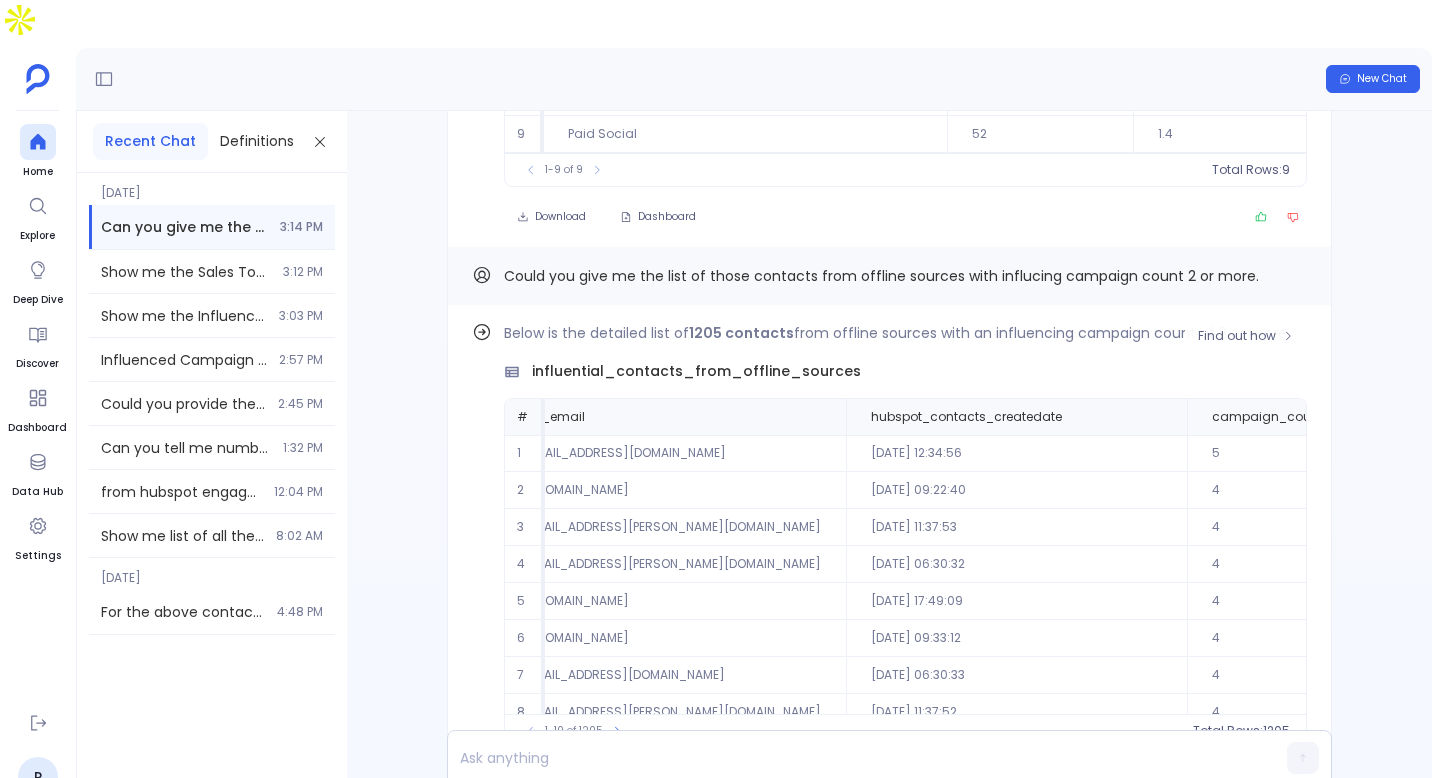 scroll, scrollTop: -215, scrollLeft: 0, axis: vertical 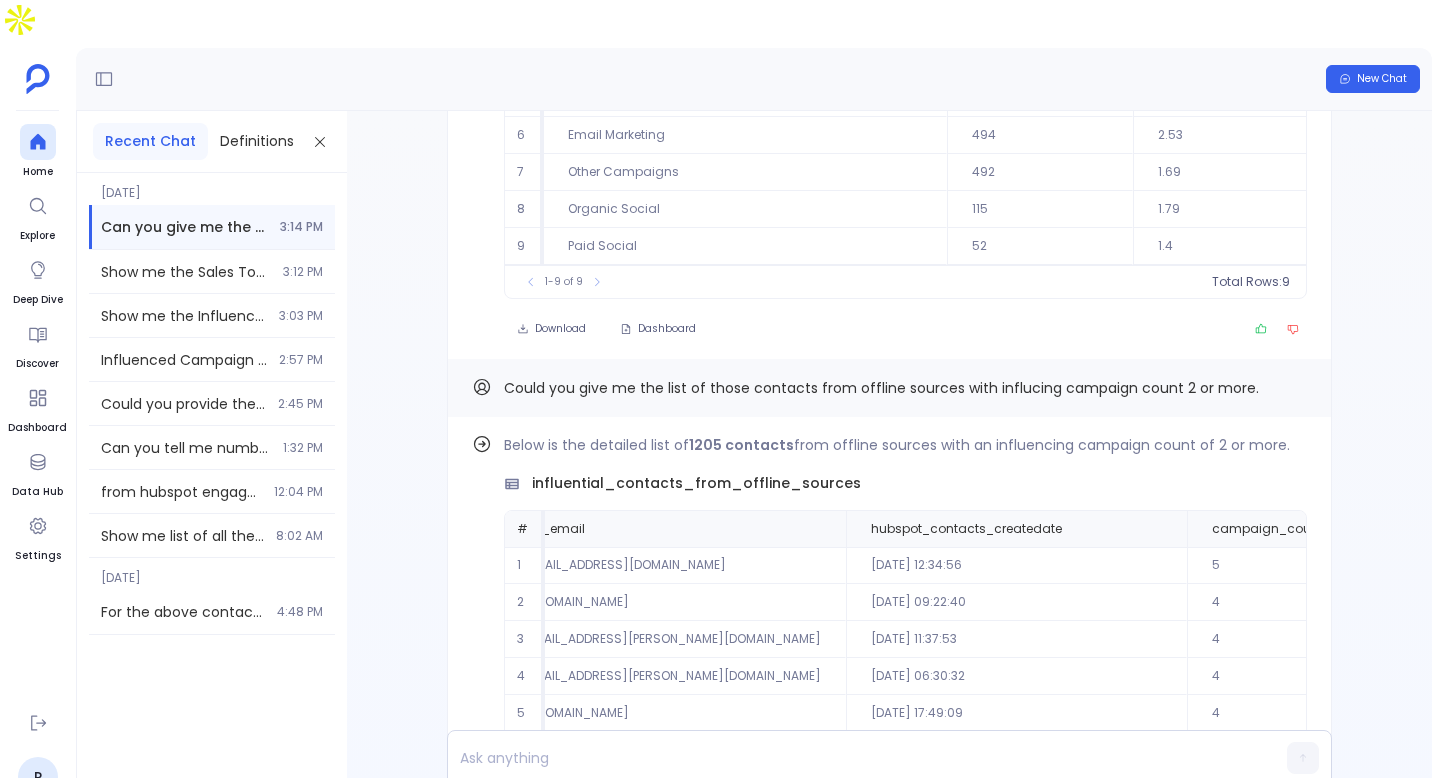 click on "Could you give me the list of those contacts from offline sources with influcing campaign count 2 or more." at bounding box center (889, 388) 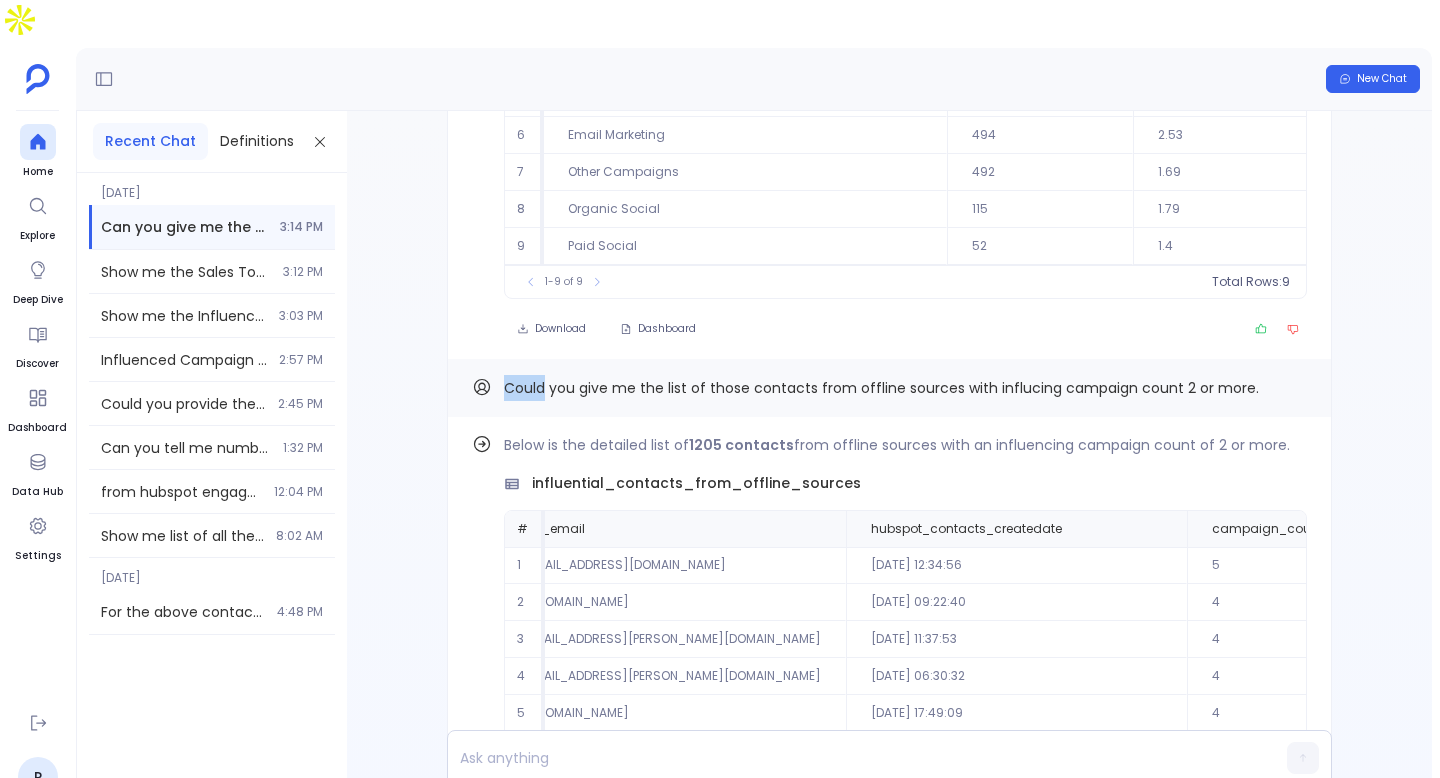 click on "Could you give me the list of those contacts from offline sources with influcing campaign count 2 or more." at bounding box center [889, 388] 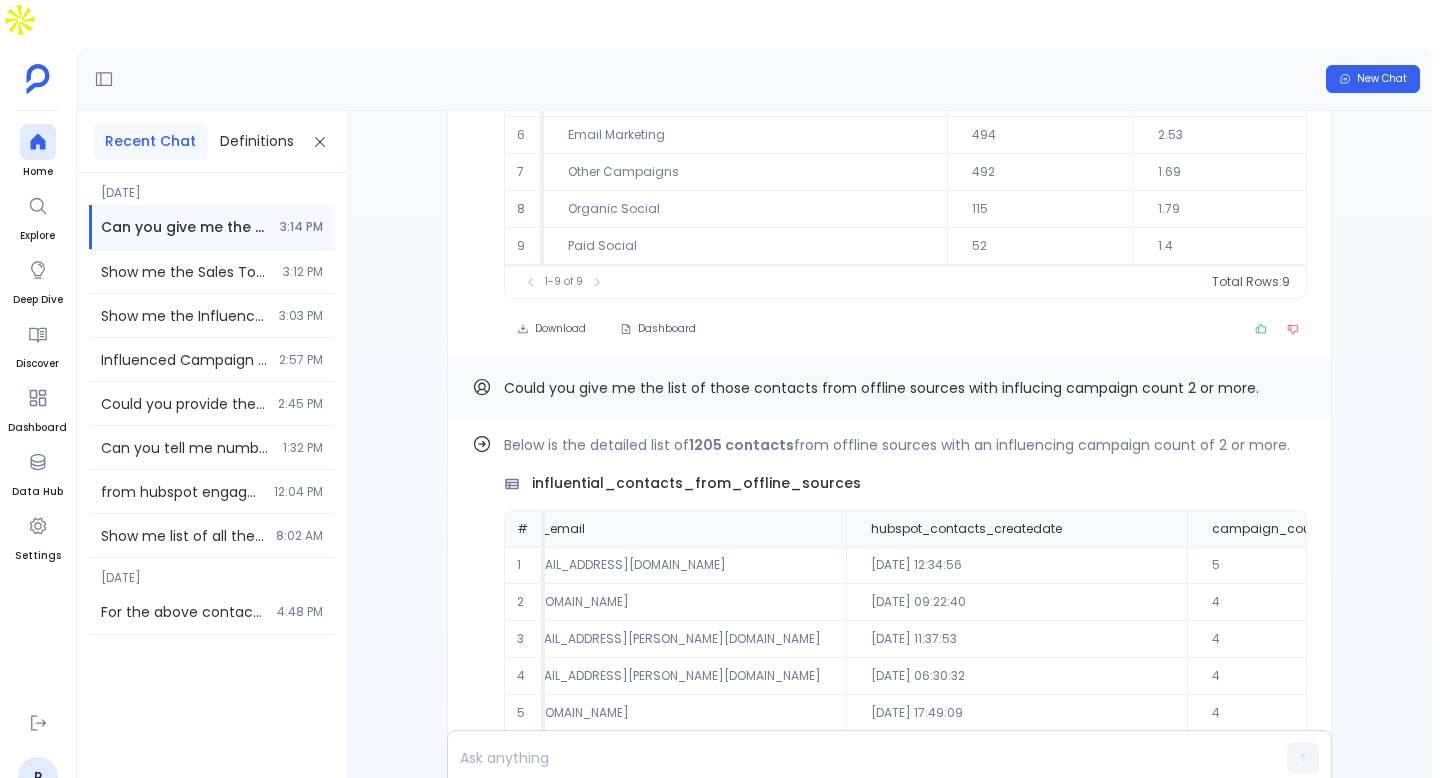 click on "Could you give me the list of those contacts from offline sources with influcing campaign count 2 or more." at bounding box center (881, 388) 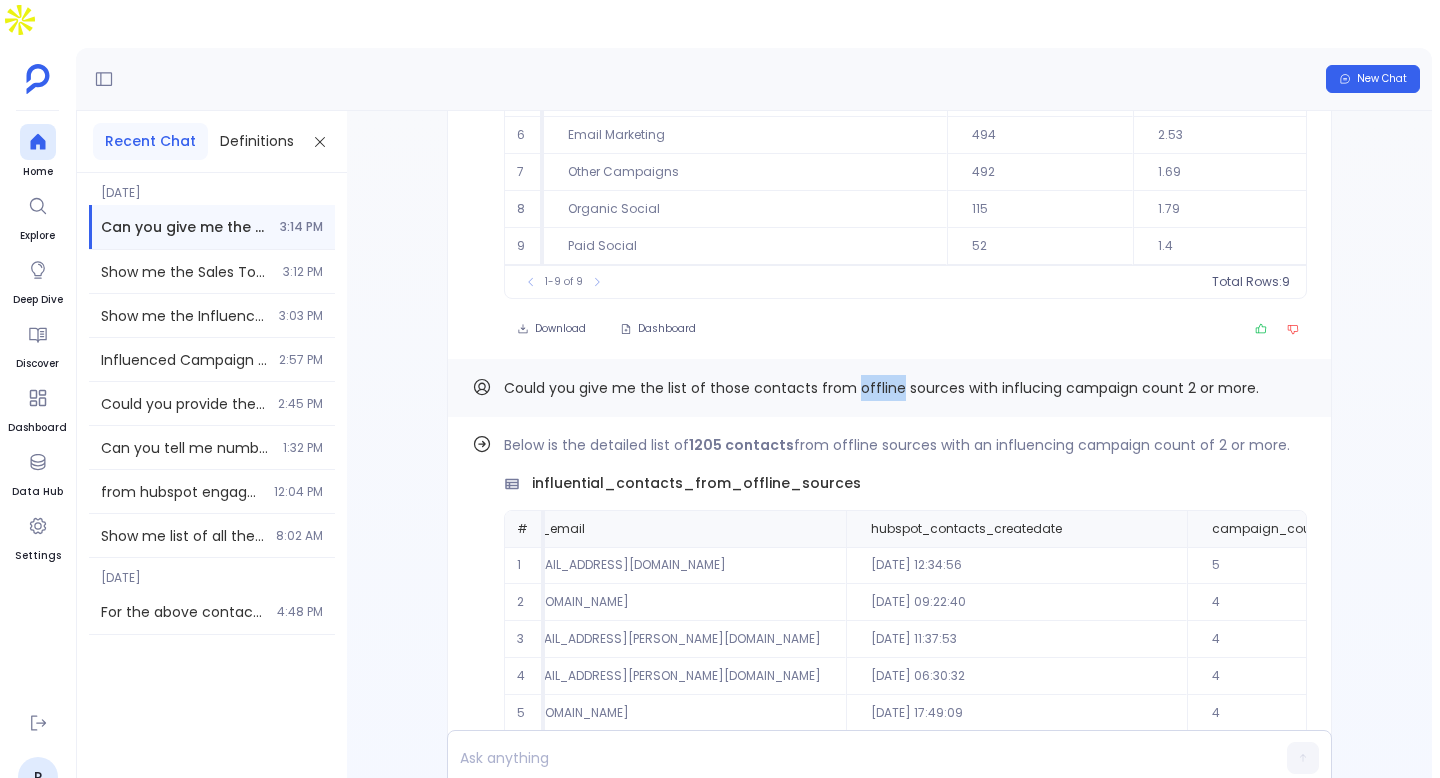 click on "Could you give me the list of those contacts from offline sources with influcing campaign count 2 or more." at bounding box center (881, 388) 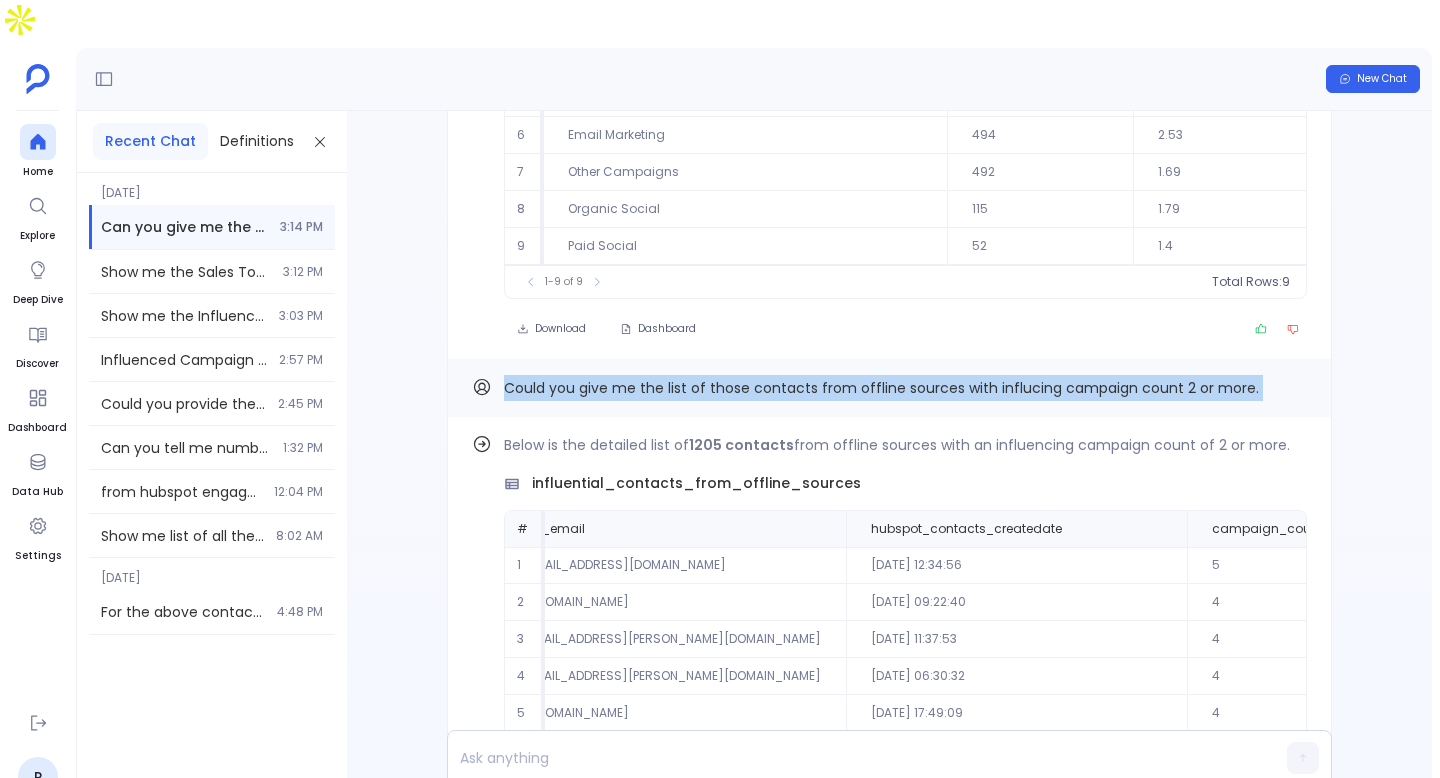 click on "Could you give me the list of those contacts from offline sources with influcing campaign count 2 or more." at bounding box center [881, 388] 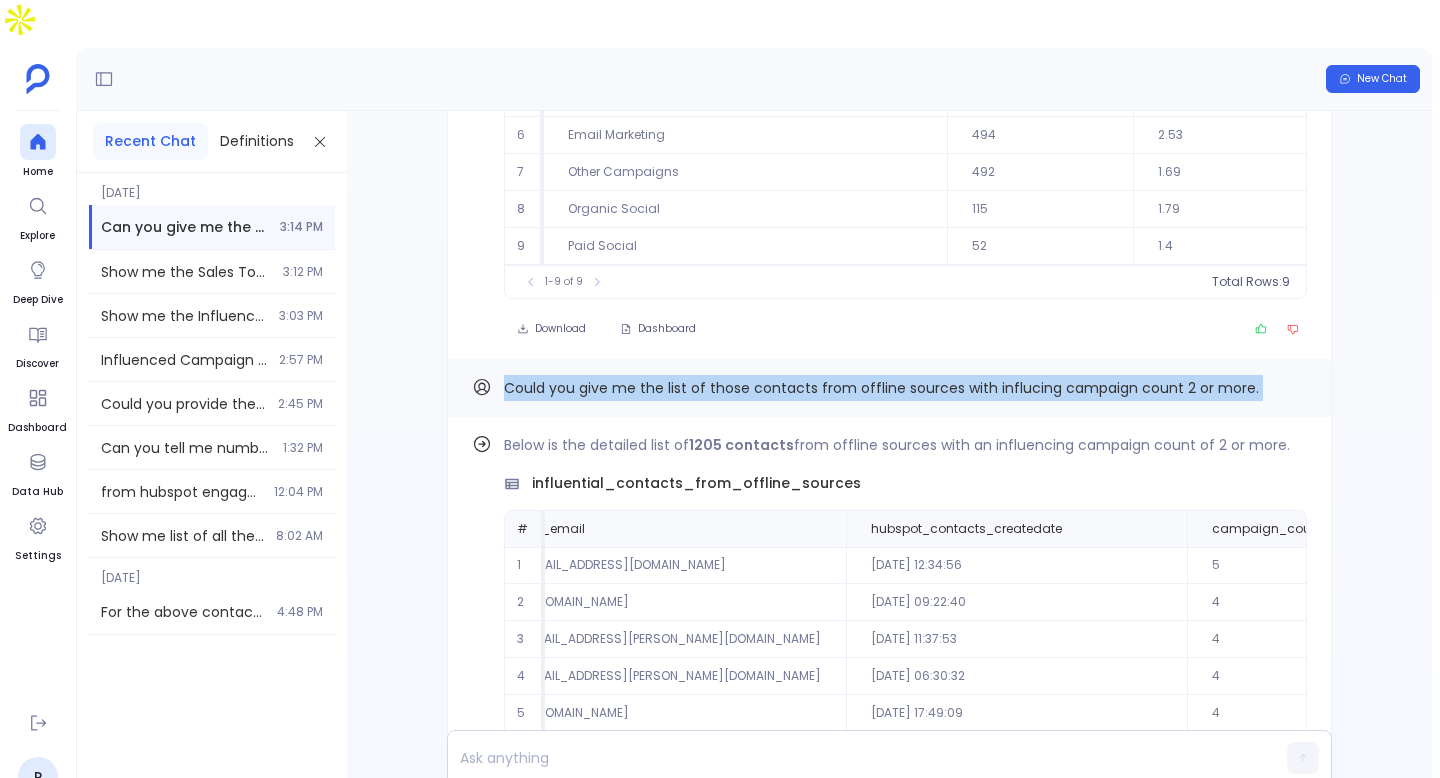 copy on "Could you give me the list of those contacts from offline sources with influcing campaign count 2 or more. Find out how" 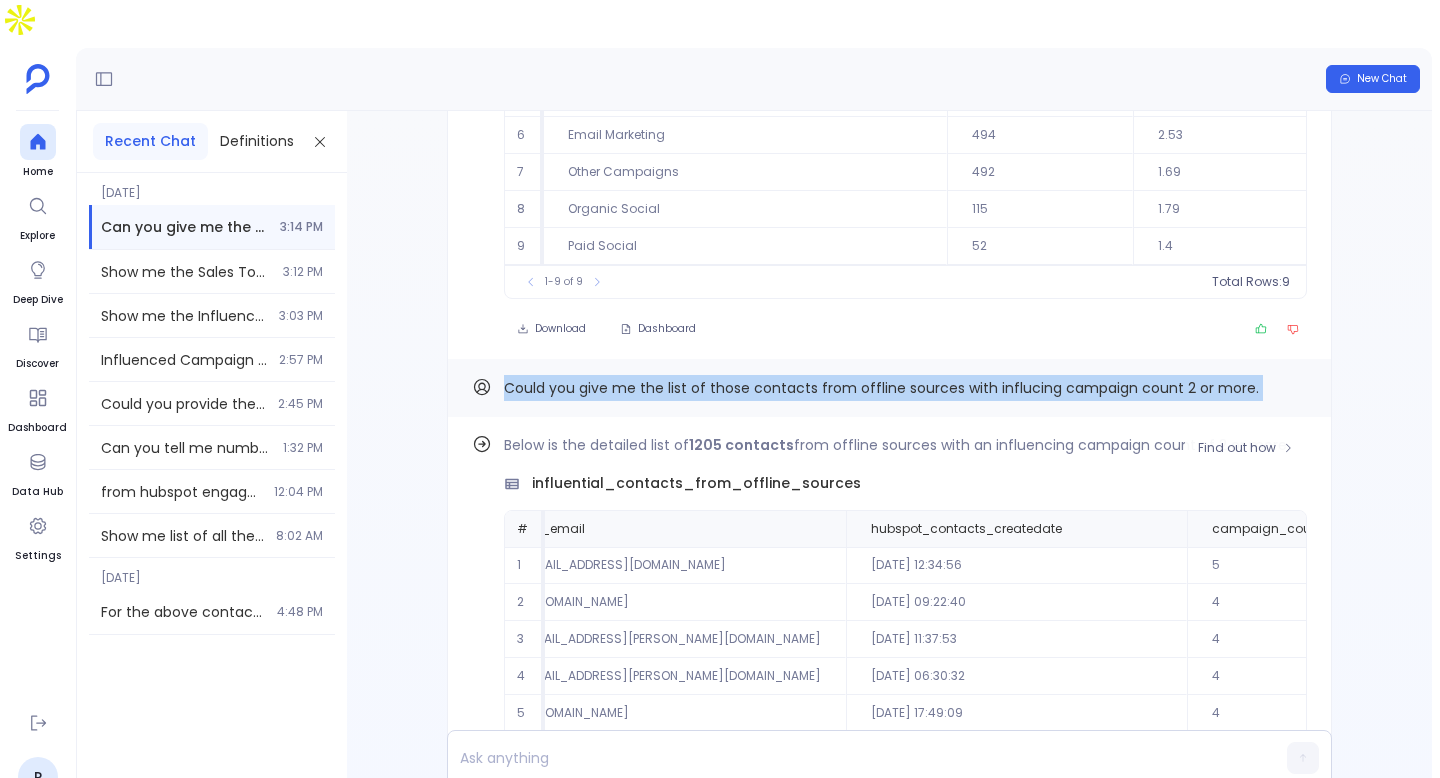scroll, scrollTop: 96, scrollLeft: 564, axis: both 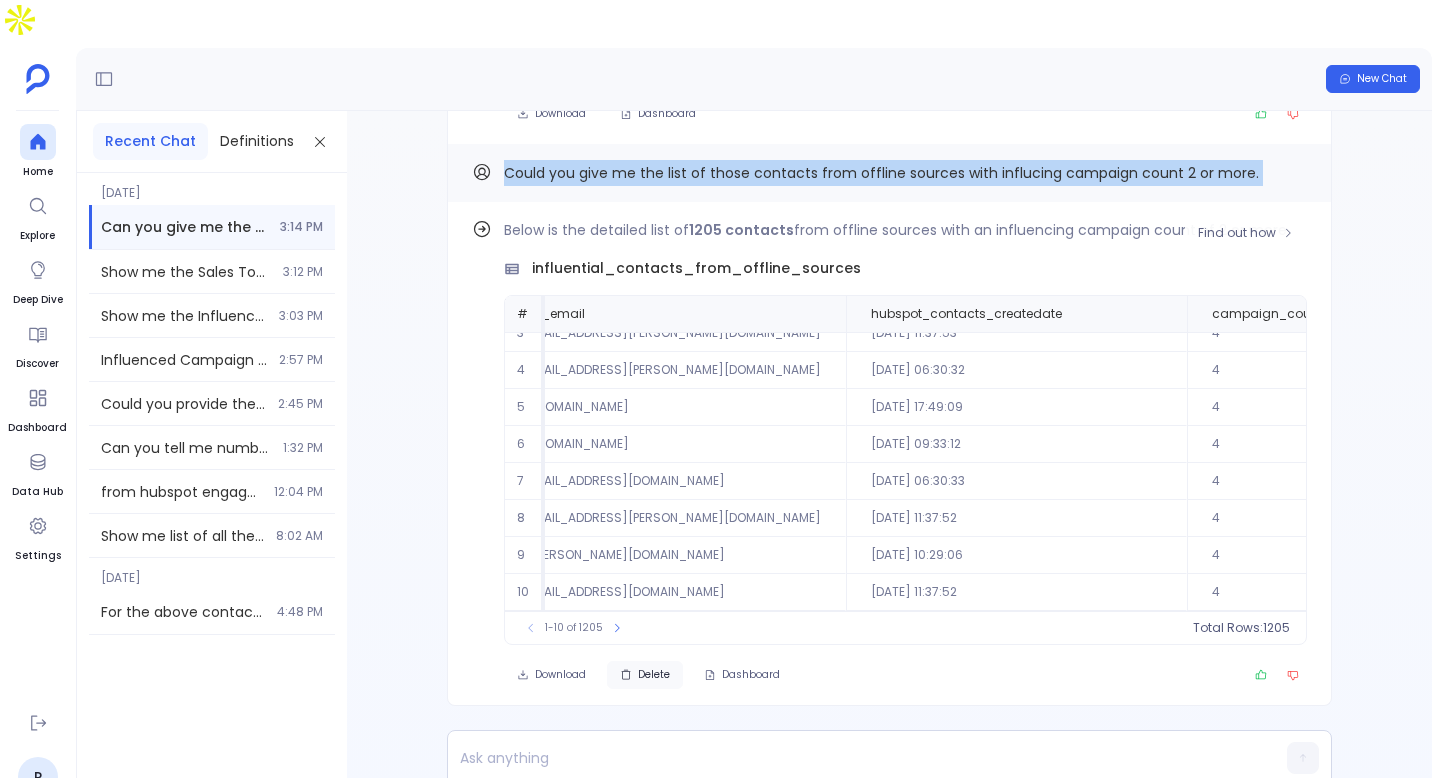 click on "Delete" at bounding box center [645, 675] 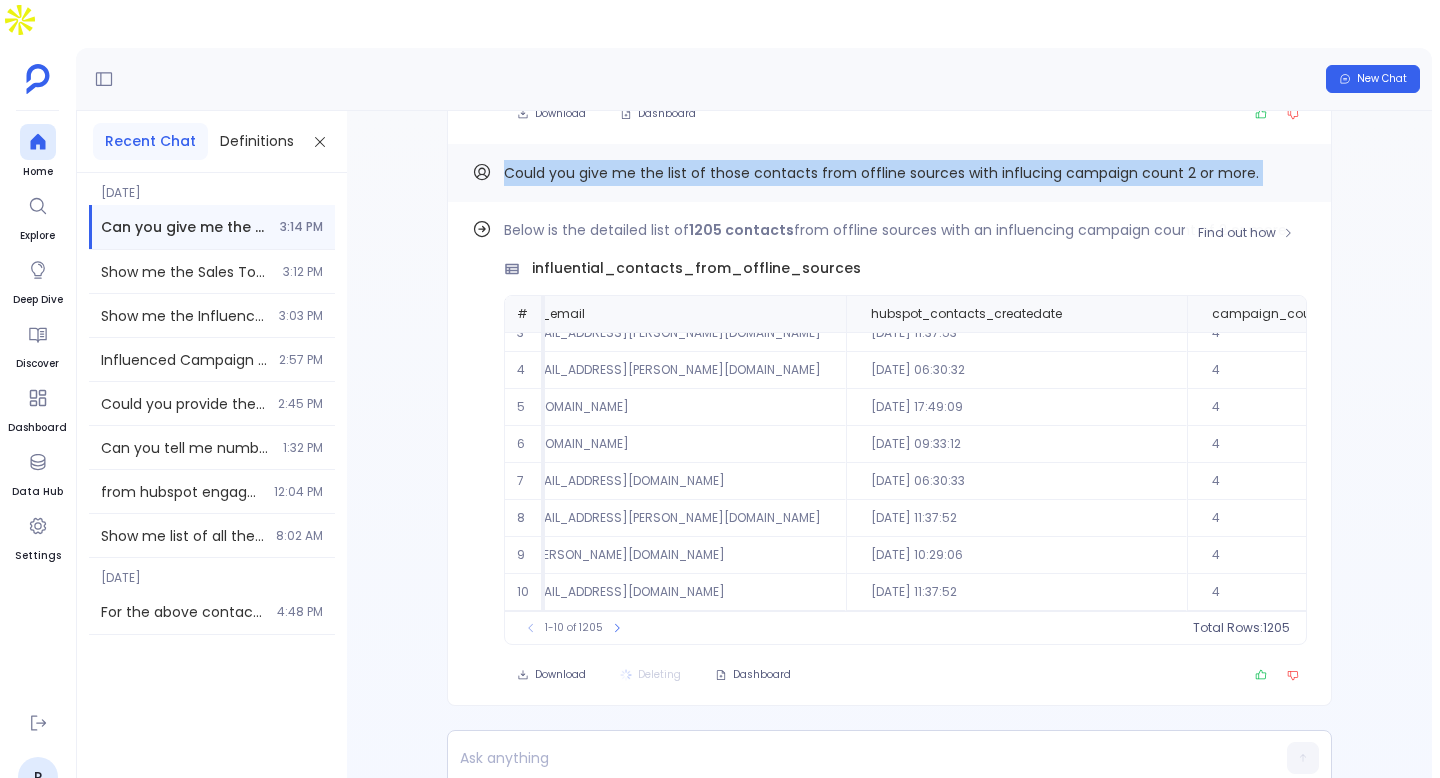 scroll, scrollTop: 59, scrollLeft: 535, axis: both 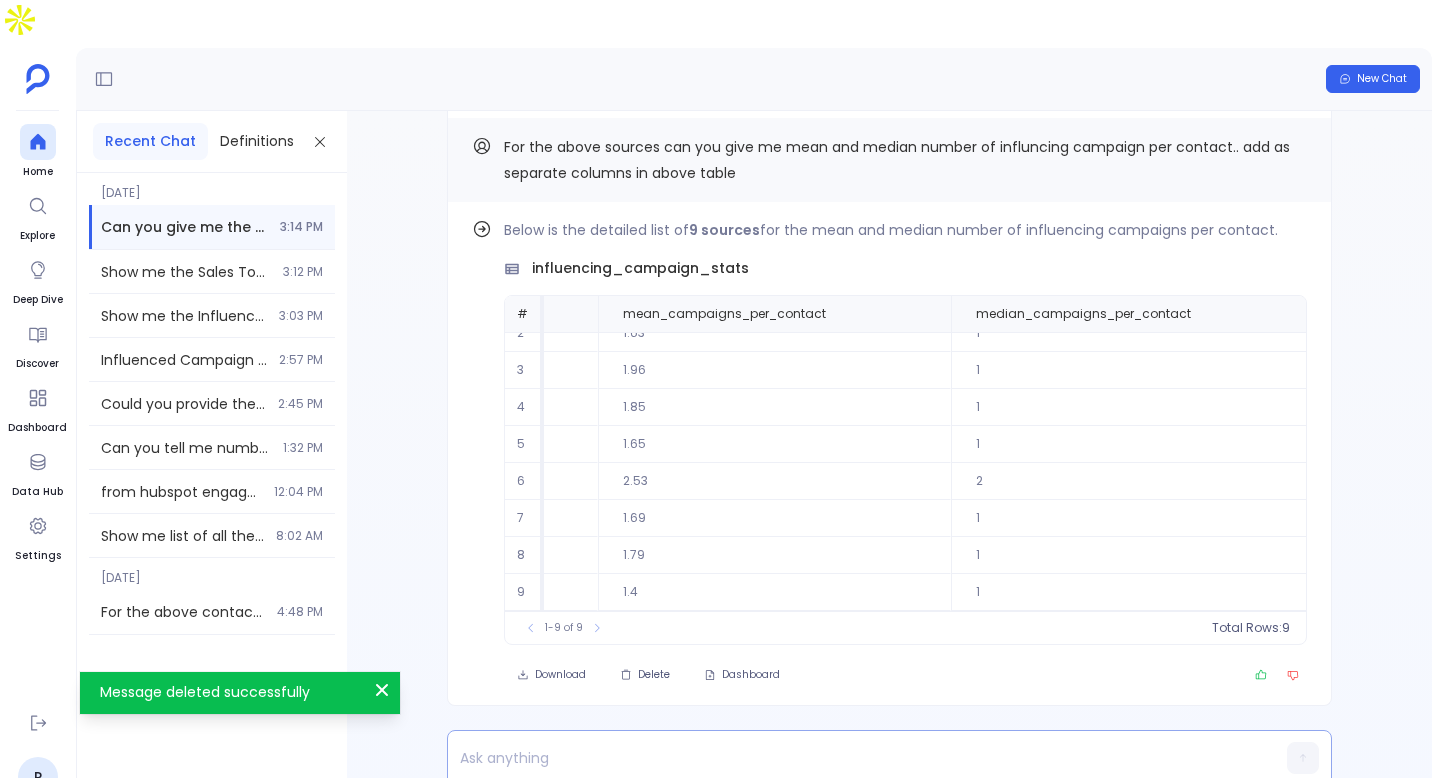 click at bounding box center [889, 758] 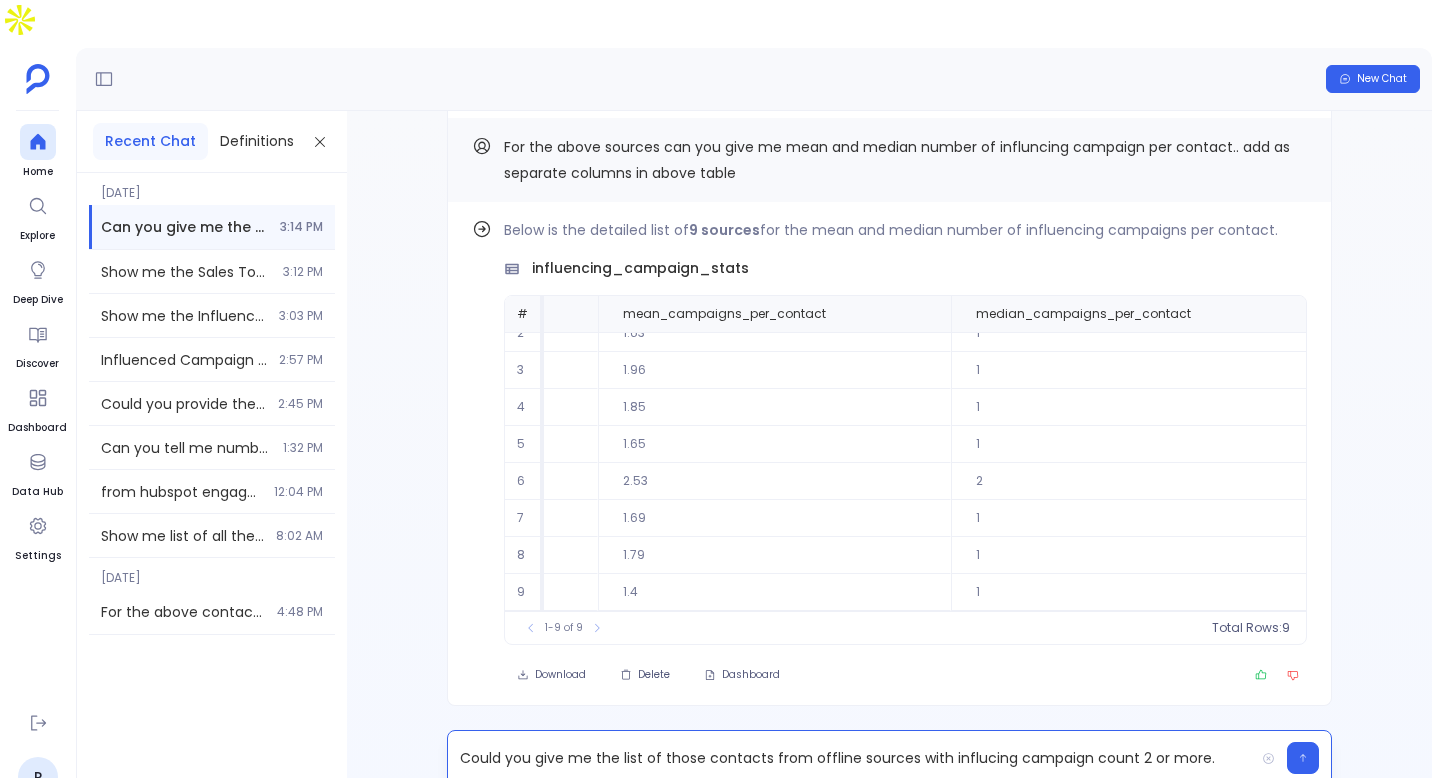 click on "Could you give me the list of those contacts from offline sources with influcing campaign count 2 or more." at bounding box center [851, 758] 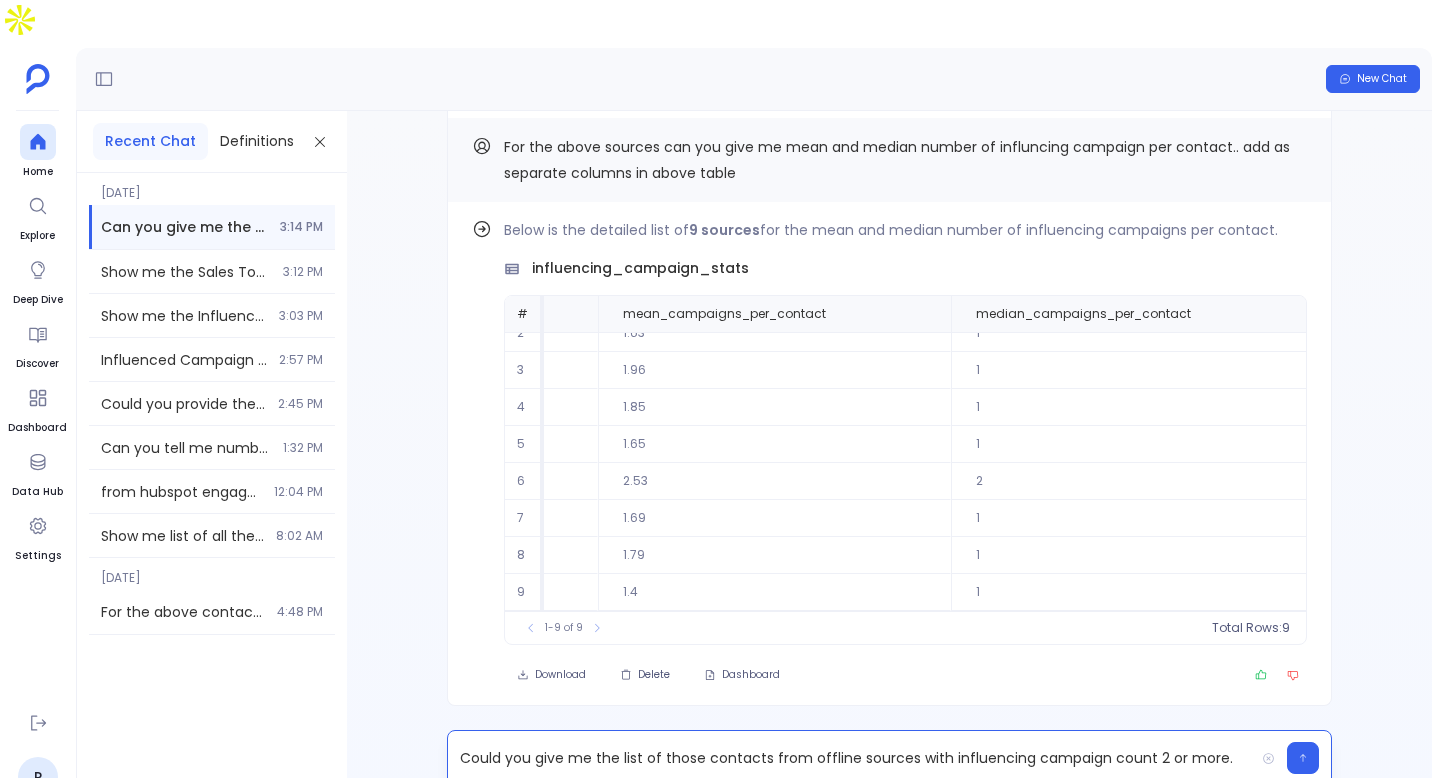 click on "Could you give me the list of those contacts from offline sources with influencing campaign count 2 or more." at bounding box center (851, 758) 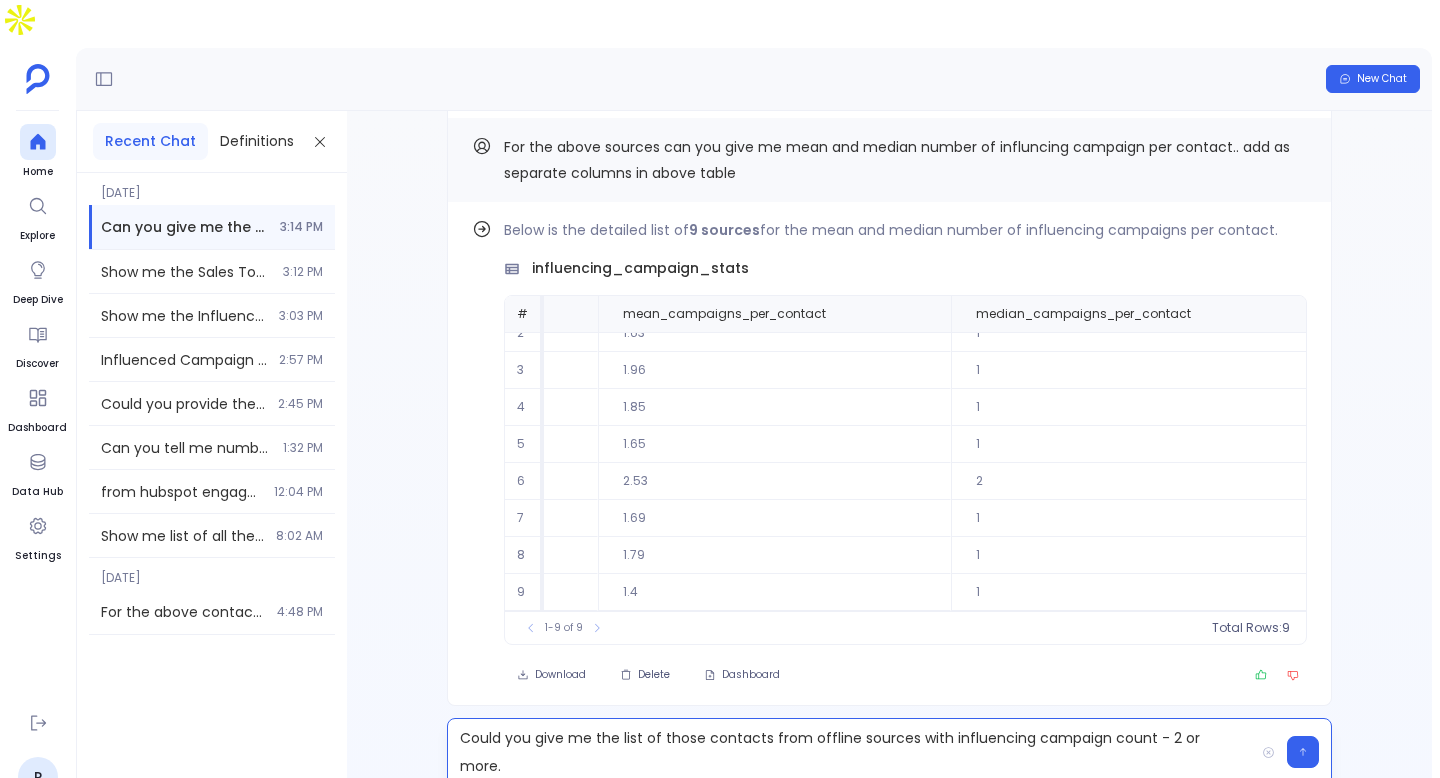scroll, scrollTop: 59, scrollLeft: 0, axis: vertical 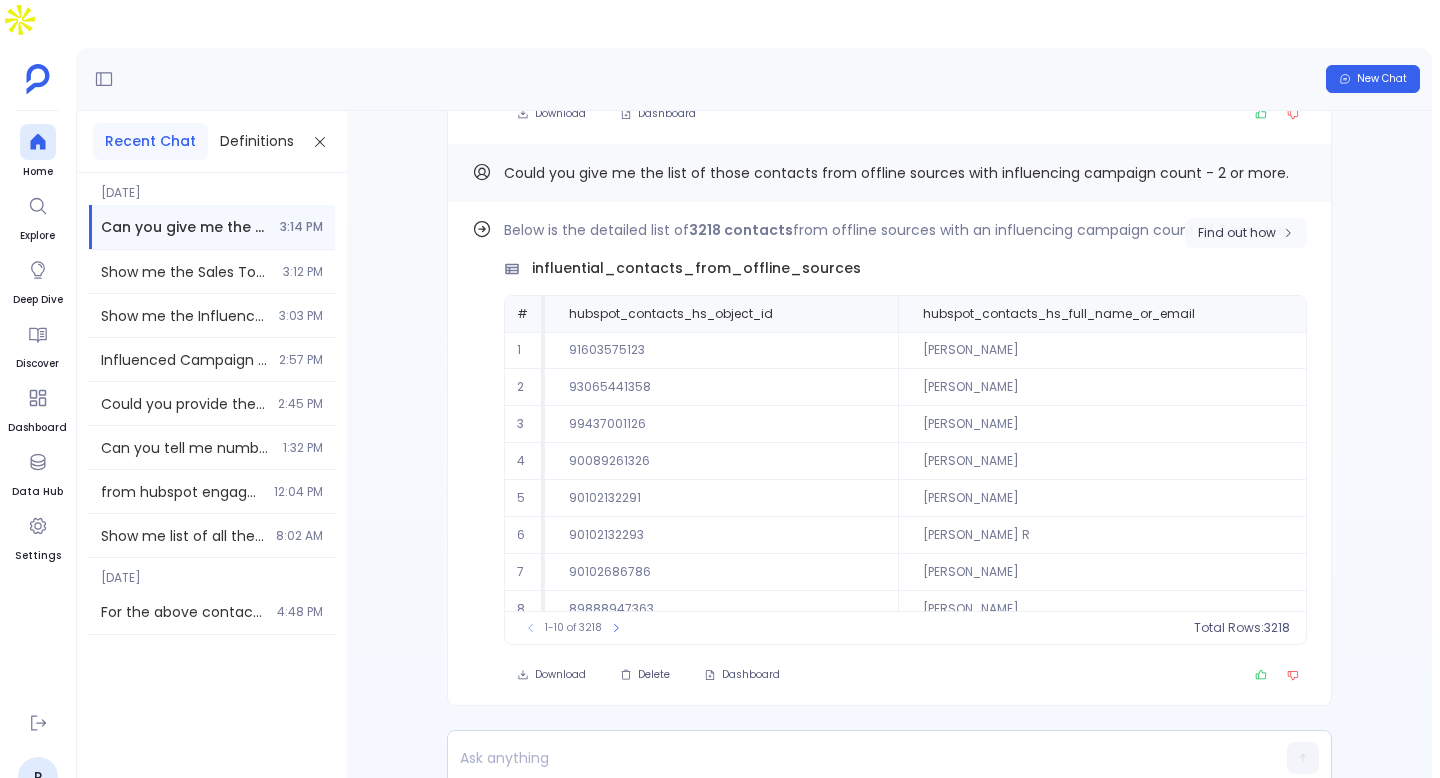 click on "Find out how" at bounding box center [1237, 233] 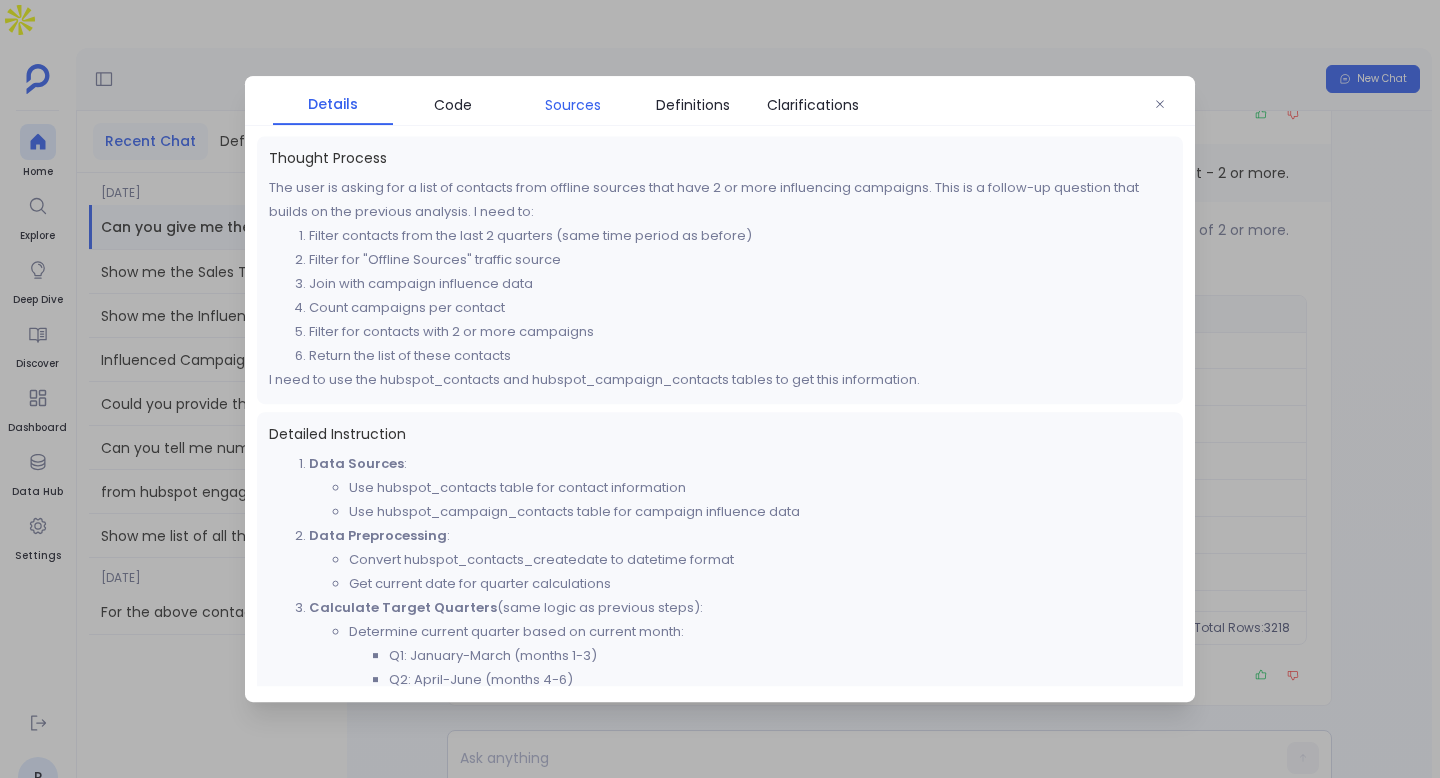 click on "Sources" at bounding box center [573, 105] 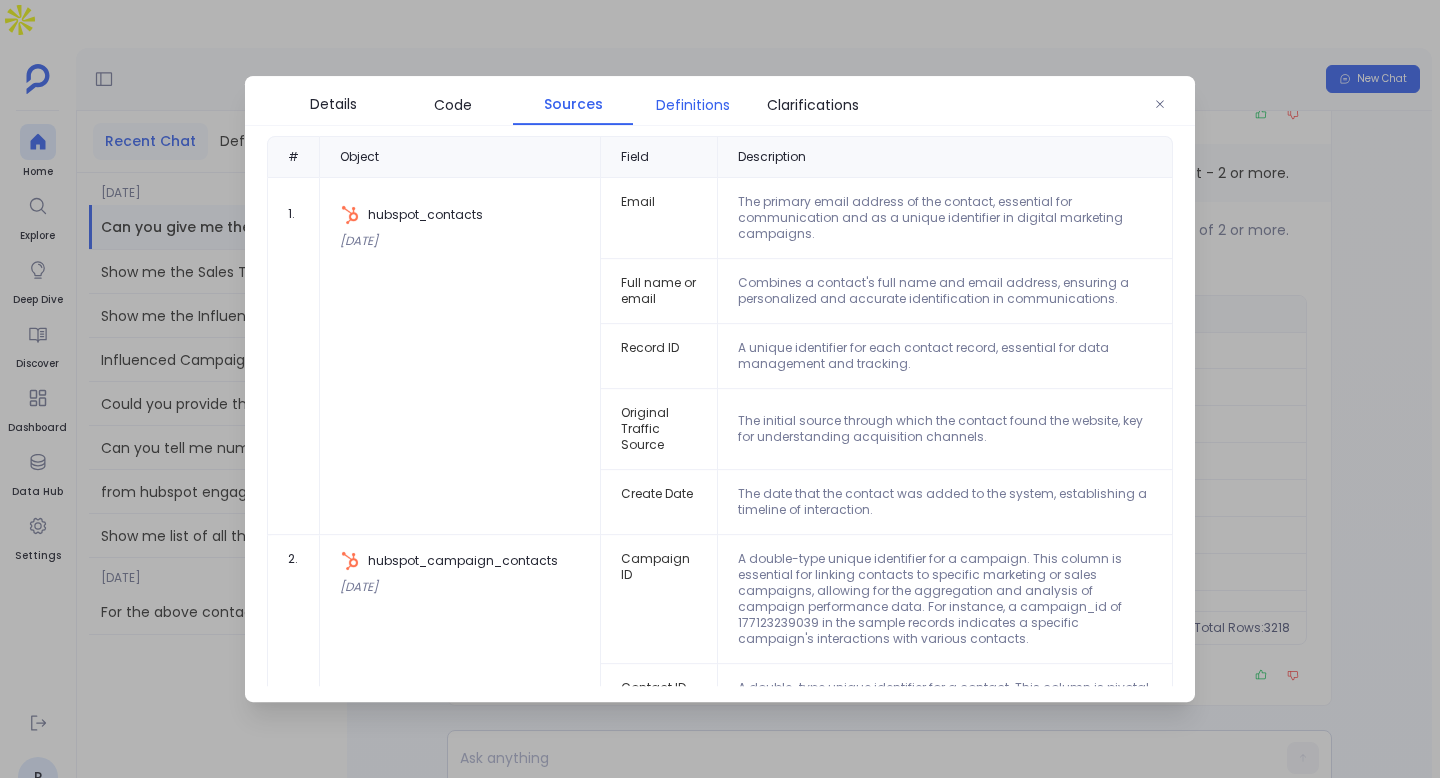 click on "Definitions" at bounding box center [693, 105] 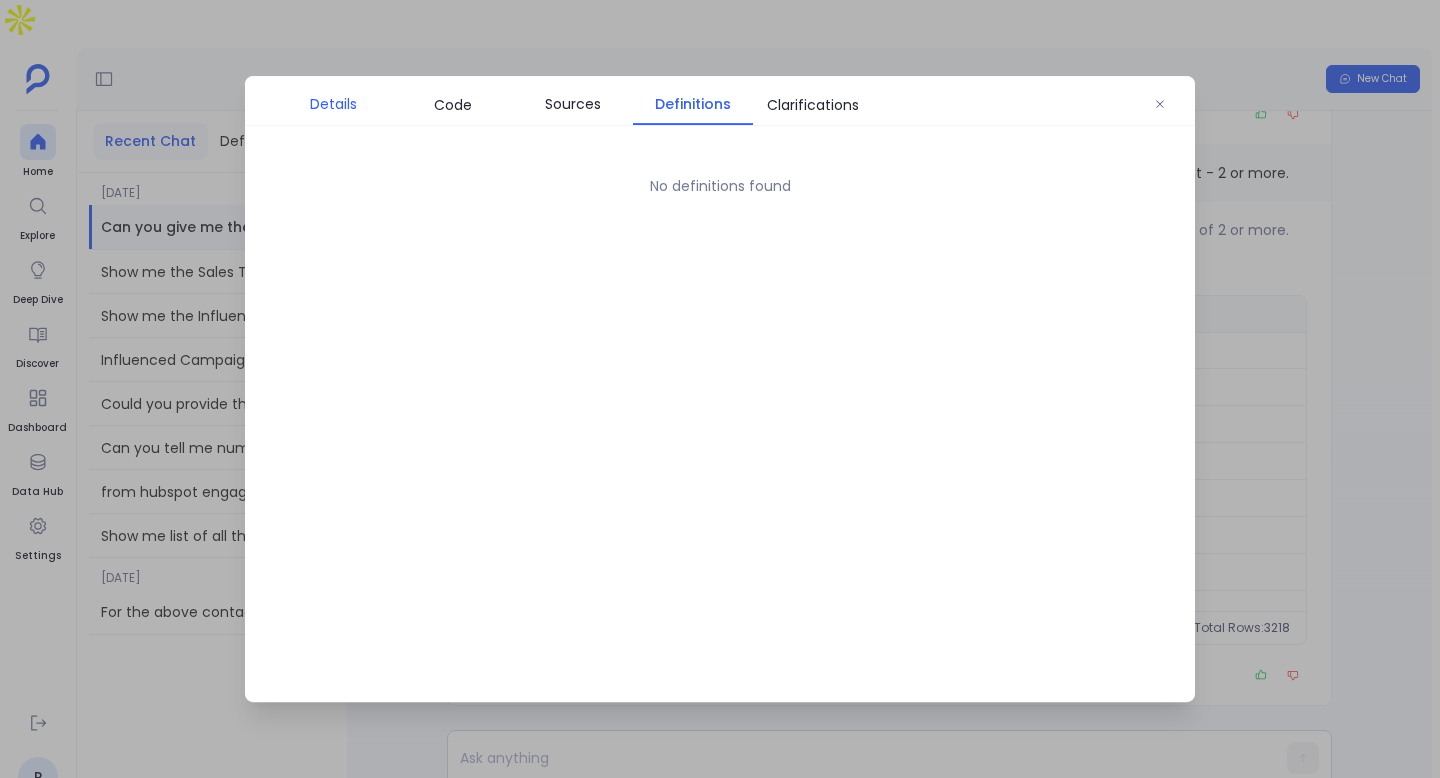 click on "Details" at bounding box center (333, 104) 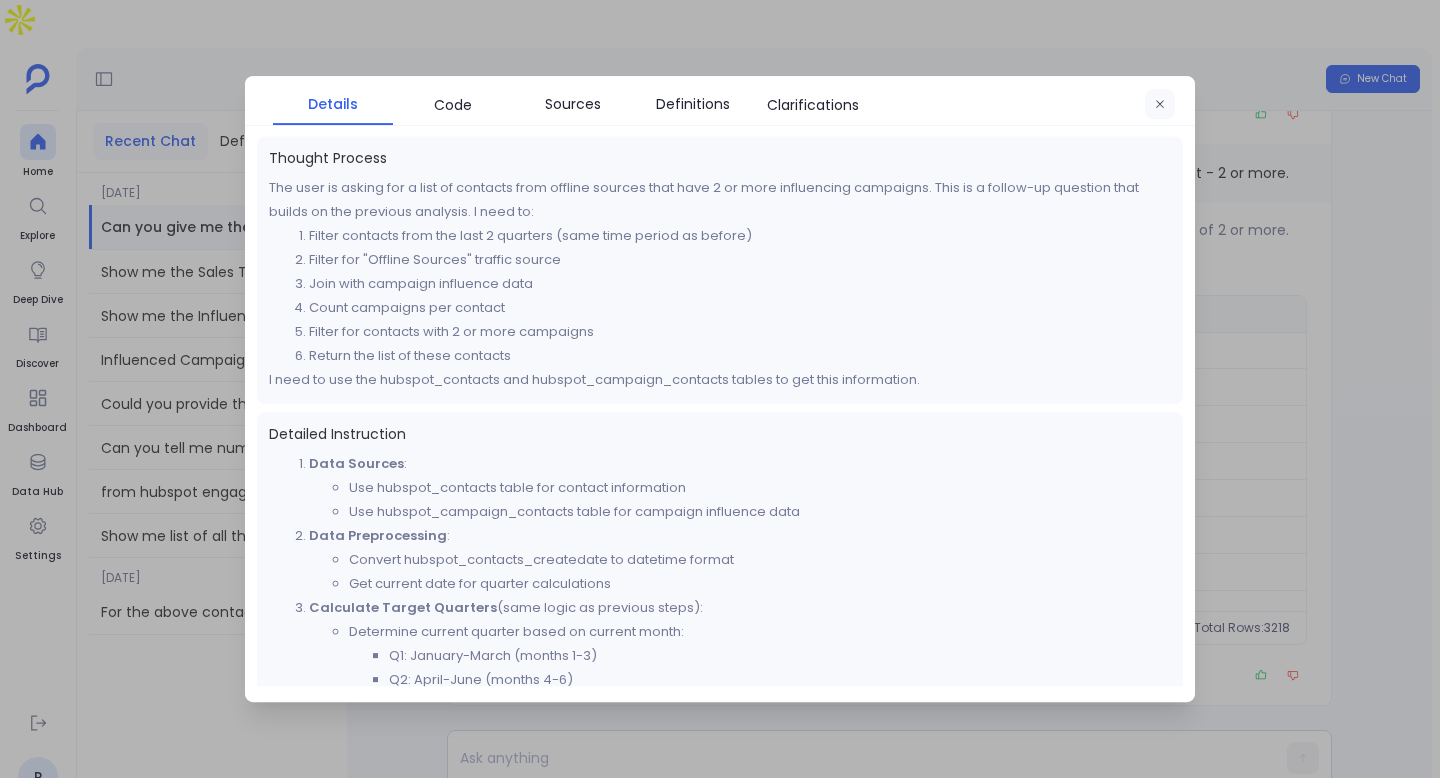 click at bounding box center (1160, 105) 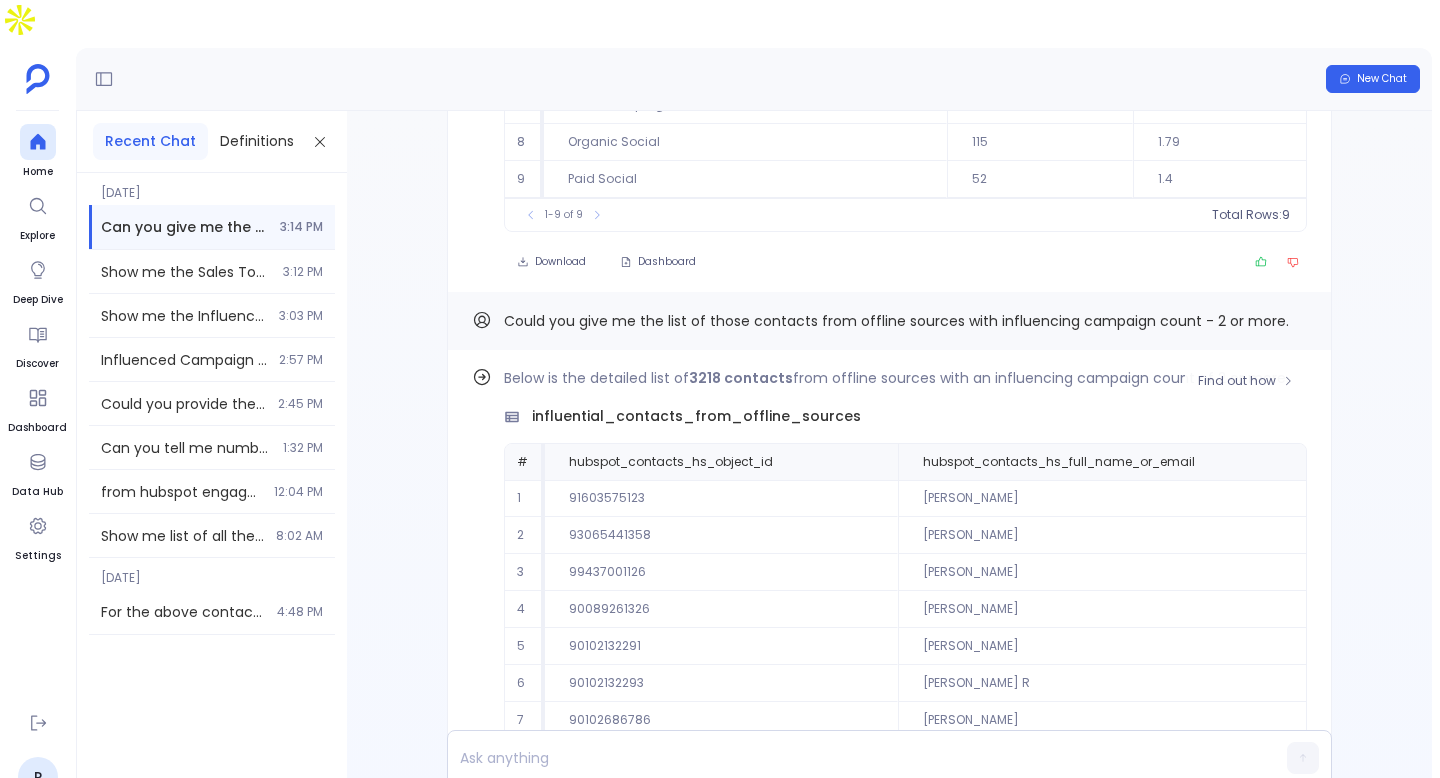 scroll, scrollTop: -199, scrollLeft: 0, axis: vertical 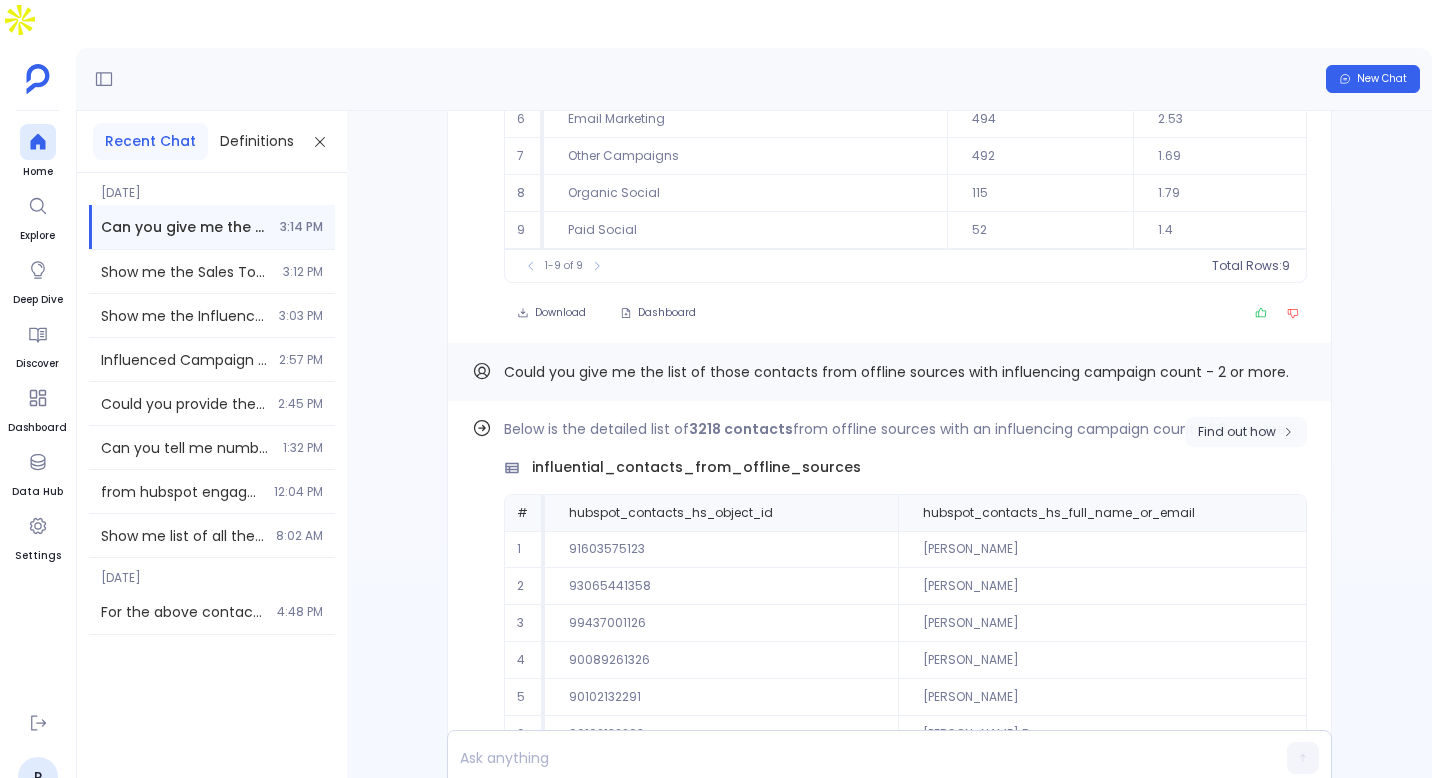 click on "Find out how" at bounding box center [1246, 432] 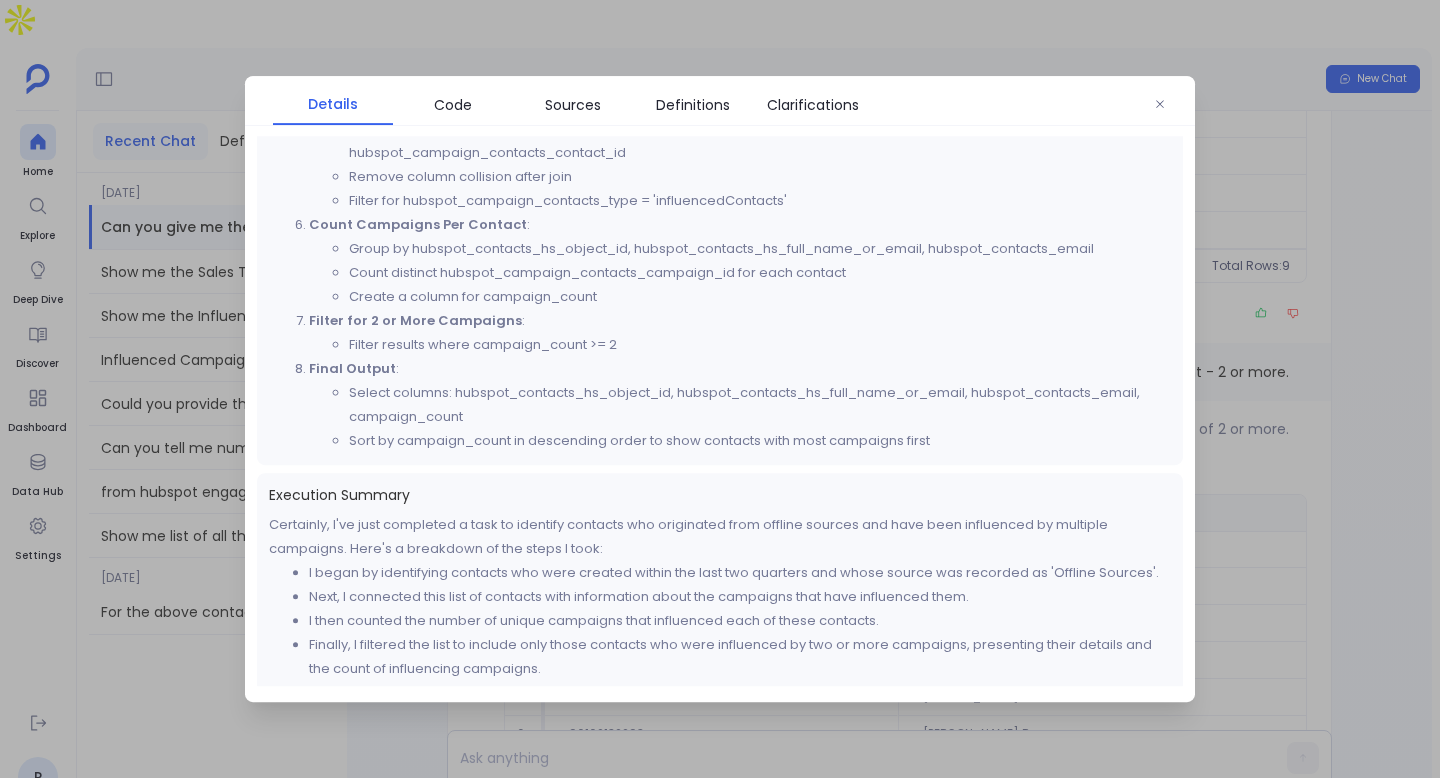 scroll, scrollTop: 798, scrollLeft: 0, axis: vertical 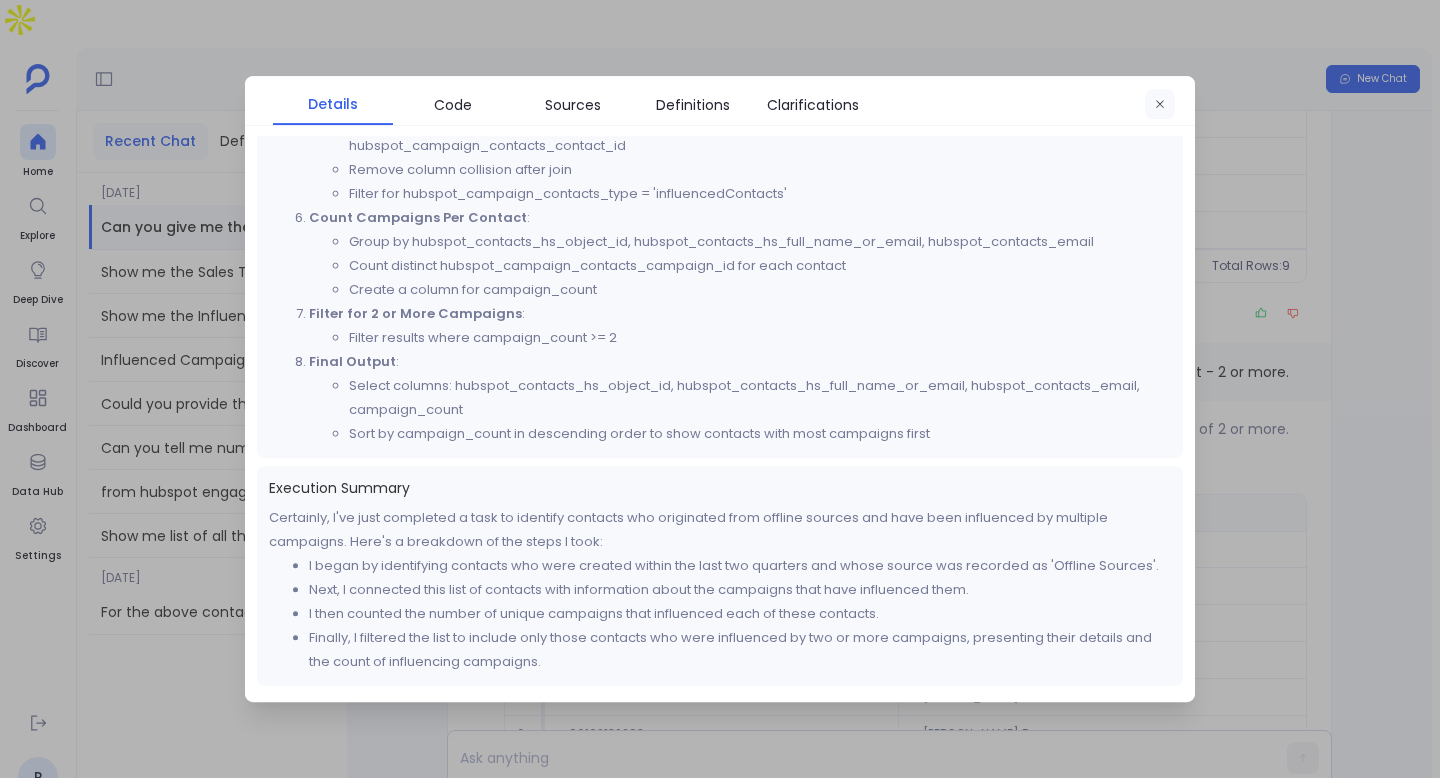 click at bounding box center [1160, 105] 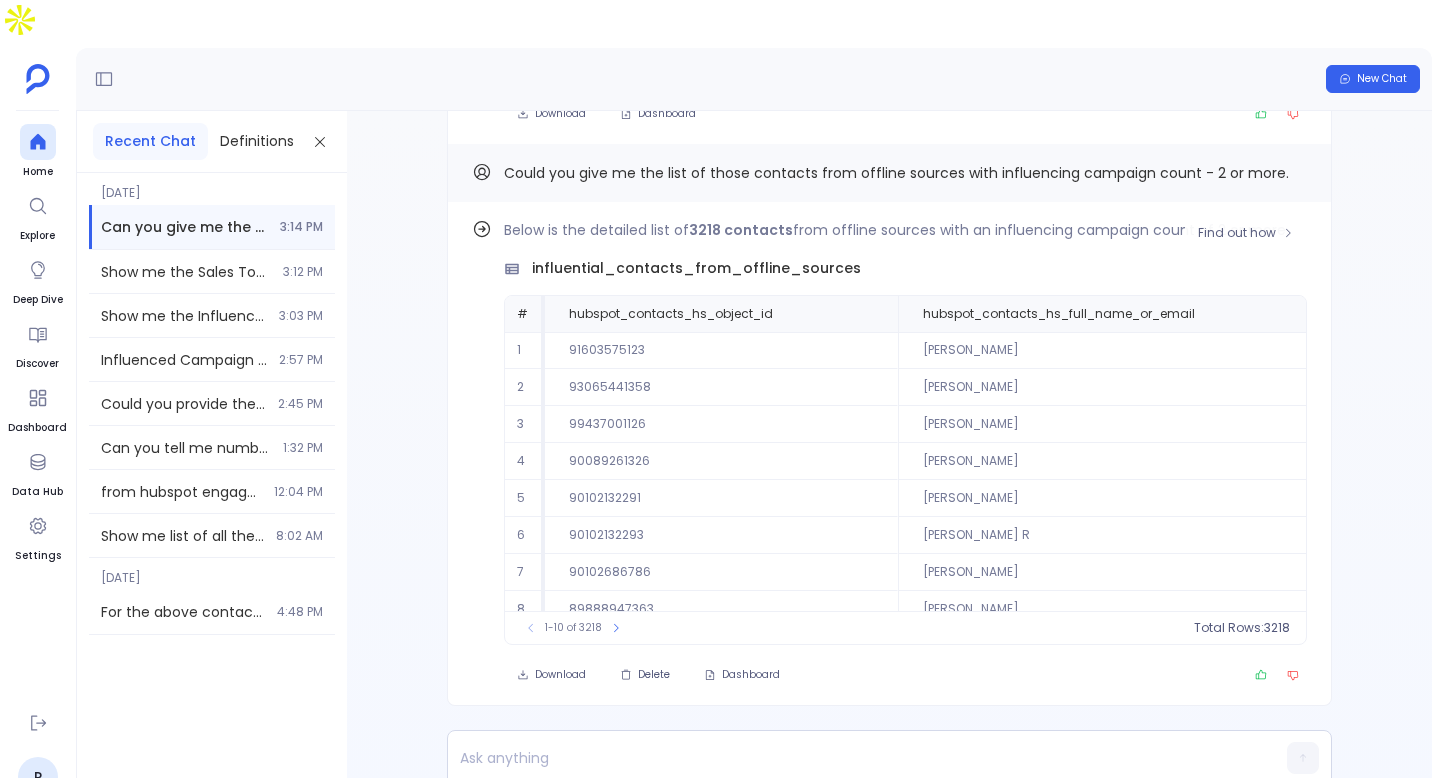 scroll, scrollTop: -8, scrollLeft: 0, axis: vertical 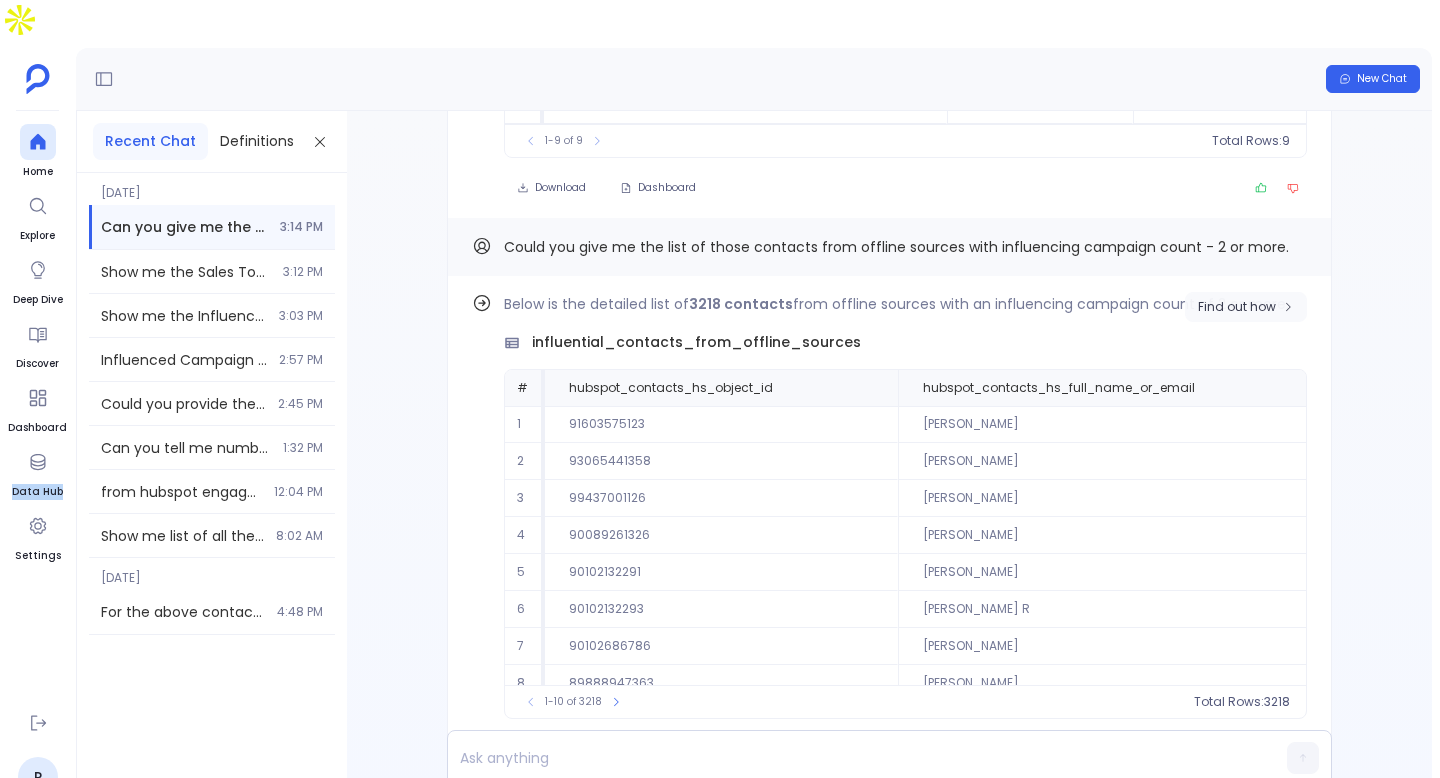 click on "Find out how" at bounding box center [1237, 307] 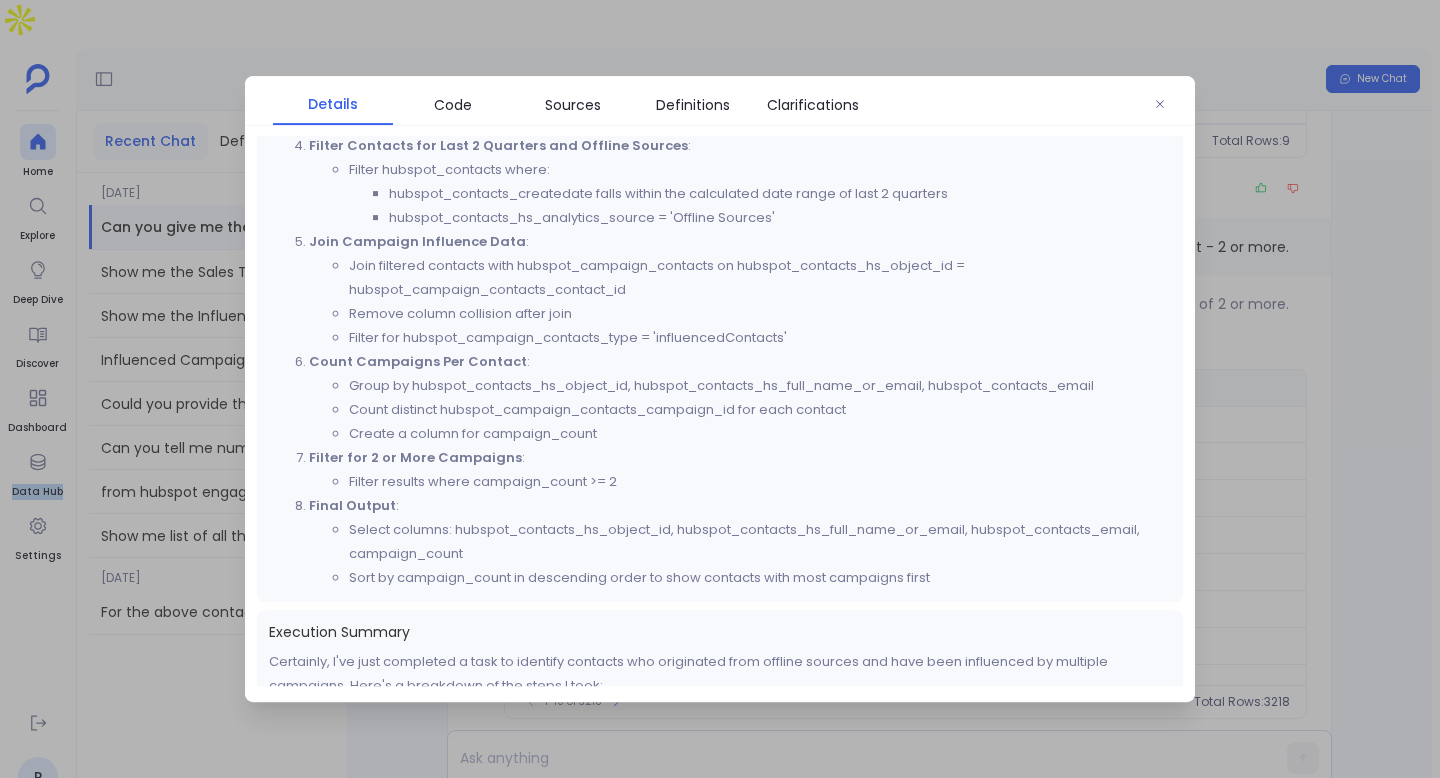 scroll, scrollTop: 655, scrollLeft: 0, axis: vertical 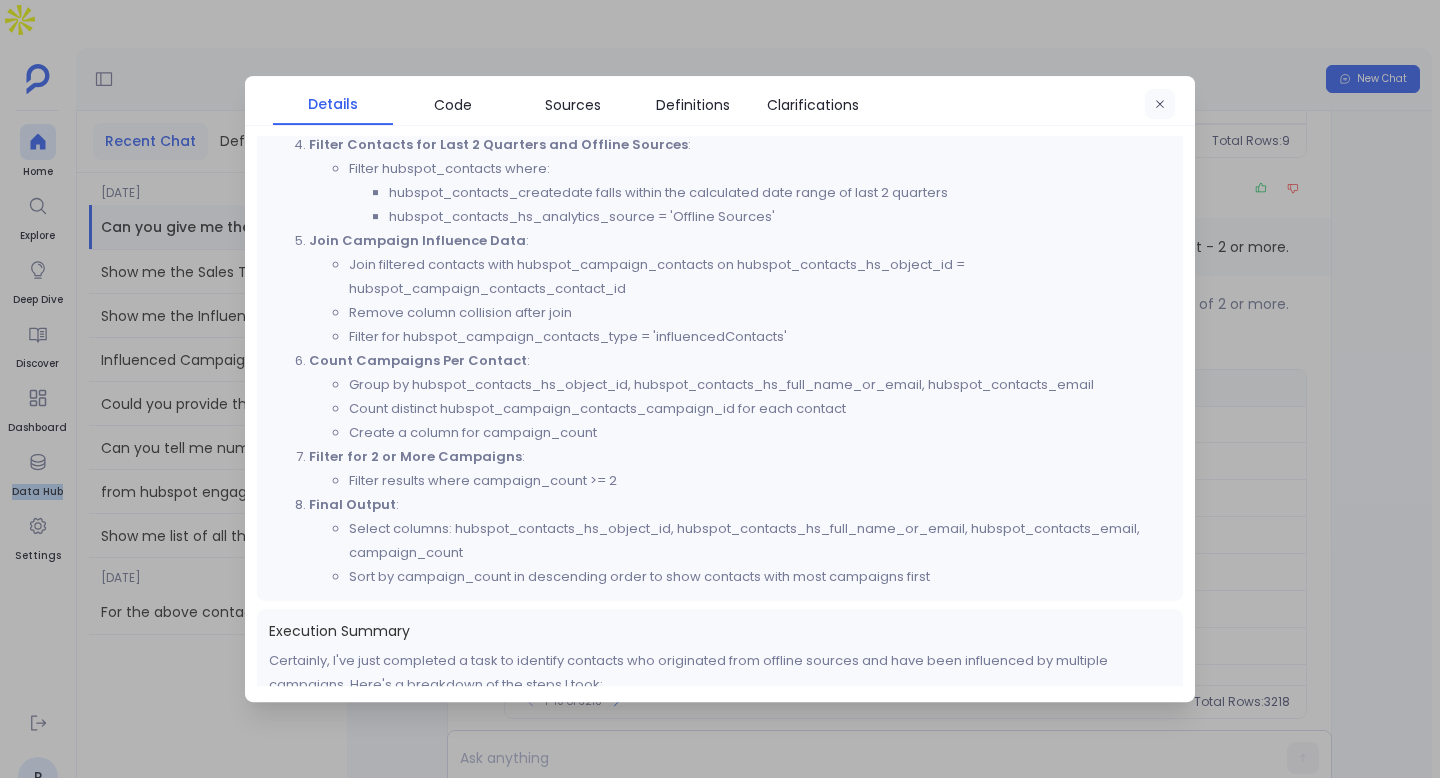 click at bounding box center (1160, 105) 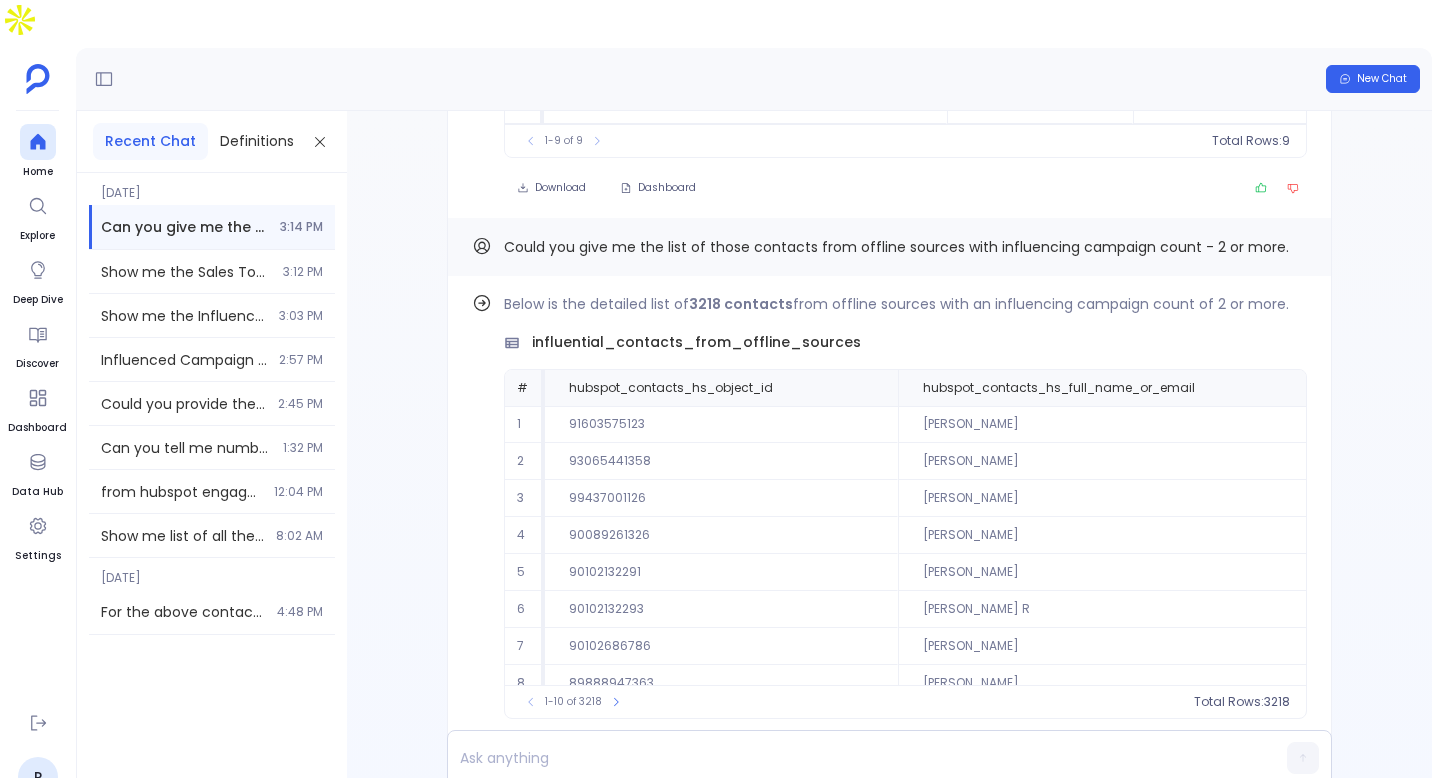 click on "Could you give me the list of those contacts from offline sources with influencing campaign count - 2 or more." at bounding box center (889, 247) 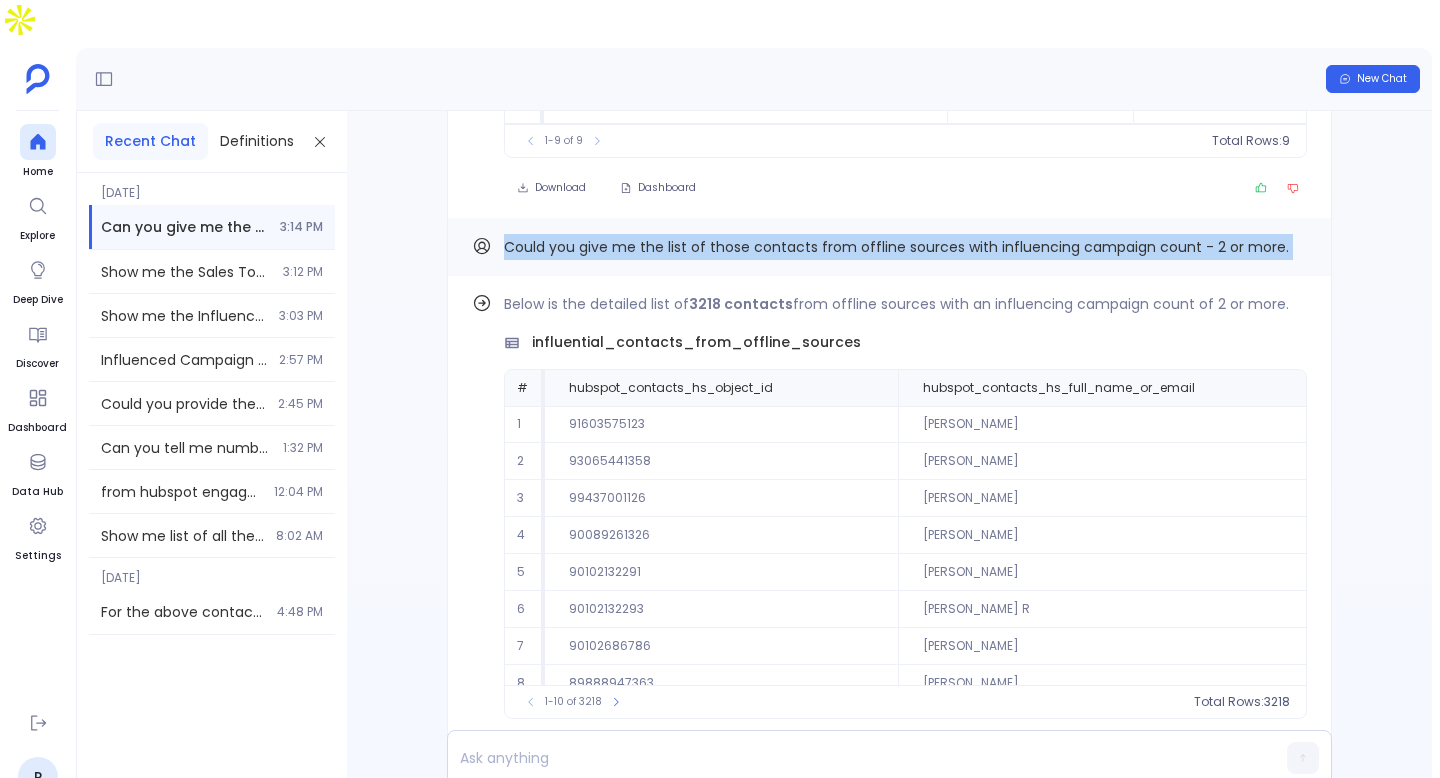 click on "Could you give me the list of those contacts from offline sources with influencing campaign count - 2 or more." at bounding box center [889, 247] 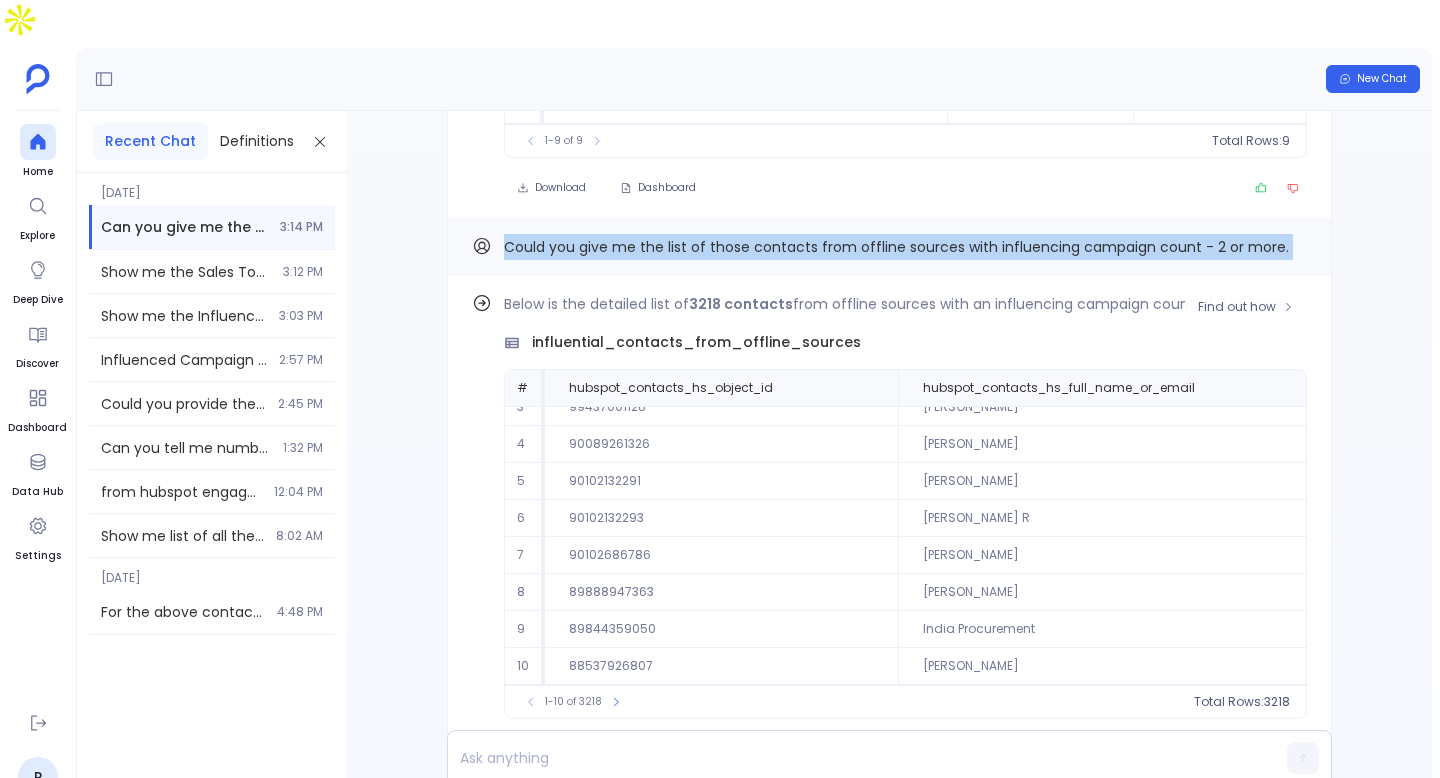 scroll, scrollTop: 0, scrollLeft: 0, axis: both 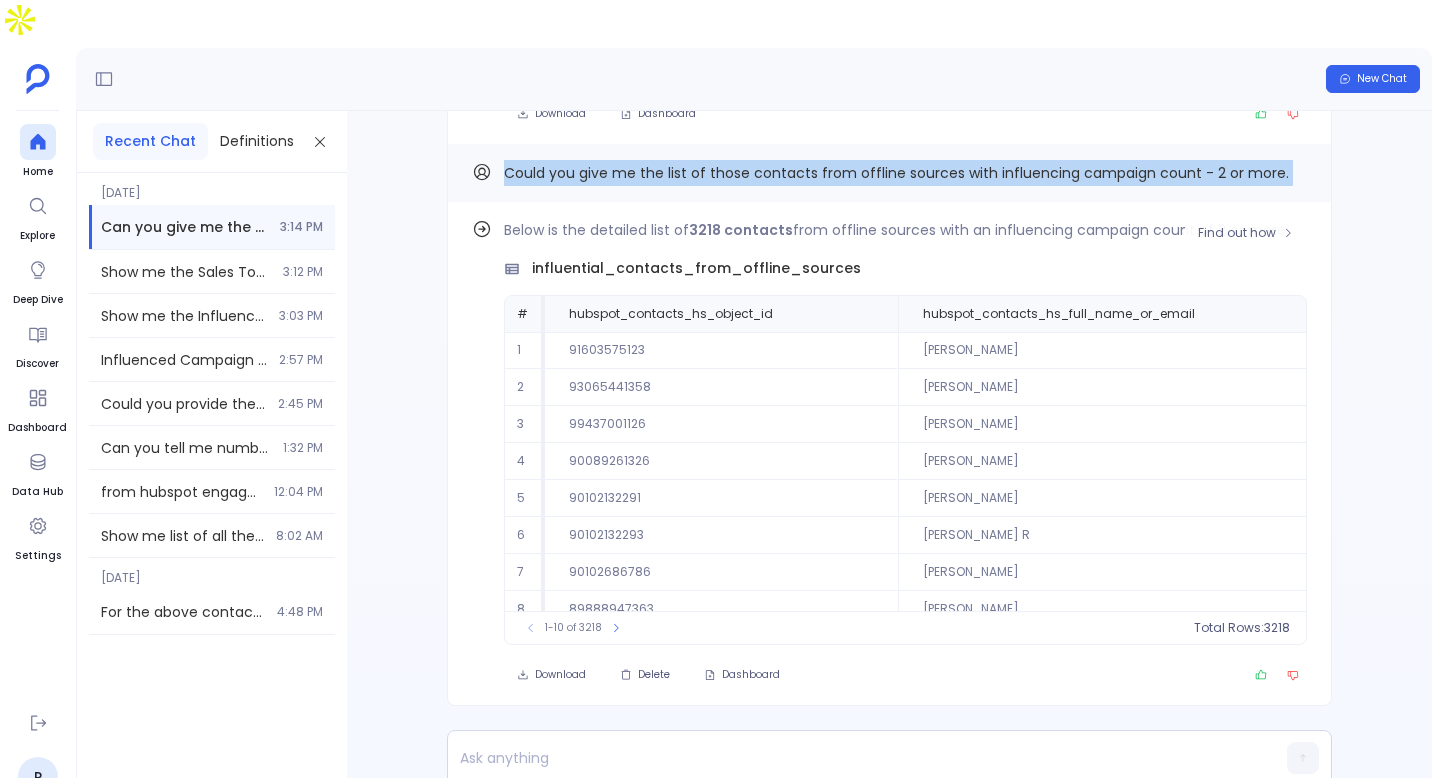click on "Delete" at bounding box center (645, 675) 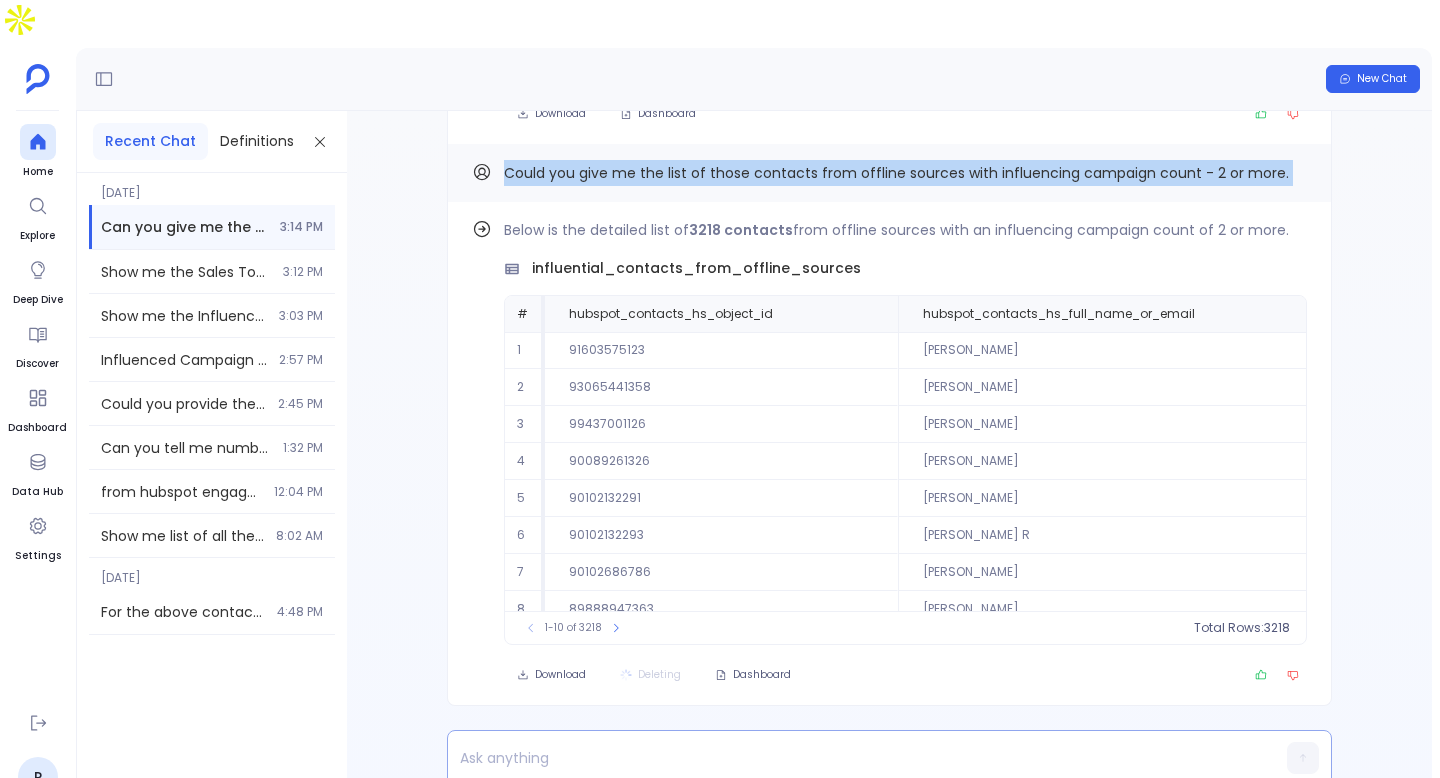 scroll, scrollTop: 54, scrollLeft: 0, axis: vertical 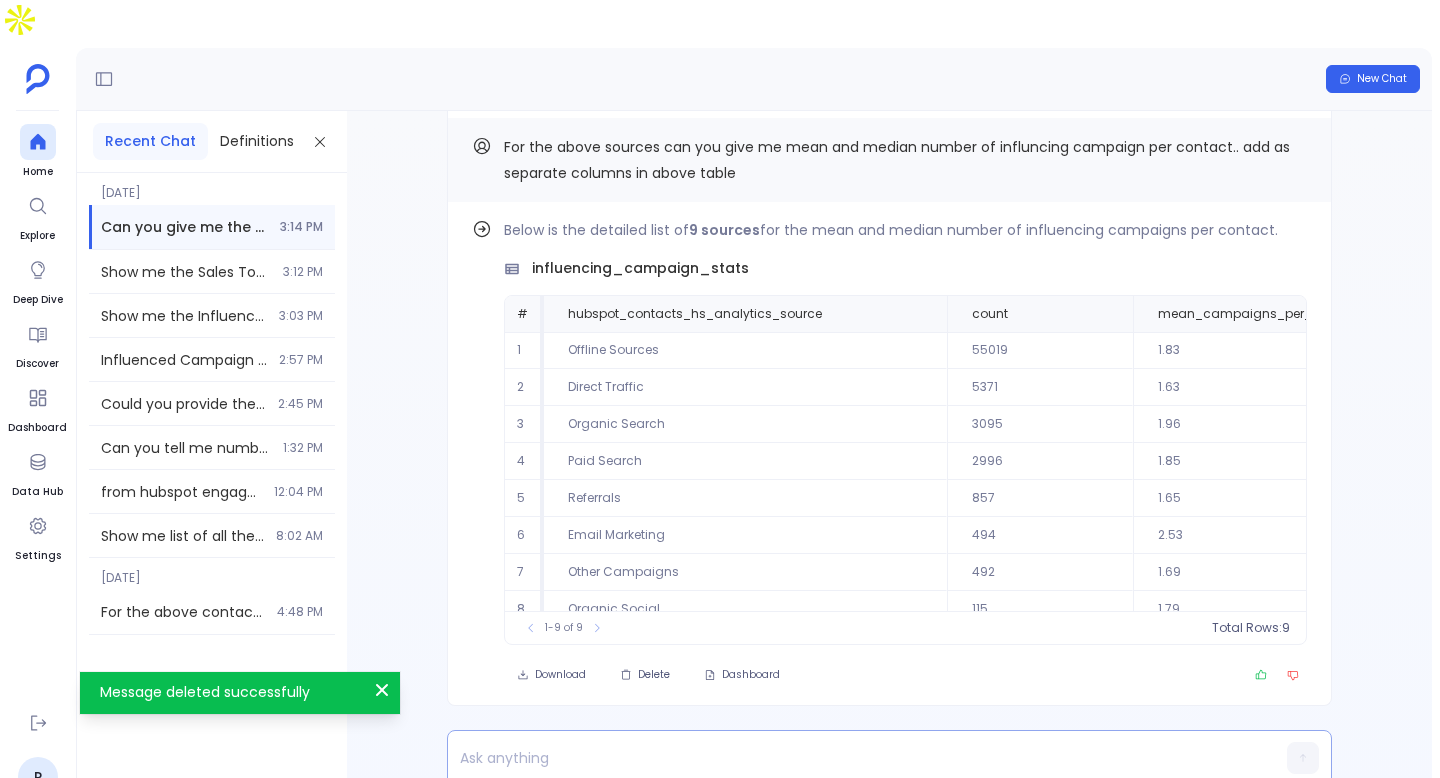 click at bounding box center (851, 758) 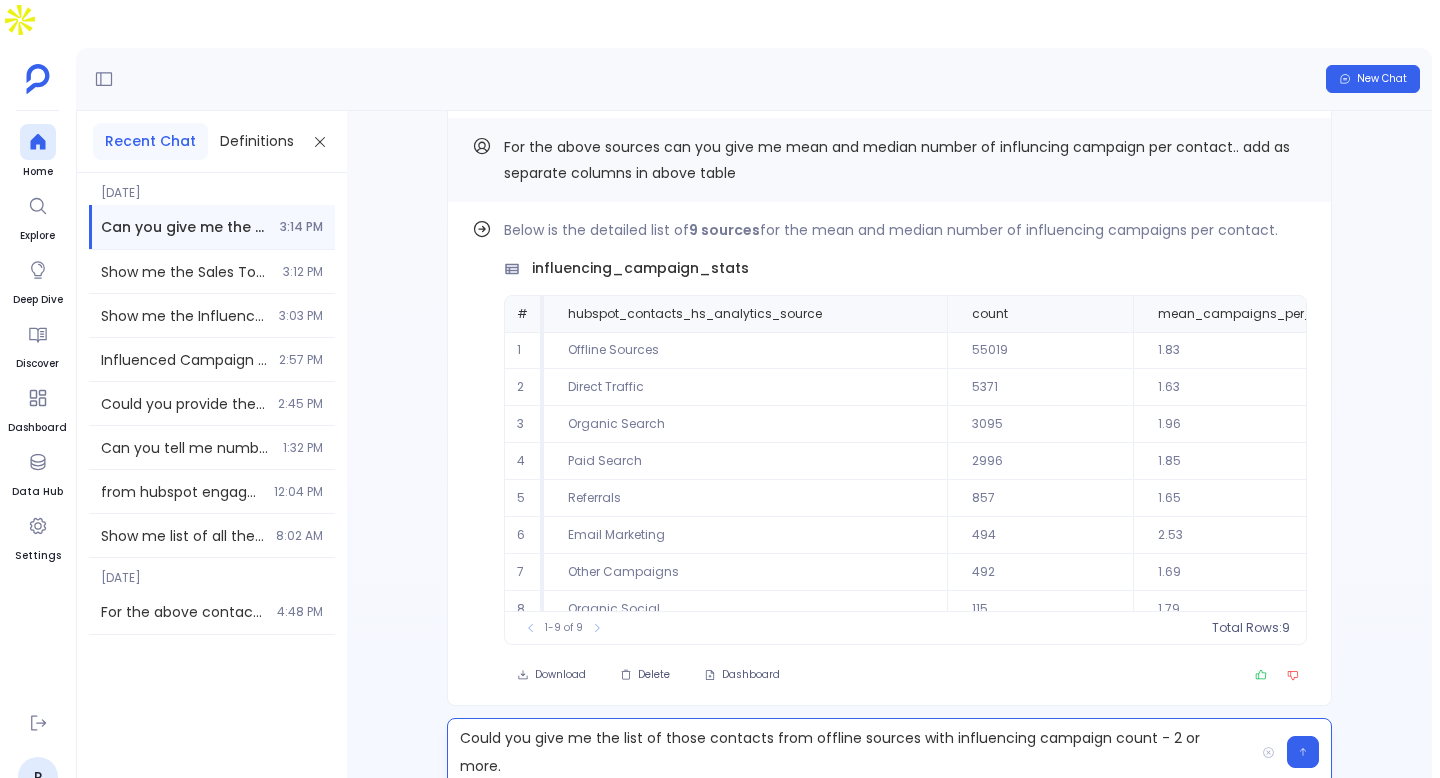 click on "Could you give me the list of those contacts from offline sources with influencing campaign count - 2 or more." at bounding box center [851, 752] 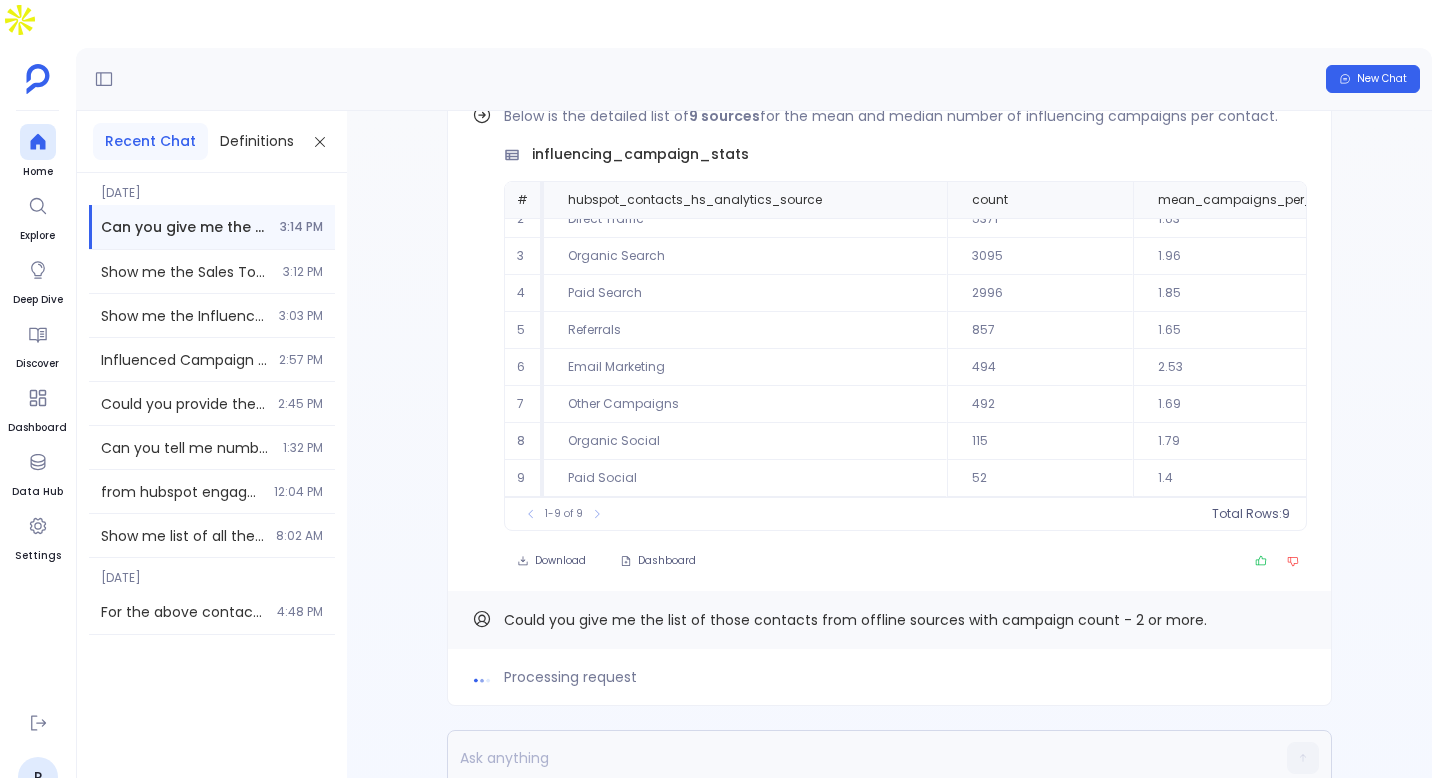 scroll, scrollTop: 59, scrollLeft: 0, axis: vertical 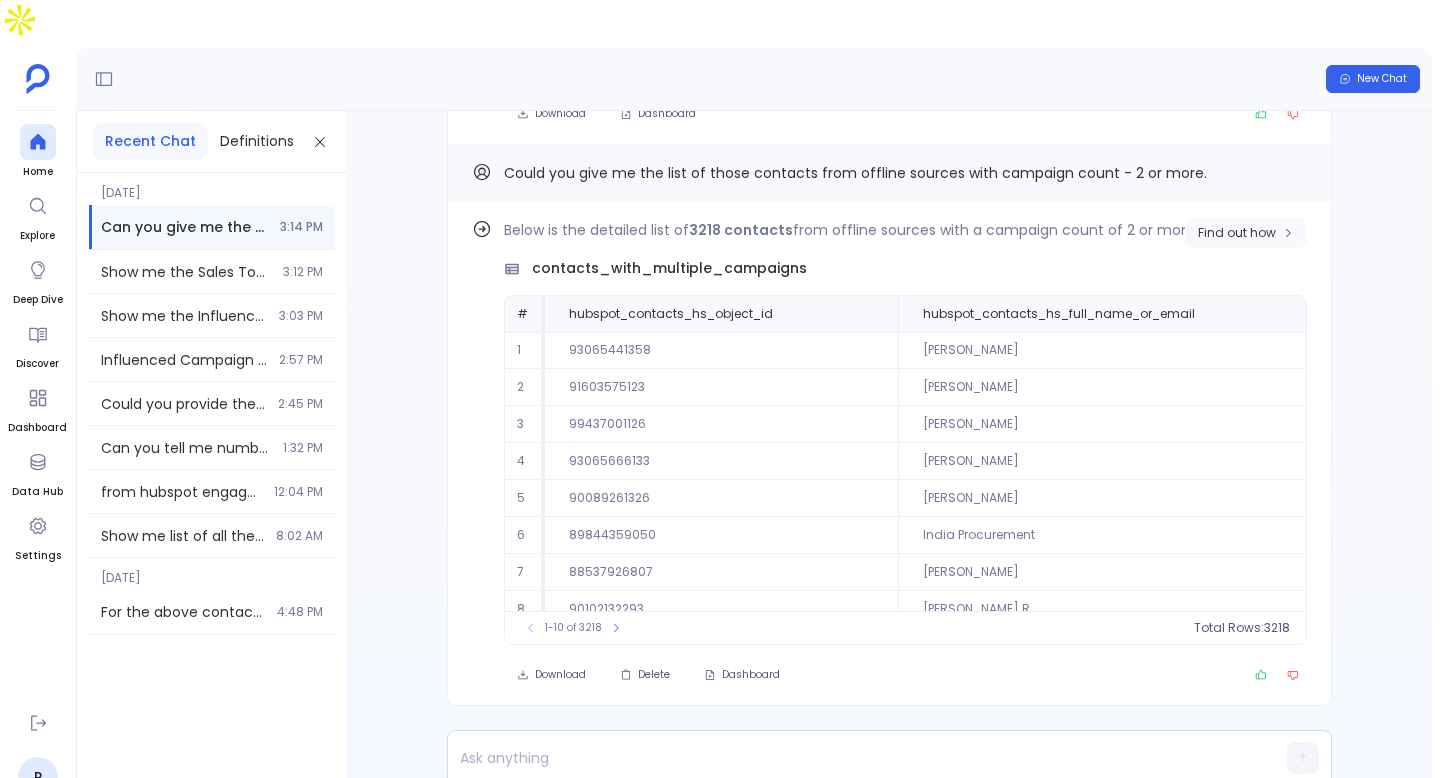 click on "Find out how" at bounding box center [1246, 233] 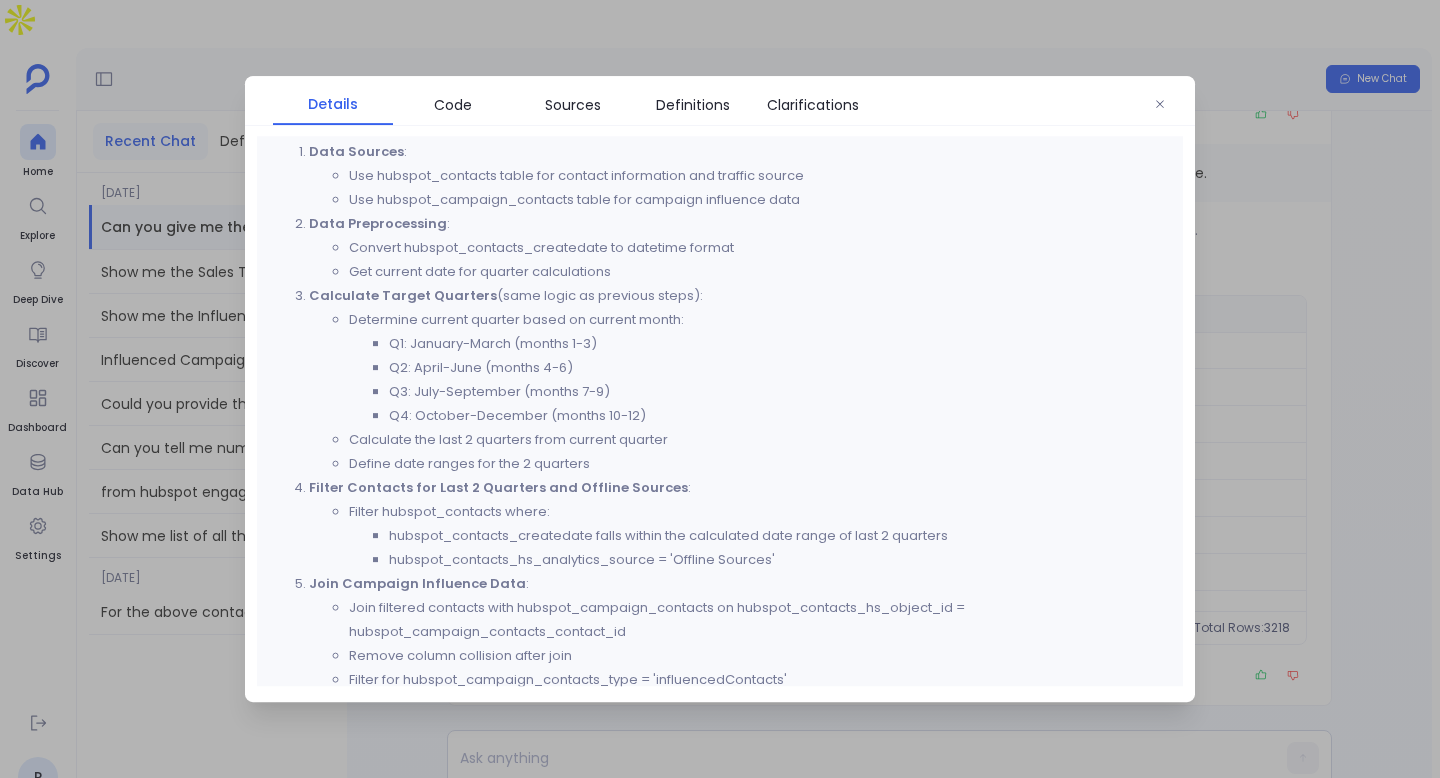 scroll, scrollTop: 351, scrollLeft: 0, axis: vertical 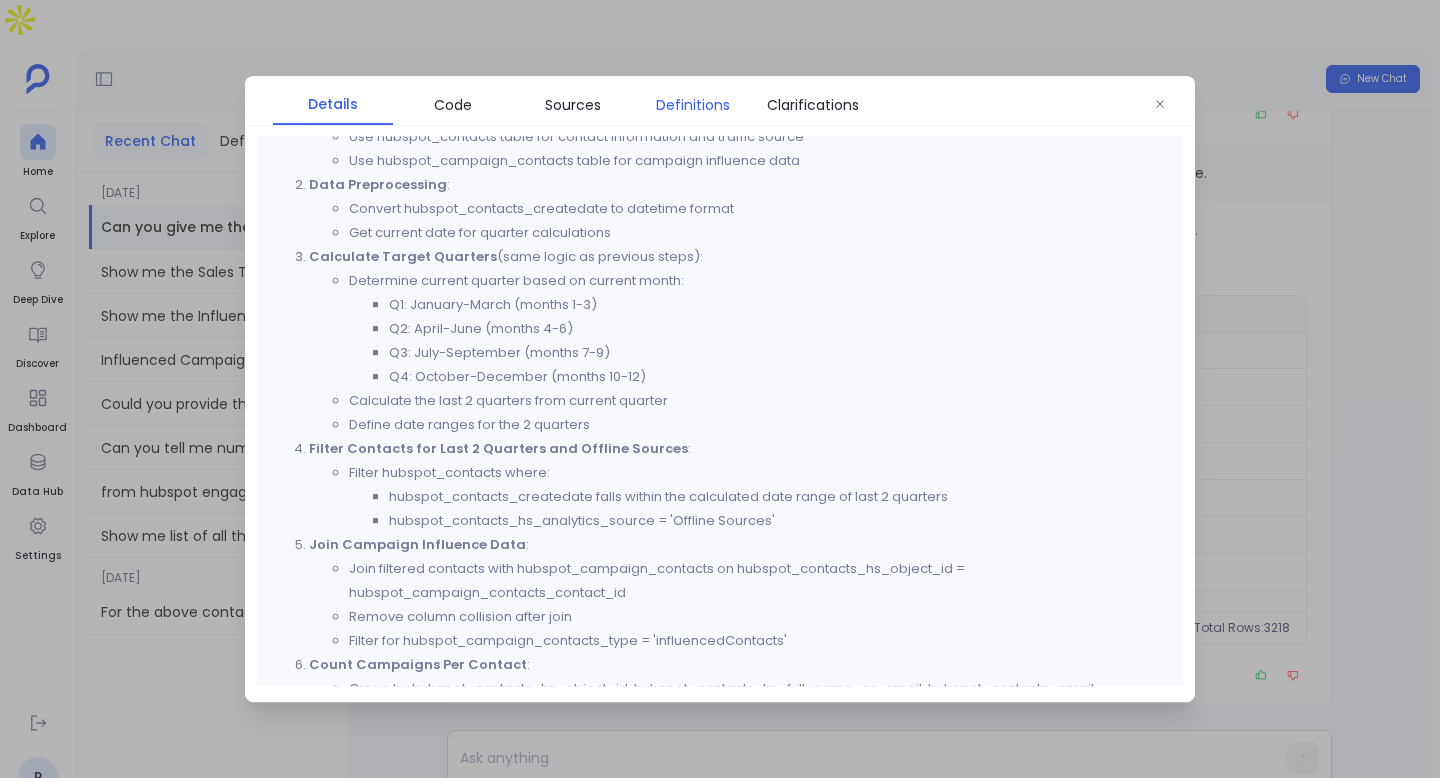 click on "Definitions" at bounding box center (693, 105) 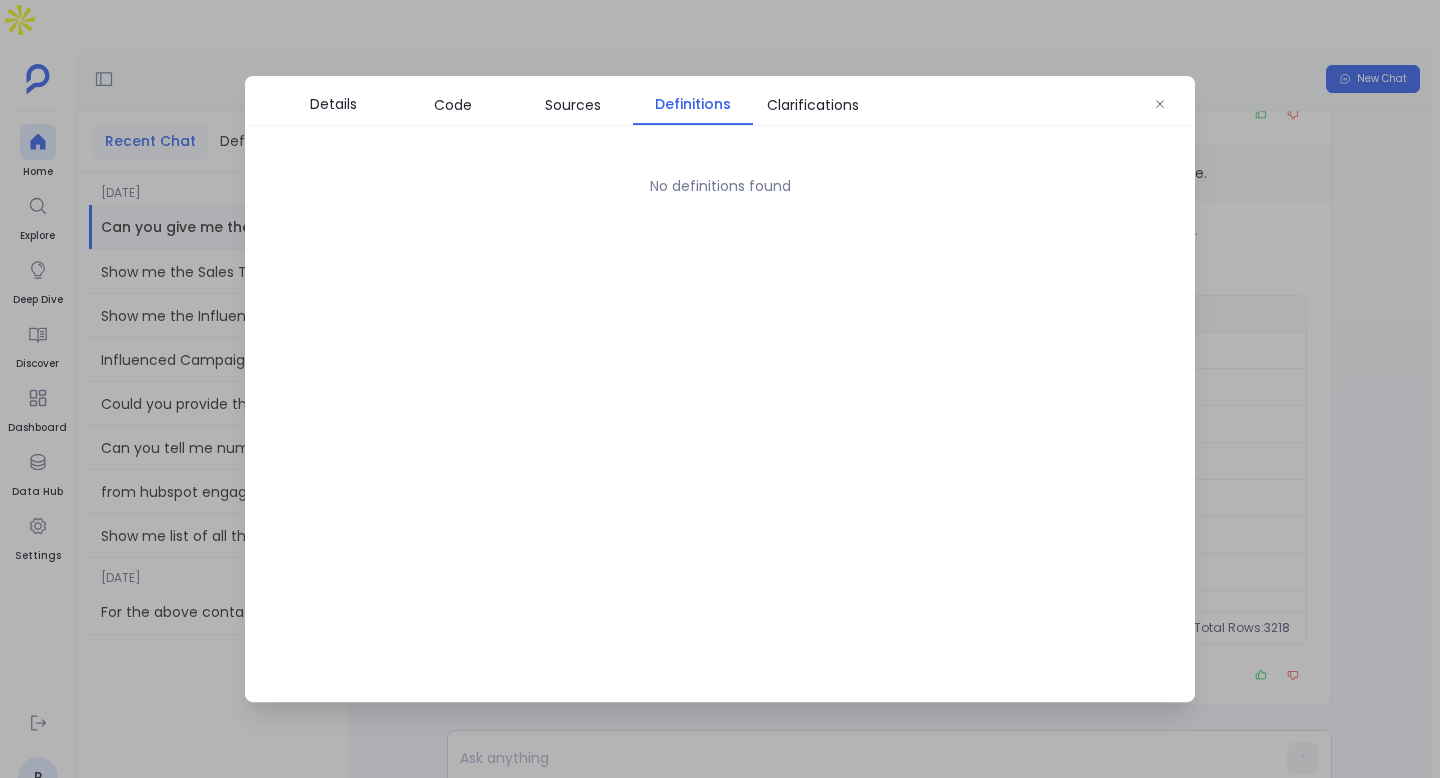 click on "Details Code Sources Definitions Clarifications No definitions found" at bounding box center (720, 389) 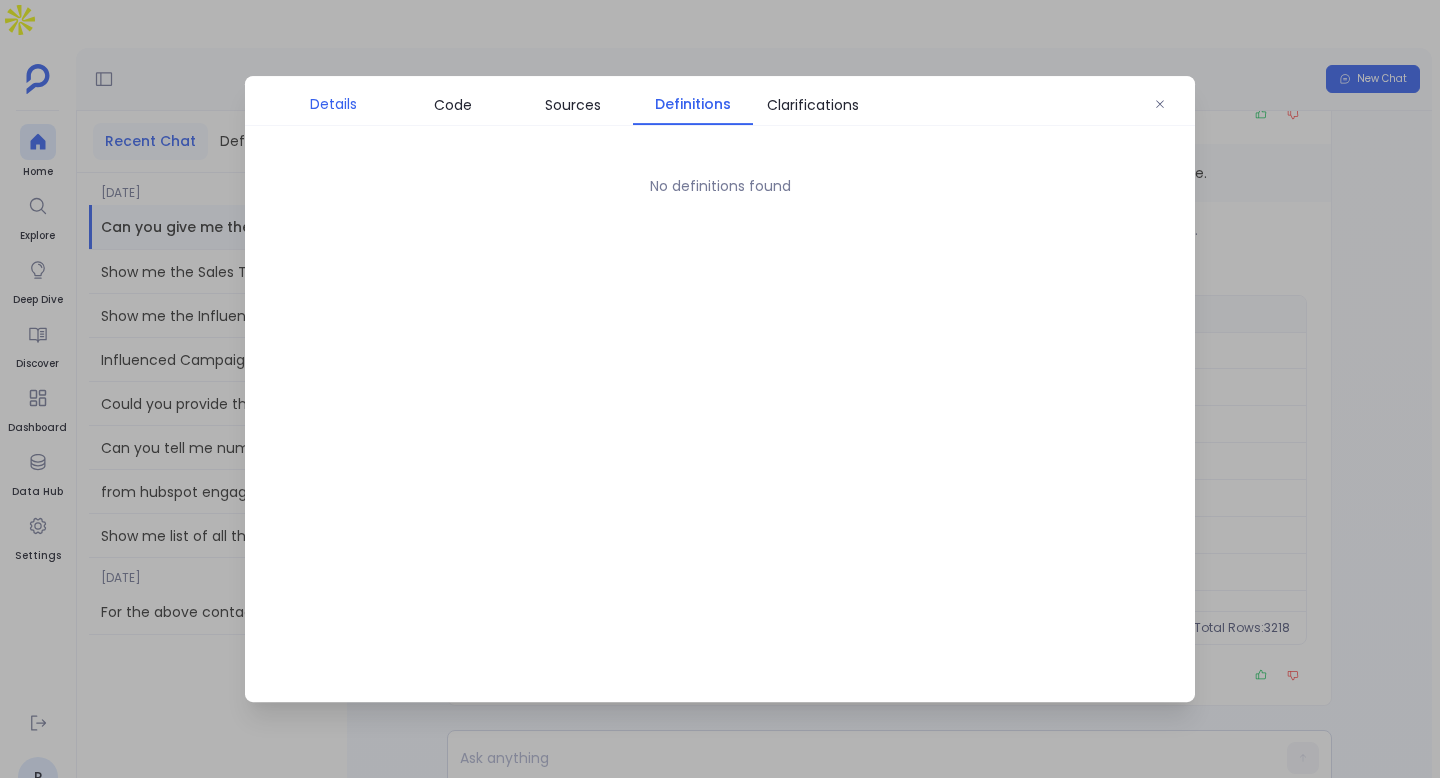 click on "Details" at bounding box center (333, 104) 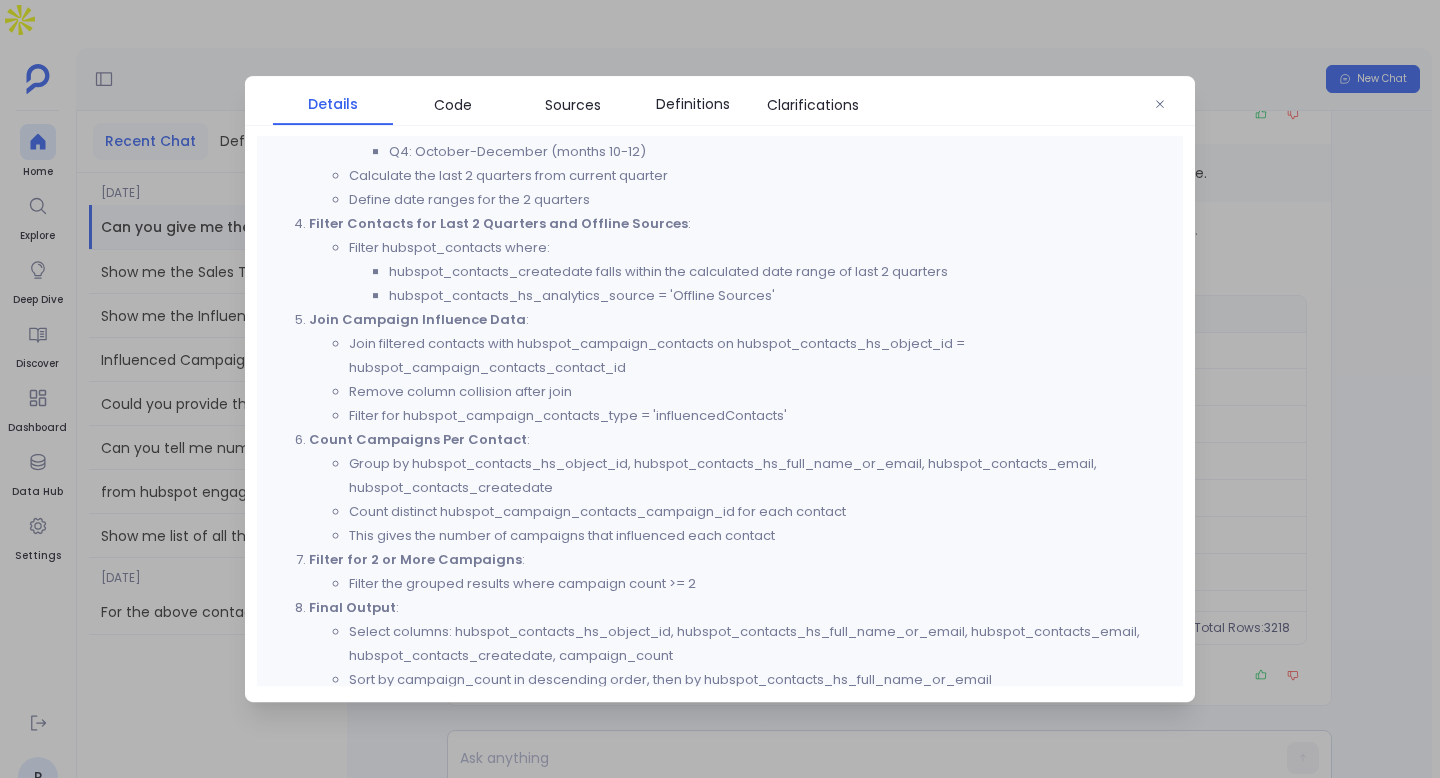 scroll, scrollTop: 596, scrollLeft: 0, axis: vertical 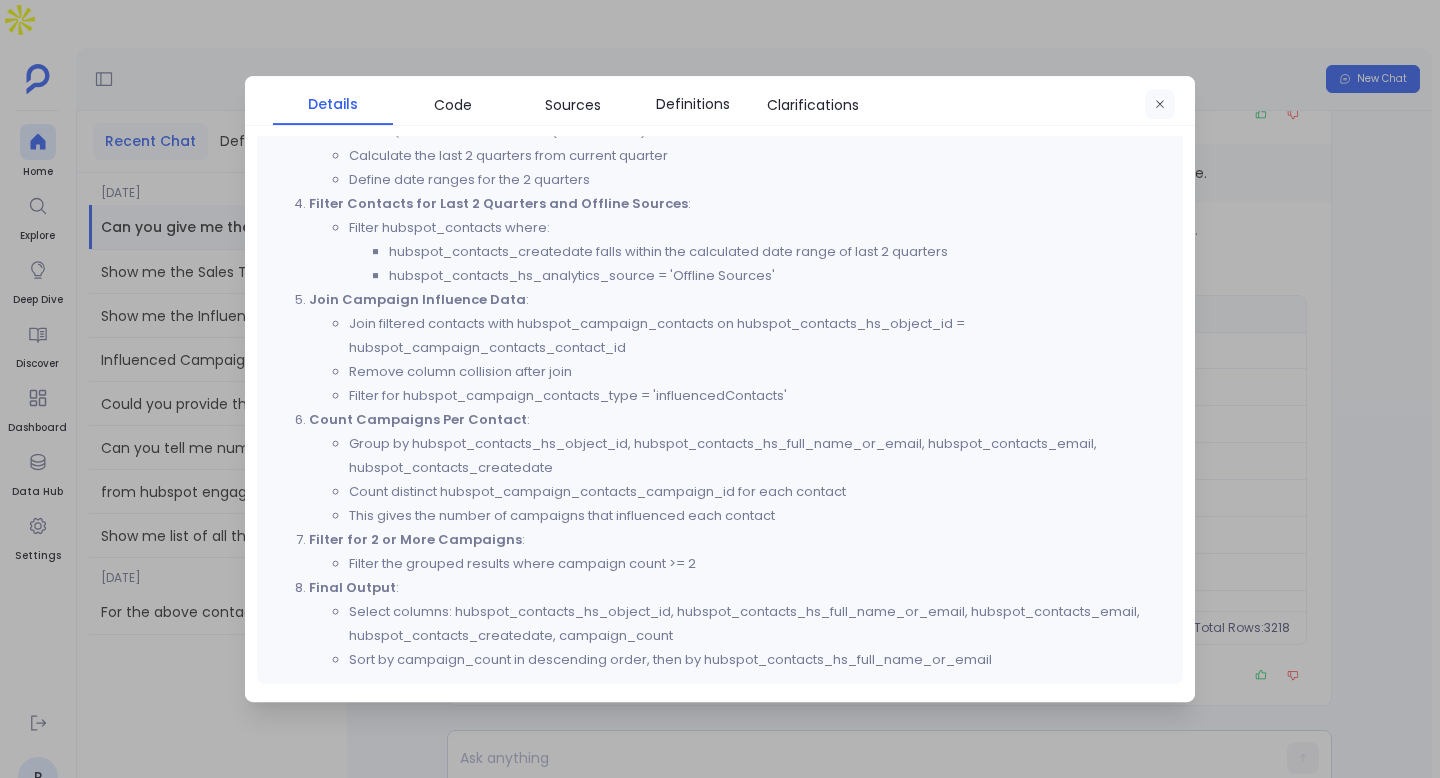click at bounding box center (1160, 105) 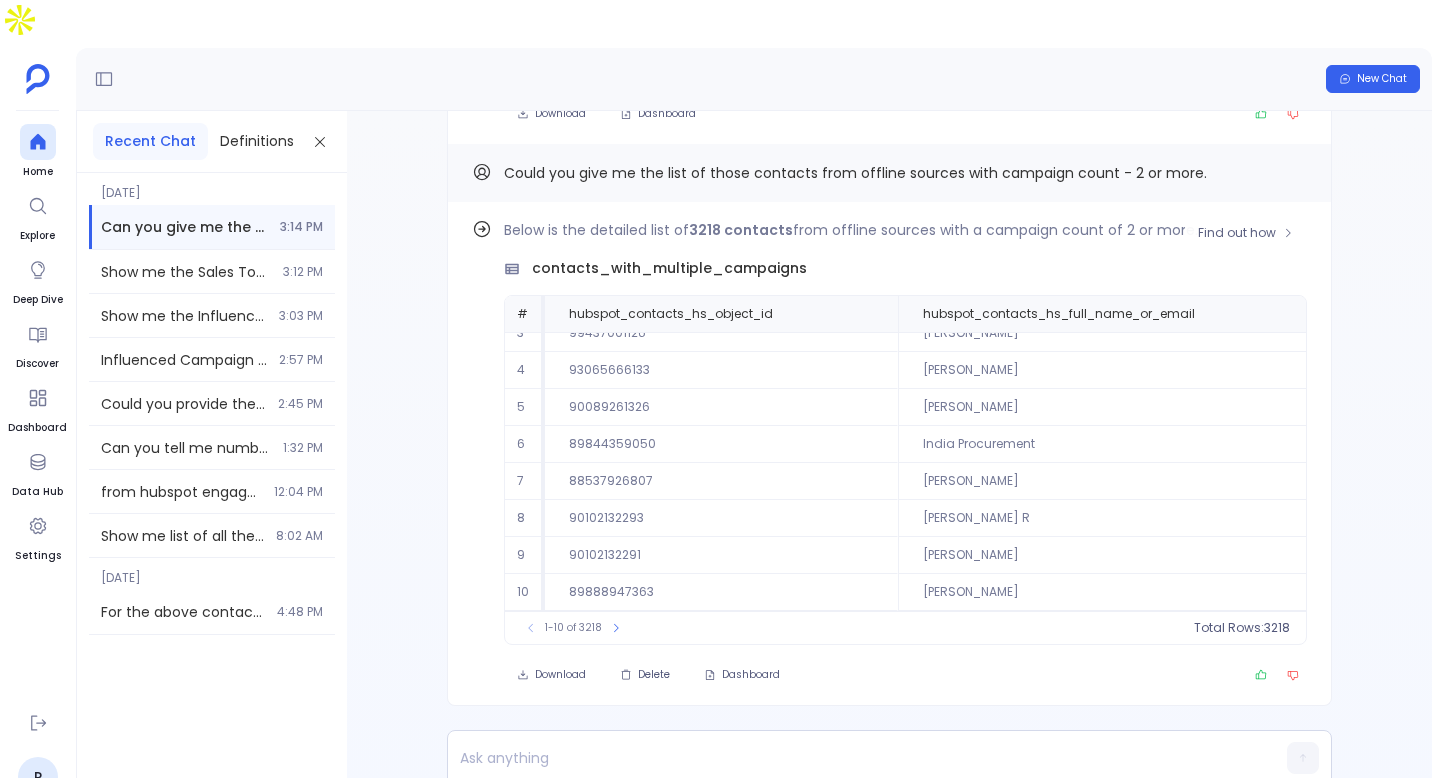 scroll, scrollTop: 0, scrollLeft: 0, axis: both 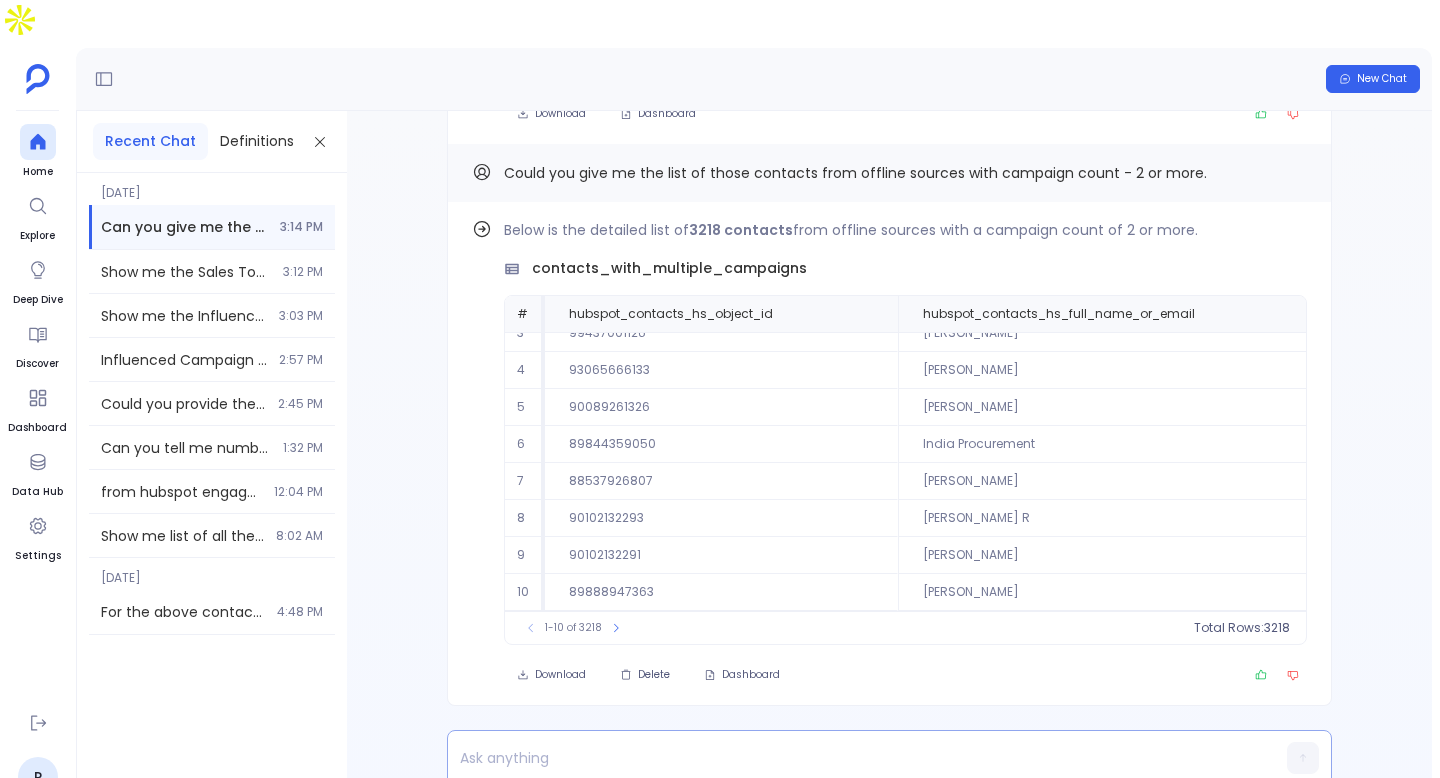 click at bounding box center [851, 758] 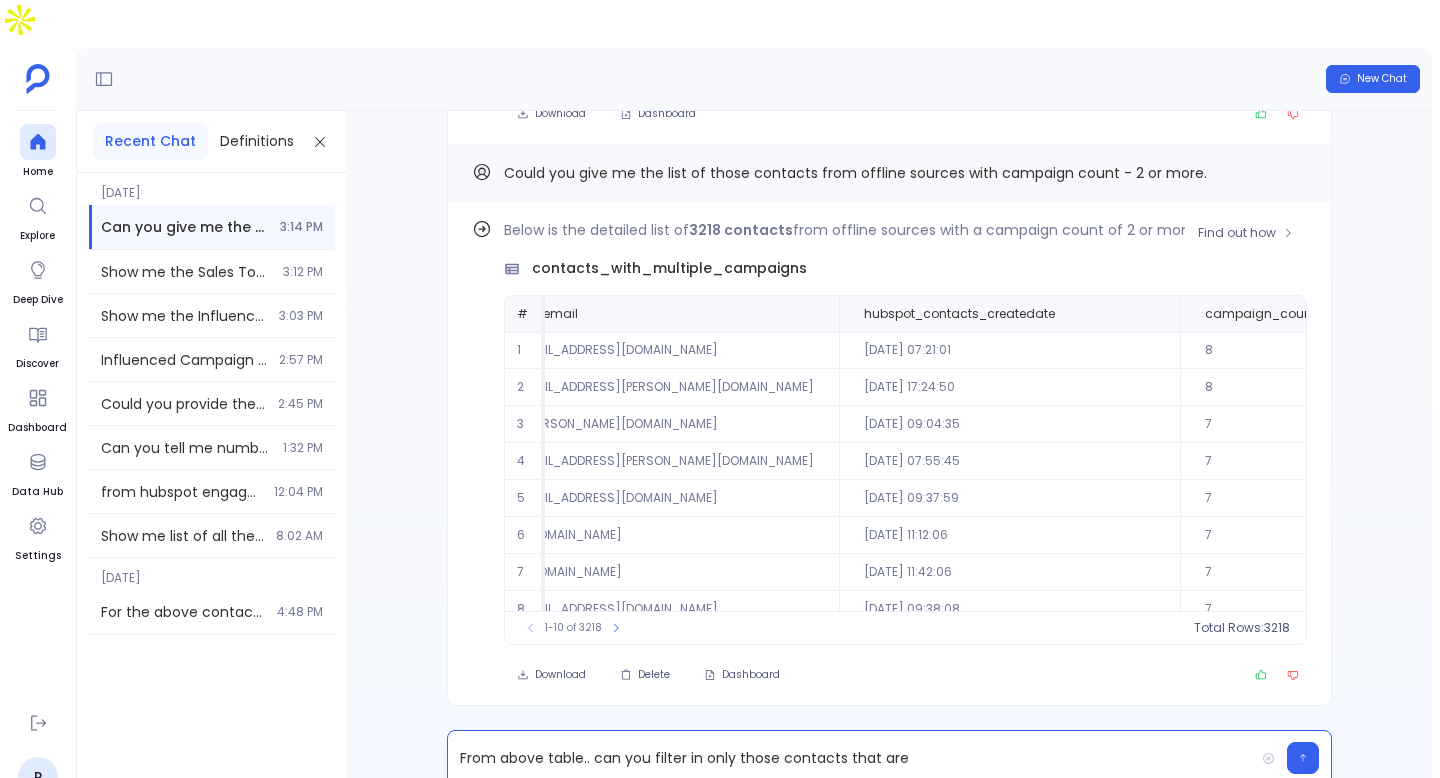 scroll, scrollTop: 96, scrollLeft: 925, axis: both 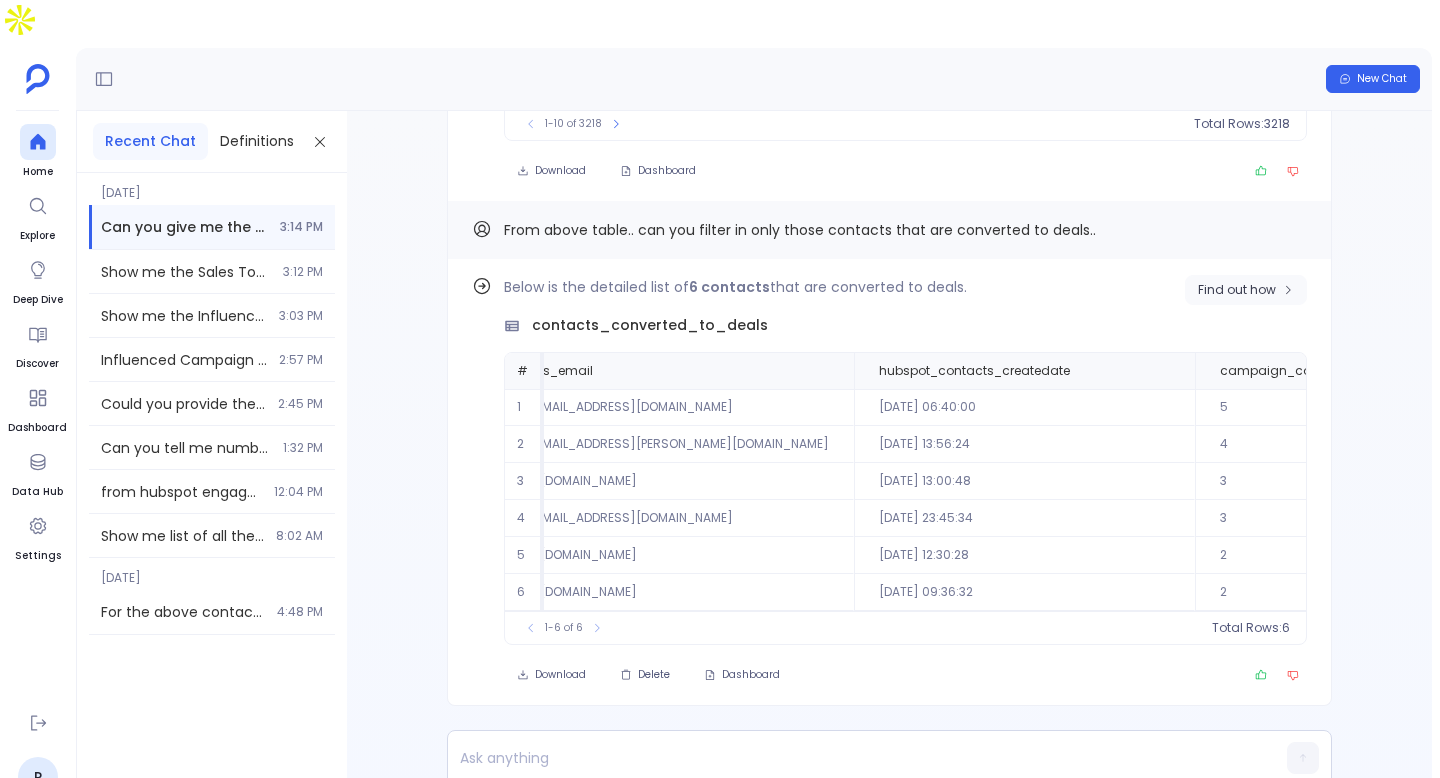 click on "Find out how" at bounding box center (1246, 290) 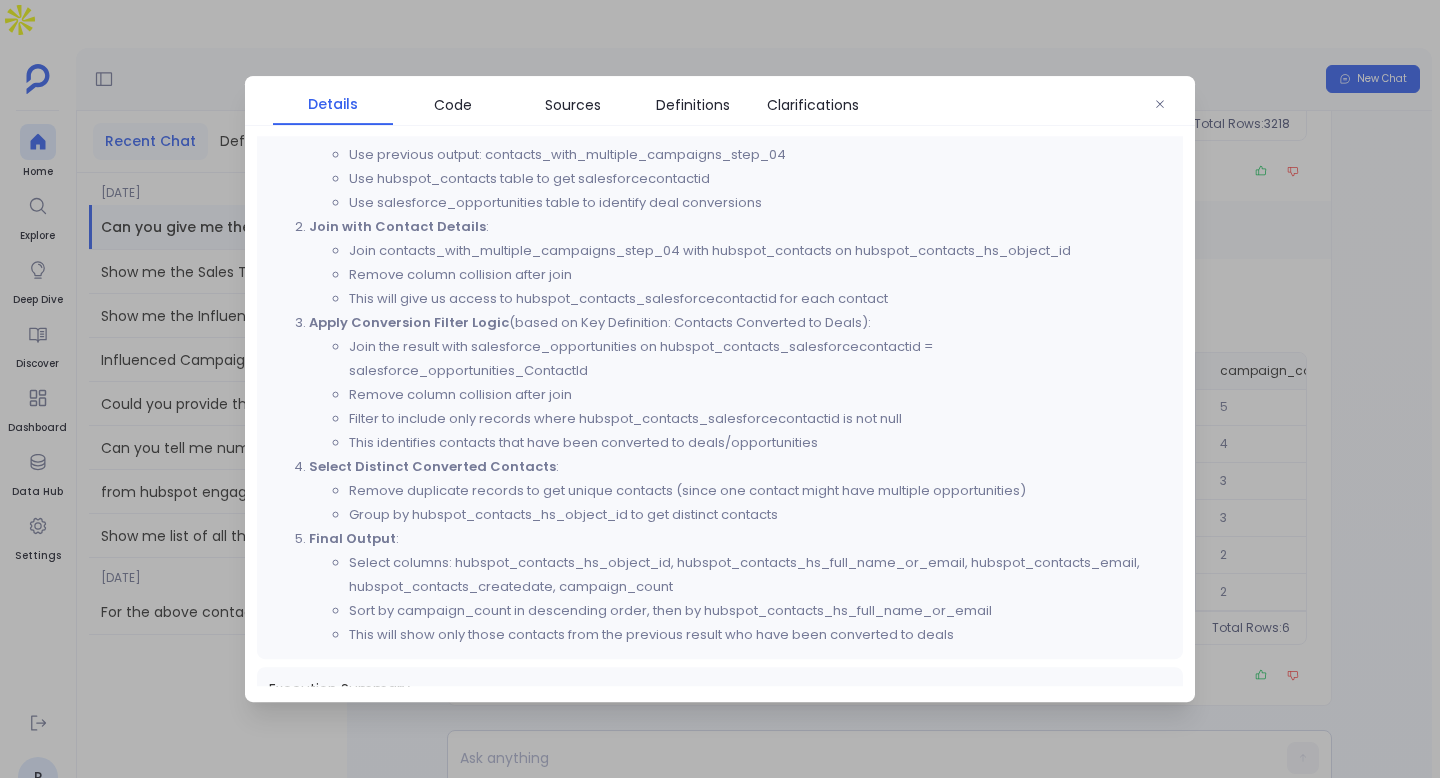 scroll, scrollTop: 1026, scrollLeft: 0, axis: vertical 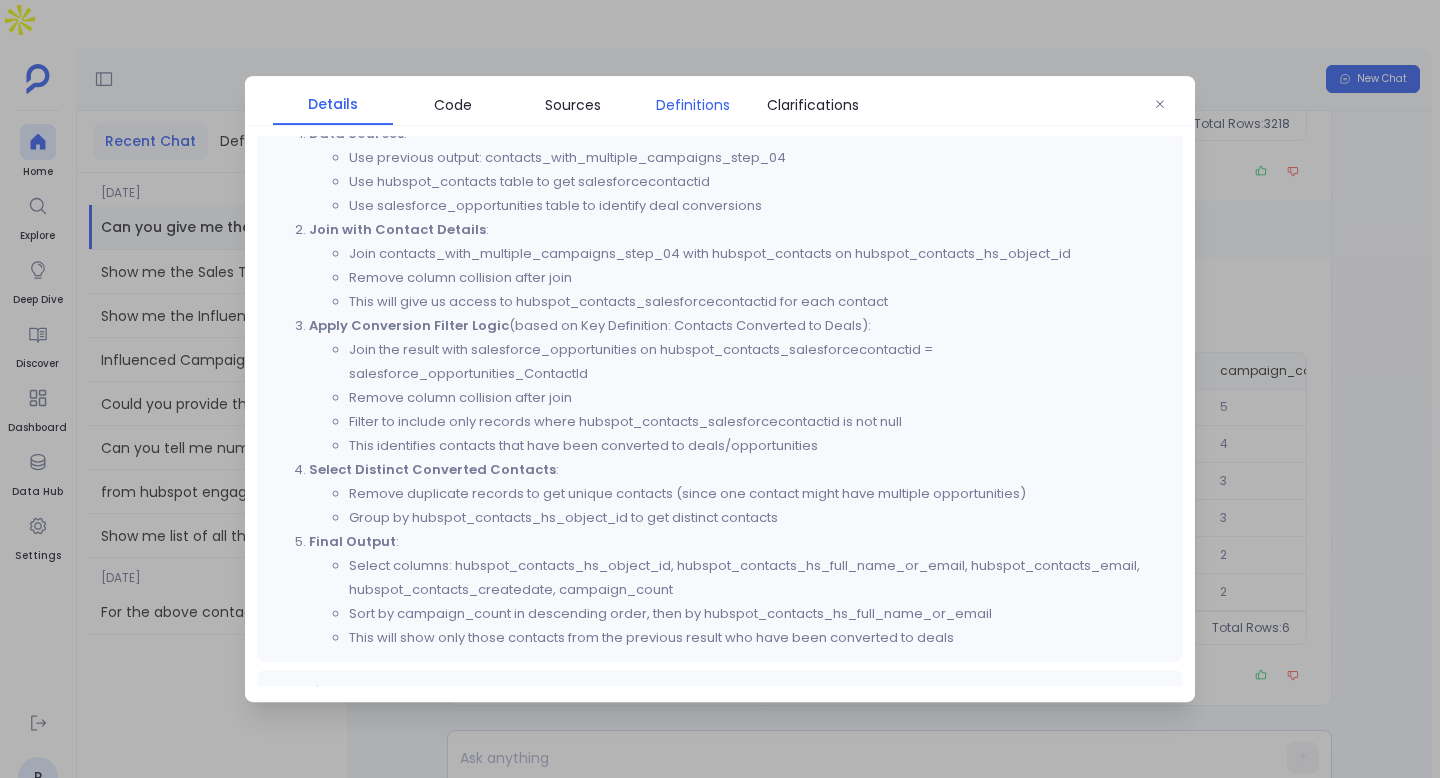 click on "Definitions" at bounding box center (693, 105) 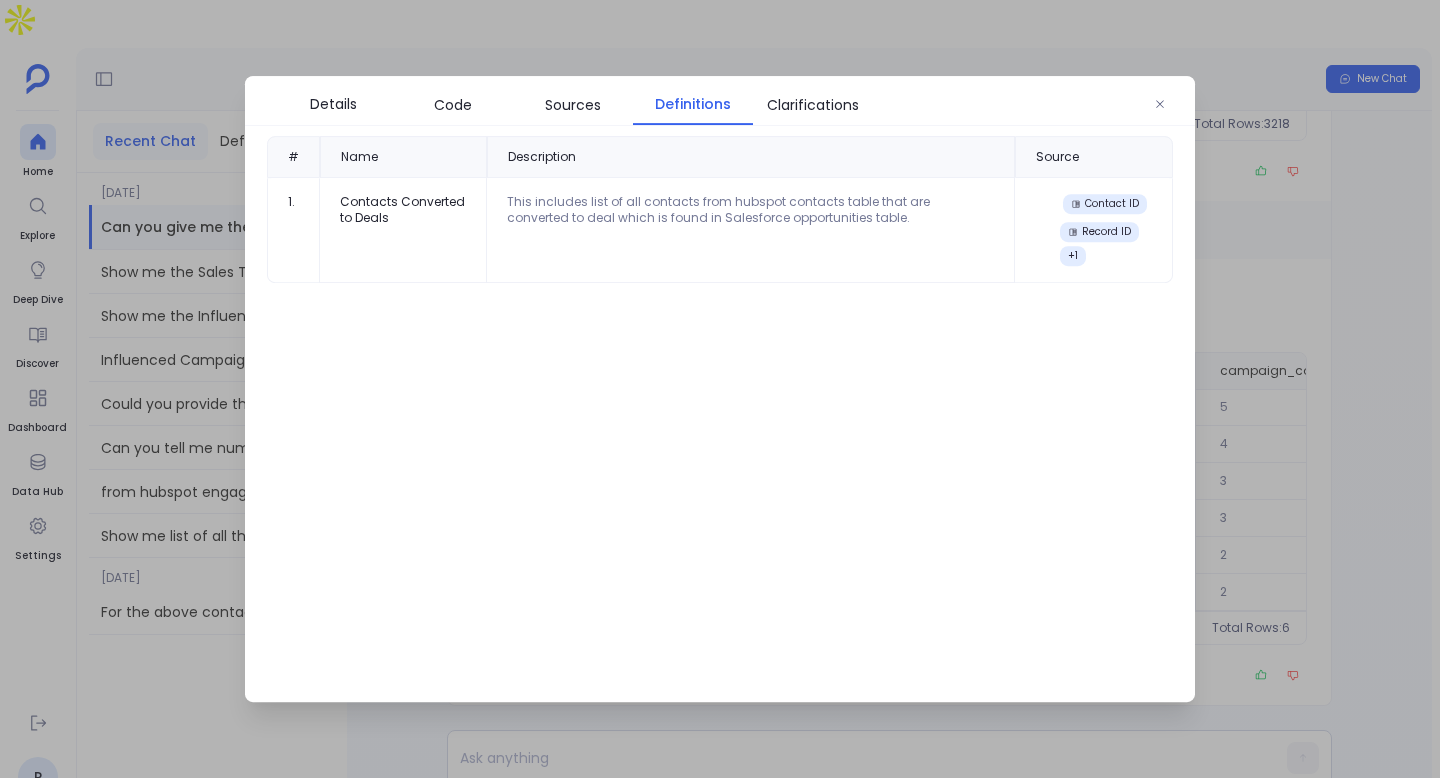 scroll, scrollTop: 0, scrollLeft: 0, axis: both 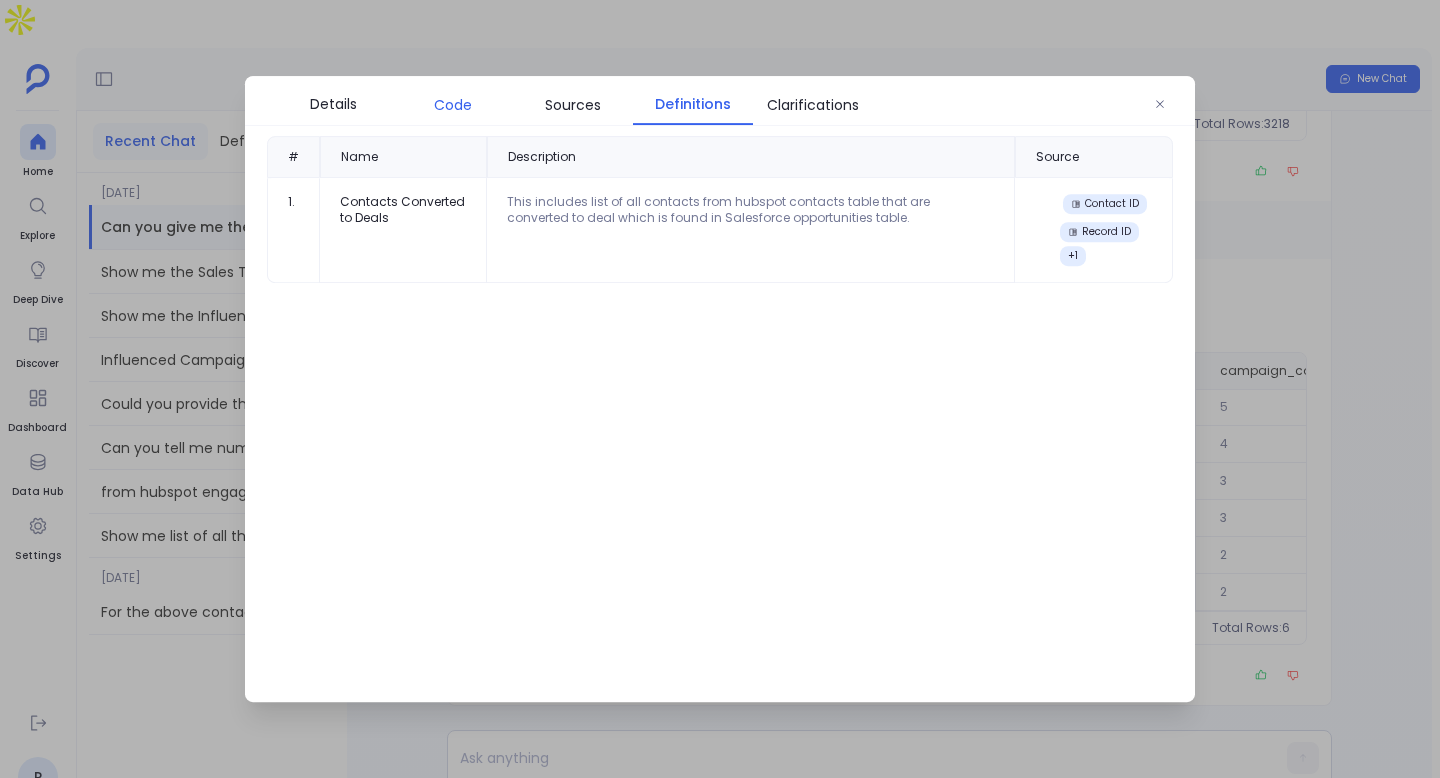 click on "Code" at bounding box center [453, 105] 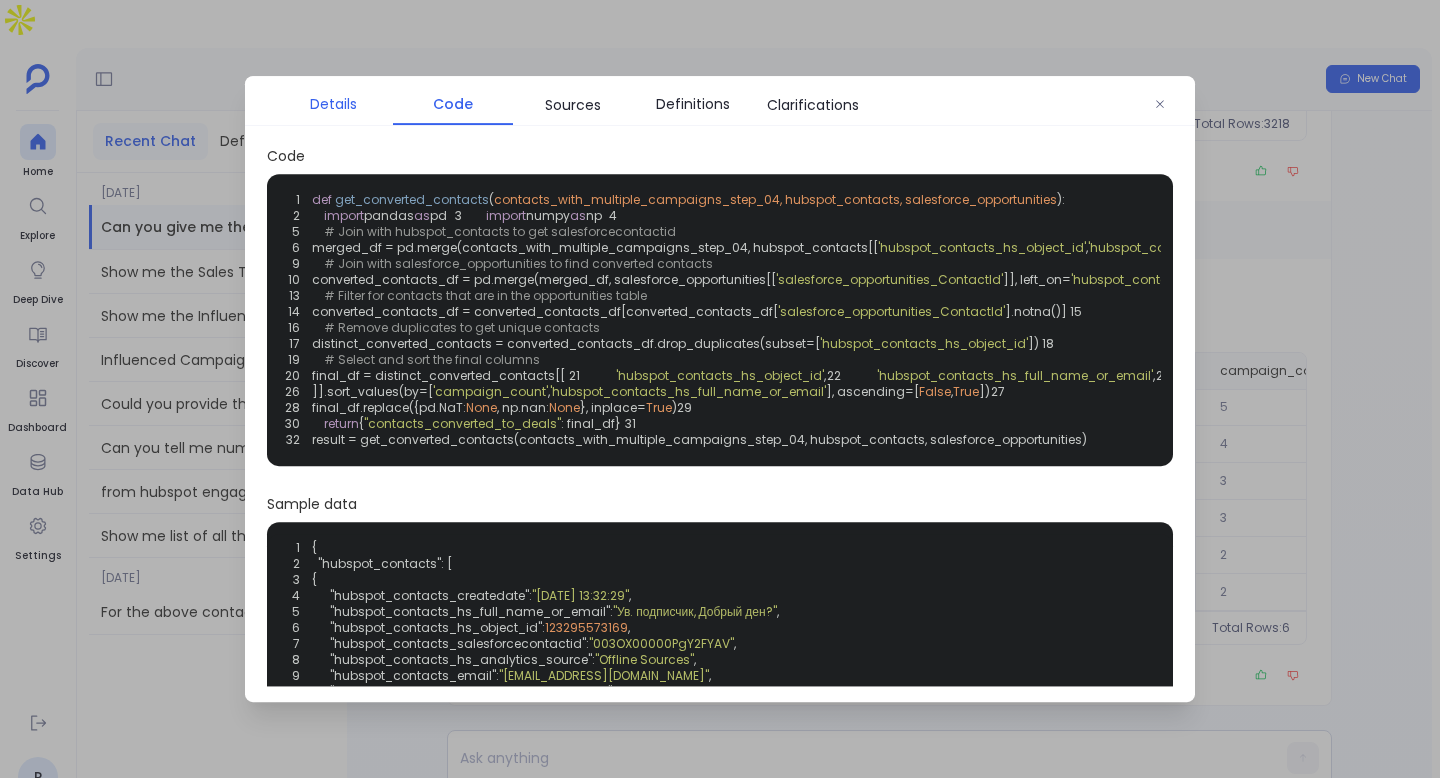 click on "Details" at bounding box center [333, 104] 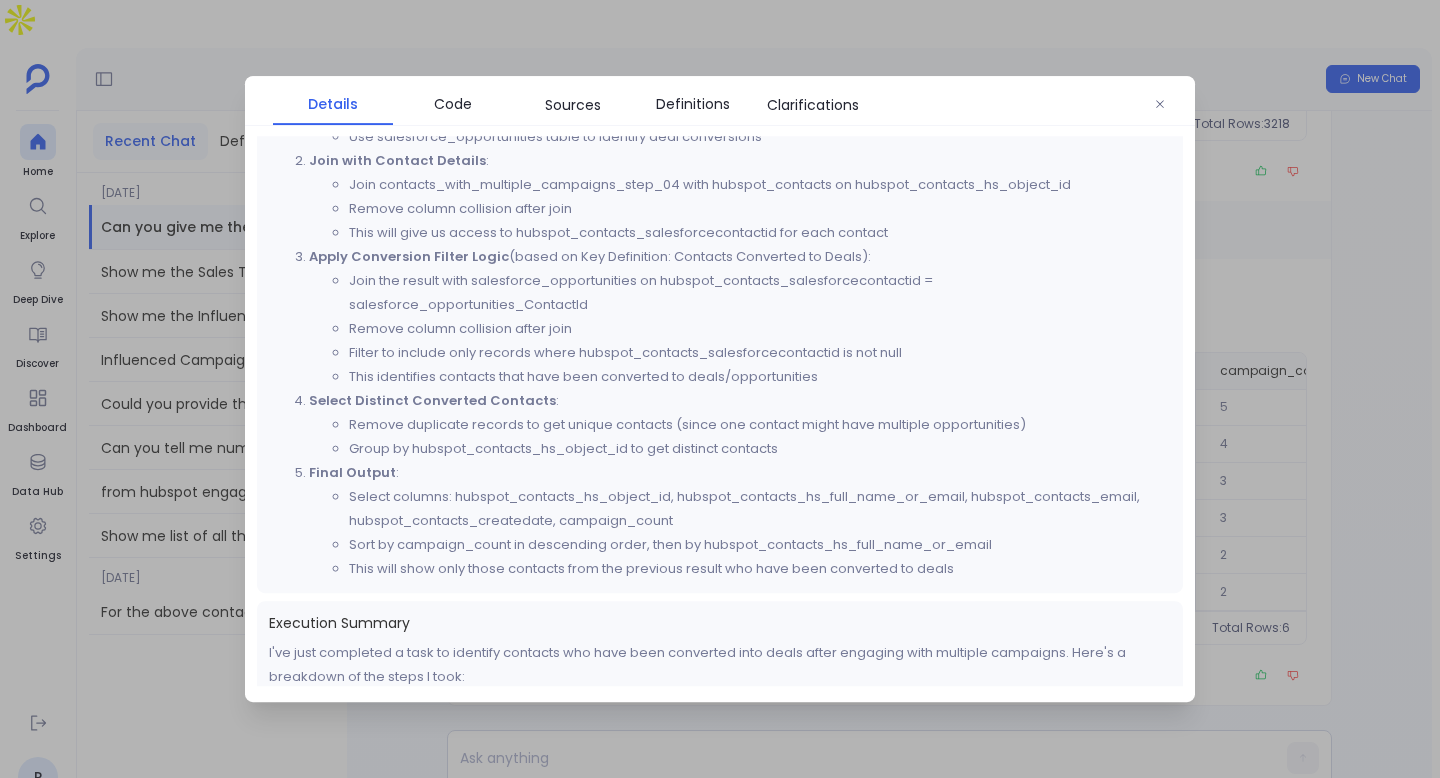 scroll, scrollTop: 1103, scrollLeft: 0, axis: vertical 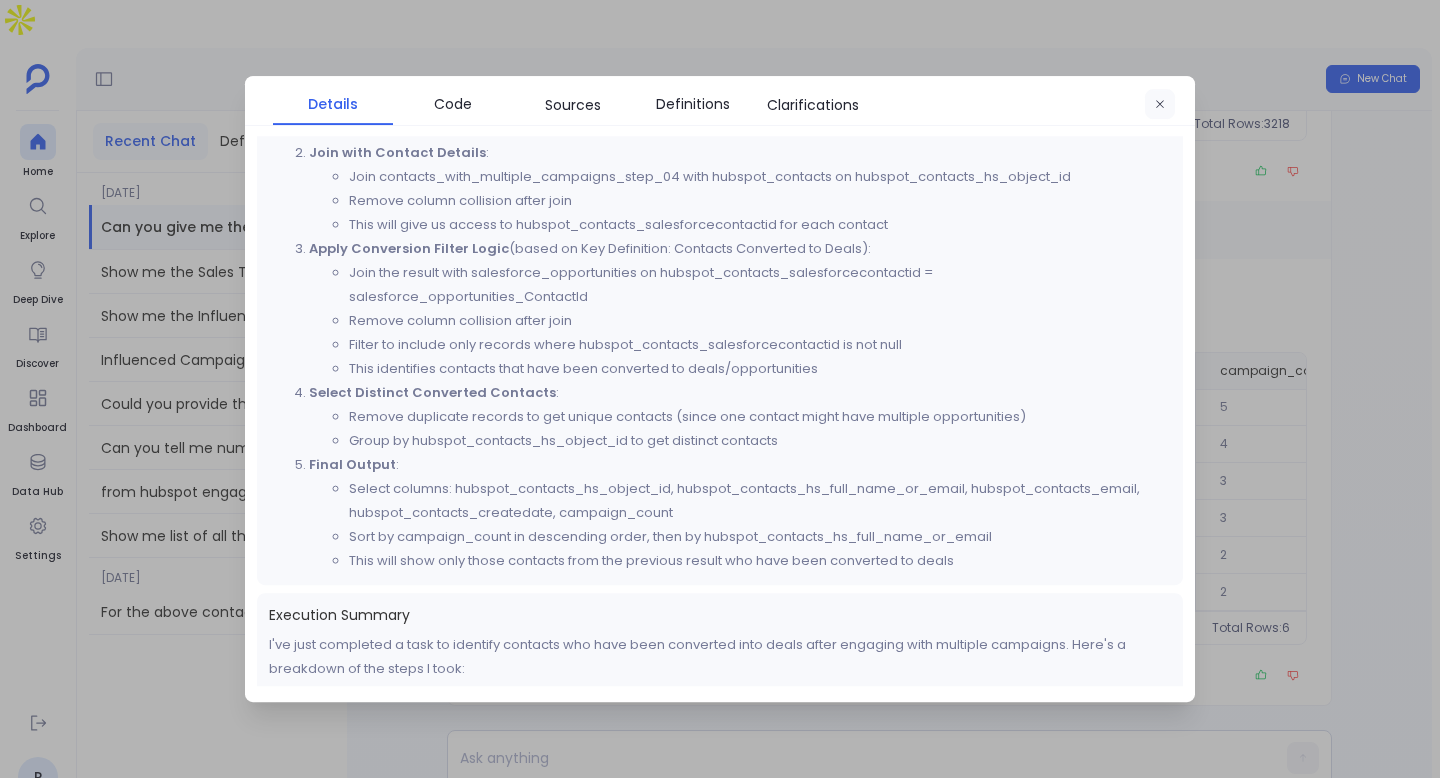 click at bounding box center [1160, 105] 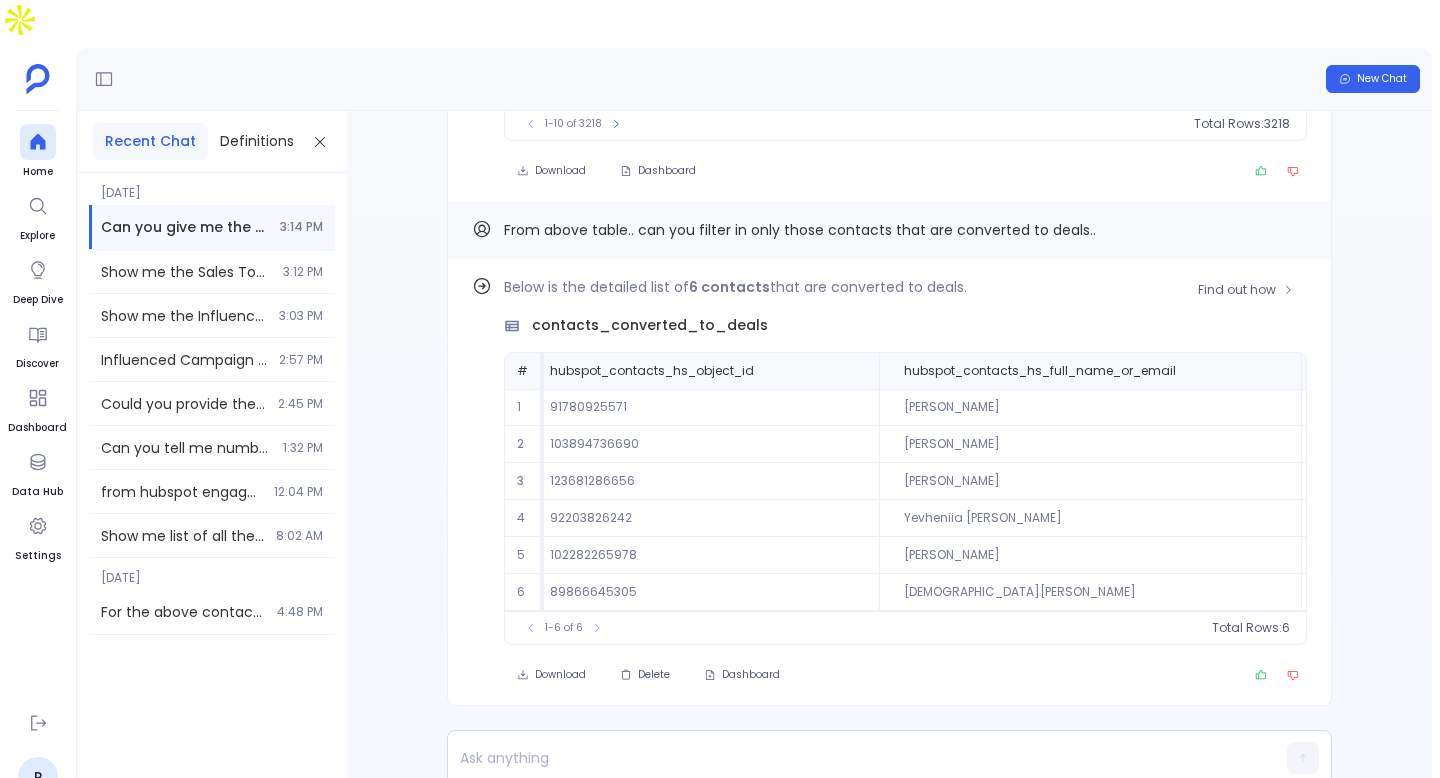 scroll, scrollTop: 0, scrollLeft: 0, axis: both 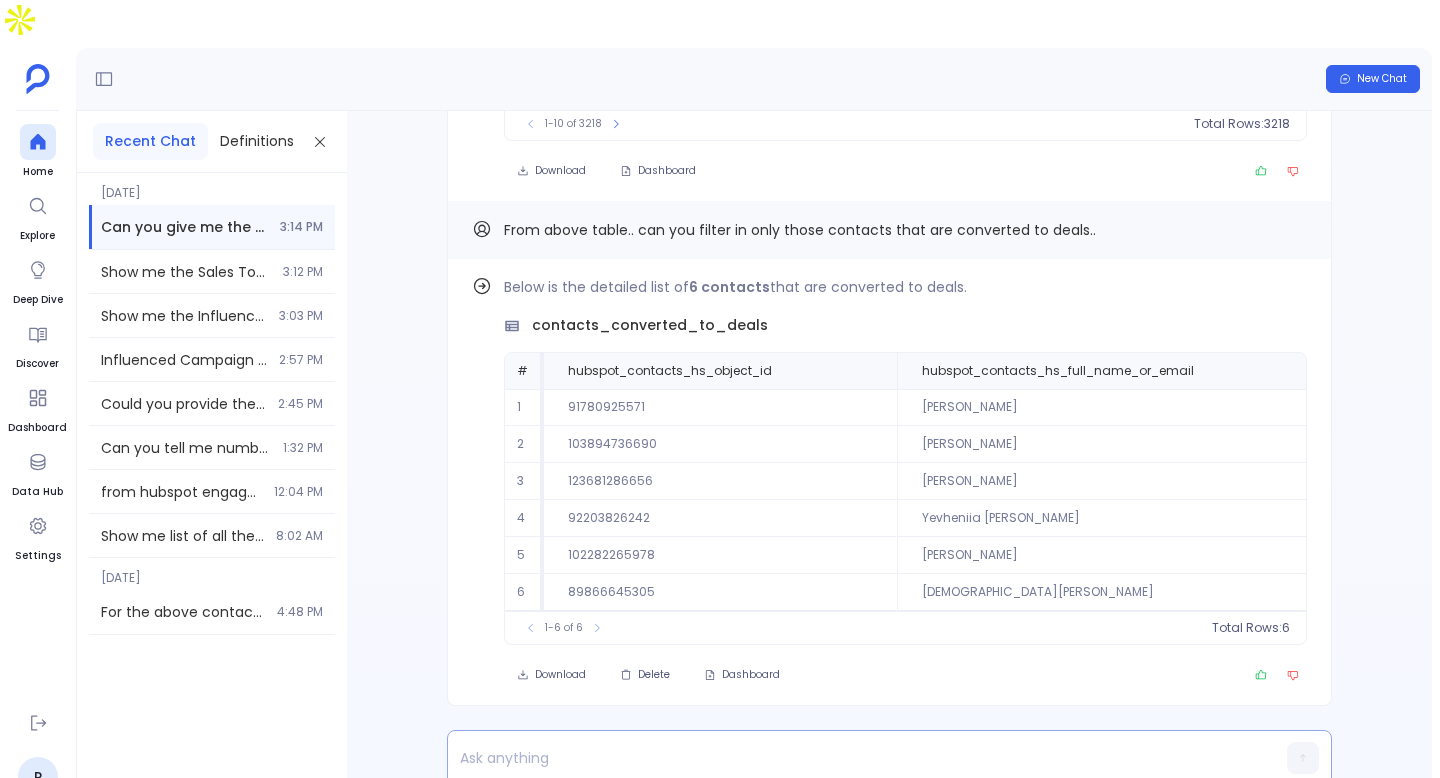 click at bounding box center (851, 758) 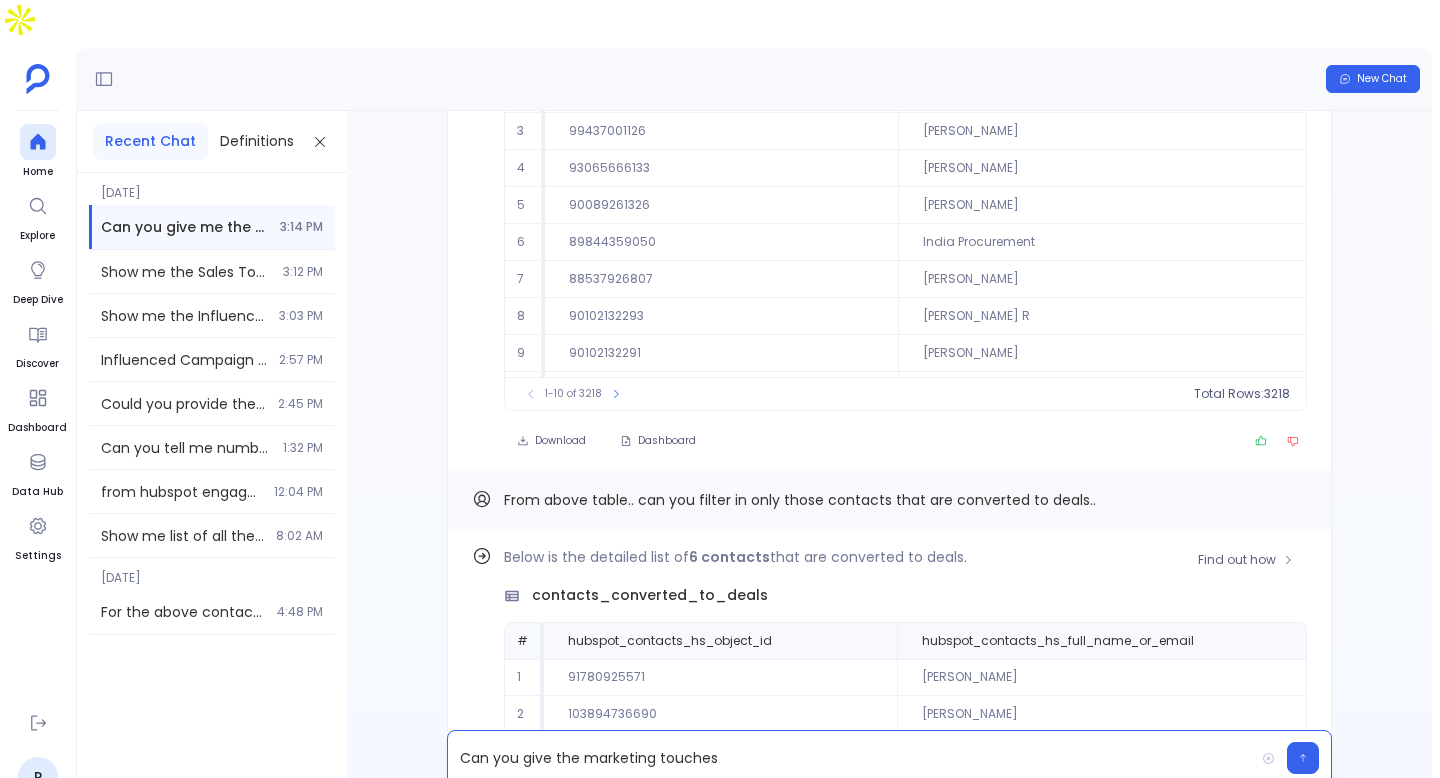 scroll, scrollTop: -382, scrollLeft: 0, axis: vertical 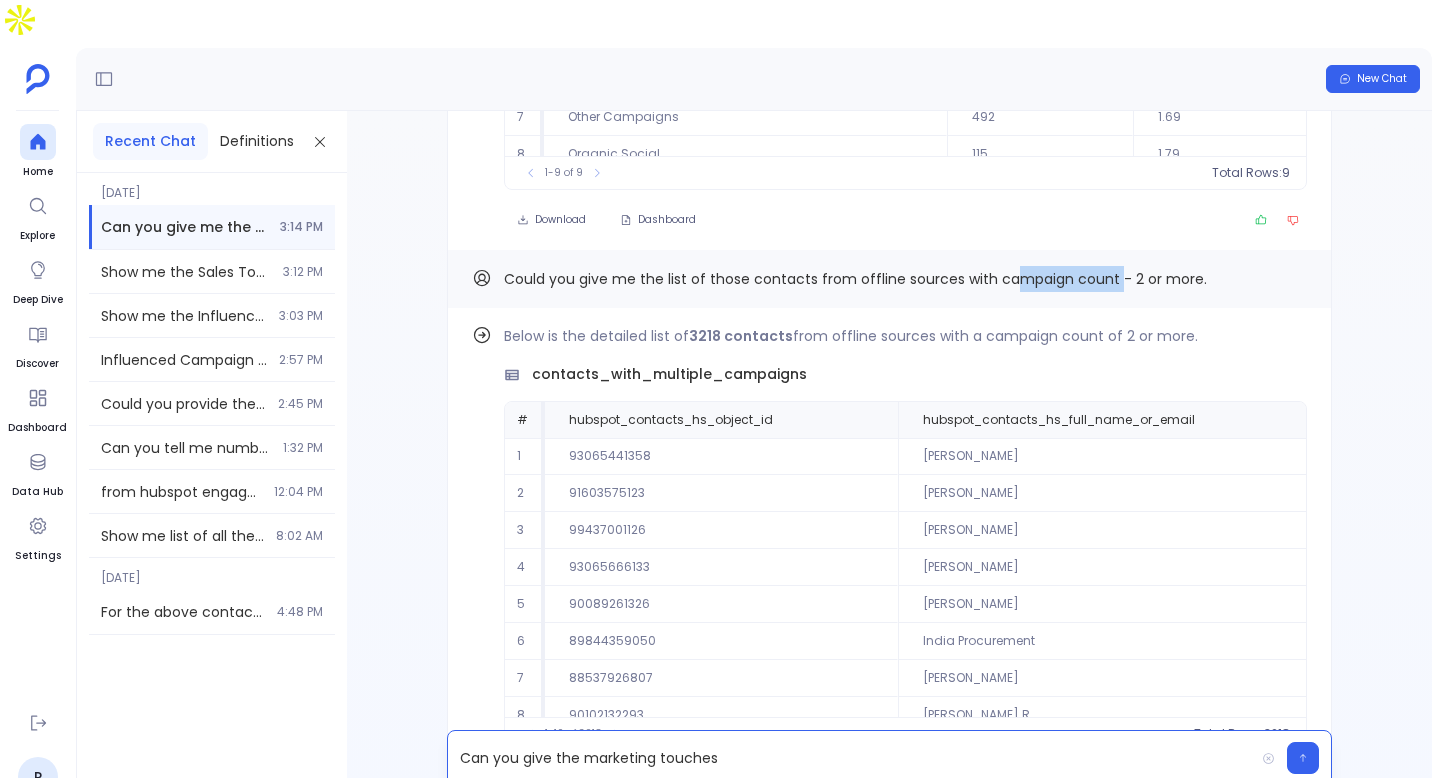 drag, startPoint x: 1004, startPoint y: 231, endPoint x: 1108, endPoint y: 233, distance: 104.019226 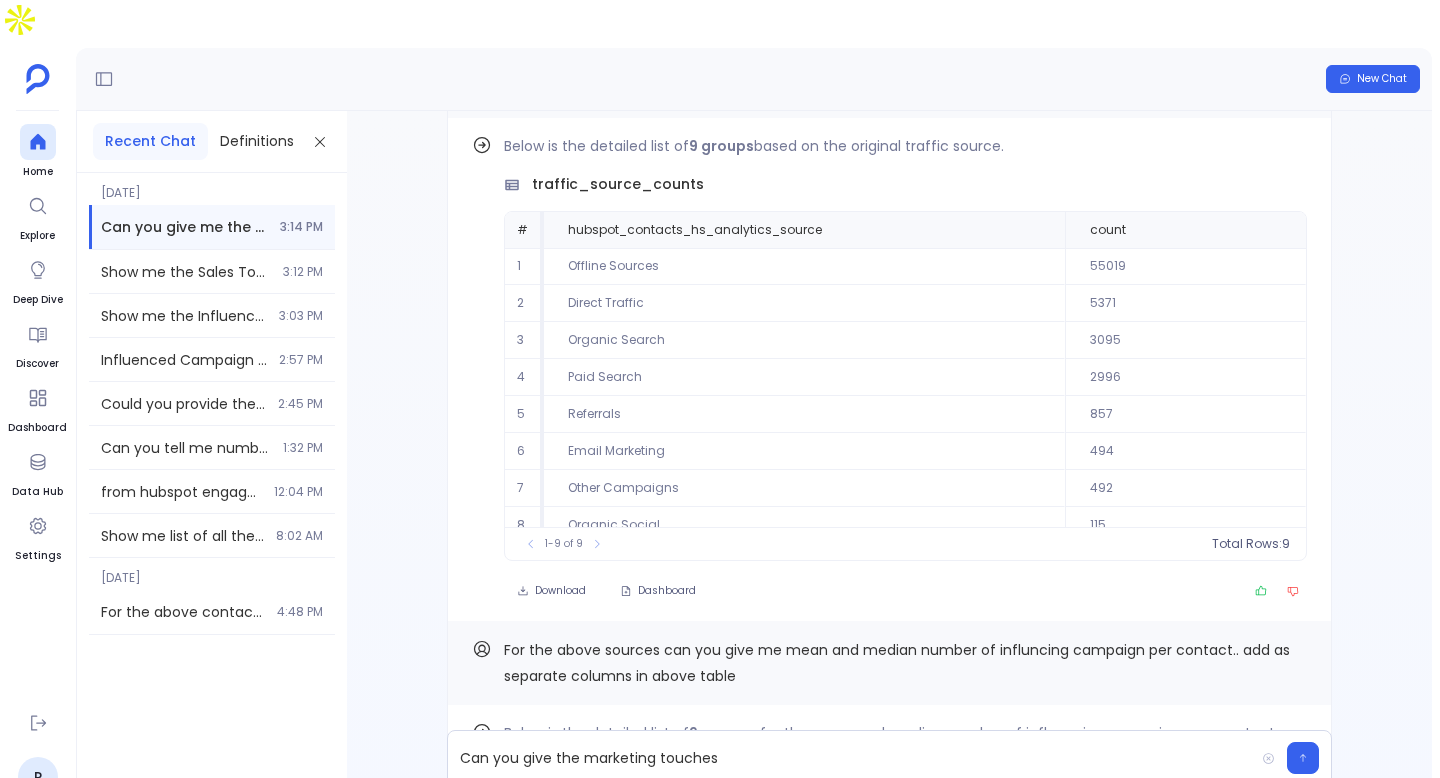 scroll, scrollTop: -1560, scrollLeft: 0, axis: vertical 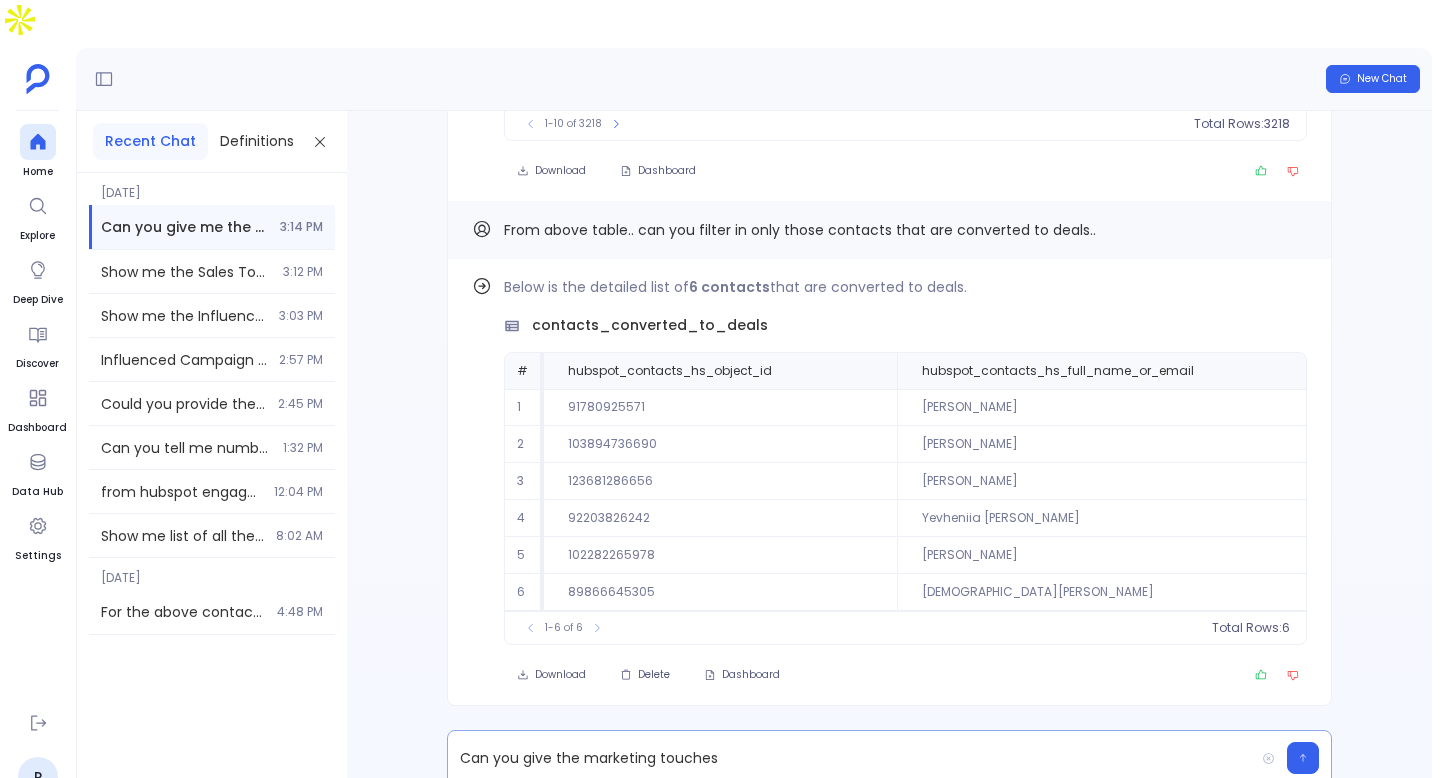 click on "Can you give the marketing touches" at bounding box center [851, 758] 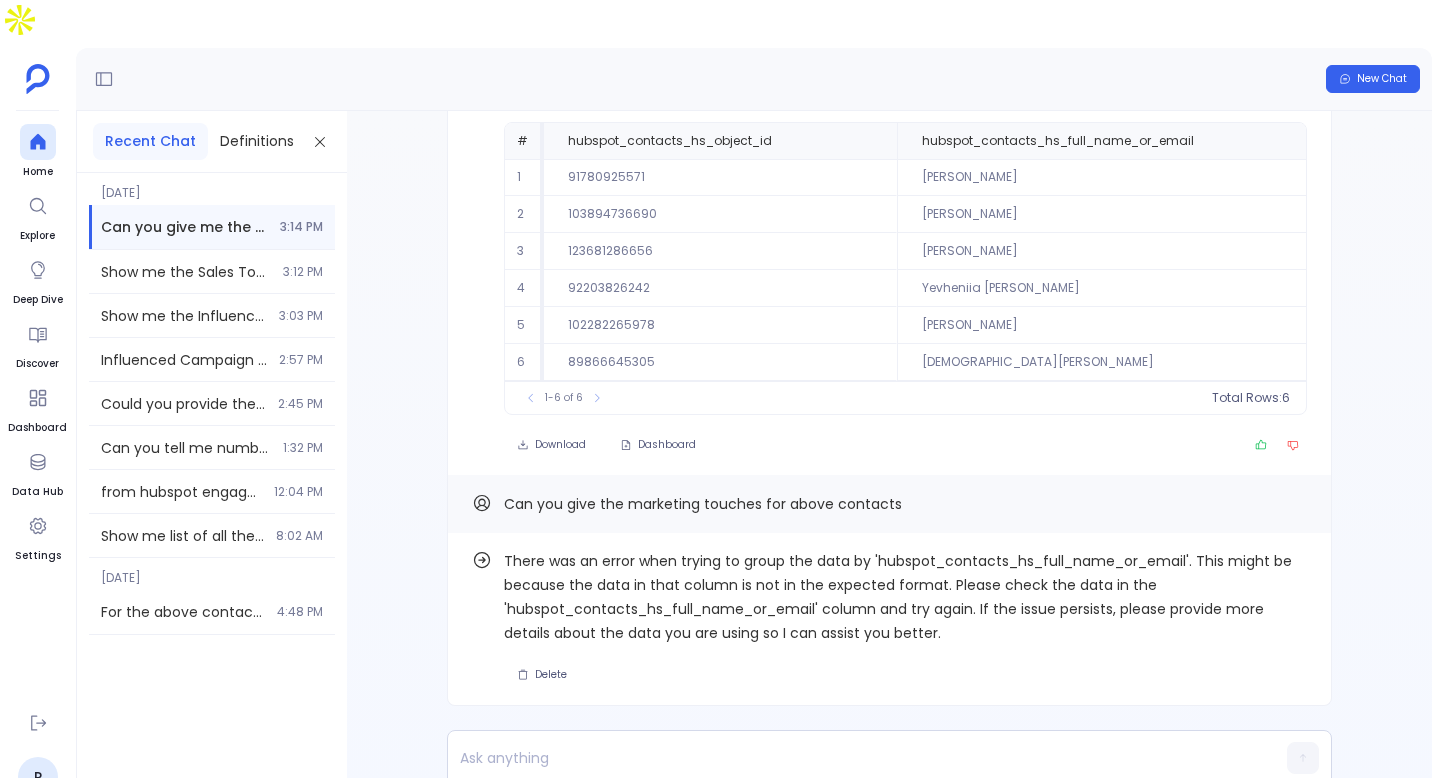click on "Can you give the marketing touches for above contacts" at bounding box center (703, 504) 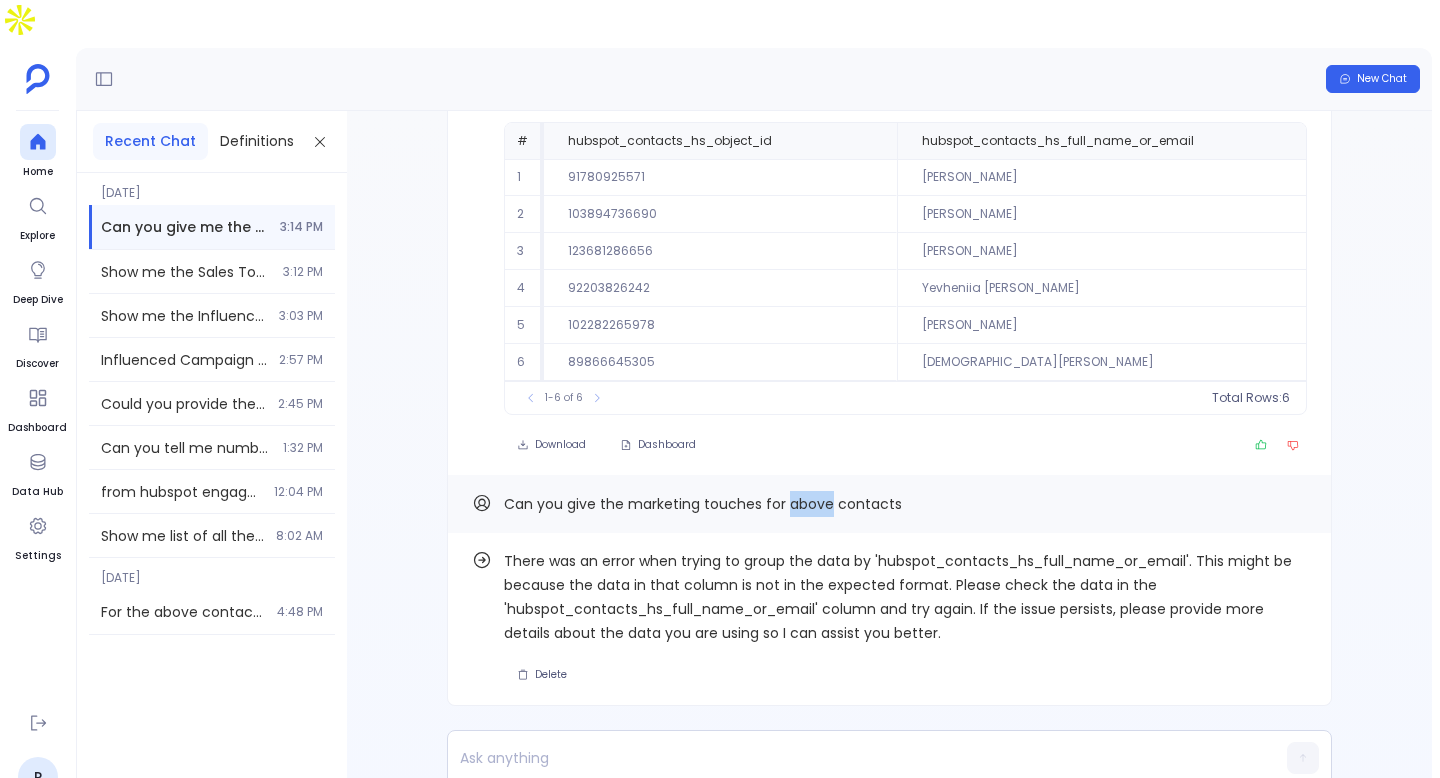 click on "Can you give the marketing touches for above contacts" at bounding box center [703, 504] 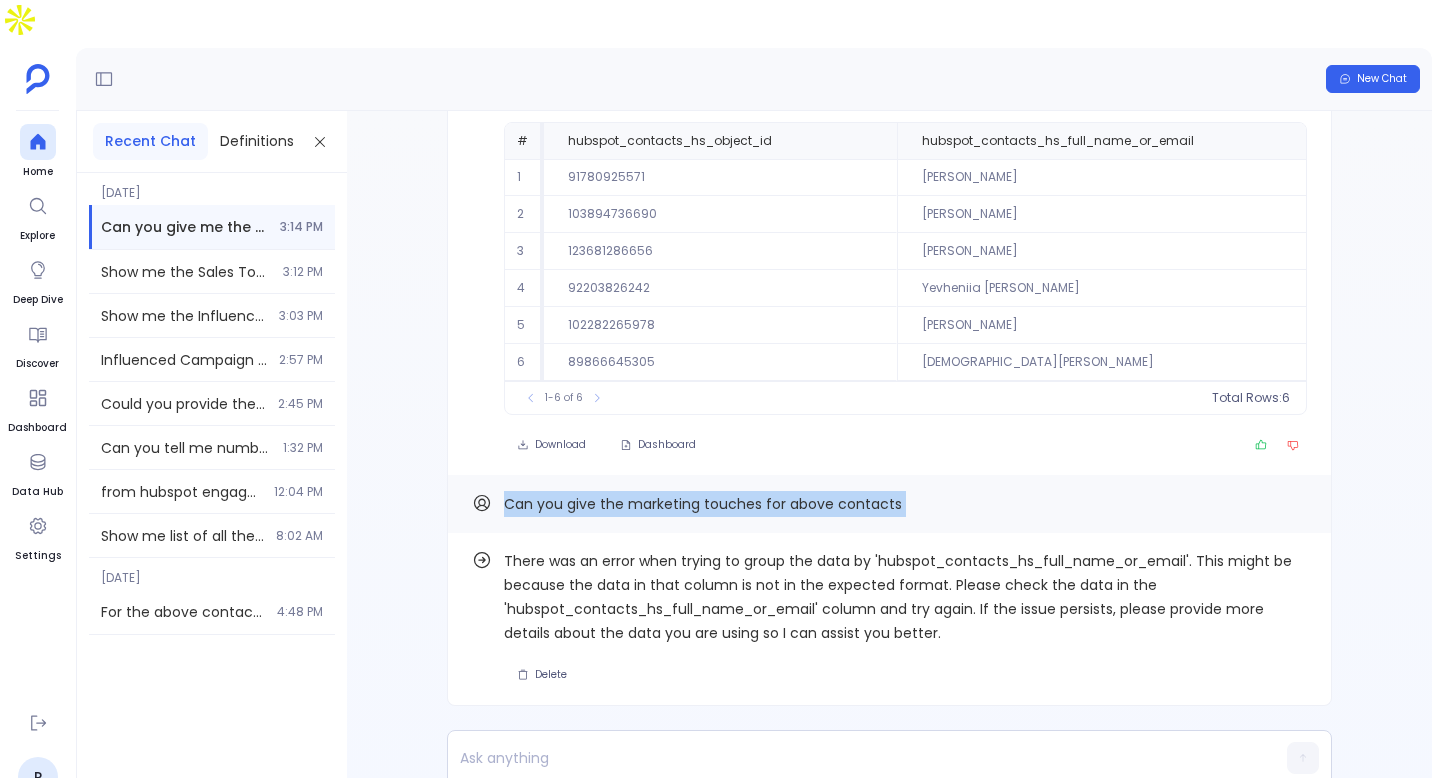 click on "Can you give the marketing touches for above contacts" at bounding box center [703, 504] 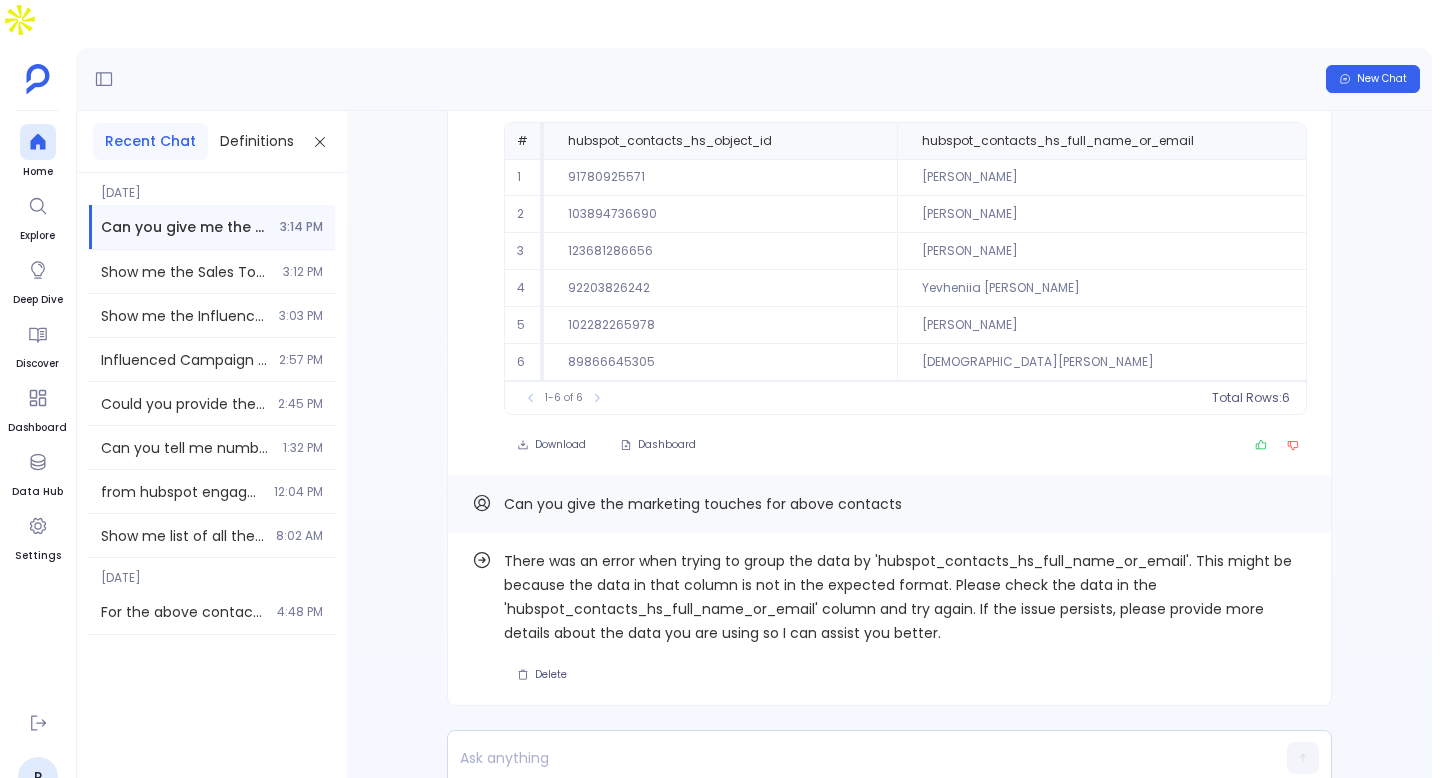click on "Find out how There was an error when trying to group the data by 'hubspot_contacts_hs_full_name_or_email'. This might be because the data in that column is not in the expected format. Please check the data in the 'hubspot_contacts_hs_full_name_or_email' column and try again. If the issue persists, please provide more details about the data you are using so I can assist you better.  Delete Can you give the marketing touches for above contacts Find out how Below is the detailed list of  6 contacts  that are converted to deals. contacts_converted_to_deals # hubspot_contacts_hs_object_id hubspot_contacts_hs_full_name_or_email hubspot_contacts_email hubspot_contacts_createdate campaign_count 1 91780925571 Vardhaman Kothari vardhaman@bitcot.com 2025-01-15 06:40:00 5 2 103894736690 John William john.william@freedommortgage.com 2025-03-05 13:56:24 4 3 123681286656 Kilian Regan kregan@ldartools.com 2025-05-22 13:00:48 3 4 92203826242 Yevheniia Cherkasova ycherkasova@planittesting.com 2025-01-16 23:45:34 3 5 2 6 2 6 #" at bounding box center (889, 460) 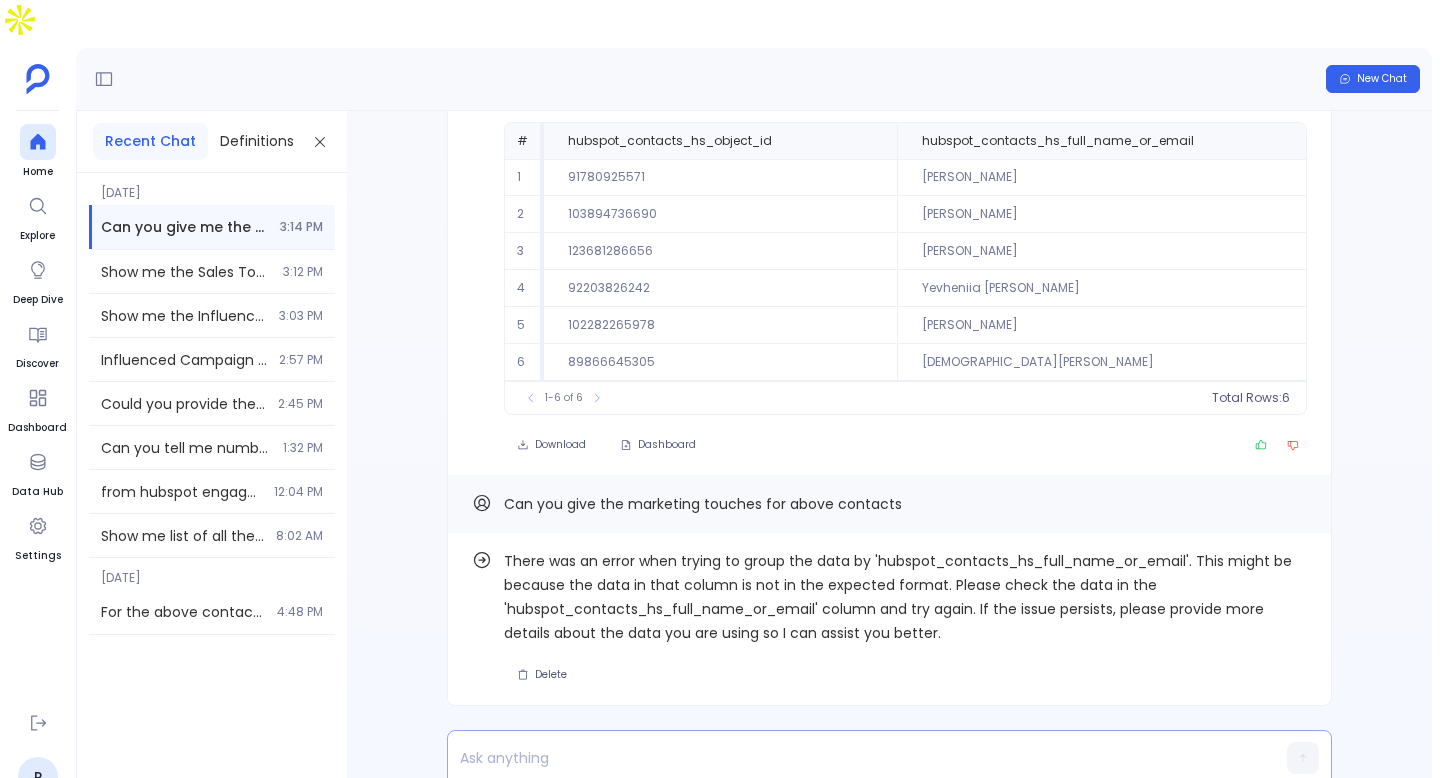 click at bounding box center (851, 758) 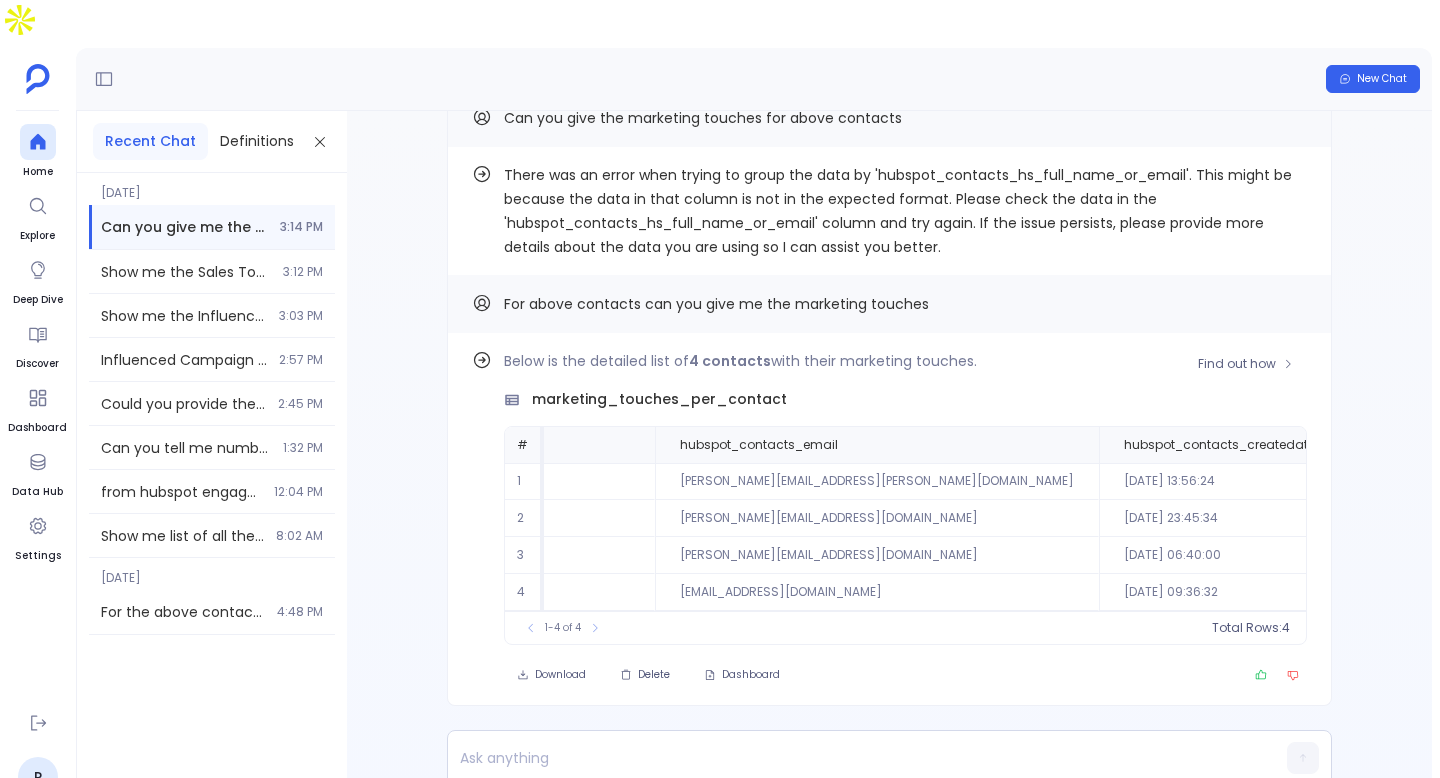 scroll, scrollTop: 0, scrollLeft: 0, axis: both 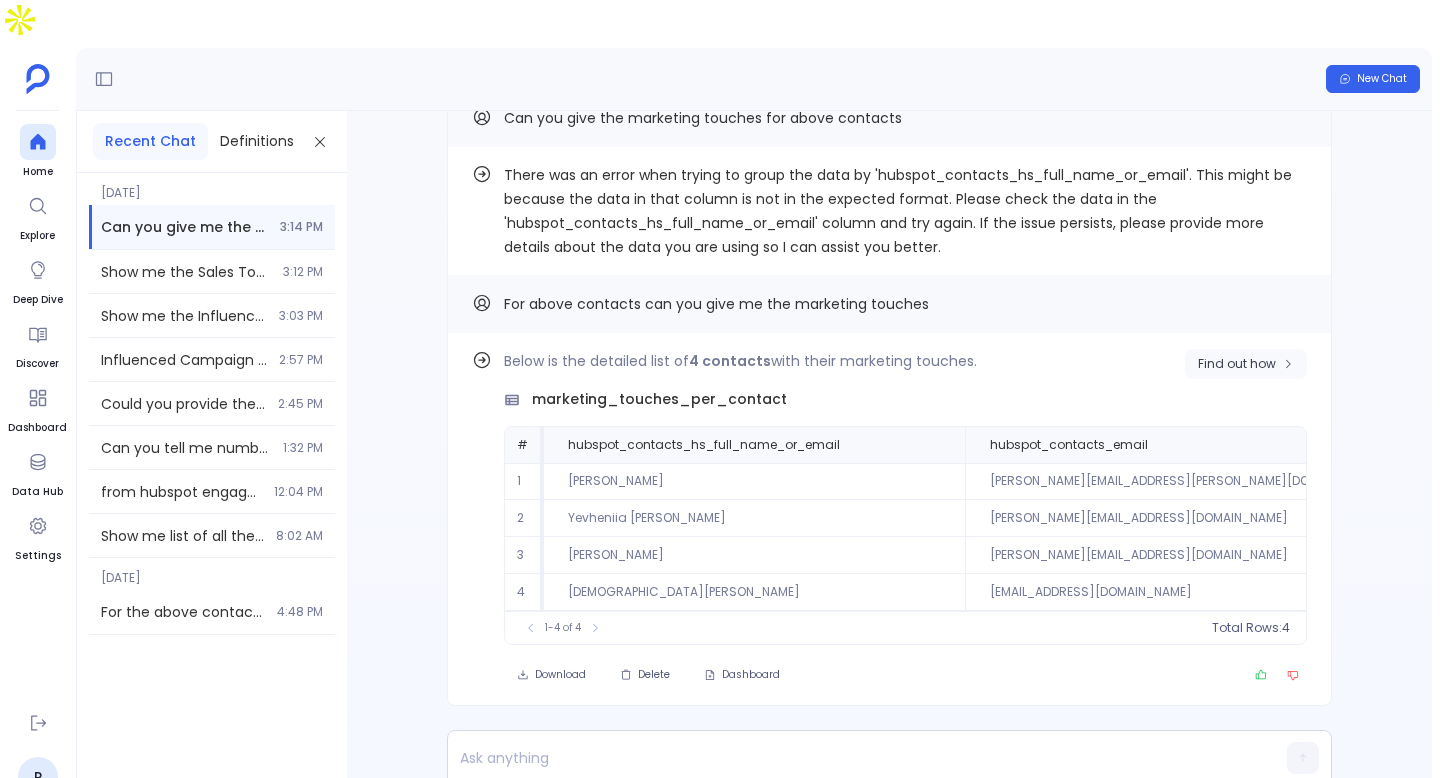 click on "Find out how" at bounding box center (1237, 364) 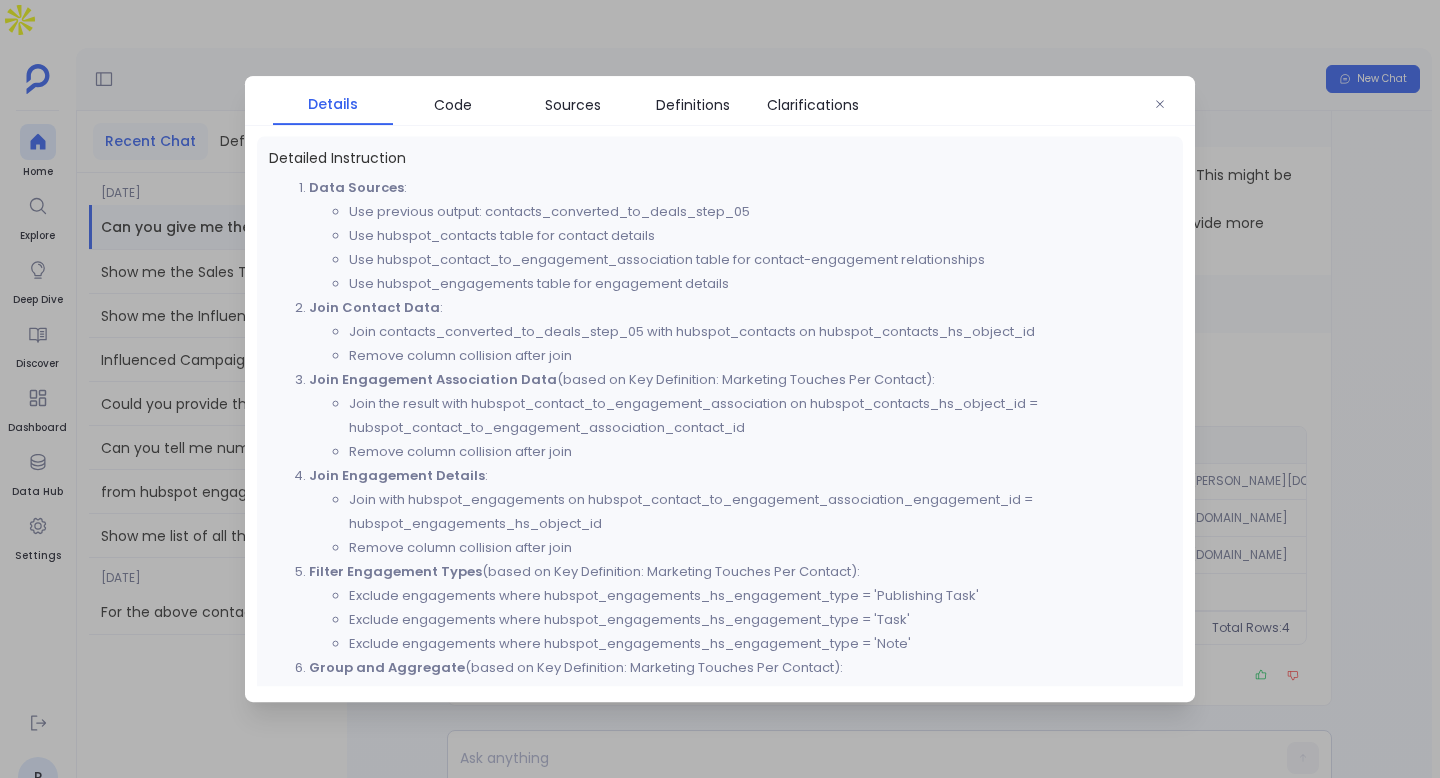scroll, scrollTop: 538, scrollLeft: 0, axis: vertical 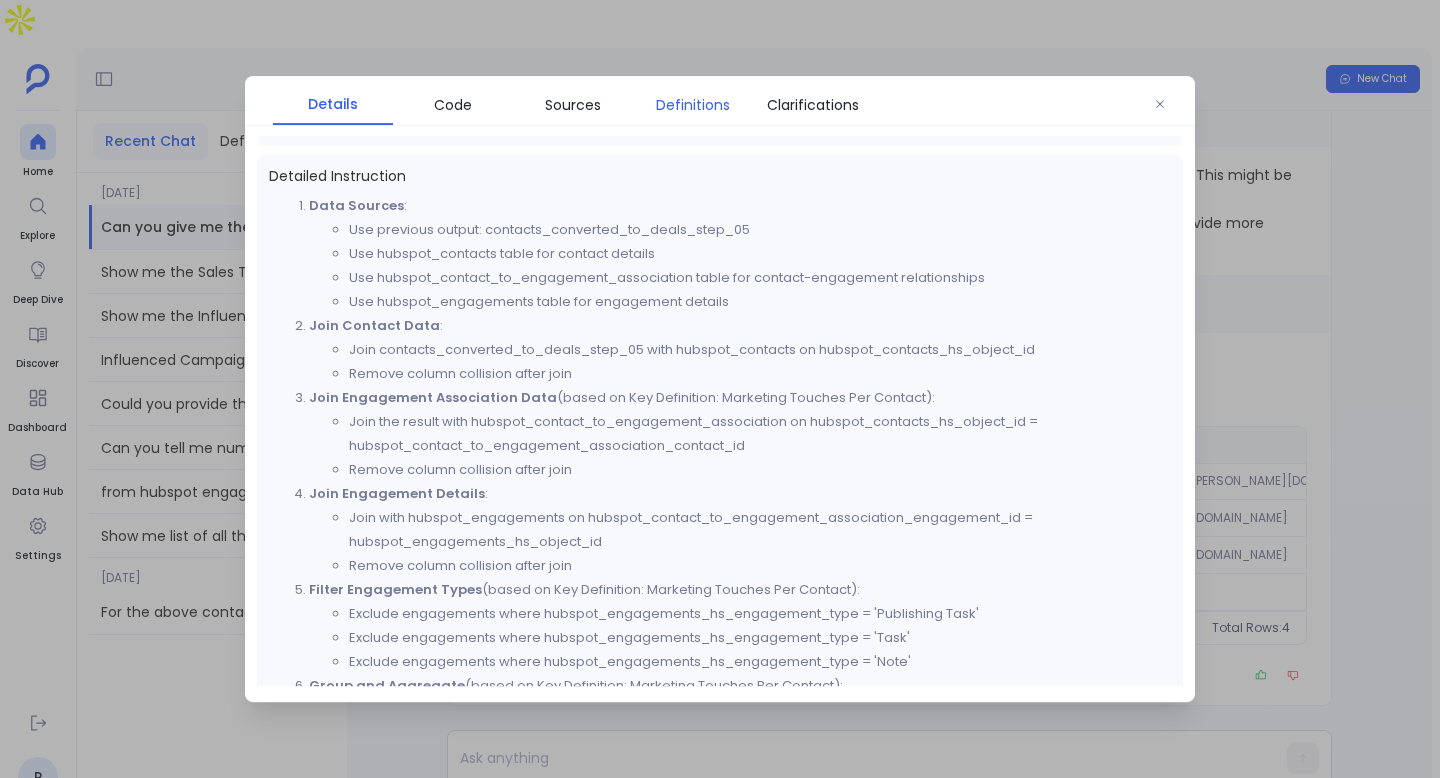 click on "Definitions" at bounding box center [693, 105] 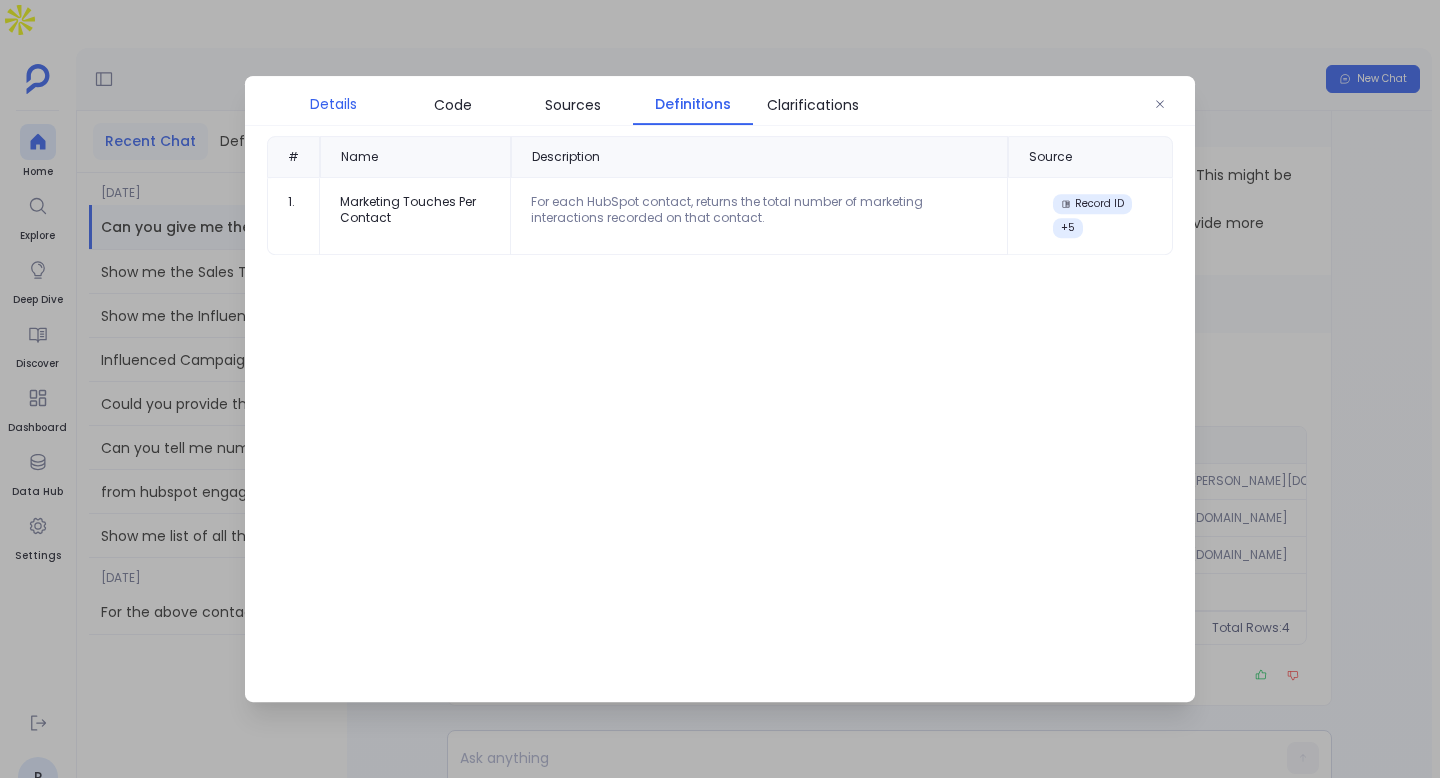 click on "Details" at bounding box center (333, 104) 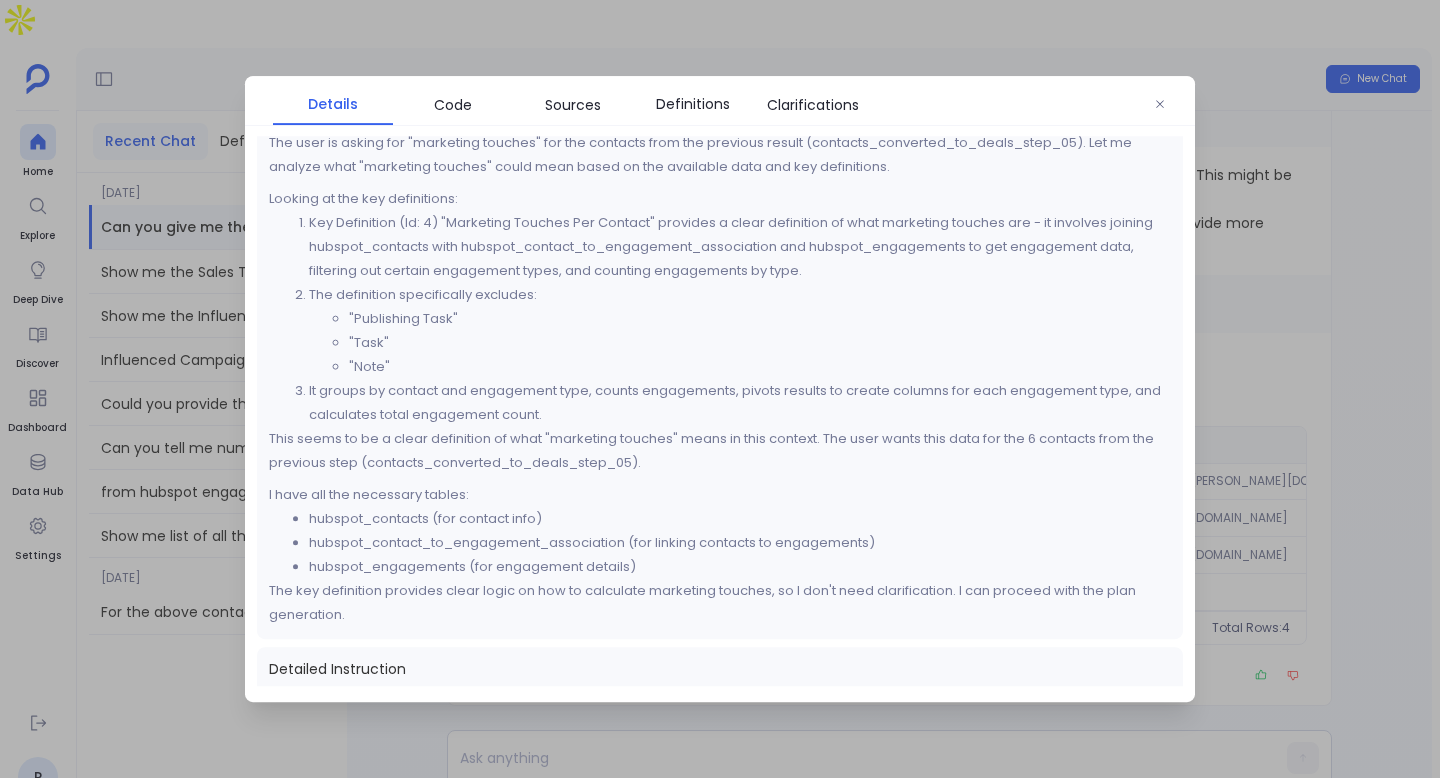 scroll, scrollTop: 34, scrollLeft: 0, axis: vertical 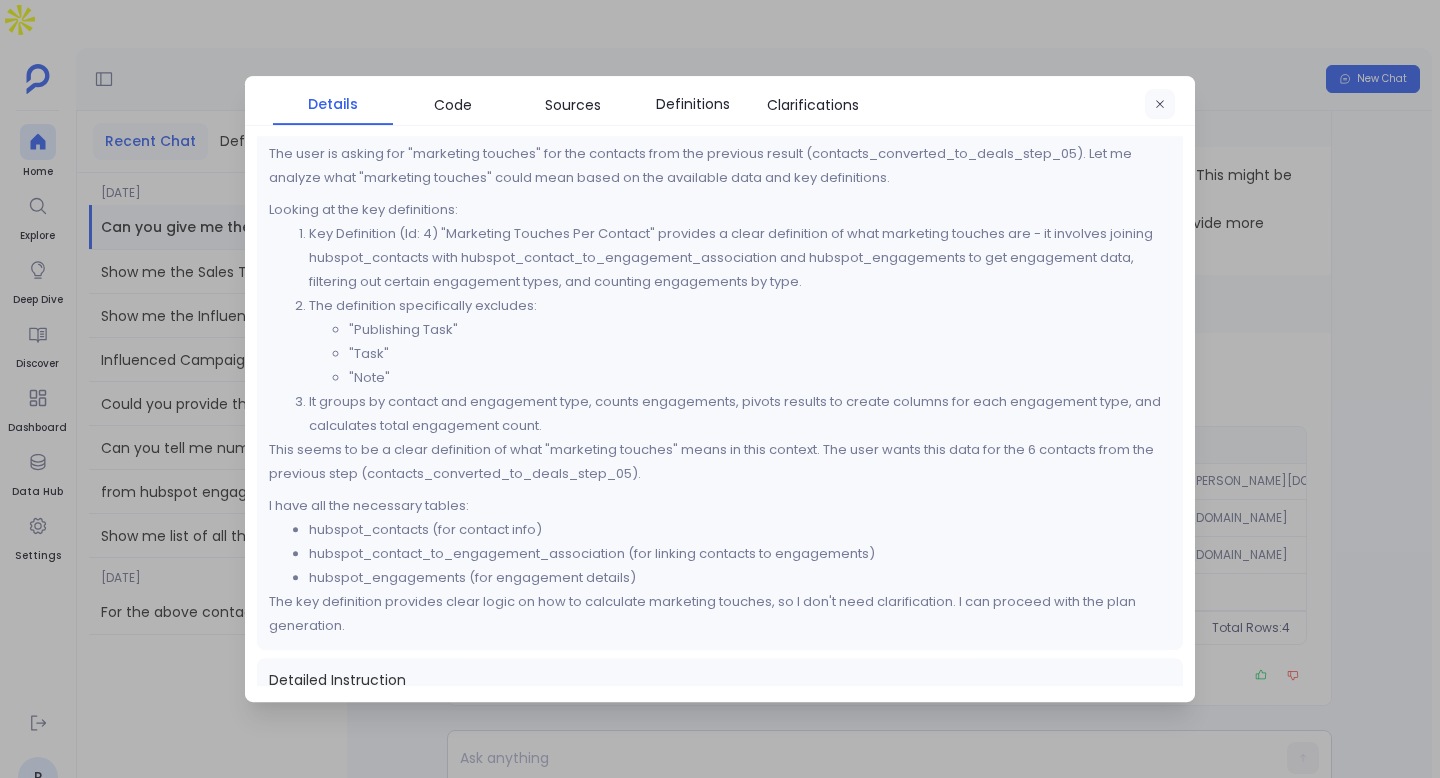 click at bounding box center [1160, 105] 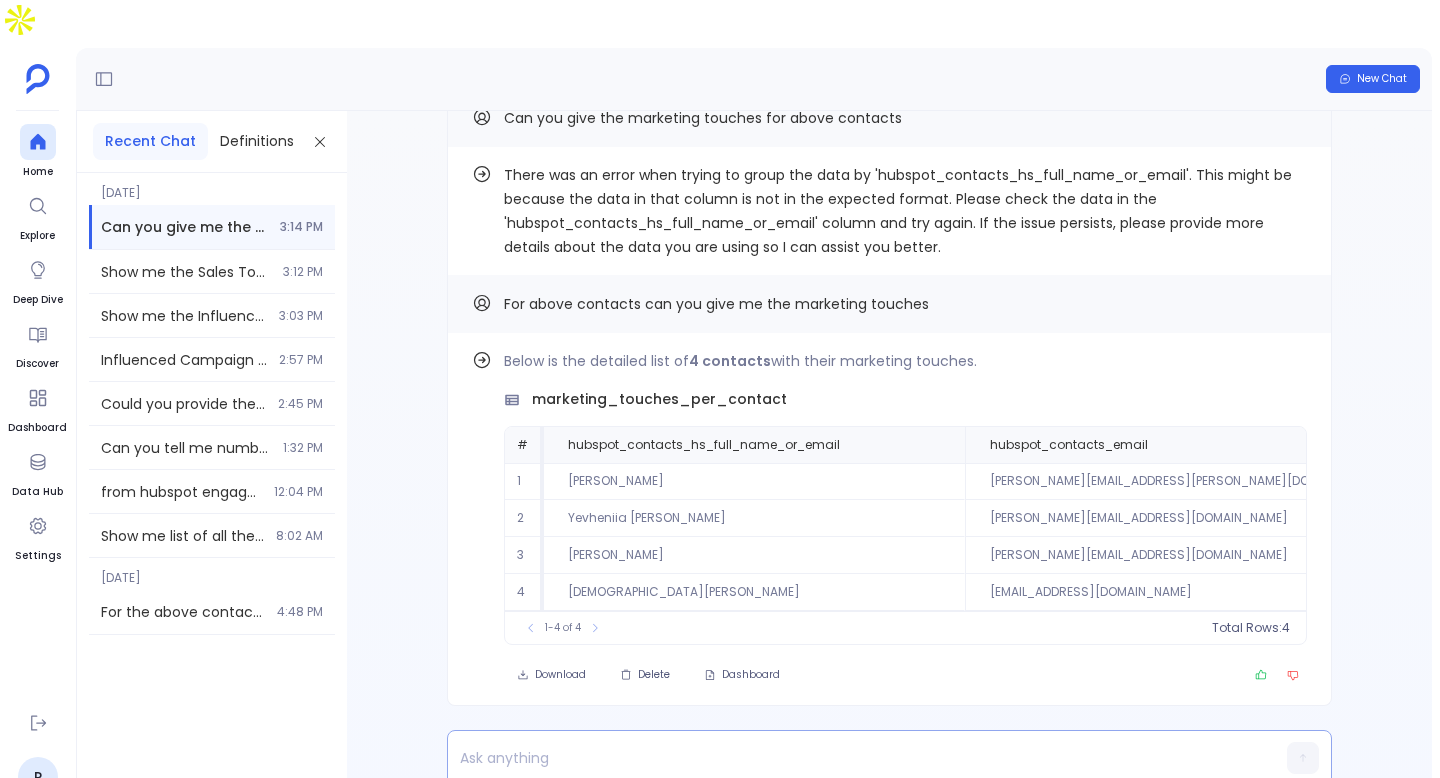 click at bounding box center [851, 758] 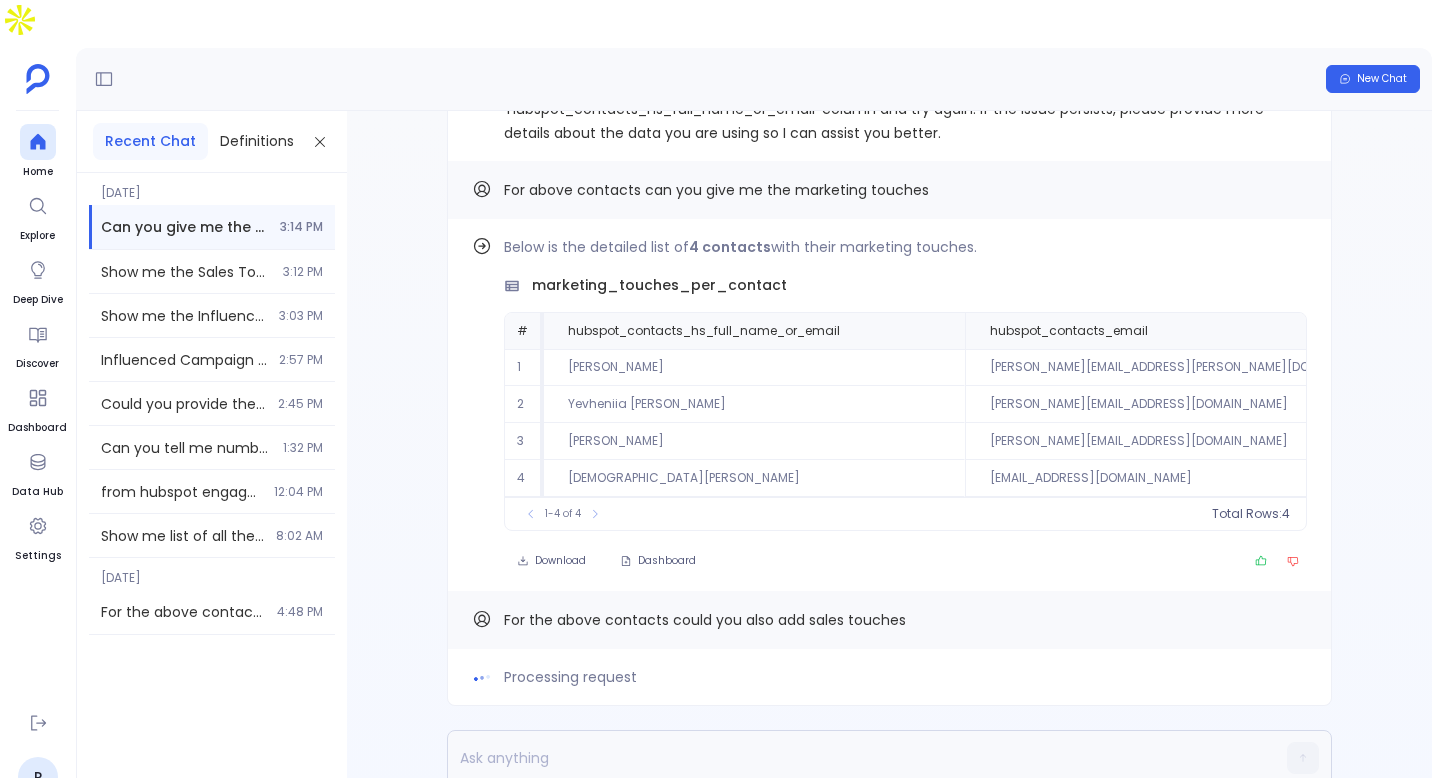 scroll, scrollTop: 0, scrollLeft: 0, axis: both 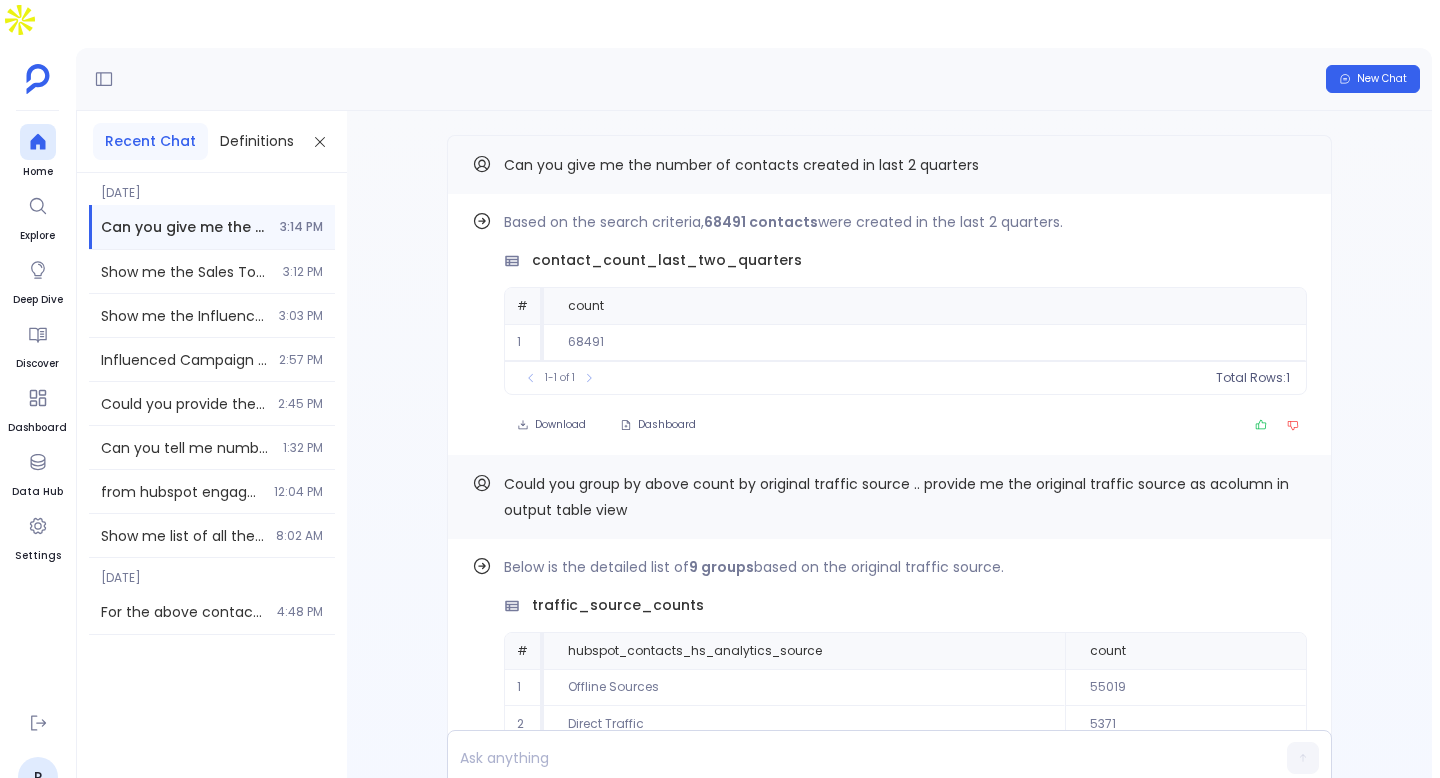 click on "Can you give me the number of contacts created in last 2 quarters" at bounding box center [741, 165] 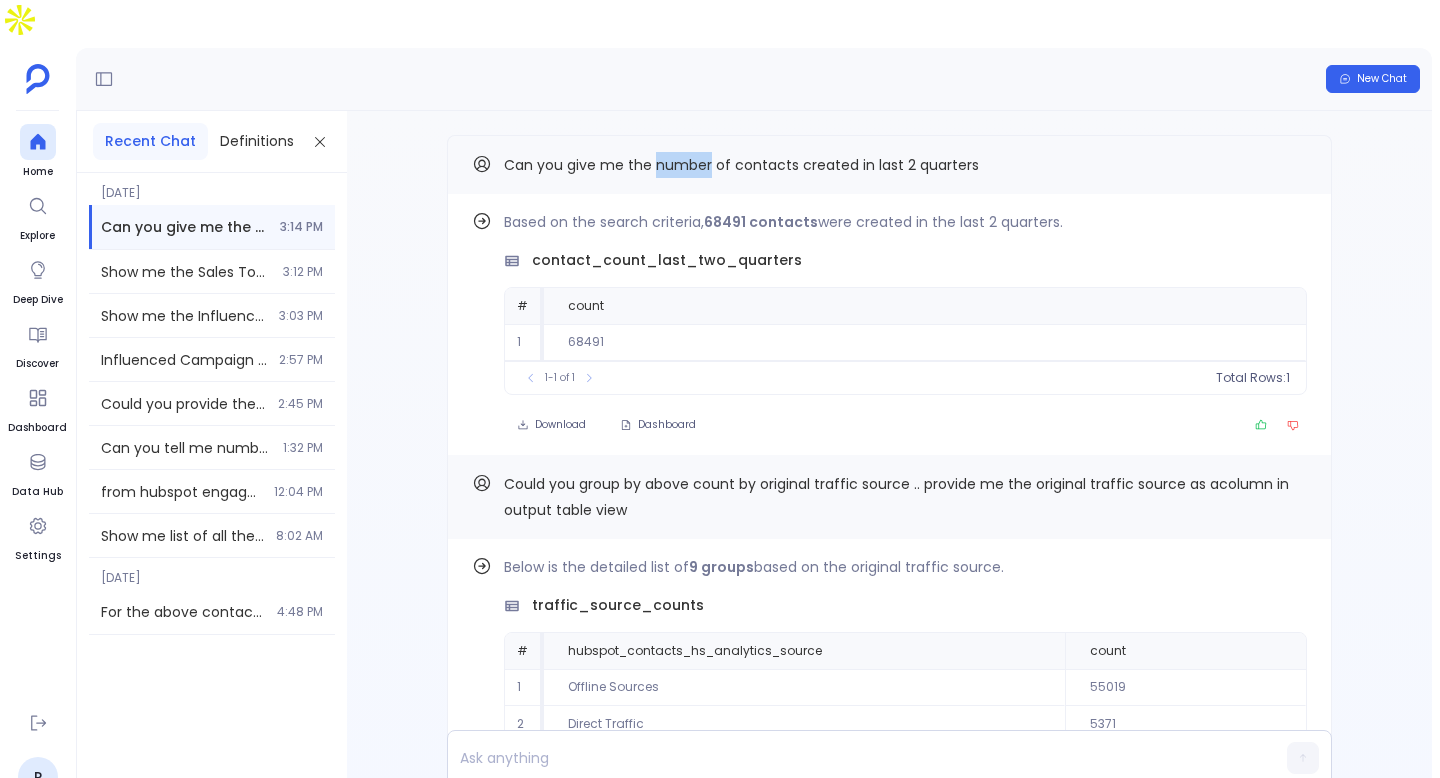 click on "Can you give me the number of contacts created in last 2 quarters" at bounding box center (741, 165) 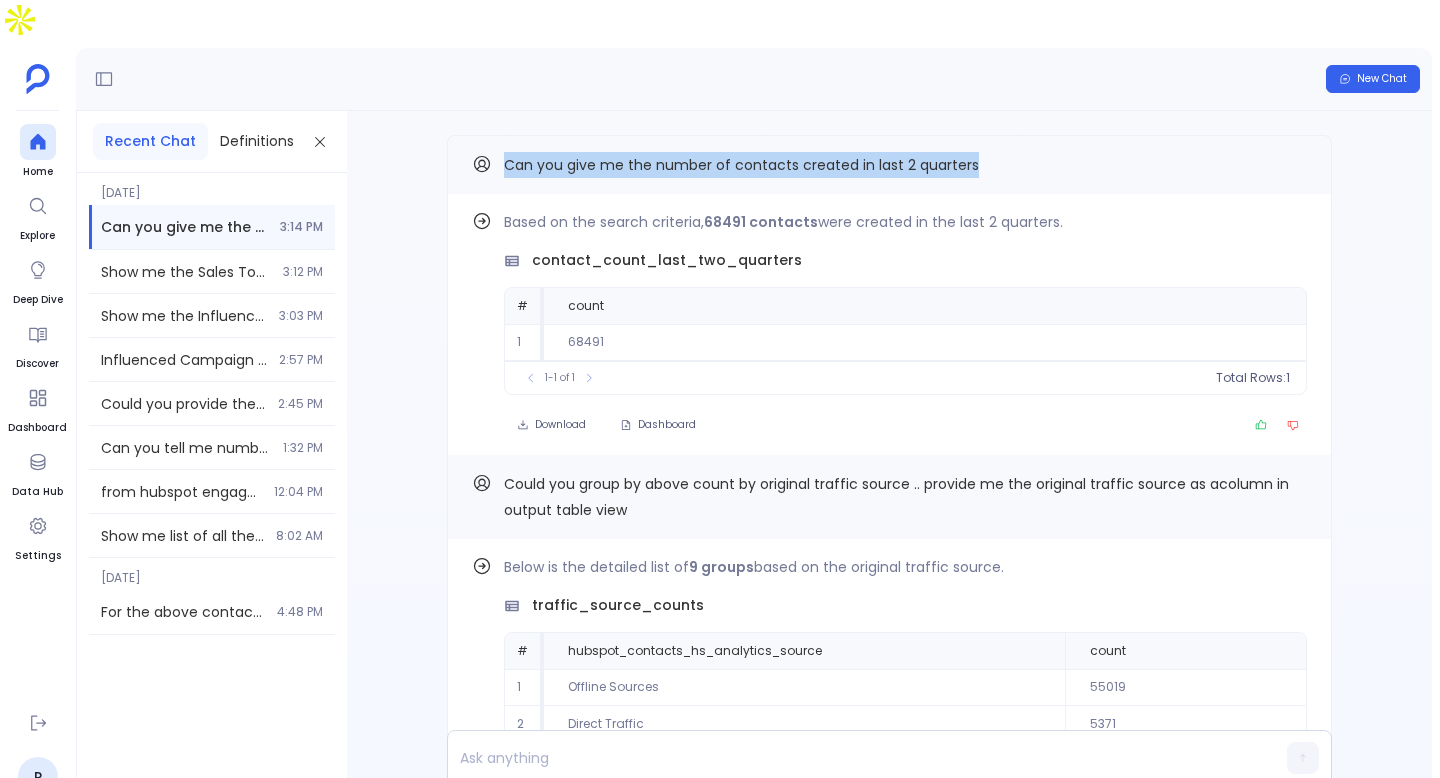 click on "Can you give me the number of contacts created in last 2 quarters" at bounding box center [741, 165] 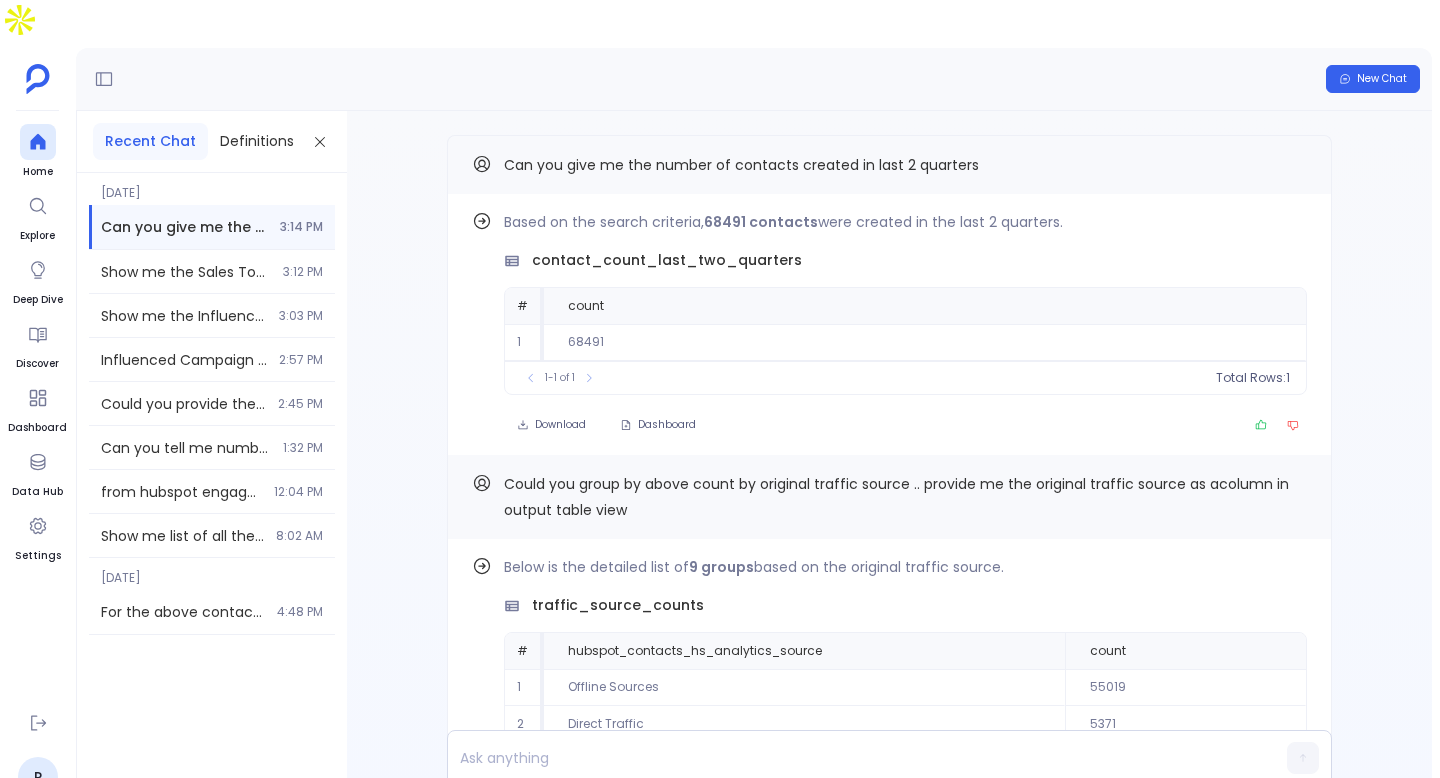 click on "Could you group by above count by original traffic source .. provide me the original traffic source as acolumn in output table view" at bounding box center [896, 497] 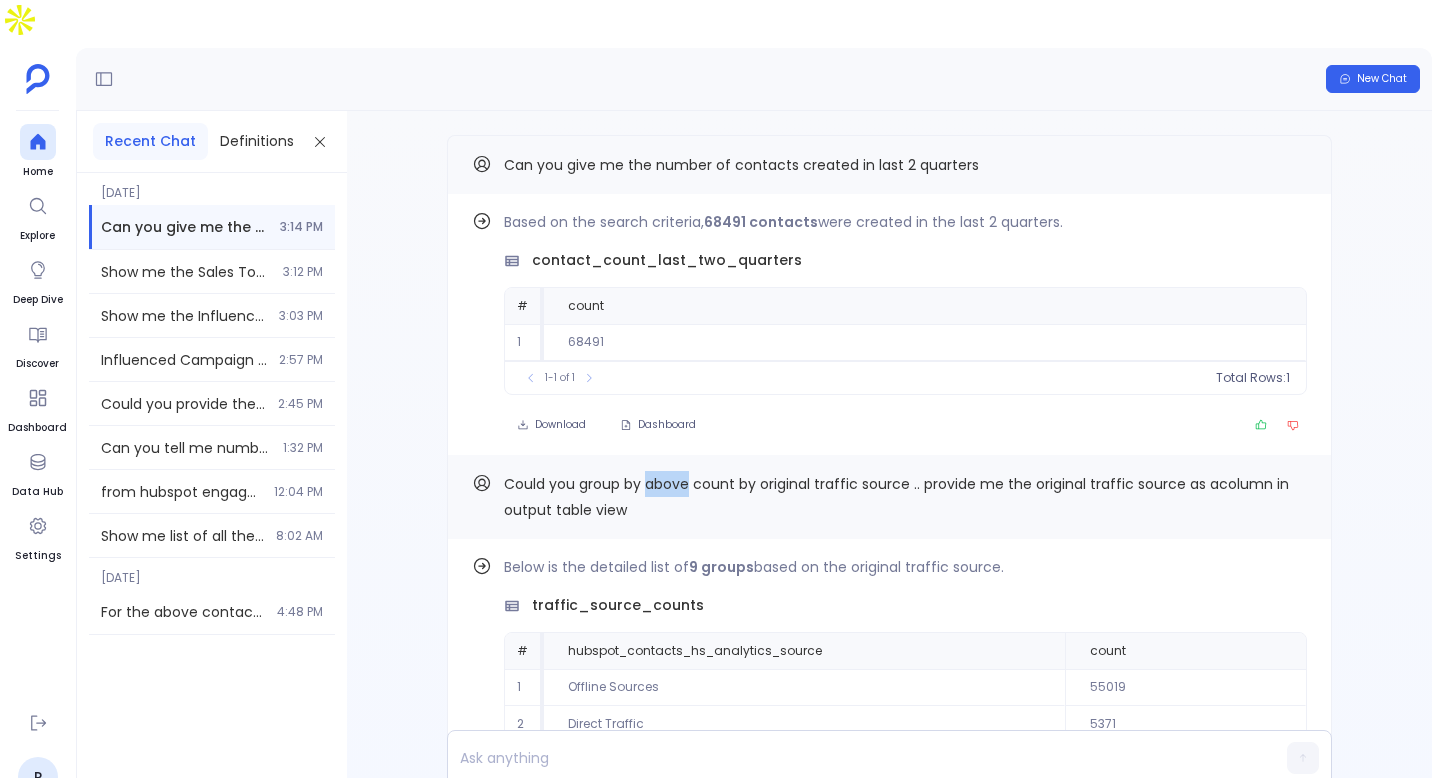 click on "Could you group by above count by original traffic source .. provide me the original traffic source as acolumn in output table view" at bounding box center [896, 497] 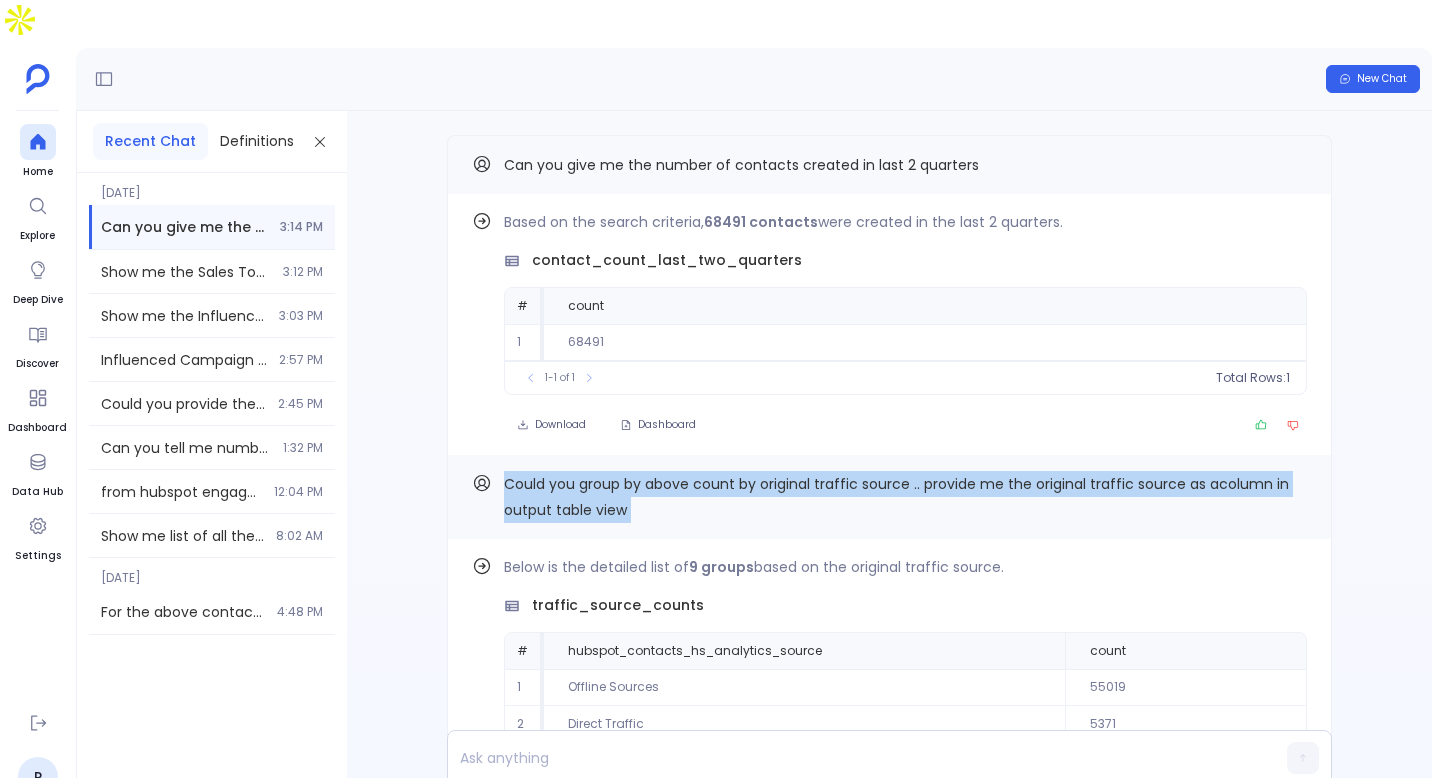click on "Could you group by above count by original traffic source .. provide me the original traffic source as acolumn in output table view" at bounding box center [896, 497] 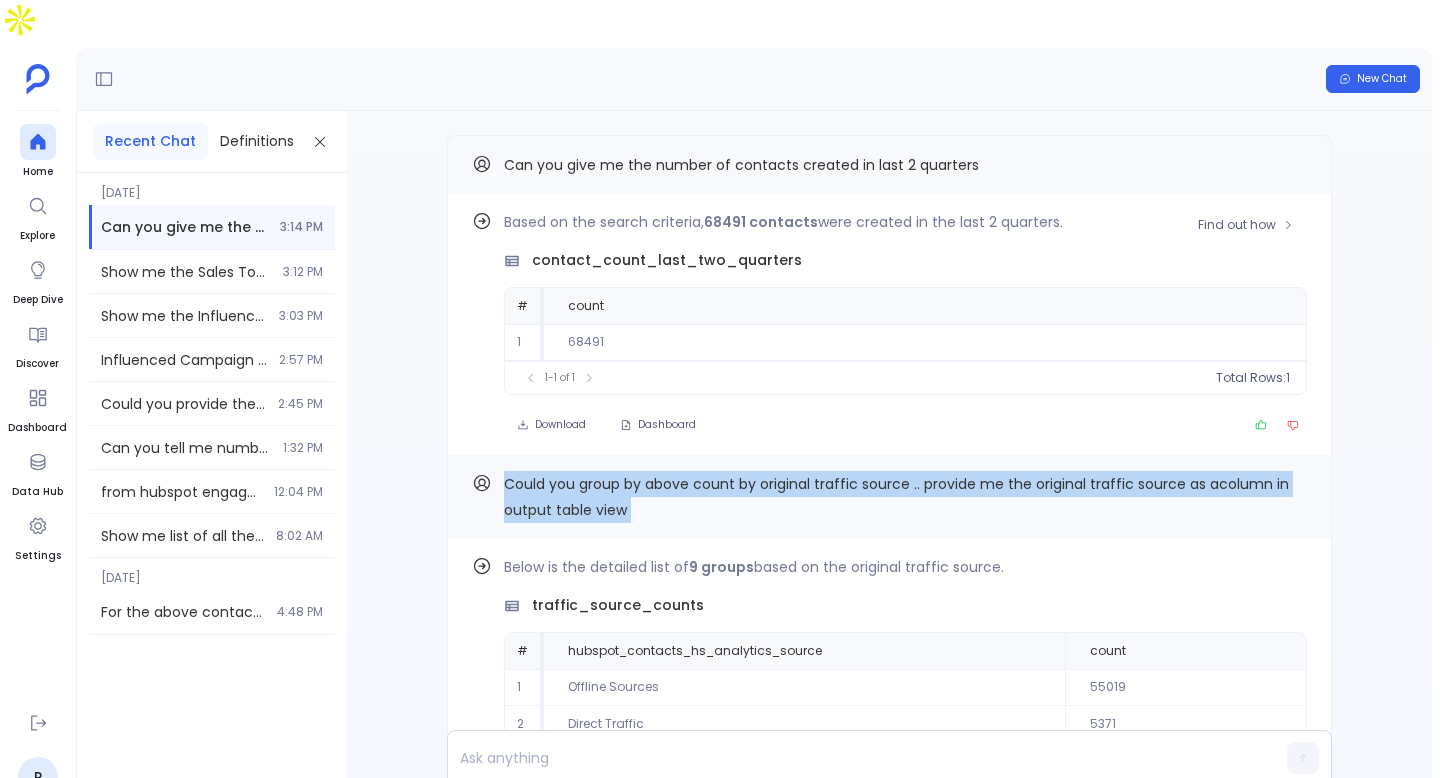 scroll, scrollTop: -2676, scrollLeft: 0, axis: vertical 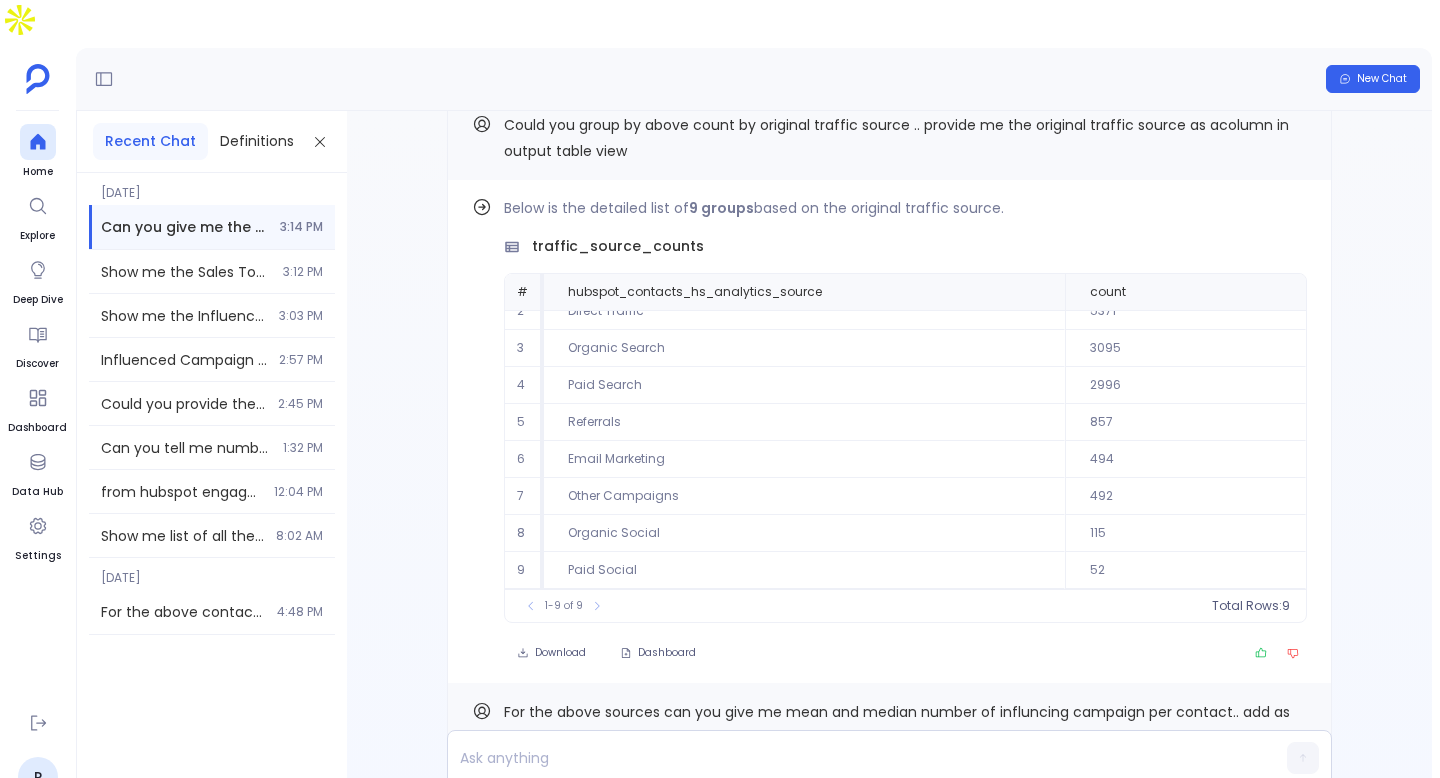 click on "For the above sources can you give me mean and median number of influncing campaign per contact.. add as separate columns in above table" at bounding box center (897, 725) 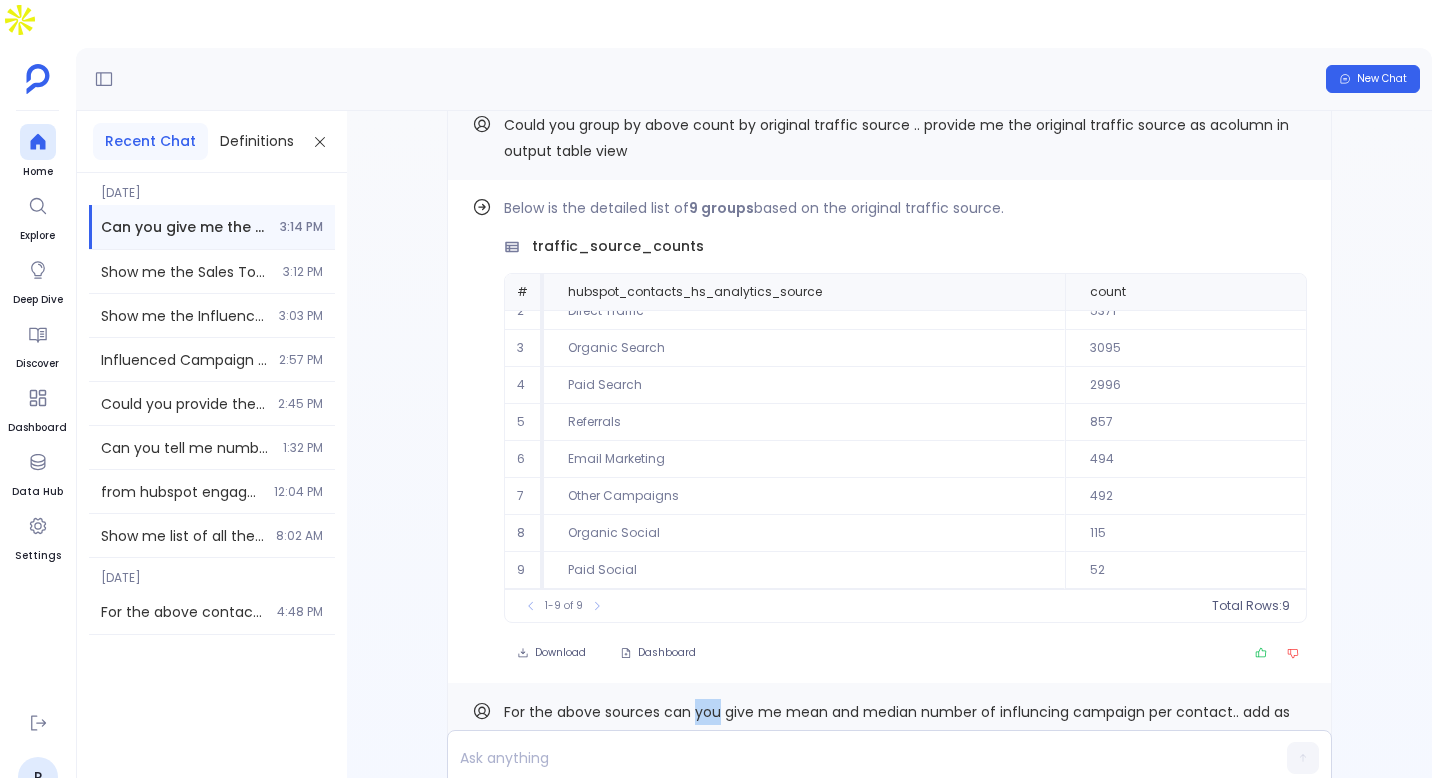 click on "For the above sources can you give me mean and median number of influncing campaign per contact.. add as separate columns in above table" at bounding box center (897, 725) 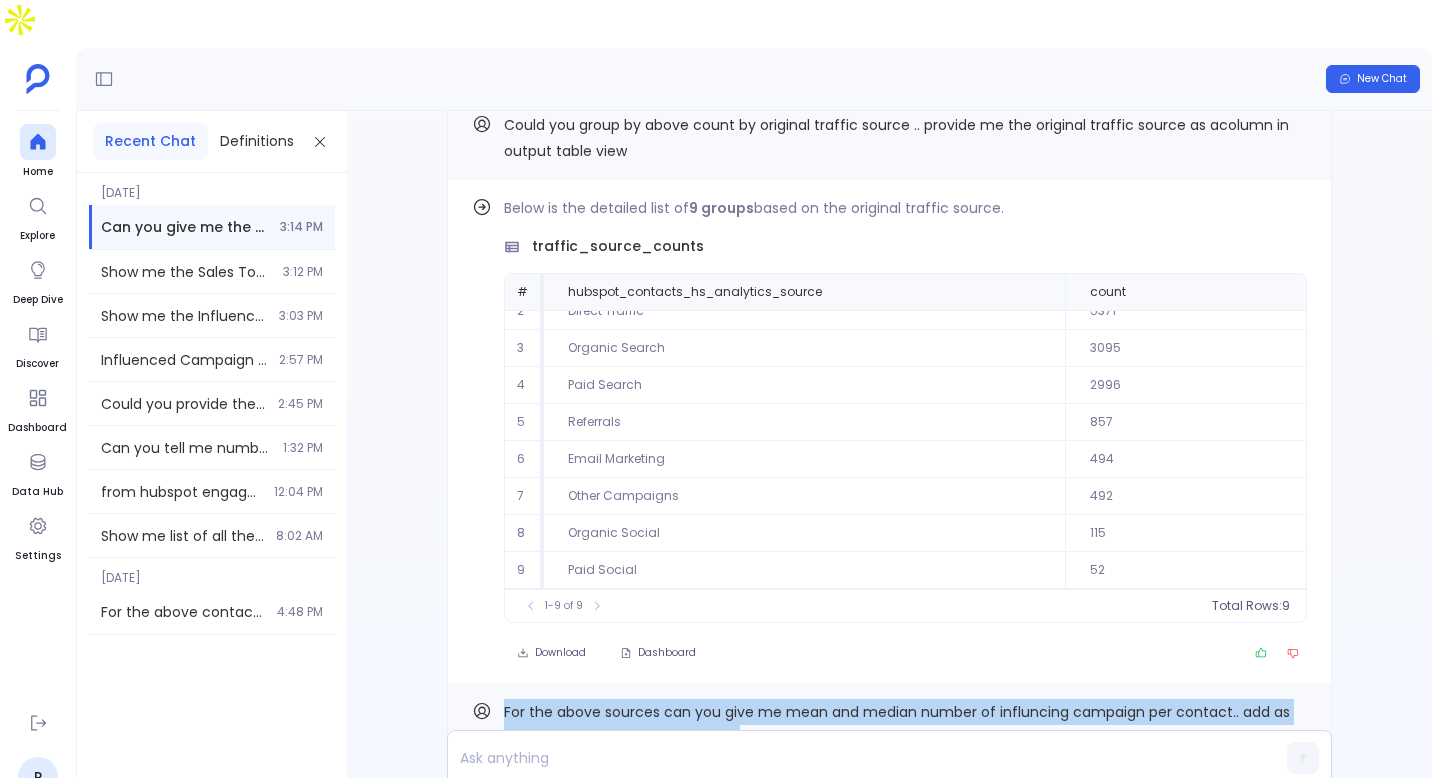 click on "For the above sources can you give me mean and median number of influncing campaign per contact.. add as separate columns in above table" at bounding box center [897, 725] 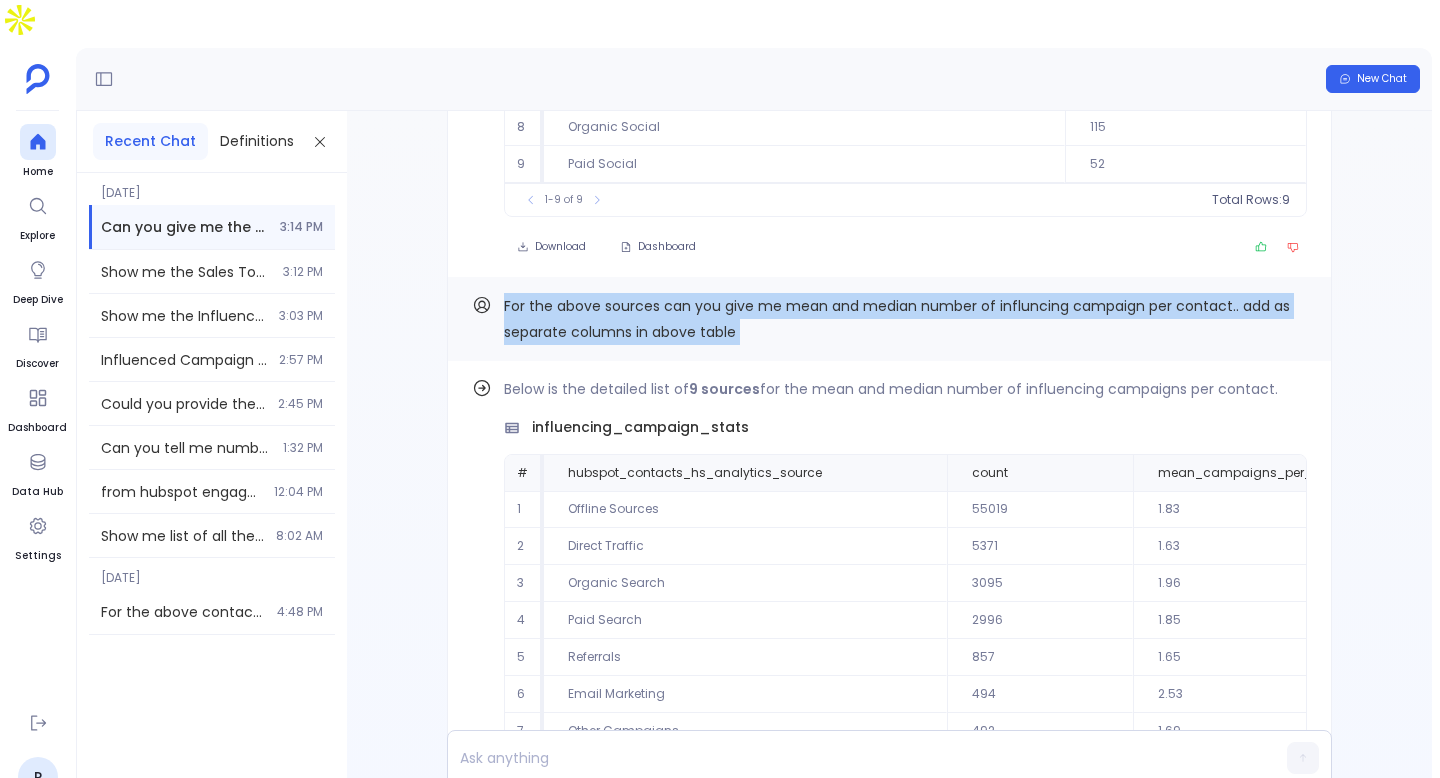 scroll, scrollTop: -2220, scrollLeft: 0, axis: vertical 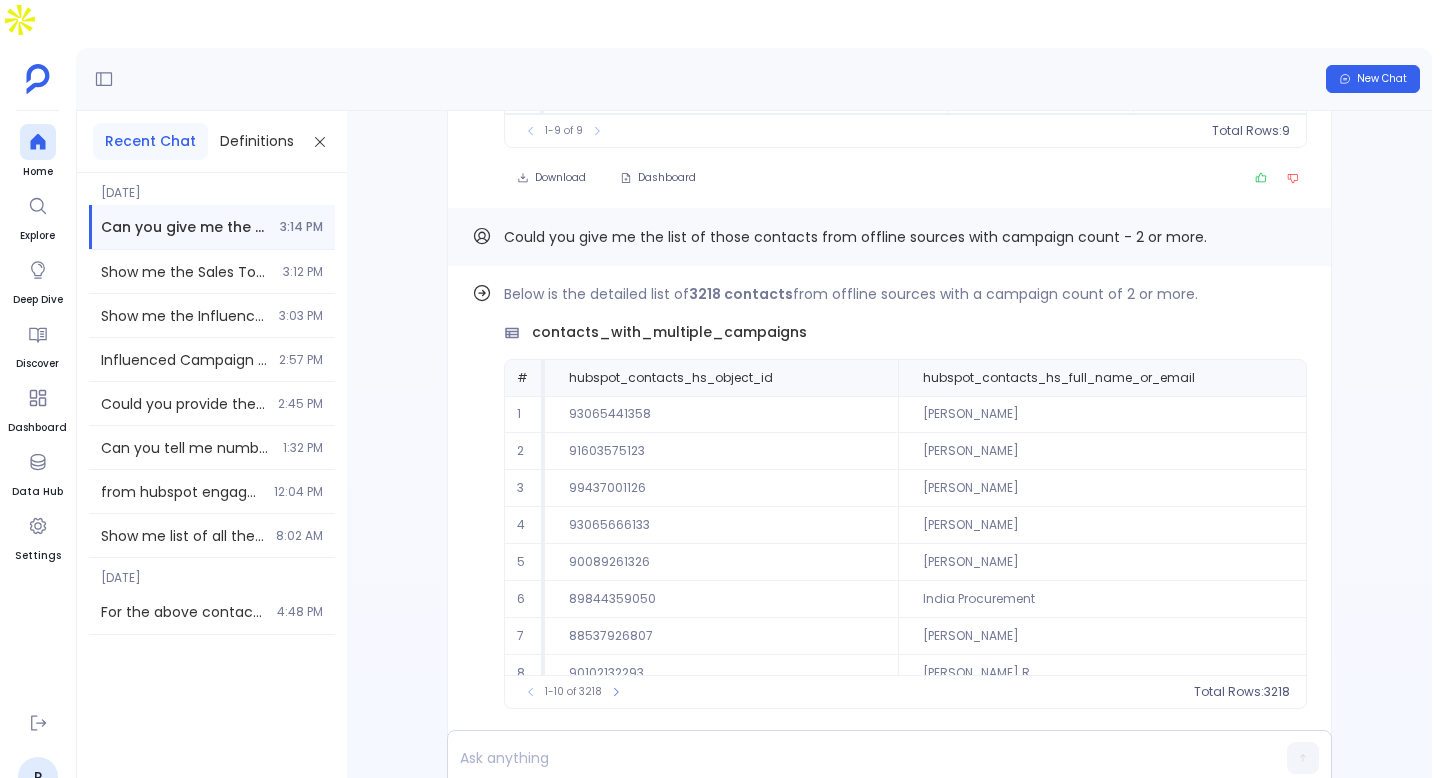 click on "Could you give me the list of those contacts from offline sources with campaign count - 2 or more." at bounding box center [855, 237] 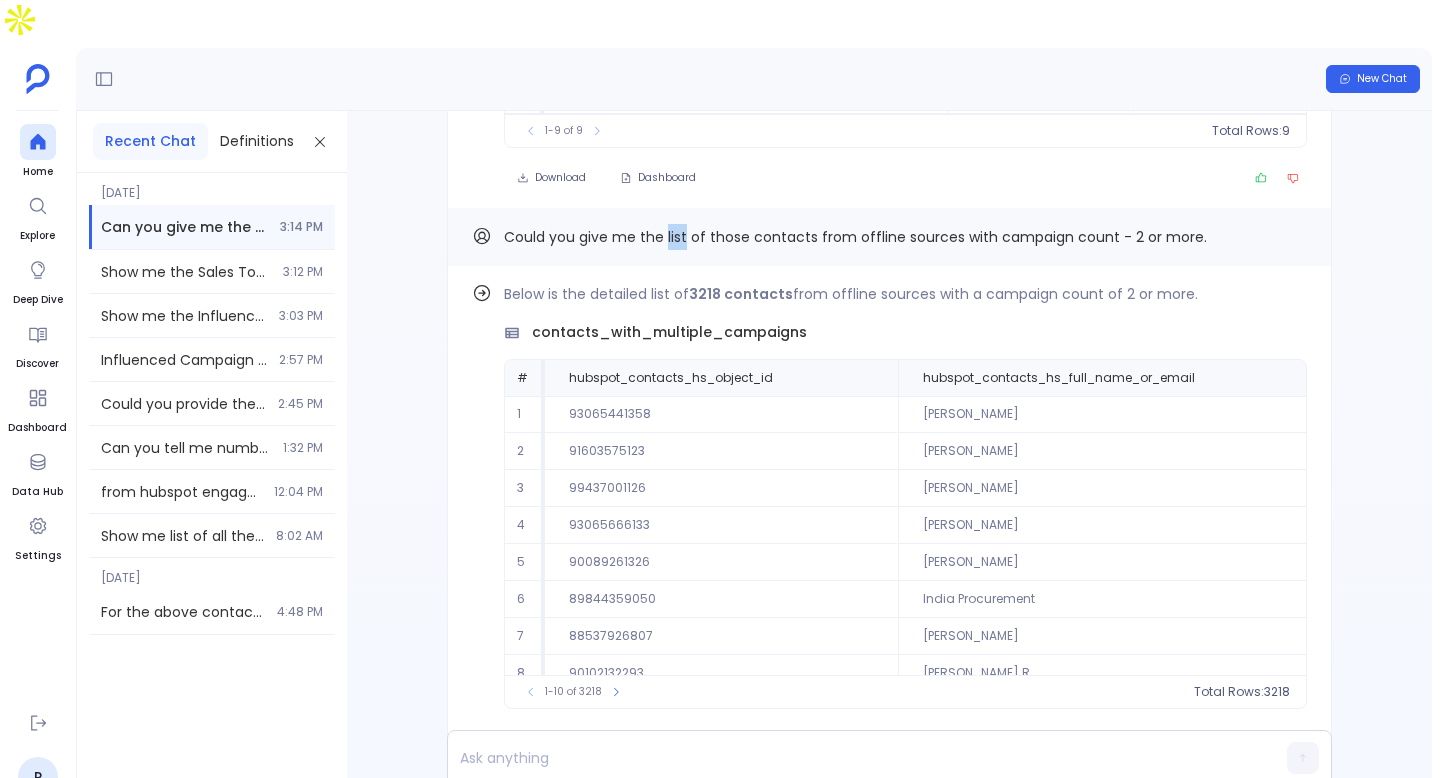 click on "Could you give me the list of those contacts from offline sources with campaign count - 2 or more." at bounding box center (855, 237) 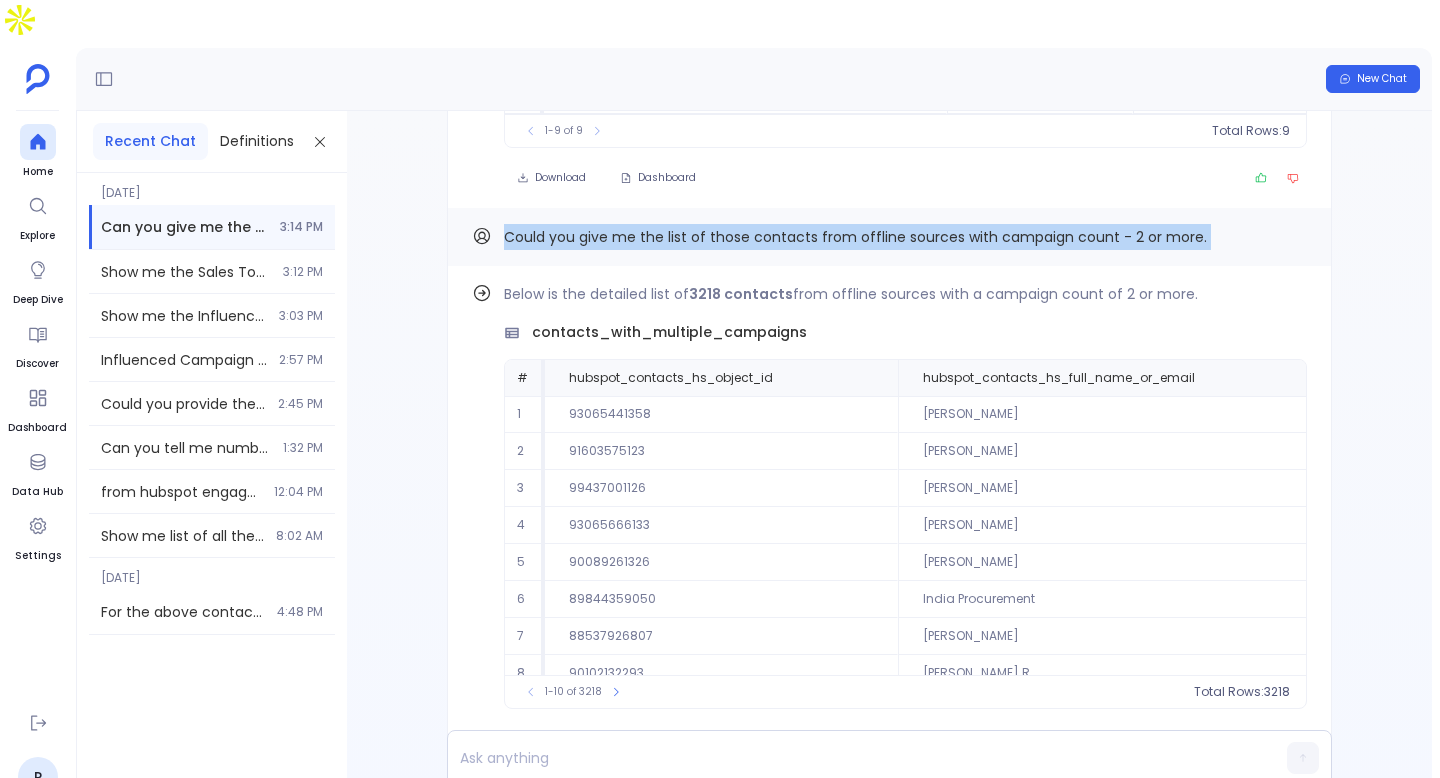 click on "Could you give me the list of those contacts from offline sources with campaign count - 2 or more." at bounding box center (855, 237) 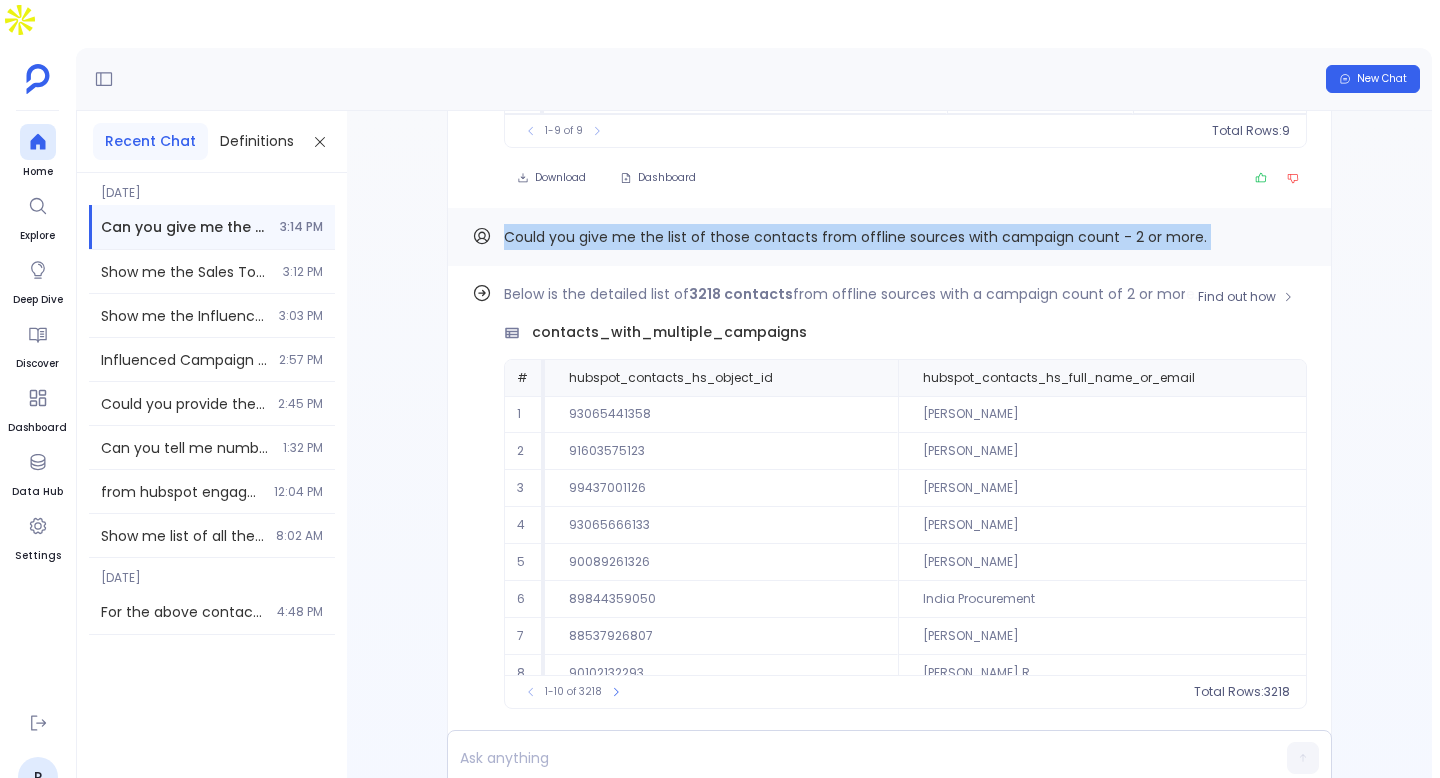 scroll, scrollTop: 96, scrollLeft: 0, axis: vertical 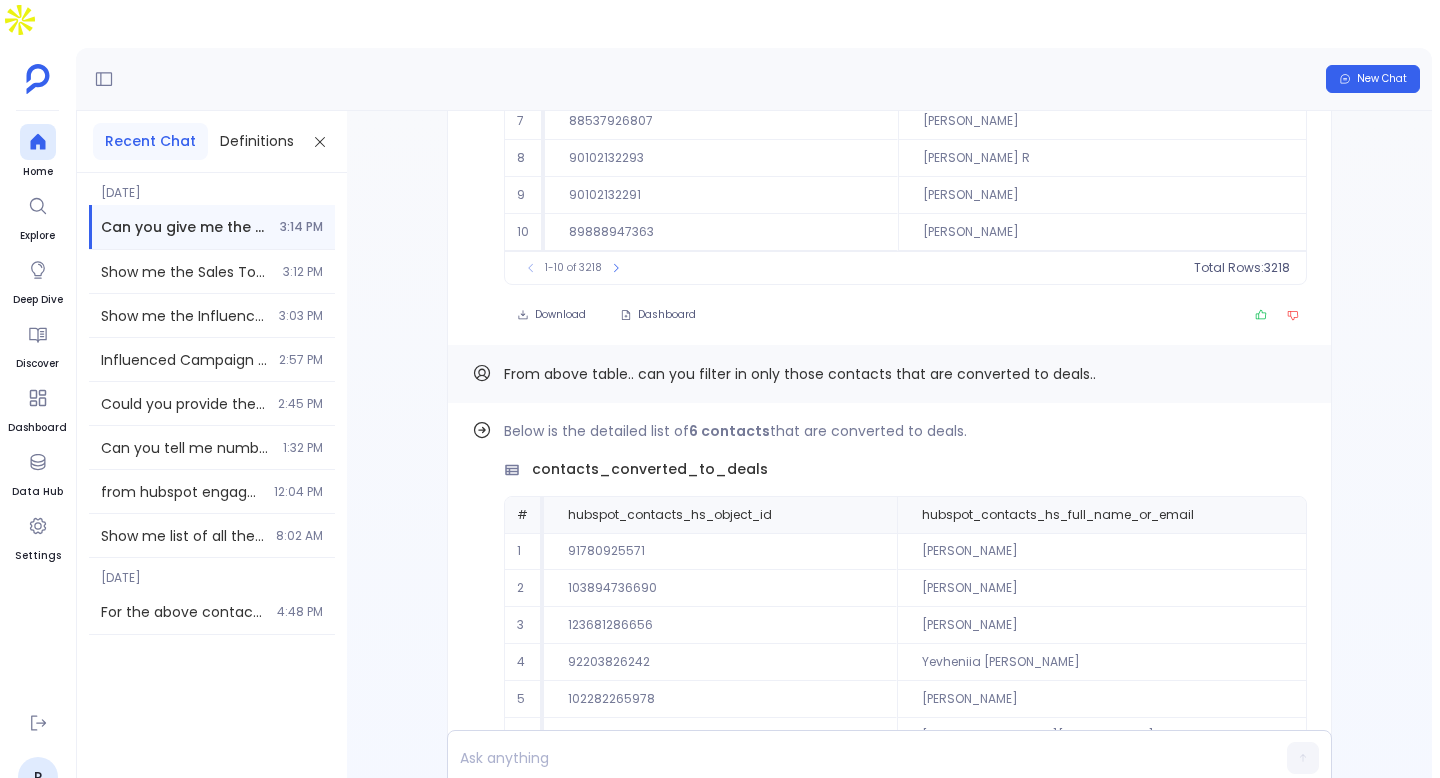 click on "From above table.. can you filter in only those contacts that are converted to deals.." at bounding box center (800, 374) 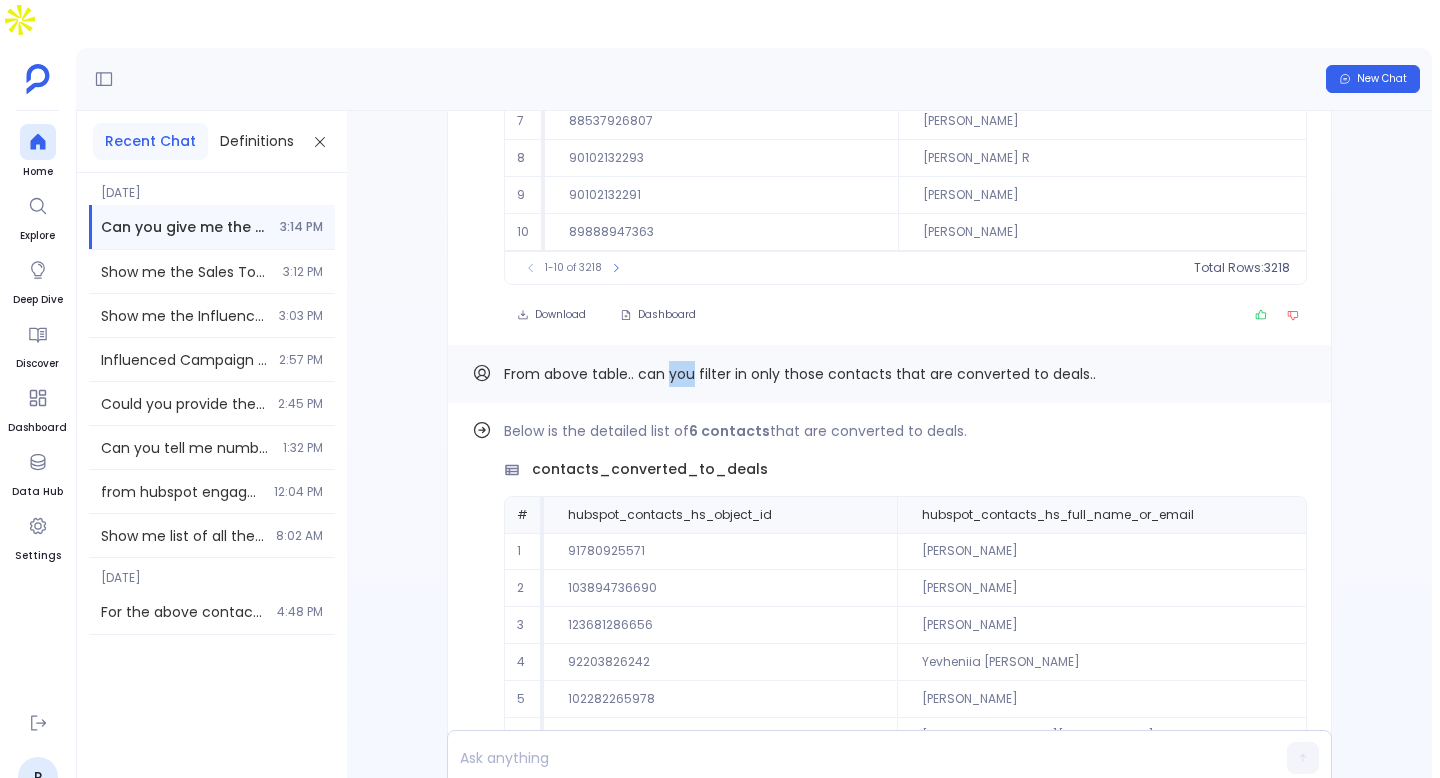 click on "From above table.. can you filter in only those contacts that are converted to deals.." at bounding box center (800, 374) 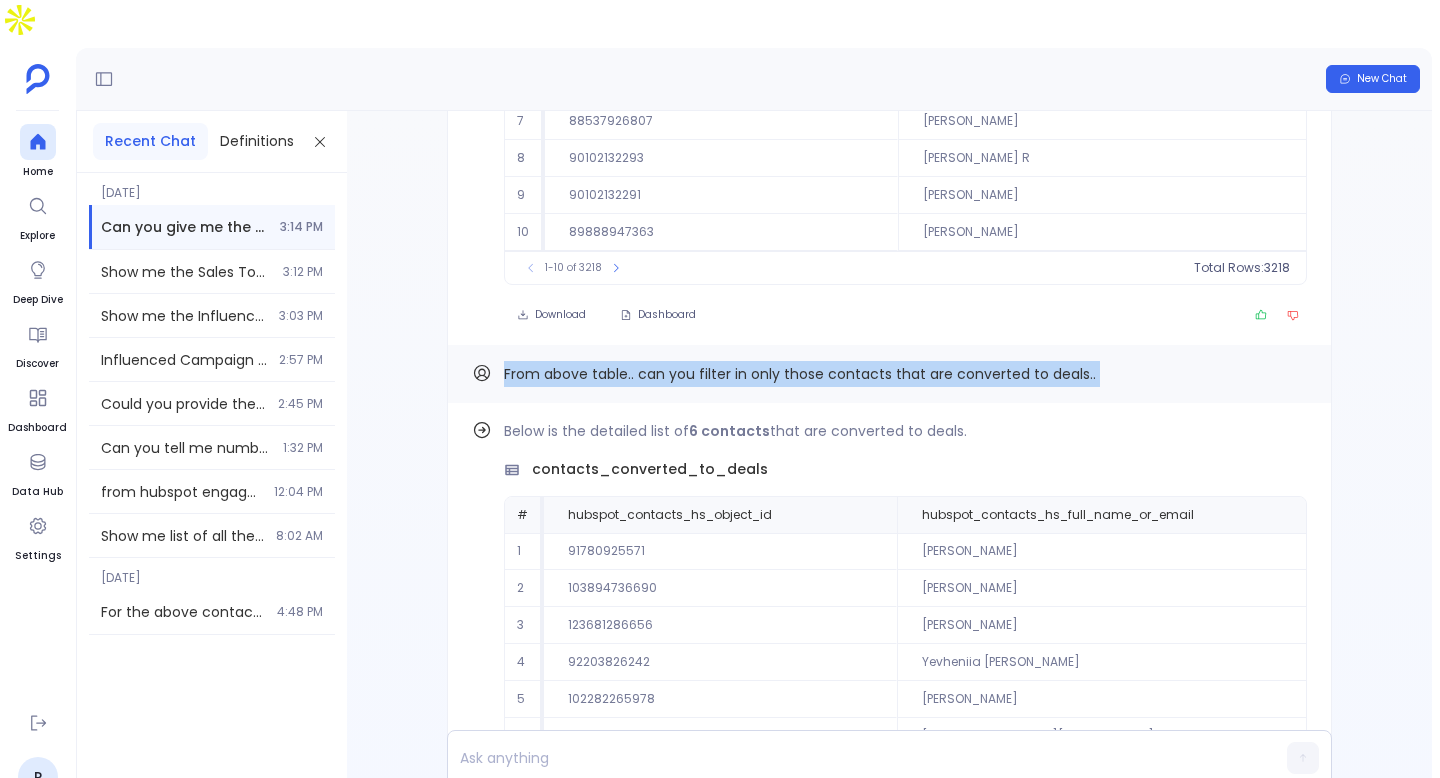 click on "From above table.. can you filter in only those contacts that are converted to deals.." at bounding box center [800, 374] 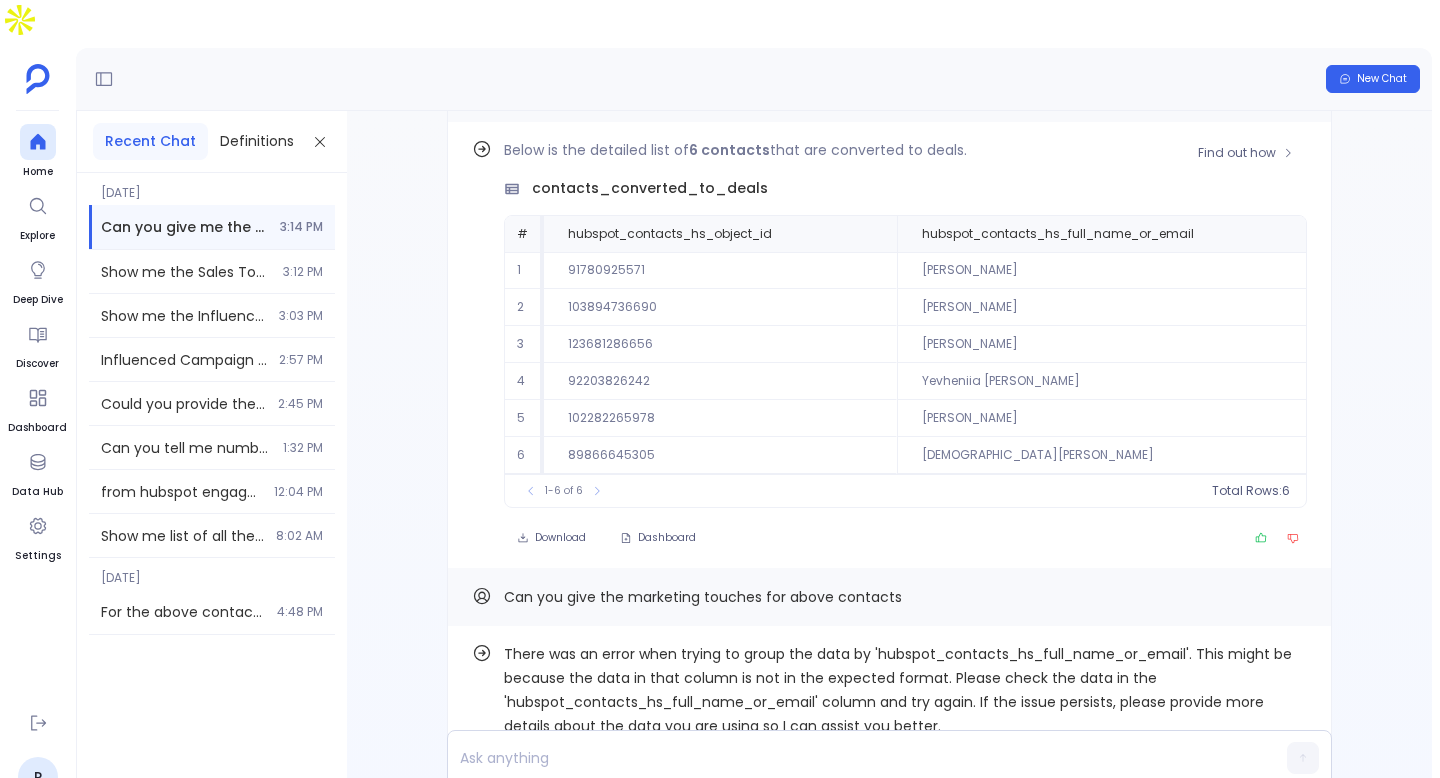 scroll, scrollTop: -780, scrollLeft: 0, axis: vertical 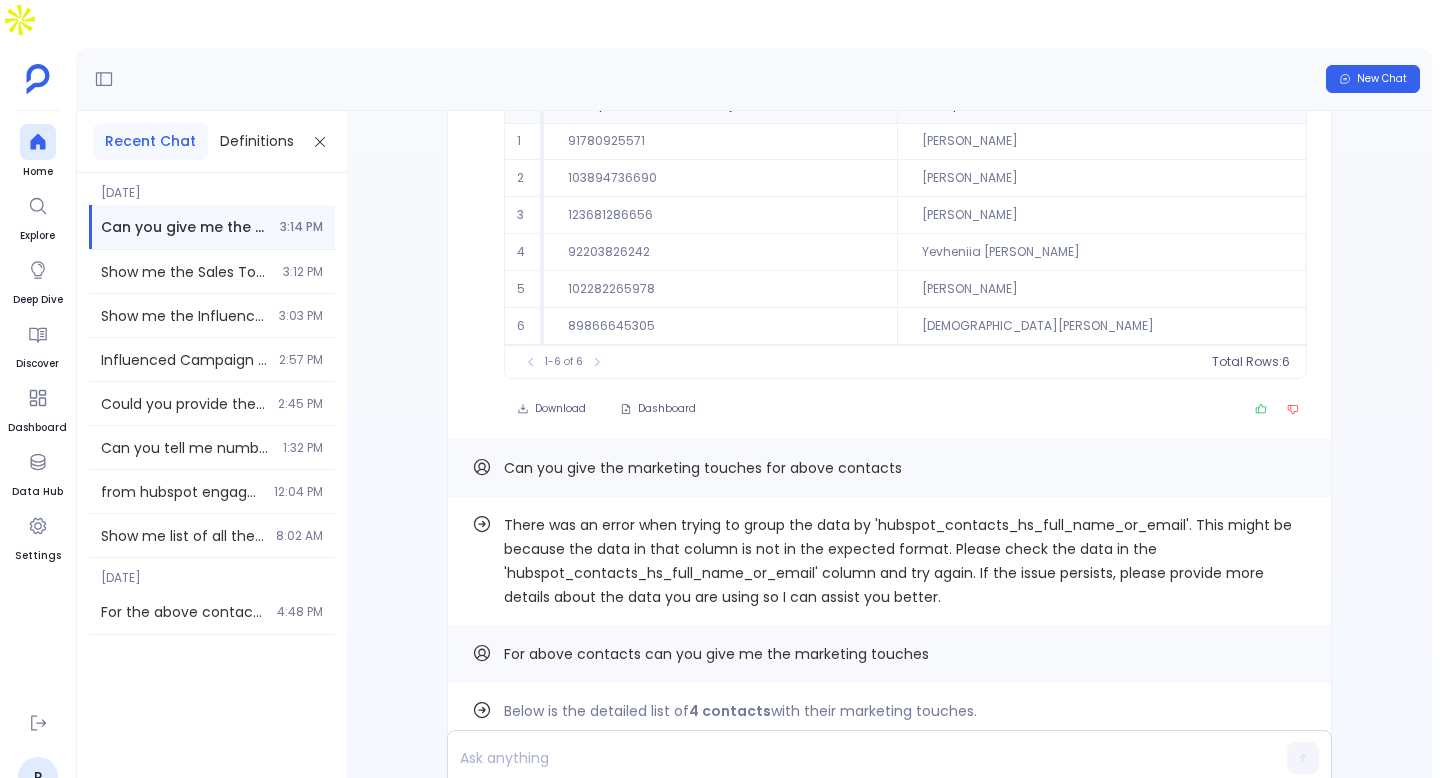 click on "Can you give the marketing touches for above contacts" at bounding box center [703, 468] 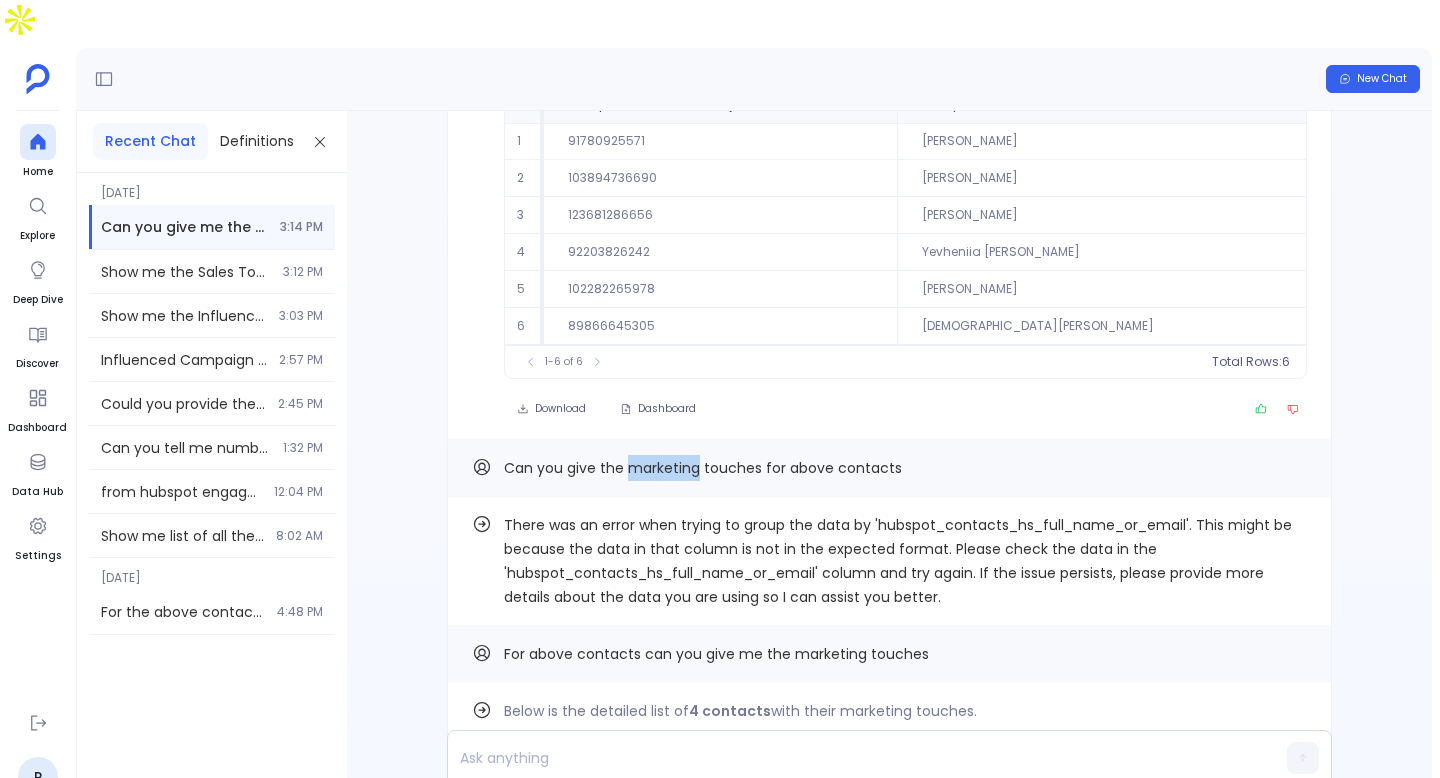click on "Can you give the marketing touches for above contacts" at bounding box center (703, 468) 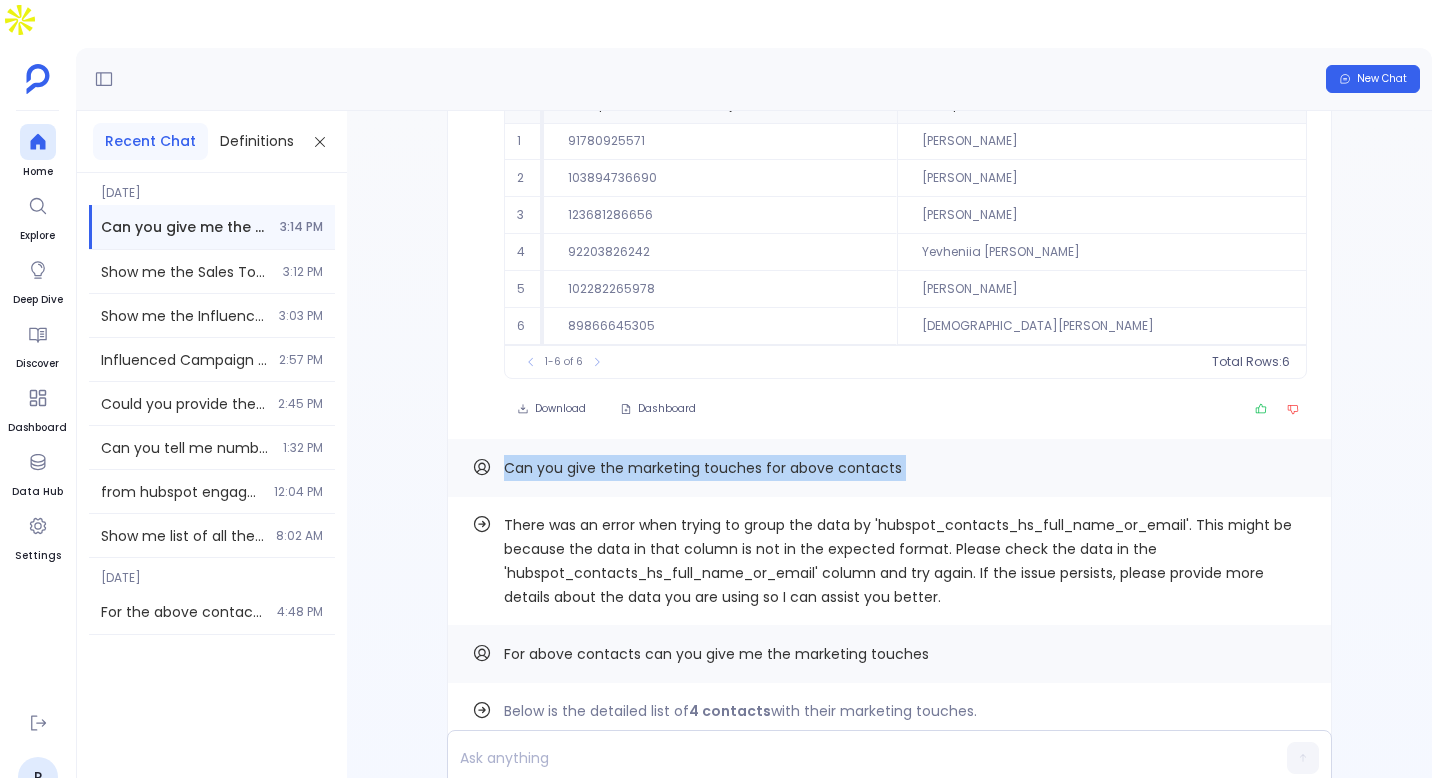 click on "Can you give the marketing touches for above contacts" at bounding box center (703, 468) 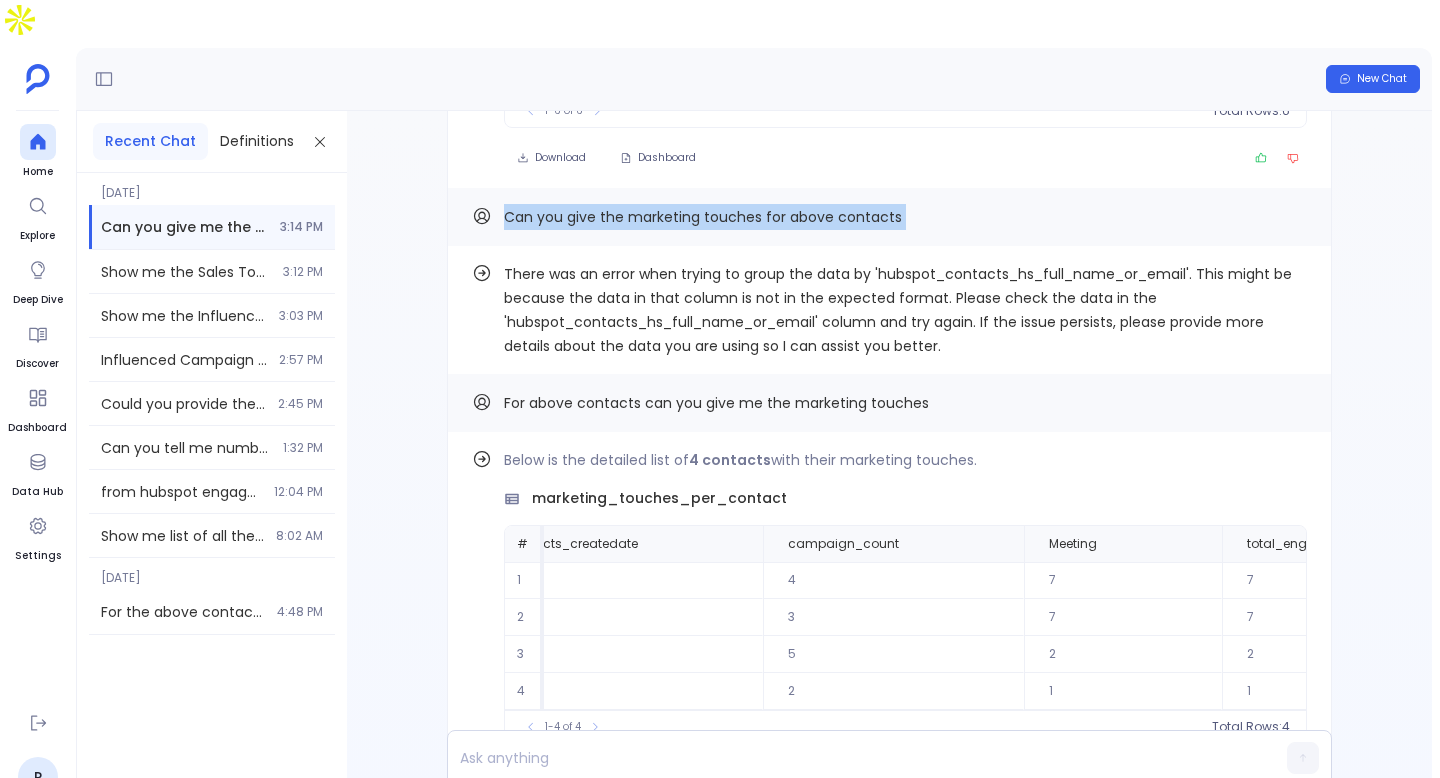 scroll, scrollTop: -528, scrollLeft: 0, axis: vertical 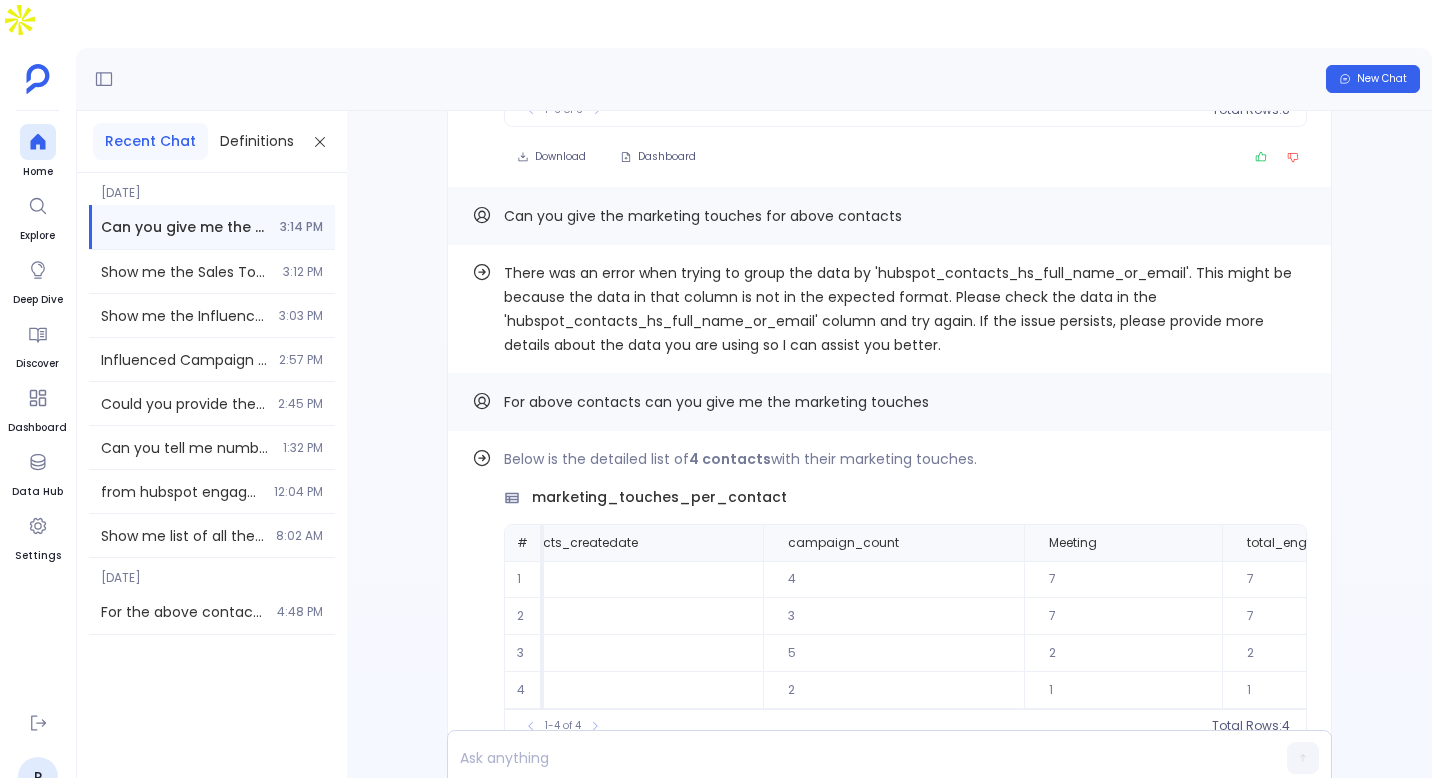 click on "For above contacts can you give me the marketing touches" at bounding box center (716, 402) 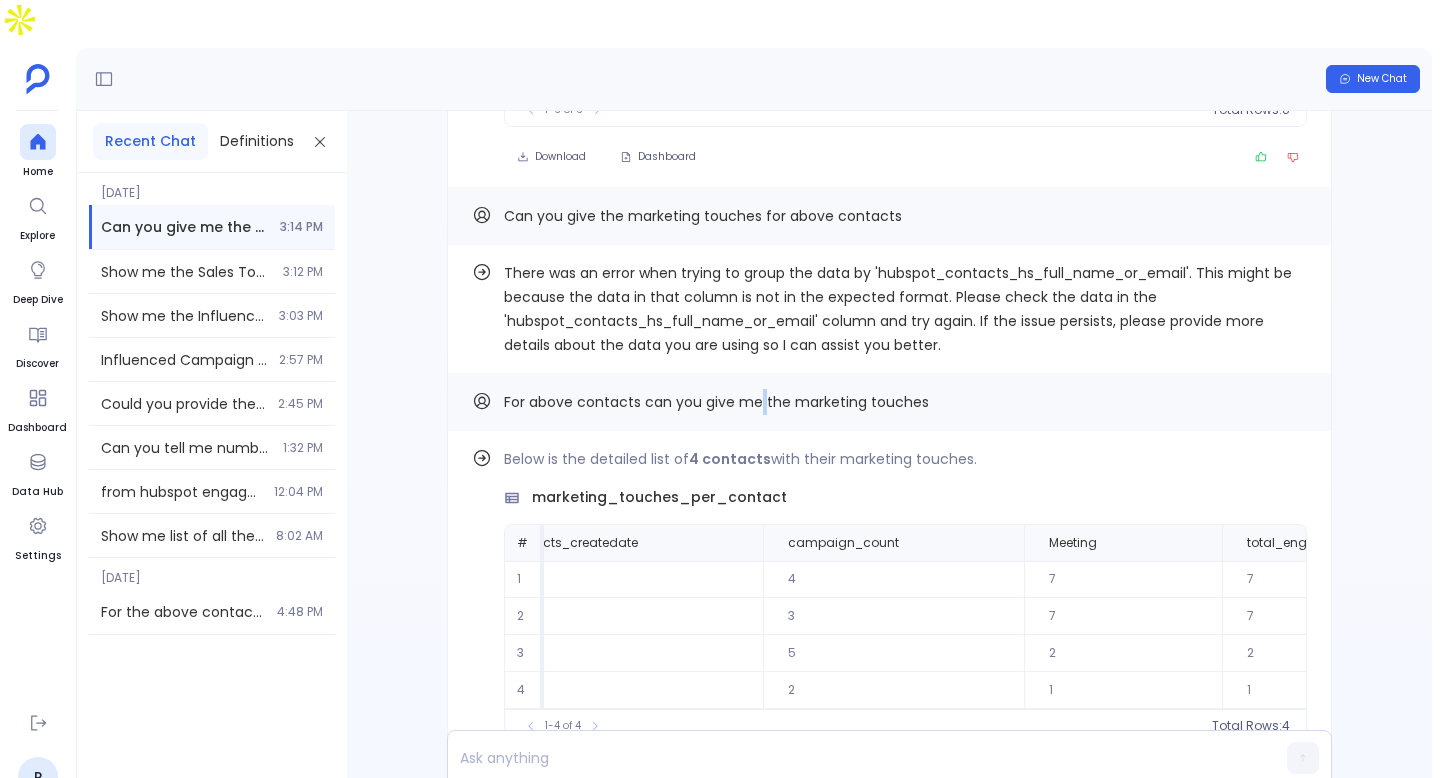 click on "For above contacts can you give me the marketing touches" at bounding box center [716, 402] 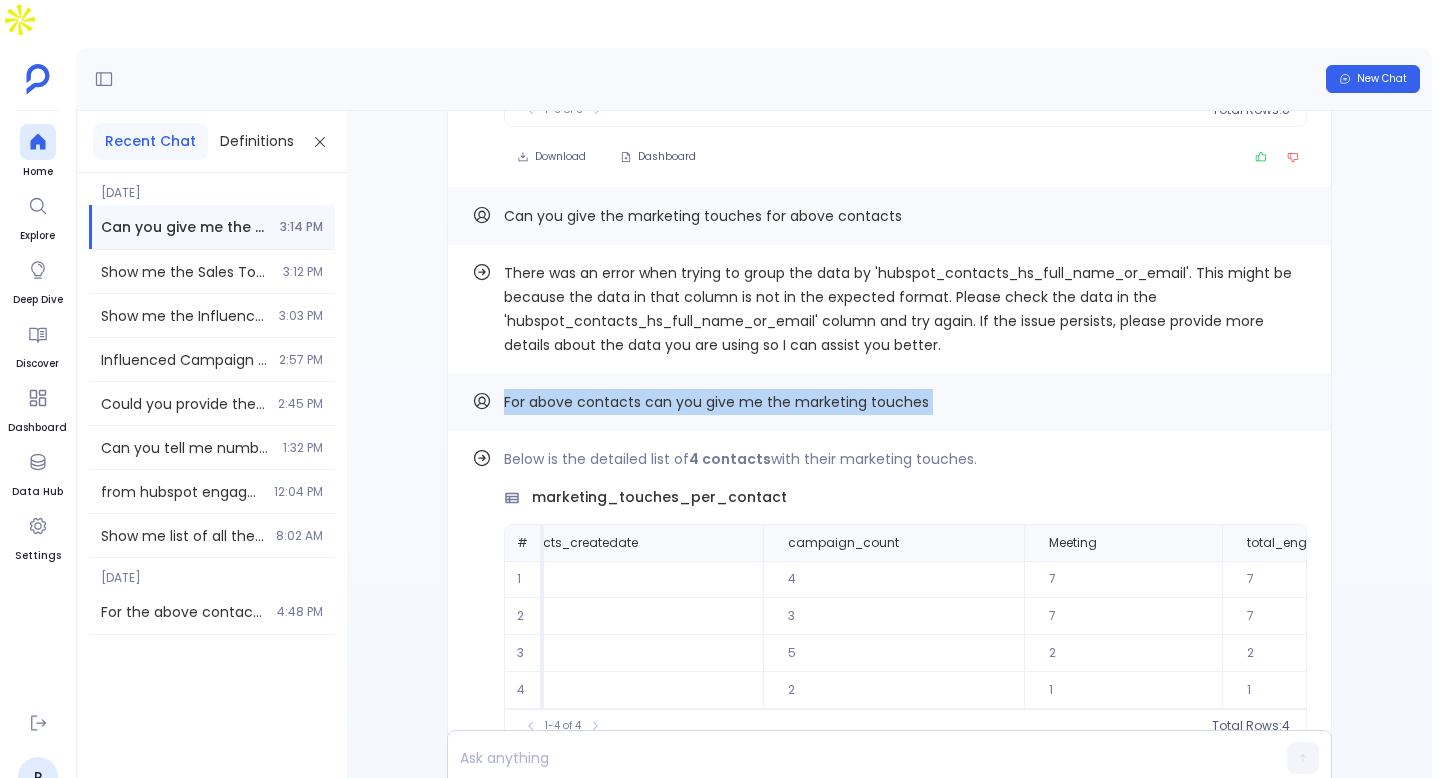 click on "For above contacts can you give me the marketing touches" at bounding box center [716, 402] 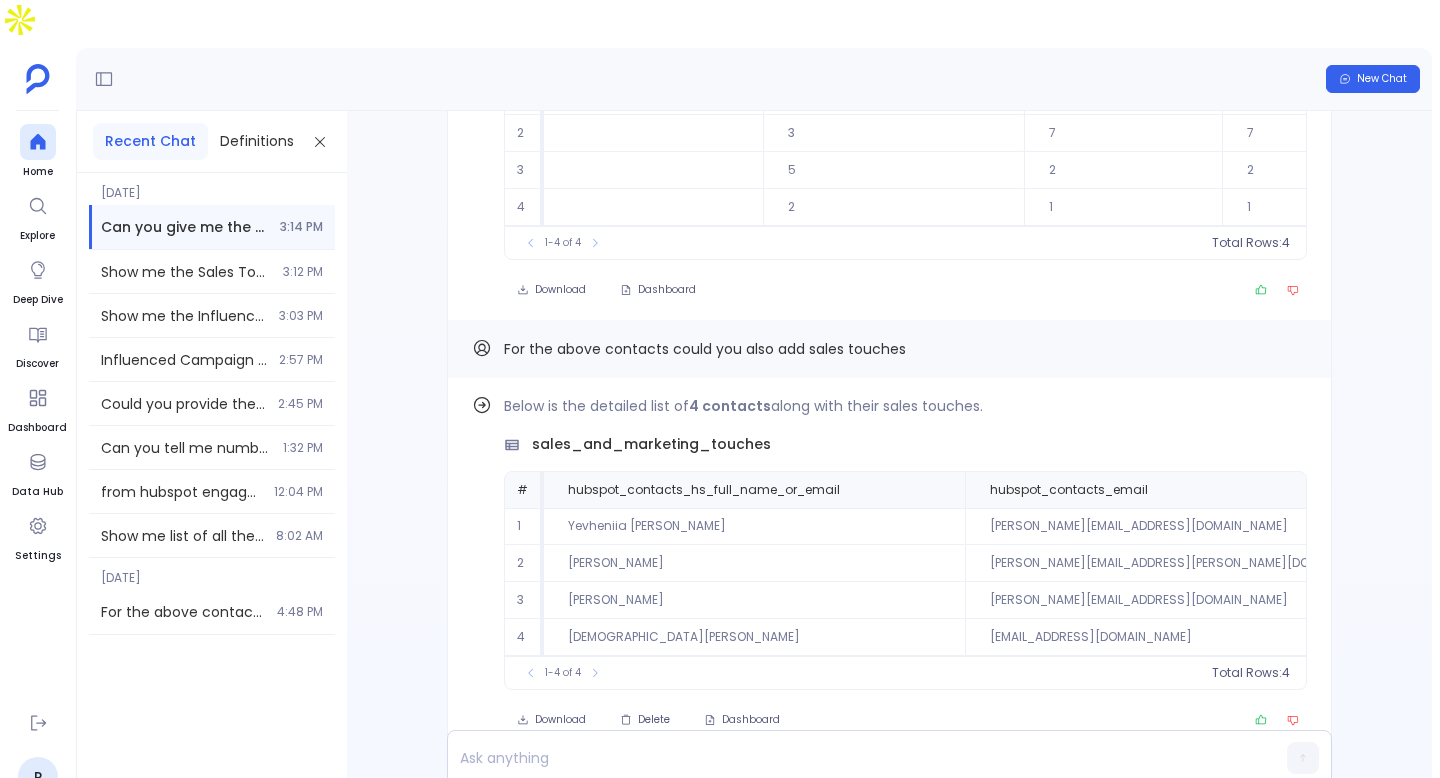 scroll, scrollTop: 0, scrollLeft: 0, axis: both 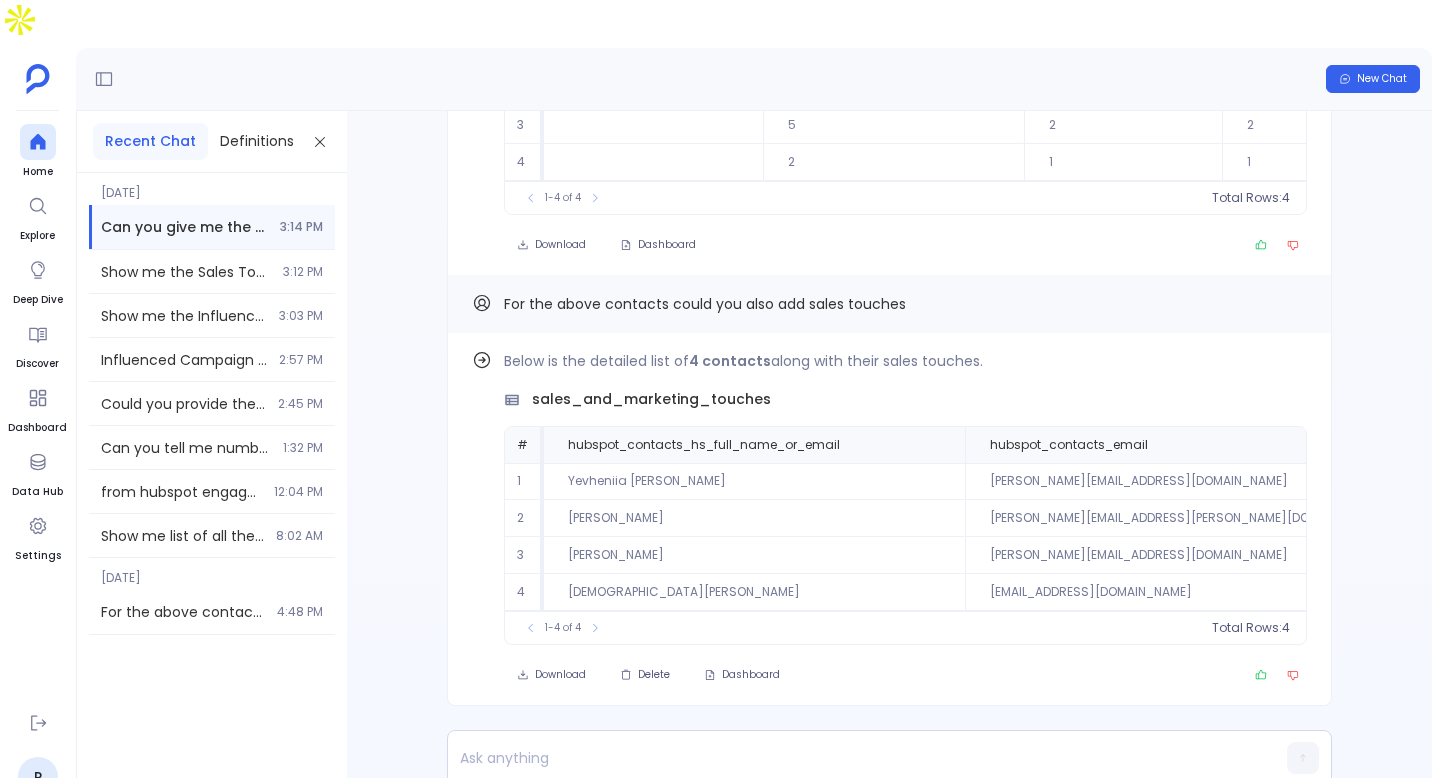 click on "For the above contacts could you also add sales touches" at bounding box center (705, 304) 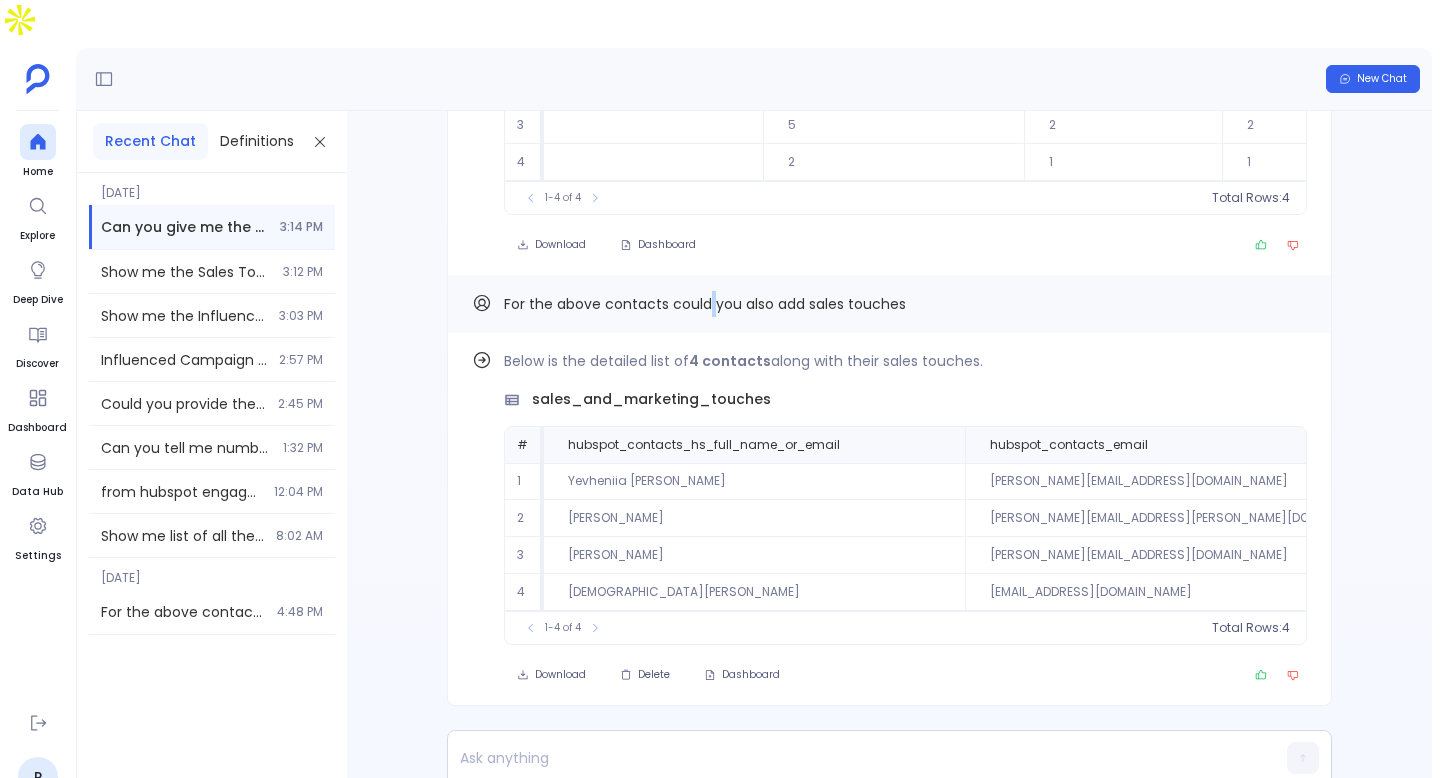 click on "For the above contacts could you also add sales touches" at bounding box center [705, 304] 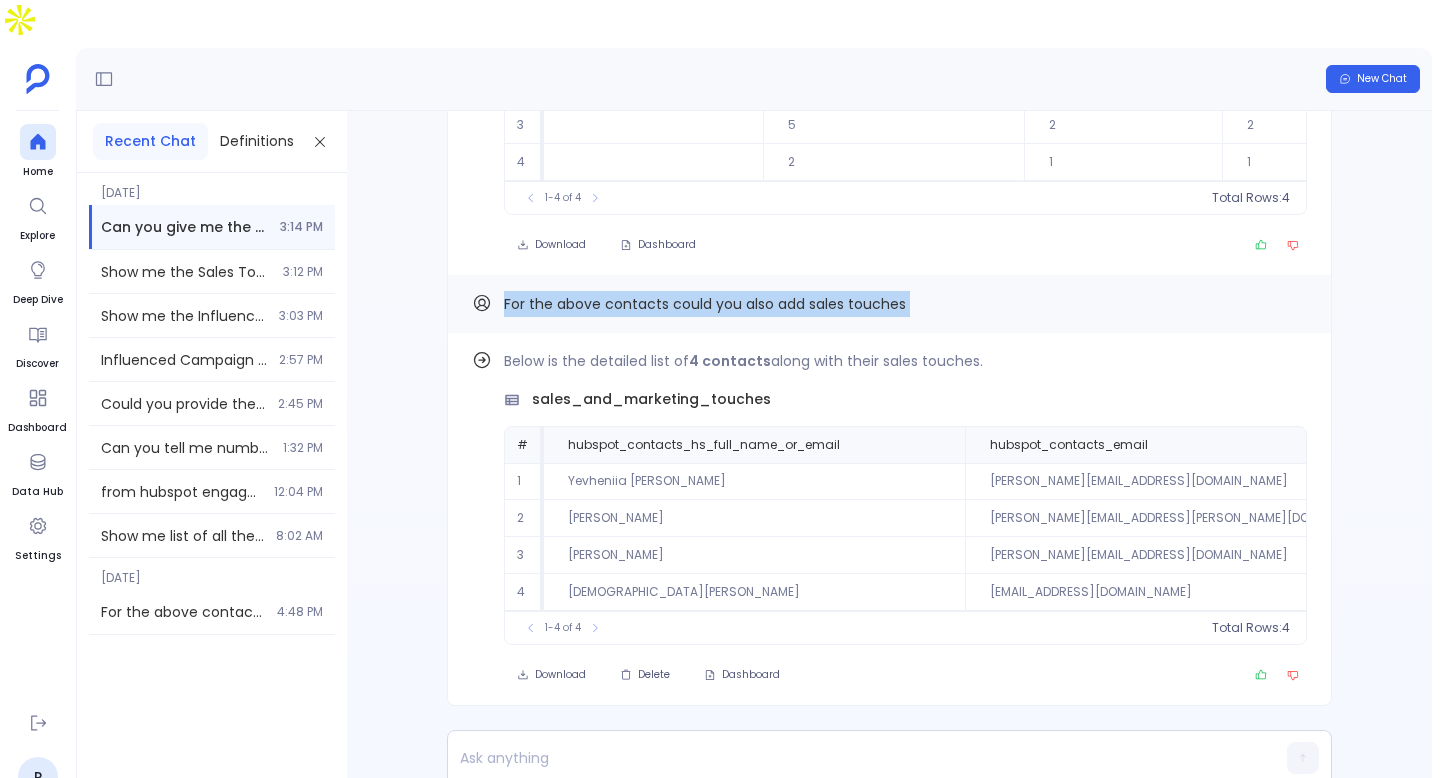 click on "For the above contacts could you also add sales touches" at bounding box center [705, 304] 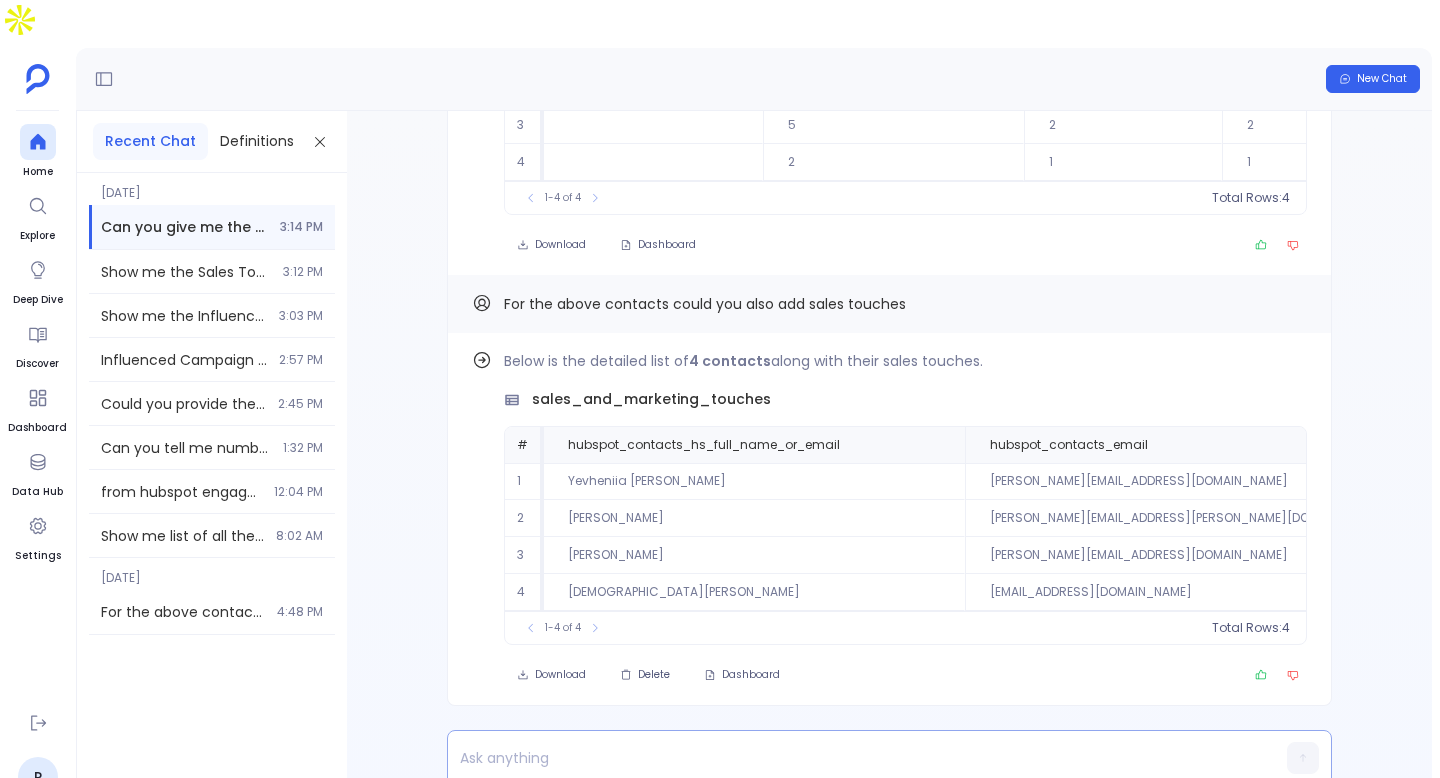 click at bounding box center [851, 758] 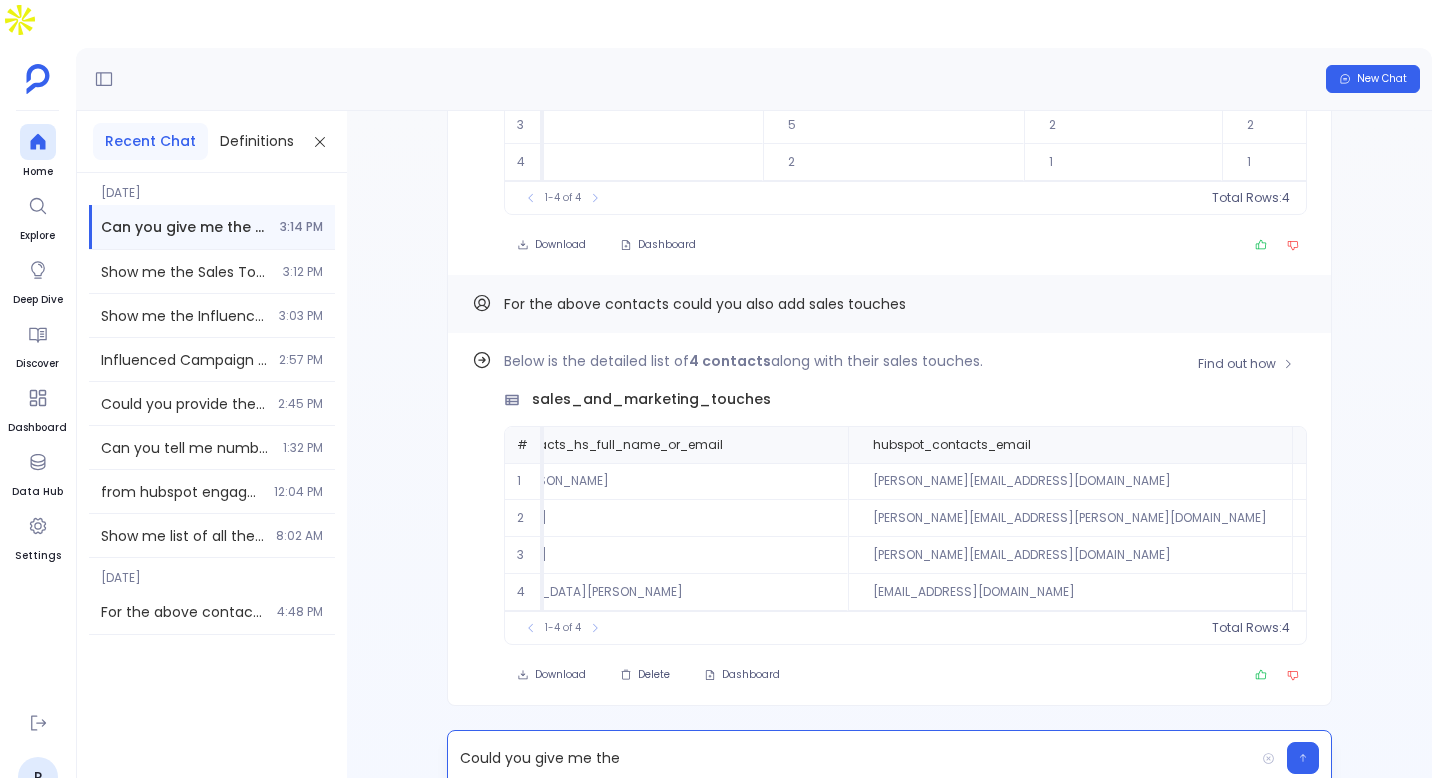 scroll, scrollTop: 0, scrollLeft: 0, axis: both 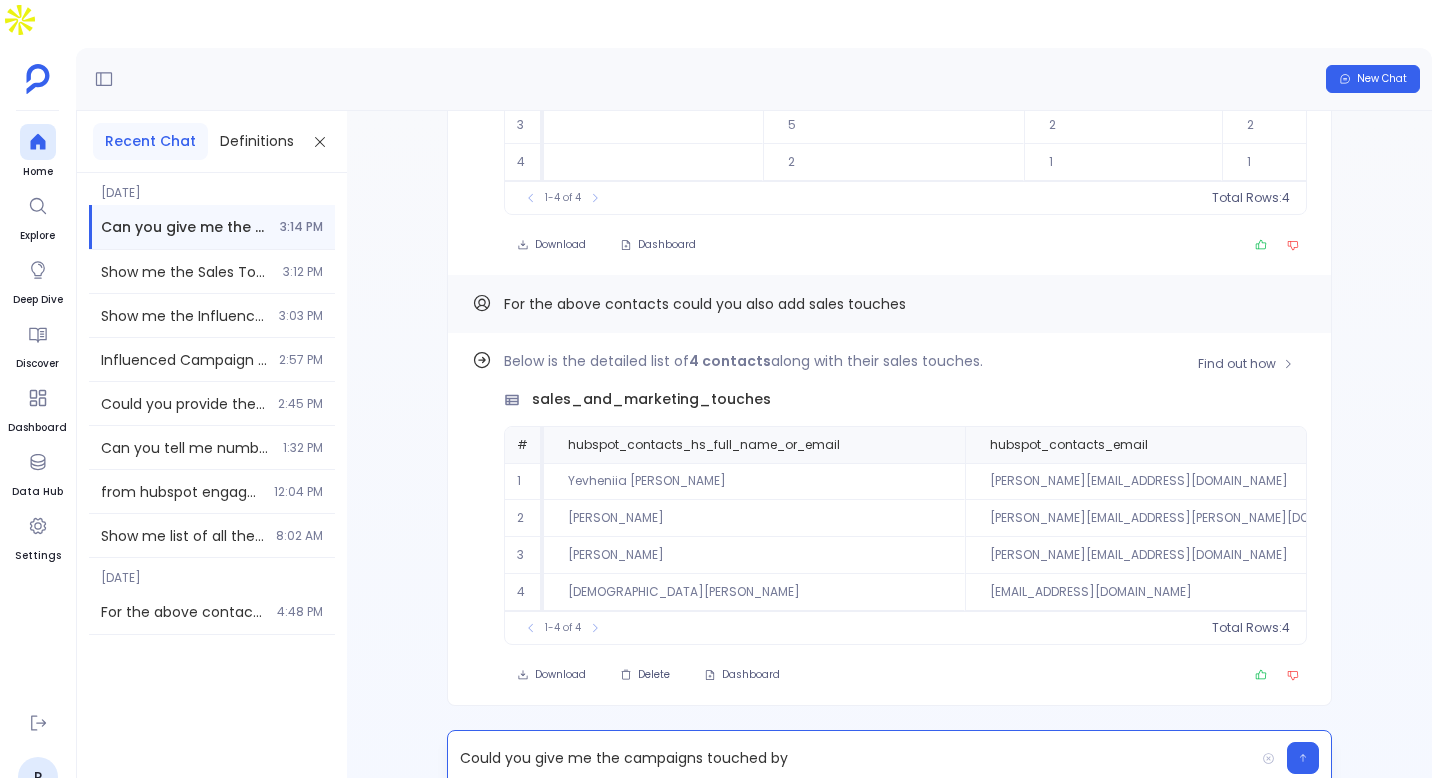 click on "Yevheniia Cherkasova" at bounding box center [754, 481] 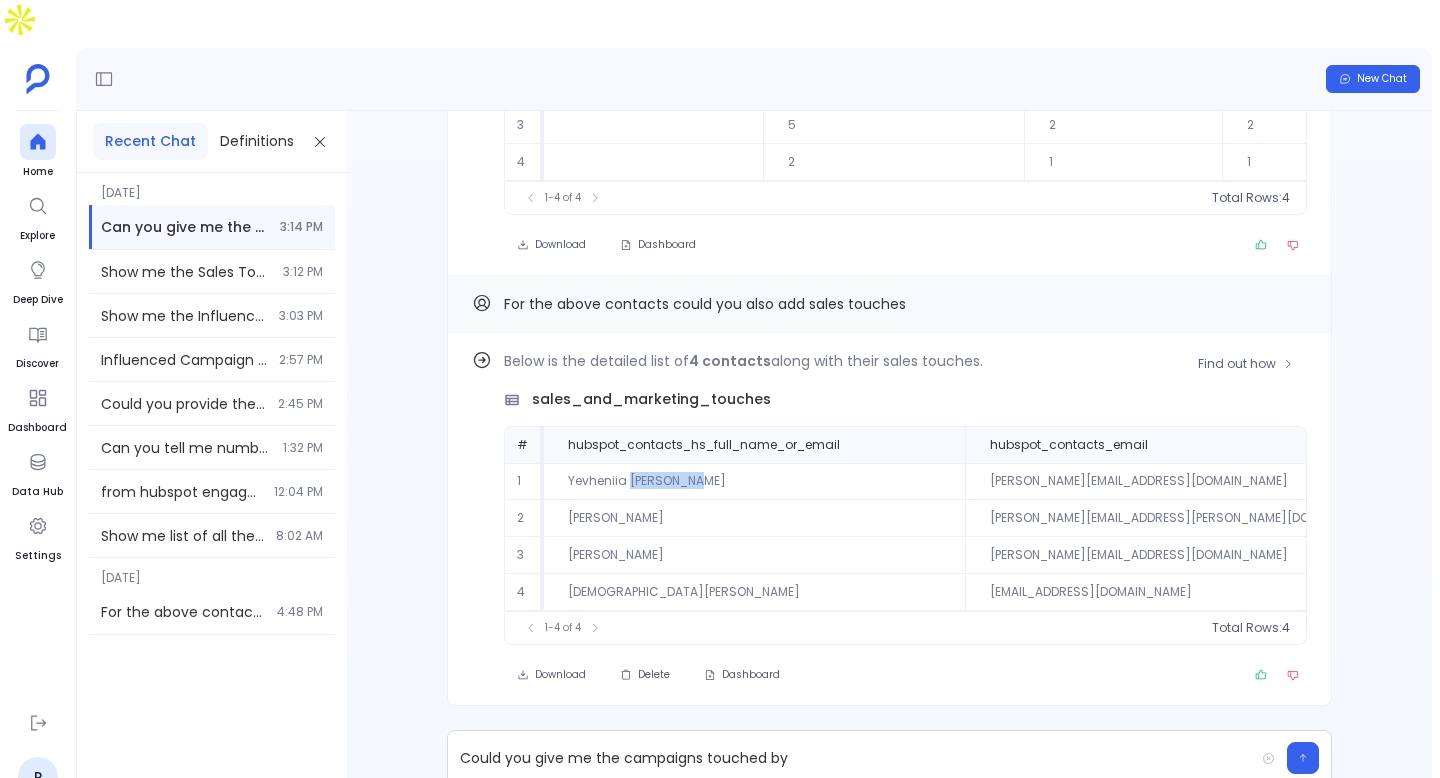 click on "Yevheniia Cherkasova" at bounding box center [754, 481] 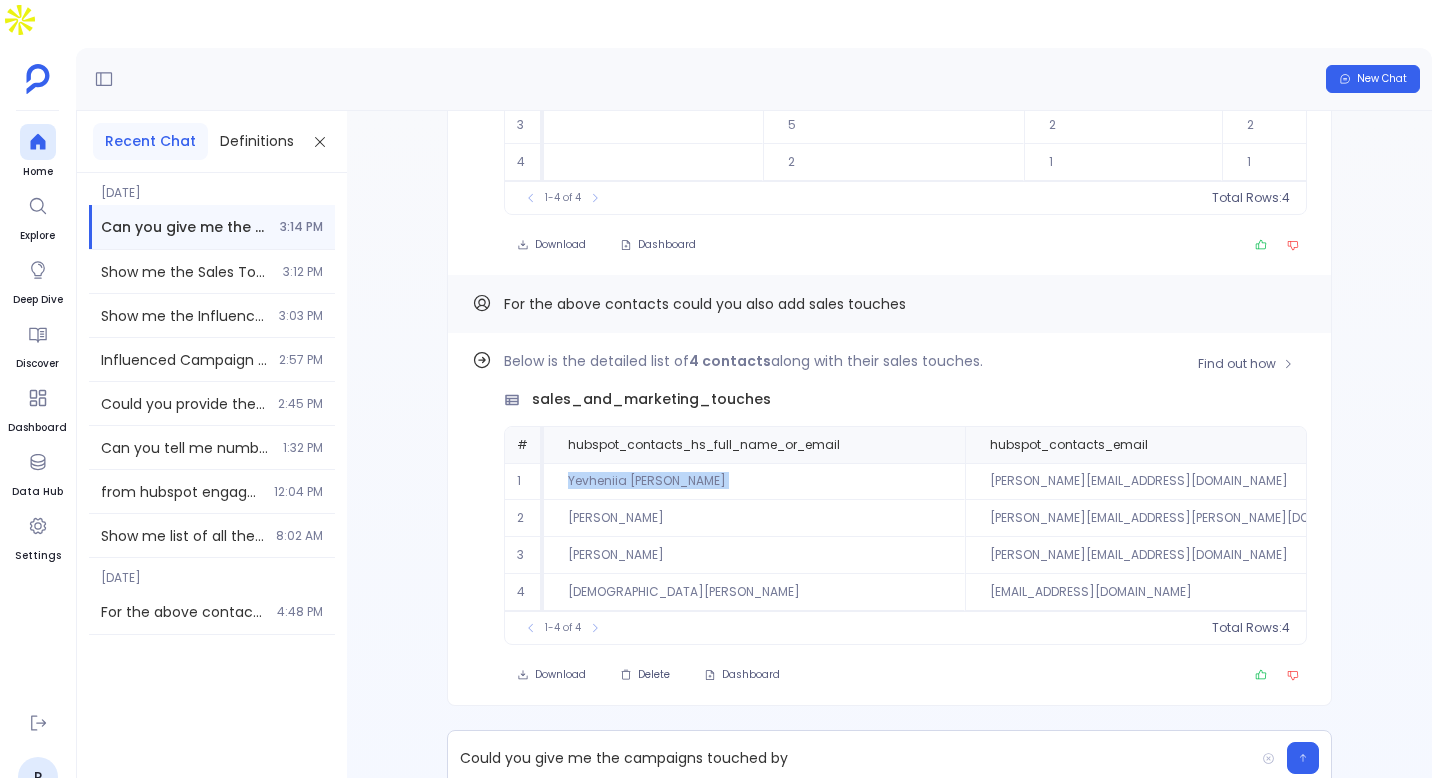 click on "Yevheniia Cherkasova" at bounding box center [754, 481] 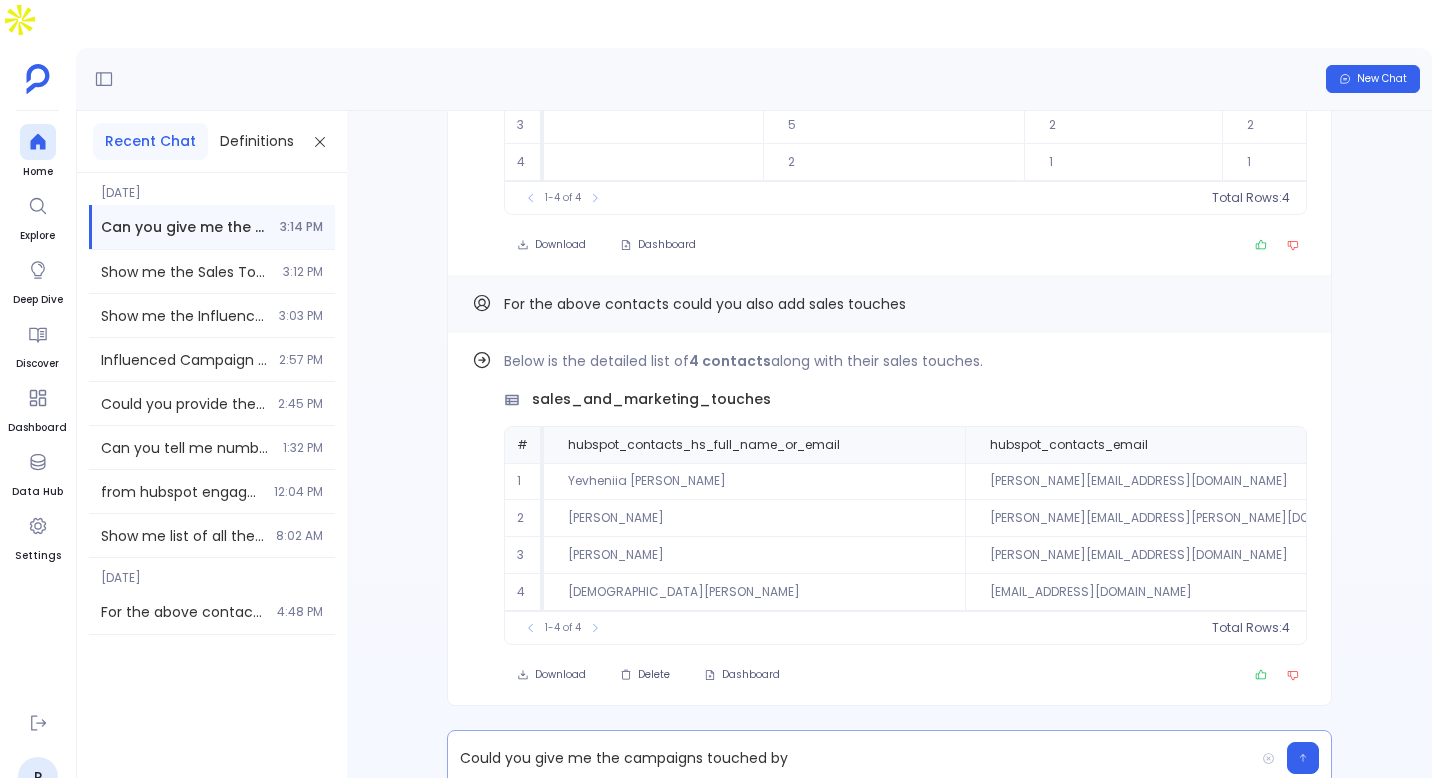 click on "Could you give me the campaigns touched by" at bounding box center (851, 758) 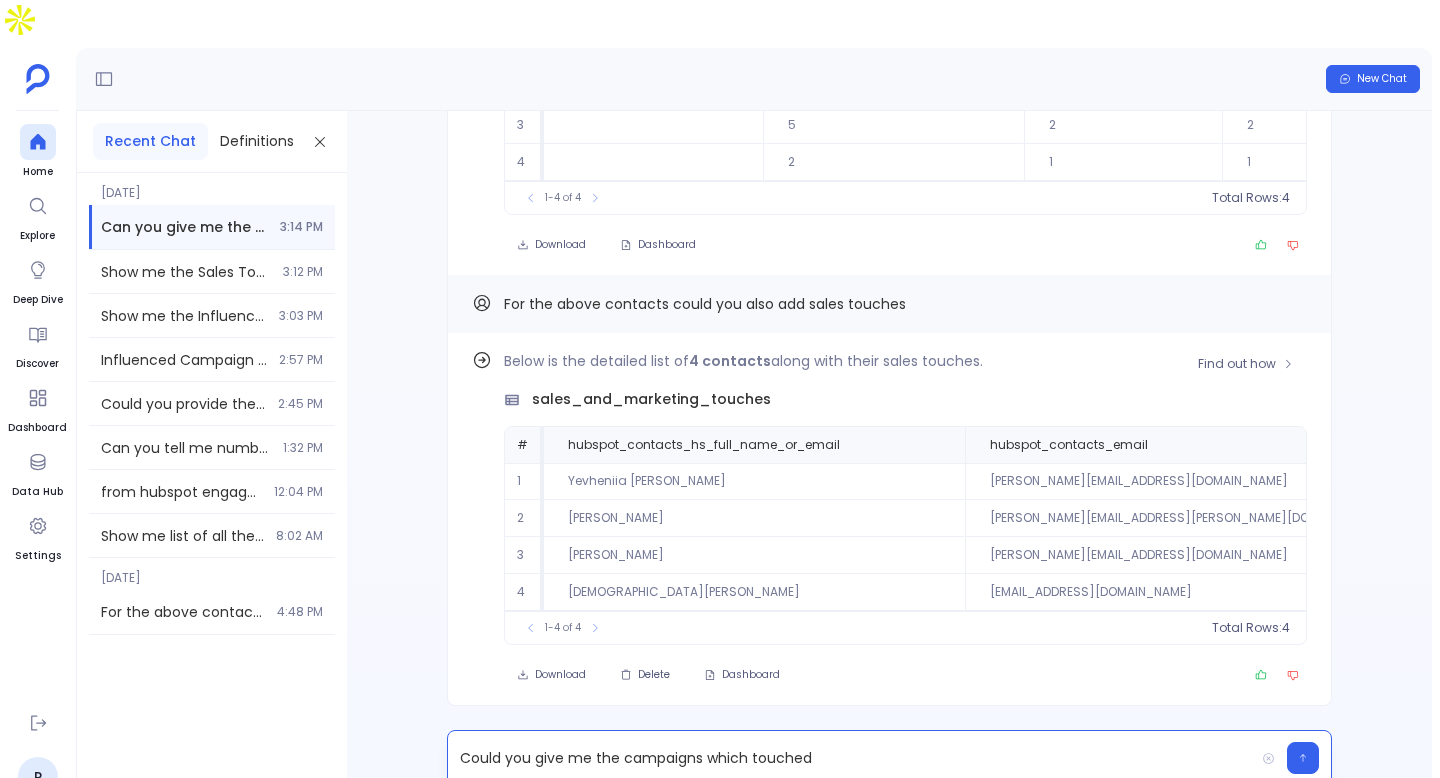 click on "Yevheniia Cherkasova" at bounding box center [754, 481] 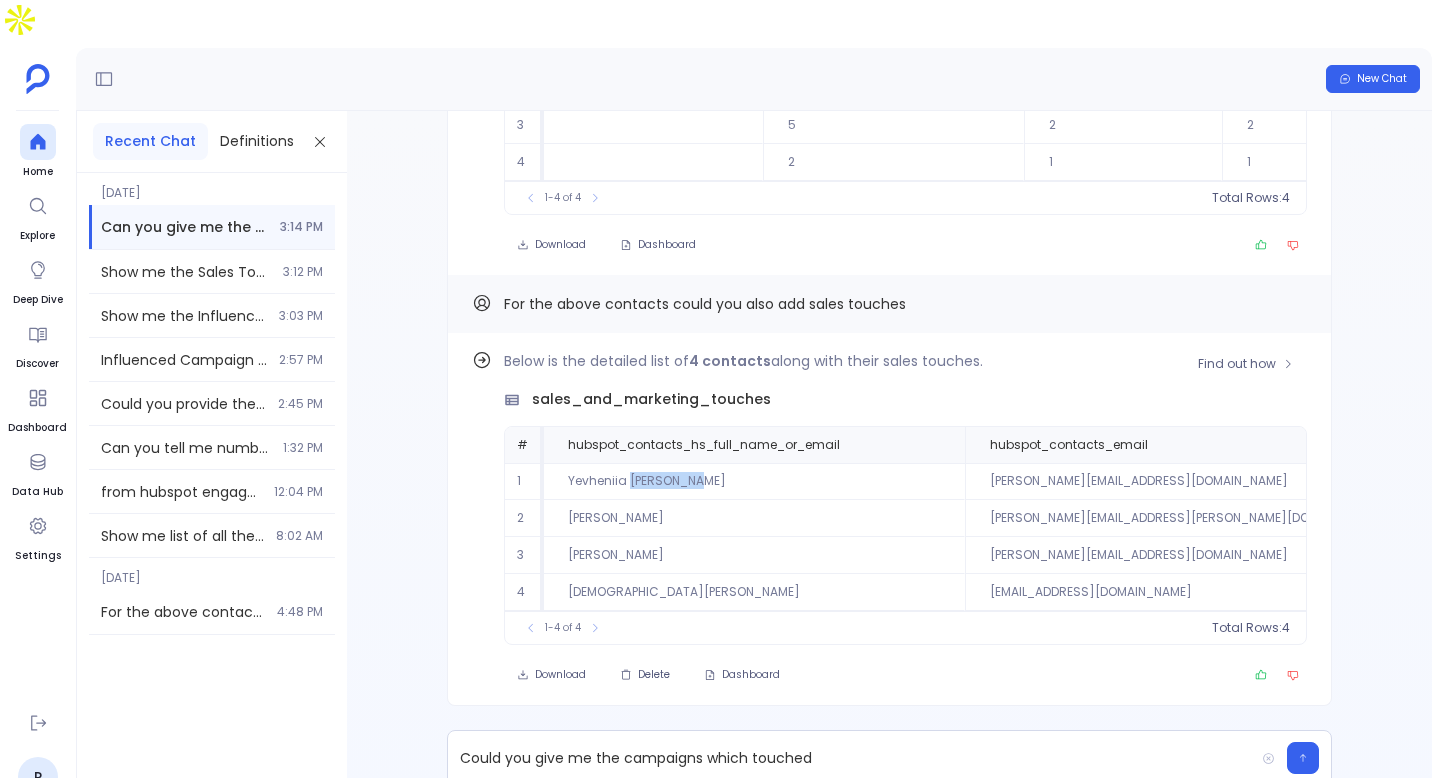 click on "Yevheniia Cherkasova" at bounding box center (754, 481) 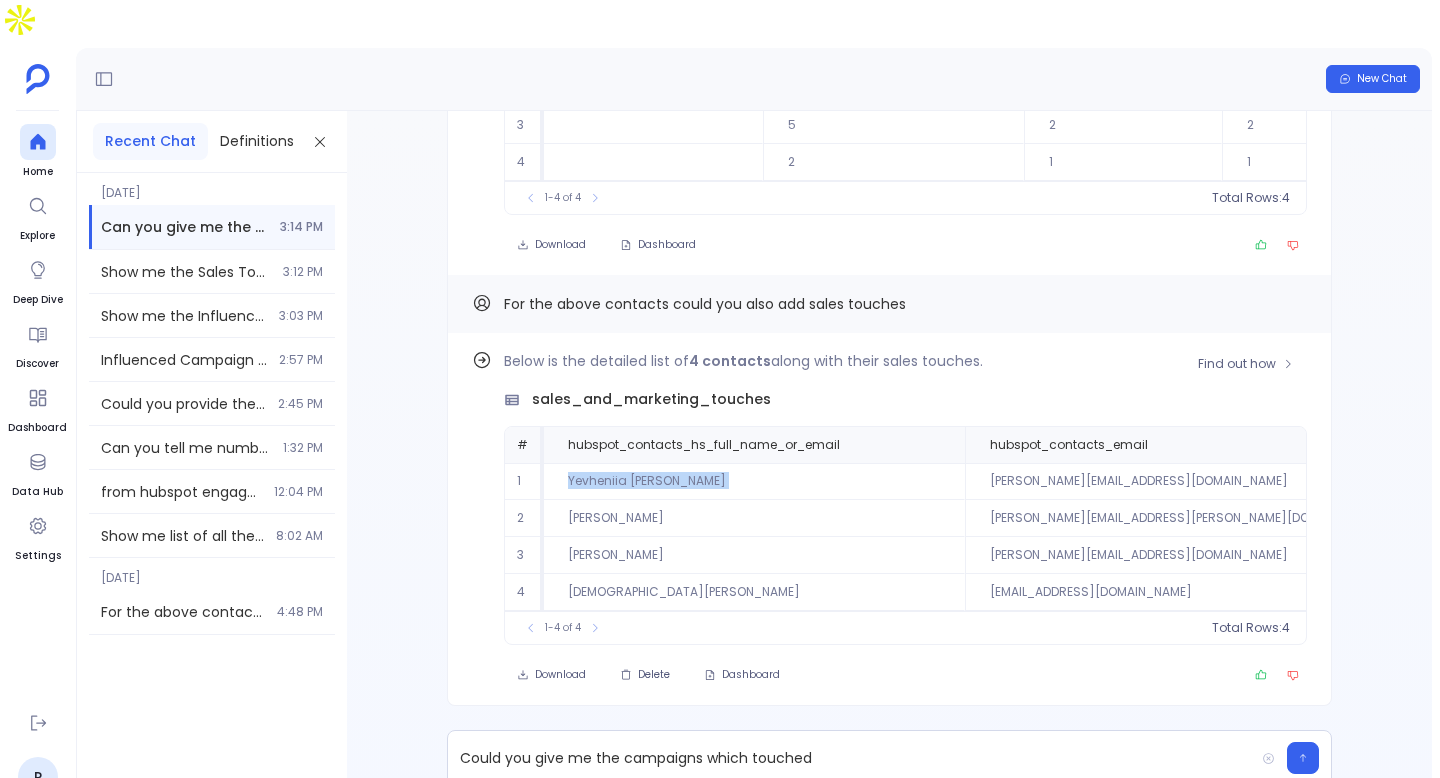 click on "Yevheniia Cherkasova" at bounding box center (754, 481) 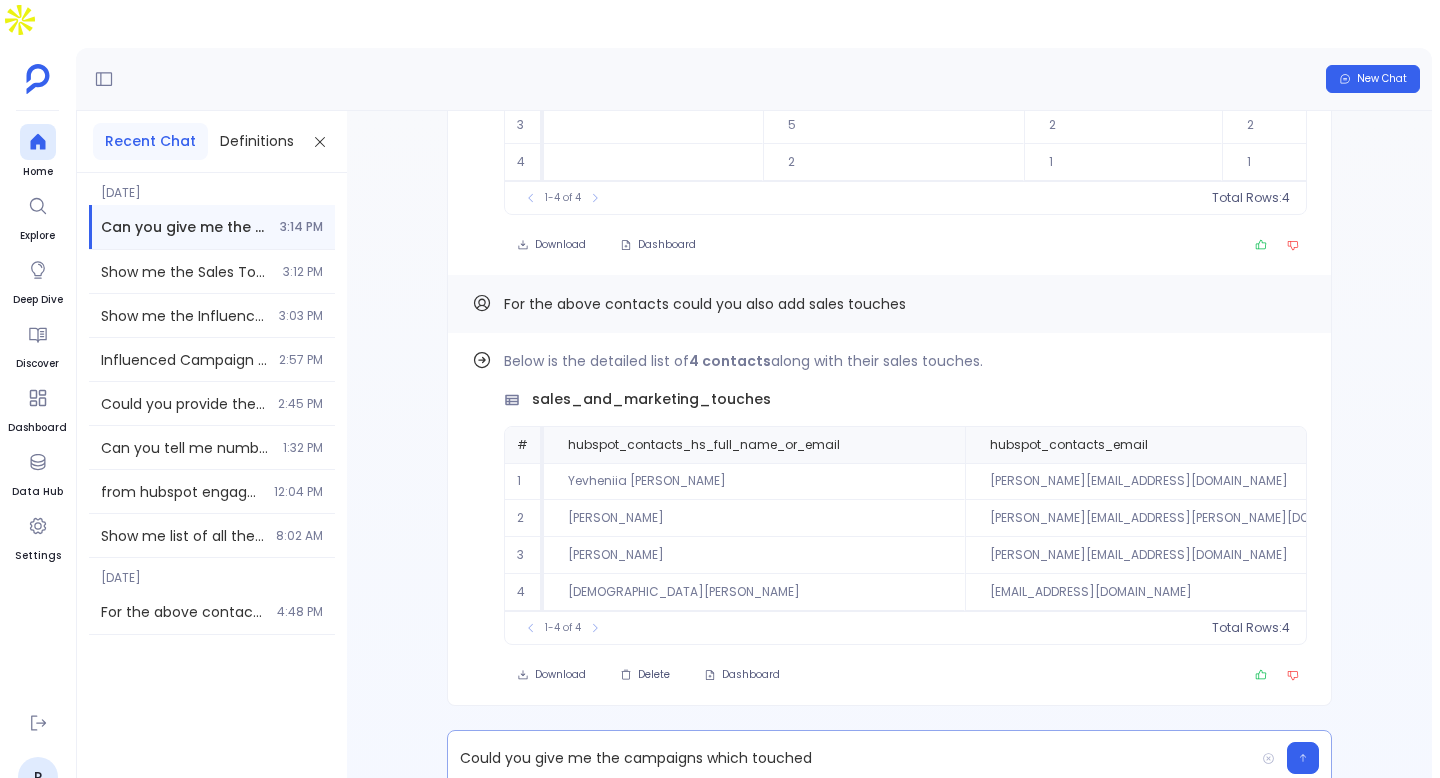 click on "Could you give me the campaigns which touched" at bounding box center (851, 758) 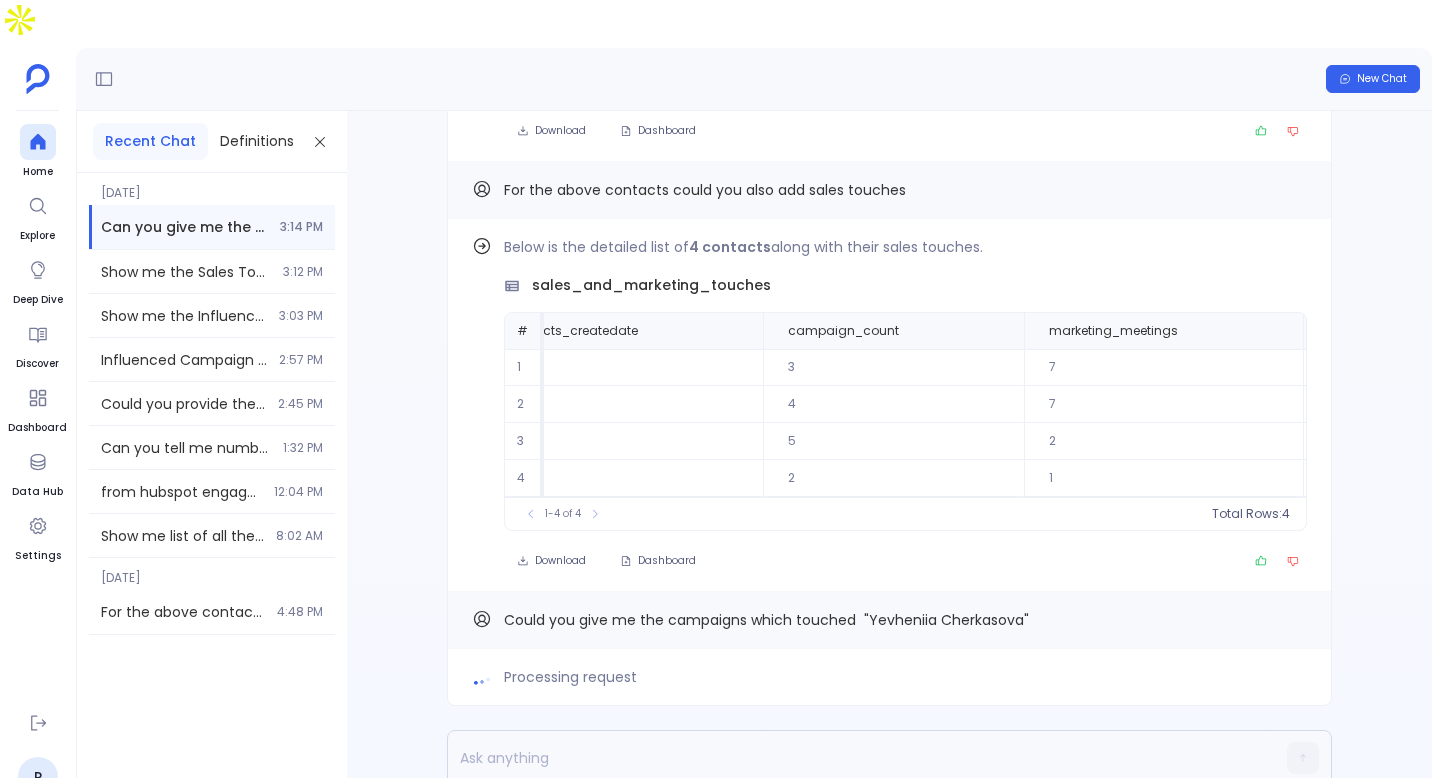 scroll, scrollTop: 0, scrollLeft: 0, axis: both 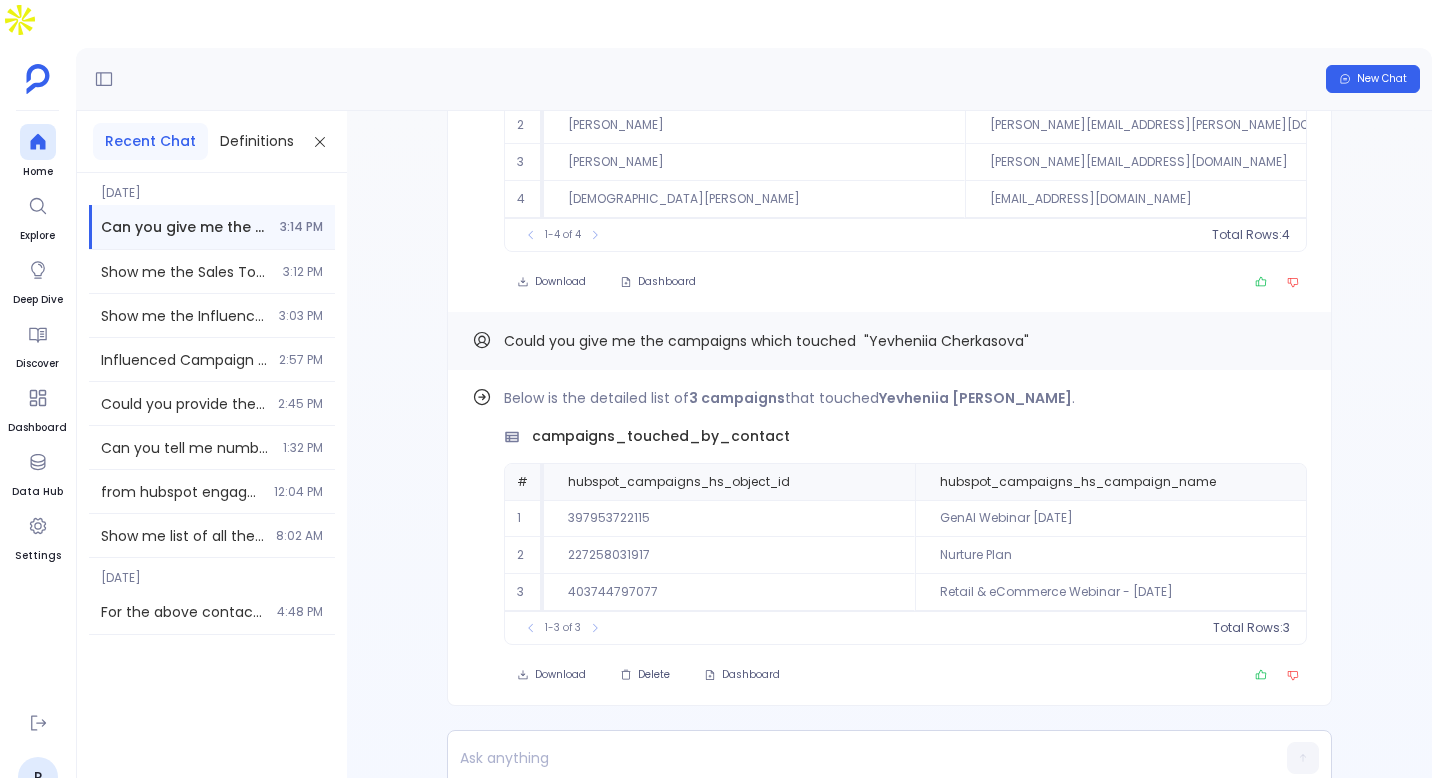 click on "Could you give me the campaigns which touched  "Yevheniia Cherkasova"" at bounding box center (766, 341) 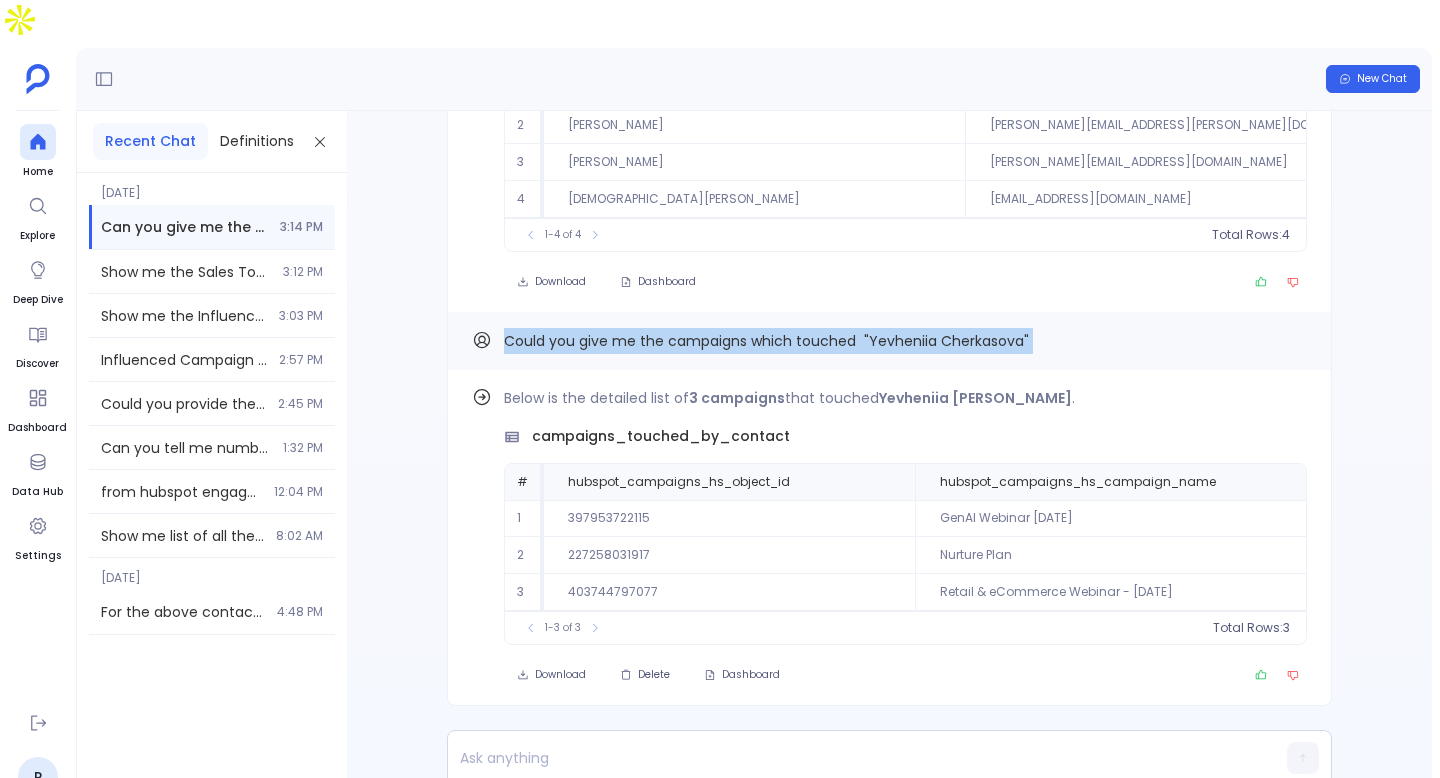click on "Could you give me the campaigns which touched  "Yevheniia Cherkasova"" at bounding box center [766, 341] 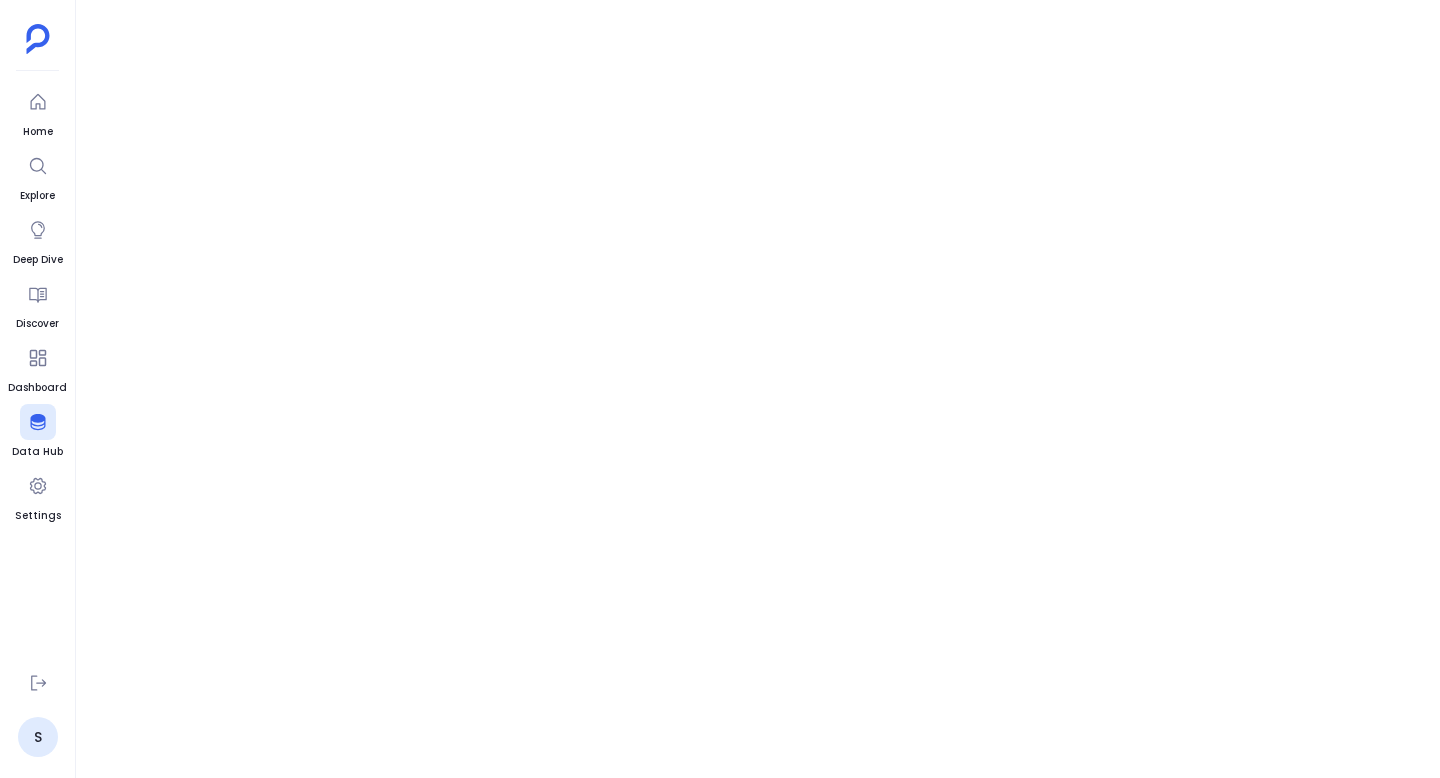 scroll, scrollTop: 0, scrollLeft: 0, axis: both 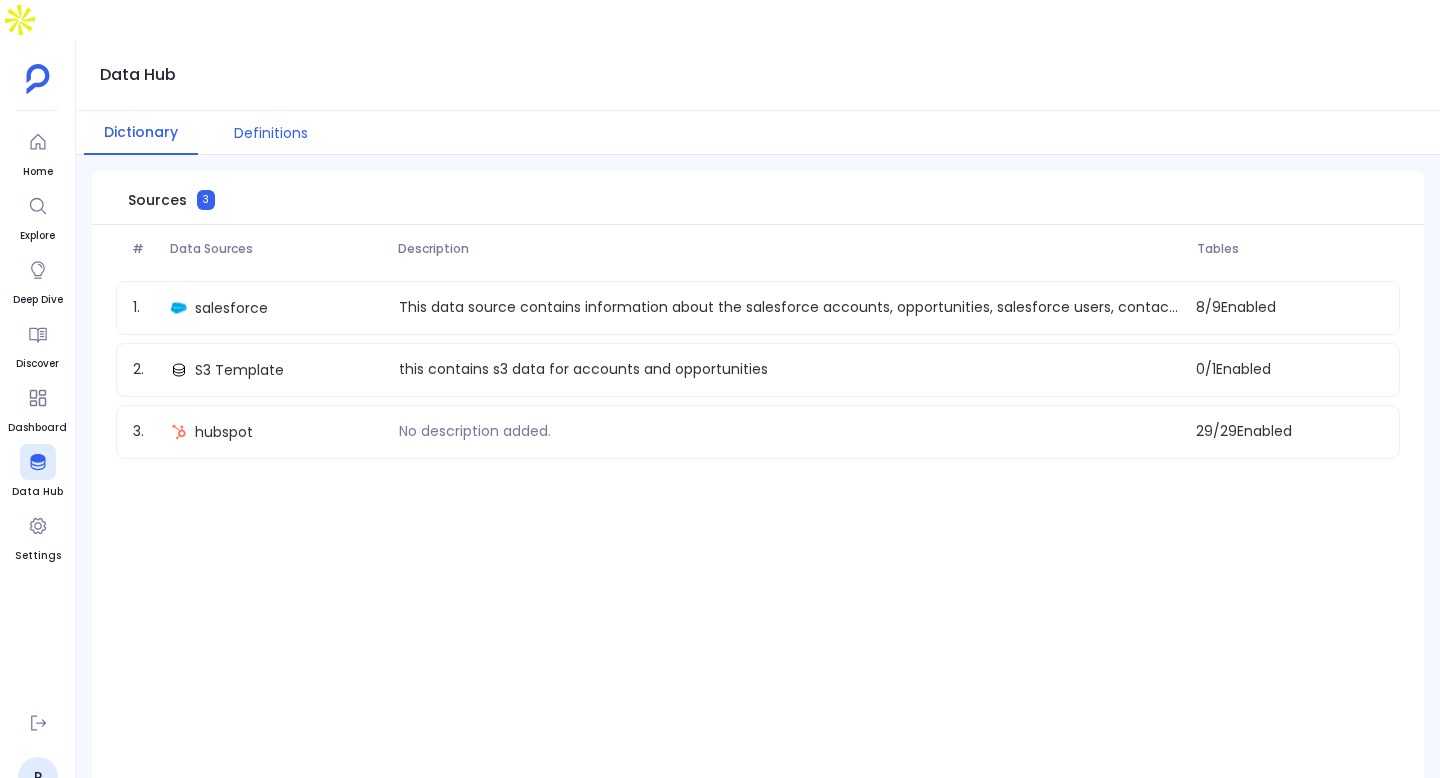 click on "Definitions" at bounding box center [271, 133] 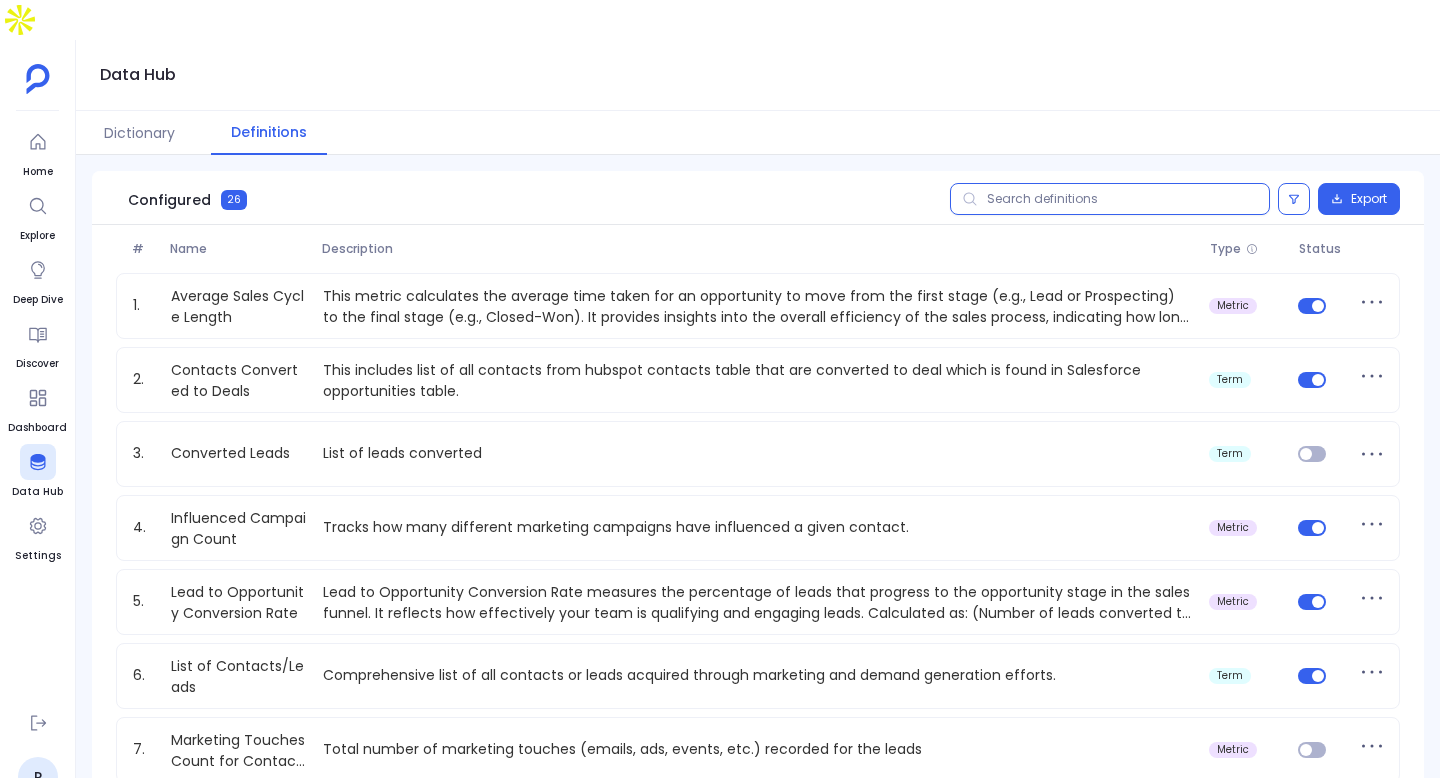 click at bounding box center [1110, 199] 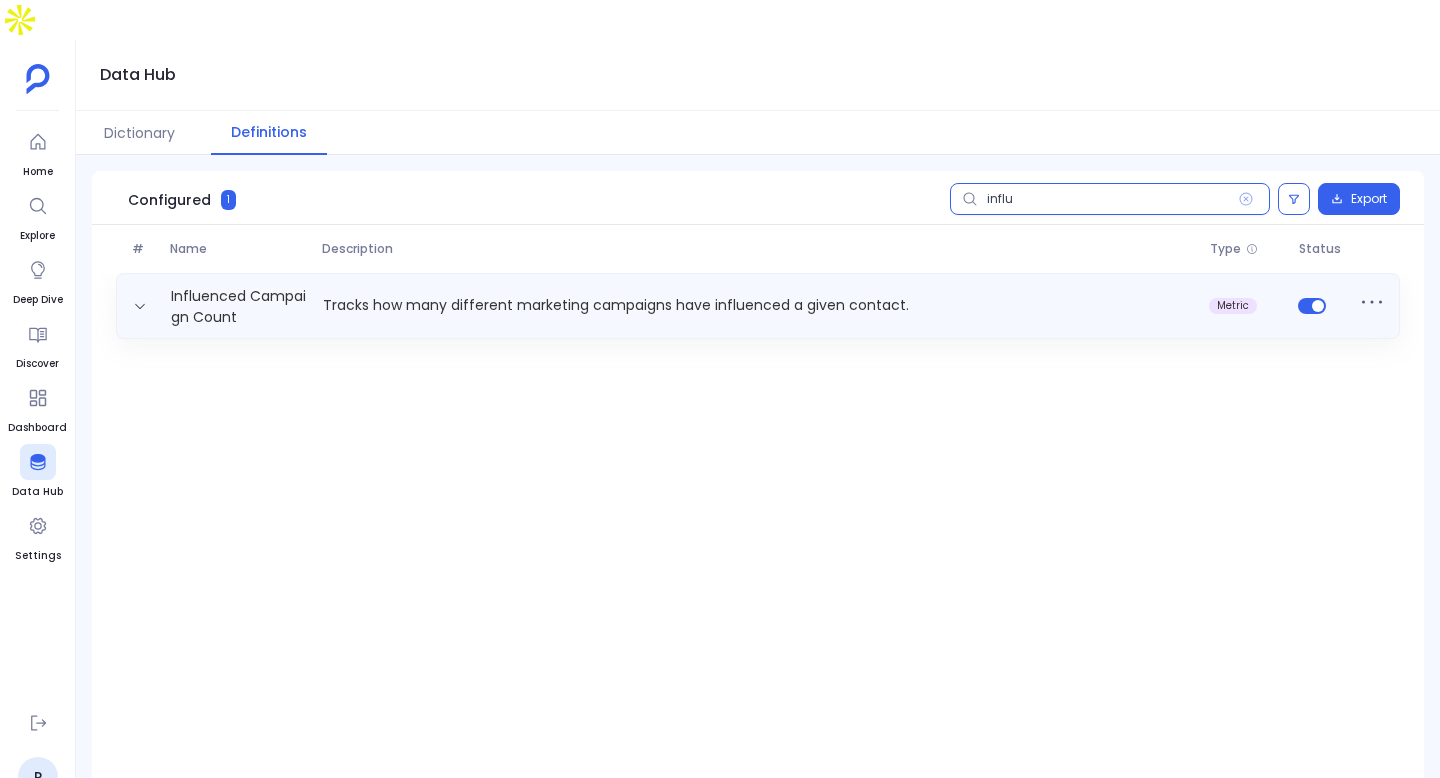 type on "influ" 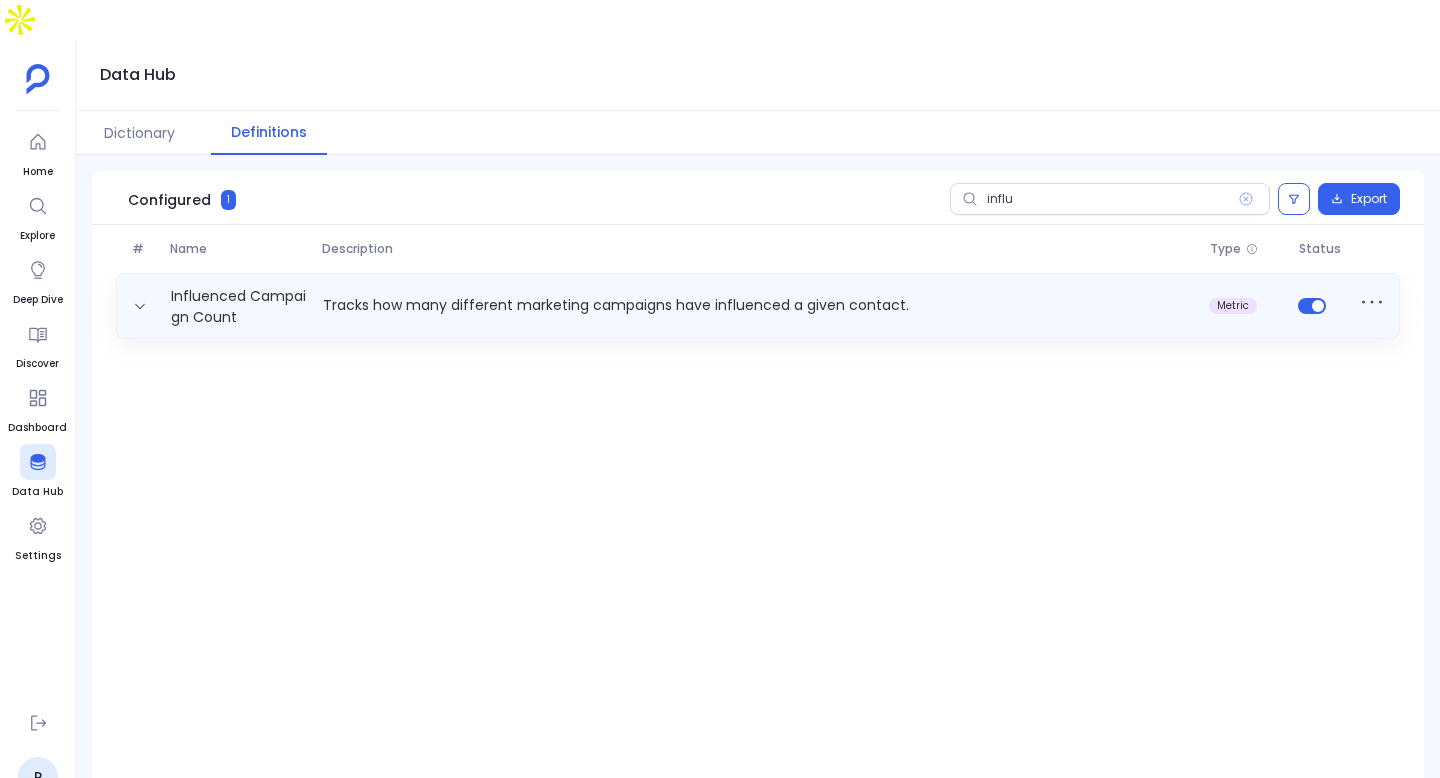 click on "# Name Description Type Status Influenced Campaign Count Tracks how many different marketing campaigns have influenced a given contact. metric" at bounding box center [758, 294] 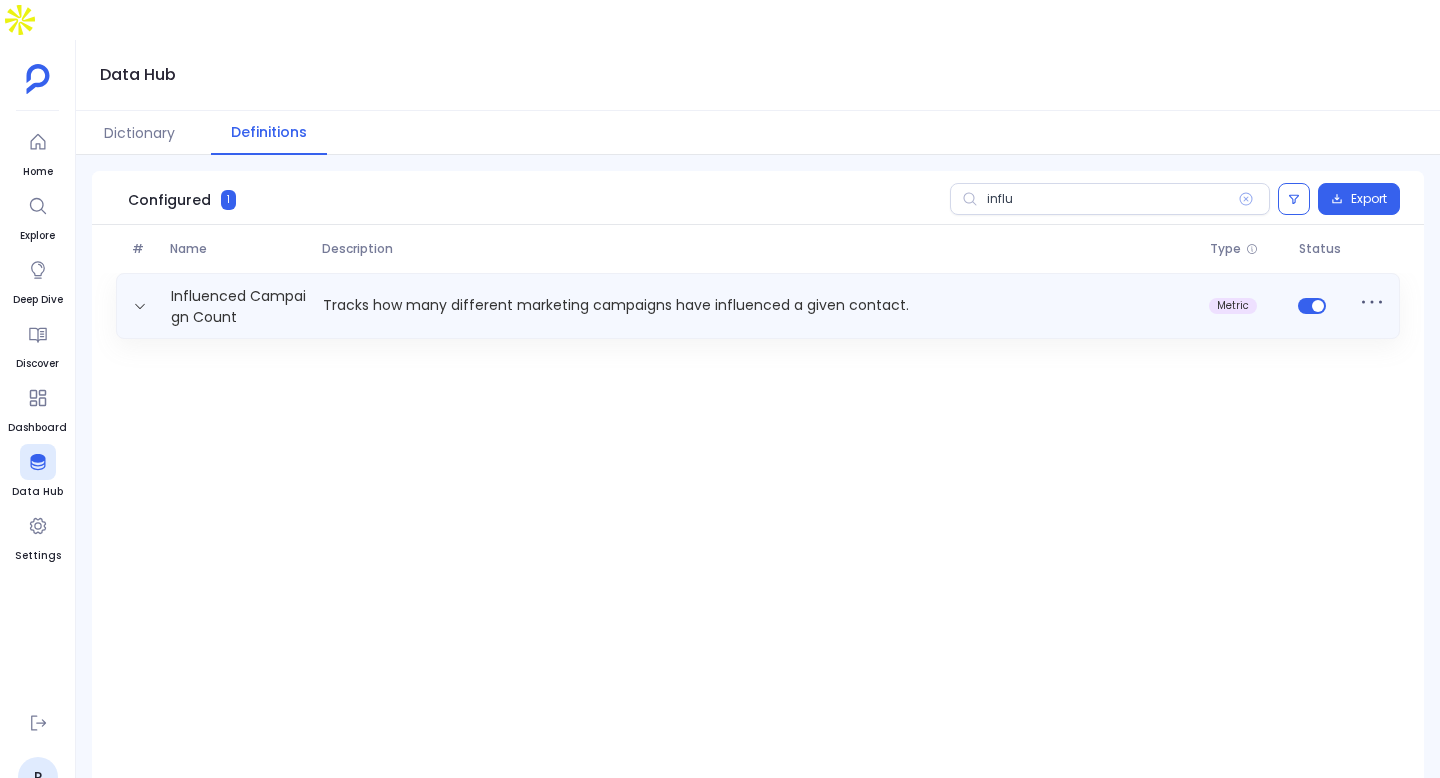 click on "Tracks how many different marketing campaigns have influenced a given contact." at bounding box center (758, 305) 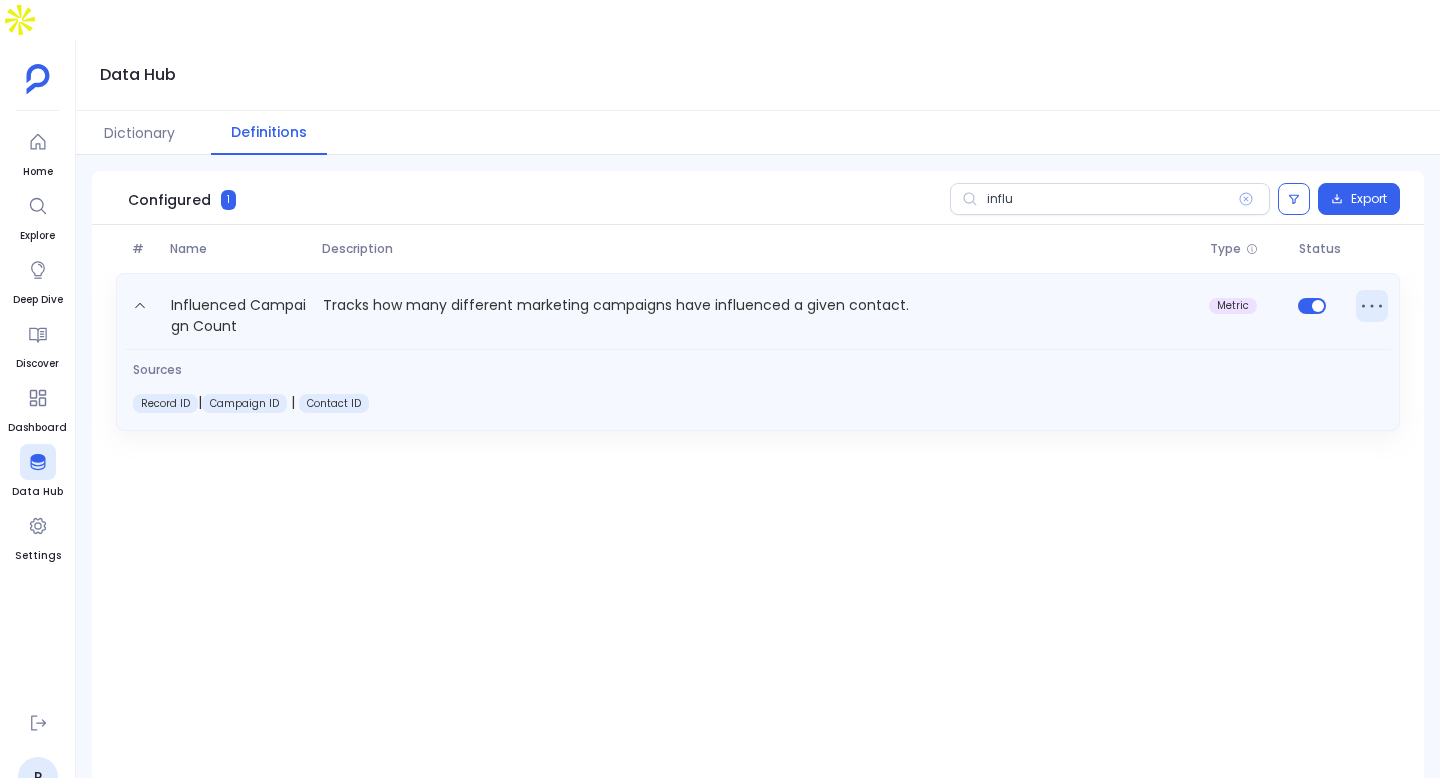 click 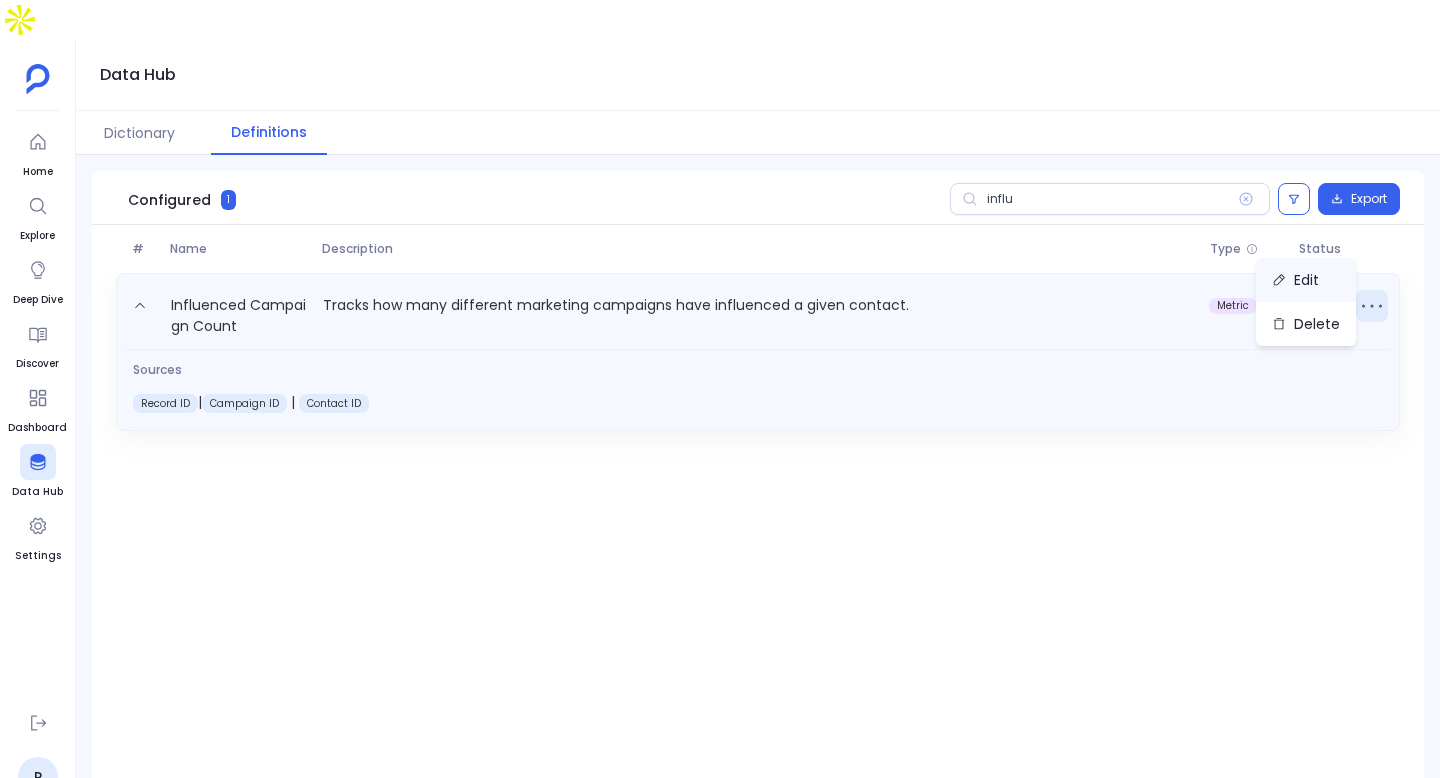 click on "Edit" at bounding box center (1306, 280) 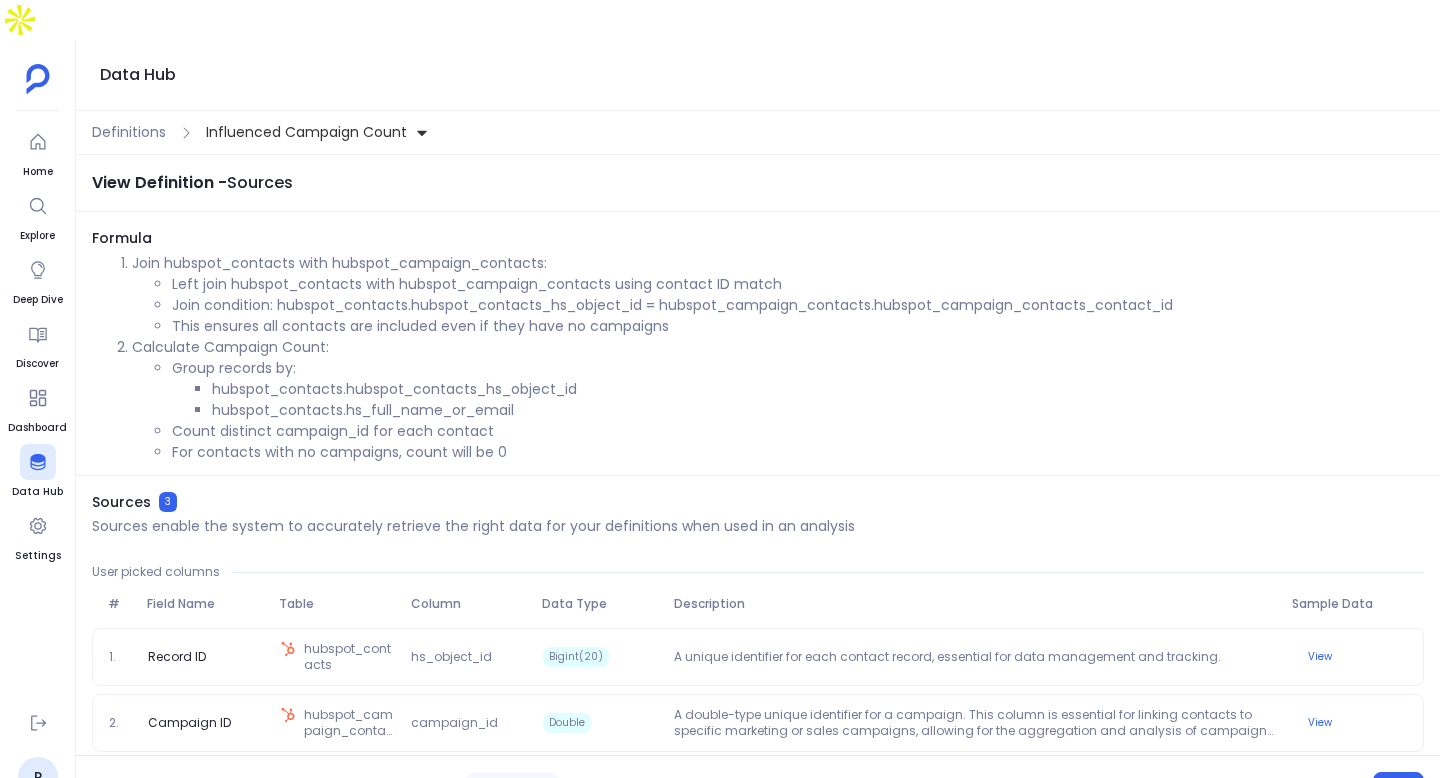 scroll, scrollTop: 79, scrollLeft: 0, axis: vertical 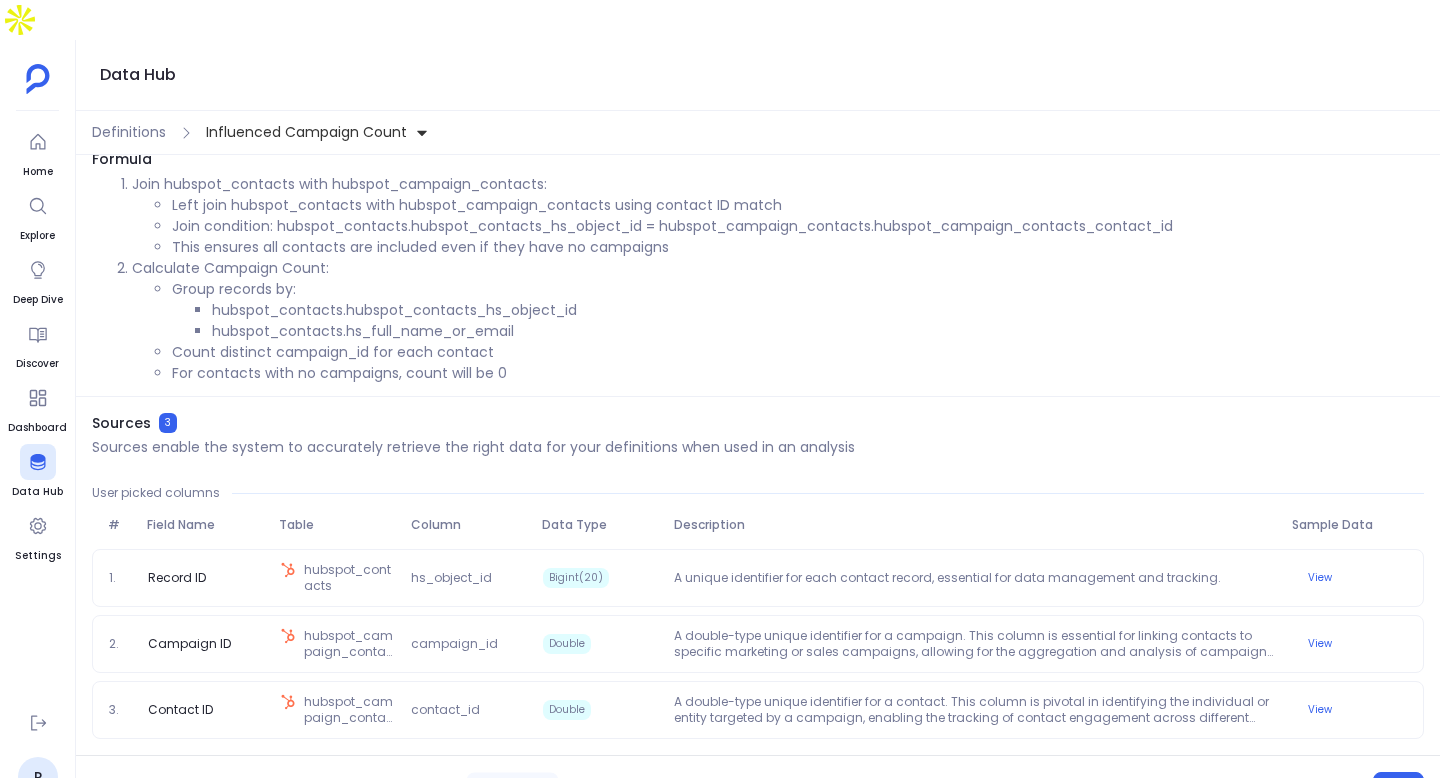click on "Influenced Campaign Count" at bounding box center [306, 132] 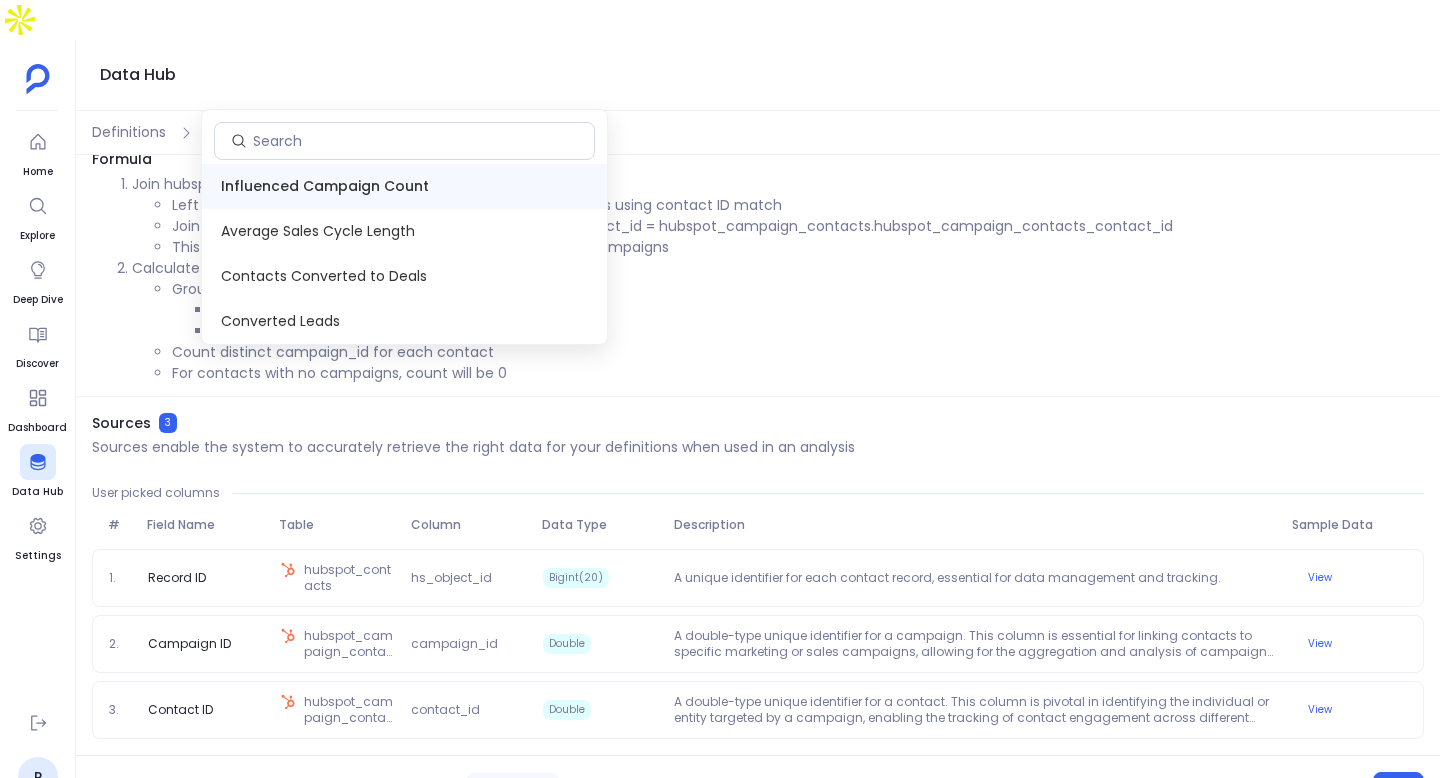 click on "Influenced Campaign Count" at bounding box center [306, 132] 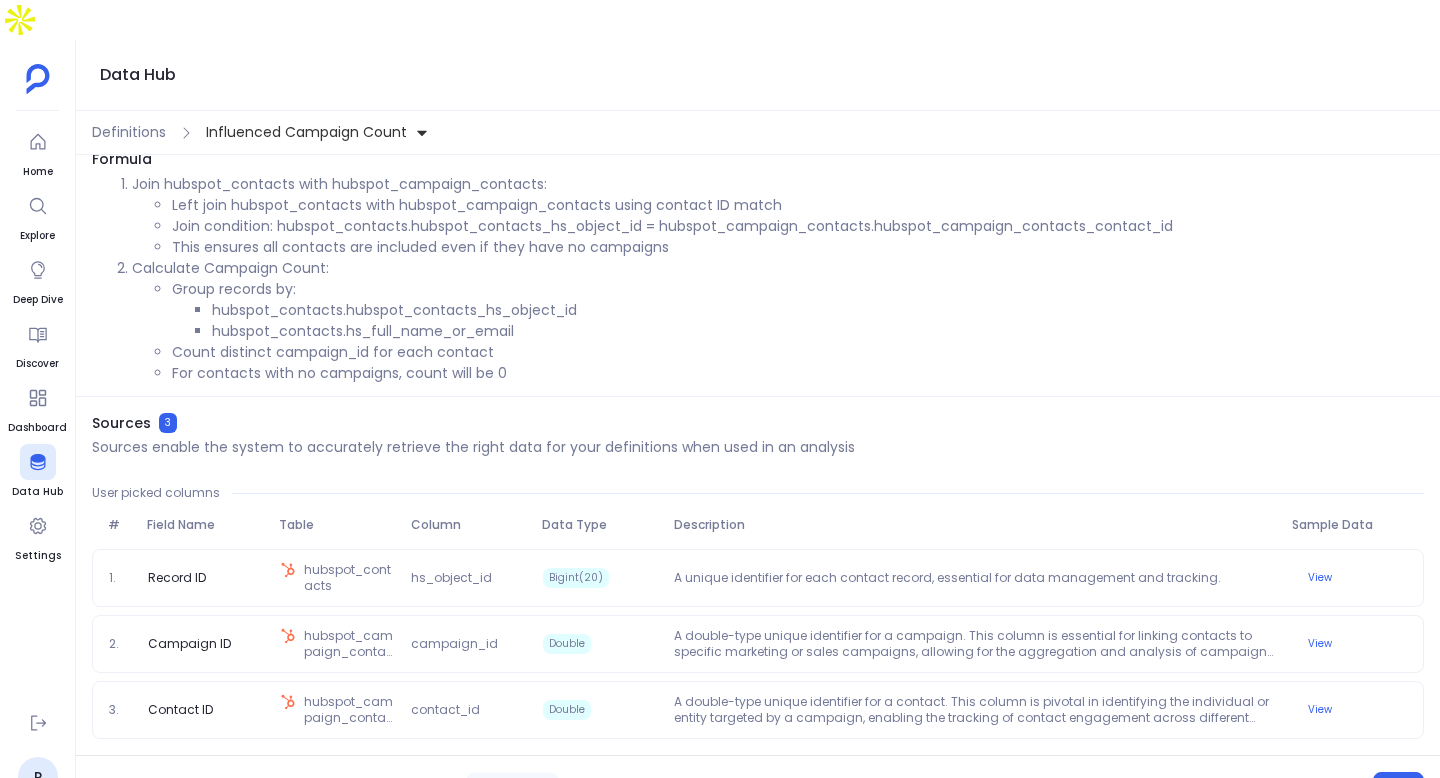 click on "Influenced Campaign Count" at bounding box center [306, 132] 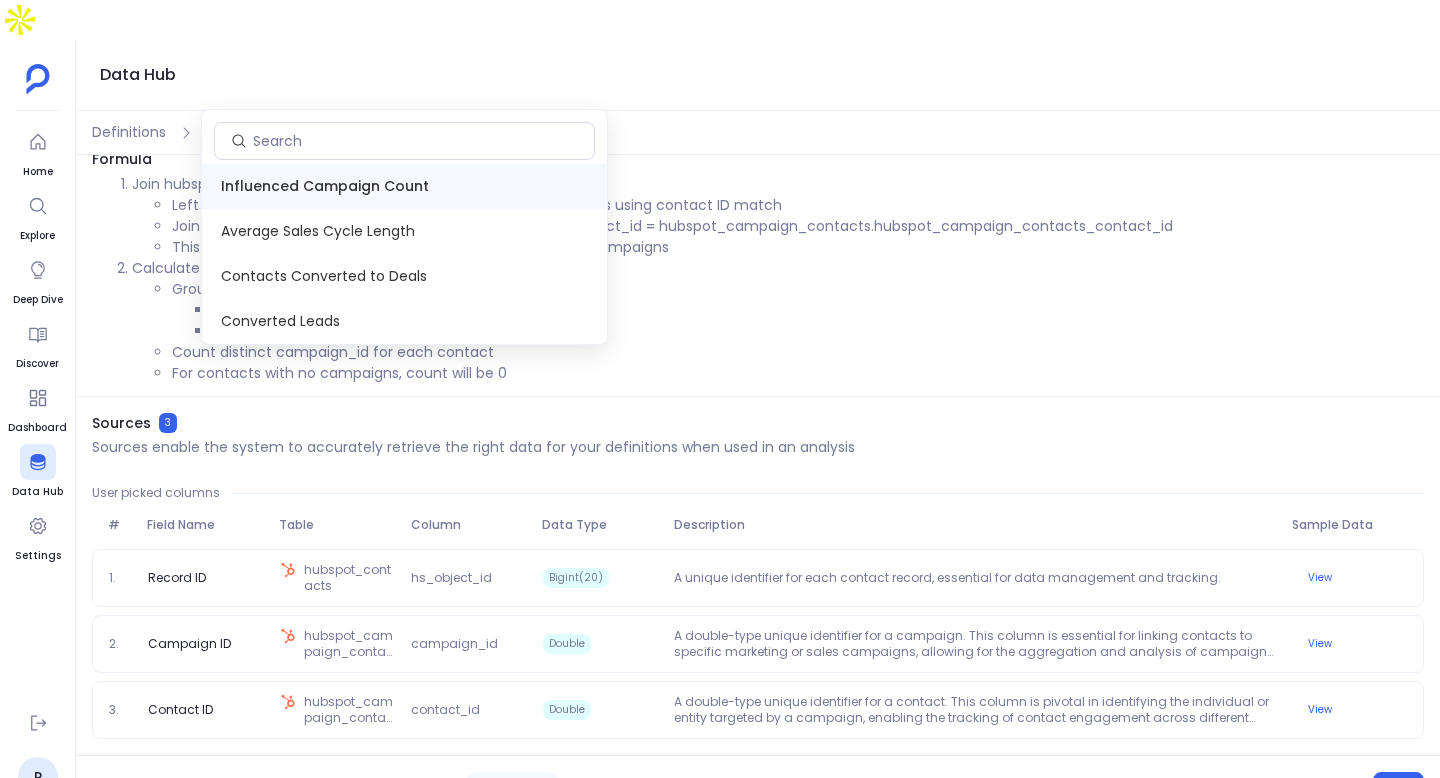 click on "hubspot_contacts.hs_full_name_or_email" at bounding box center [818, 331] 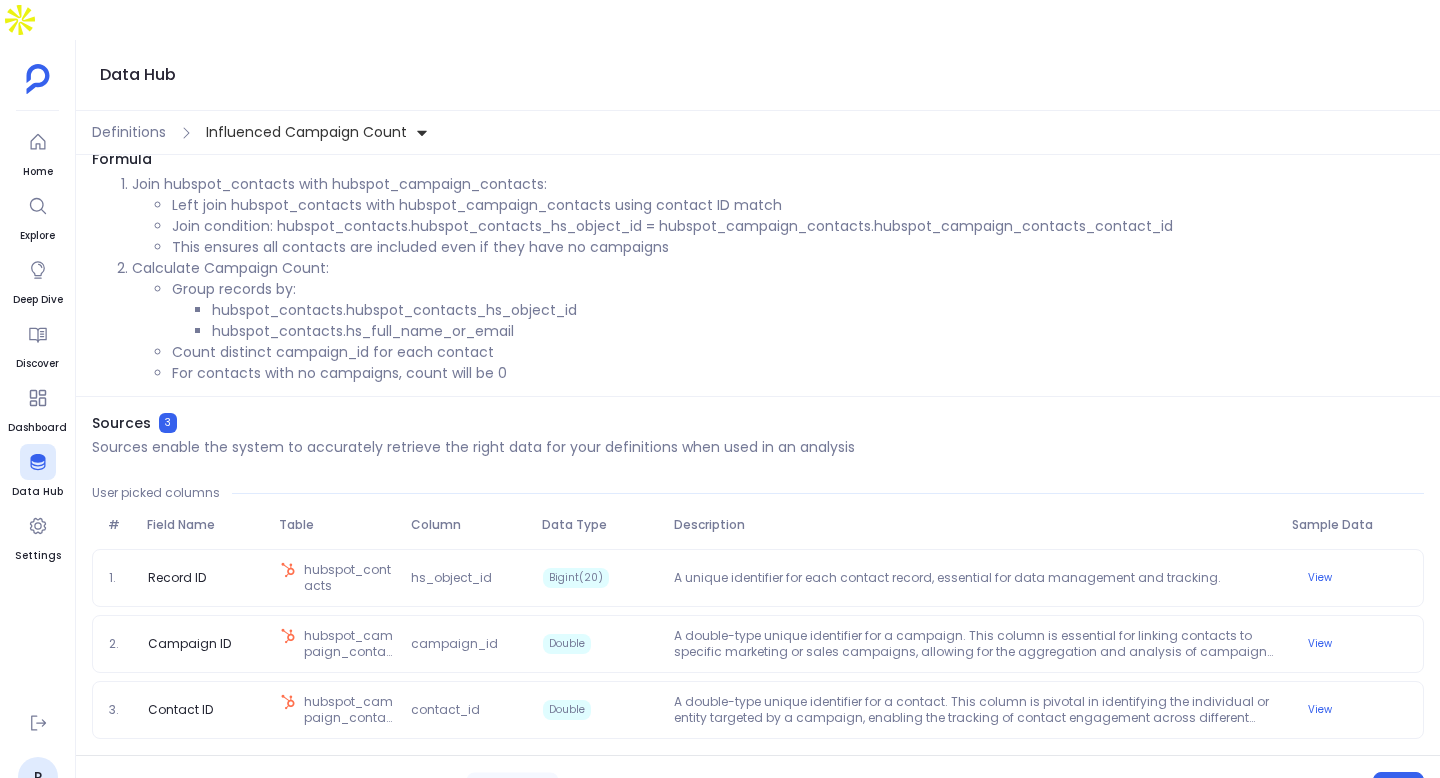 click on "Details" at bounding box center (1018, 786) 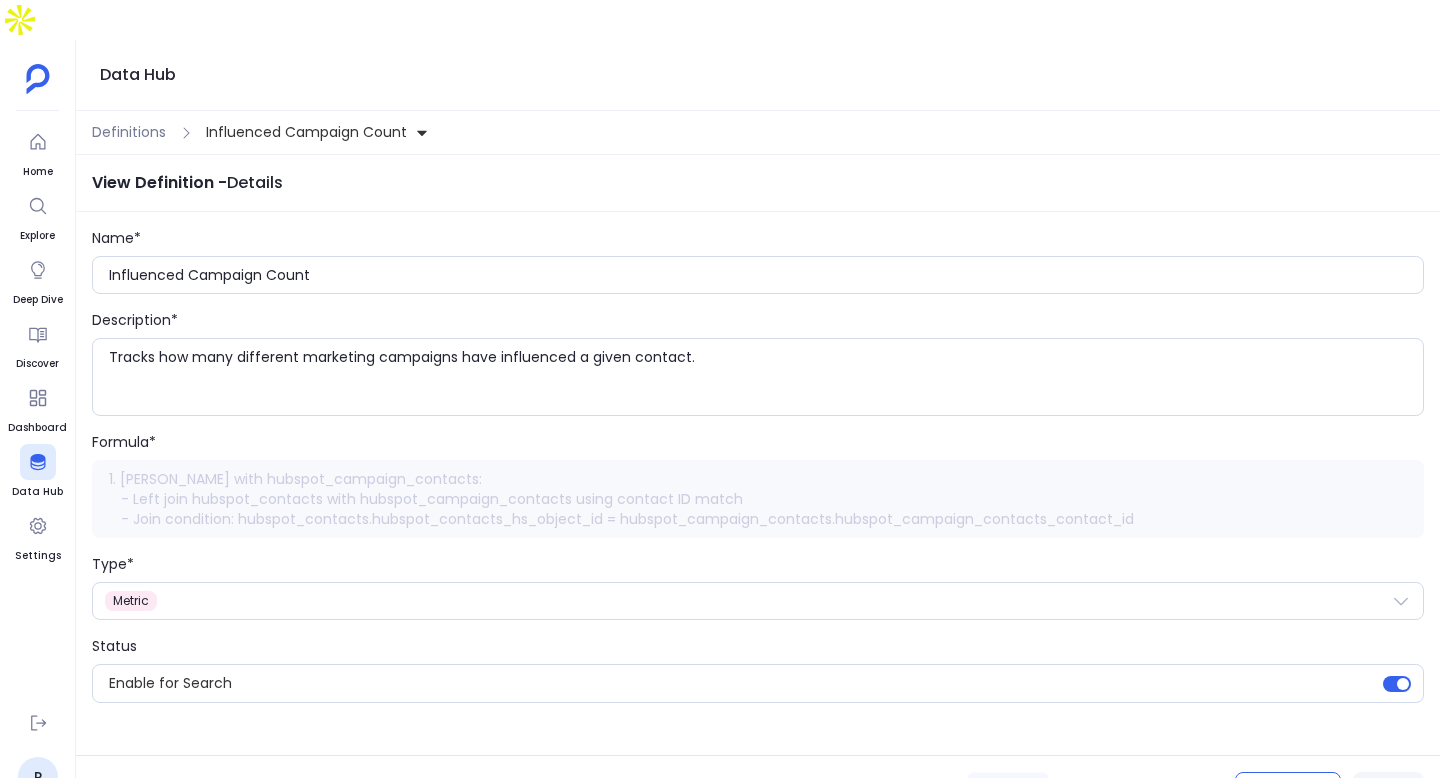 scroll, scrollTop: 0, scrollLeft: 0, axis: both 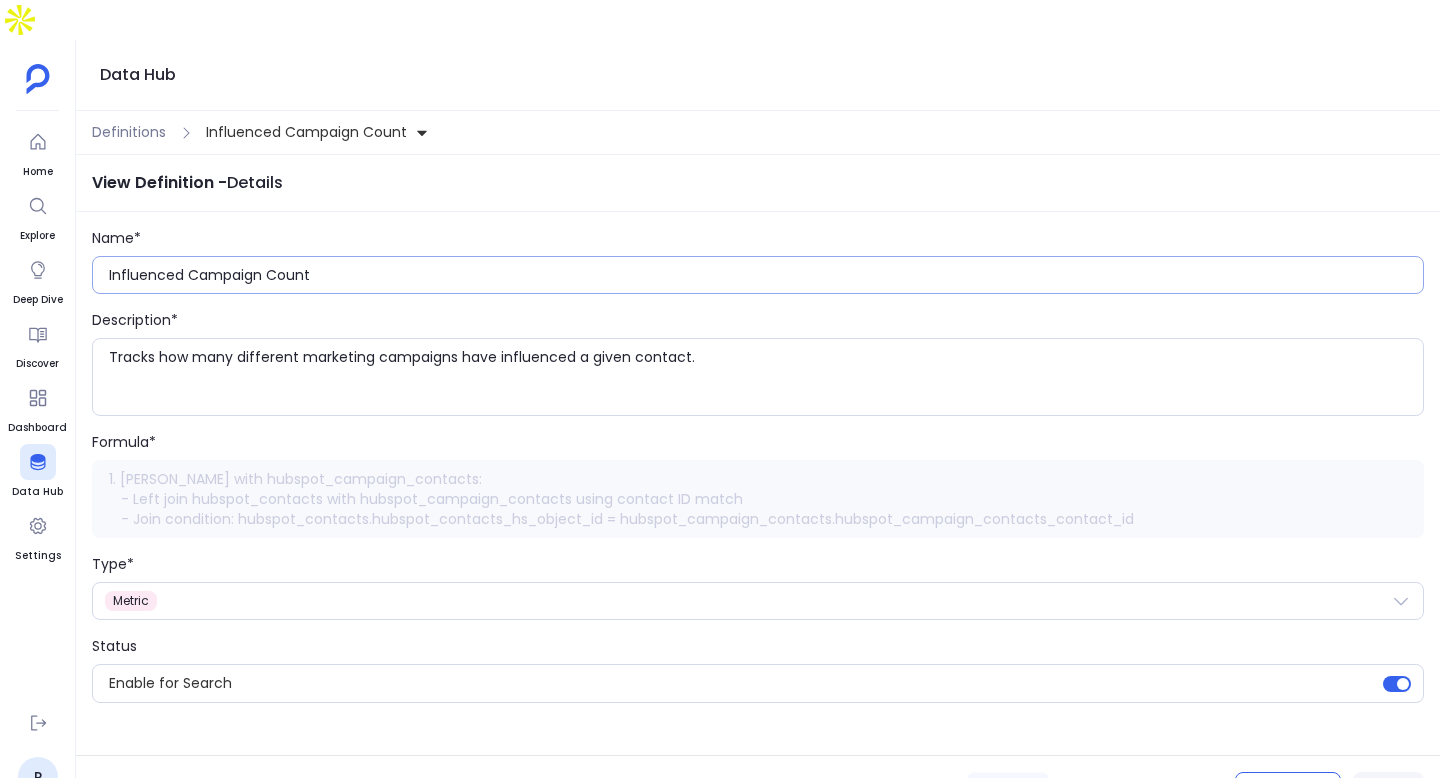 click on "Influenced Campaign Count" at bounding box center [766, 275] 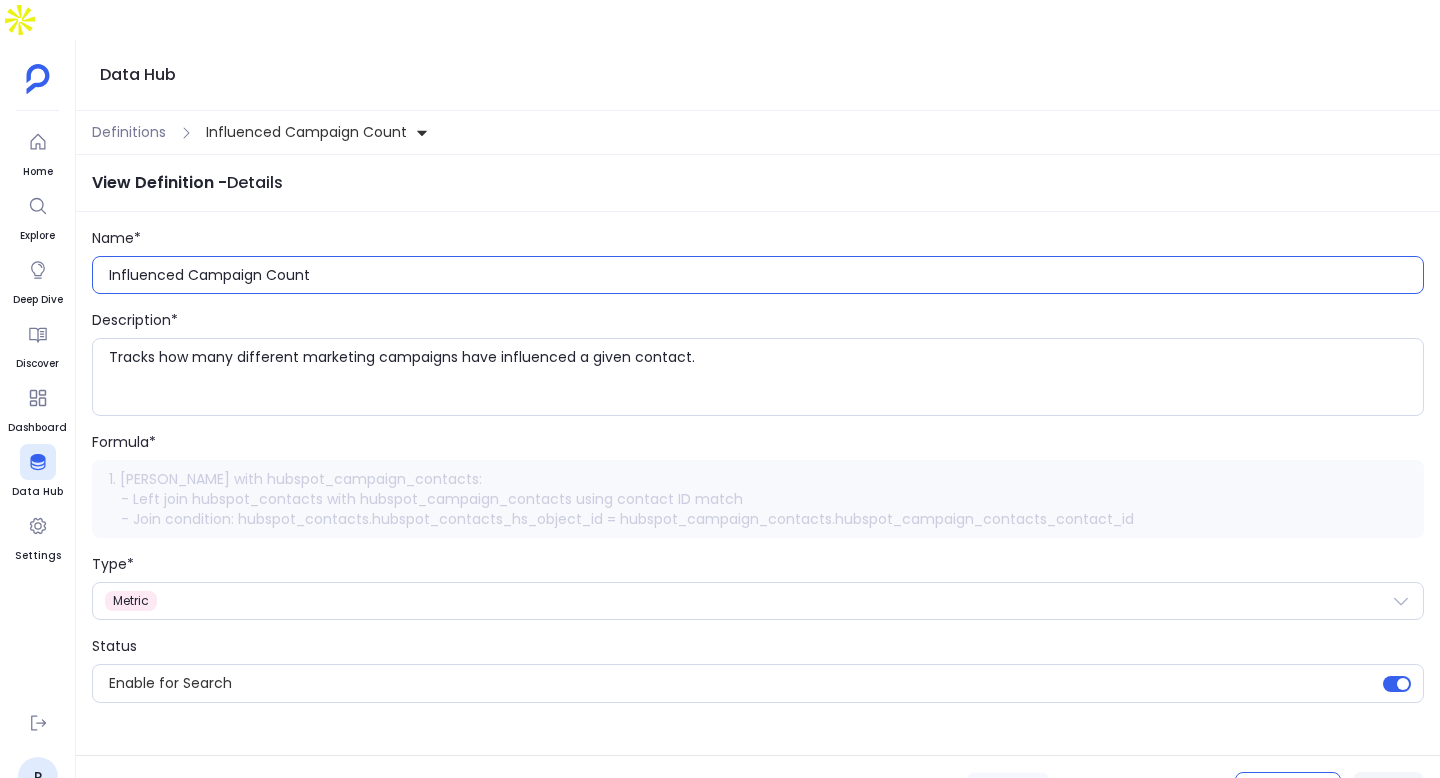 click on "Influenced Campaign Count" at bounding box center (766, 275) 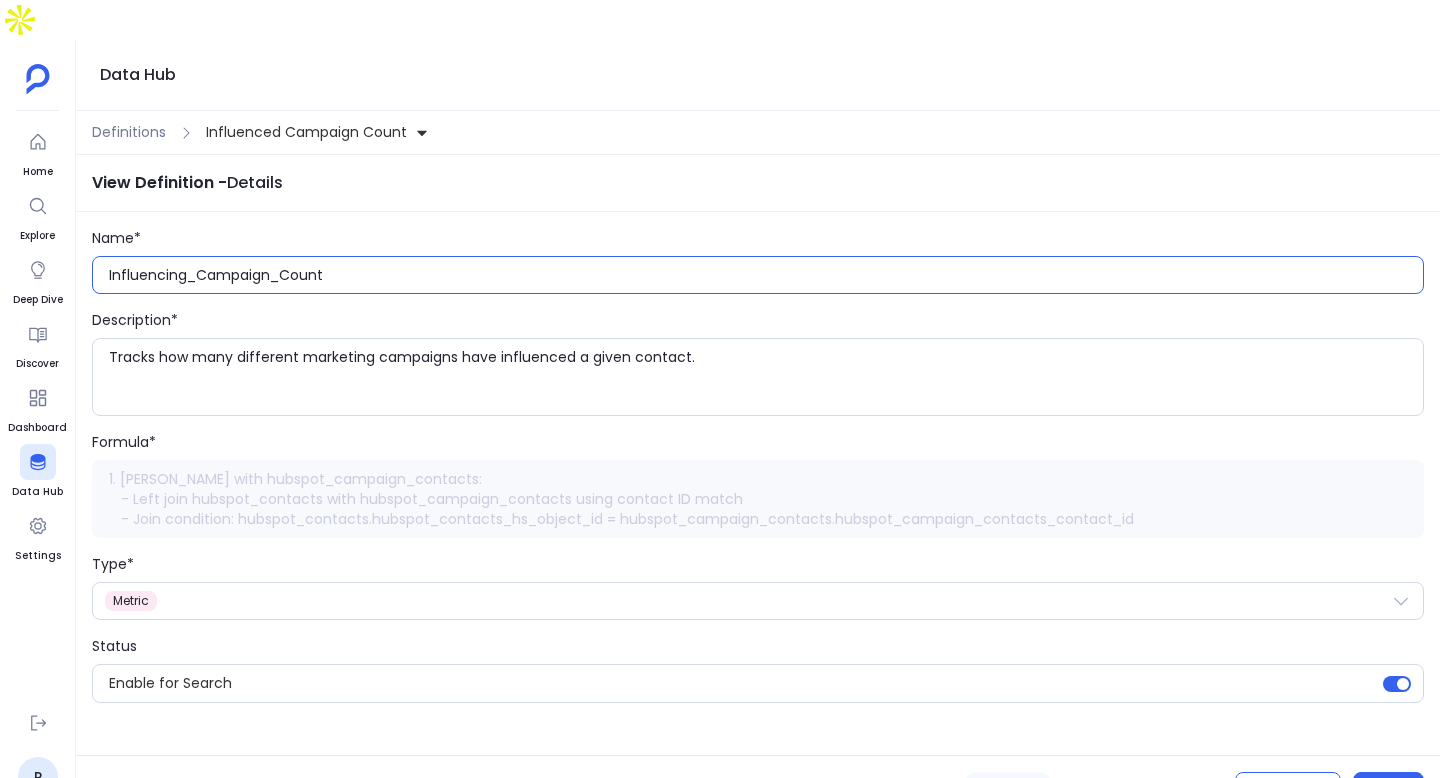 click on "Influencing_Campaign_Count" at bounding box center (766, 275) 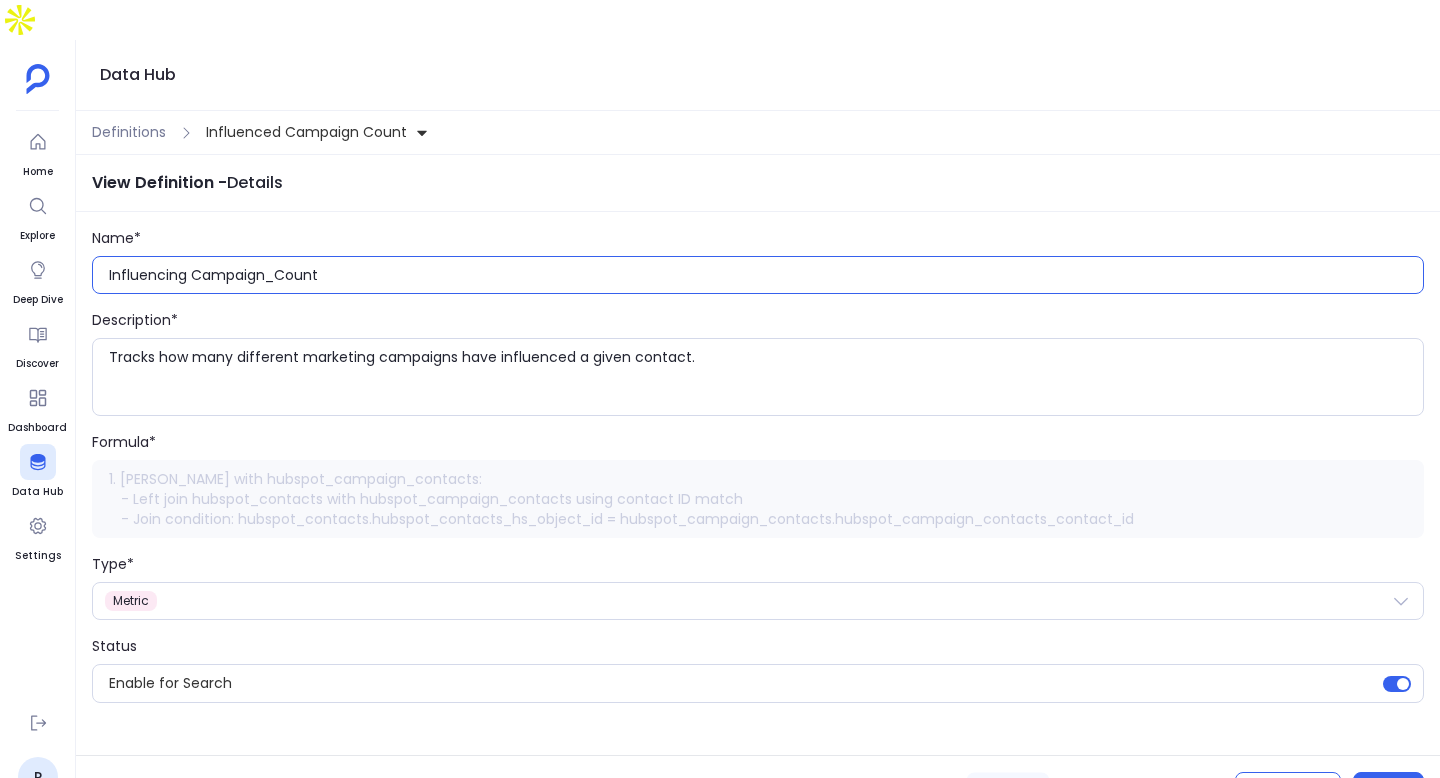click on "Influencing Campaign_Count" at bounding box center (766, 275) 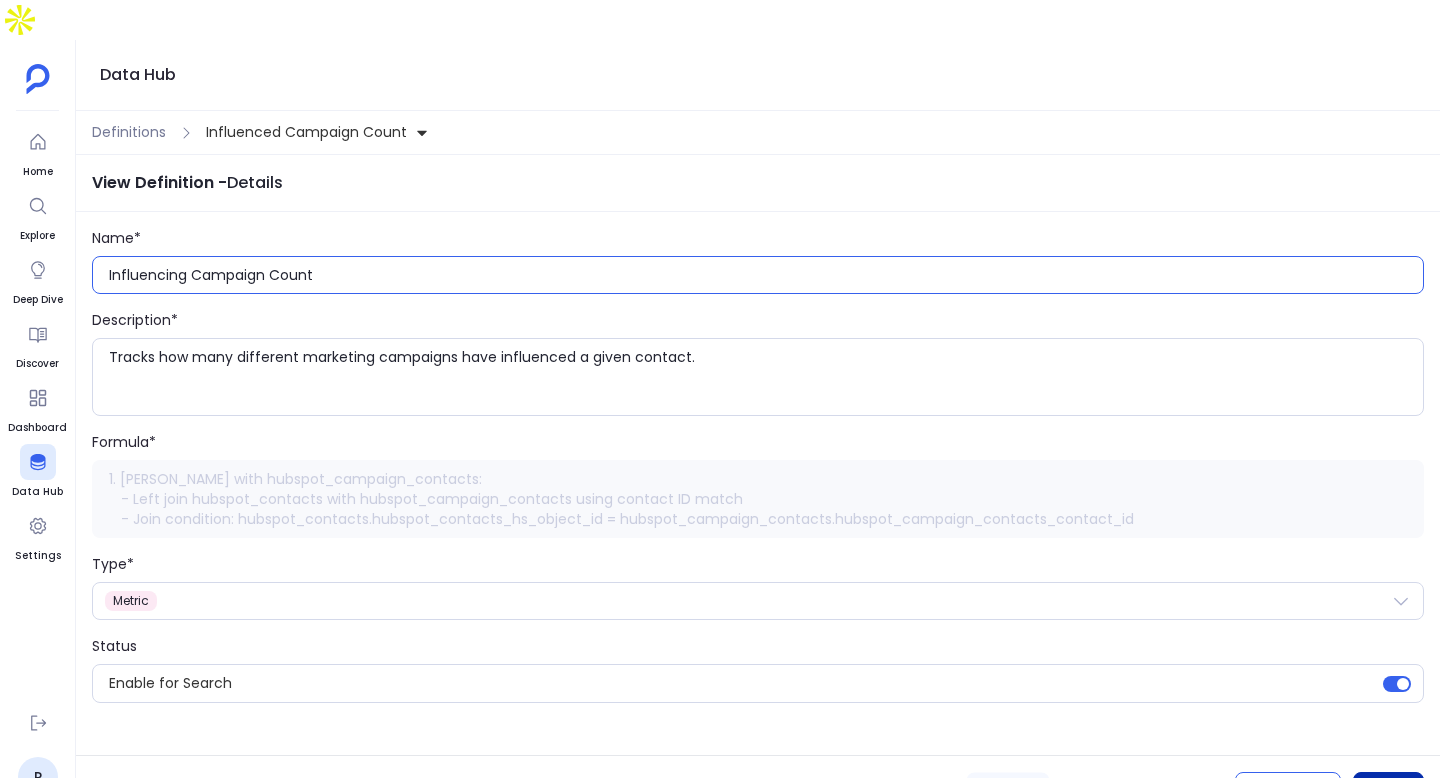 type on "Influencing Campaign Count" 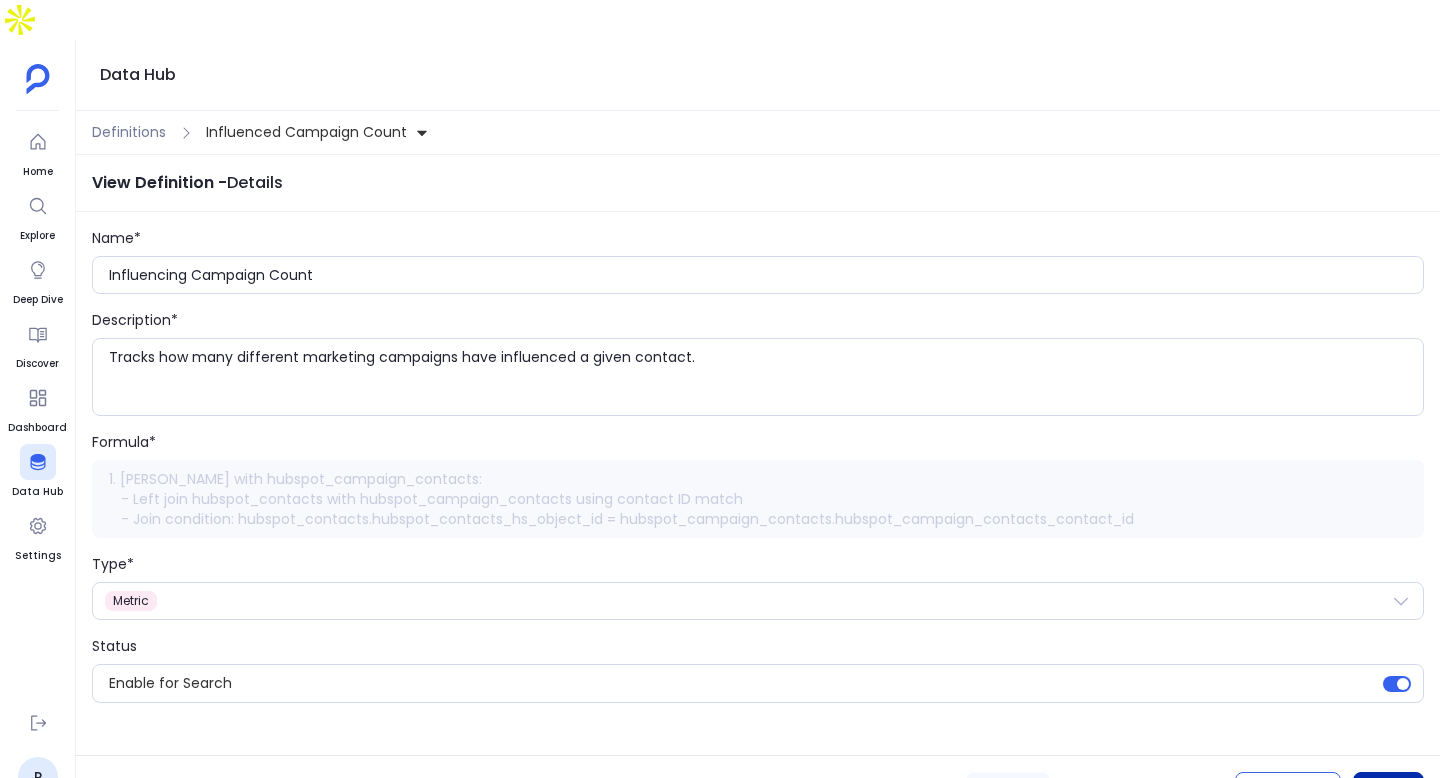 click on "Update" at bounding box center (1388, 787) 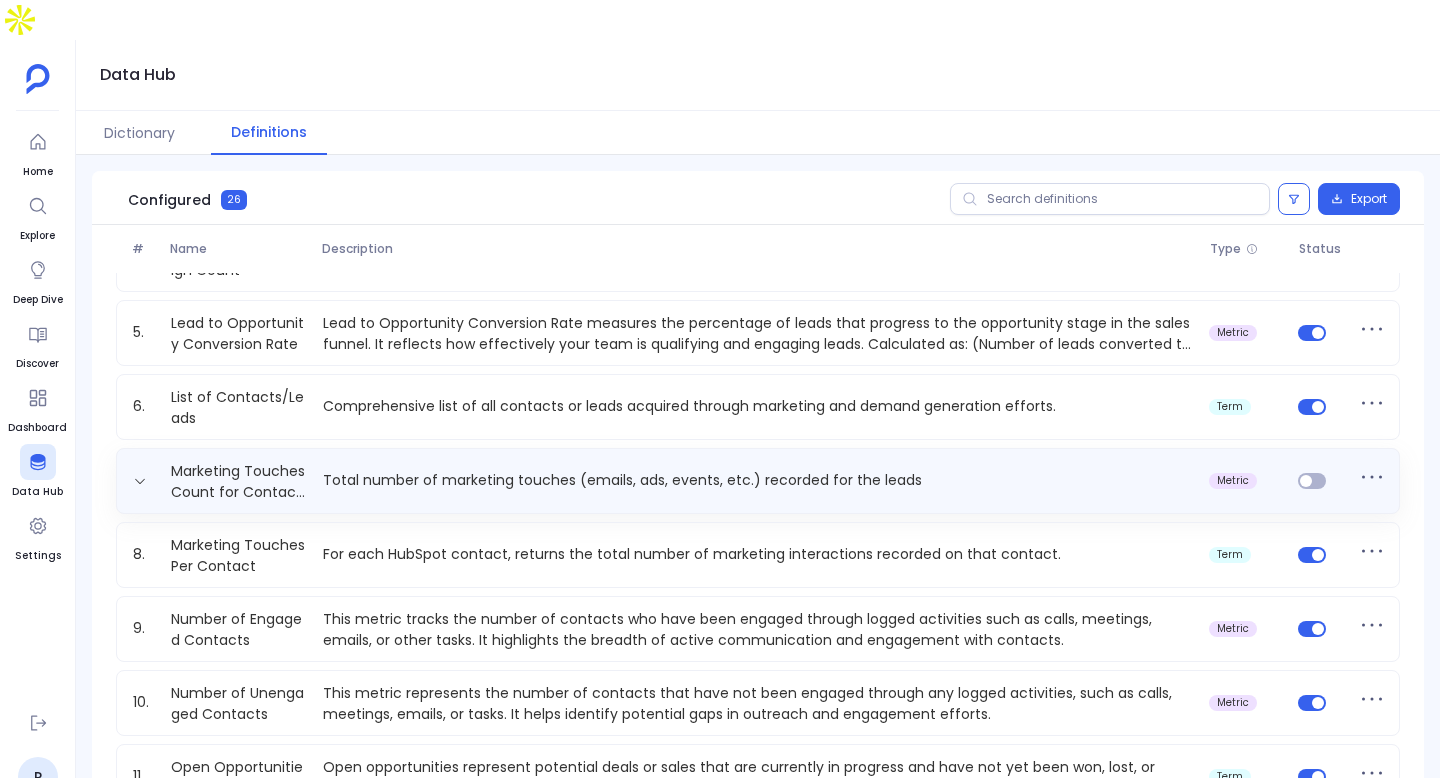scroll, scrollTop: 229, scrollLeft: 0, axis: vertical 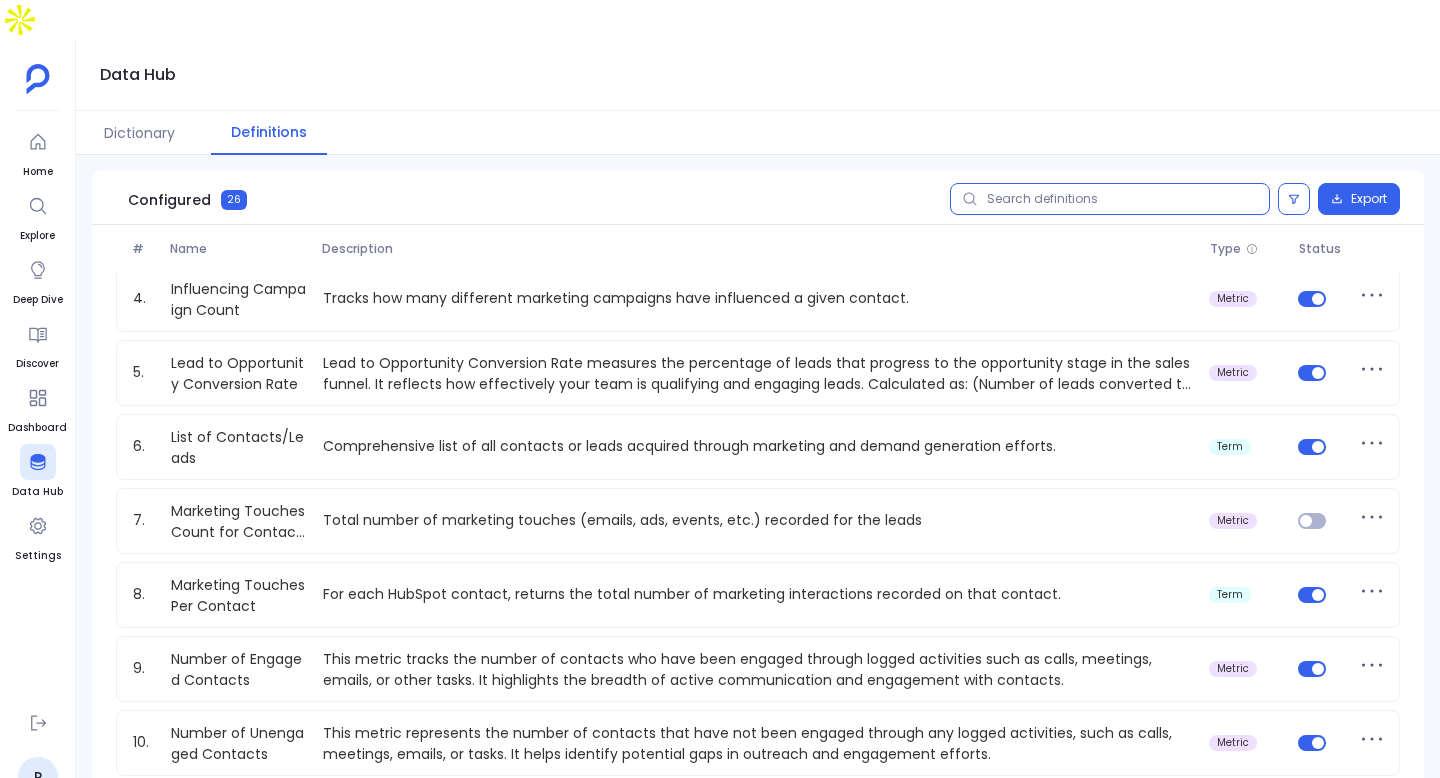 click at bounding box center (1110, 199) 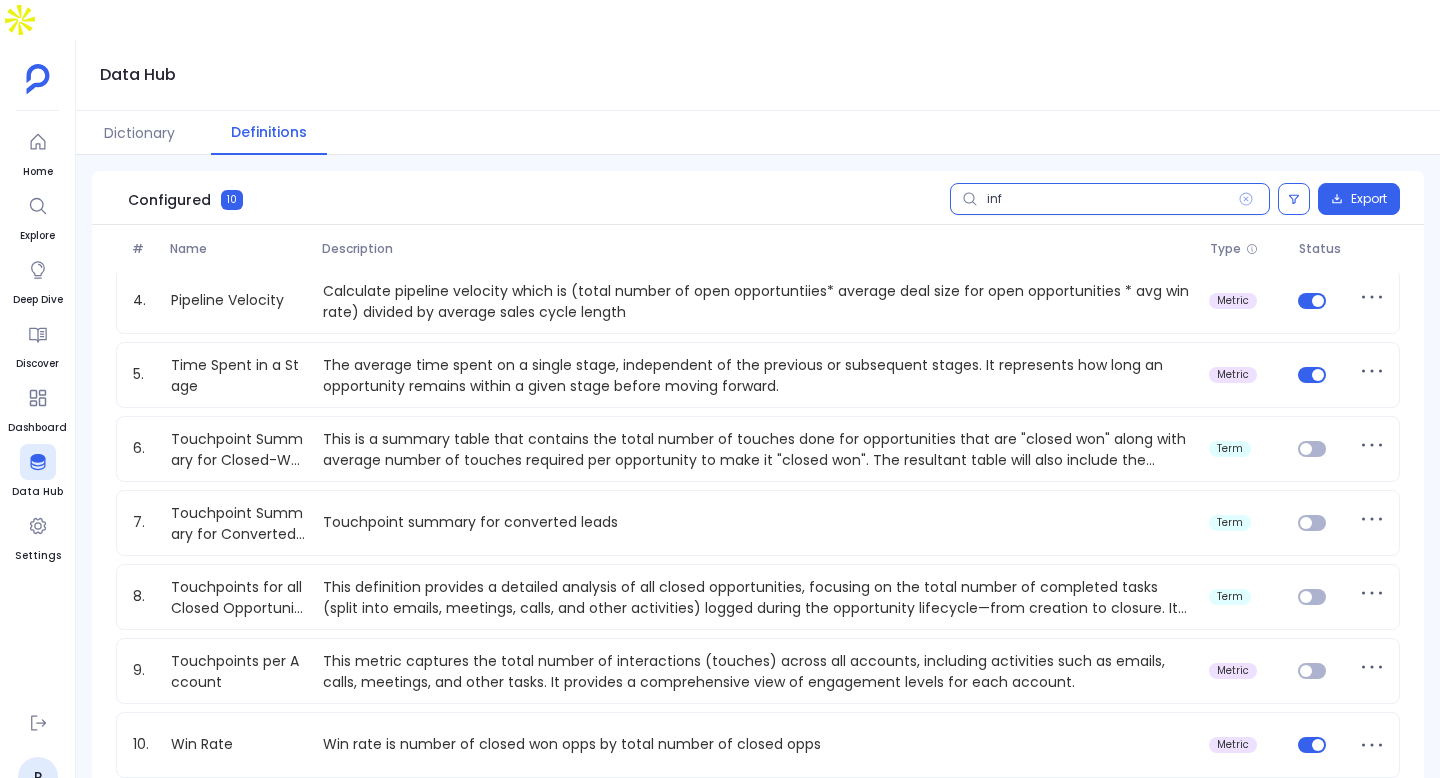 scroll, scrollTop: 0, scrollLeft: 0, axis: both 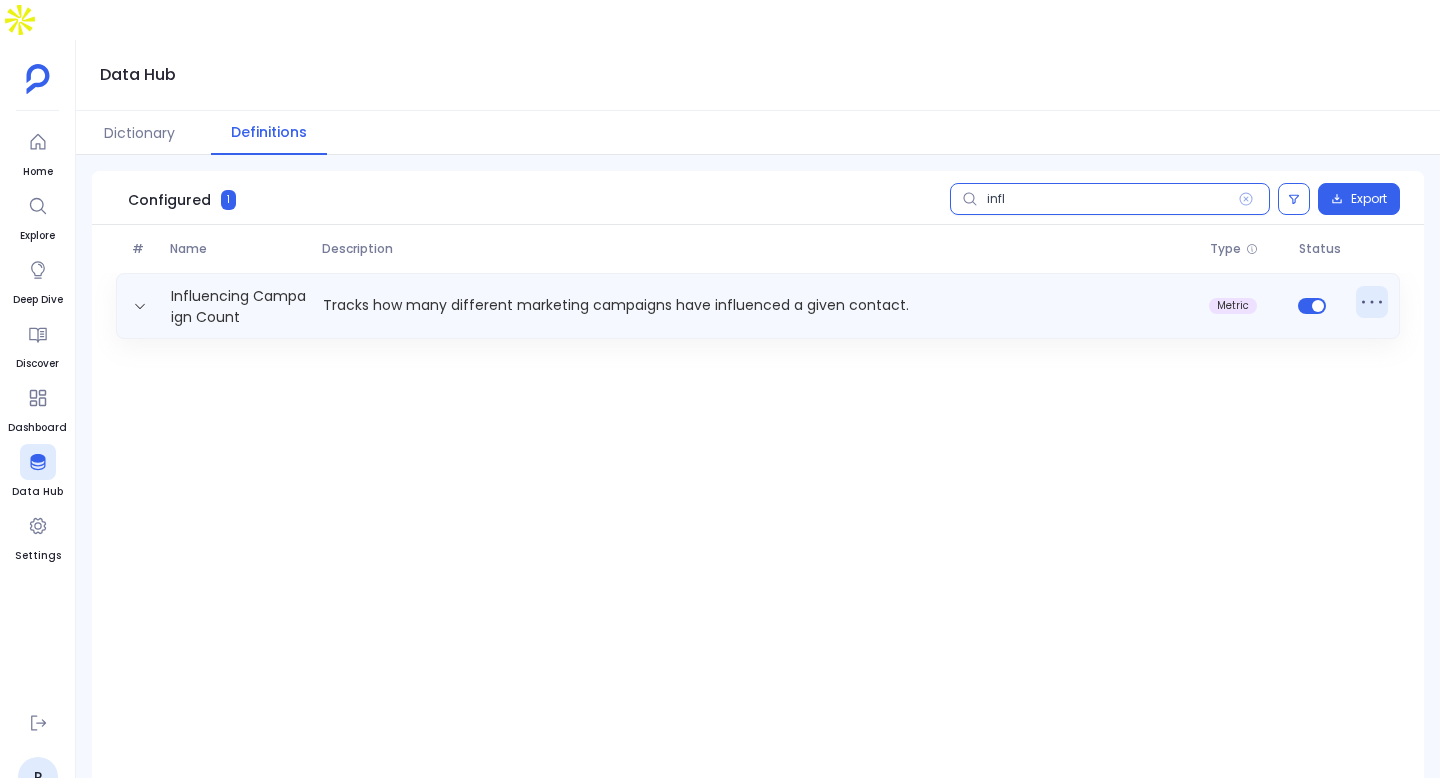type on "infl" 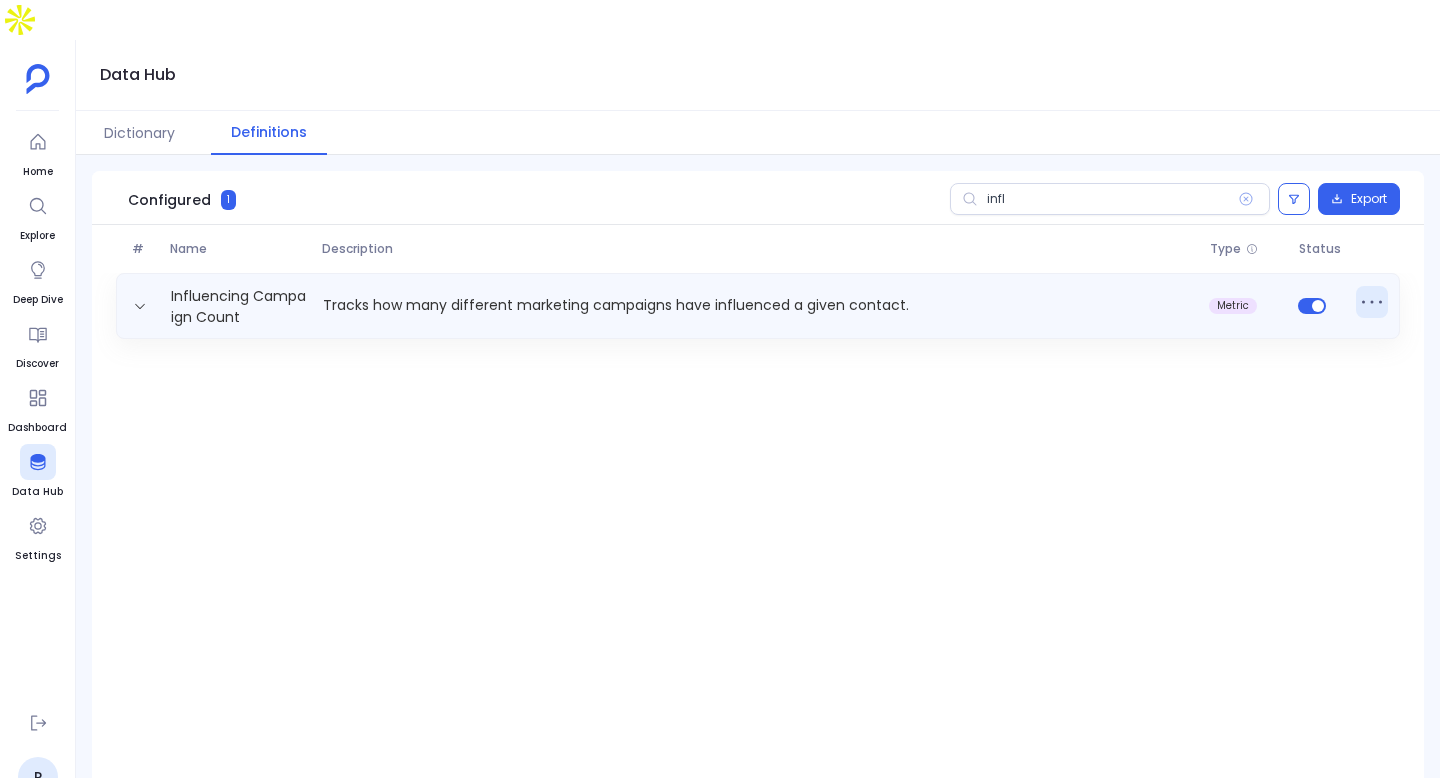 click 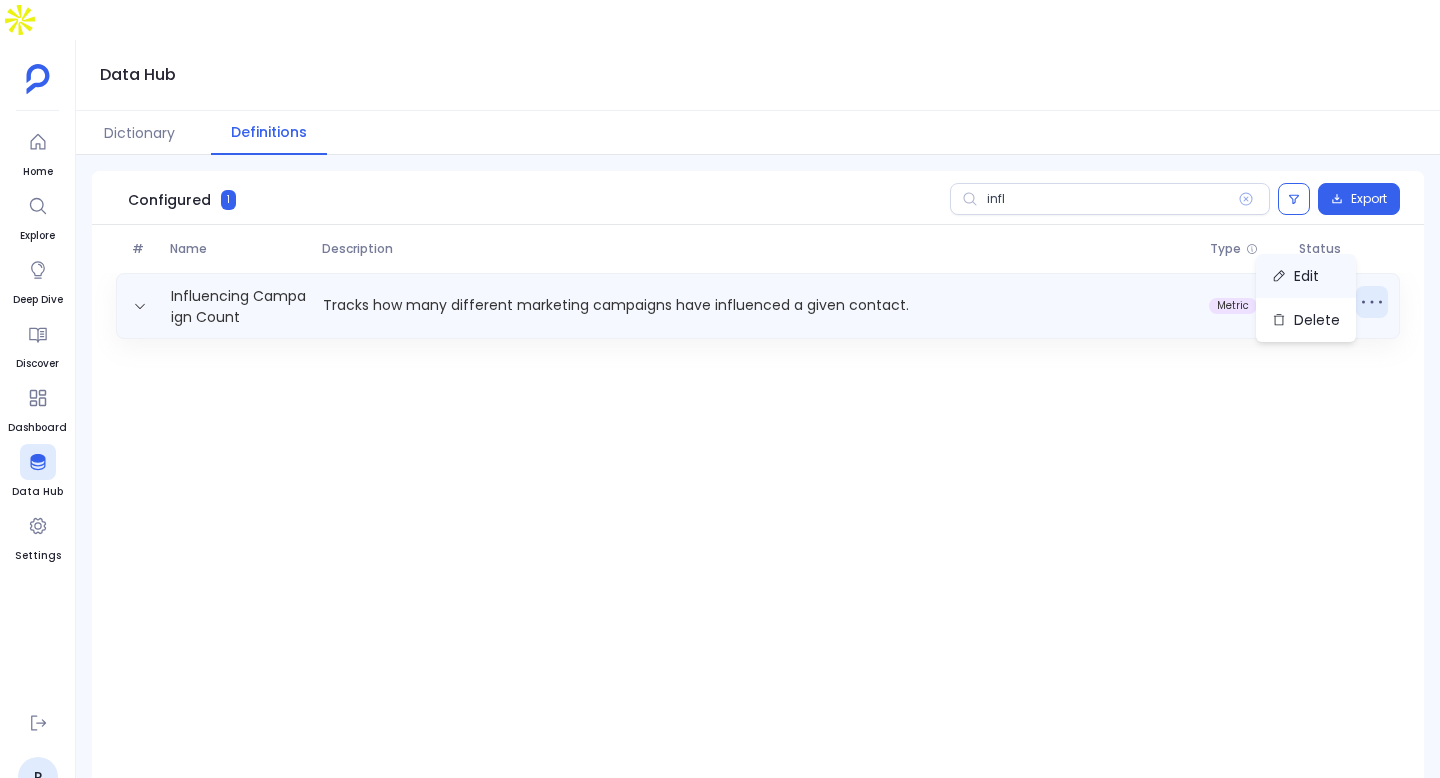 click on "Edit" at bounding box center (1306, 276) 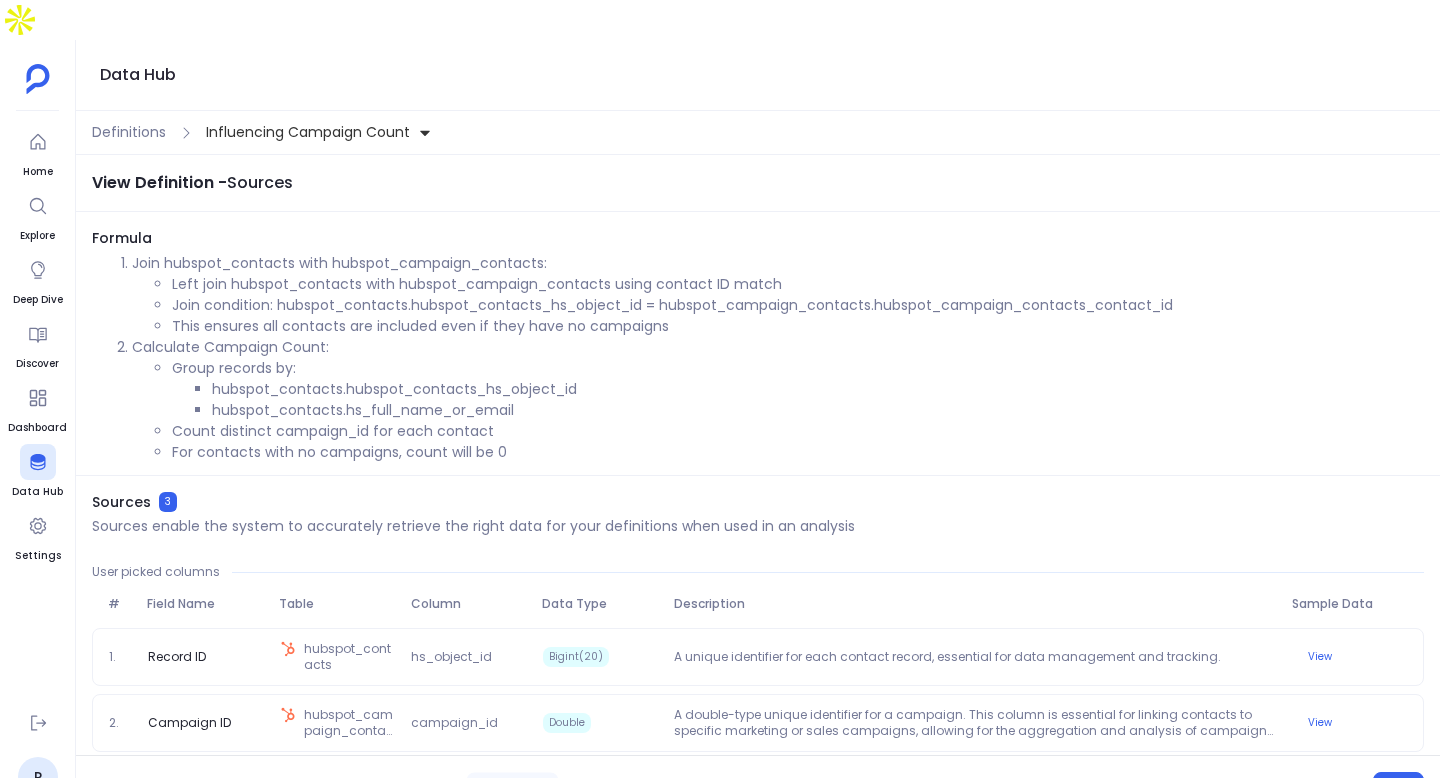 click on "Details" at bounding box center (1018, 786) 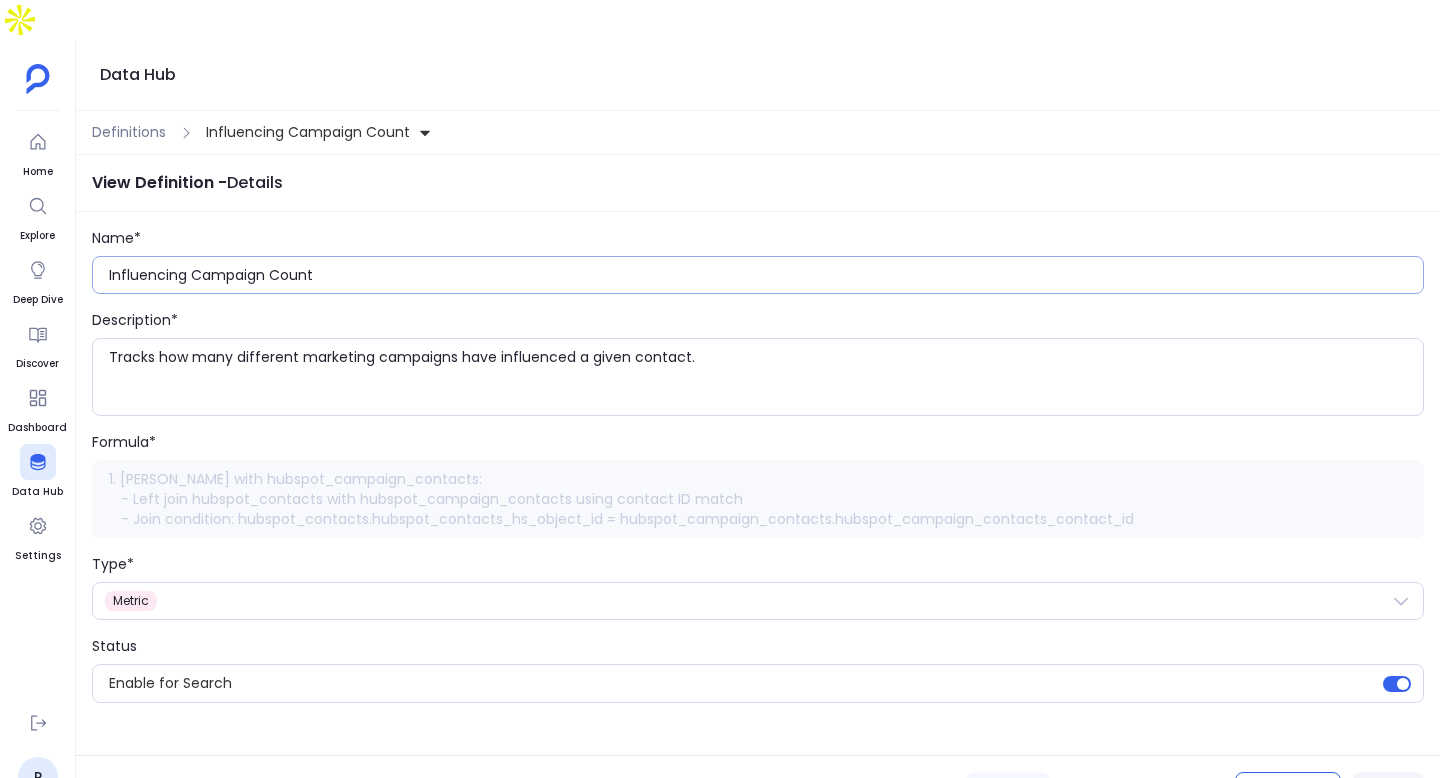 click on "Influencing Campaign Count" at bounding box center (766, 275) 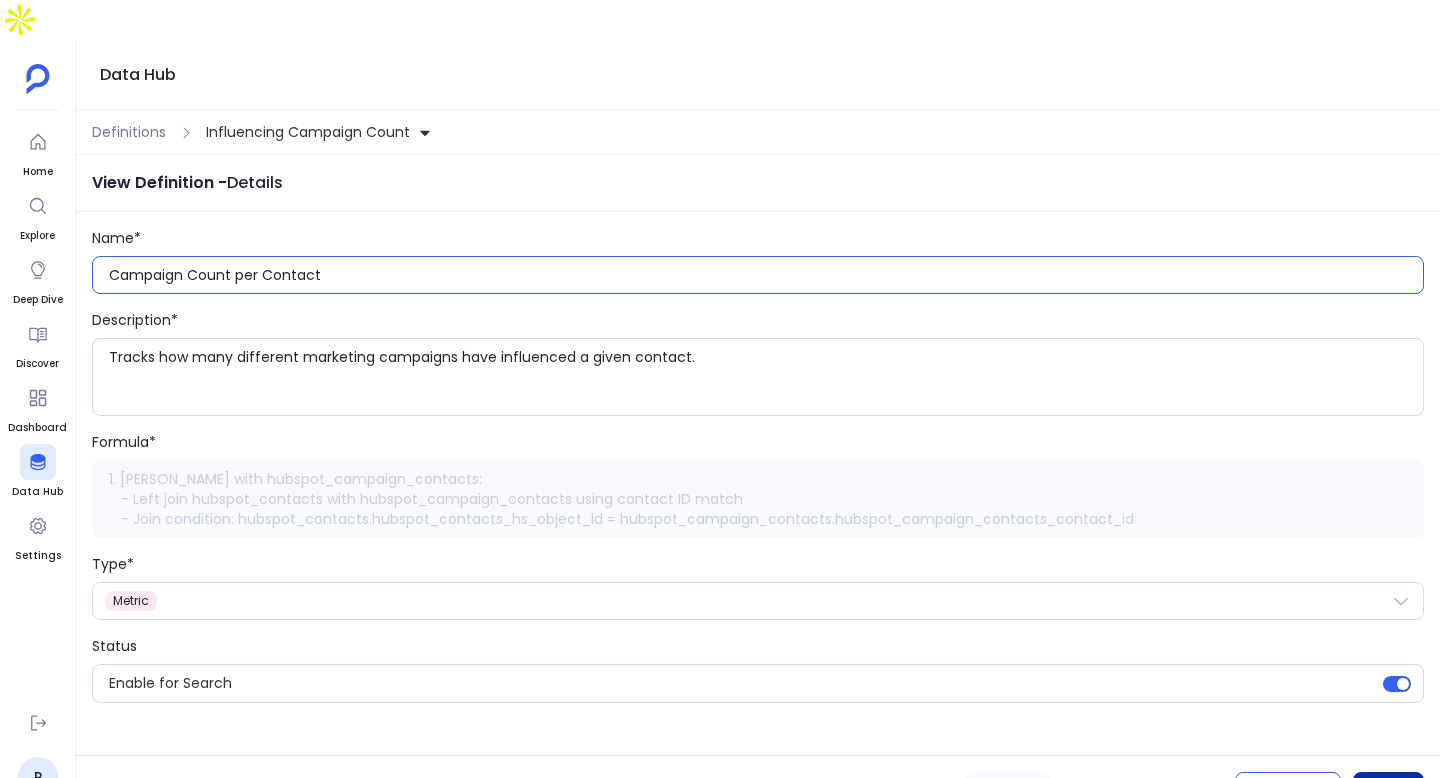 type on "Campaign Count per Contact" 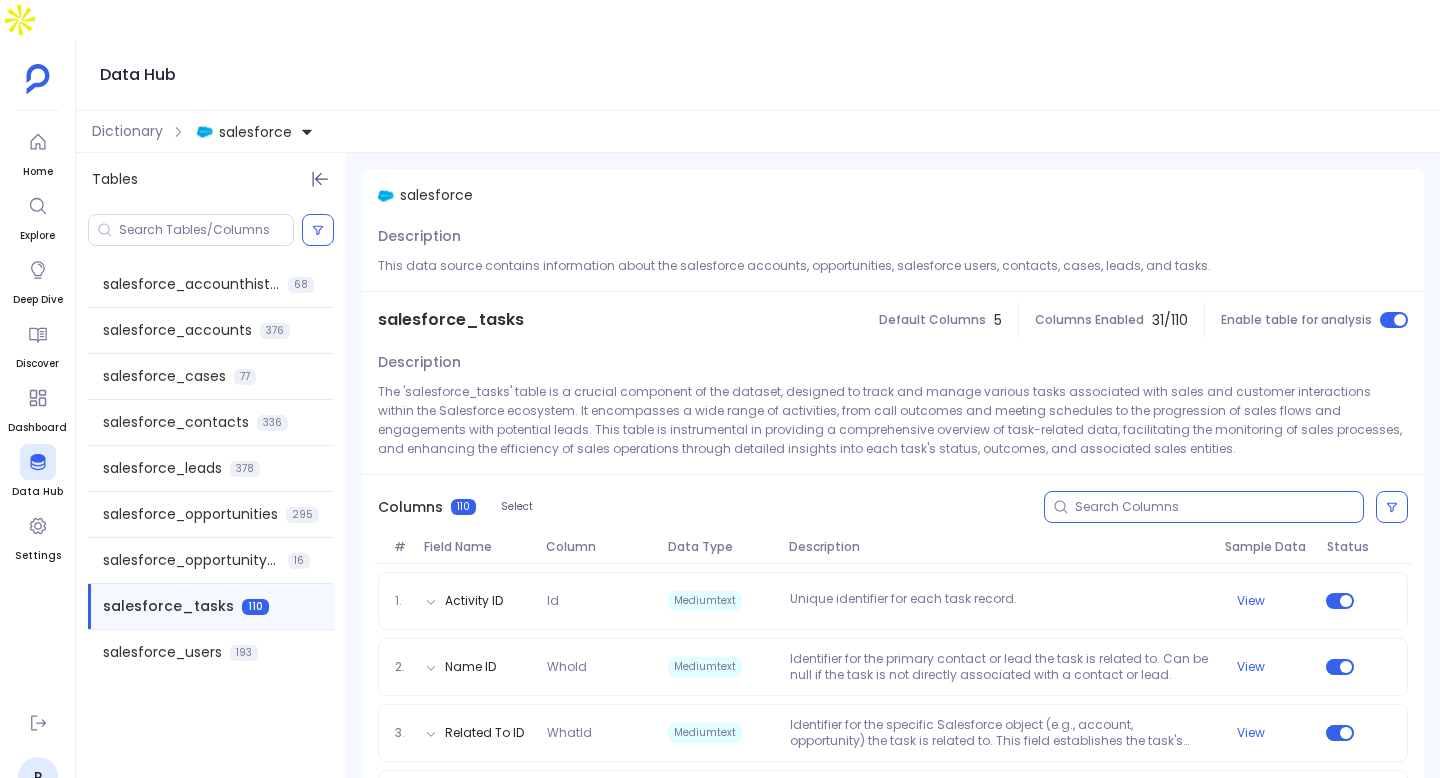 scroll, scrollTop: 0, scrollLeft: 0, axis: both 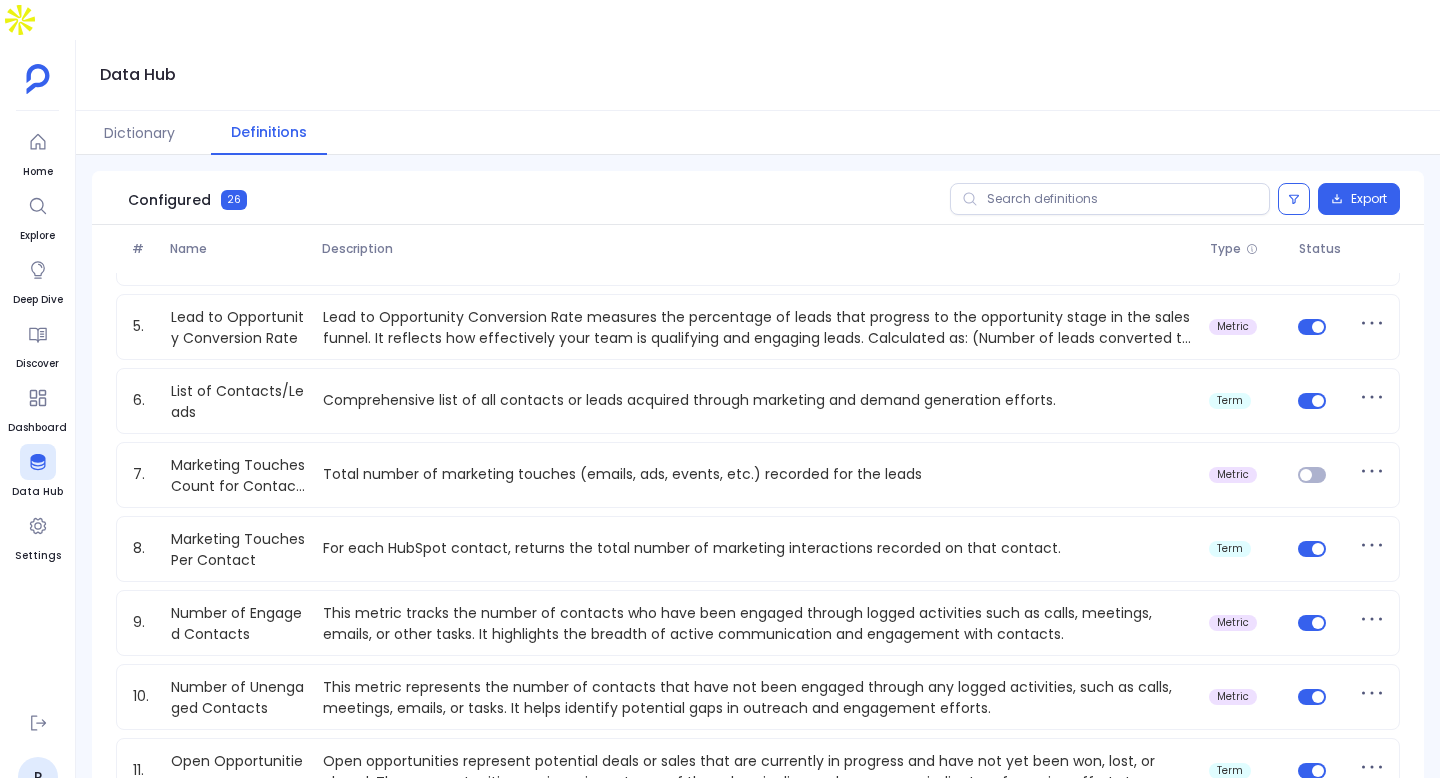 click on "Configured 26 Export" at bounding box center [758, 198] 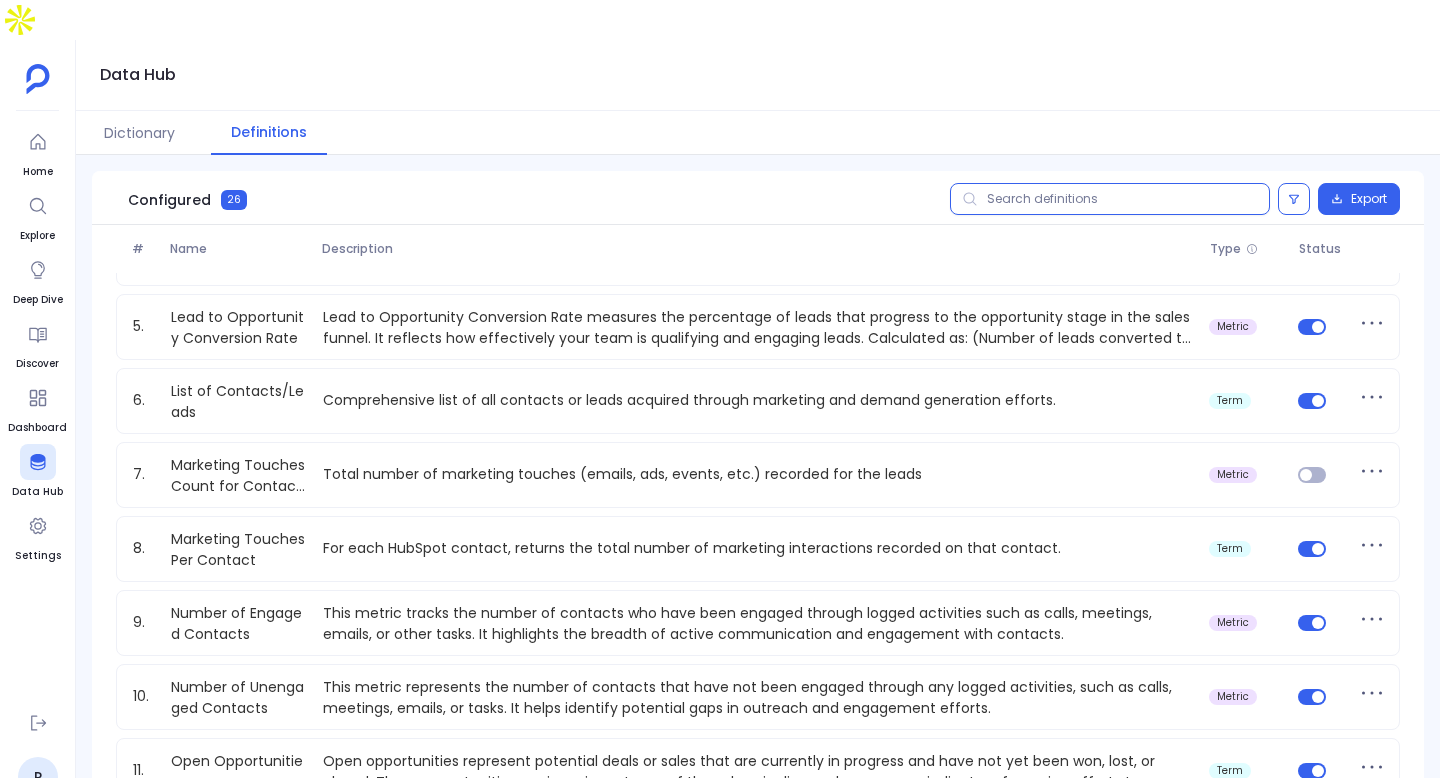 click at bounding box center [1110, 199] 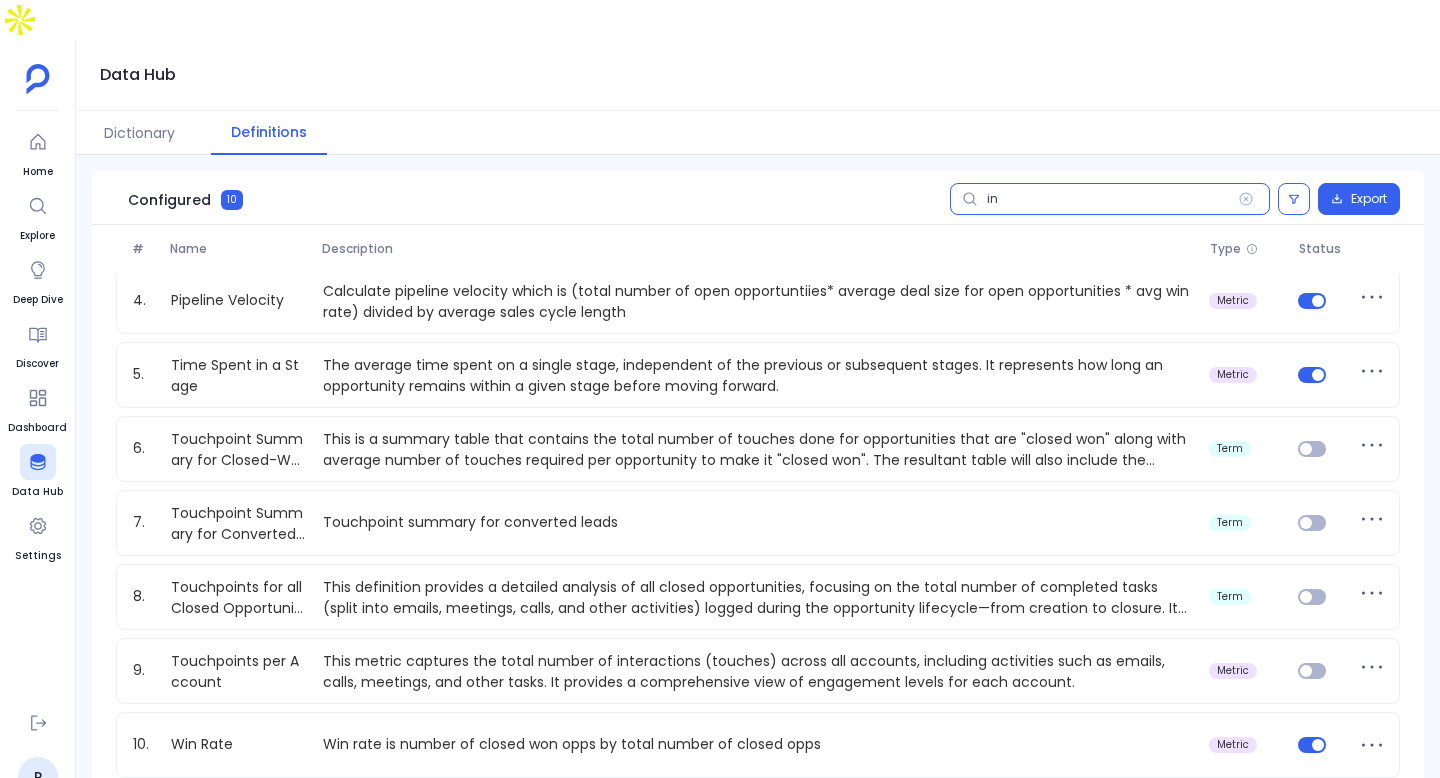scroll, scrollTop: 0, scrollLeft: 0, axis: both 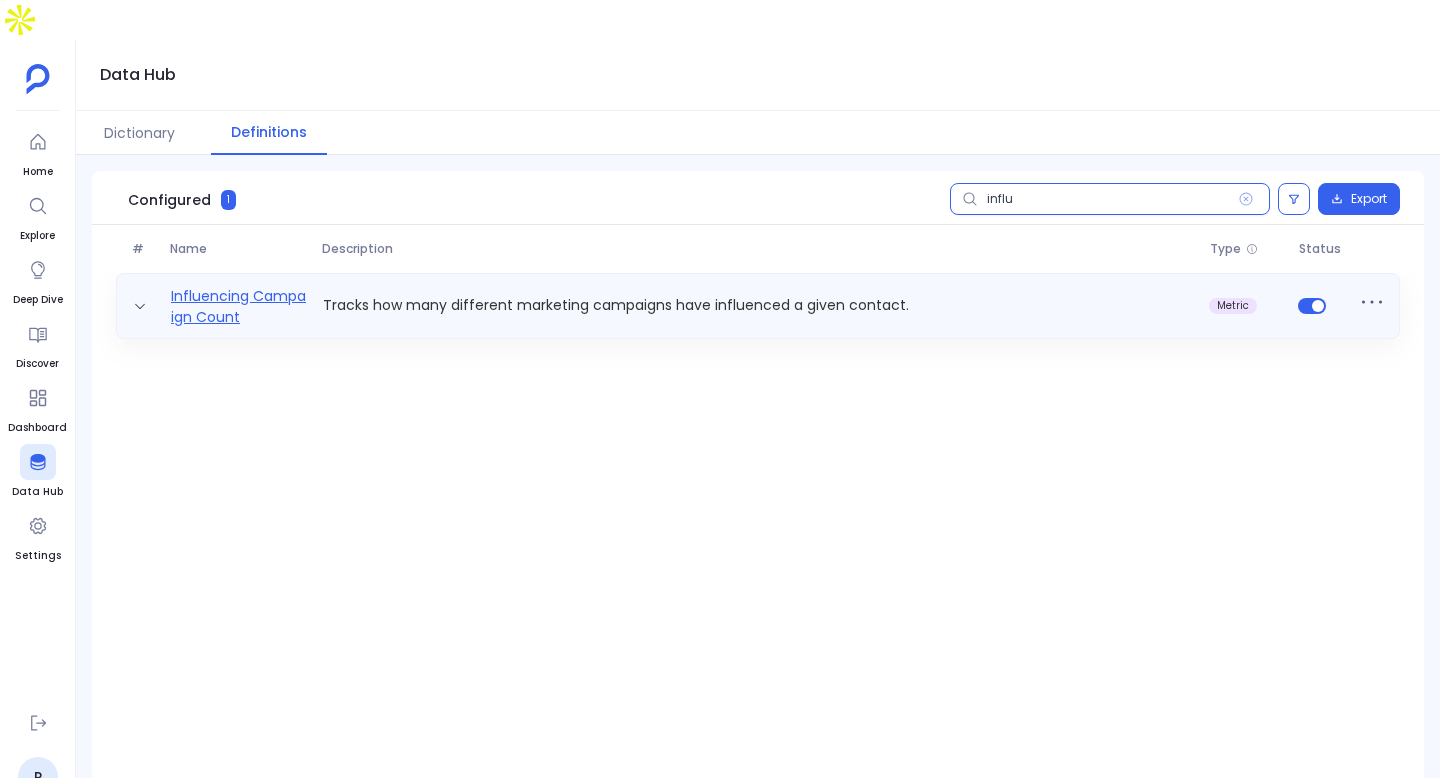 type on "influ" 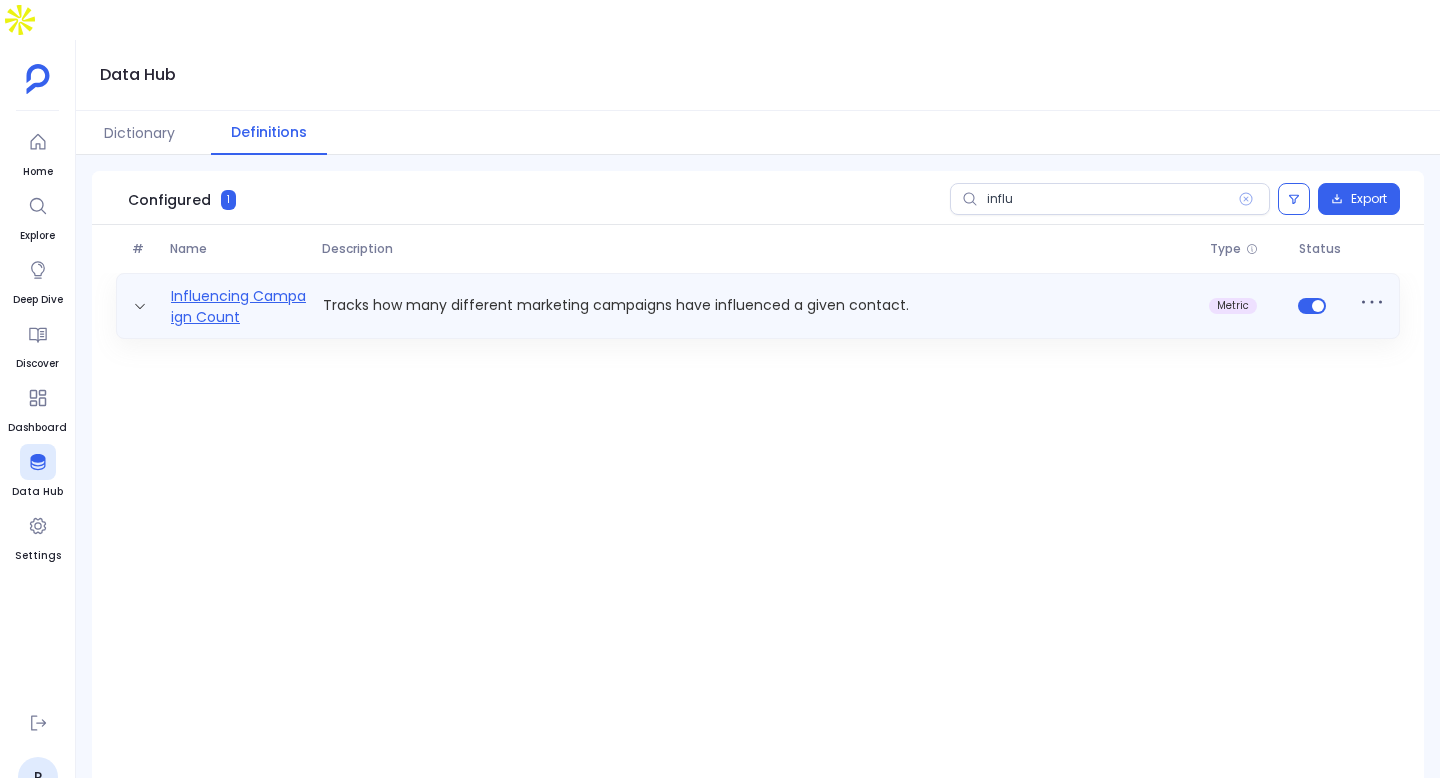 click on "Influencing Campaign Count" at bounding box center [239, 306] 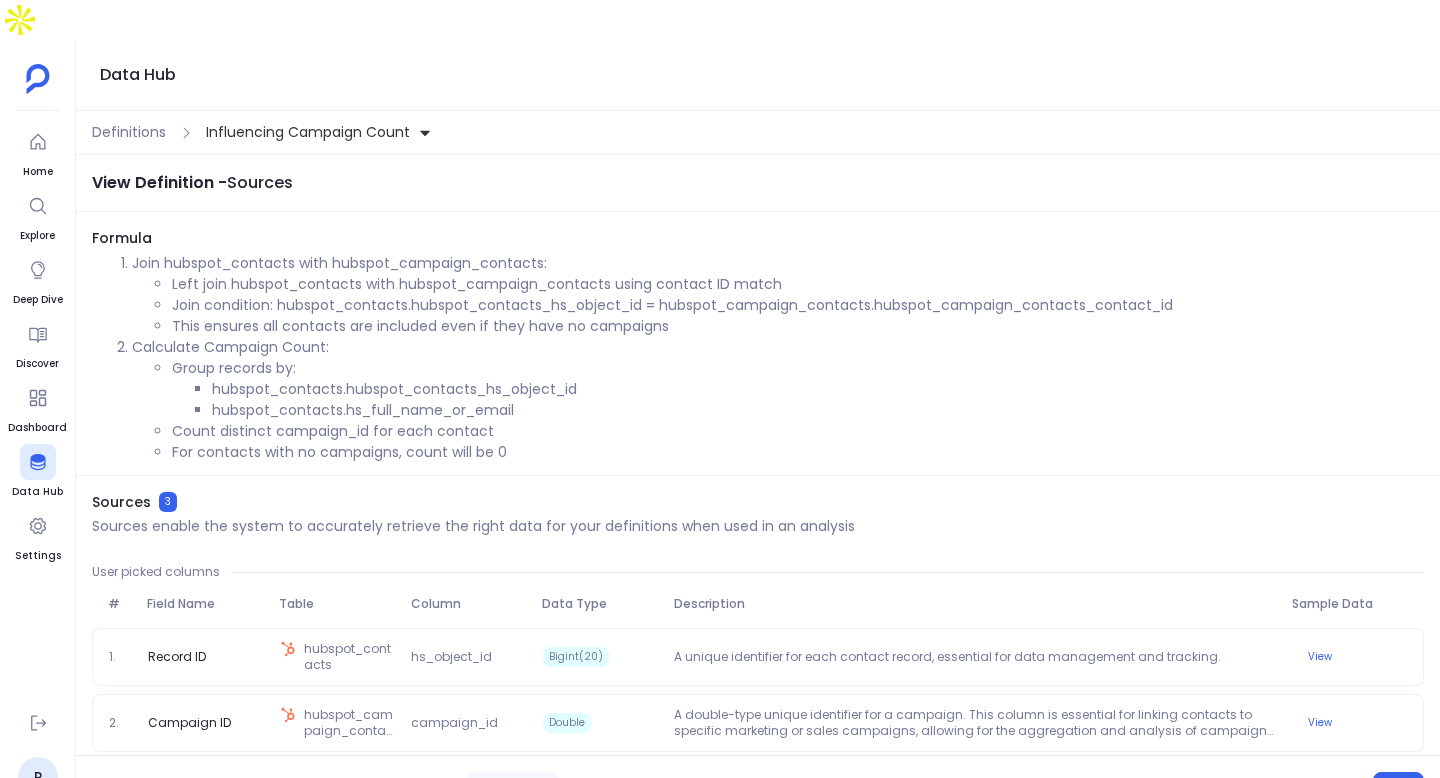 click on "Influencing Campaign Count" at bounding box center [308, 132] 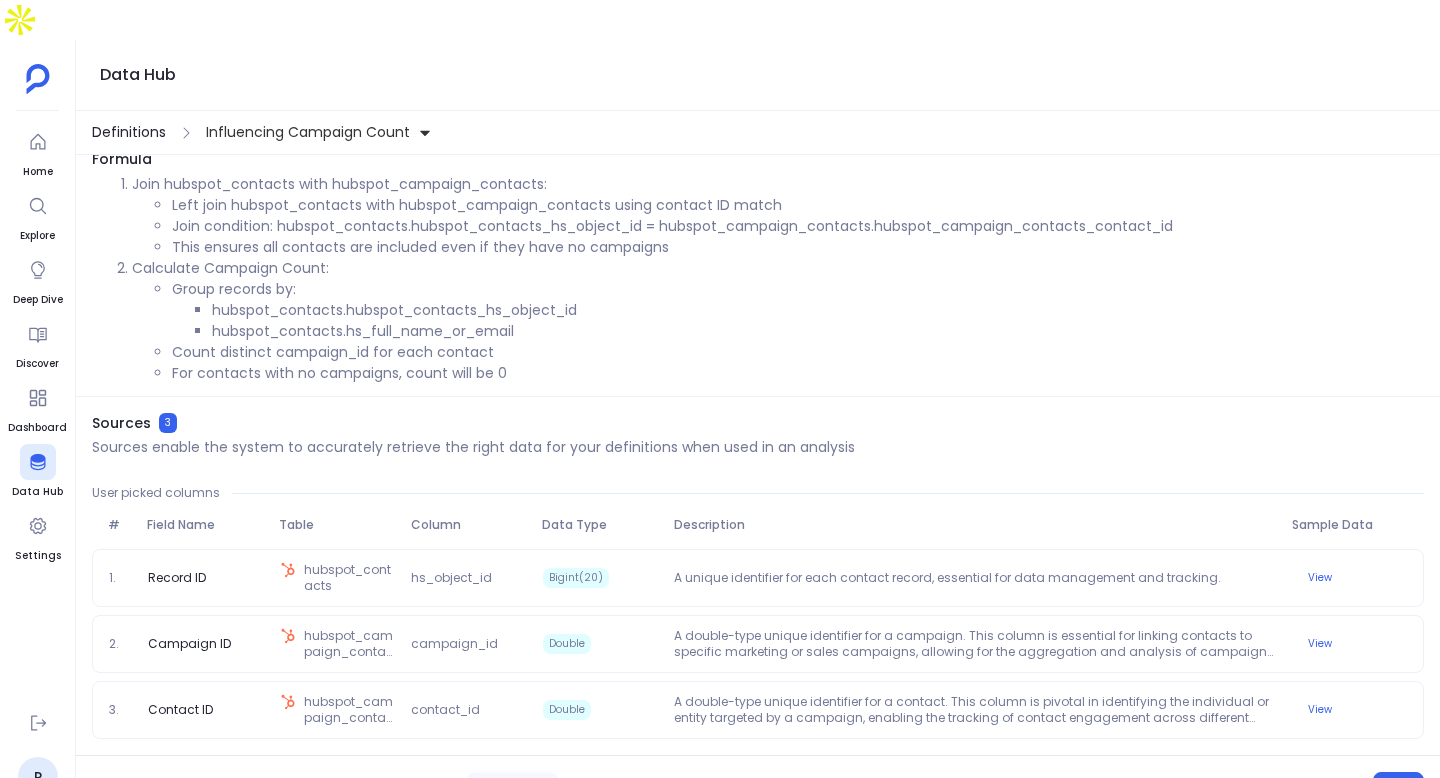 click on "Definitions" at bounding box center [129, 132] 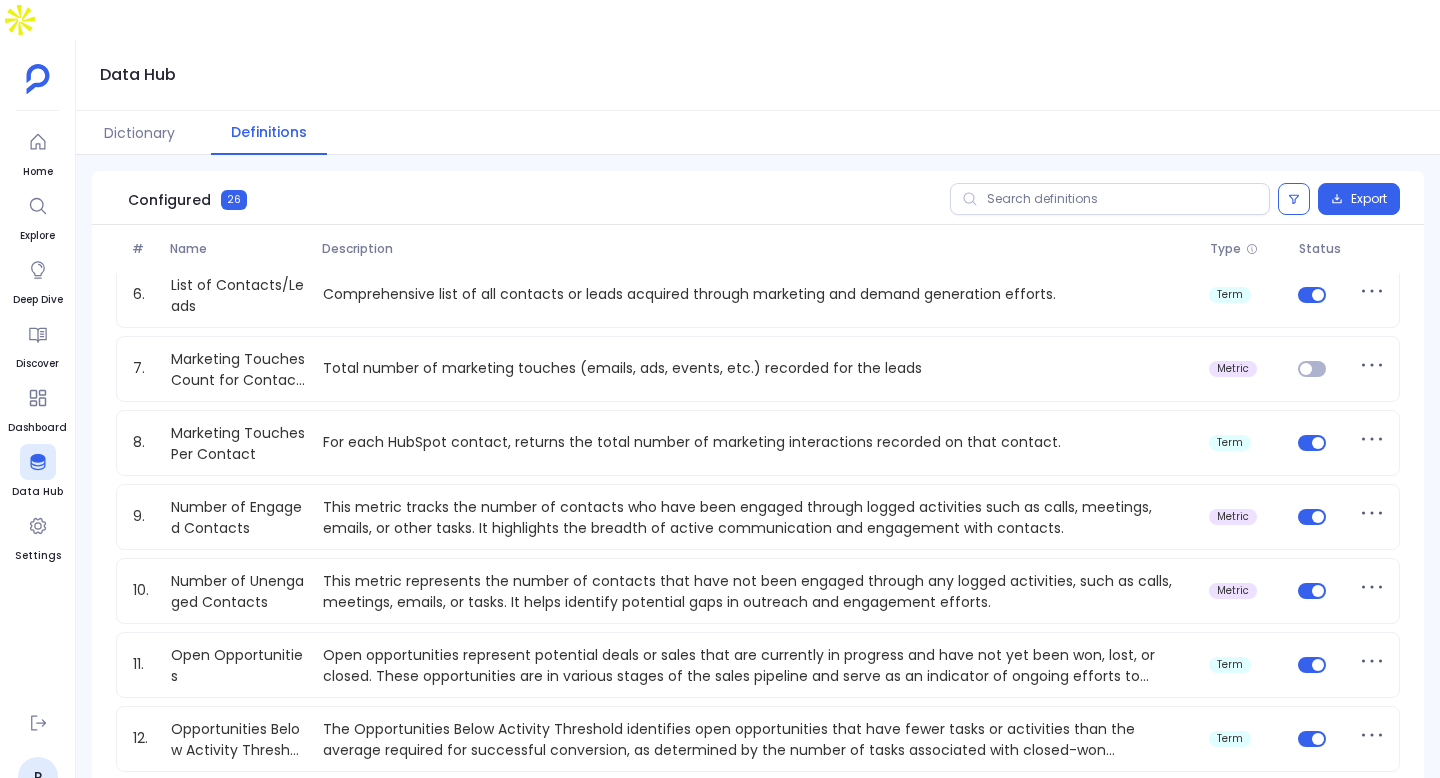 scroll, scrollTop: 382, scrollLeft: 0, axis: vertical 